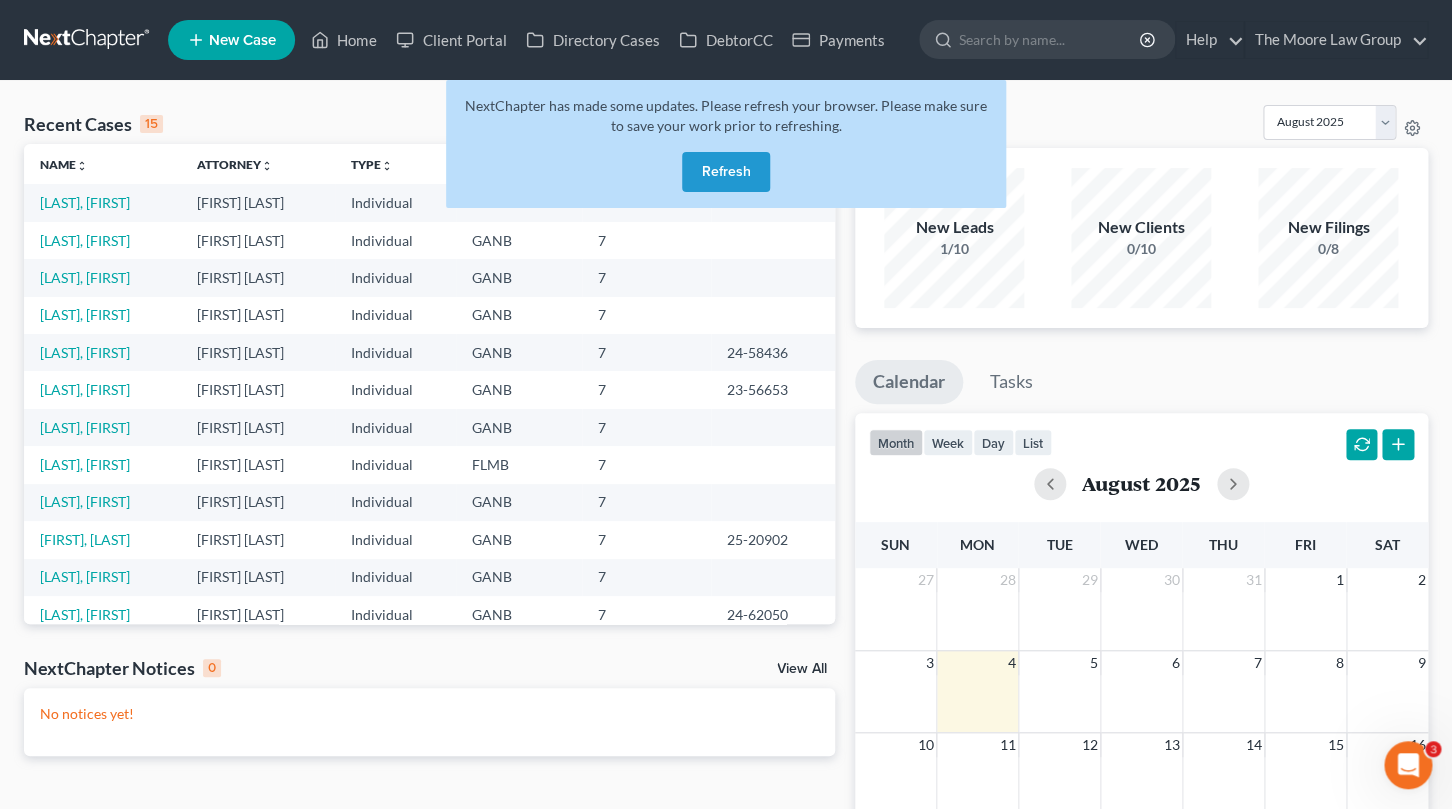 scroll, scrollTop: 0, scrollLeft: 0, axis: both 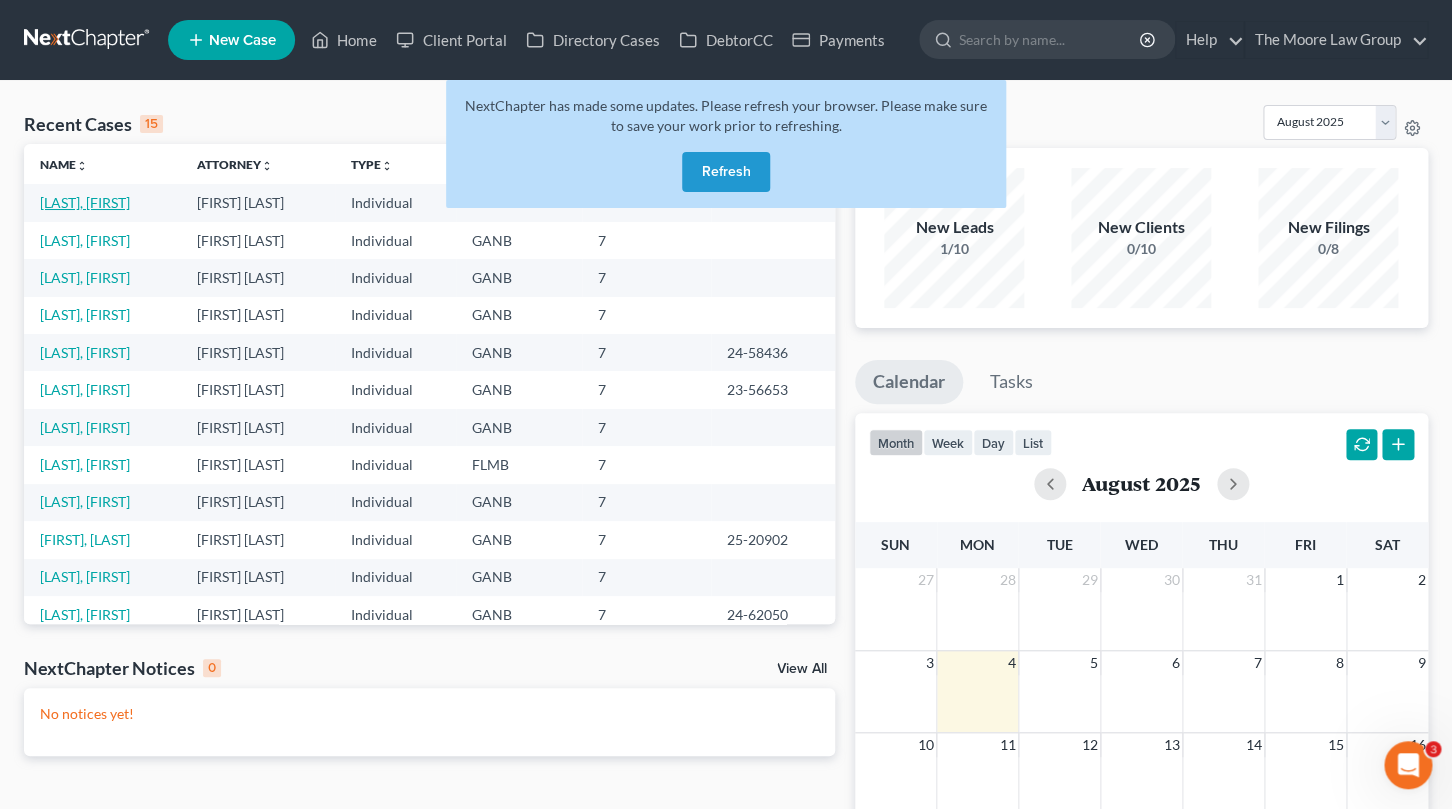 click on "[LAST], [FIRST]" at bounding box center [85, 202] 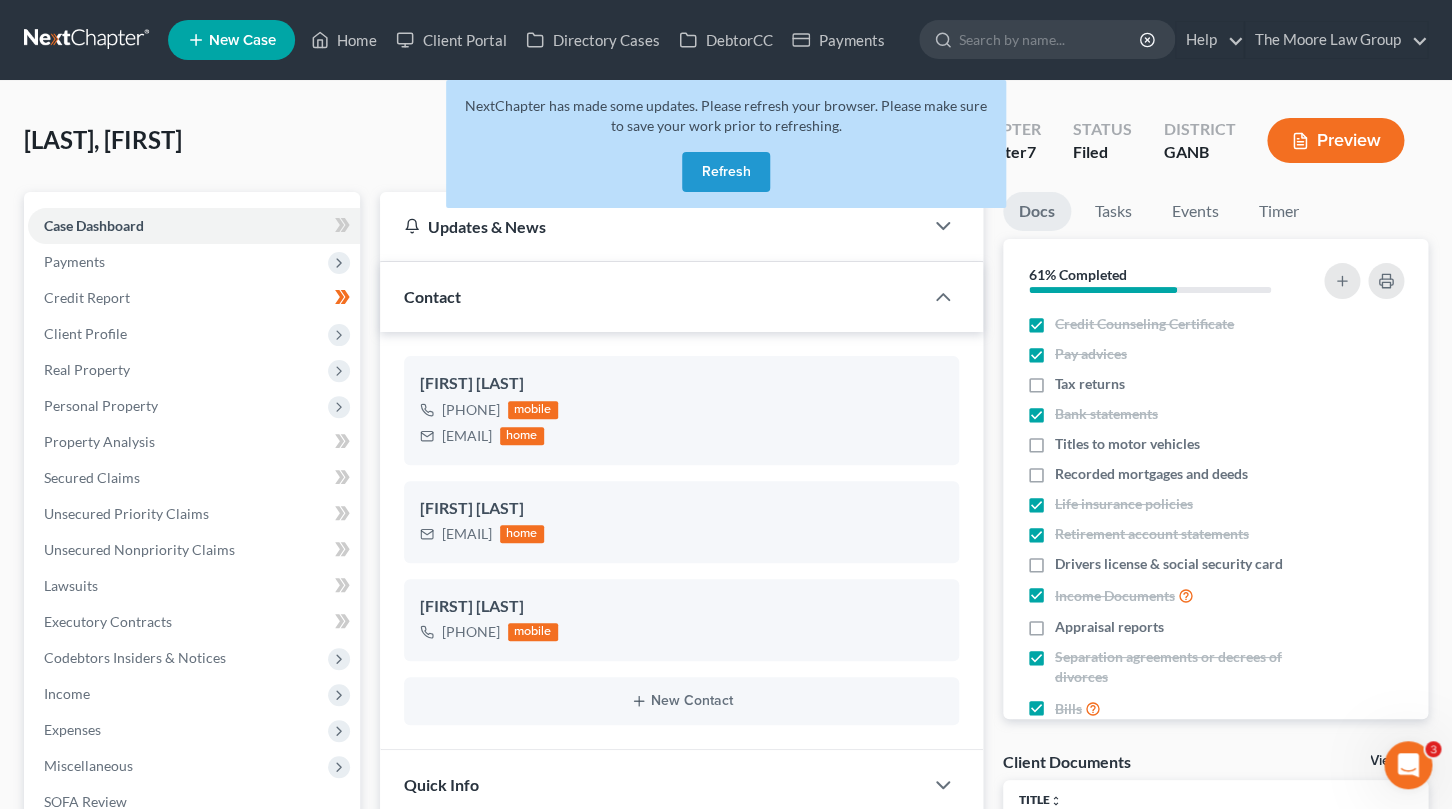 scroll, scrollTop: 590, scrollLeft: 0, axis: vertical 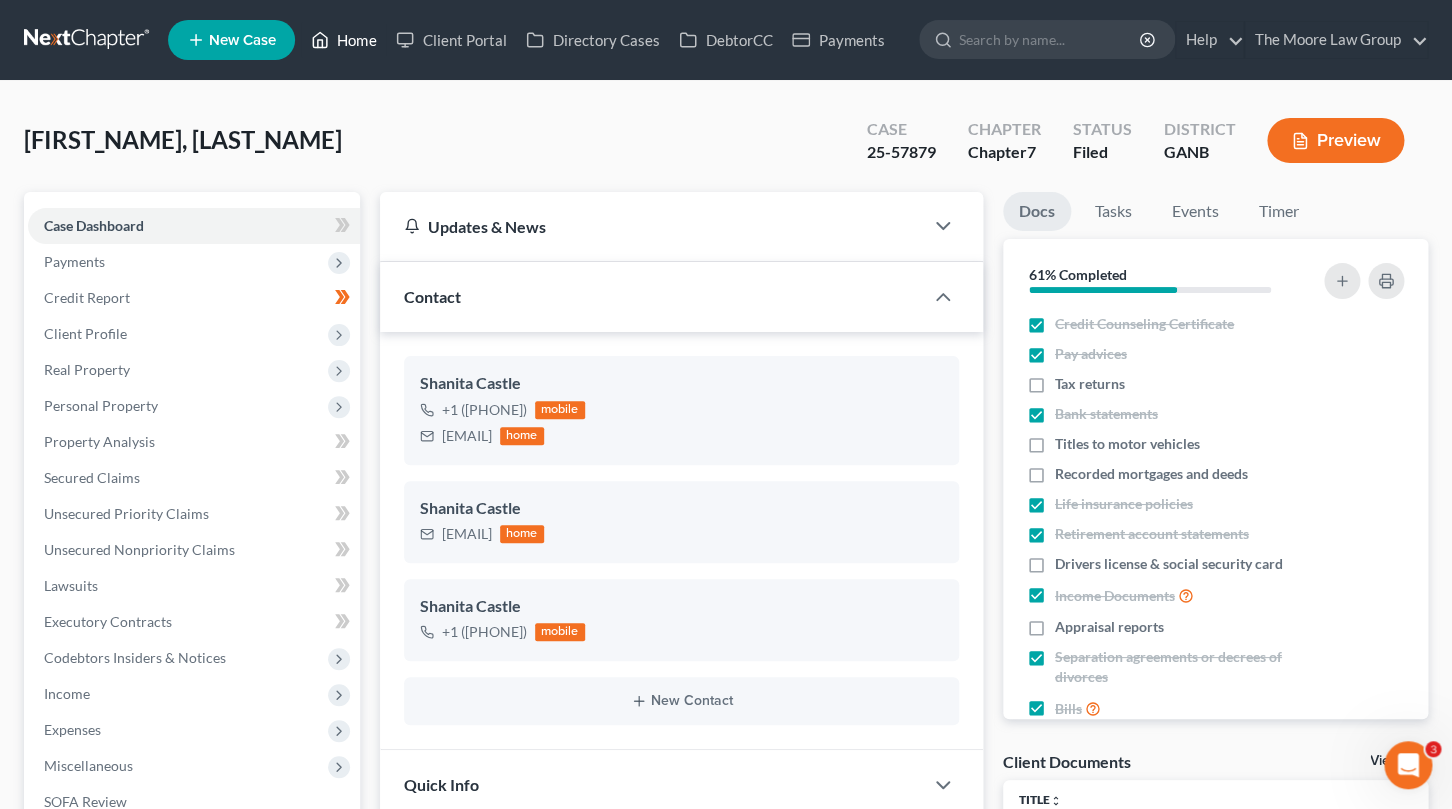 click on "Home" at bounding box center [343, 40] 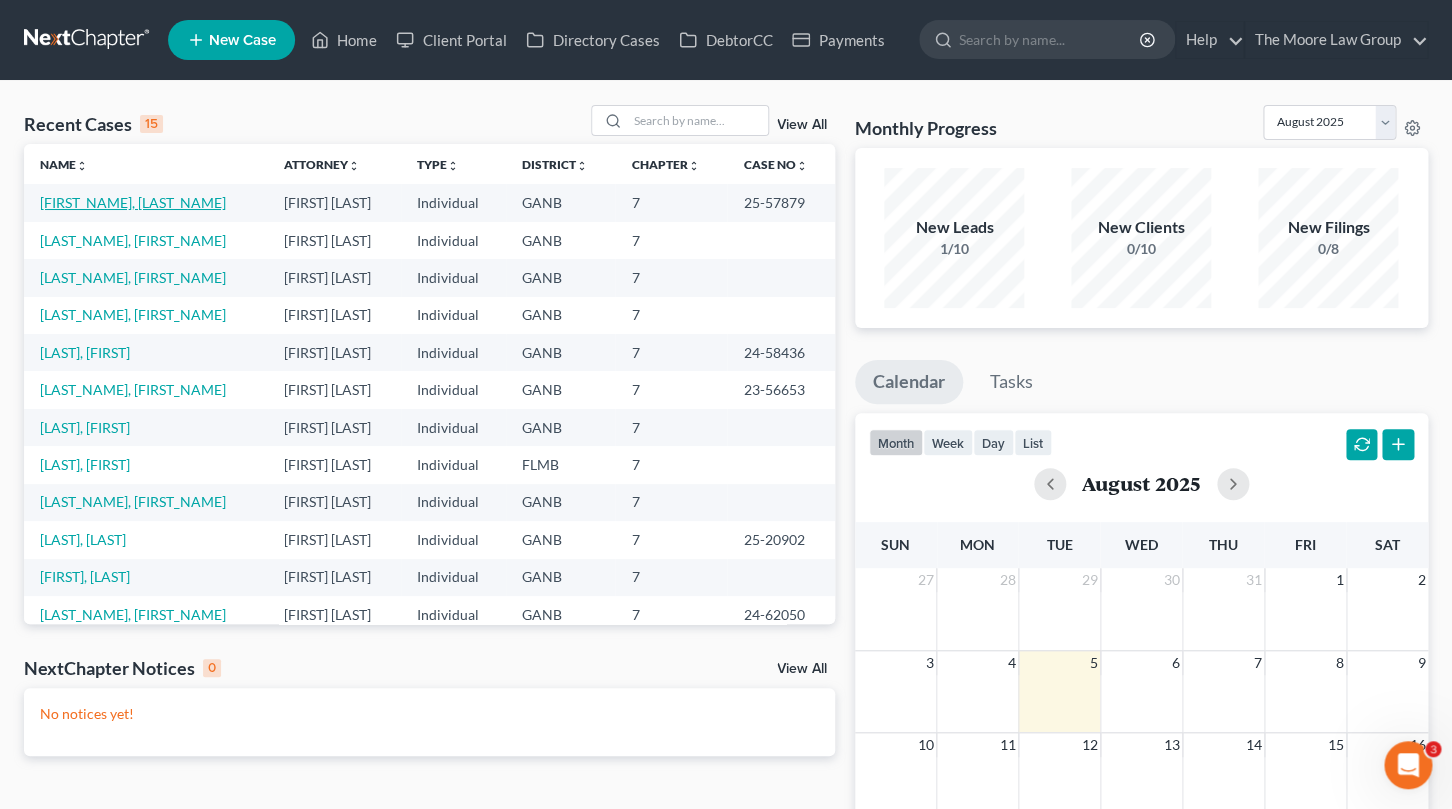 click on "[FIRST_NAME], [LAST_NAME]" at bounding box center (133, 202) 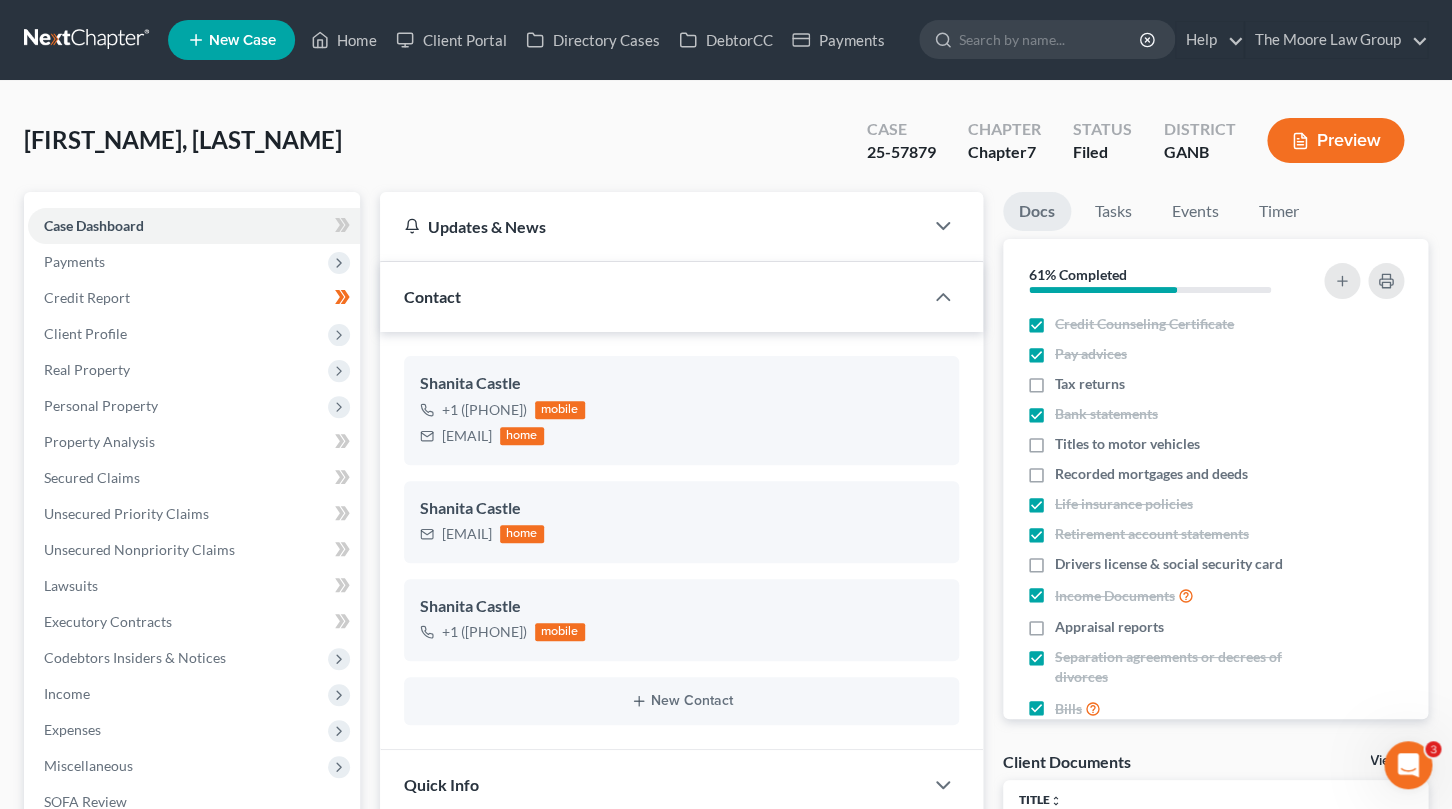 scroll, scrollTop: 590, scrollLeft: 0, axis: vertical 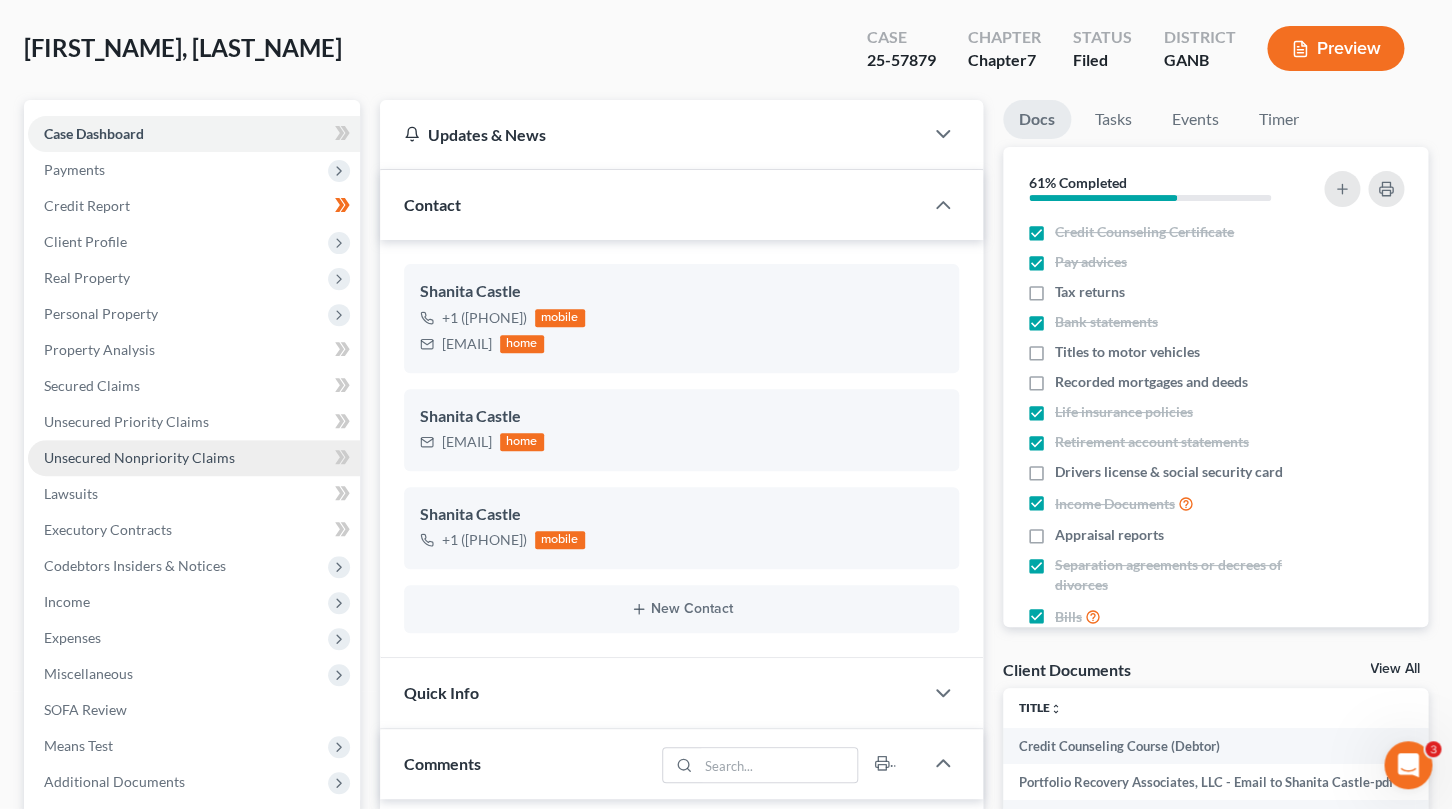 click on "Unsecured Nonpriority Claims" at bounding box center [139, 457] 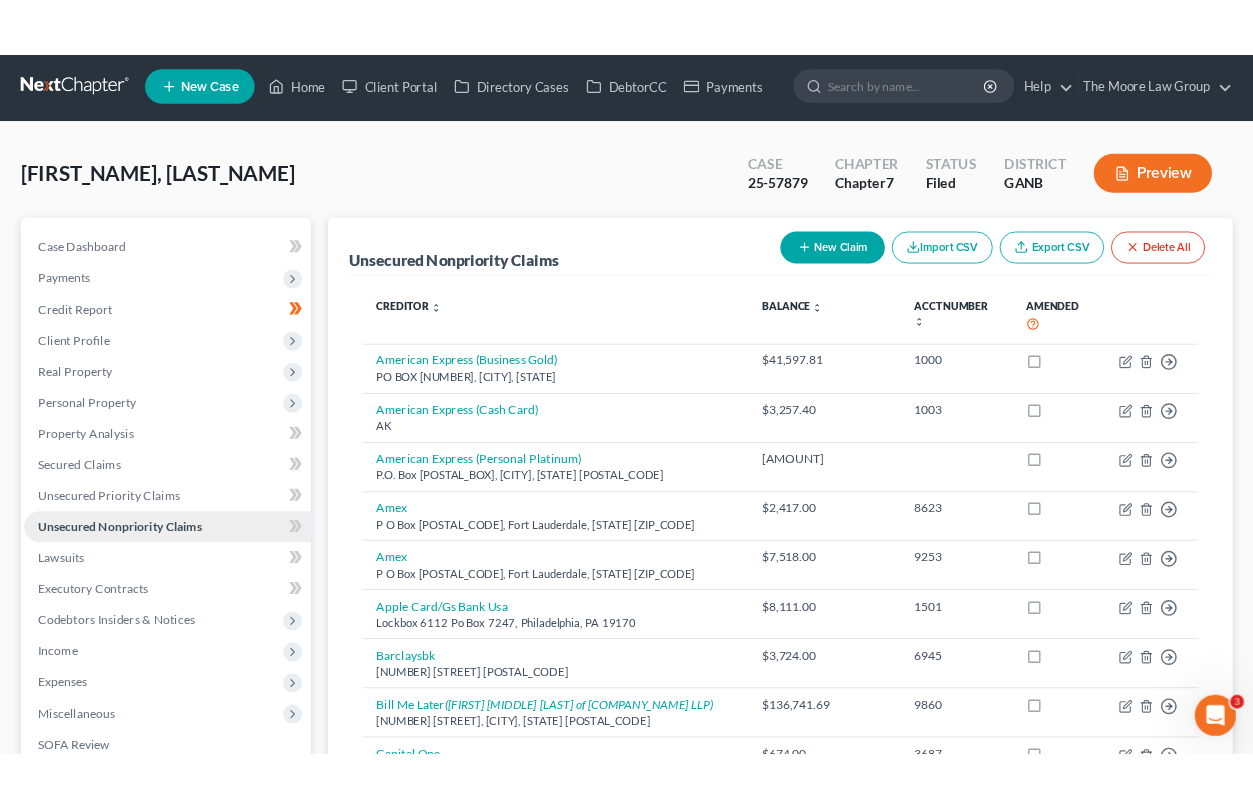 scroll, scrollTop: 0, scrollLeft: 0, axis: both 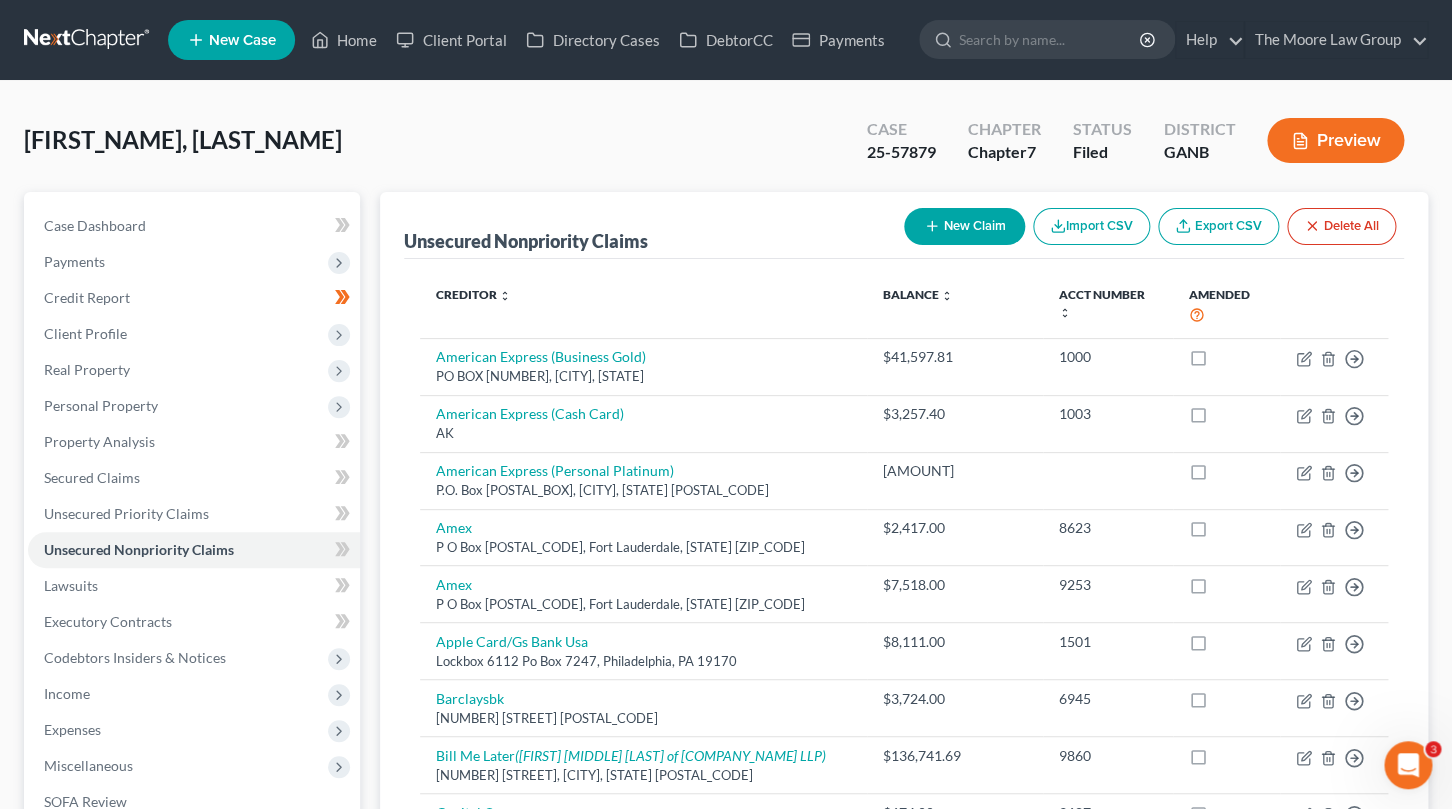 click on "New Claim" at bounding box center [964, 226] 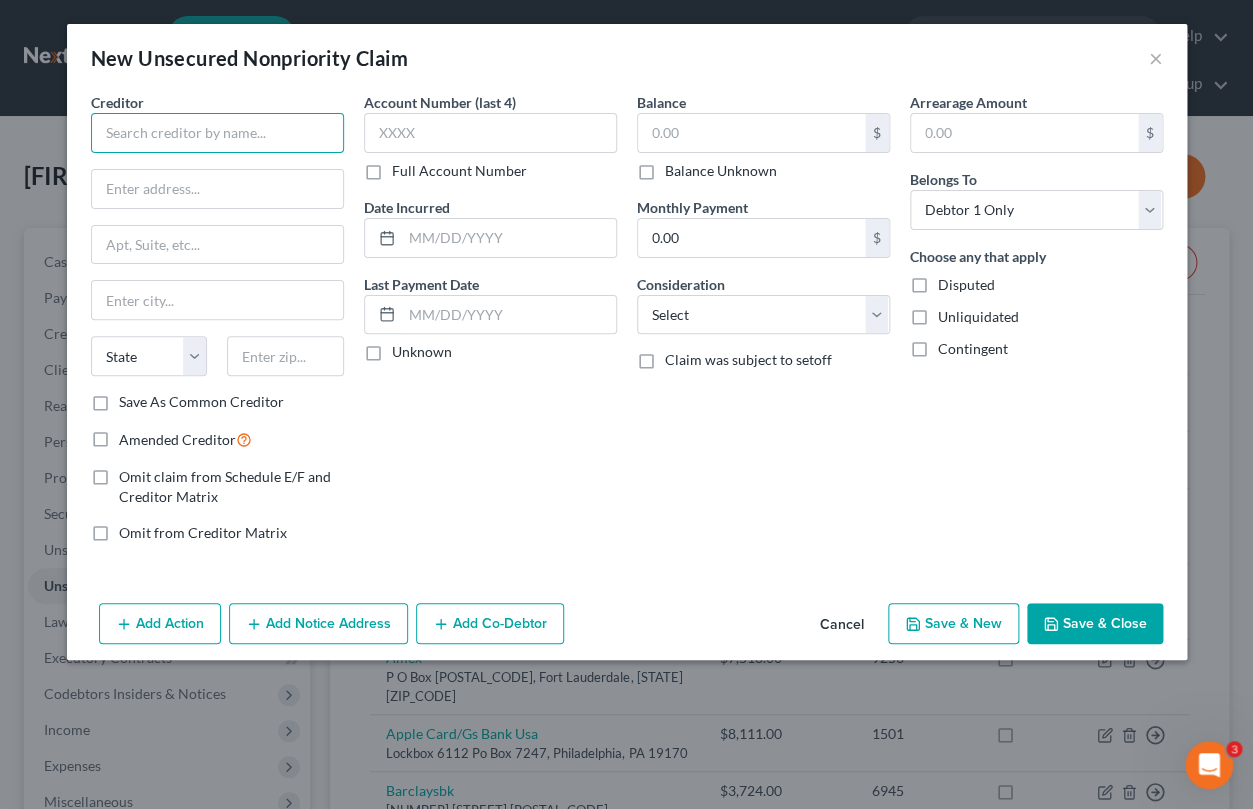 click at bounding box center [217, 133] 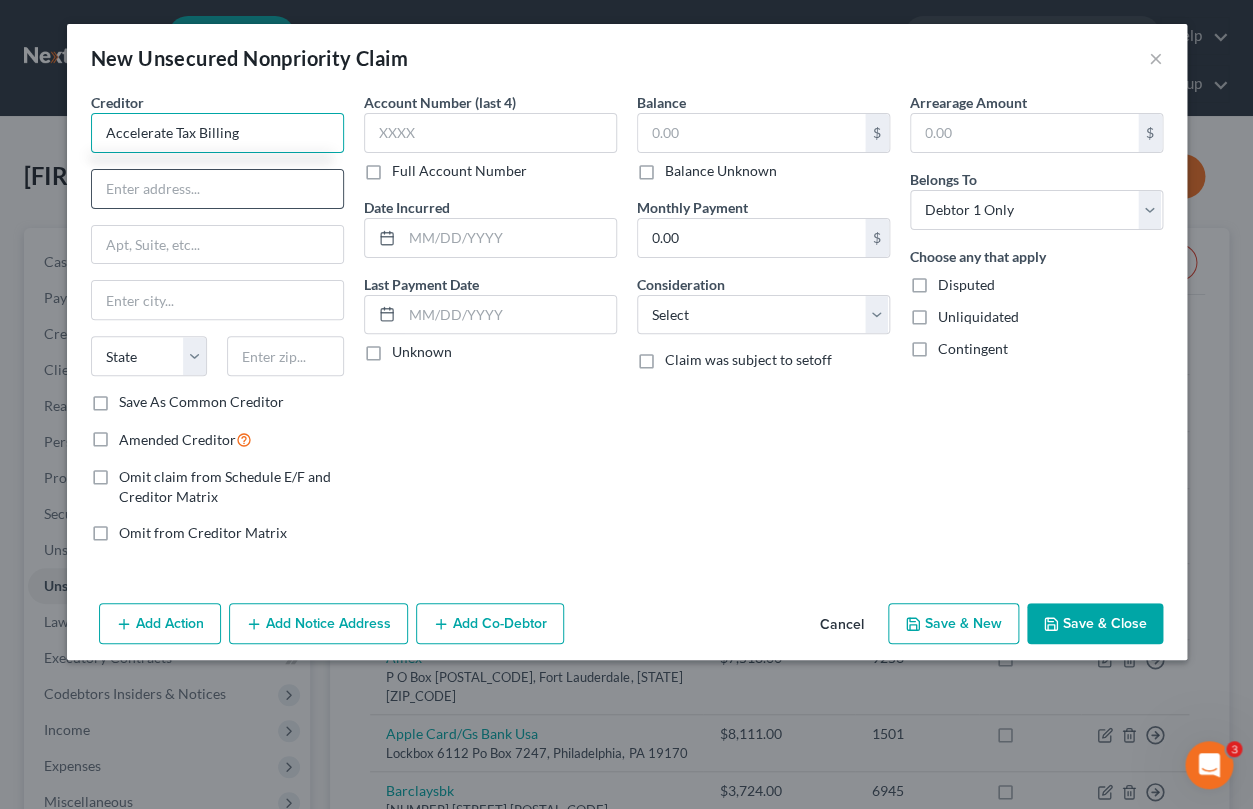 type on "Accelerate Tax Billing" 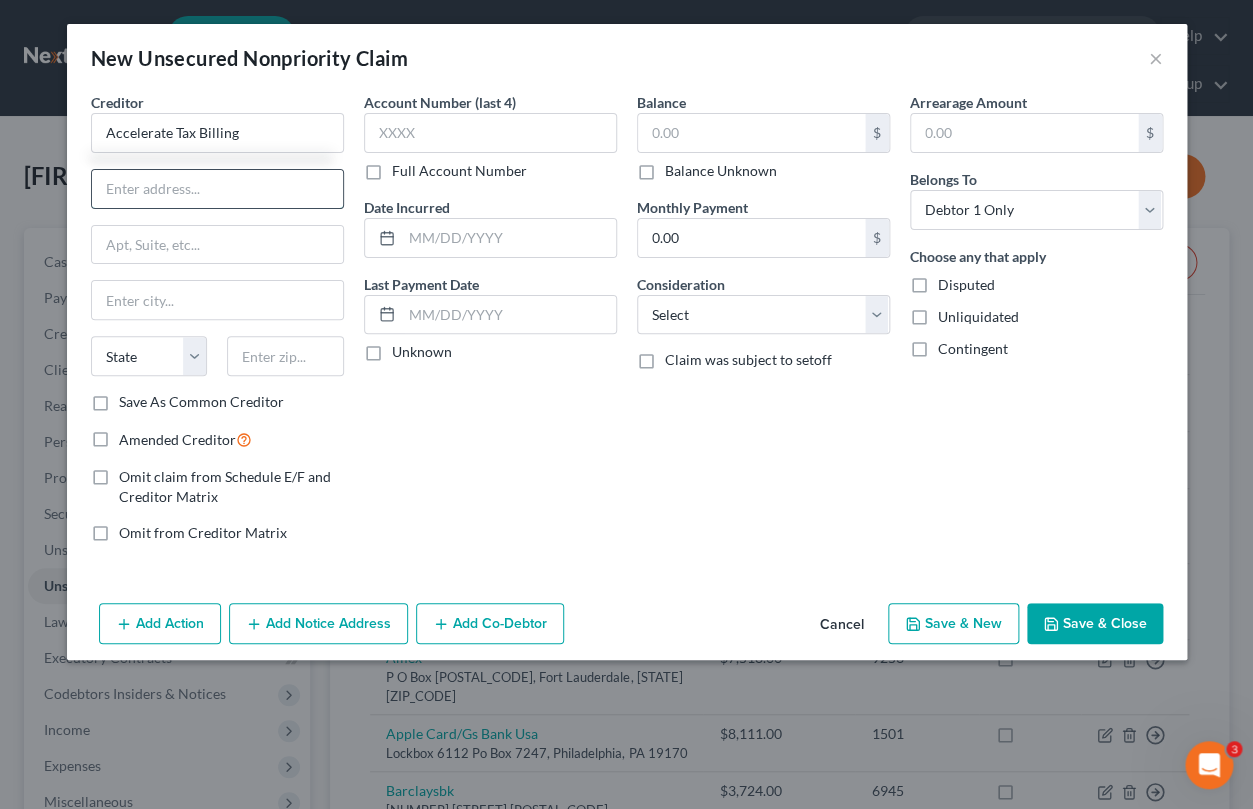 click at bounding box center (217, 189) 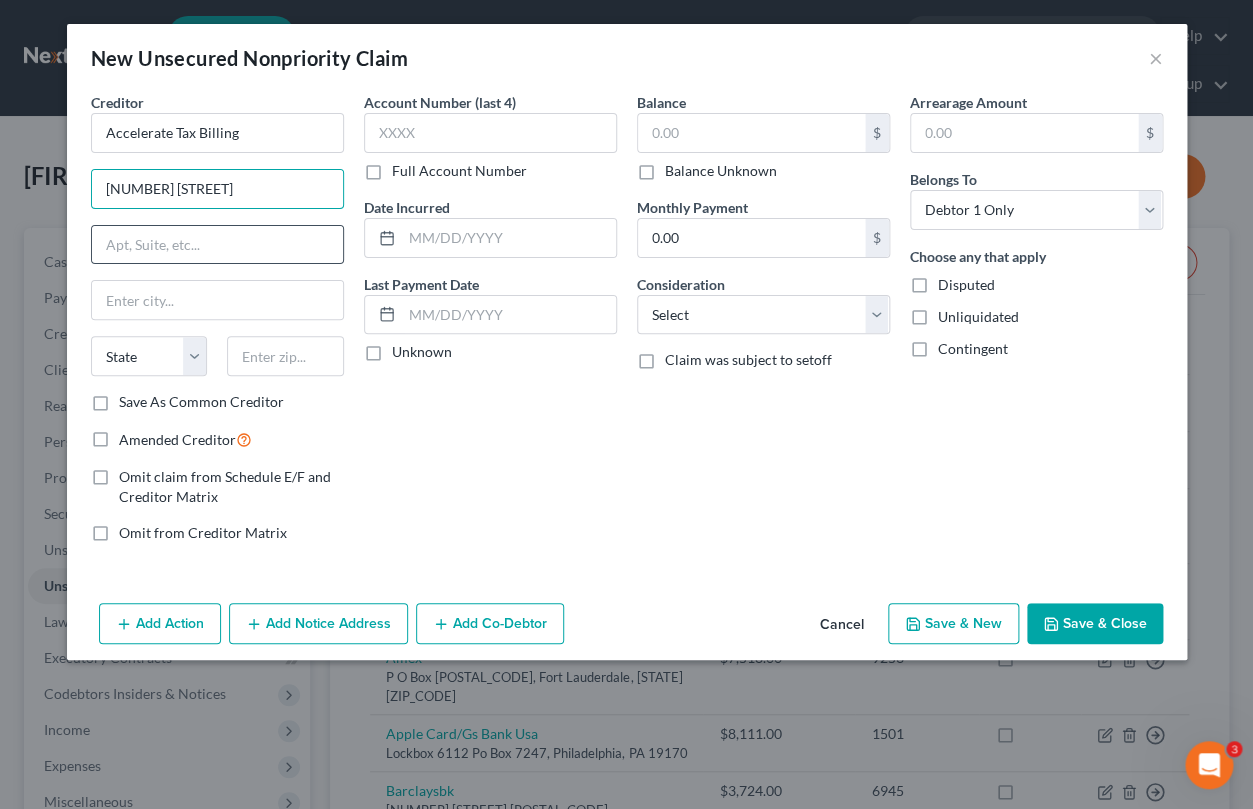 type on "[NUMBER] [STREET]" 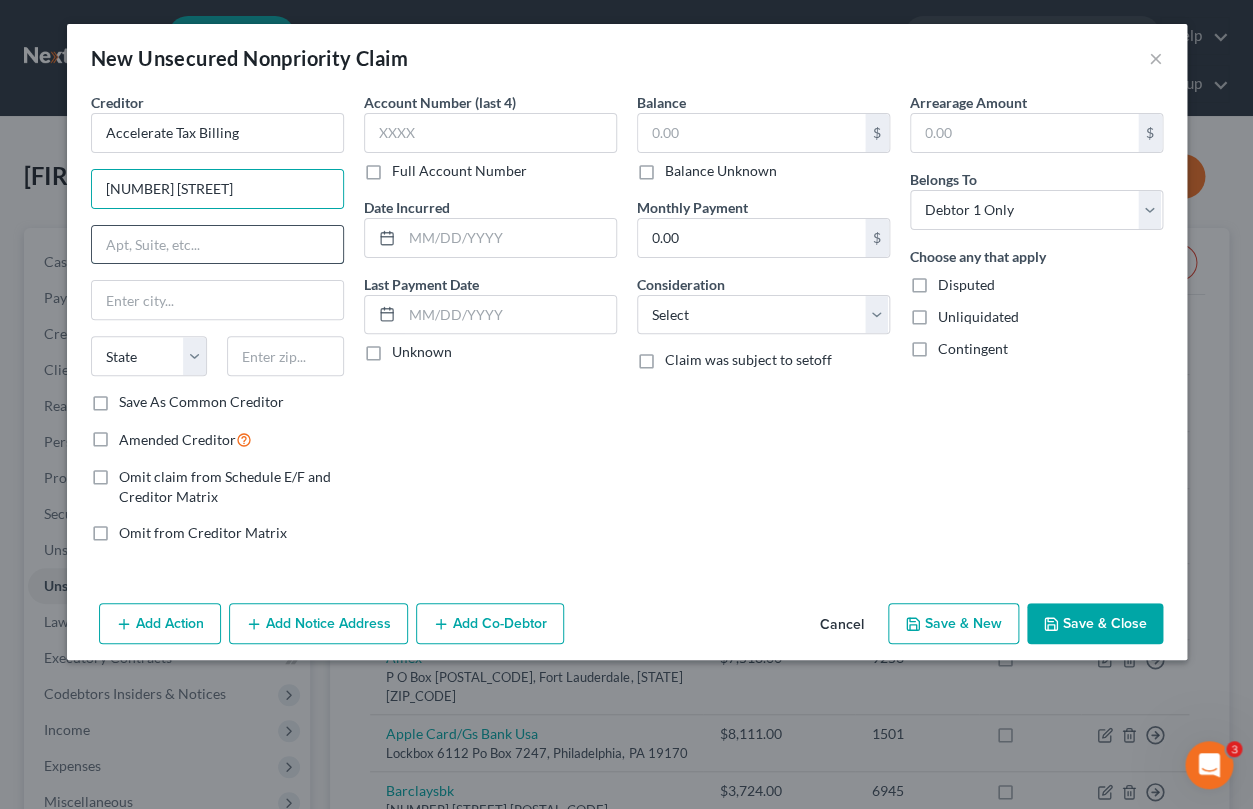 click at bounding box center [217, 245] 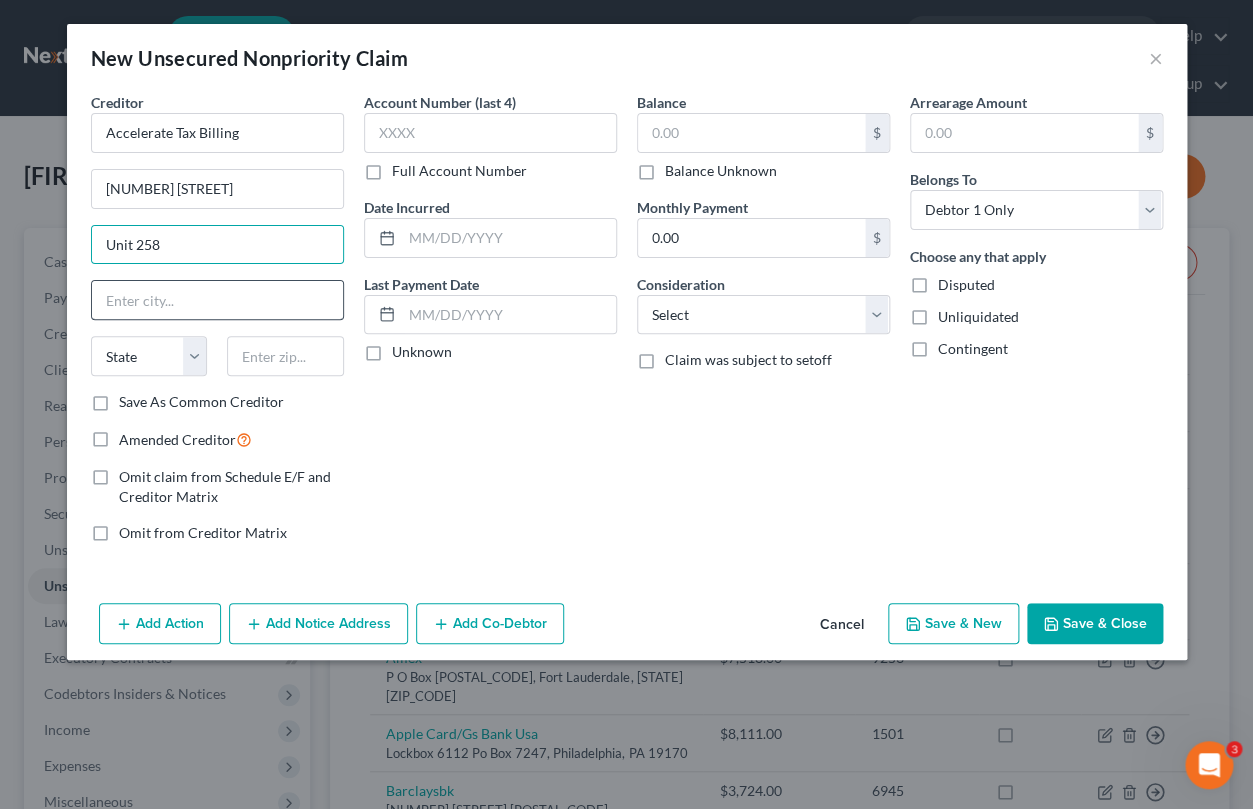 type on "Unit 258" 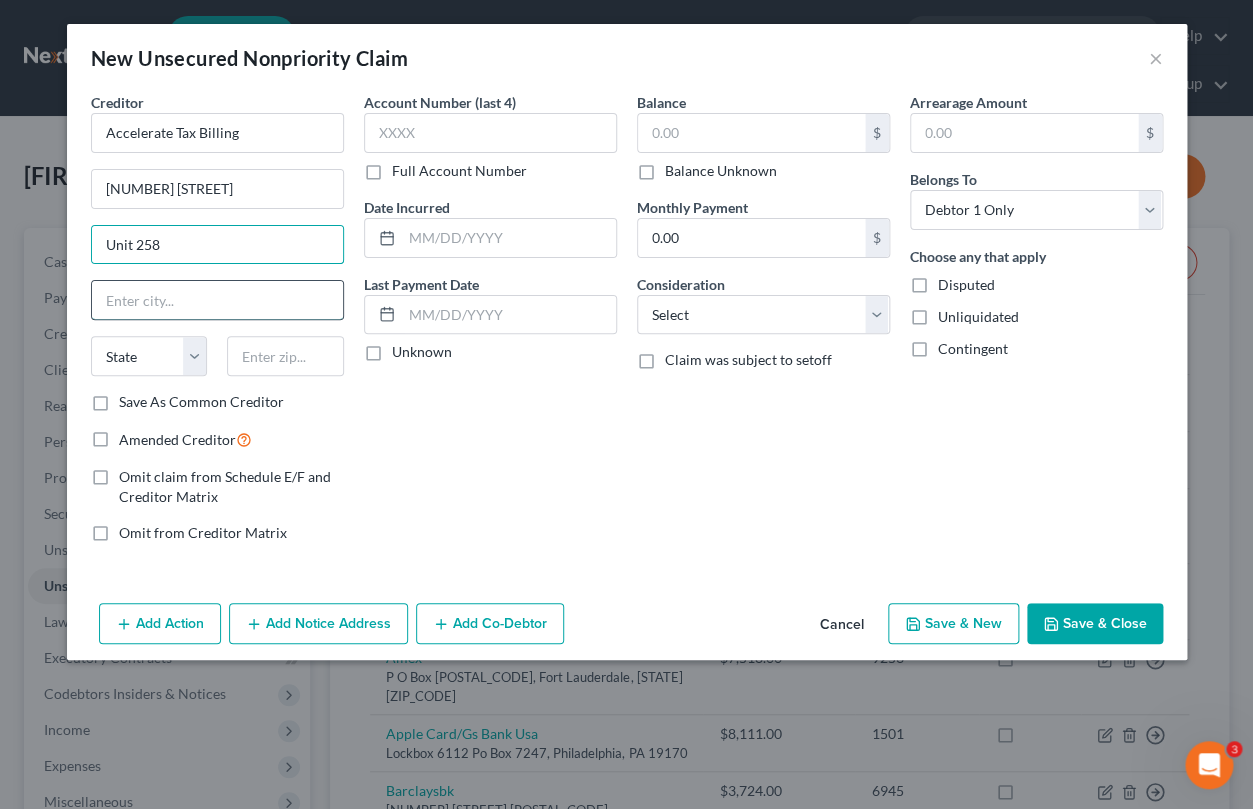 click at bounding box center (217, 300) 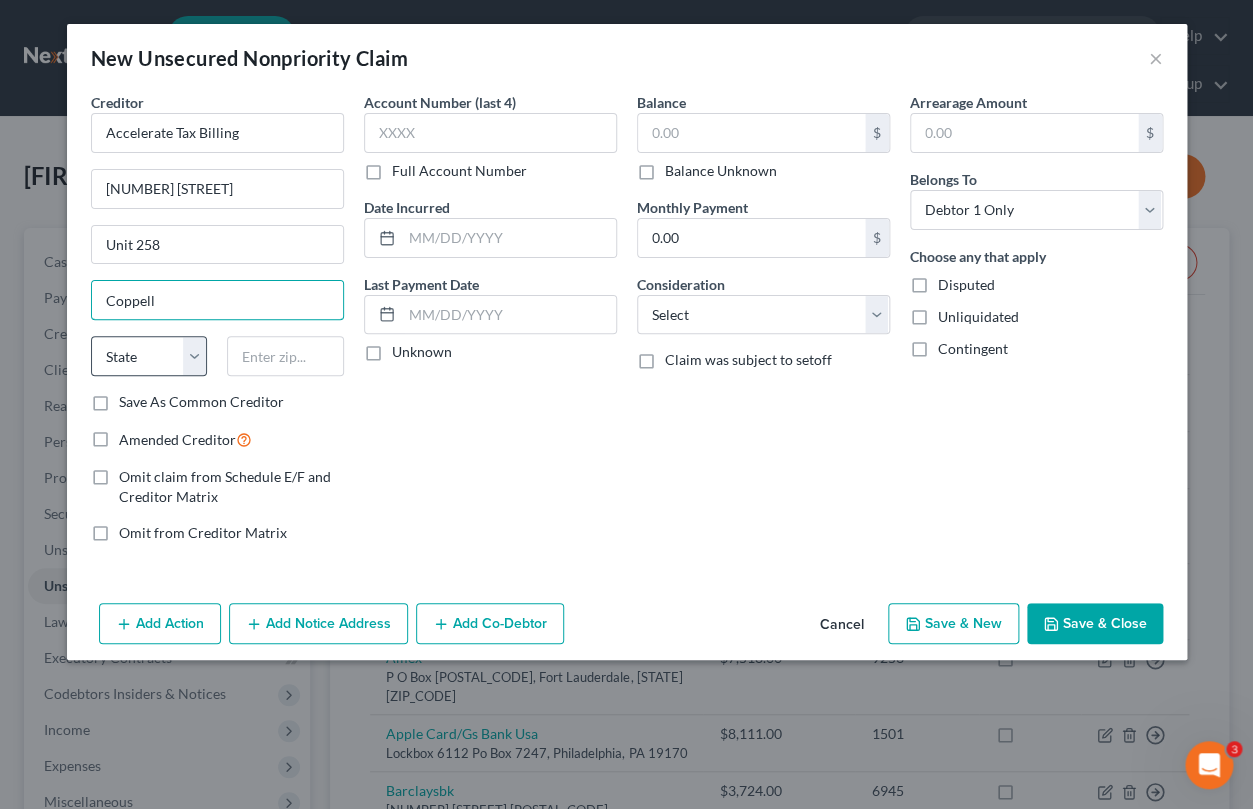 type on "Coppell" 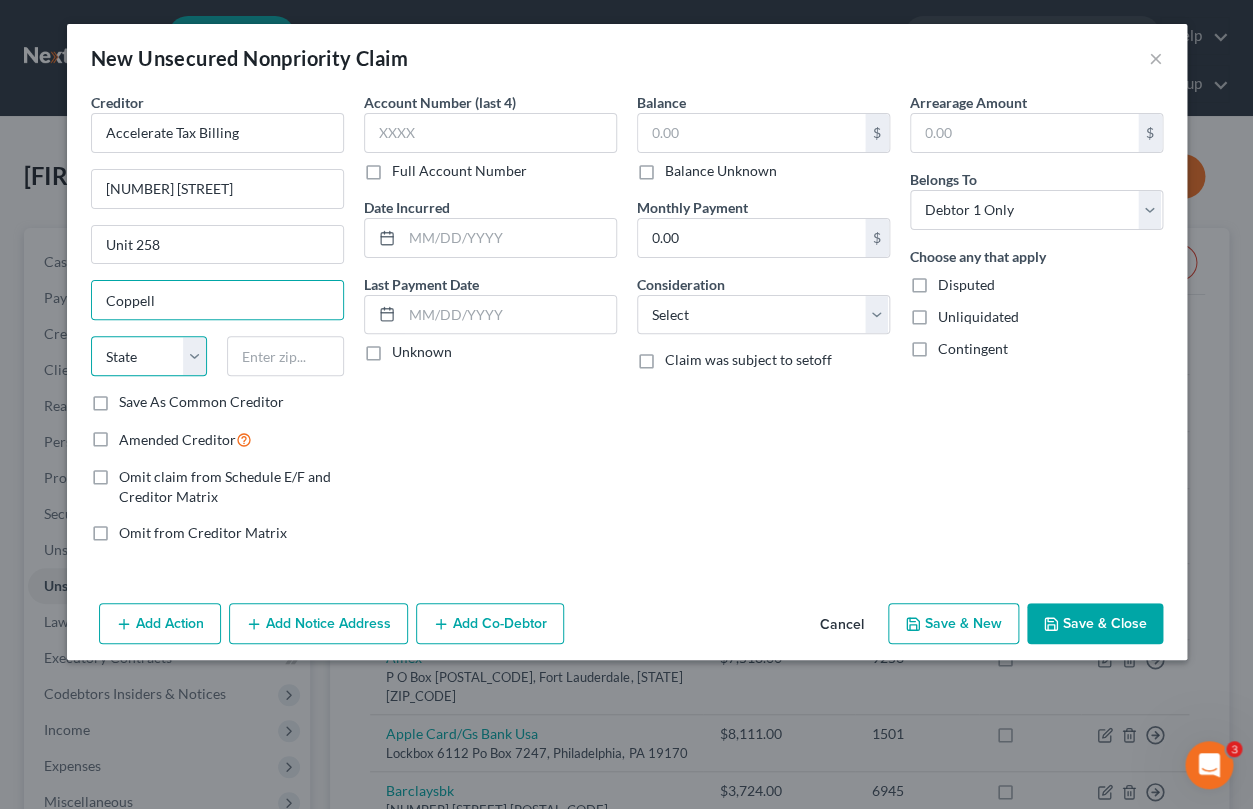 click on "State AL AK AR AZ CA CO CT DE DC FL GA GU HI ID IL IN IA KS KY LA ME MD MA MI MN MS MO MT NC ND NE NV NH NJ NM NY OH OK OR PA PR RI SC SD TN TX UT VI VA VT WA WV WI WY" at bounding box center (149, 356) 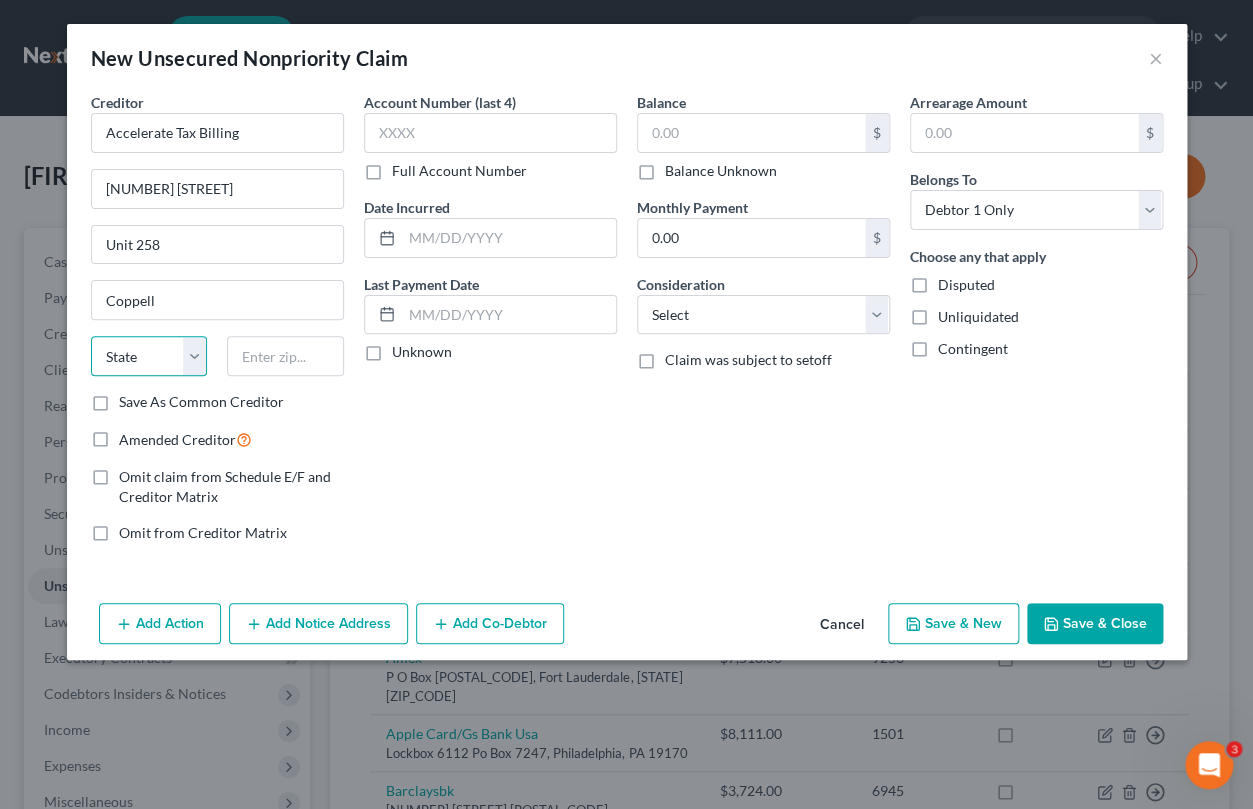 select on "45" 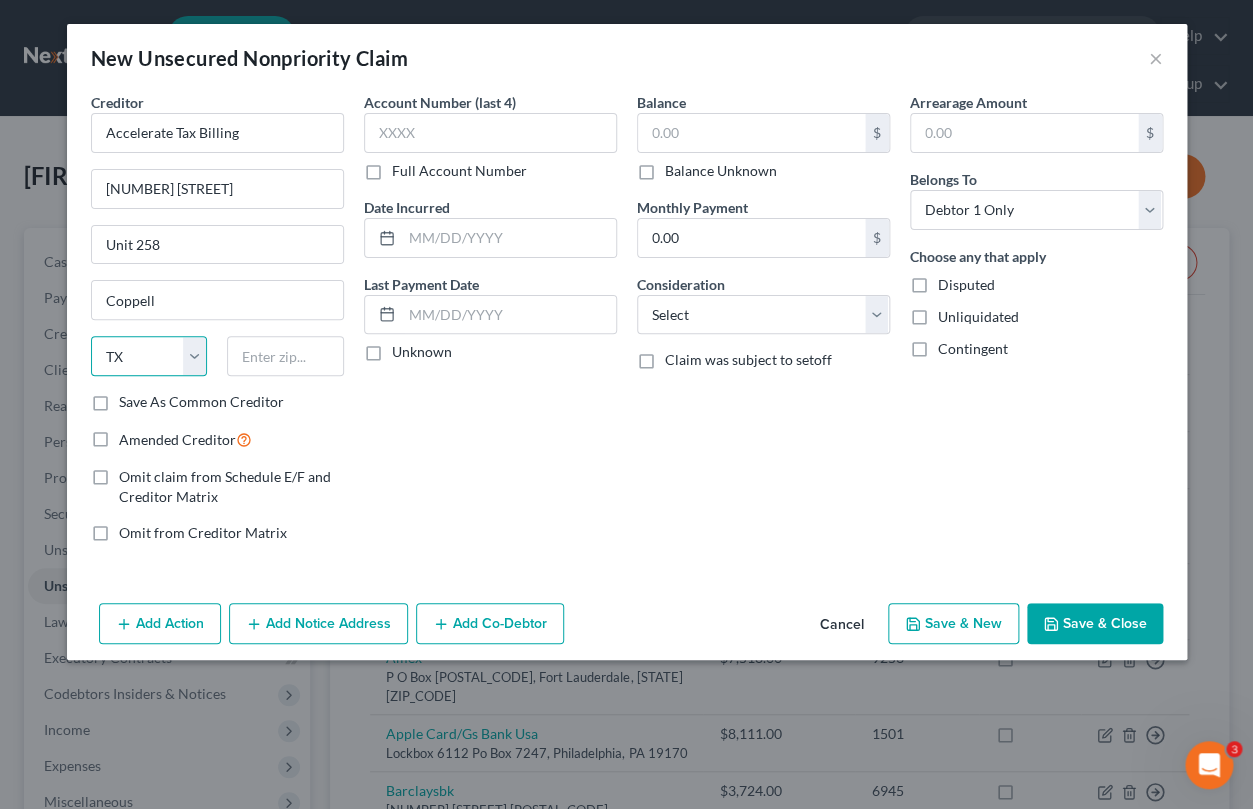 click on "TX" at bounding box center (0, 0) 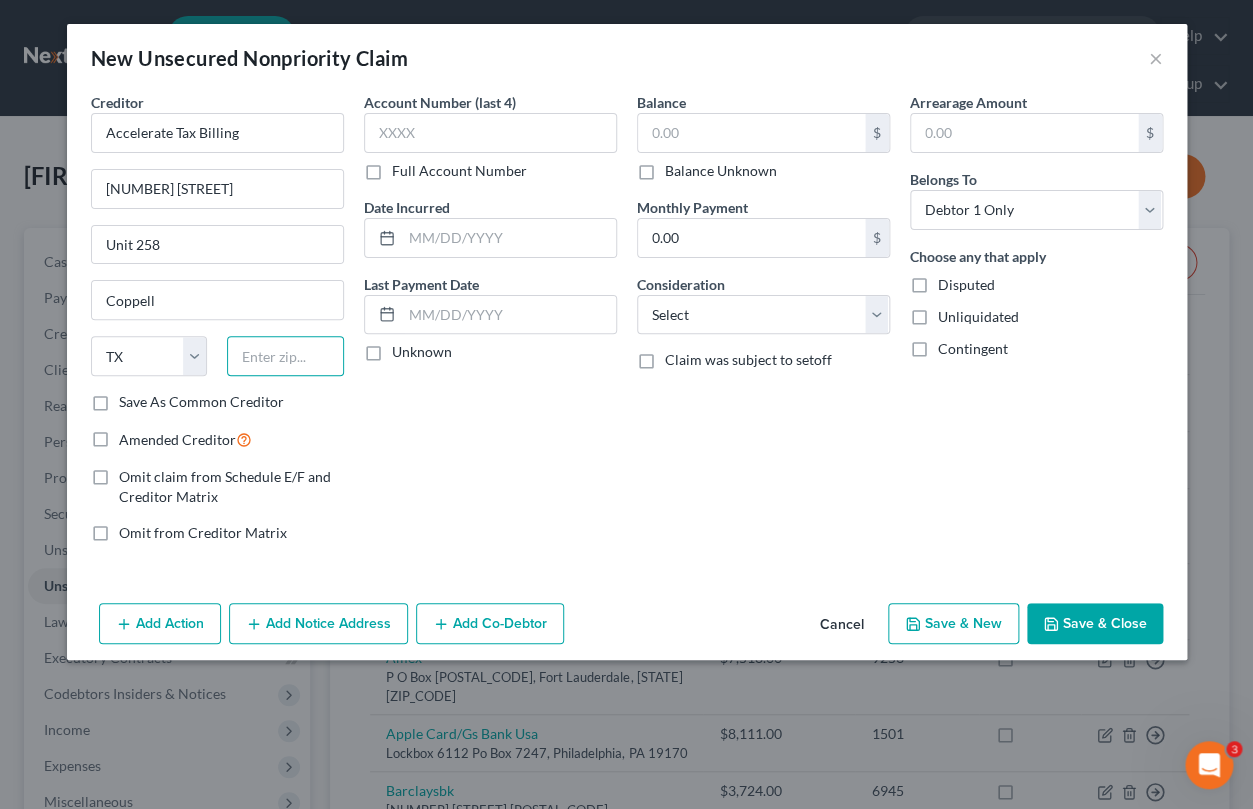 click at bounding box center (285, 356) 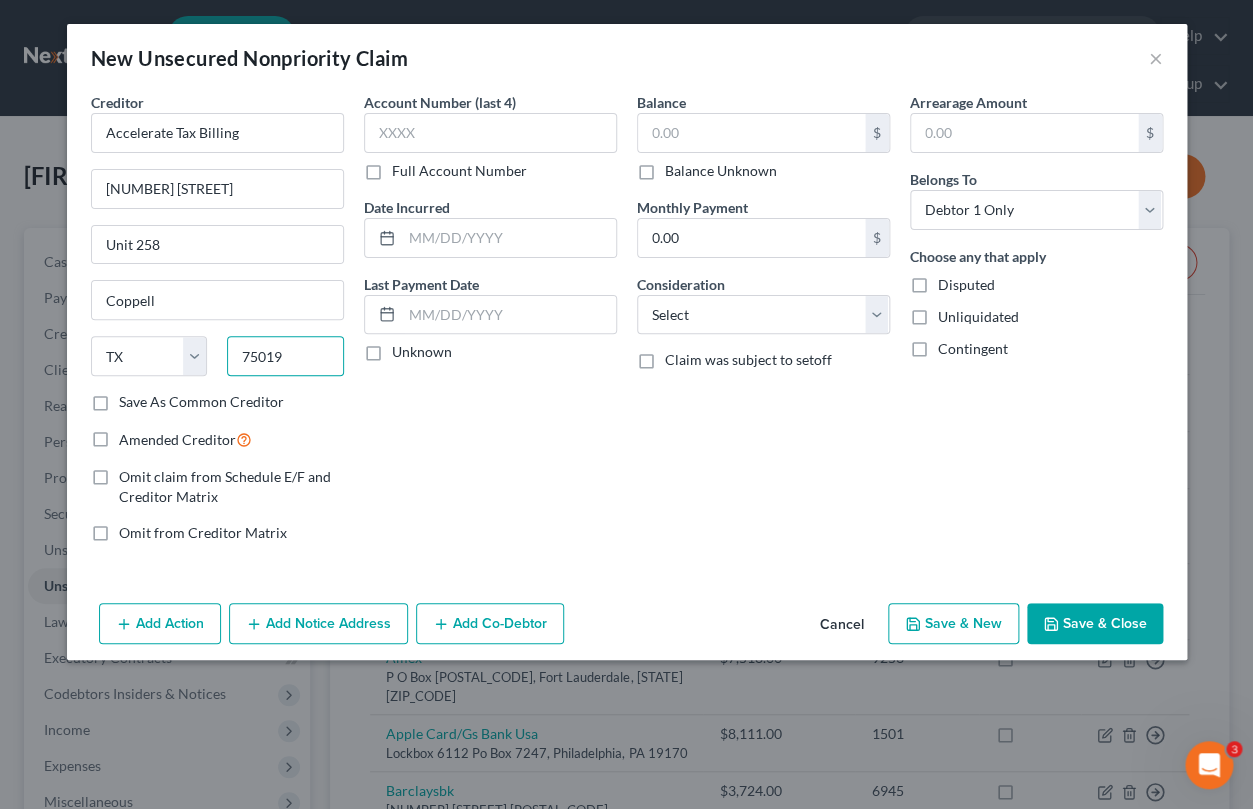 type on "75019" 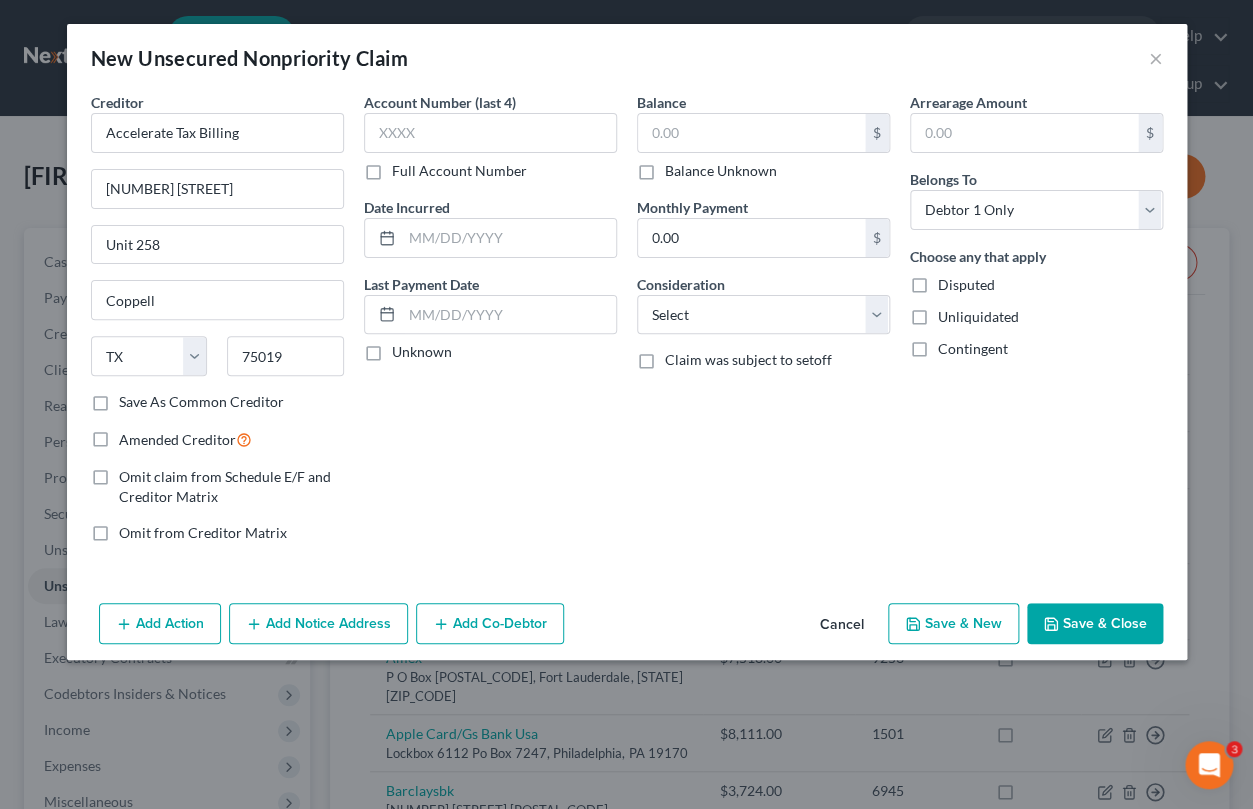 click on "Account Number (last 4)
Full Account Number
Date Incurred         Last Payment Date         Unknown" at bounding box center (490, 325) 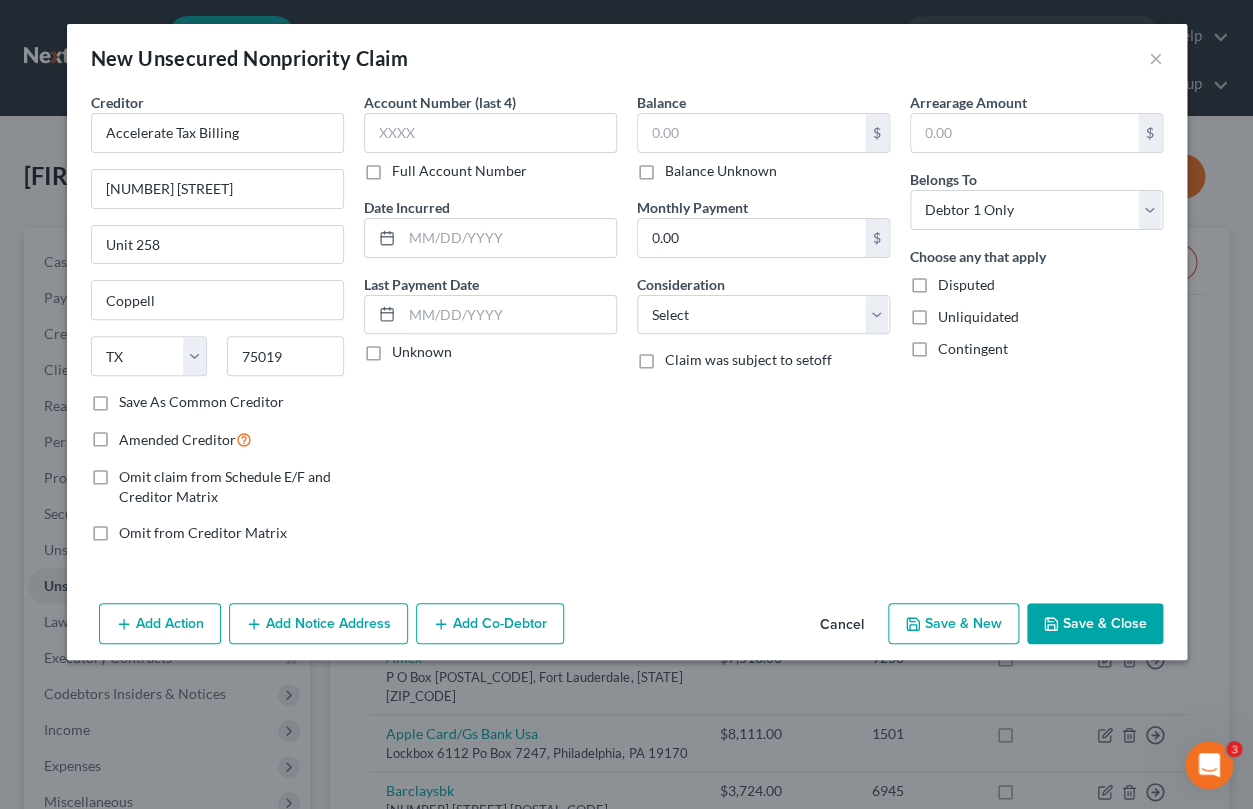 click on "Amended Creditor" at bounding box center [185, 439] 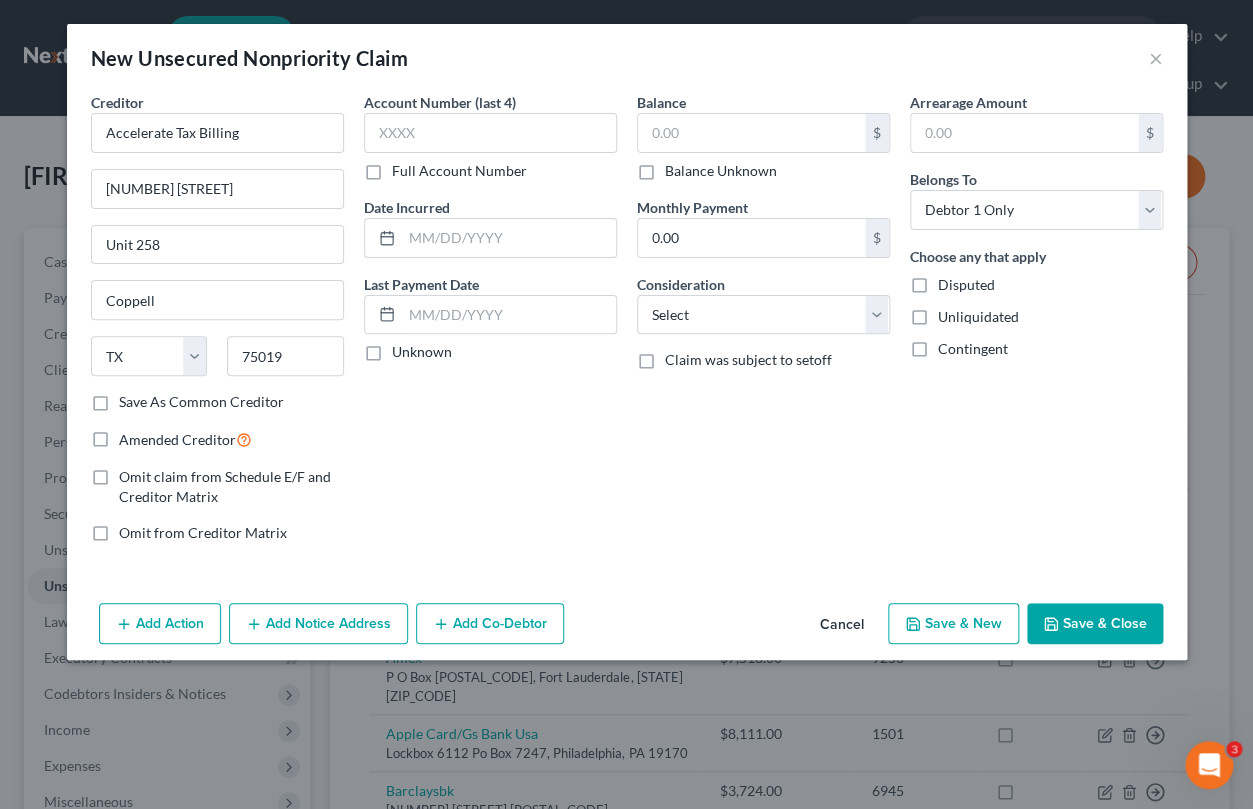 click on "Amended Creditor" at bounding box center [133, 434] 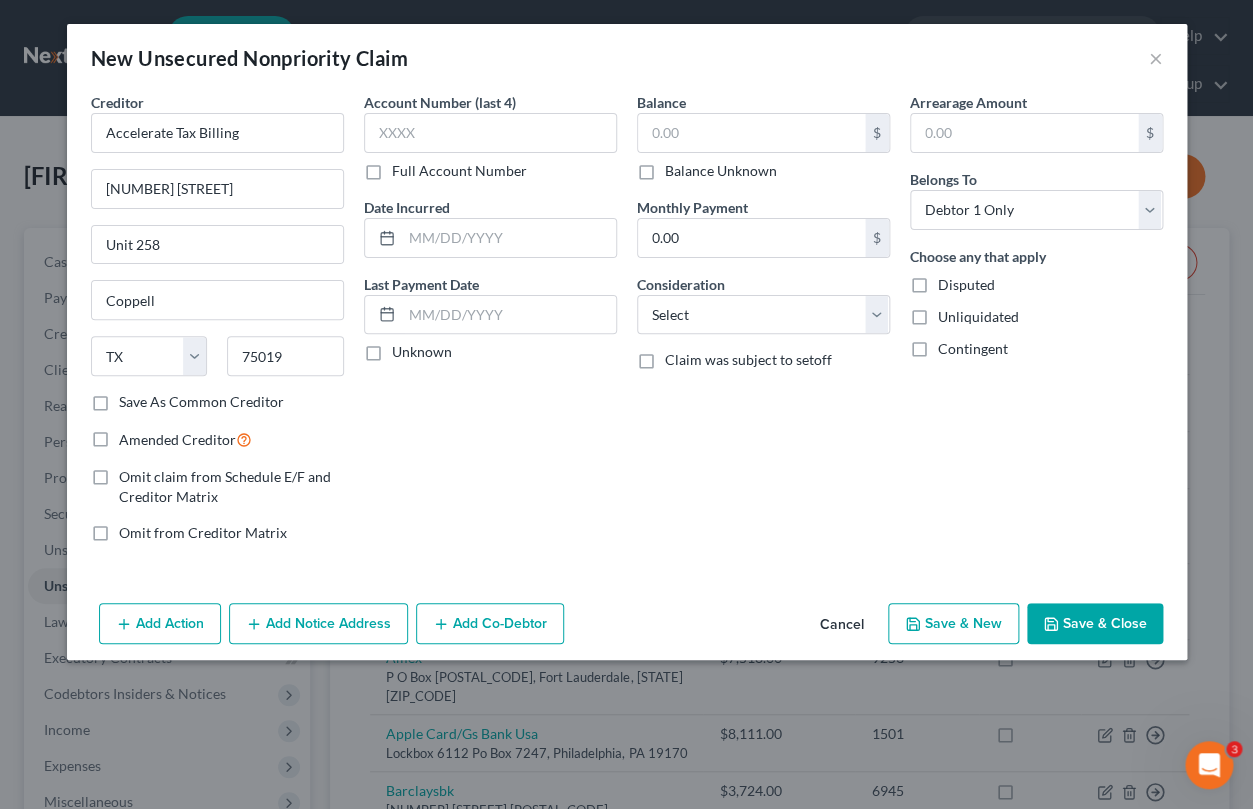 checkbox on "true" 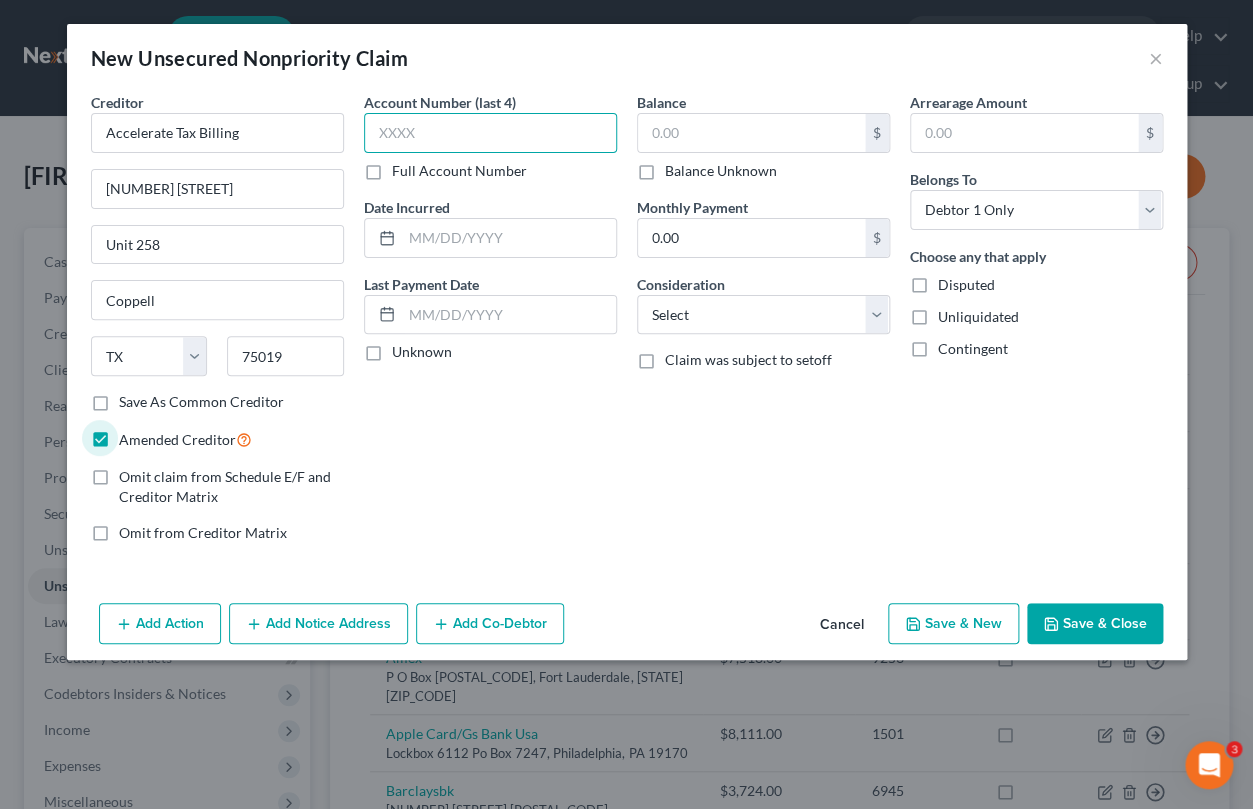 click at bounding box center (490, 133) 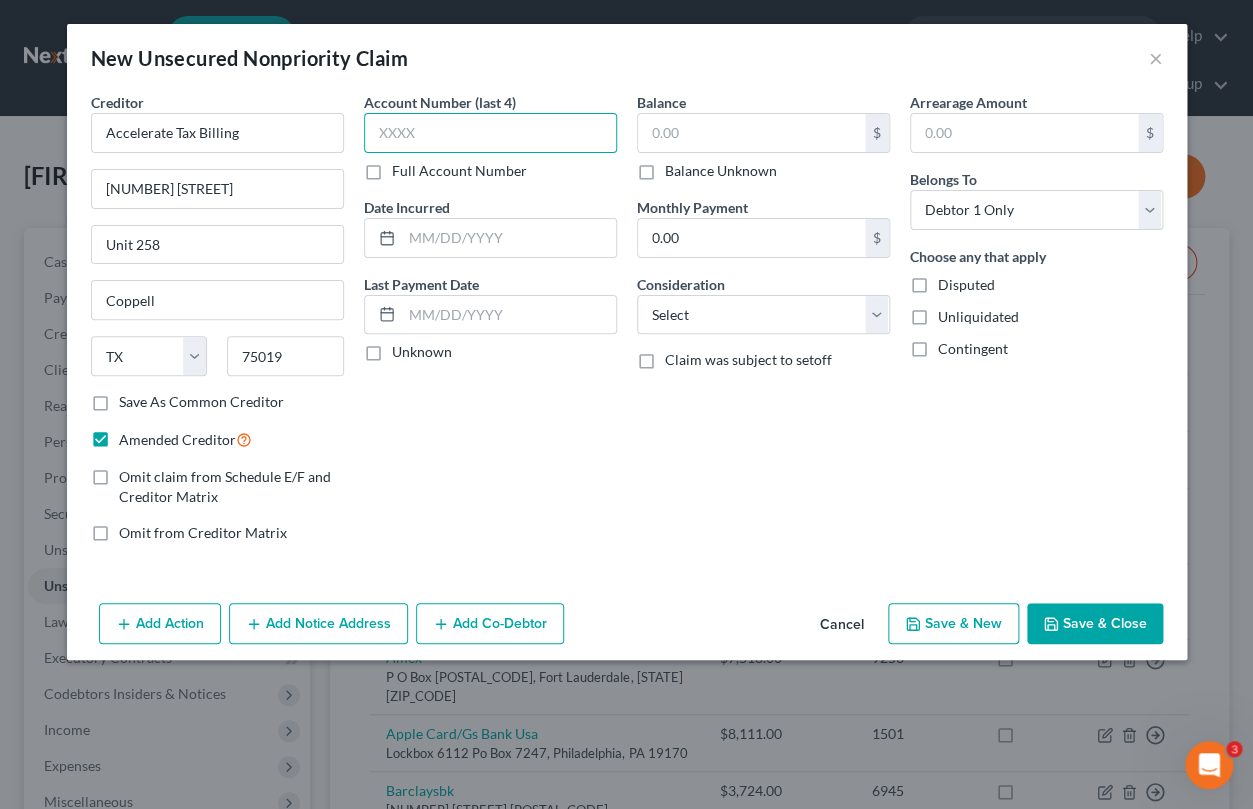 type on "8" 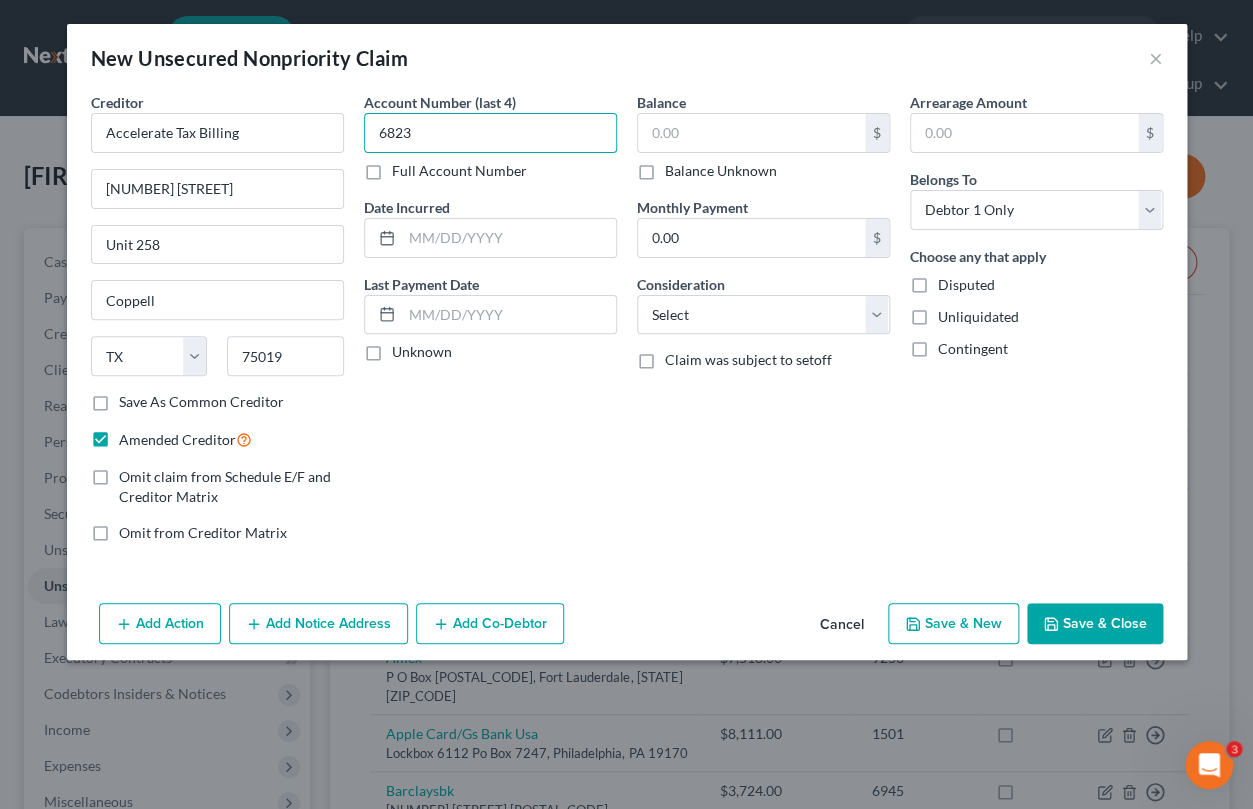 type on "6823" 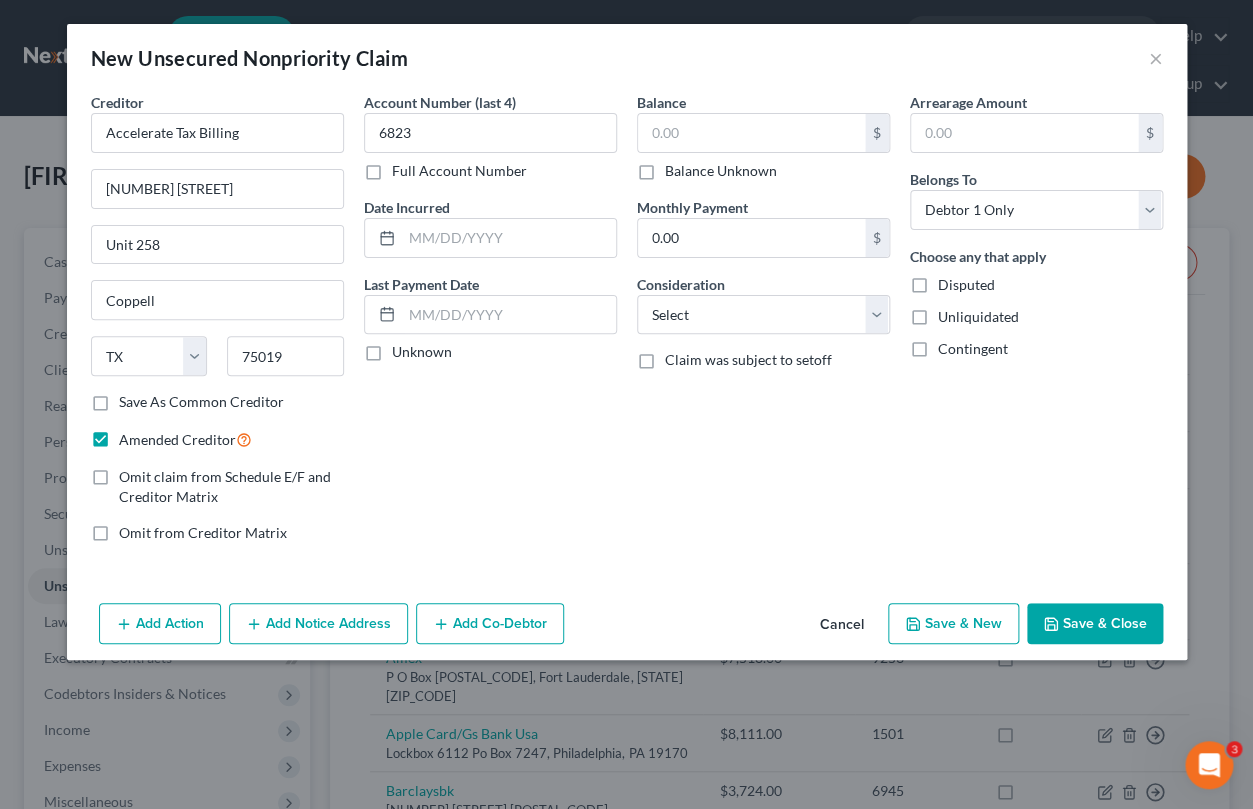 click on "Balance
$
Balance Unknown
Balance Undetermined
$
Balance Unknown
Monthly Payment 0.00 $ Consideration Select Cable / Satellite Services Collection Agency Credit Card Debt Debt Counseling / Attorneys Deficiency Balance Domestic Support Obligations Home / Car Repairs Income Taxes Judgment Liens Medical Services Monies Loaned / Advanced Mortgage Obligation From Divorce Or Separation Obligation To Pensions Other Overdrawn Bank Account Promised To Help Pay Creditors Student Loans Suppliers And Vendors Telephone / Internet Services Utility Services Claim was subject to setoff" at bounding box center (763, 325) 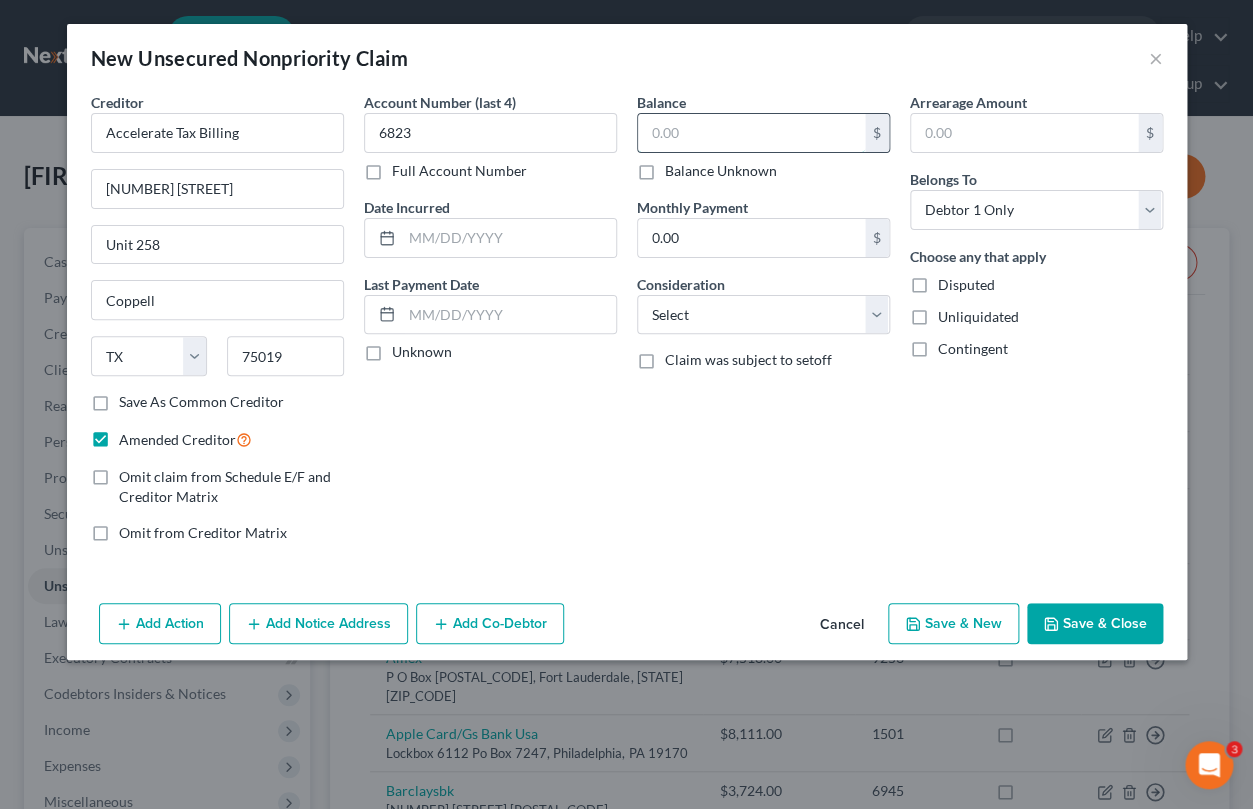 click at bounding box center (751, 133) 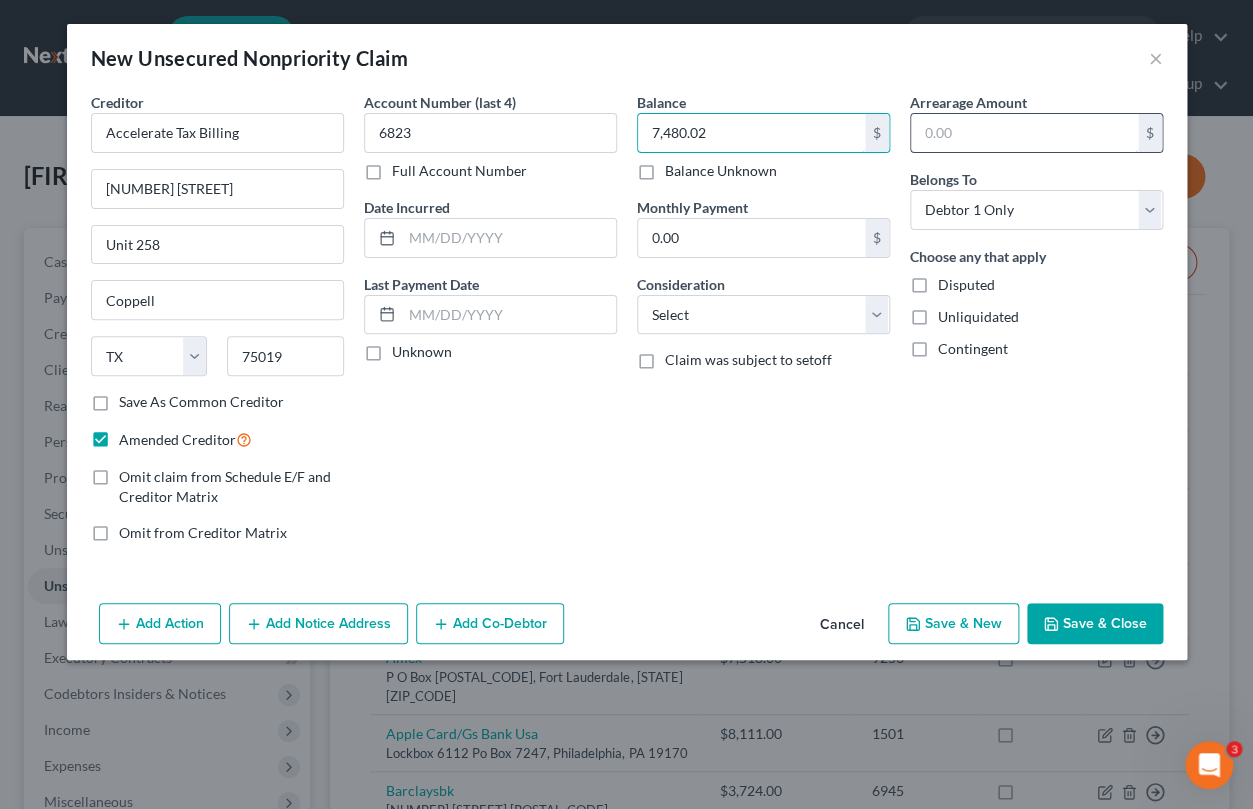 type on "7,480.02" 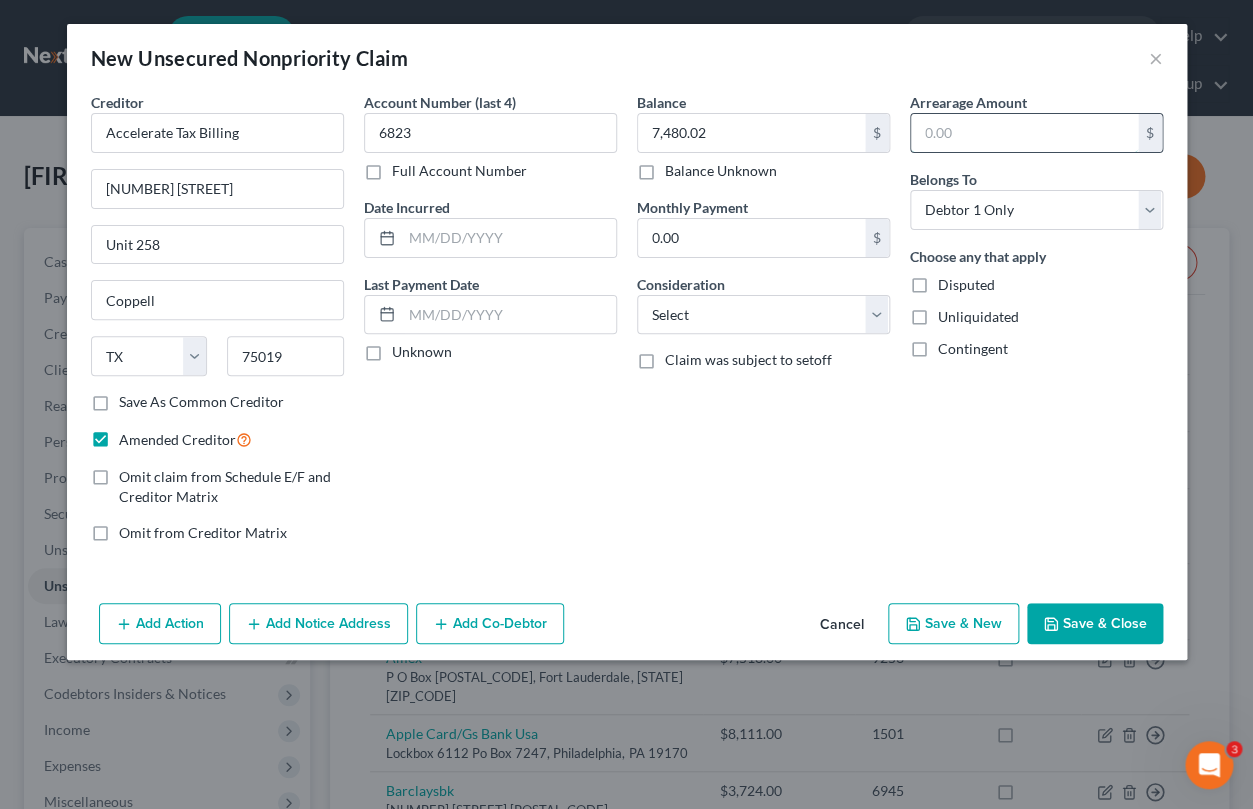 click at bounding box center (1024, 133) 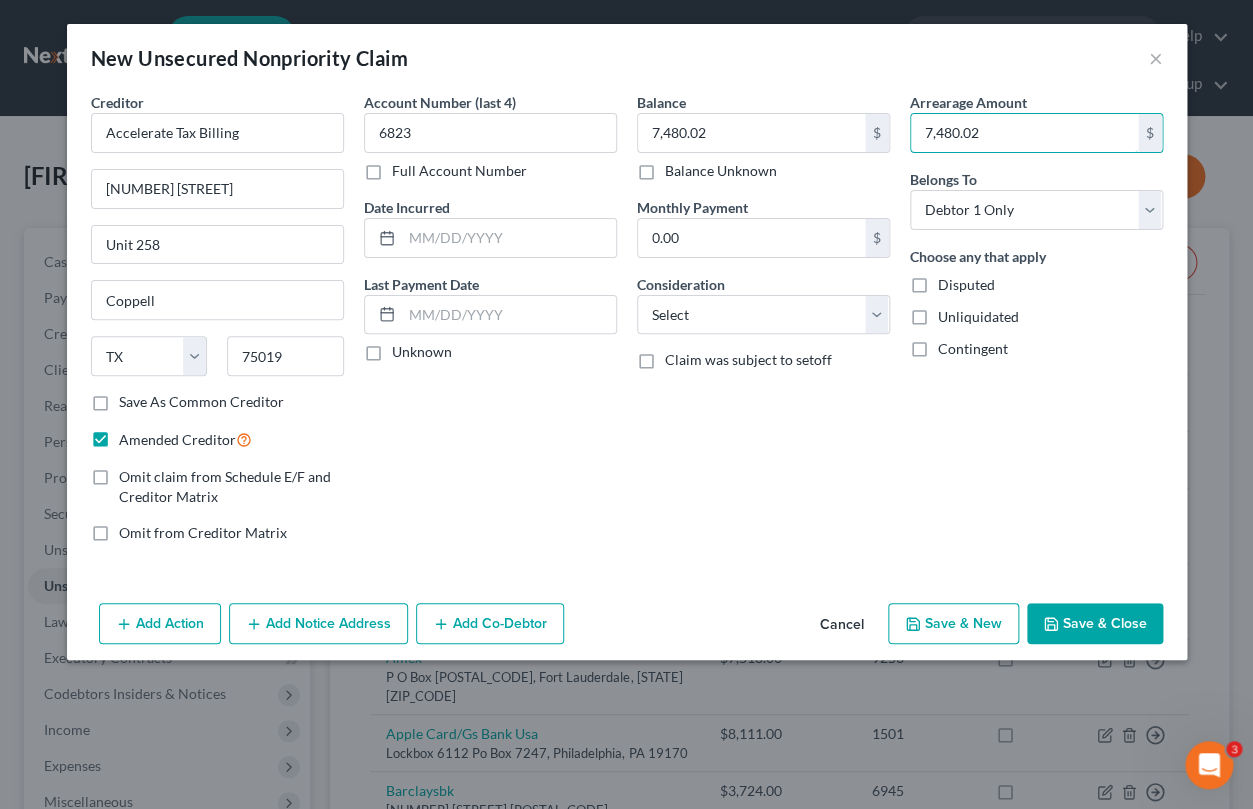 type on "7,480.02" 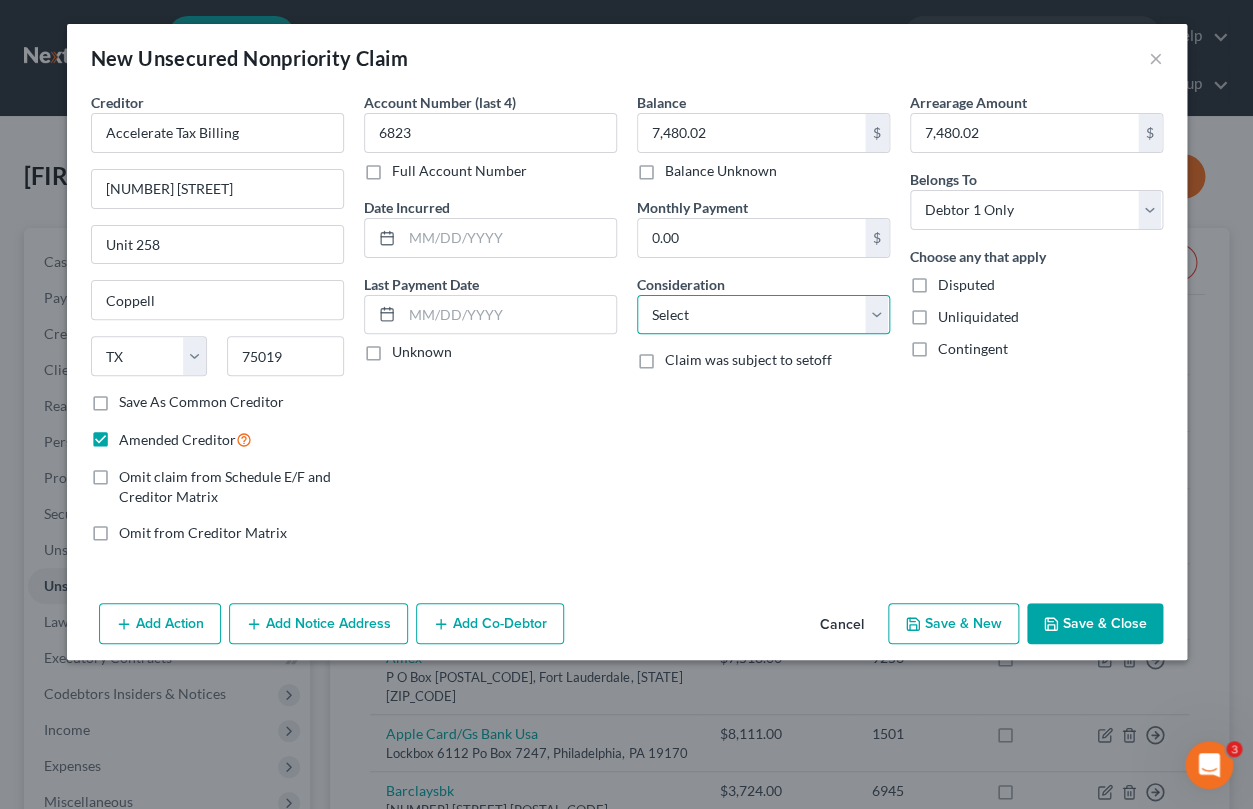 select on "14" 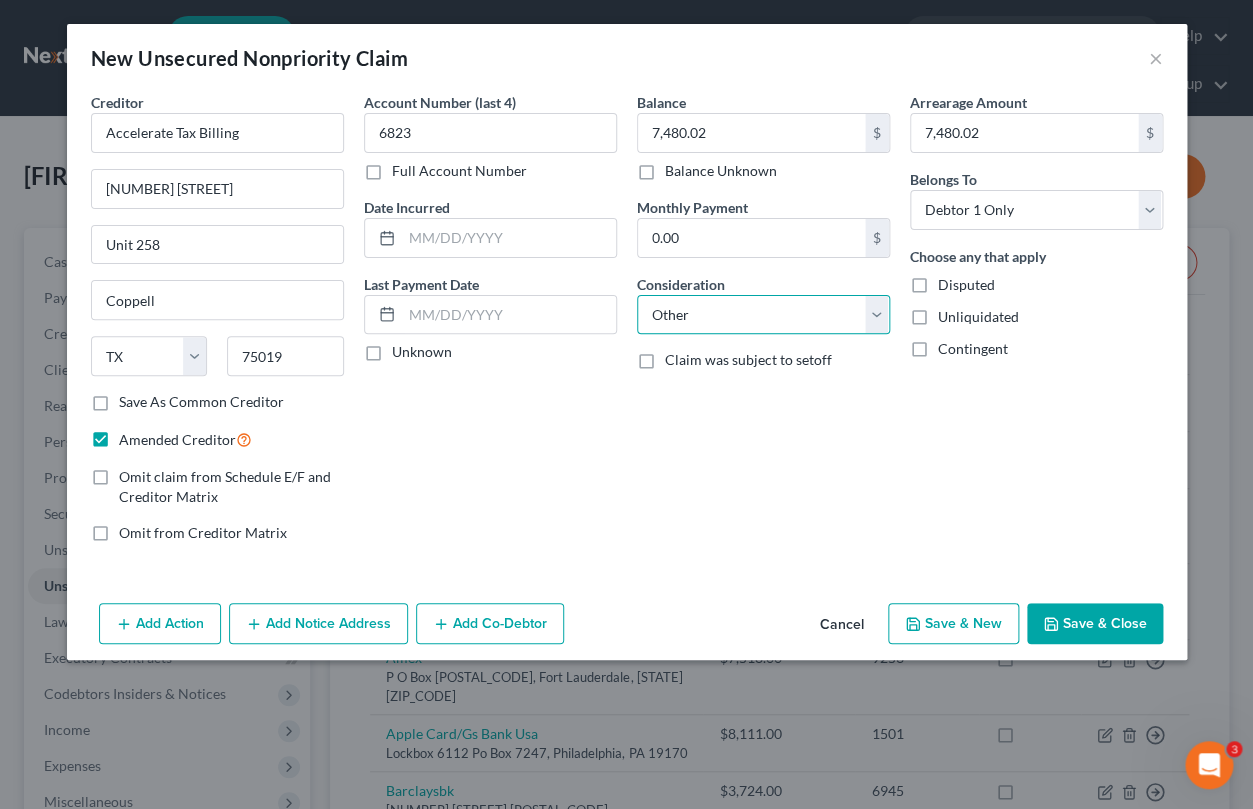 click on "Other" at bounding box center (0, 0) 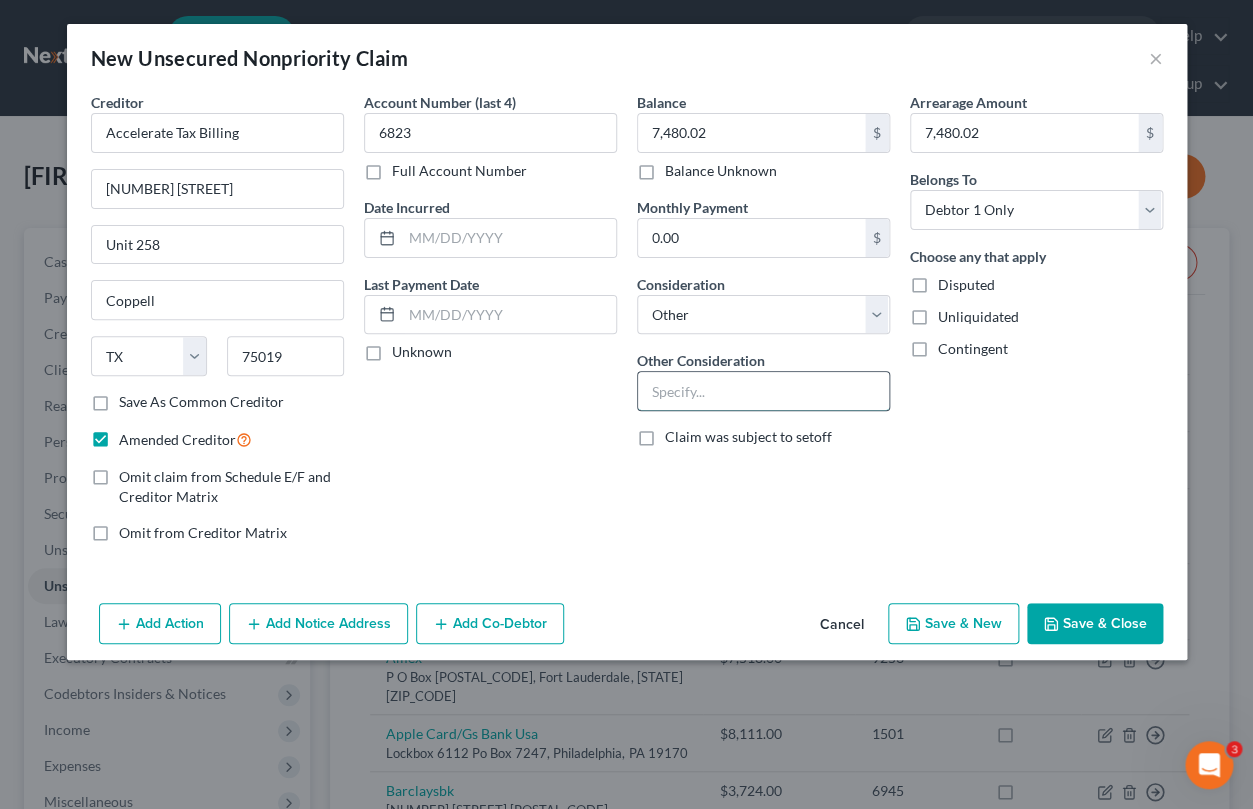 click at bounding box center (763, 391) 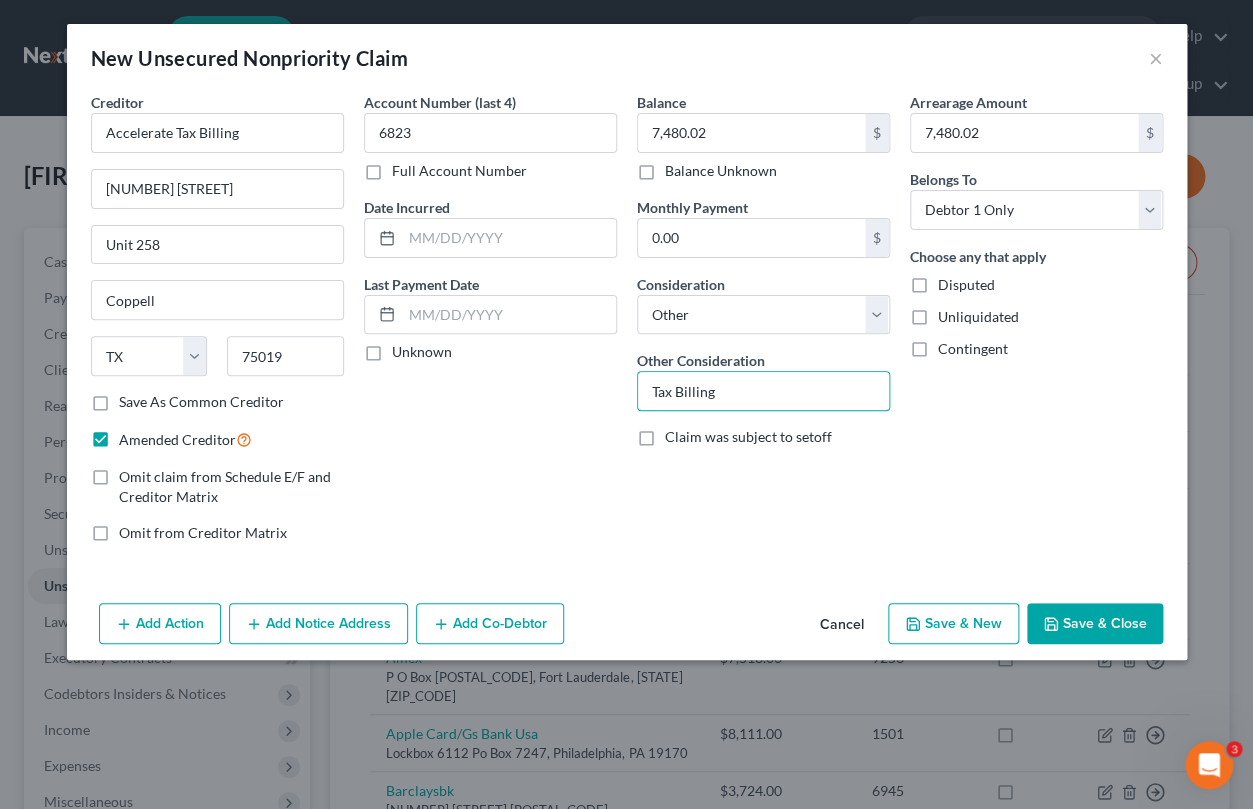 type on "Tax Billing" 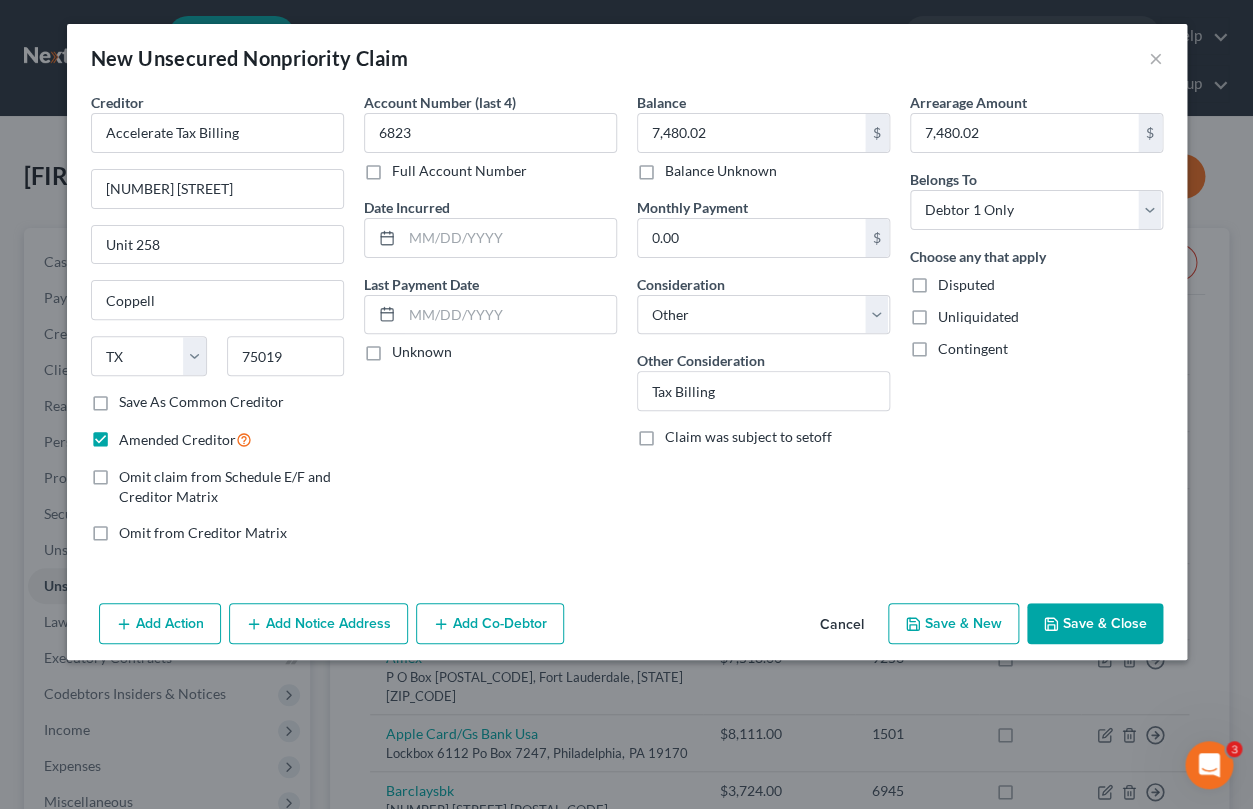 click on "Arrearage Amount $
Belongs To
*
Select Debtor 1 Only Debtor 2 Only Debtor 1 And Debtor 2 Only At Least One Of The Debtors And Another Community Property Choose any that apply Disputed Unliquidated Contingent" at bounding box center (1036, 325) 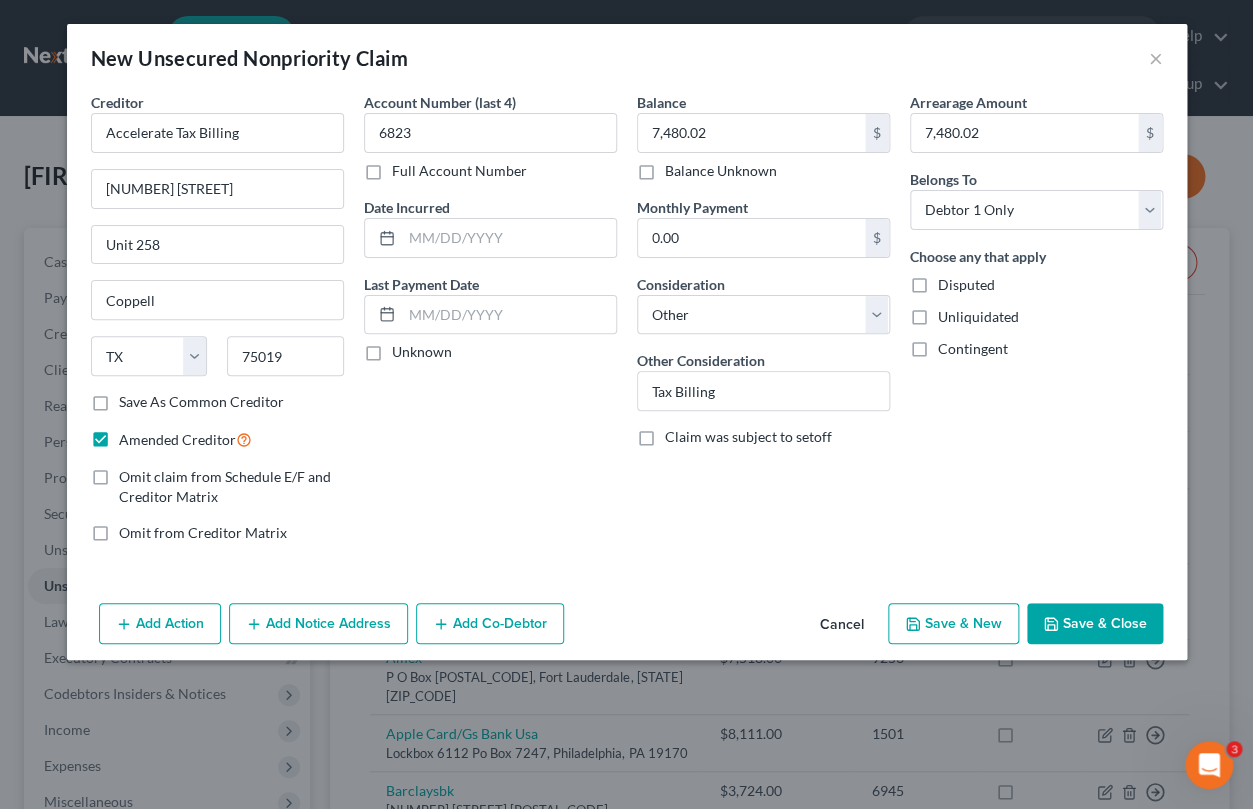 click on "Unknown" at bounding box center [422, 352] 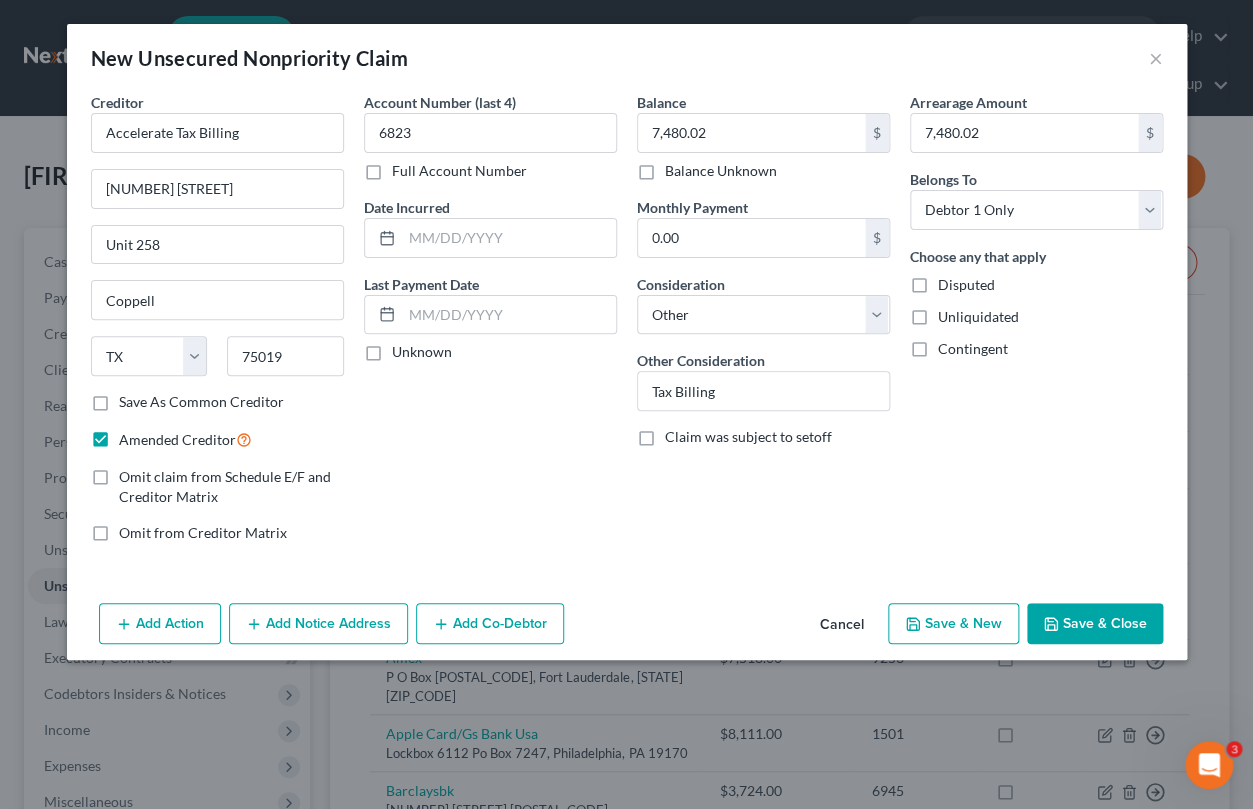 click on "Unknown" at bounding box center (406, 348) 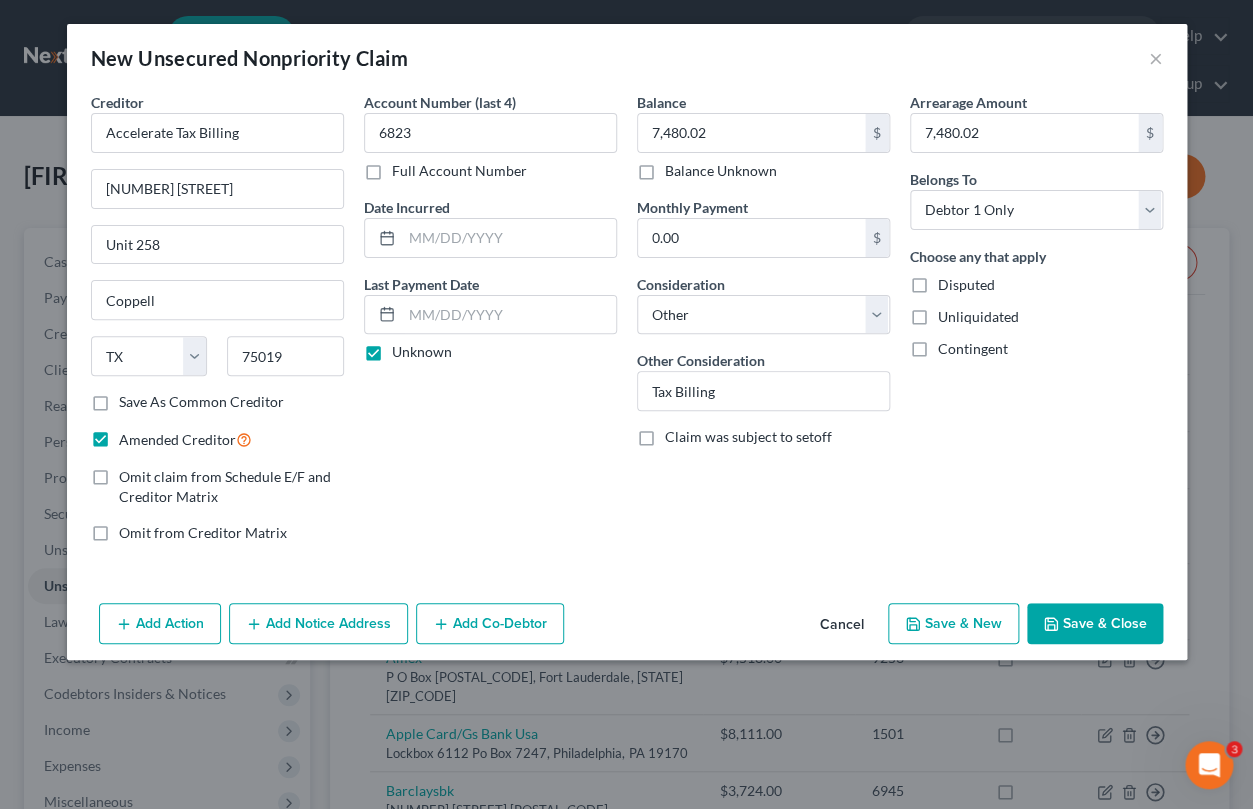 click on "Add Co-Debtor" at bounding box center [490, 624] 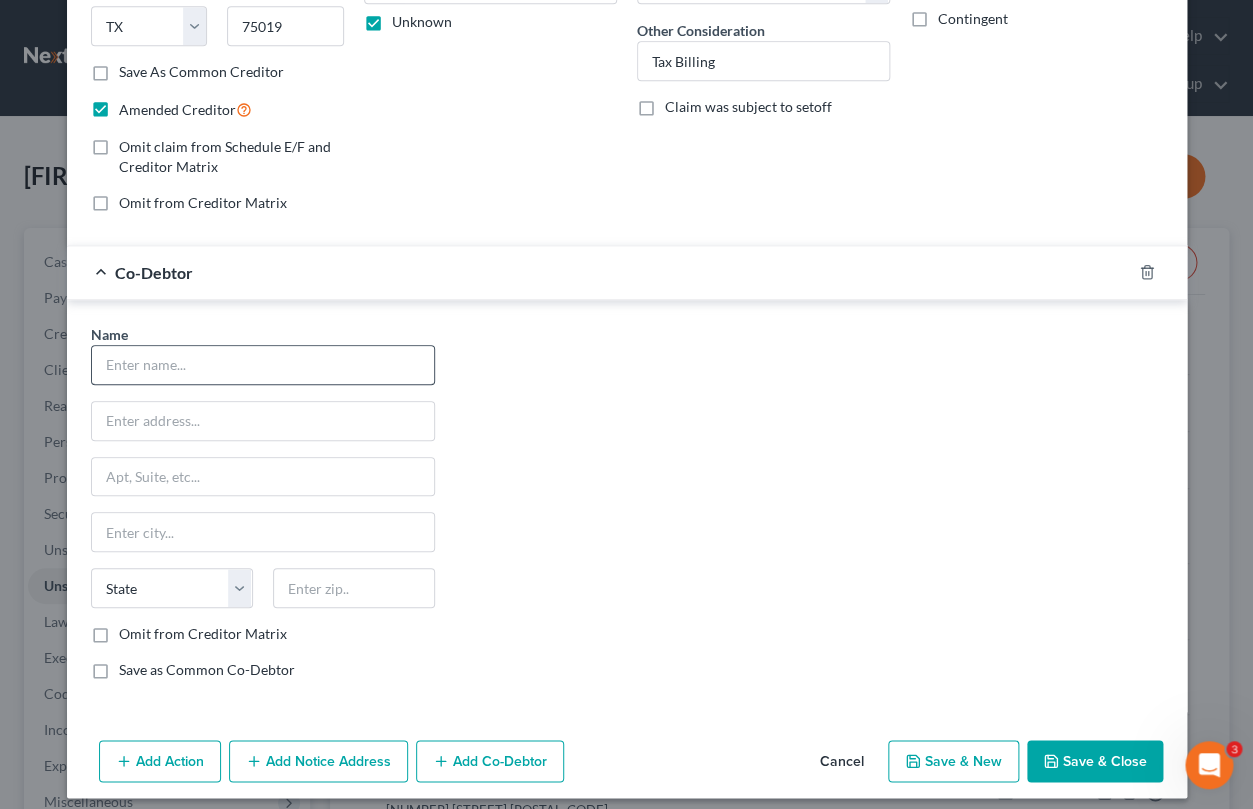scroll, scrollTop: 344, scrollLeft: 0, axis: vertical 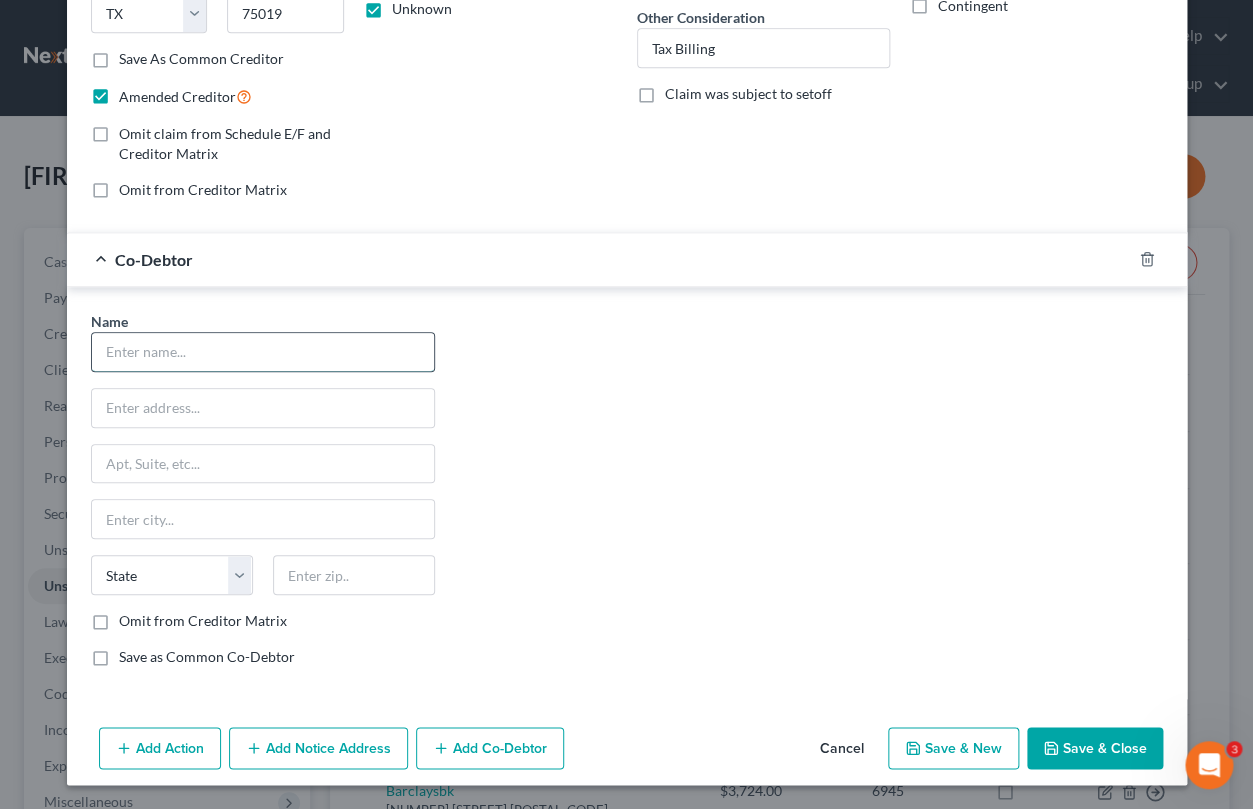 click at bounding box center (263, 352) 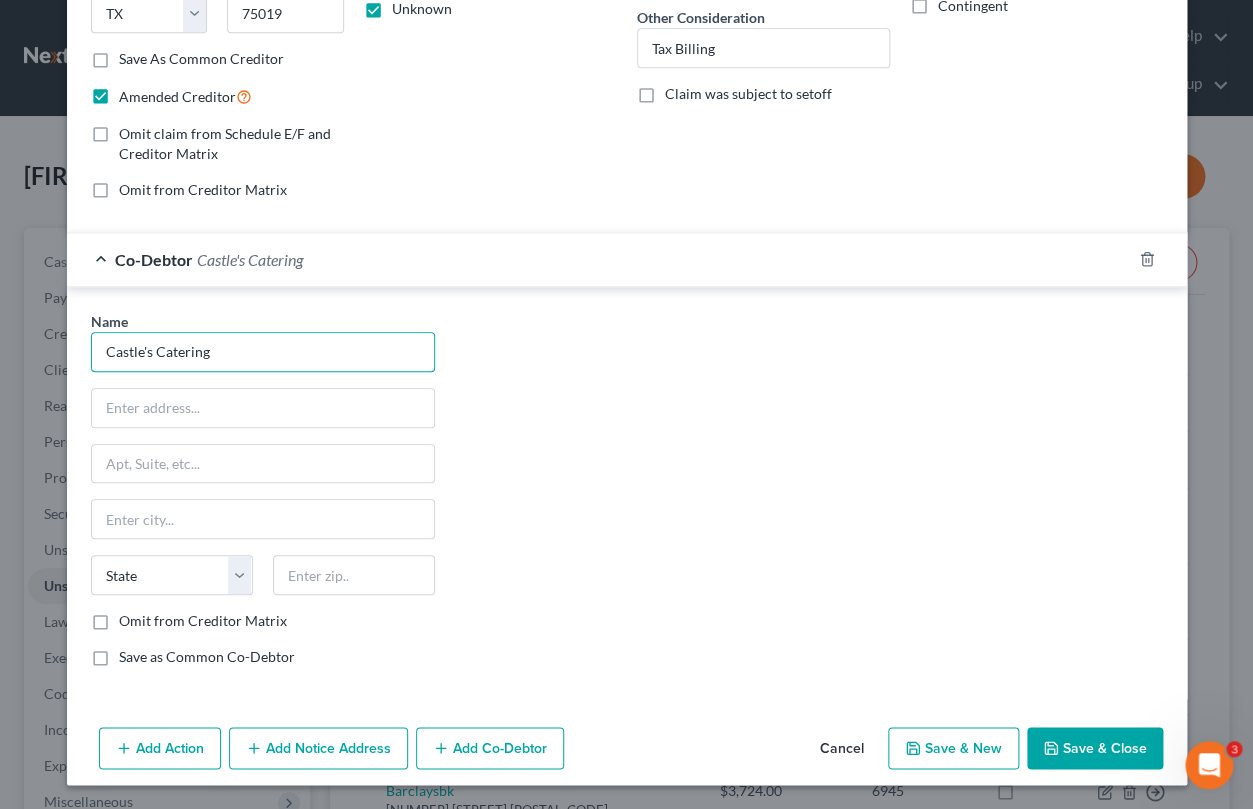 type on "Castle's Catering" 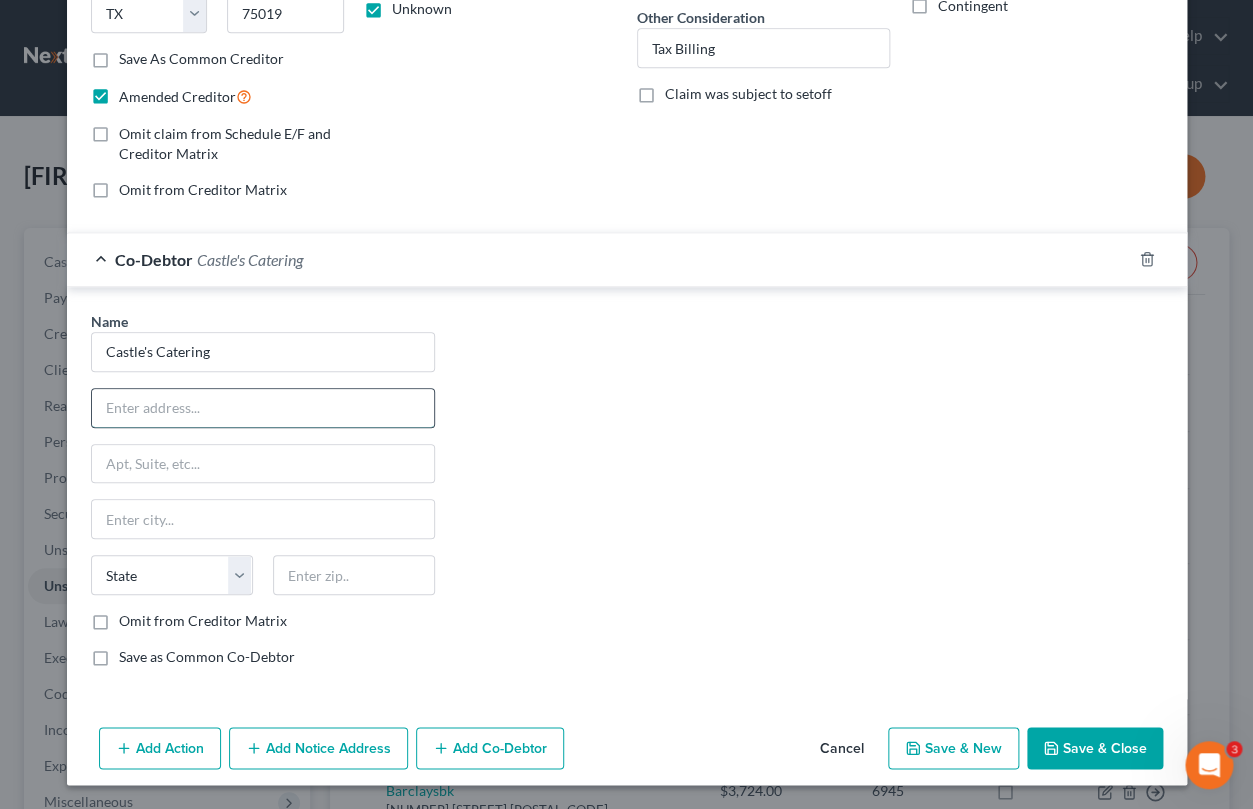 click at bounding box center (263, 408) 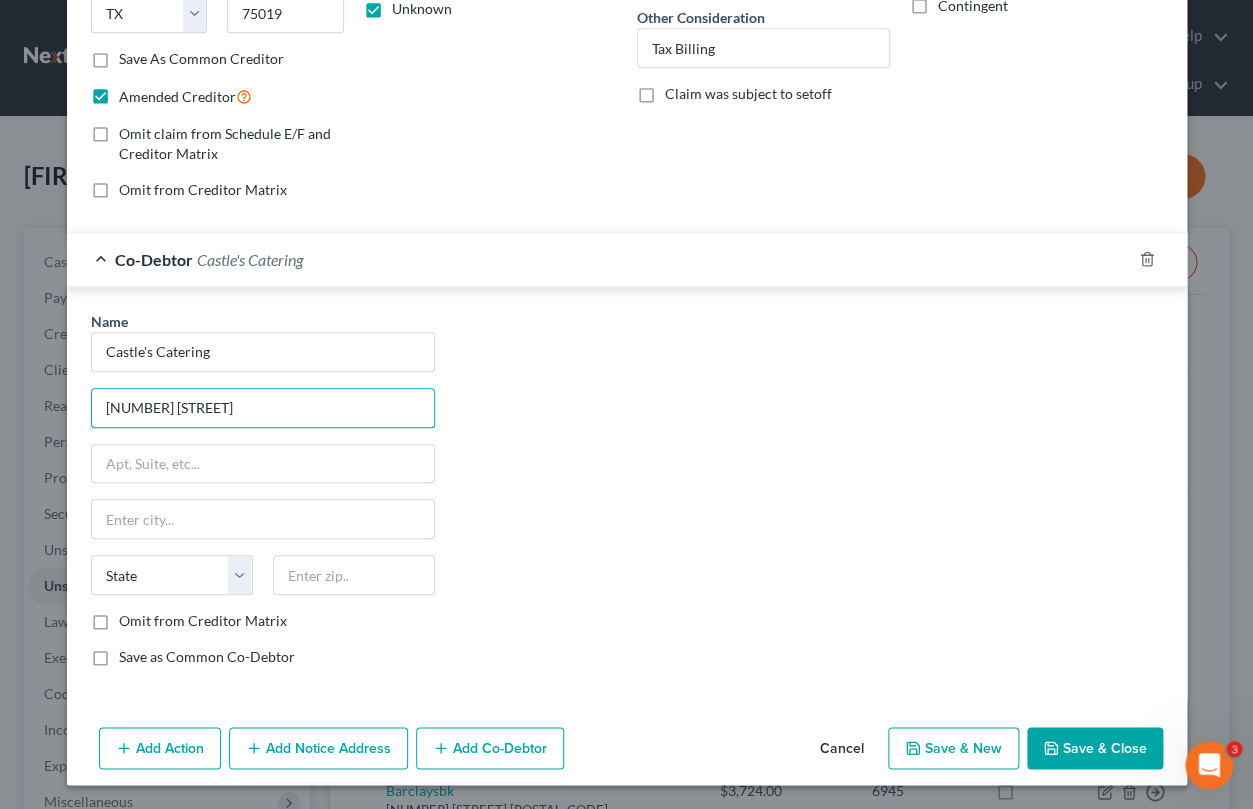 type on "[NUMBER] [STREET]" 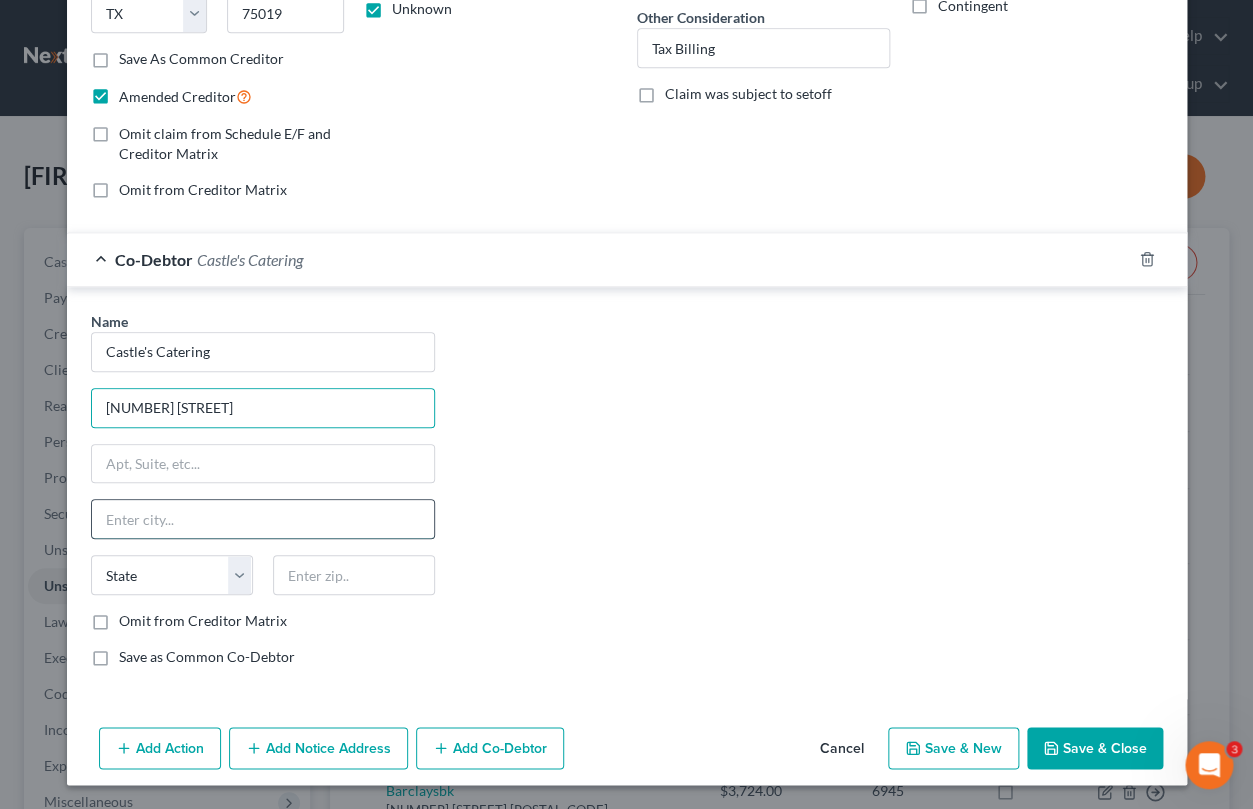click at bounding box center [263, 519] 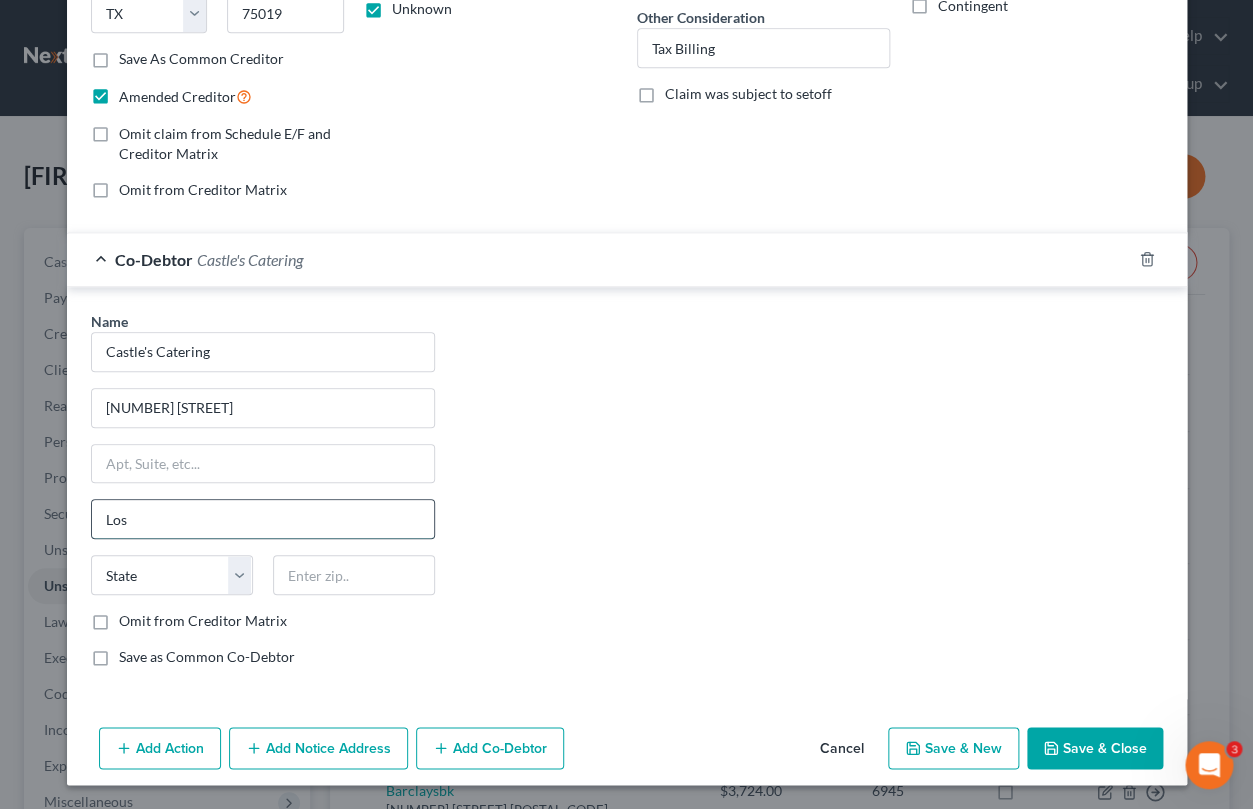 type on "Los Angeles" 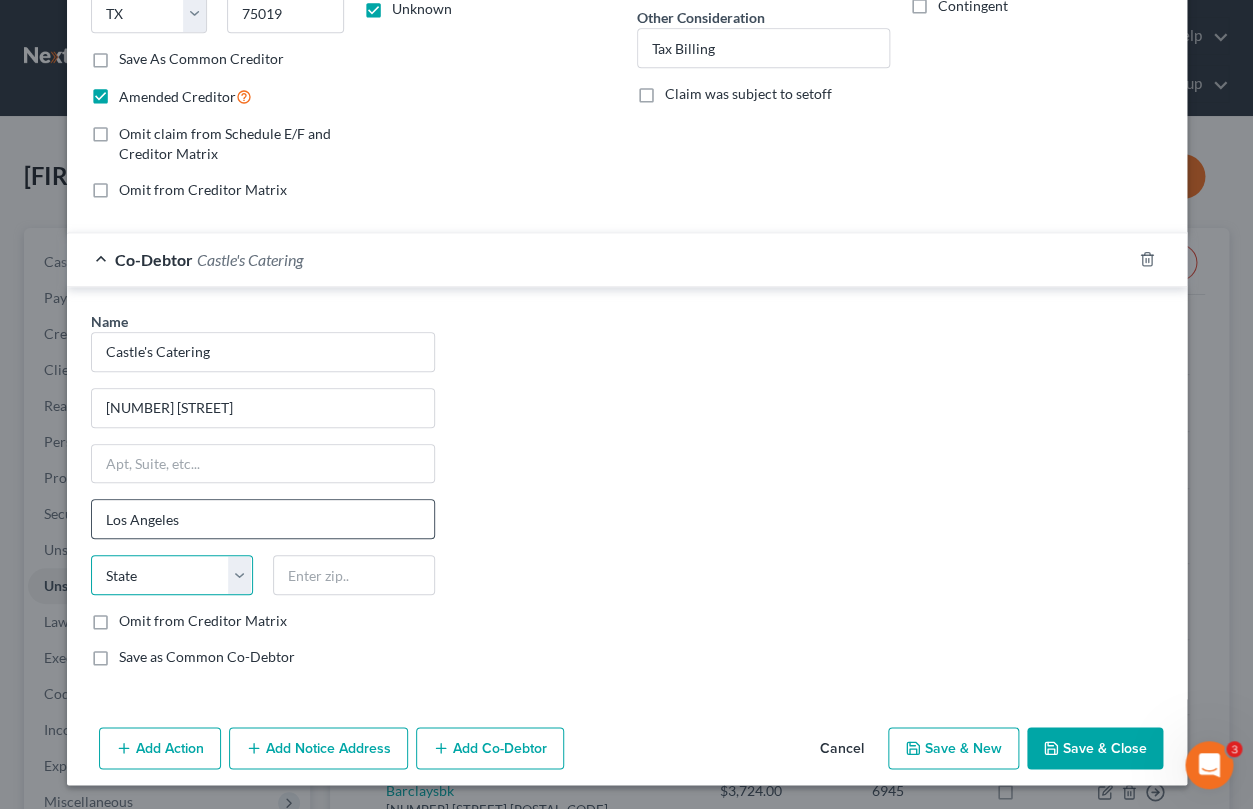 select on "4" 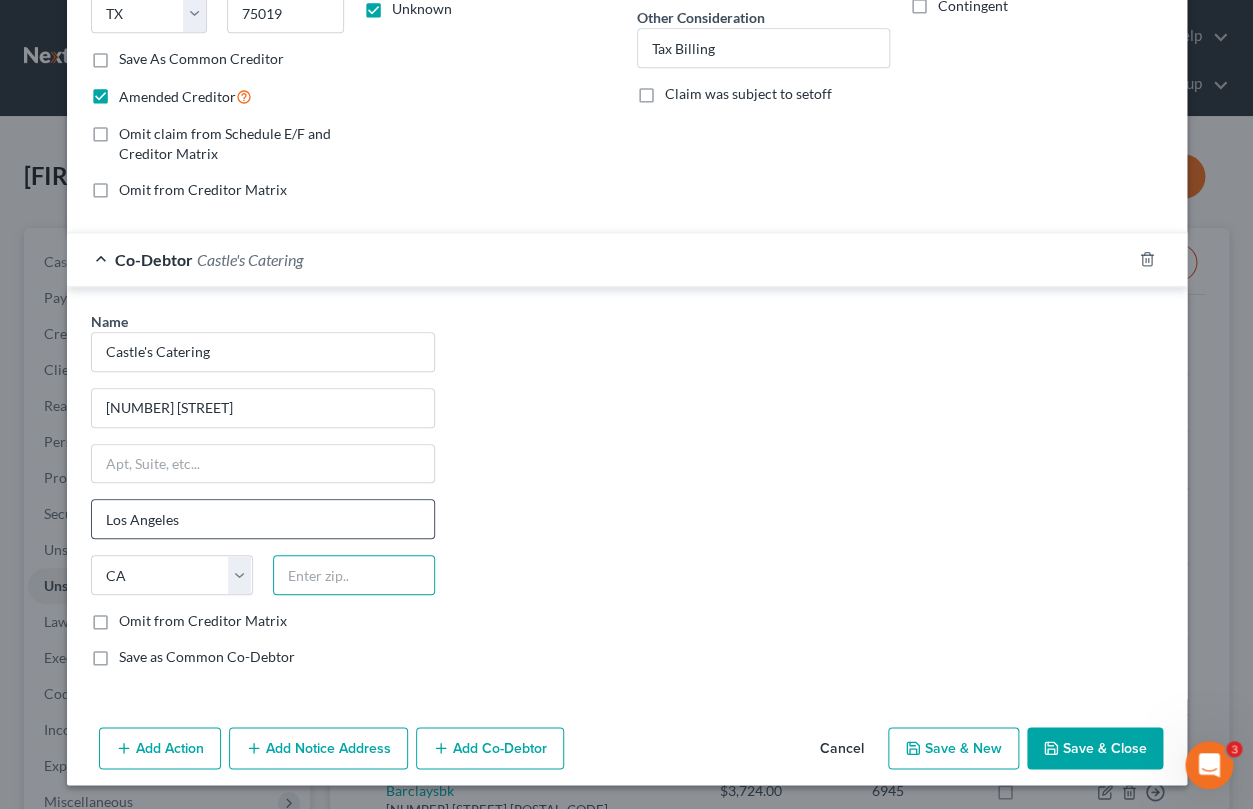 type on "[POSTAL CODE]" 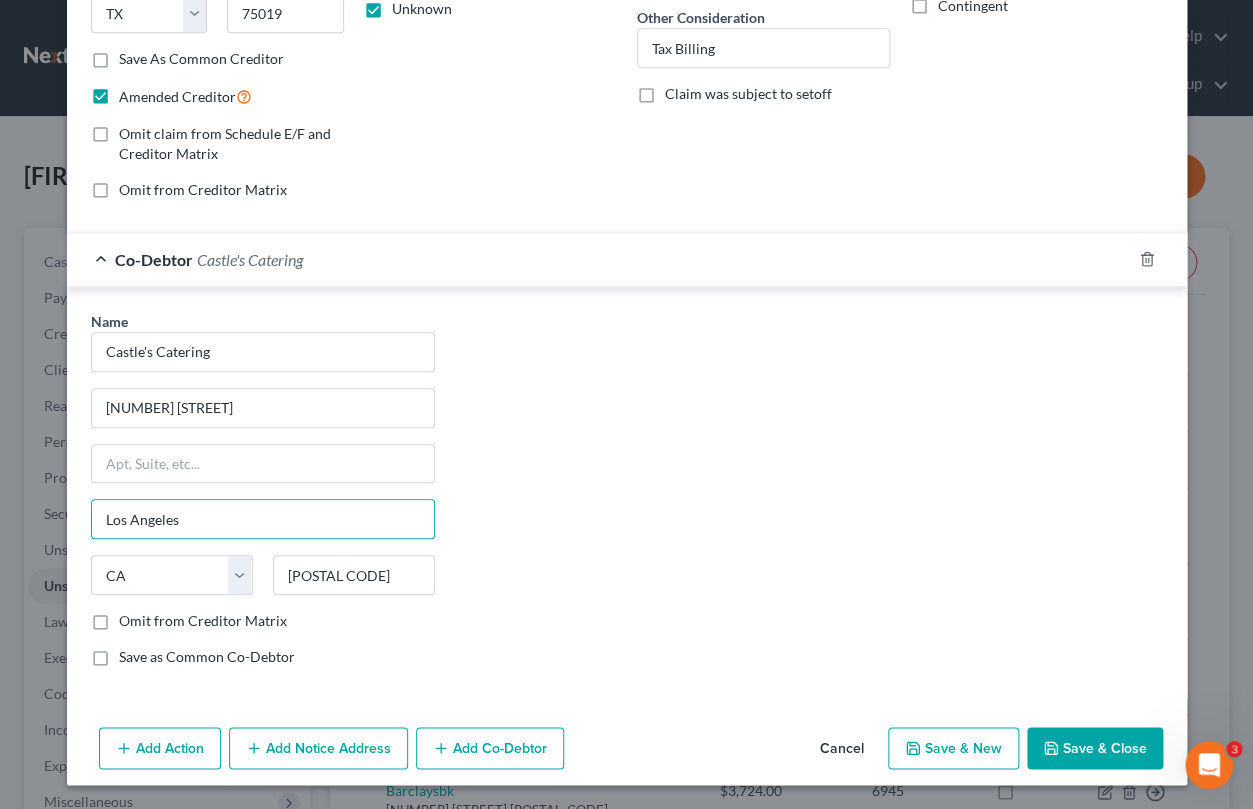 type 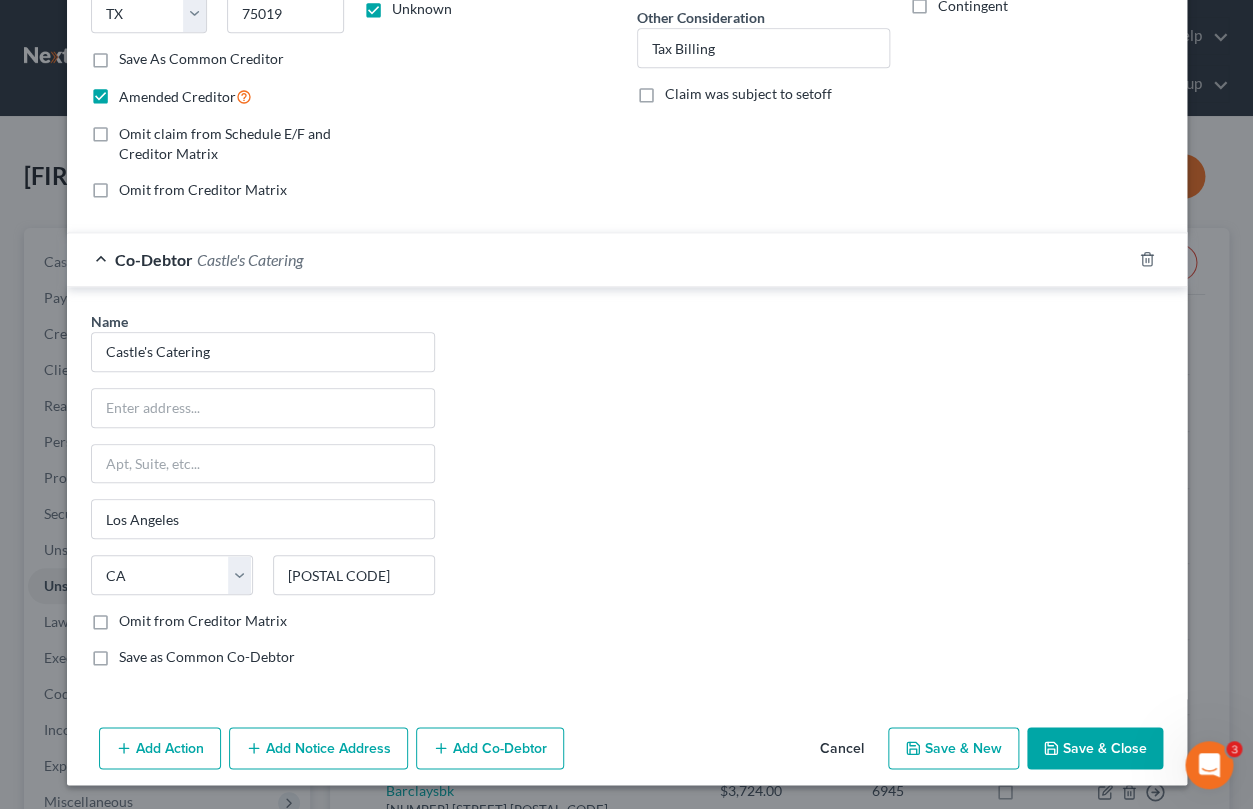 click on "Save as Common Co-Debtor" at bounding box center (207, 657) 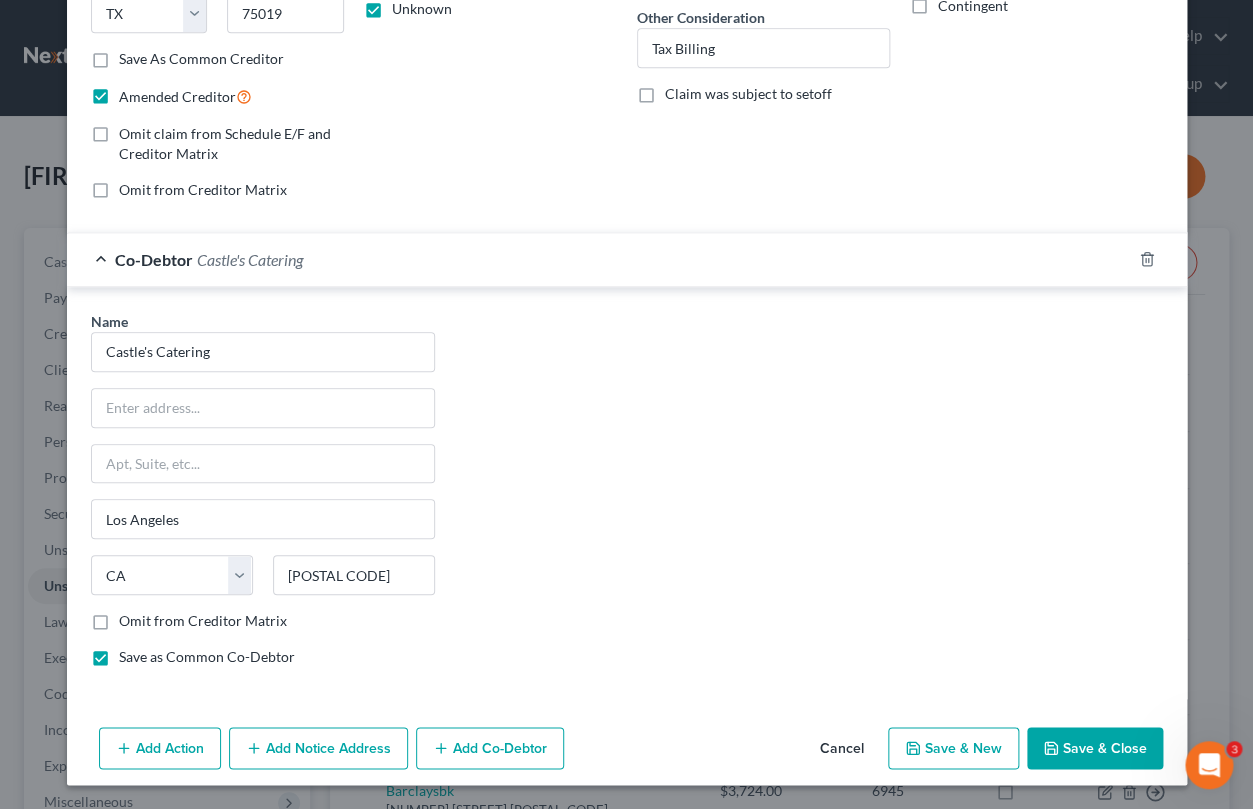 click on "Save & Close" at bounding box center [1095, 748] 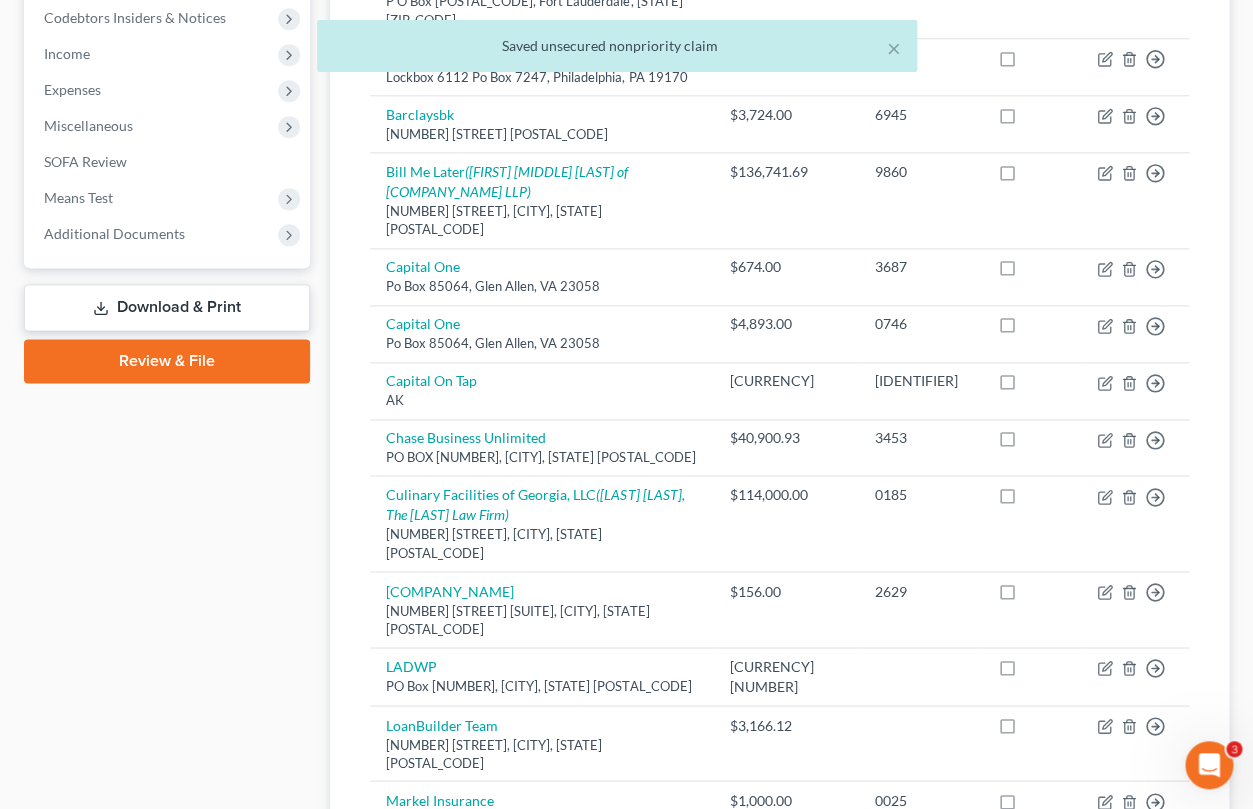 scroll, scrollTop: 1264, scrollLeft: 0, axis: vertical 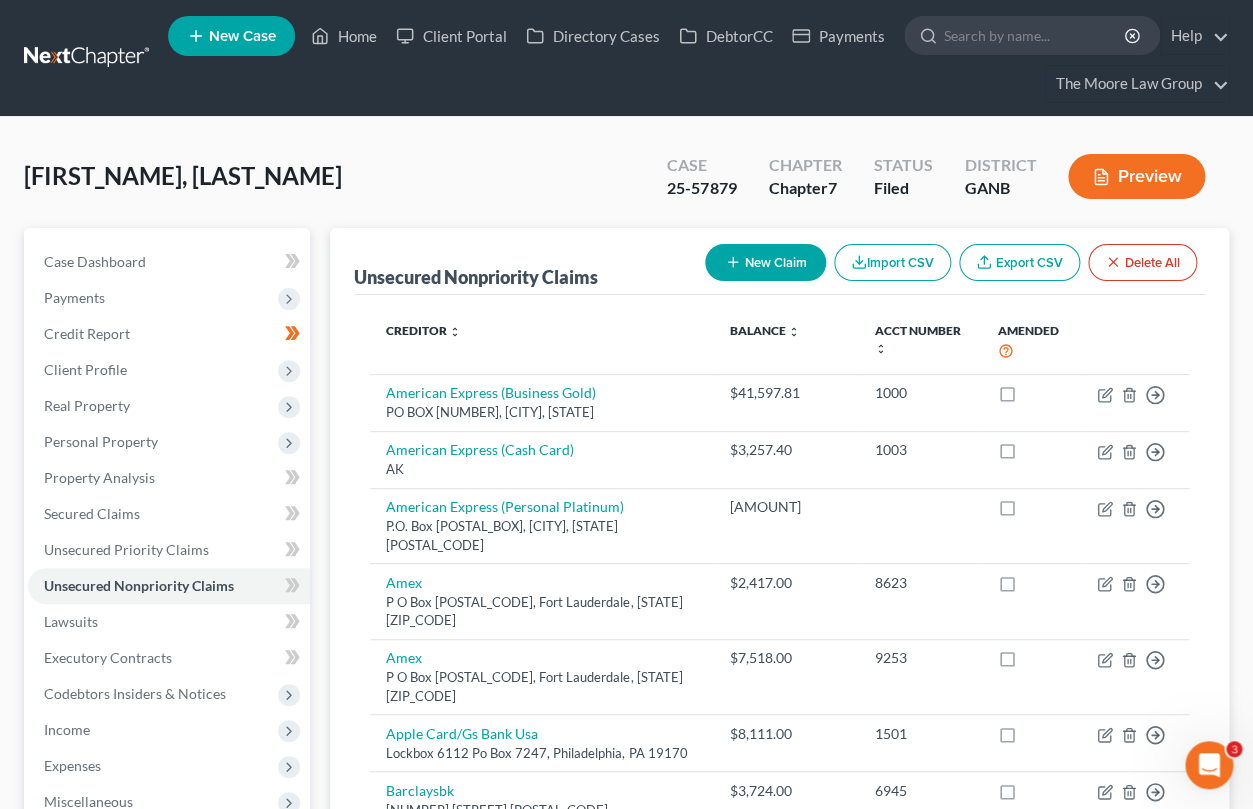 click on "New Claim" at bounding box center [765, 262] 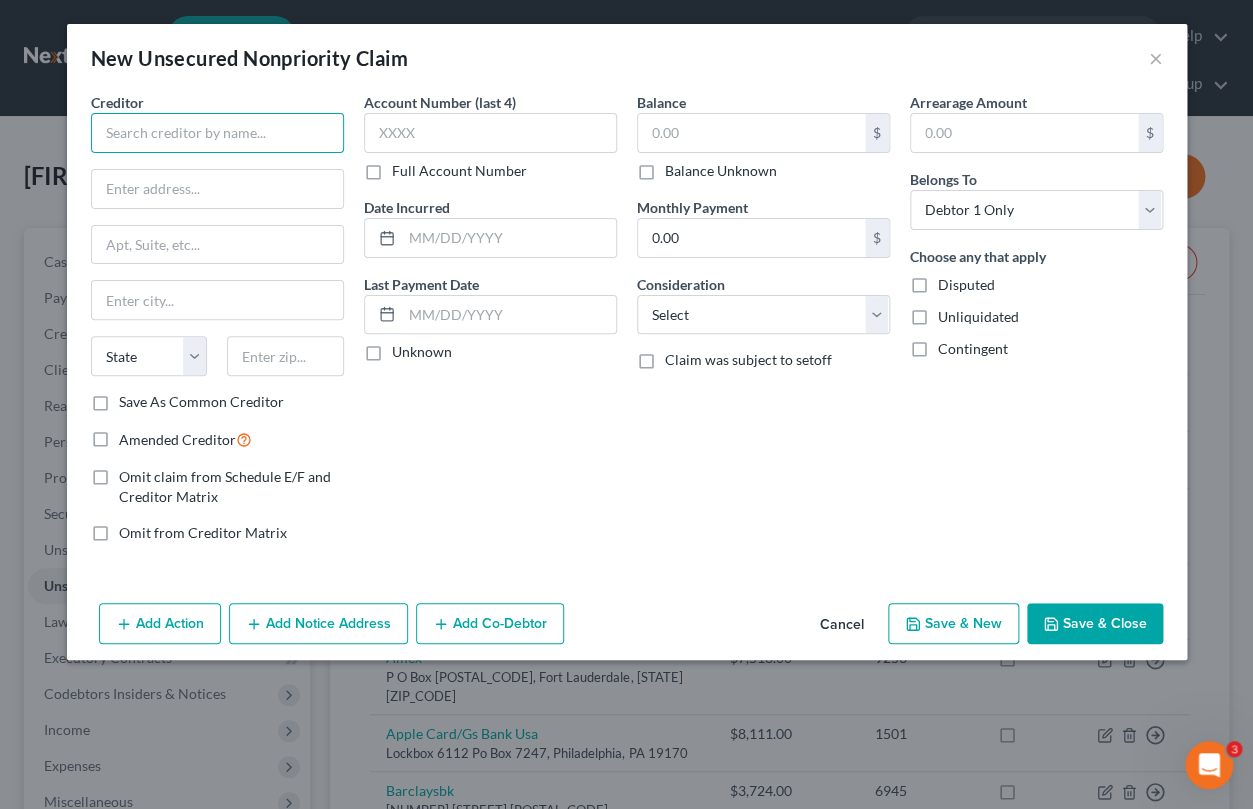 click at bounding box center [217, 133] 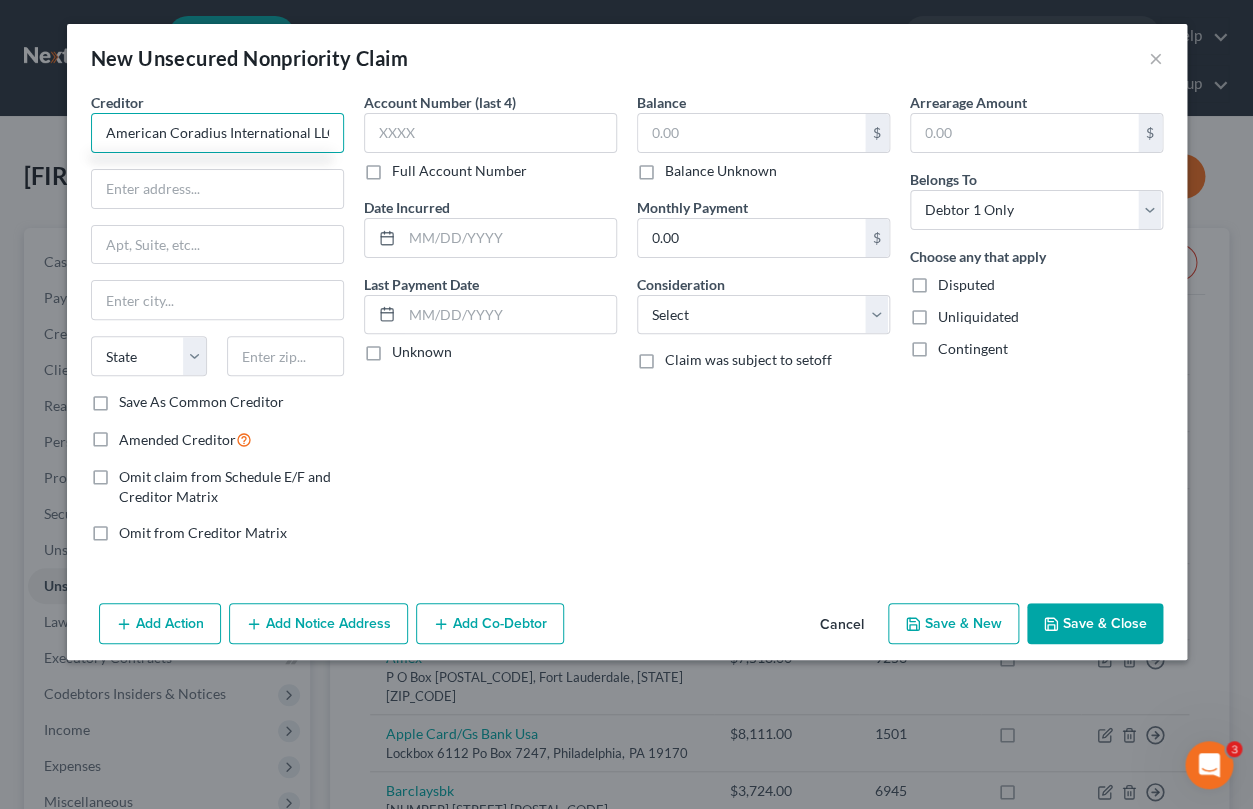scroll, scrollTop: 0, scrollLeft: 3, axis: horizontal 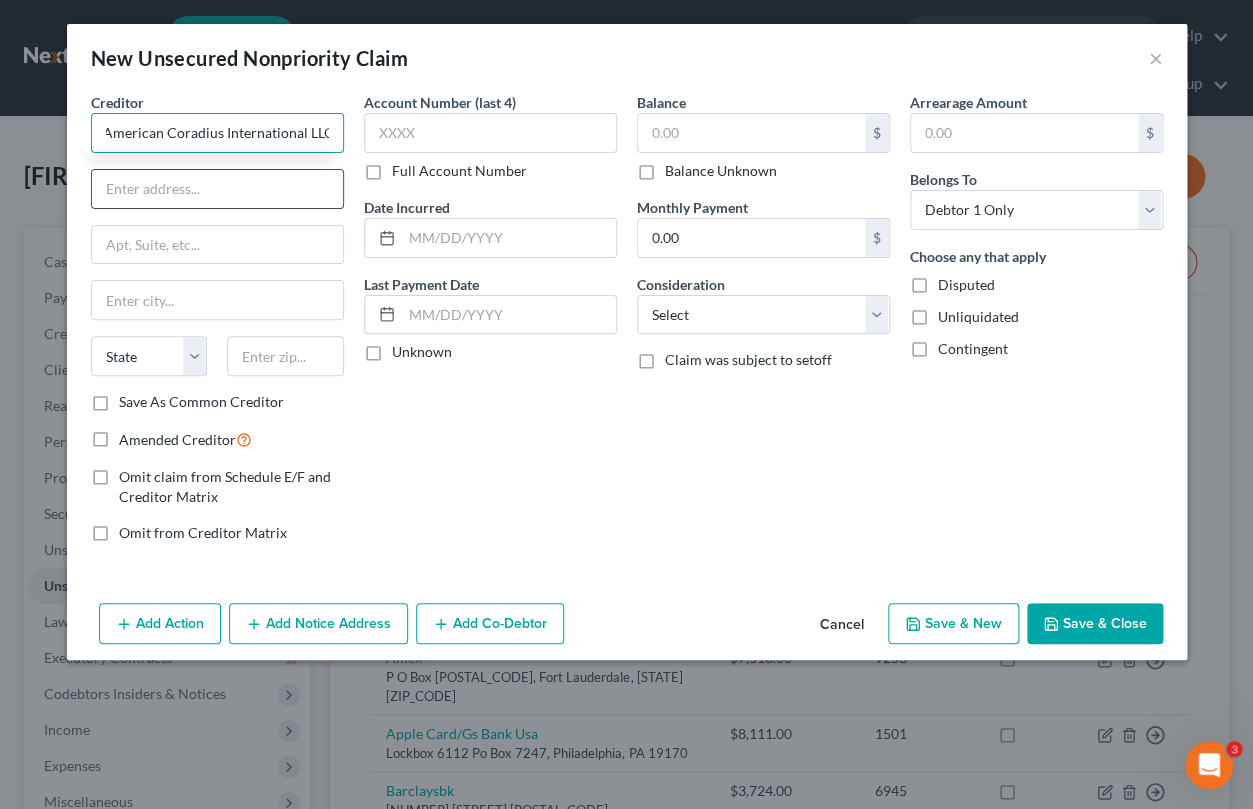 type on "American Coradius International LLC" 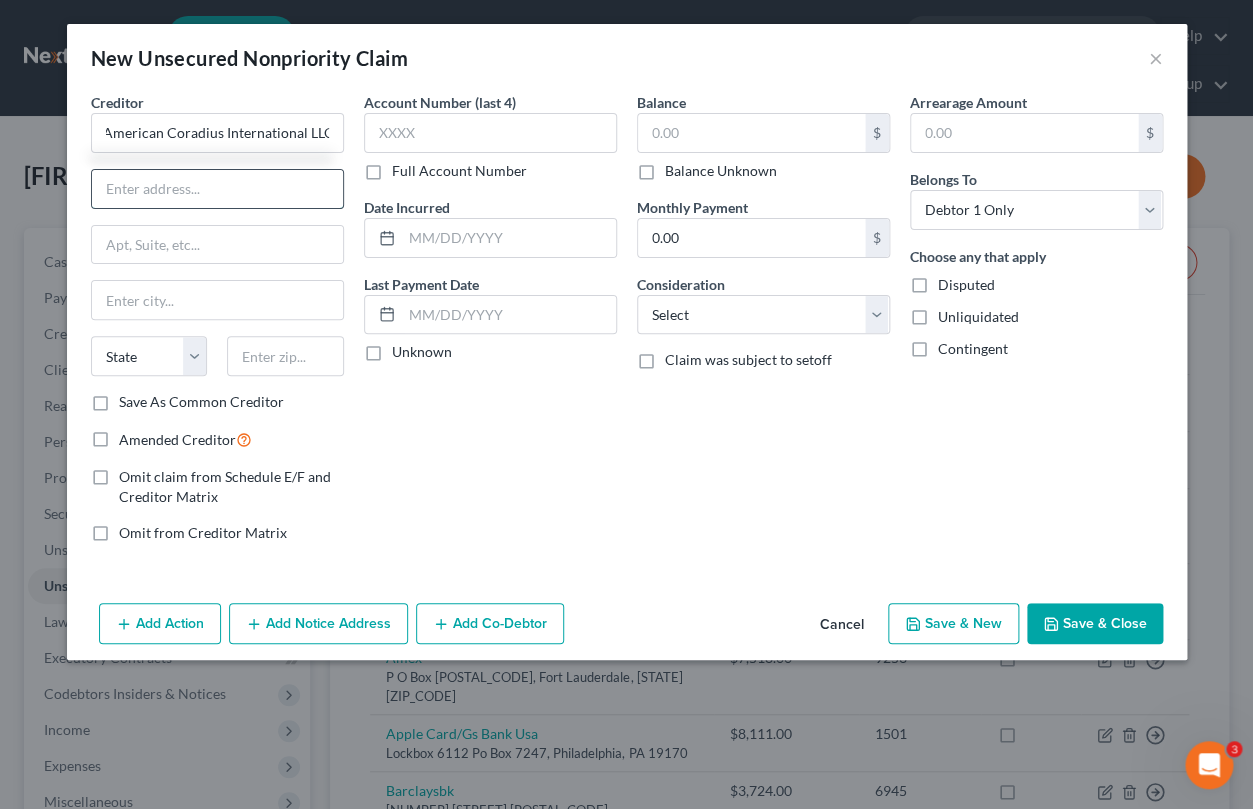 click at bounding box center (217, 189) 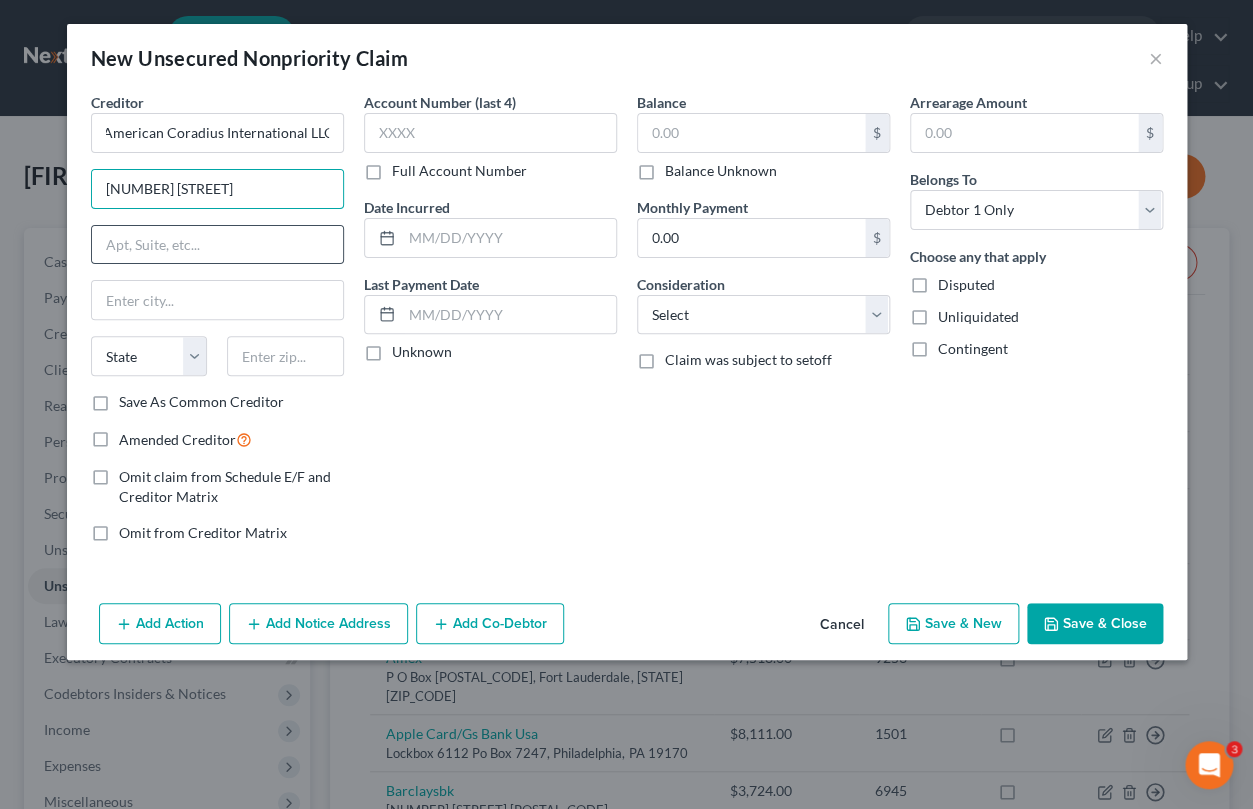 type on "[NUMBER] [STREET]" 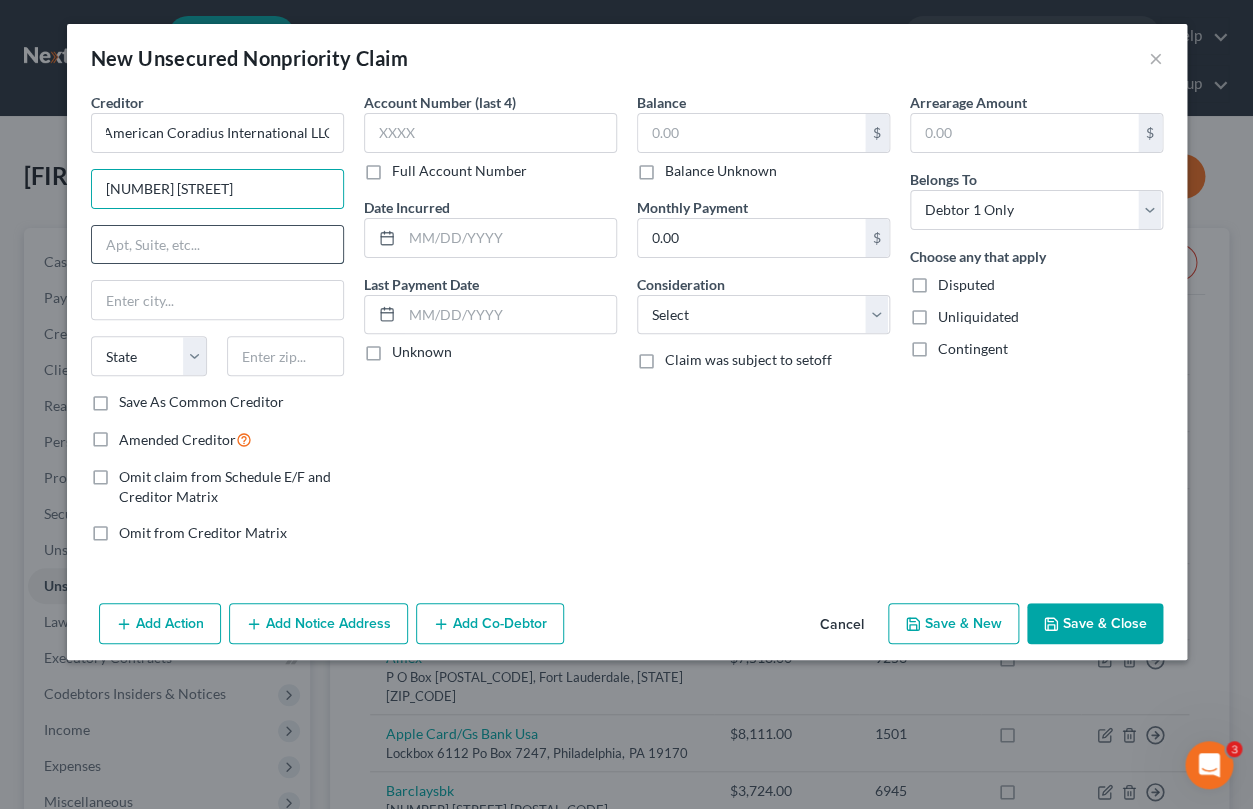 click at bounding box center (217, 245) 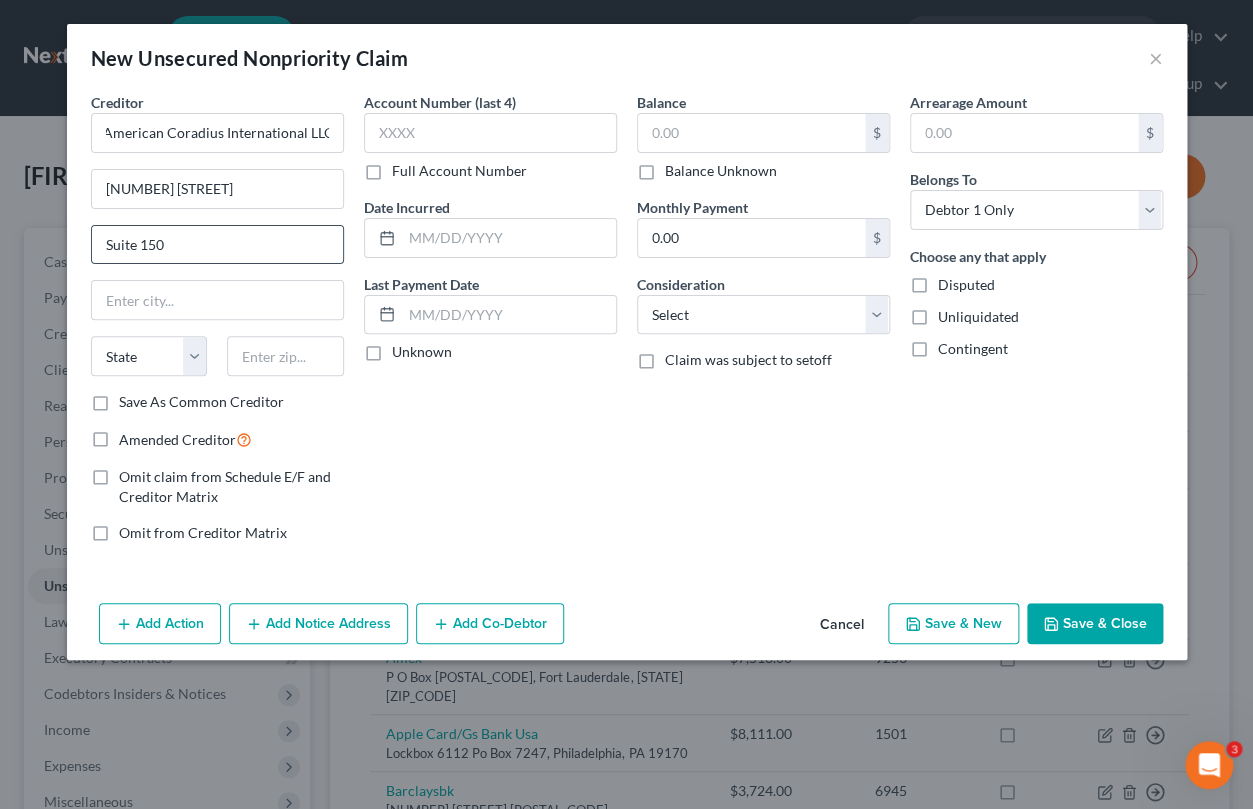 type on "Suite 150" 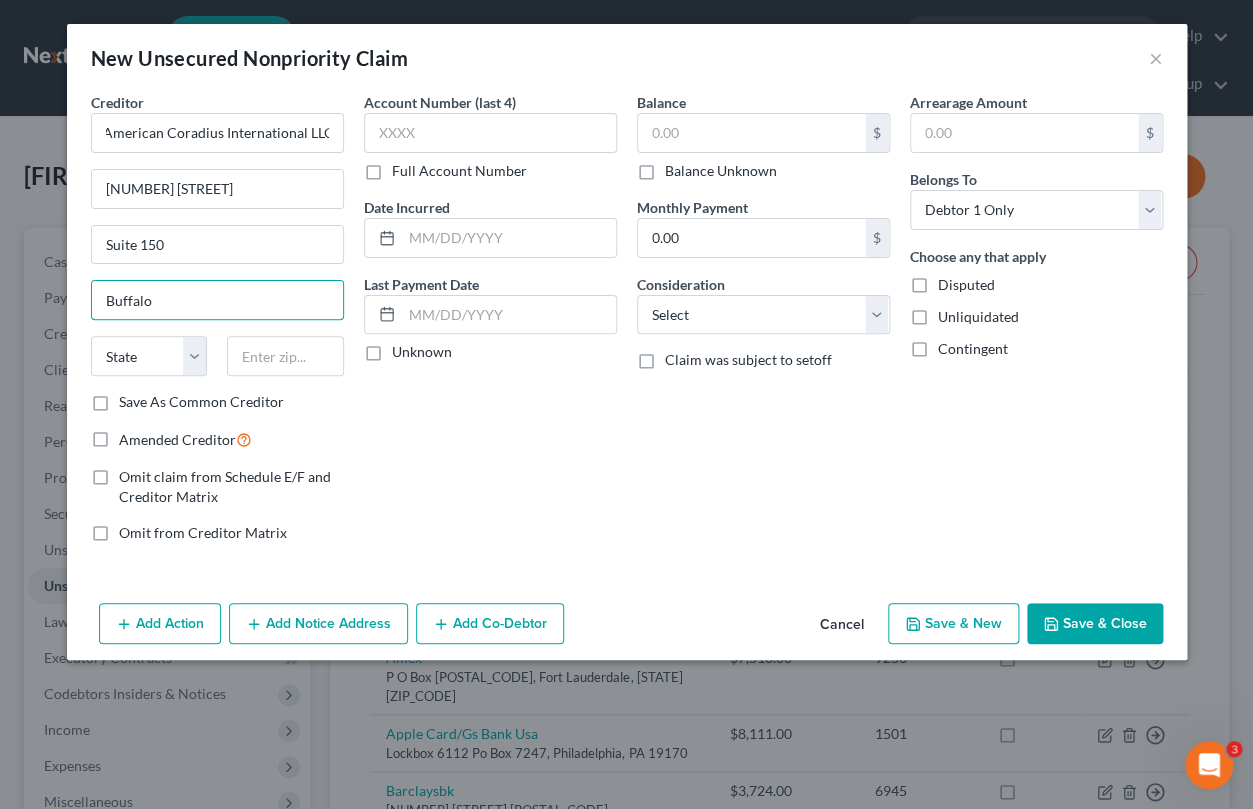type on "Buffalo" 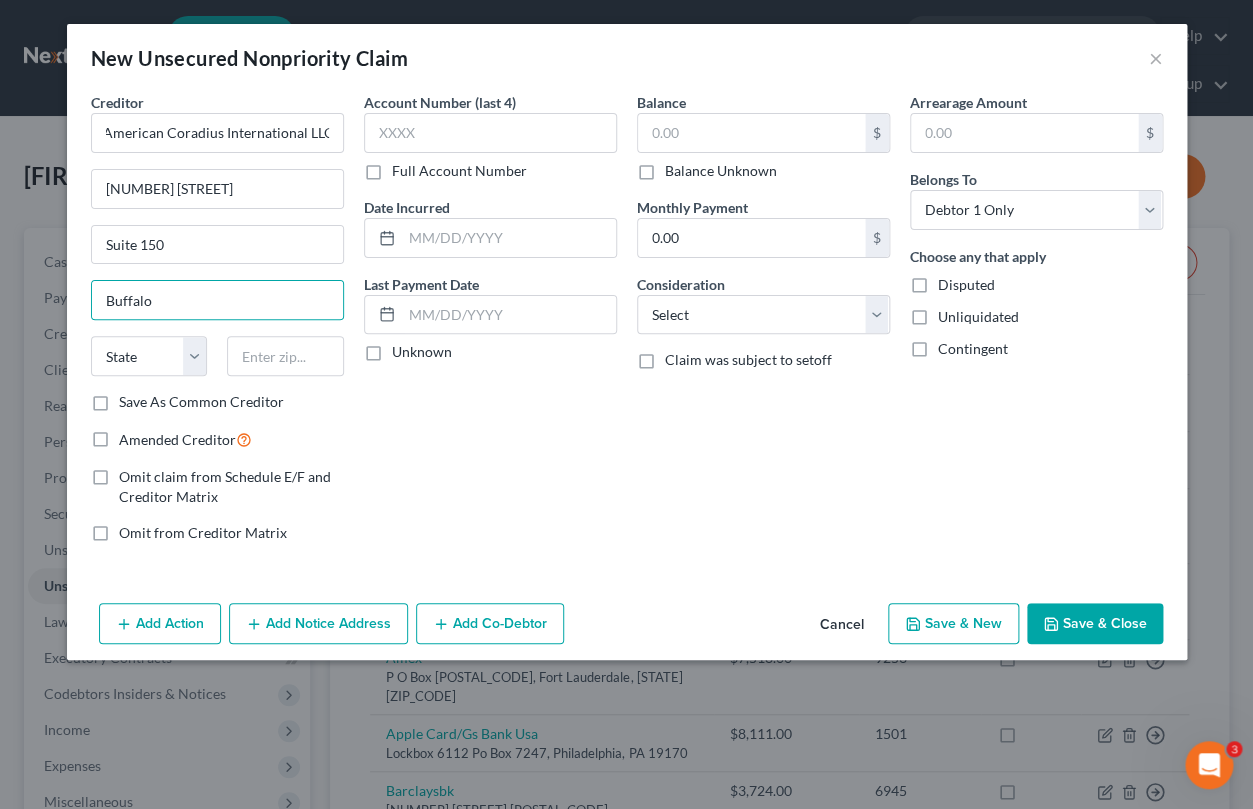 click on "Account Number (last 4)
Full Account Number
Date Incurred         Last Payment Date         Unknown" at bounding box center [490, 325] 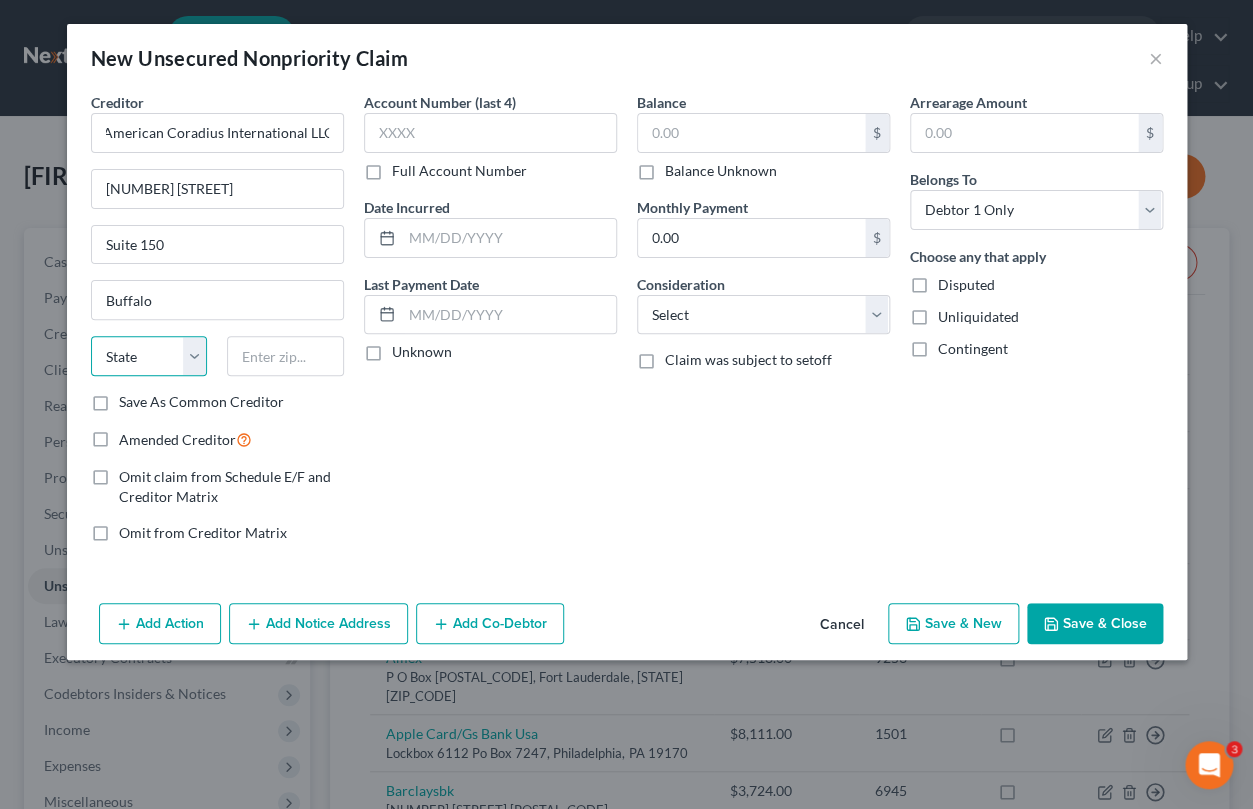 click on "State AL AK AR AZ CA CO CT DE DC FL GA GU HI ID IL IN IA KS KY LA ME MD MA MI MN MS MO MT NC ND NE NV NH NJ NM NY OH OK OR PA PR RI SC SD TN TX UT VI VA VT WA WV WI WY" at bounding box center [149, 356] 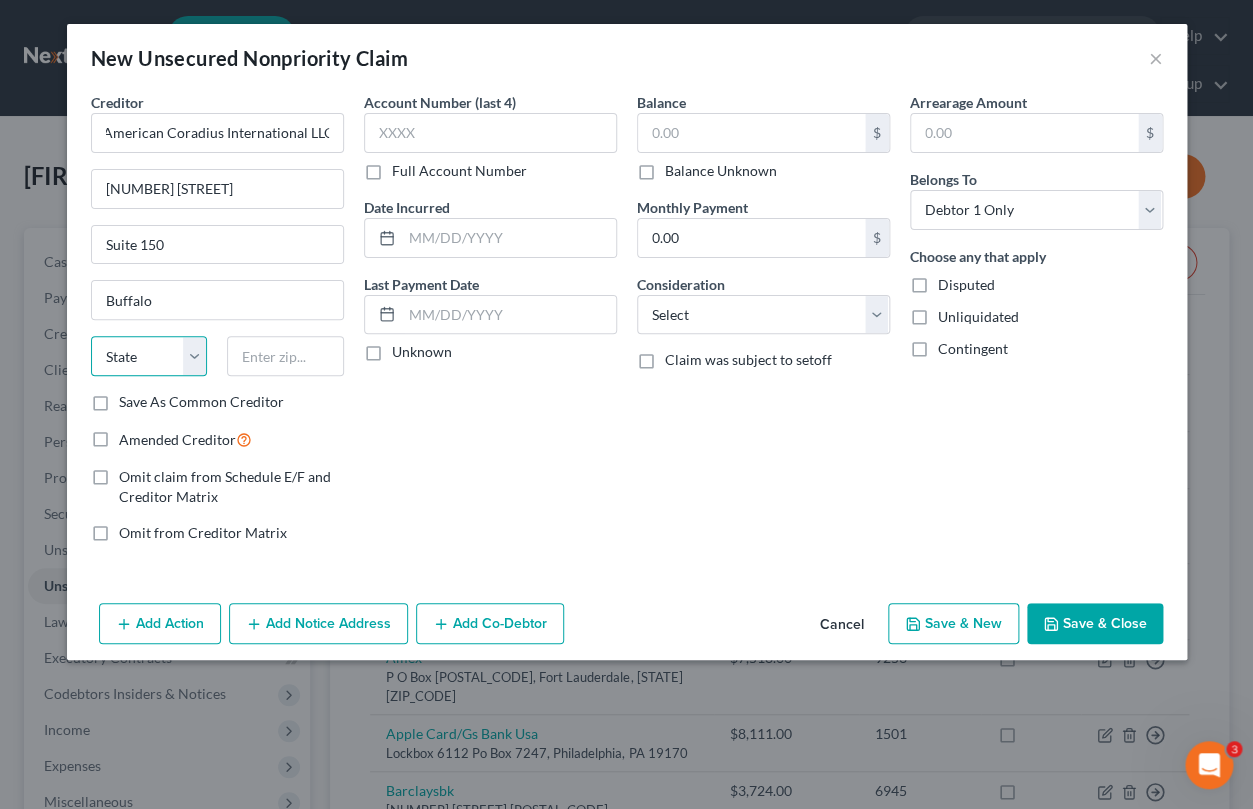 select on "35" 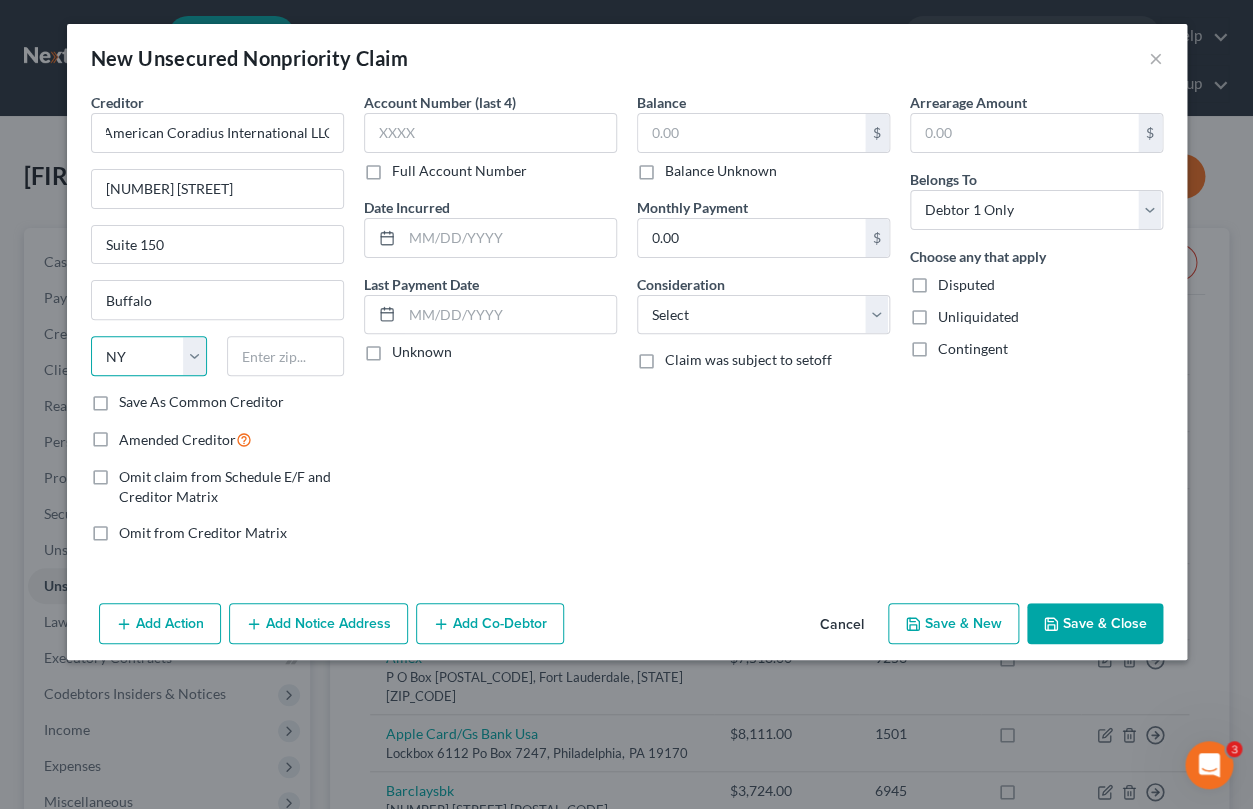 click on "NY" at bounding box center [0, 0] 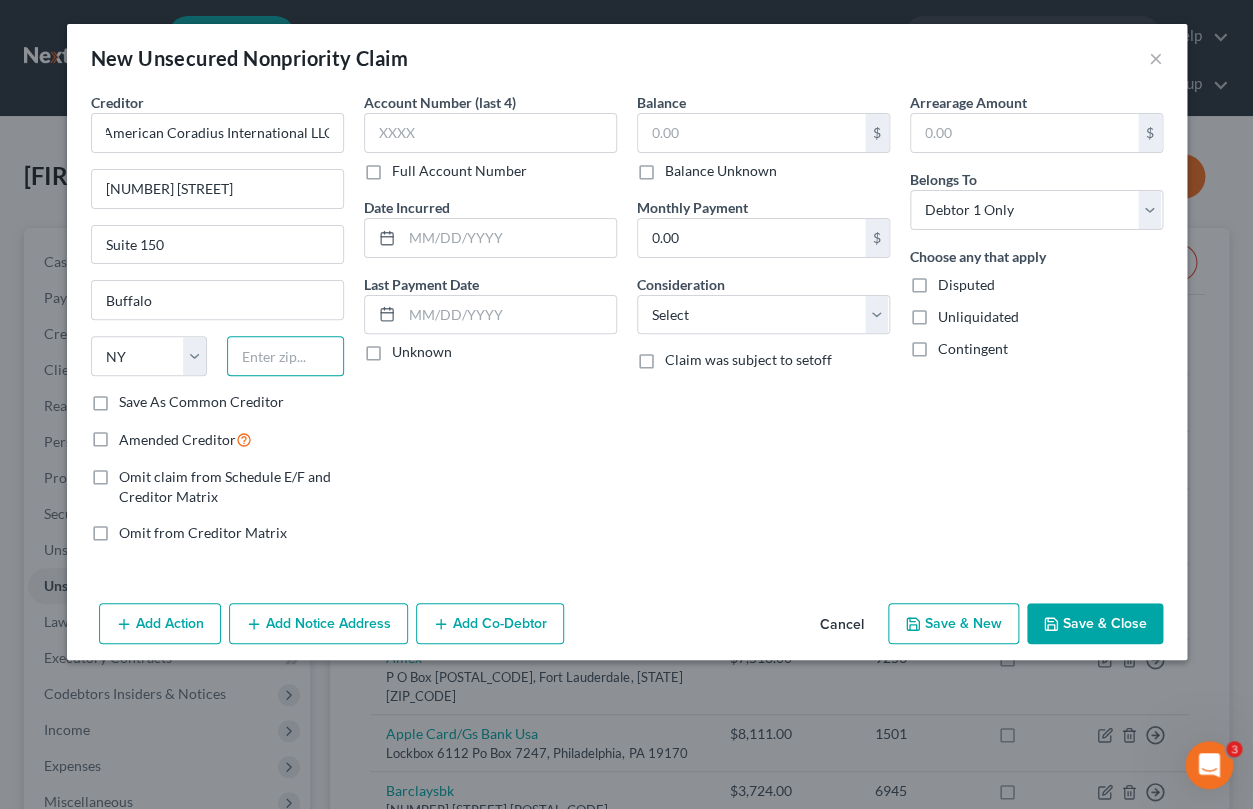click at bounding box center (285, 356) 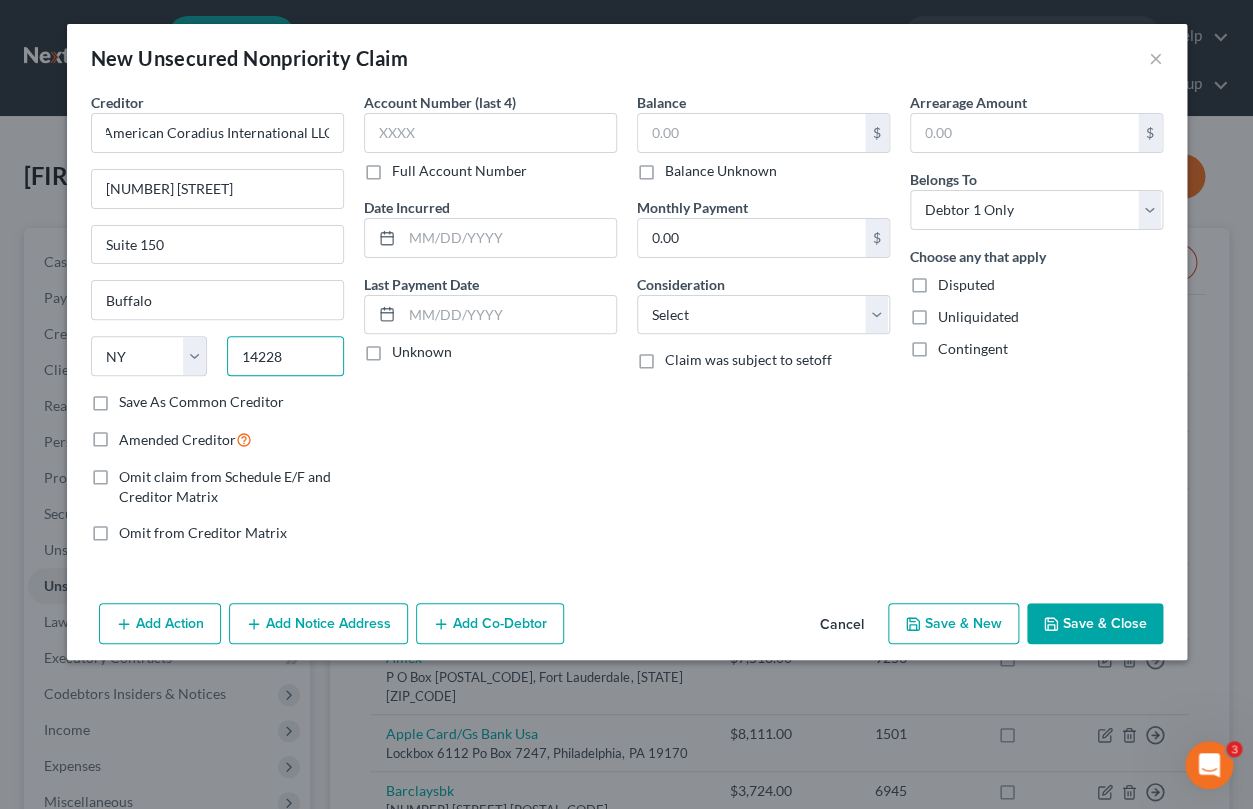type on "14228" 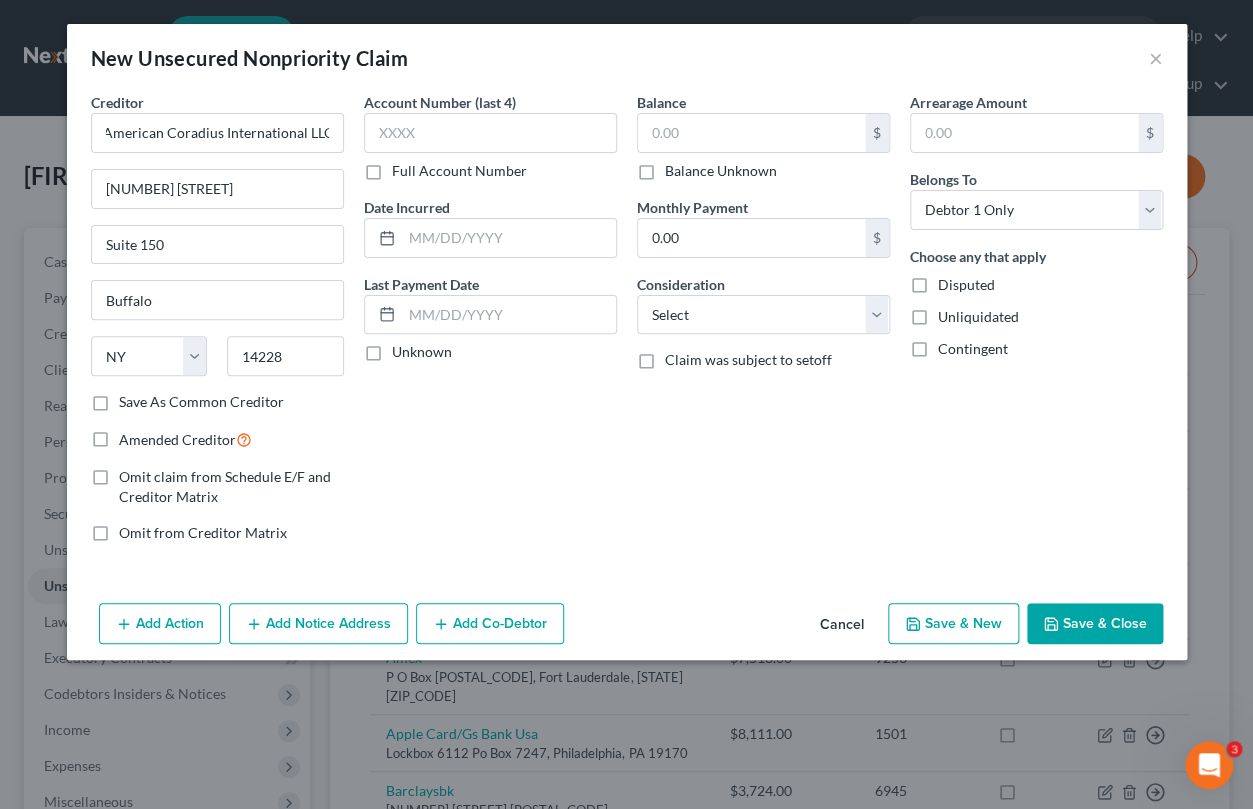 click on "Amended Creditor" at bounding box center (185, 439) 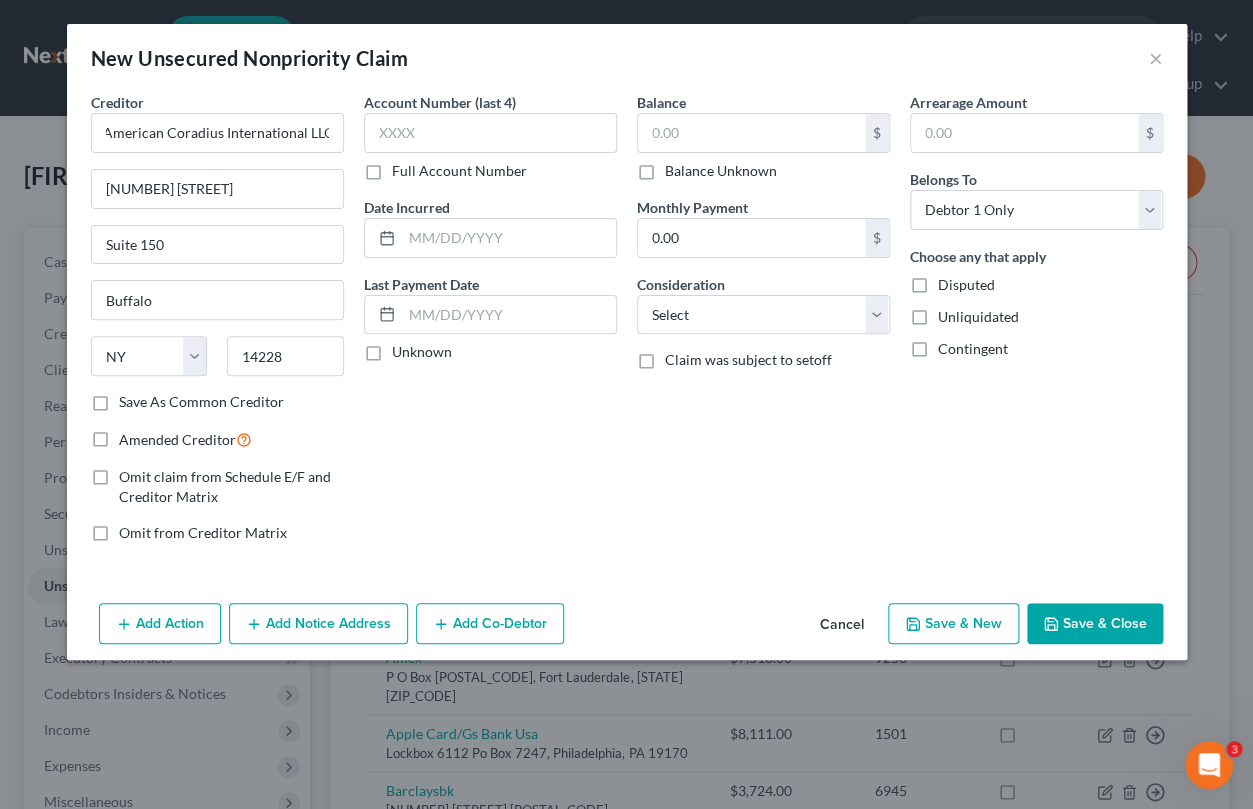 click on "Amended Creditor" at bounding box center (133, 434) 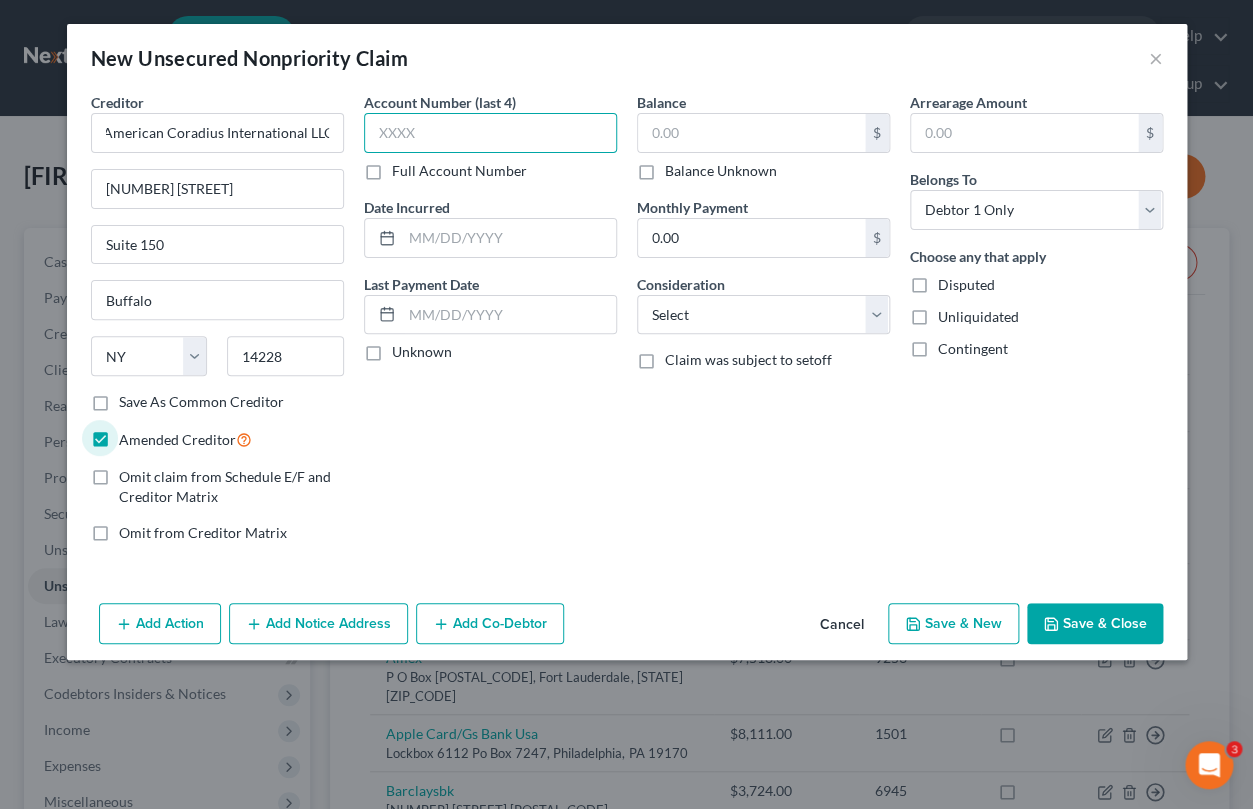 click at bounding box center (490, 133) 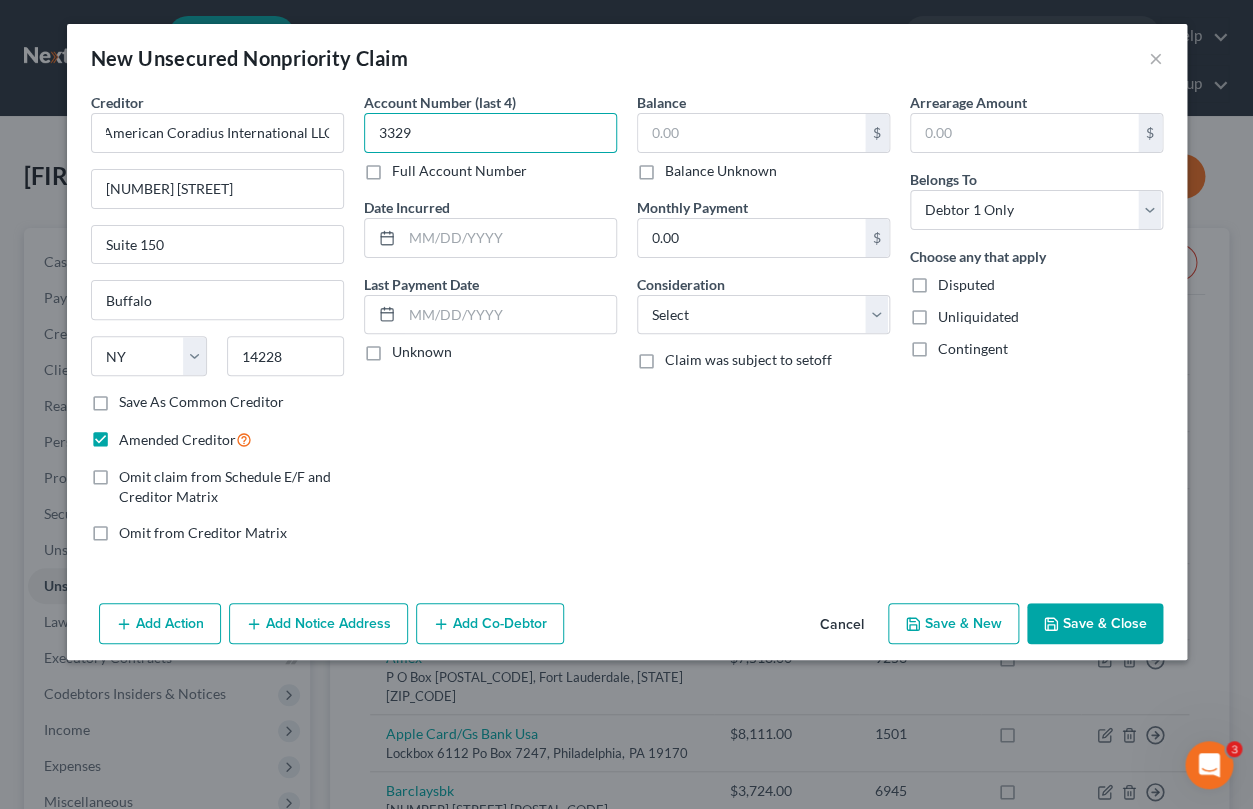 type on "3329" 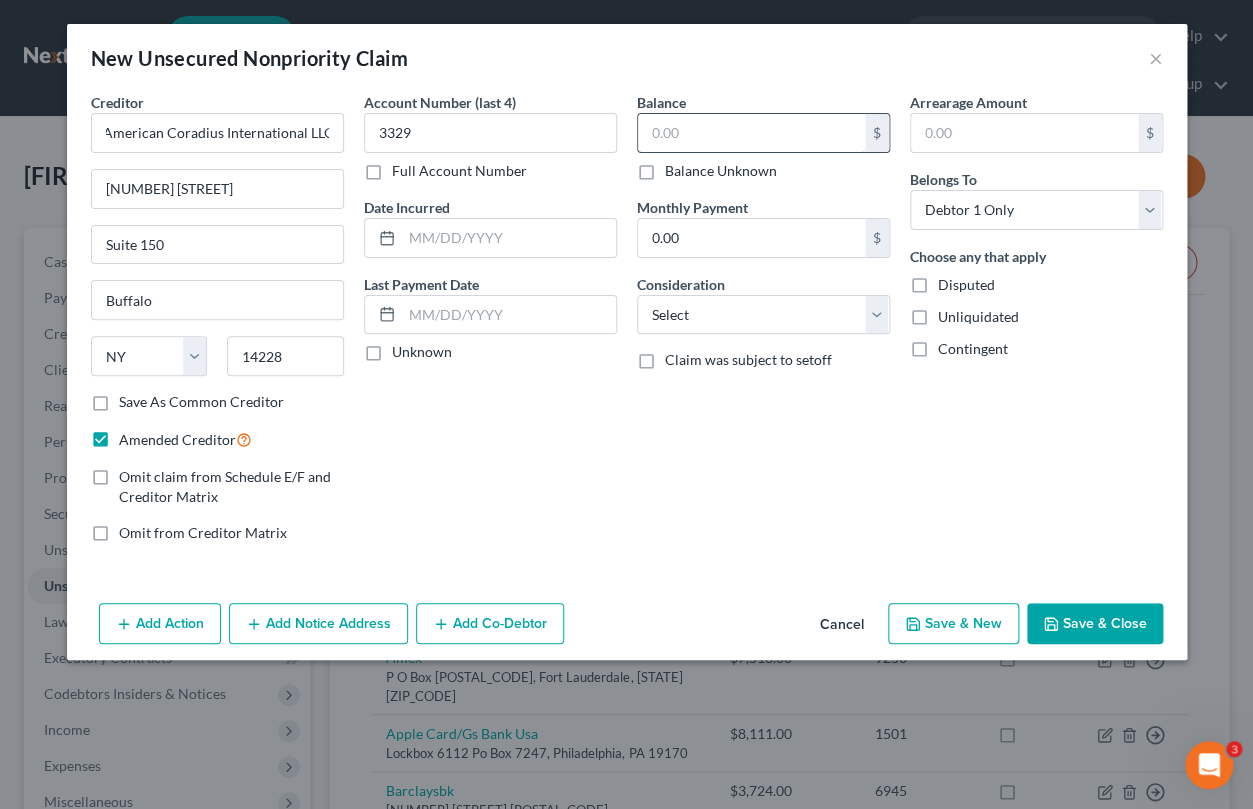 click at bounding box center (751, 133) 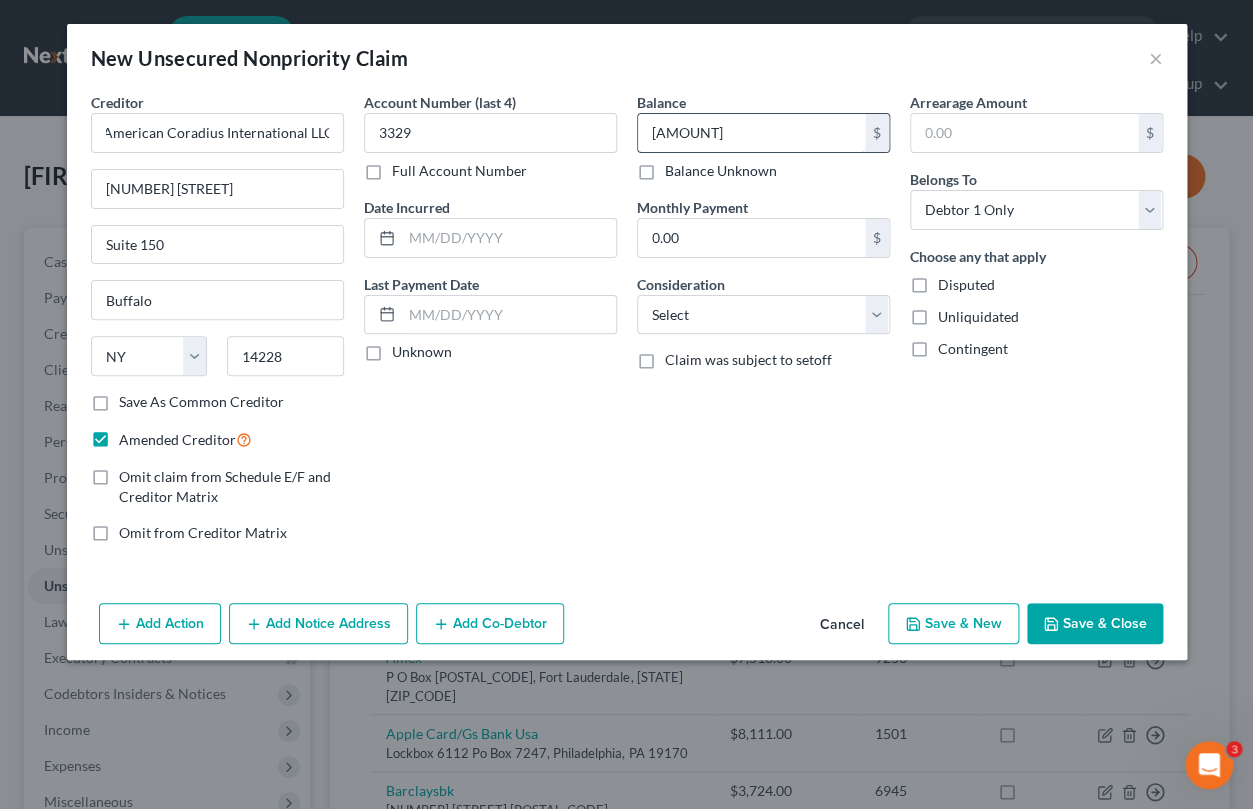 type on "[AMOUNT]" 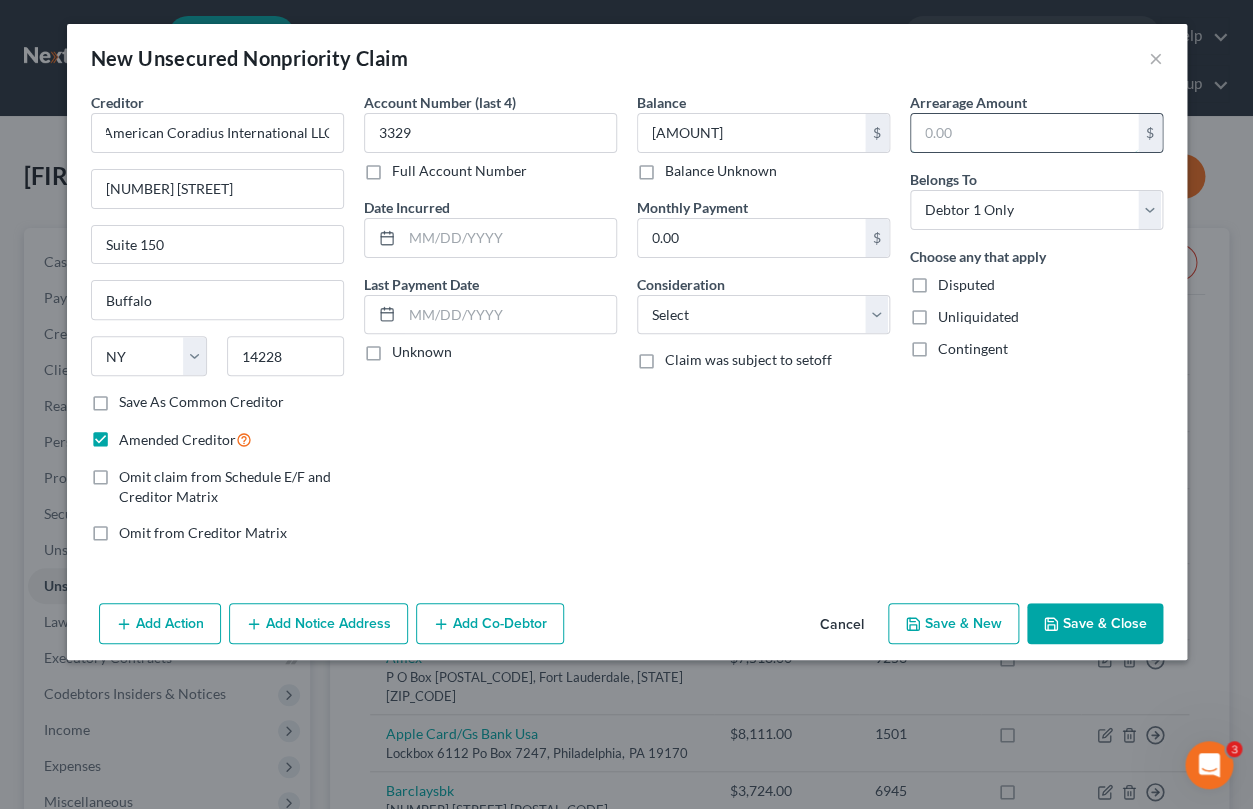click at bounding box center [1024, 133] 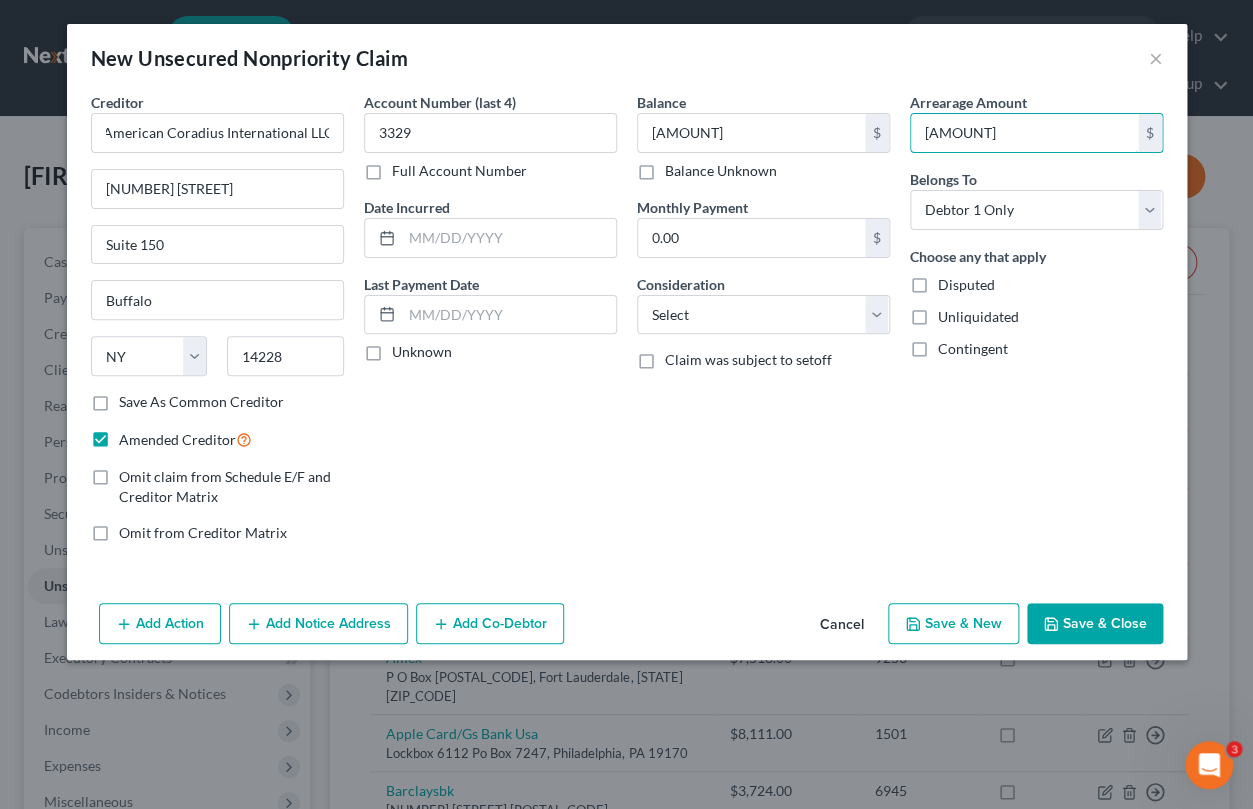 type on "[AMOUNT]" 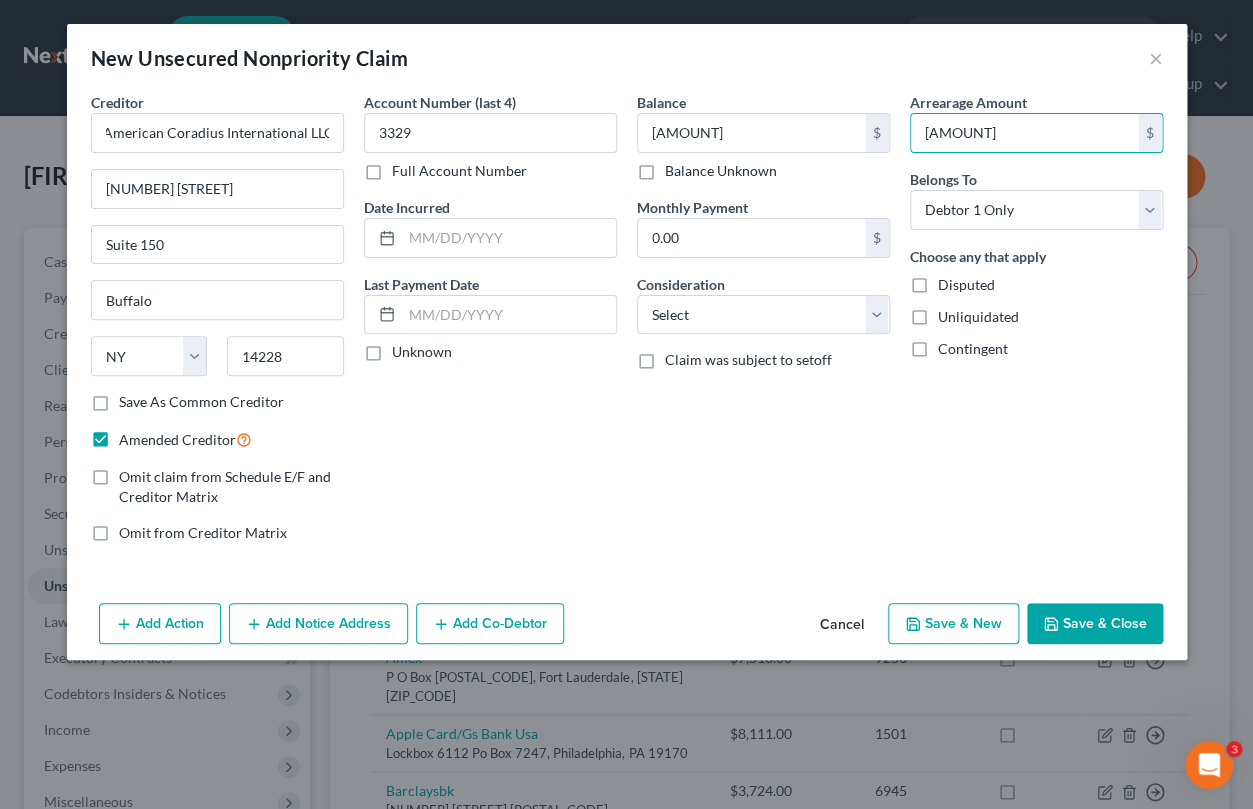 click on "Arrearage Amount 3,211.12 $
Belongs To
*
Select Debtor 1 Only Debtor 2 Only Debtor 1 And Debtor 2 Only At Least One Of The Debtors And Another Community Property Choose any that apply Disputed Unliquidated Contingent" at bounding box center [1036, 325] 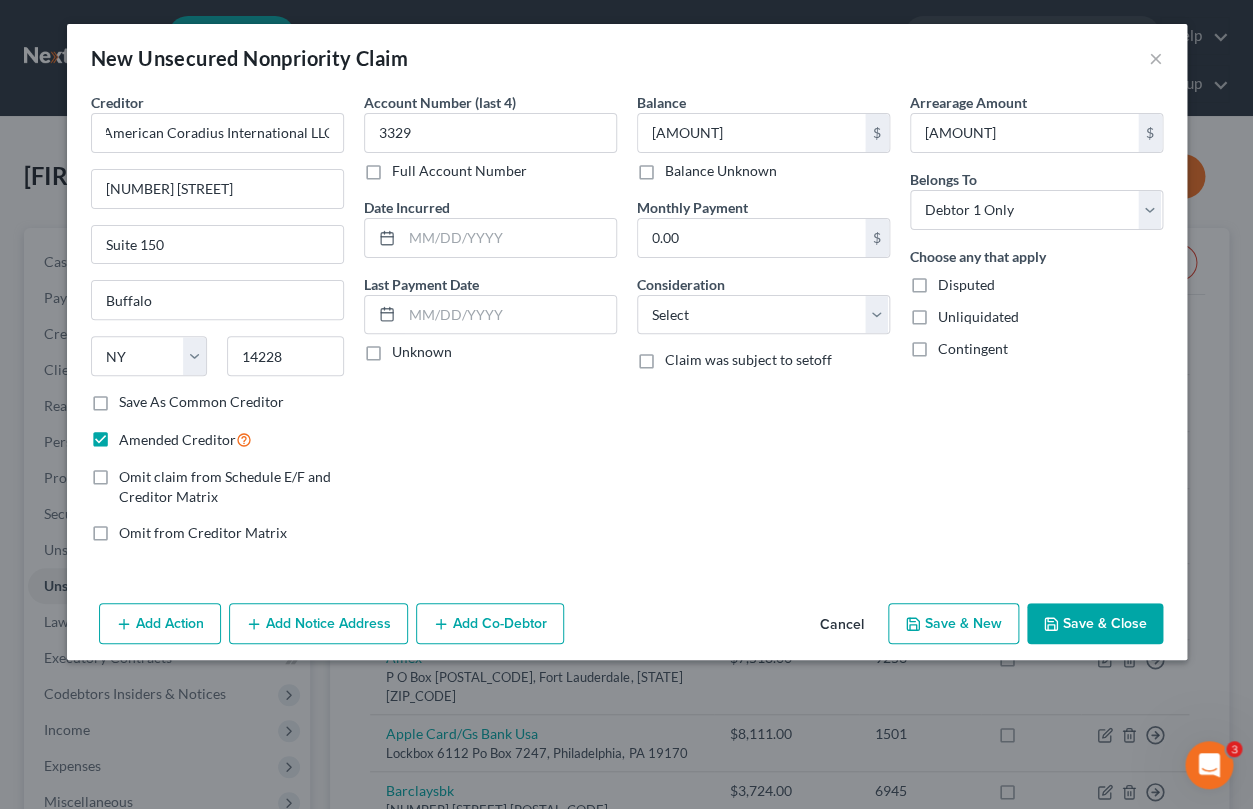 click on "Unknown" at bounding box center [422, 352] 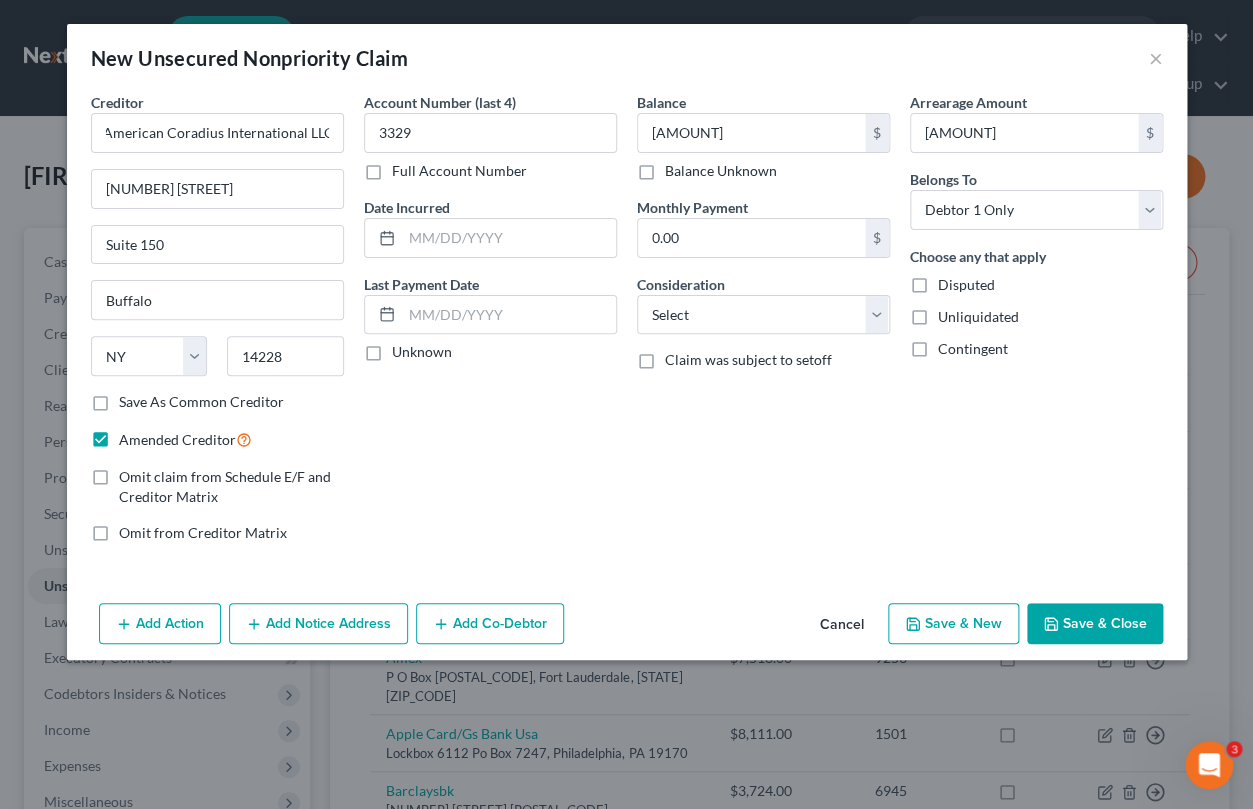 click on "Unknown" at bounding box center (406, 348) 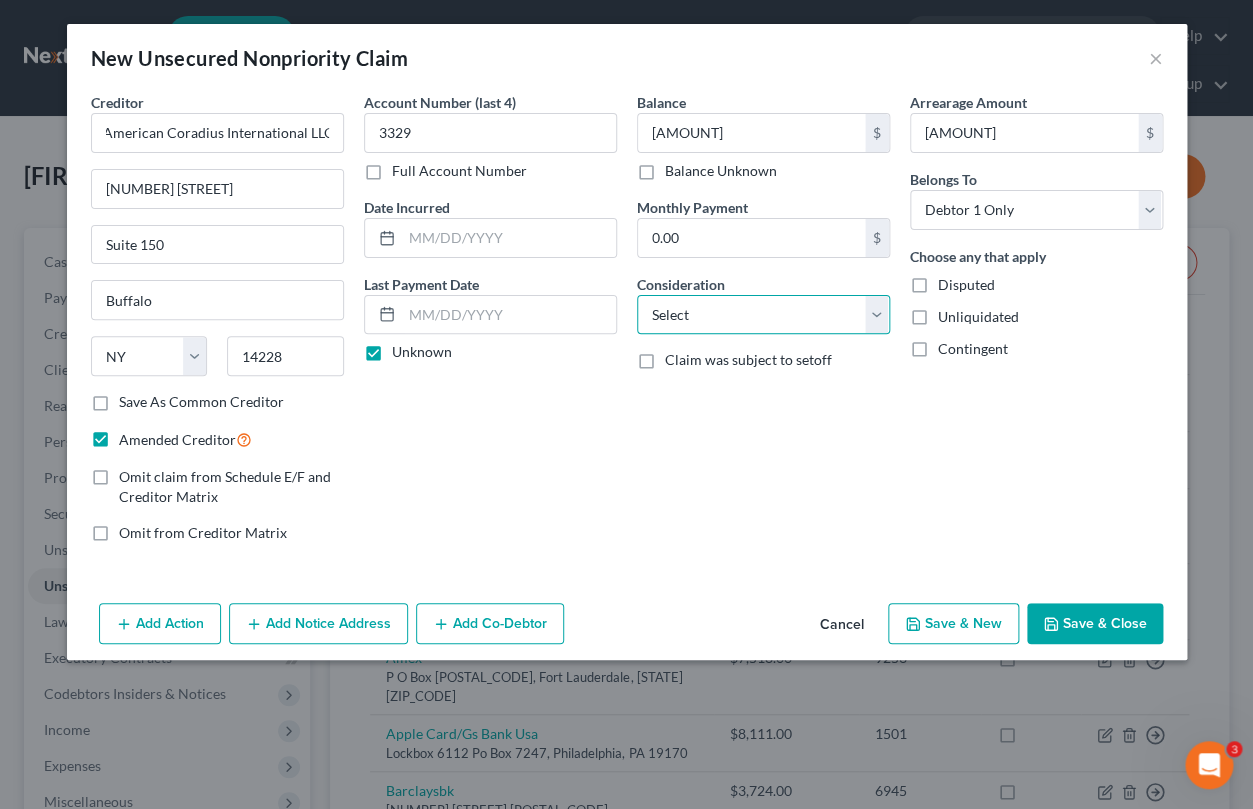 select on "10" 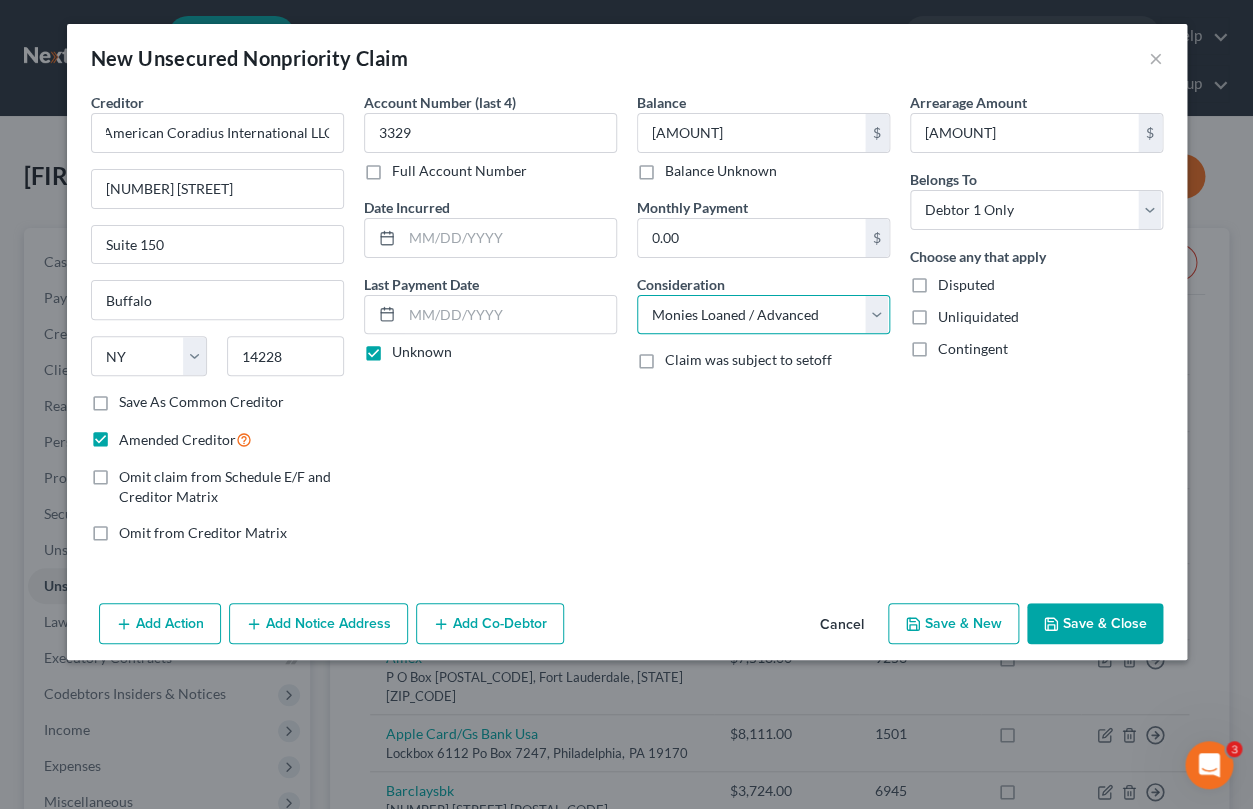 click on "Monies Loaned / Advanced" at bounding box center (0, 0) 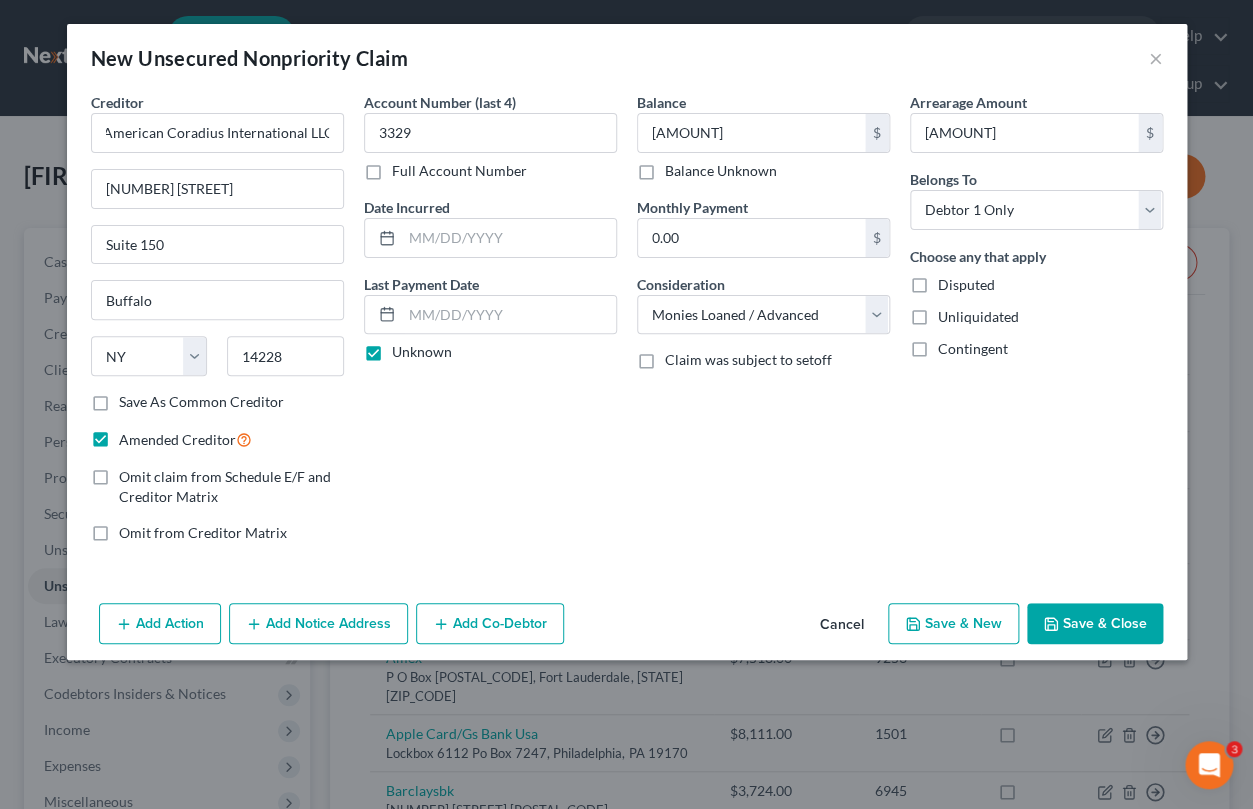 click on "Add Co-Debtor" at bounding box center [490, 624] 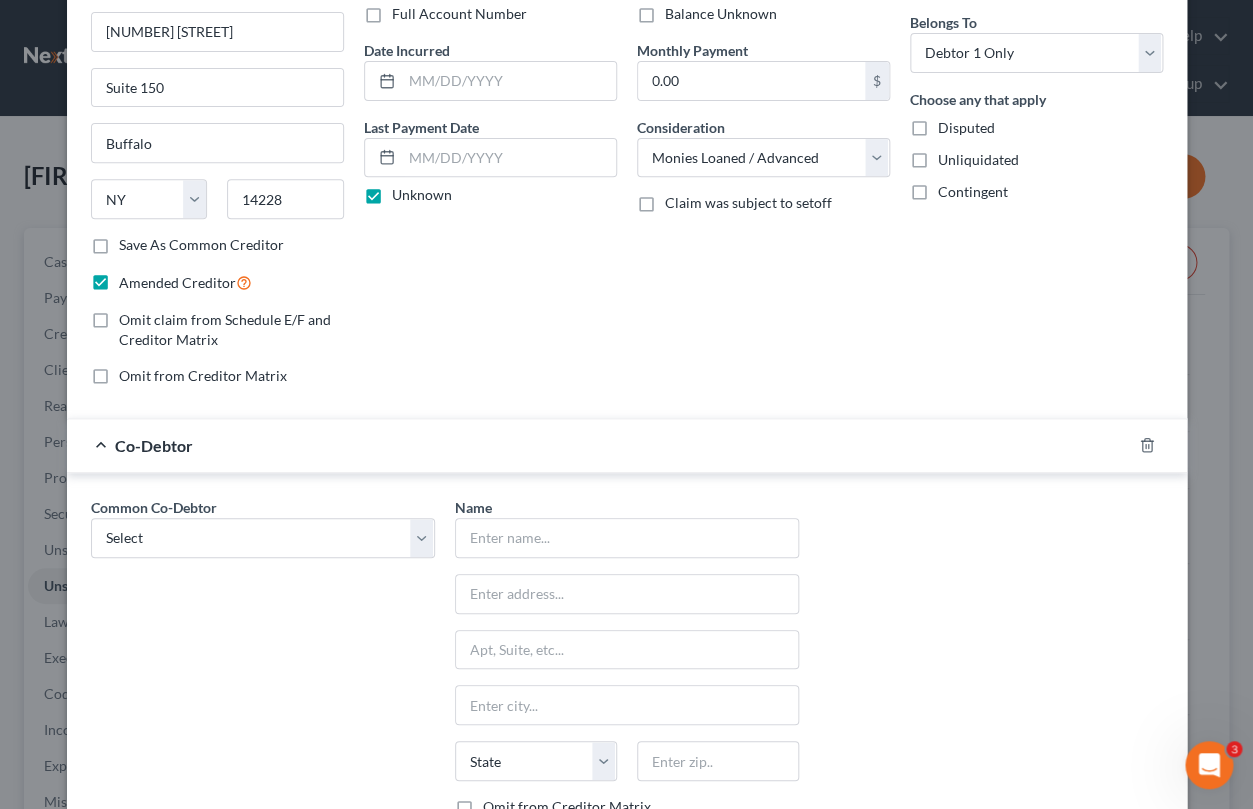 scroll, scrollTop: 203, scrollLeft: 0, axis: vertical 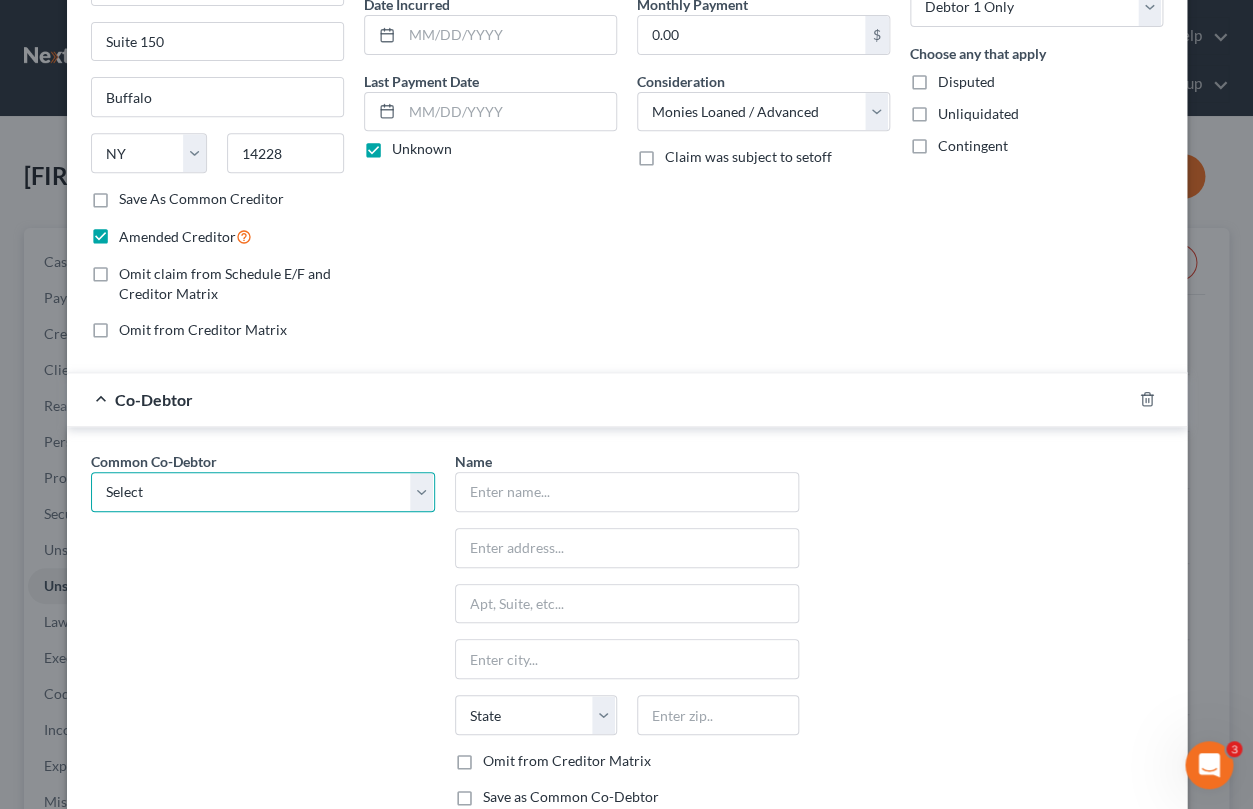 select on "0" 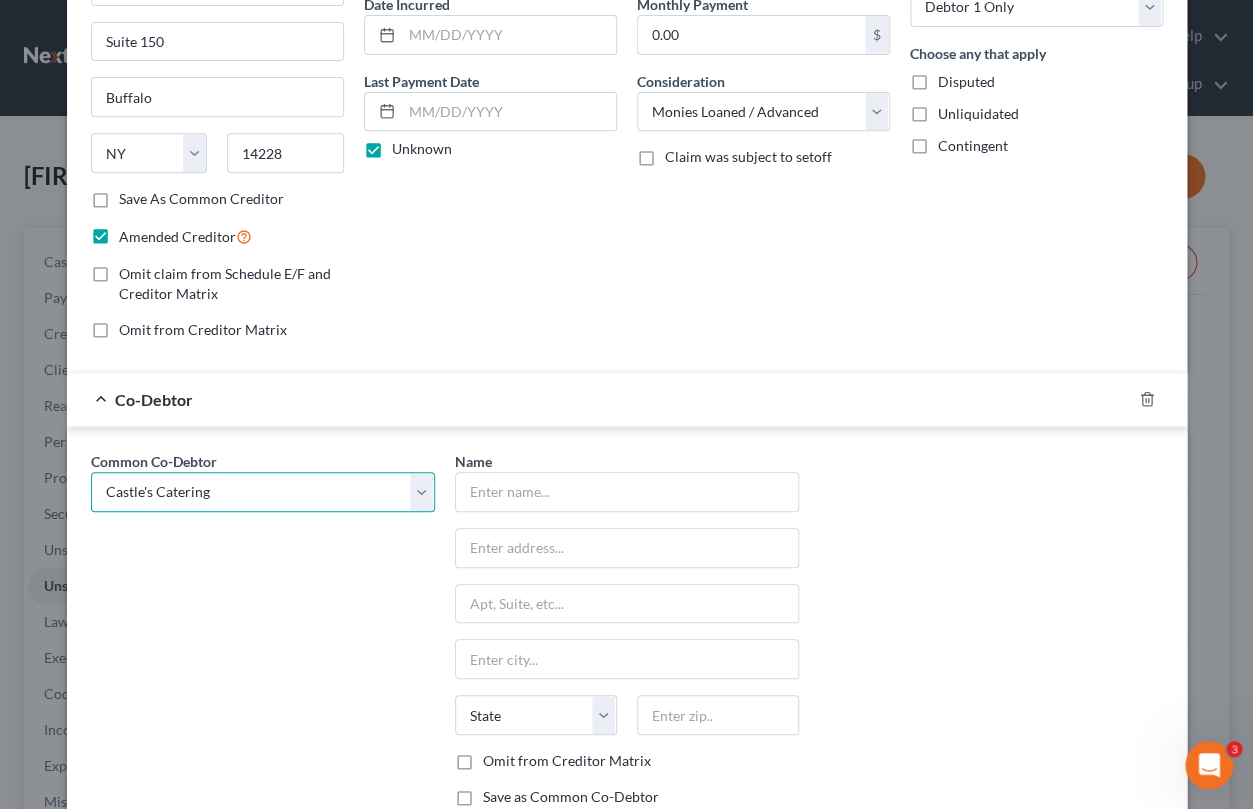 click on "Castle's Catering" at bounding box center (0, 0) 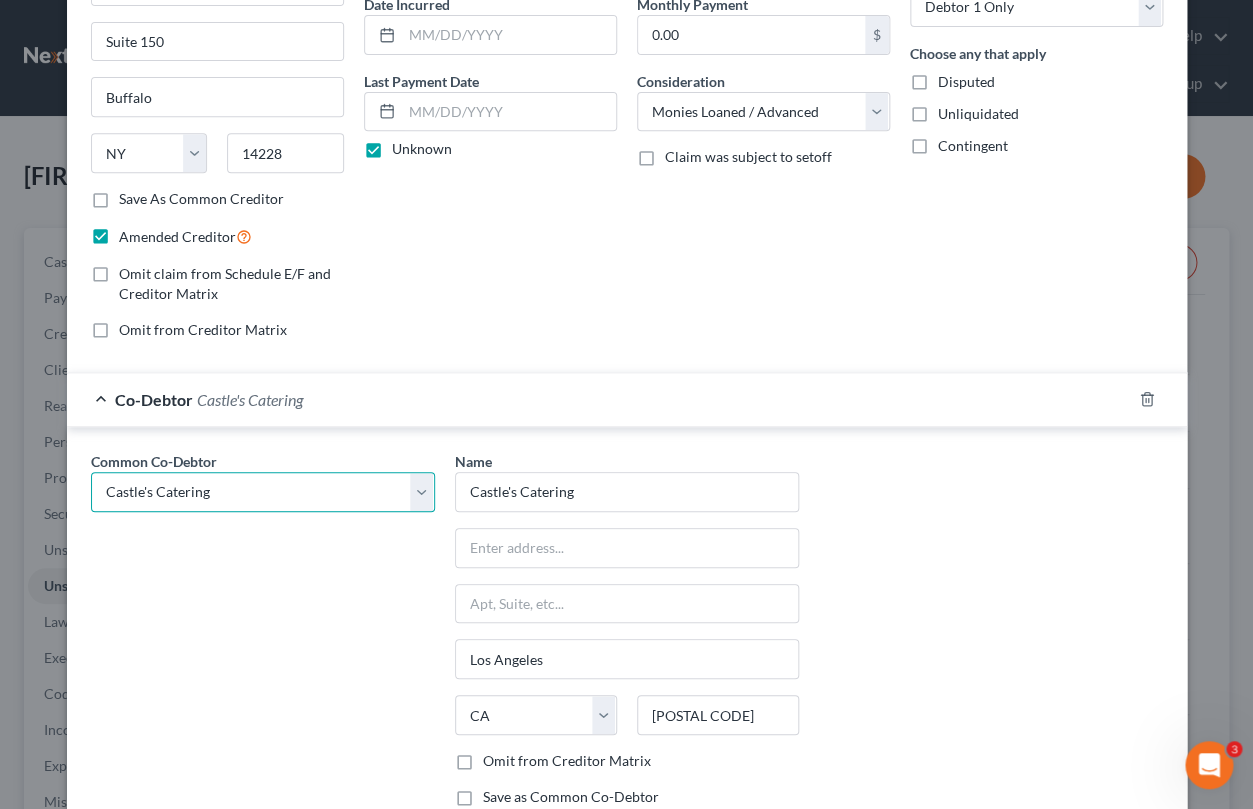 scroll, scrollTop: 344, scrollLeft: 0, axis: vertical 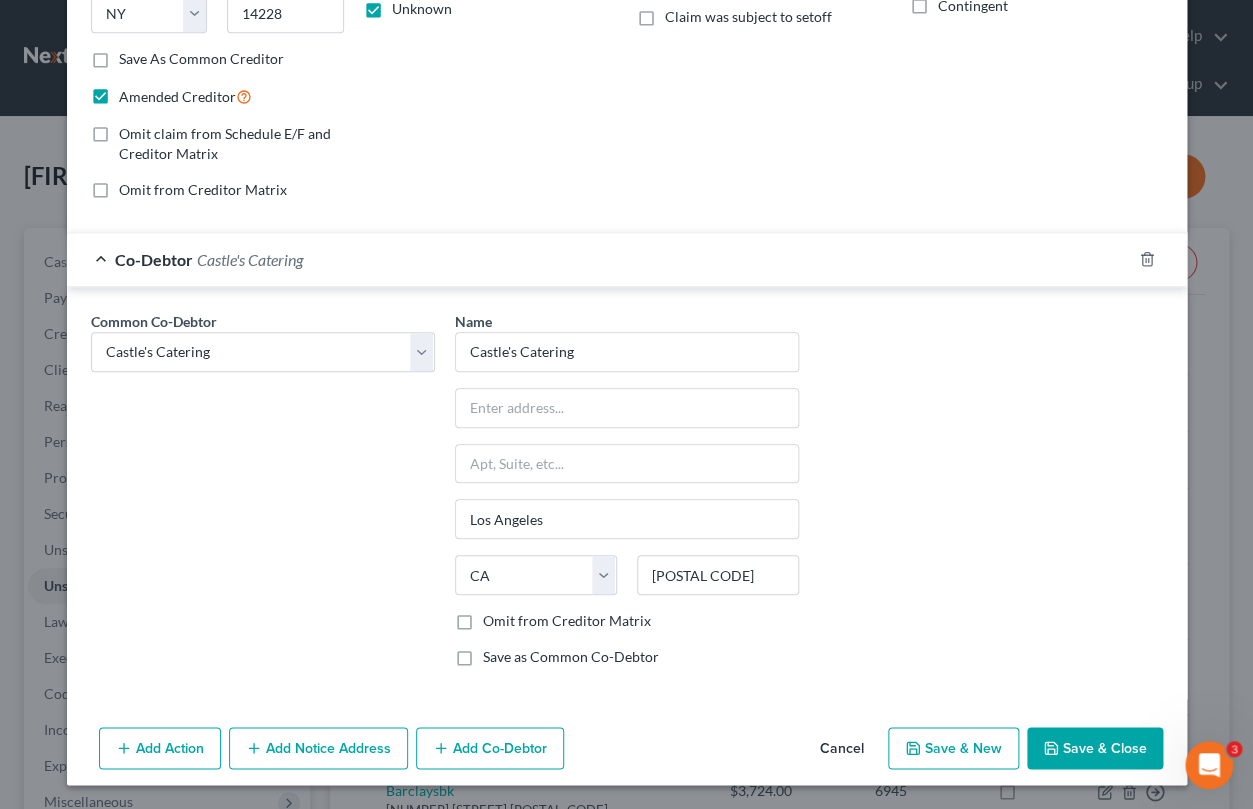 click on "Save & Close" at bounding box center (1095, 748) 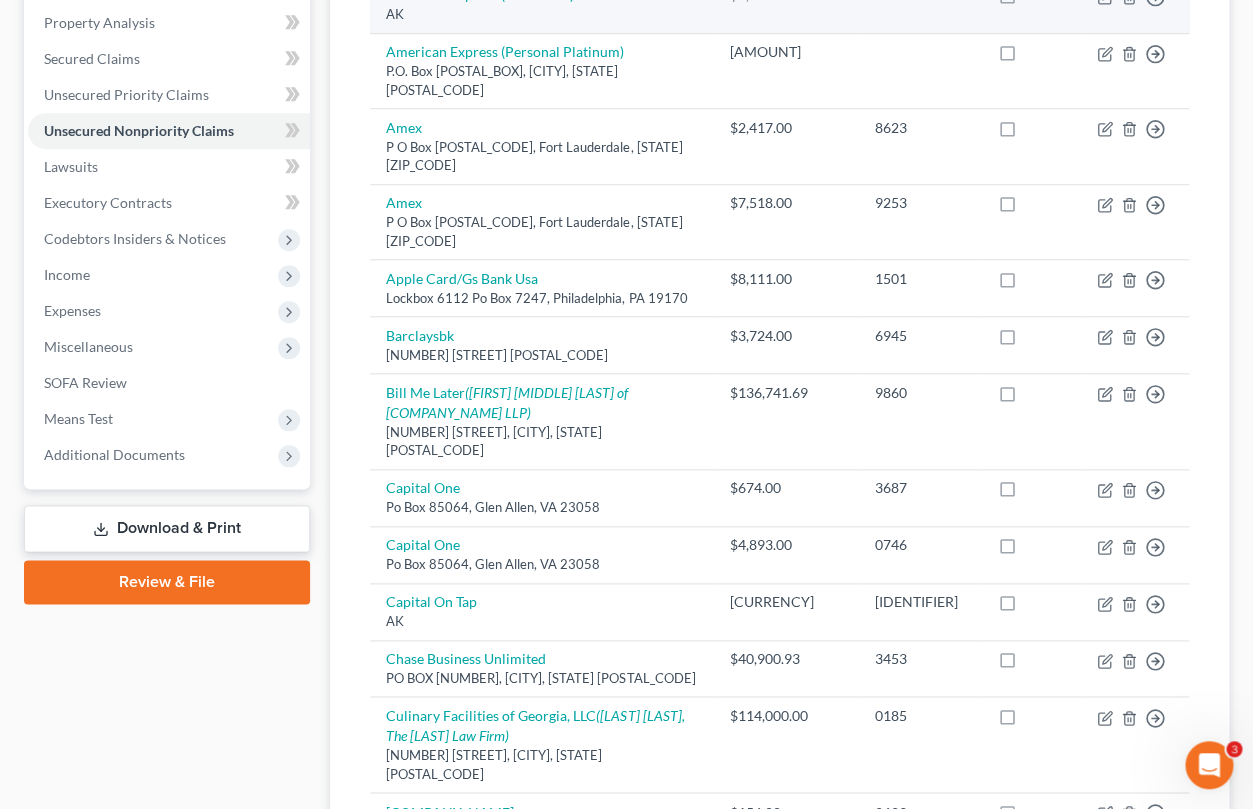 scroll, scrollTop: 1321, scrollLeft: 0, axis: vertical 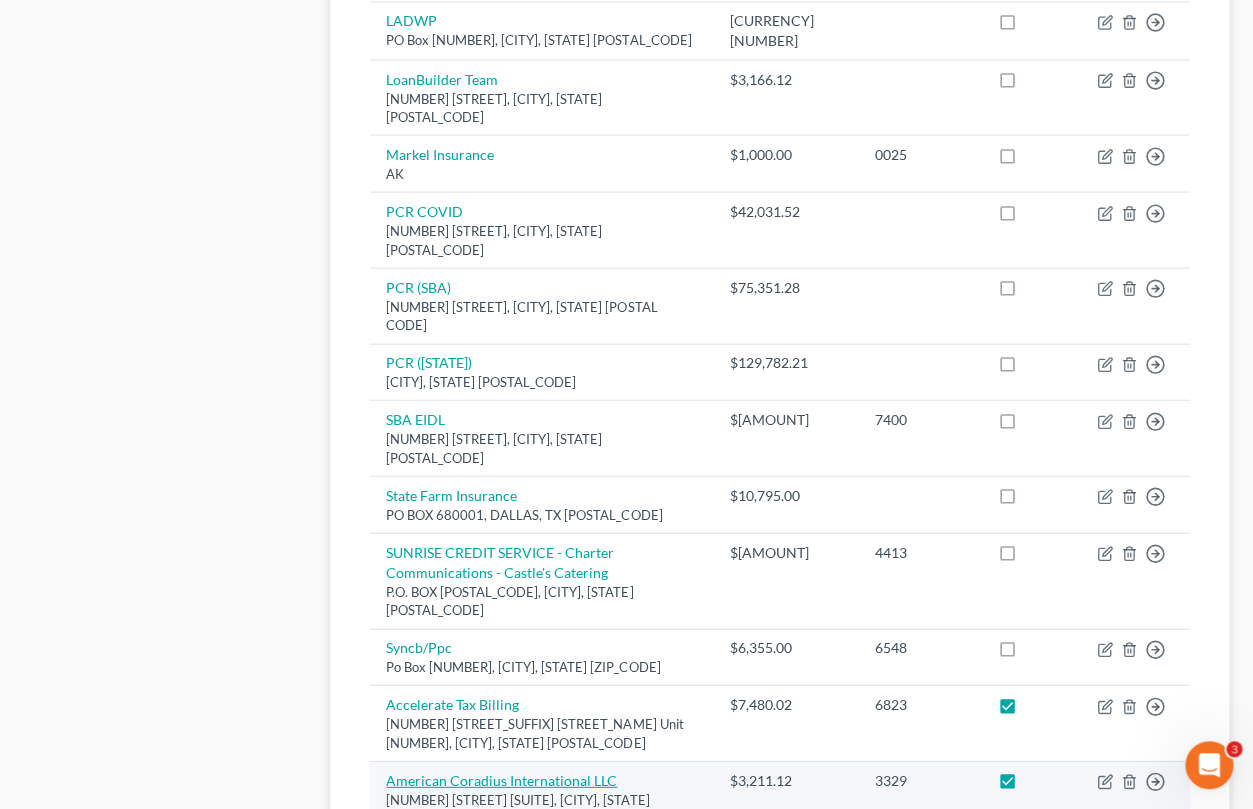 click on "American Coradius International LLC" at bounding box center (501, 780) 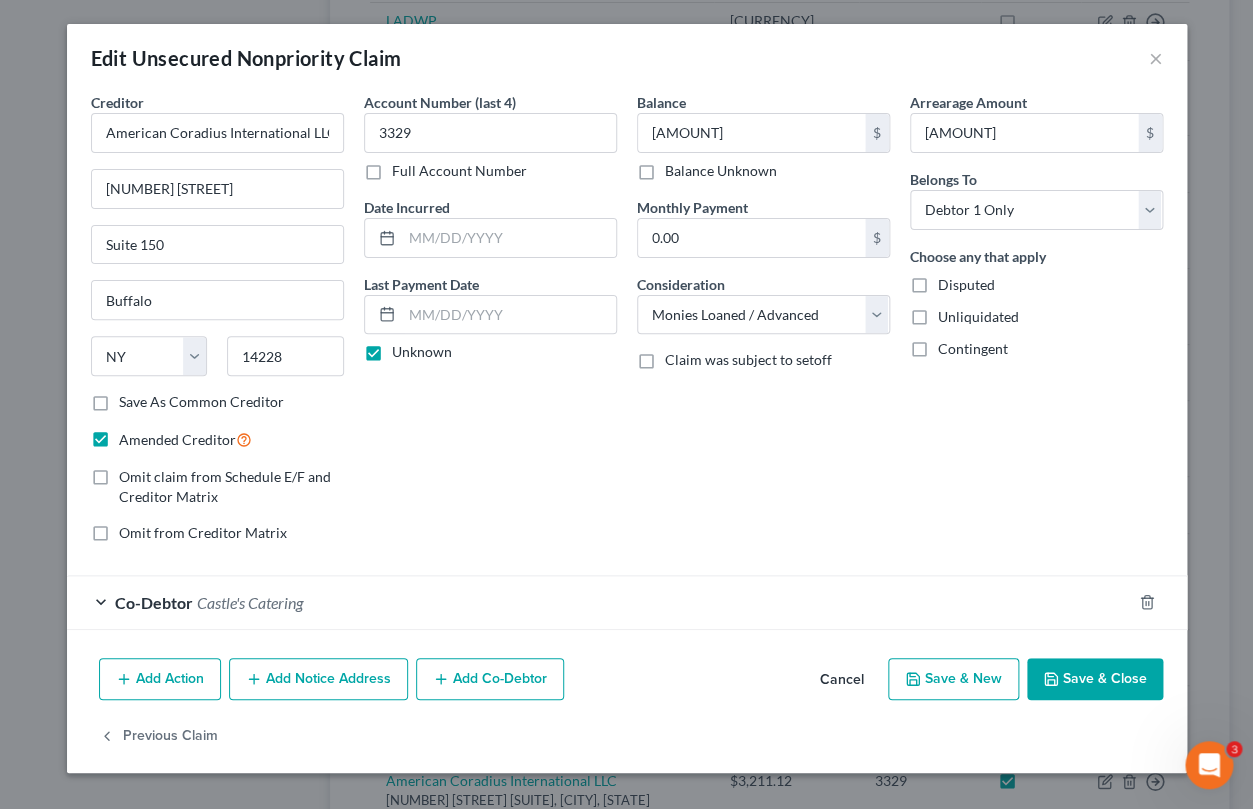 click on "Add Notice Address" at bounding box center [318, 679] 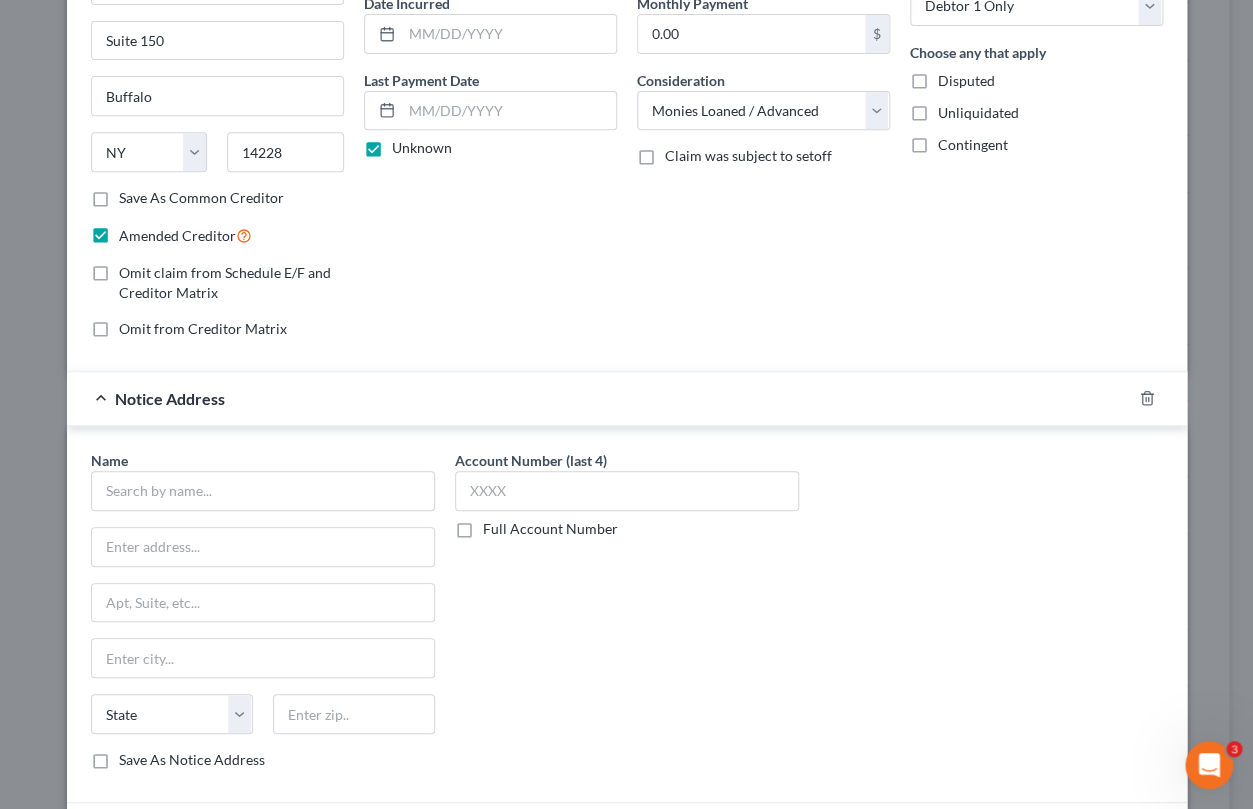 scroll, scrollTop: 249, scrollLeft: 0, axis: vertical 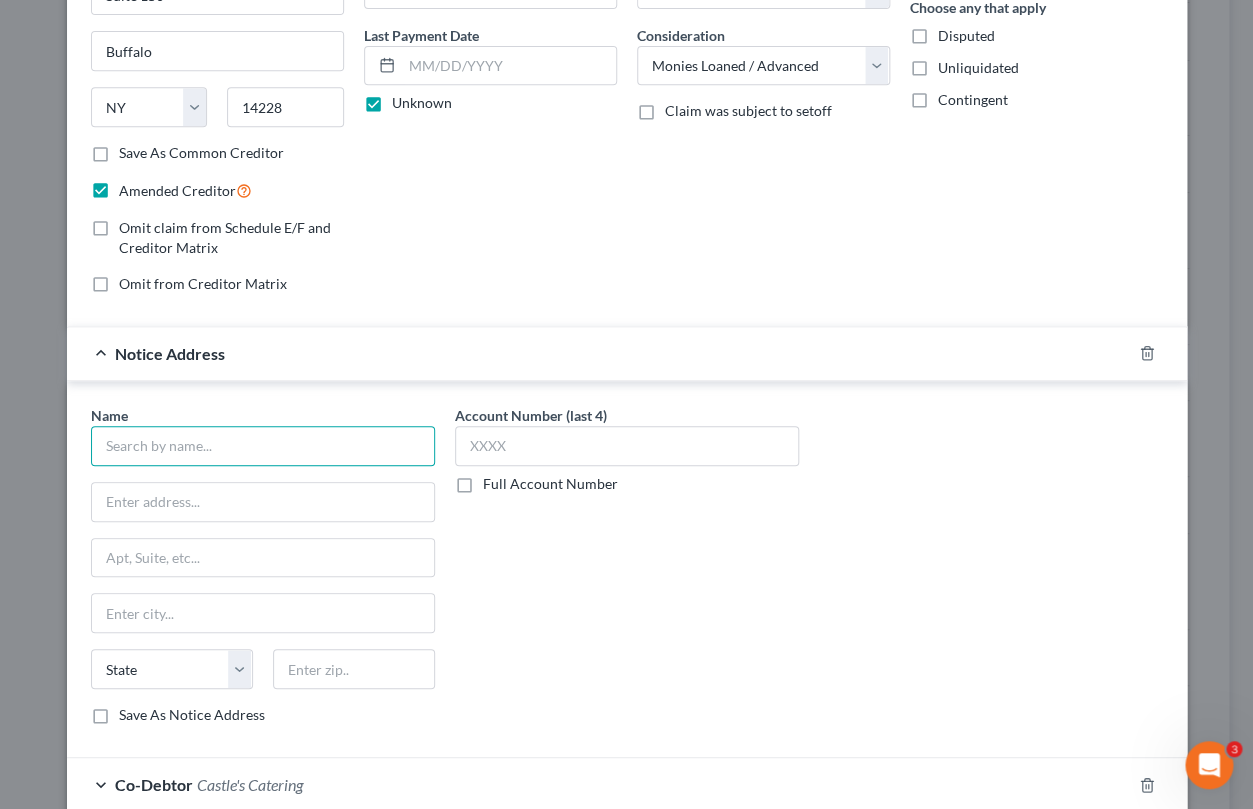 click at bounding box center [263, 446] 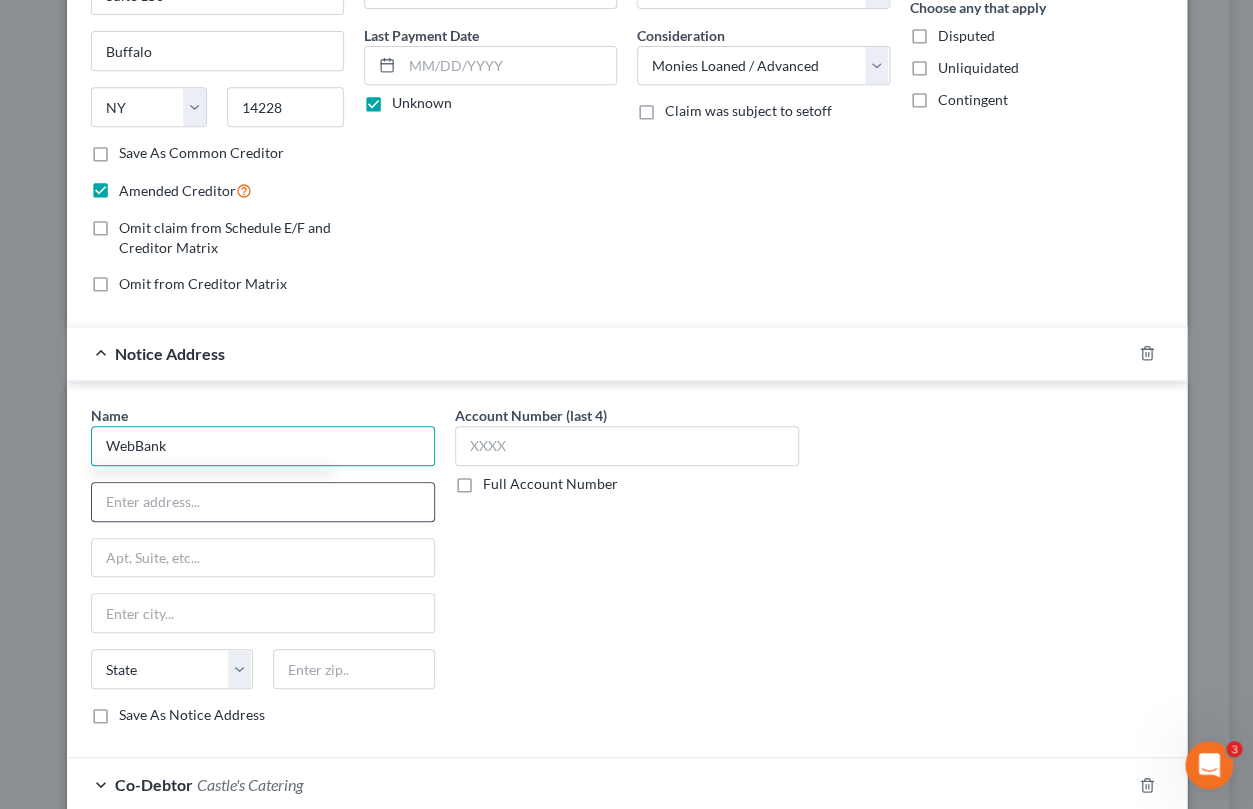 type on "WebBank" 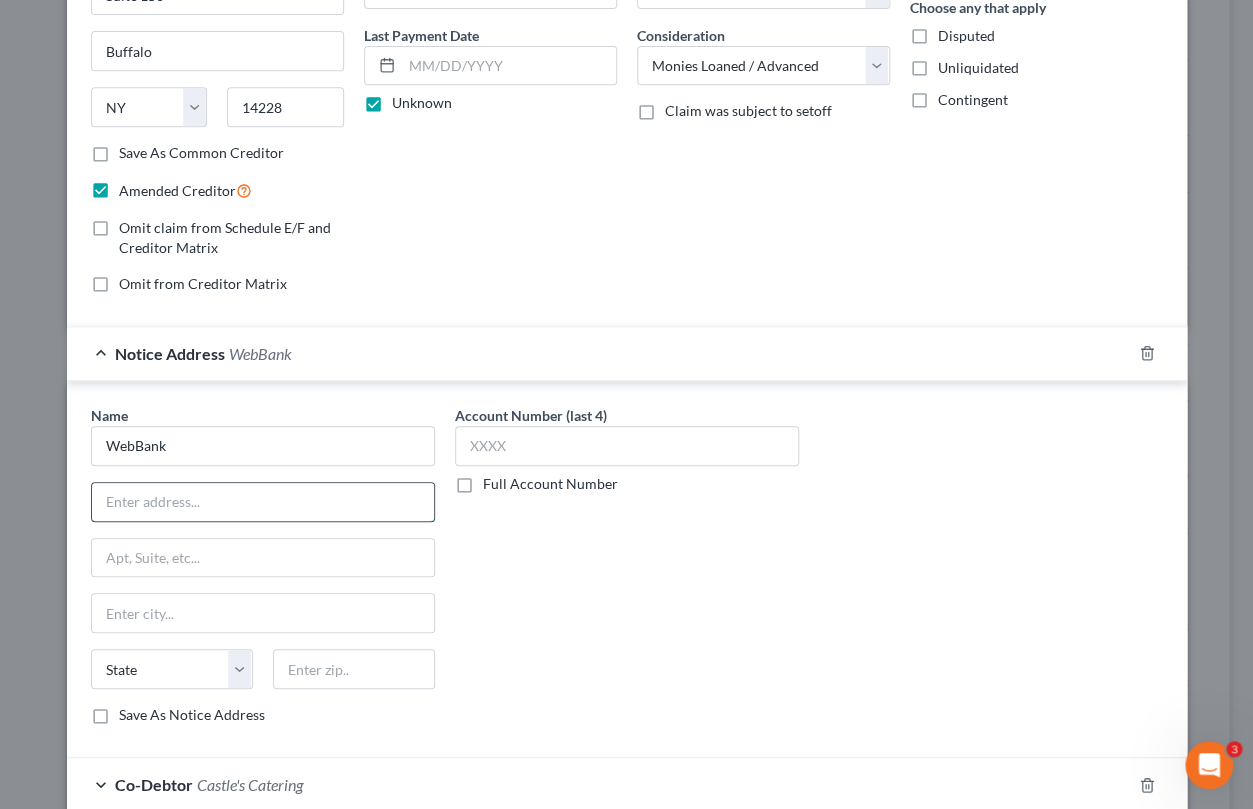click at bounding box center [263, 502] 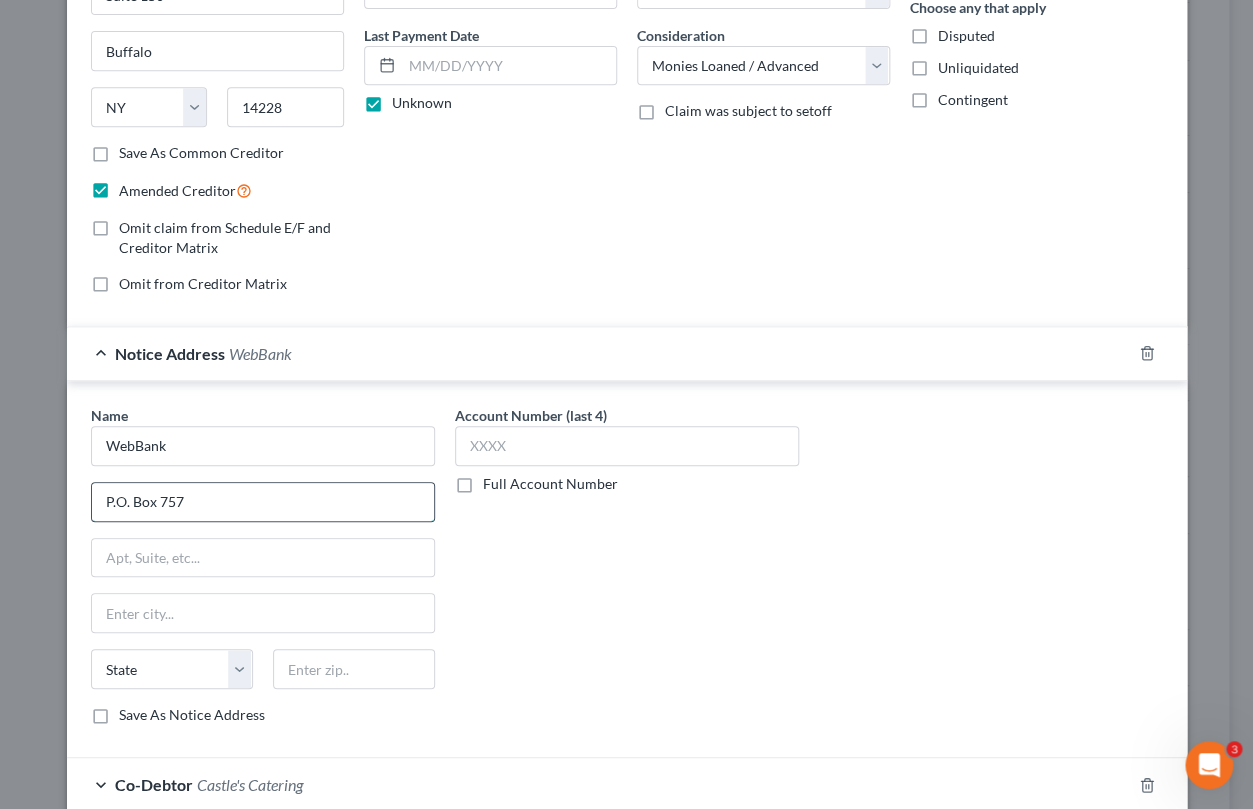 type on "P.O. Box 757" 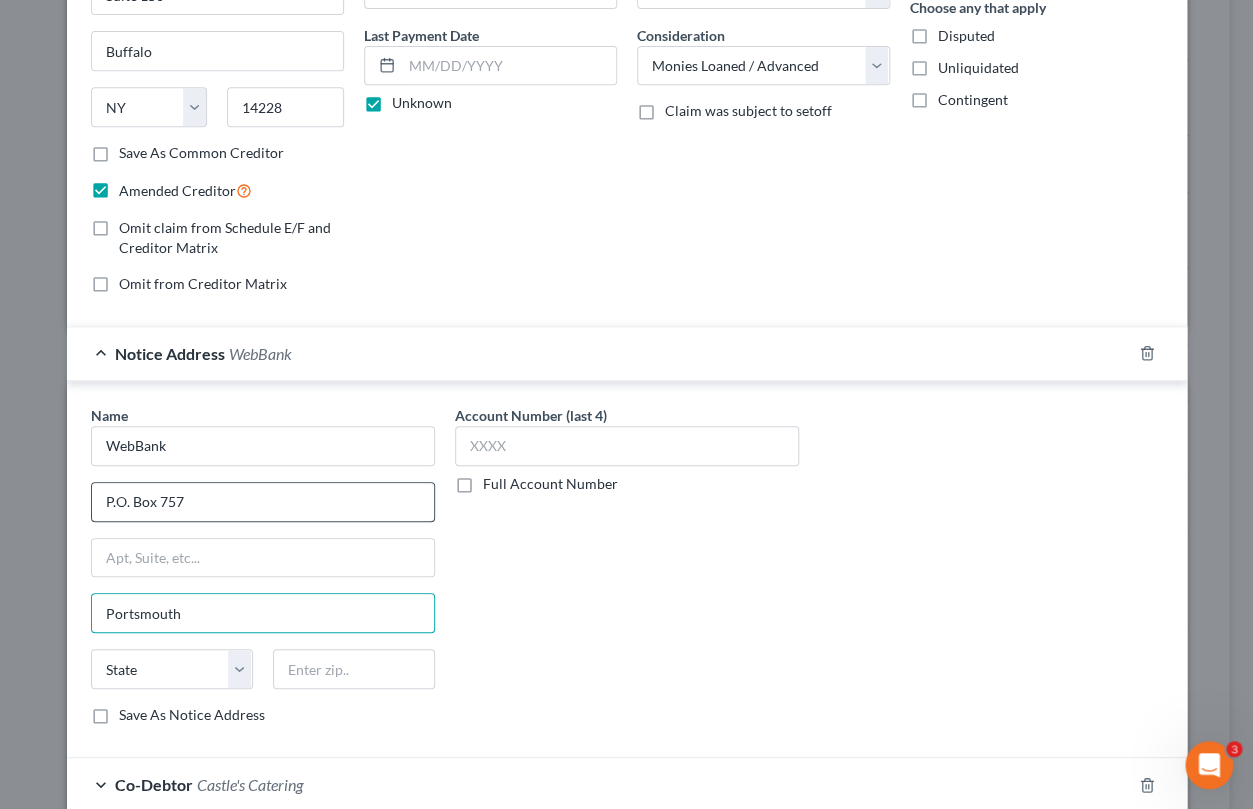 type on "Portsmouth" 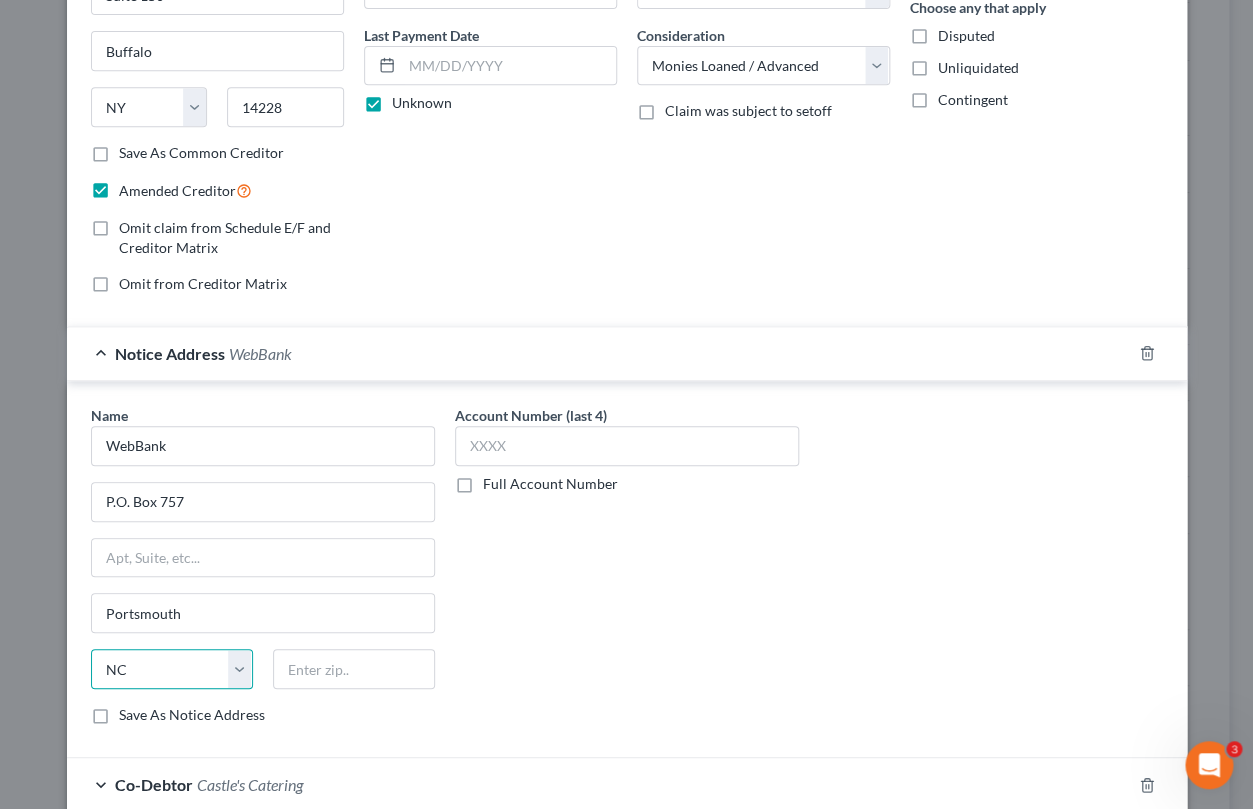 click on "State AL AK AR AZ CA CO CT DE DC FL GA GU HI ID IL IN IA KS KY LA ME MD MA MI MN MS MO MT NC ND NE NV NH NJ NM NY OH OK OR PA PR RI SC SD TN TX UT VI VA VT WA WV WI WY" at bounding box center (172, 669) 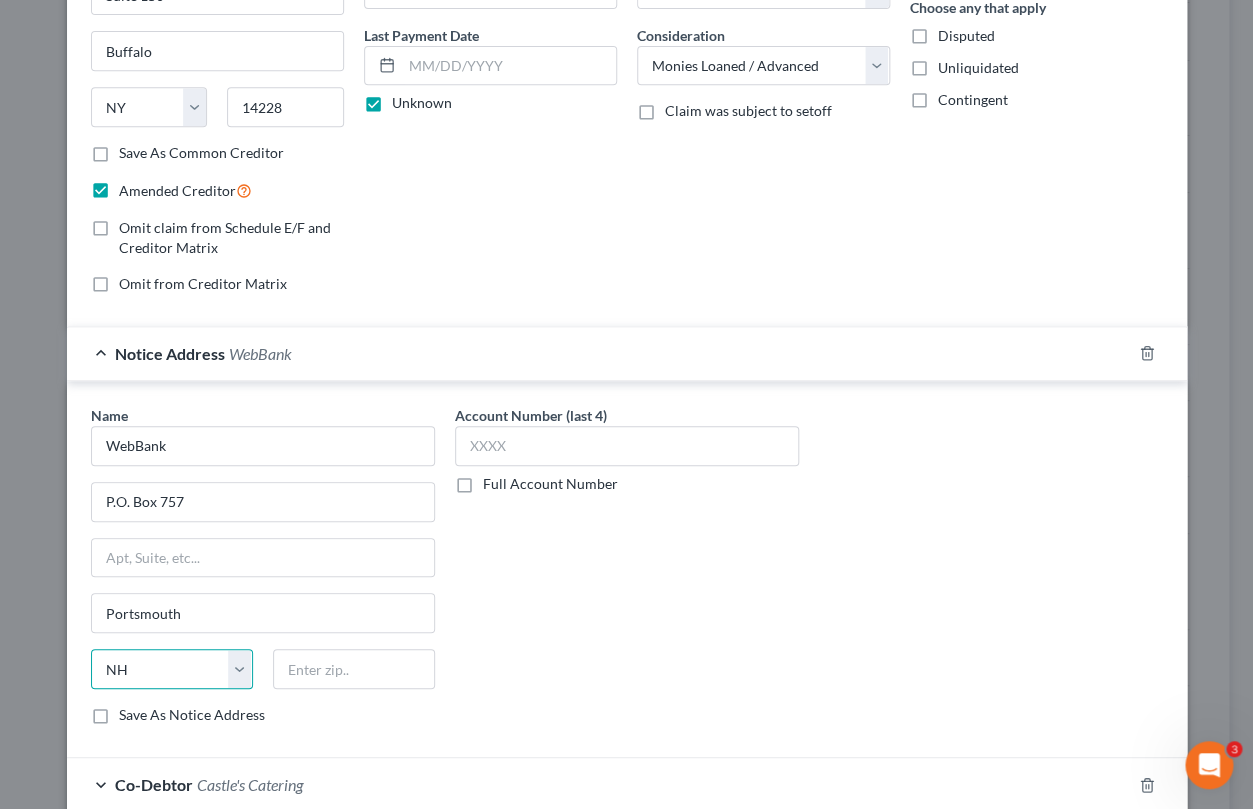 click on "NH" at bounding box center [0, 0] 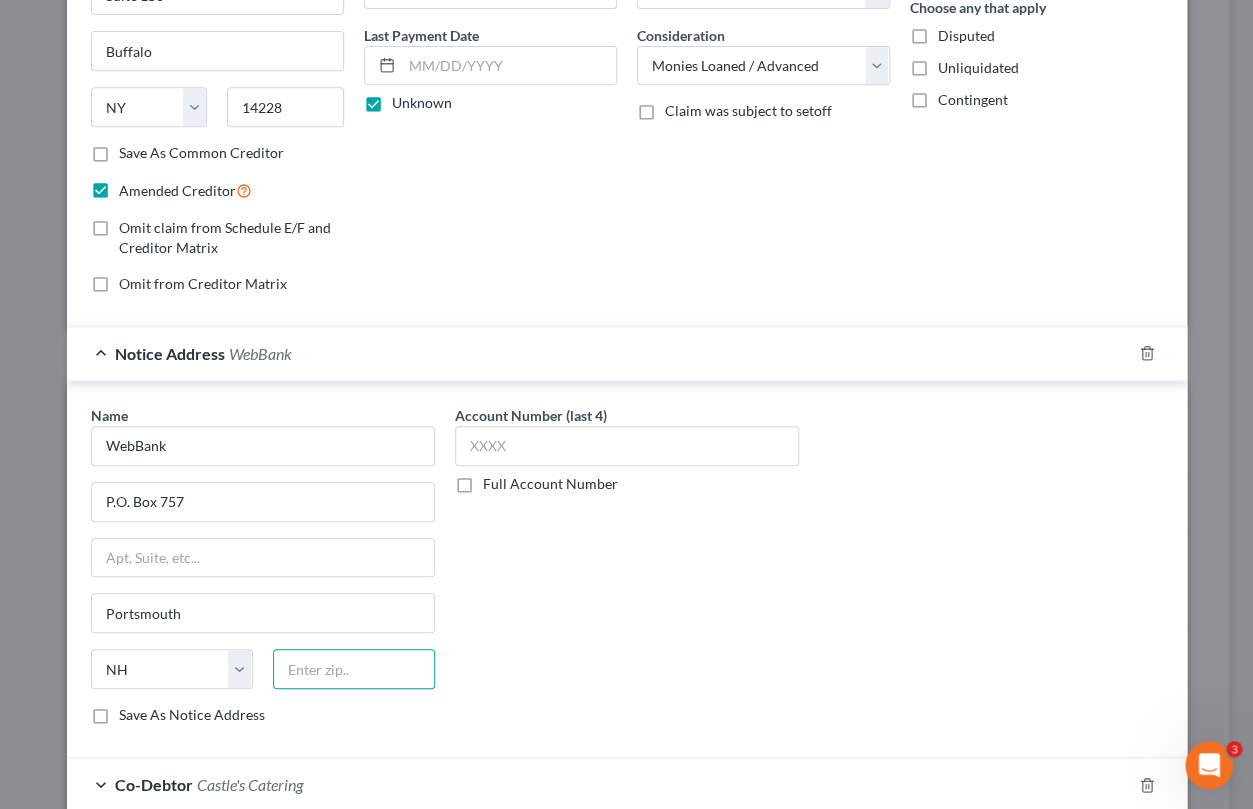 click at bounding box center [354, 669] 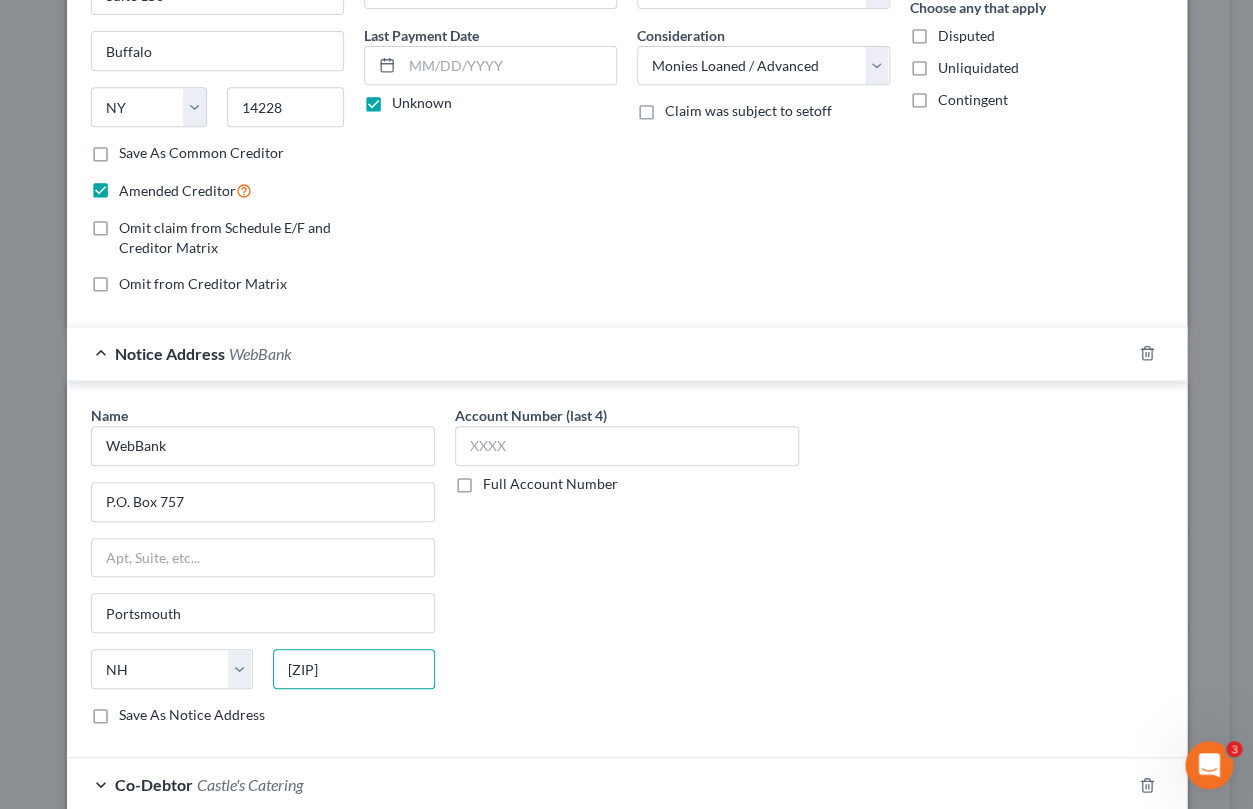 type on "[ZIP]" 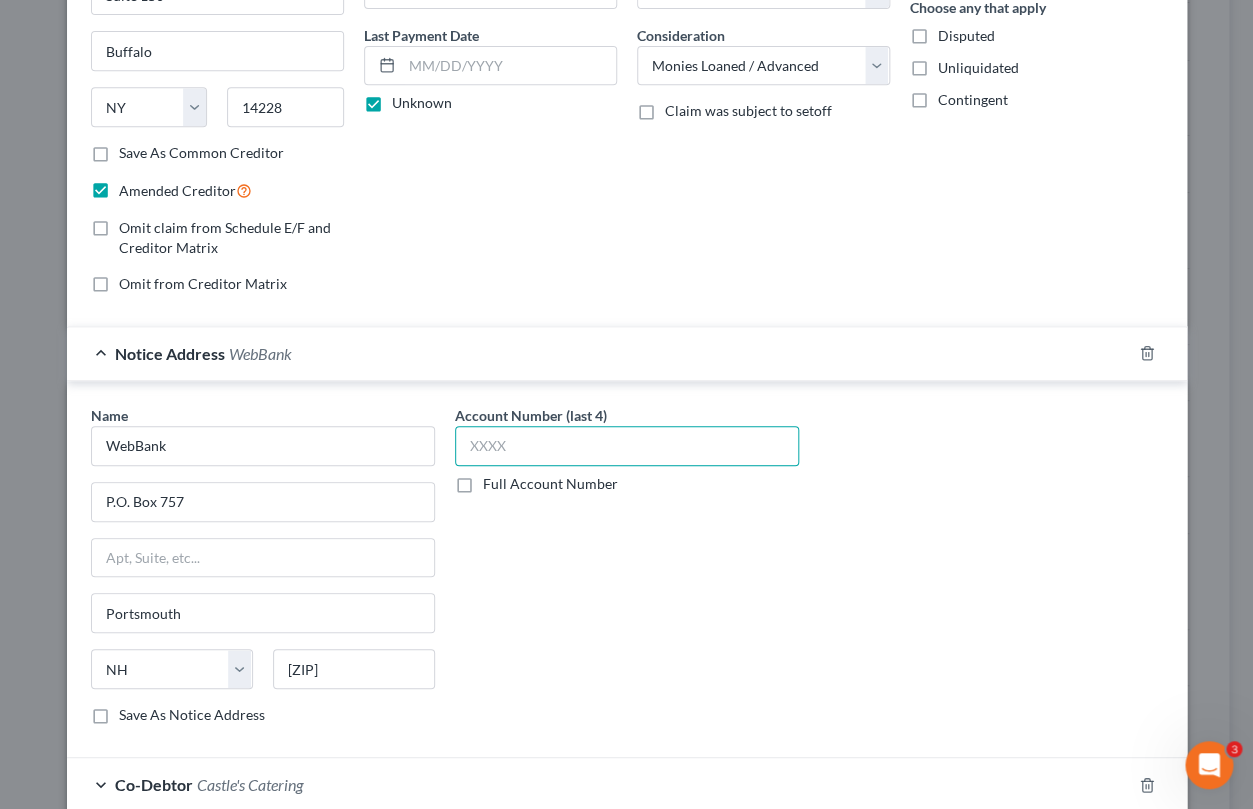 click at bounding box center [627, 446] 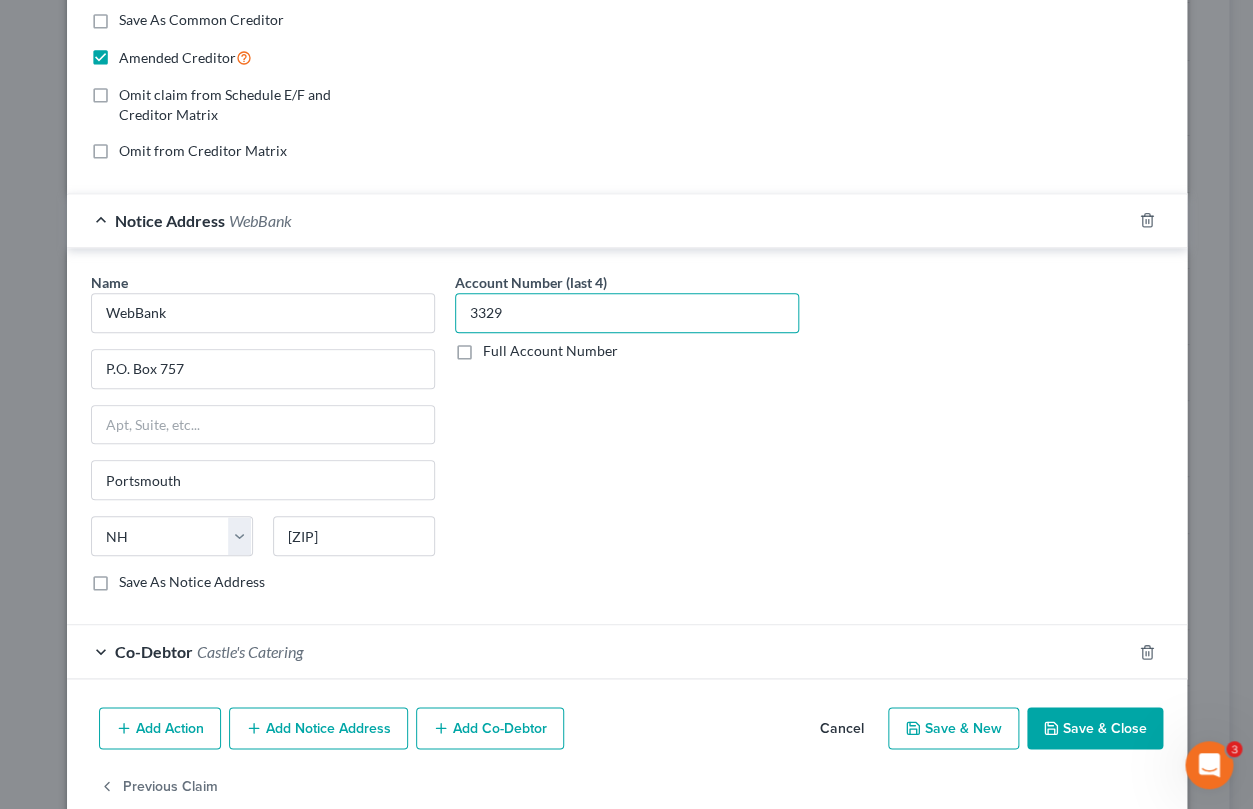 scroll, scrollTop: 410, scrollLeft: 0, axis: vertical 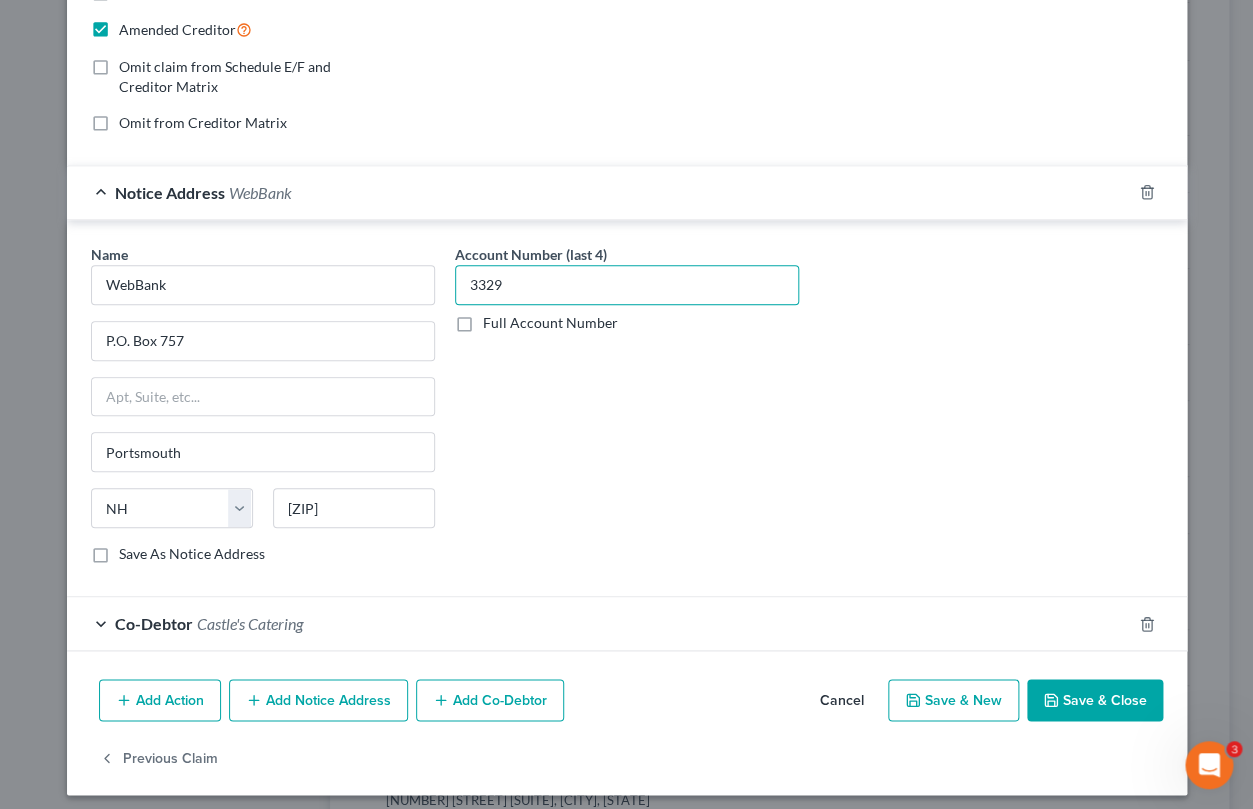 type on "3329" 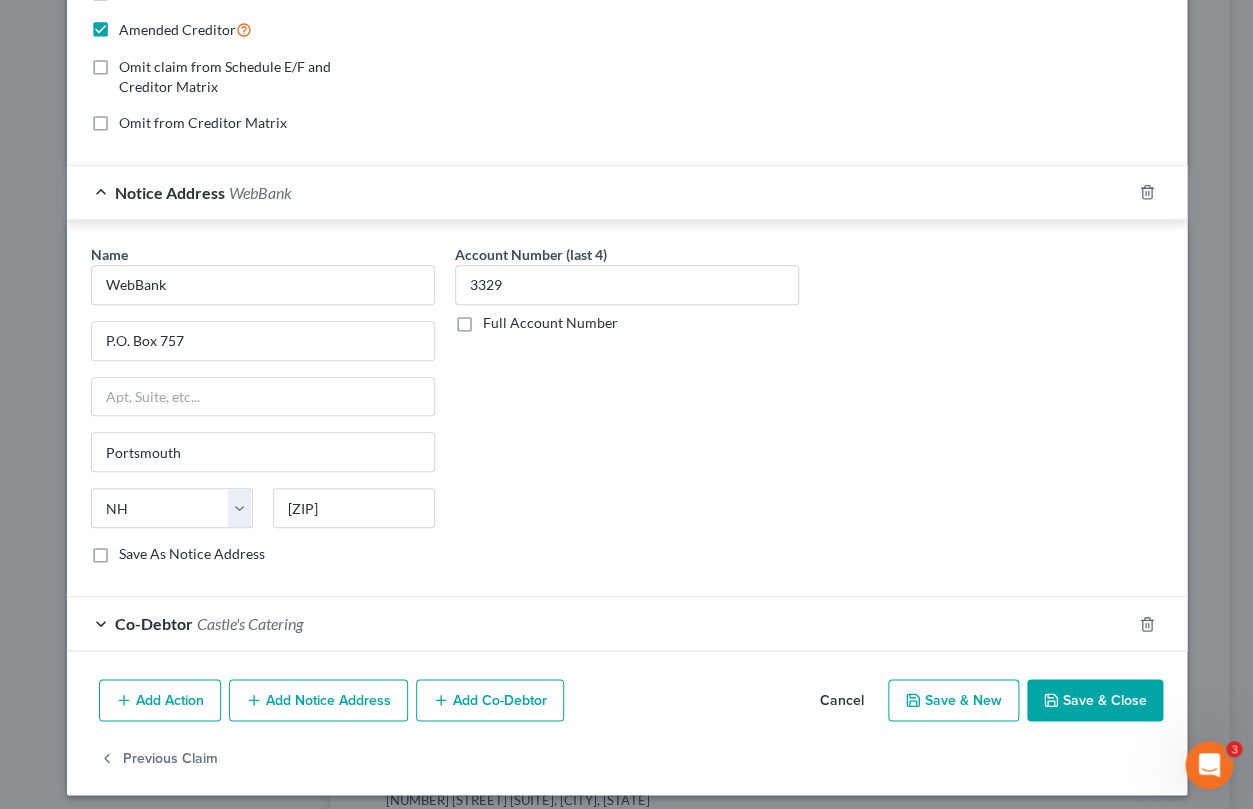 click on "Save As Notice Address" at bounding box center (192, 554) 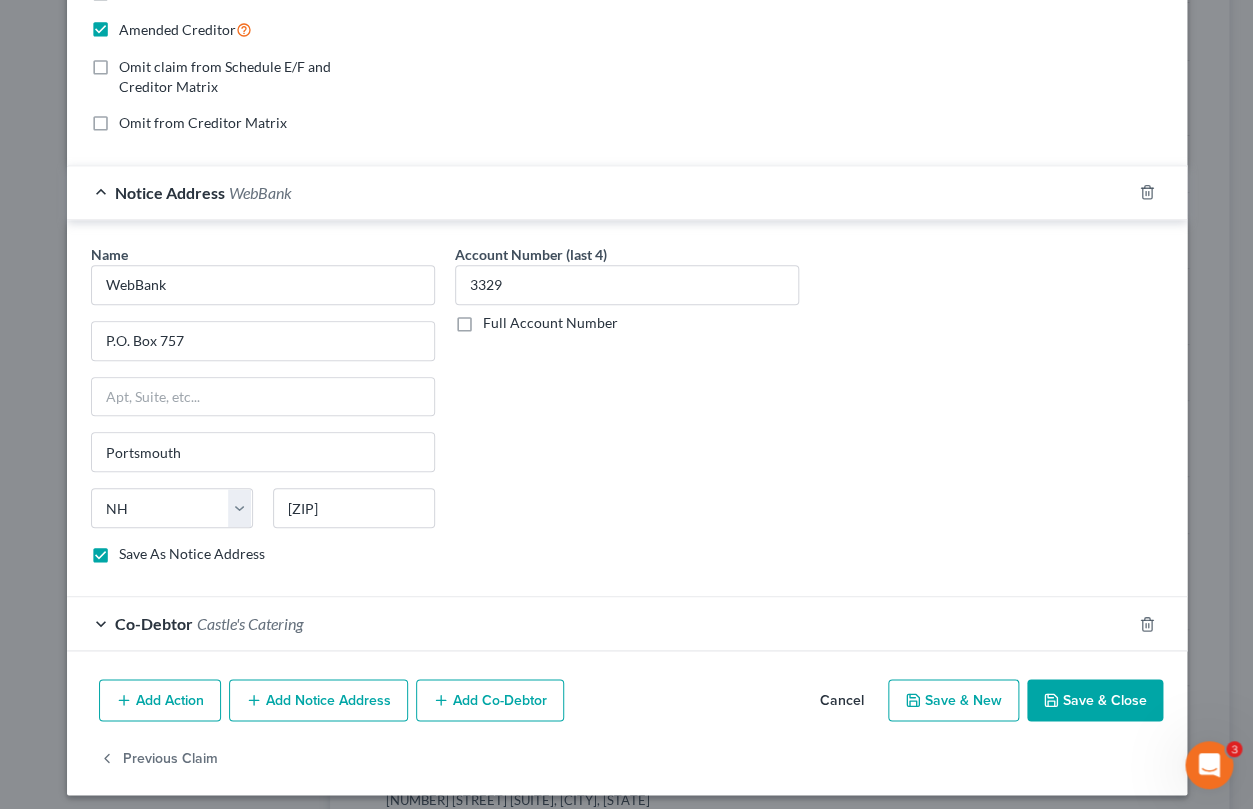 scroll, scrollTop: 420, scrollLeft: 0, axis: vertical 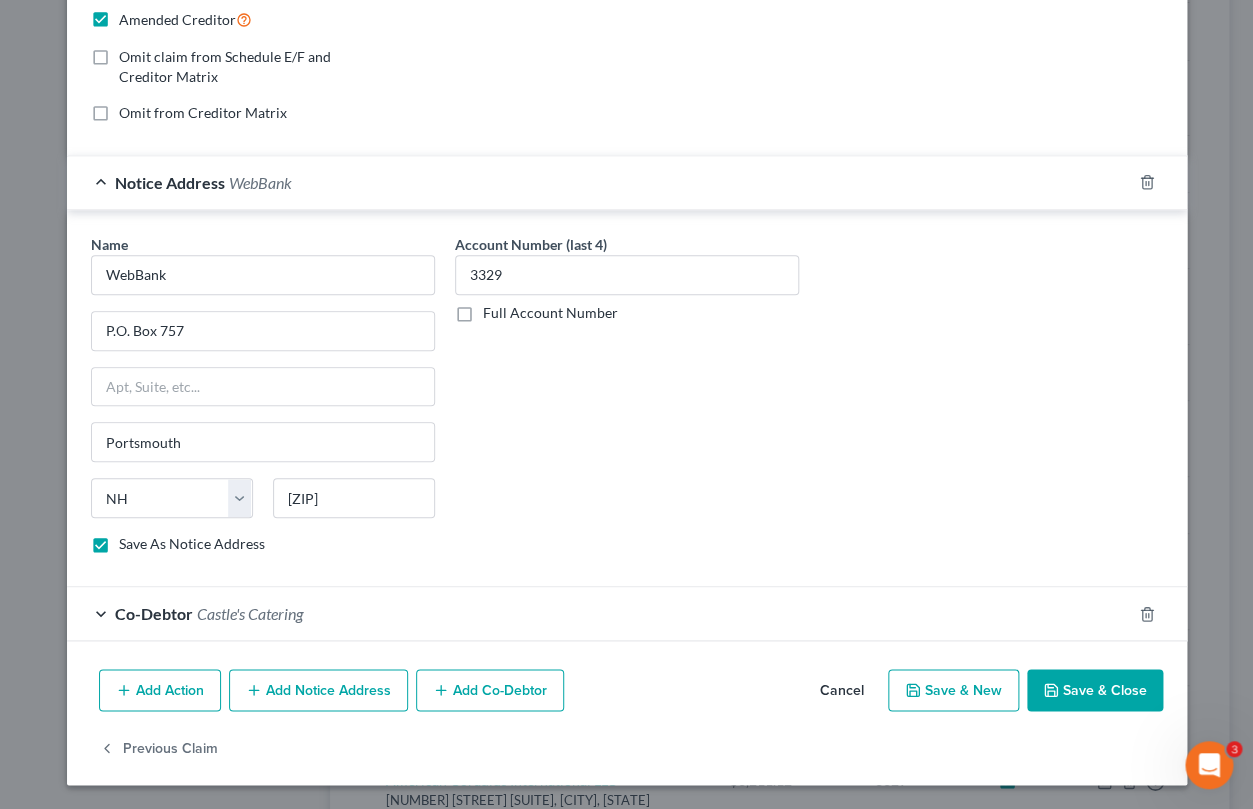 click on "Save & Close" at bounding box center (1095, 690) 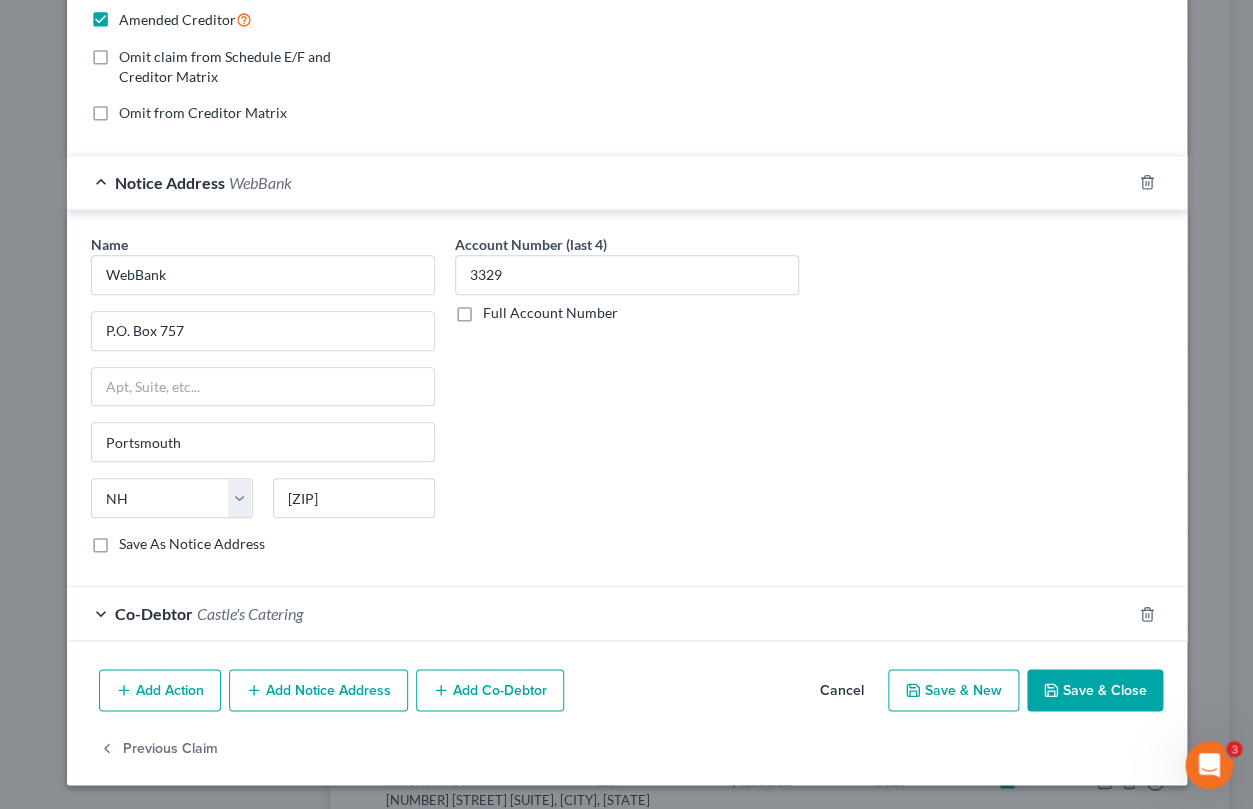 checkbox on "false" 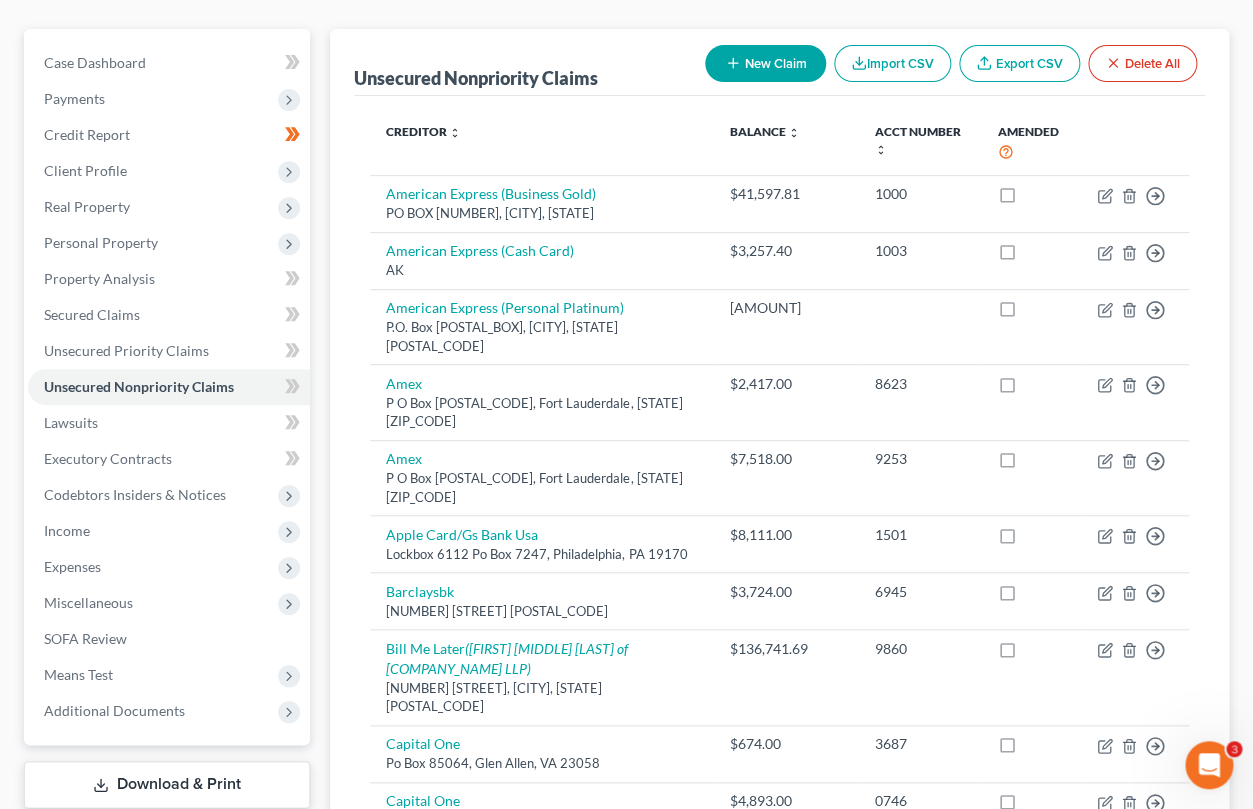 scroll, scrollTop: 0, scrollLeft: 0, axis: both 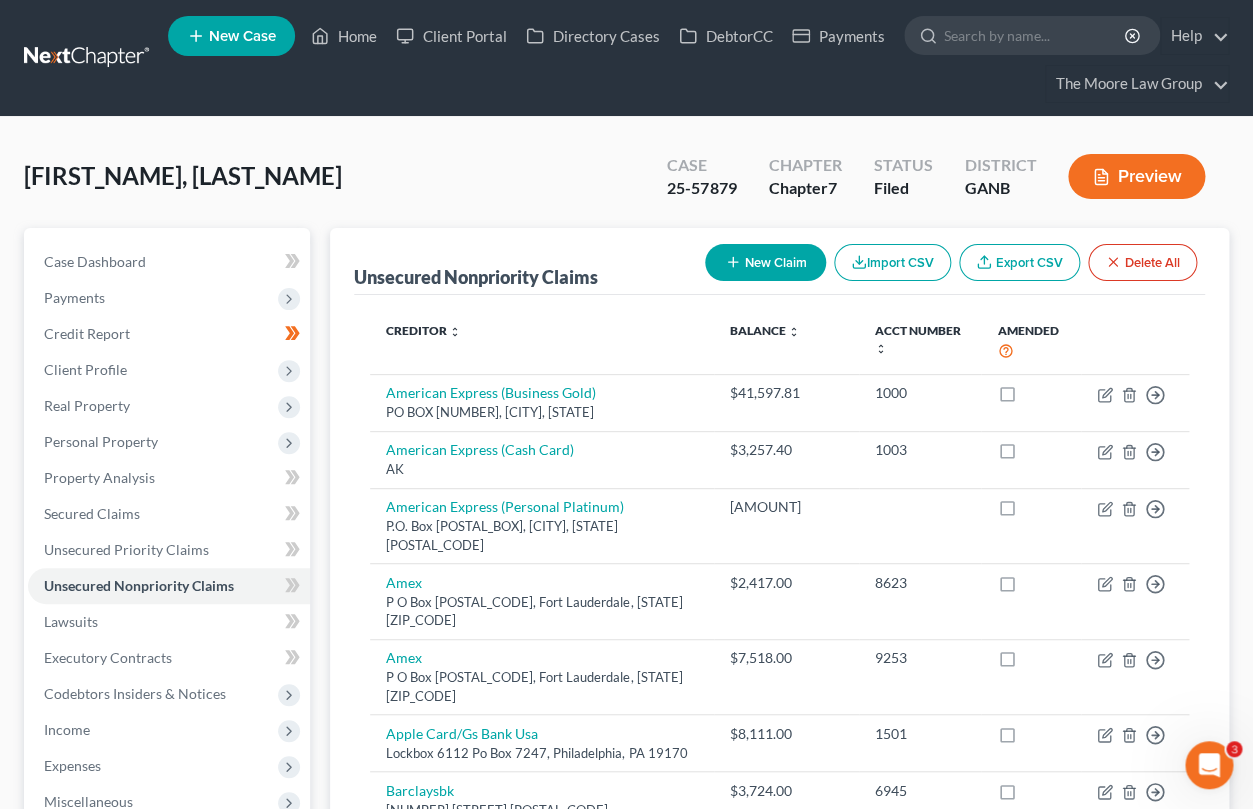 click on "New Claim" at bounding box center (765, 262) 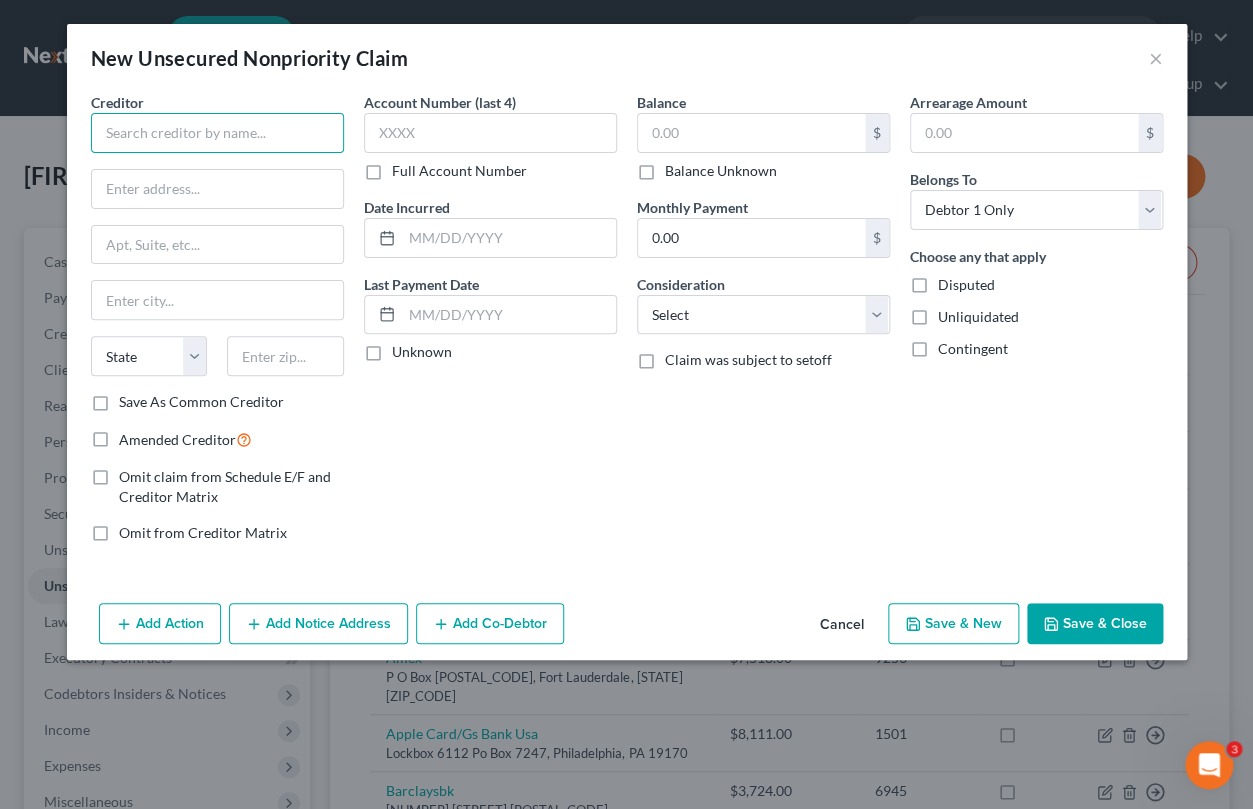 click at bounding box center (217, 133) 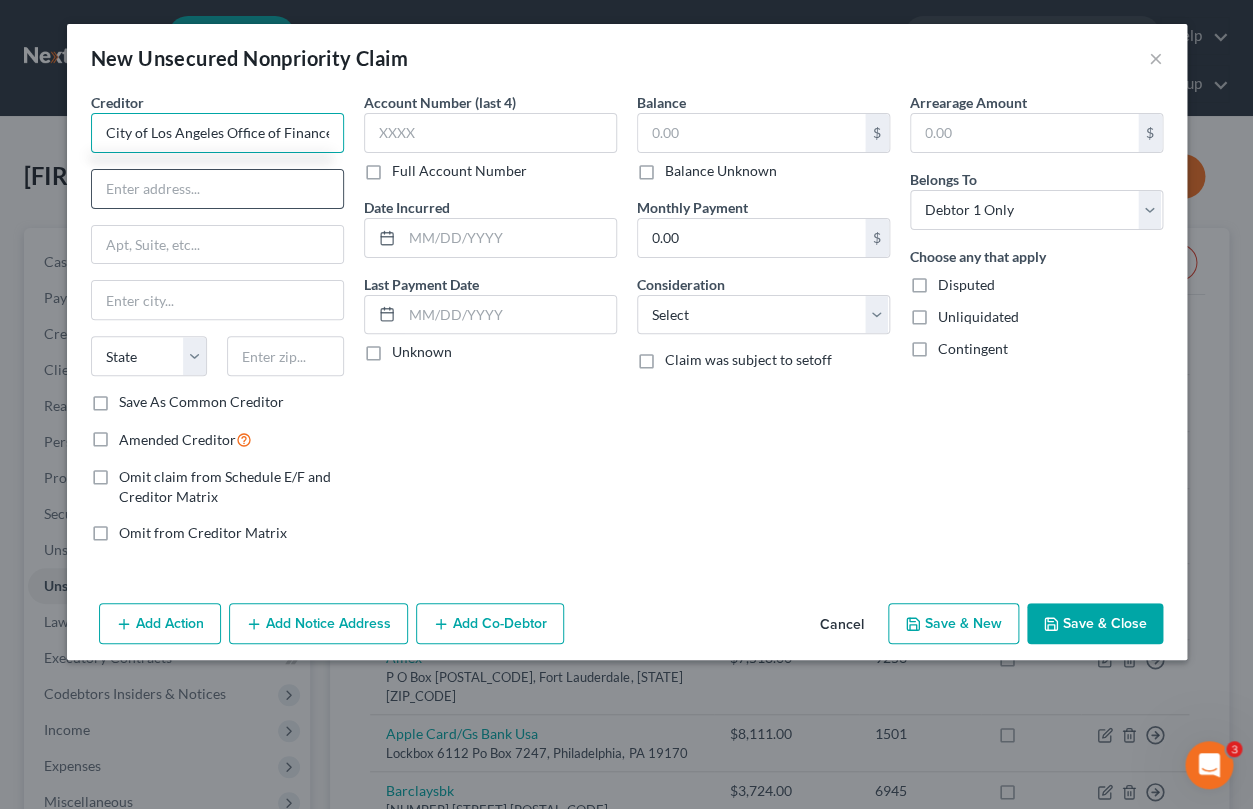 type on "City of Los Angeles Office of Finance" 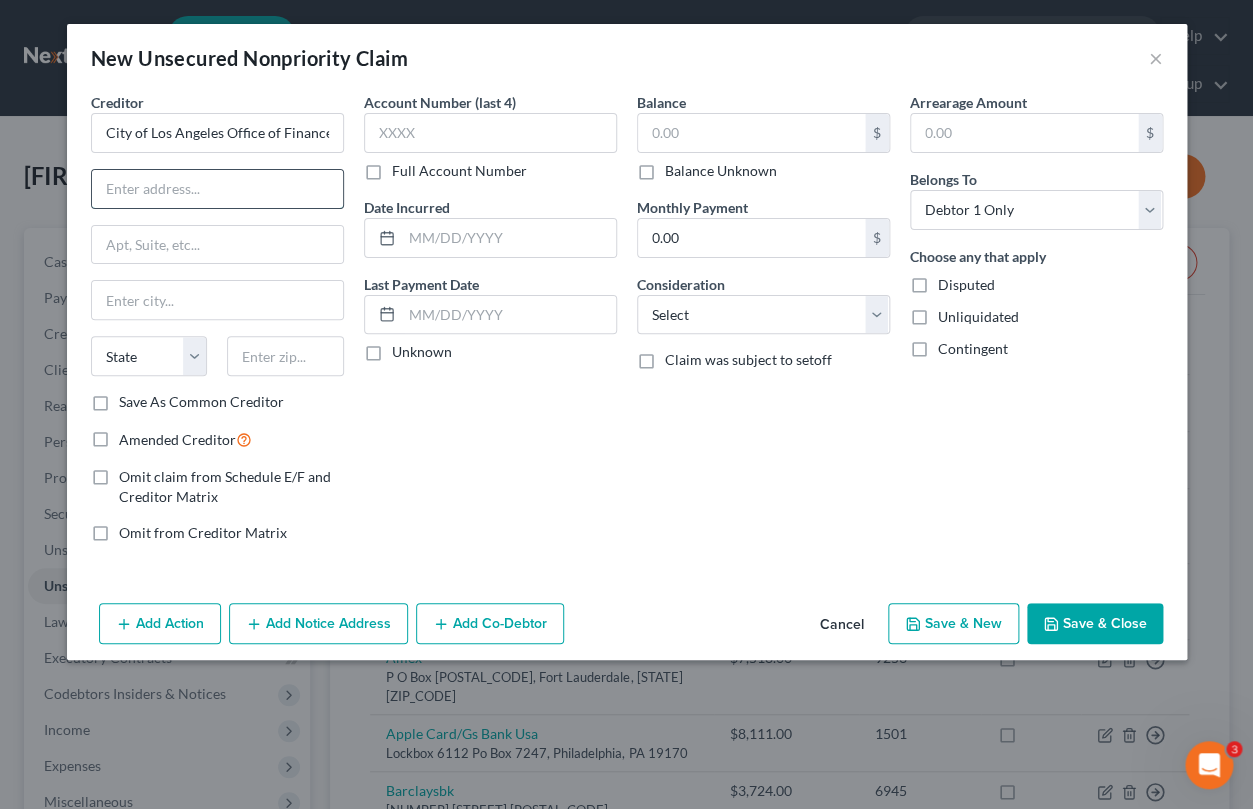 click at bounding box center (217, 189) 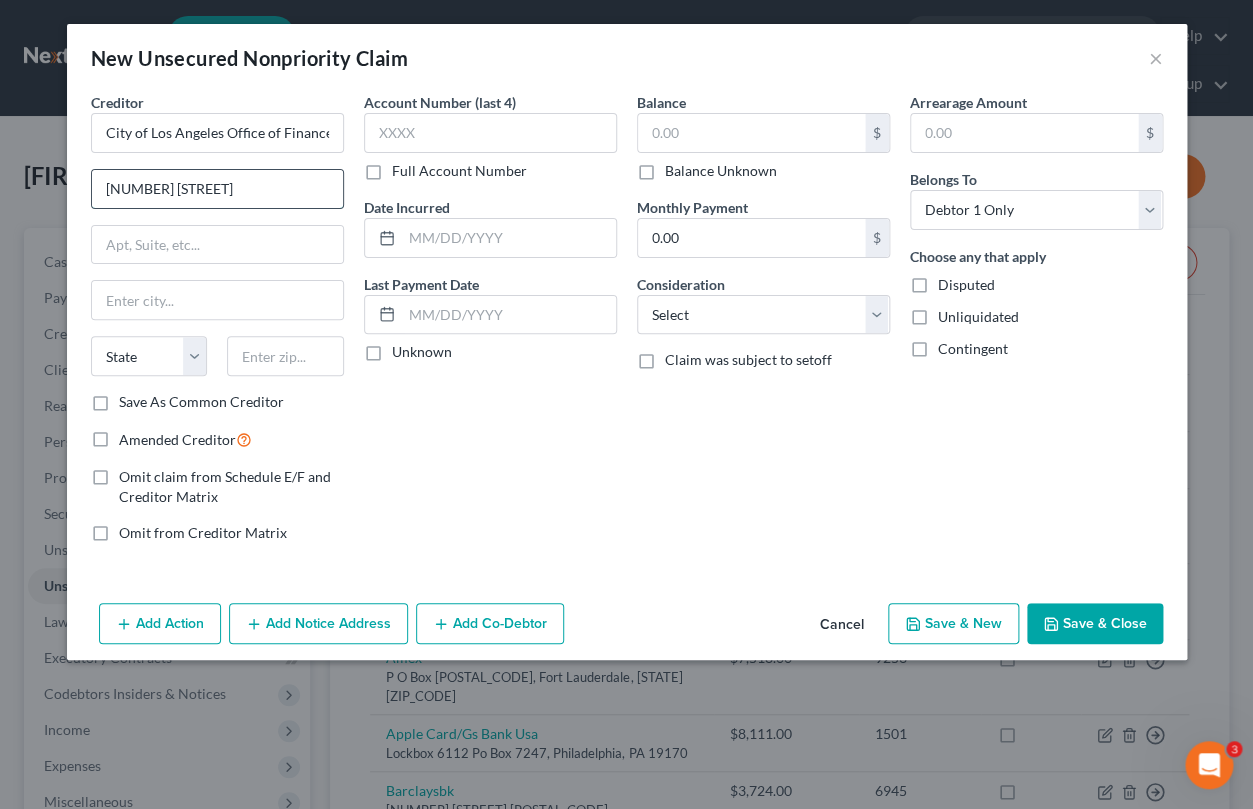 type on "[NUMBER] [STREET]" 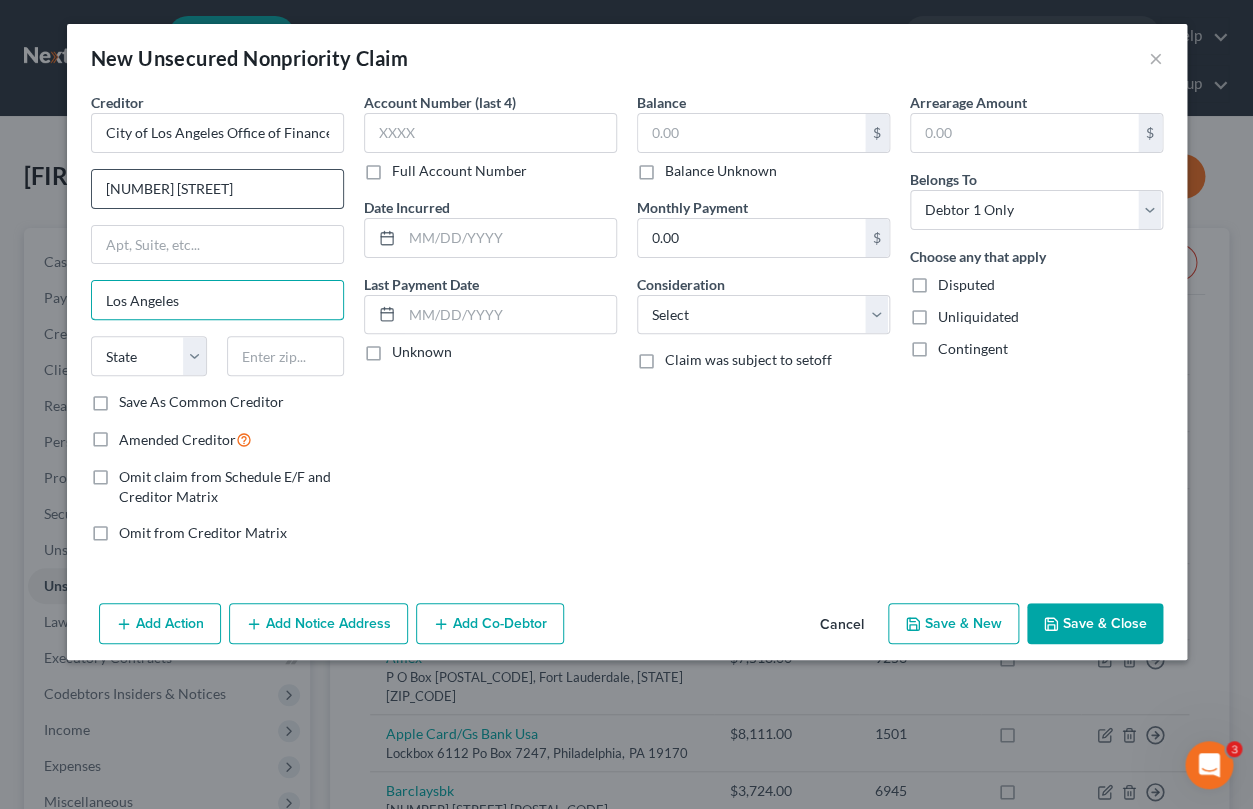type on "Los Angeles" 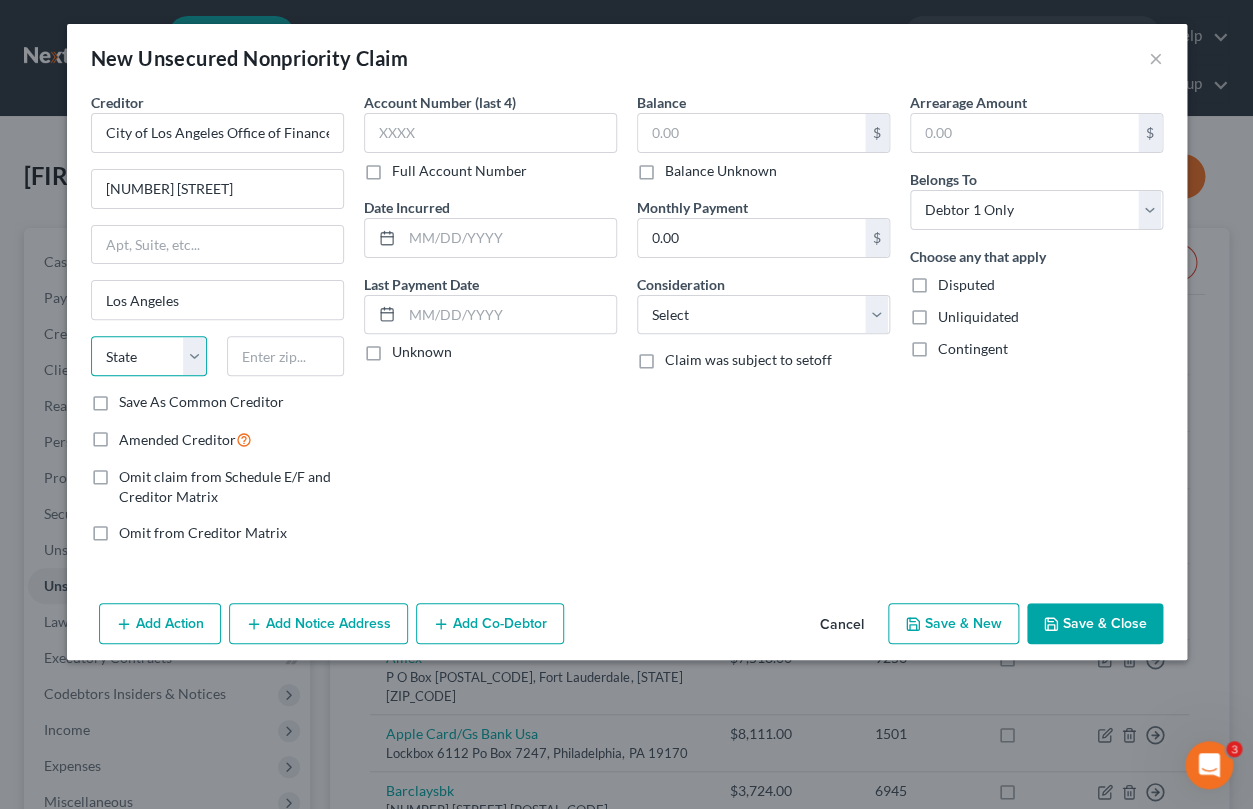 click on "State AL AK AR AZ CA CO CT DE DC FL GA GU HI ID IL IN IA KS KY LA ME MD MA MI MN MS MO MT NC ND NE NV NH NJ NM NY OH OK OR PA PR RI SC SD TN TX UT VI VA VT WA WV WI WY" at bounding box center (149, 356) 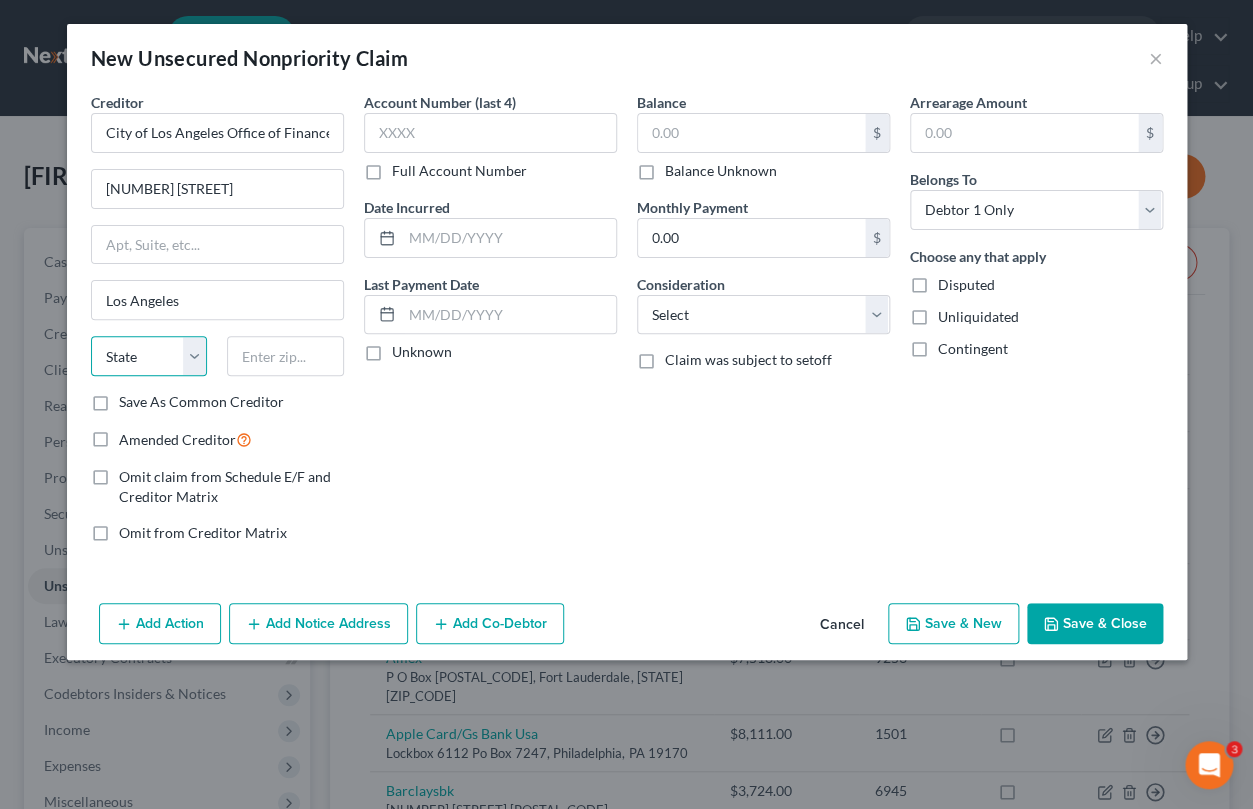 select on "4" 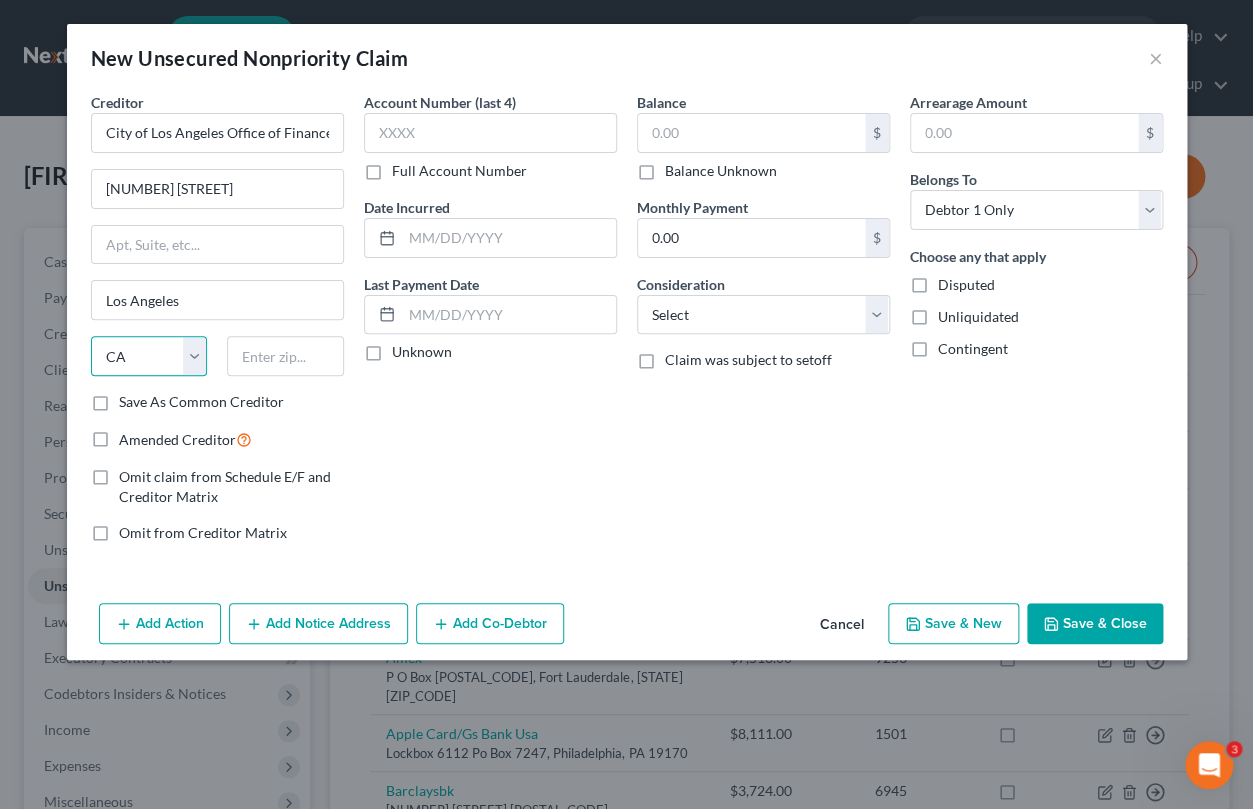 click on "CA" at bounding box center [0, 0] 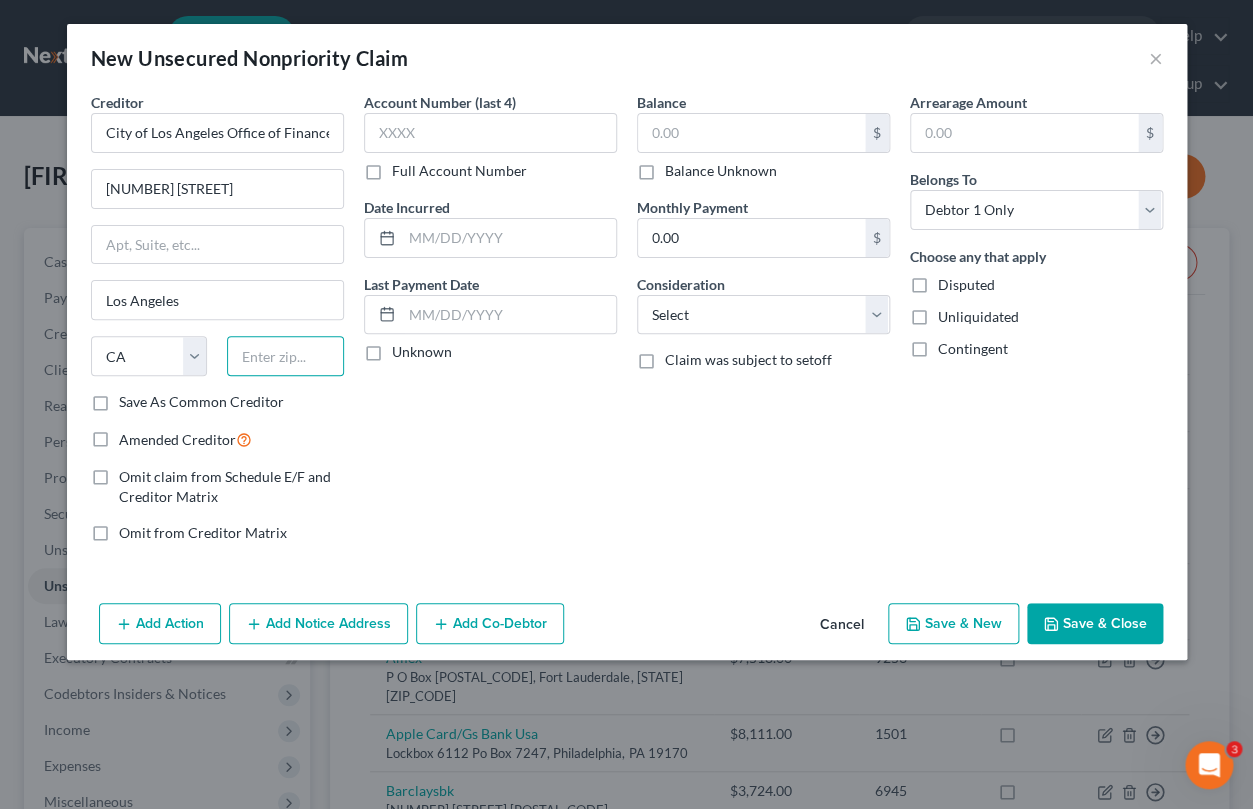 click at bounding box center (285, 356) 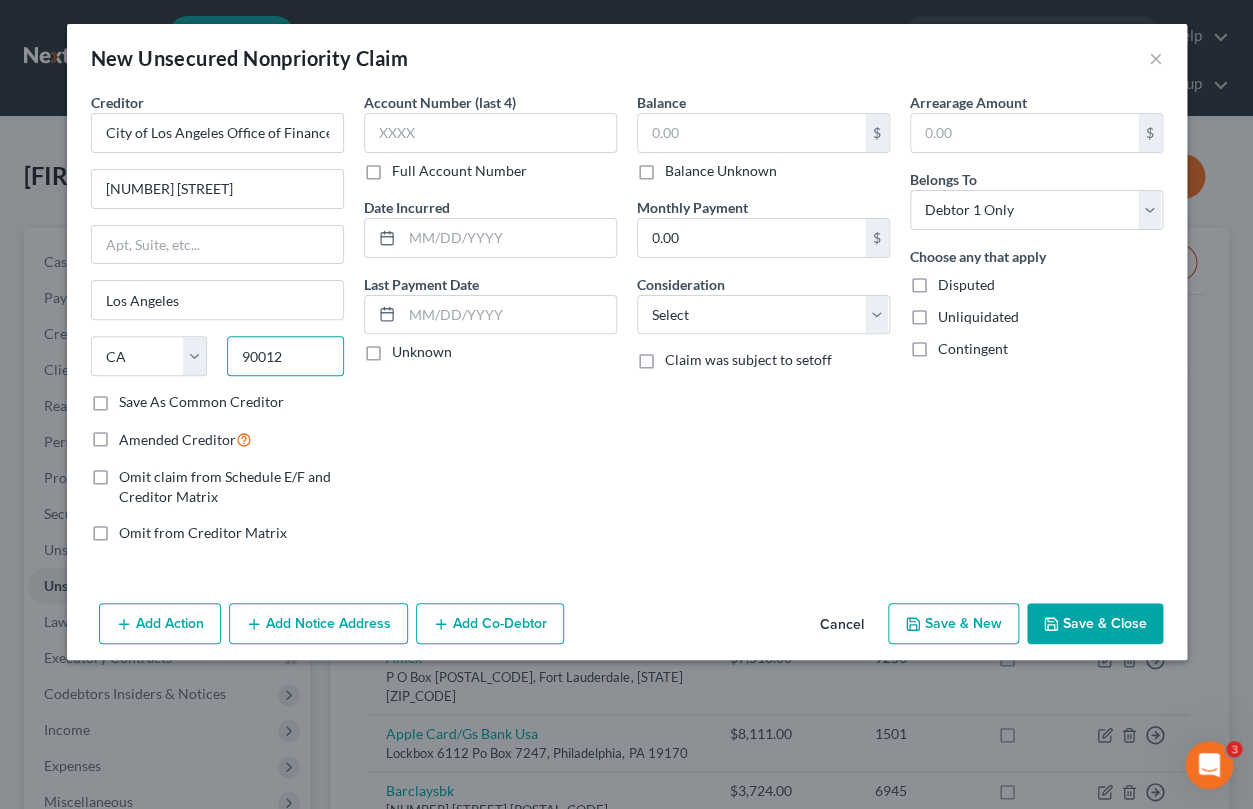 type on "90012" 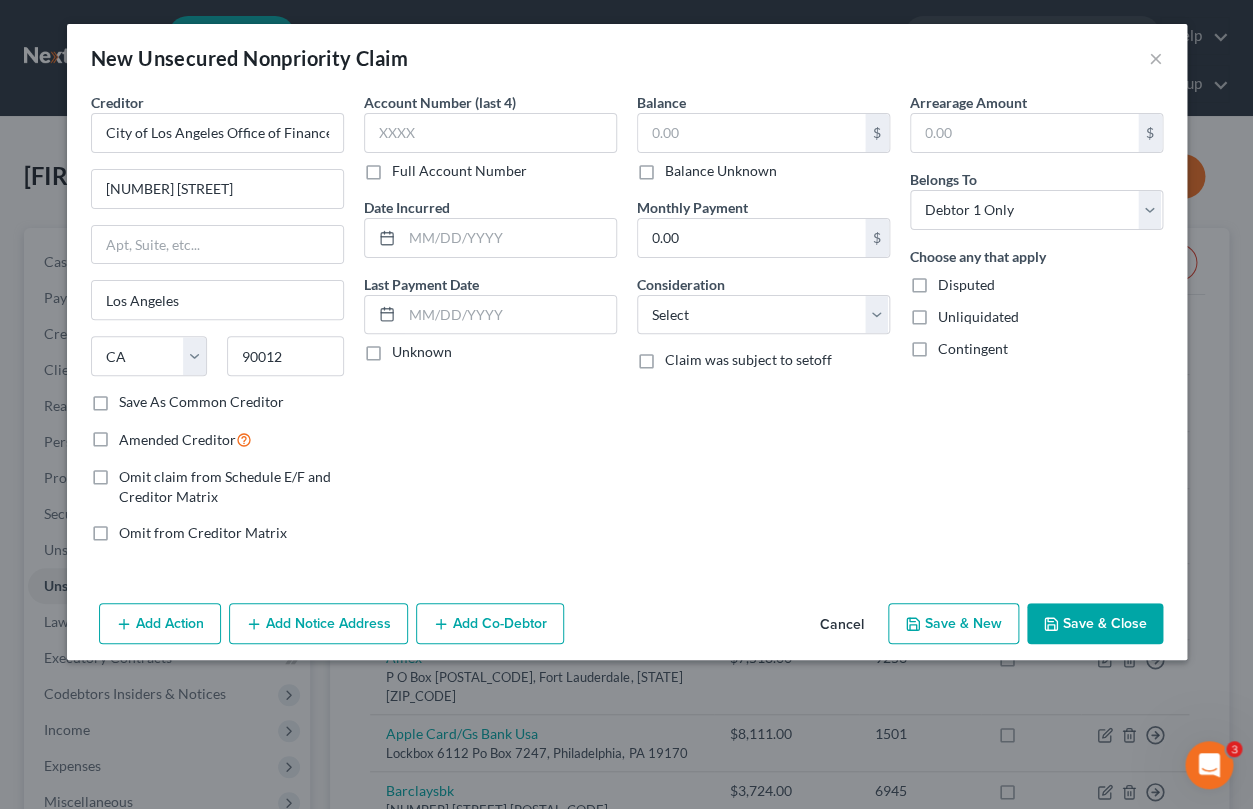 click on "Amended Creditor" at bounding box center (185, 439) 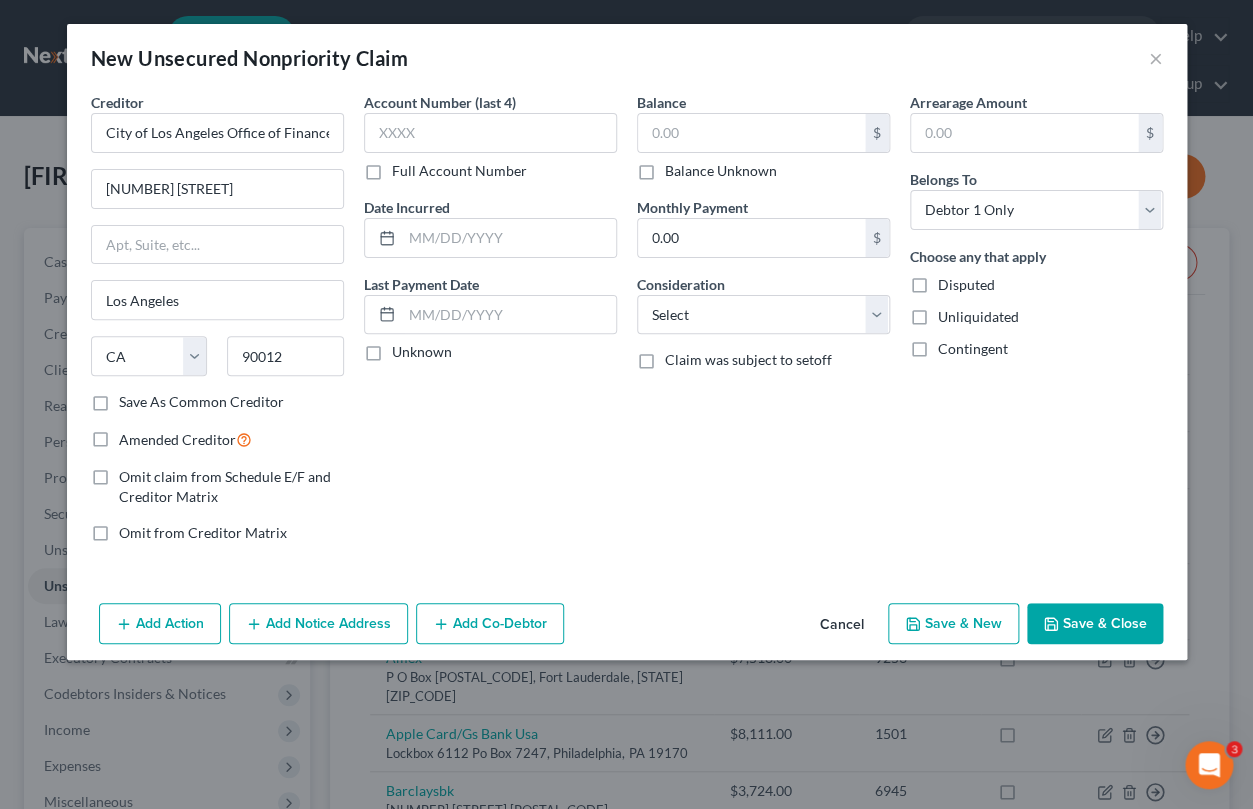 checkbox on "true" 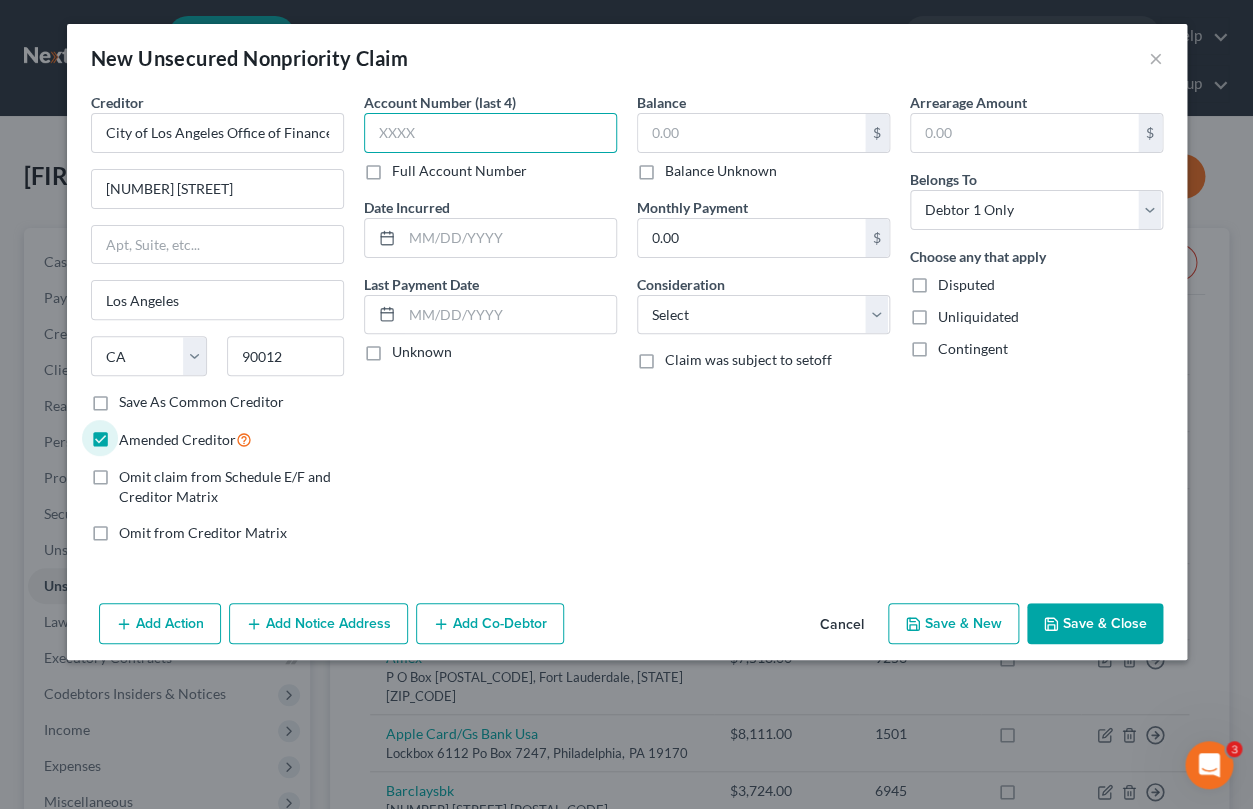 click at bounding box center [490, 133] 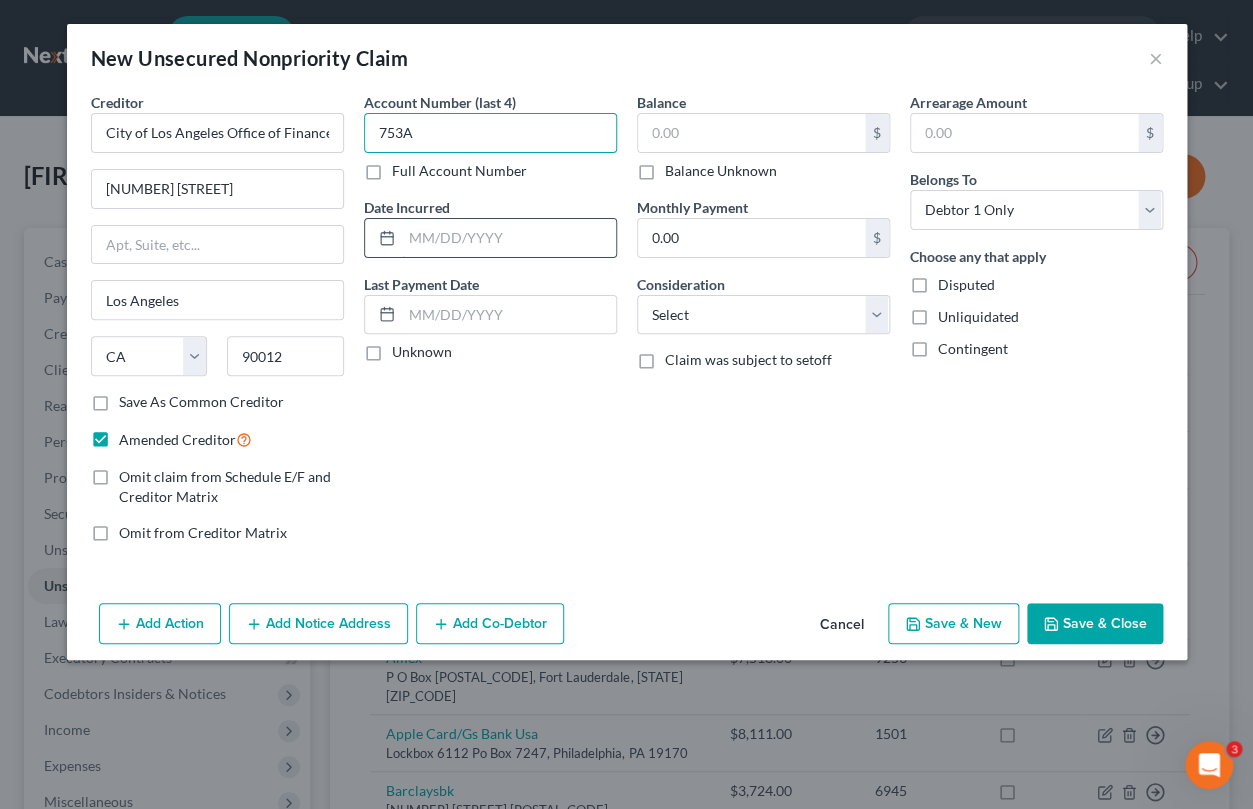 type on "753A" 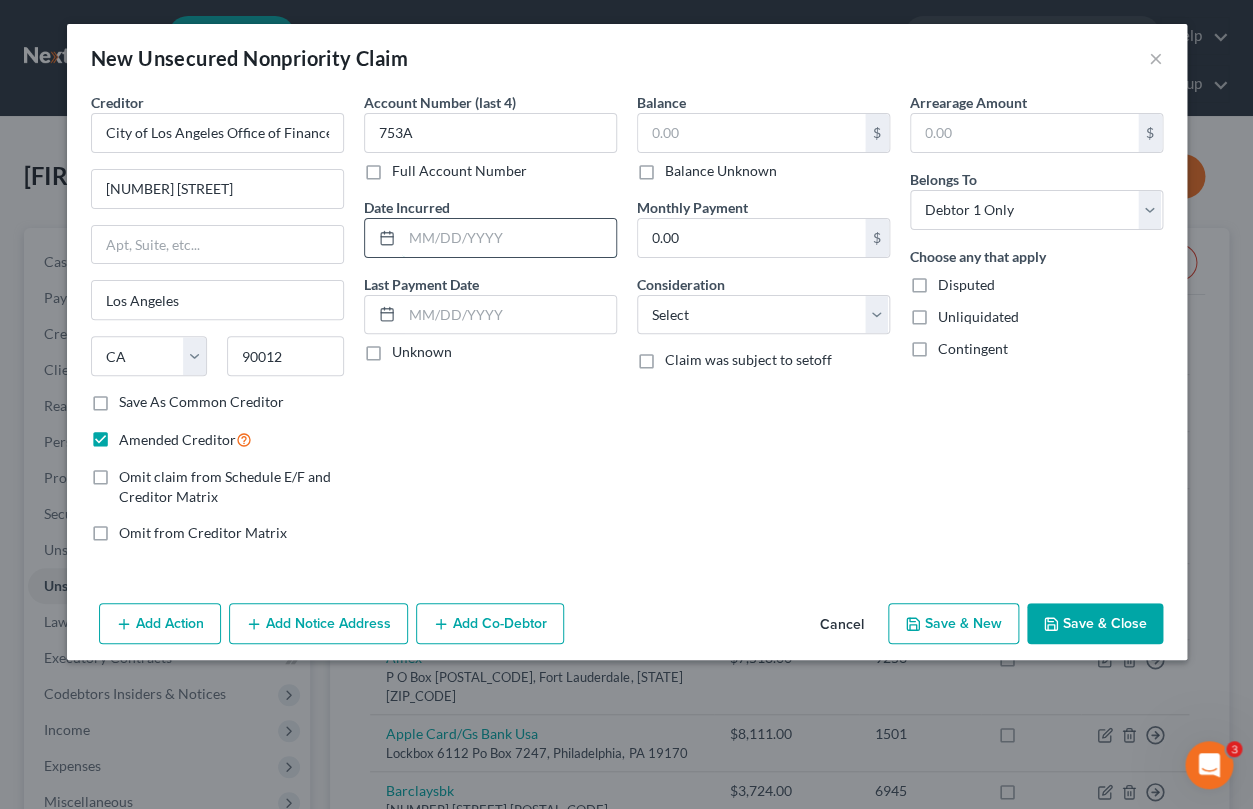 click at bounding box center (509, 238) 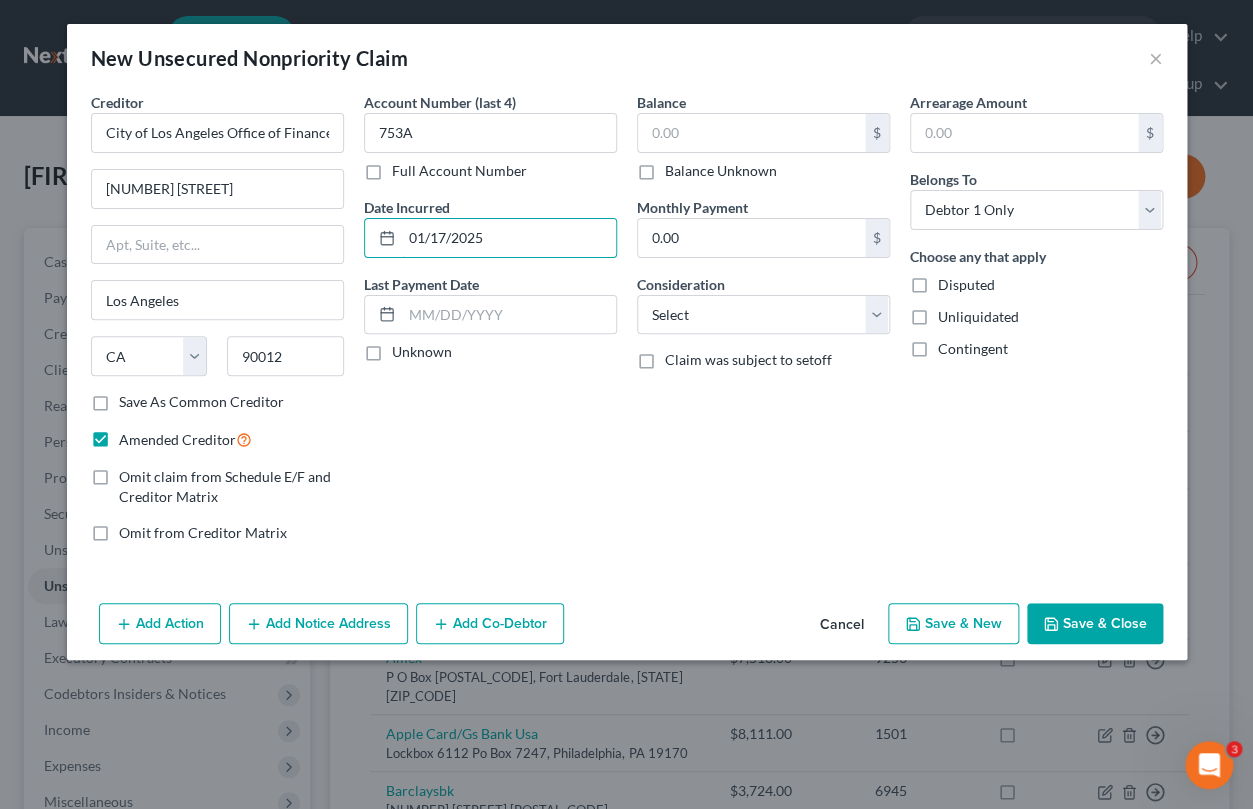 type on "01/17/2025" 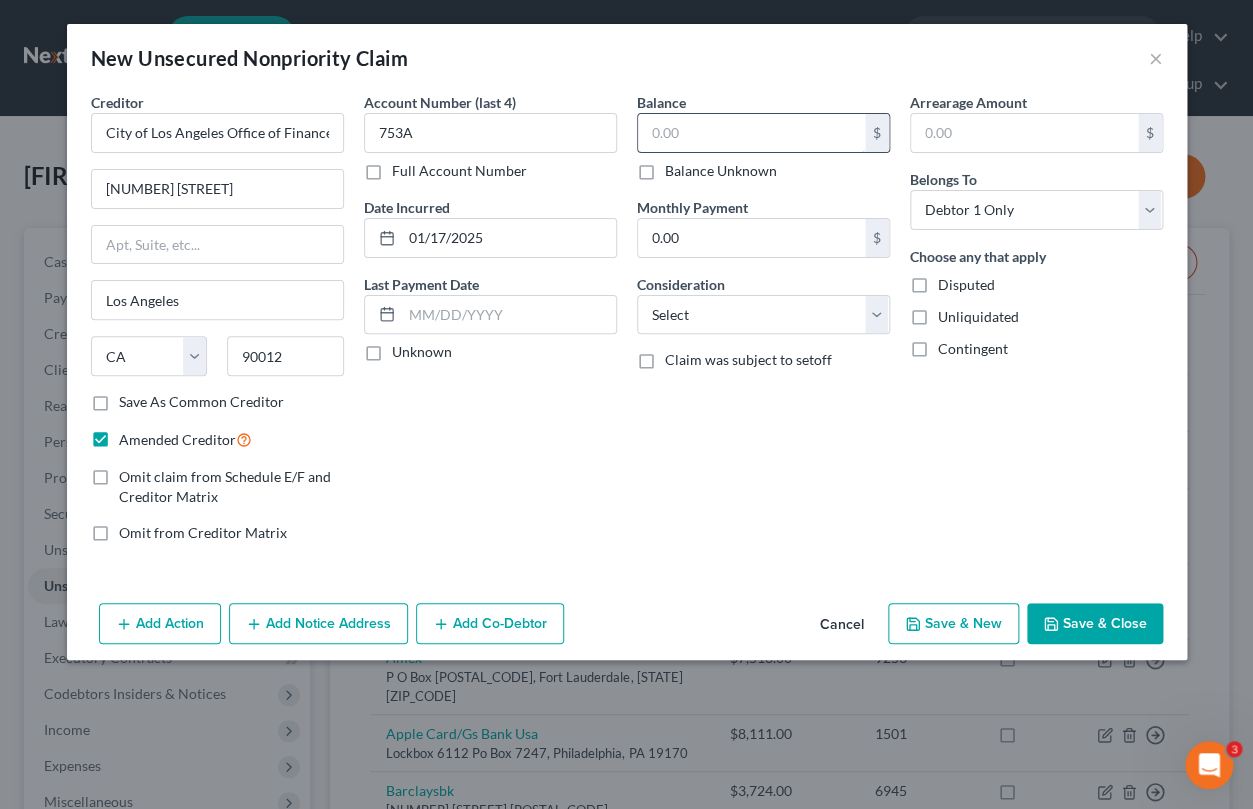 click at bounding box center [751, 133] 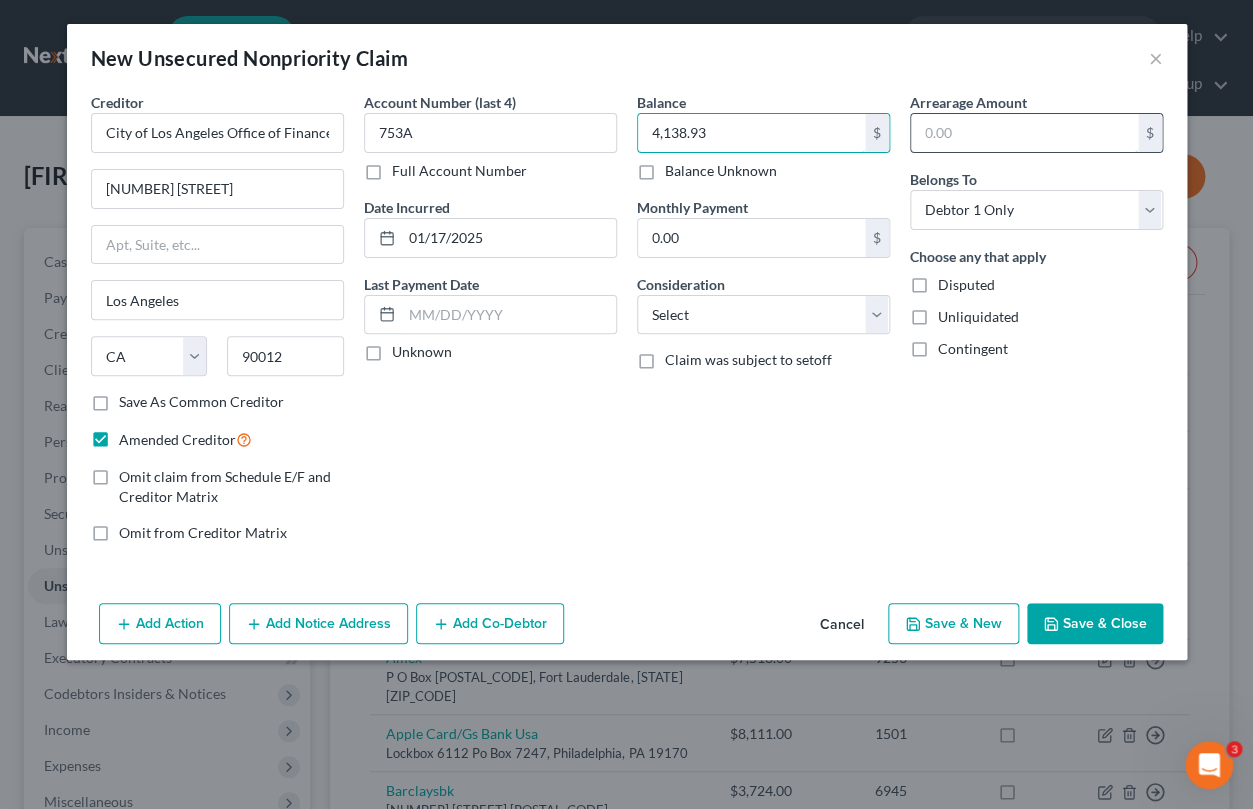type on "4,138.93" 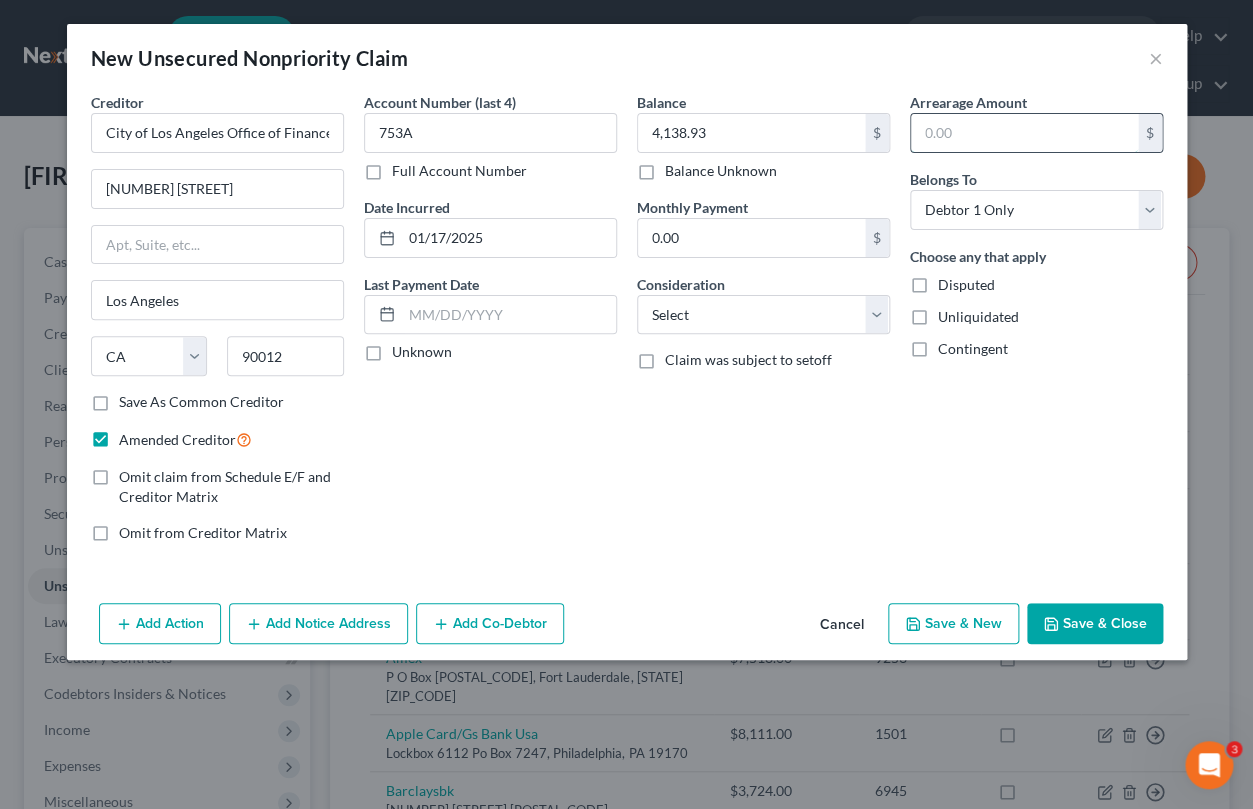 click at bounding box center [1024, 133] 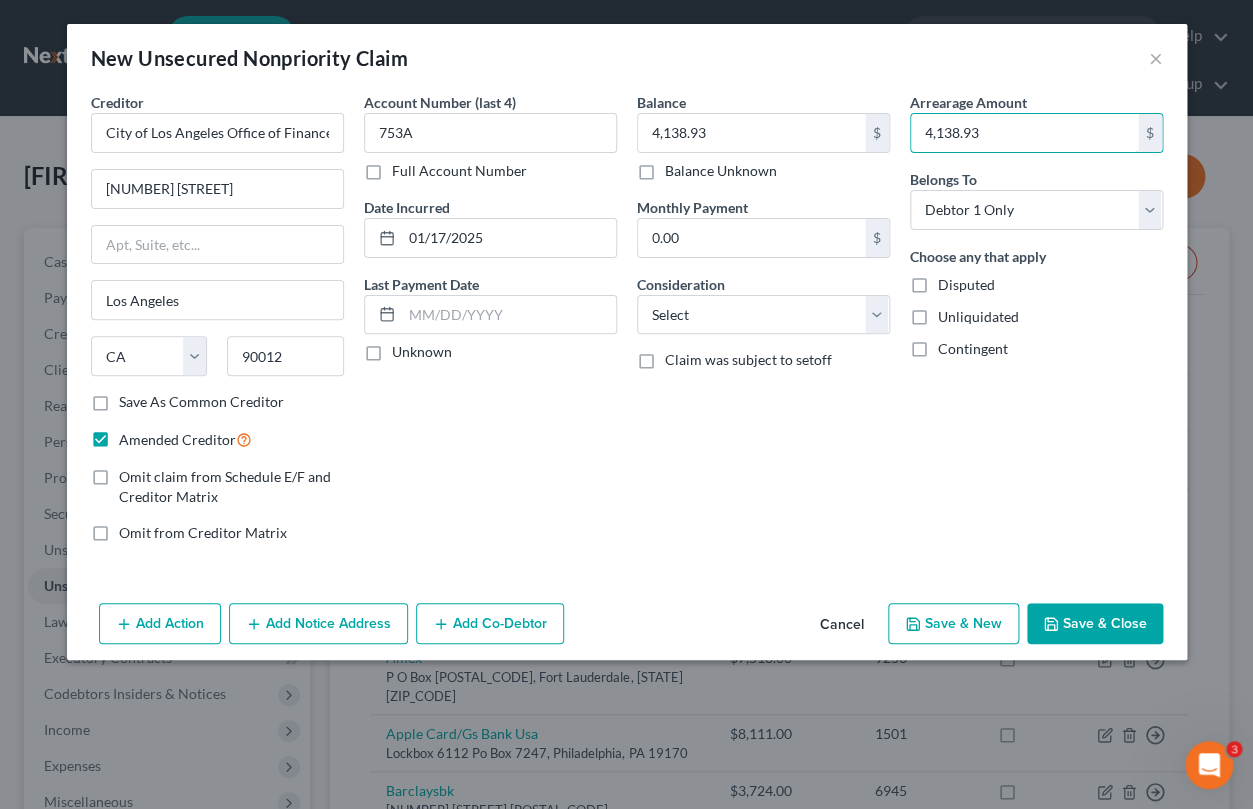 type on "4,138.93" 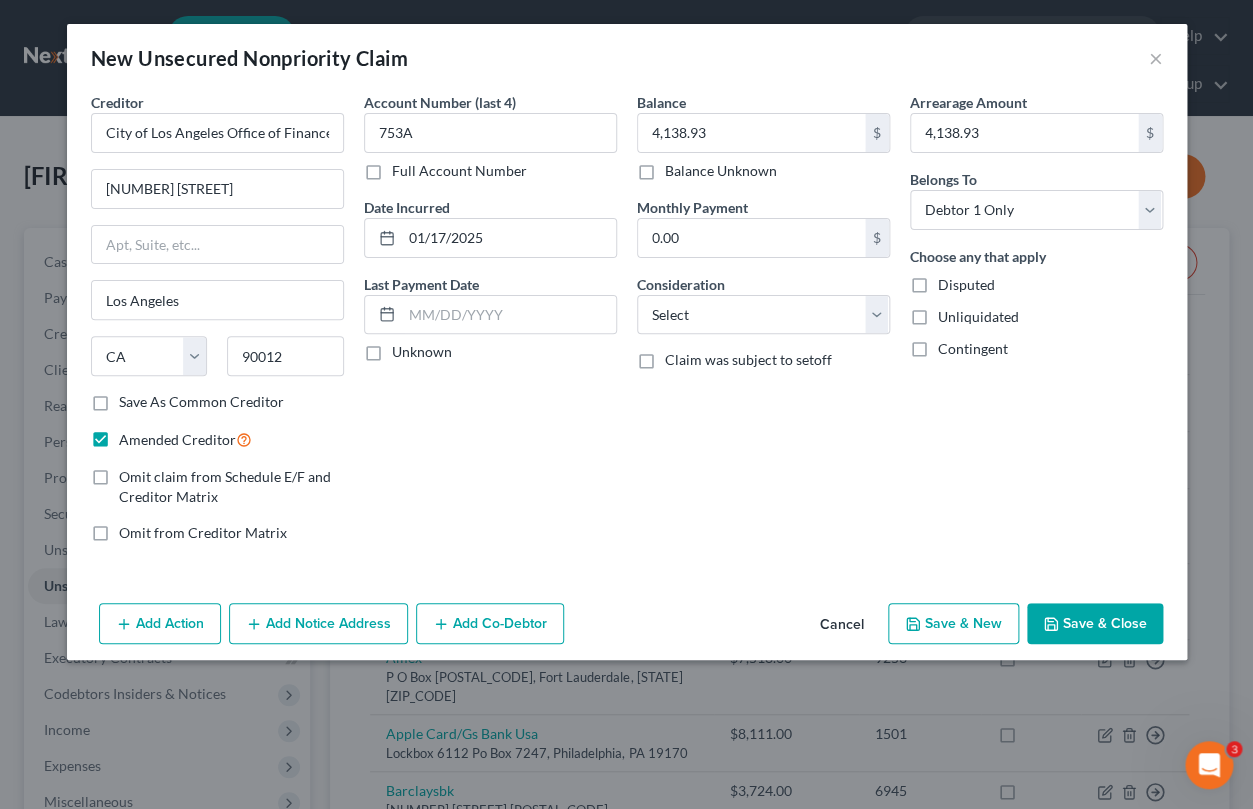 click on "Unknown" at bounding box center [422, 352] 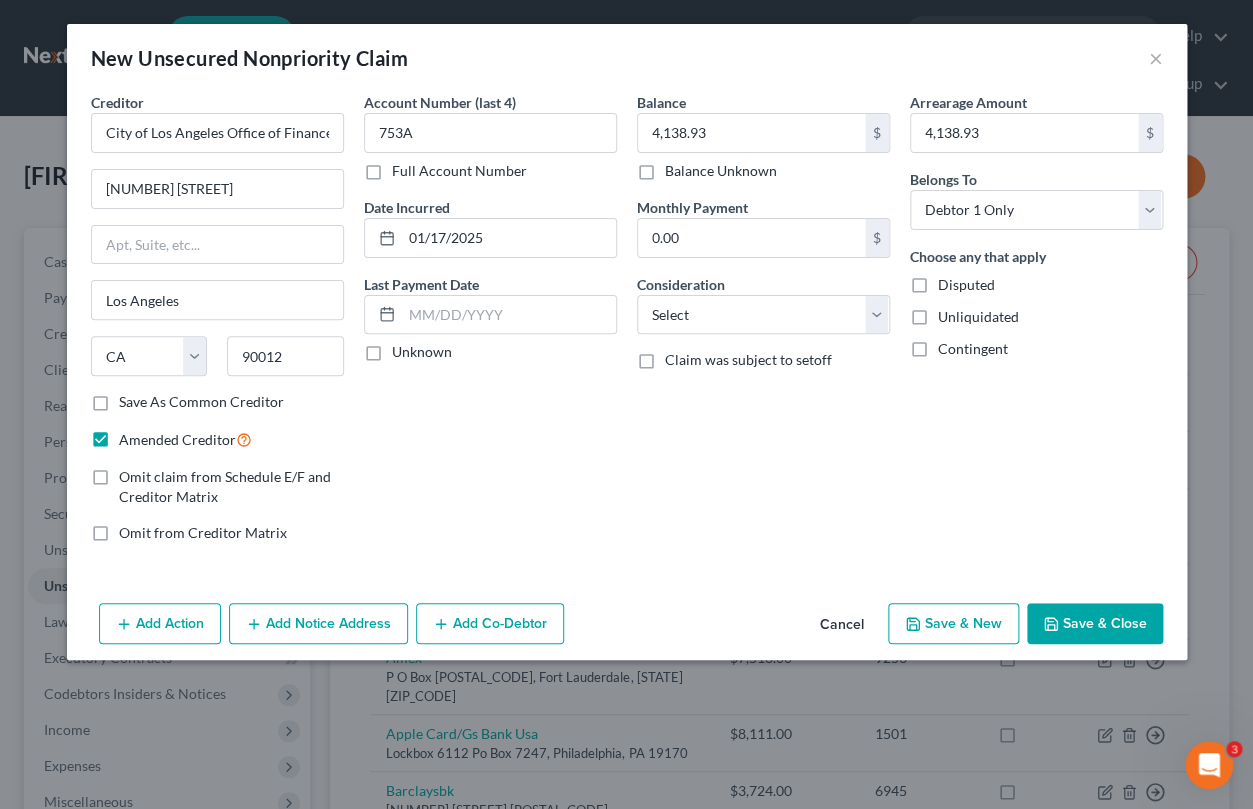 checkbox on "true" 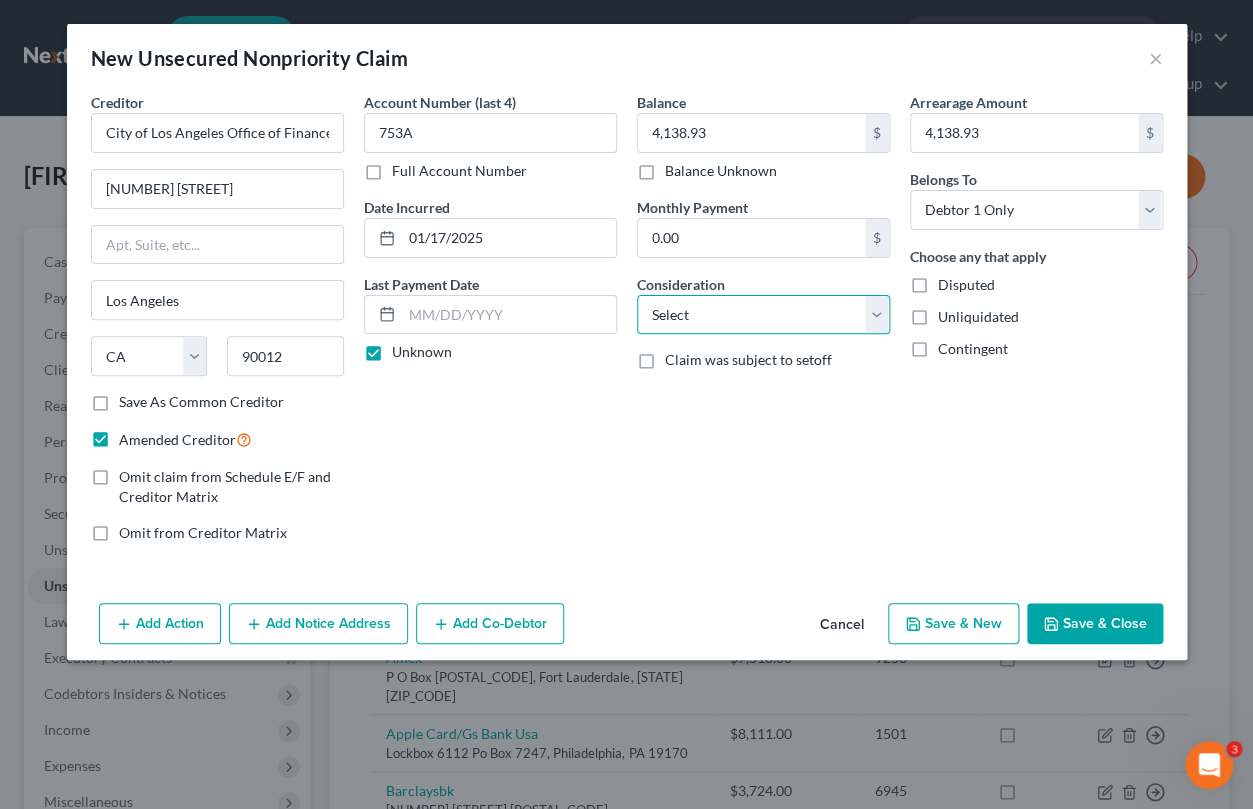 select on "14" 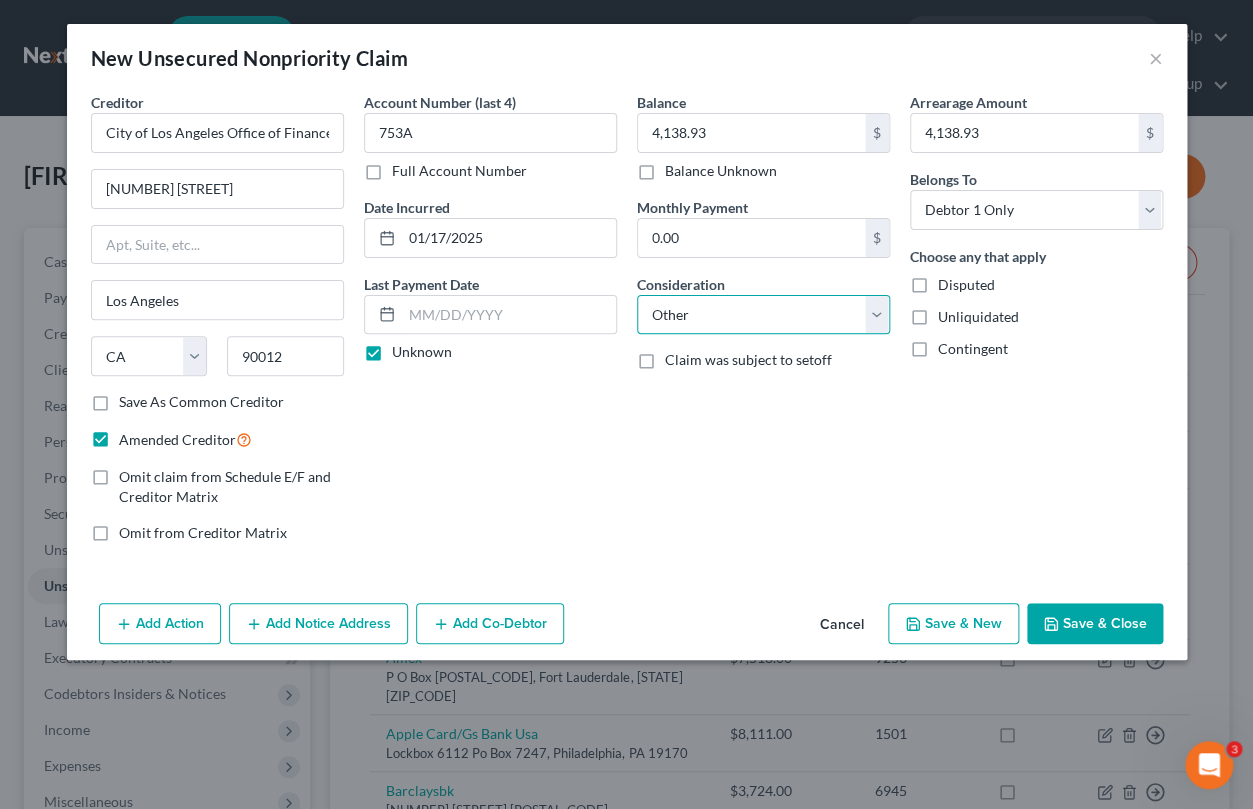 click on "Other" at bounding box center [0, 0] 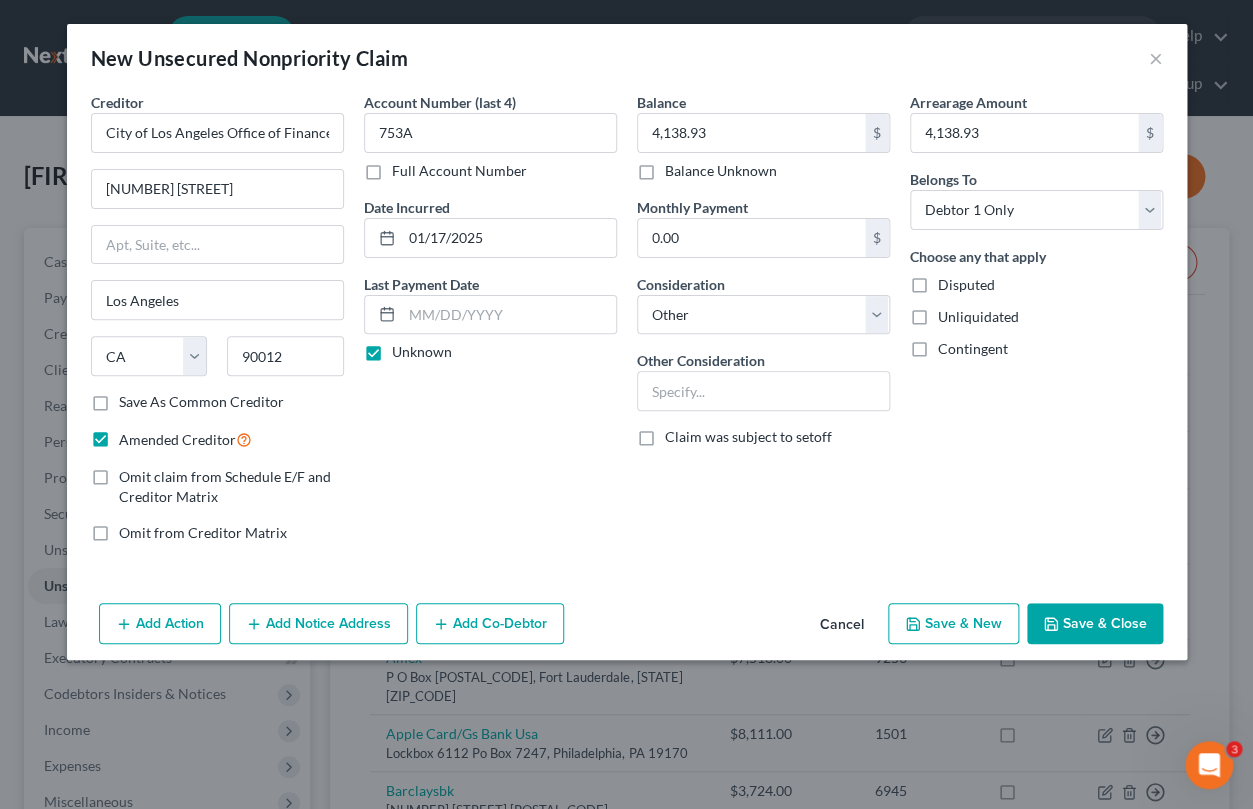 click on "Add Co-Debtor" at bounding box center (490, 624) 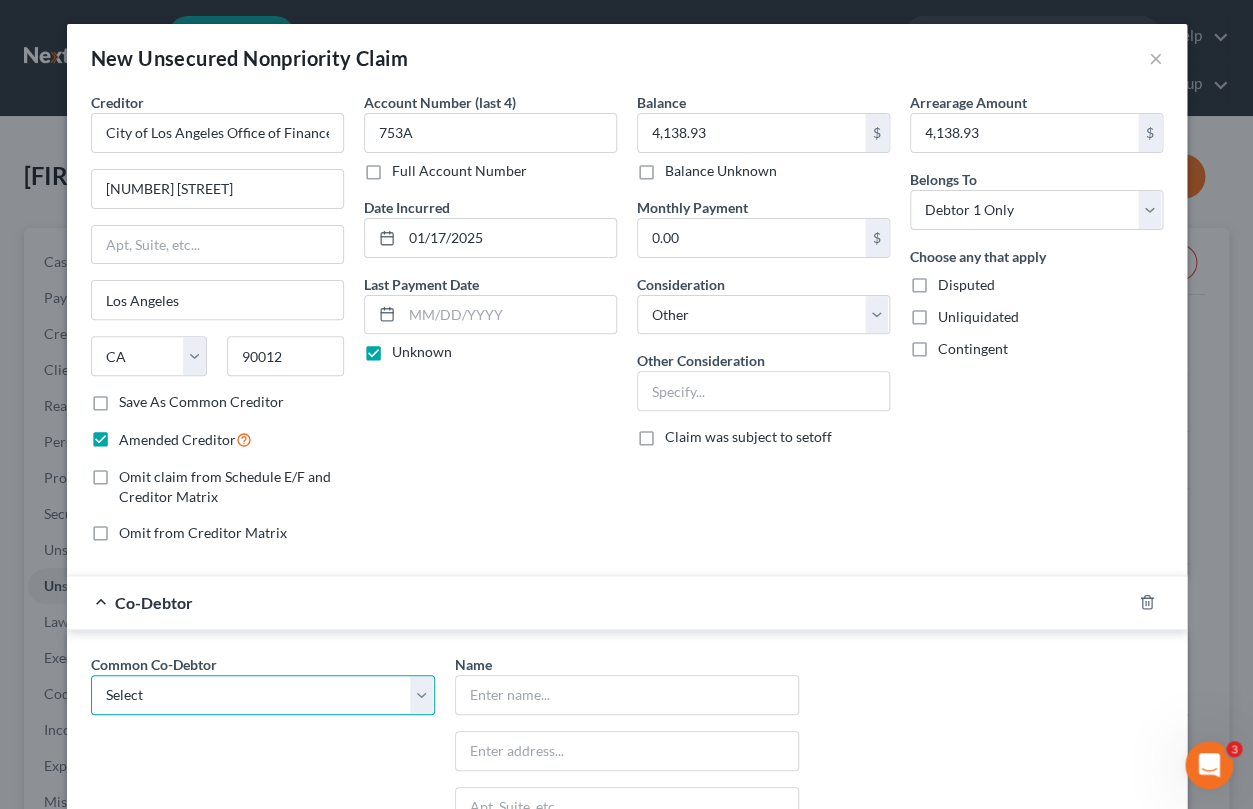 select on "0" 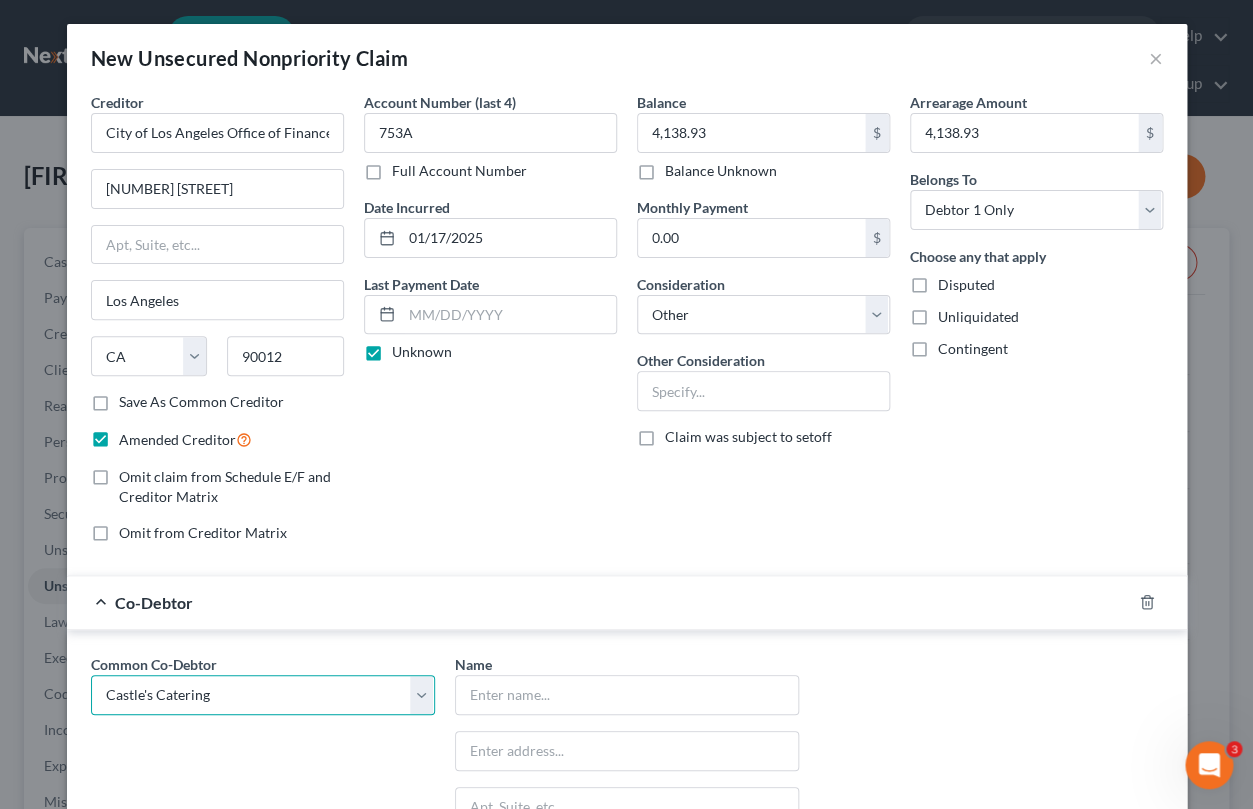 click on "Castle's Catering" at bounding box center (0, 0) 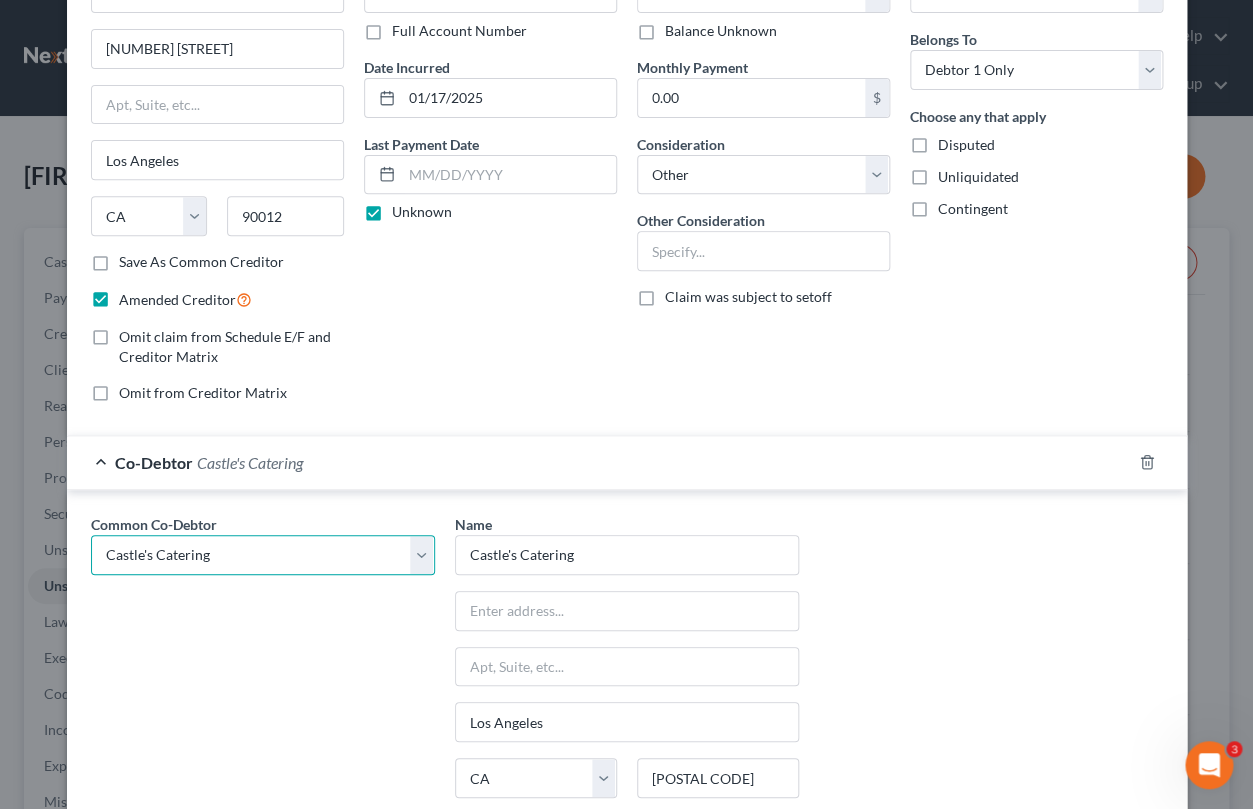 scroll, scrollTop: 344, scrollLeft: 0, axis: vertical 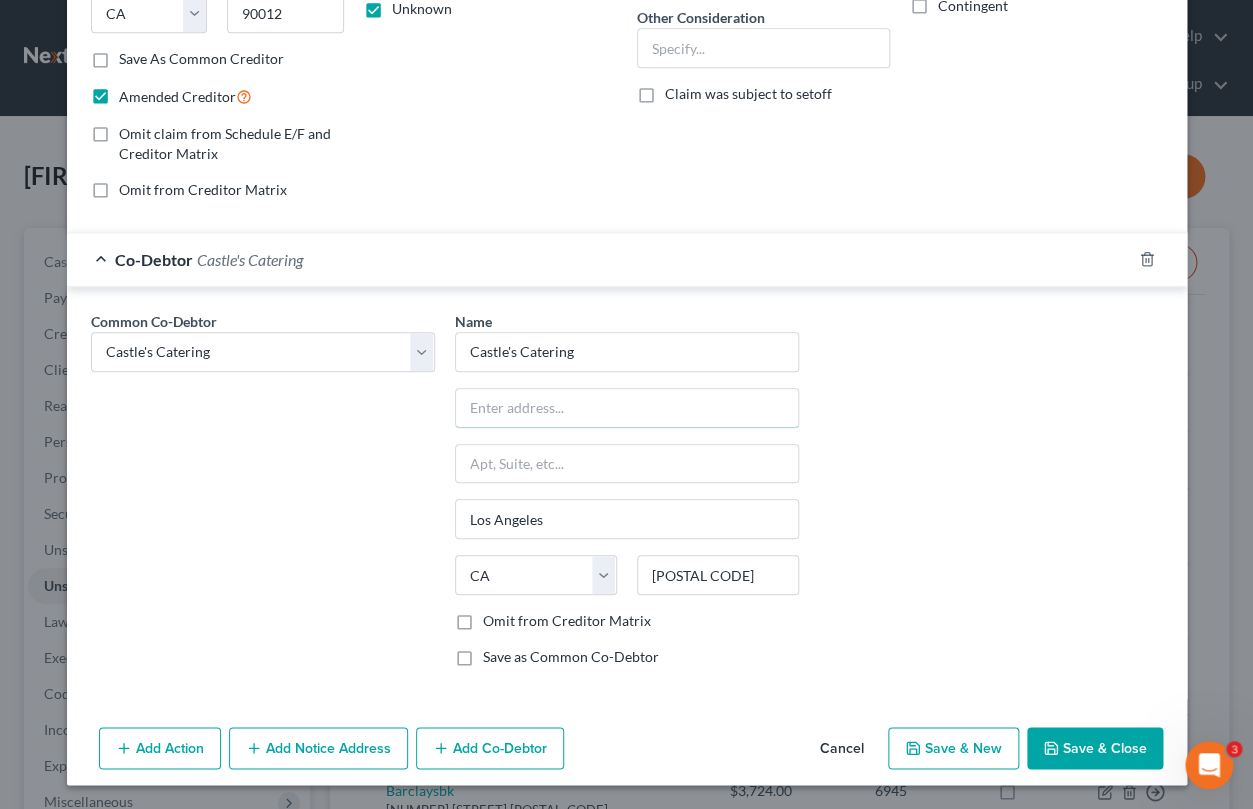 click at bounding box center [627, 408] 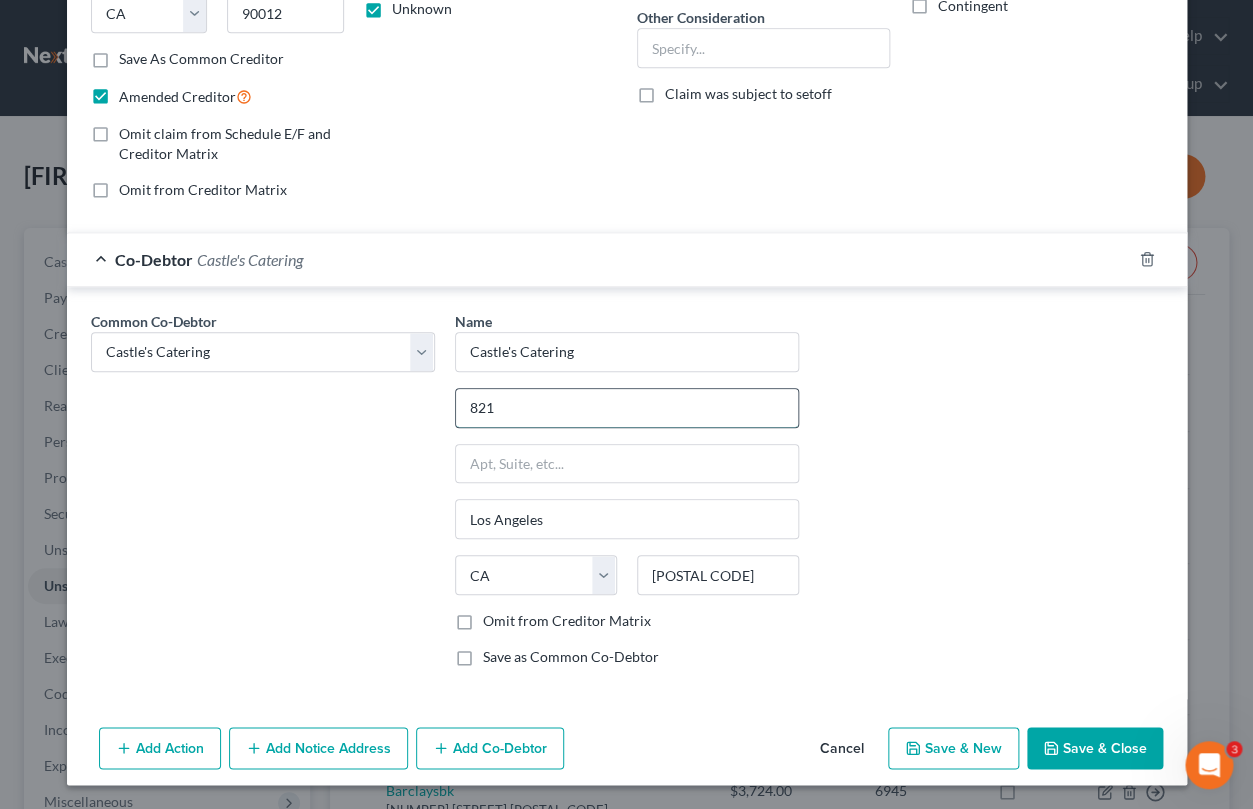 type on "821" 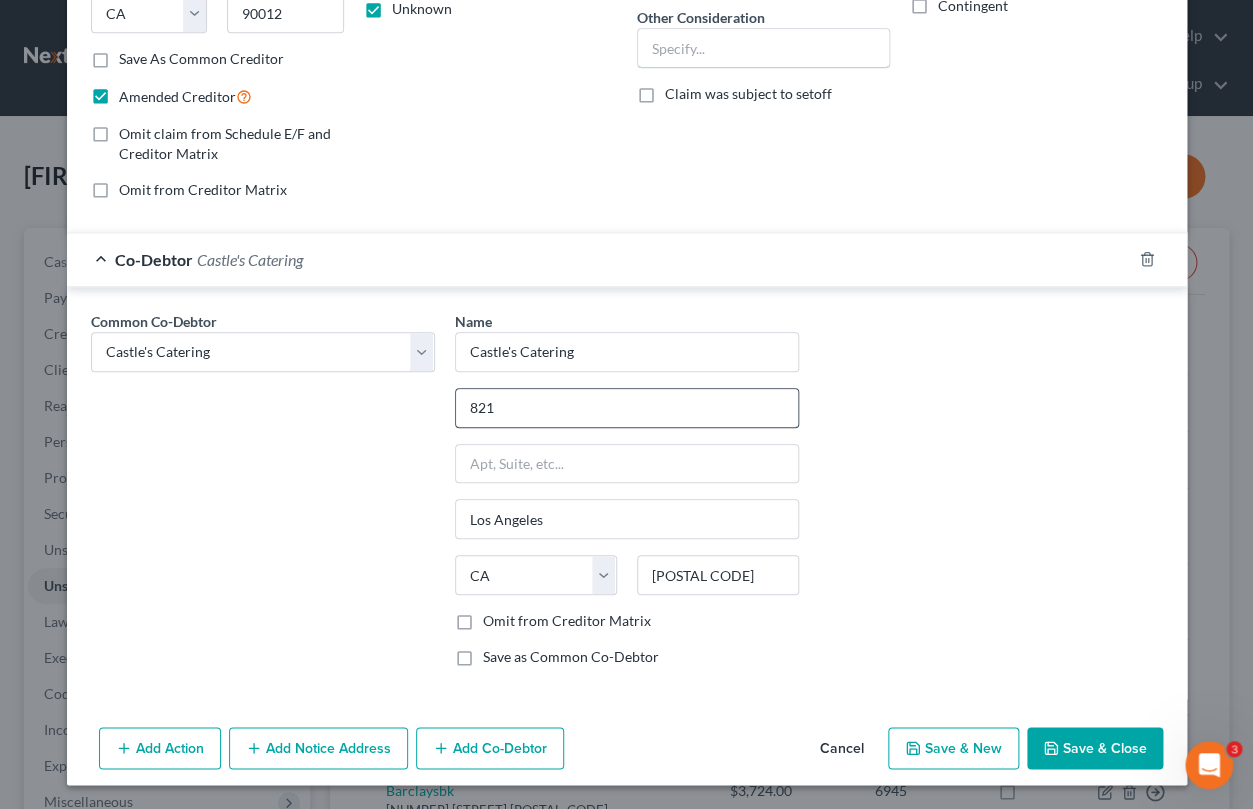 type on "Los Angeles" 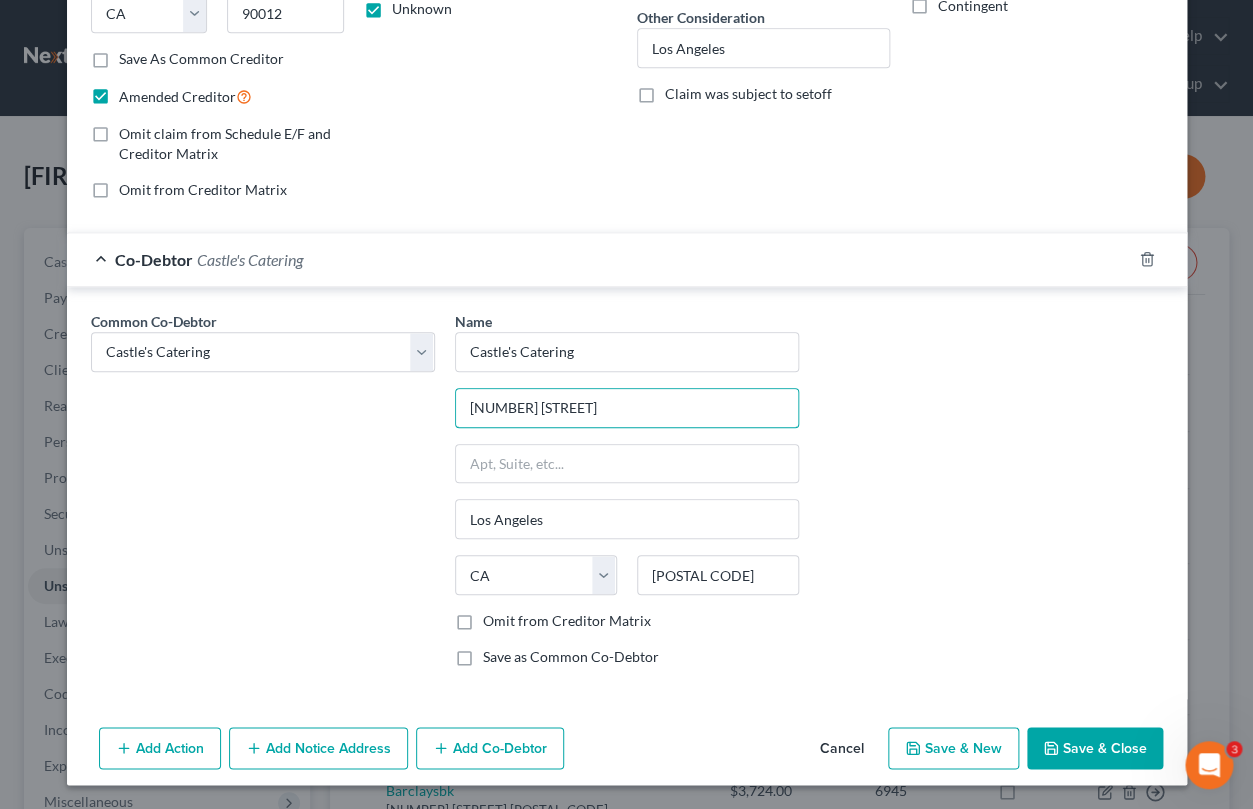 type on "[NUMBER] [STREET]" 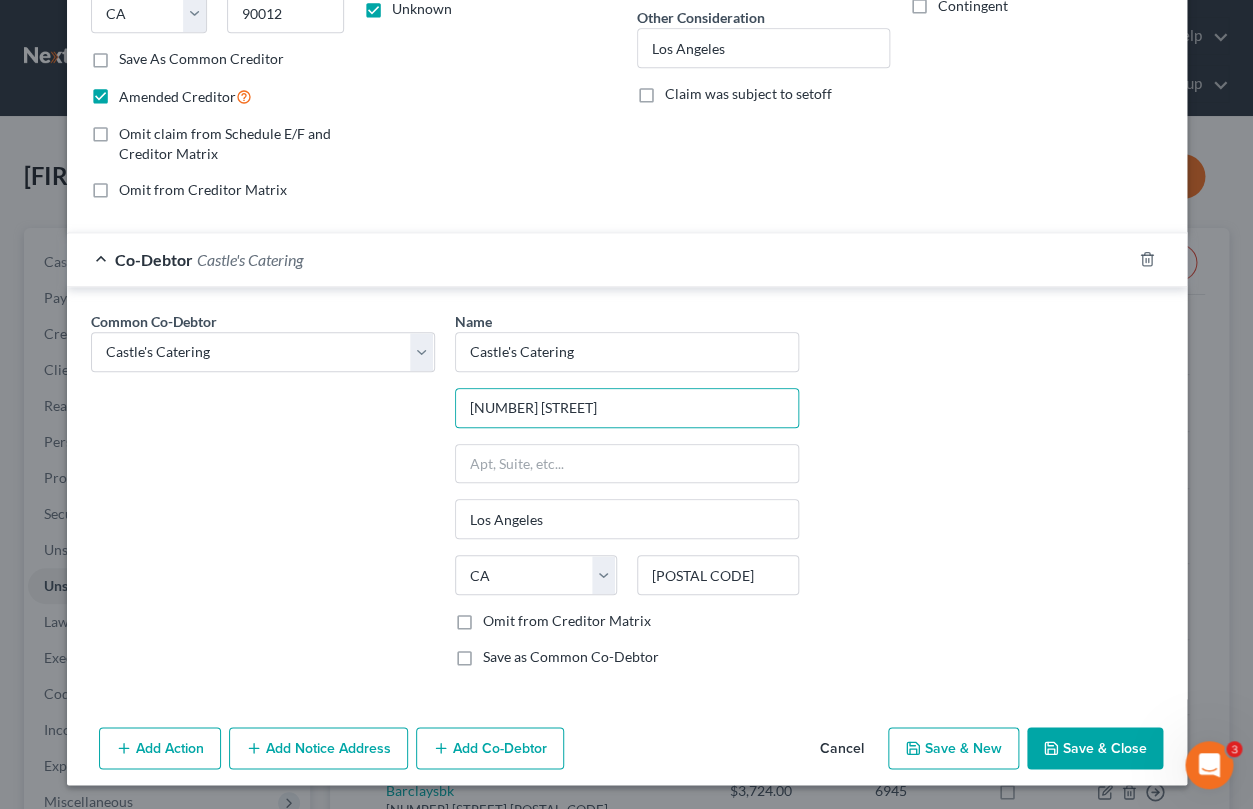 click on "Save as Common Co-Debtor" at bounding box center (571, 657) 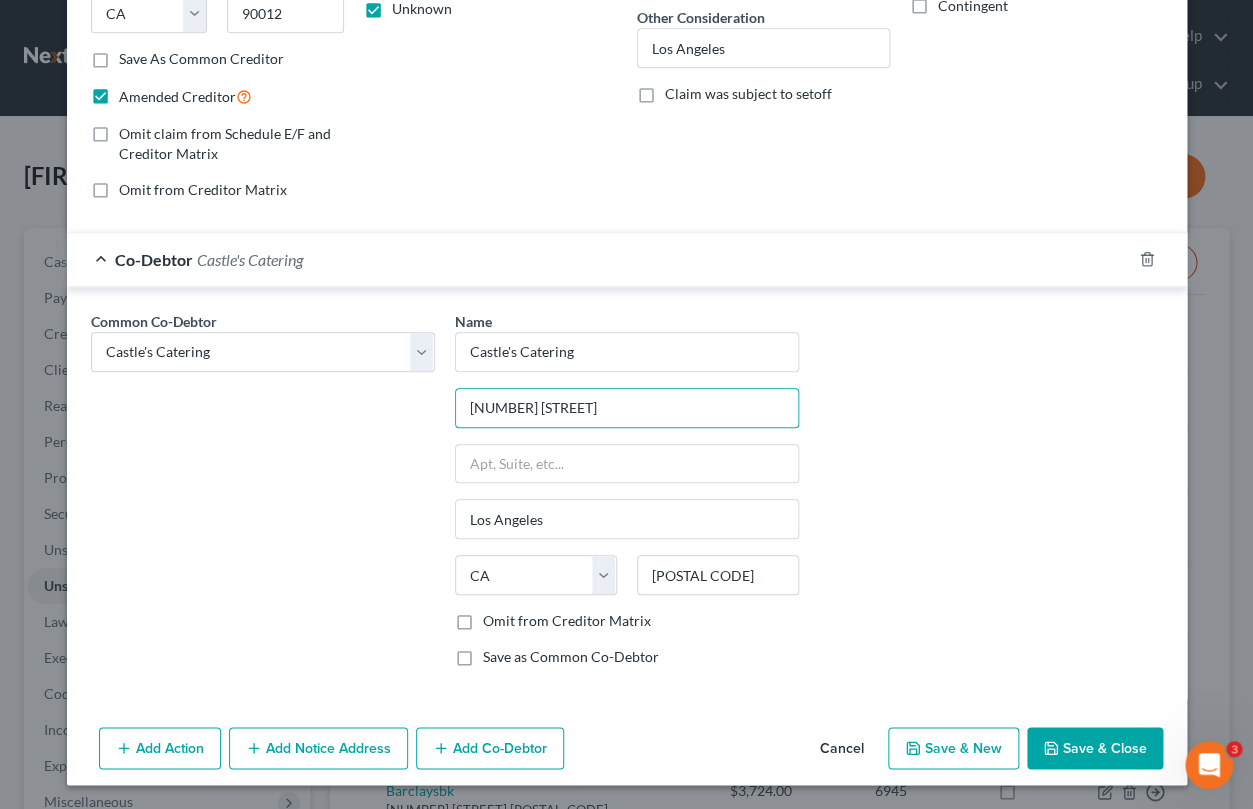 click on "Save as Common Co-Debtor" at bounding box center (497, 653) 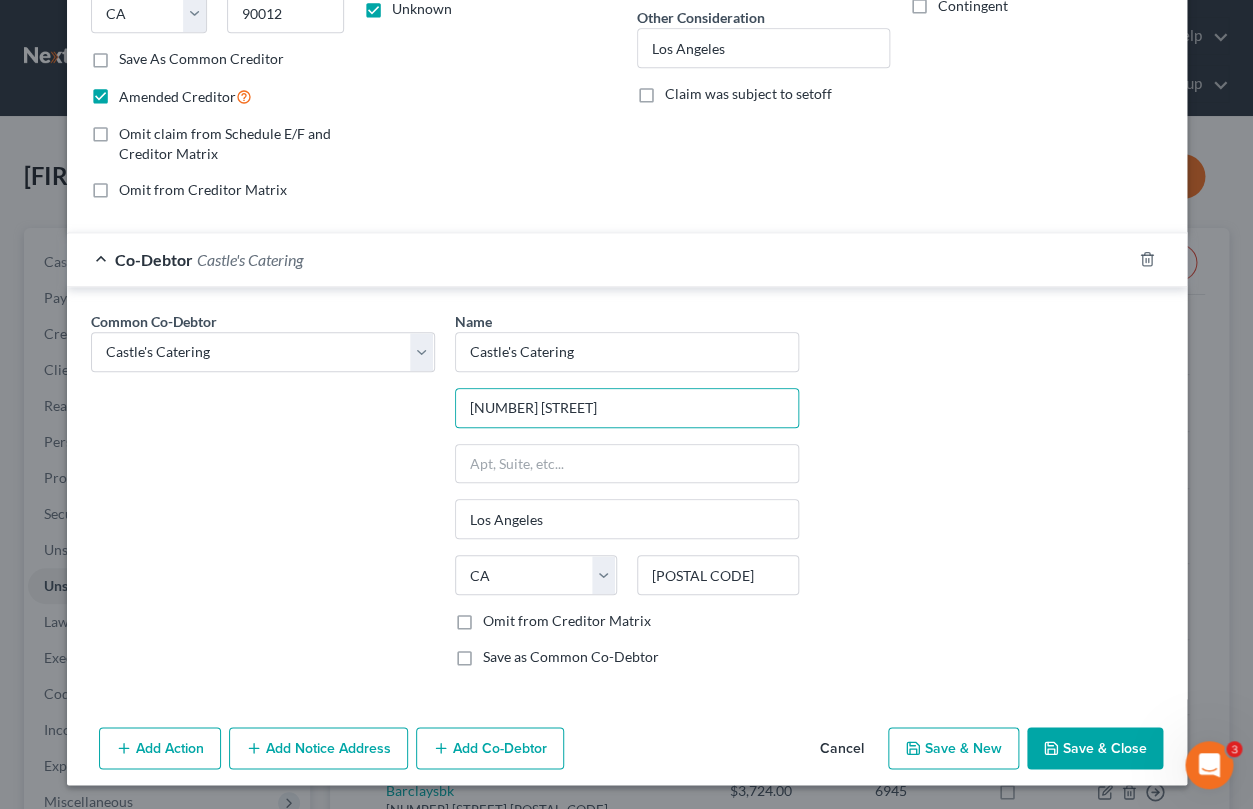 checkbox on "true" 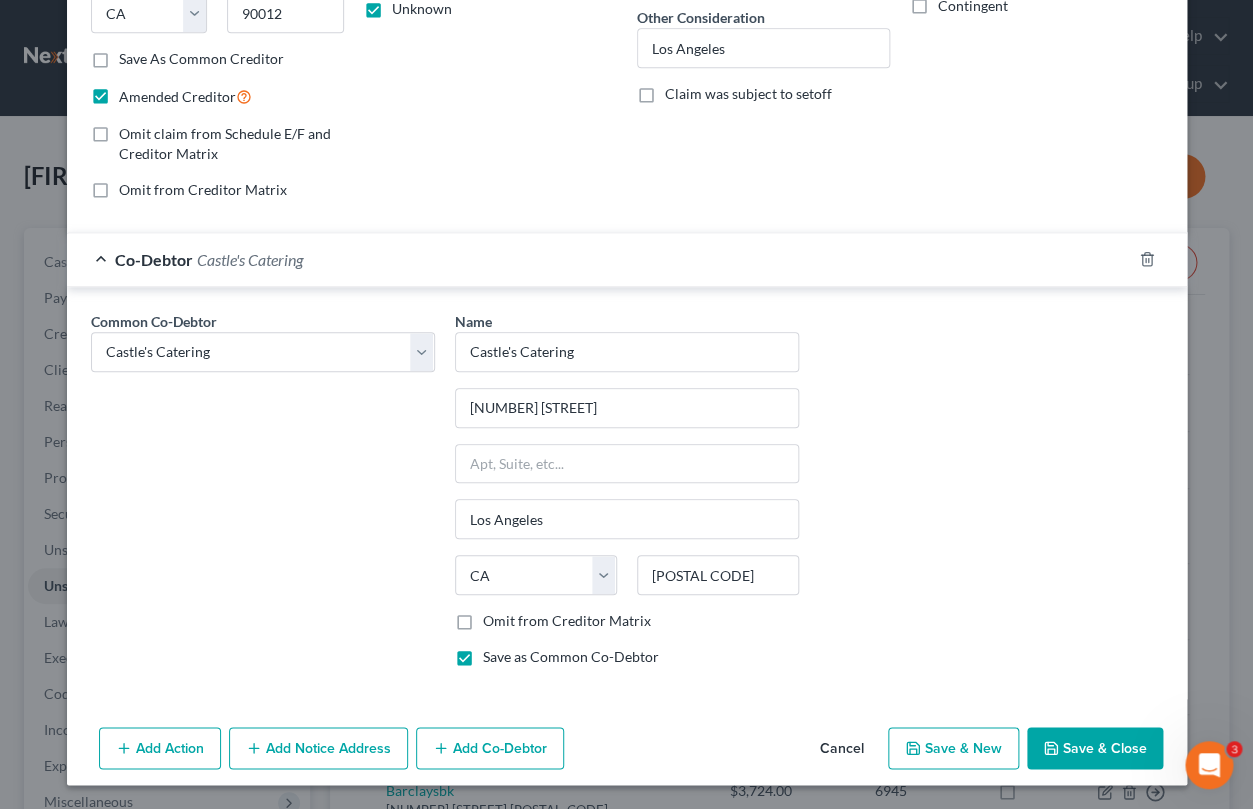 click on "Save & Close" at bounding box center (1095, 748) 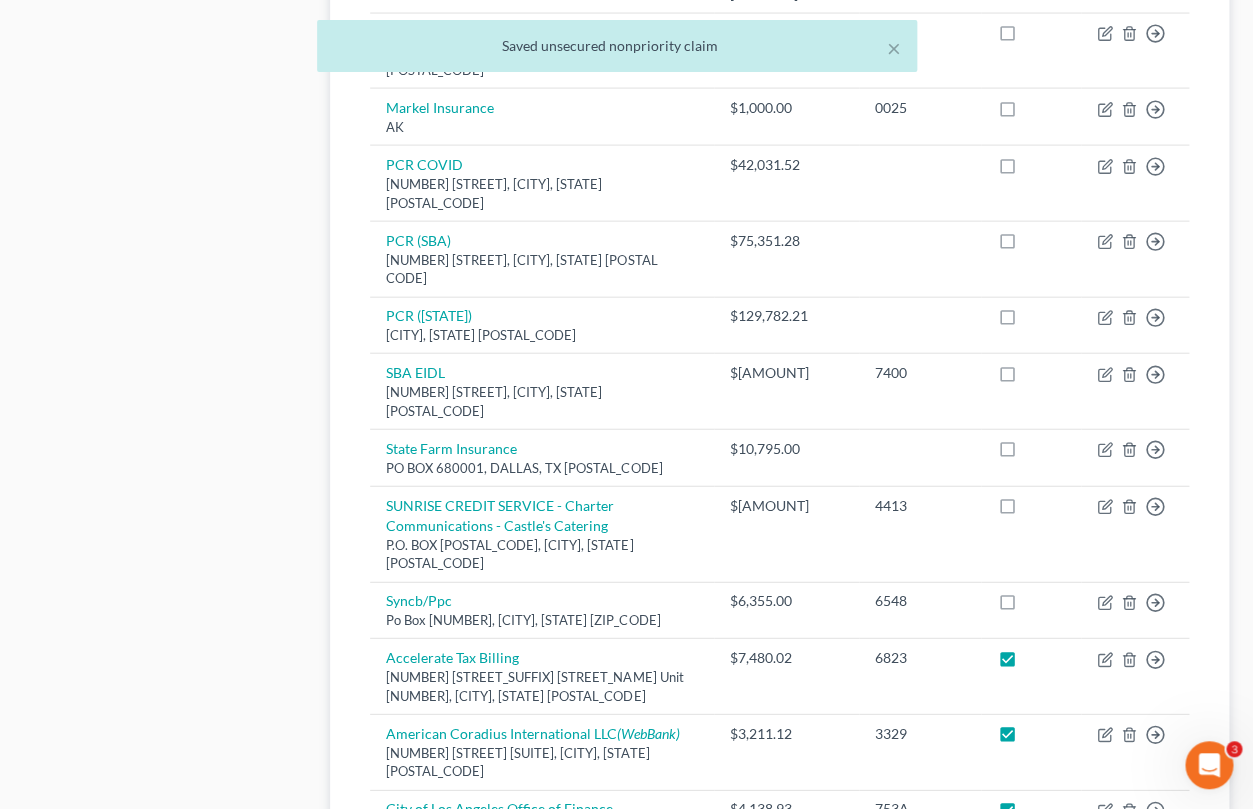 scroll, scrollTop: 1378, scrollLeft: 0, axis: vertical 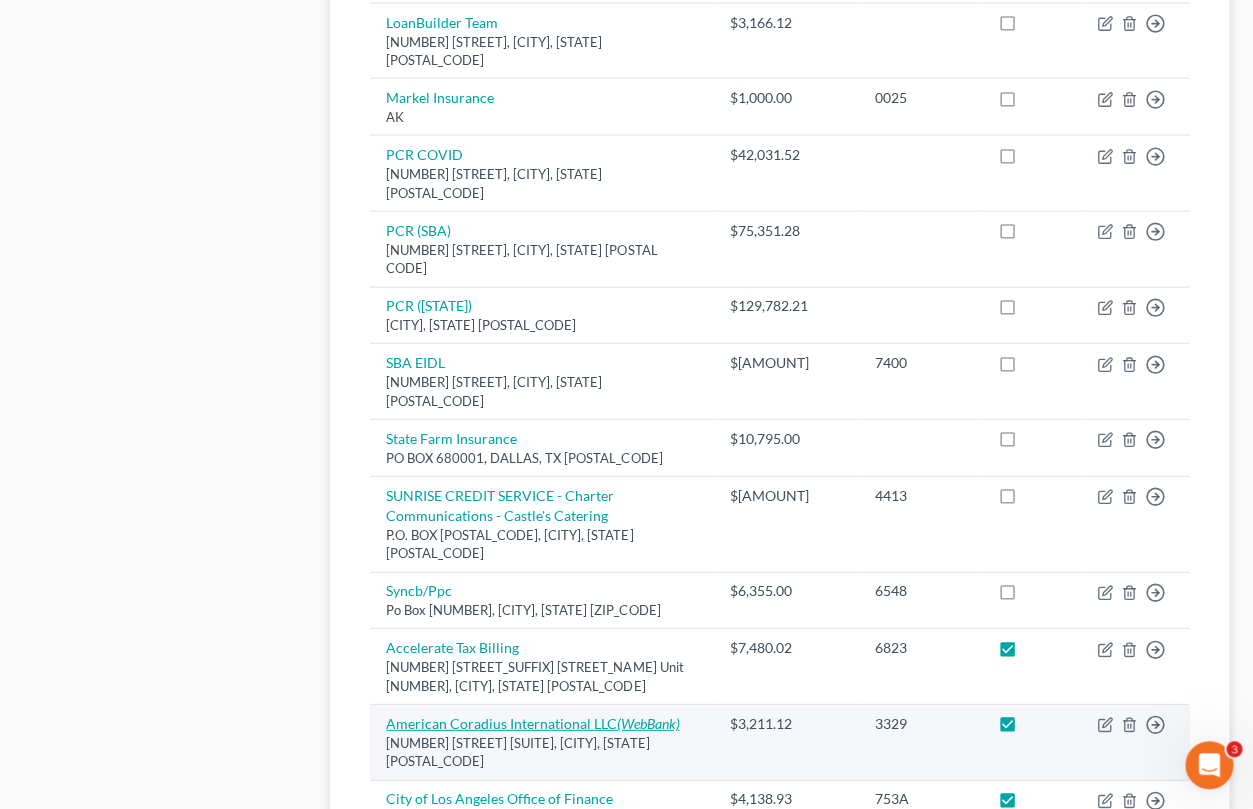 click on "(WebBank)" at bounding box center [648, 723] 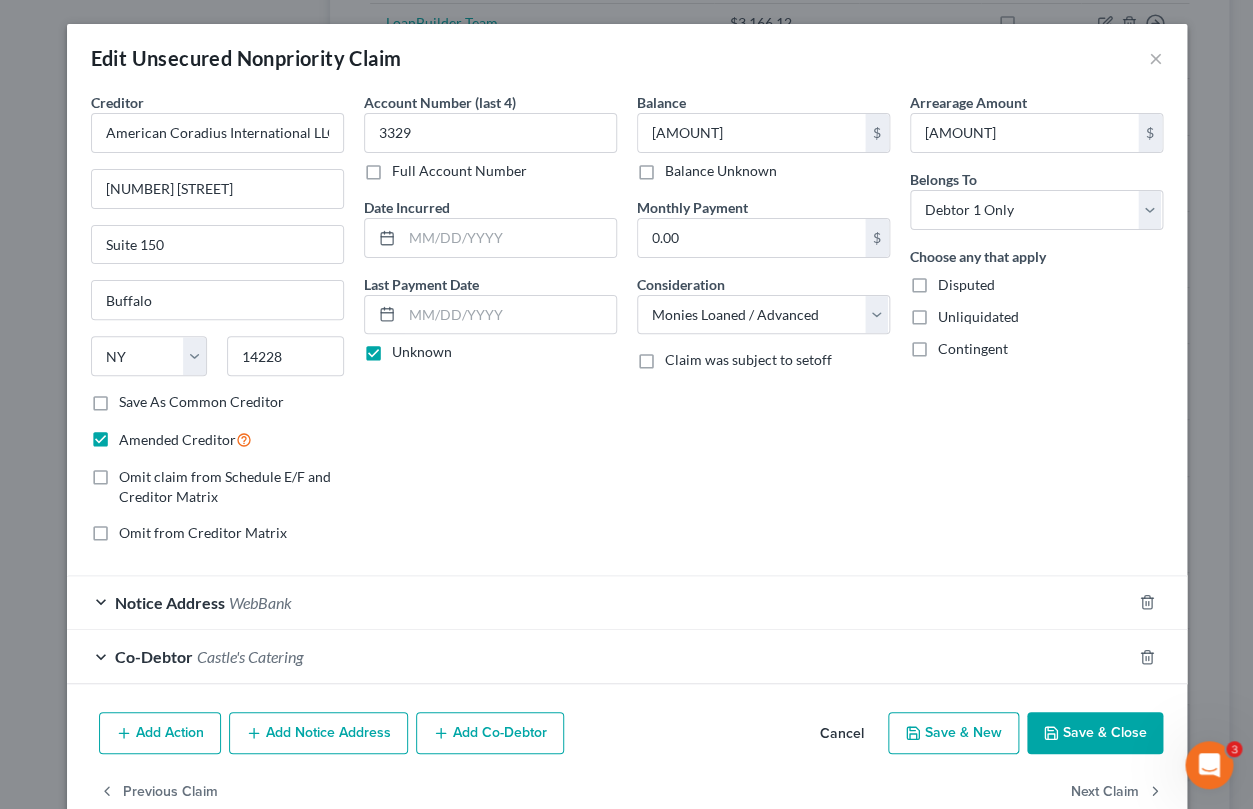 scroll, scrollTop: 43, scrollLeft: 0, axis: vertical 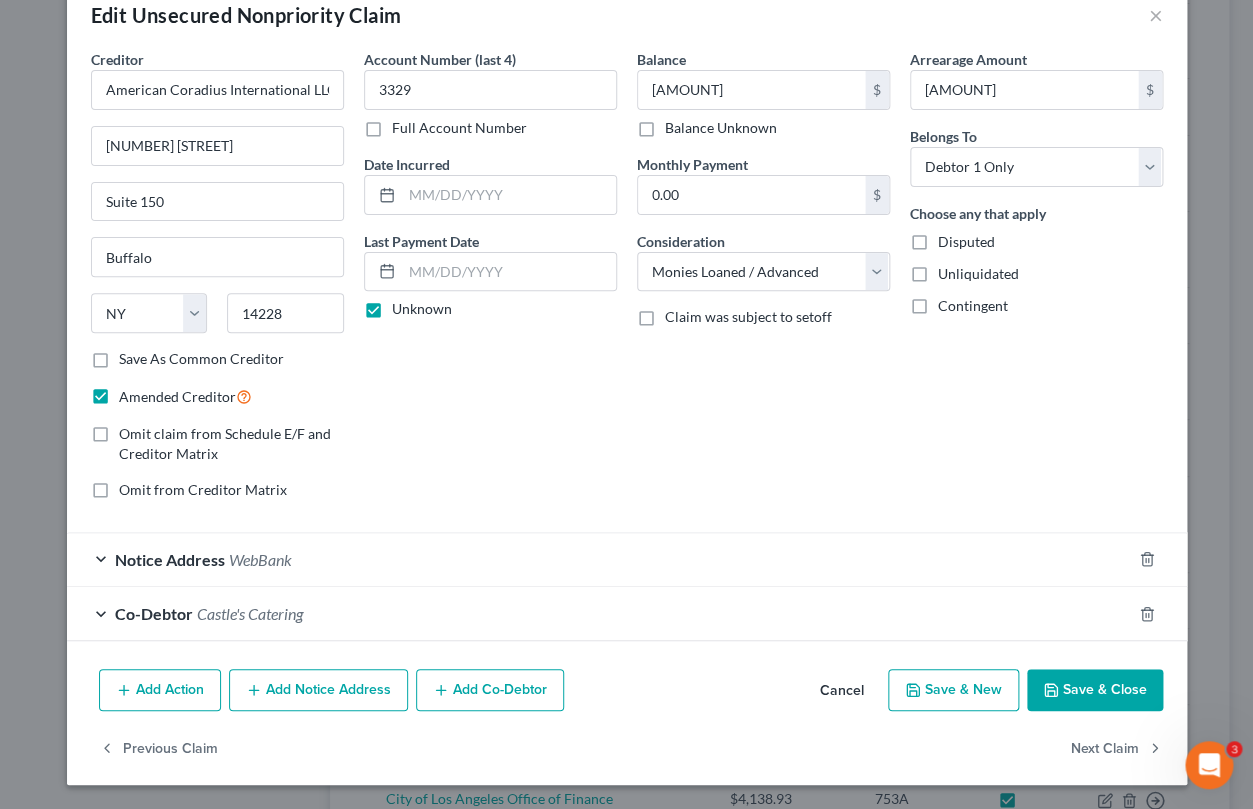 click on "Co-Debtor [LAST]" at bounding box center [599, 613] 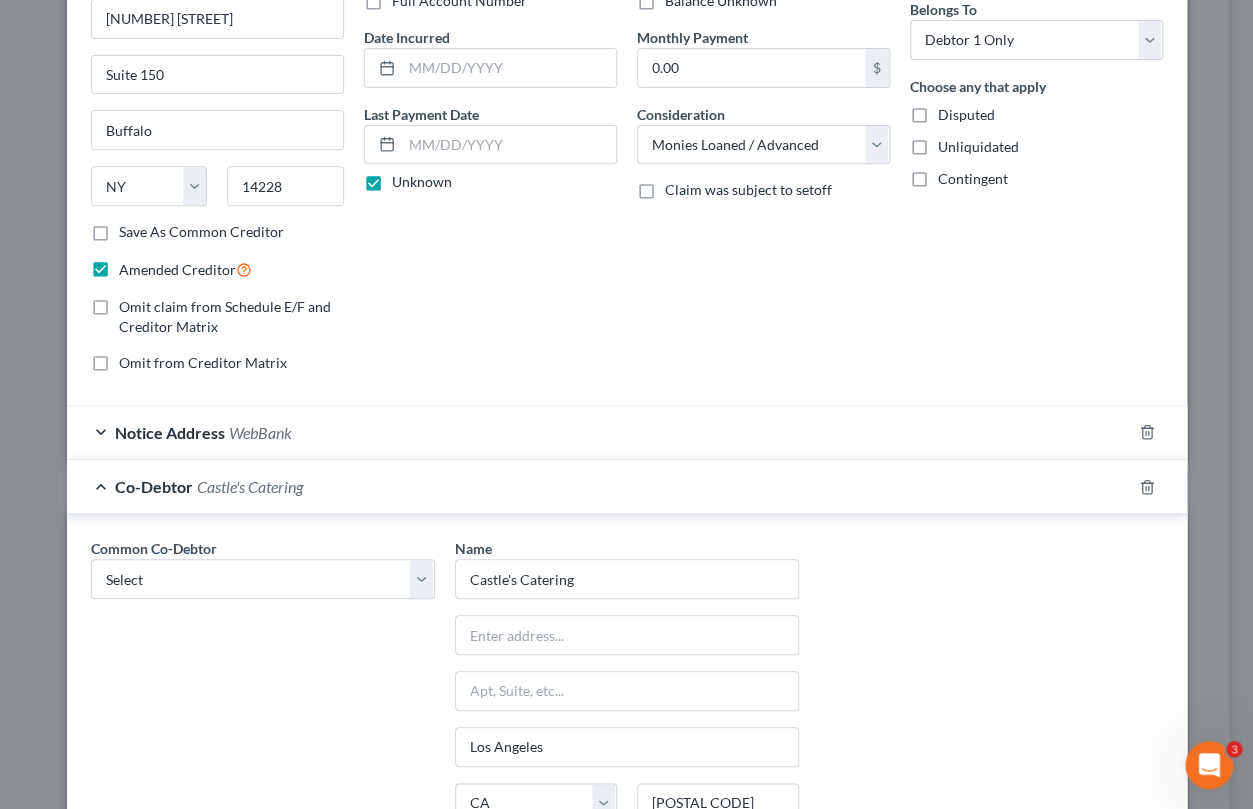 scroll, scrollTop: 328, scrollLeft: 0, axis: vertical 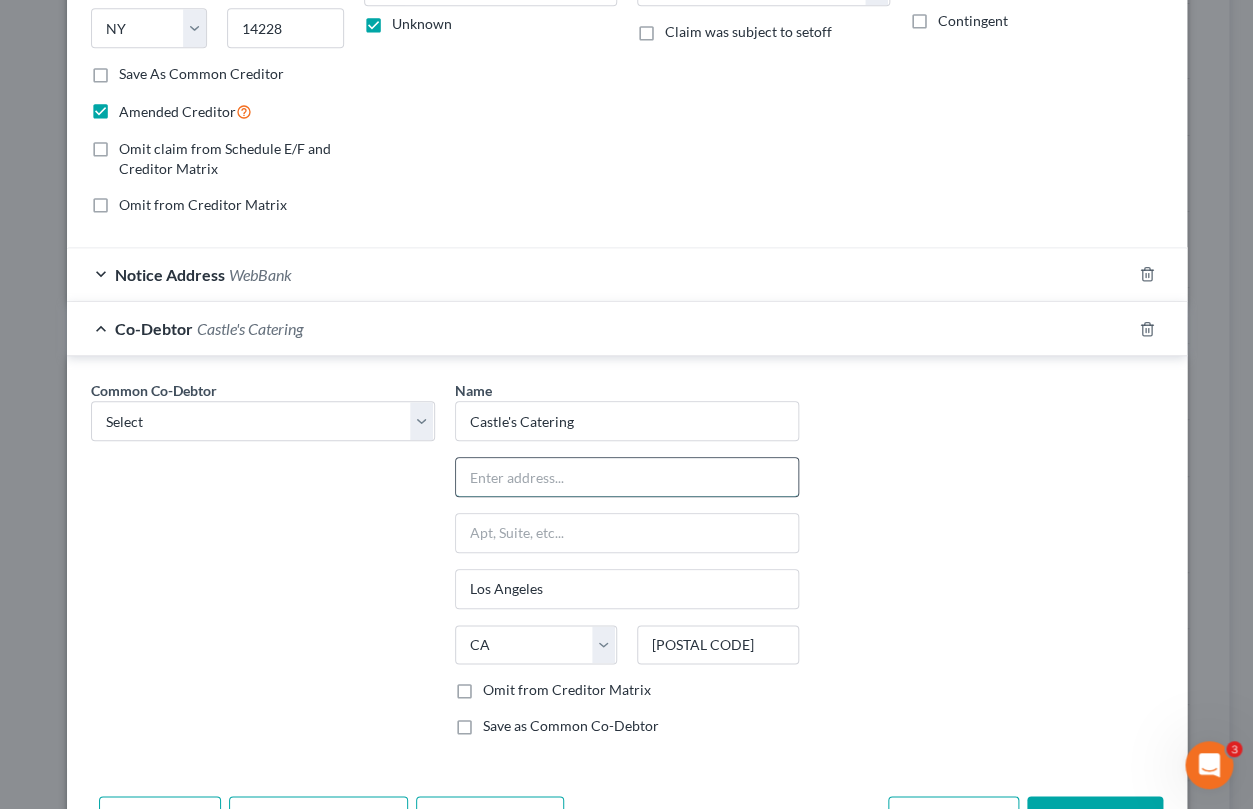 click at bounding box center (627, 477) 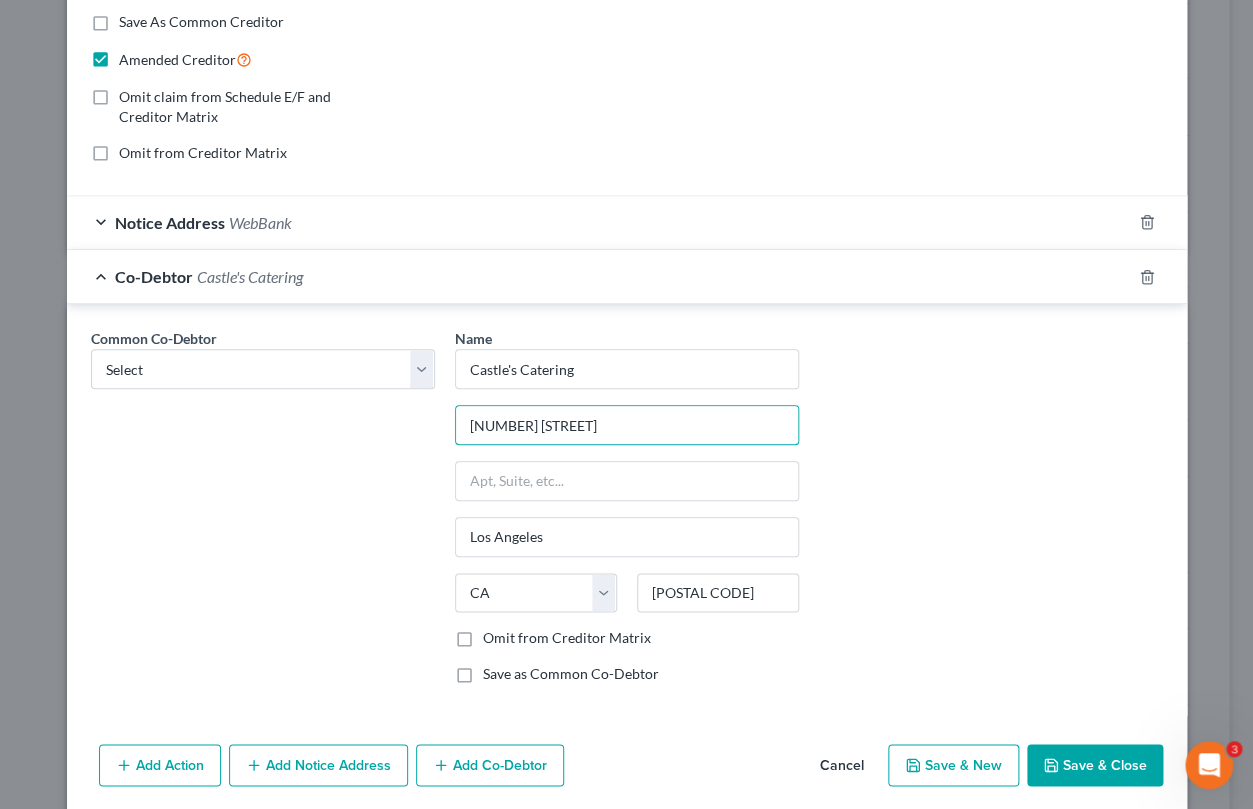 scroll, scrollTop: 455, scrollLeft: 0, axis: vertical 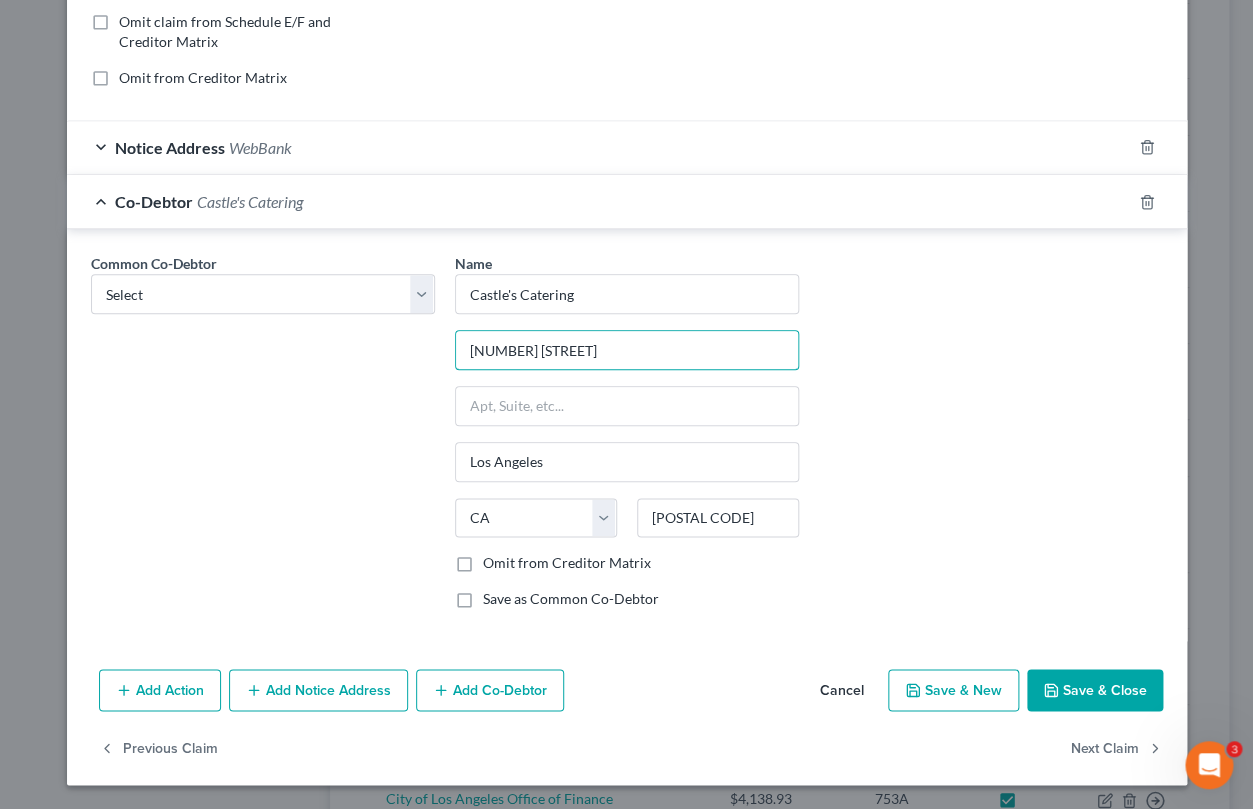 type on "[NUMBER] [STREET]" 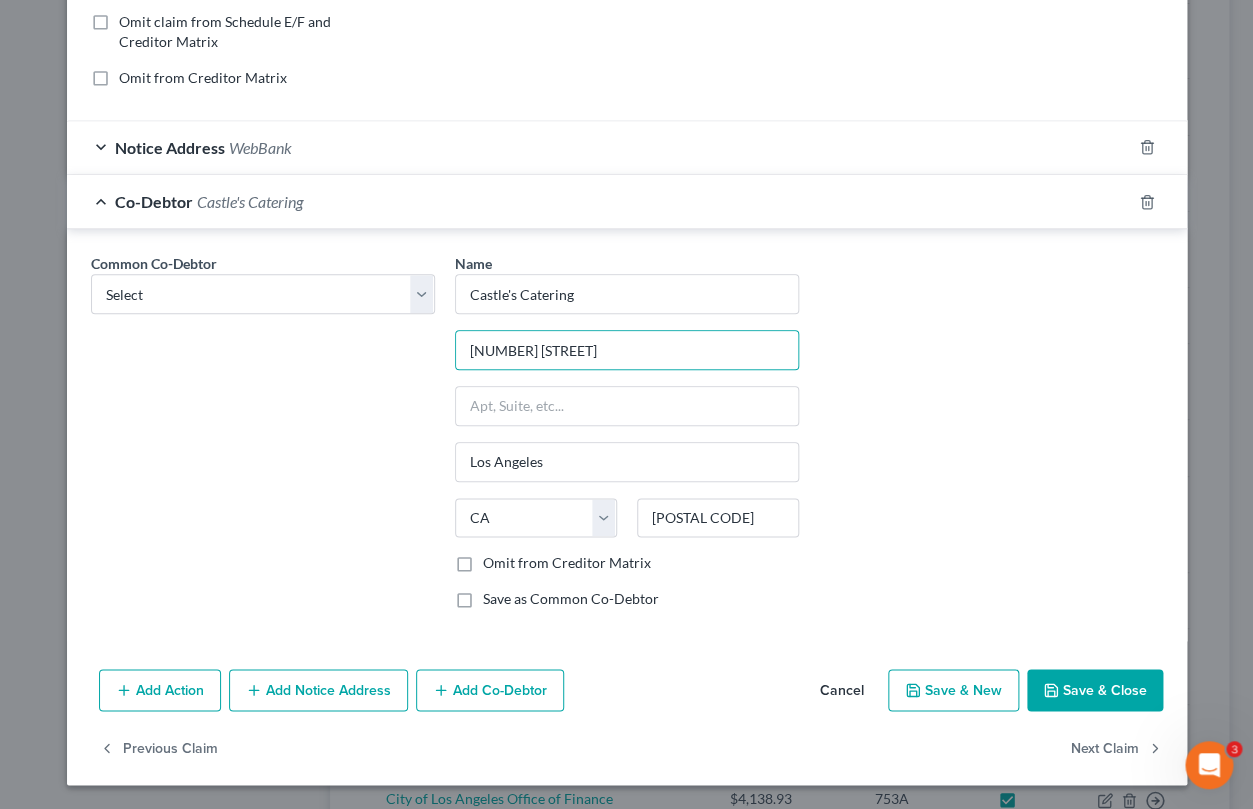 click on "Save & Close" at bounding box center [1095, 690] 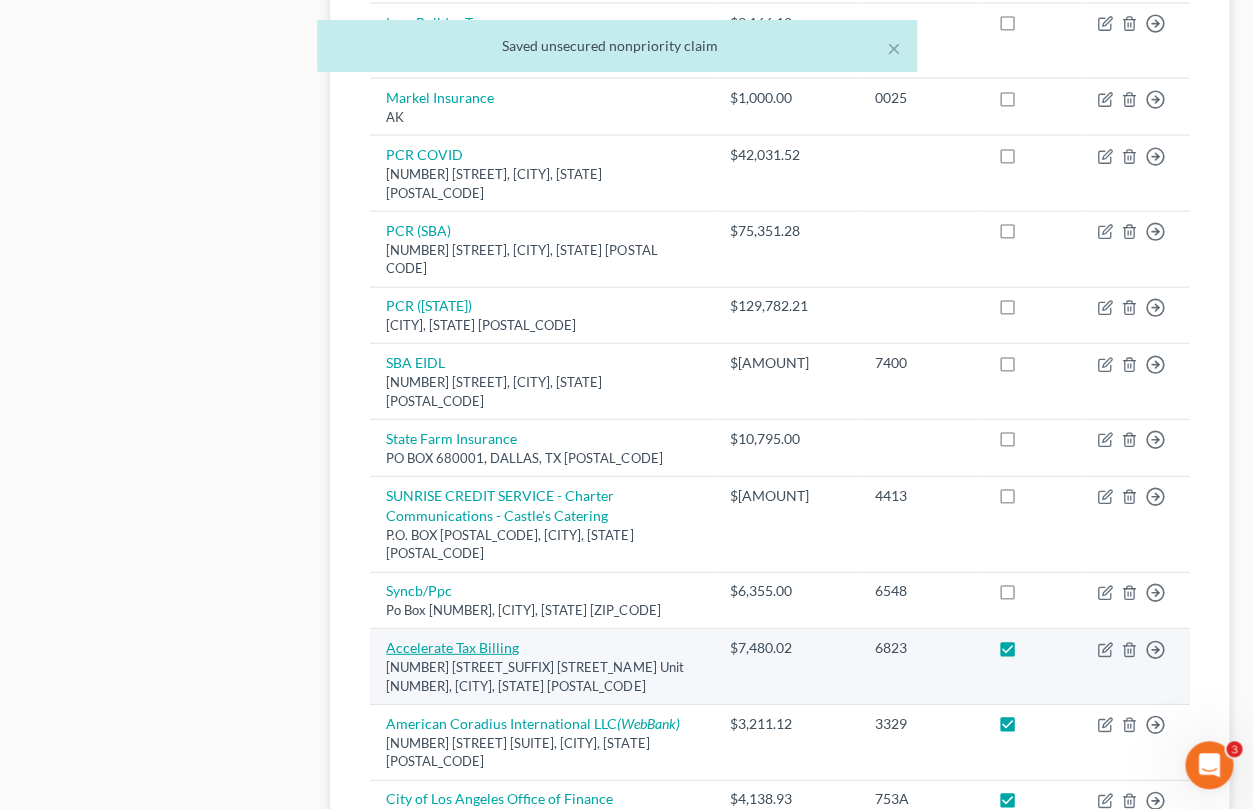 click on "Accelerate Tax Billing" at bounding box center [452, 647] 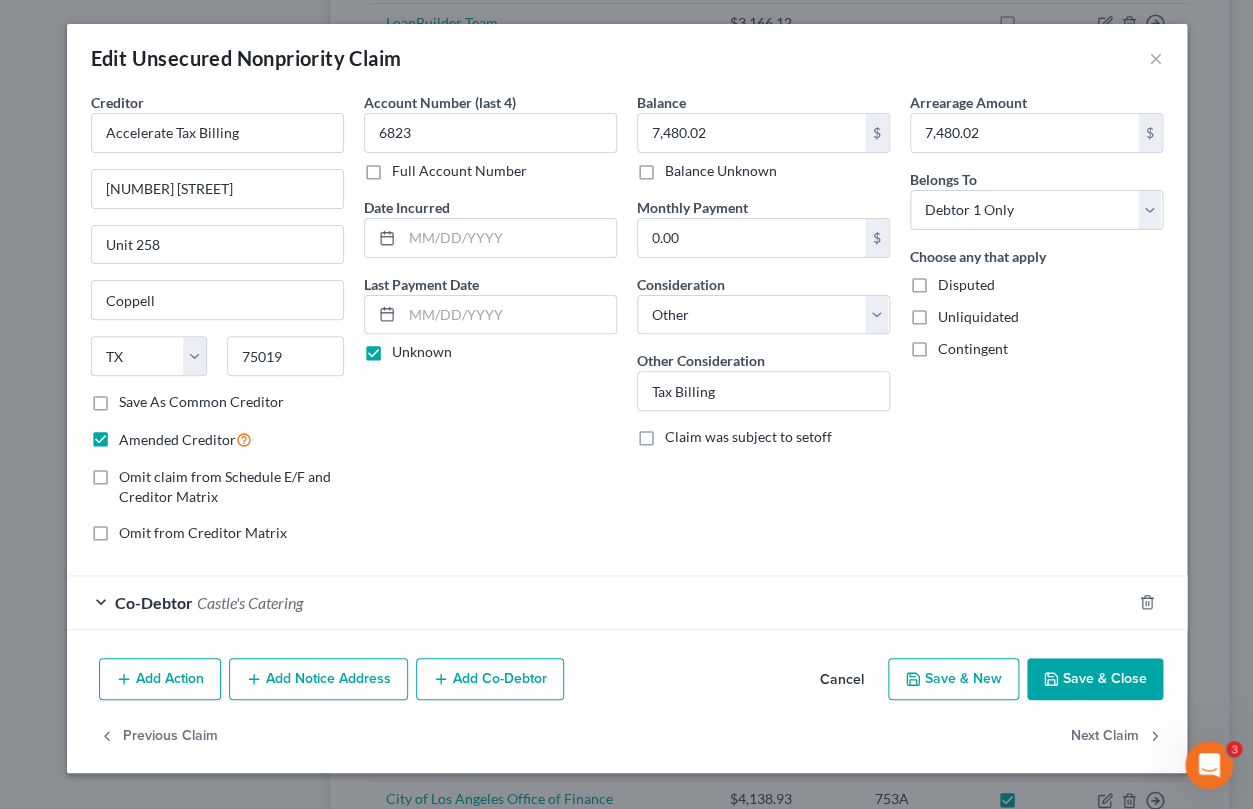 click on "Co-Debtor [LAST]" at bounding box center (599, 602) 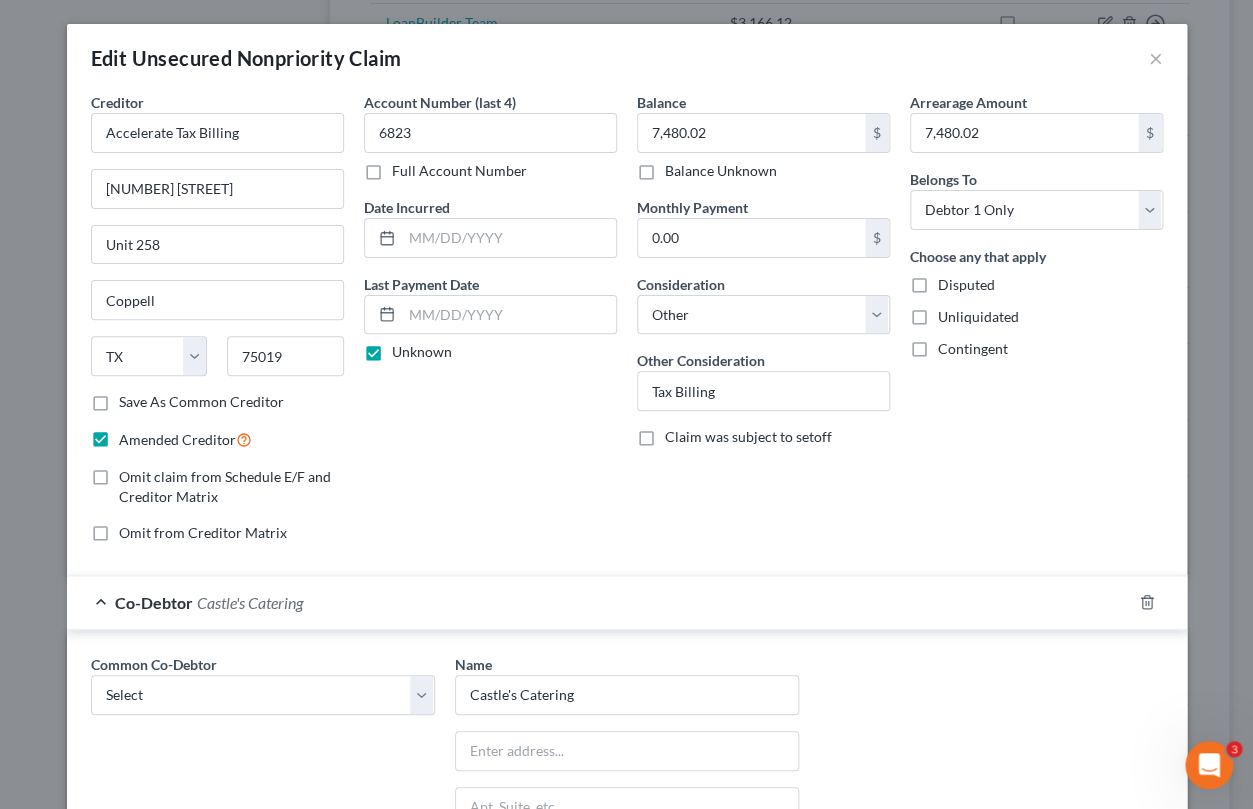 scroll, scrollTop: 160, scrollLeft: 0, axis: vertical 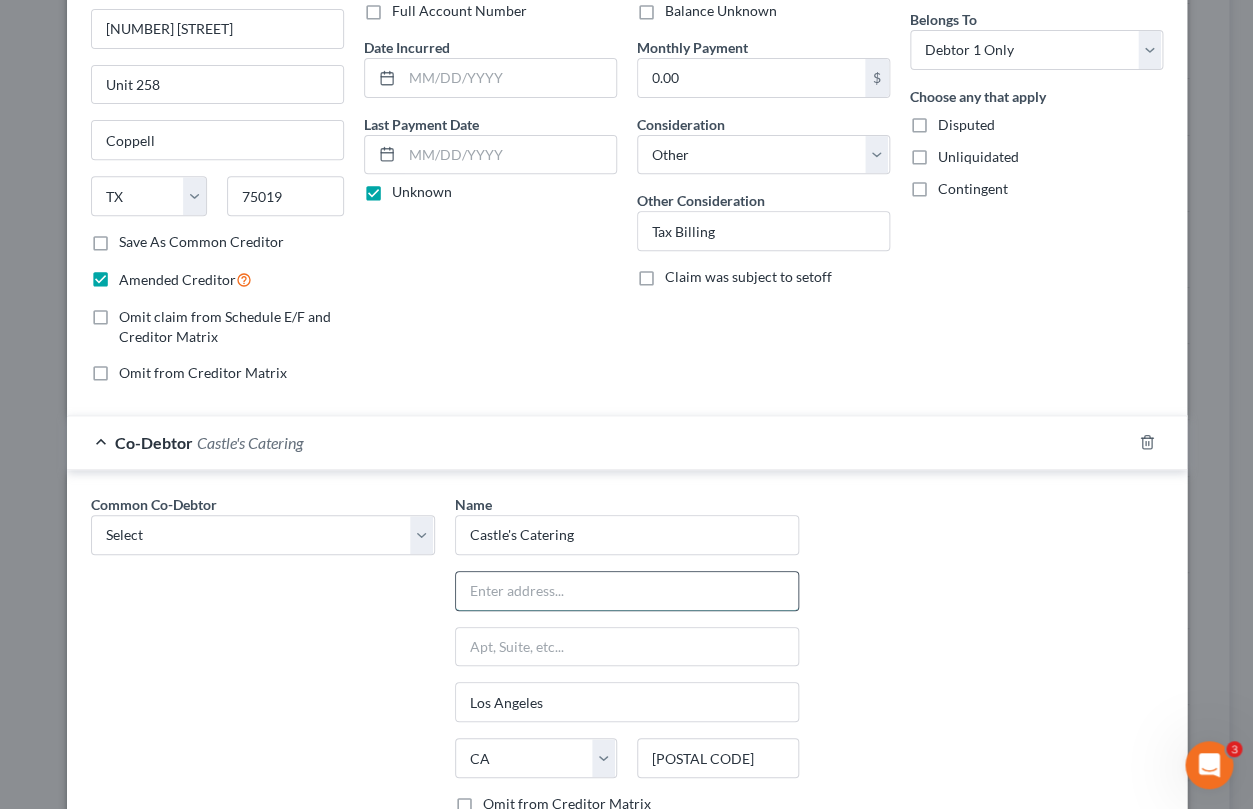 click at bounding box center [627, 591] 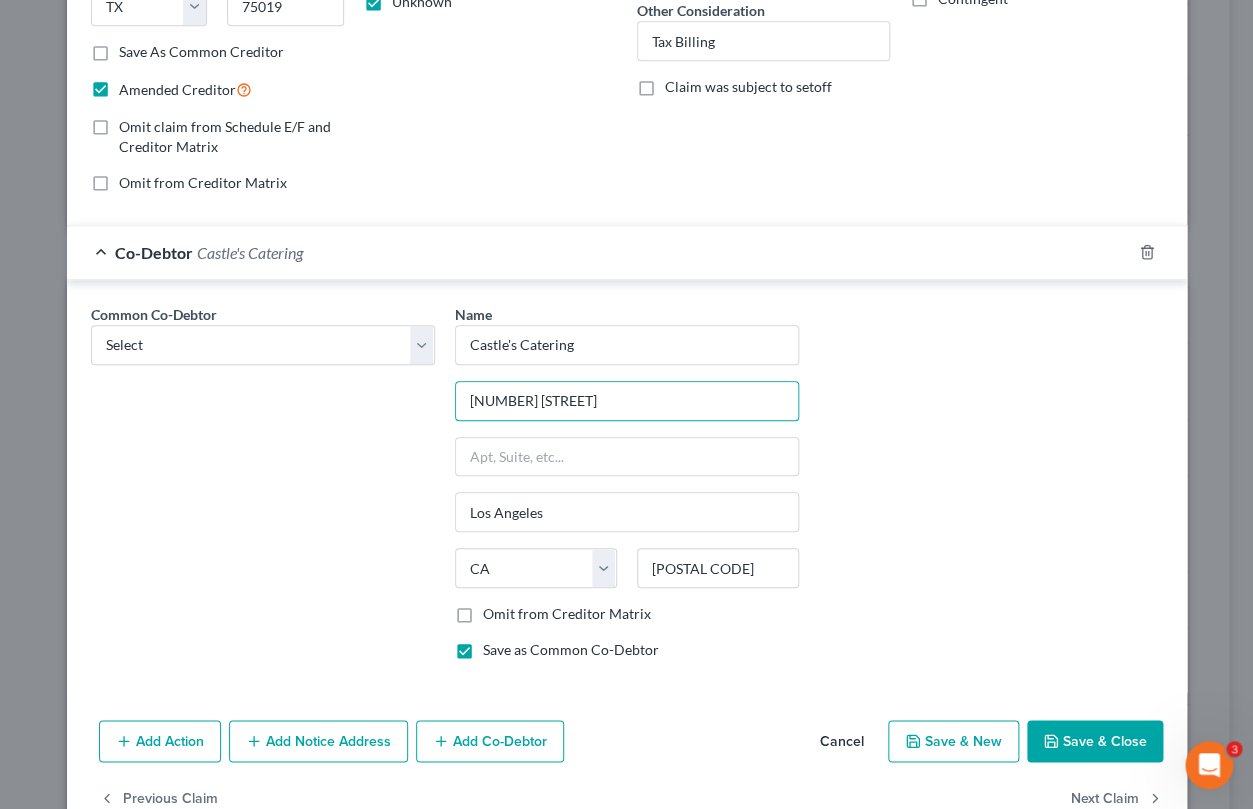 scroll, scrollTop: 367, scrollLeft: 0, axis: vertical 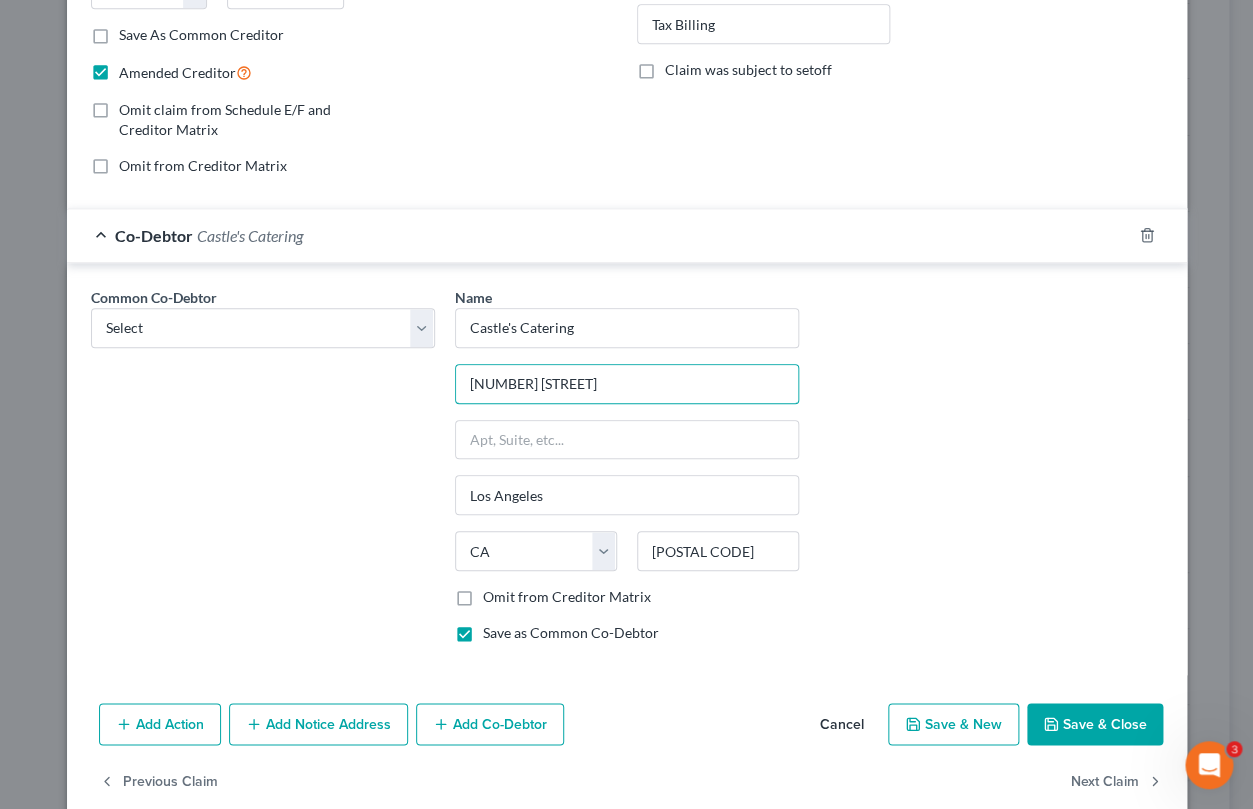 type on "[NUMBER] [STREET]" 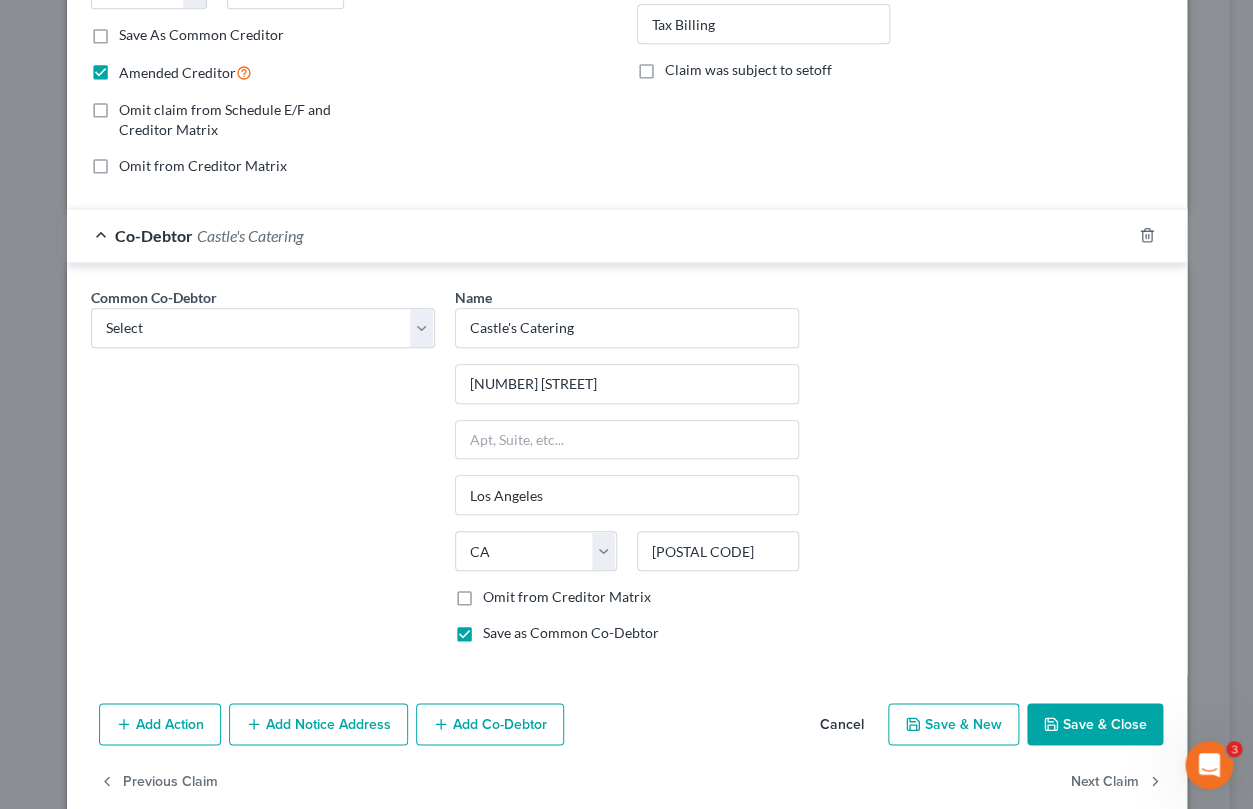 click on "Save & Close" at bounding box center (1095, 724) 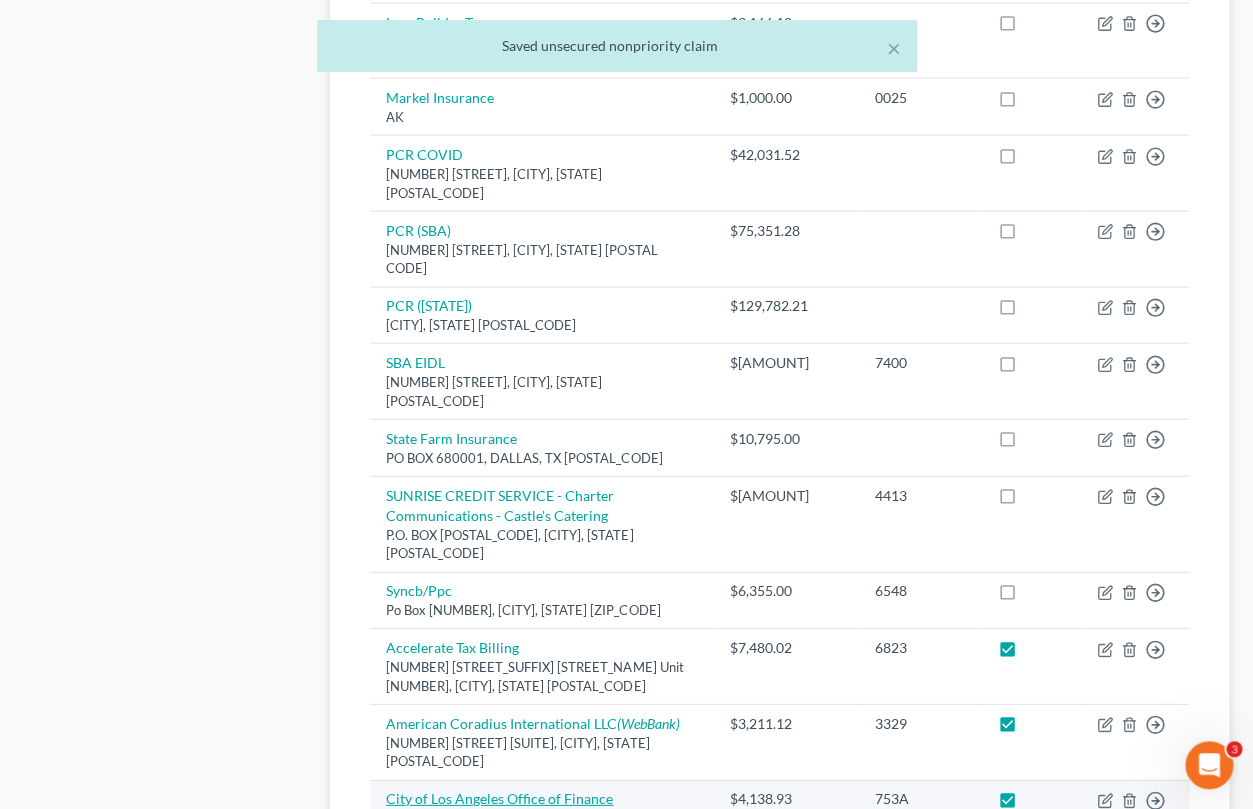 click on "City of Los Angeles Office of Finance" at bounding box center [499, 798] 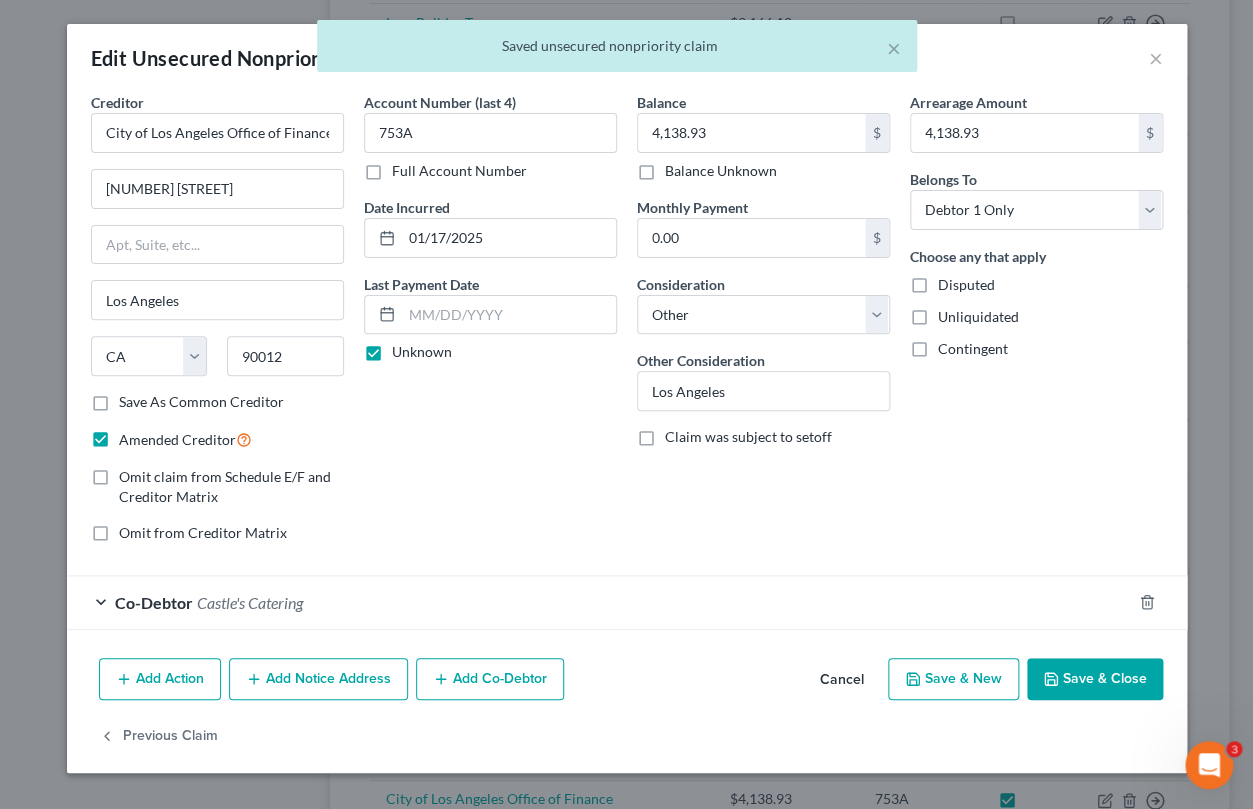 click on "Co-Debtor [LAST]" at bounding box center (599, 602) 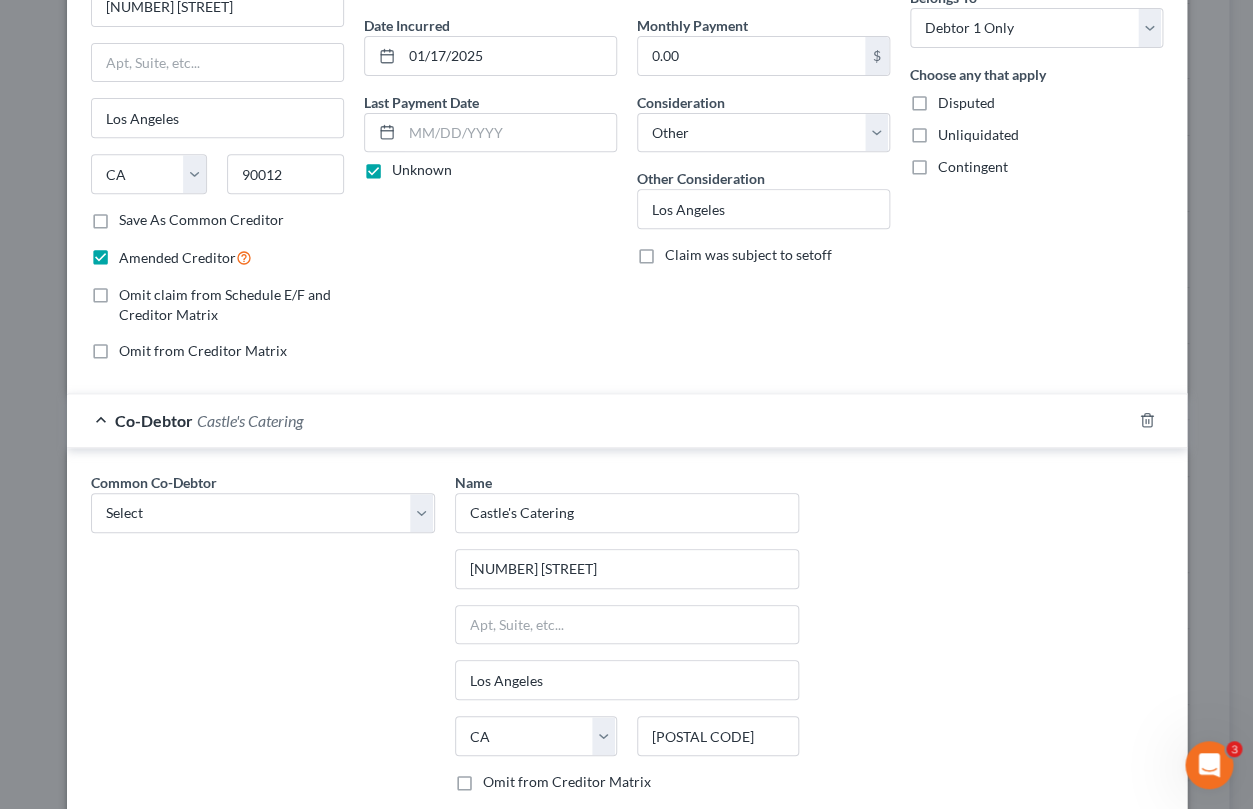 scroll, scrollTop: 0, scrollLeft: 0, axis: both 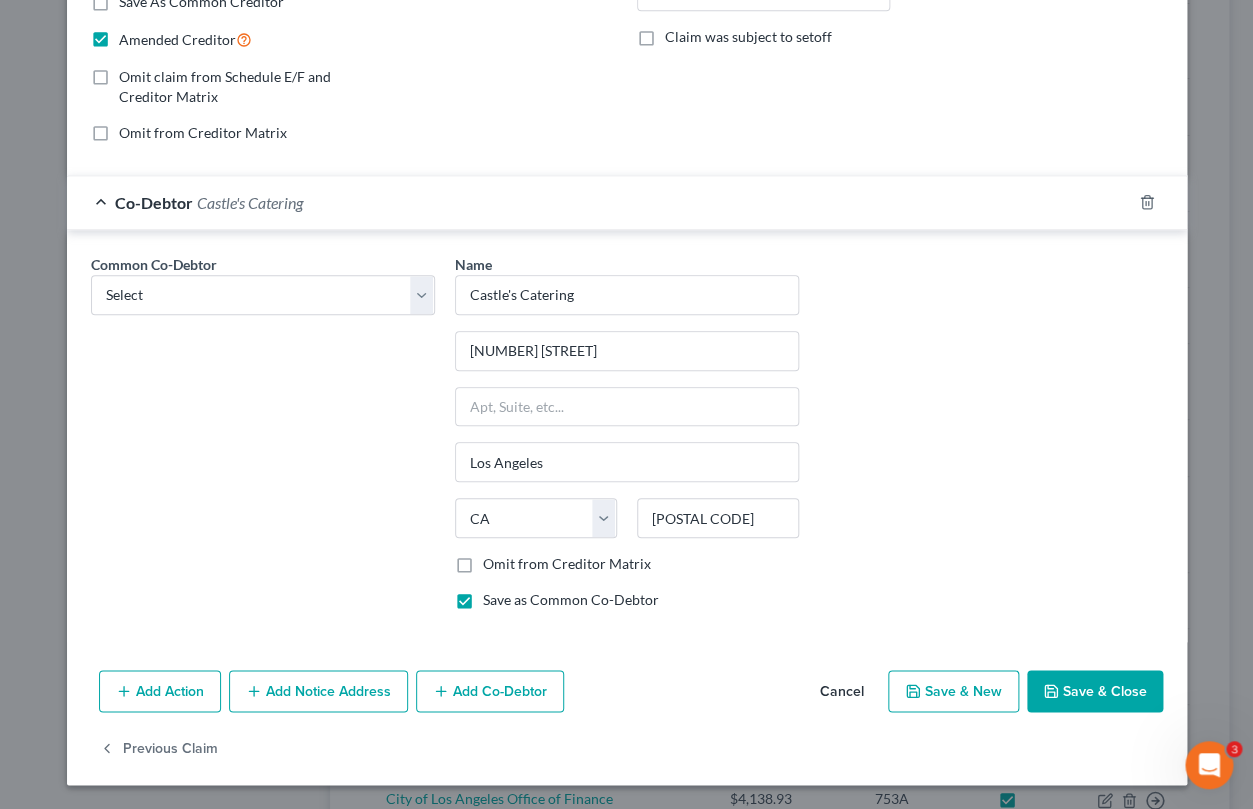 click on "Save & Close" at bounding box center (1095, 691) 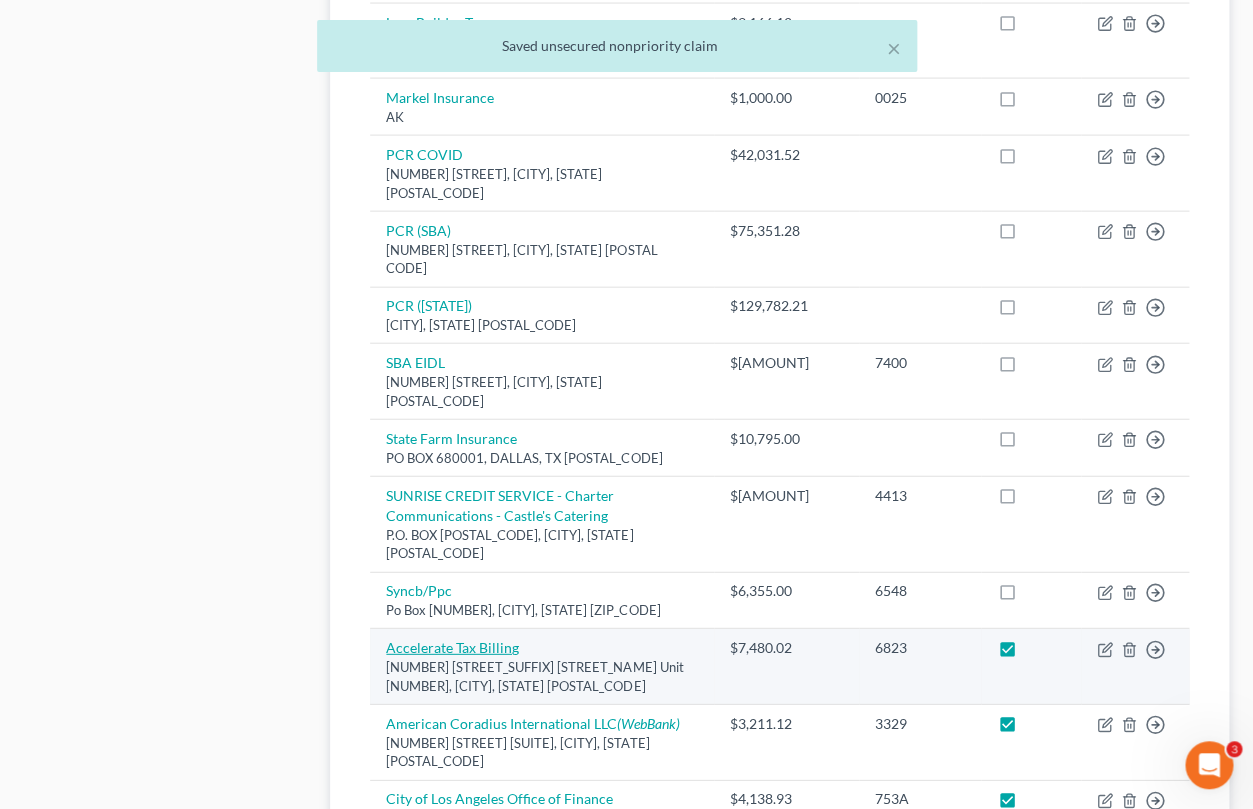 click on "Accelerate Tax Billing" at bounding box center (452, 647) 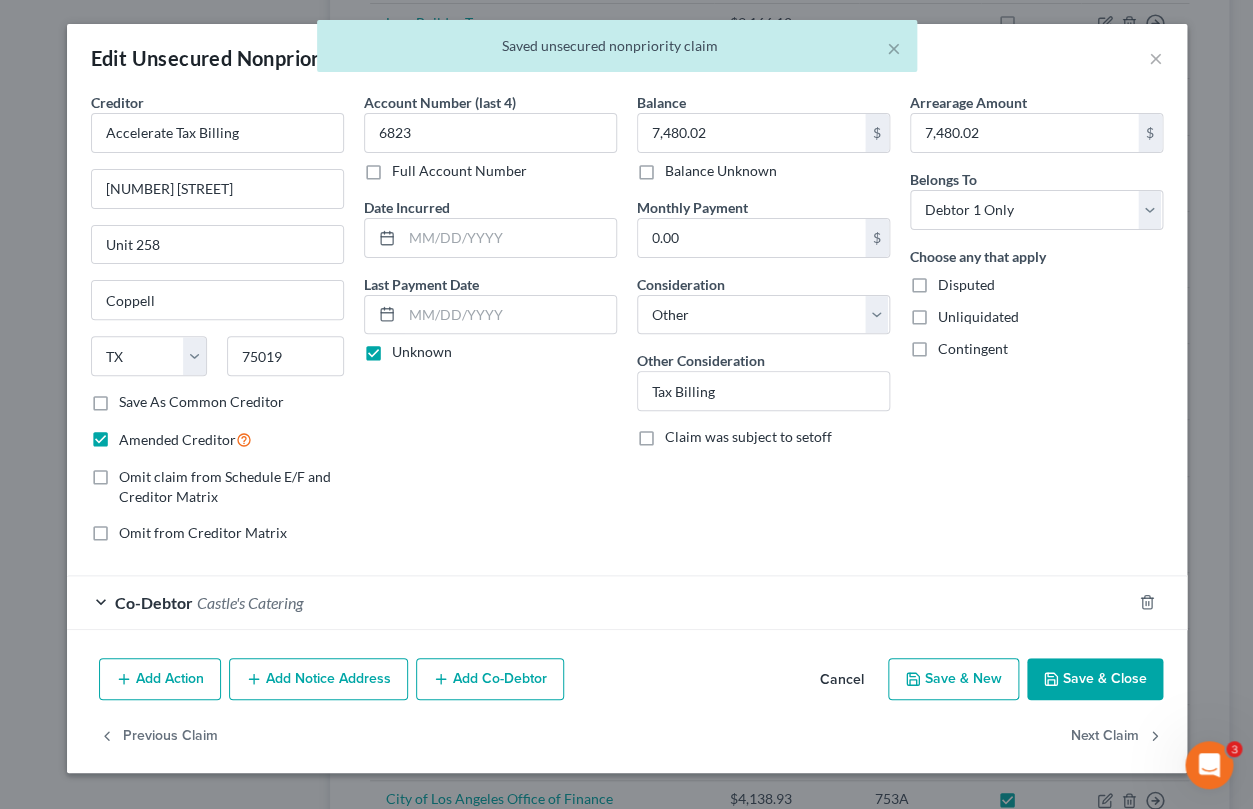 click on "Co-Debtor [LAST]" at bounding box center [599, 602] 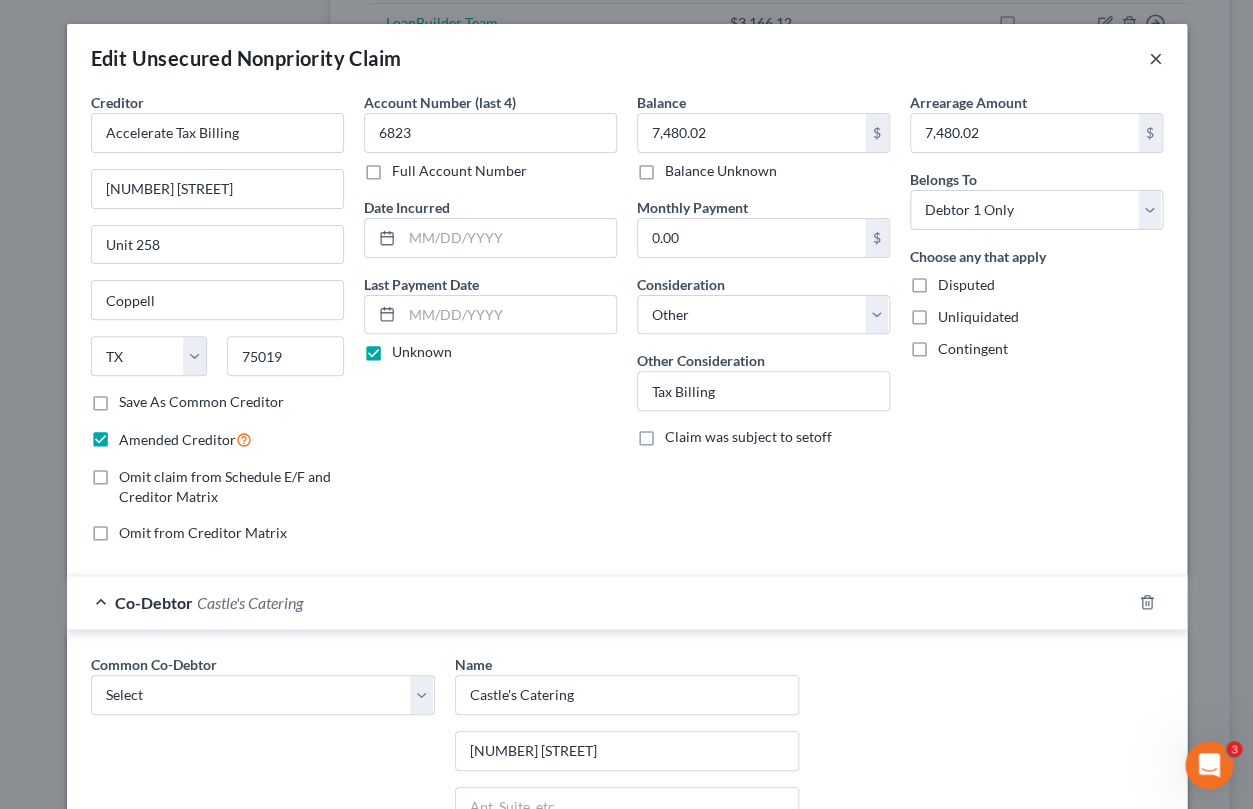 click on "×" at bounding box center (1156, 58) 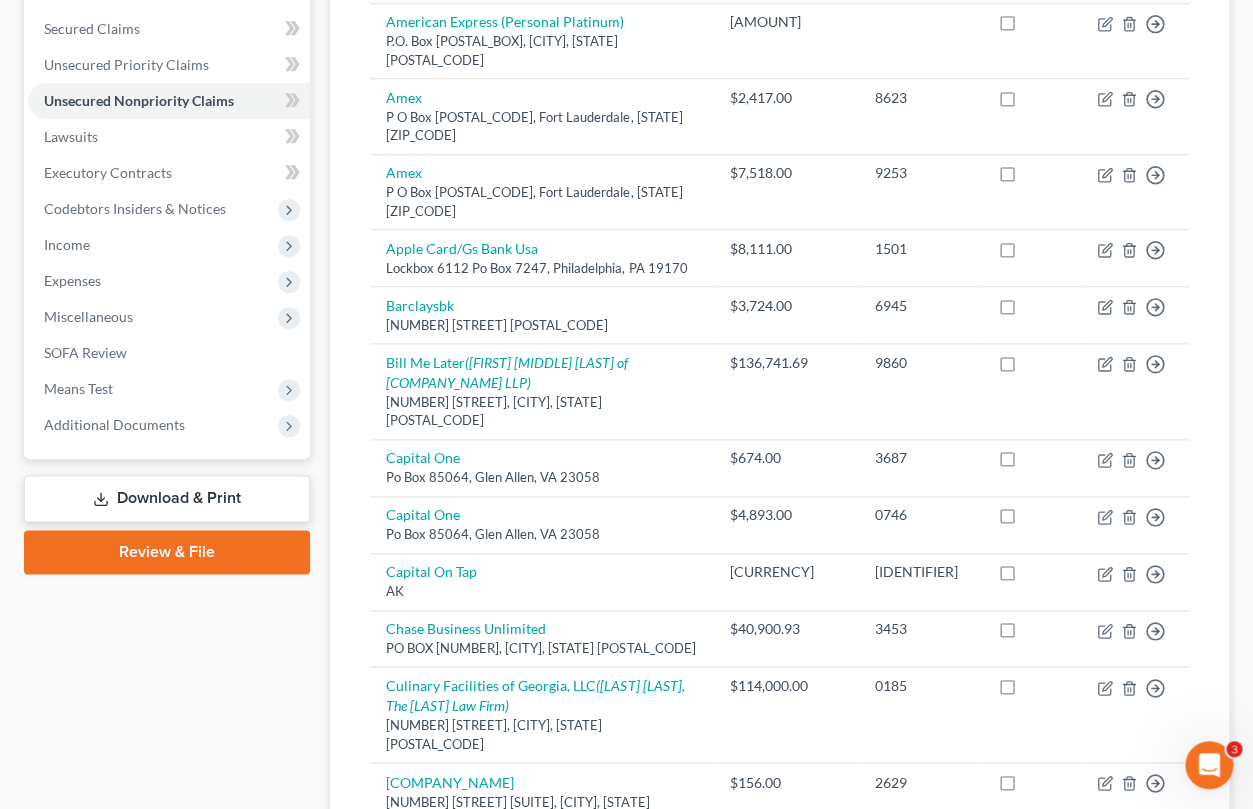 scroll, scrollTop: 372, scrollLeft: 0, axis: vertical 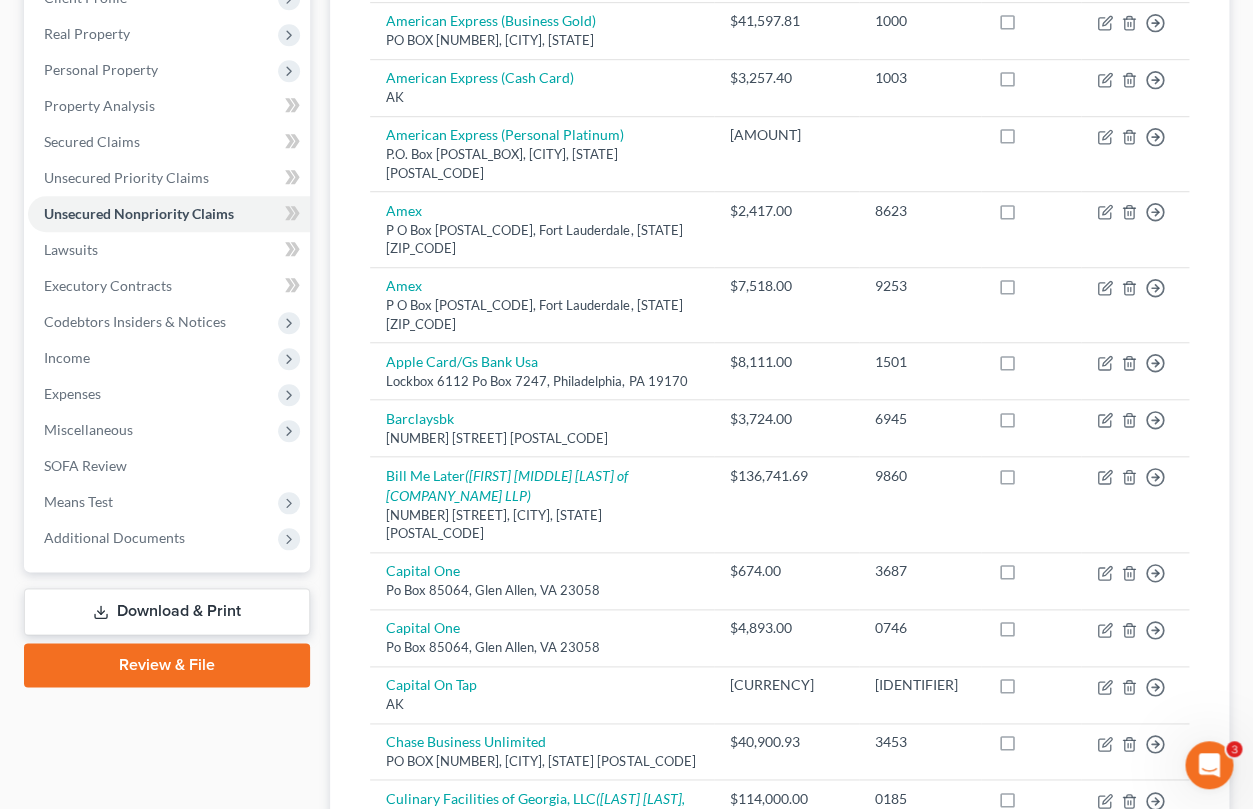 click on "Review & File" at bounding box center [167, 665] 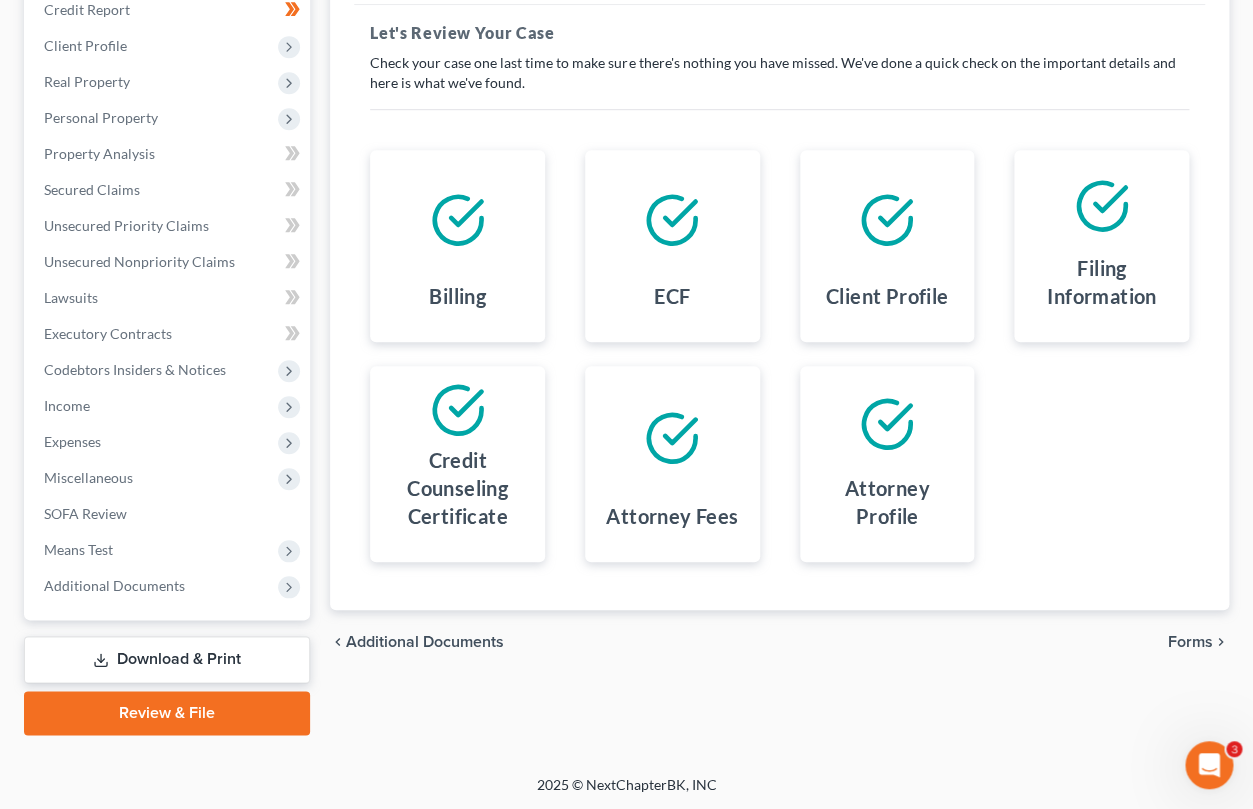 scroll, scrollTop: 0, scrollLeft: 0, axis: both 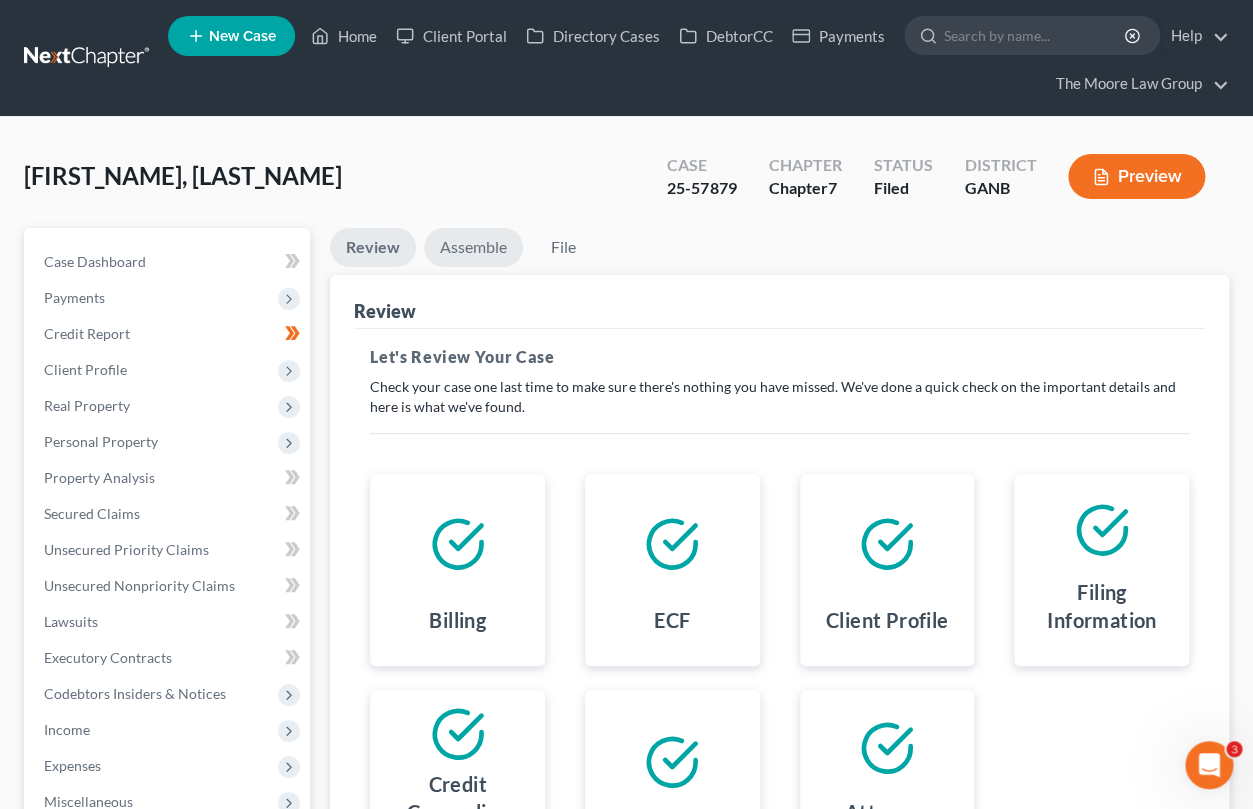 click on "Assemble" at bounding box center (473, 247) 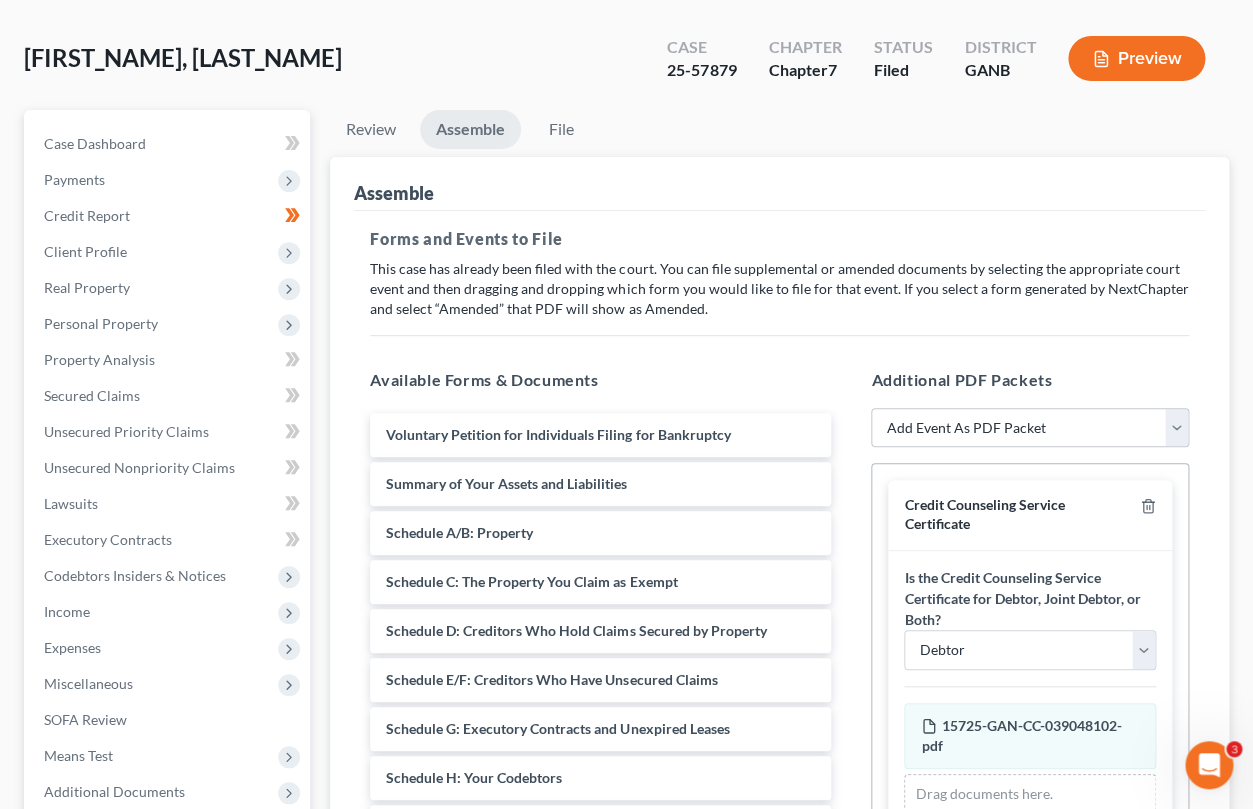 scroll, scrollTop: 267, scrollLeft: 0, axis: vertical 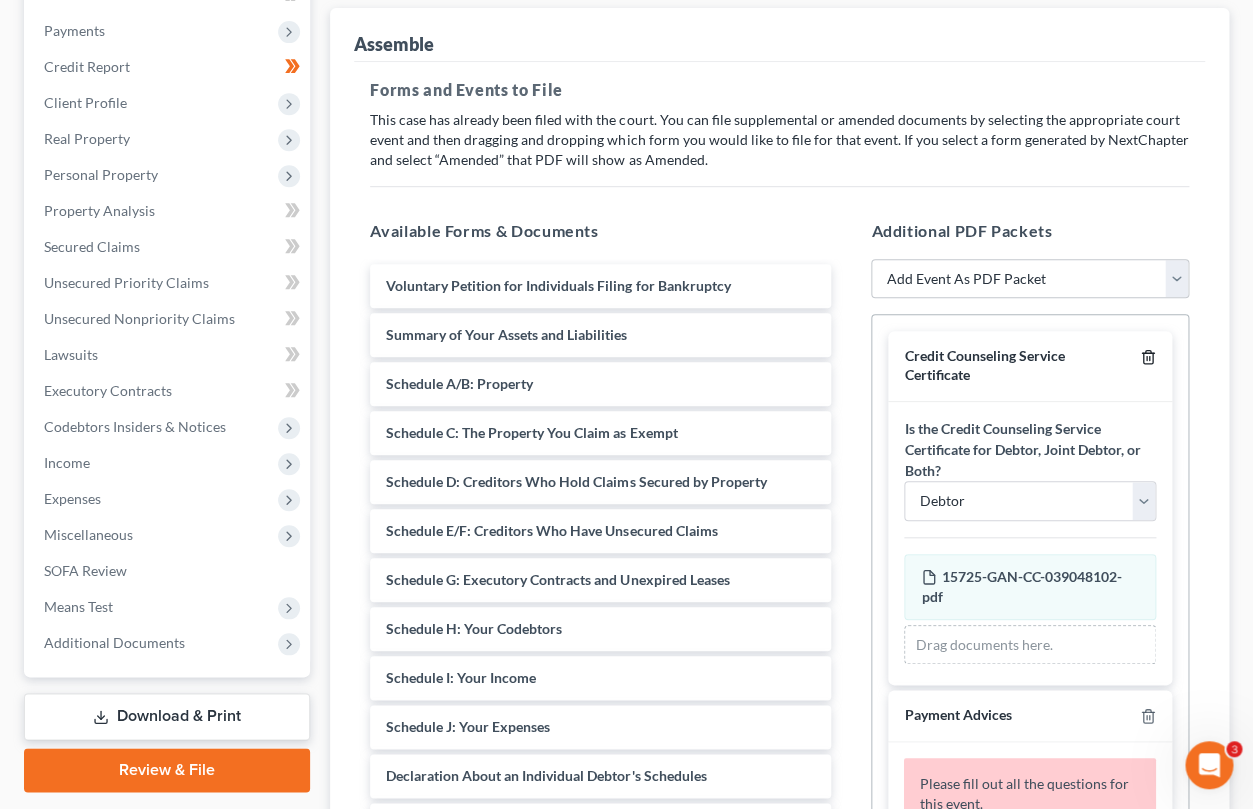 click 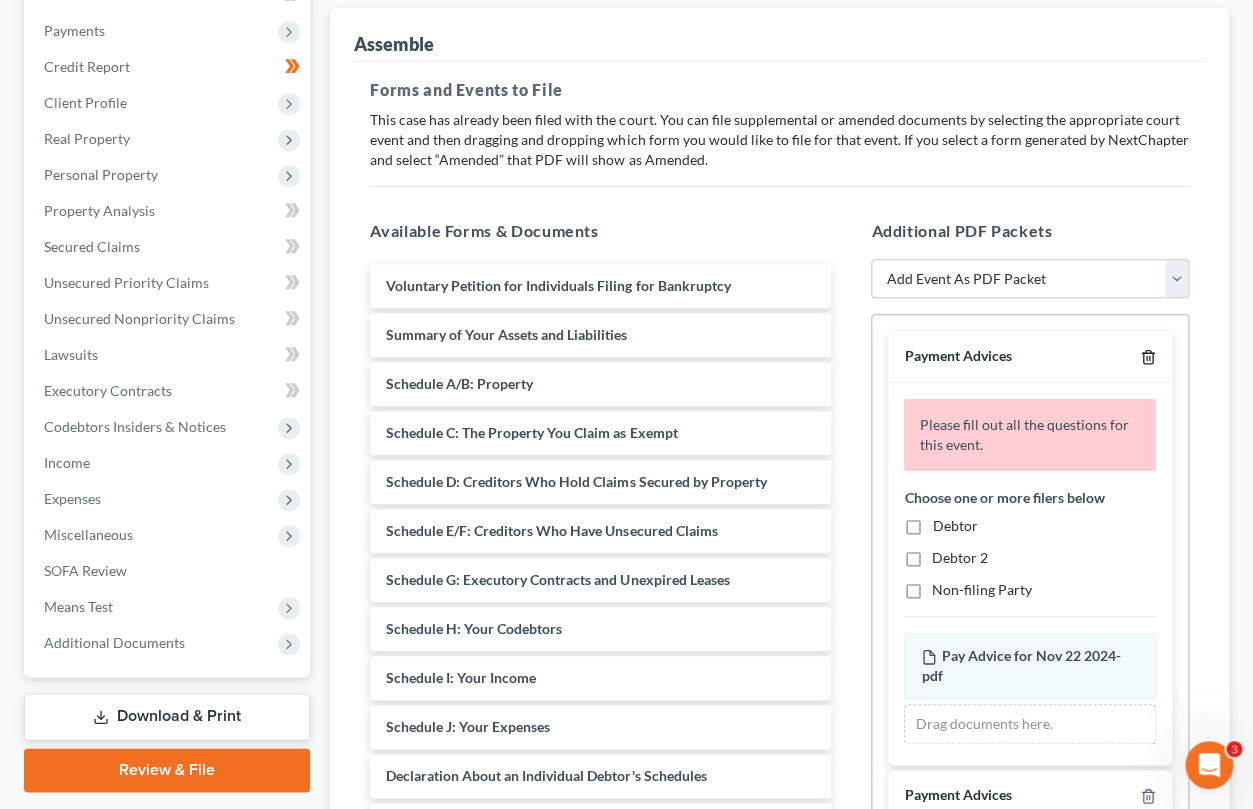click 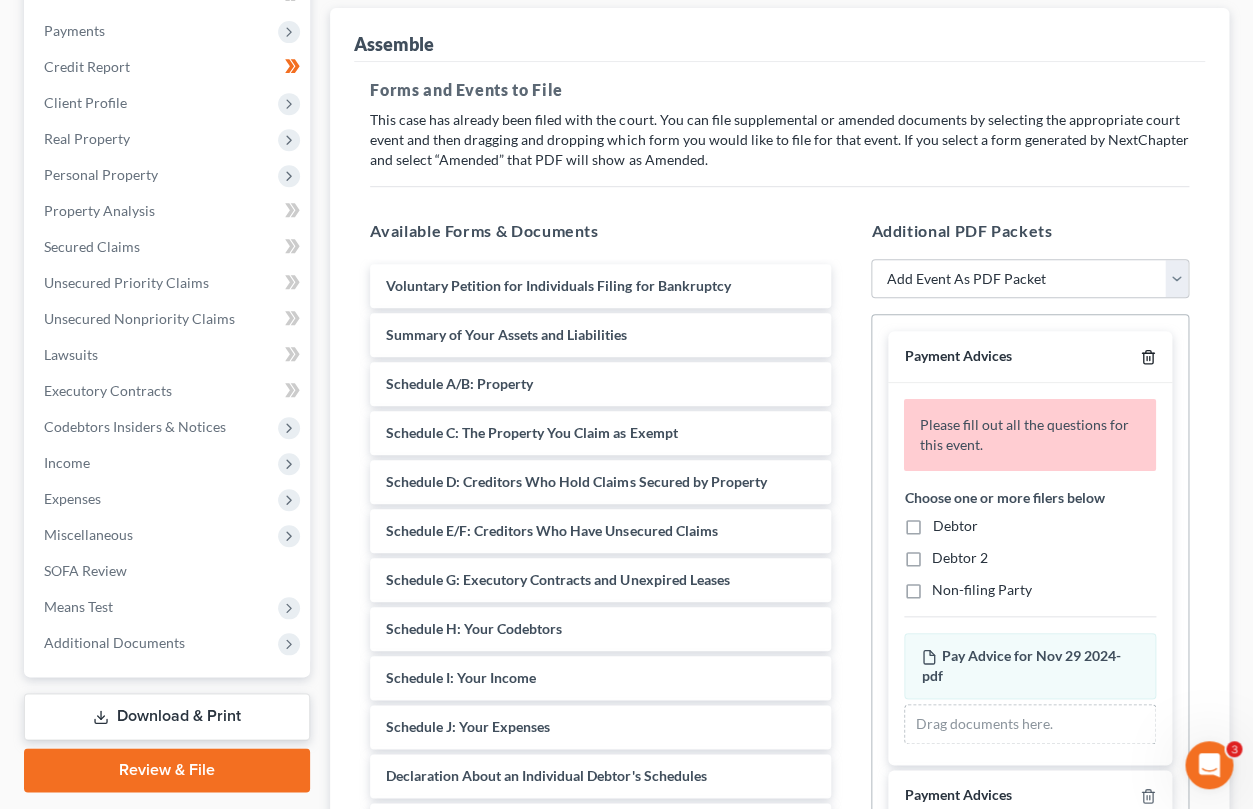 click 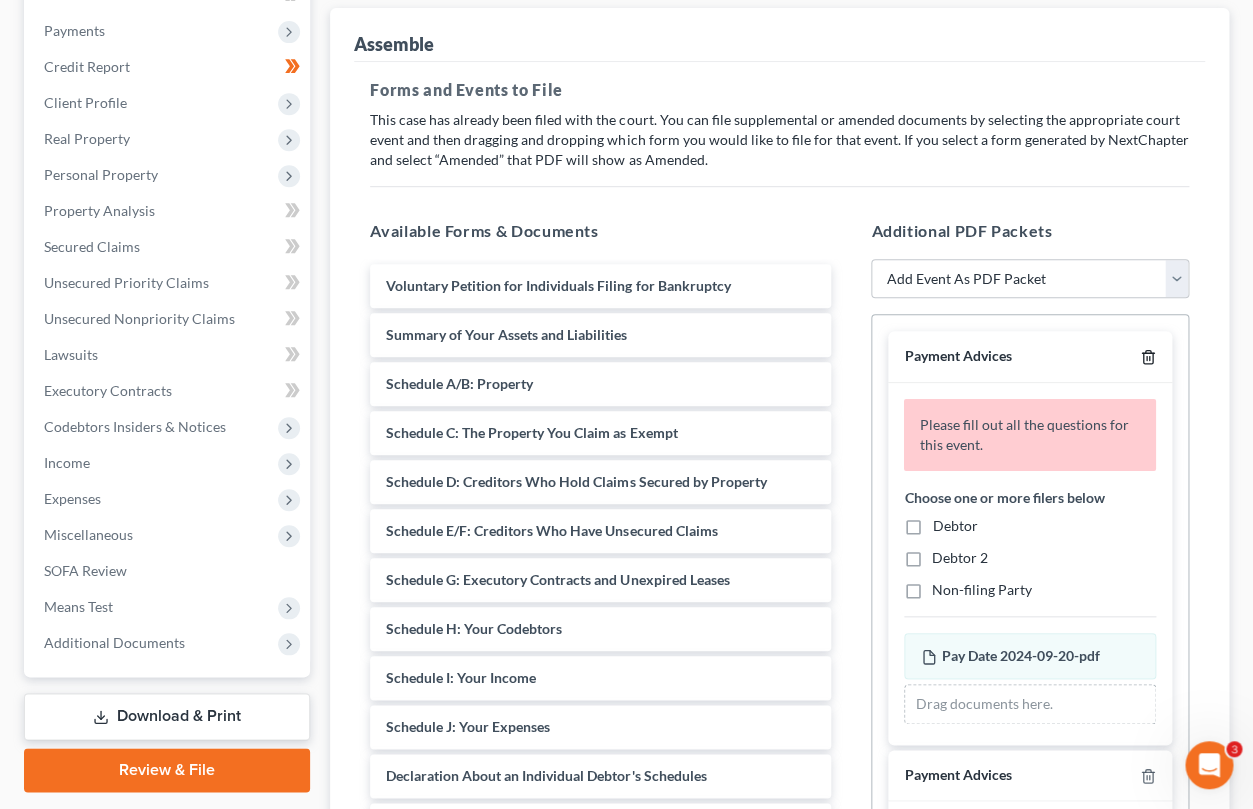 click 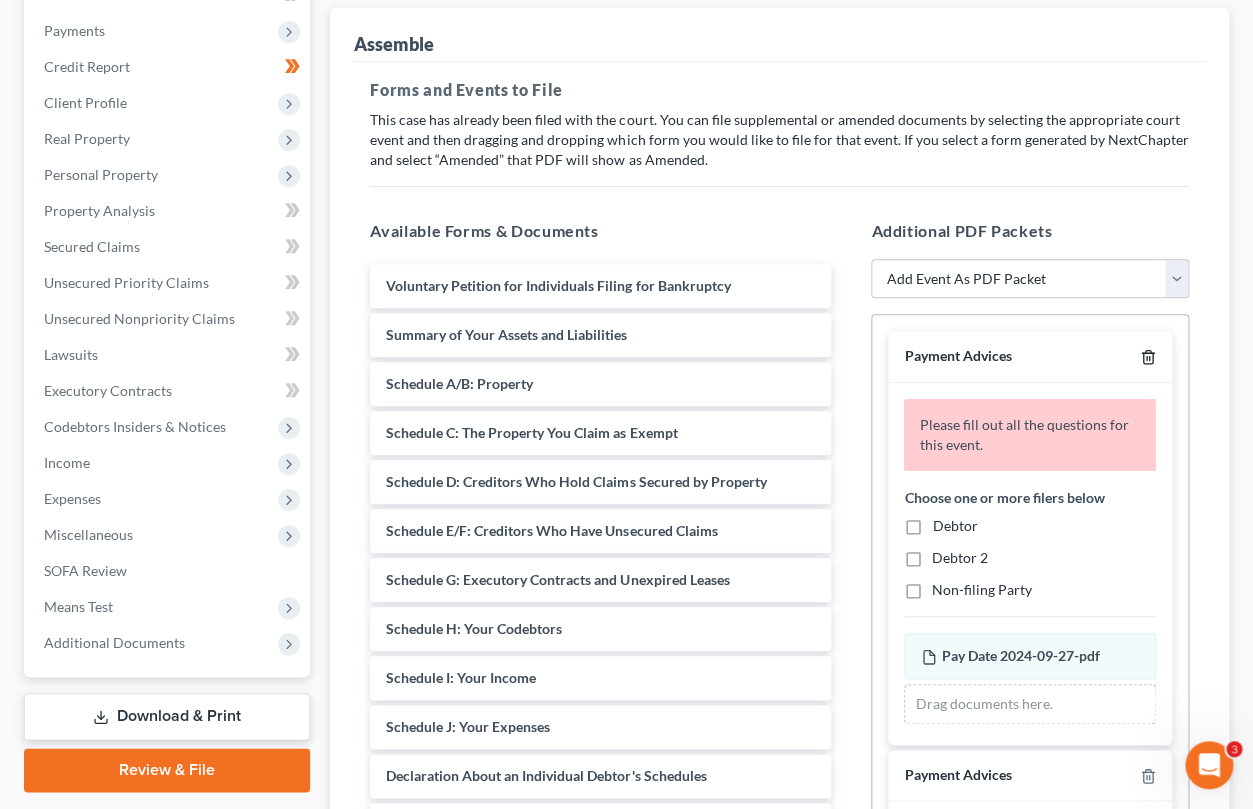 click 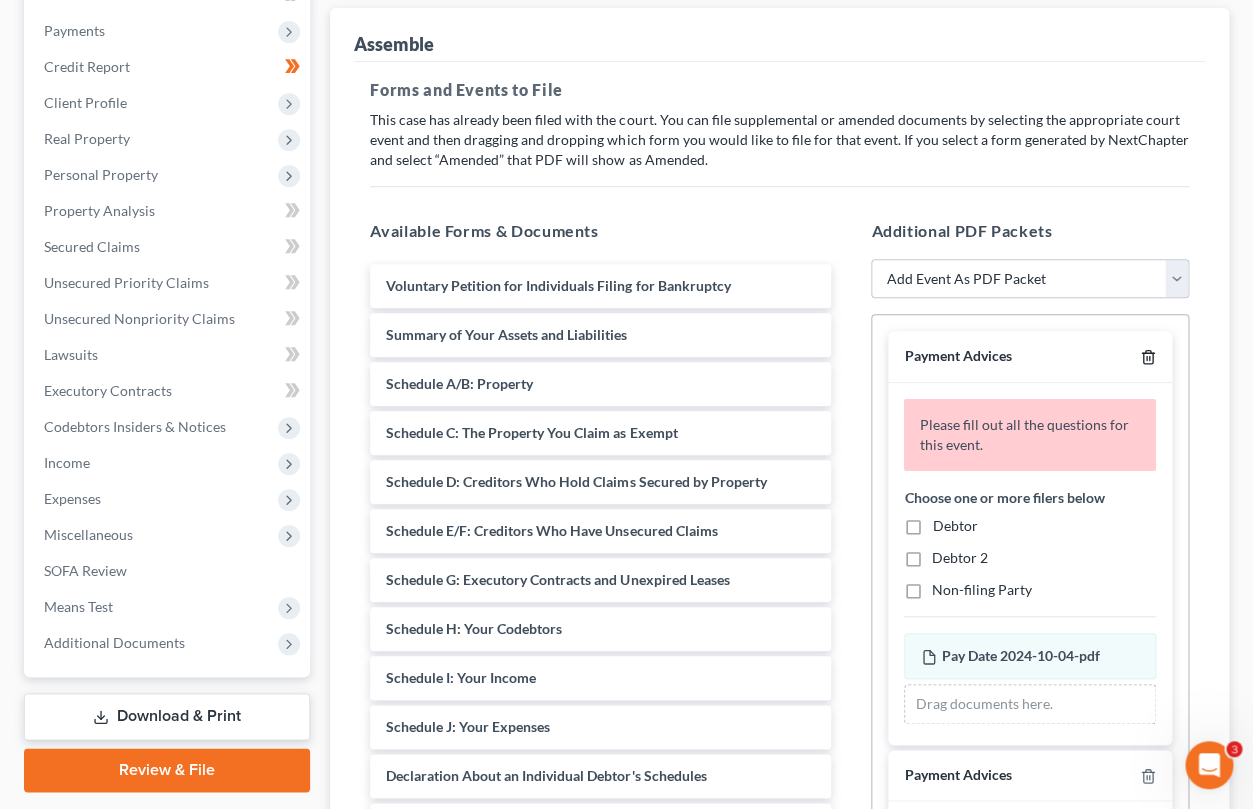 click 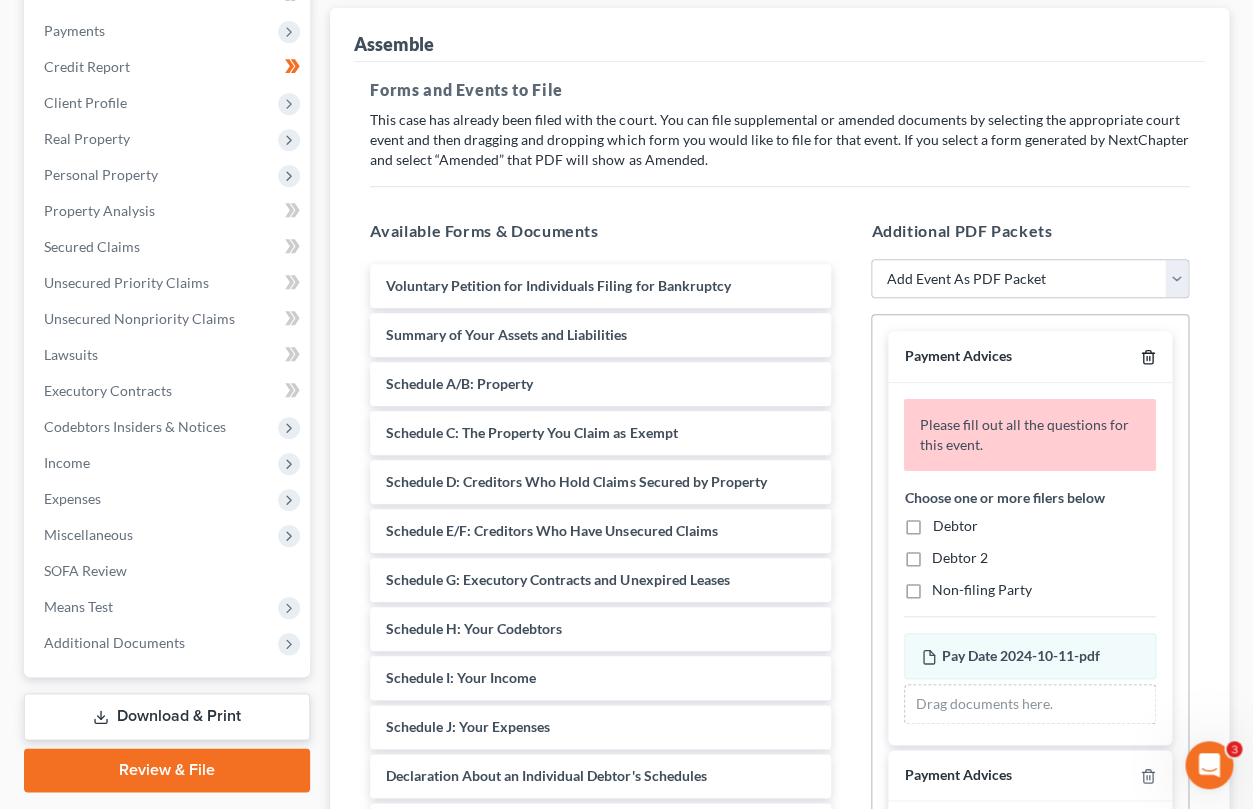 click 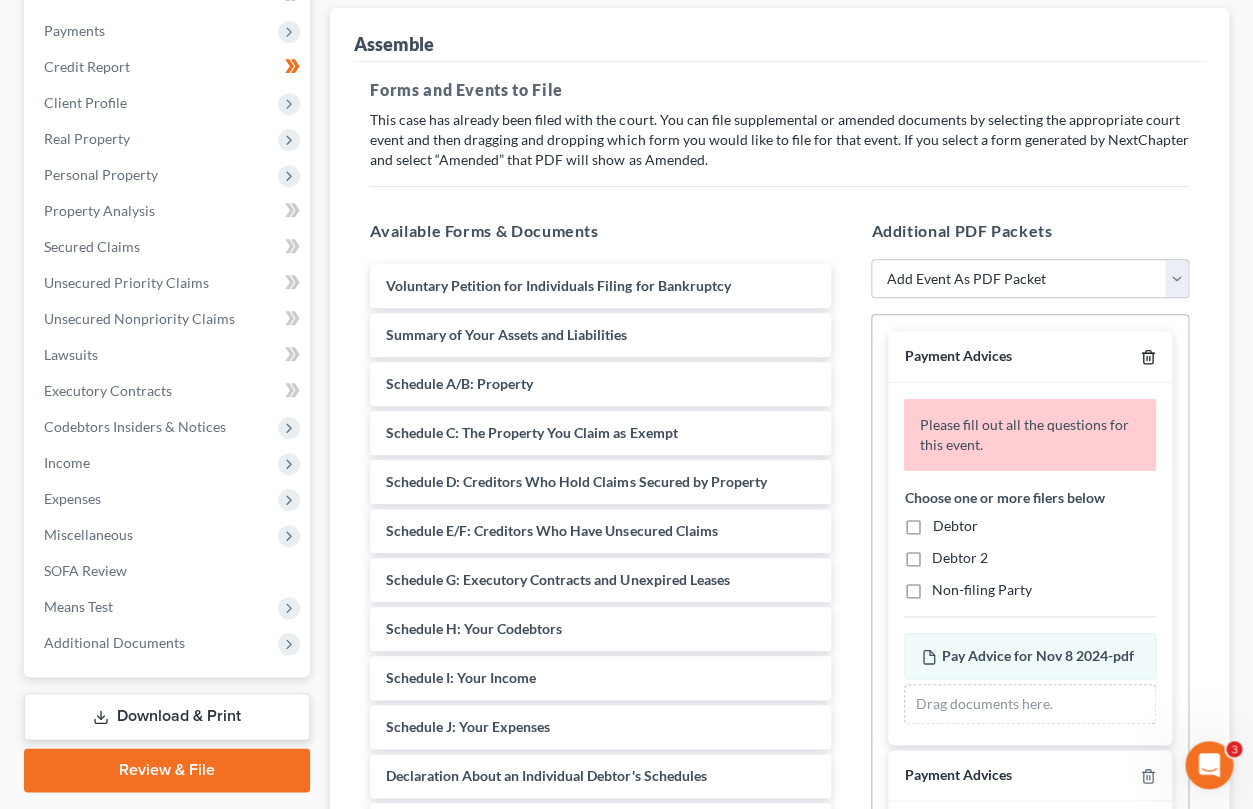 click 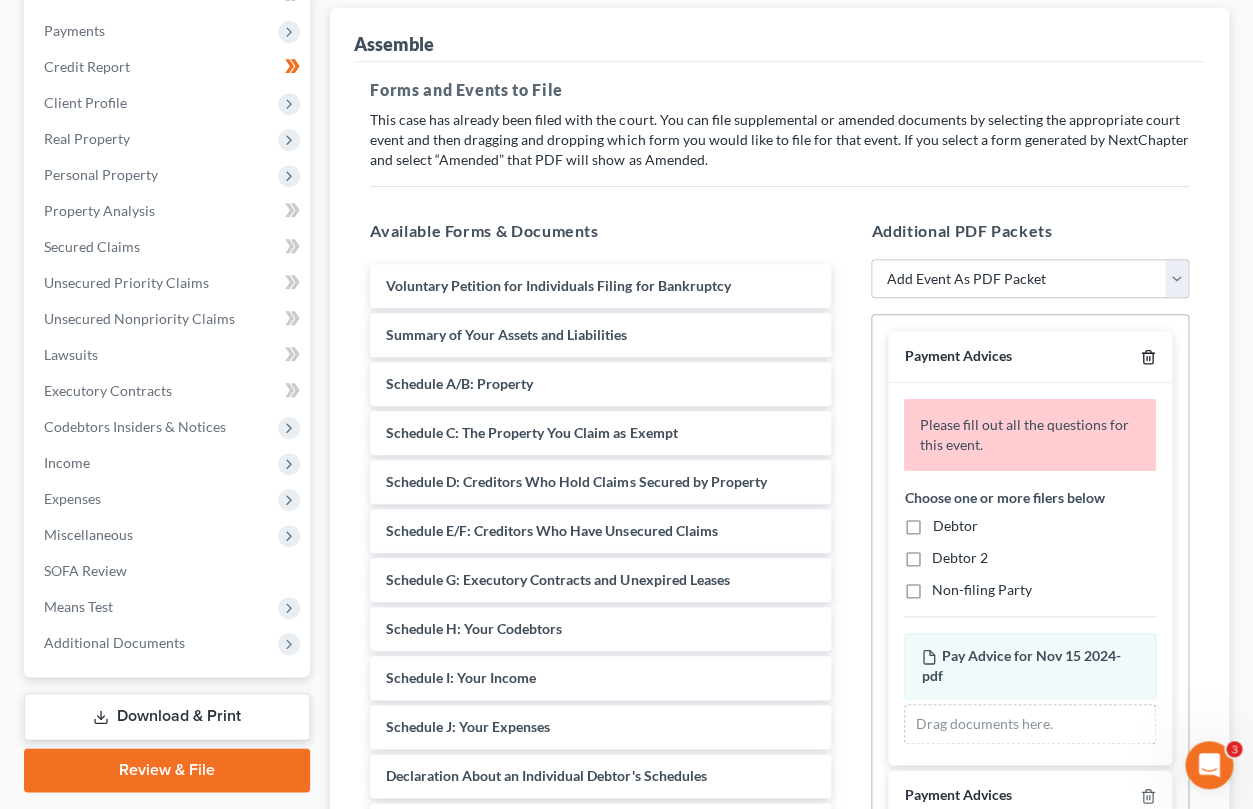 click 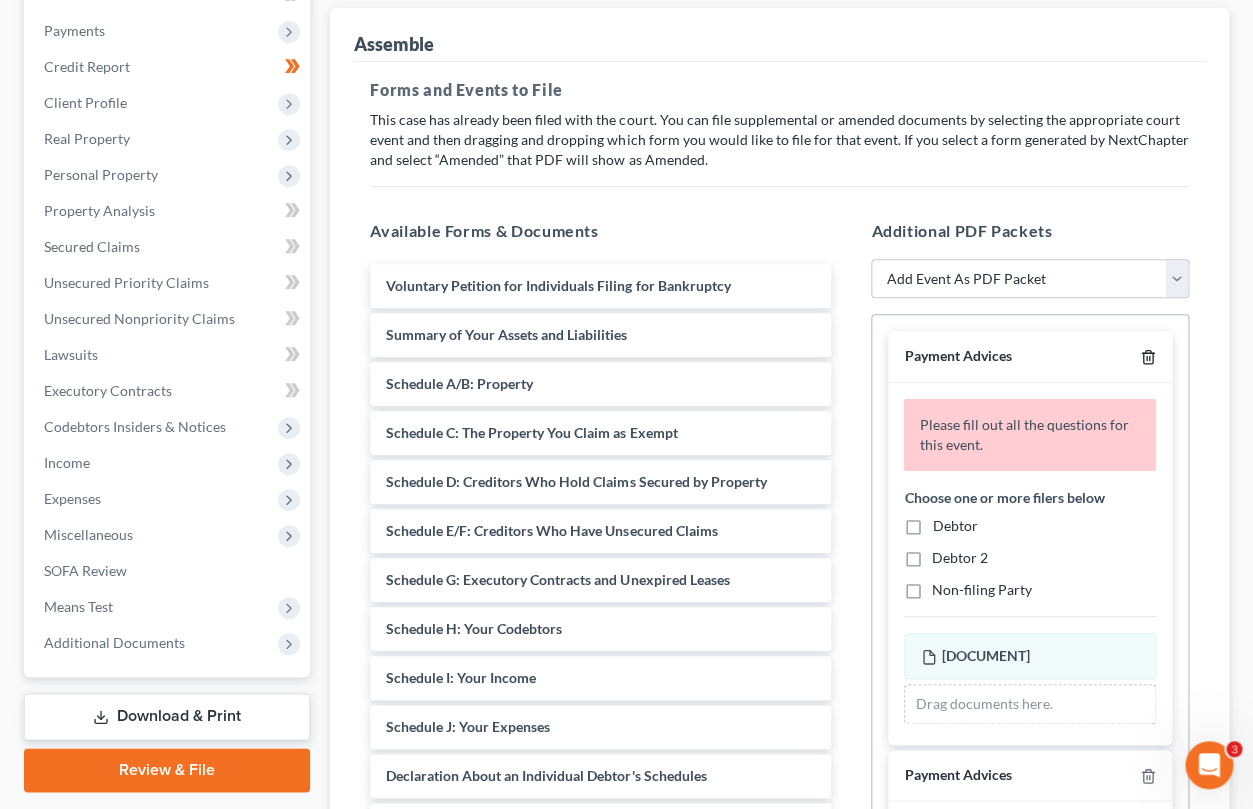 click 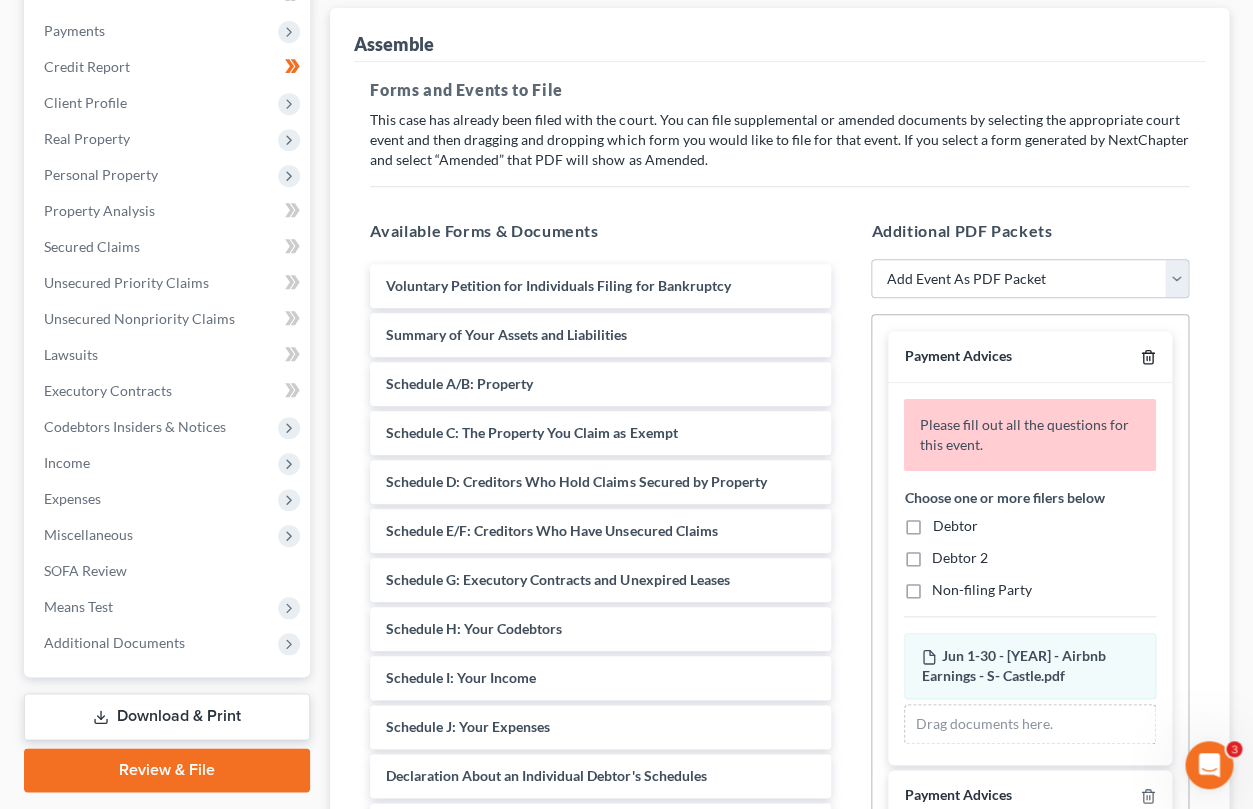 click 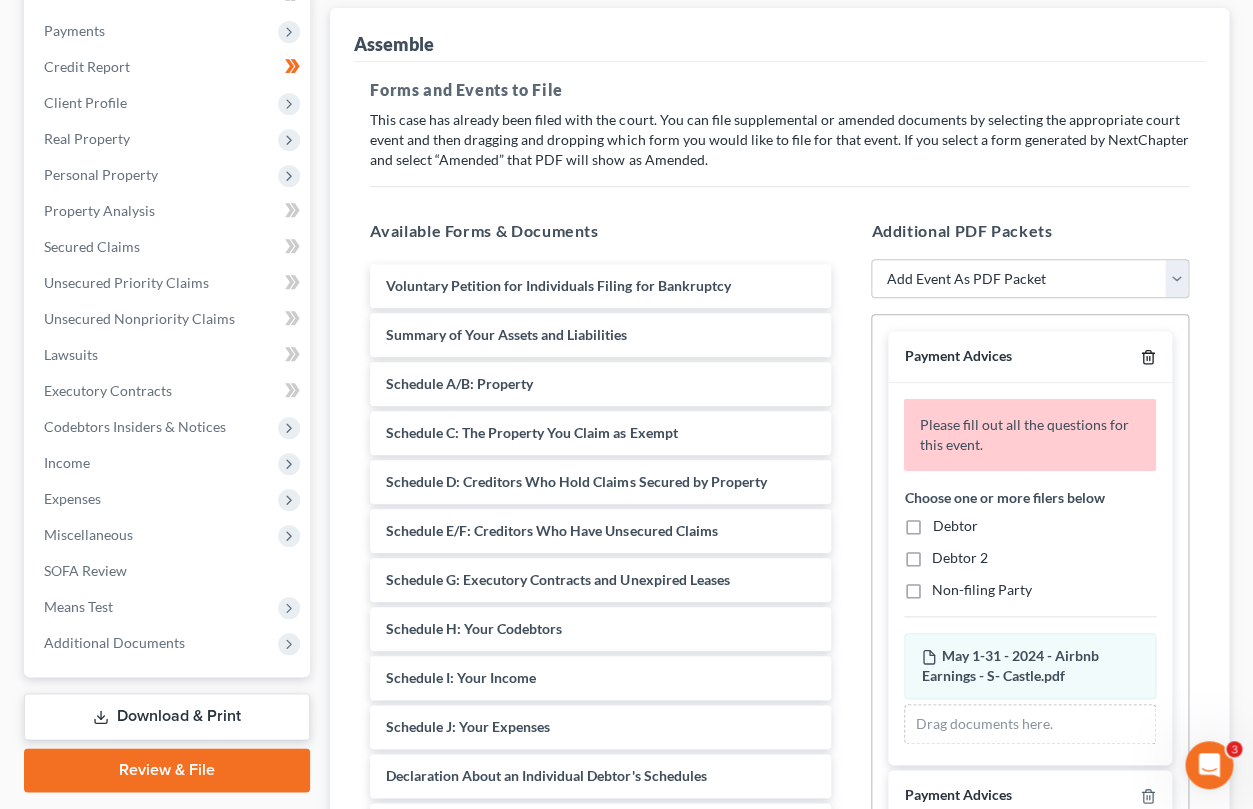 click 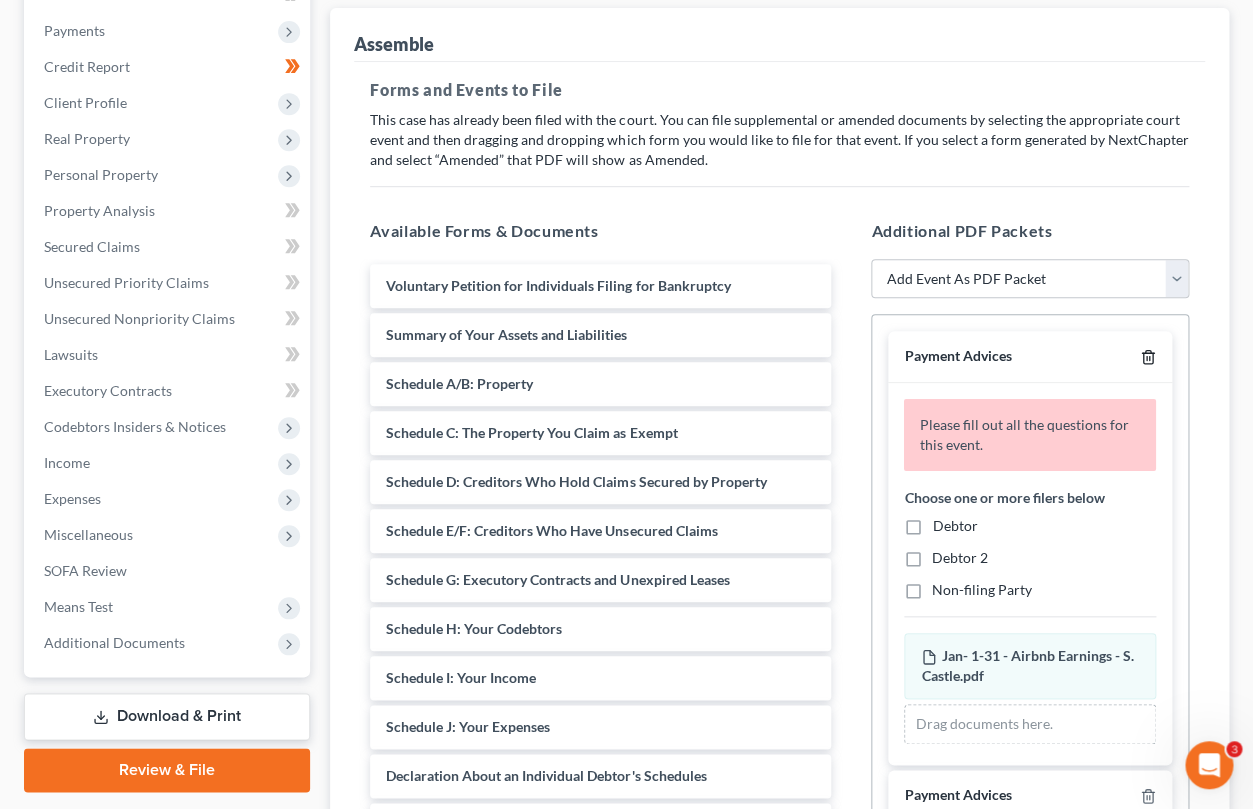click 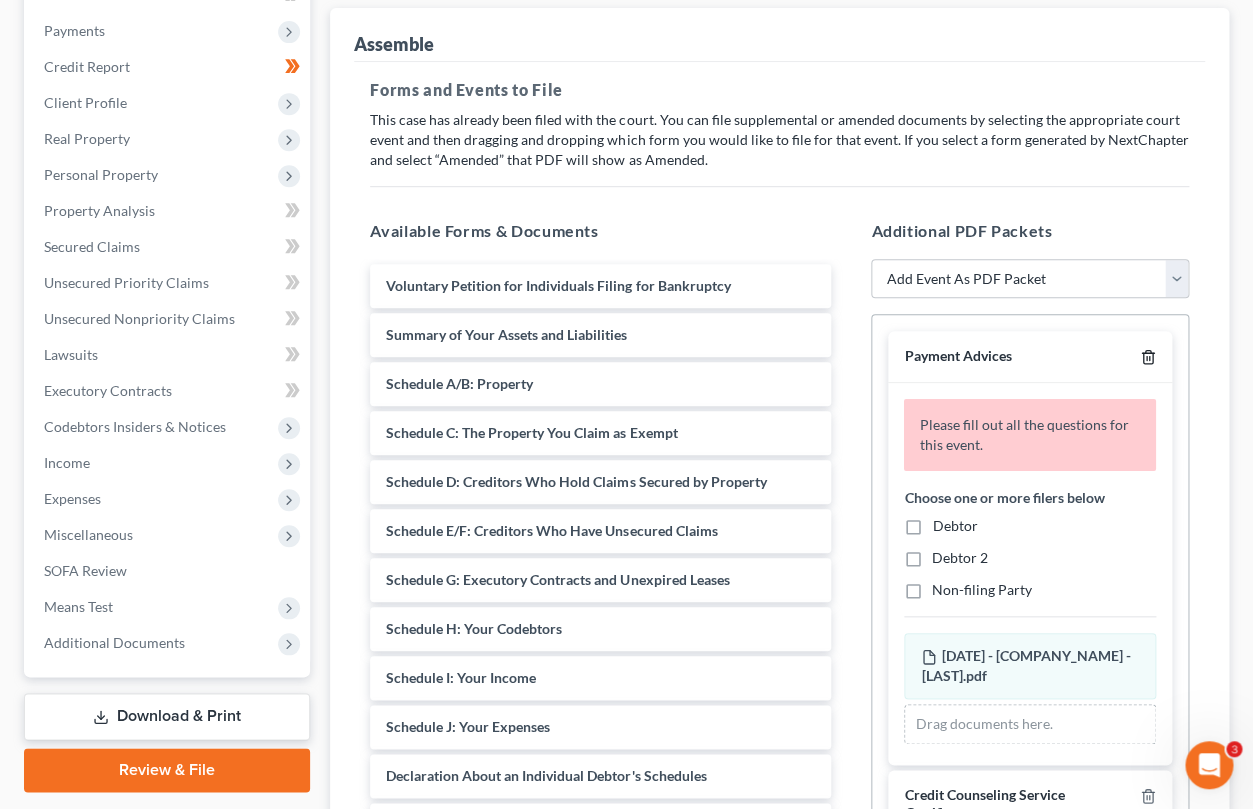 click 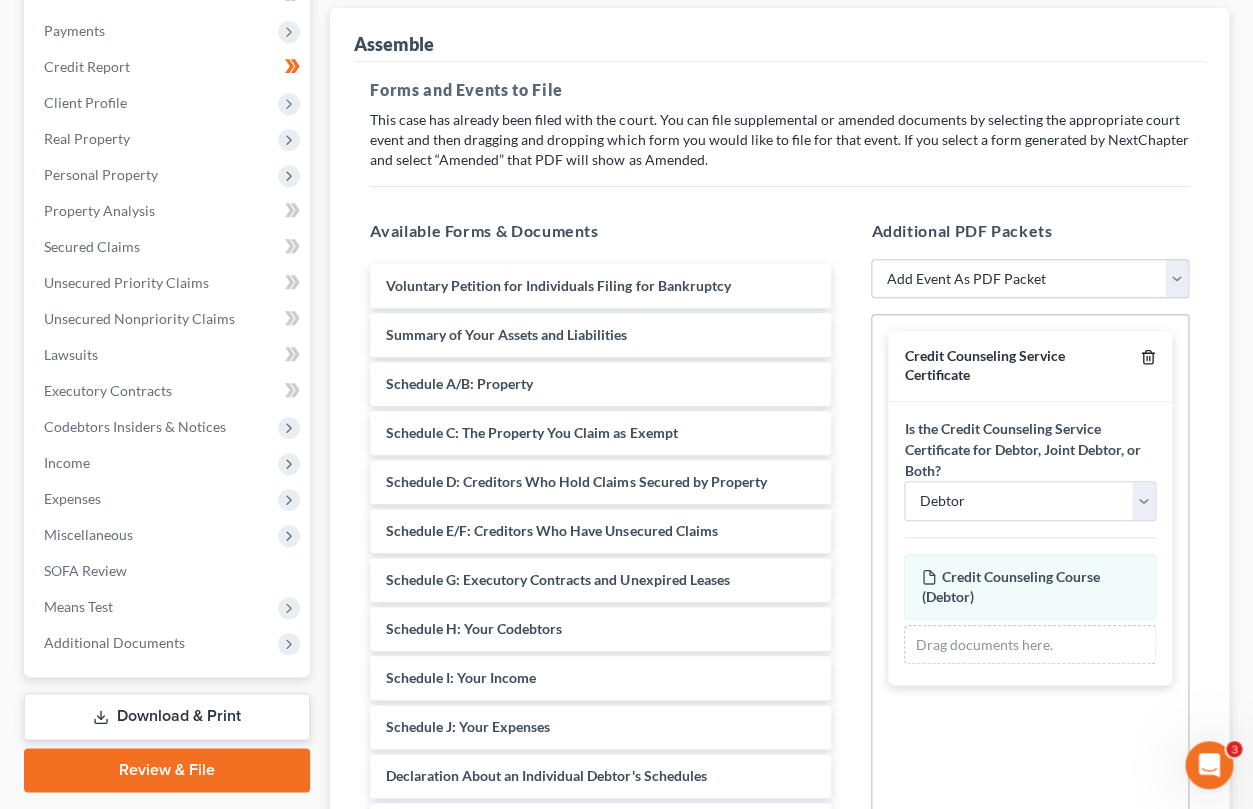 click 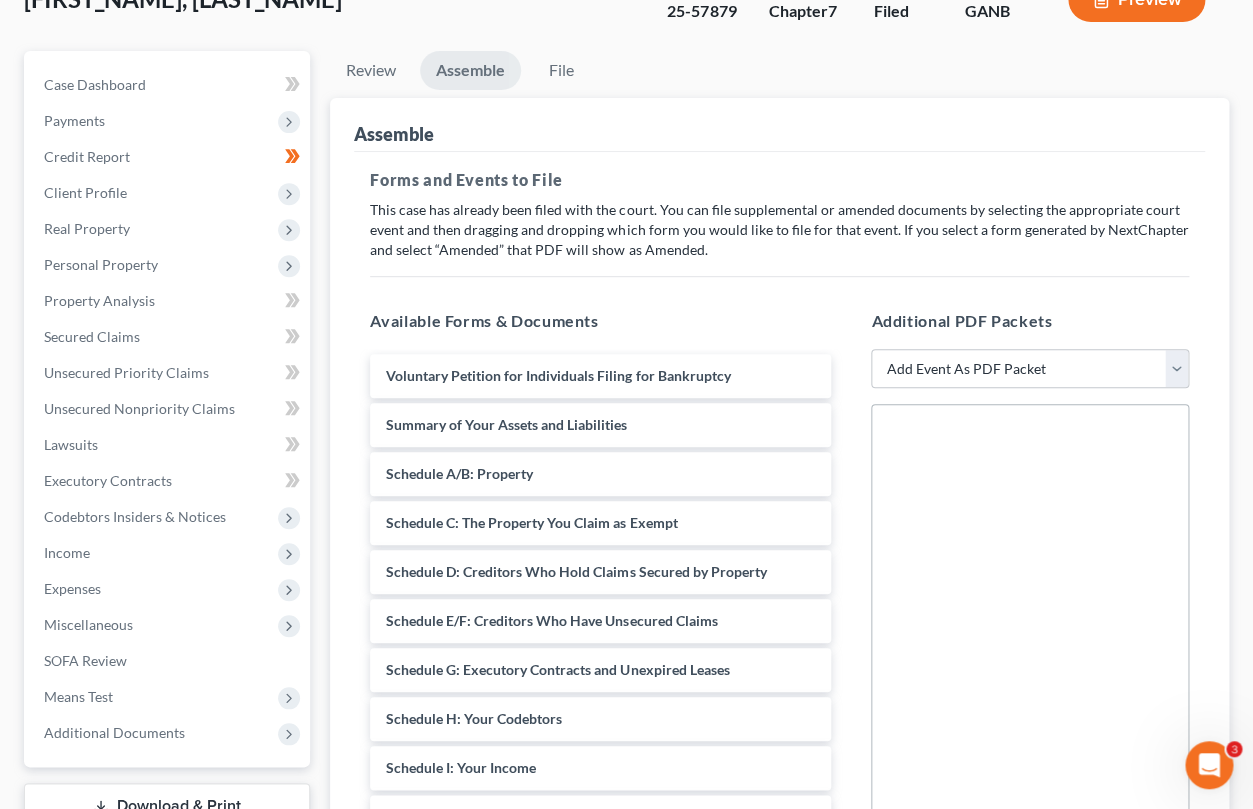 scroll, scrollTop: 225, scrollLeft: 0, axis: vertical 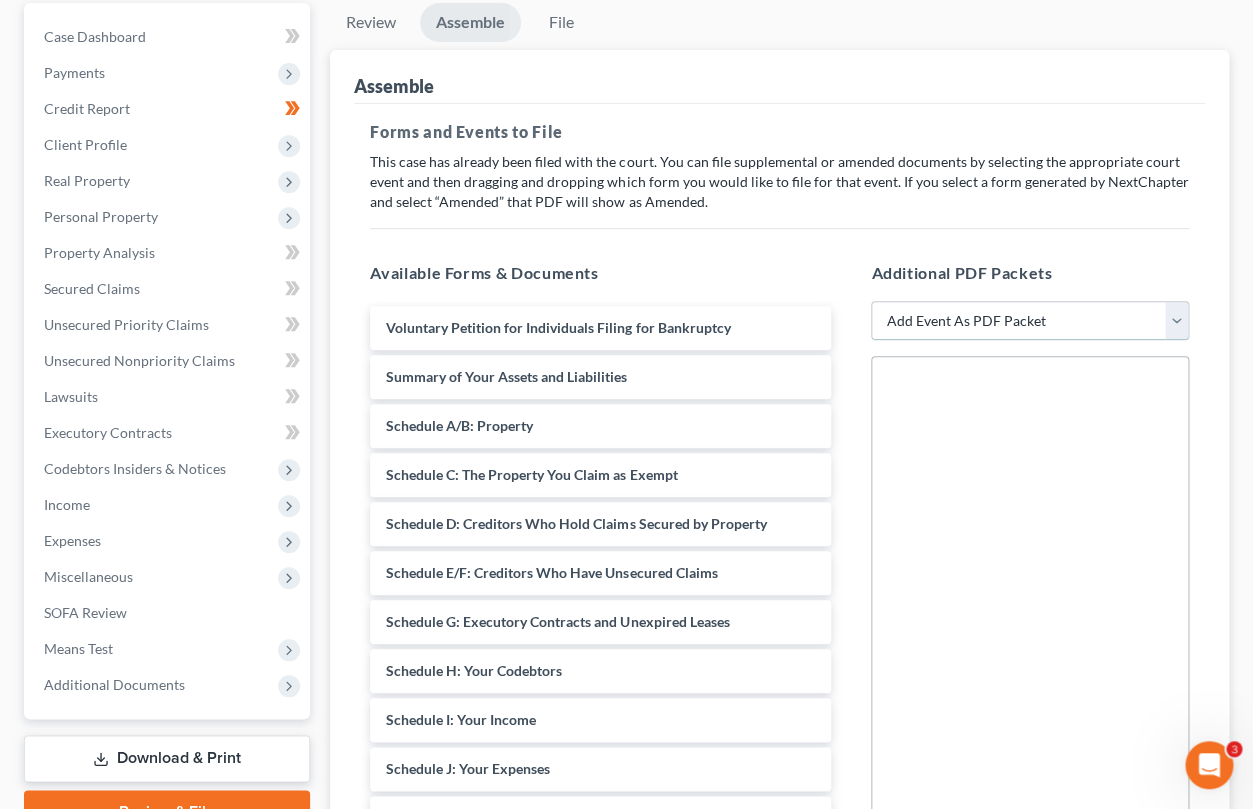 click on "Add Event As PDF Packet 02-Application to Pay Filing Fee in Installments Amended List of Creditors (FEE) Amendment to Schedules D, E, F and/or E/F (FEE) Amendment to Voluntary Petition Application for Waiver of Chapter 7 Filing Fee (103B) Attorney Disclosure Statement Certification of Financial Management Course for Debtor Chapter 7 Statement of Monthly Income/Means Test Document(s) - (Forms 122A-1, 122A-1Supp, 122A-2) Corporate Ownership Statement Corporate Resolution Credit Counseling Service Certificate Declaration of Debtor Equity Security Holders Exhibits Federal Tax Return Initial Statement About an Eviction Judgment Against You--Form 101A Operating Report Payment Advices Schedule A/B Schedule C Schedule D Schedule E/F Schedule G Schedule H Schedule I Schedule J Schedule J-2 Expenses for Separate Household of Debtor 2 Small Business Balance Sheet Small Business Cash-Flow Statement Small Business Federal Income Tax Return Small Business Statement of Operations Statement of Debtor Re: 522(q) Exemption" at bounding box center (1030, 321) 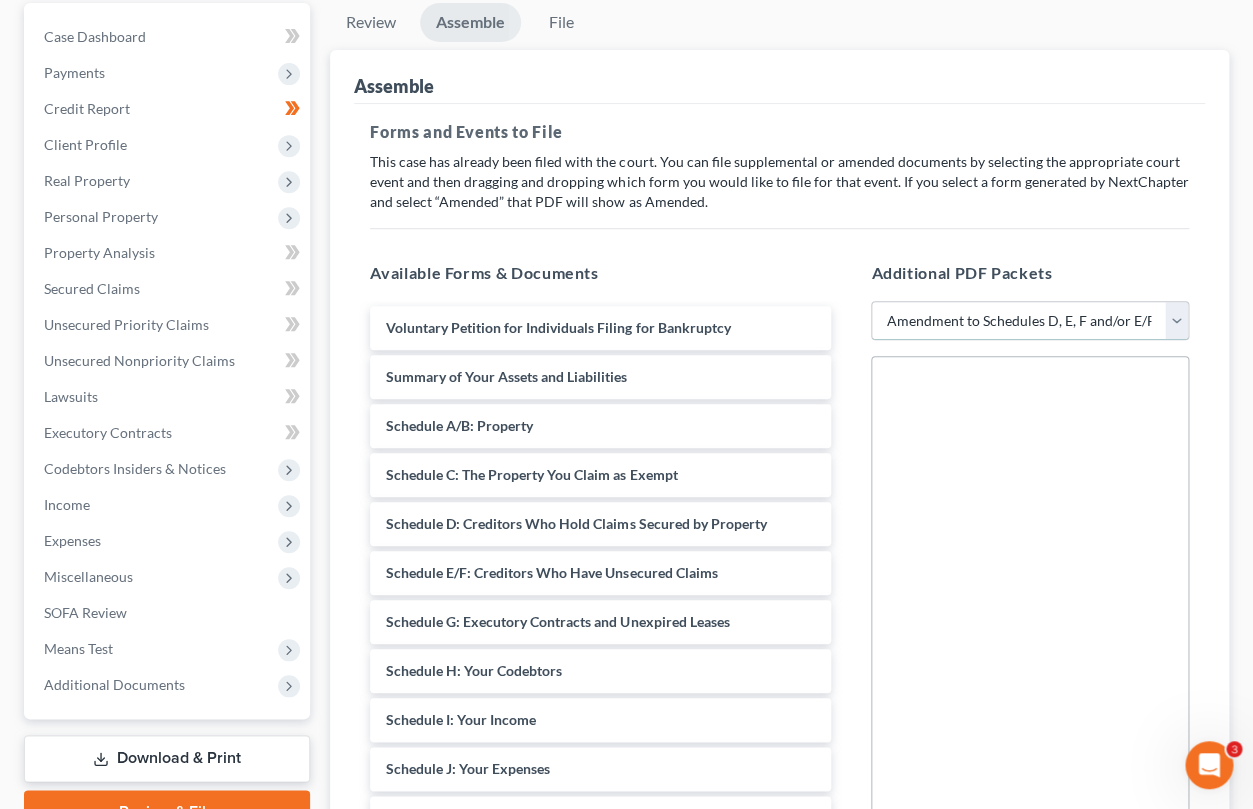 click on "Amendment to Schedules D, E, F and/or E/F (FEE)" at bounding box center (0, 0) 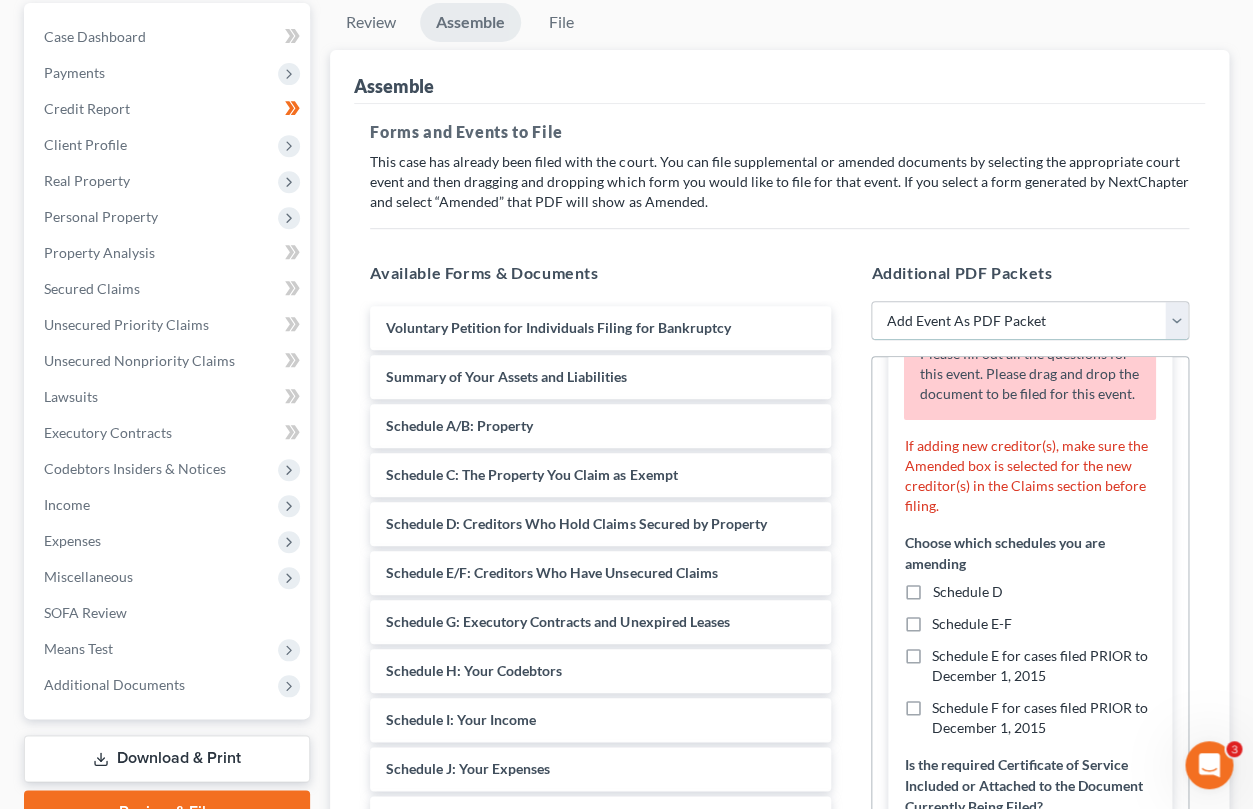 scroll, scrollTop: 136, scrollLeft: 0, axis: vertical 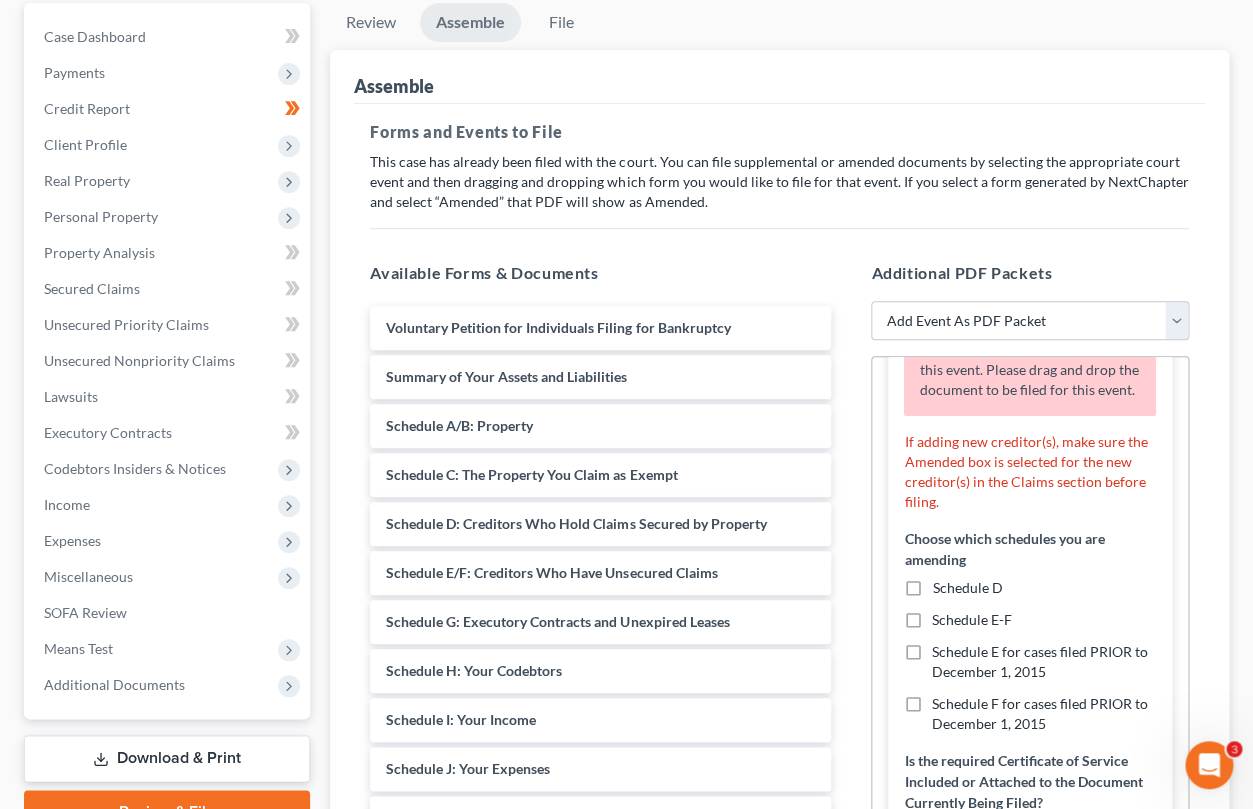 click on "Schedule E-F" at bounding box center [972, 620] 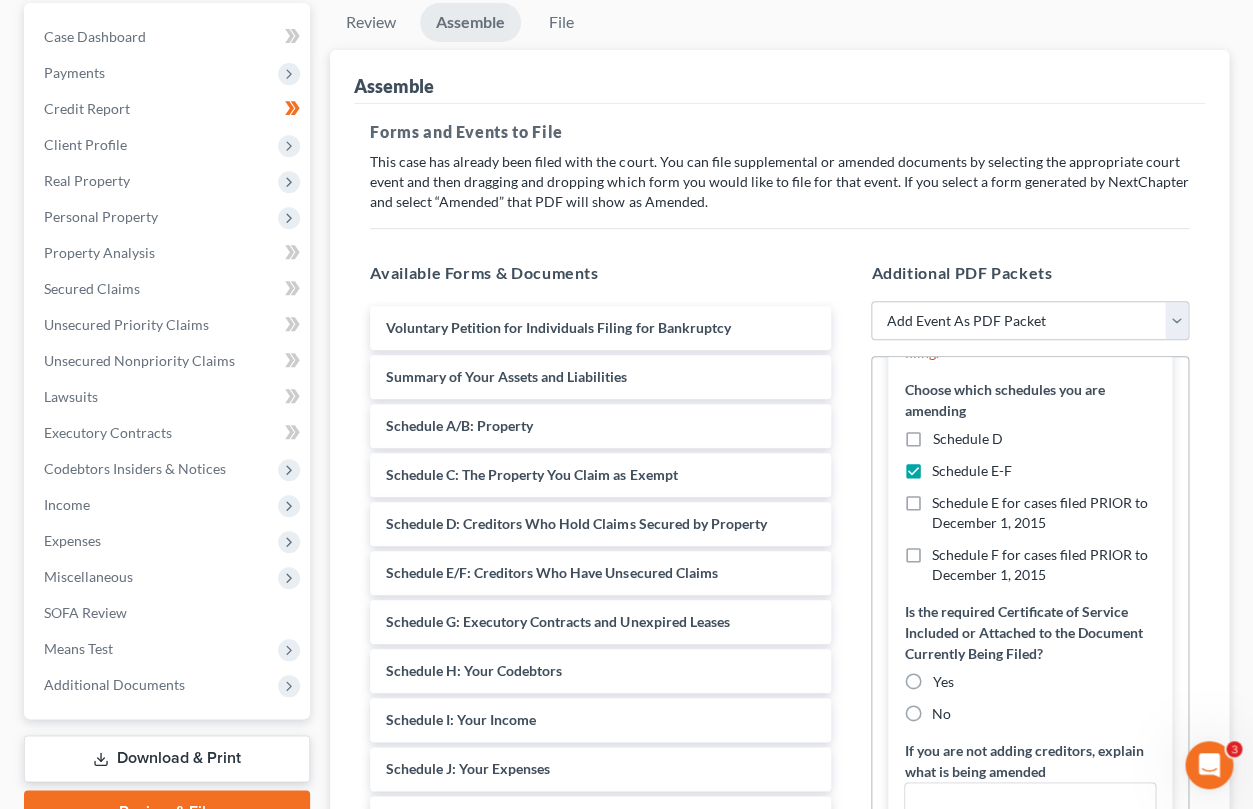 scroll, scrollTop: 311, scrollLeft: 0, axis: vertical 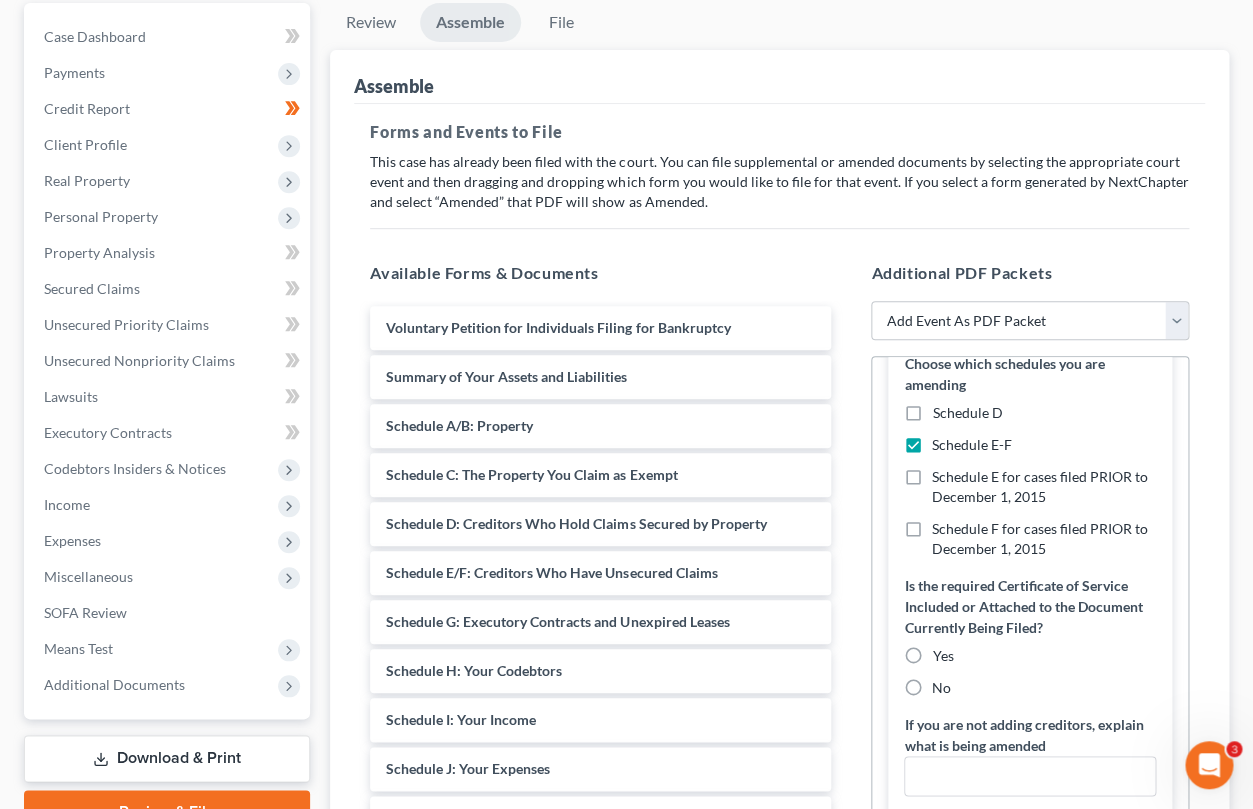 click on "No" at bounding box center [941, 688] 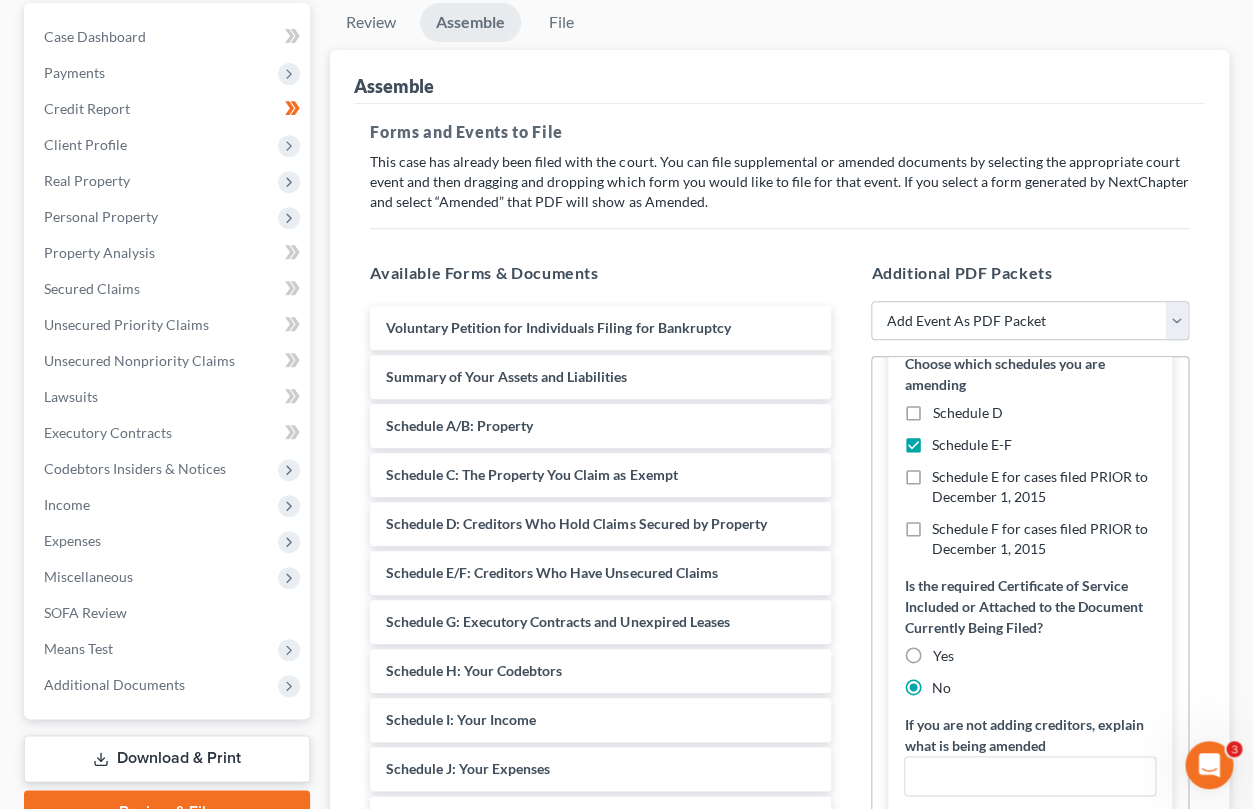 scroll, scrollTop: 291, scrollLeft: 0, axis: vertical 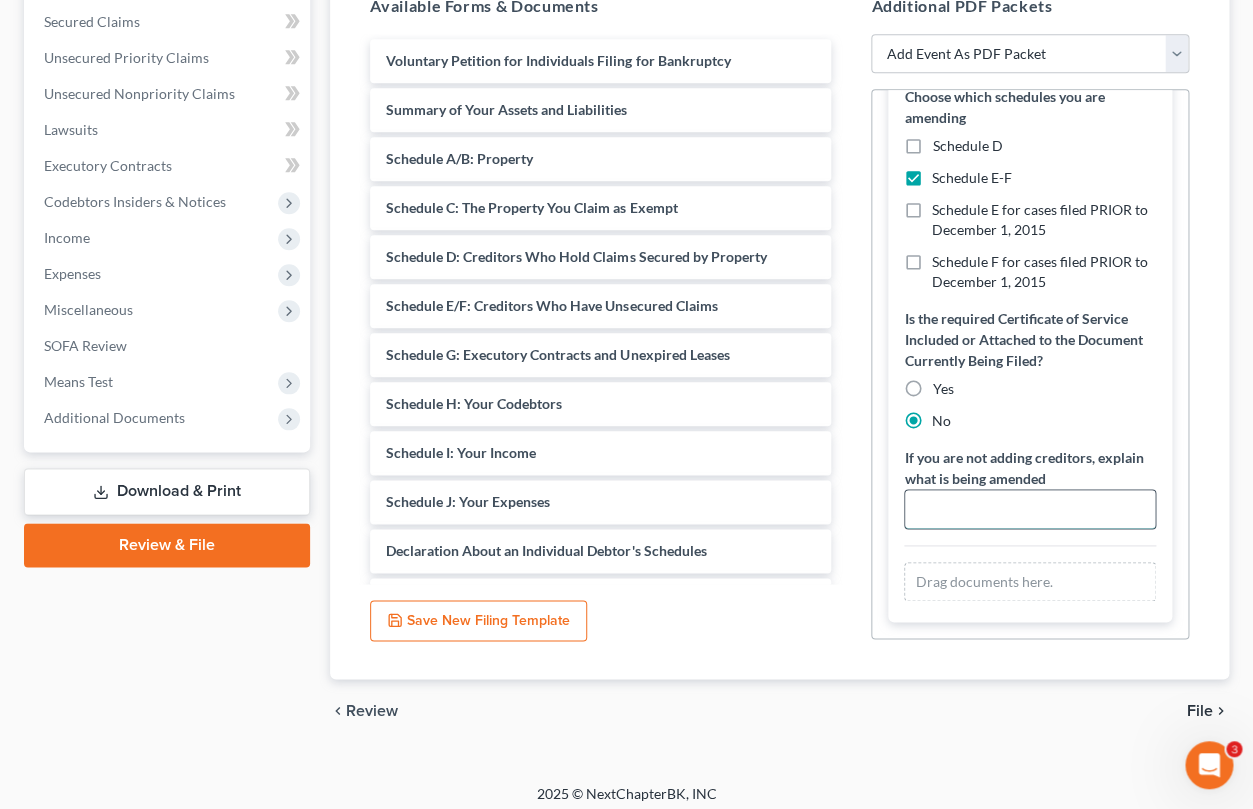 click at bounding box center (1030, 509) 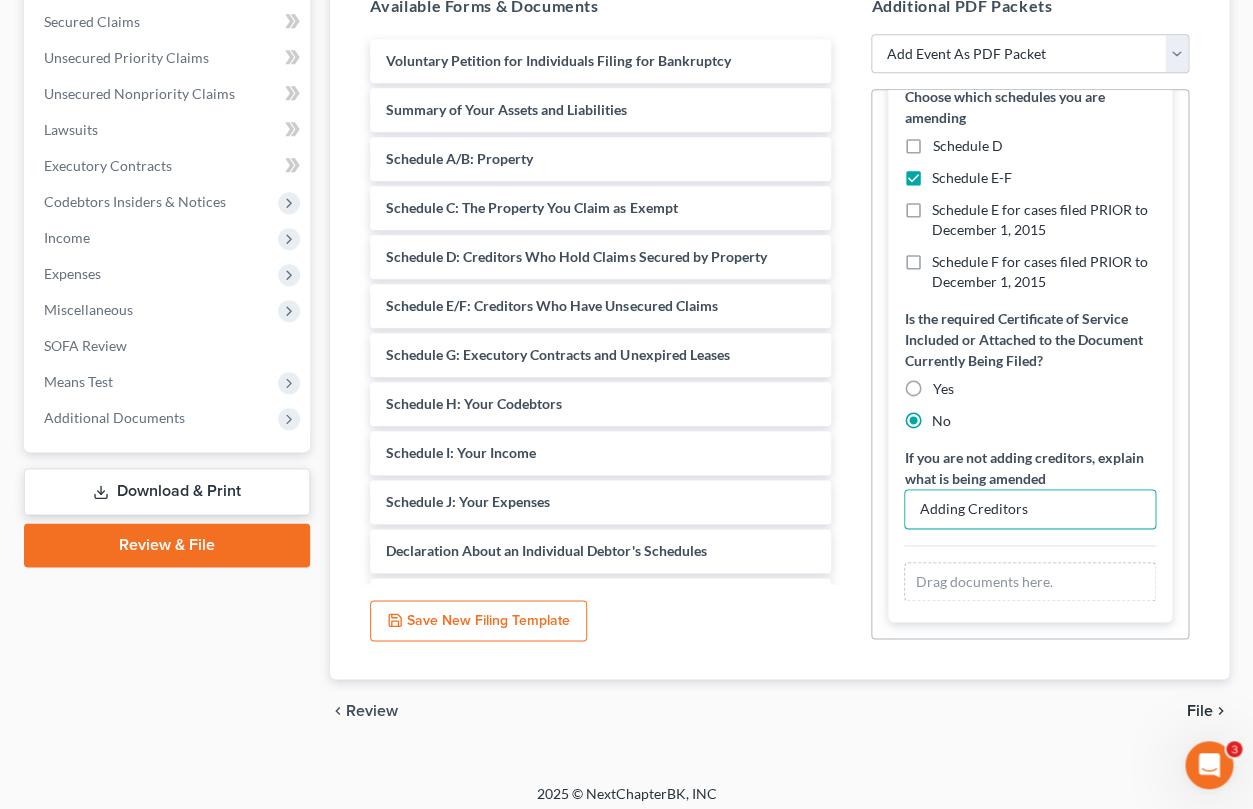 type on "Adding Creditors" 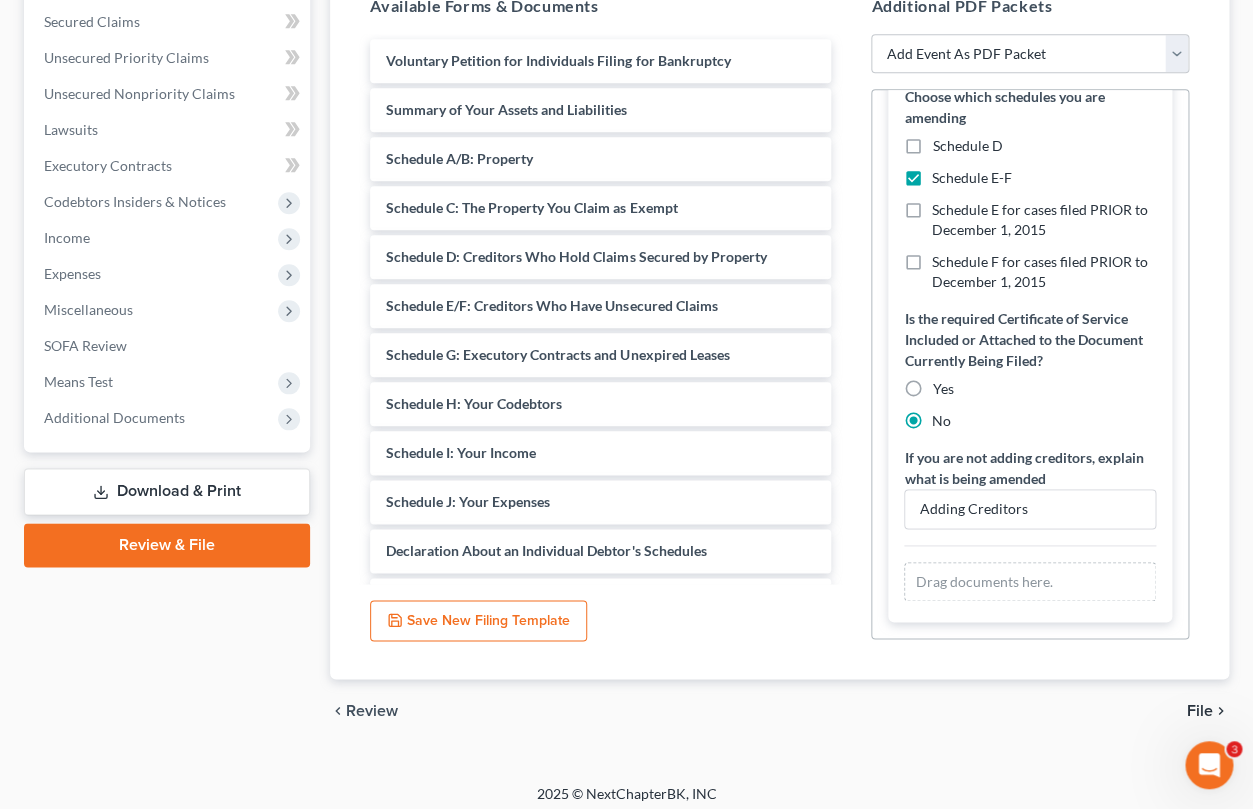 click on "chevron_left   Review File   chevron_right" at bounding box center (779, 711) 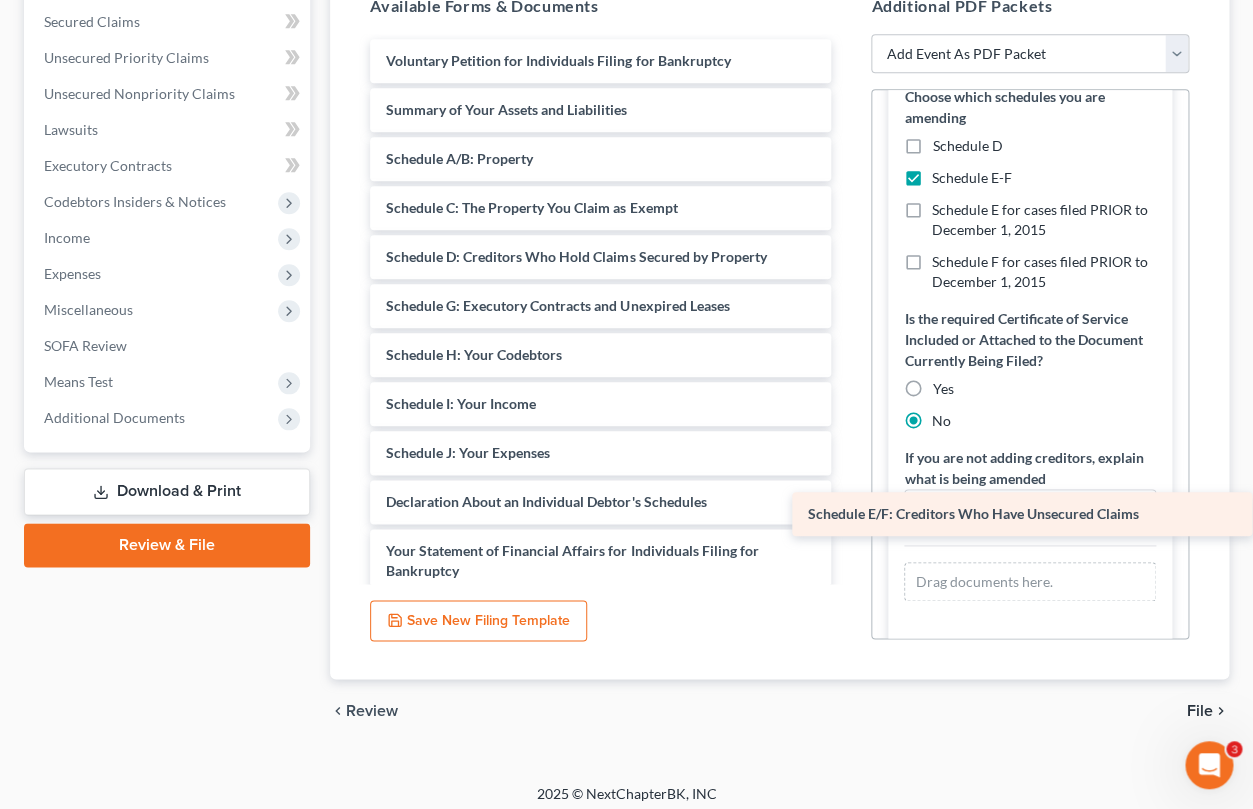 drag, startPoint x: 523, startPoint y: 308, endPoint x: 992, endPoint y: 525, distance: 516.7688 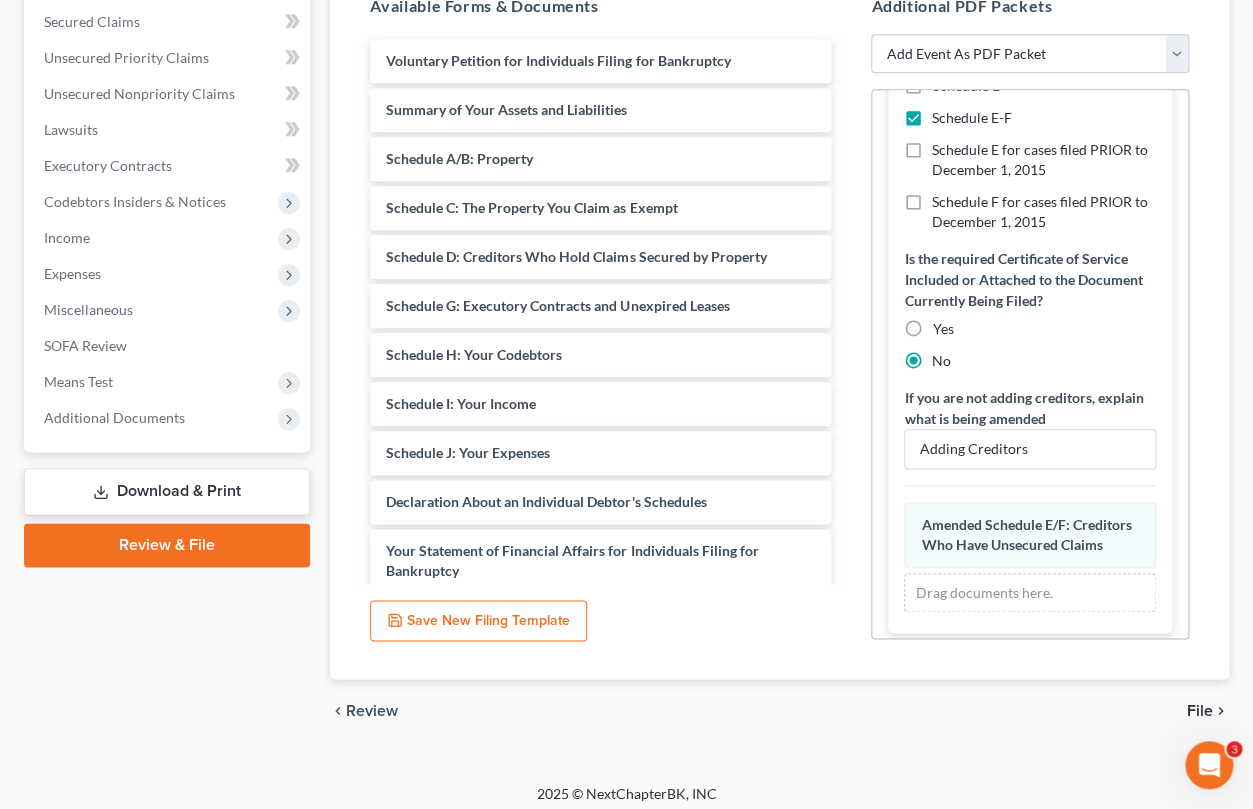 scroll, scrollTop: 274, scrollLeft: 0, axis: vertical 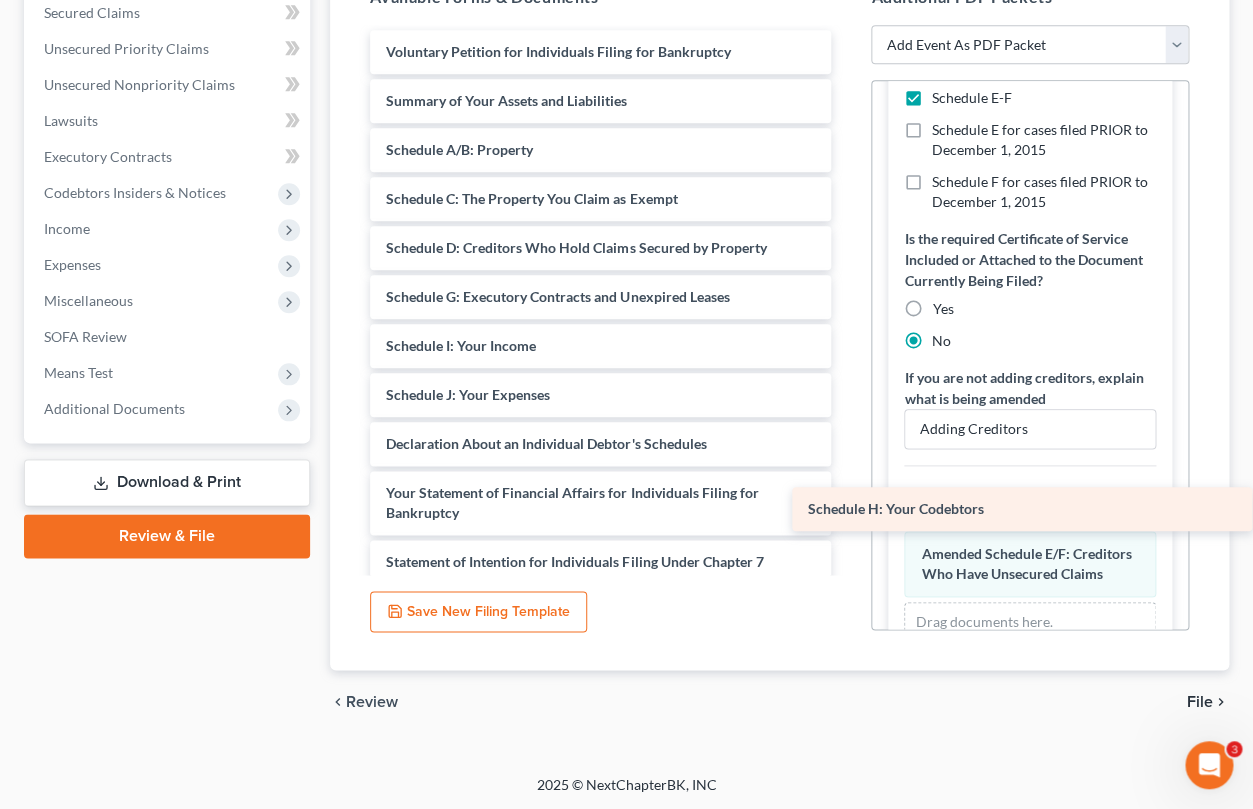 drag, startPoint x: 473, startPoint y: 344, endPoint x: 934, endPoint y: 509, distance: 489.63864 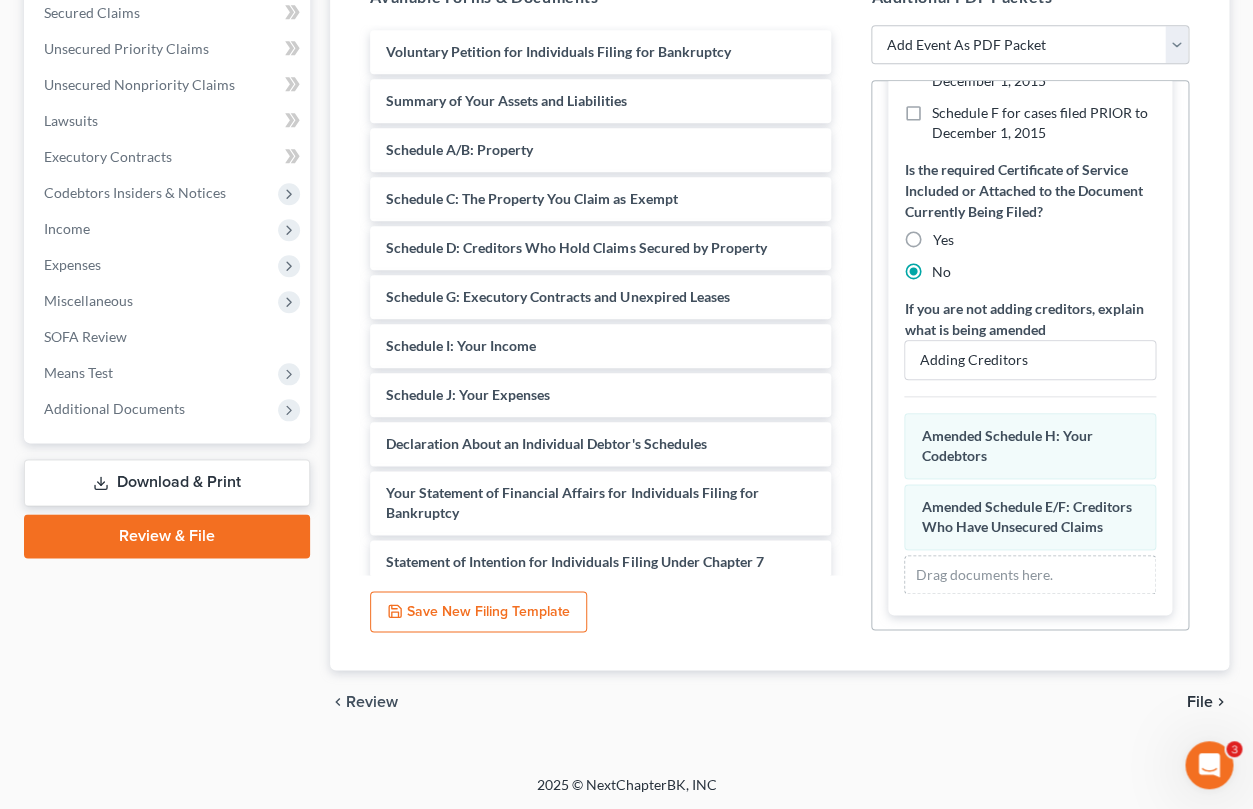 scroll, scrollTop: 345, scrollLeft: 0, axis: vertical 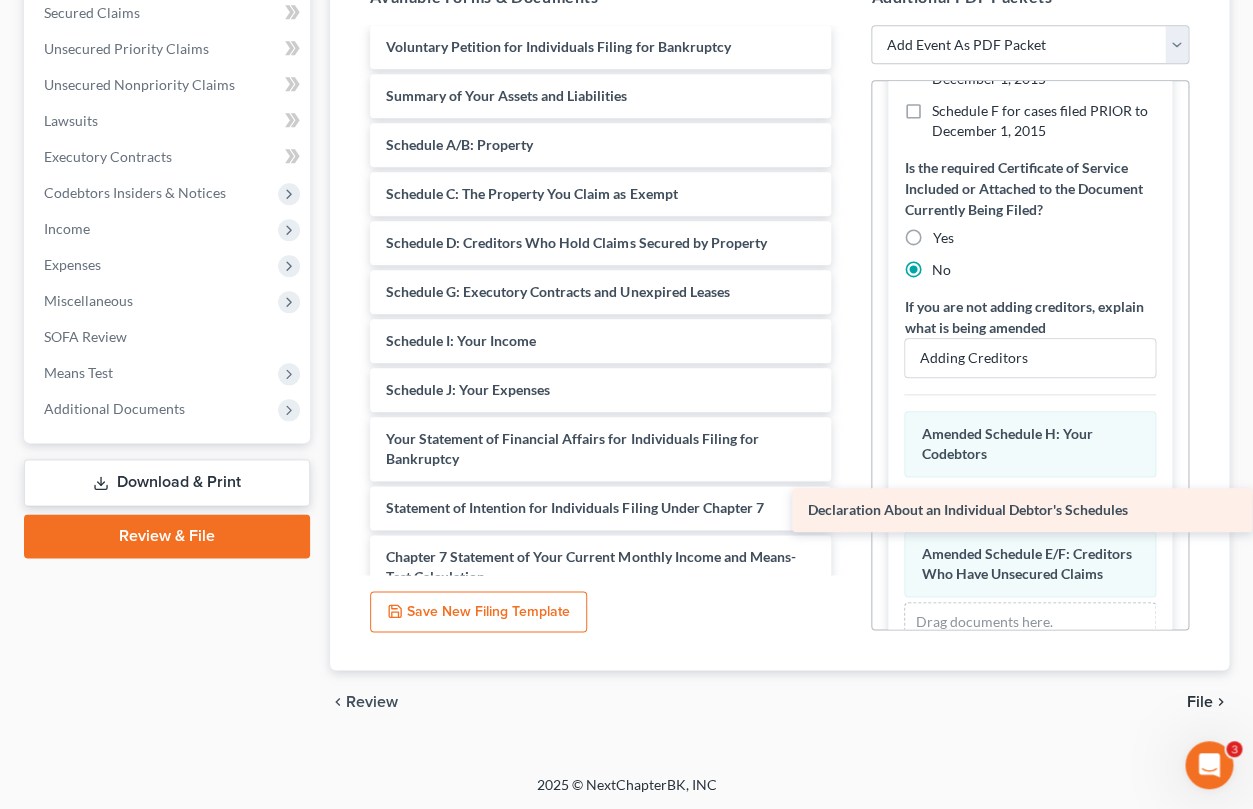 drag, startPoint x: 556, startPoint y: 440, endPoint x: 1013, endPoint y: 511, distance: 462.48242 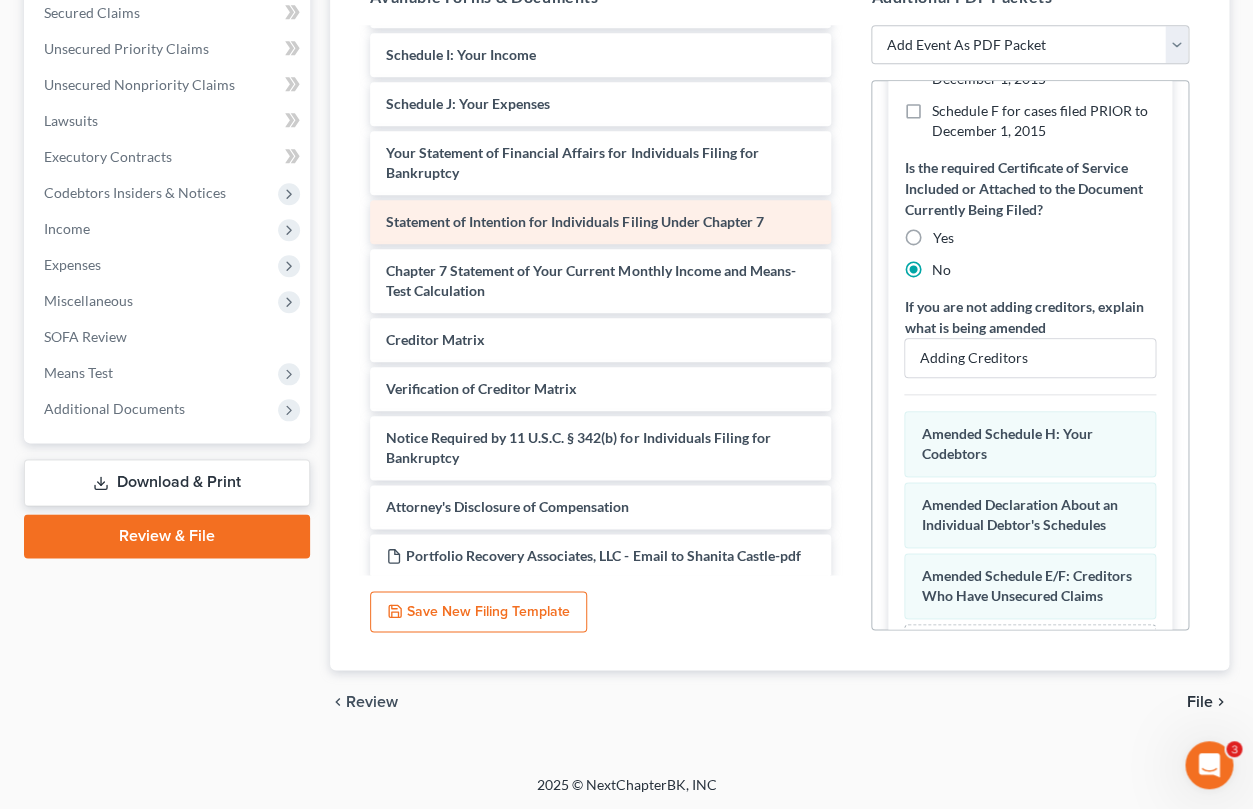 scroll, scrollTop: 295, scrollLeft: 0, axis: vertical 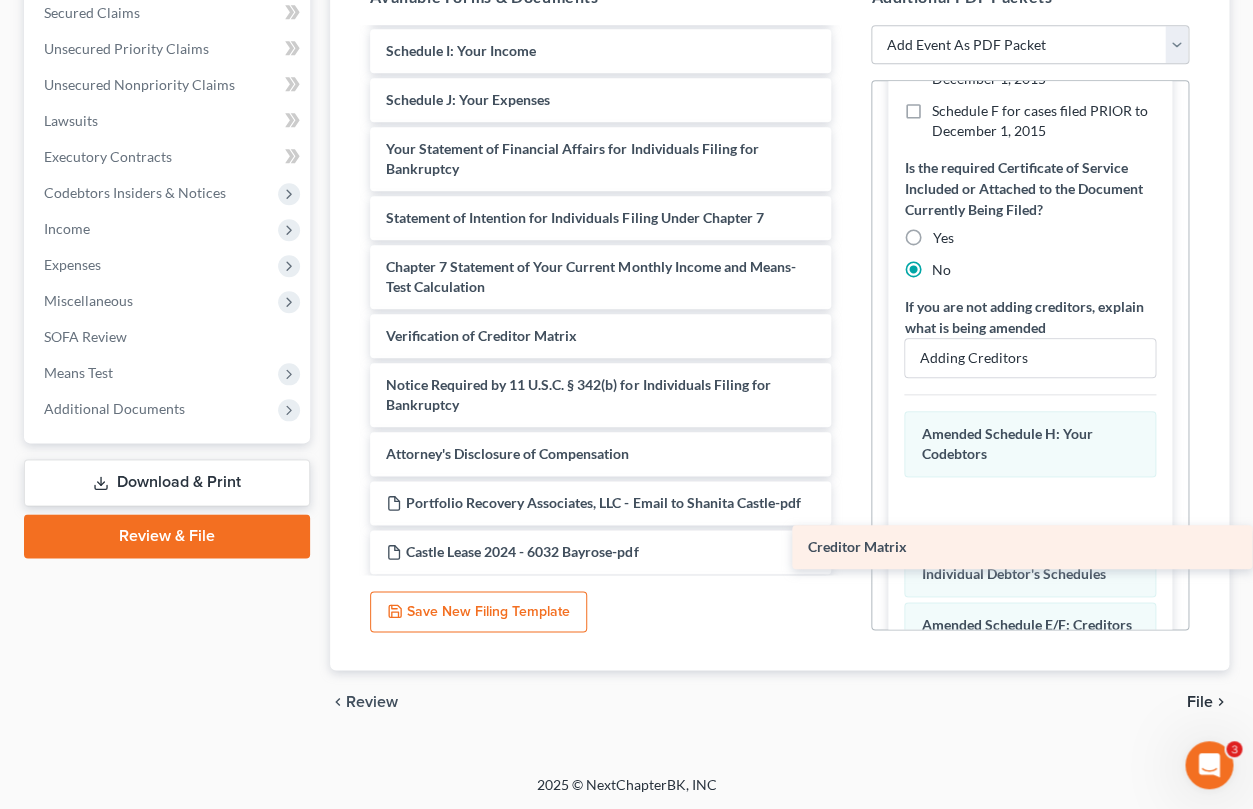 drag, startPoint x: 496, startPoint y: 339, endPoint x: 1033, endPoint y: 551, distance: 577.33264 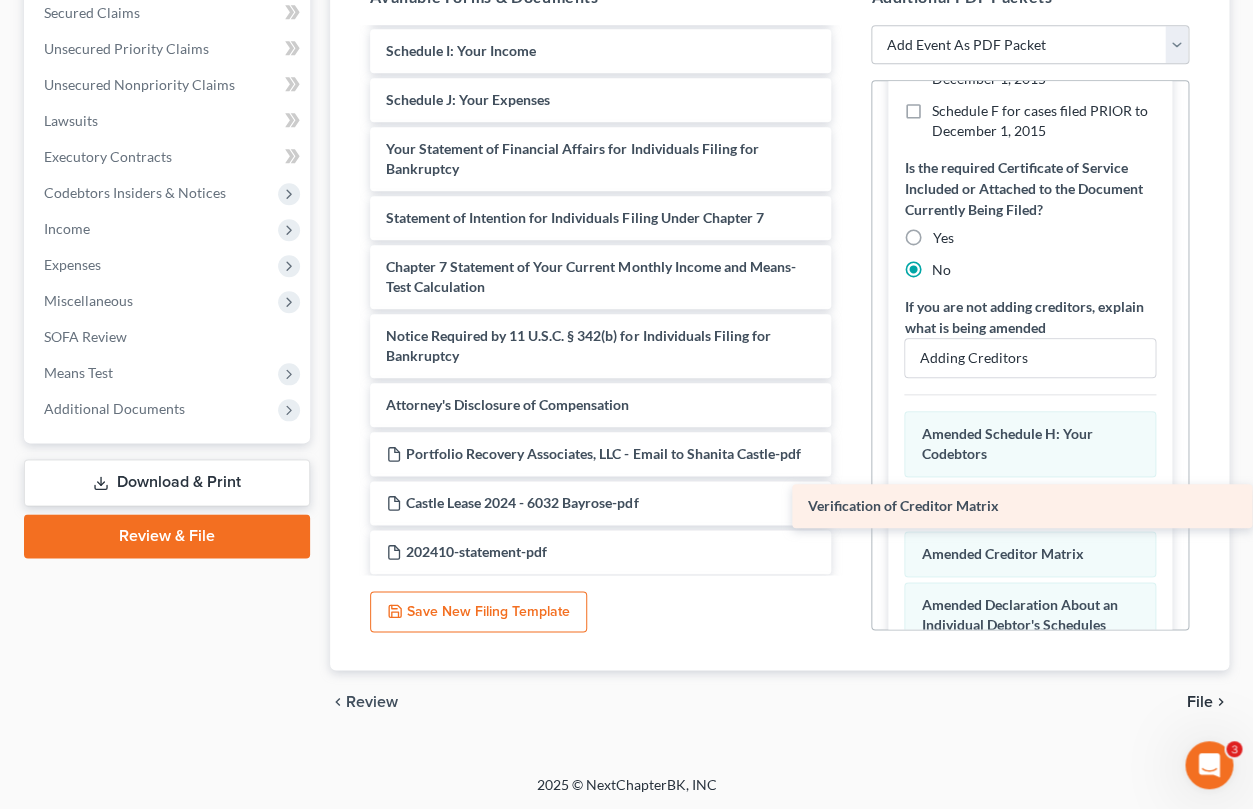 drag, startPoint x: 573, startPoint y: 337, endPoint x: 1035, endPoint y: 507, distance: 492.2845 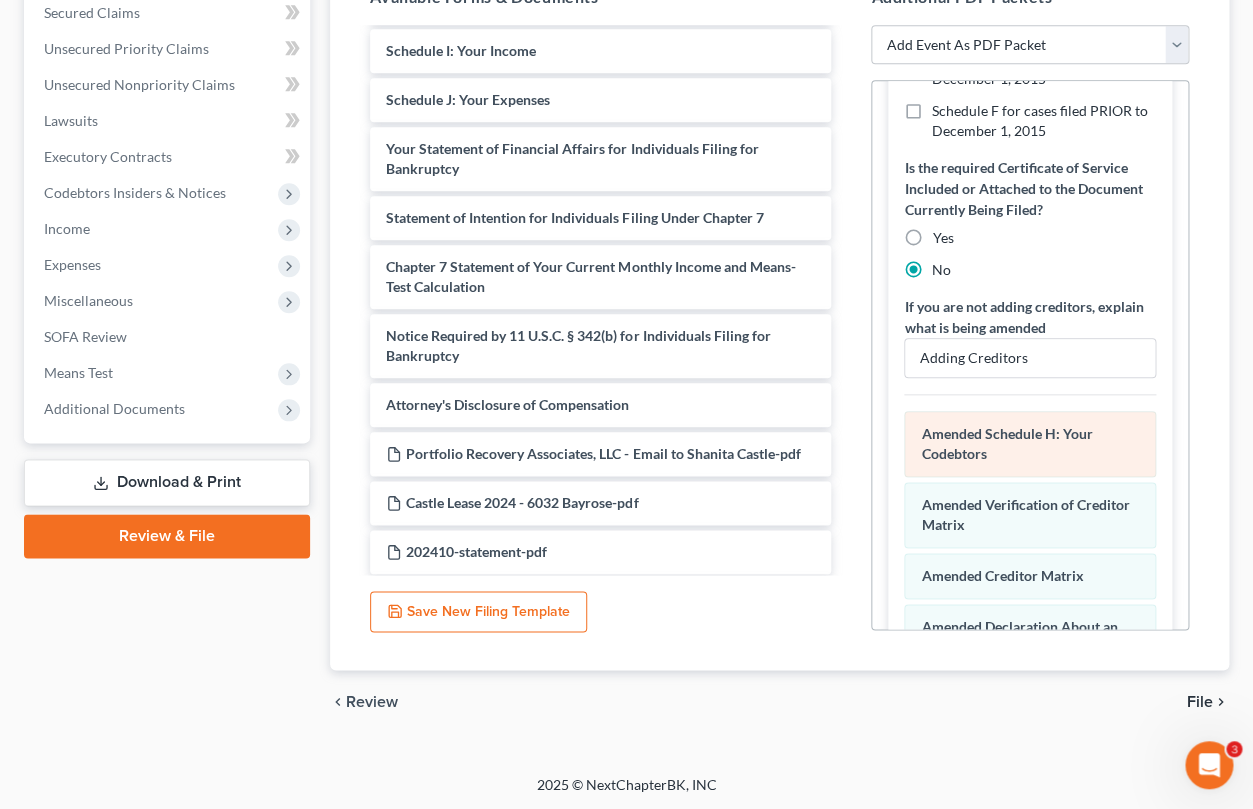 scroll, scrollTop: 538, scrollLeft: 0, axis: vertical 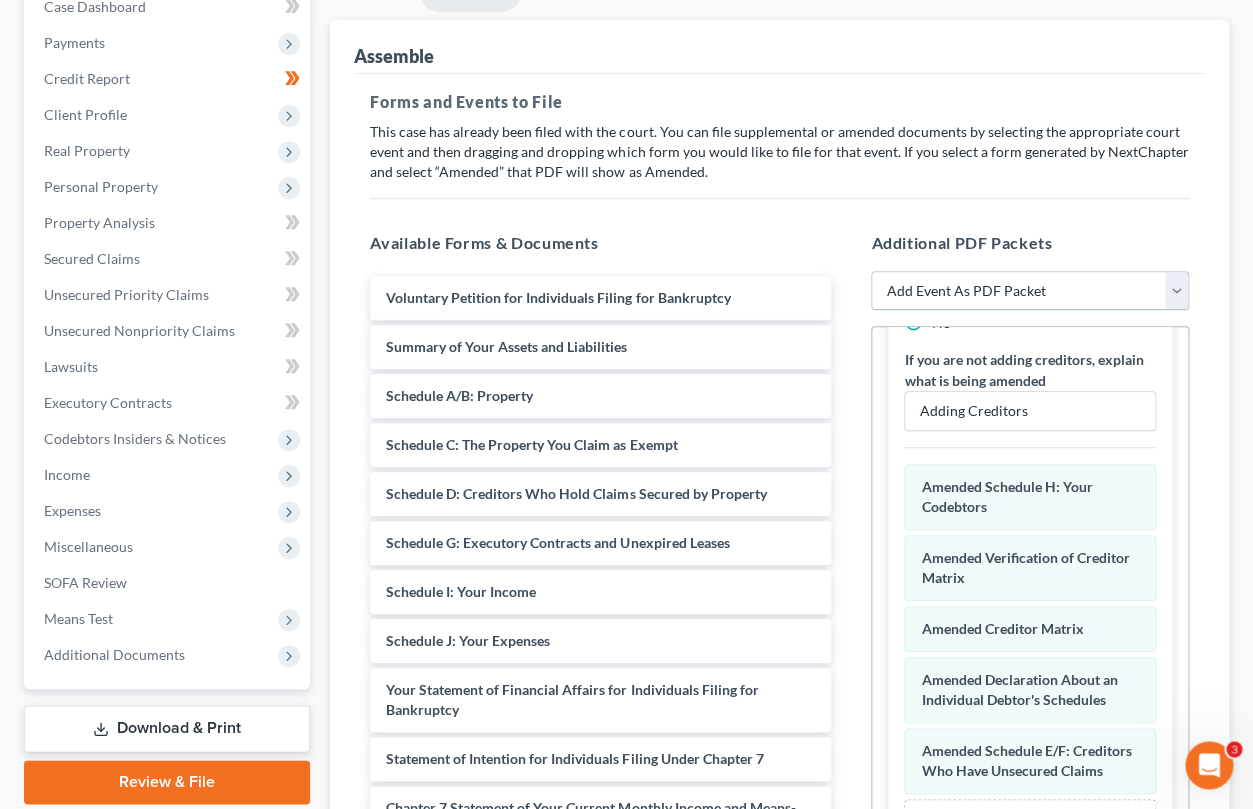click on "Add Event As PDF Packet 02-Application to Pay Filing Fee in Installments Amended List of Creditors (FEE) Amendment to Schedules D, E, F and/or E/F (FEE) Amendment to Voluntary Petition Application for Waiver of Chapter 7 Filing Fee (103B) Attorney Disclosure Statement Certification of Financial Management Course for Debtor Chapter 7 Statement of Monthly Income/Means Test Document(s) - (Forms 122A-1, 122A-1Supp, 122A-2) Corporate Ownership Statement Corporate Resolution Credit Counseling Service Certificate Declaration of Debtor Equity Security Holders Exhibits Federal Tax Return Initial Statement About an Eviction Judgment Against You--Form 101A Operating Report Payment Advices Schedule A/B Schedule C Schedule D Schedule E/F Schedule G Schedule H Schedule I Schedule J Schedule J-2 Expenses for Separate Household of Debtor 2 Small Business Balance Sheet Small Business Cash-Flow Statement Small Business Federal Income Tax Return Small Business Statement of Operations Statement of Debtor Re: 522(q) Exemption" at bounding box center (1030, 291) 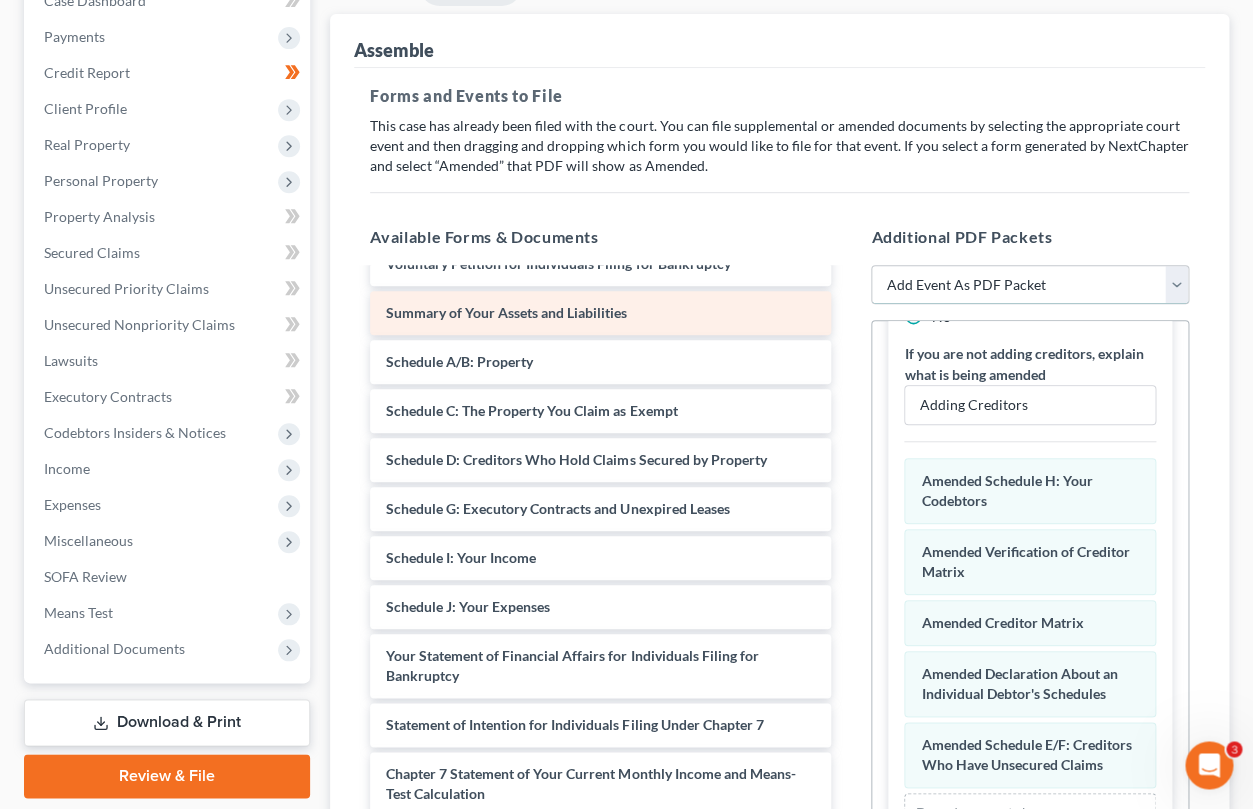 scroll, scrollTop: 38, scrollLeft: 0, axis: vertical 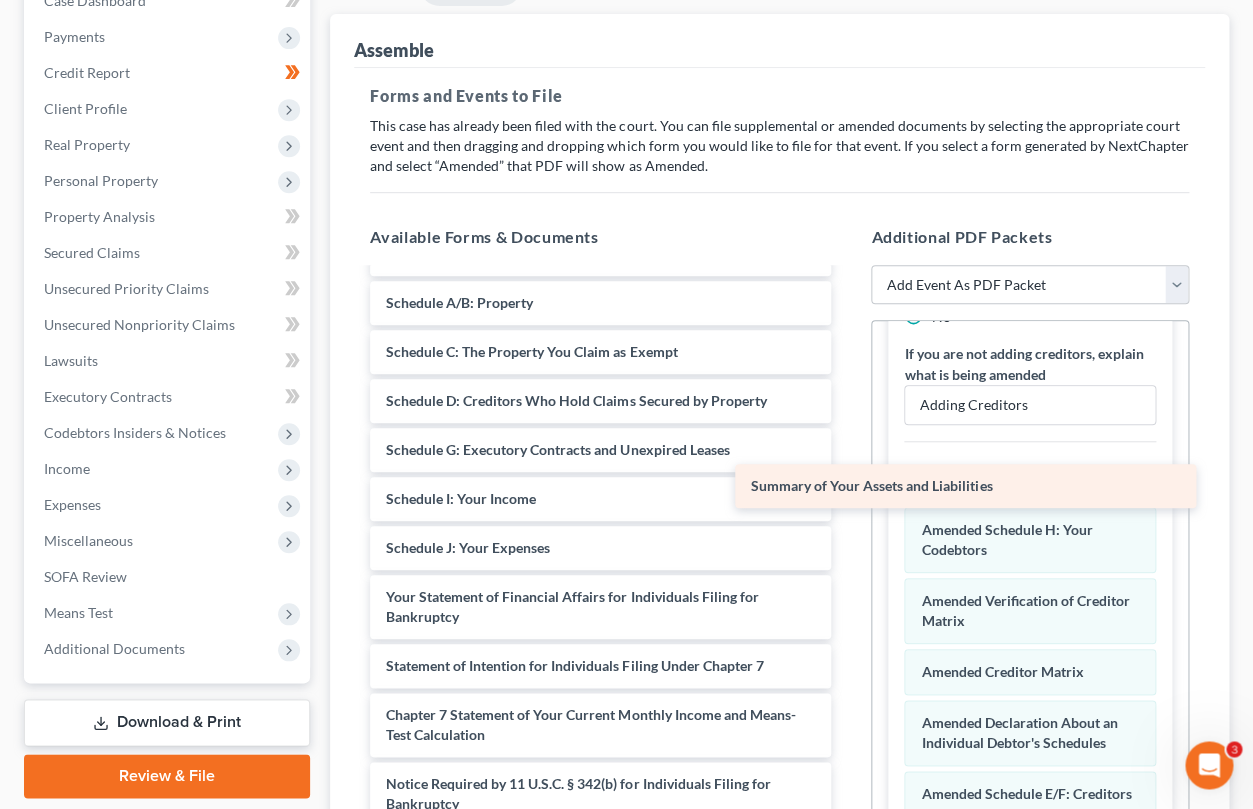 drag, startPoint x: 557, startPoint y: 303, endPoint x: 921, endPoint y: 486, distance: 407.41257 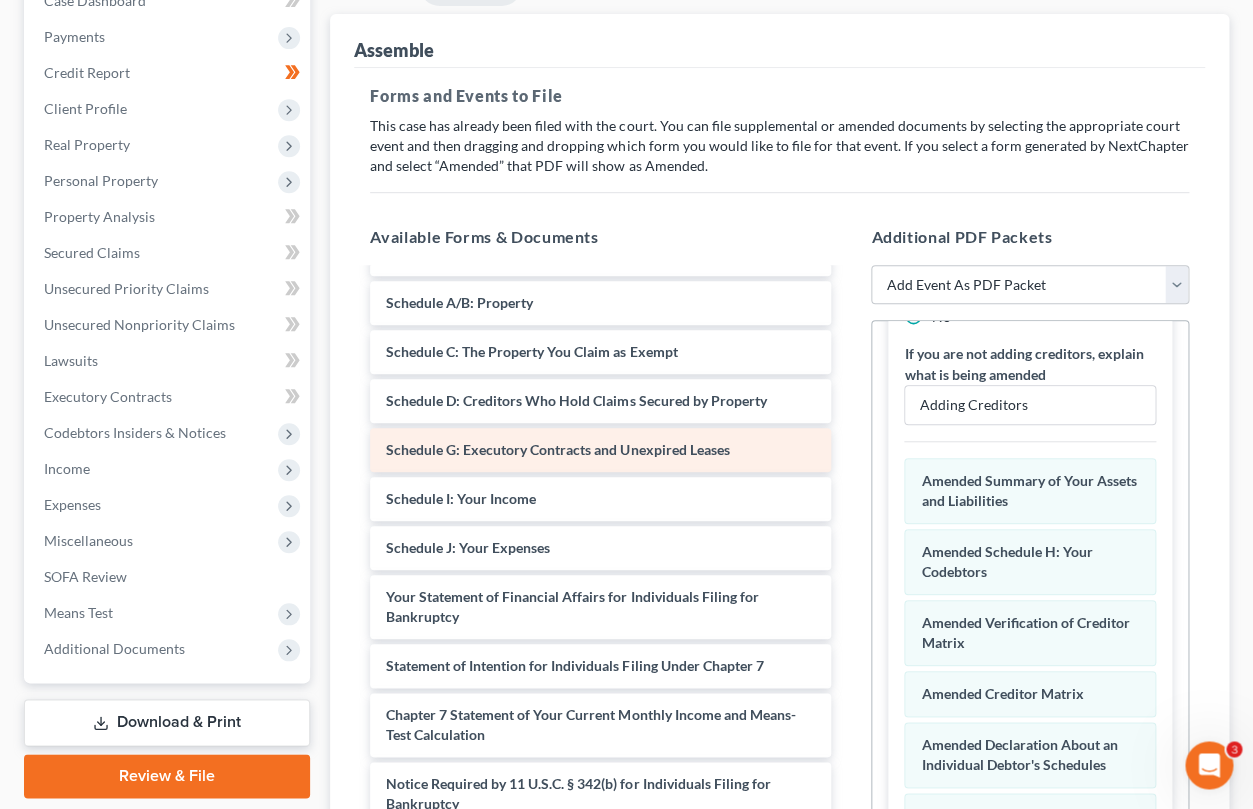scroll, scrollTop: 0, scrollLeft: 0, axis: both 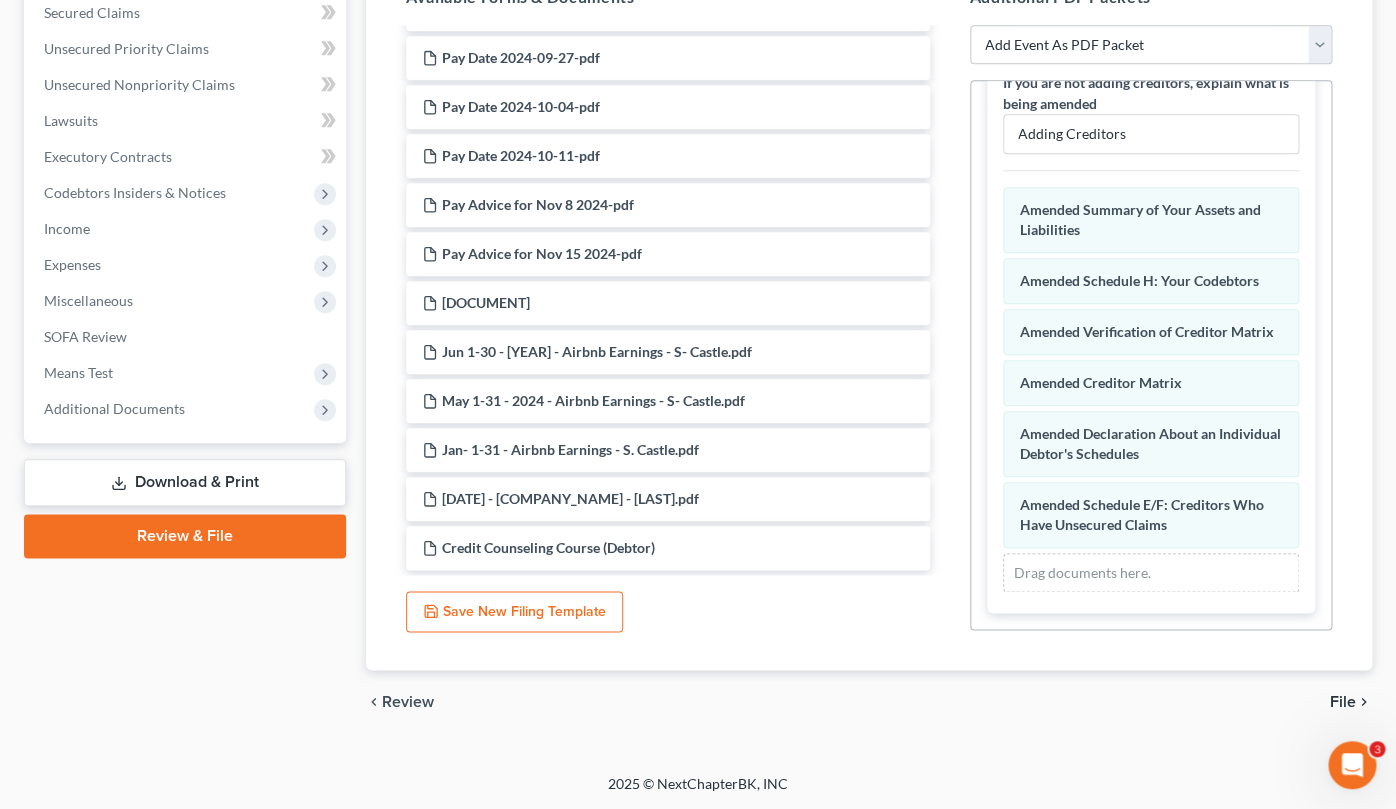 click on "File" at bounding box center (1343, 702) 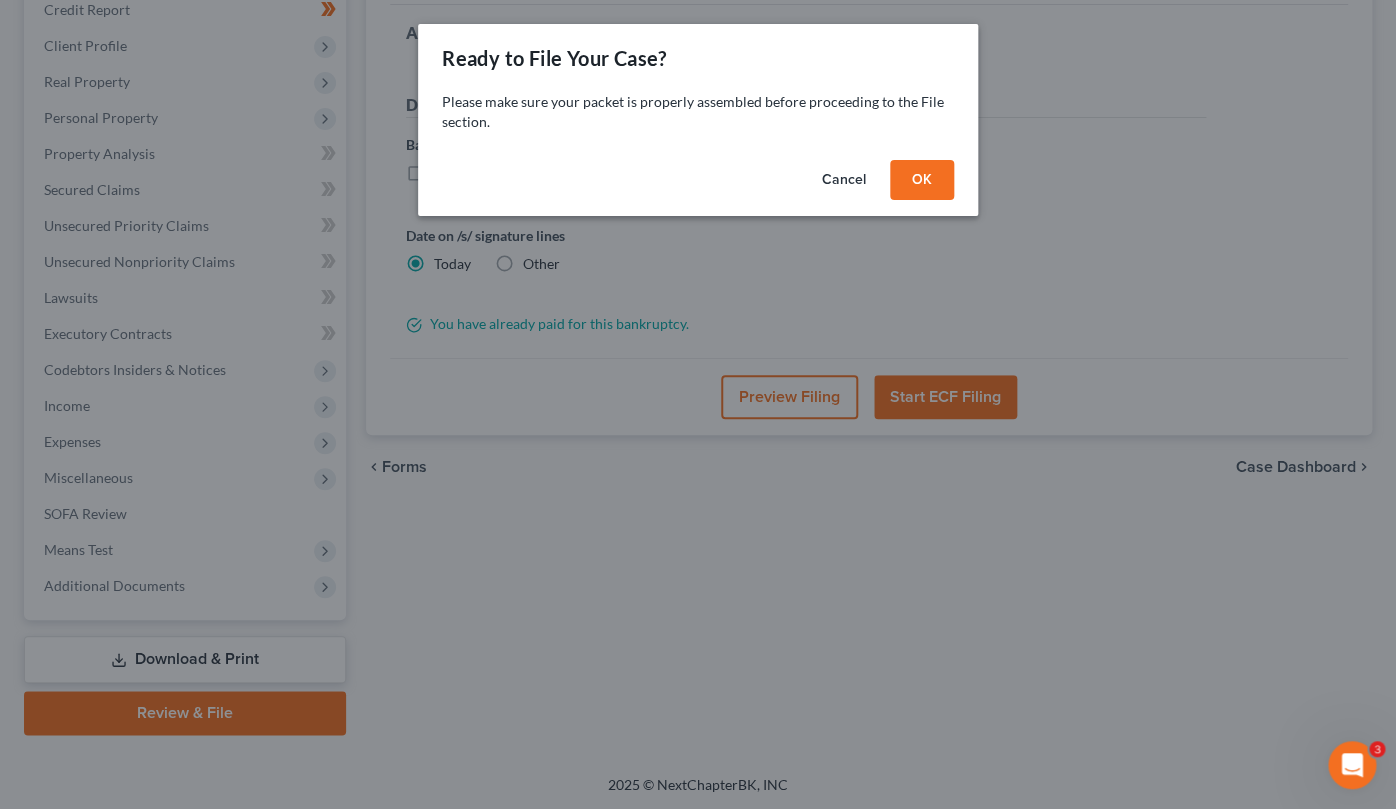 click on "OK" at bounding box center (922, 180) 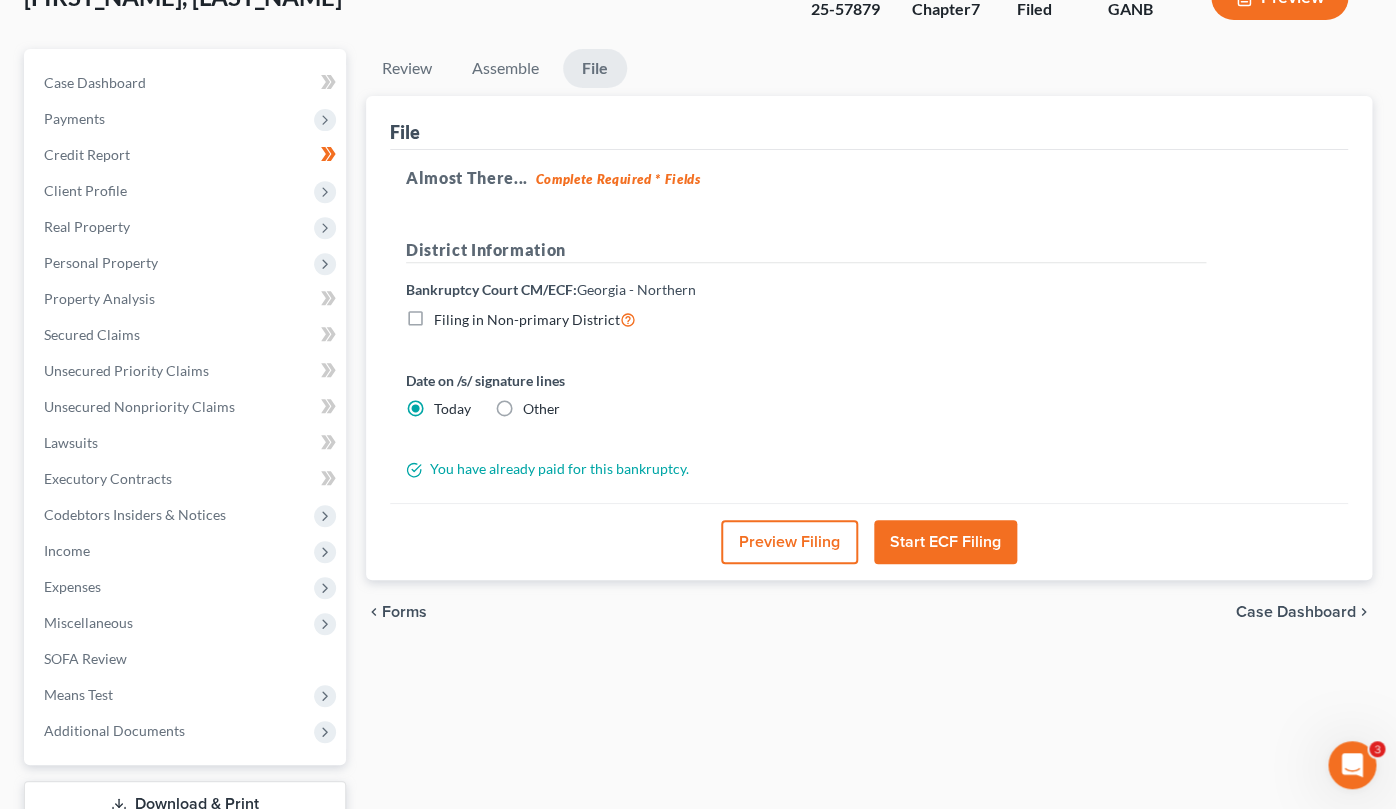 scroll, scrollTop: 165, scrollLeft: 0, axis: vertical 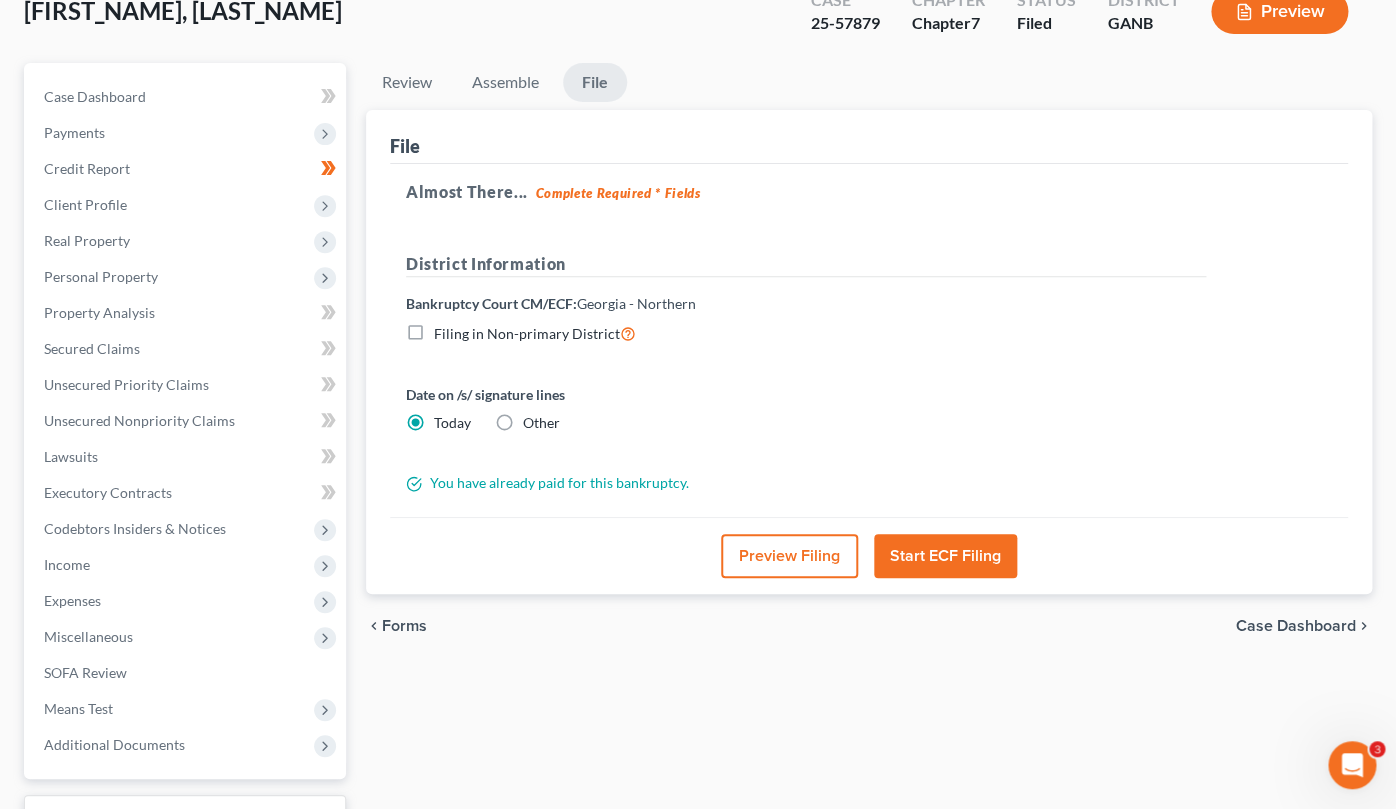 click on "Preview Filing" at bounding box center (789, 556) 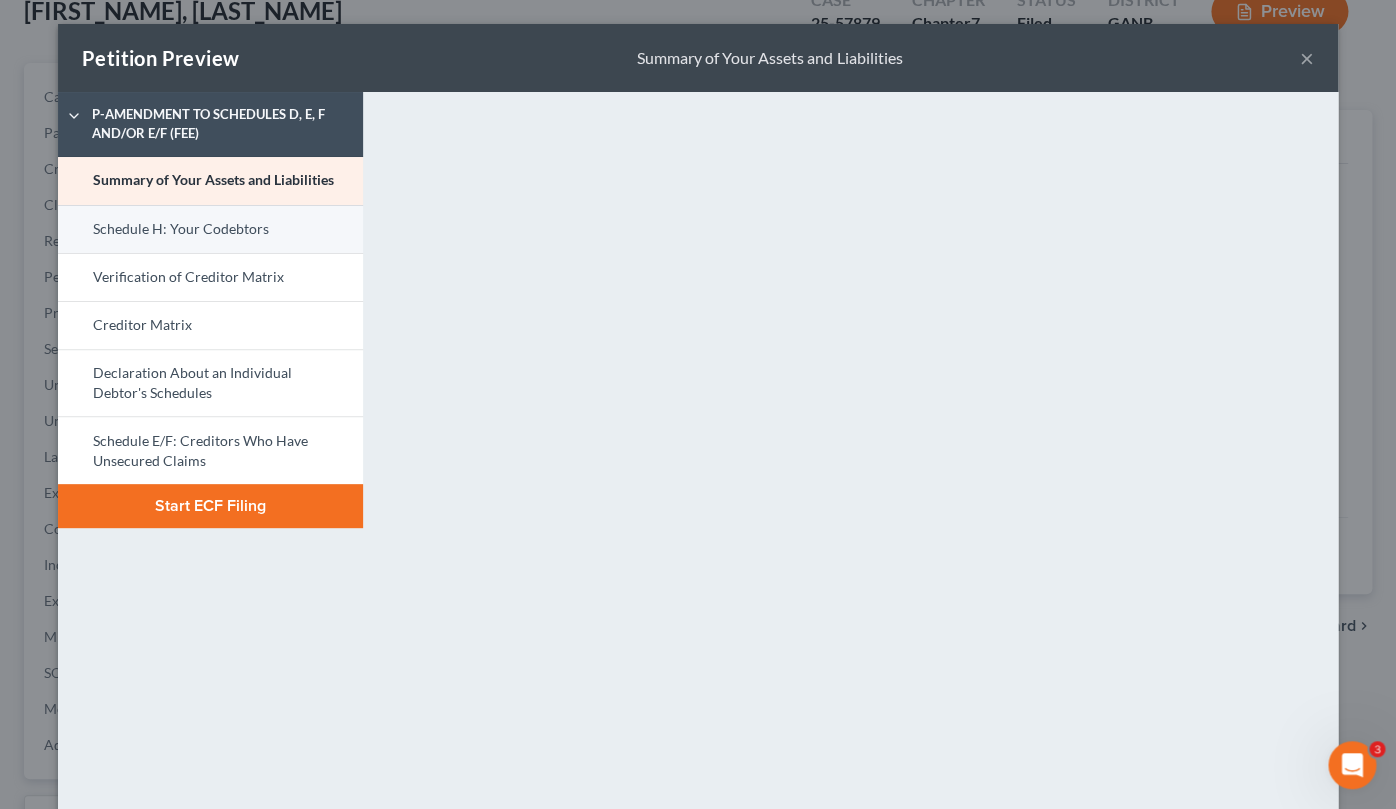 click on "Schedule H: Your Codebtors" at bounding box center [210, 229] 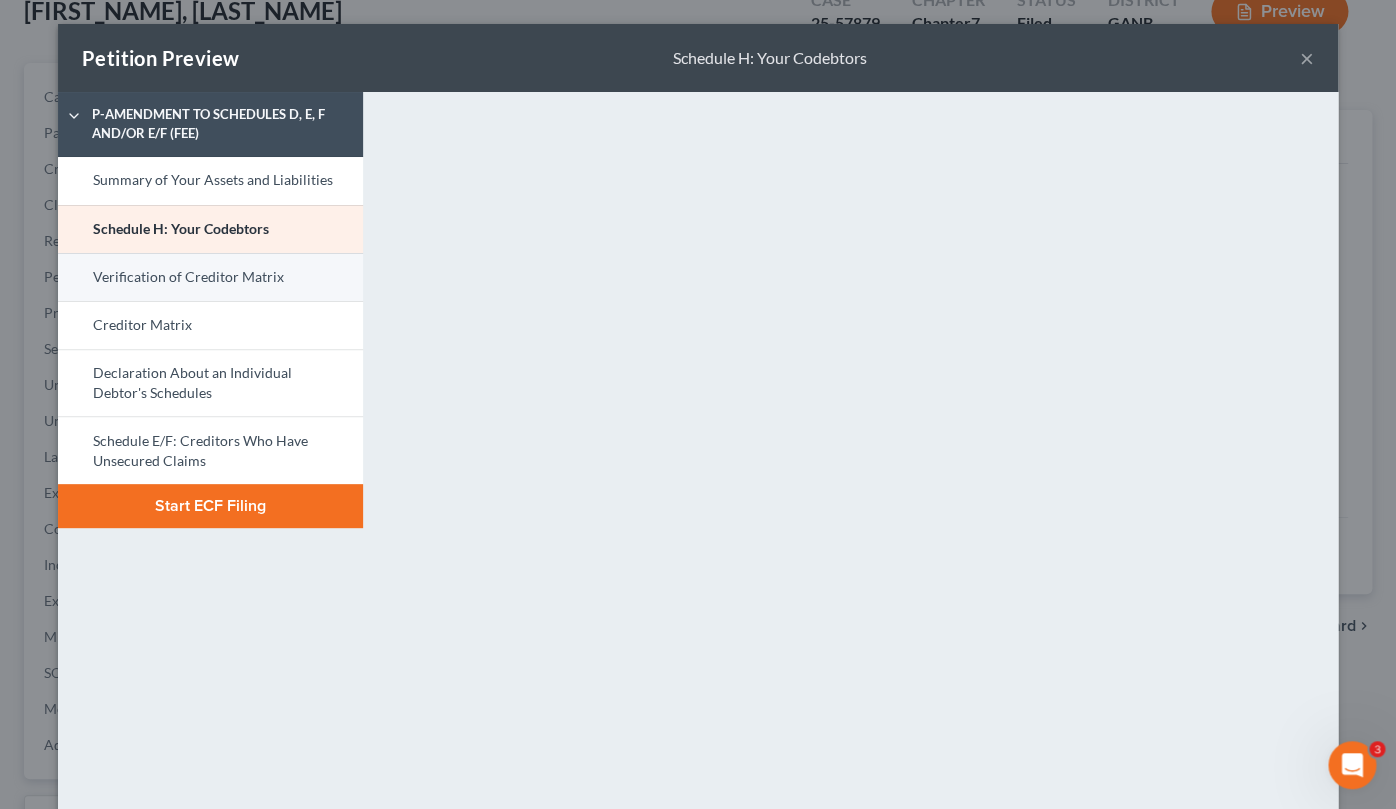click on "Verification of Creditor Matrix" at bounding box center [210, 277] 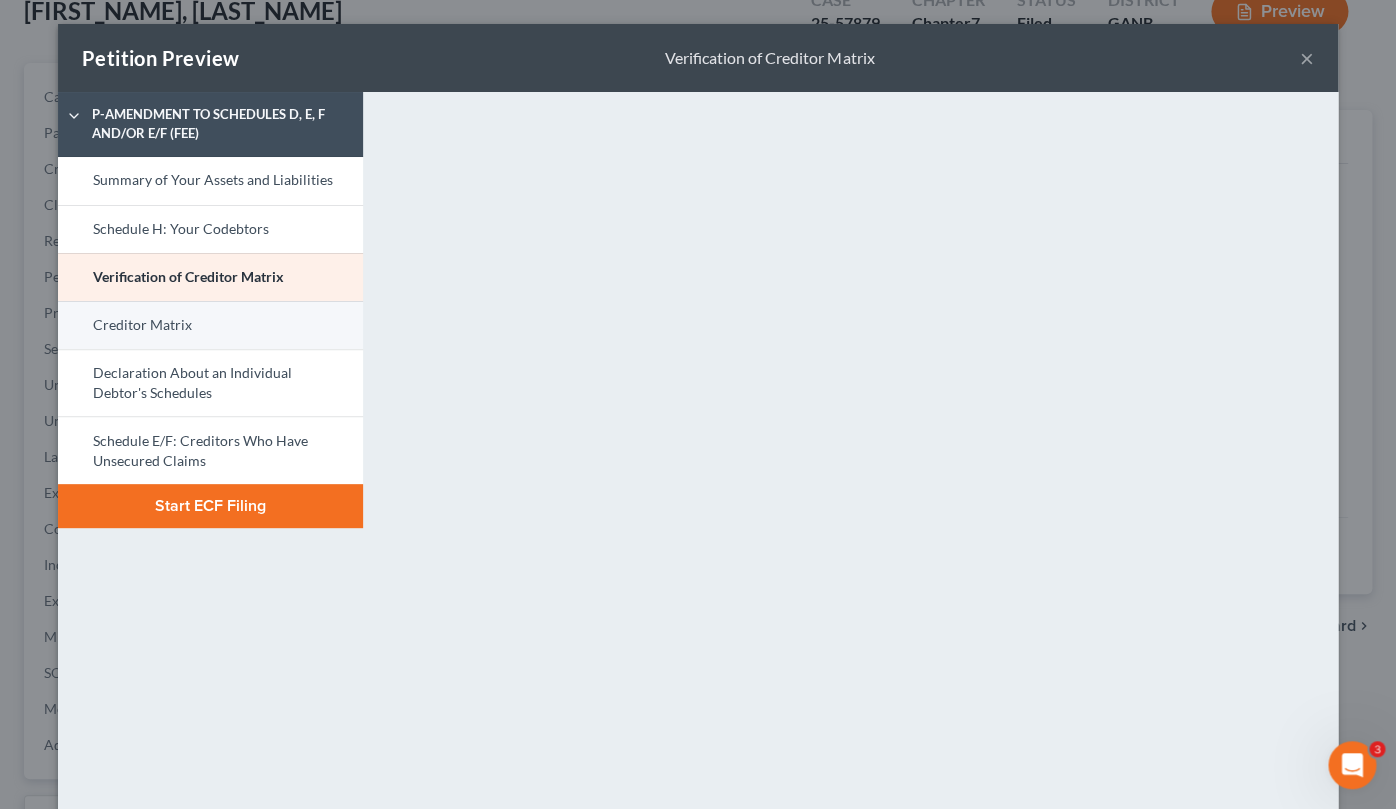 click on "Creditor Matrix" at bounding box center [210, 325] 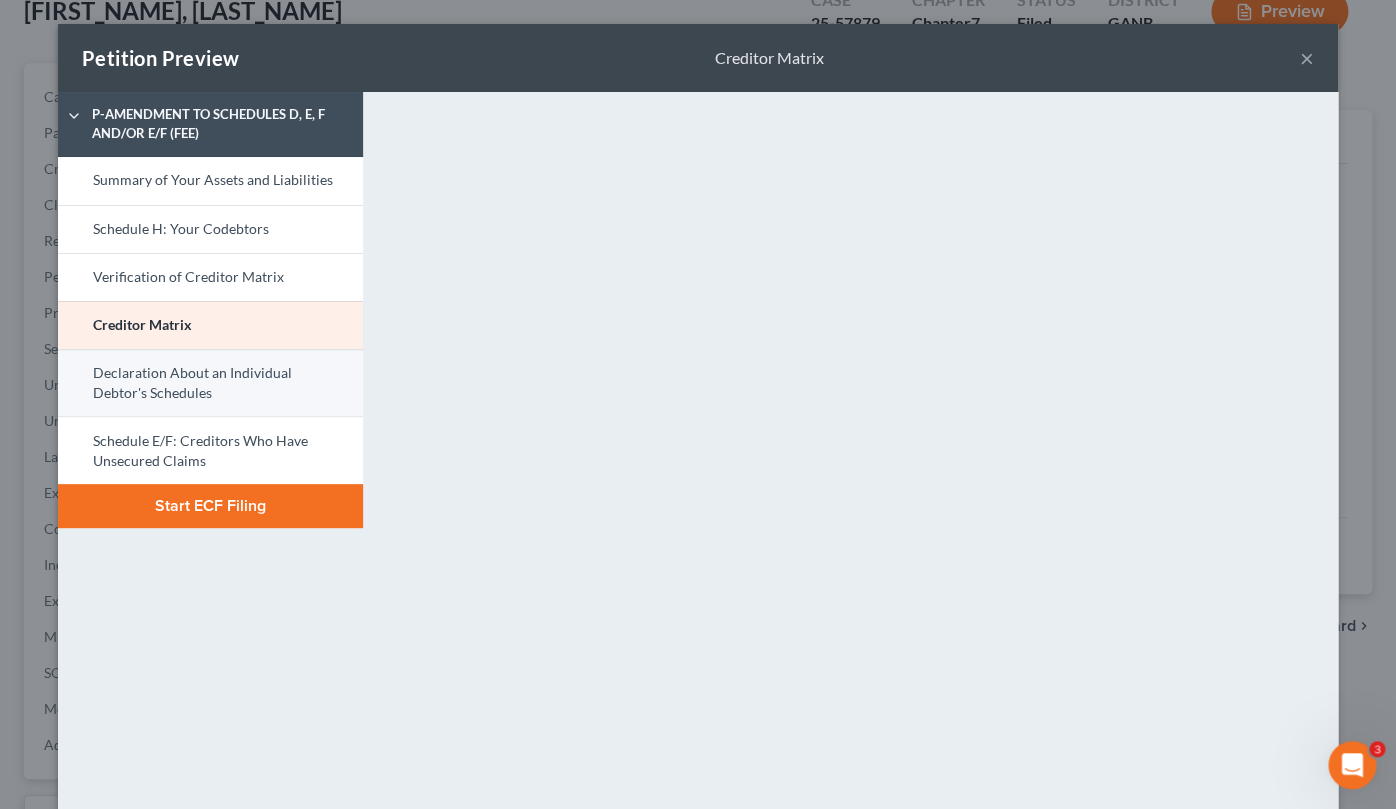 click on "Declaration About an Individual Debtor's Schedules" at bounding box center [210, 383] 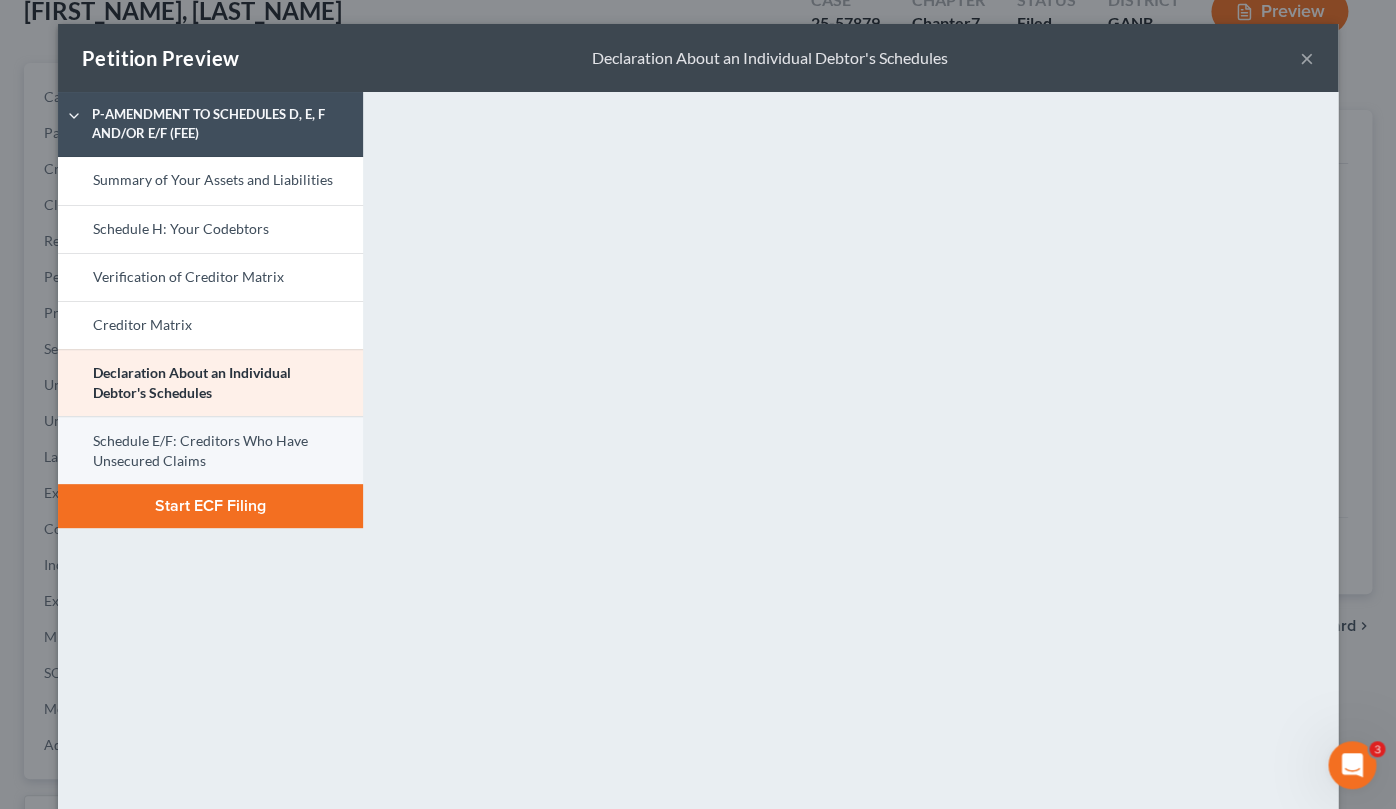 click on "Schedule E/F: Creditors Who Have Unsecured Claims" at bounding box center (210, 450) 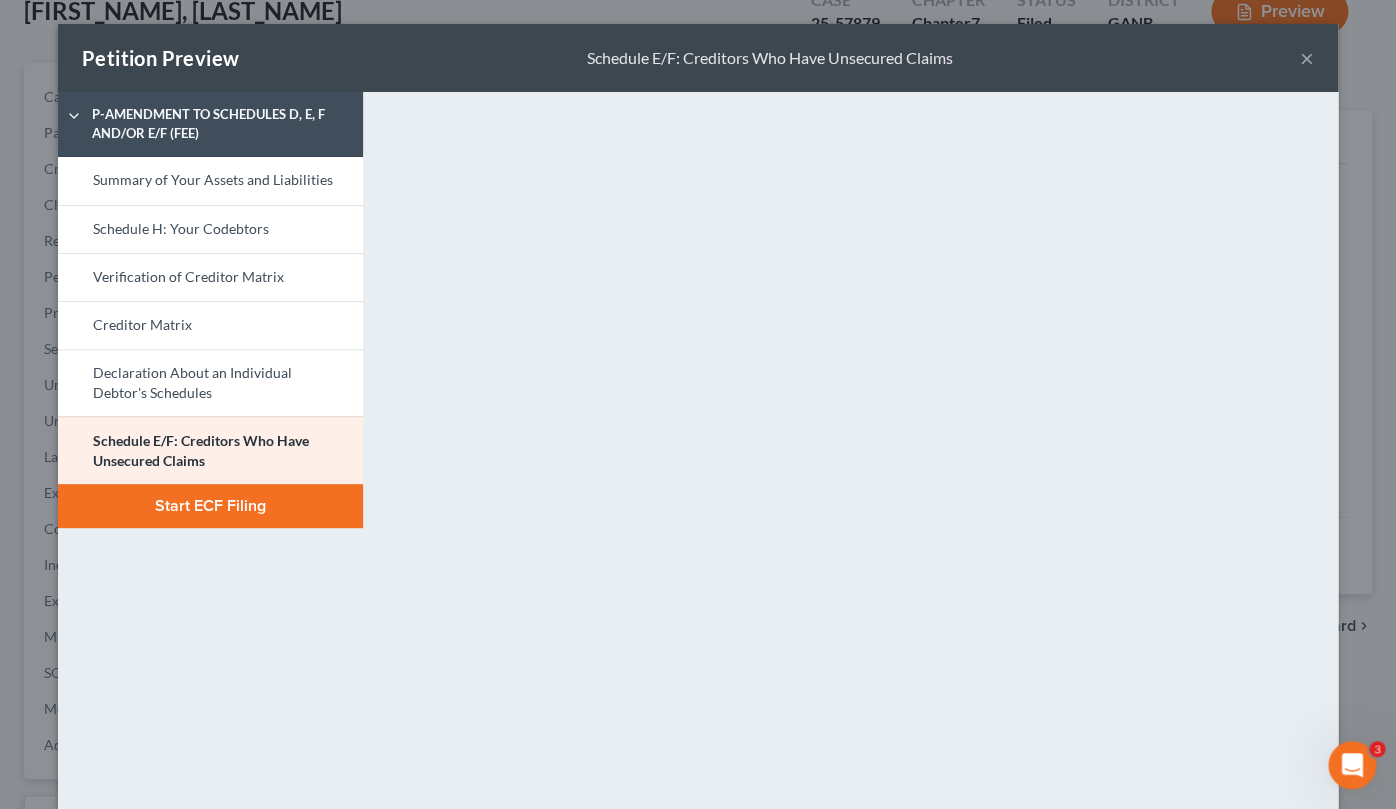 click on "×" at bounding box center [1307, 58] 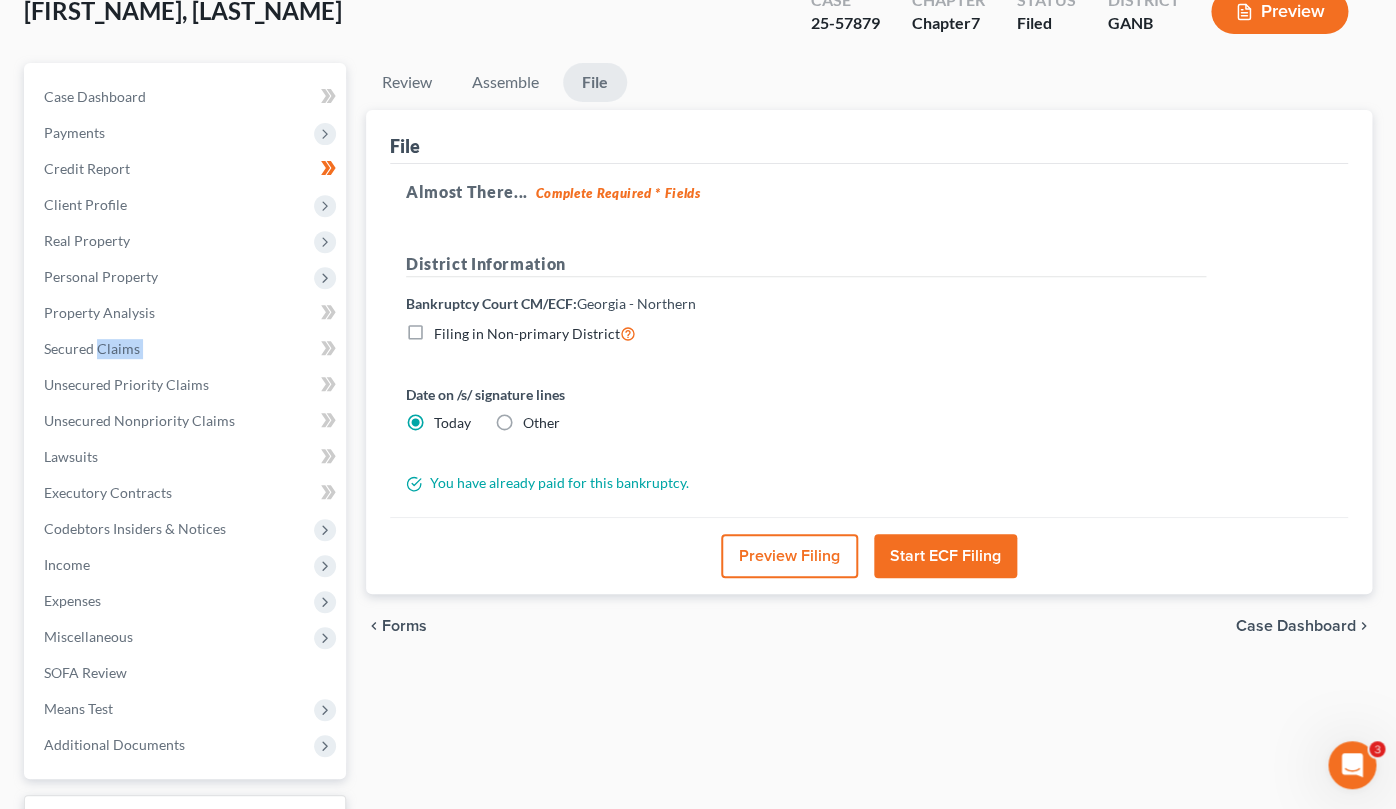 click on "Case Dashboard
Payments
Invoices
Payments
Payments
Credit Report
Client Profile" at bounding box center (185, 478) 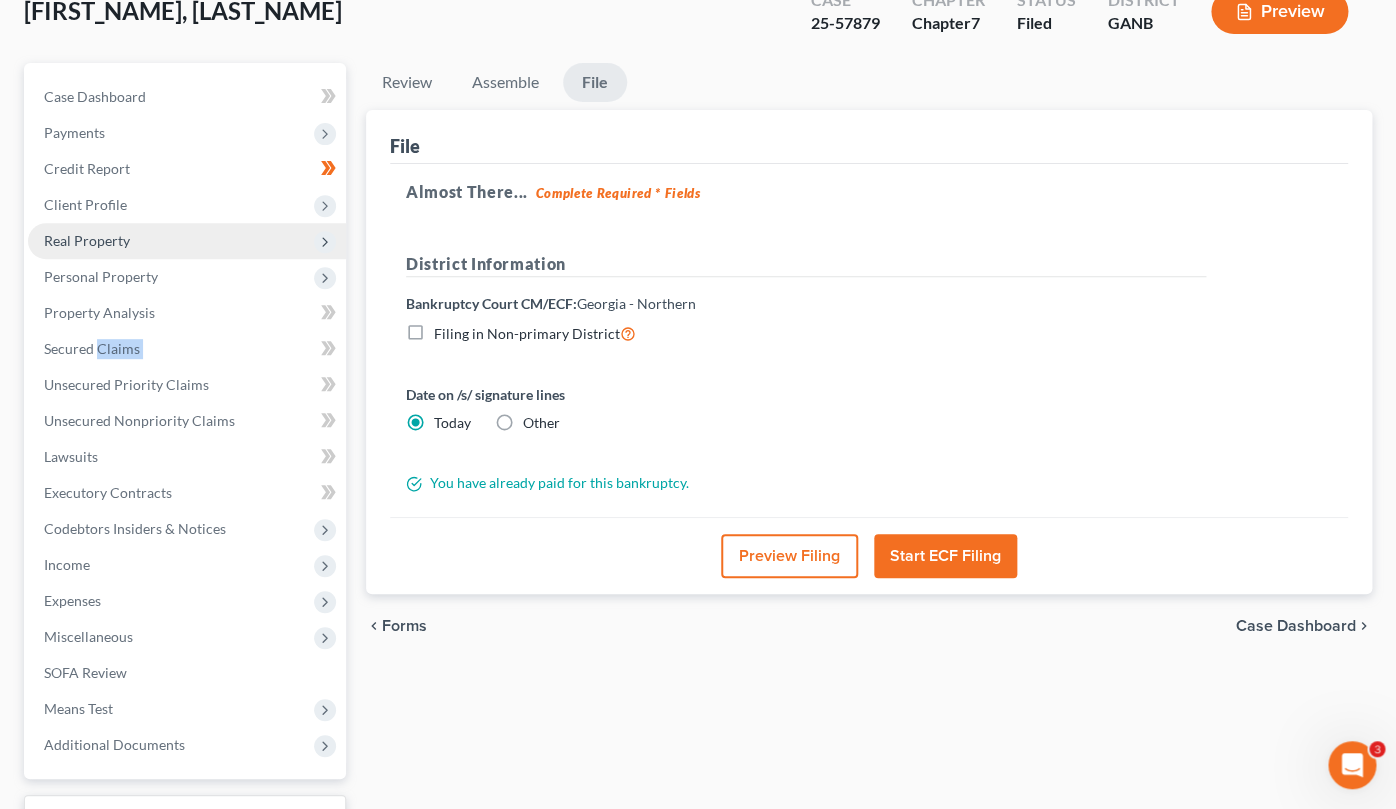 scroll, scrollTop: 0, scrollLeft: 0, axis: both 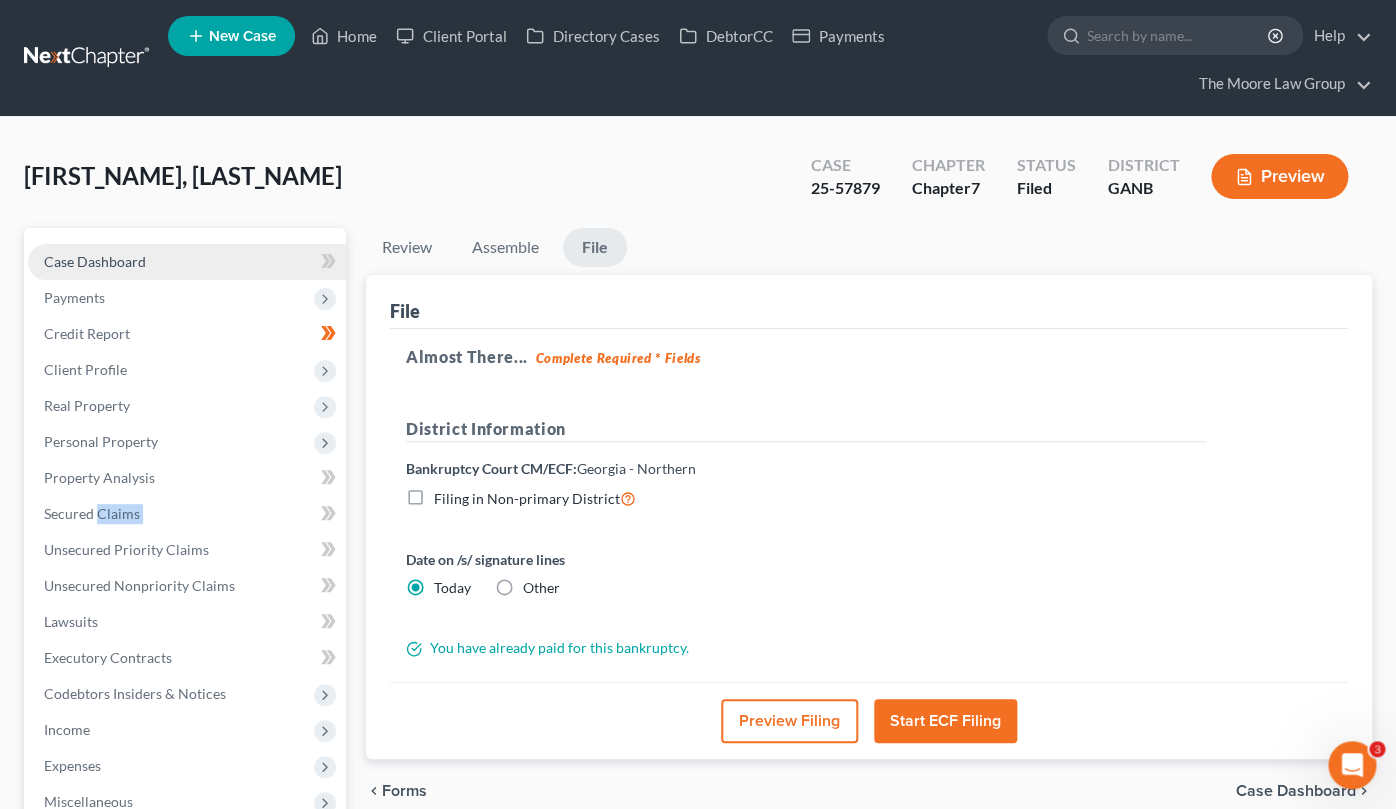 click on "Case Dashboard" at bounding box center [95, 261] 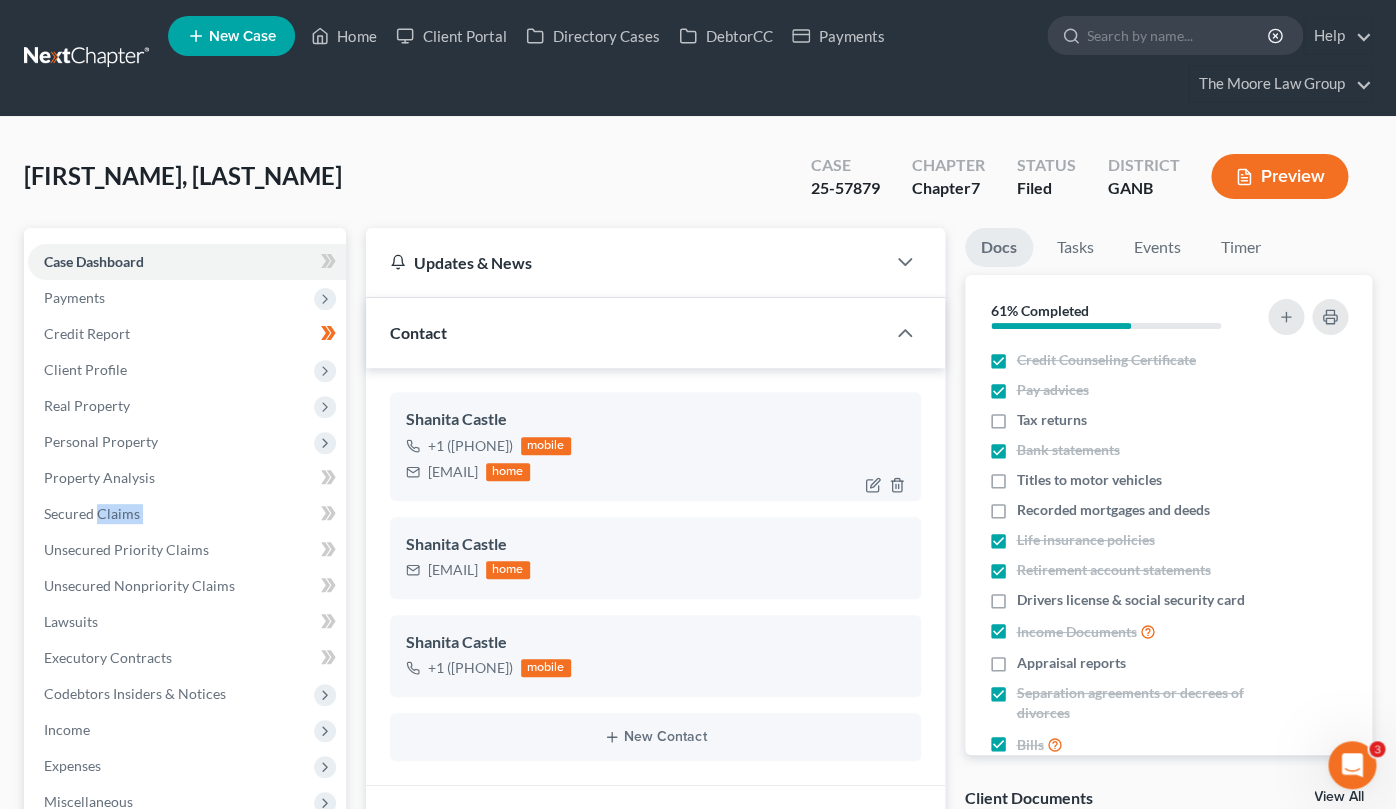 scroll, scrollTop: 590, scrollLeft: 0, axis: vertical 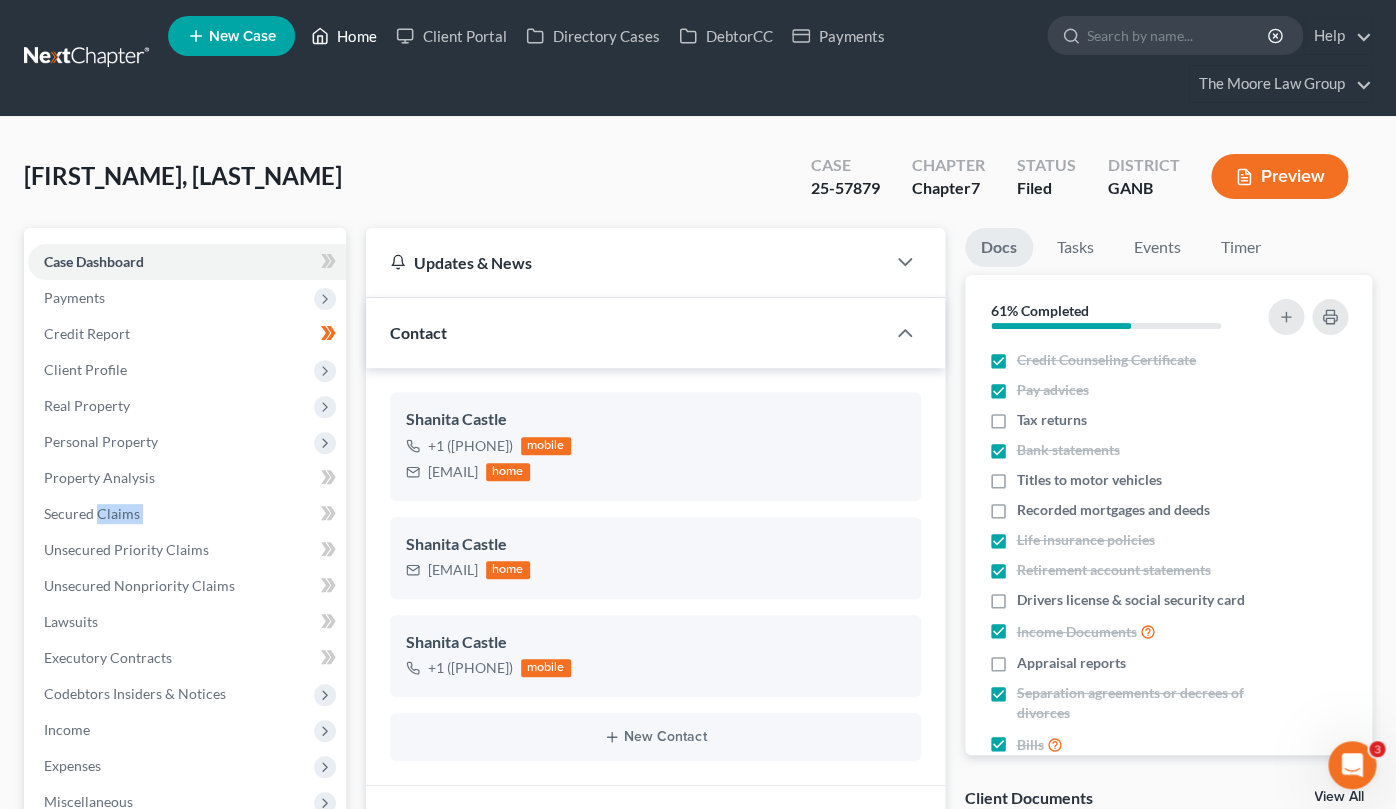 click on "Home" at bounding box center [343, 36] 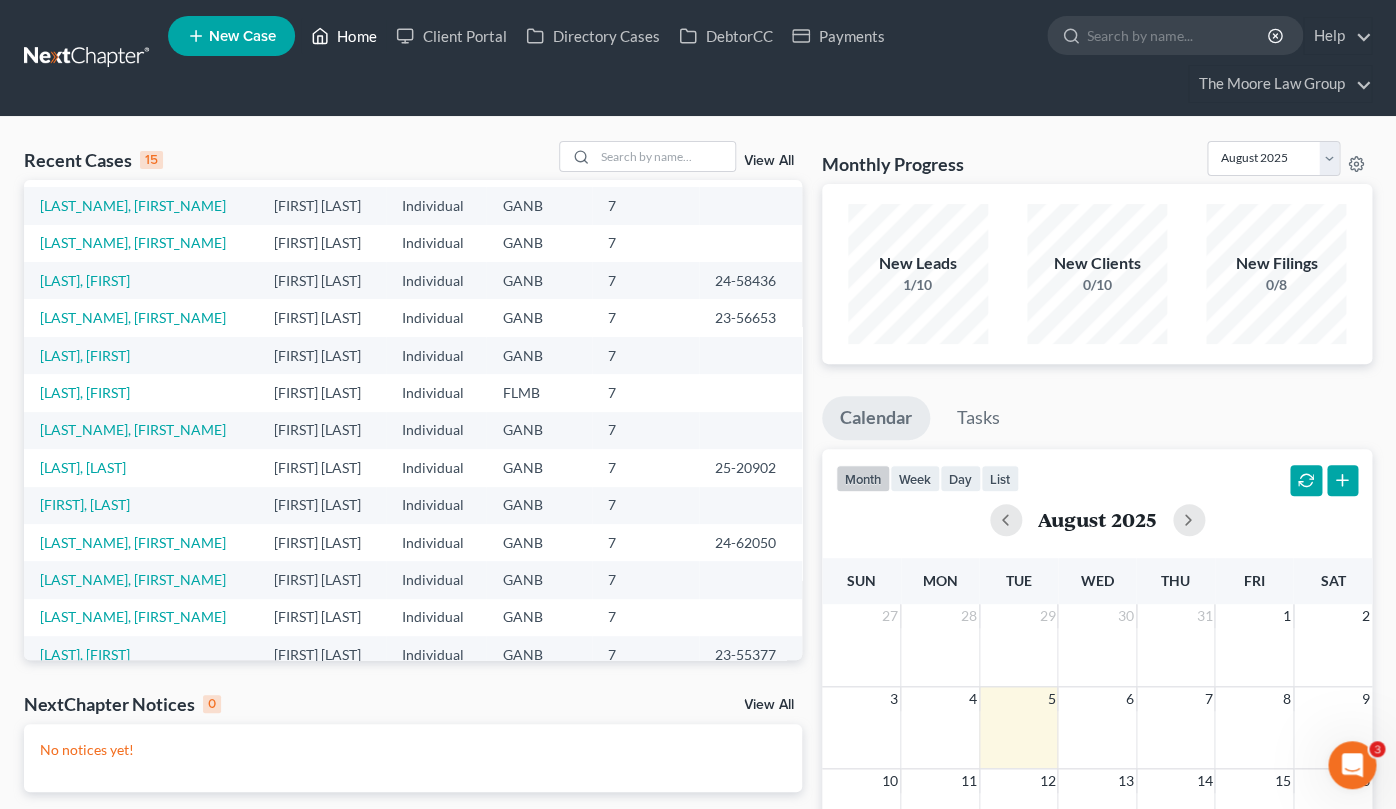 scroll, scrollTop: 138, scrollLeft: 0, axis: vertical 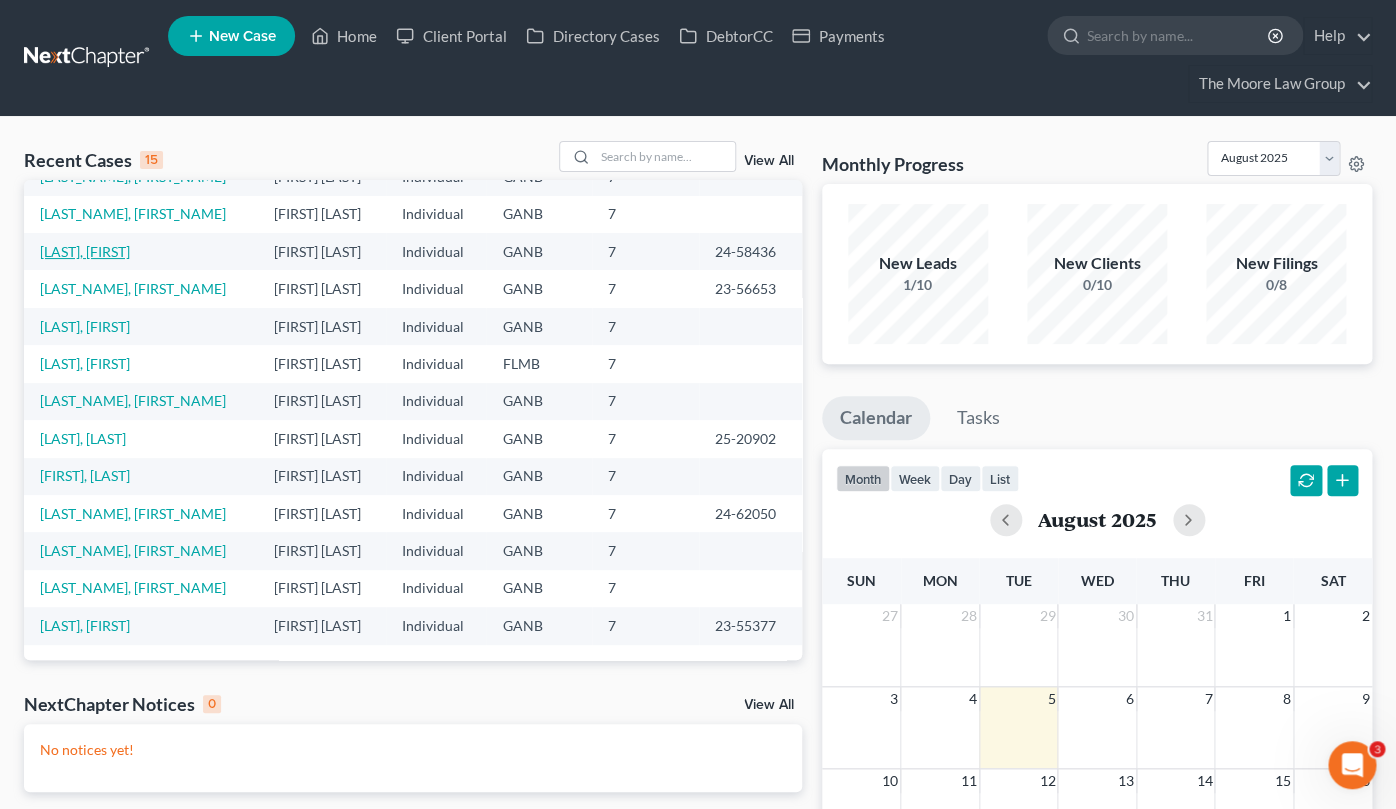 click on "[LAST], [FIRST]" at bounding box center (85, 251) 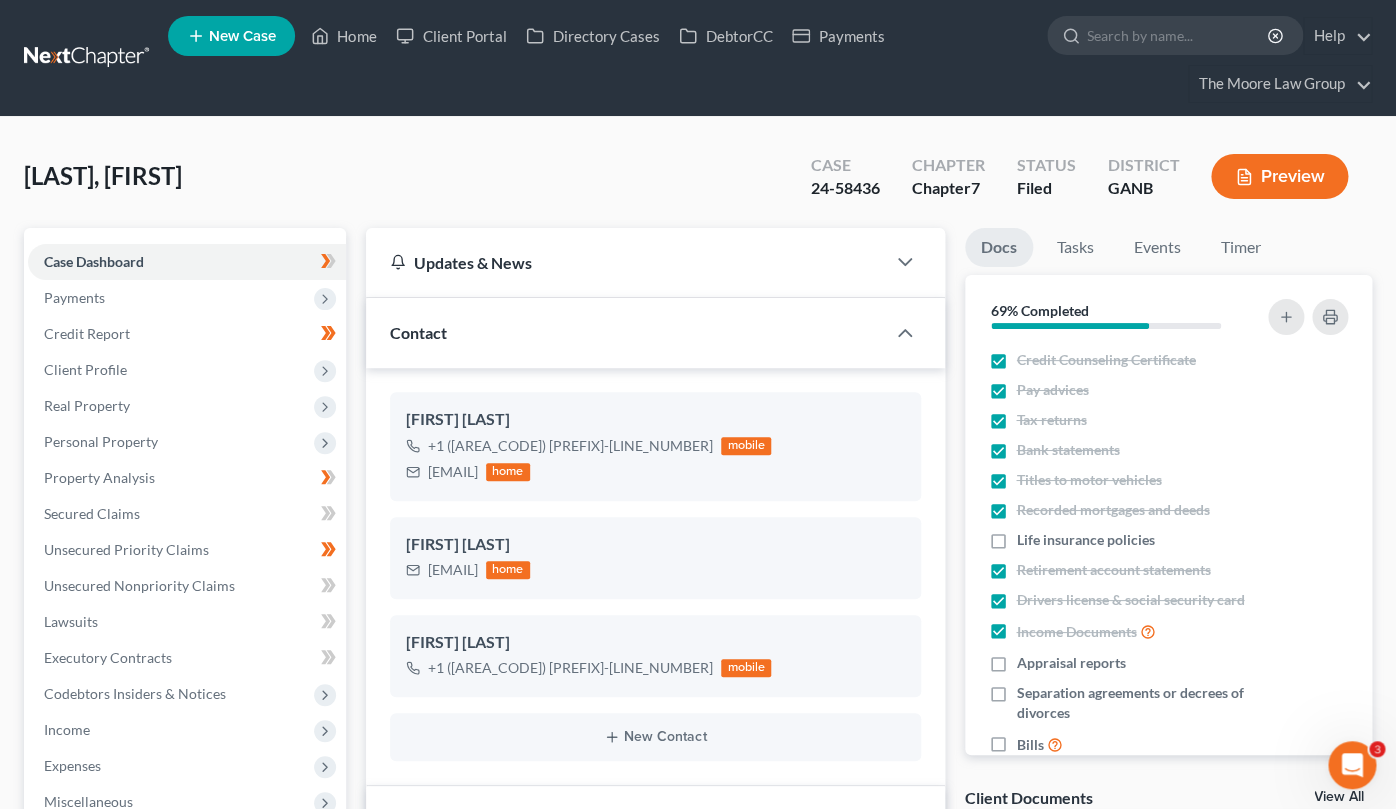 scroll, scrollTop: 530, scrollLeft: 0, axis: vertical 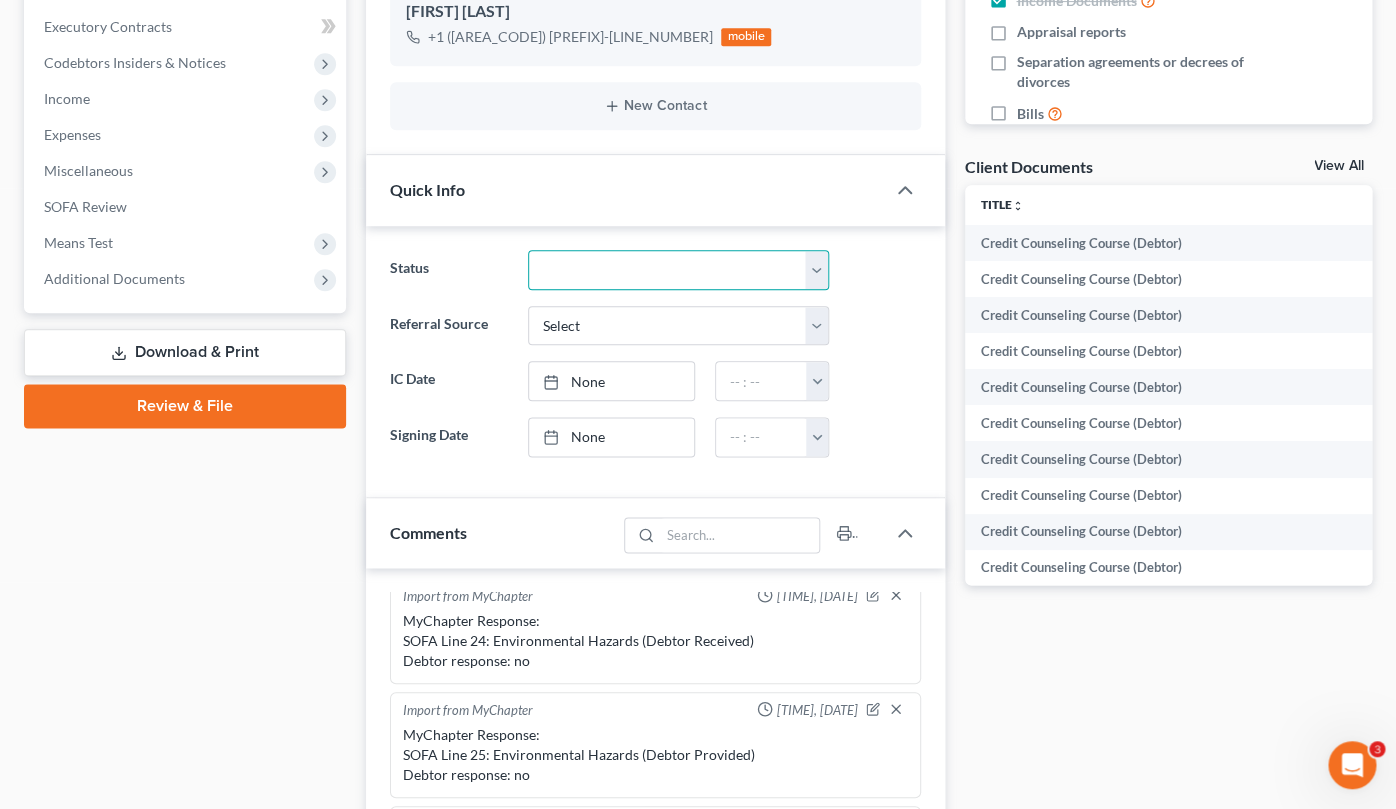 select on "0" 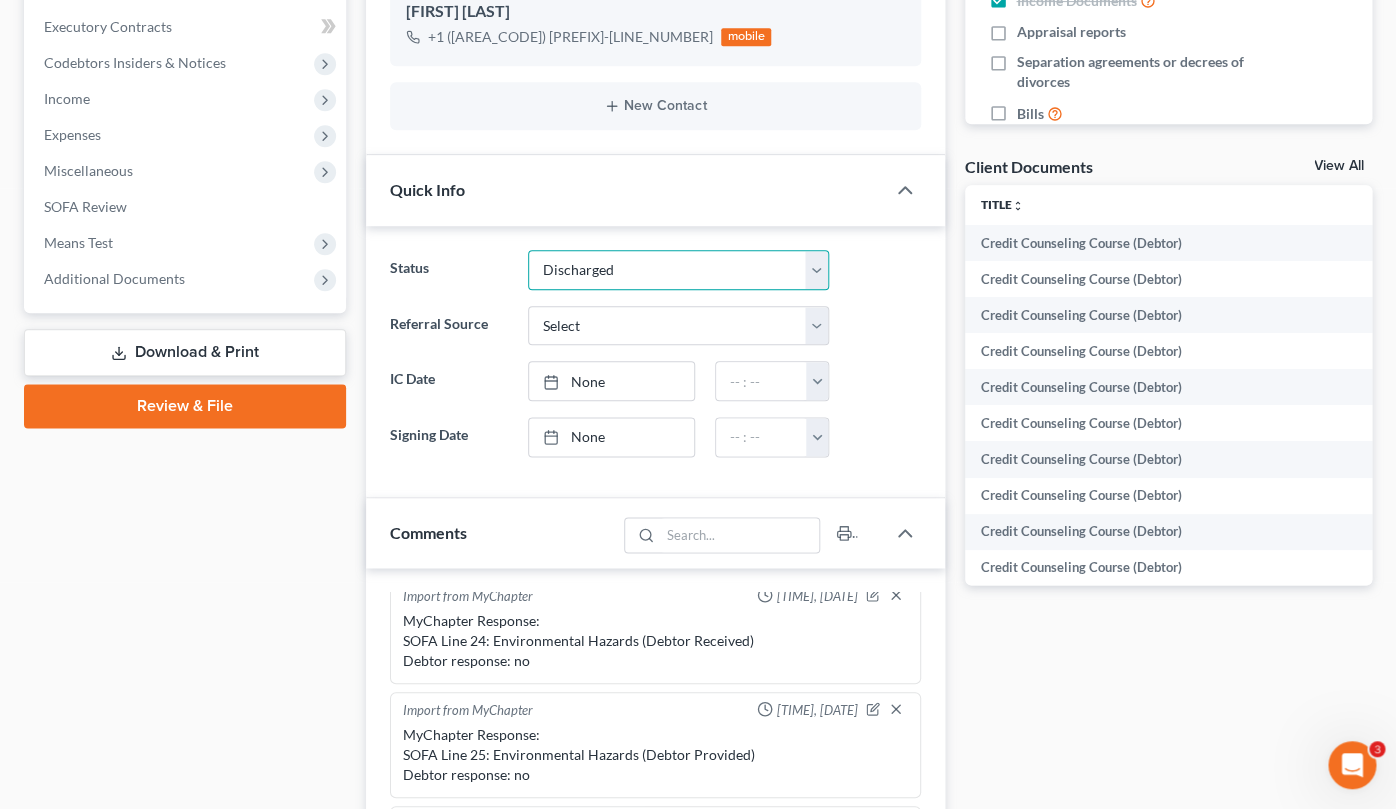click on "Discharged" at bounding box center (0, 0) 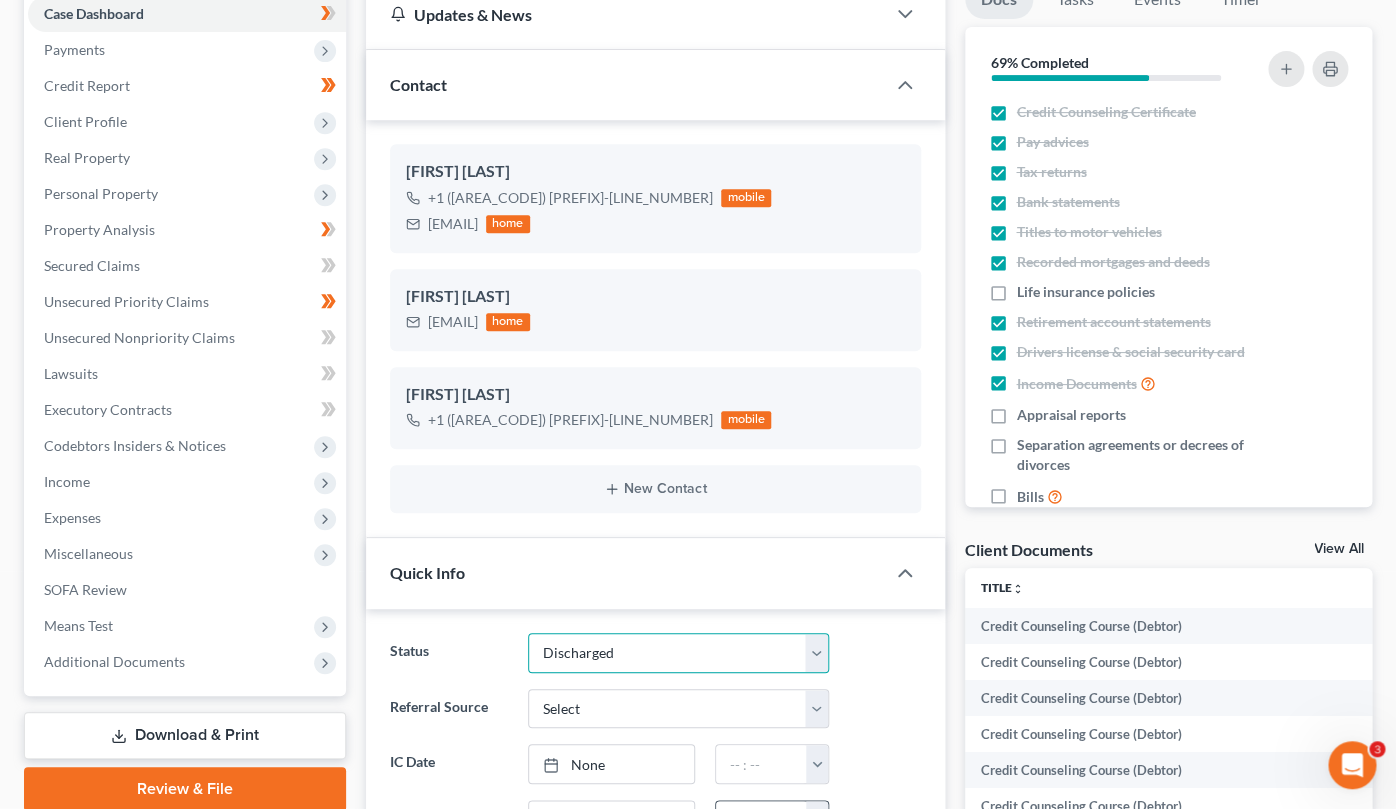 scroll, scrollTop: 0, scrollLeft: 0, axis: both 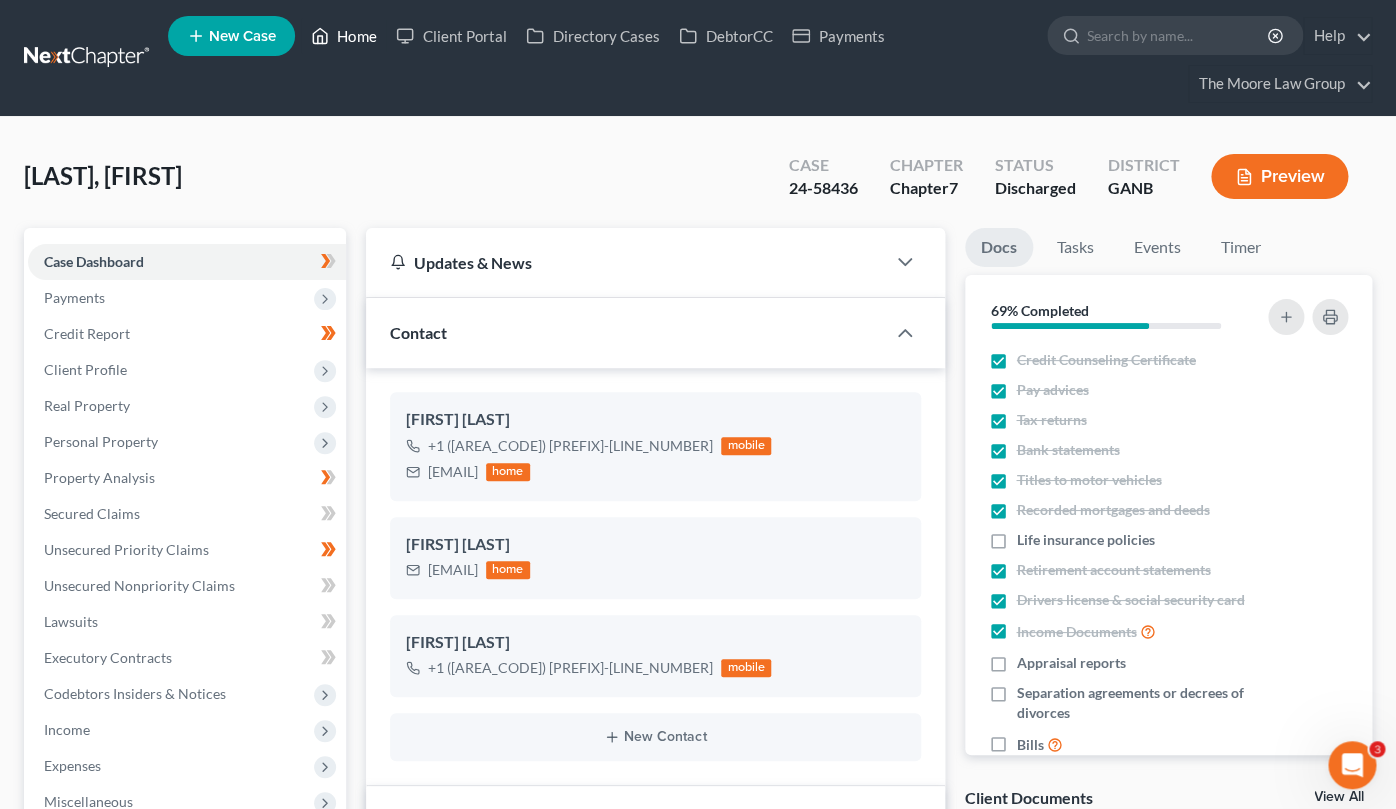 click on "Home" at bounding box center (343, 36) 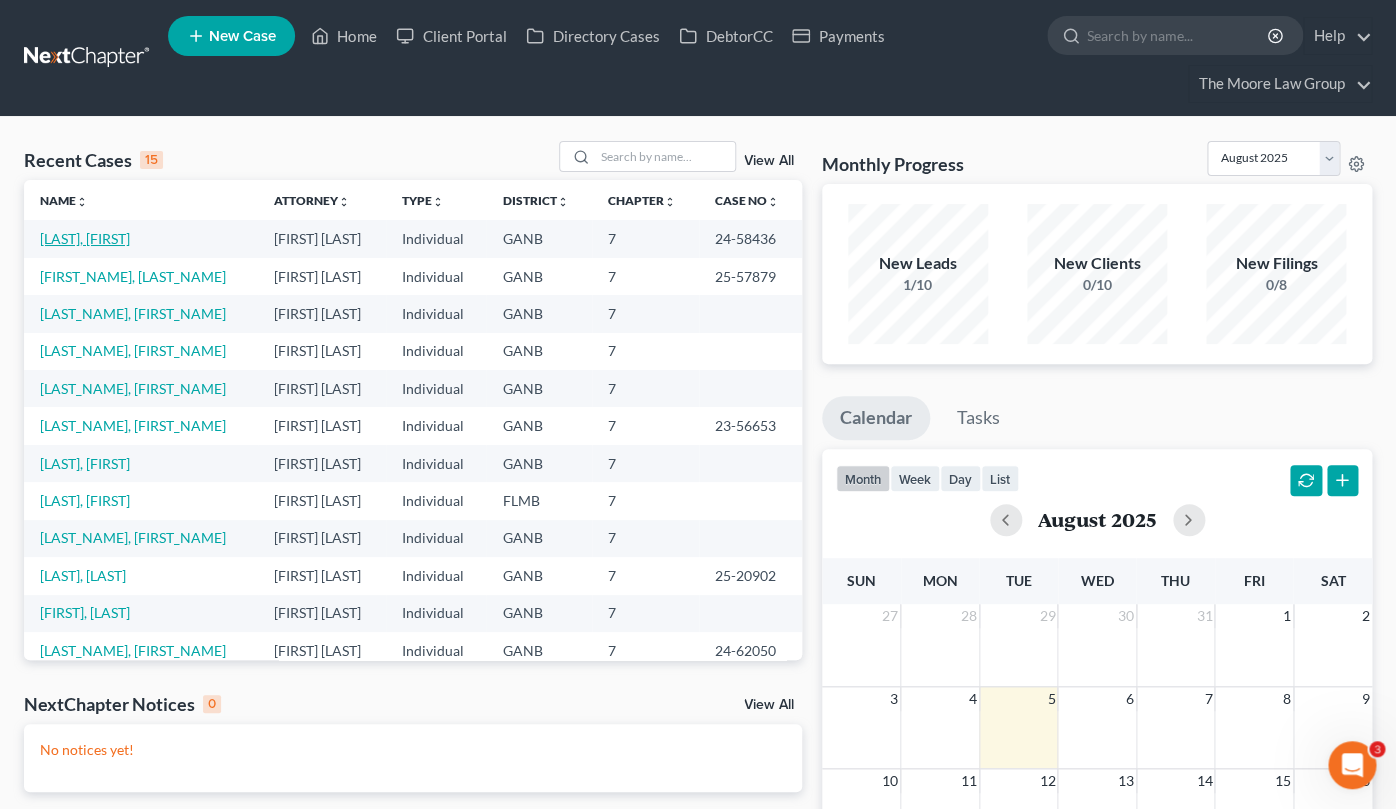 click on "[LAST], [FIRST]" at bounding box center (85, 238) 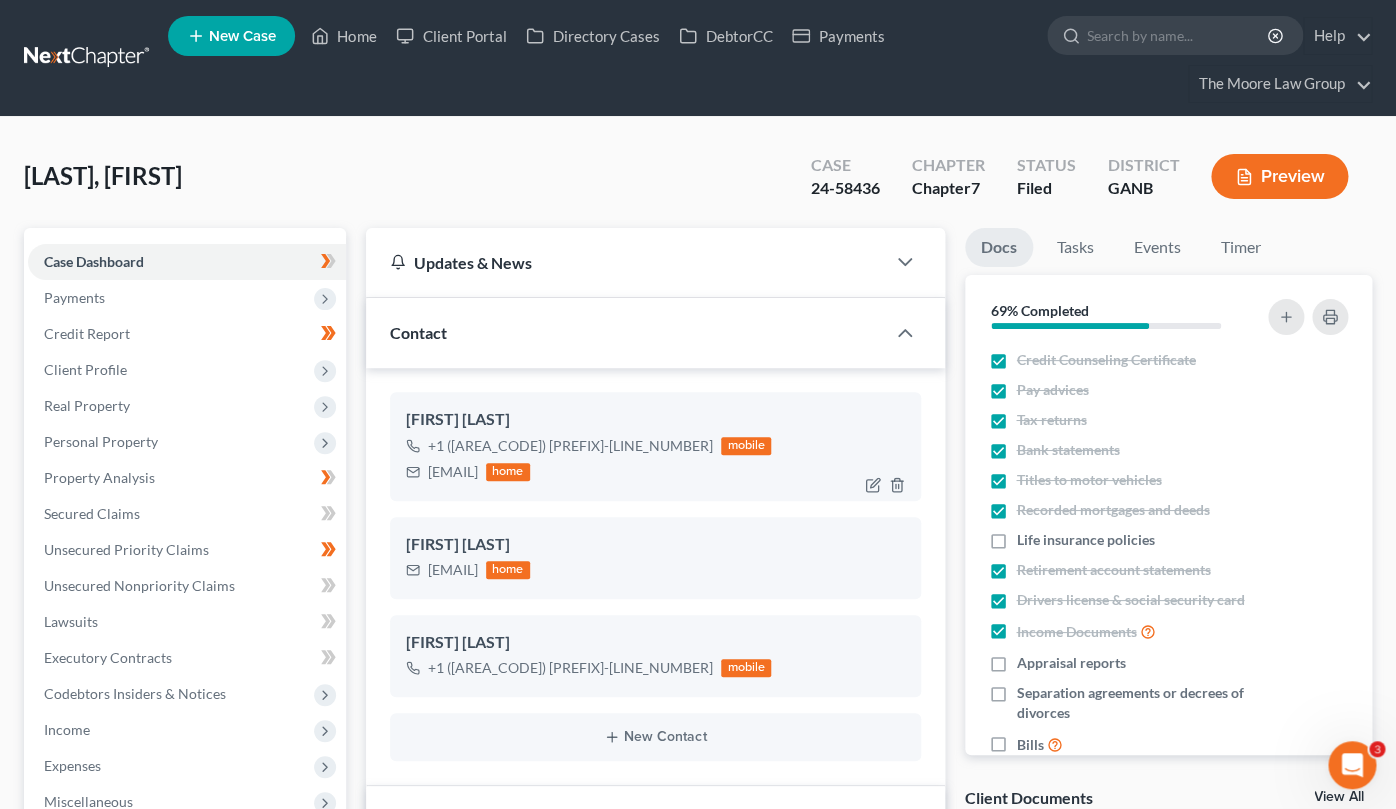 scroll, scrollTop: 530, scrollLeft: 0, axis: vertical 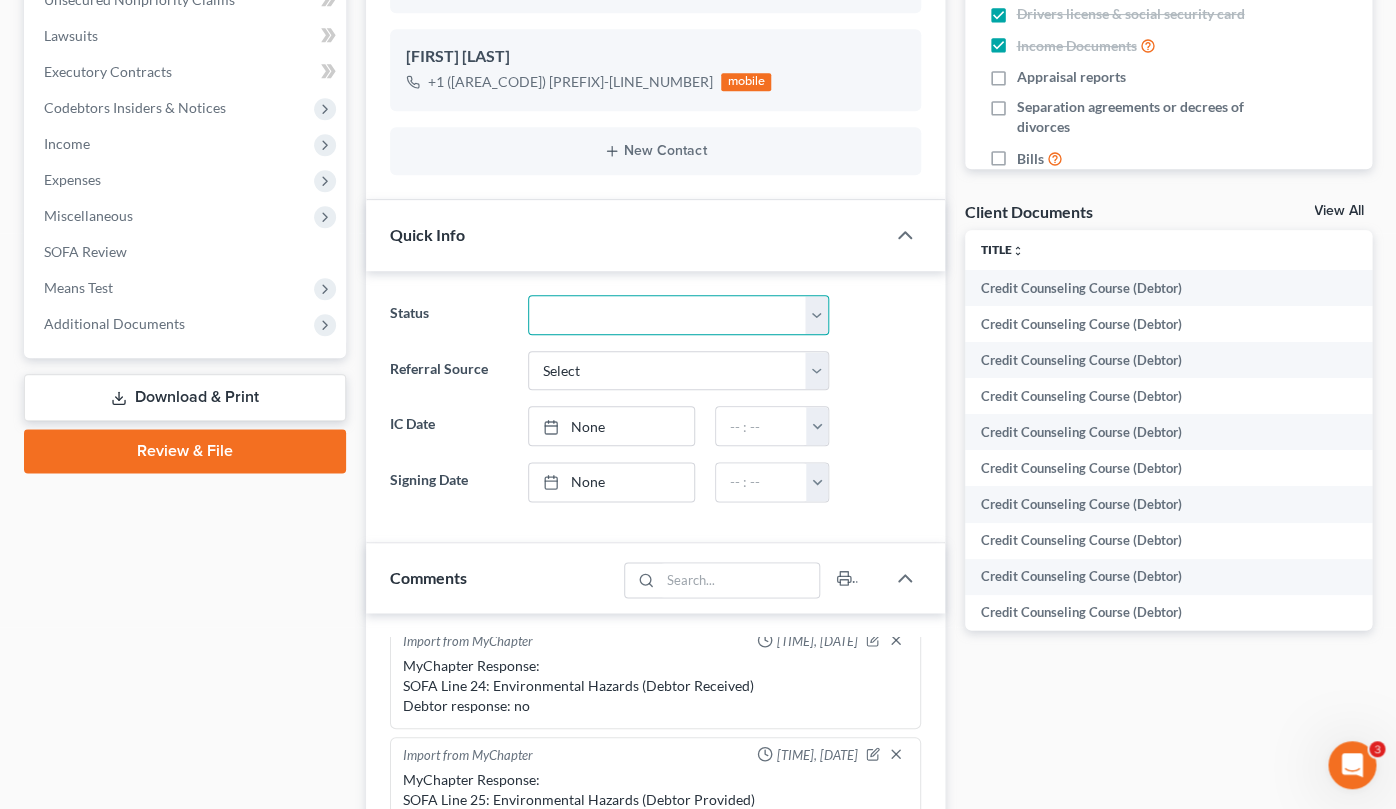 select on "0" 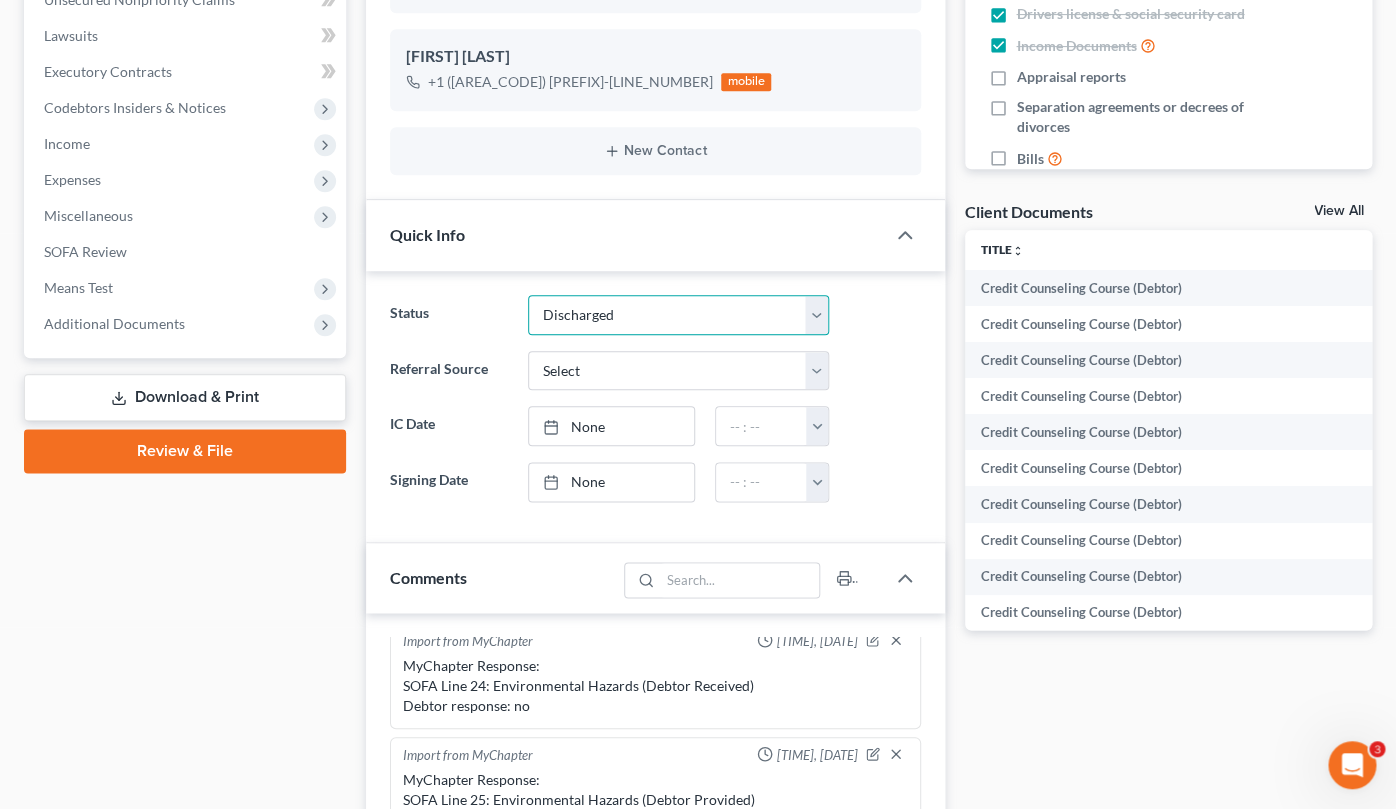 click on "Discharged" at bounding box center [0, 0] 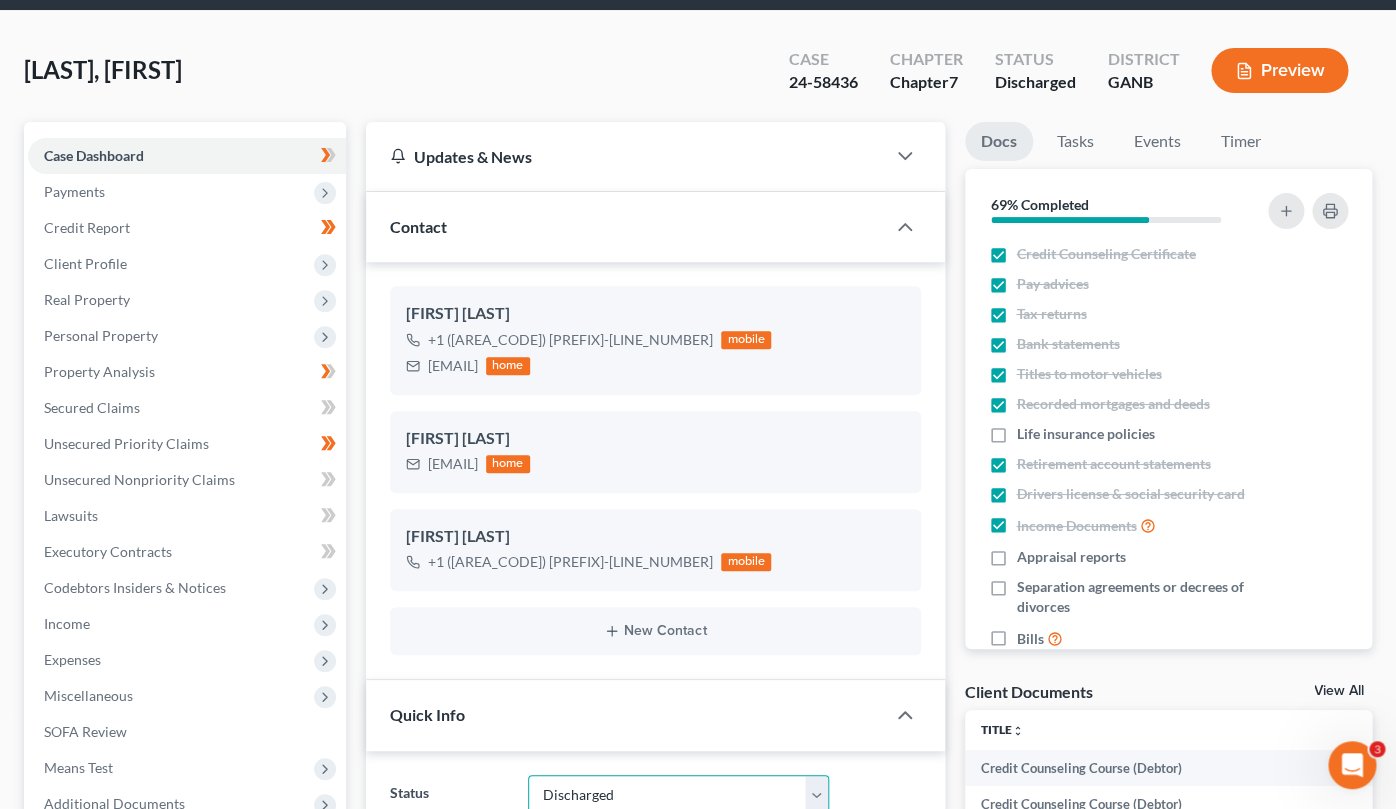 scroll, scrollTop: 0, scrollLeft: 0, axis: both 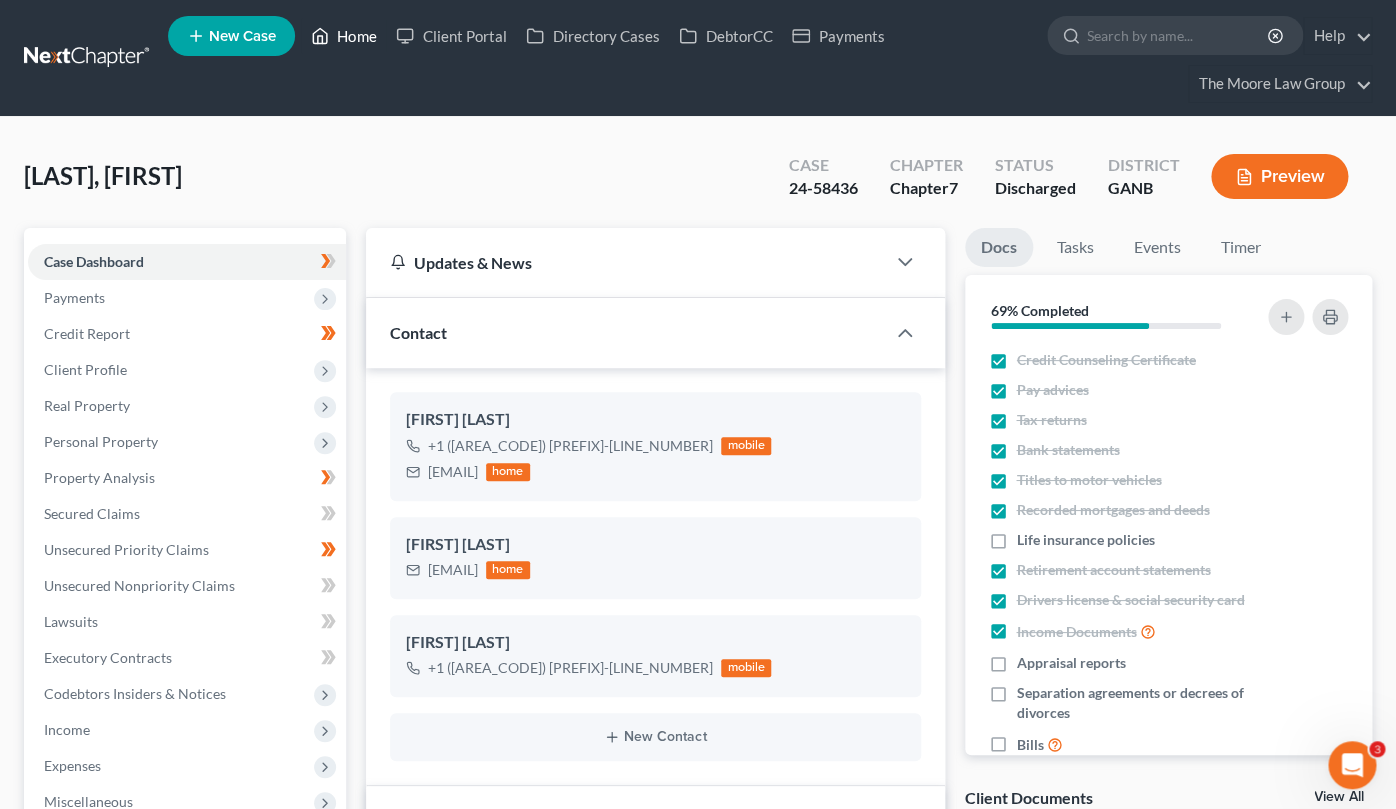 click on "Home" at bounding box center (343, 36) 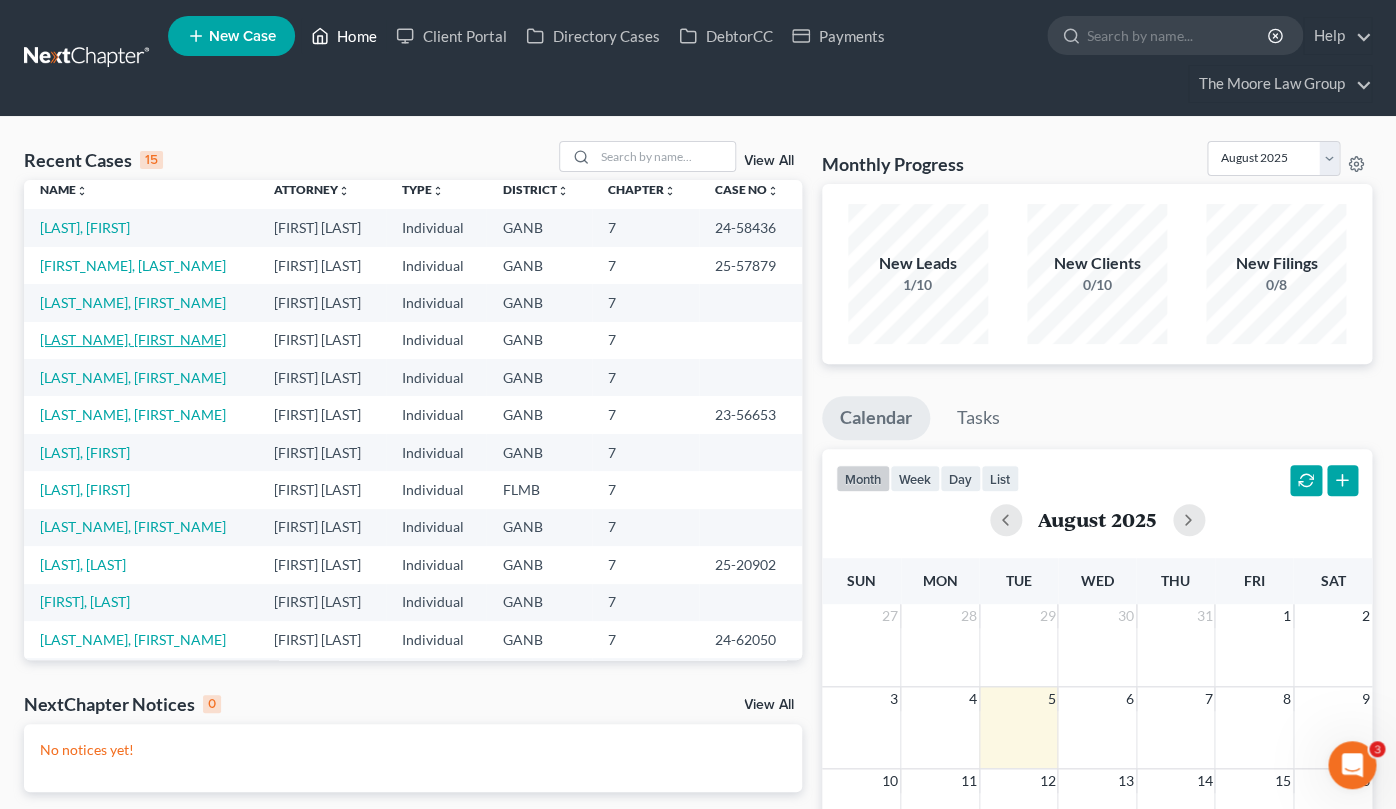 scroll, scrollTop: 16, scrollLeft: 0, axis: vertical 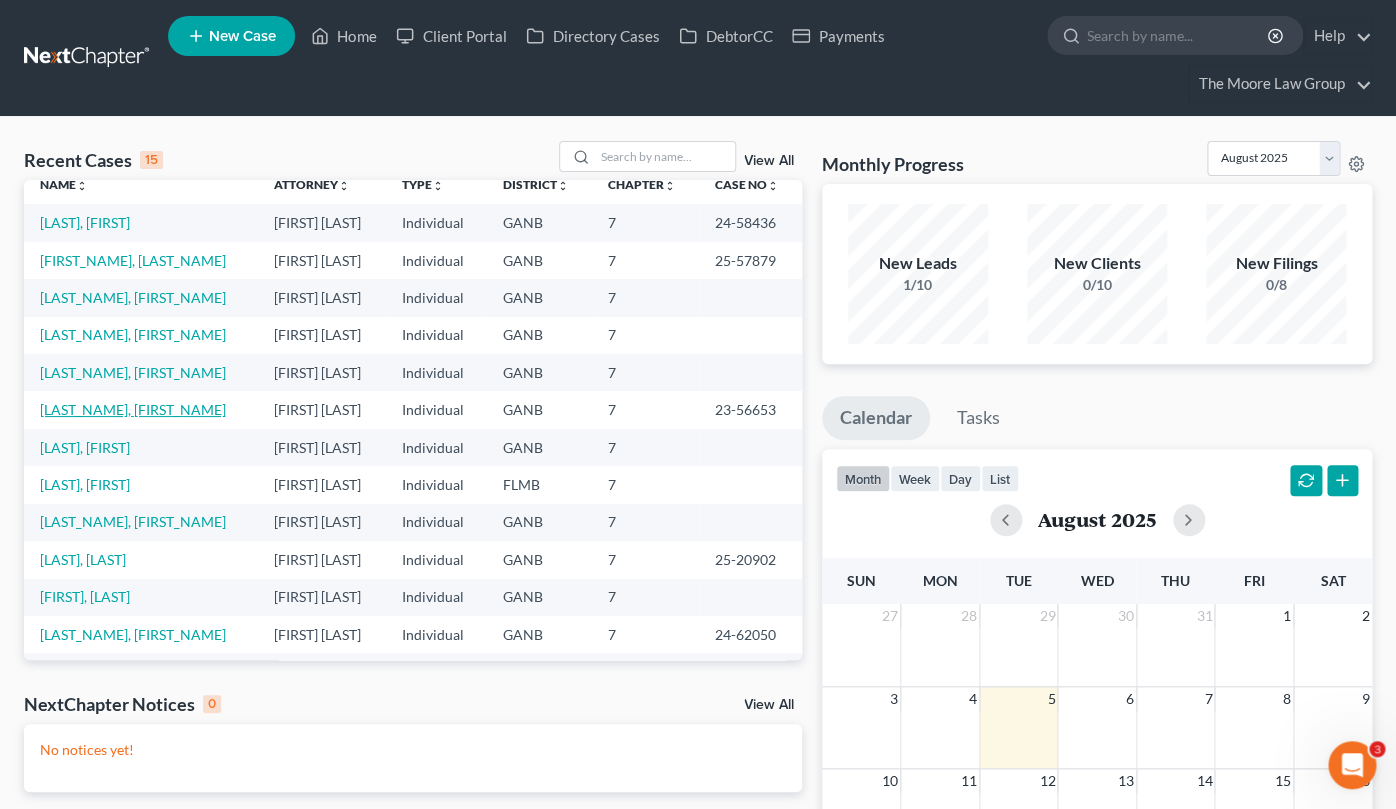 click on "[LAST_NAME], [FIRST_NAME]" at bounding box center [133, 409] 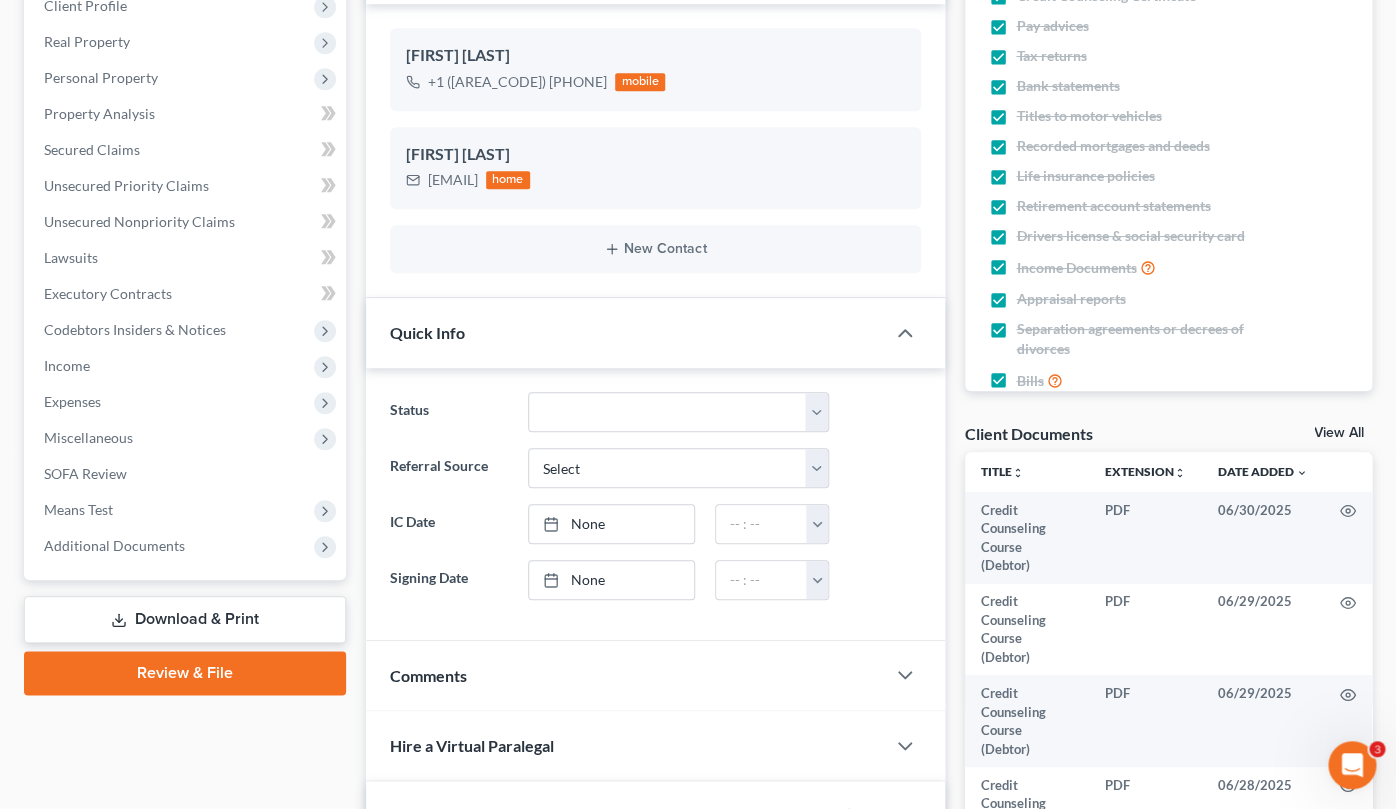 scroll, scrollTop: 510, scrollLeft: 0, axis: vertical 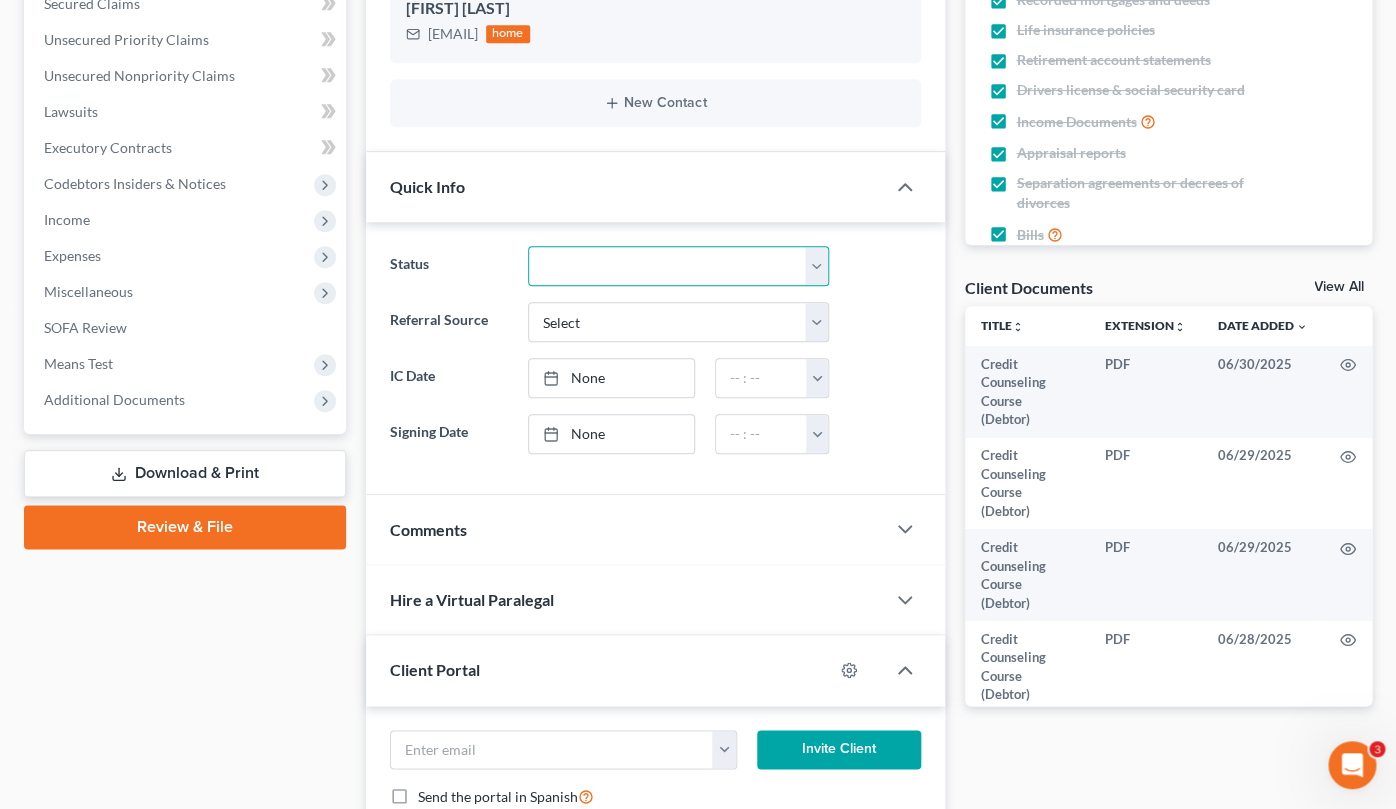 select on "0" 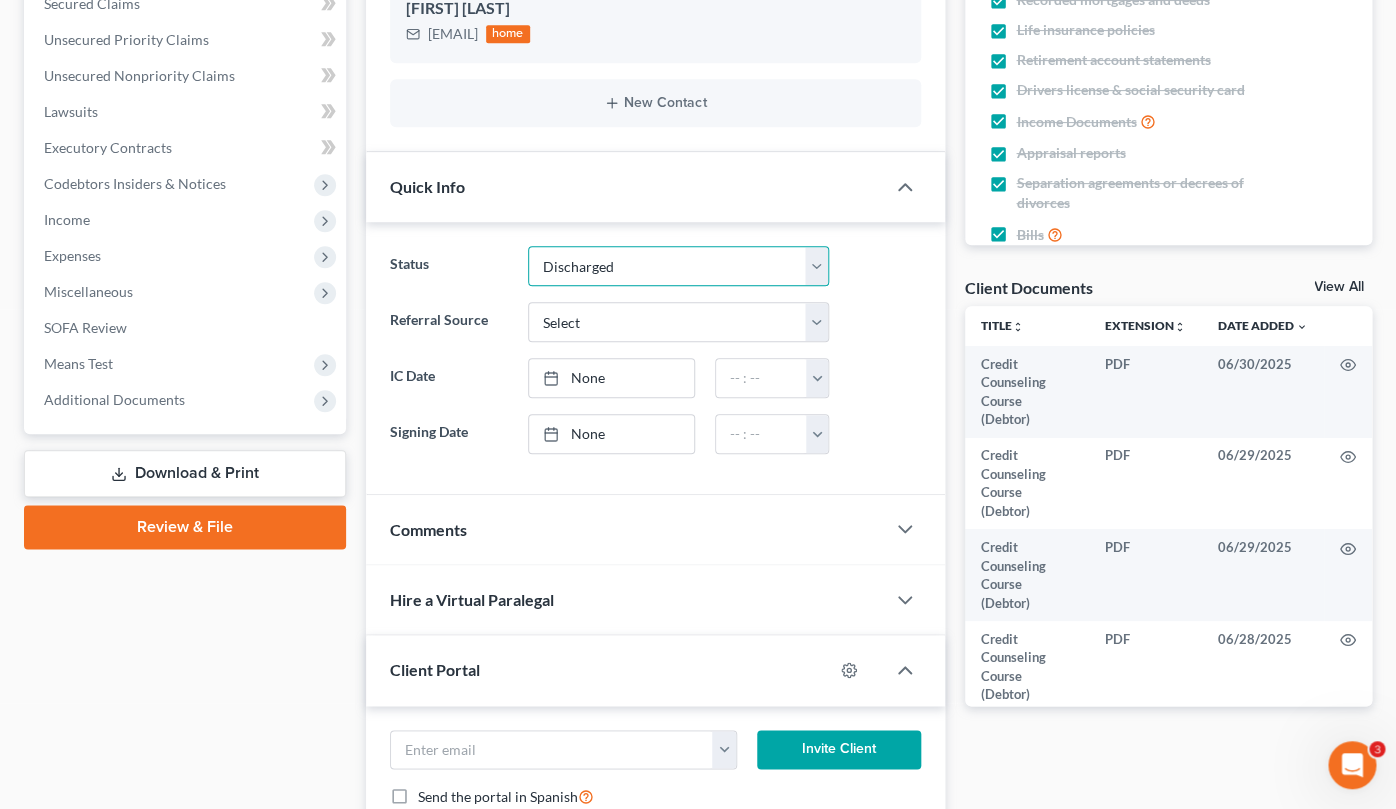 click on "Discharged" at bounding box center (0, 0) 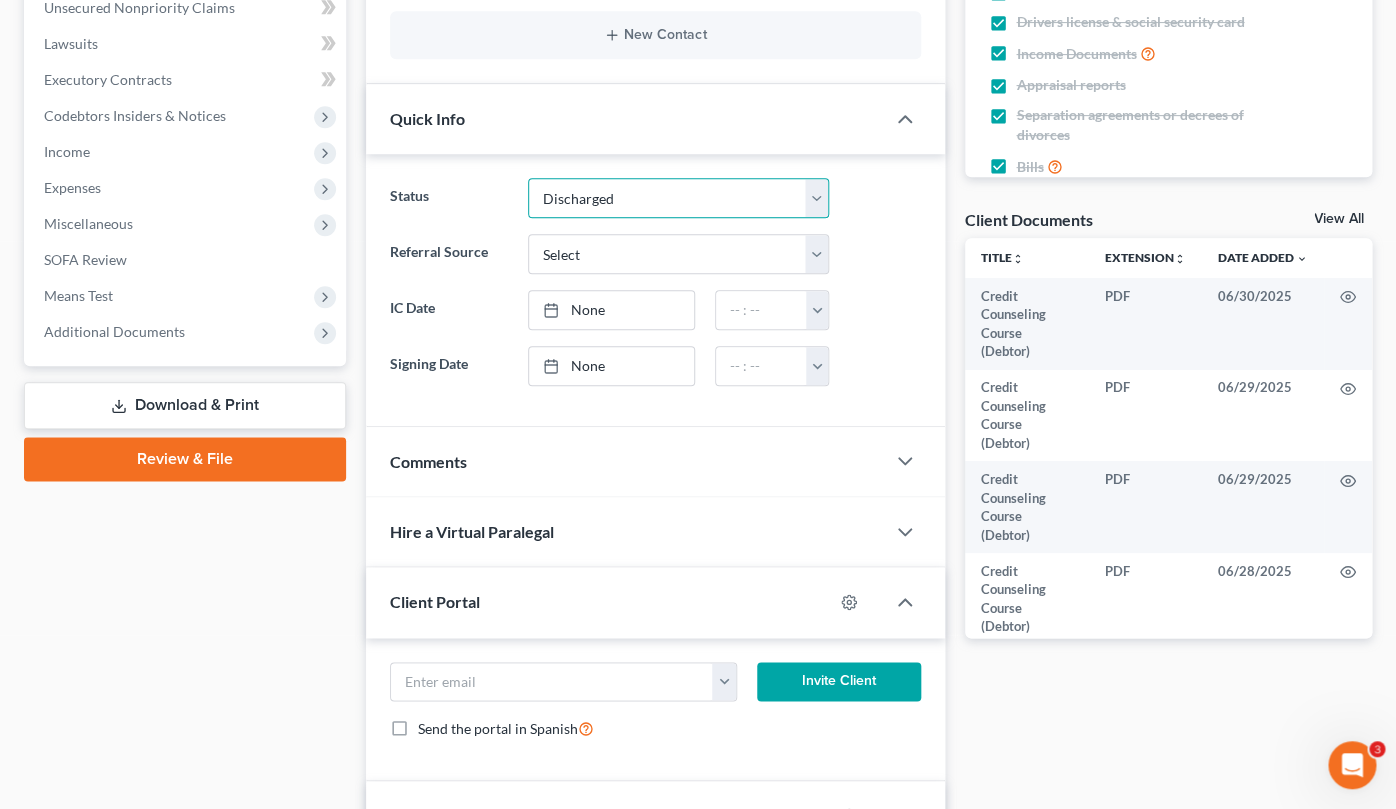 scroll, scrollTop: 0, scrollLeft: 0, axis: both 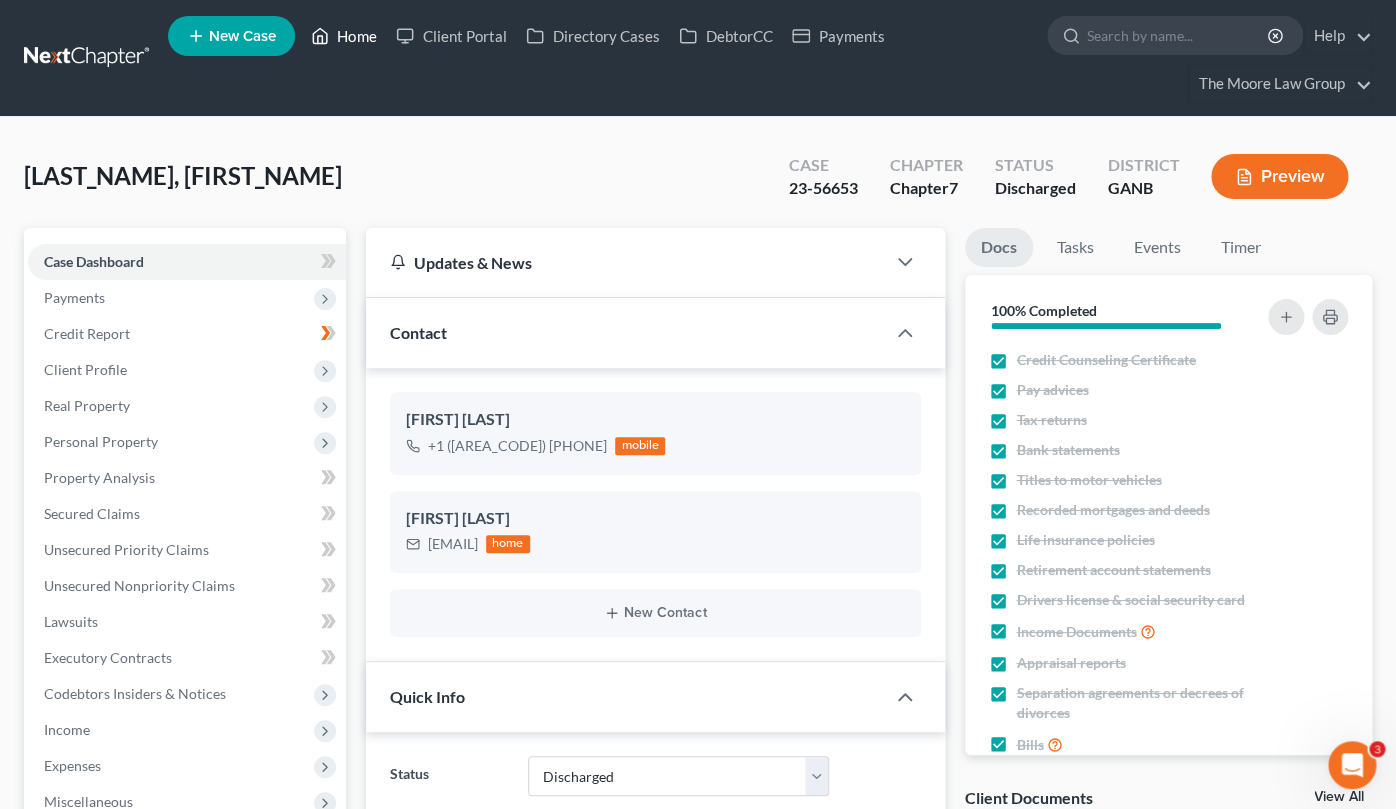 click on "Home" at bounding box center [343, 36] 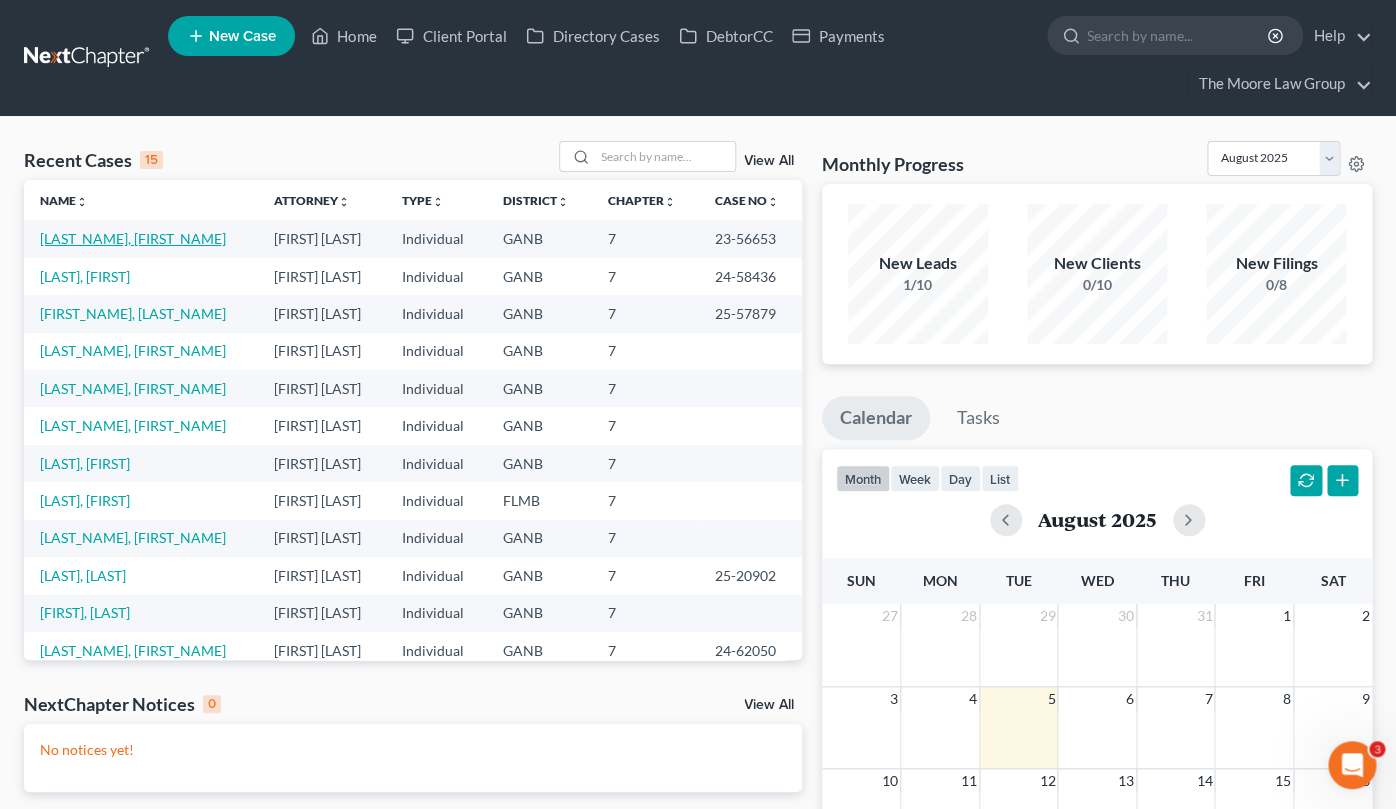 click on "[LAST_NAME], [FIRST_NAME]" at bounding box center (133, 238) 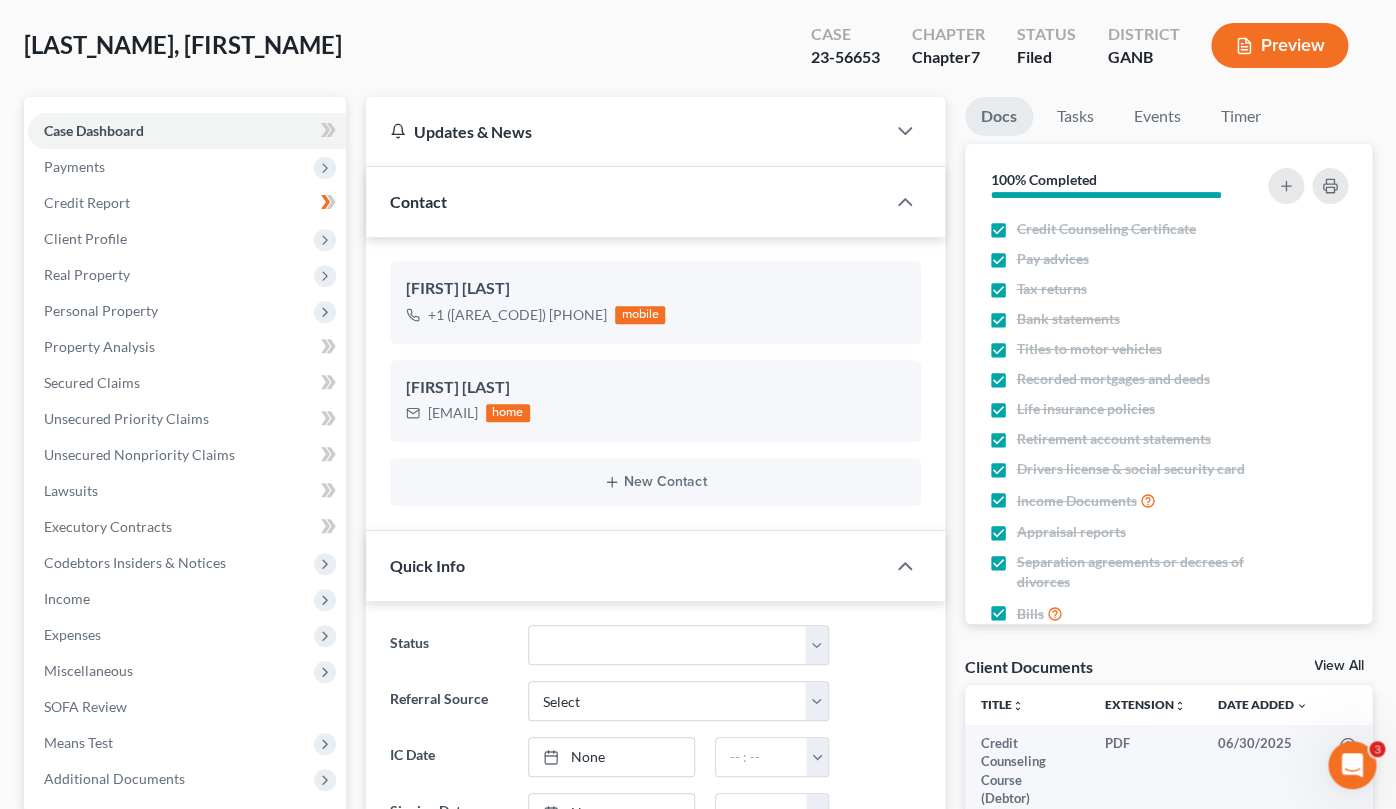 scroll, scrollTop: 213, scrollLeft: 0, axis: vertical 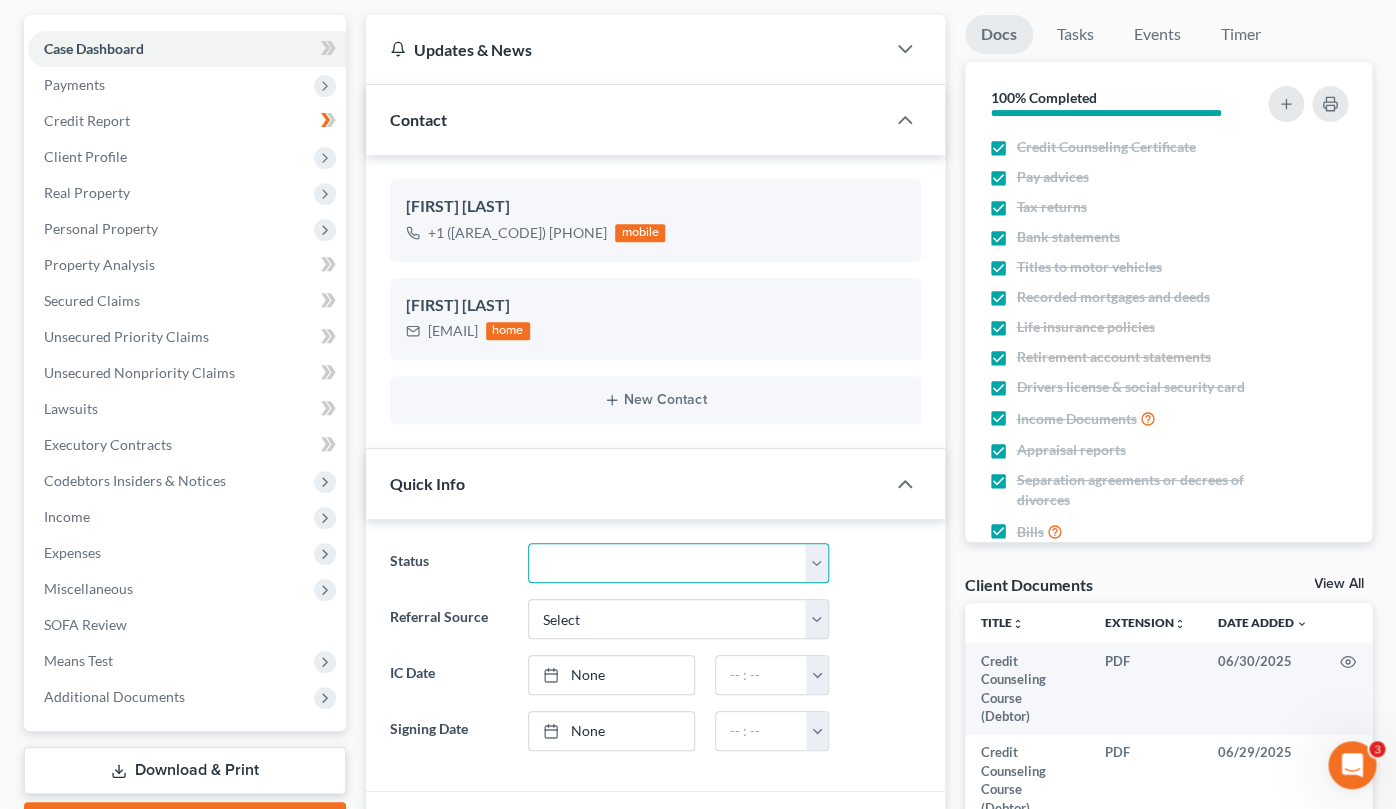 click on "Discharged Discharged & Reported Discharge Litigation Dismissal Notice Dismissed Dismissed & Litigation Filed Filed / Pre 341 Inactive In Progress Lead Lost Lead Plan Confirmation Plan Failing Possible Post 341 Pre Confirmation Preparing to File Ready to File Ready to Sign Rejected Retained To Review Withdrawn As Counsel" at bounding box center (678, 563) 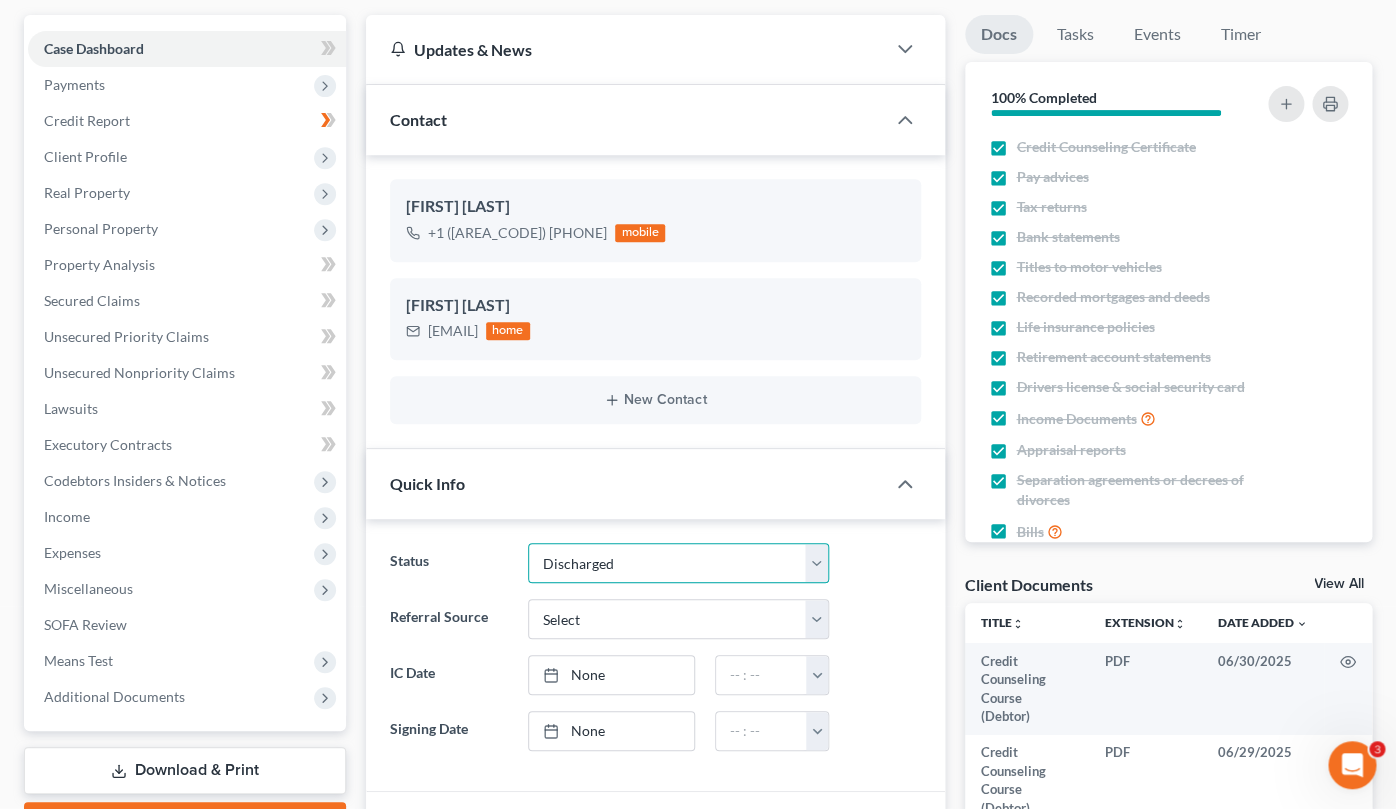 click on "Discharged" at bounding box center (0, 0) 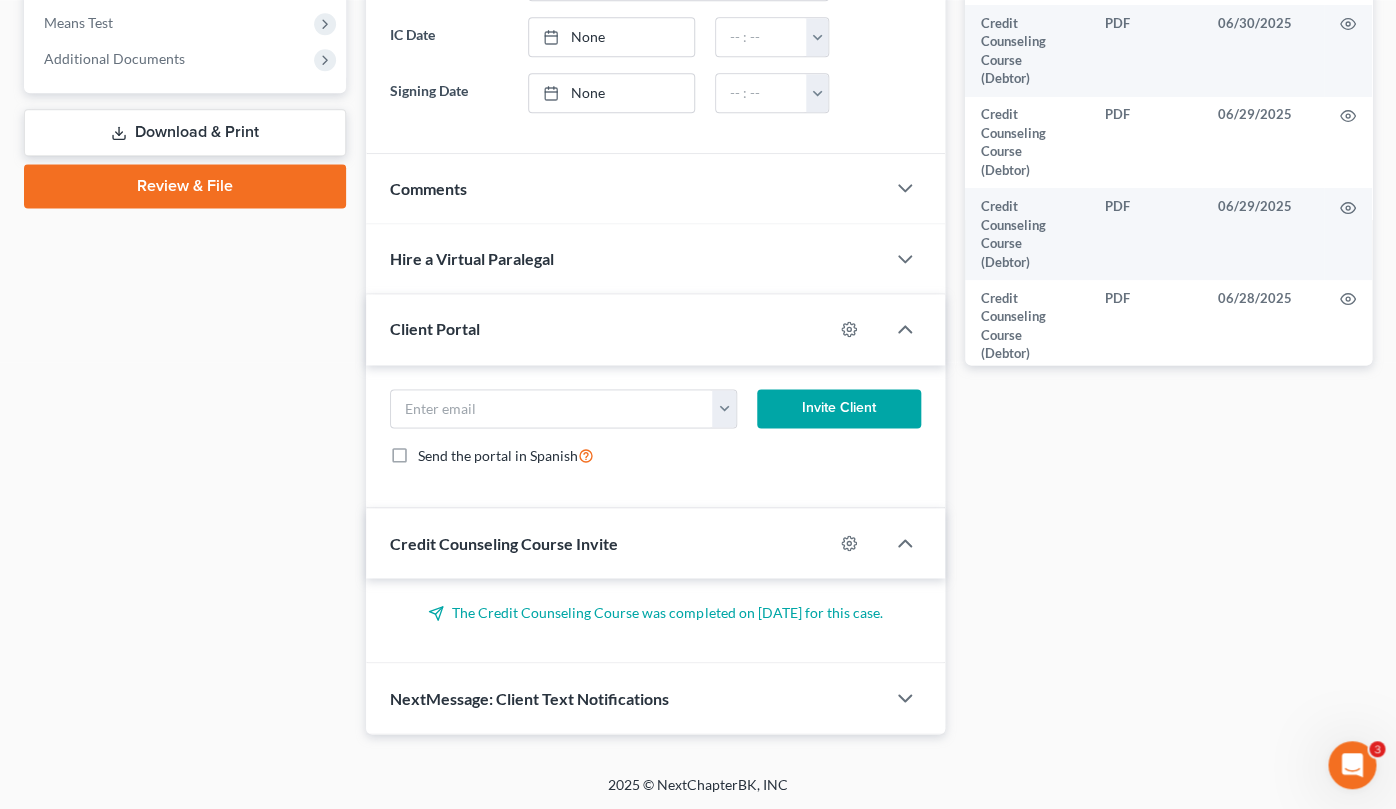 scroll, scrollTop: 0, scrollLeft: 0, axis: both 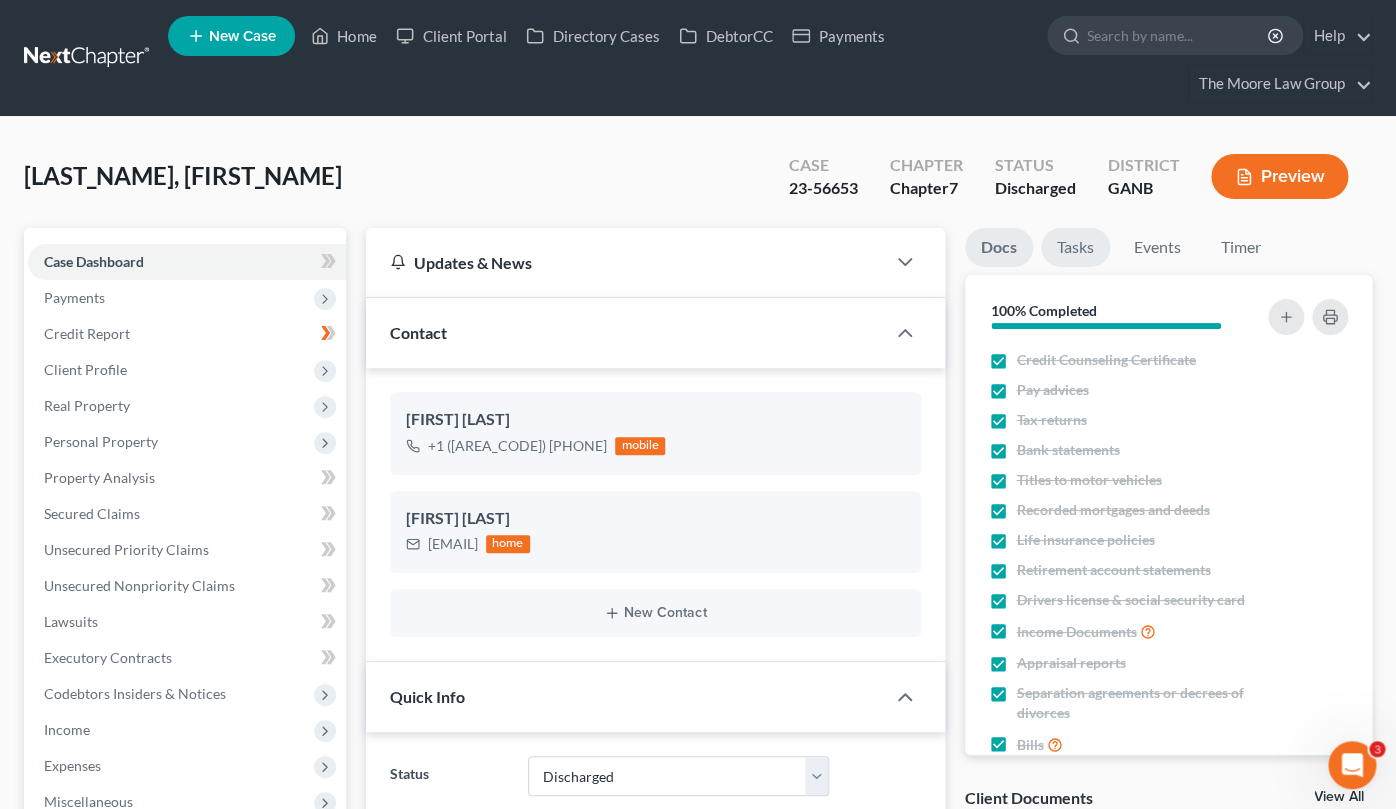 click on "Tasks" at bounding box center (1075, 247) 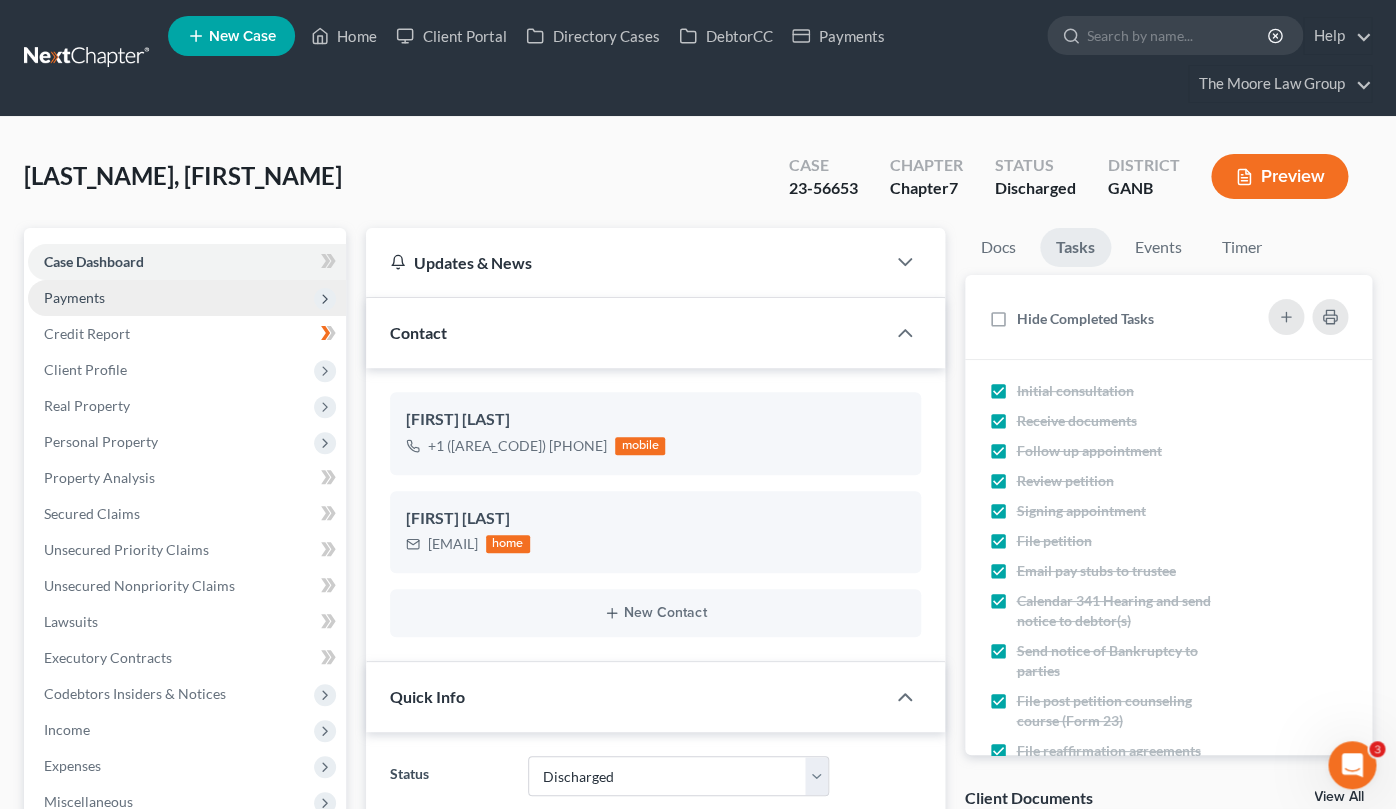 click on "Payments" at bounding box center (187, 298) 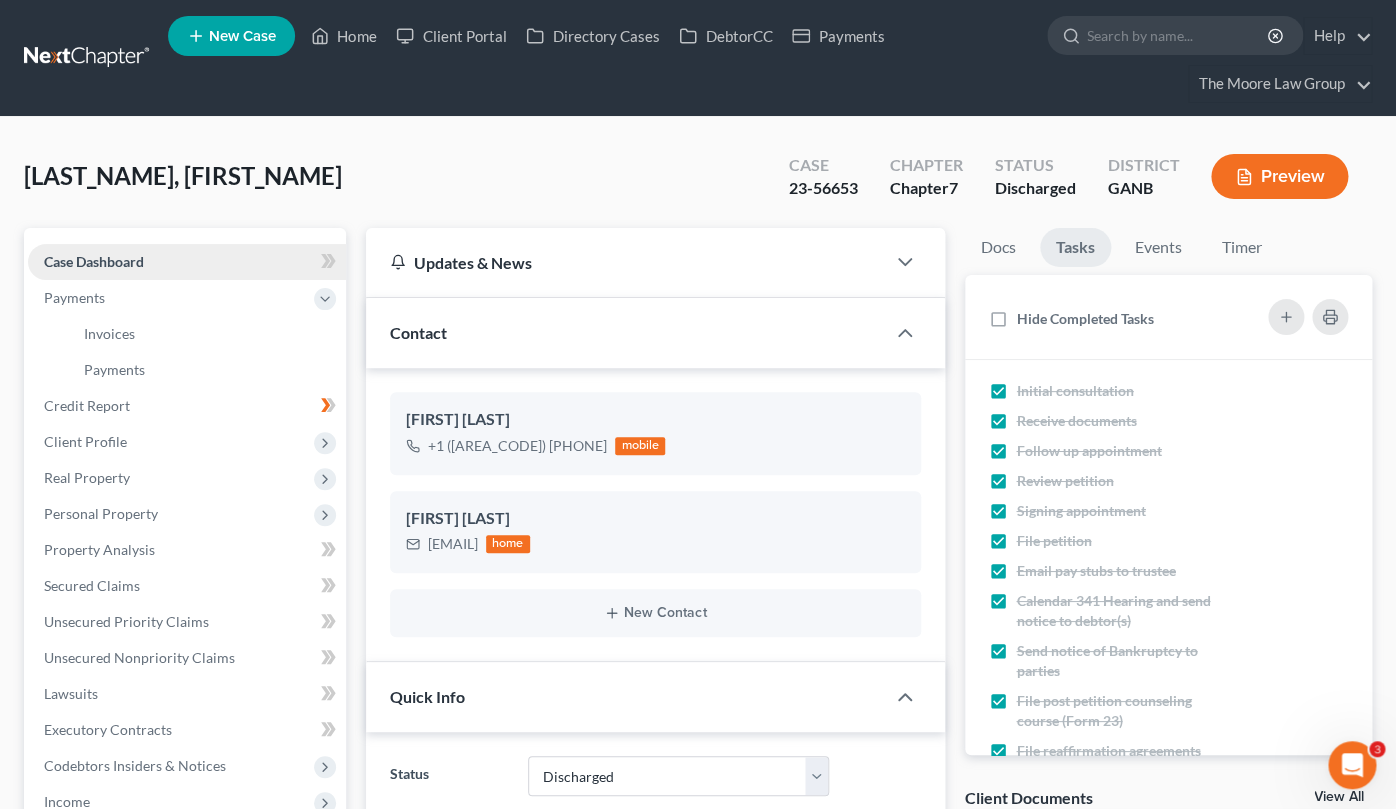 click on "Case Dashboard" at bounding box center [94, 261] 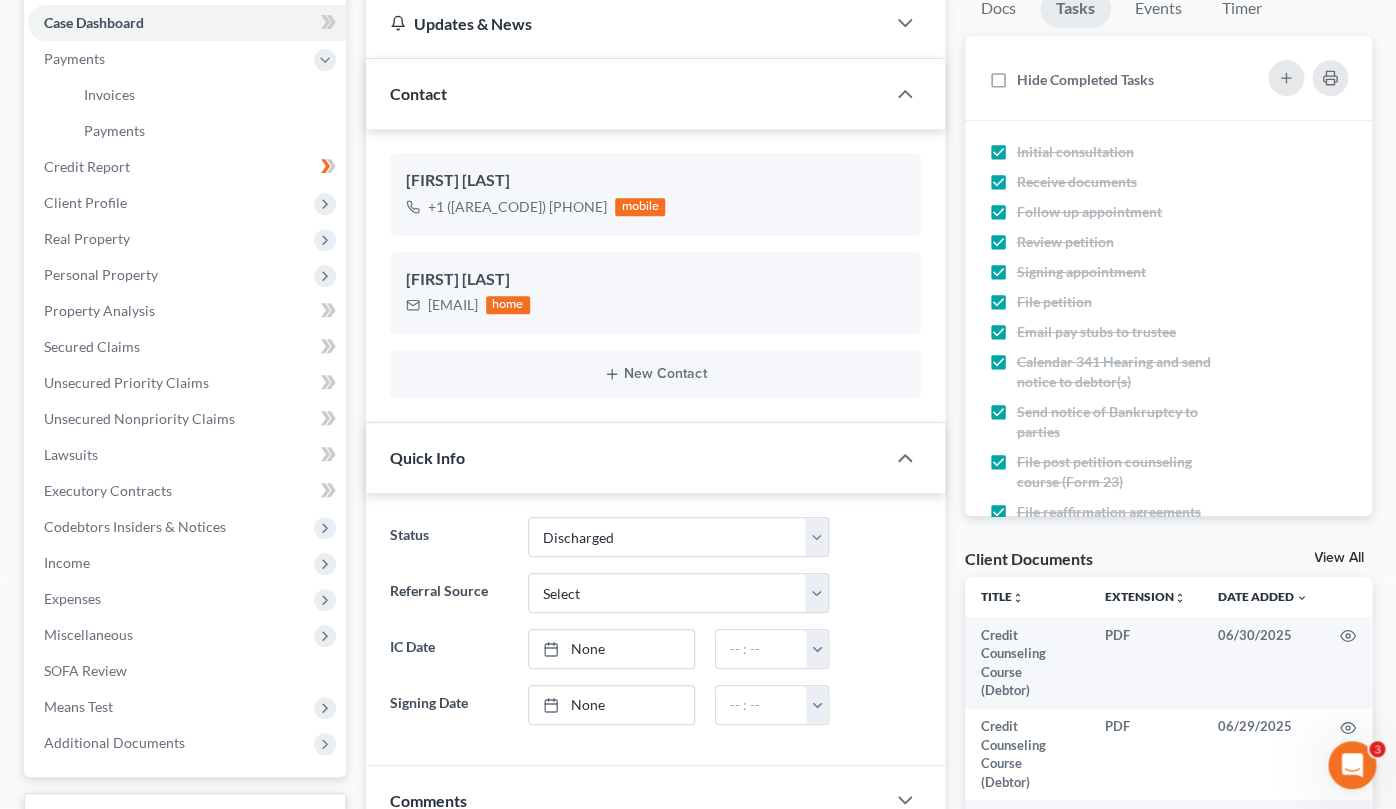 scroll, scrollTop: 0, scrollLeft: 0, axis: both 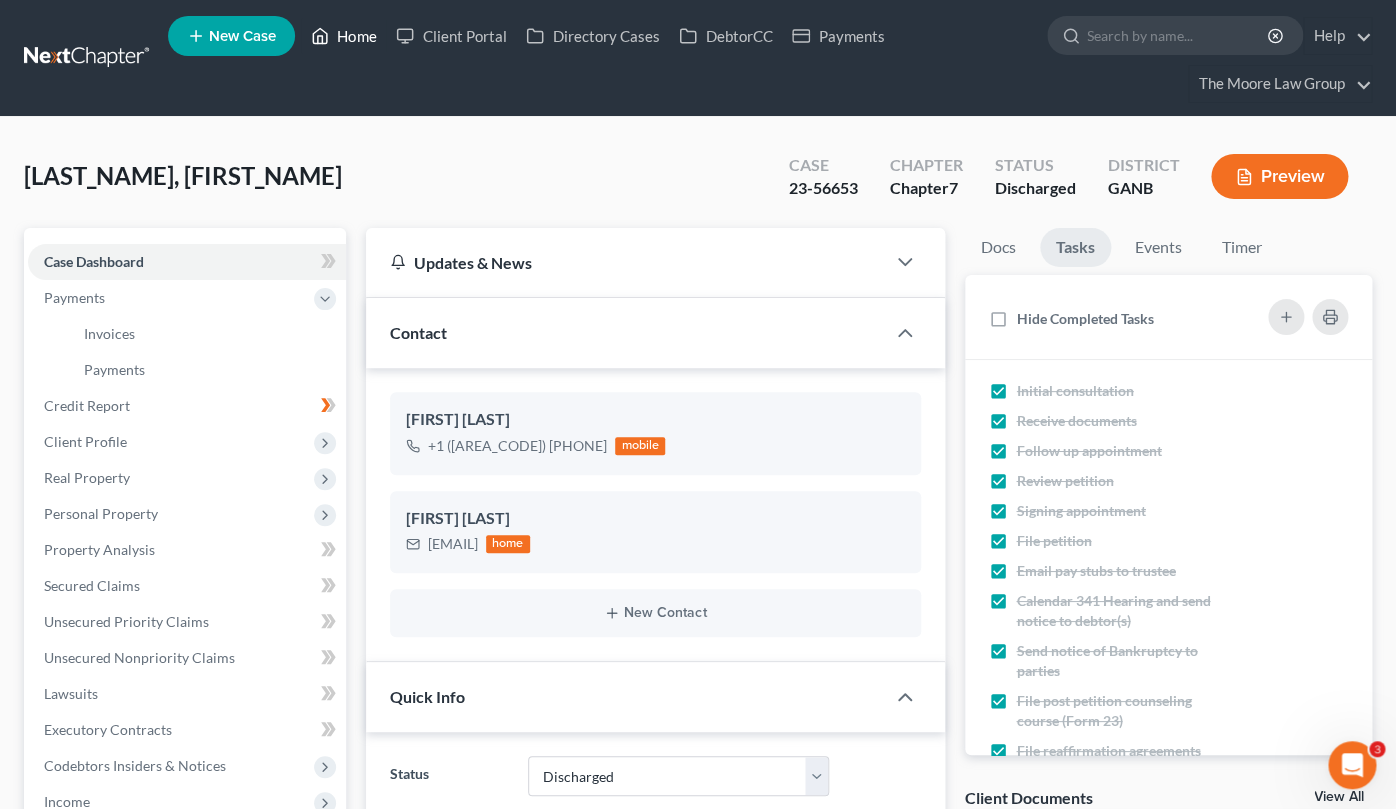 click on "Home" at bounding box center [343, 36] 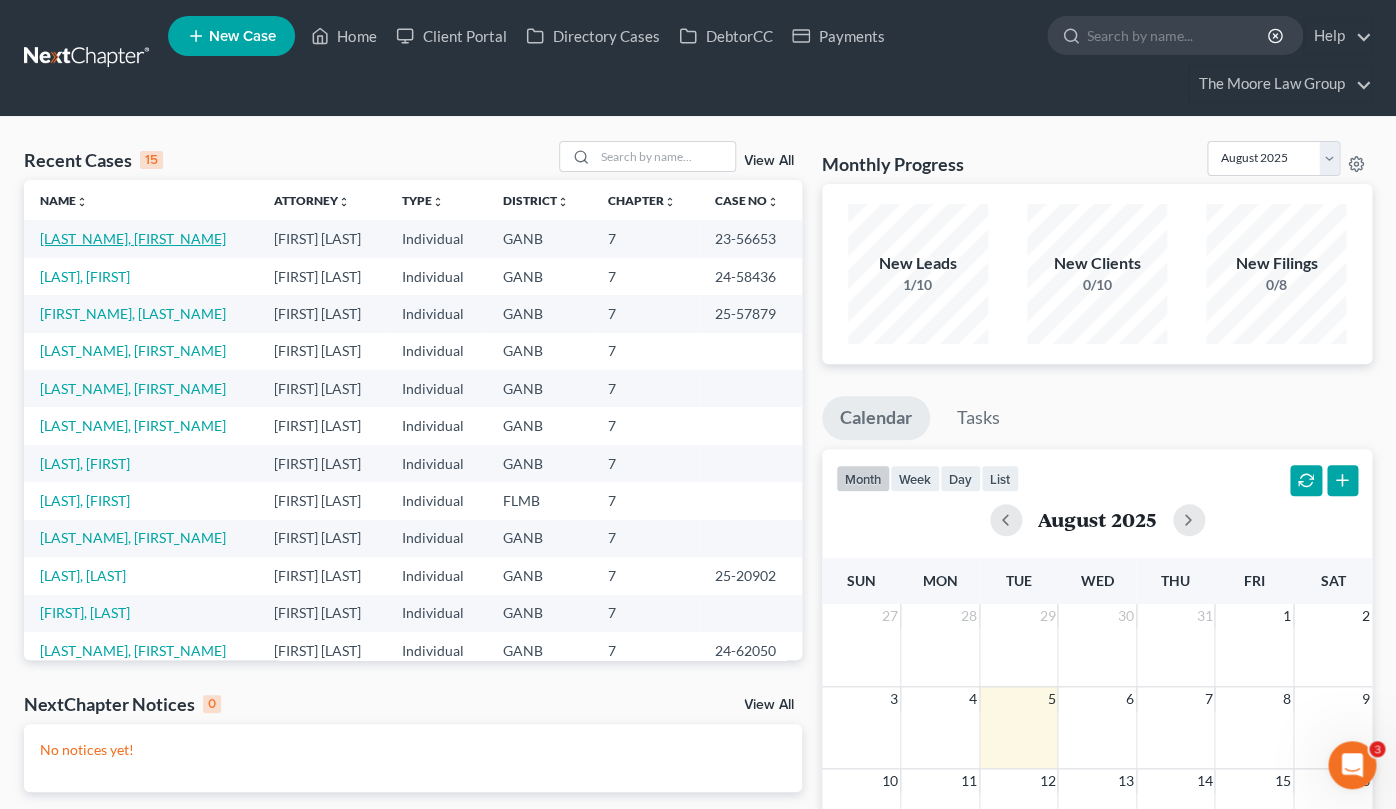 click on "[LAST_NAME], [FIRST_NAME]" at bounding box center [133, 238] 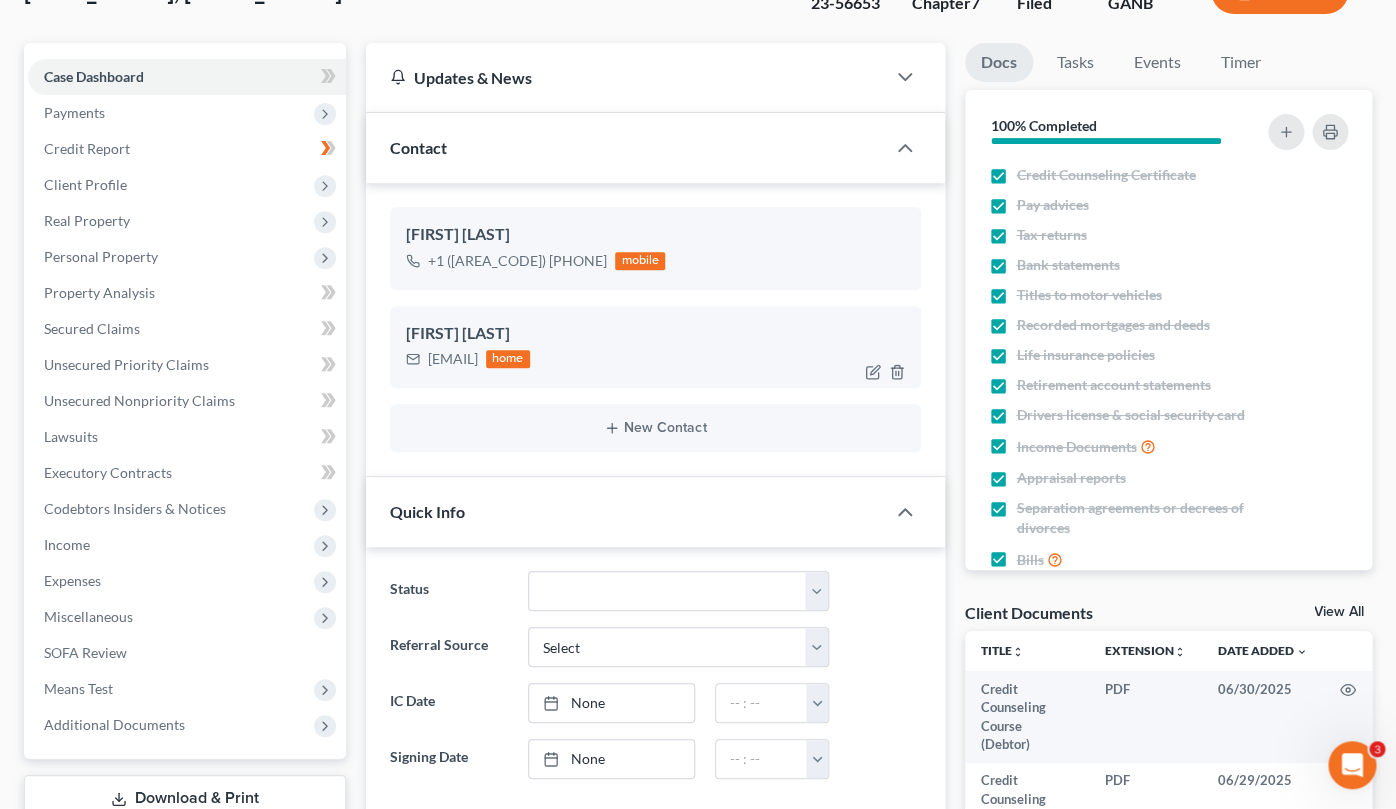 scroll, scrollTop: 0, scrollLeft: 0, axis: both 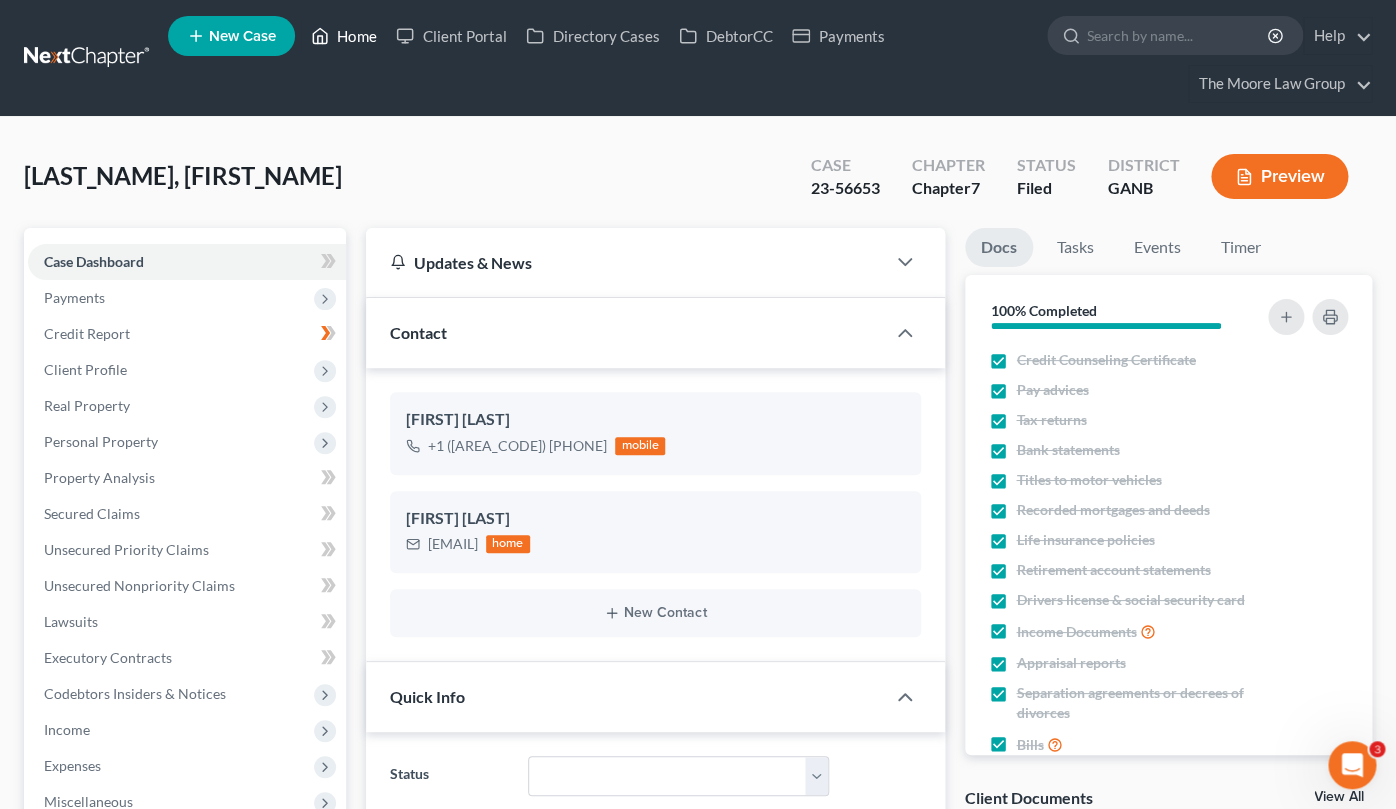 click on "Home" at bounding box center [343, 36] 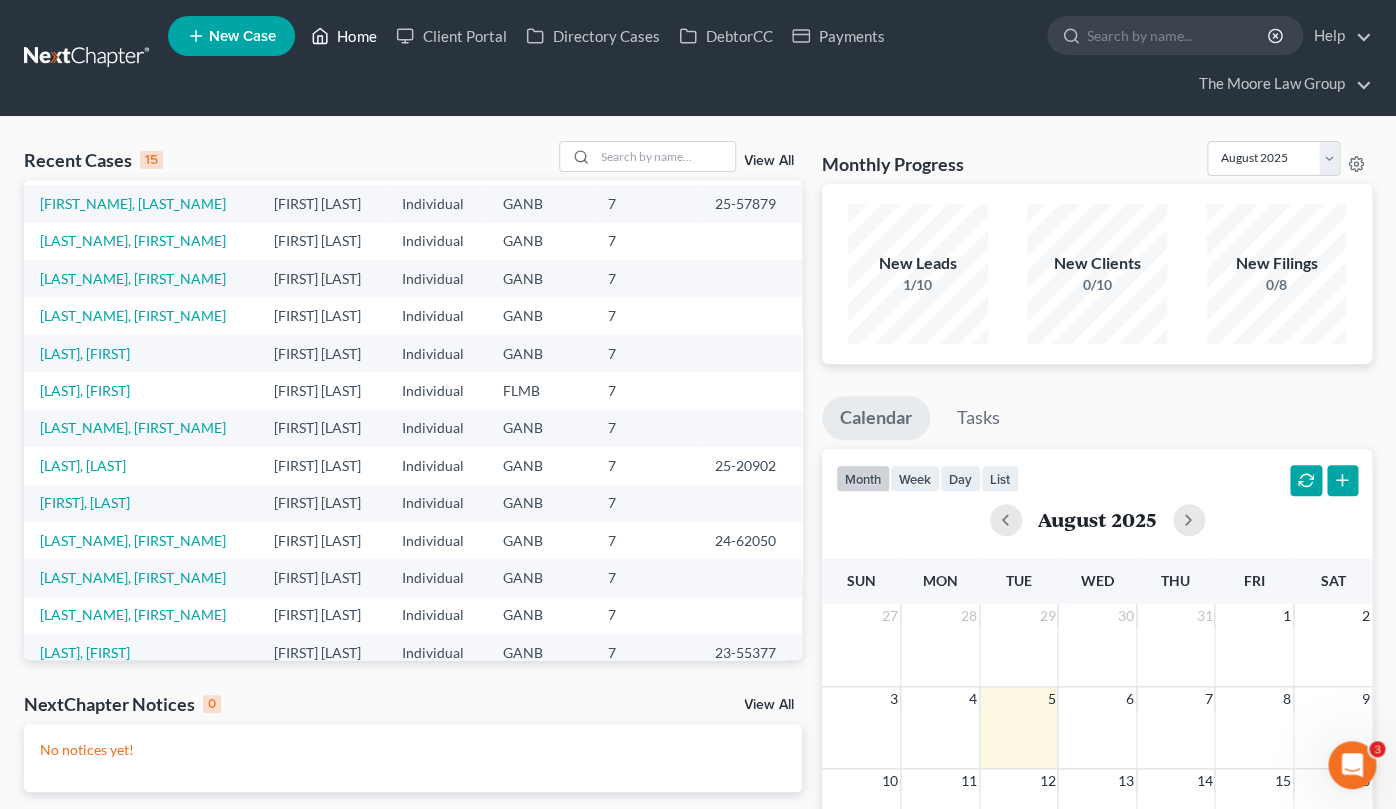 scroll, scrollTop: 138, scrollLeft: 0, axis: vertical 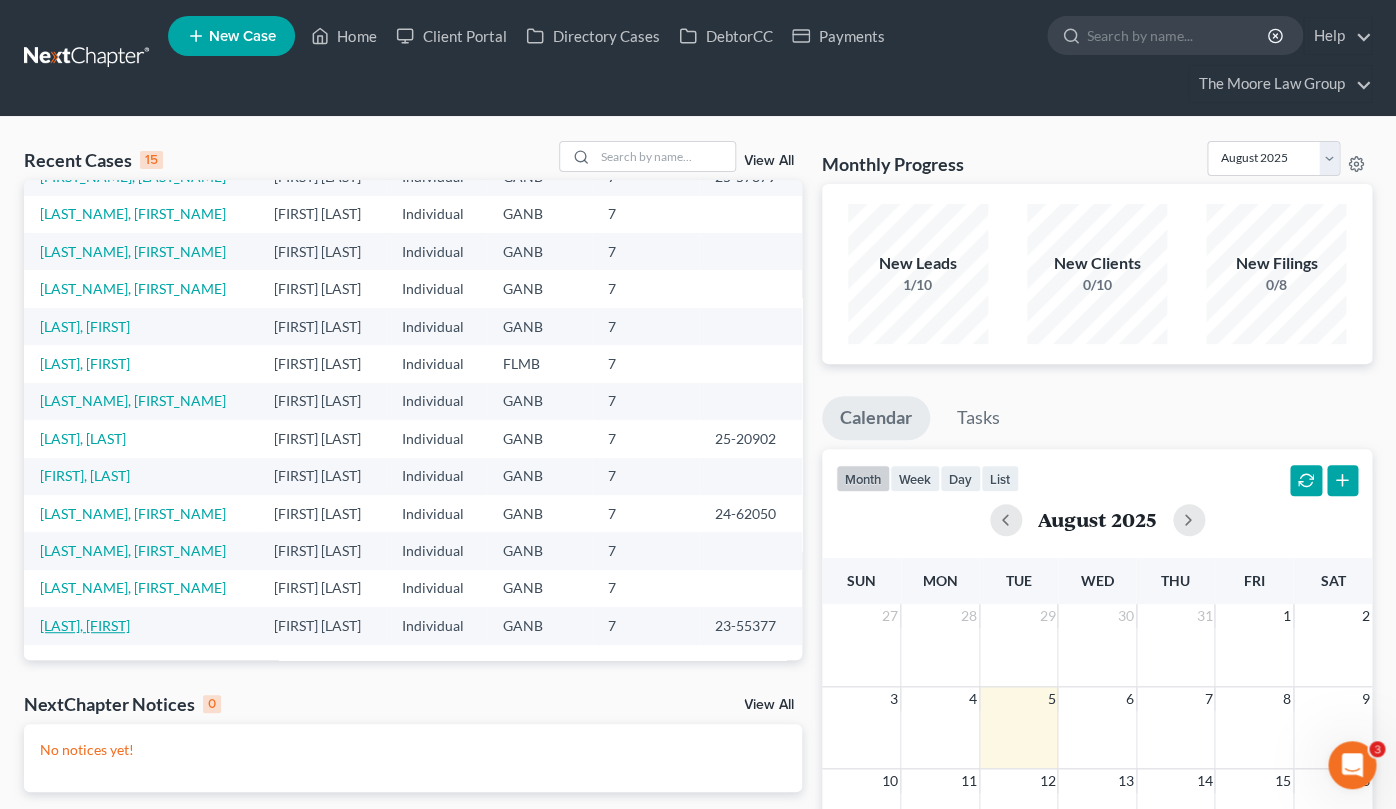 click on "[LAST], [FIRST]" at bounding box center [85, 625] 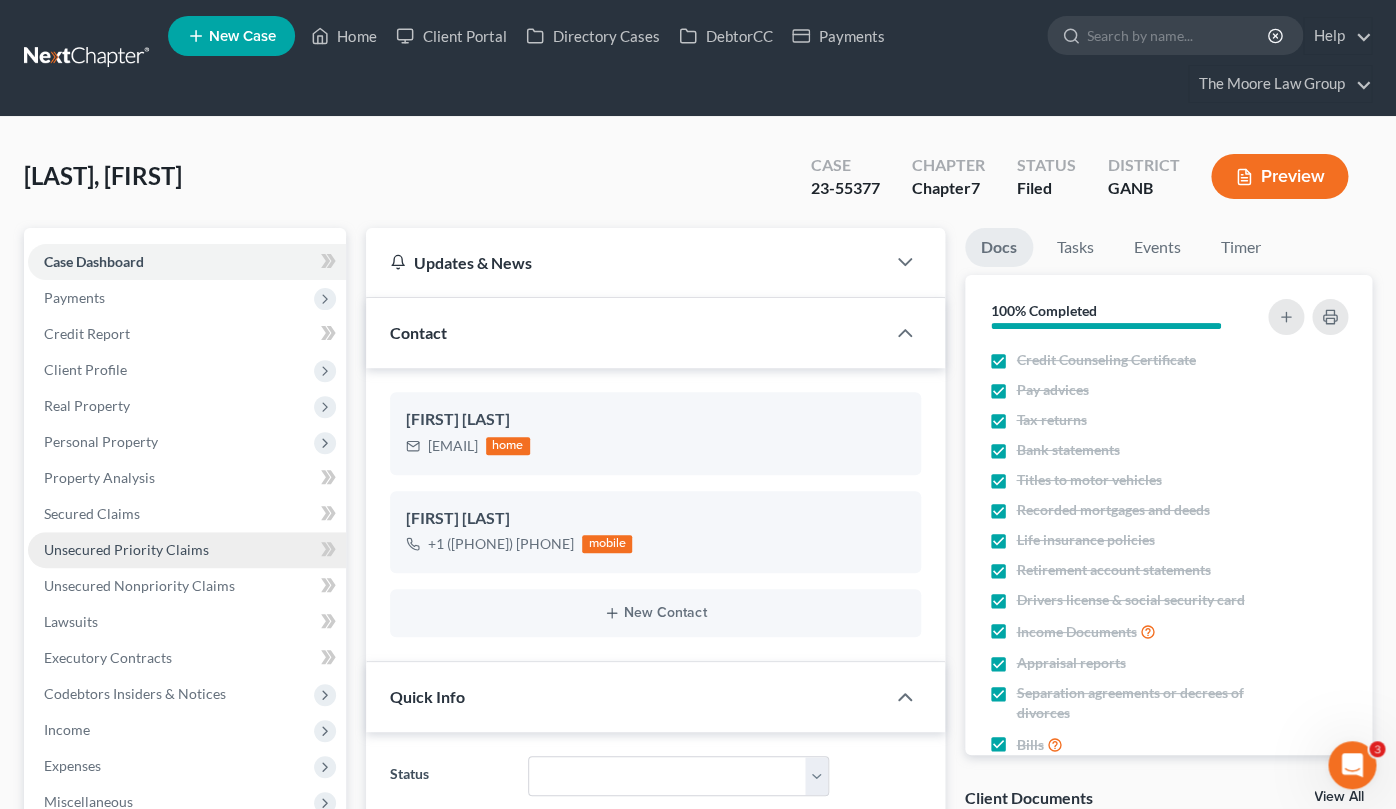 scroll, scrollTop: 356, scrollLeft: 0, axis: vertical 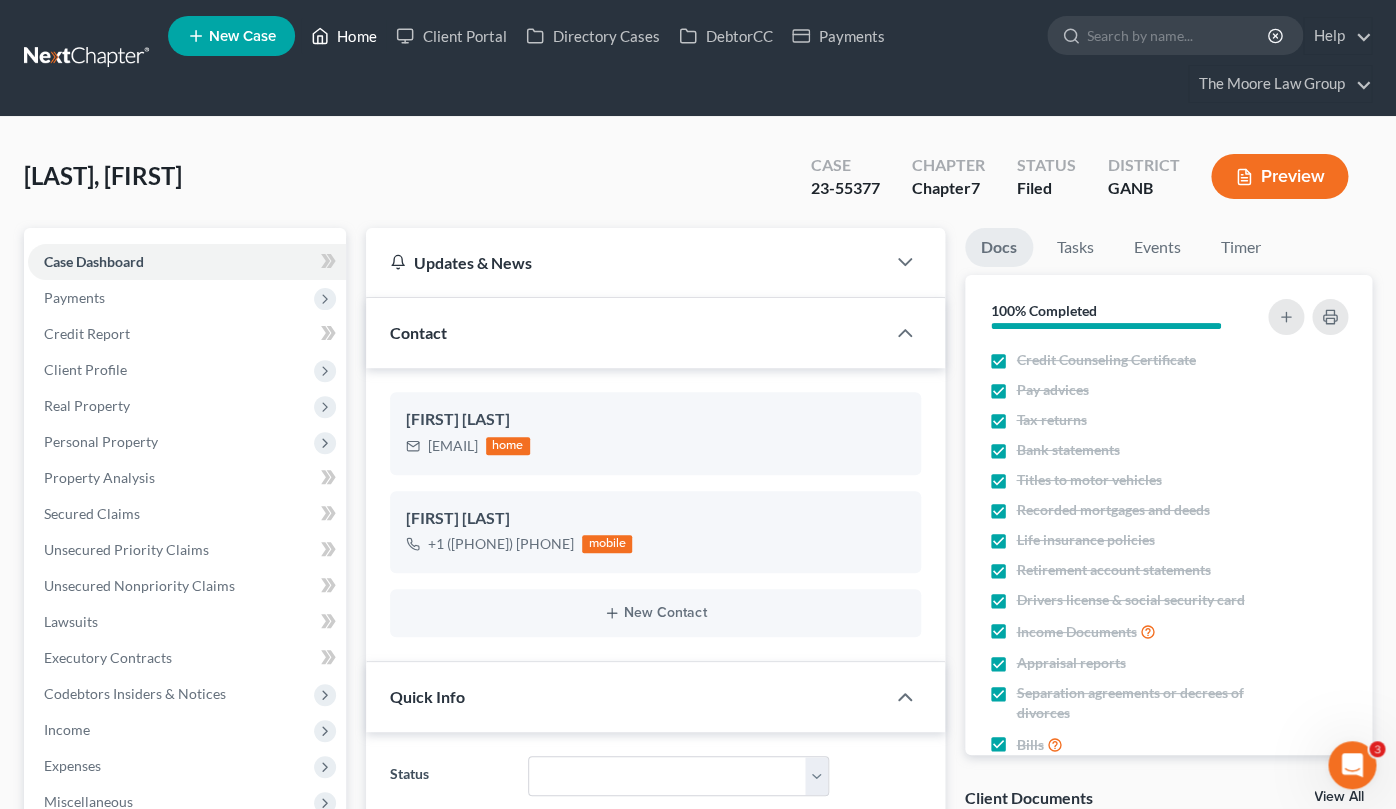click on "Home" at bounding box center (343, 36) 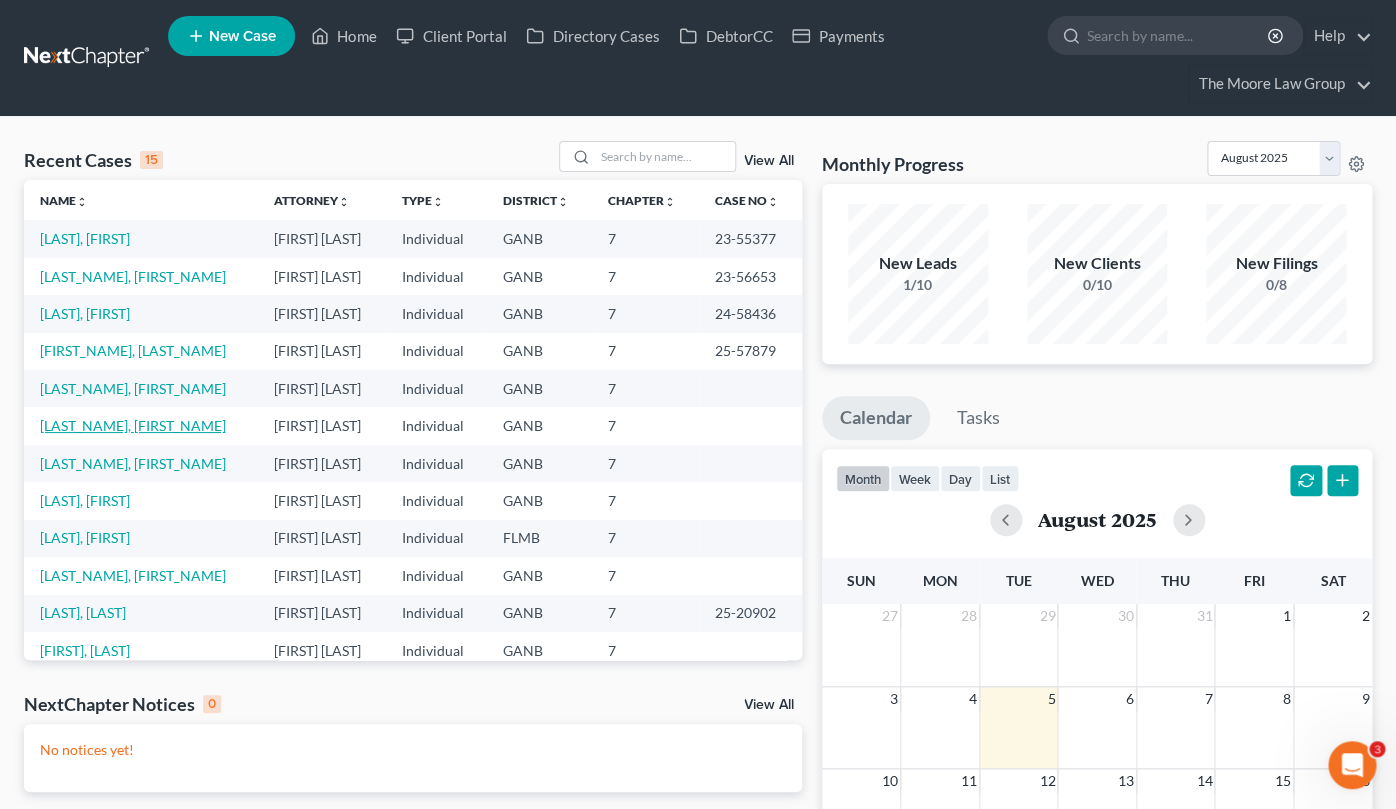 click on "[LAST_NAME], [FIRST_NAME]" at bounding box center (133, 425) 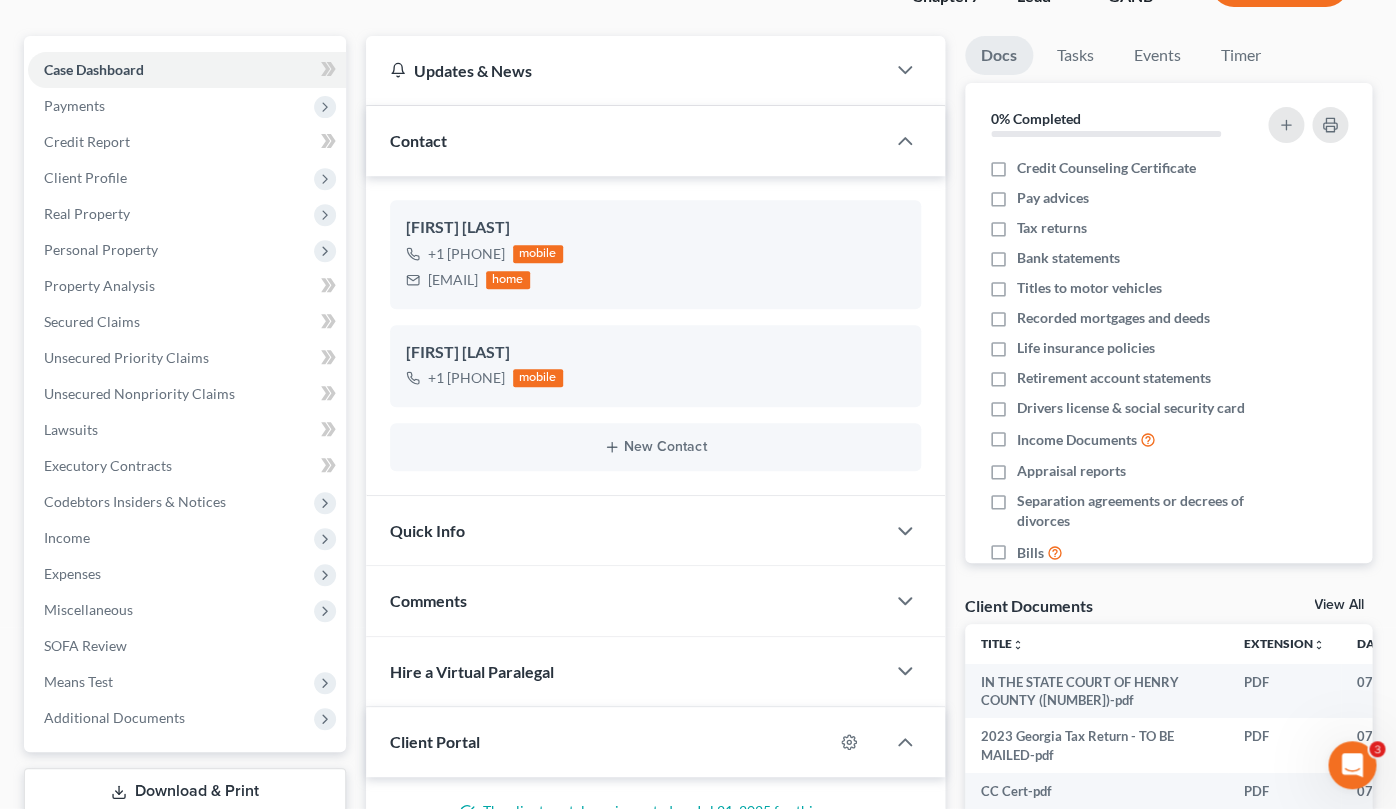 scroll, scrollTop: 275, scrollLeft: 0, axis: vertical 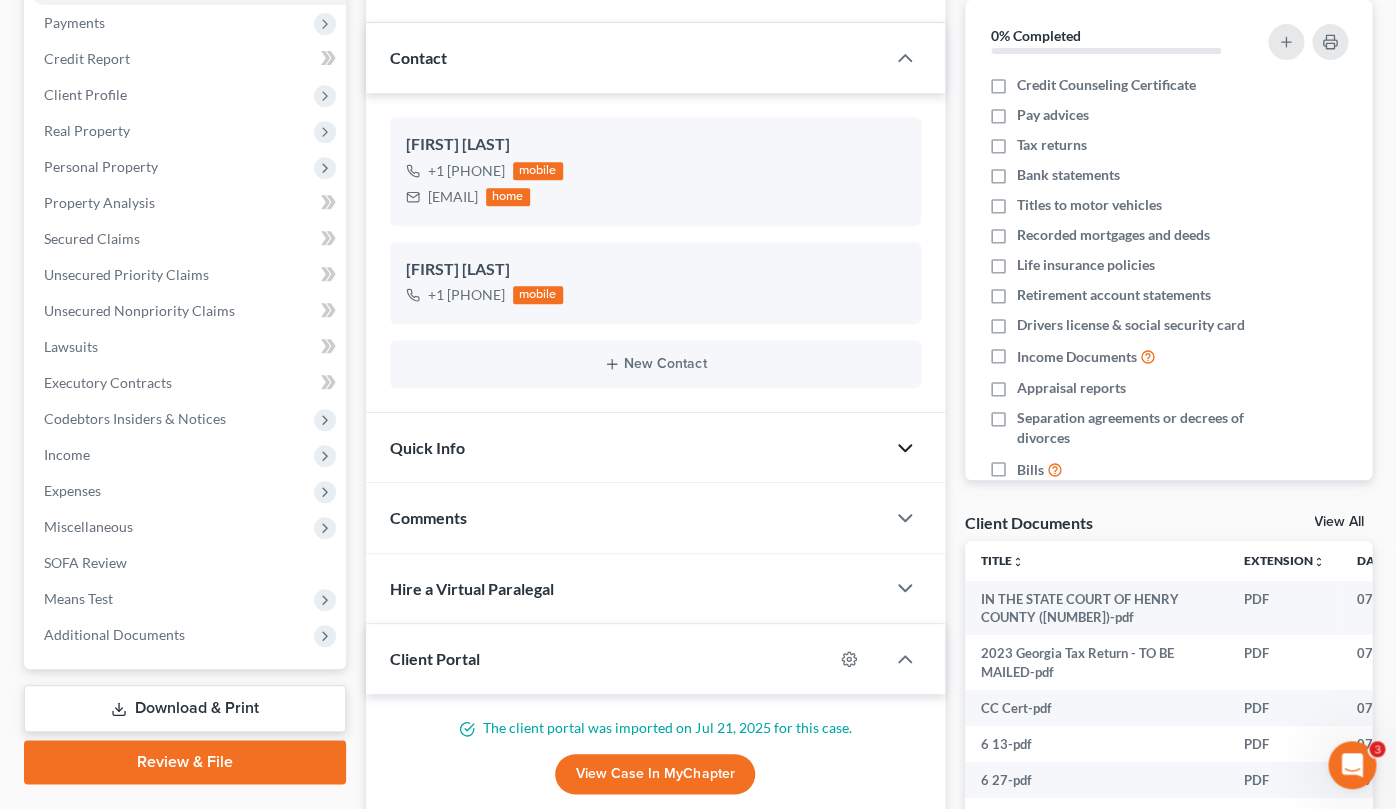 click 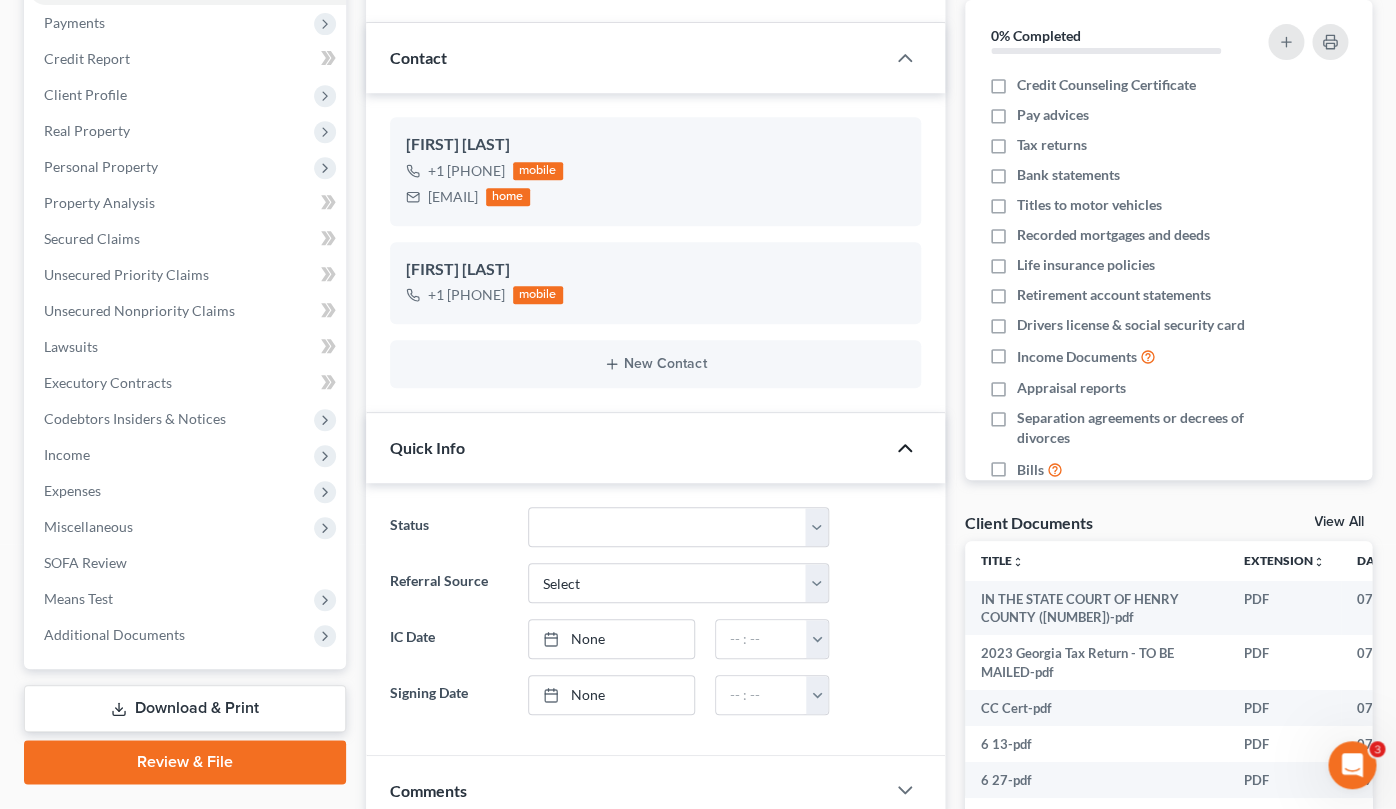 click 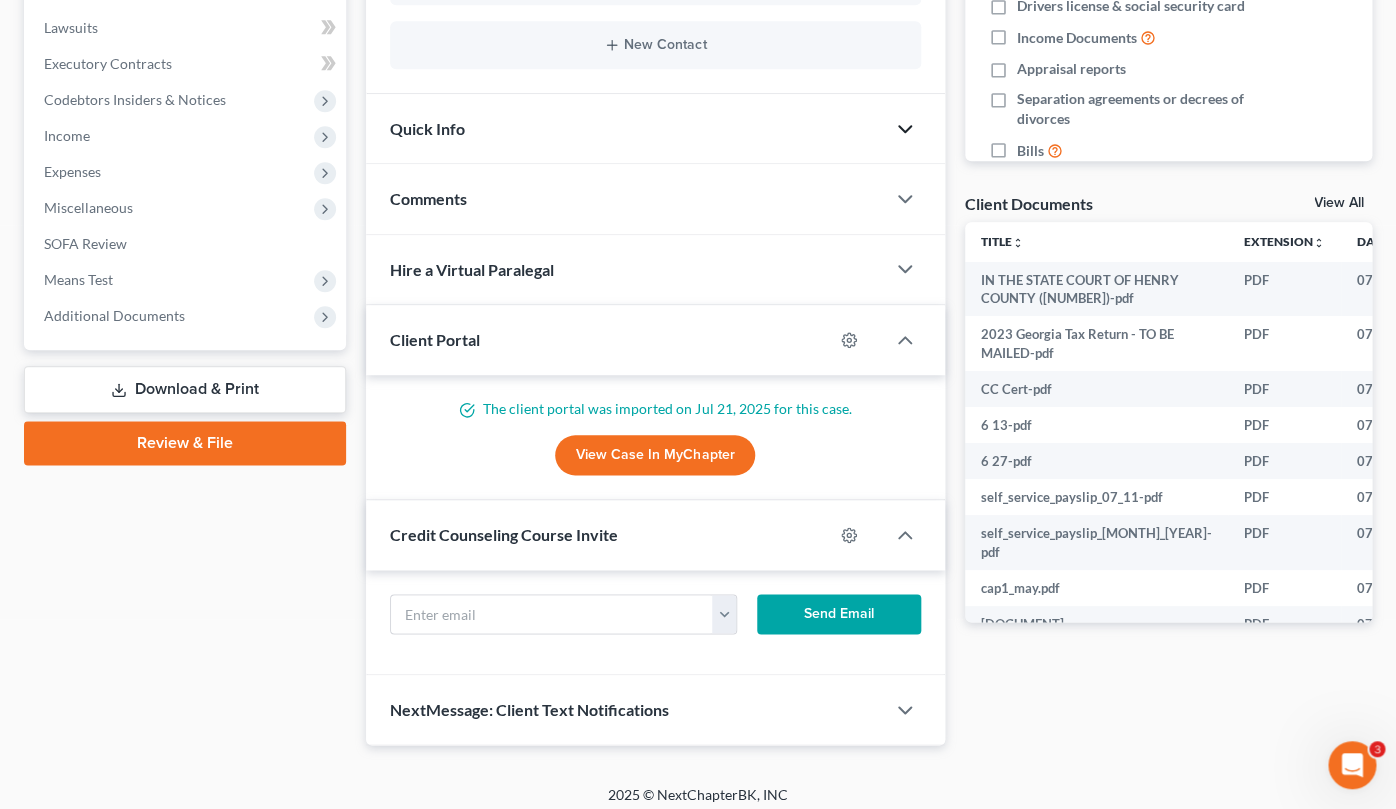 scroll, scrollTop: 606, scrollLeft: 0, axis: vertical 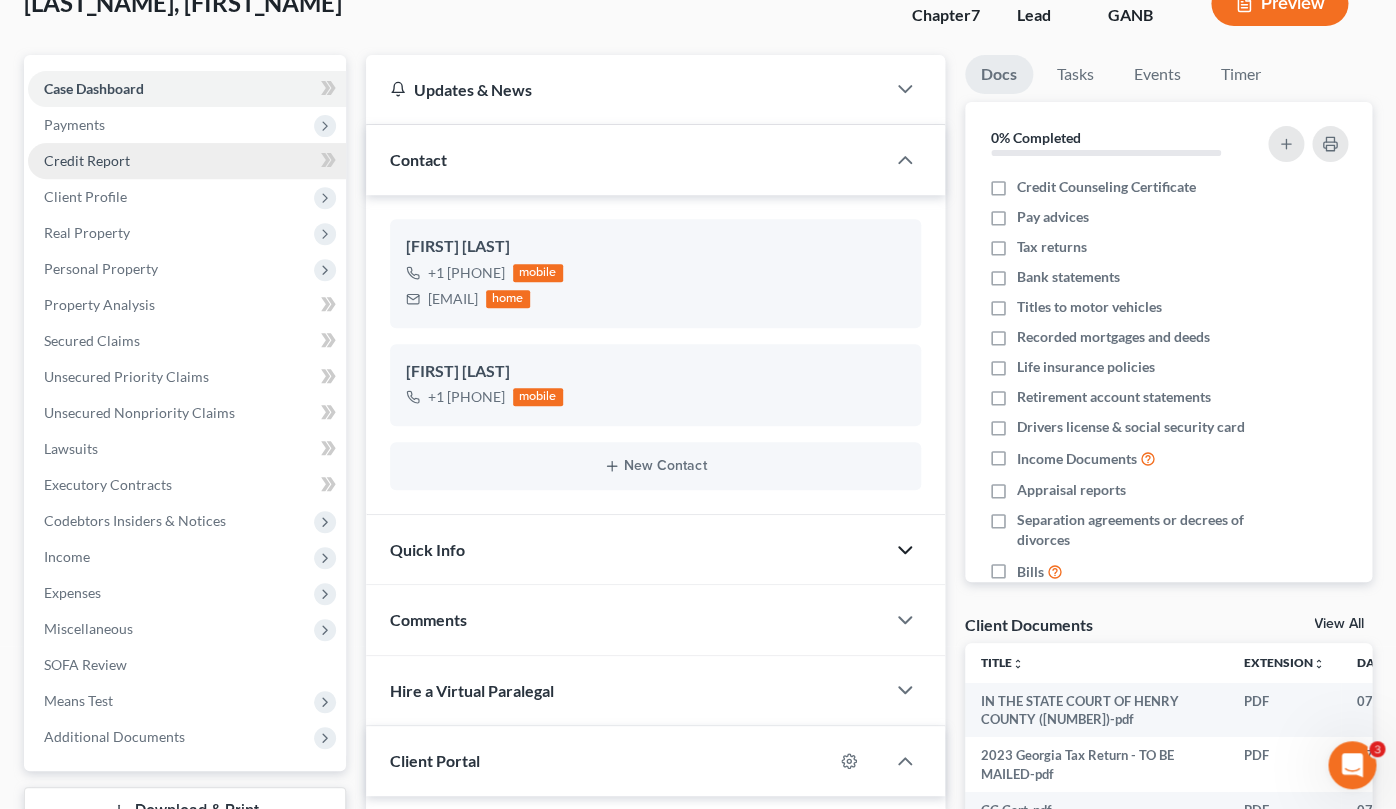 click on "Credit Report" at bounding box center (187, 161) 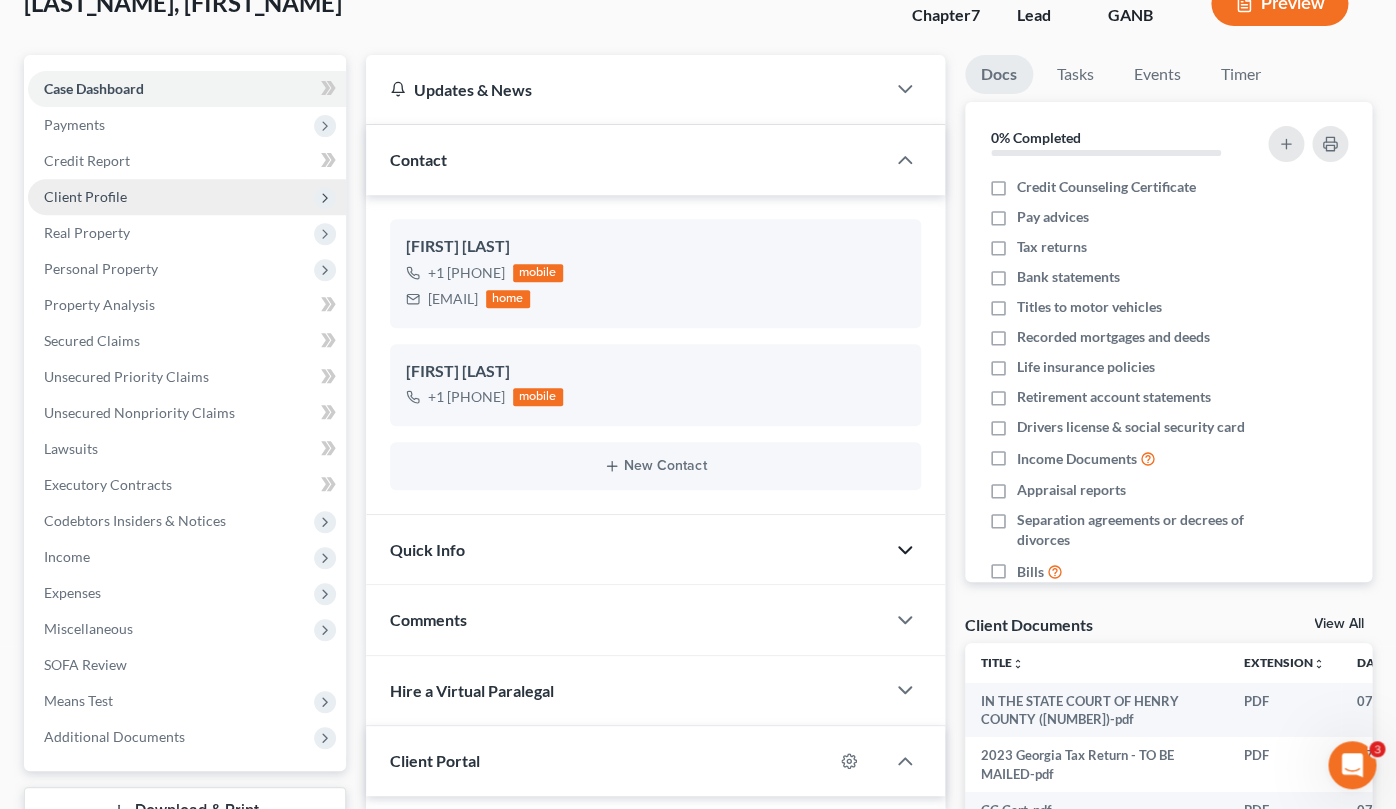 click on "Client Profile" at bounding box center [187, 197] 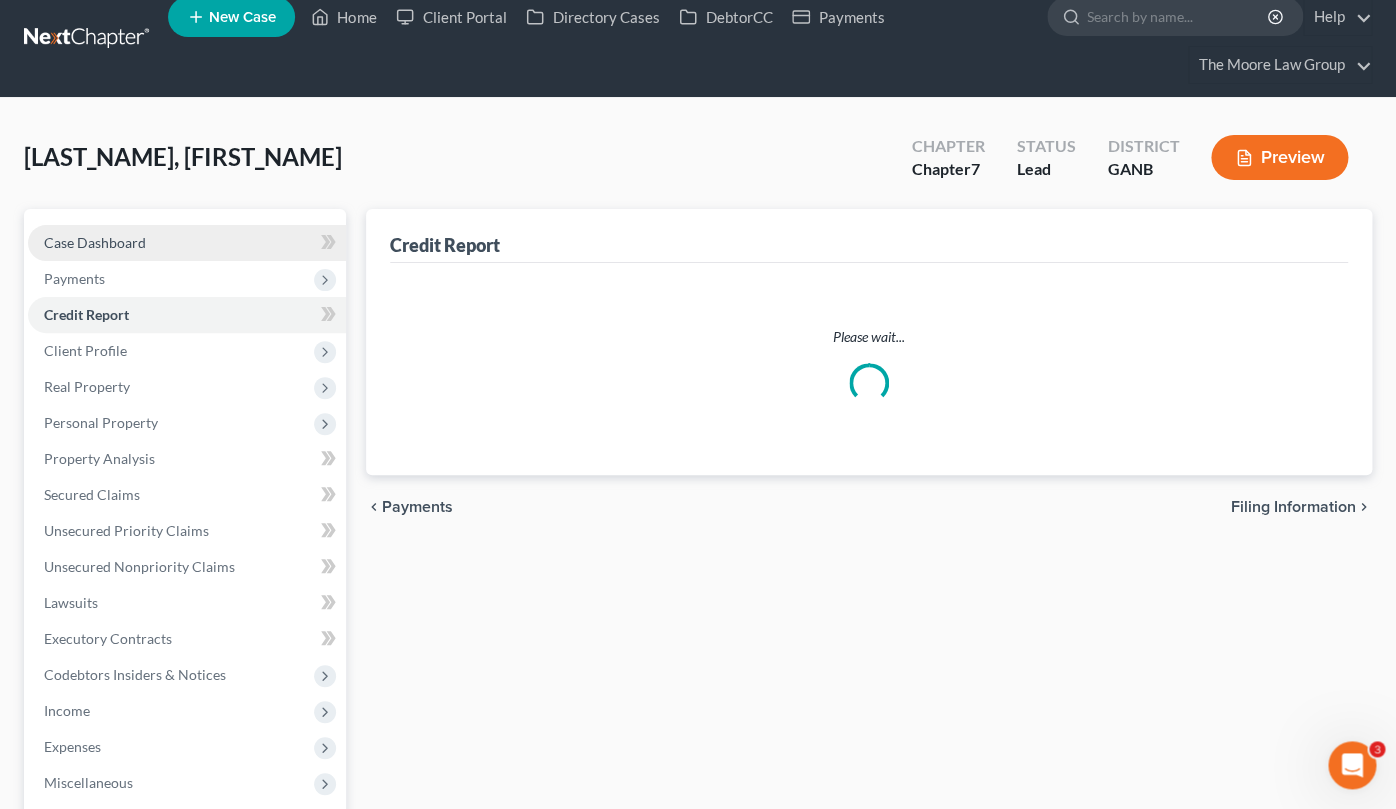 click on "Case Dashboard" at bounding box center (187, 243) 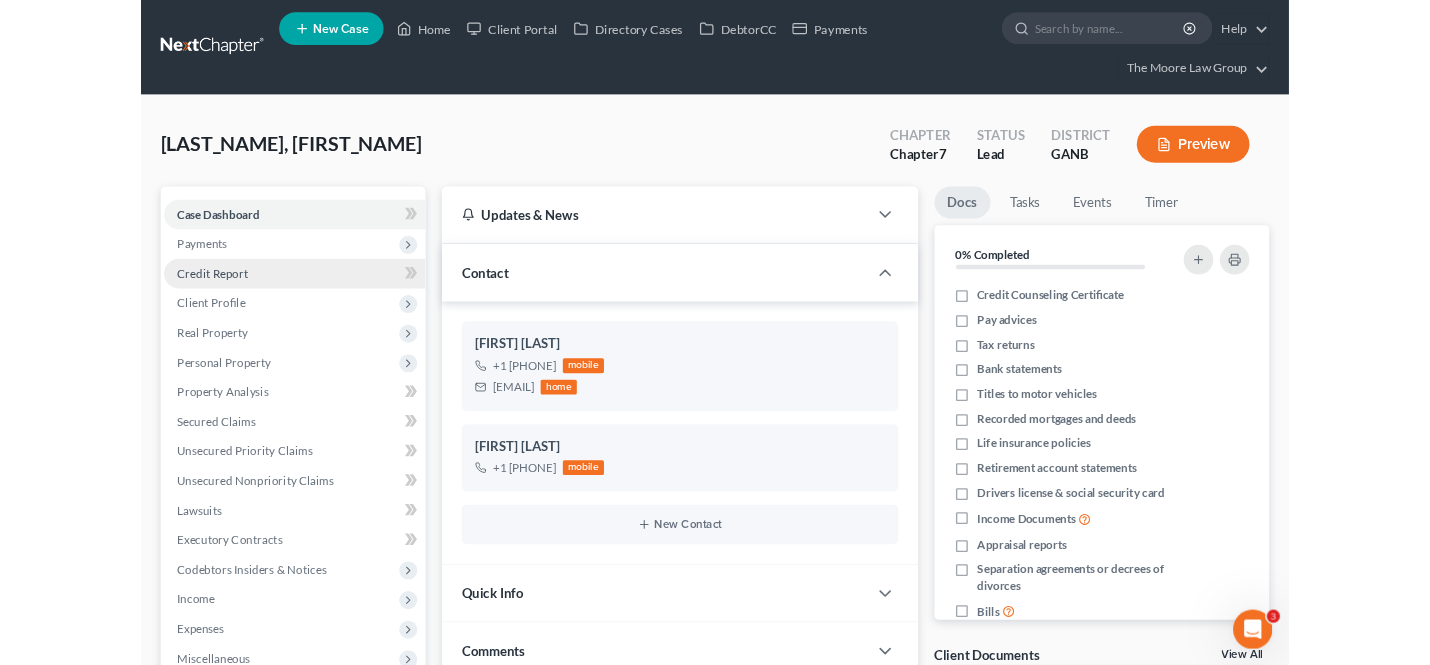 scroll, scrollTop: 0, scrollLeft: 0, axis: both 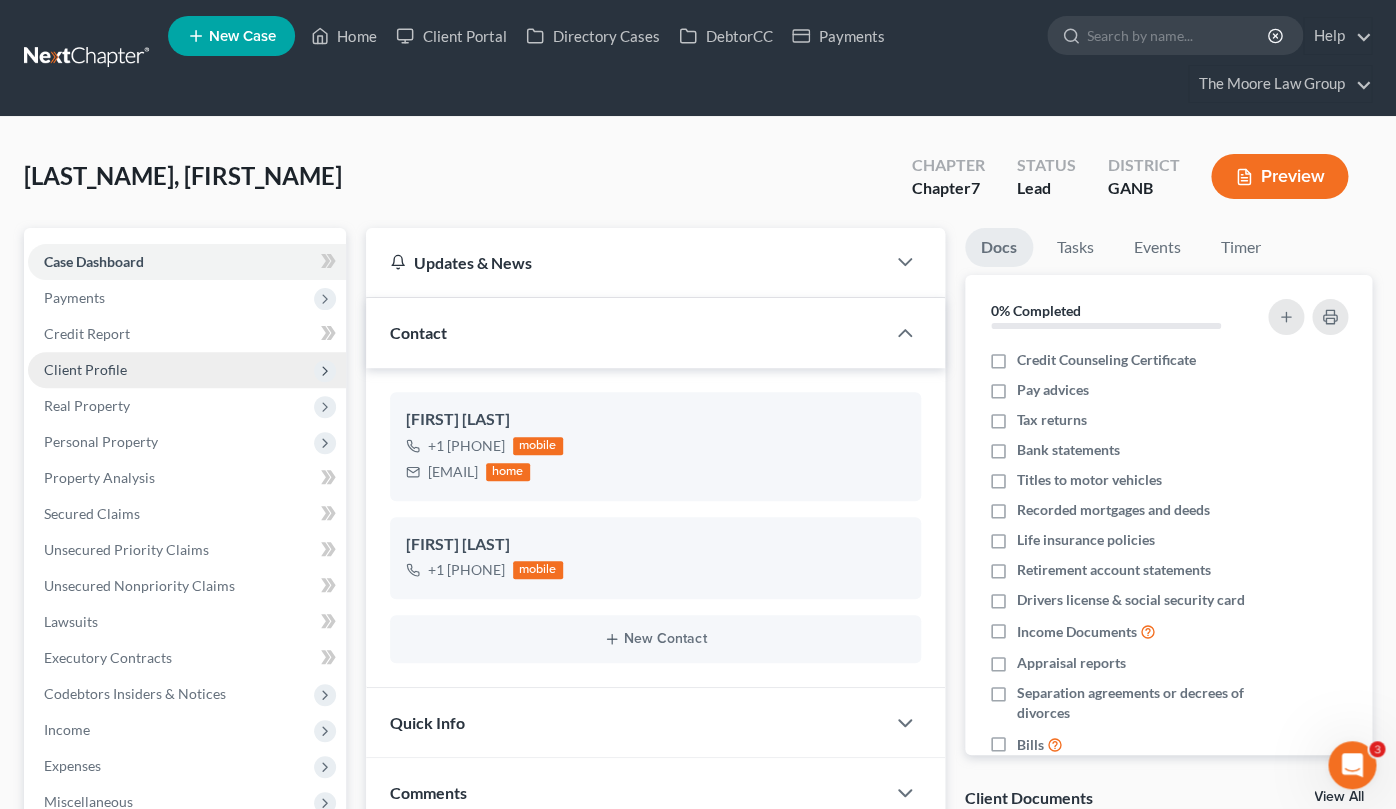 click on "Client Profile" at bounding box center (85, 369) 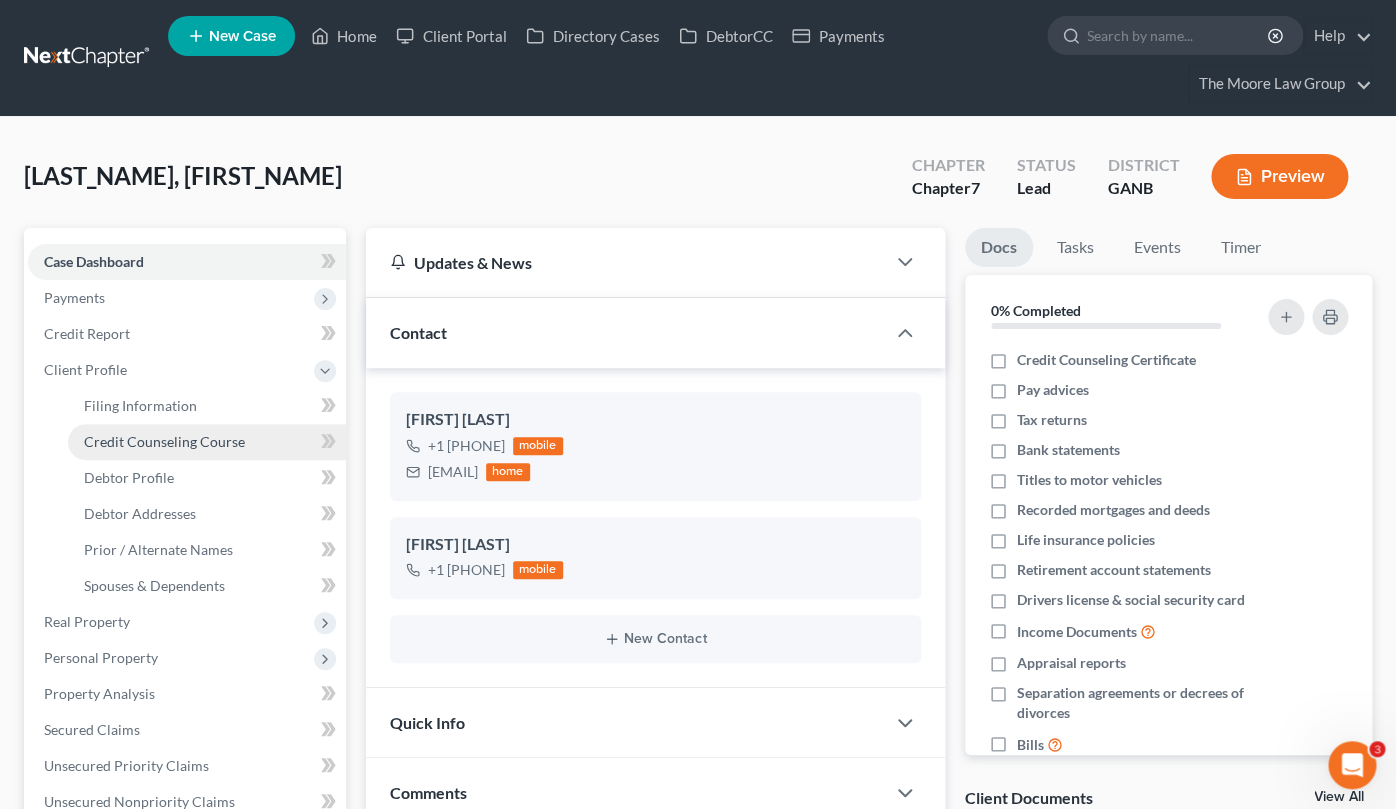 click on "Credit Counseling Course" at bounding box center (164, 441) 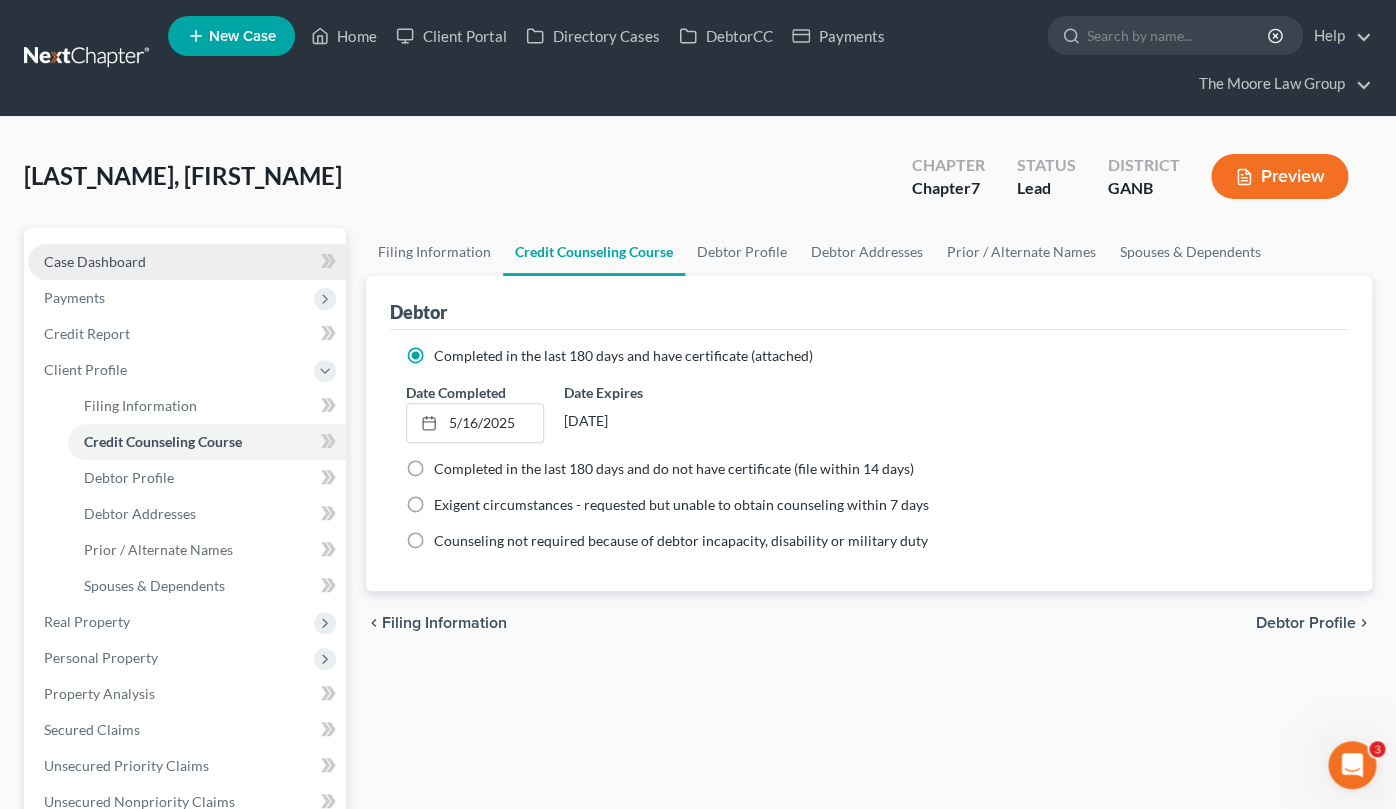 click on "Case Dashboard" at bounding box center [95, 261] 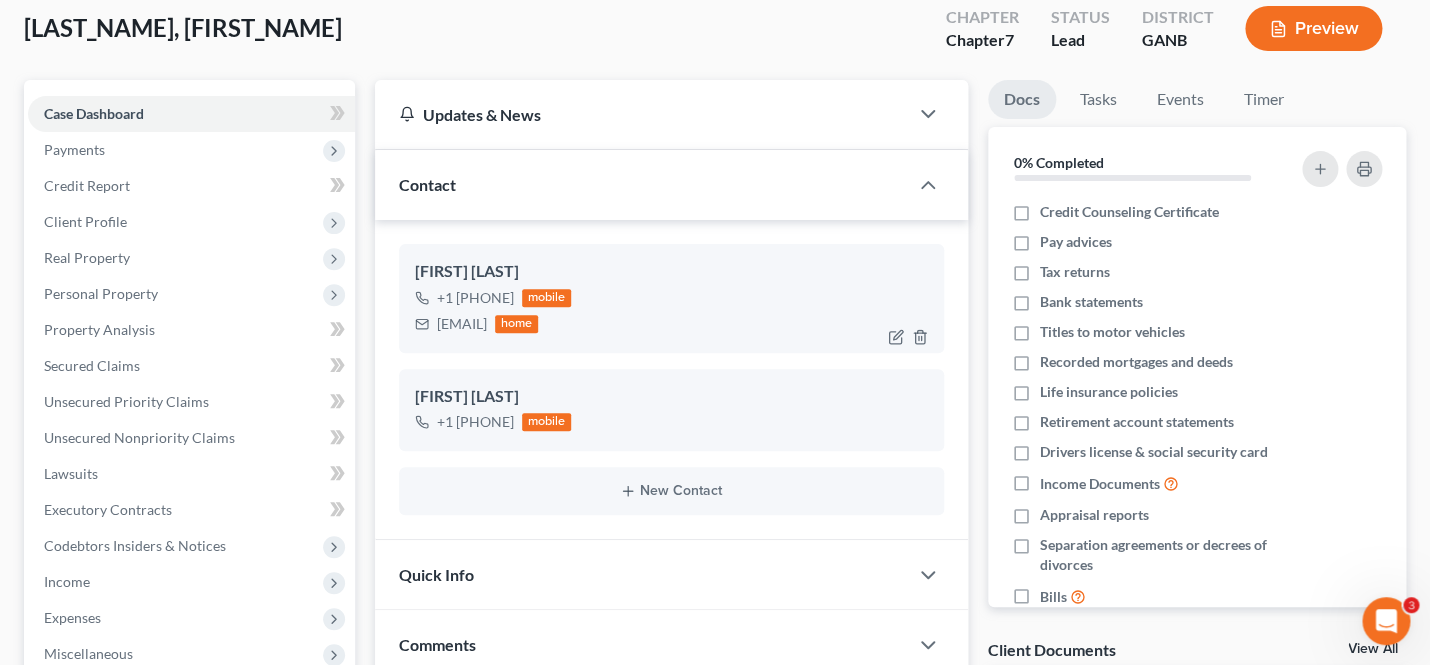 scroll, scrollTop: 0, scrollLeft: 0, axis: both 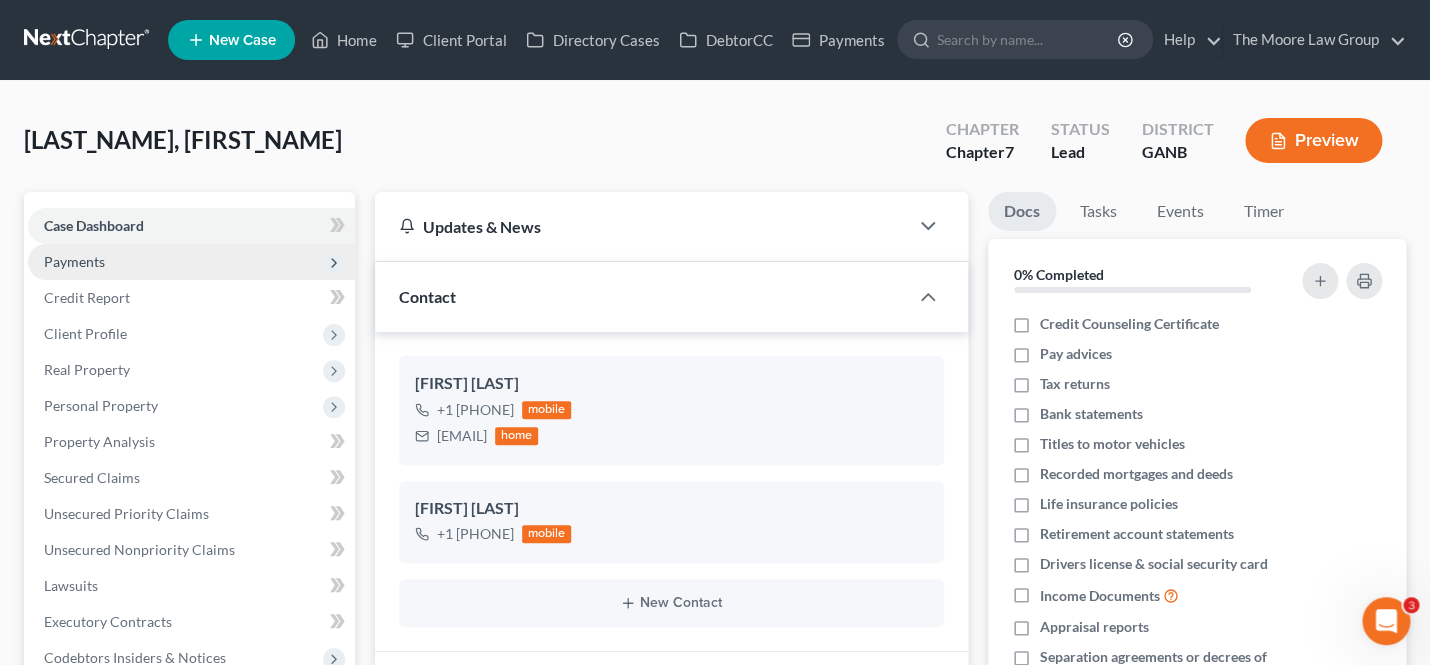 click on "Payments" at bounding box center (191, 262) 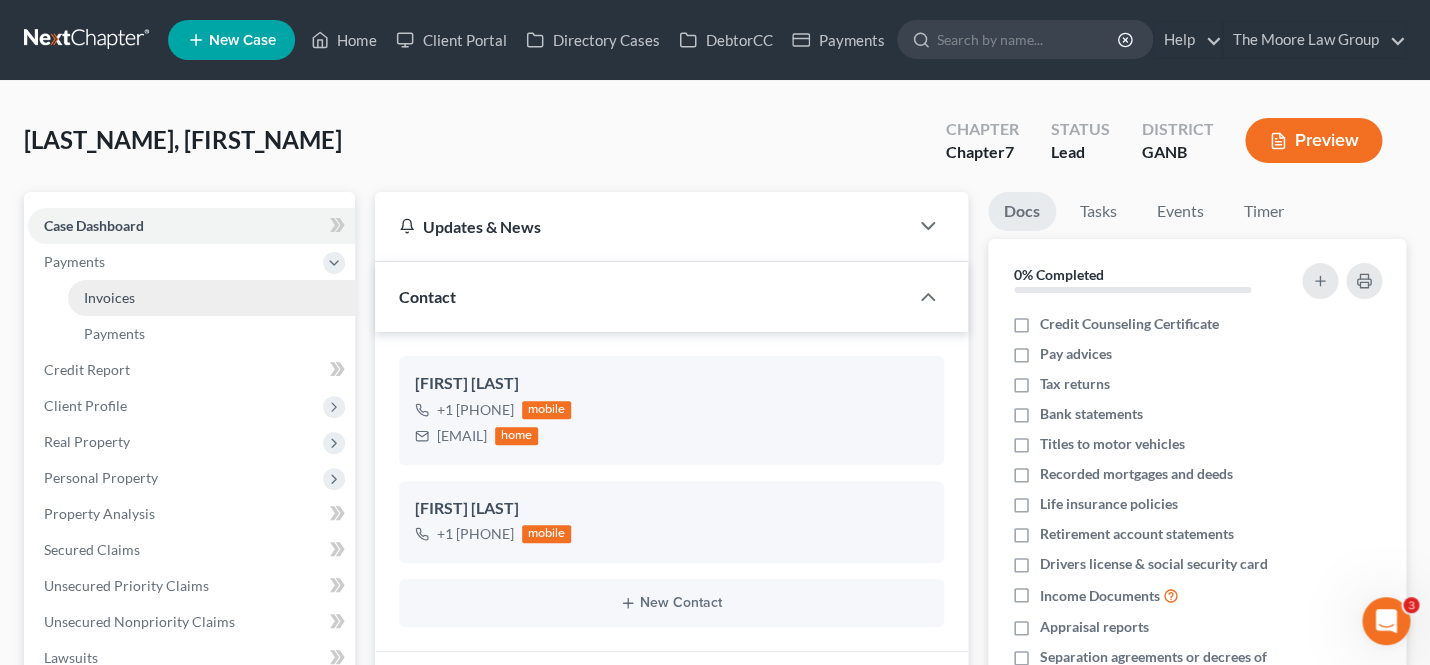 click on "Invoices" at bounding box center [211, 298] 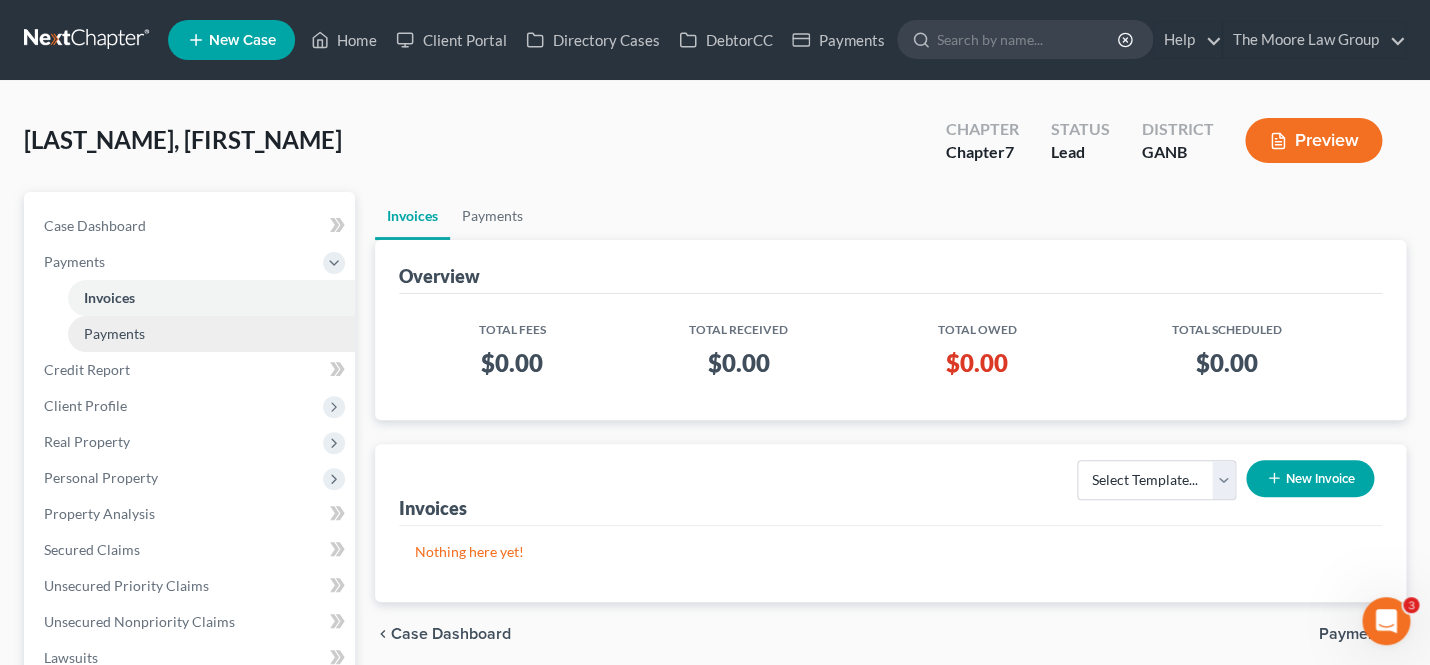 click on "Payments" at bounding box center [211, 334] 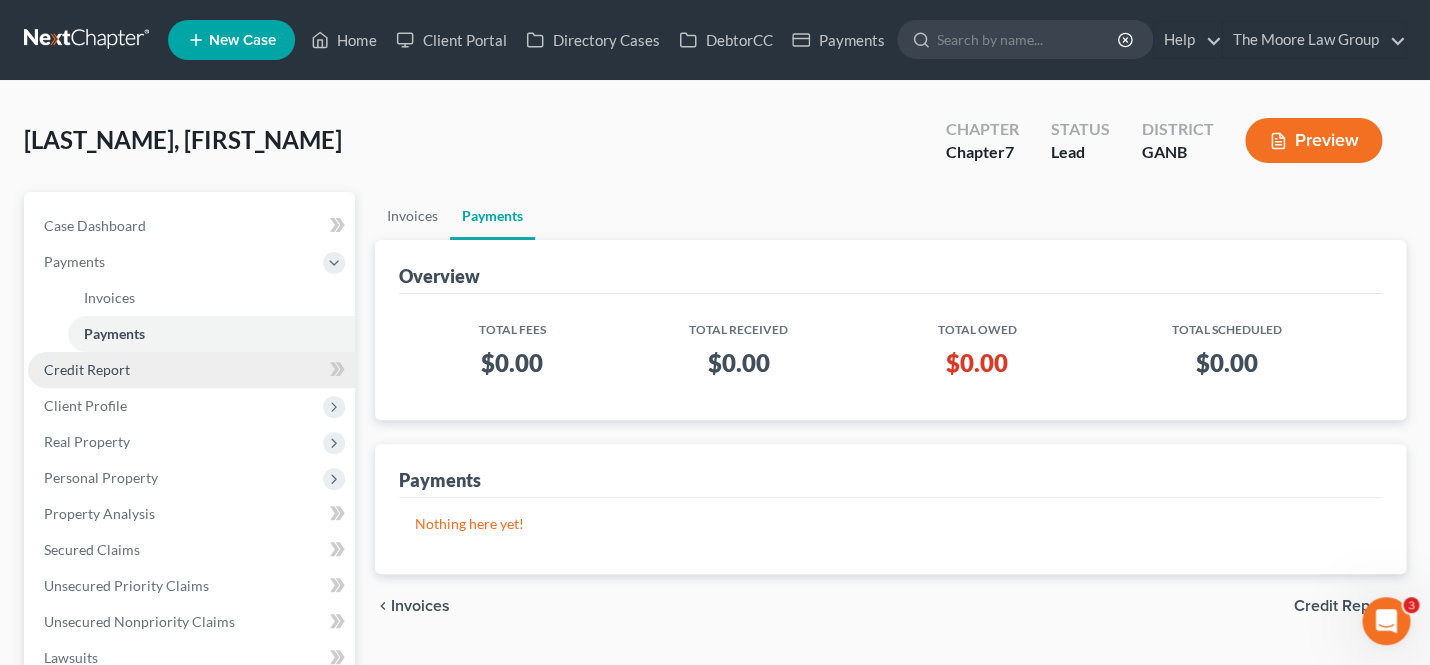 click on "Credit Report" at bounding box center [87, 369] 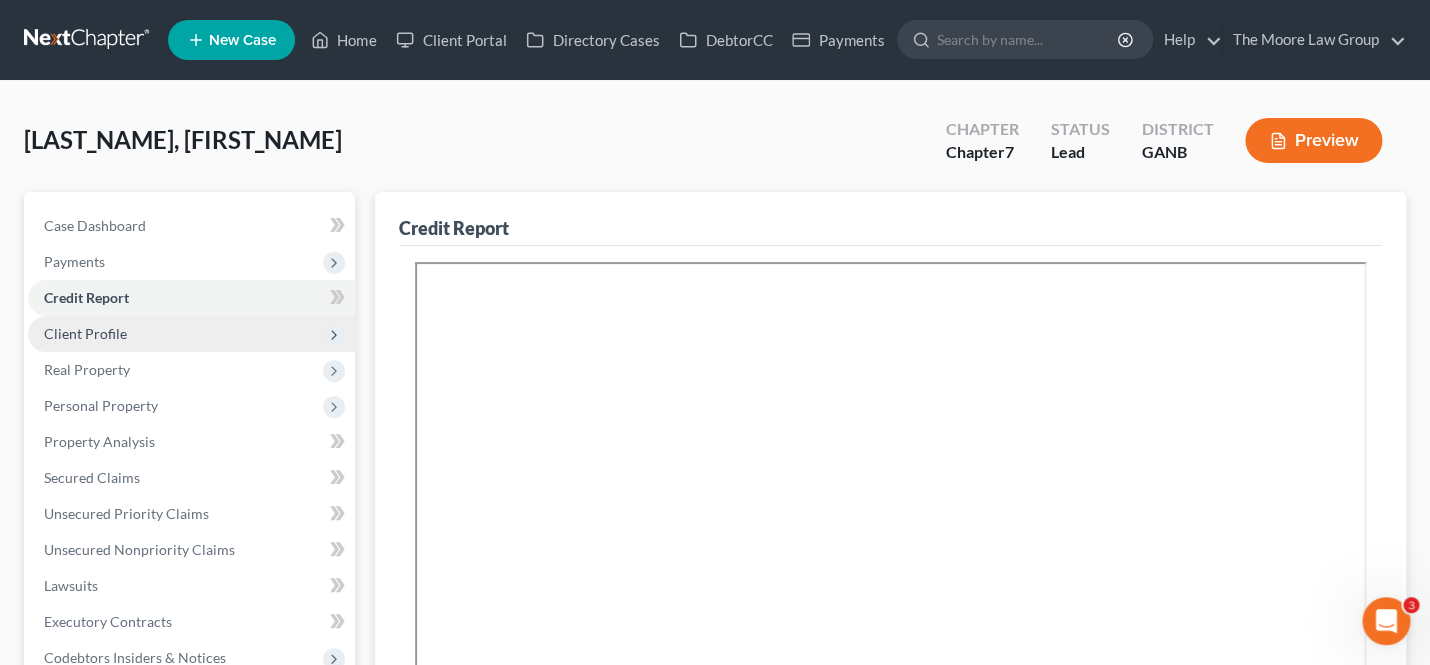 click on "Client Profile" at bounding box center [191, 334] 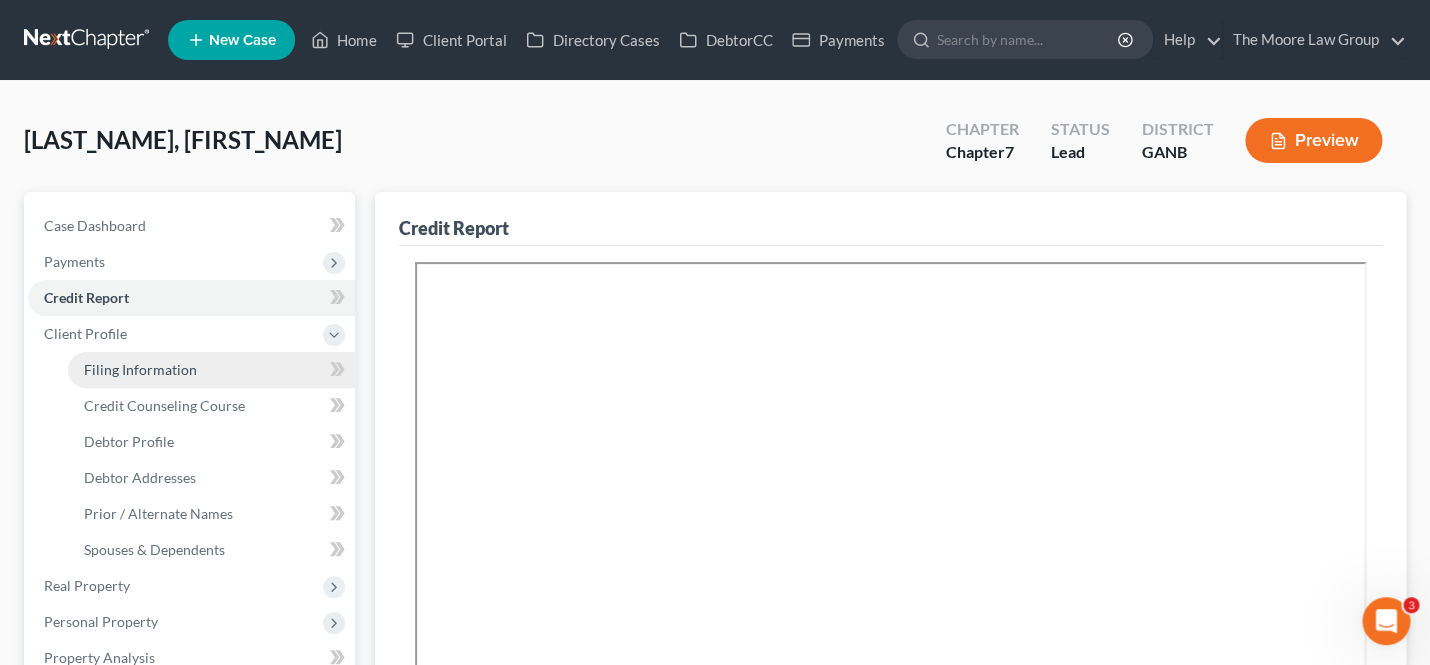 click on "Filing Information" at bounding box center [211, 370] 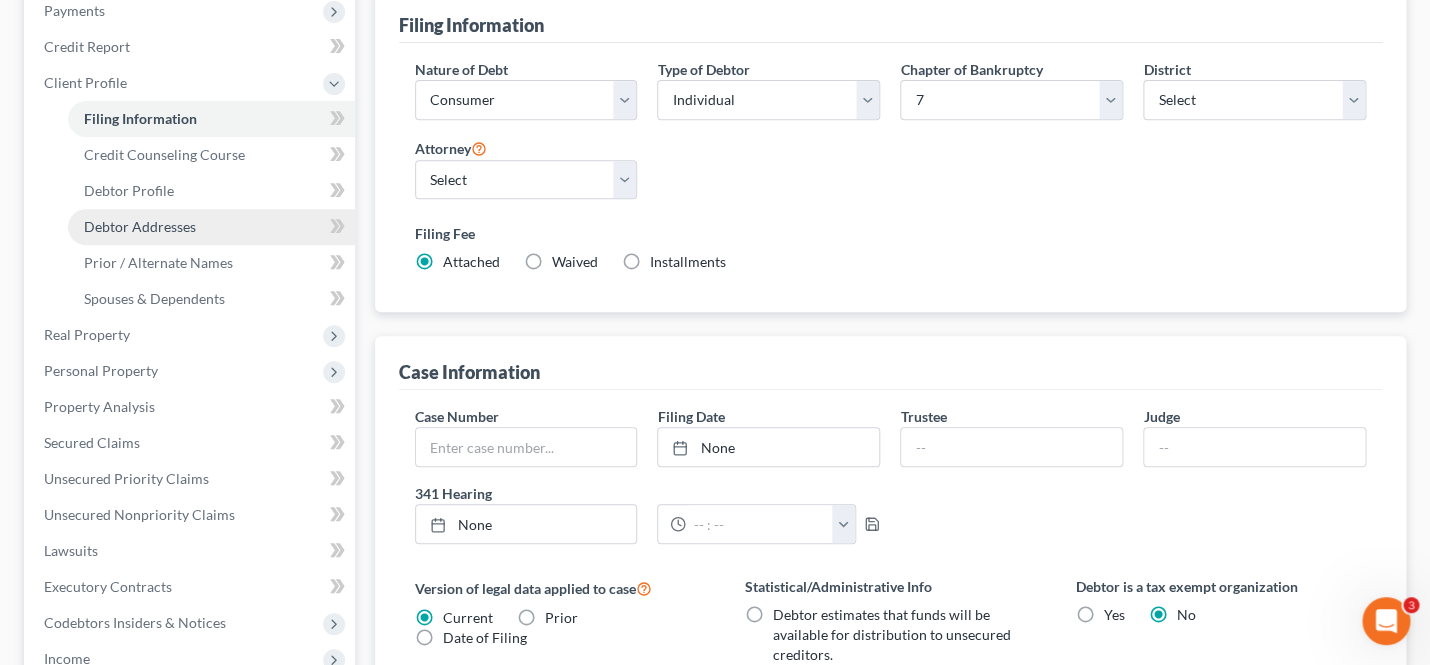 scroll, scrollTop: 209, scrollLeft: 0, axis: vertical 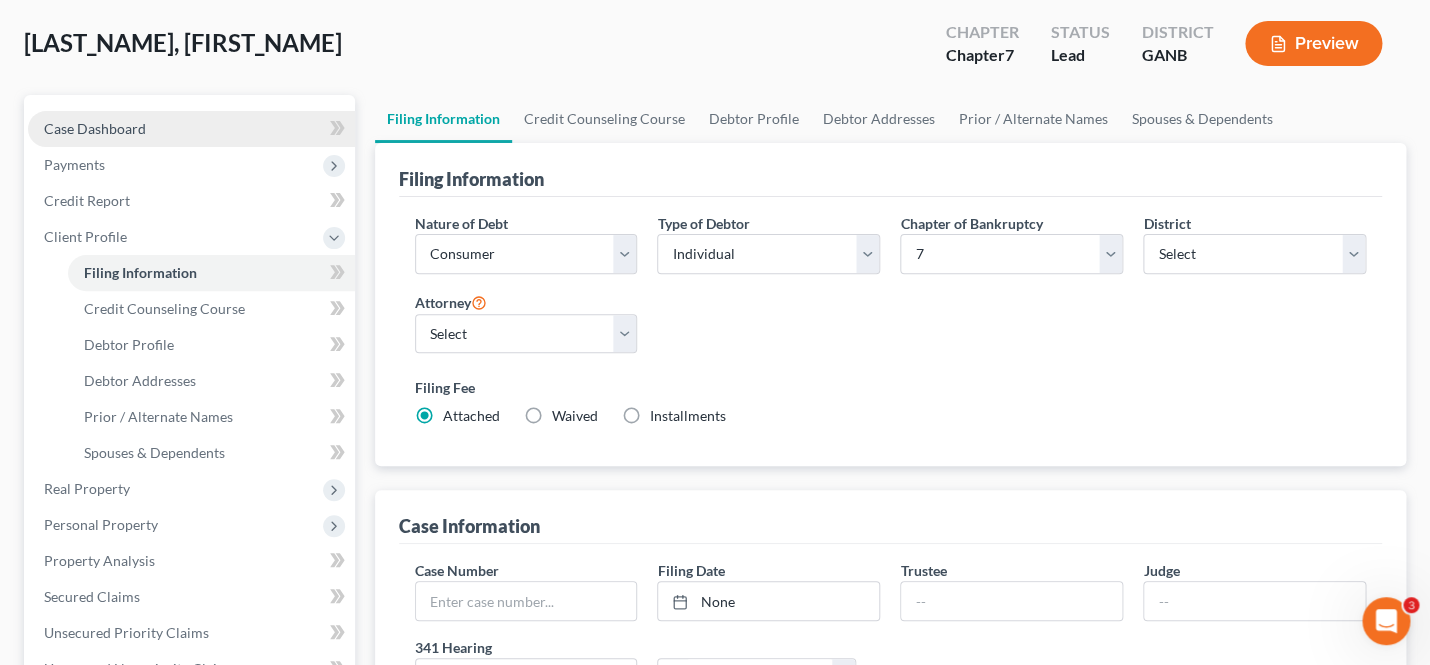 click on "Case Dashboard" at bounding box center (95, 128) 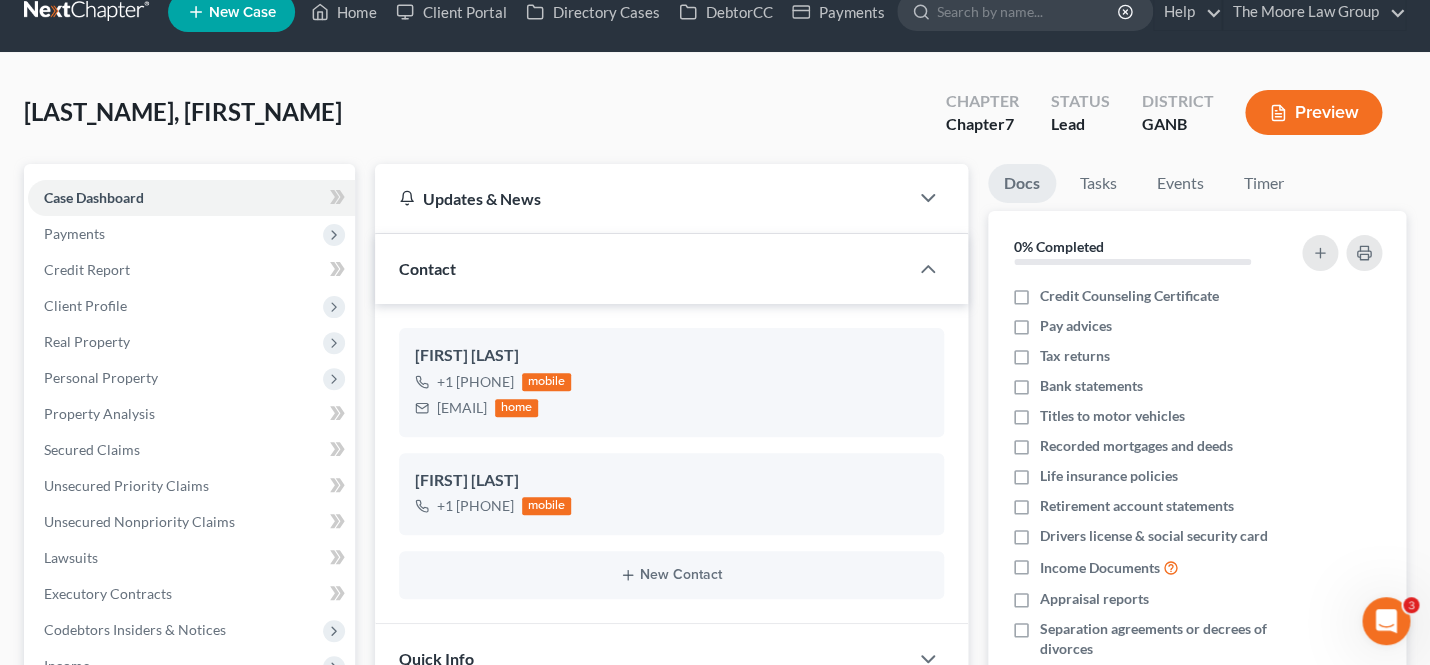 scroll, scrollTop: 5, scrollLeft: 0, axis: vertical 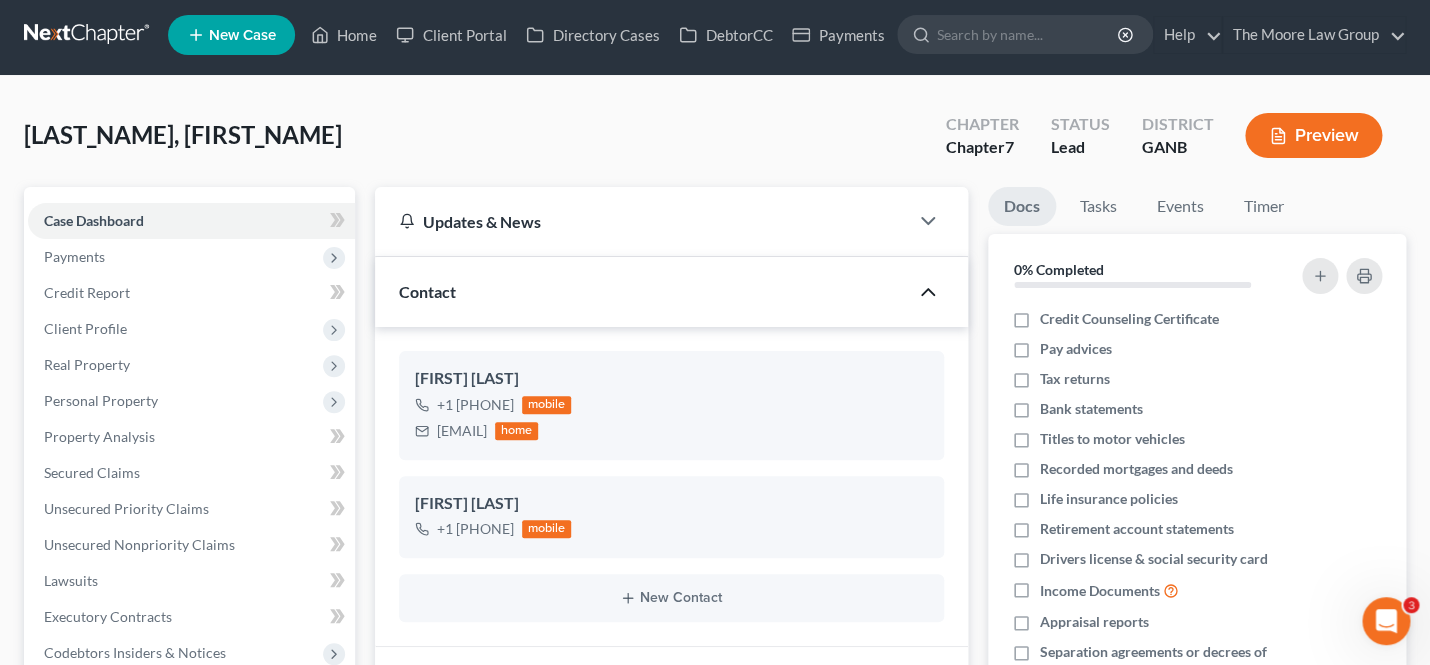 click 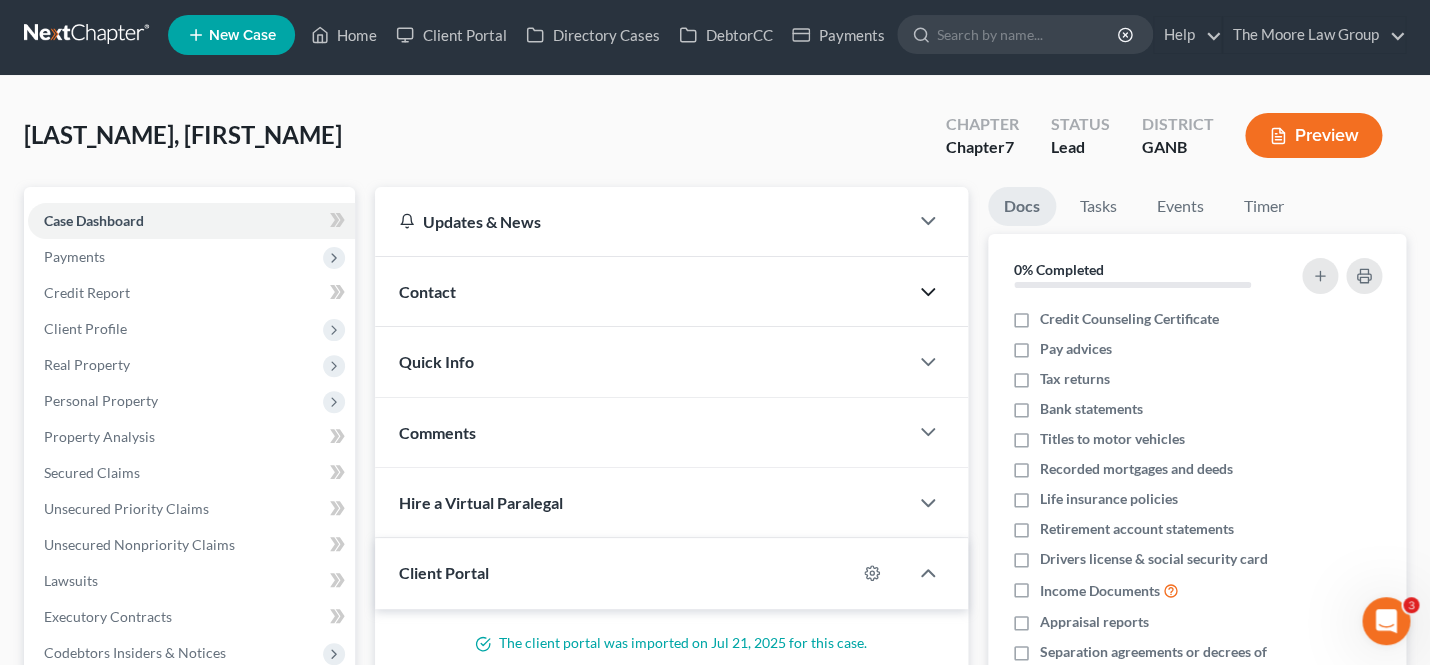 click 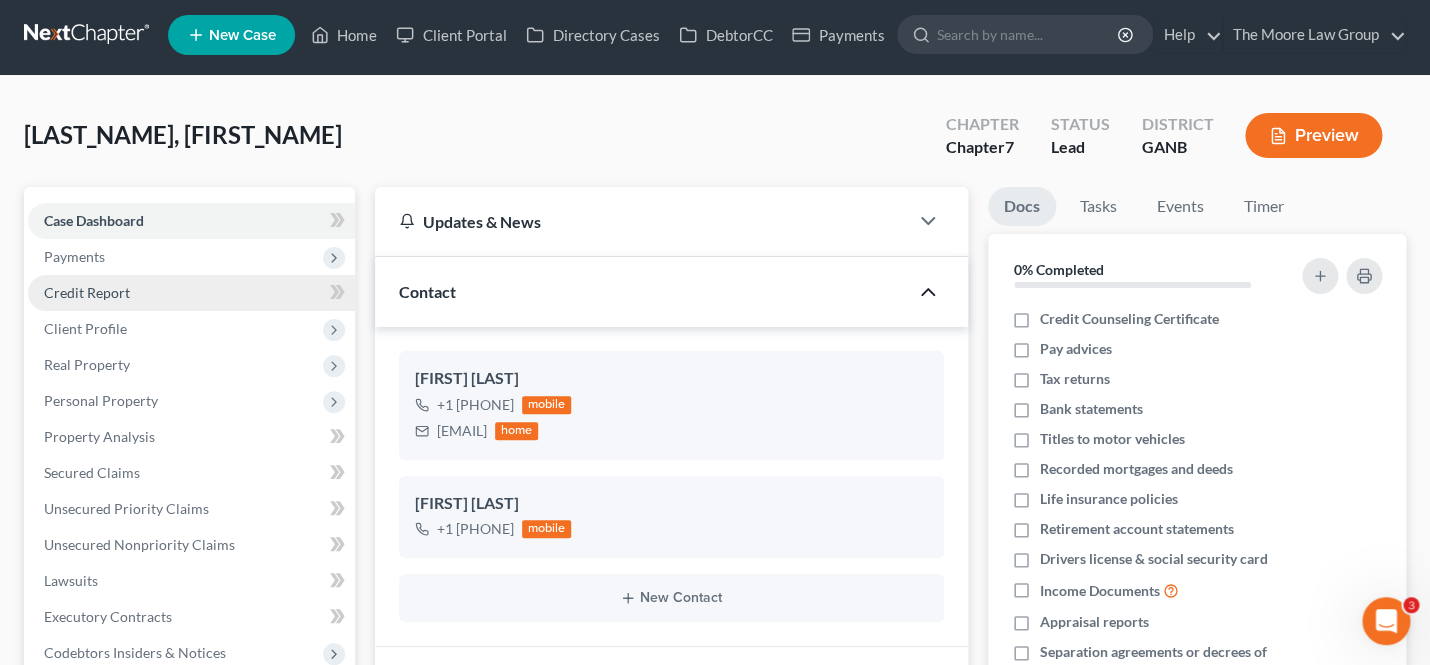 click on "Credit Report" at bounding box center (191, 293) 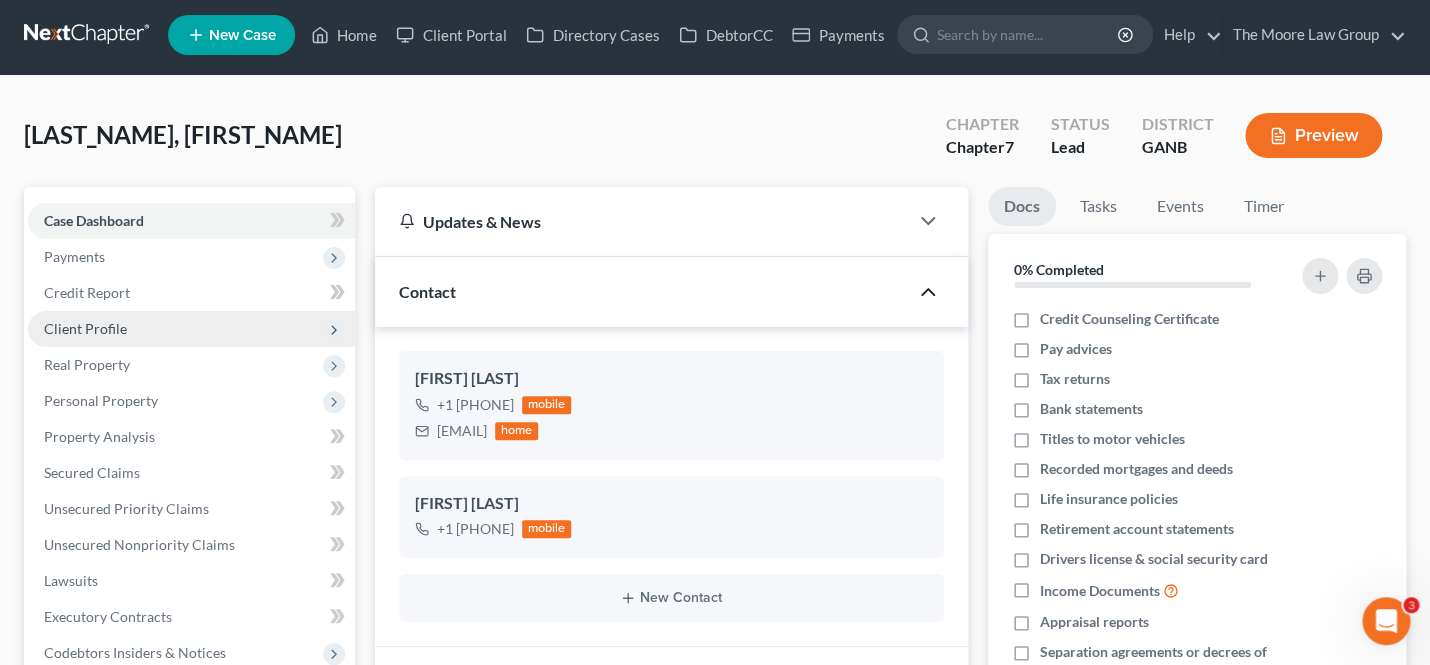 click on "Client Profile" at bounding box center (85, 328) 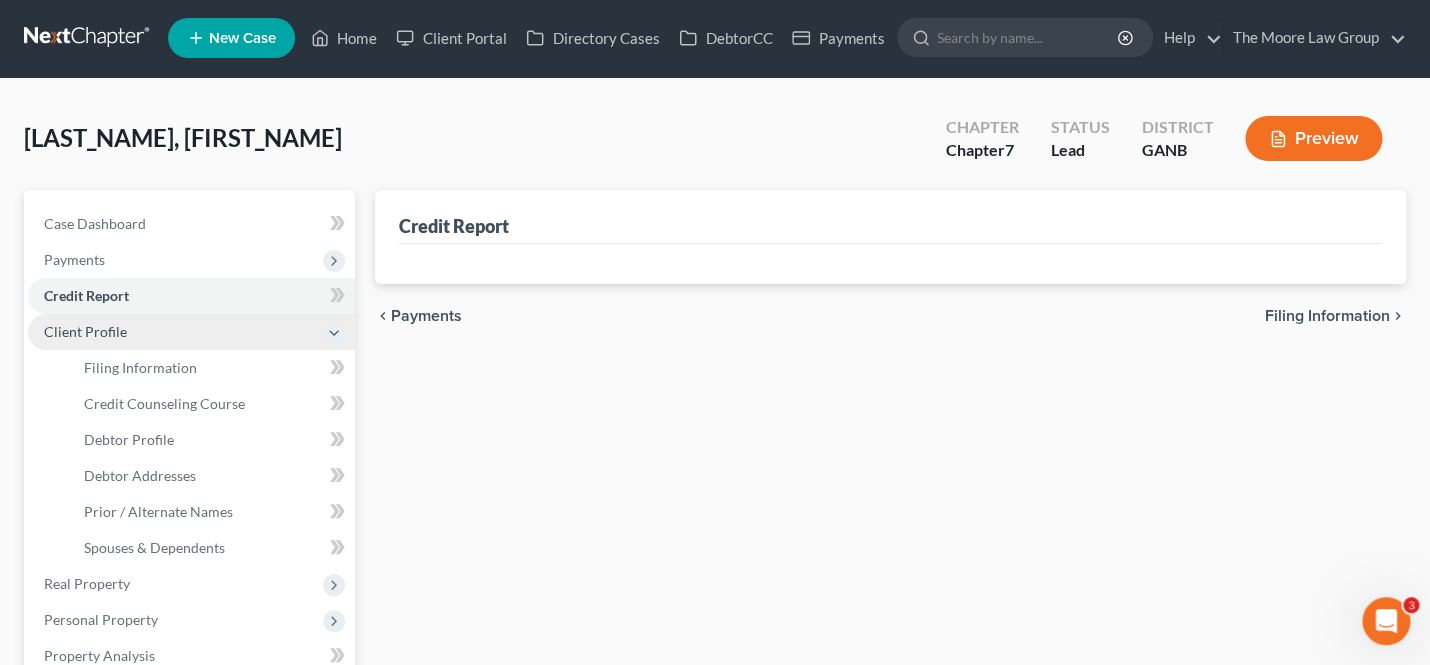 scroll, scrollTop: 0, scrollLeft: 0, axis: both 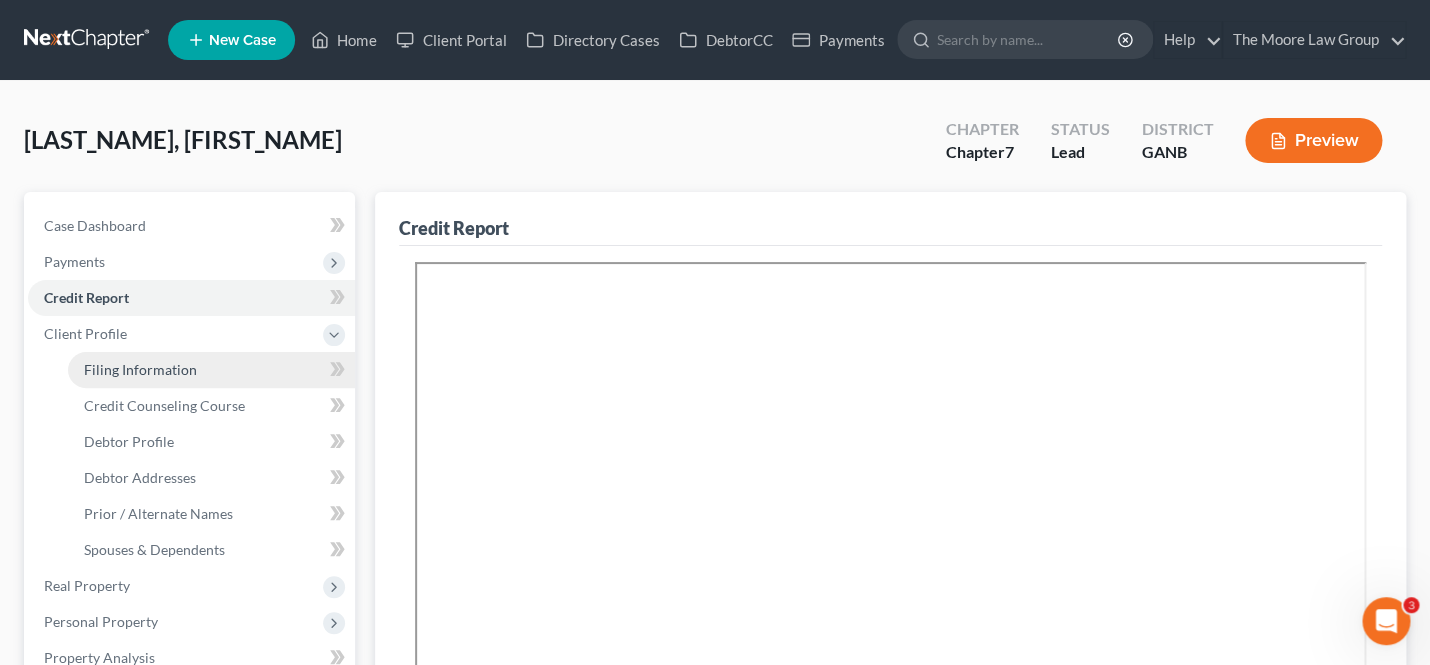 click on "Filing Information" at bounding box center [140, 369] 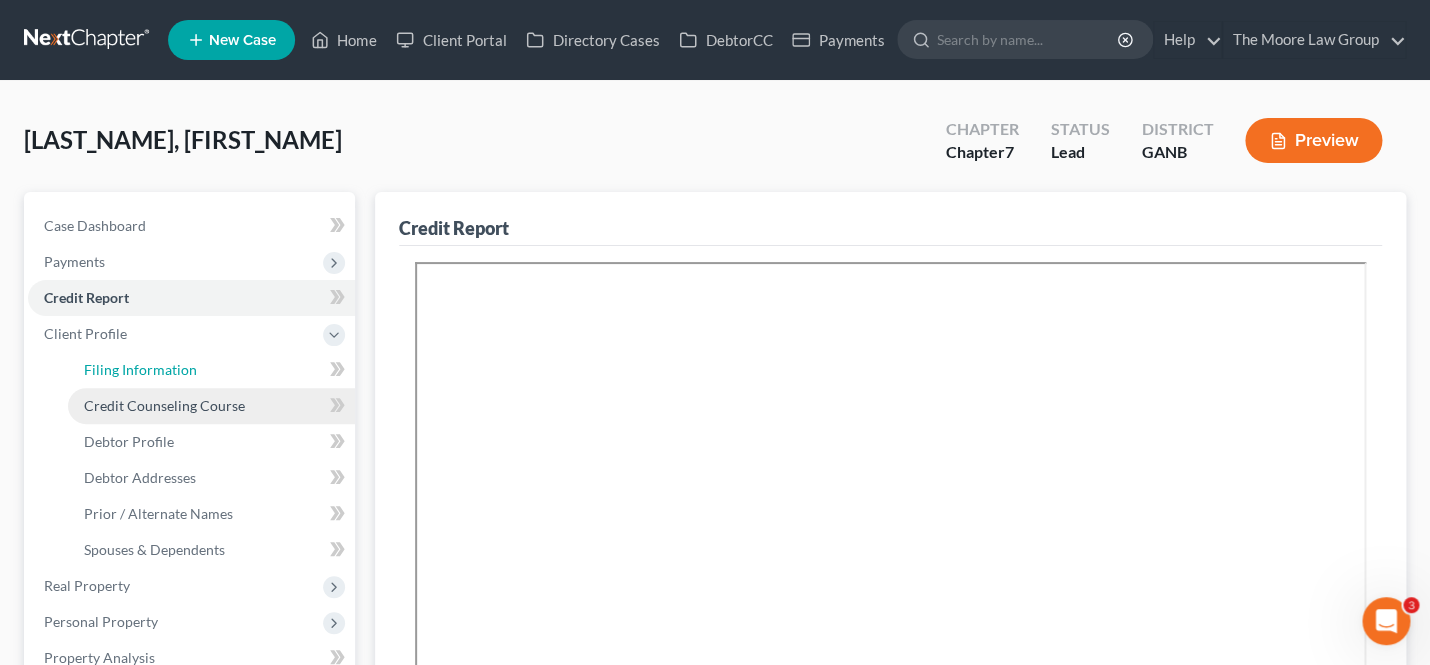 select on "1" 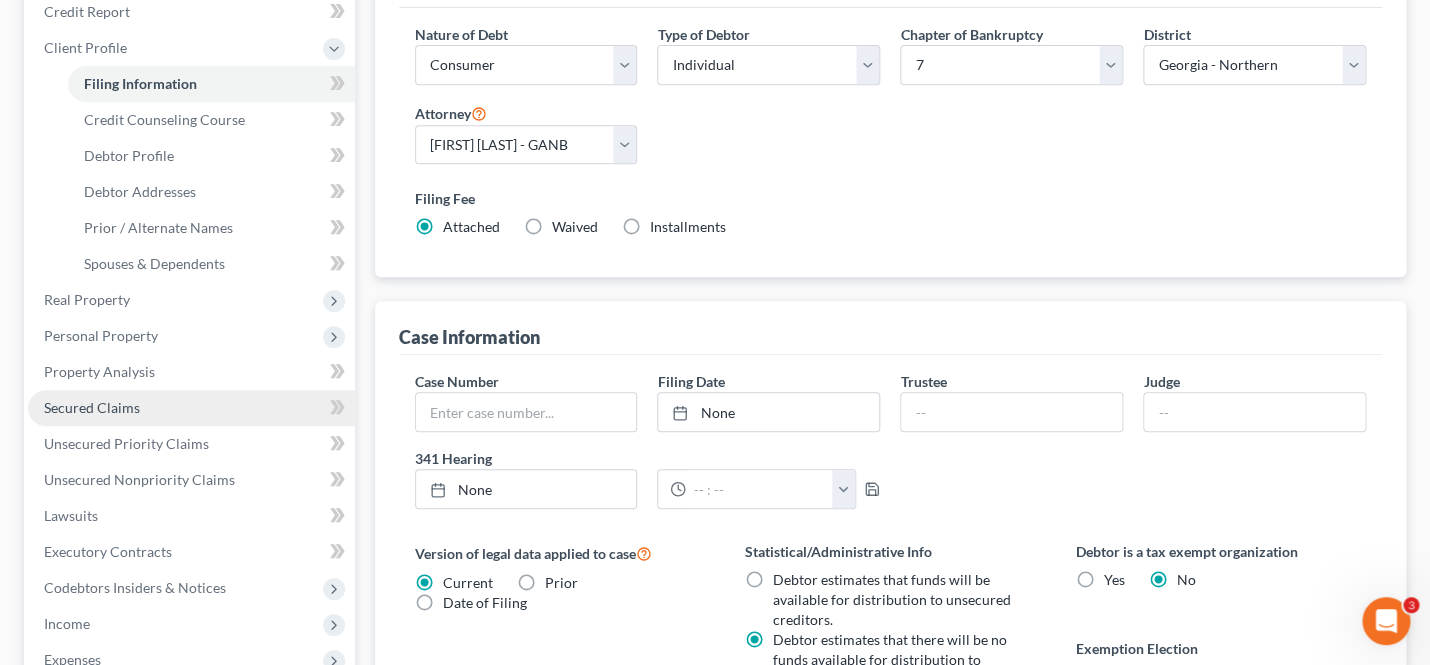 scroll, scrollTop: 243, scrollLeft: 0, axis: vertical 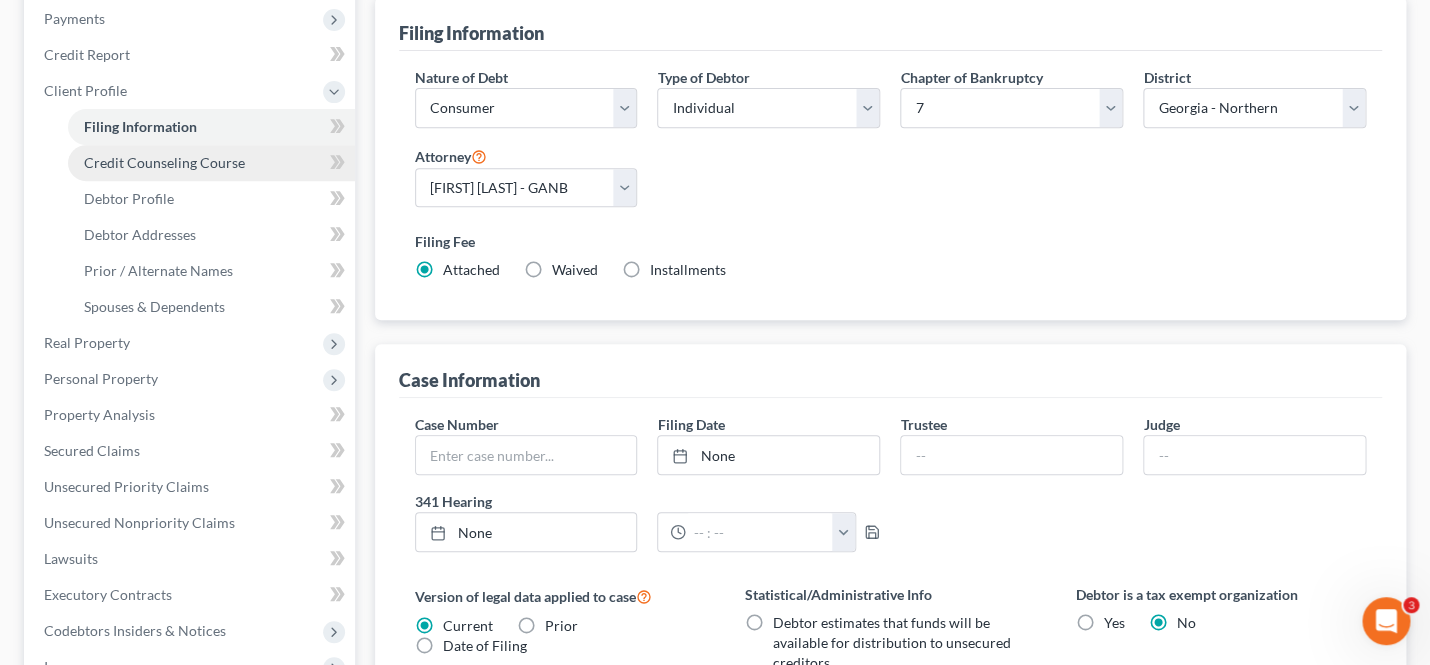 click on "Credit Counseling Course" at bounding box center (164, 162) 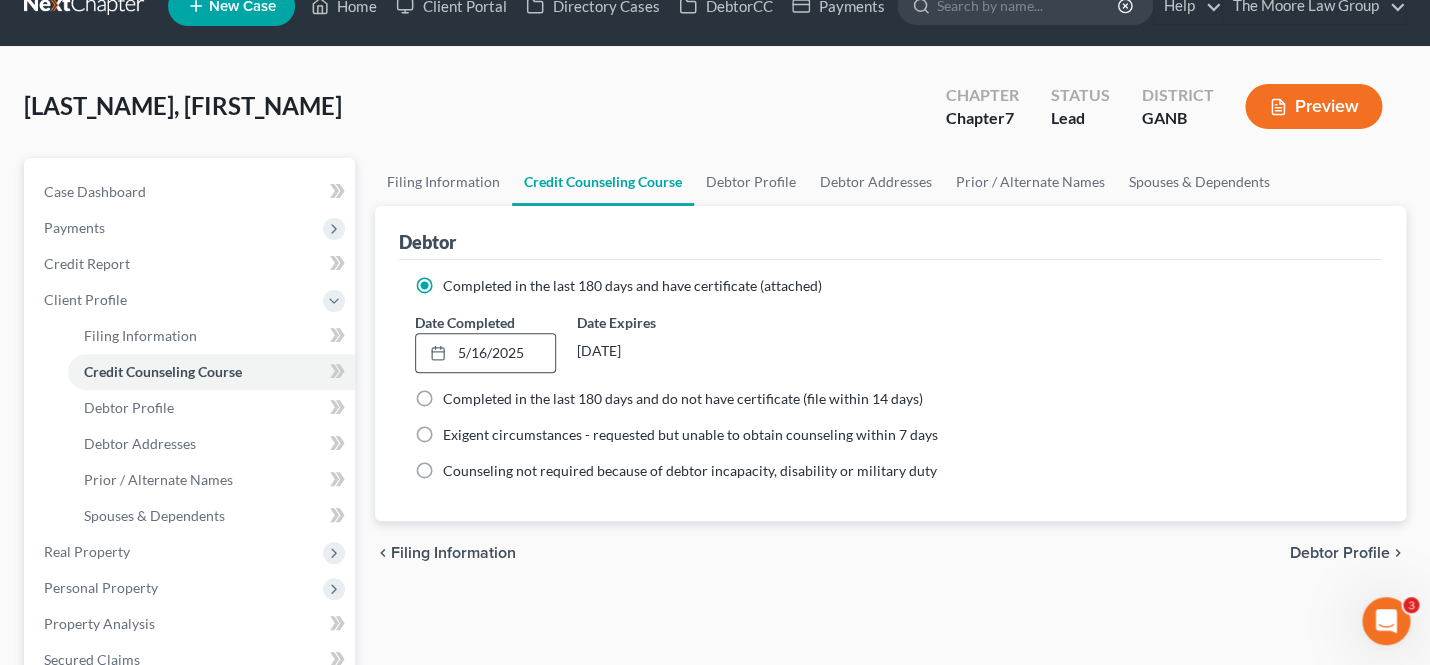 scroll, scrollTop: 35, scrollLeft: 0, axis: vertical 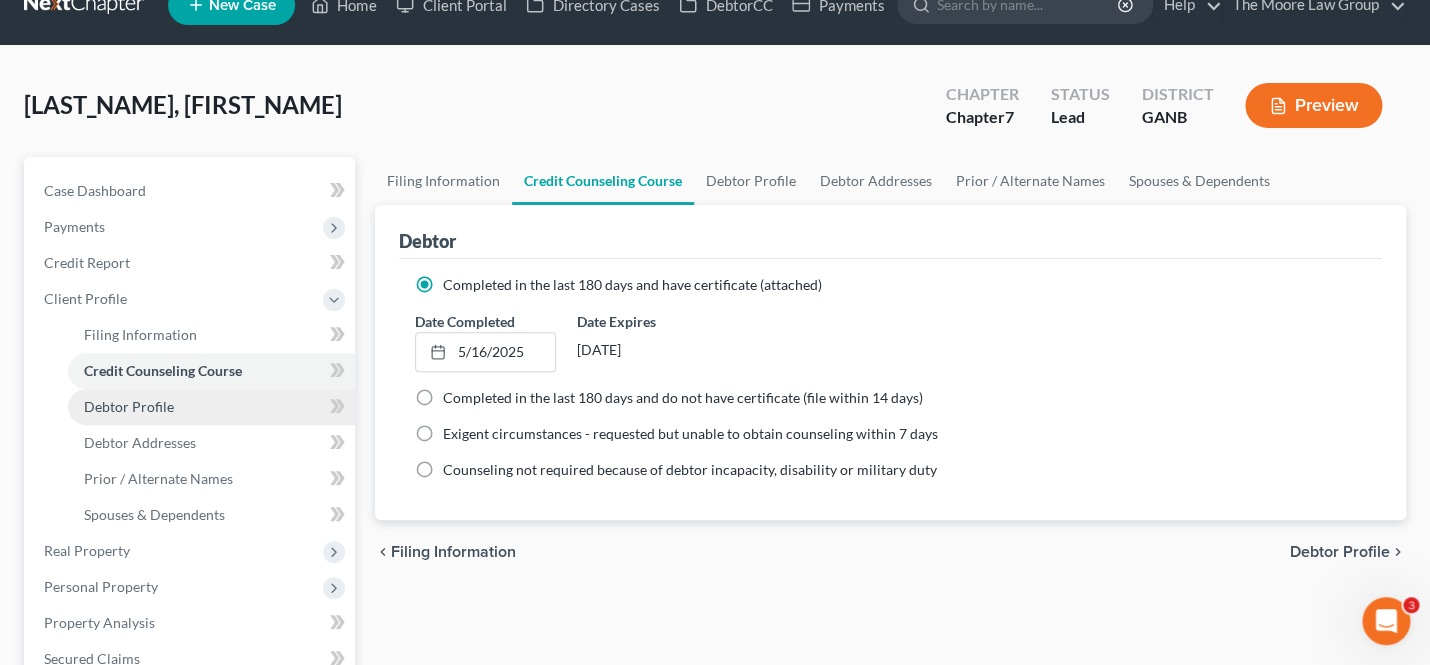 click on "Debtor Profile" at bounding box center (211, 407) 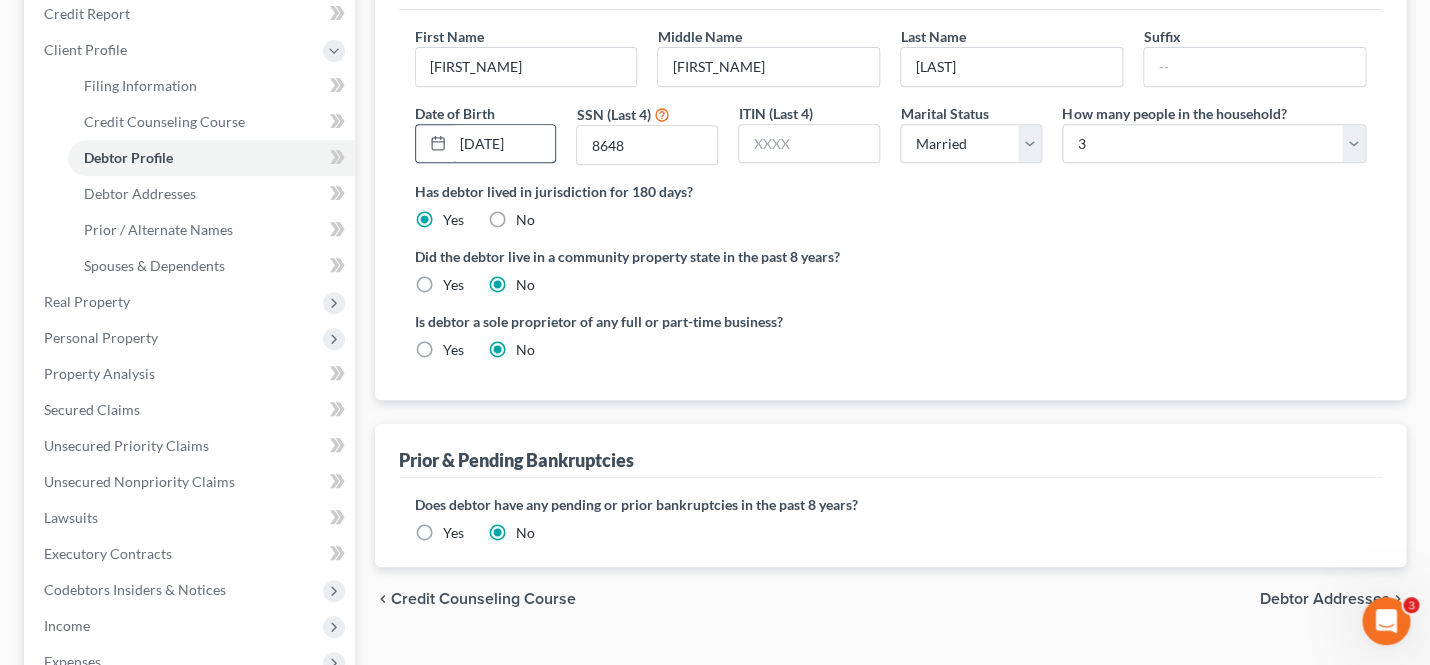 scroll, scrollTop: 273, scrollLeft: 0, axis: vertical 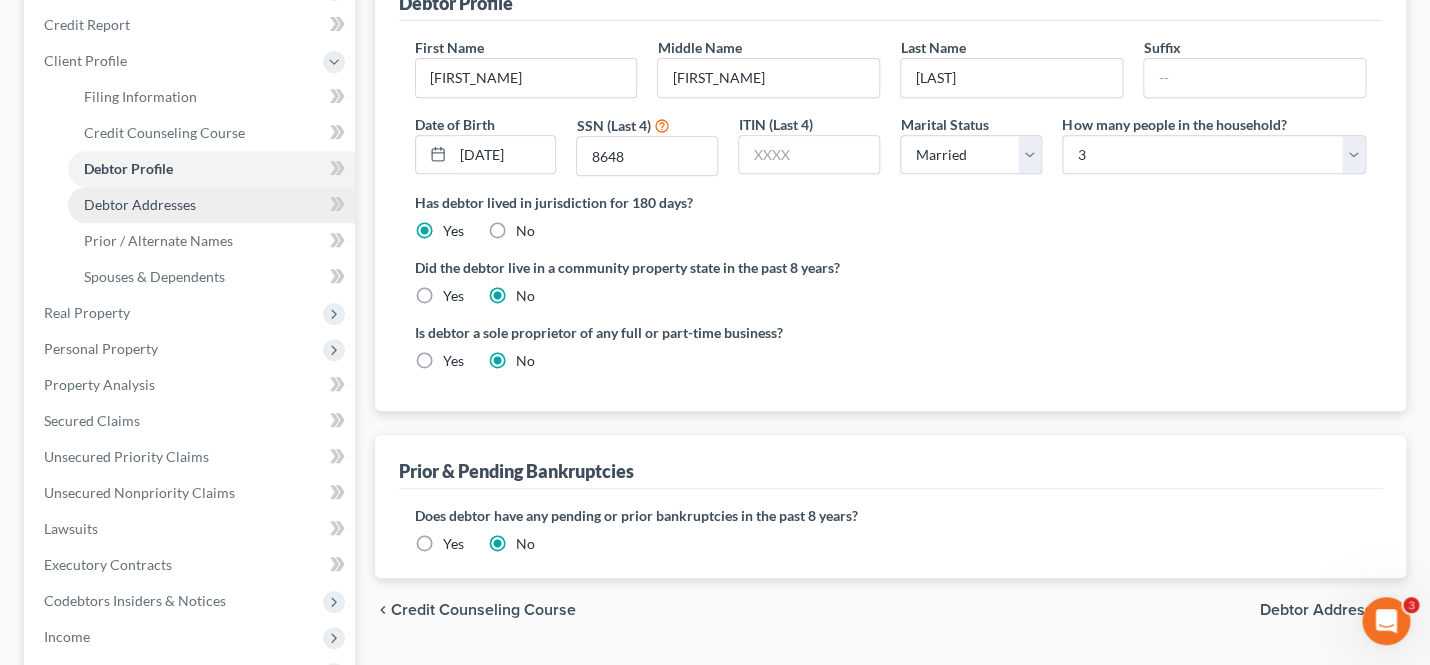 click on "Debtor Addresses" at bounding box center [140, 204] 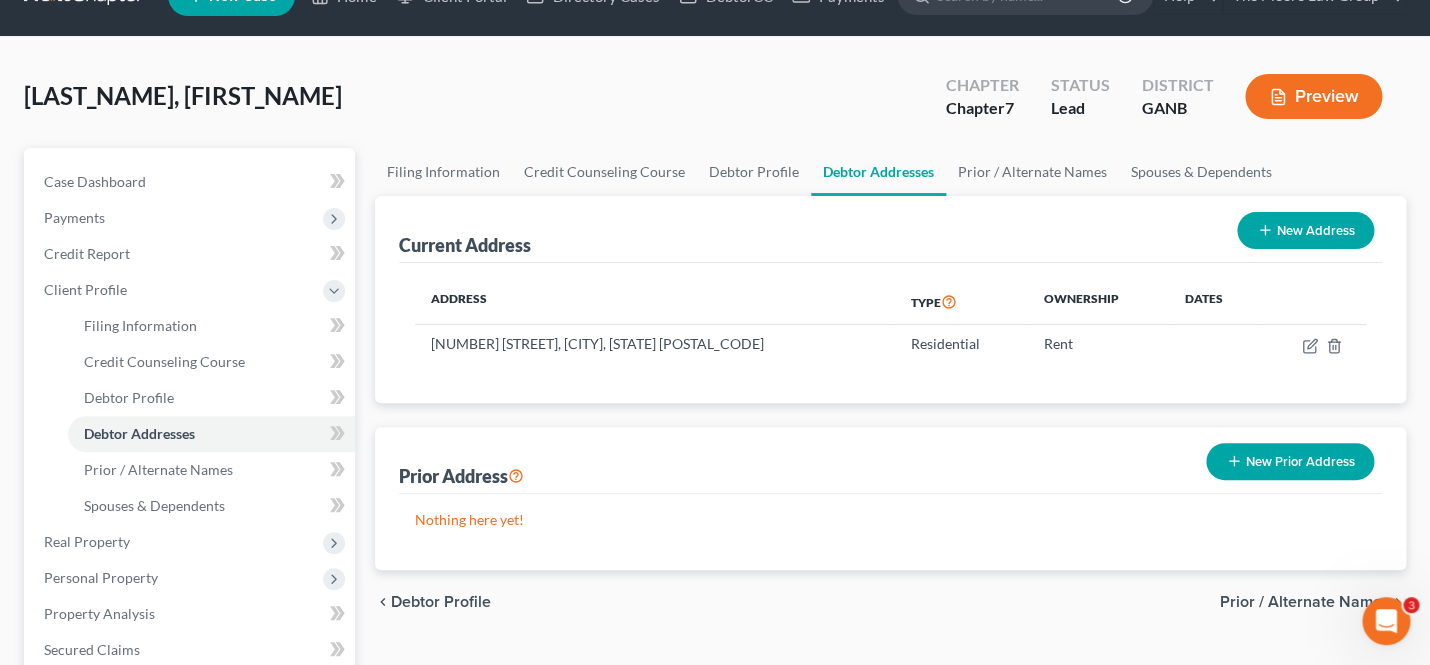 scroll, scrollTop: 45, scrollLeft: 0, axis: vertical 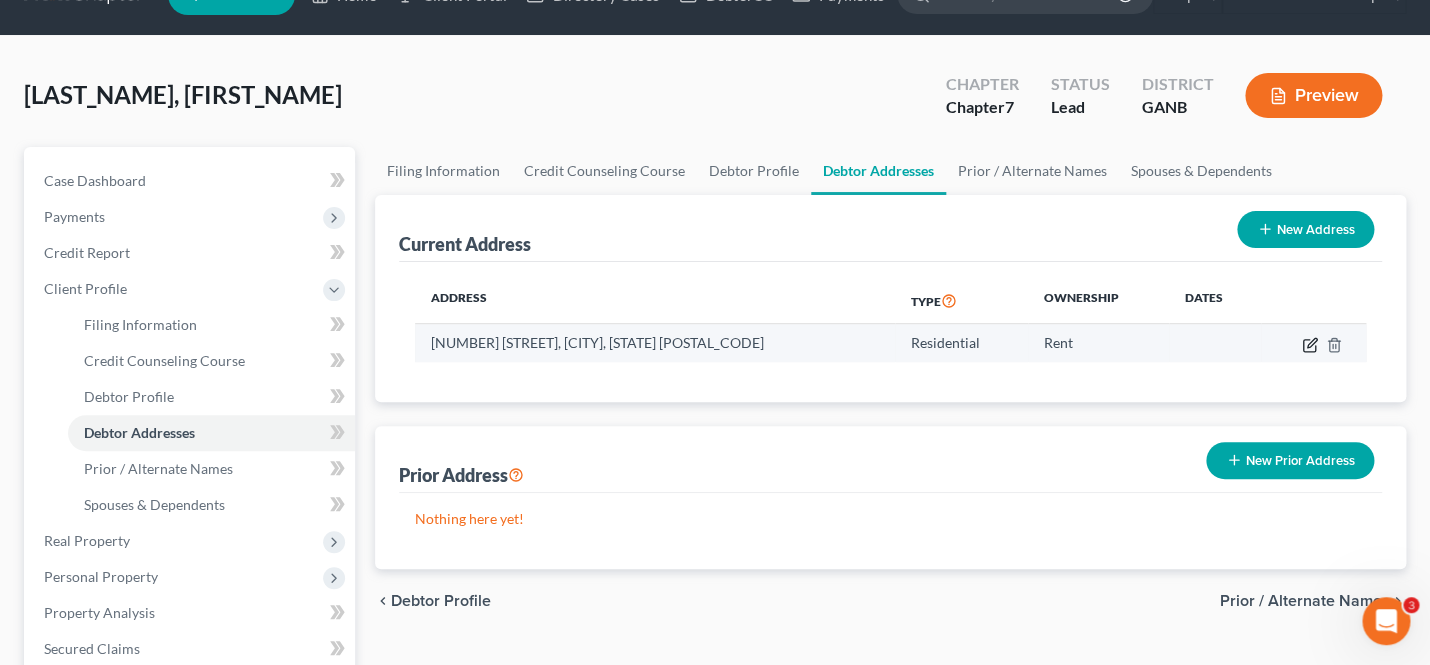 click 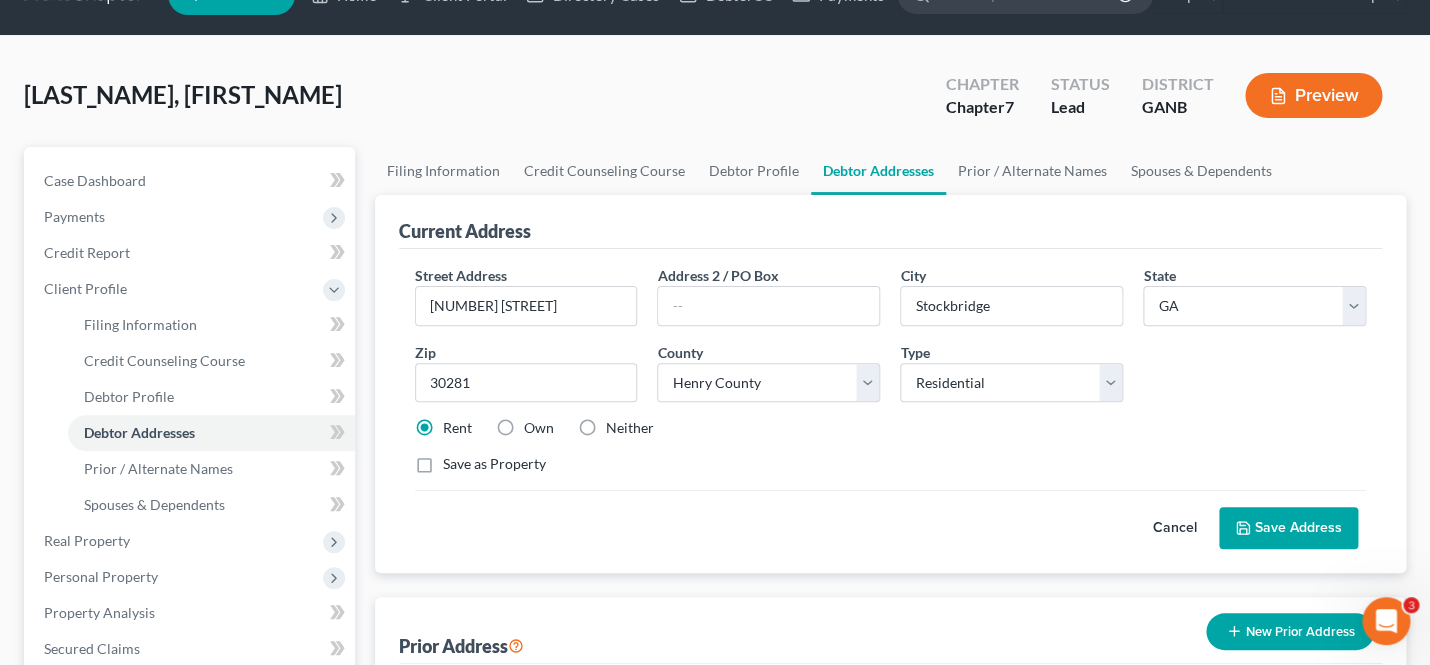 click on "Neither" at bounding box center (630, 428) 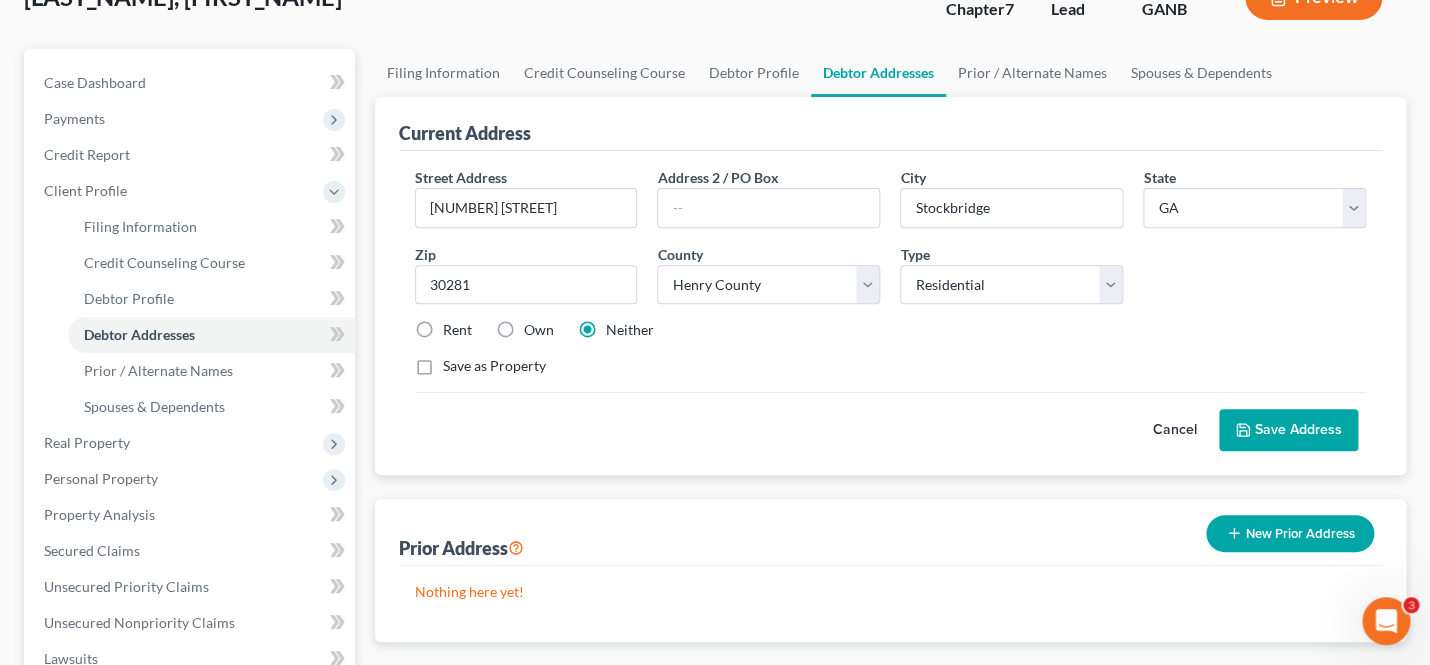 scroll, scrollTop: 142, scrollLeft: 0, axis: vertical 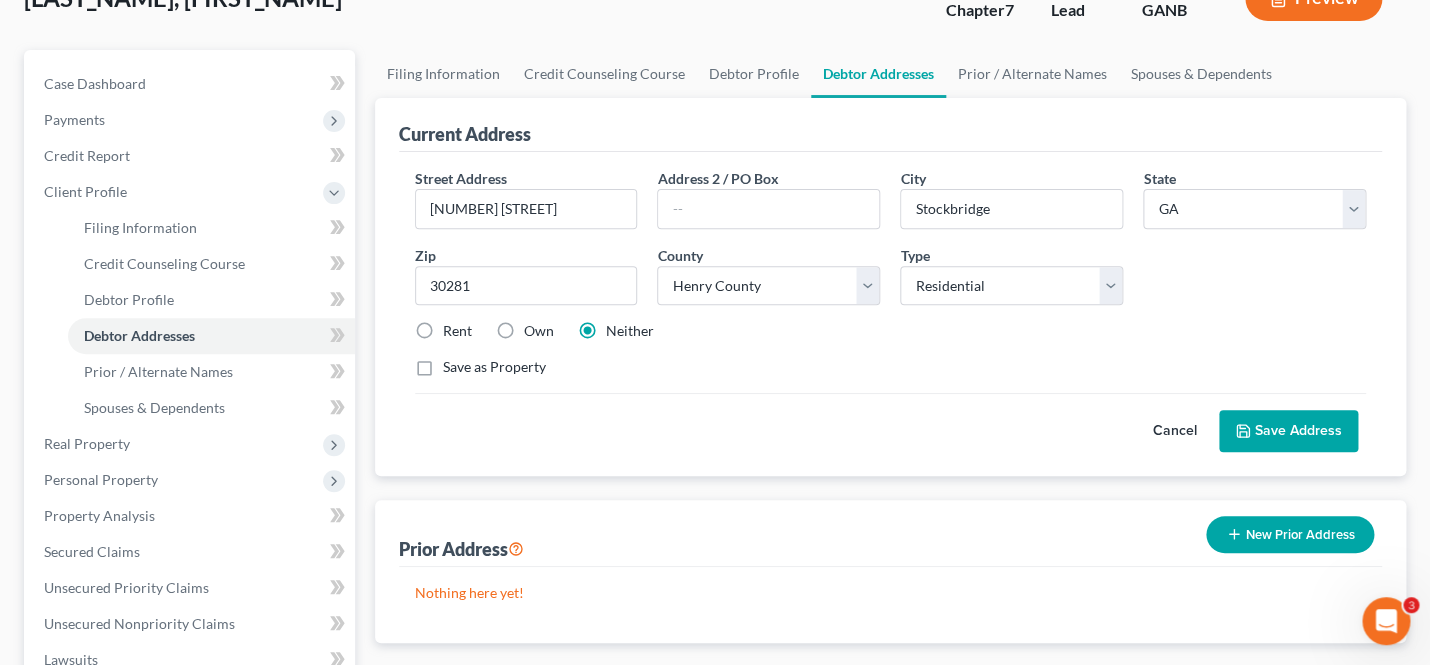 click on "Save Address" at bounding box center (1288, 431) 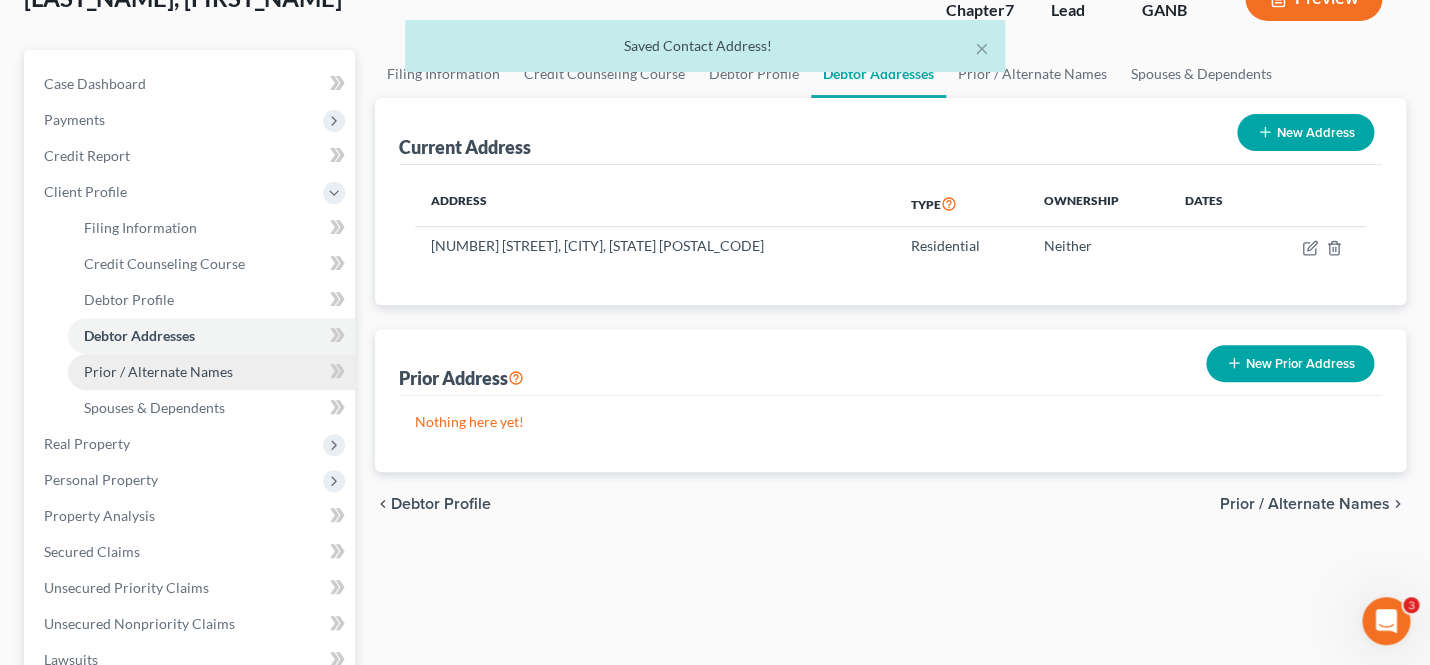 click on "Prior / Alternate Names" at bounding box center [158, 371] 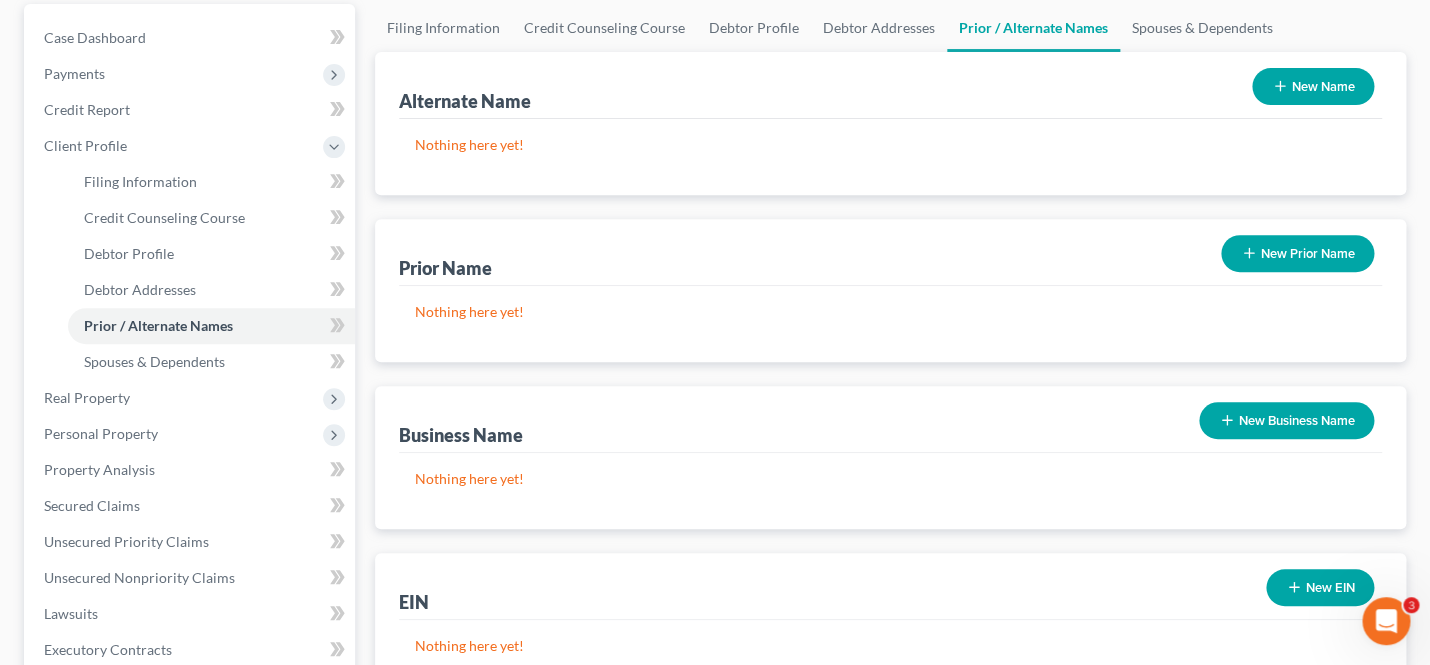 scroll, scrollTop: 187, scrollLeft: 0, axis: vertical 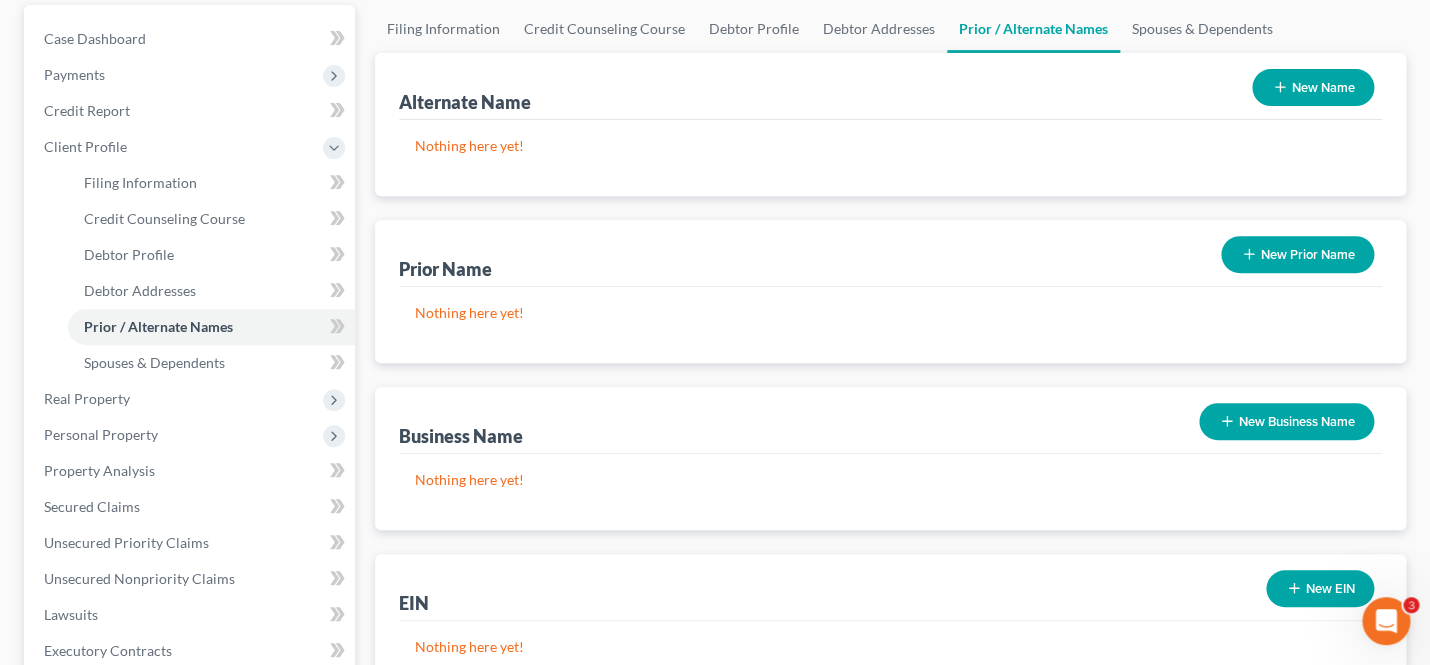 click on "New Business Name" at bounding box center (1286, 421) 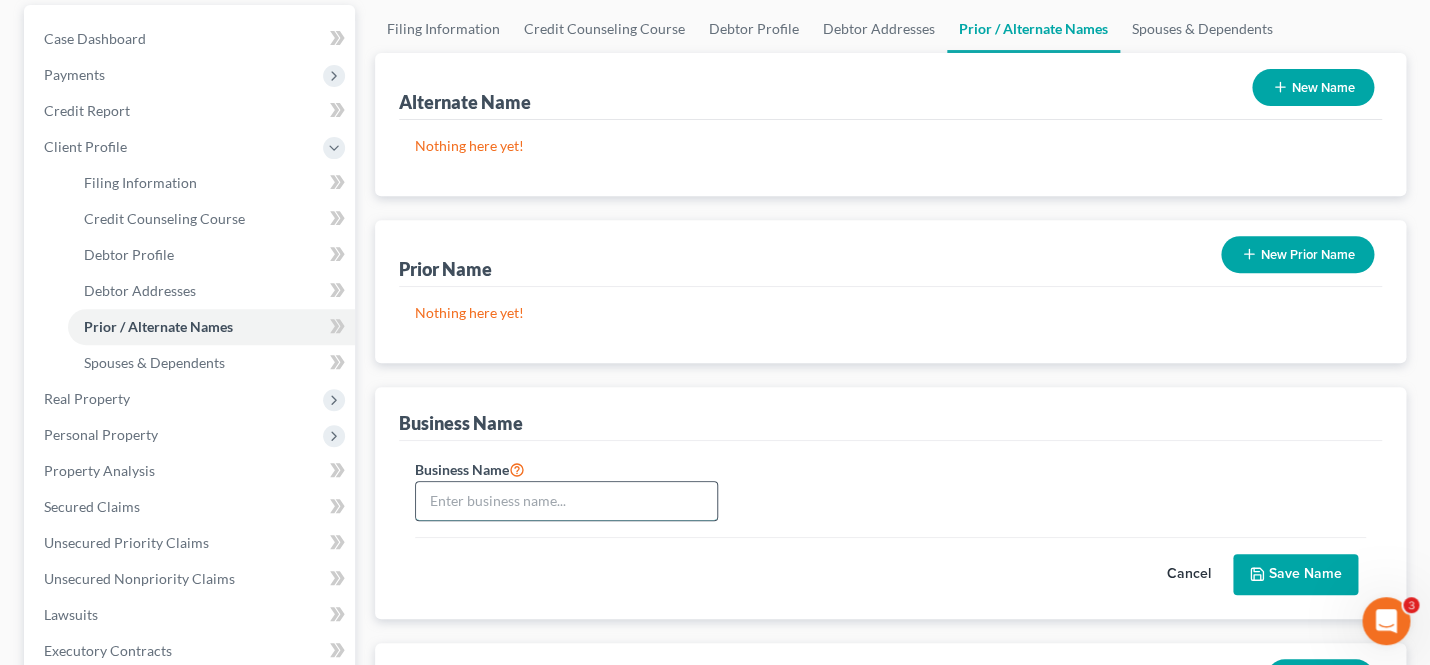 click at bounding box center (567, 501) 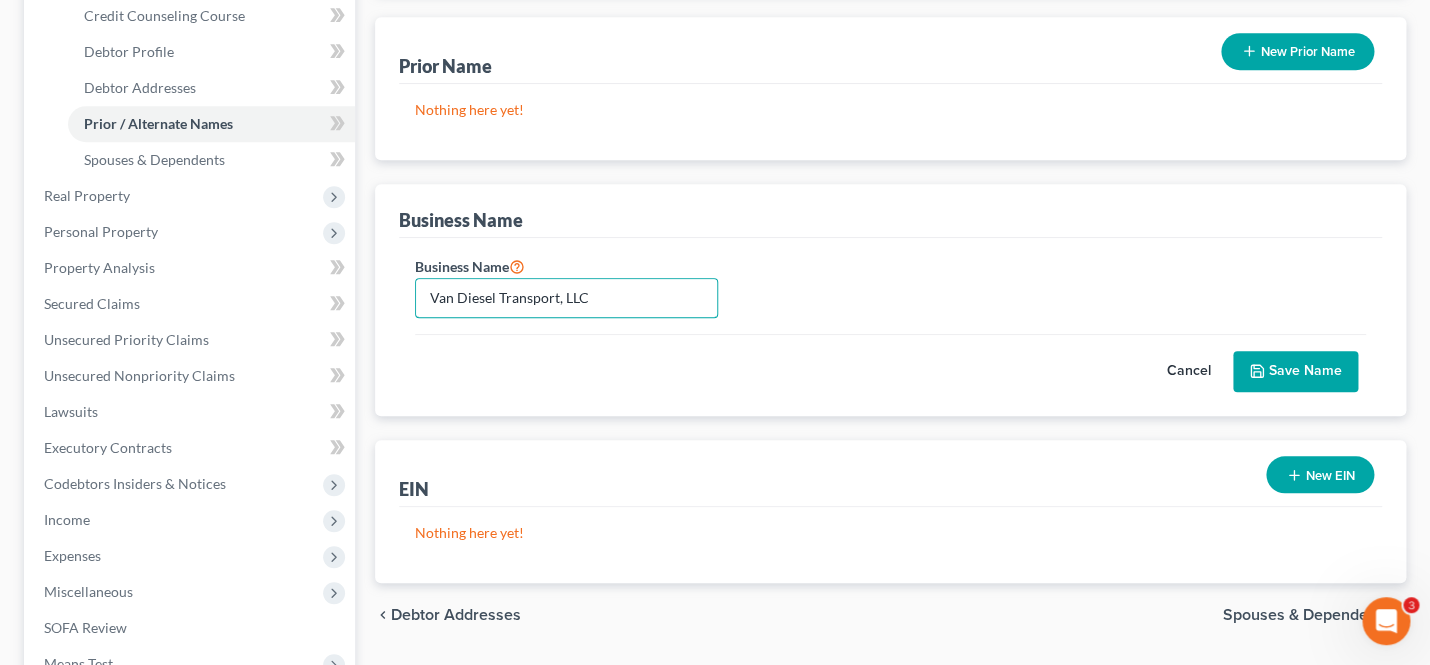 scroll, scrollTop: 393, scrollLeft: 0, axis: vertical 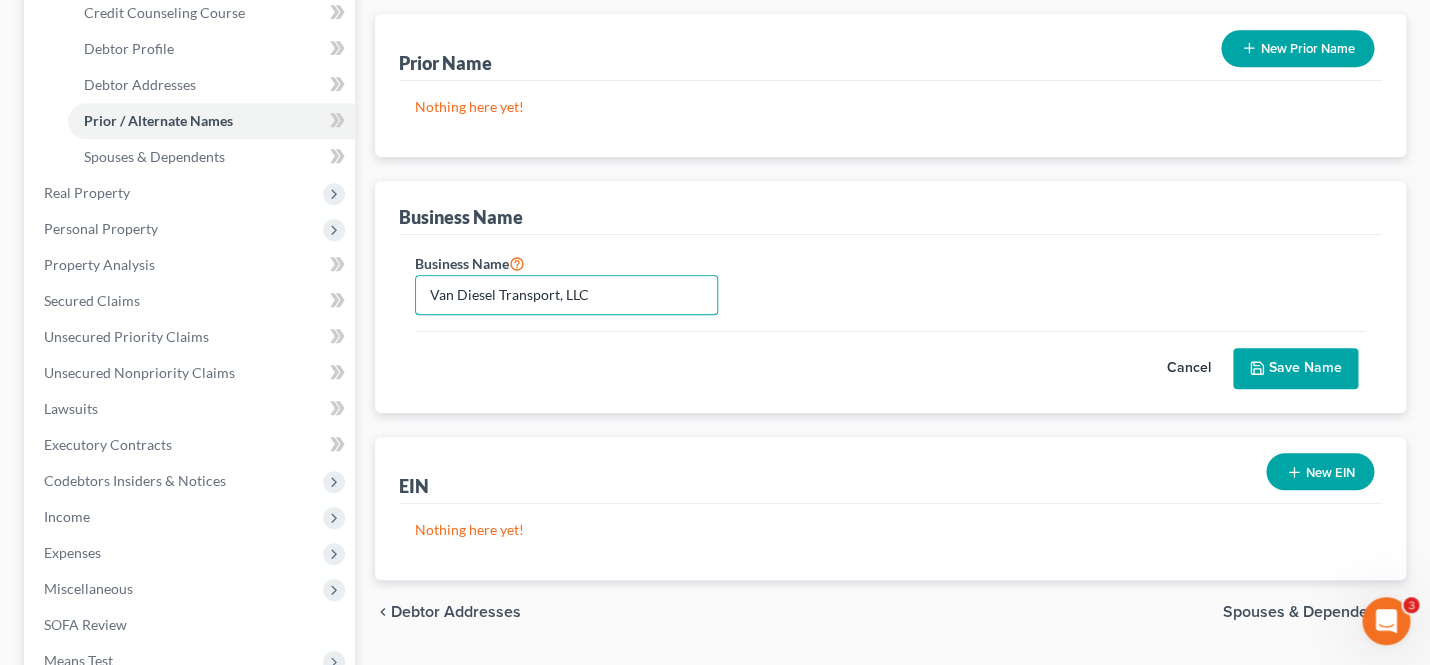 type on "Van Diesel Transport, LLC" 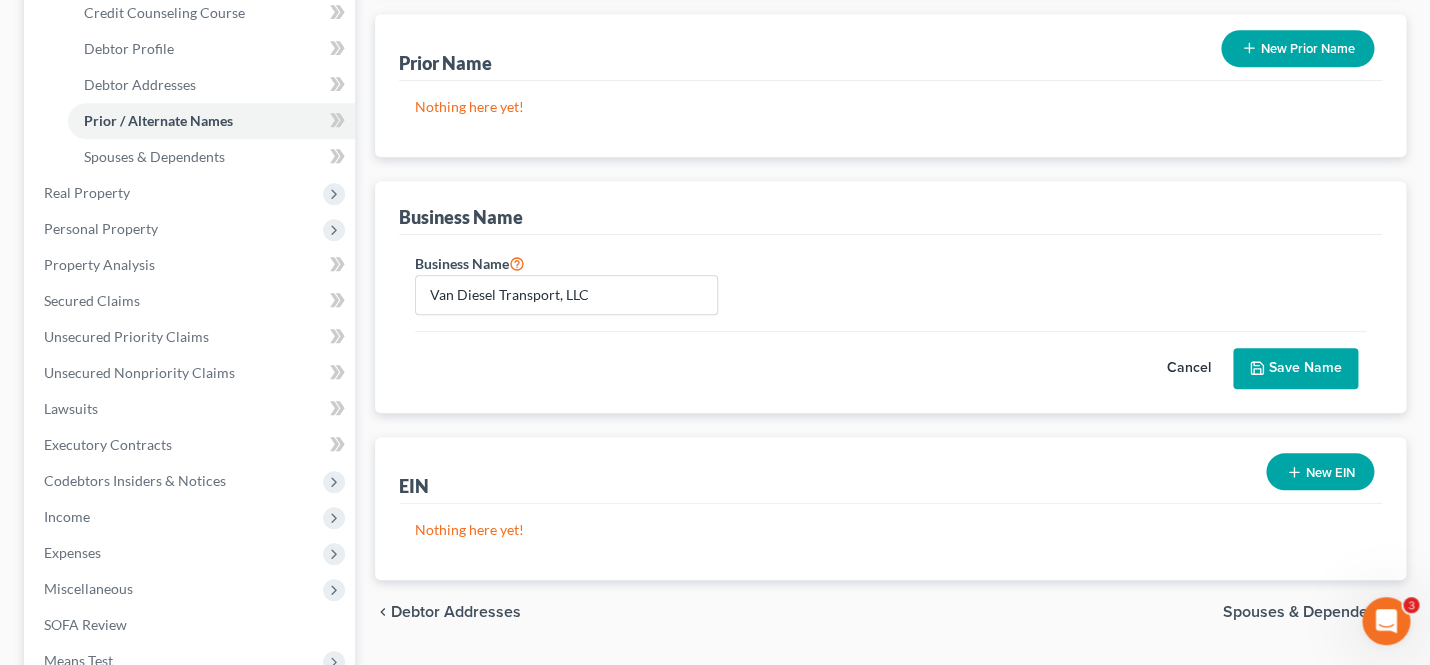 click on "Save Name" at bounding box center (1295, 369) 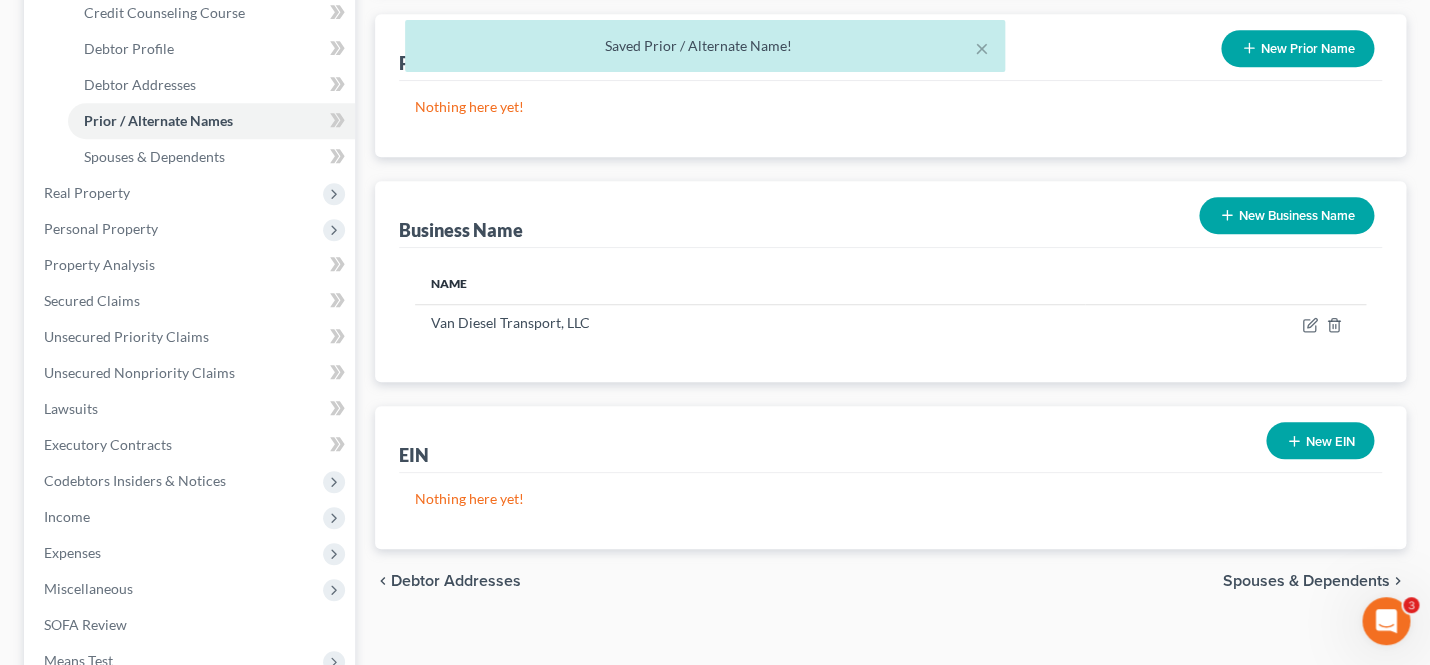 click on "New EIN" at bounding box center (1320, 440) 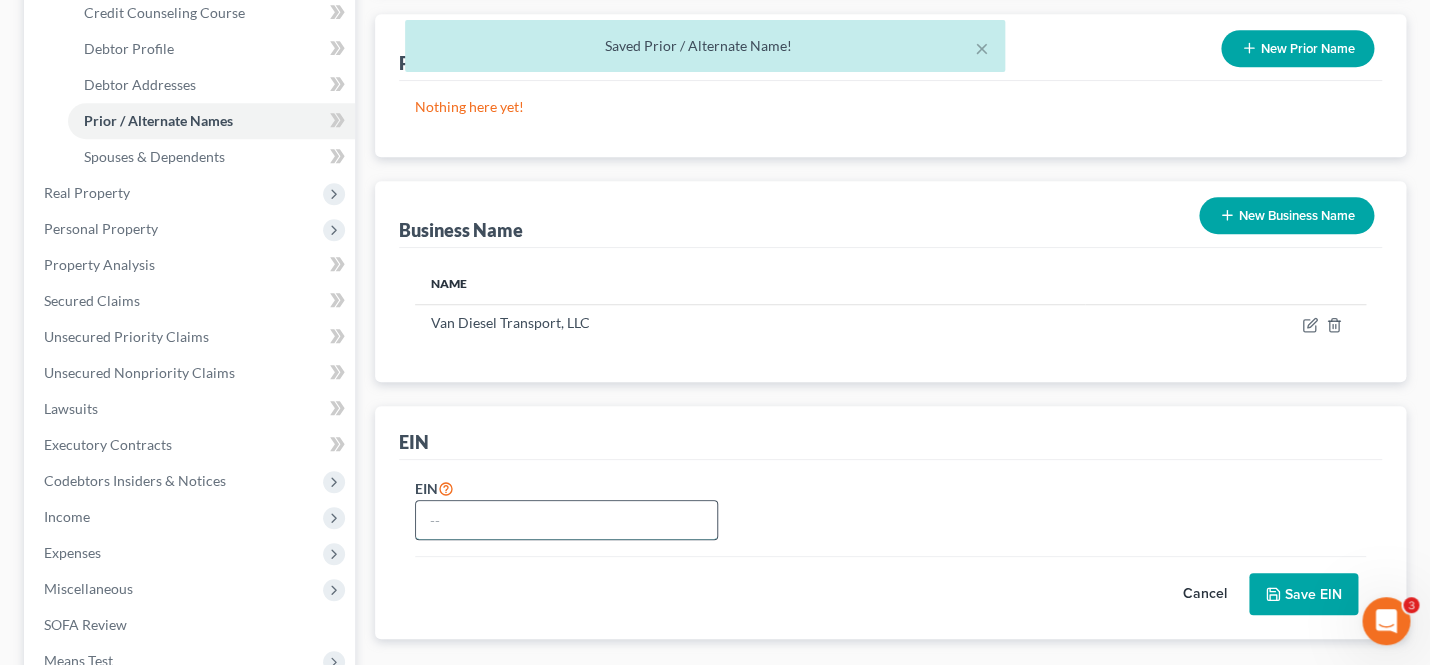 click at bounding box center [567, 520] 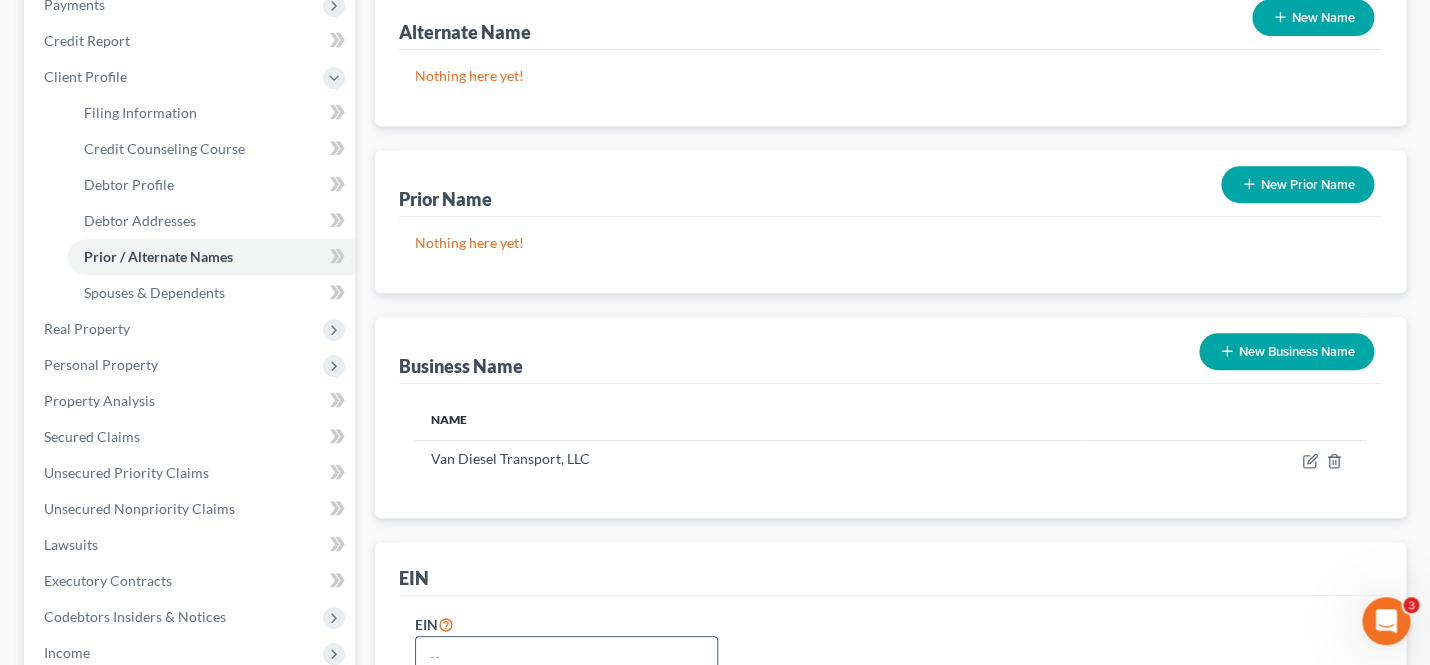 scroll, scrollTop: 253, scrollLeft: 0, axis: vertical 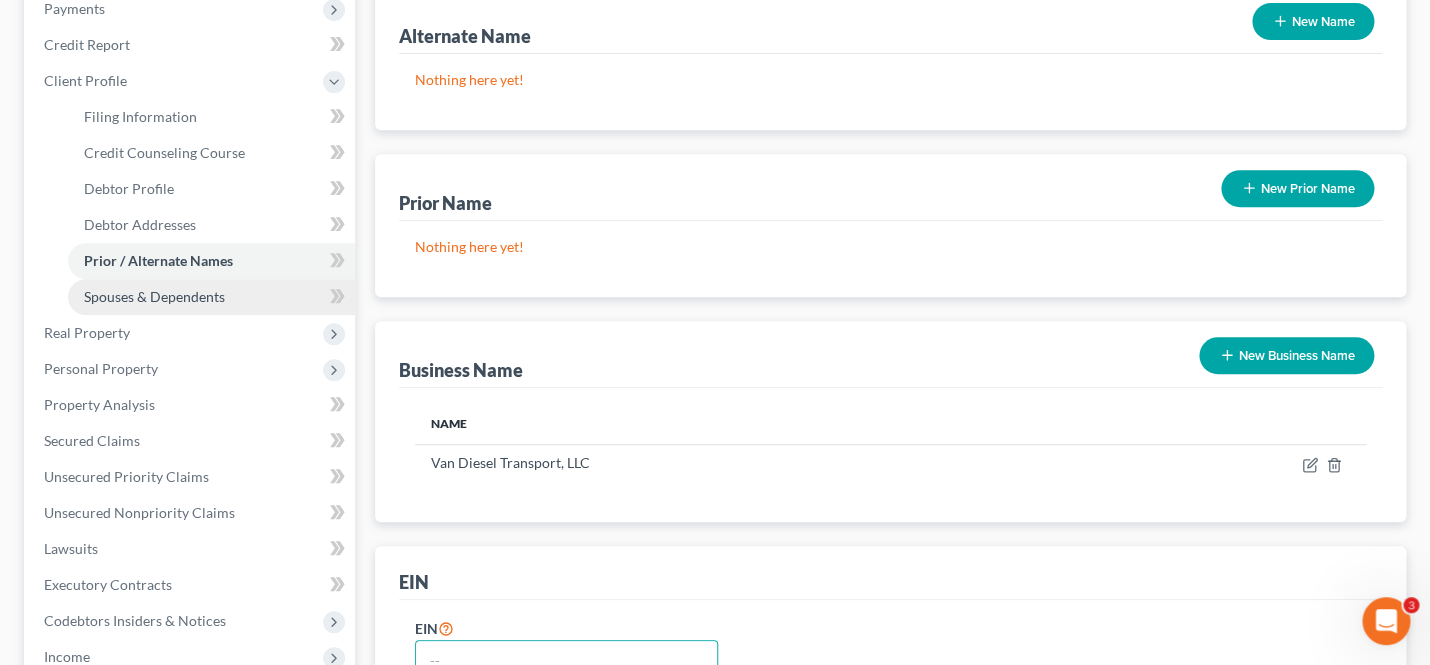 click on "Spouses & Dependents" at bounding box center (154, 296) 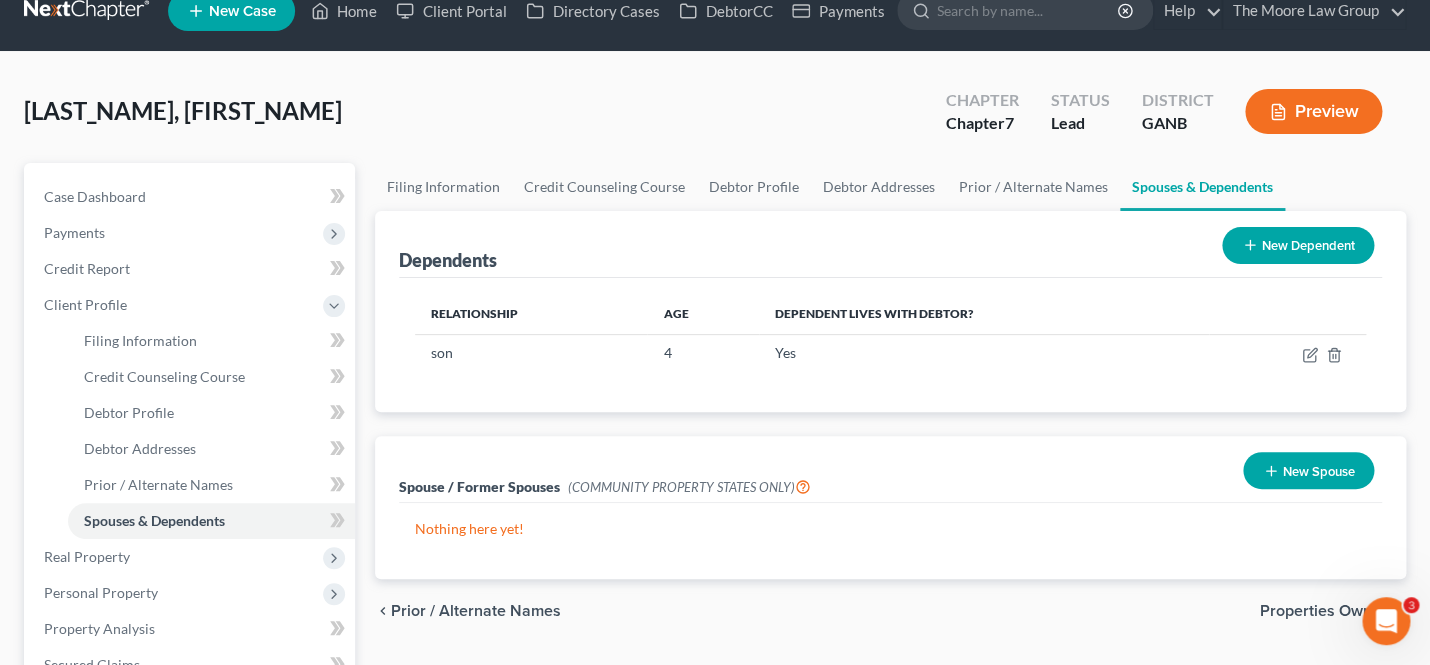 scroll, scrollTop: 169, scrollLeft: 0, axis: vertical 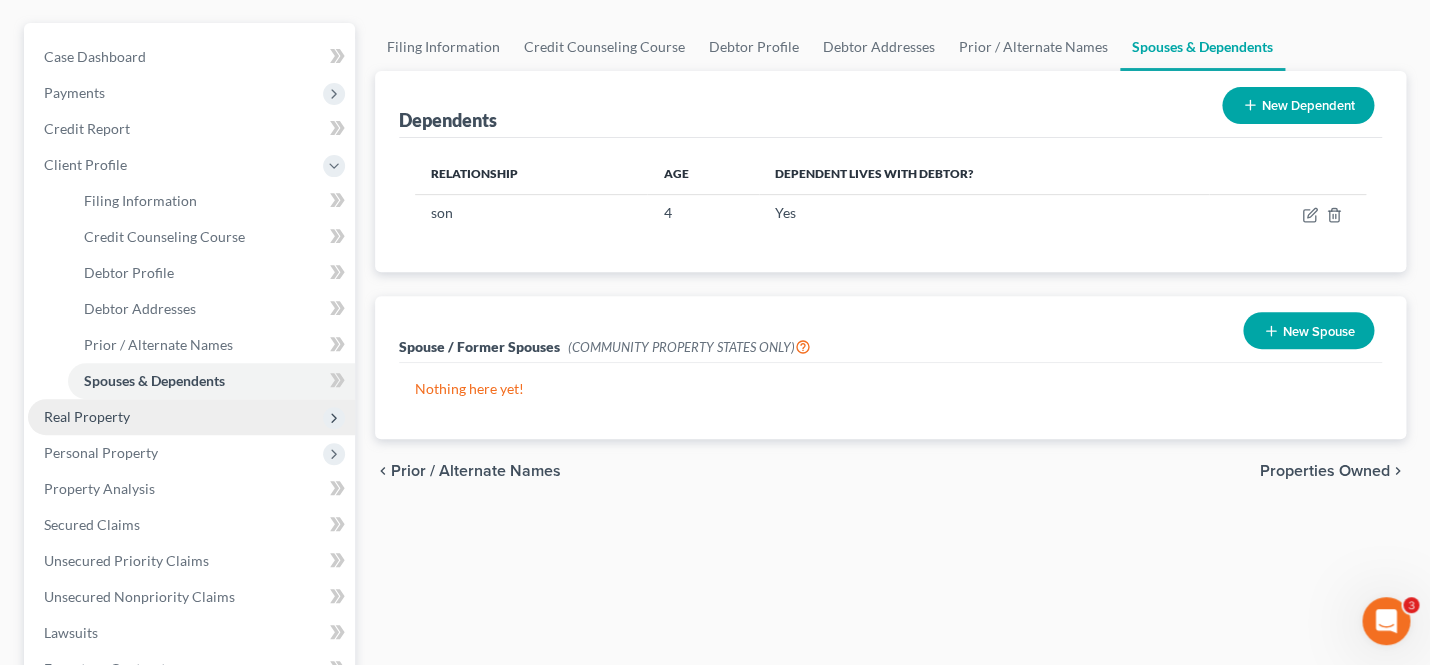 click on "Real Property" at bounding box center (87, 416) 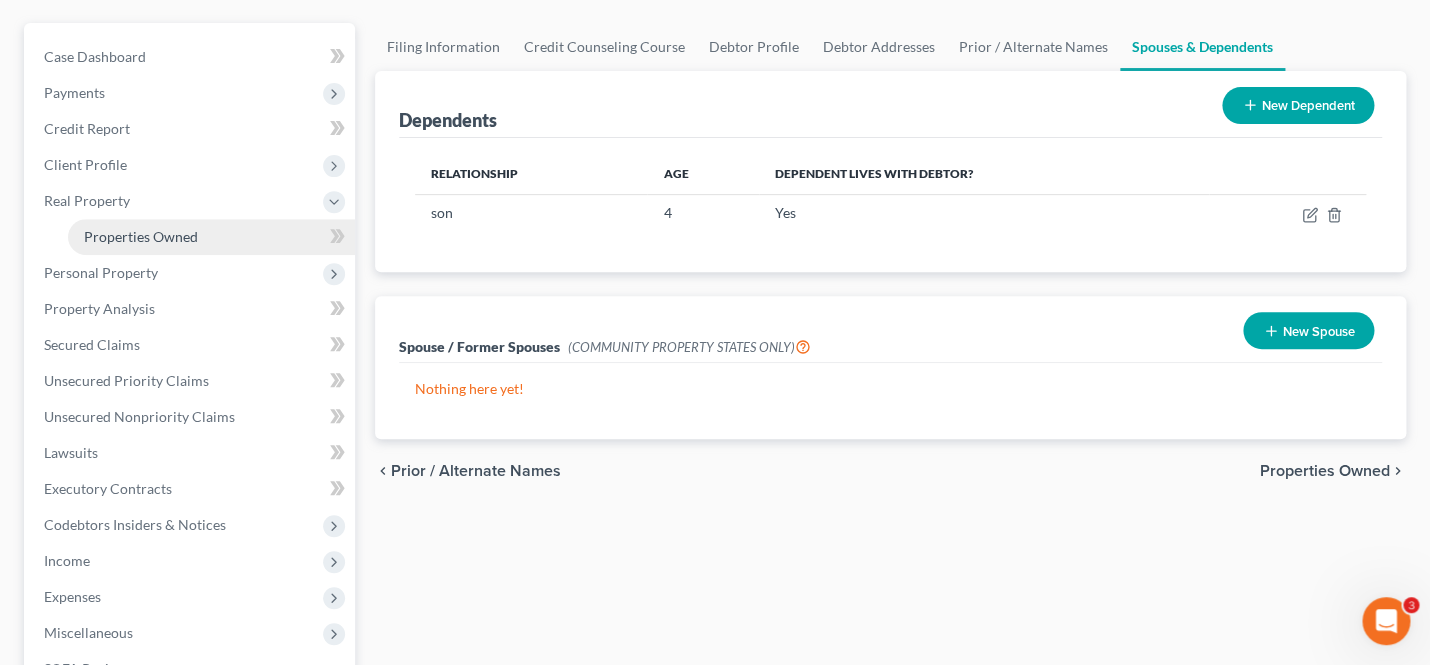 click on "Properties Owned" at bounding box center (141, 236) 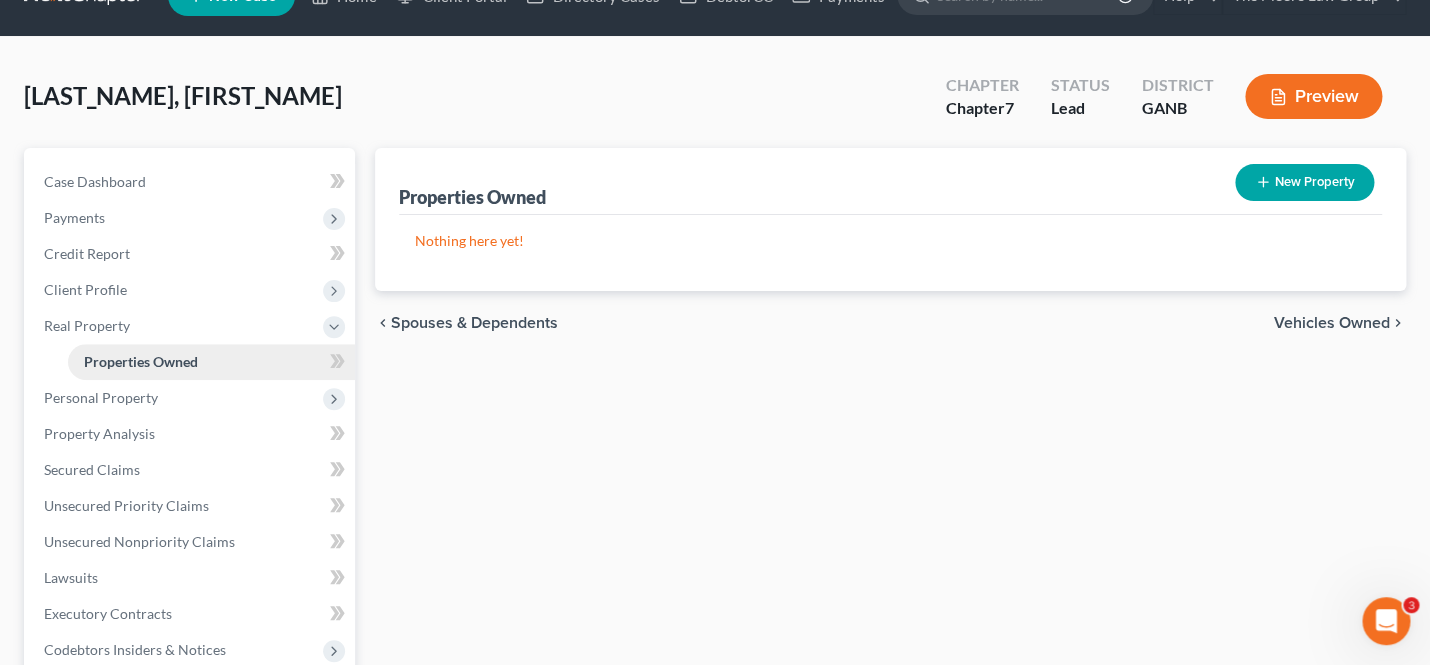 scroll, scrollTop: 47, scrollLeft: 0, axis: vertical 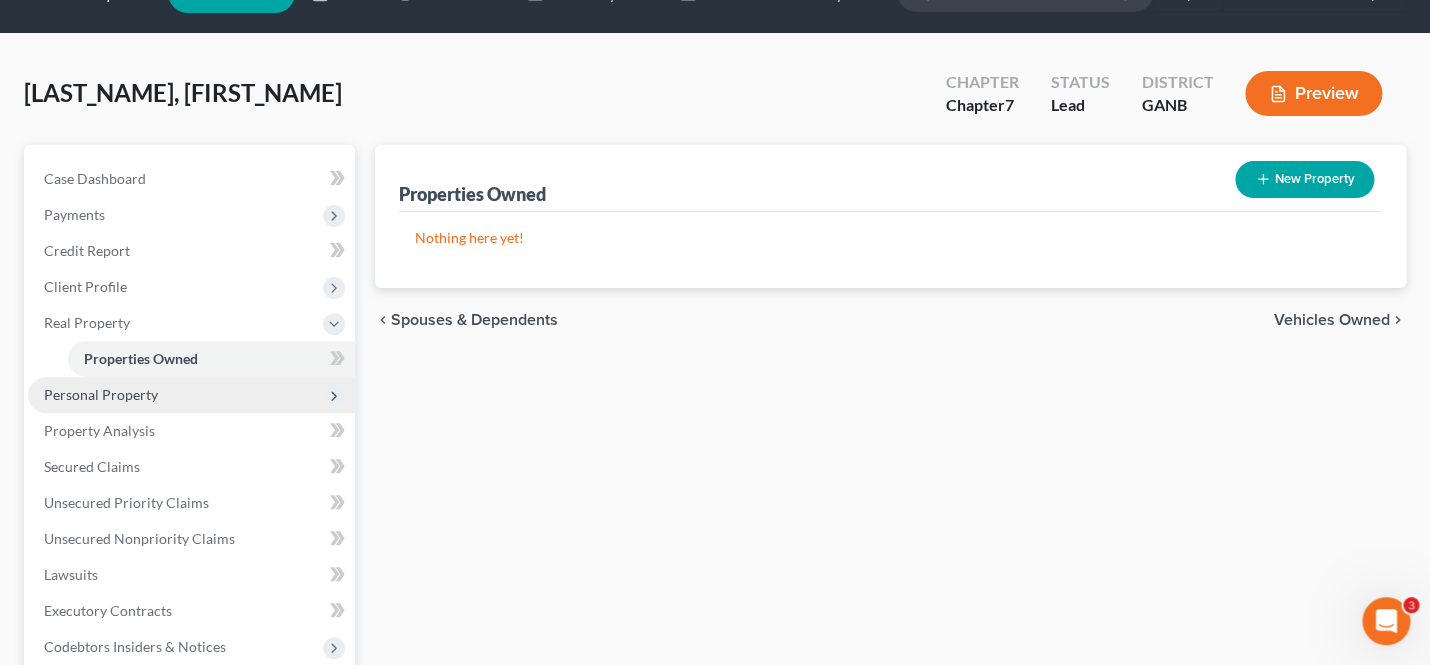 click on "Personal Property" at bounding box center (191, 395) 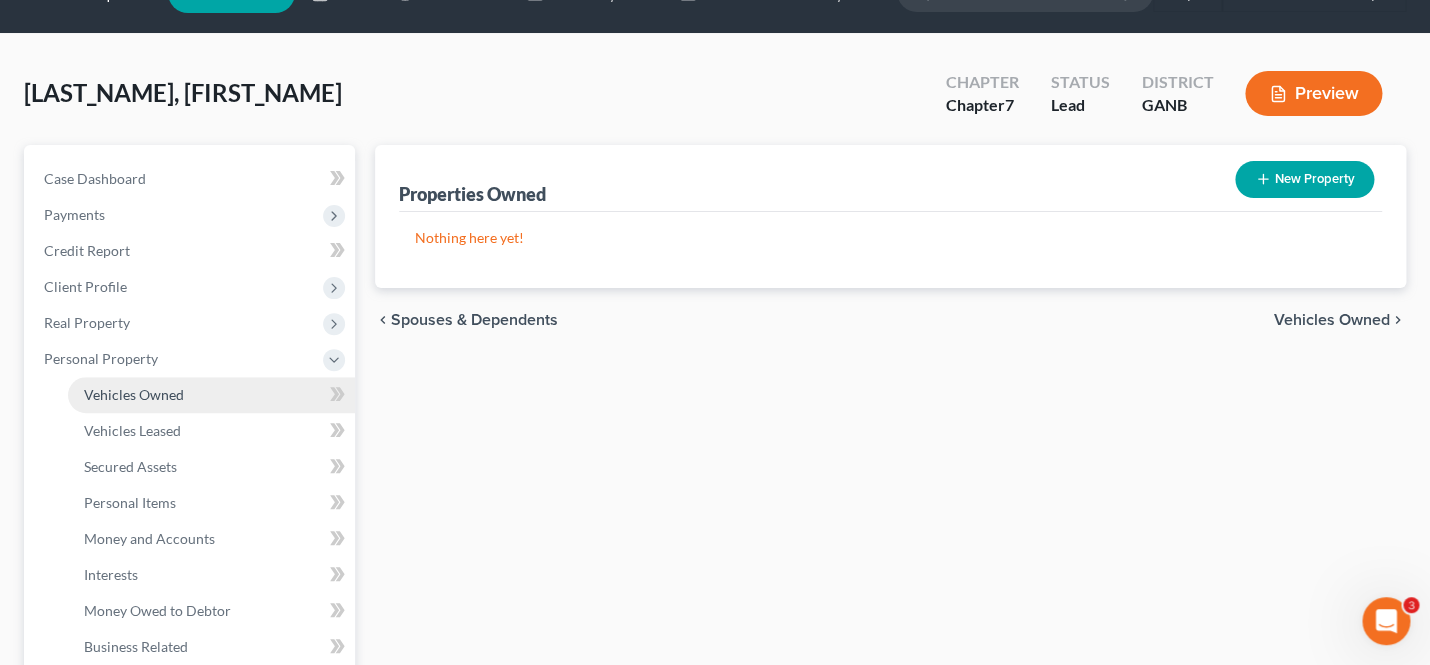 click on "Vehicles Owned" at bounding box center (134, 394) 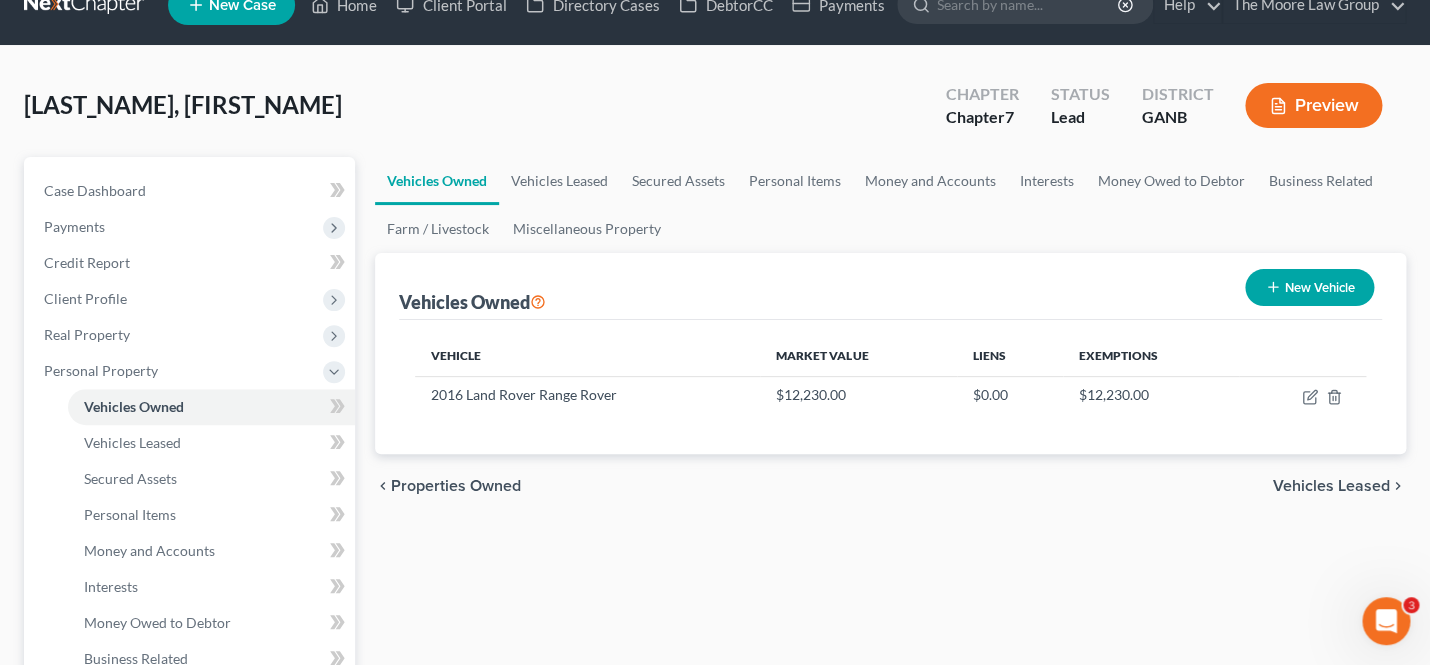 scroll, scrollTop: 67, scrollLeft: 0, axis: vertical 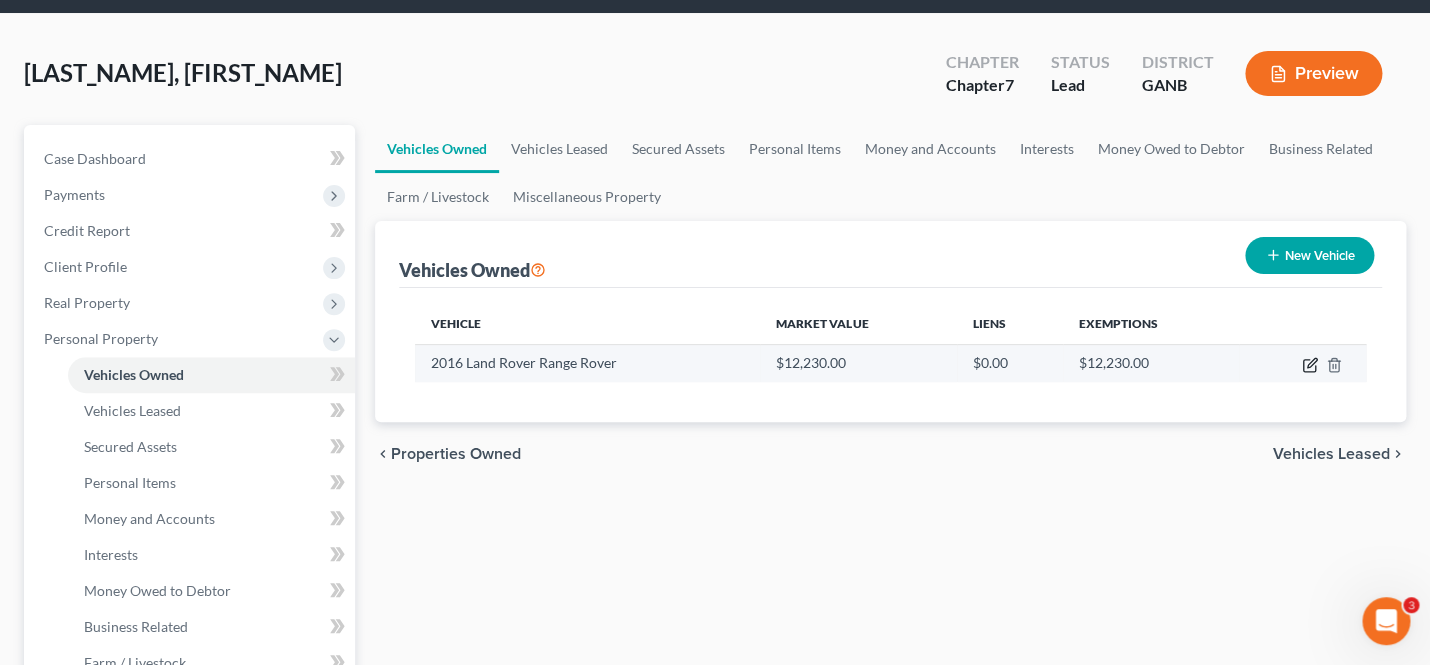 click 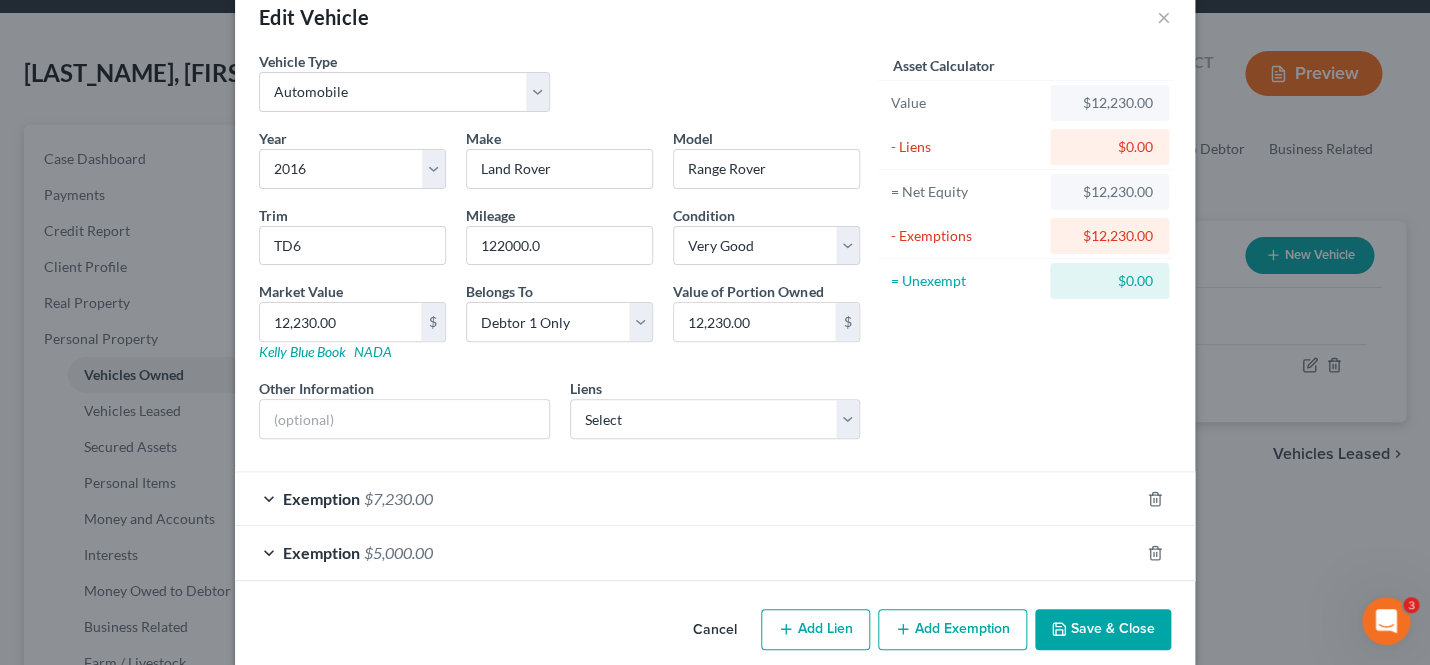 scroll, scrollTop: 54, scrollLeft: 0, axis: vertical 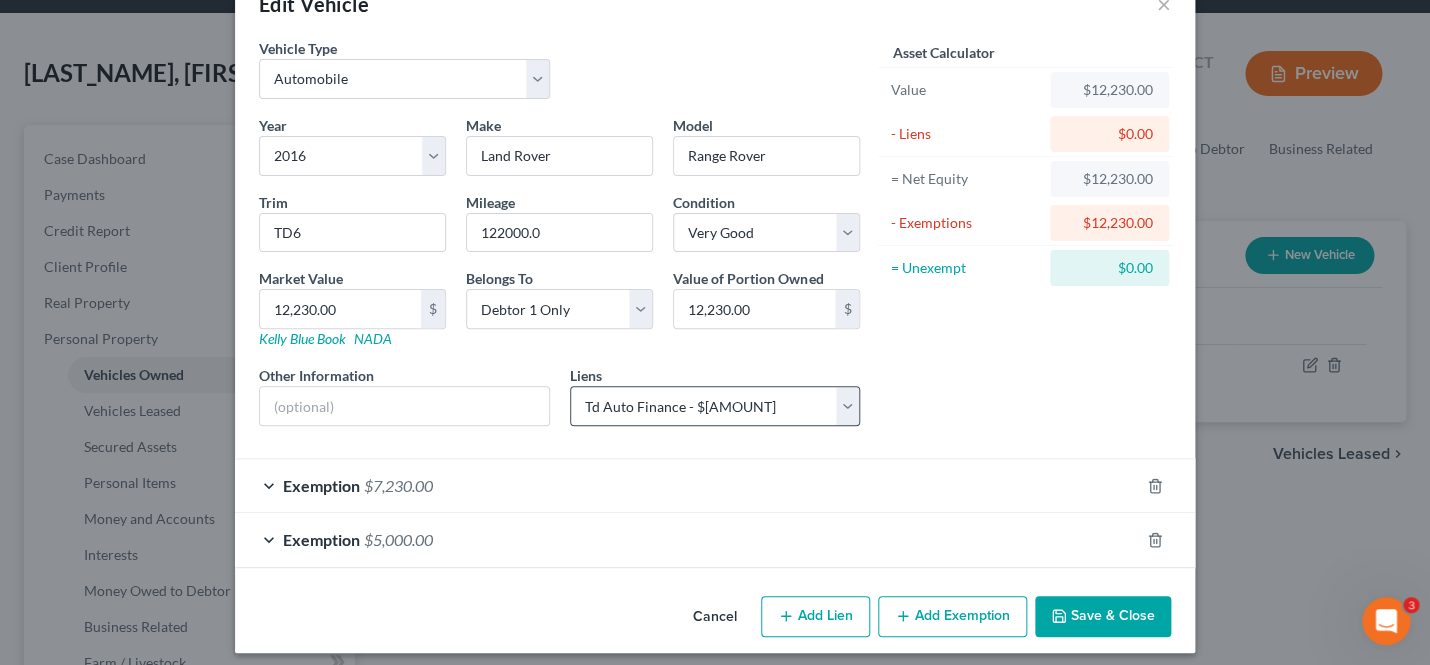 select on "14" 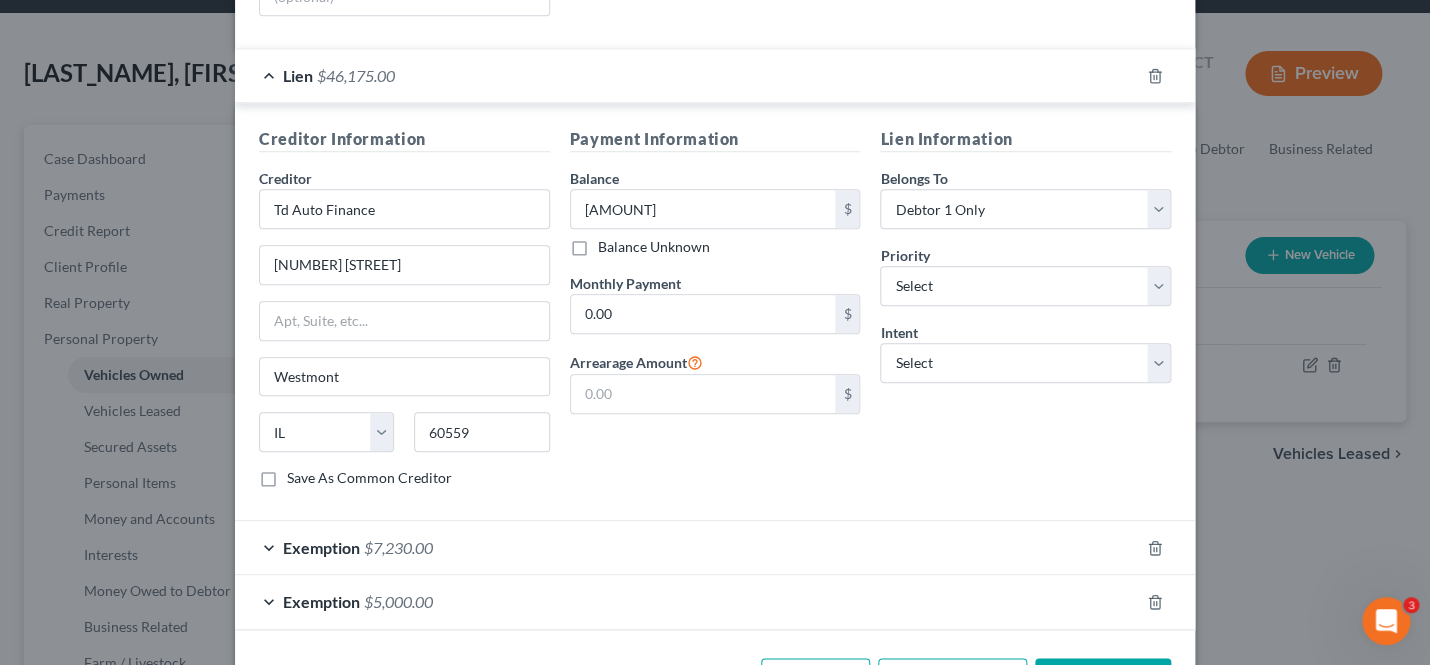 scroll, scrollTop: 469, scrollLeft: 0, axis: vertical 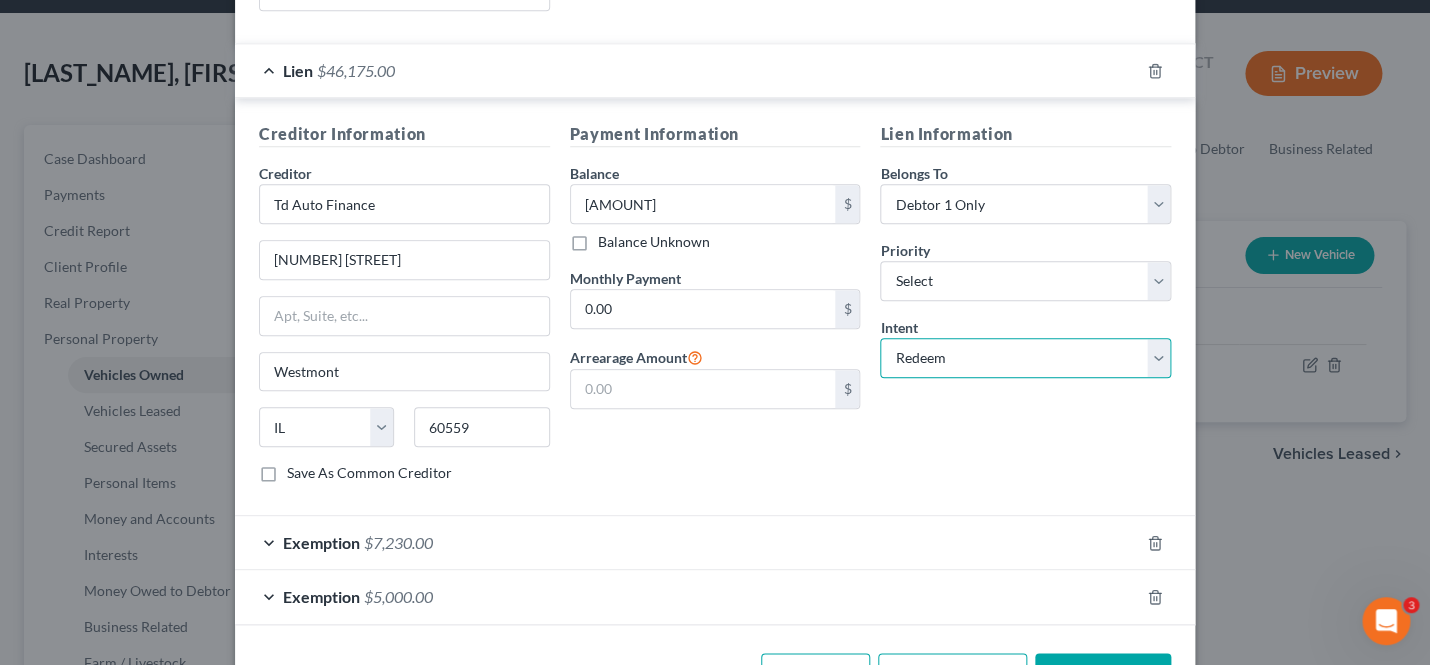 click on "Redeem" at bounding box center [0, 0] 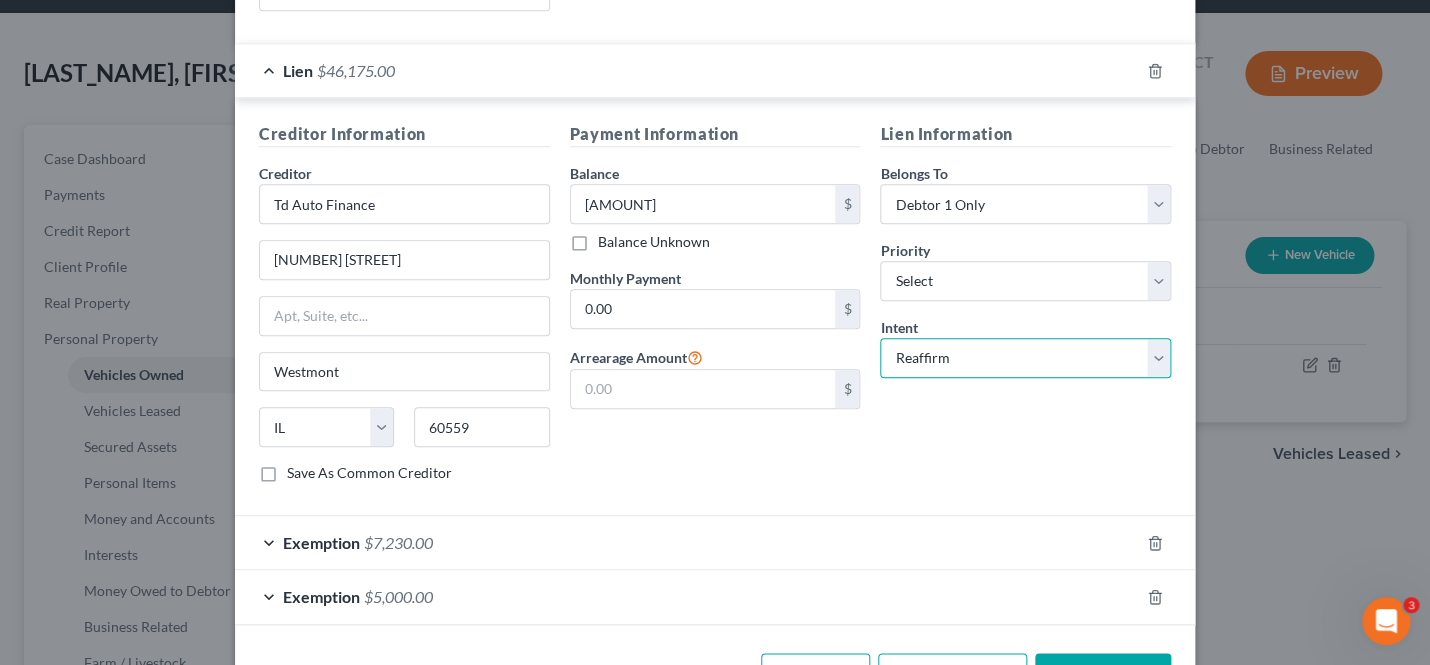 click on "Reaffirm" at bounding box center (0, 0) 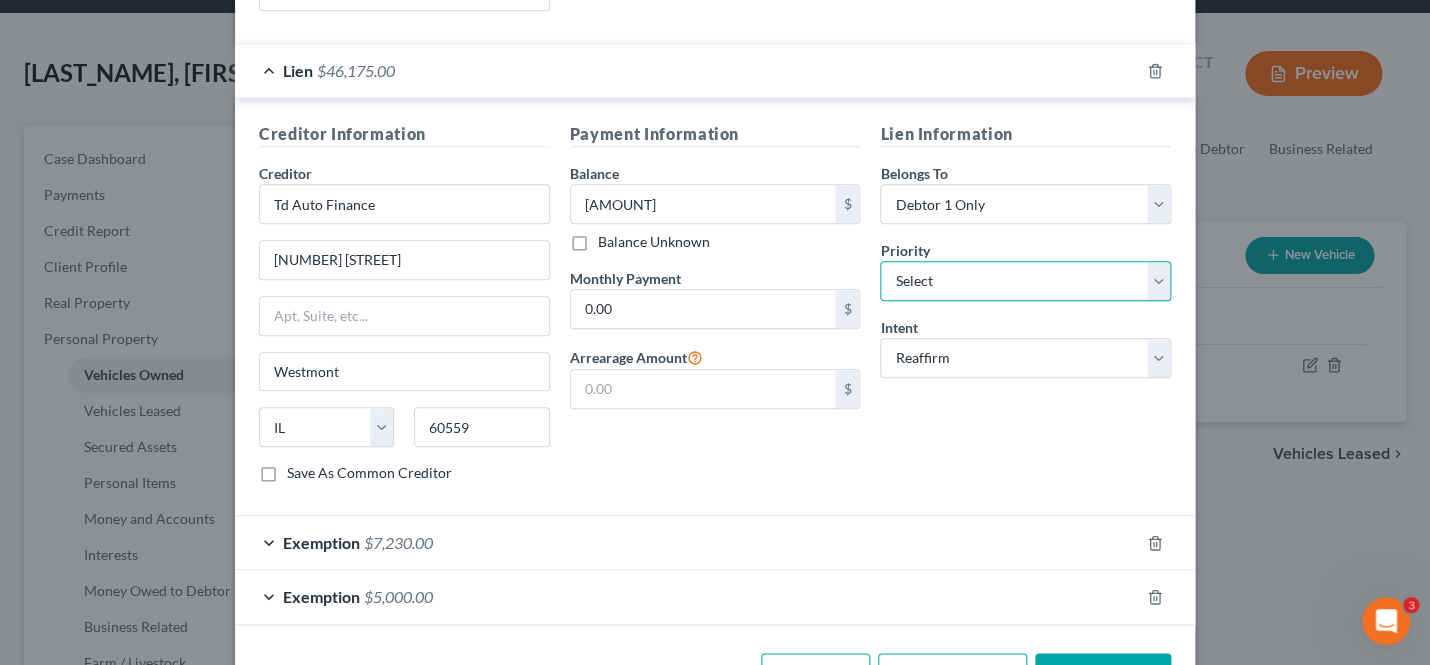 click on "Select 1st 2nd 3rd 4th 5th 6th 7th 8th 9th 10th 11th 12th 13th 14th 15th 16th 17th 18th 19th 20th 21th 22th 23th 24th 25th 26th 27th 28th 29th 30th" at bounding box center (1025, 281) 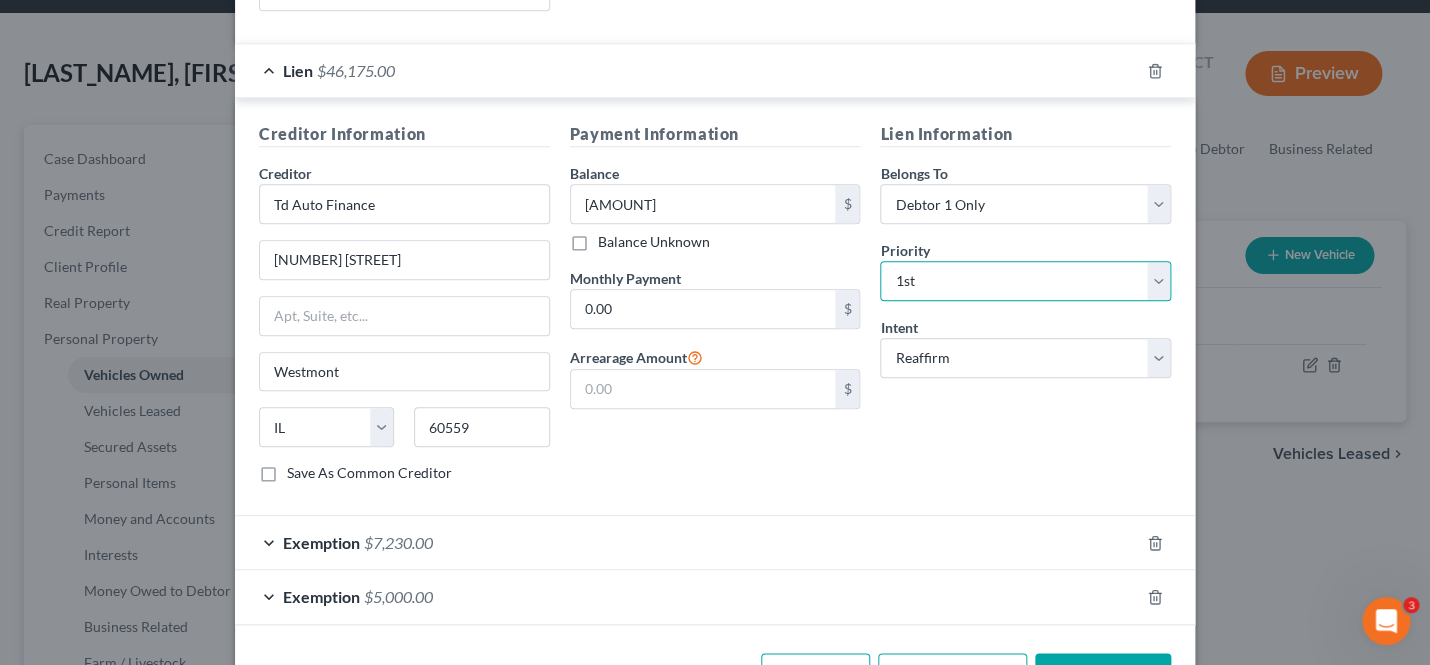 click on "1st" at bounding box center [0, 0] 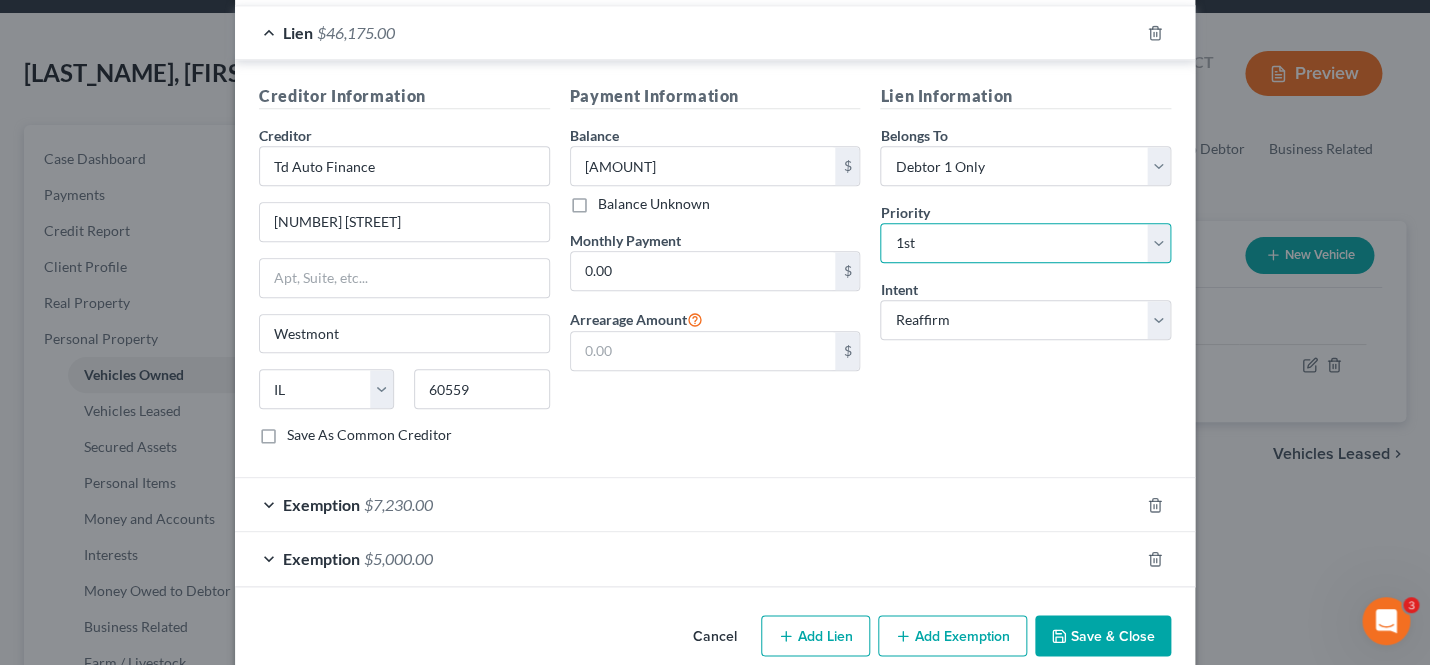 scroll, scrollTop: 539, scrollLeft: 0, axis: vertical 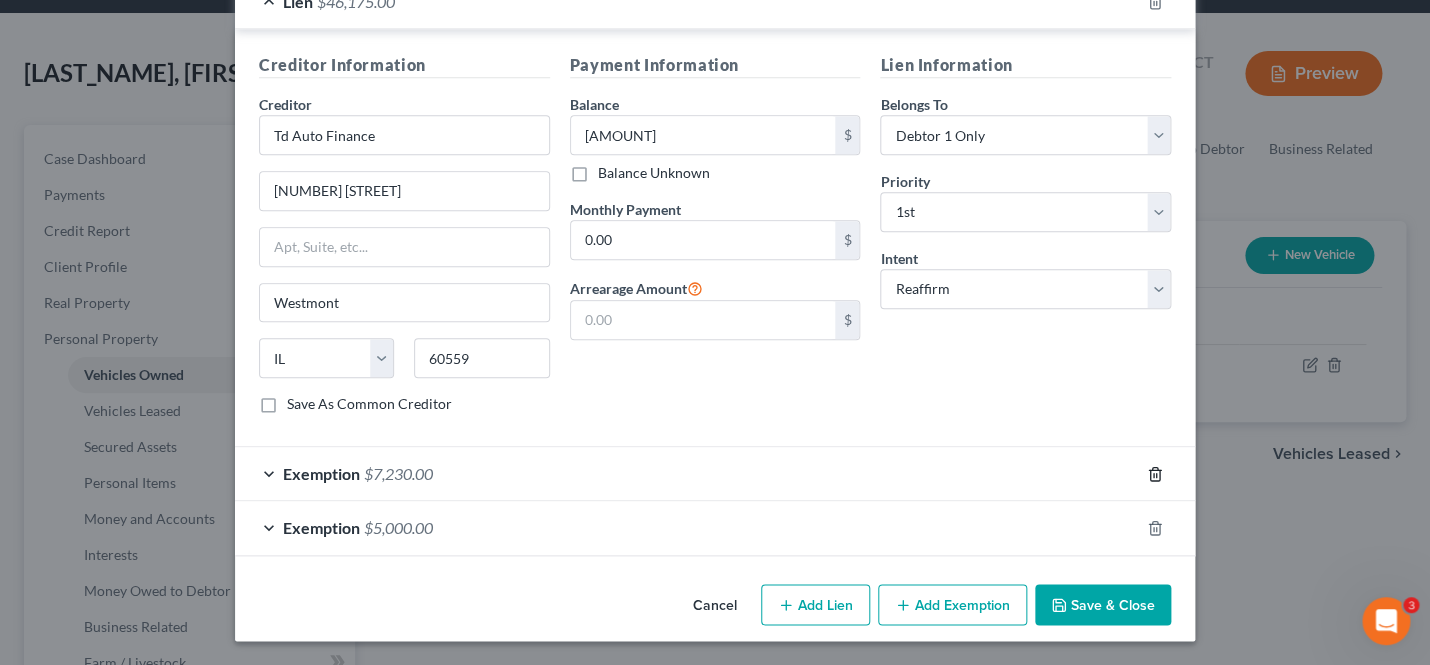 click 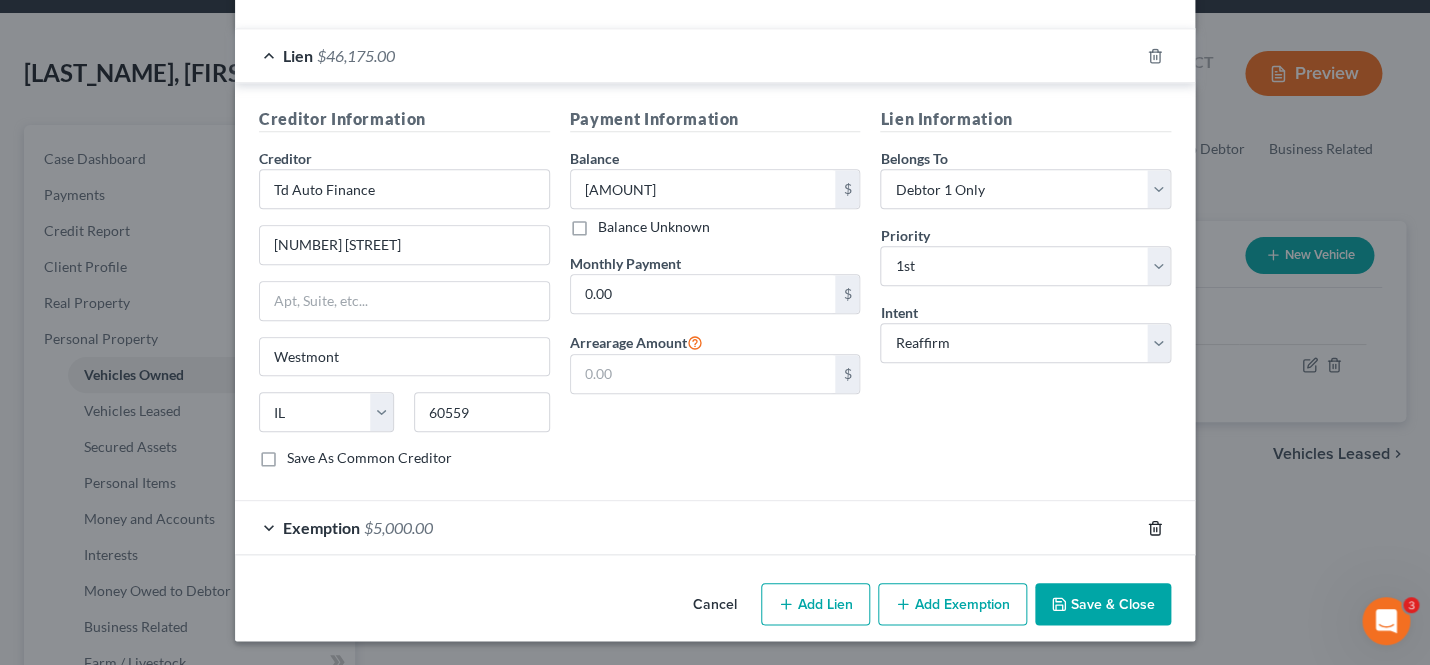 click 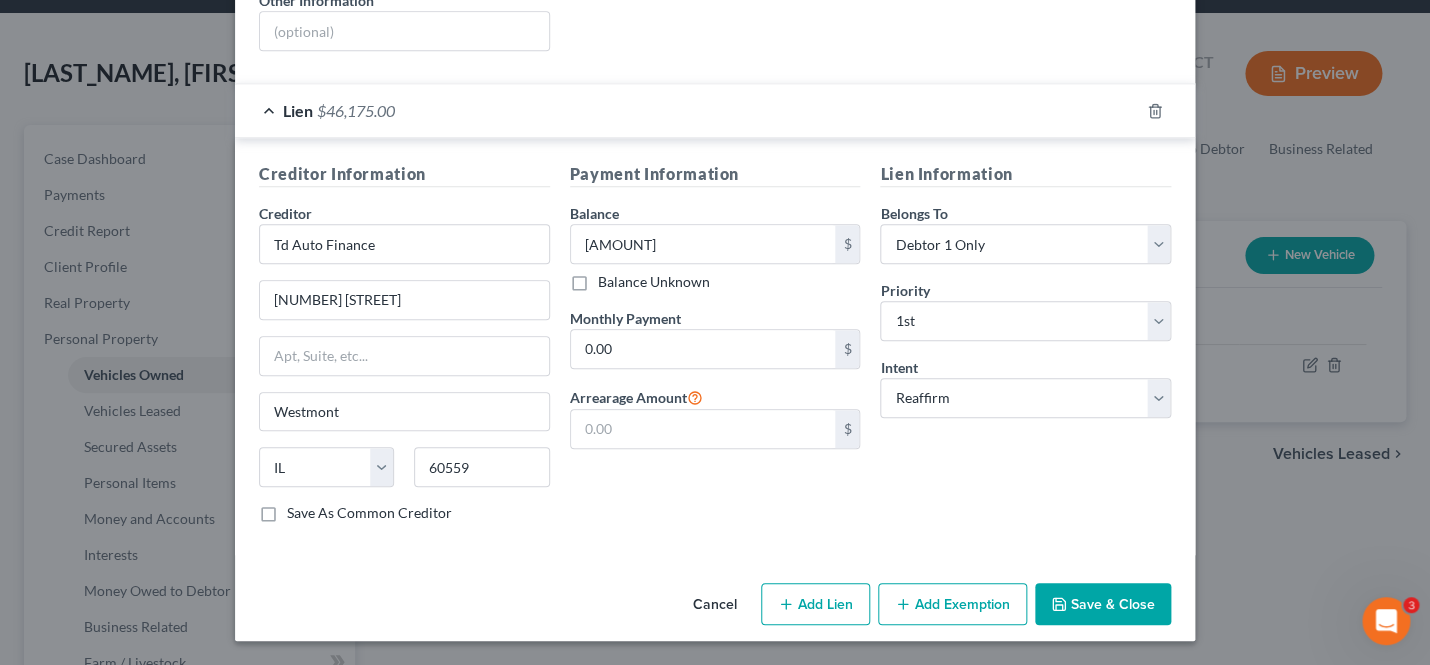 click on "Save & Close" at bounding box center (1103, 604) 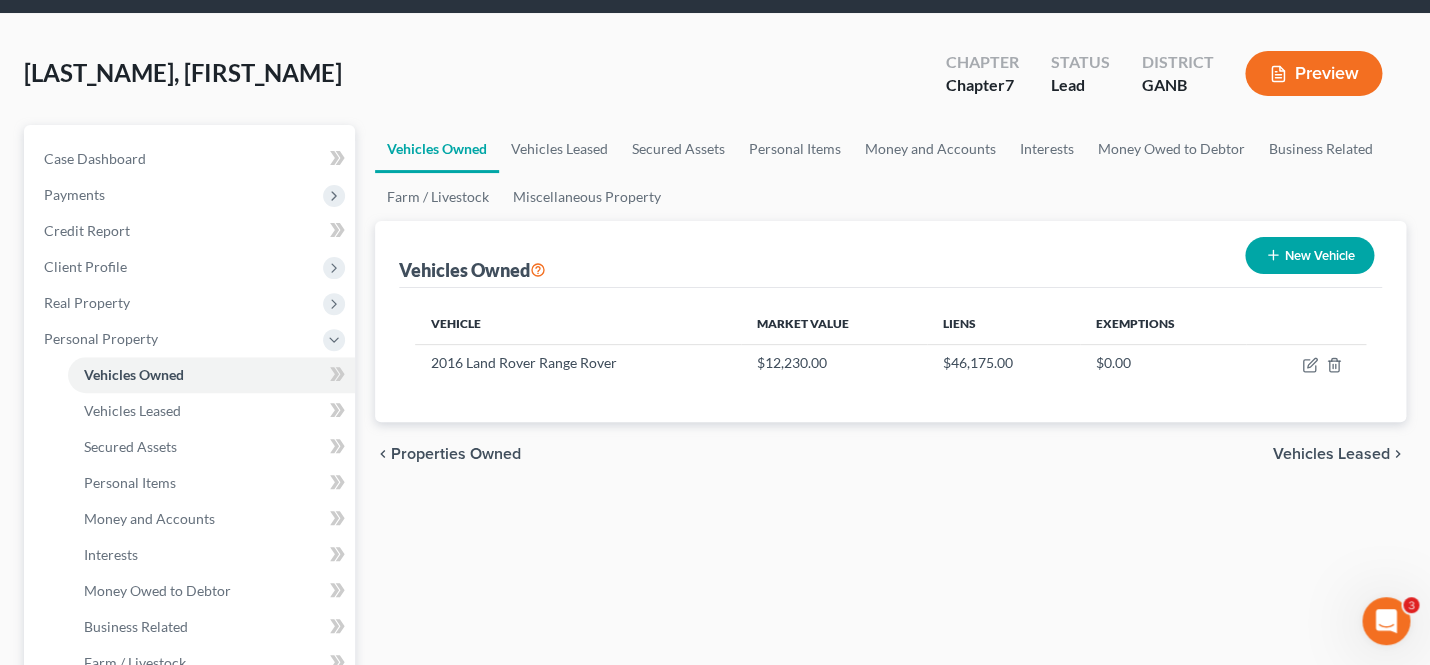 scroll, scrollTop: 80, scrollLeft: 0, axis: vertical 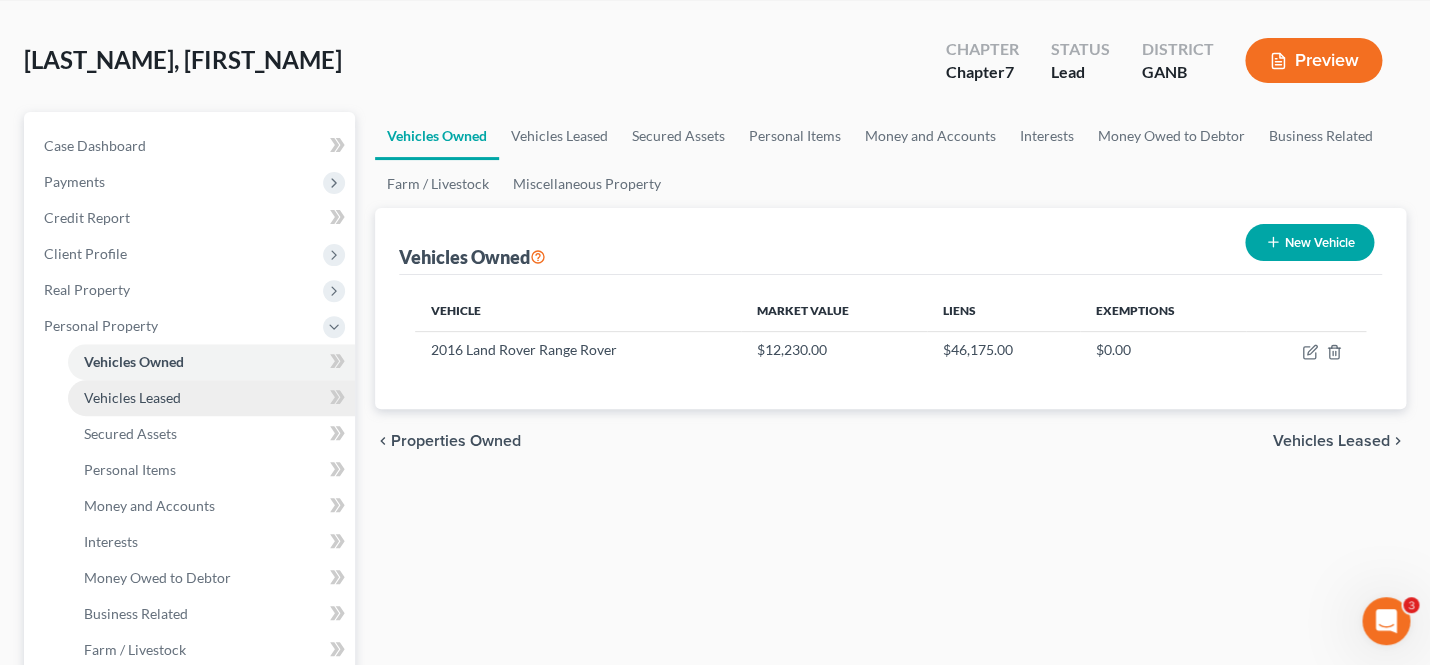 click on "Vehicles Leased" at bounding box center (211, 398) 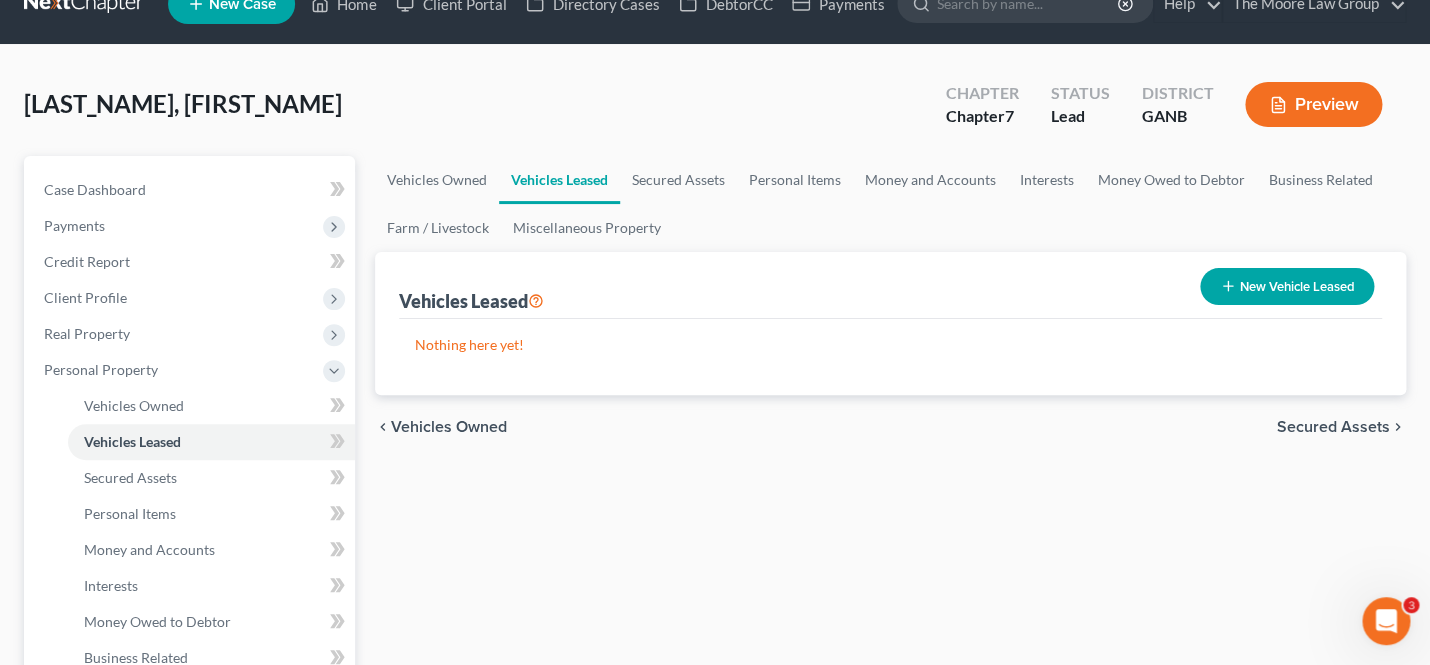 scroll, scrollTop: 41, scrollLeft: 0, axis: vertical 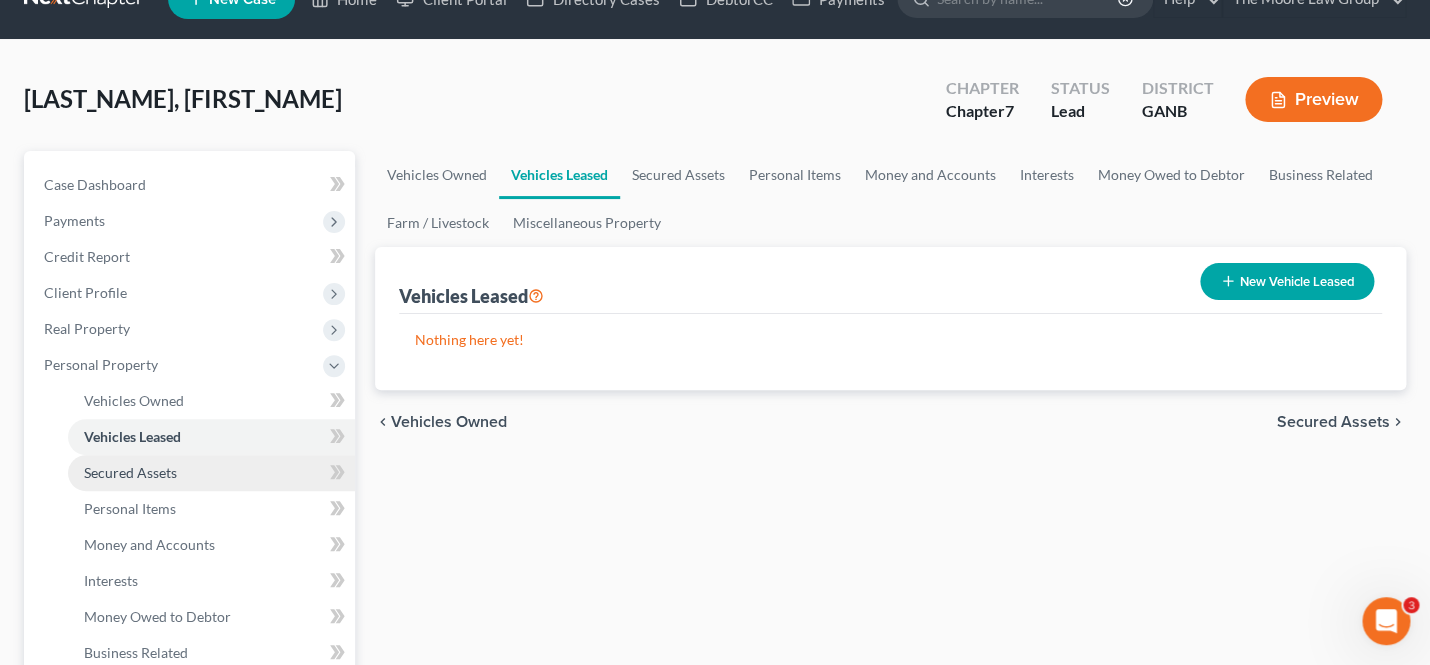 click on "Secured Assets" at bounding box center [211, 473] 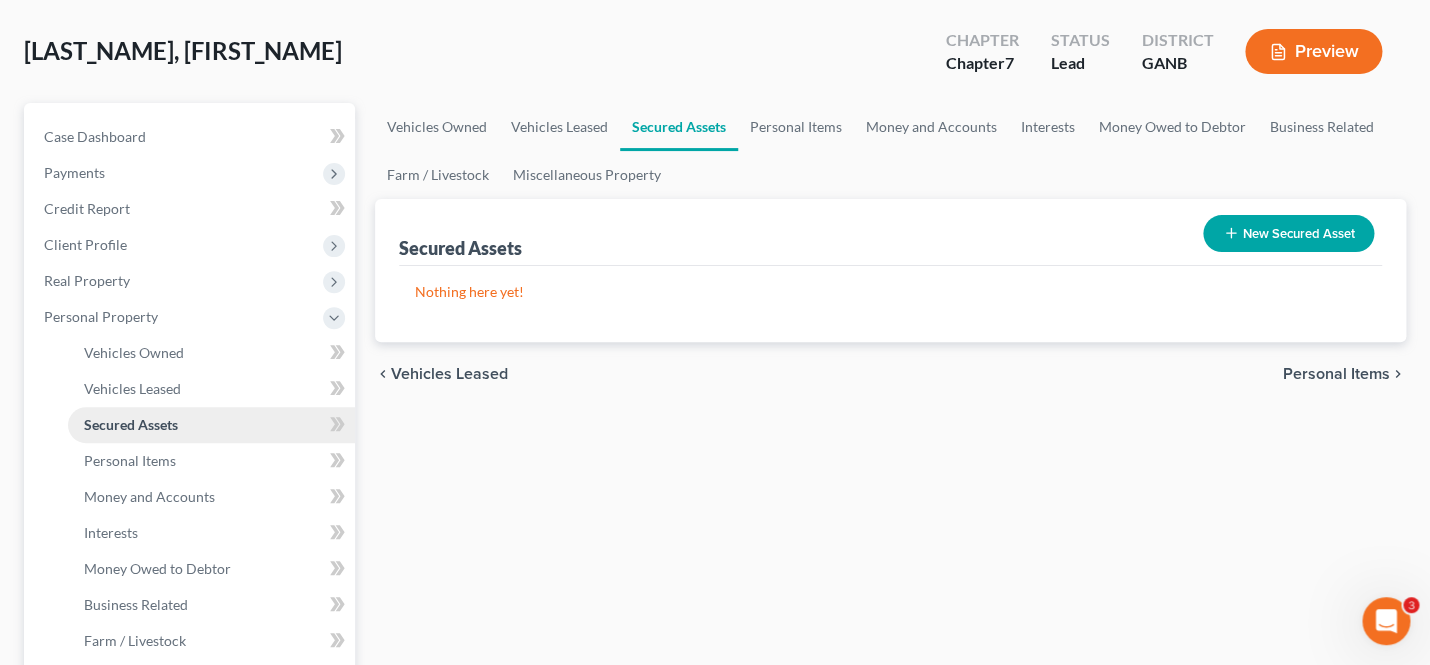 scroll, scrollTop: 90, scrollLeft: 0, axis: vertical 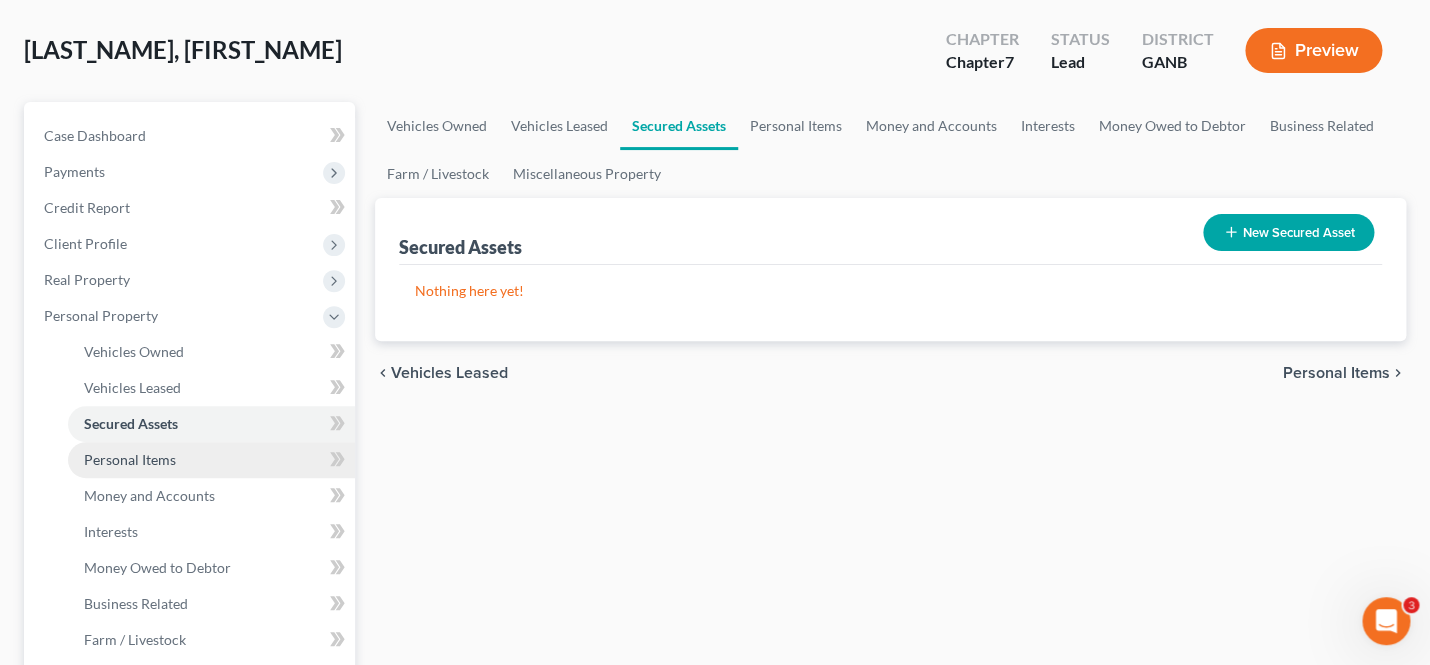 click on "Personal Items" at bounding box center [130, 459] 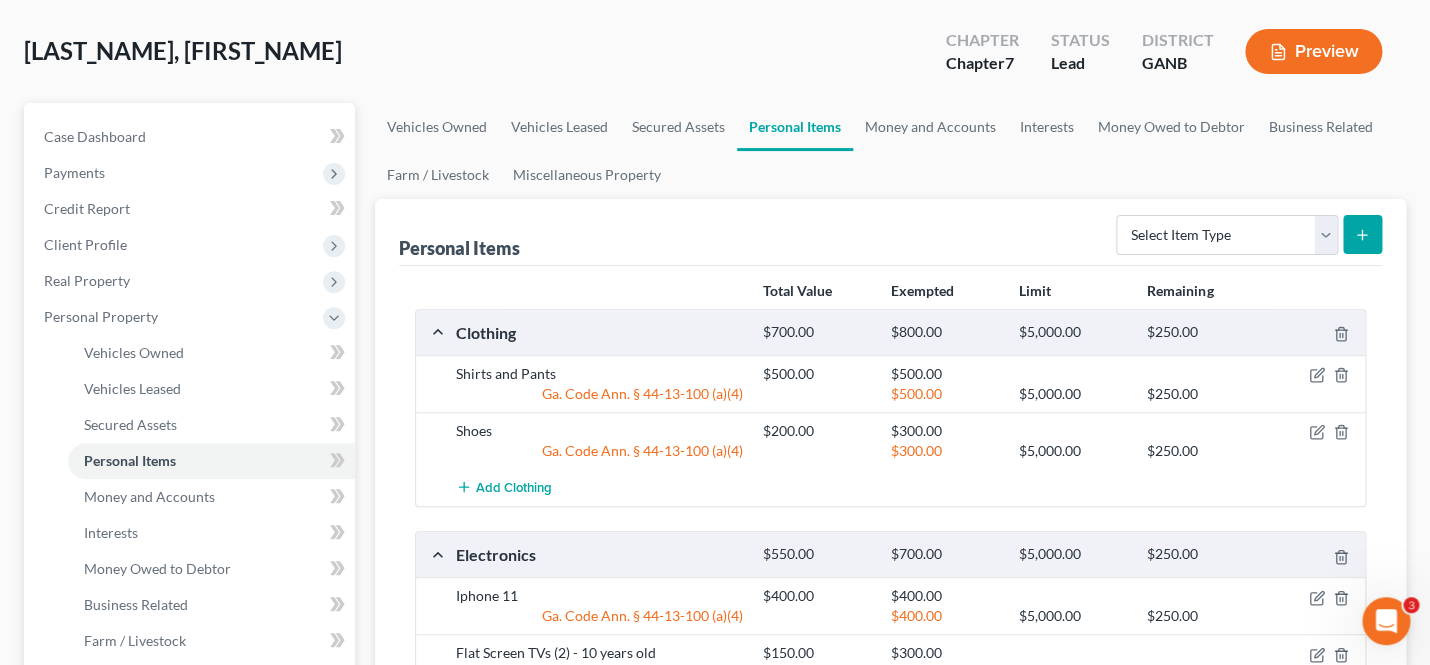 scroll, scrollTop: 92, scrollLeft: 0, axis: vertical 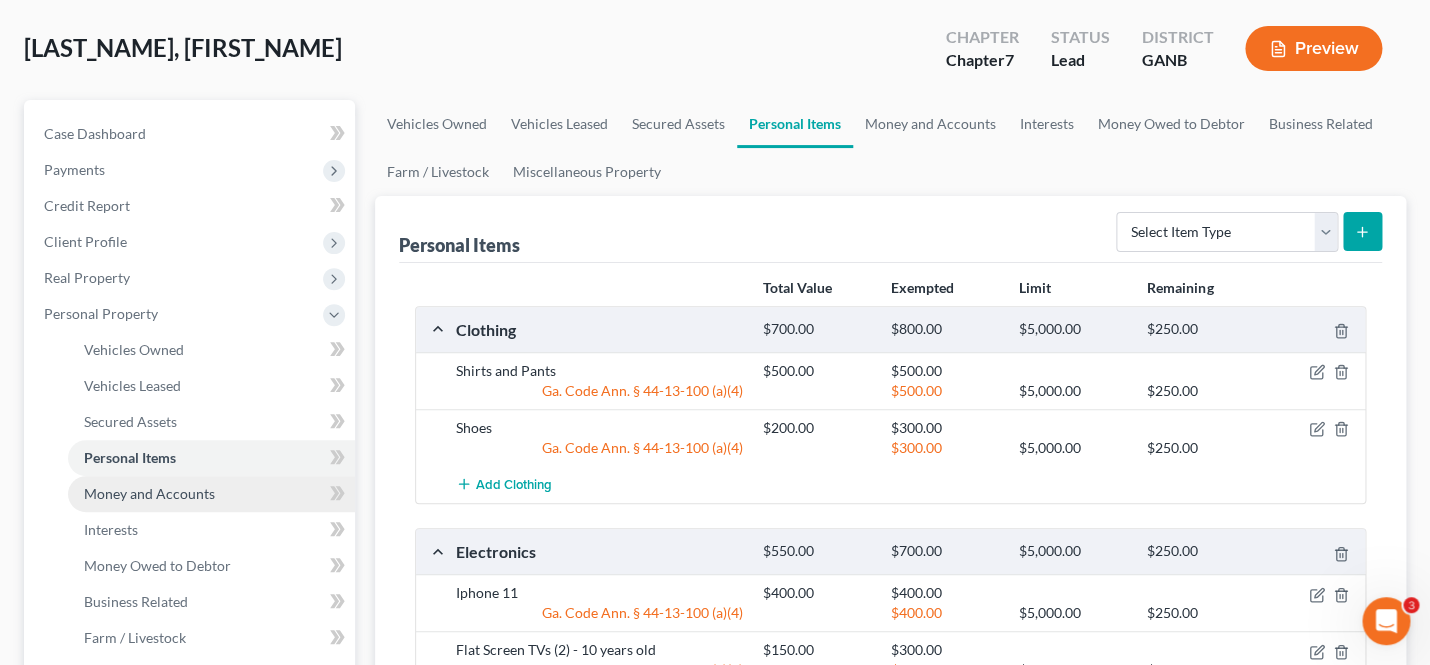 click on "Money and Accounts" at bounding box center [149, 493] 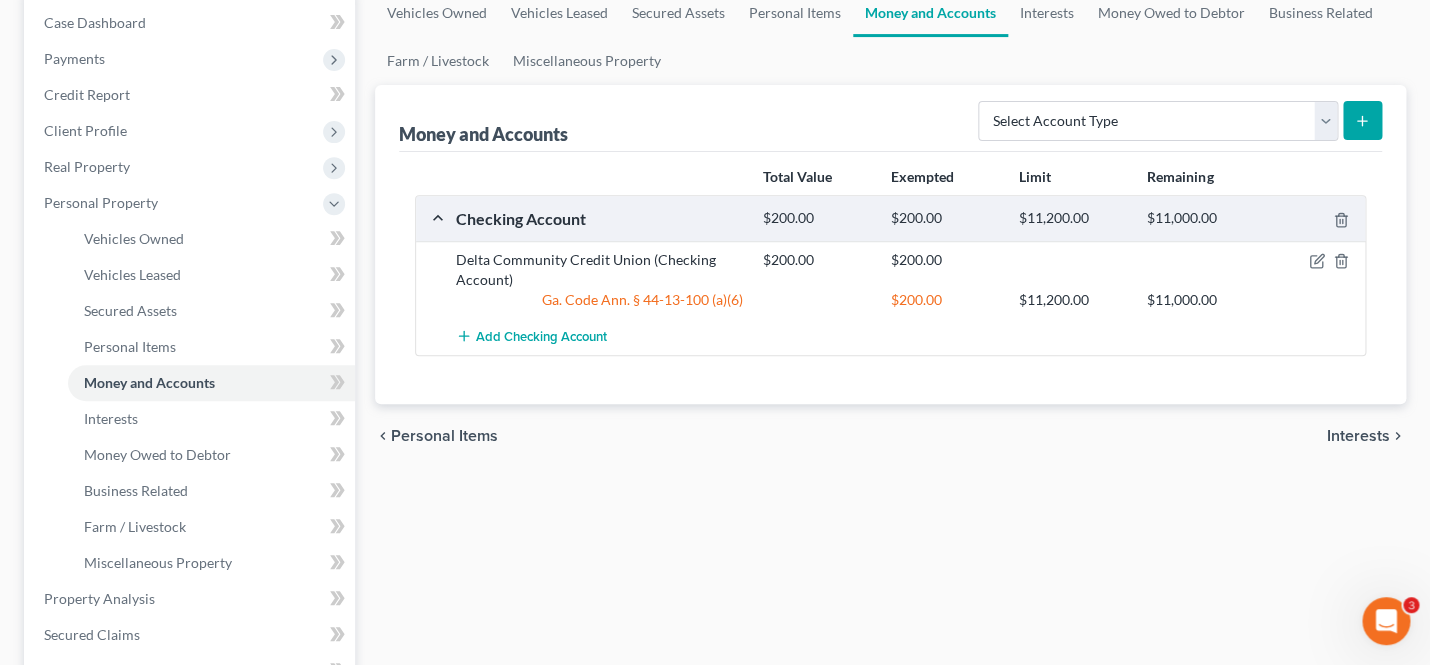 scroll, scrollTop: 207, scrollLeft: 0, axis: vertical 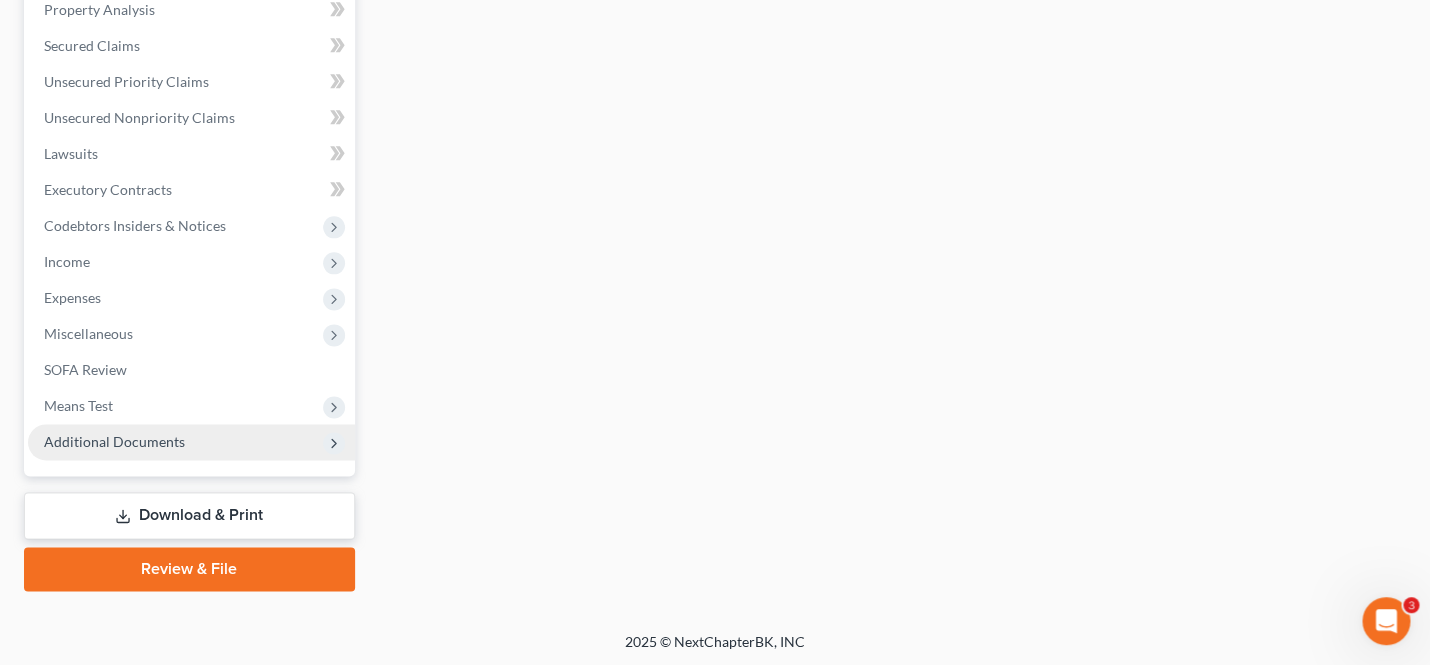 click on "Additional Documents" at bounding box center [191, 442] 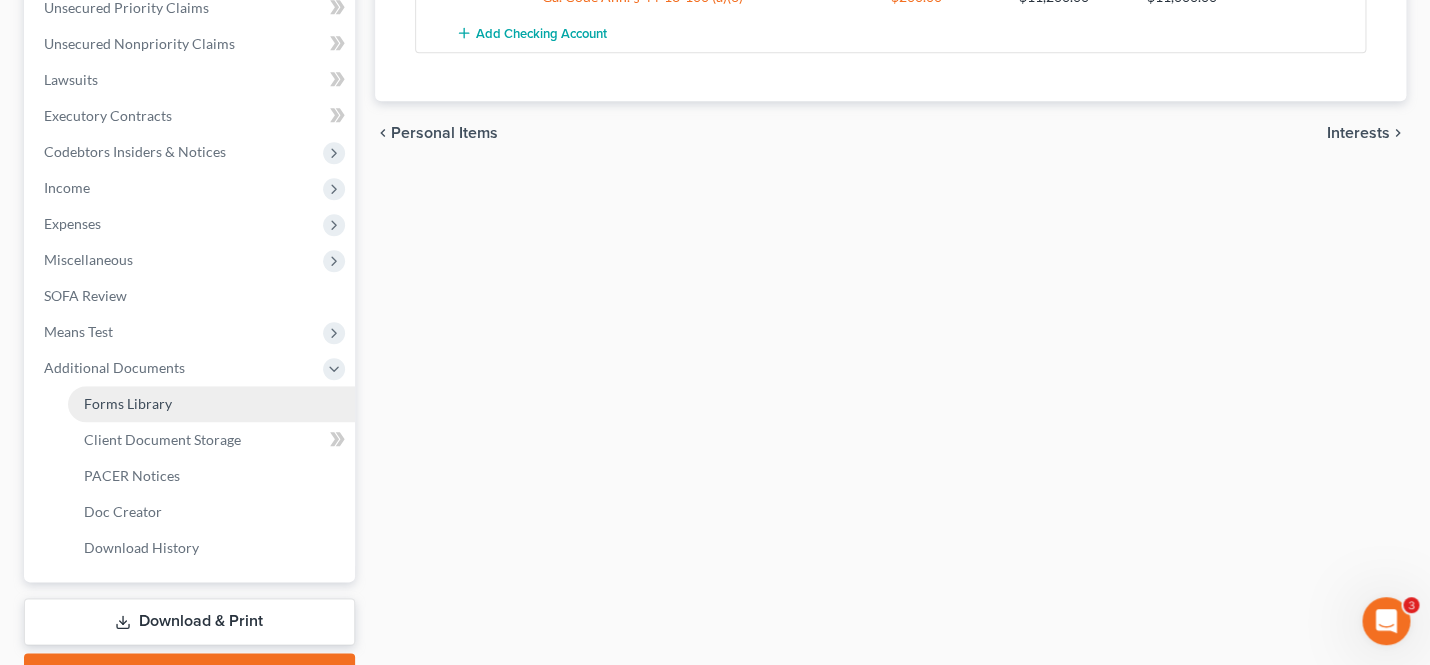 scroll, scrollTop: 607, scrollLeft: 0, axis: vertical 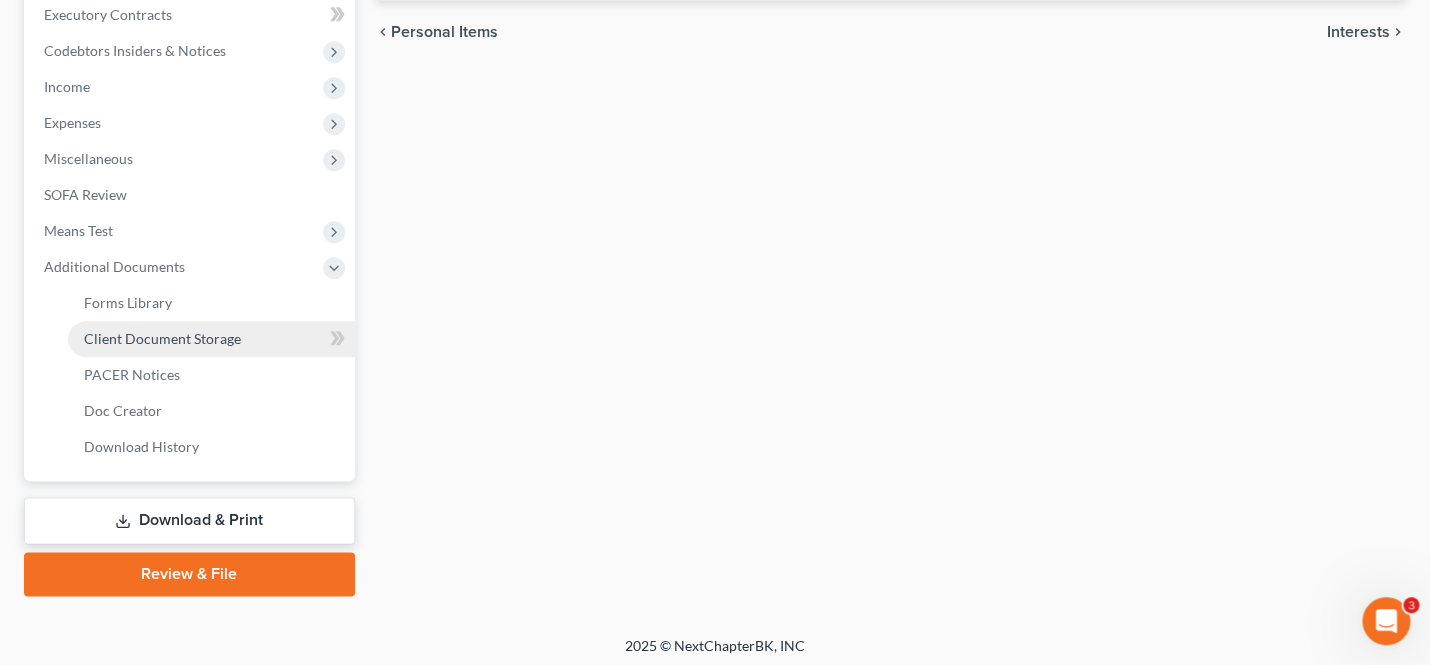 click on "Client Document Storage" at bounding box center (162, 338) 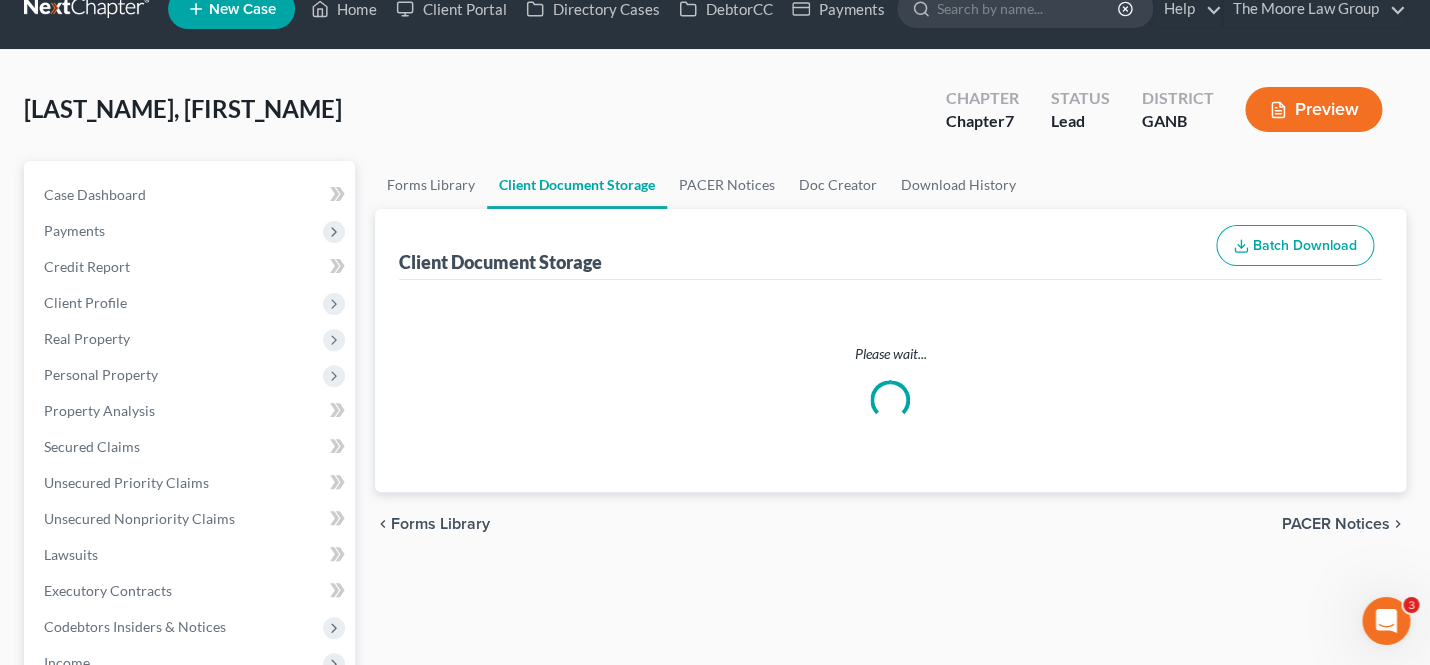 select on "35" 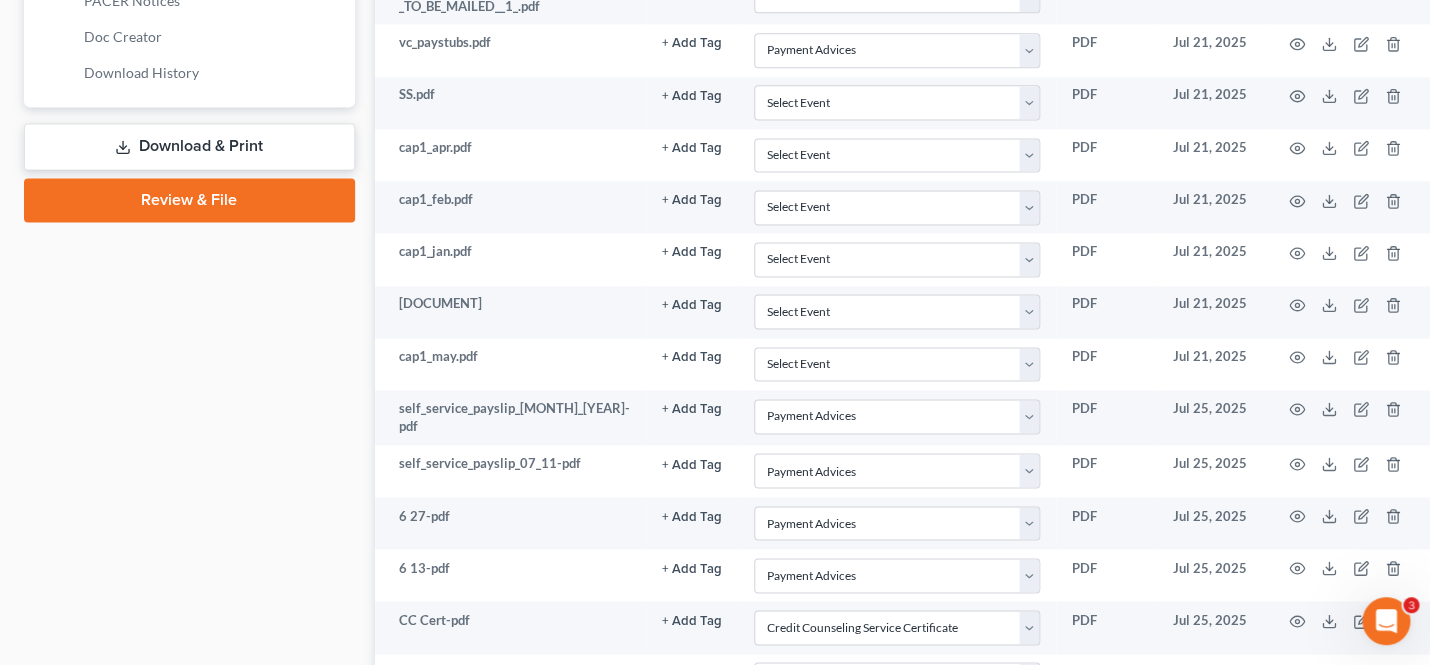 scroll, scrollTop: 977, scrollLeft: 0, axis: vertical 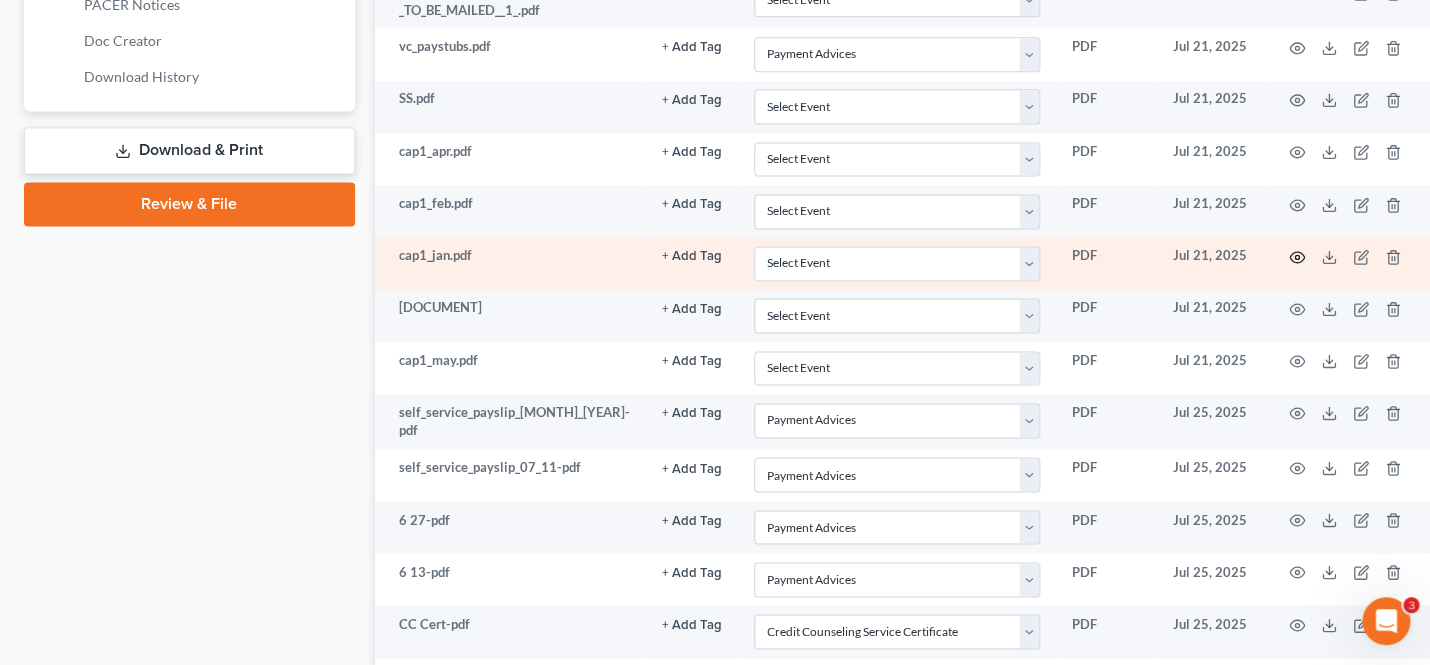 click 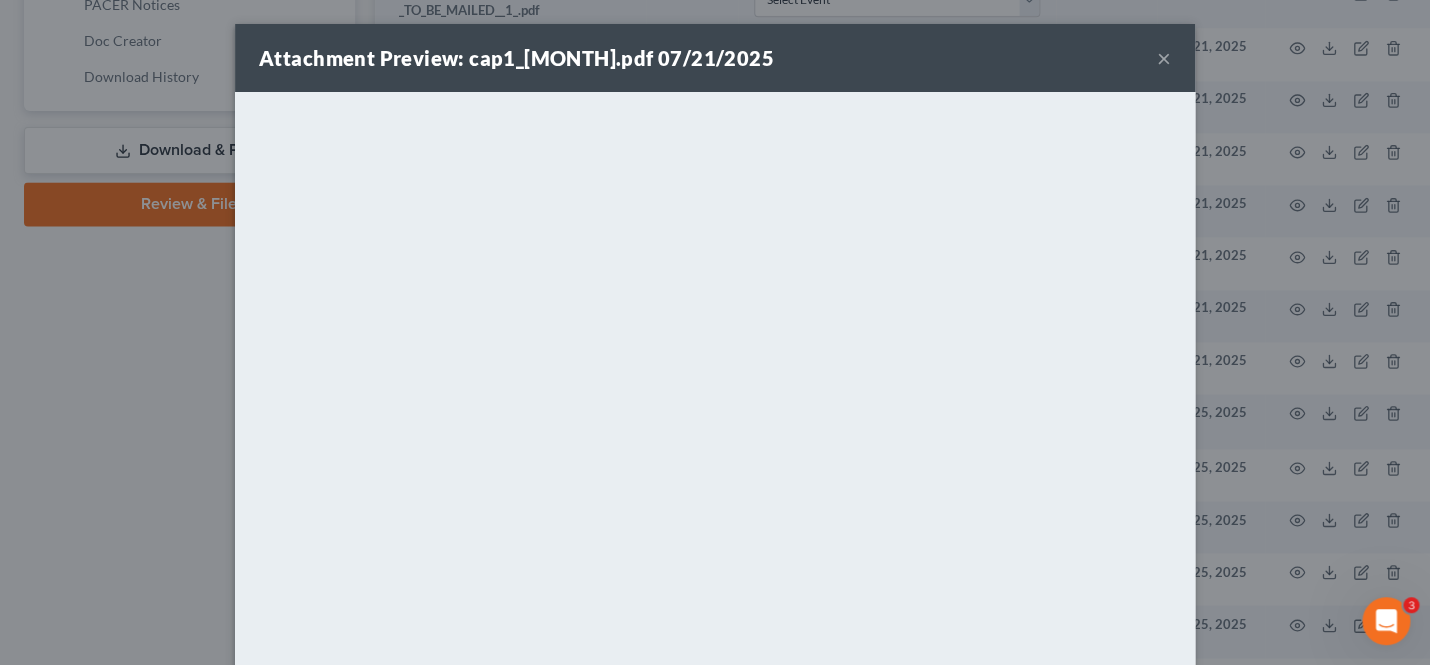 click on "×" at bounding box center (1164, 58) 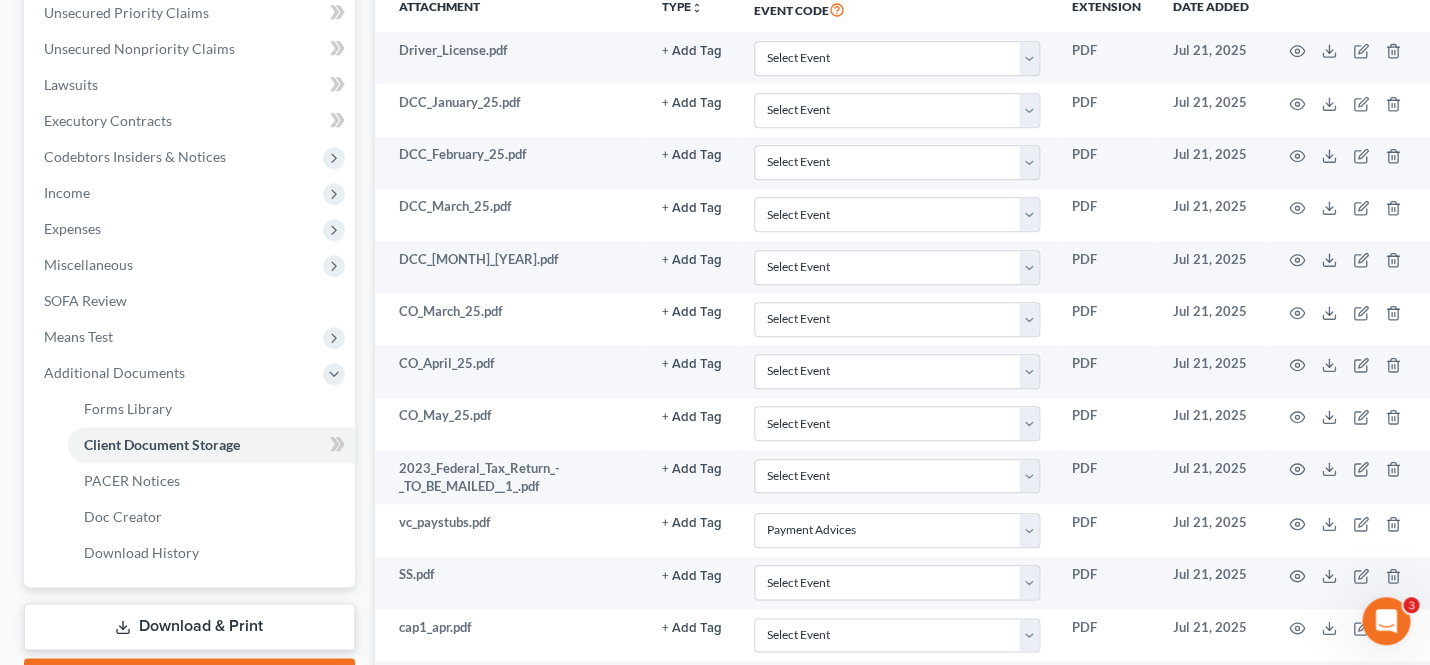scroll, scrollTop: 497, scrollLeft: 0, axis: vertical 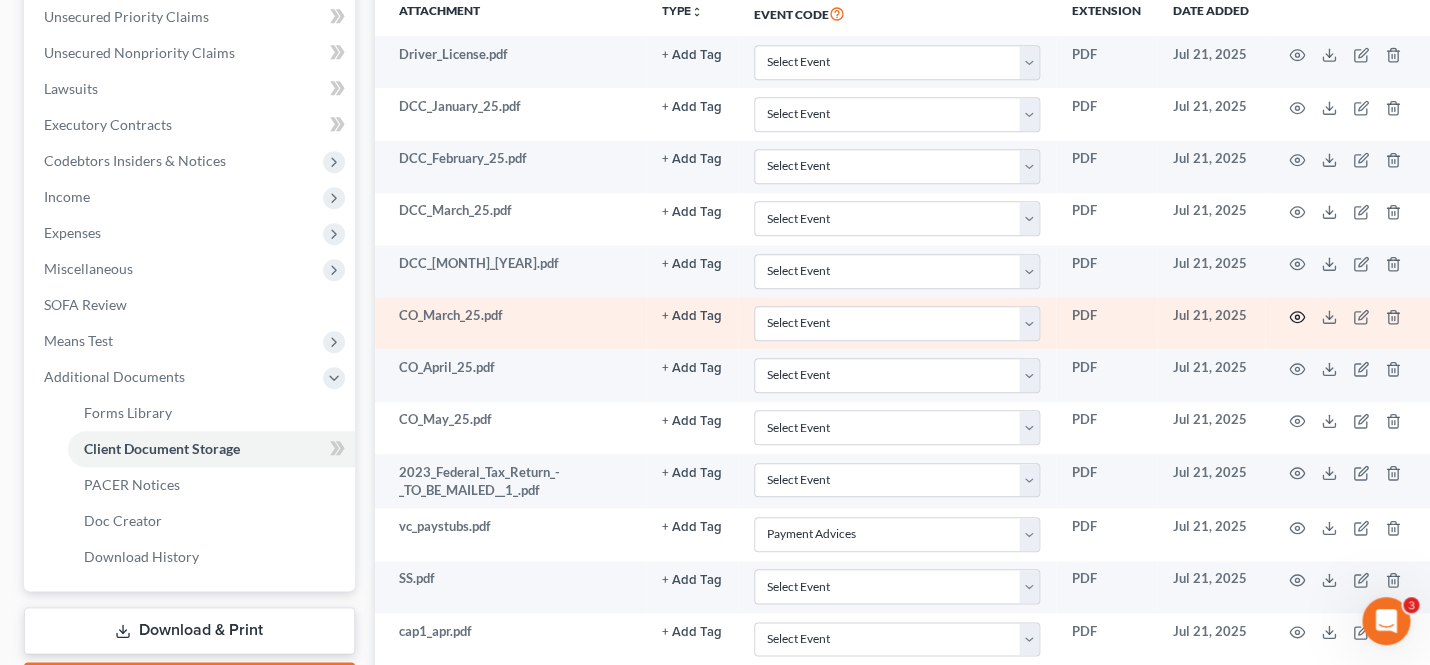 click 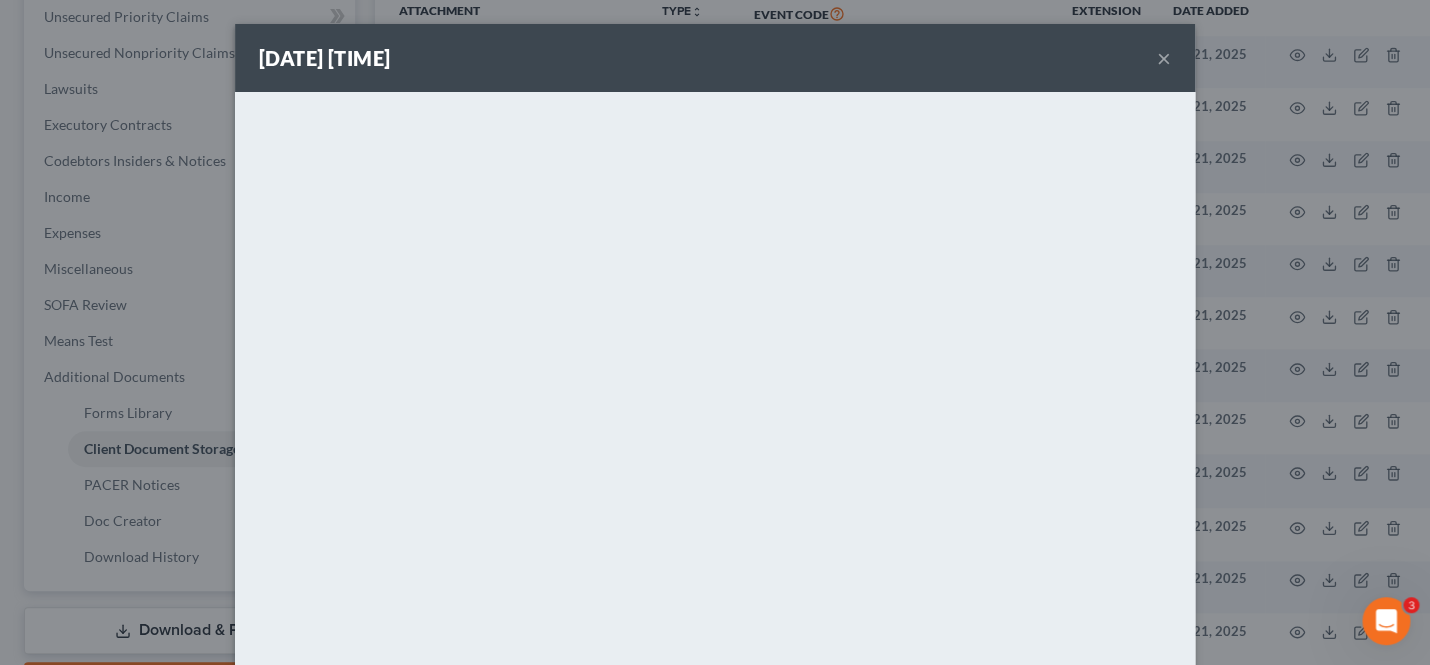 click on "×" at bounding box center [1164, 58] 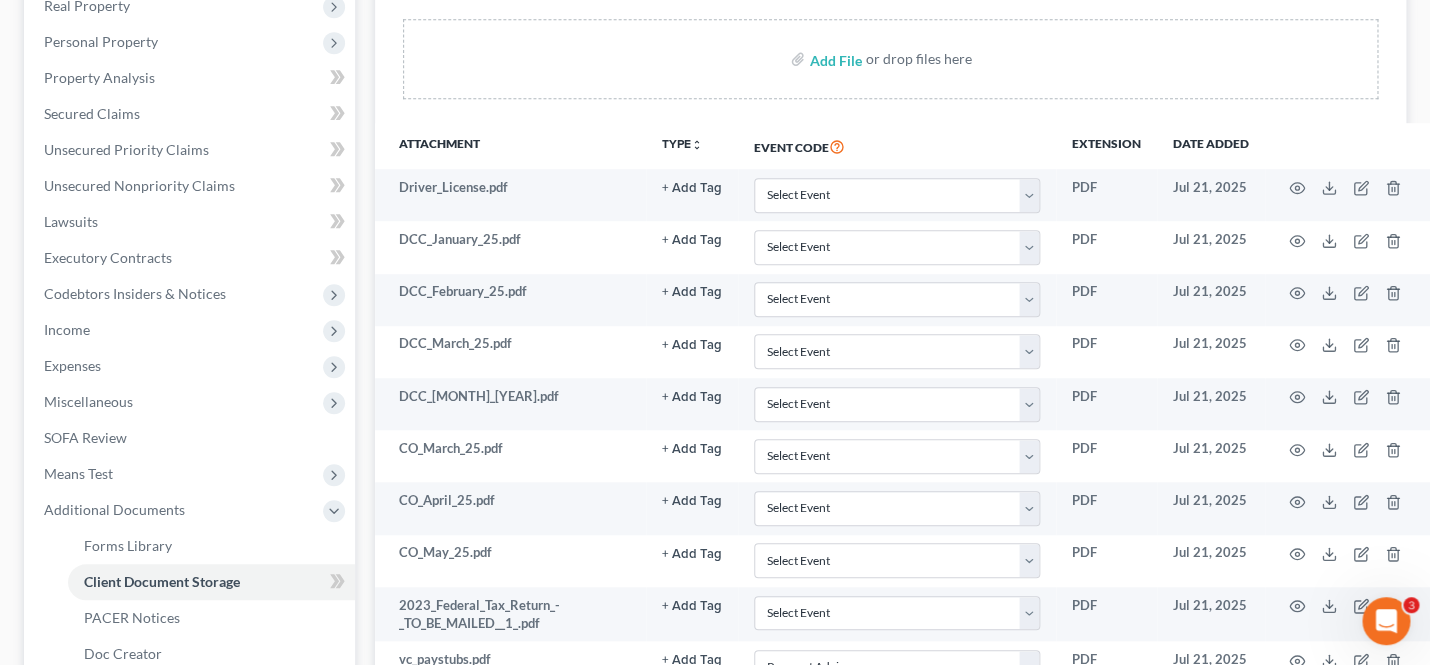 scroll, scrollTop: 341, scrollLeft: 0, axis: vertical 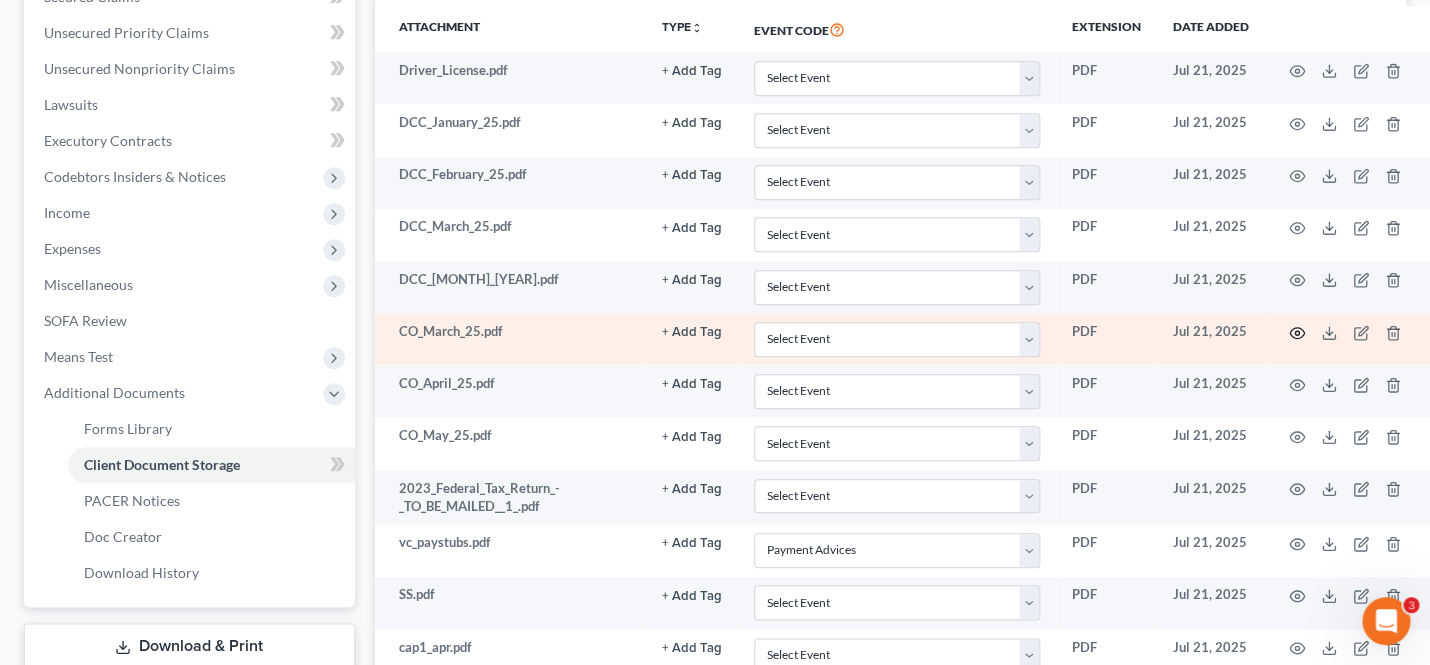 click 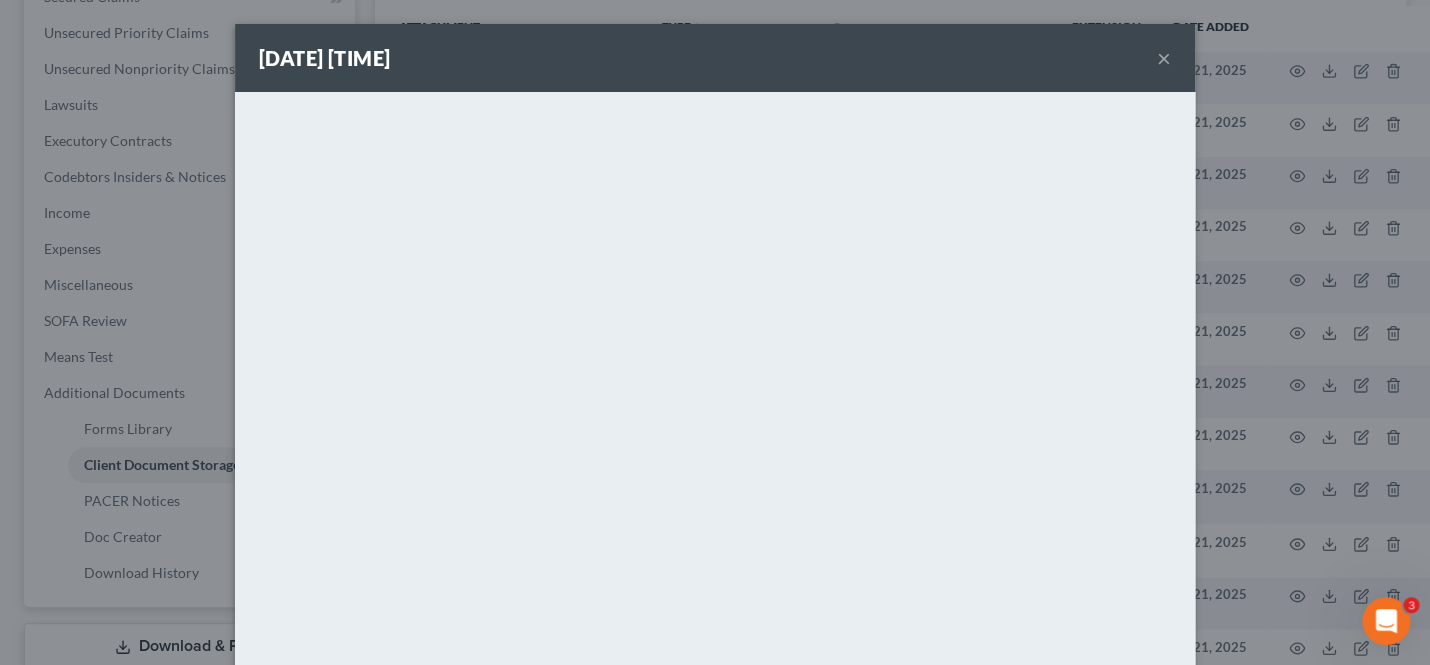 click on "×" at bounding box center (1164, 58) 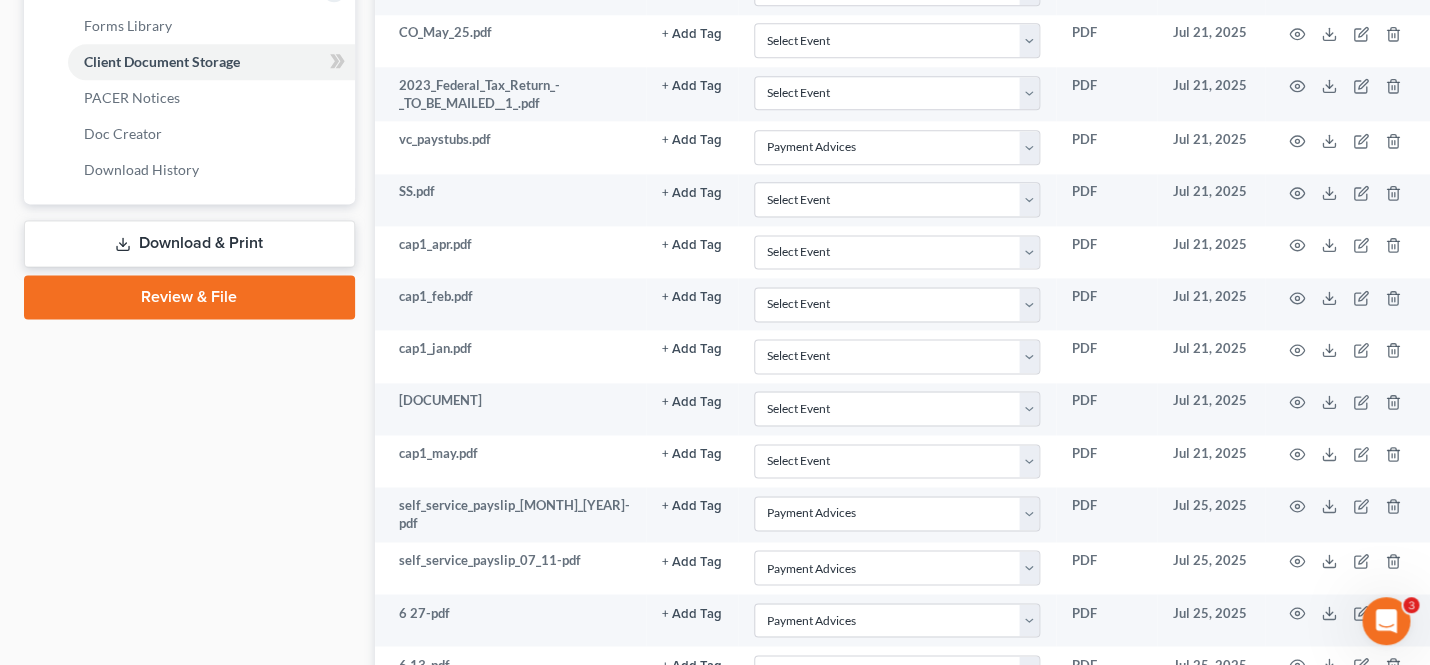 scroll, scrollTop: 885, scrollLeft: 0, axis: vertical 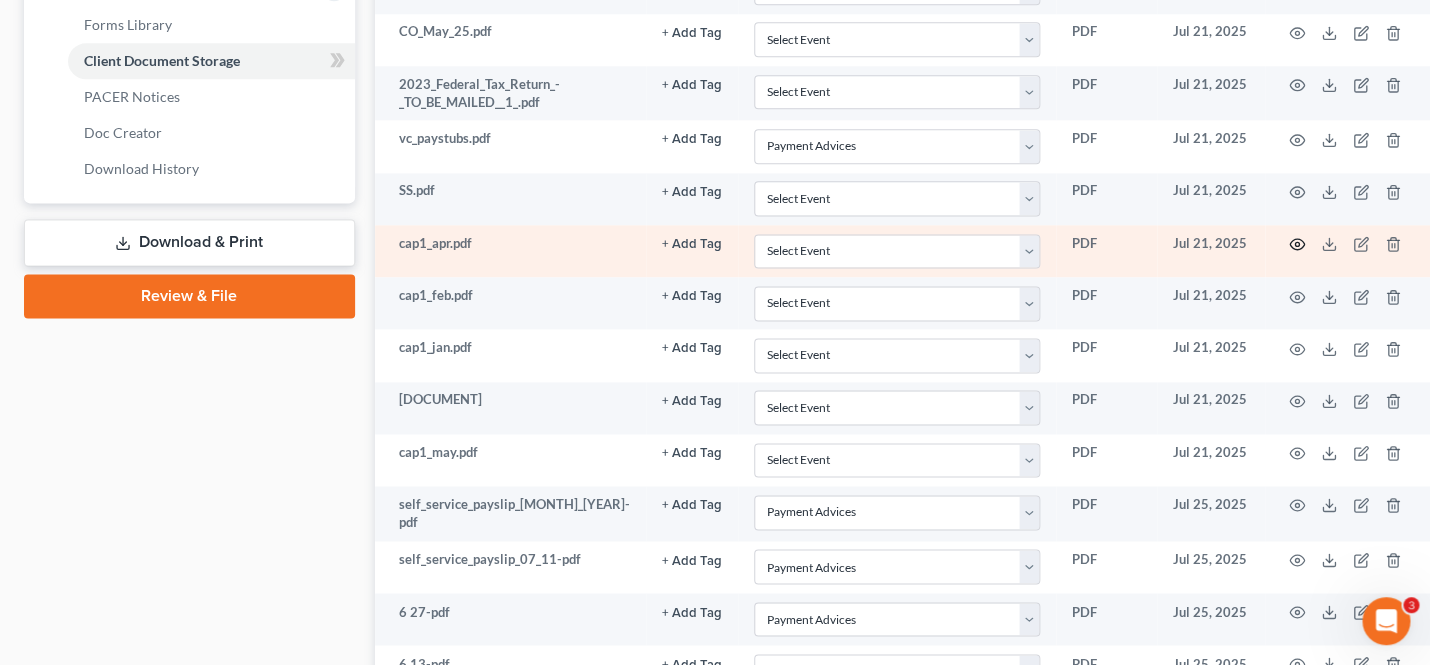 click 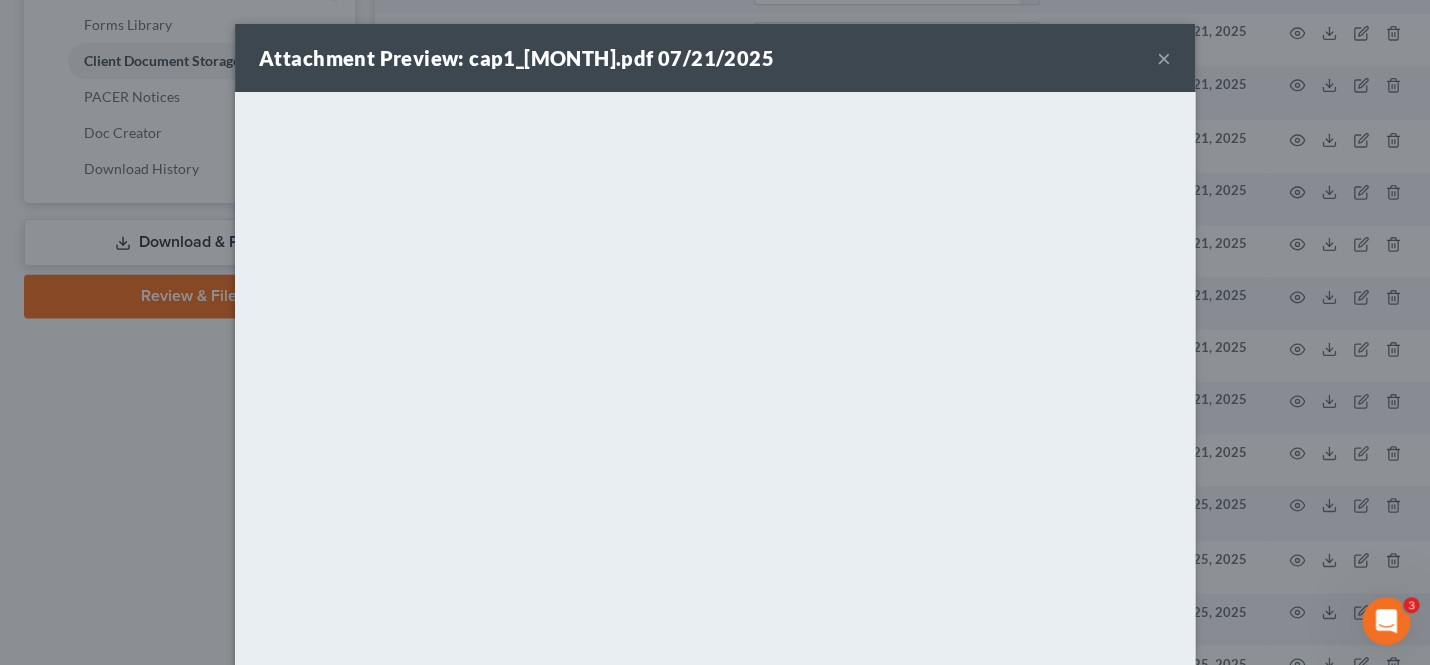 click on "×" at bounding box center [1164, 58] 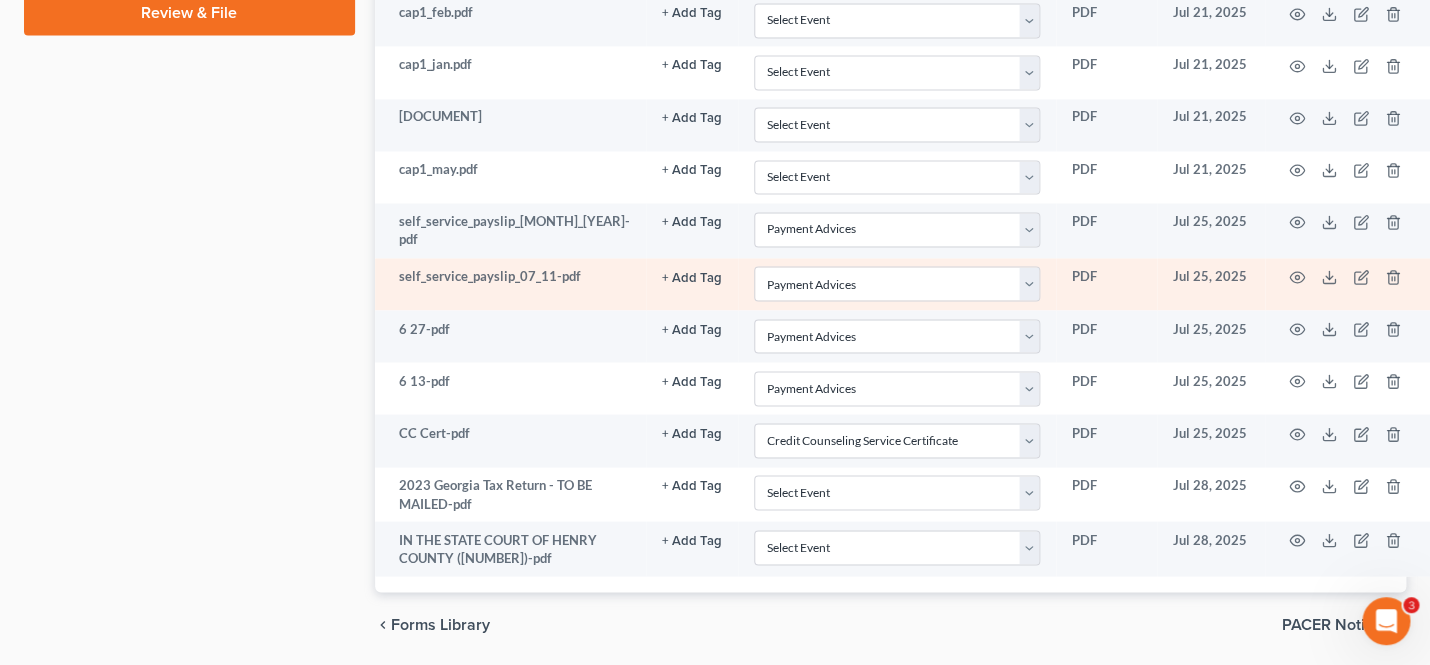 scroll, scrollTop: 1171, scrollLeft: 0, axis: vertical 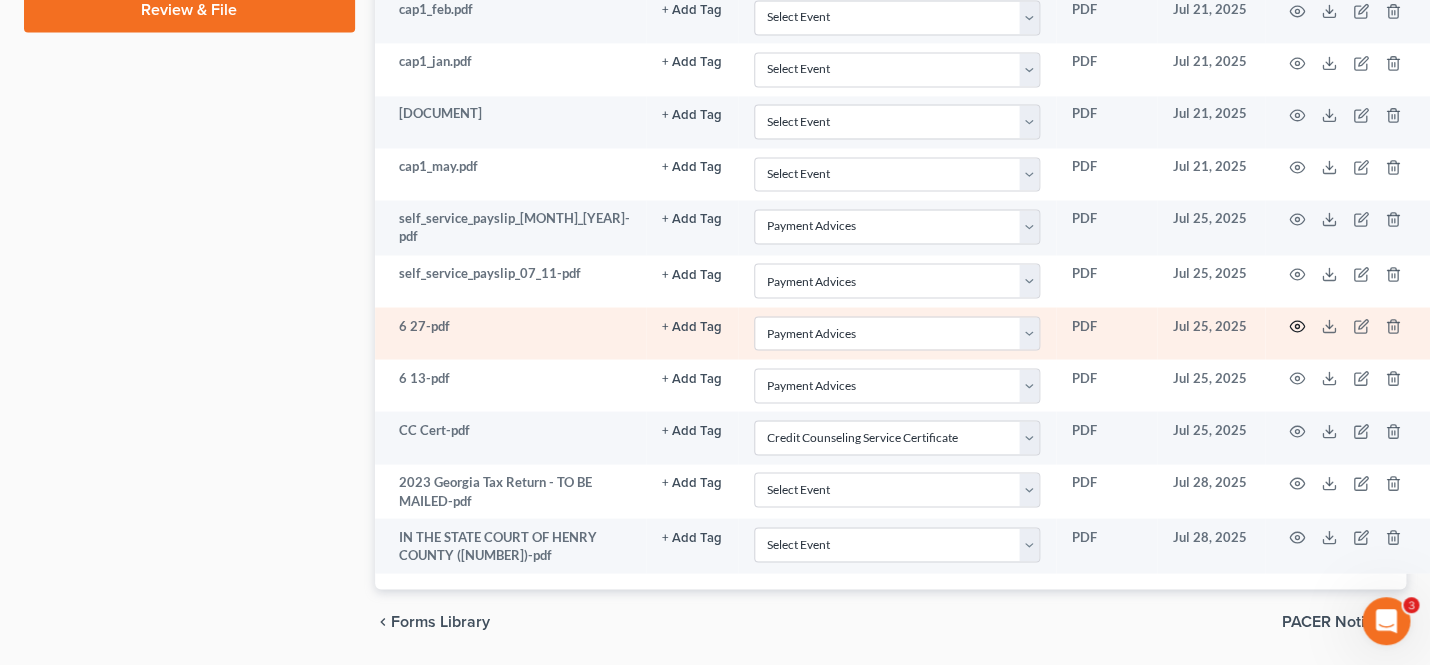 click 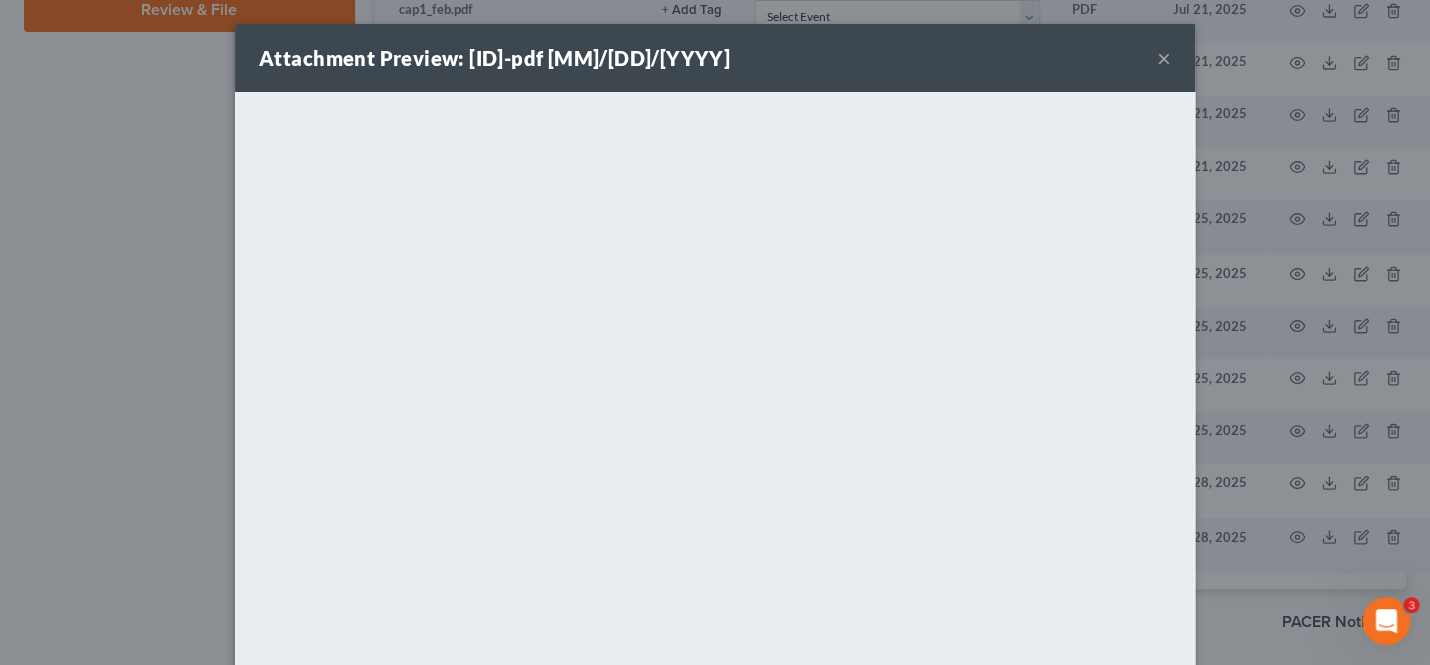 click on "×" at bounding box center [1164, 58] 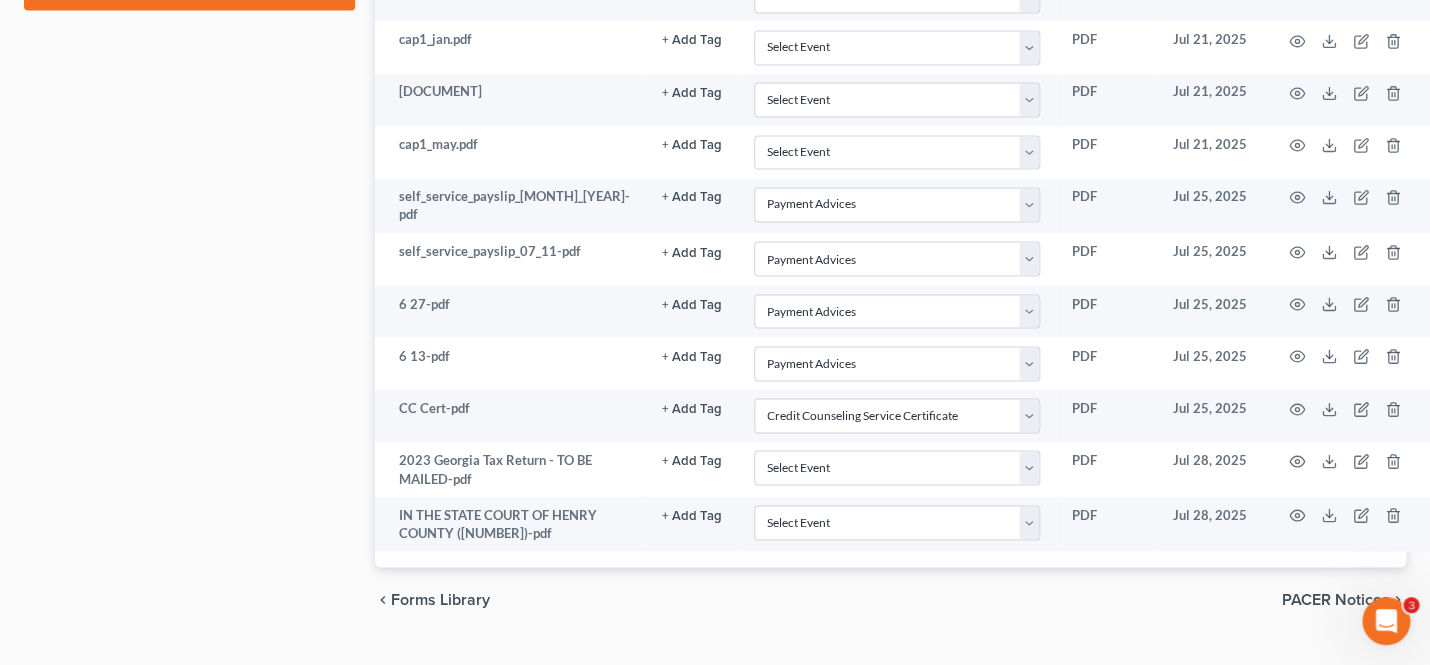 scroll, scrollTop: 1199, scrollLeft: 0, axis: vertical 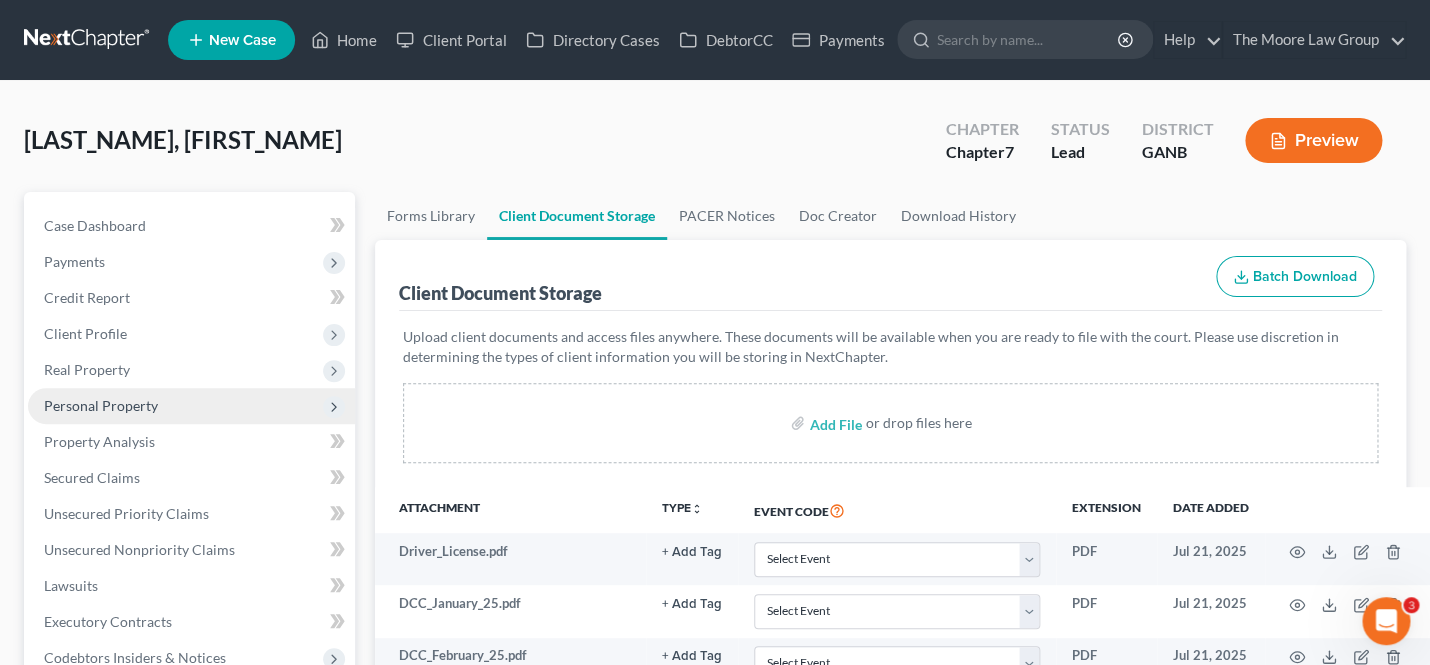 click on "Personal Property" at bounding box center (101, 405) 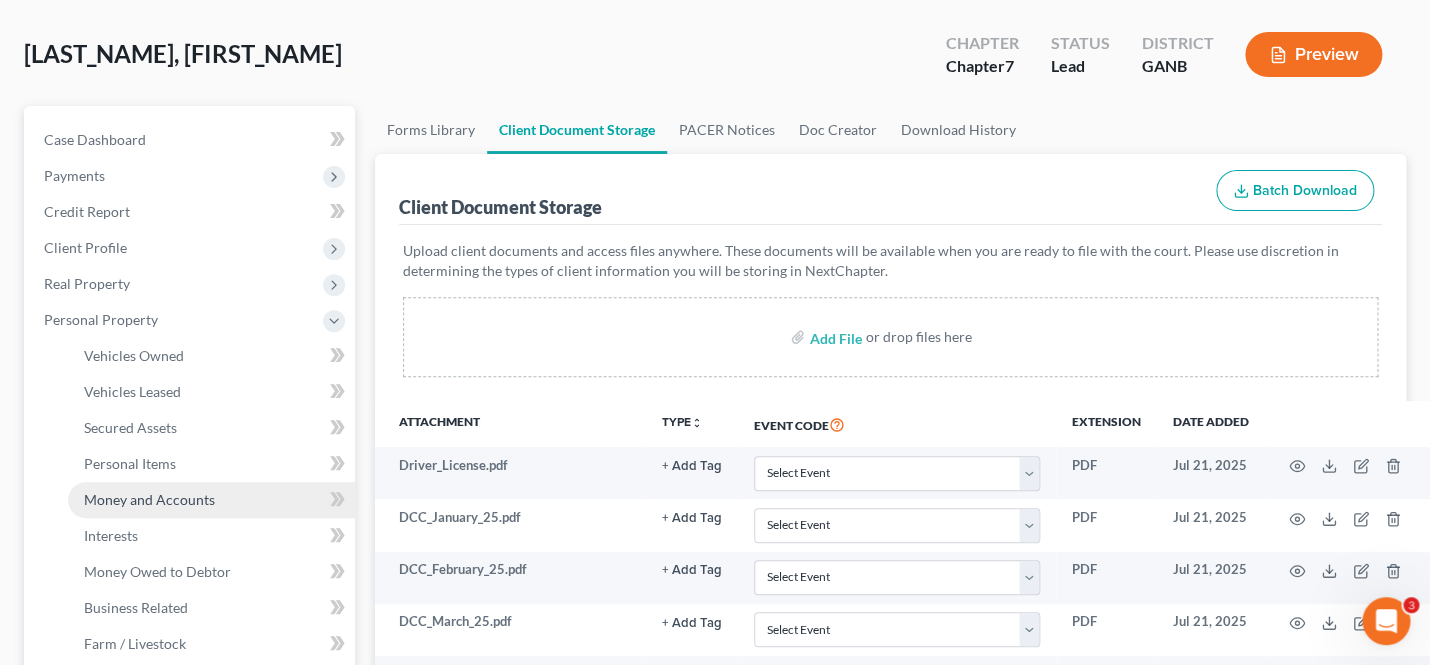 click on "Money and Accounts" at bounding box center [149, 499] 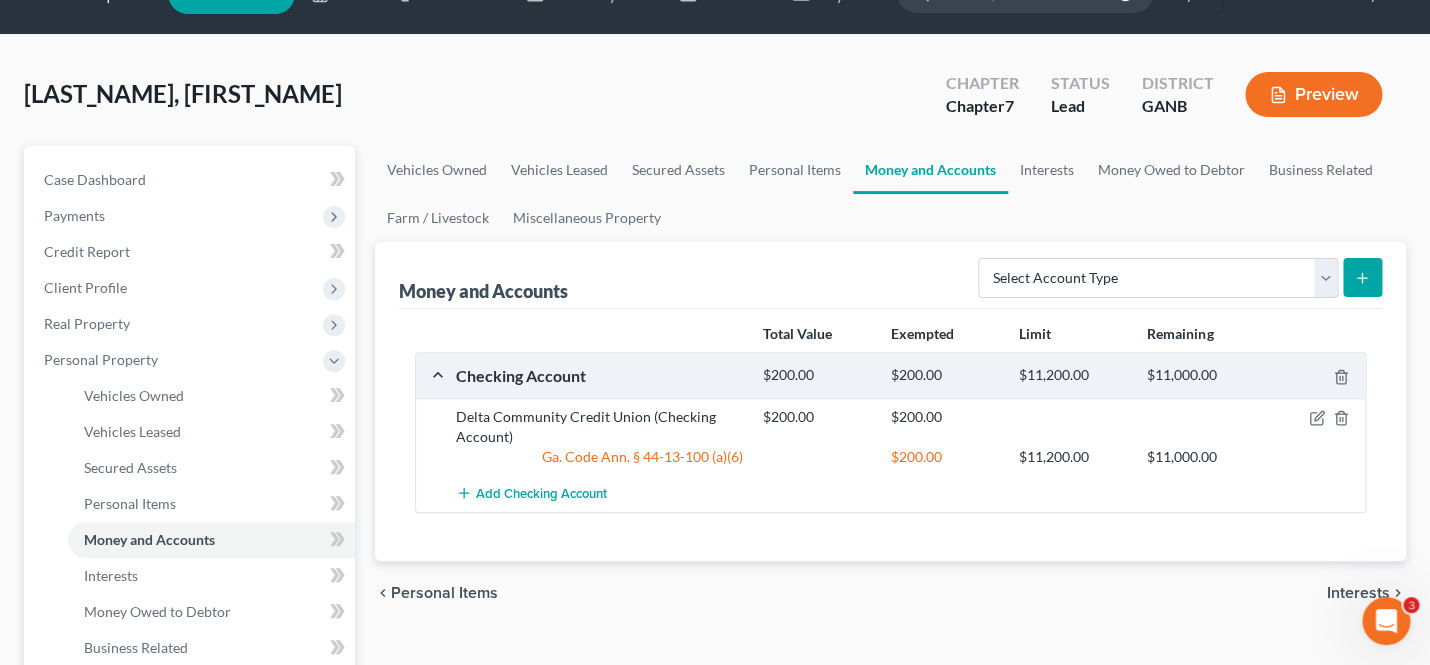 scroll, scrollTop: 145, scrollLeft: 0, axis: vertical 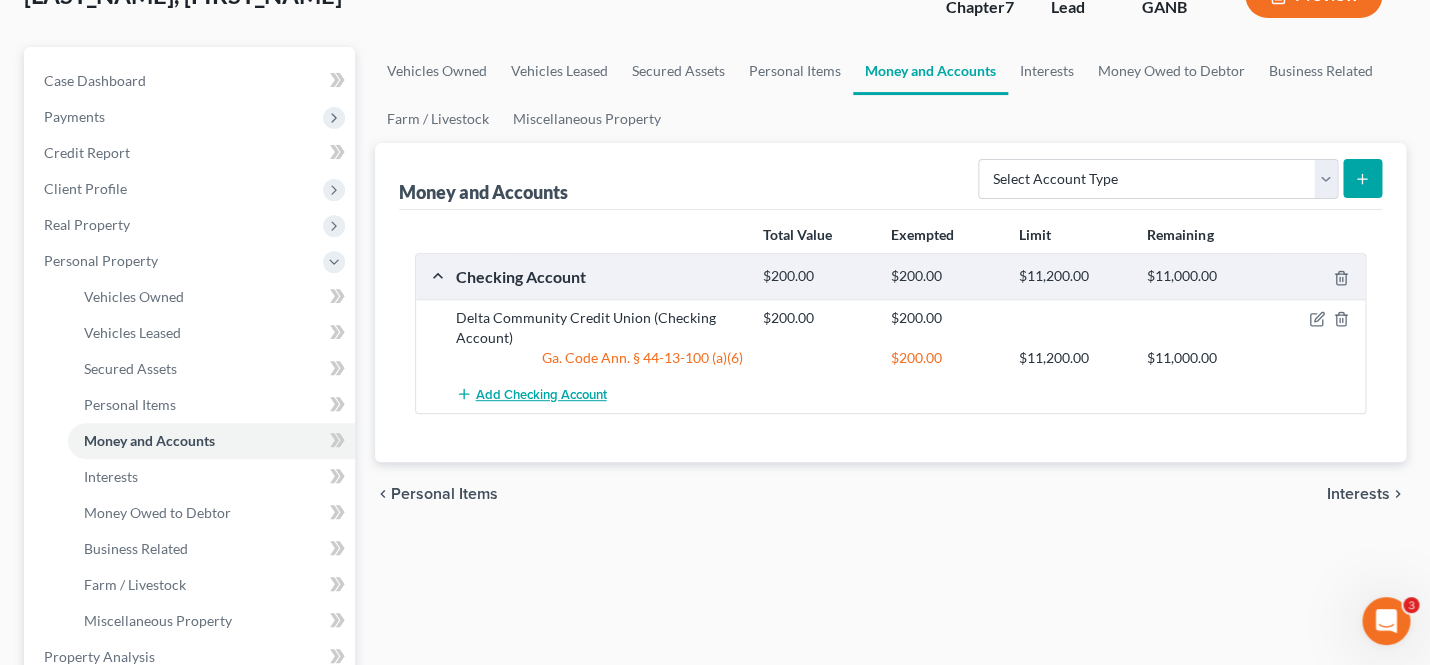 click on "Add Checking Account" at bounding box center [541, 395] 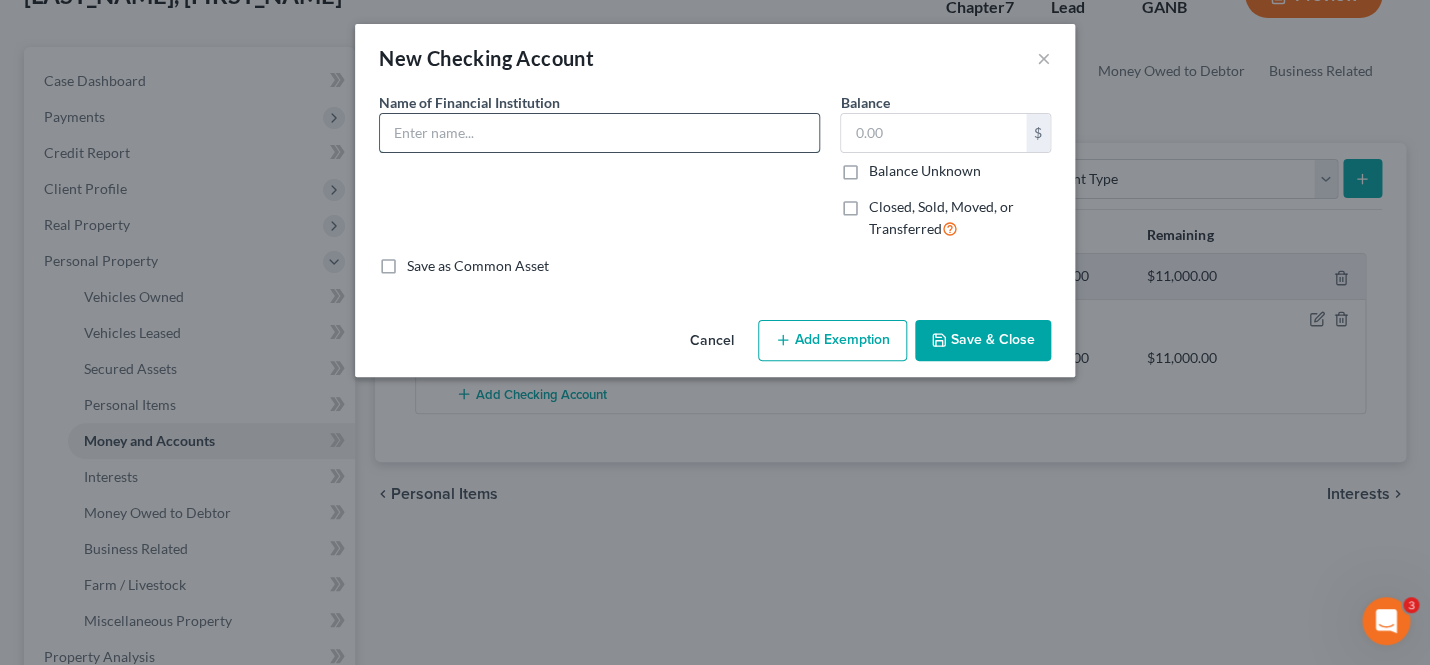 click at bounding box center [599, 133] 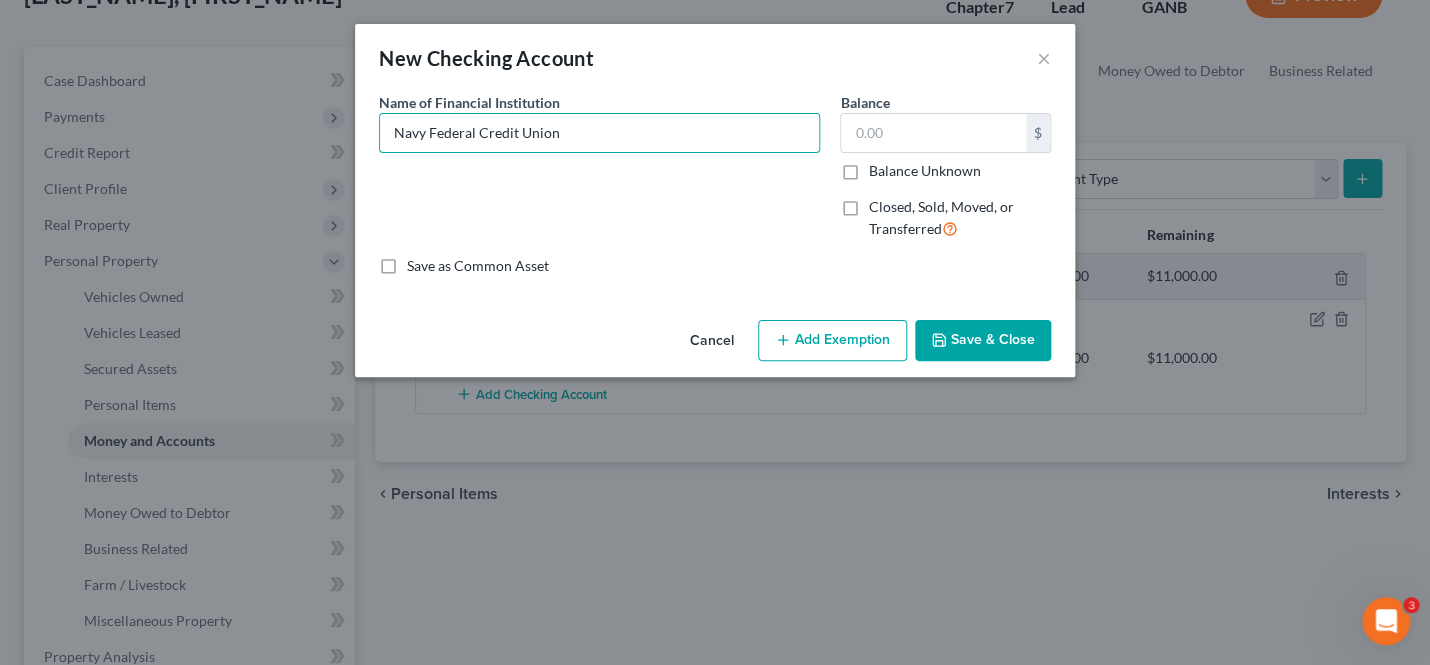 type on "Navy Federal Credit Union" 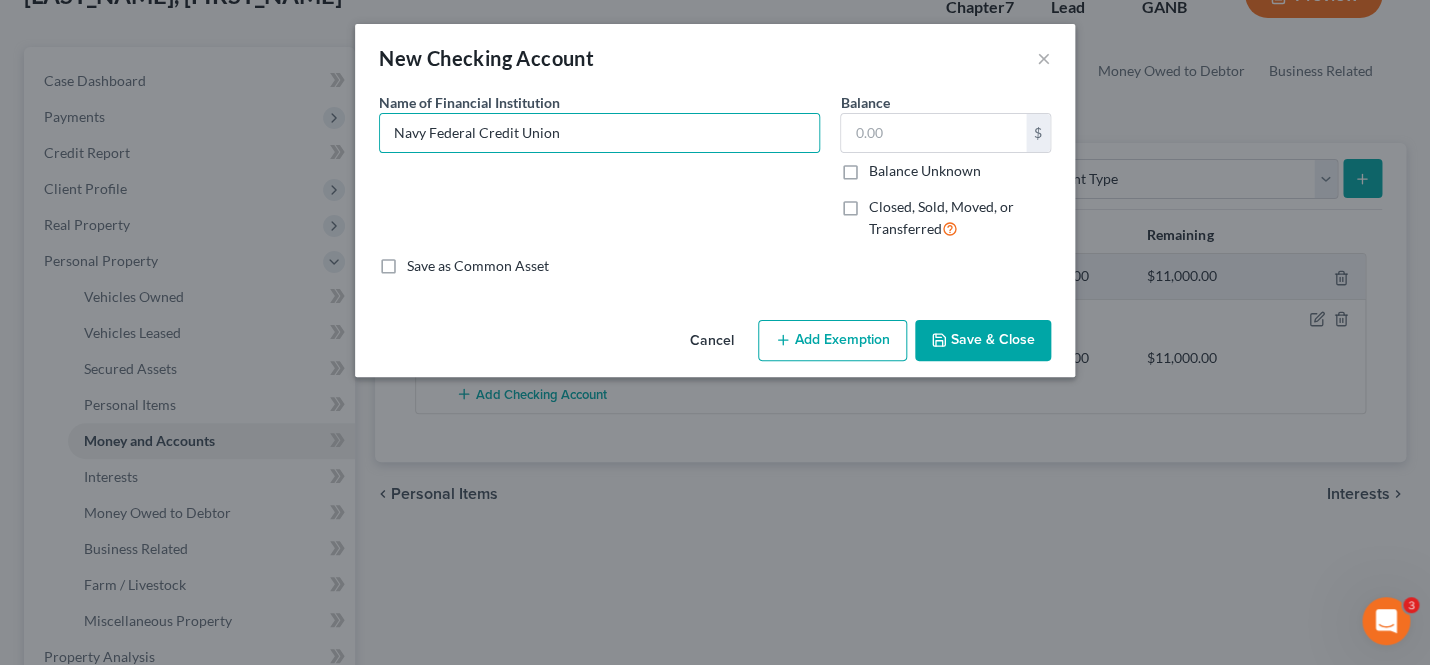 click on "Name of Financial Institution
*
Navy Federal Credit Union" at bounding box center [599, 174] 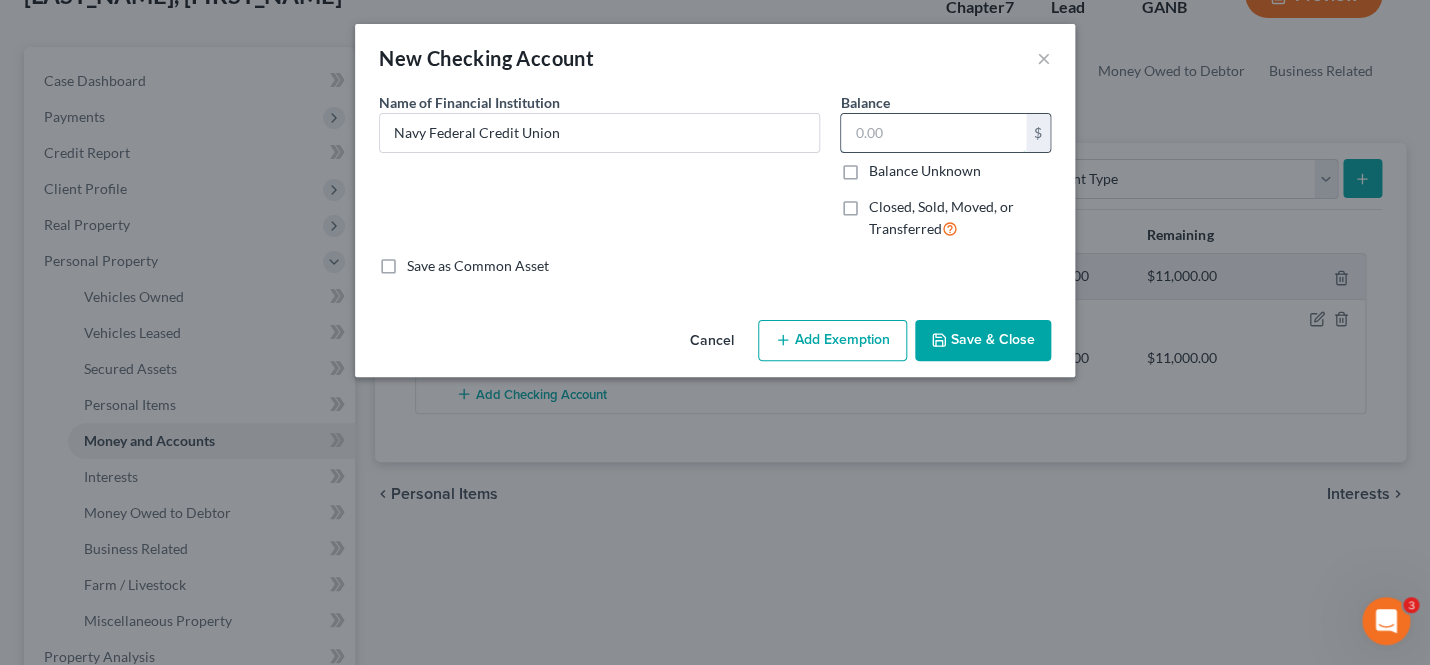 click at bounding box center [933, 133] 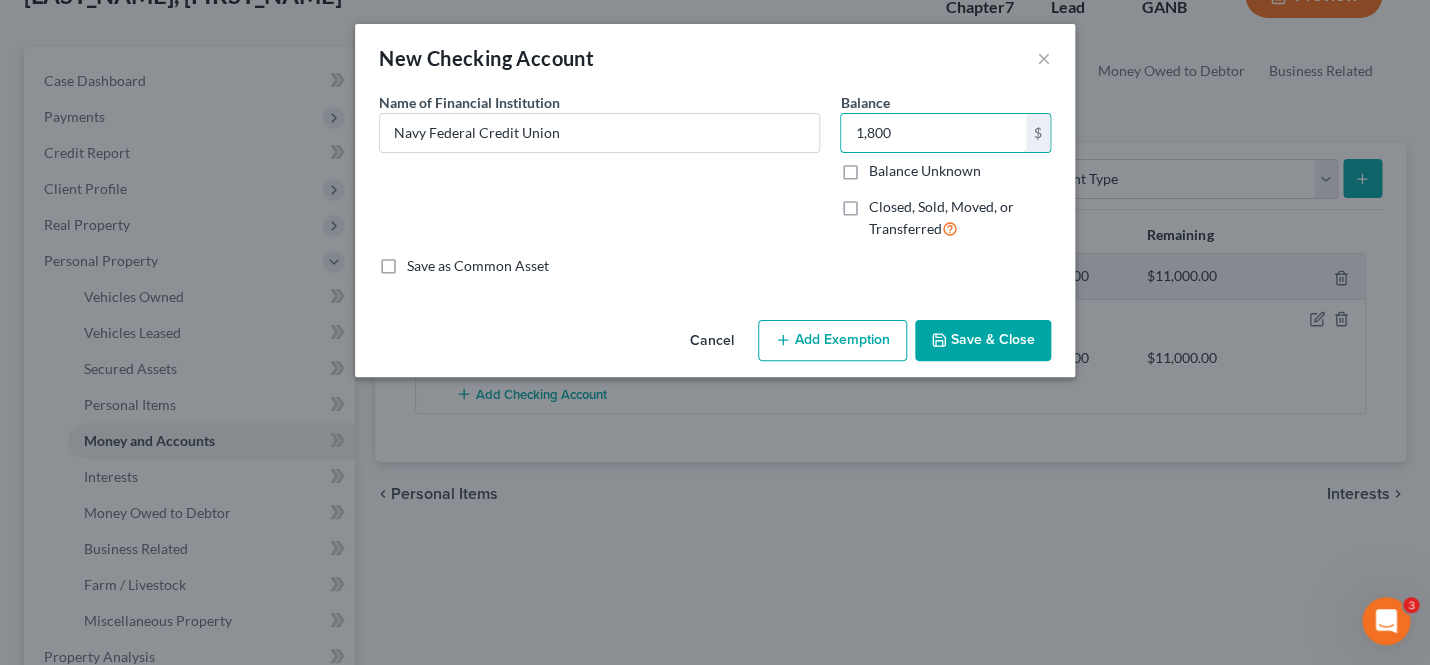 type on "1,800" 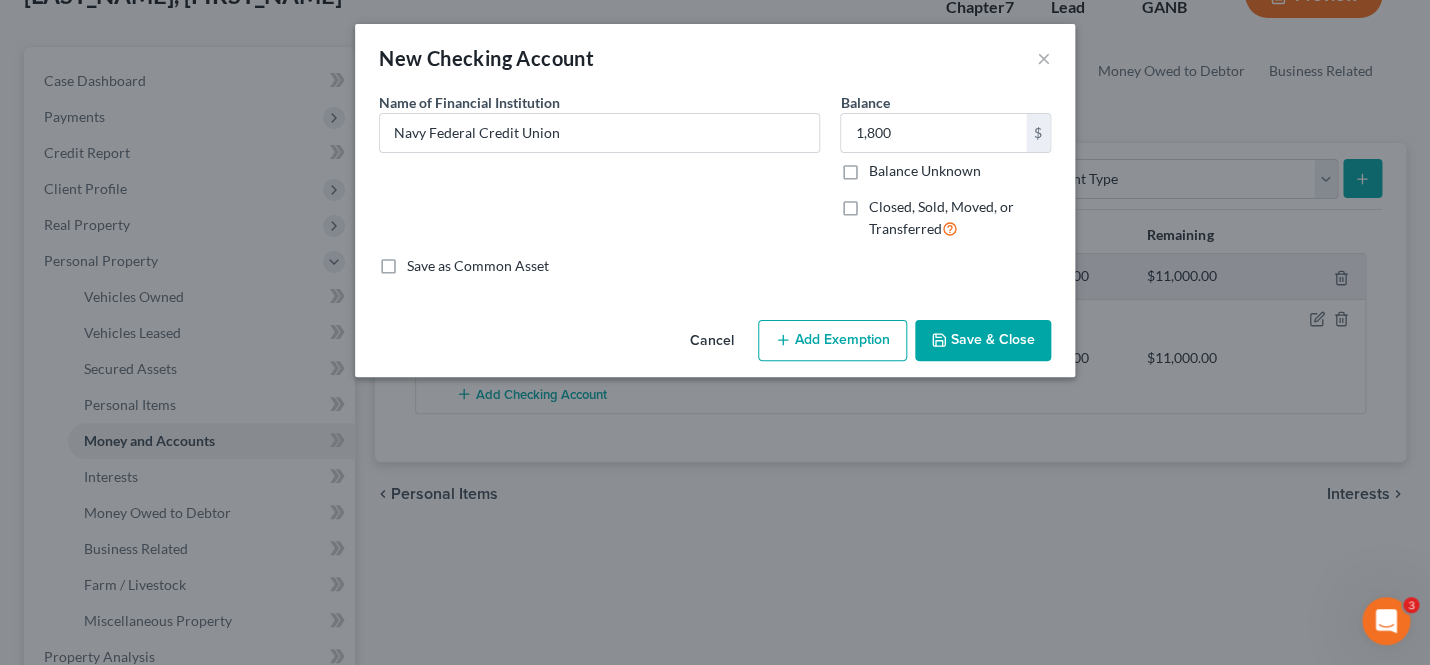 click on "Save as Common Asset" at bounding box center [715, 266] 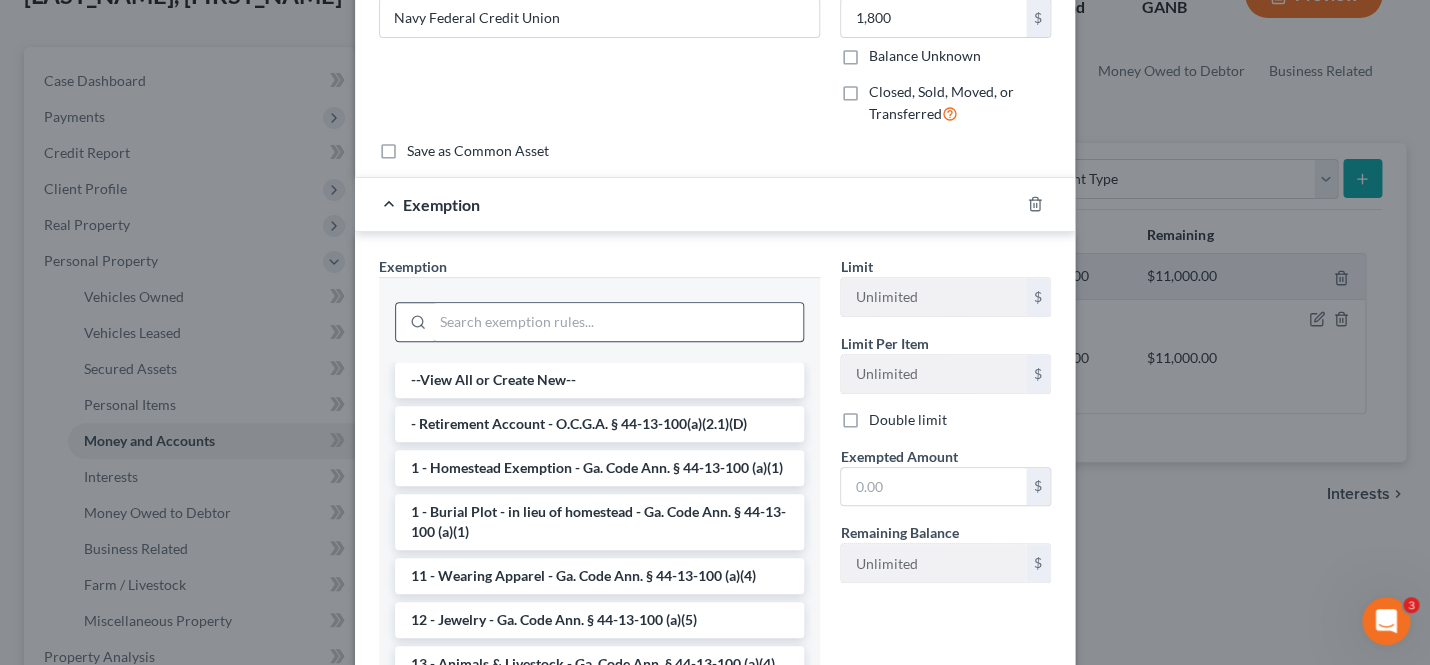 scroll, scrollTop: 118, scrollLeft: 0, axis: vertical 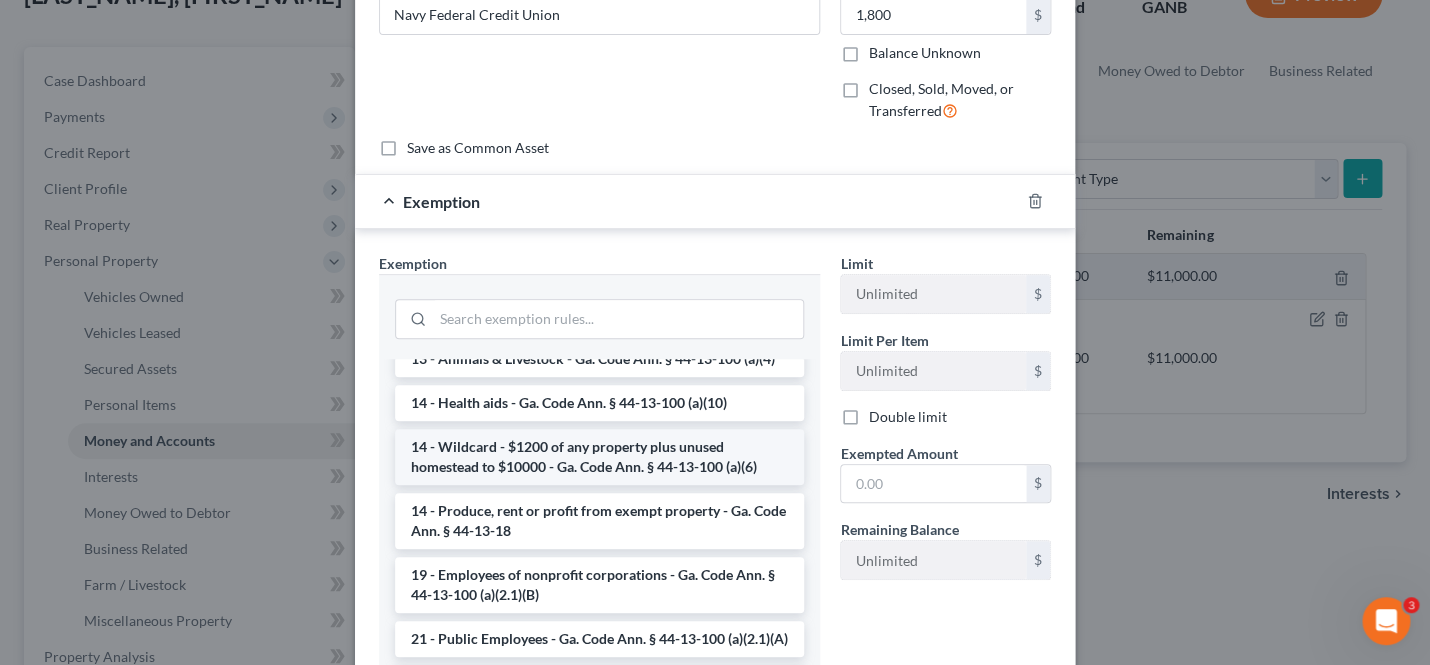 click on "14 - Wildcard -  $1200 of any property plus unused homestead to $10000 - Ga. Code Ann. § 44-13-100 (a)(6)" at bounding box center [599, 457] 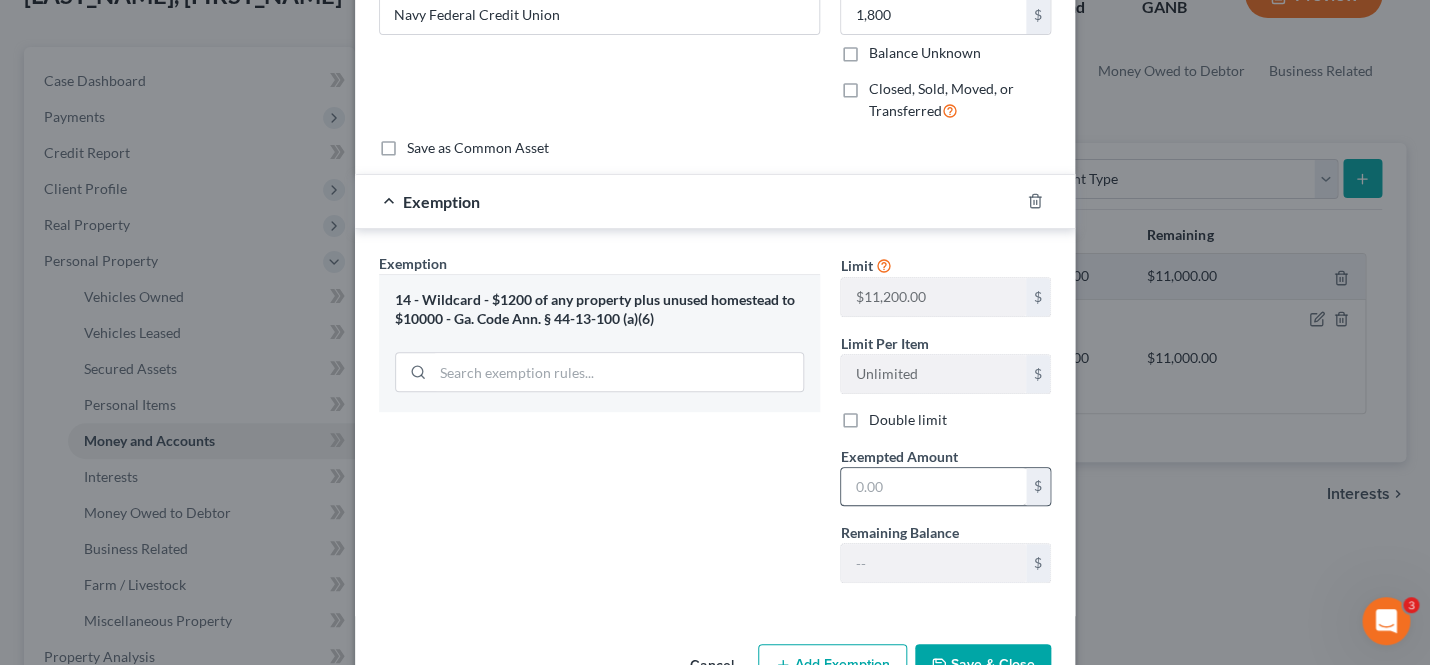 scroll, scrollTop: 129, scrollLeft: 0, axis: vertical 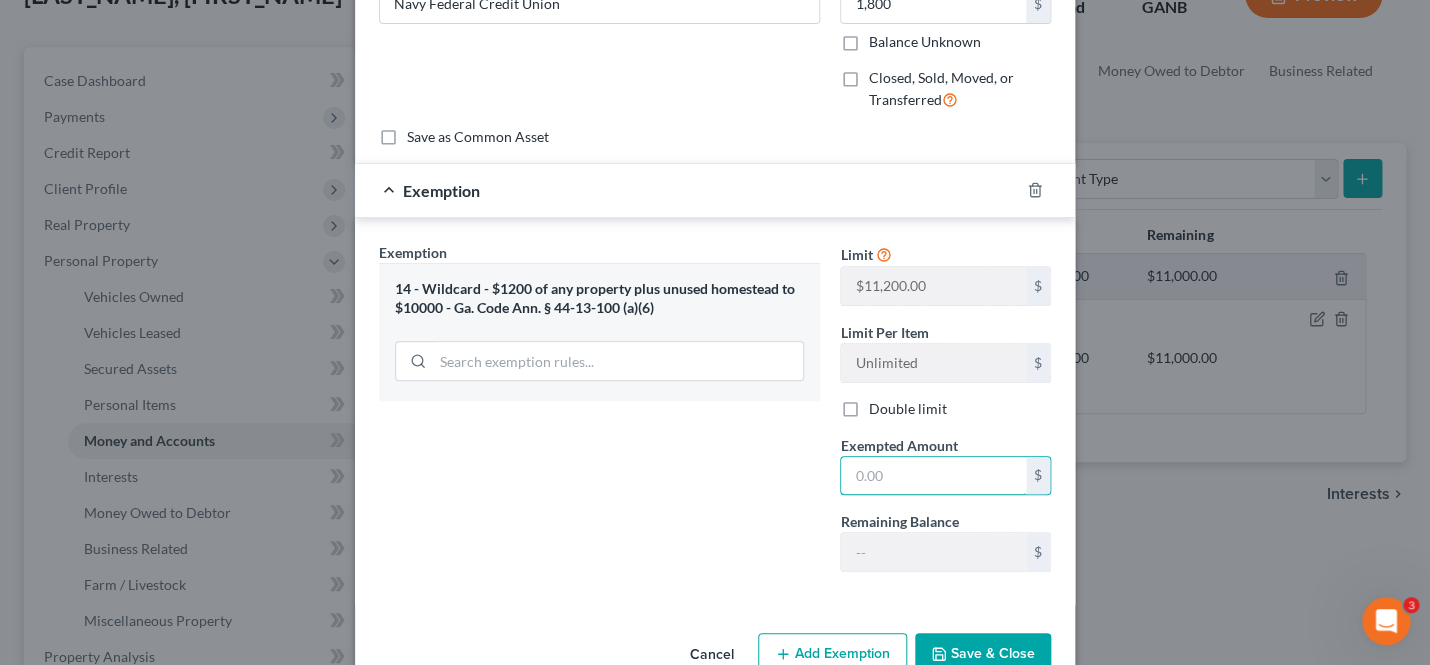 drag, startPoint x: 934, startPoint y: 489, endPoint x: 734, endPoint y: 483, distance: 200.08998 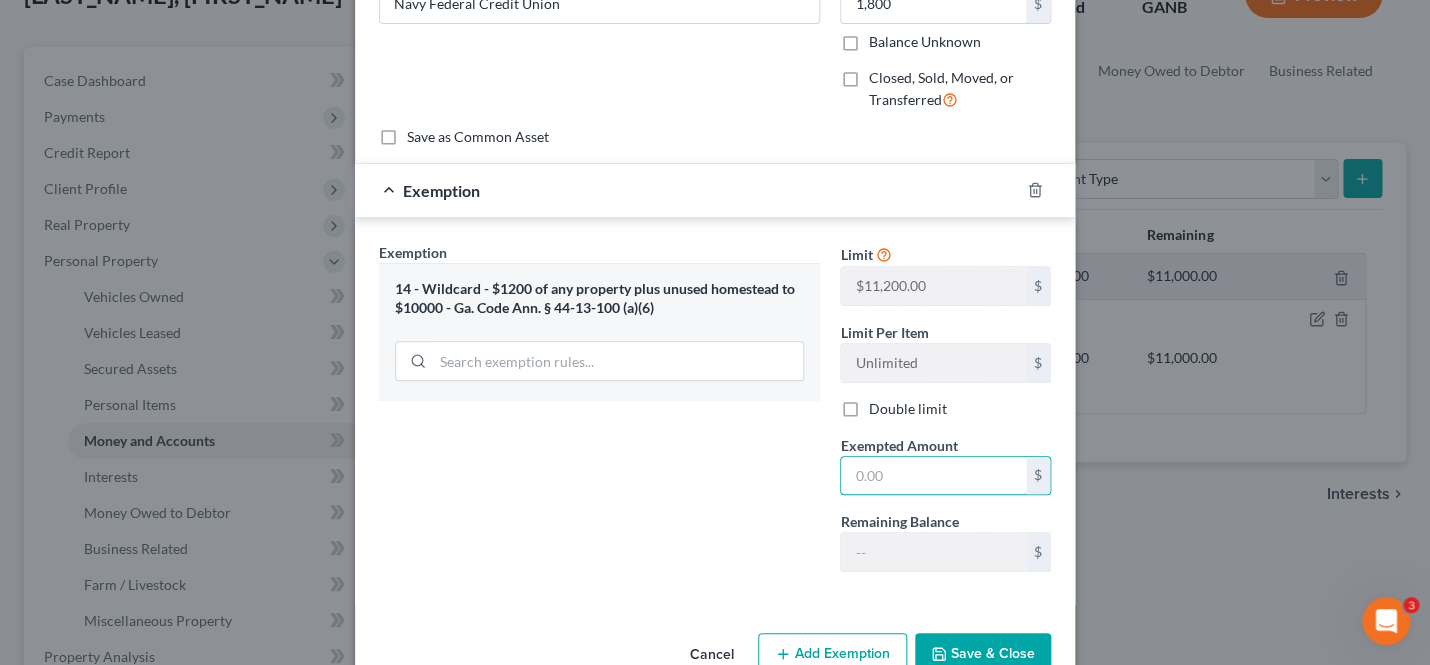 click at bounding box center [933, 476] 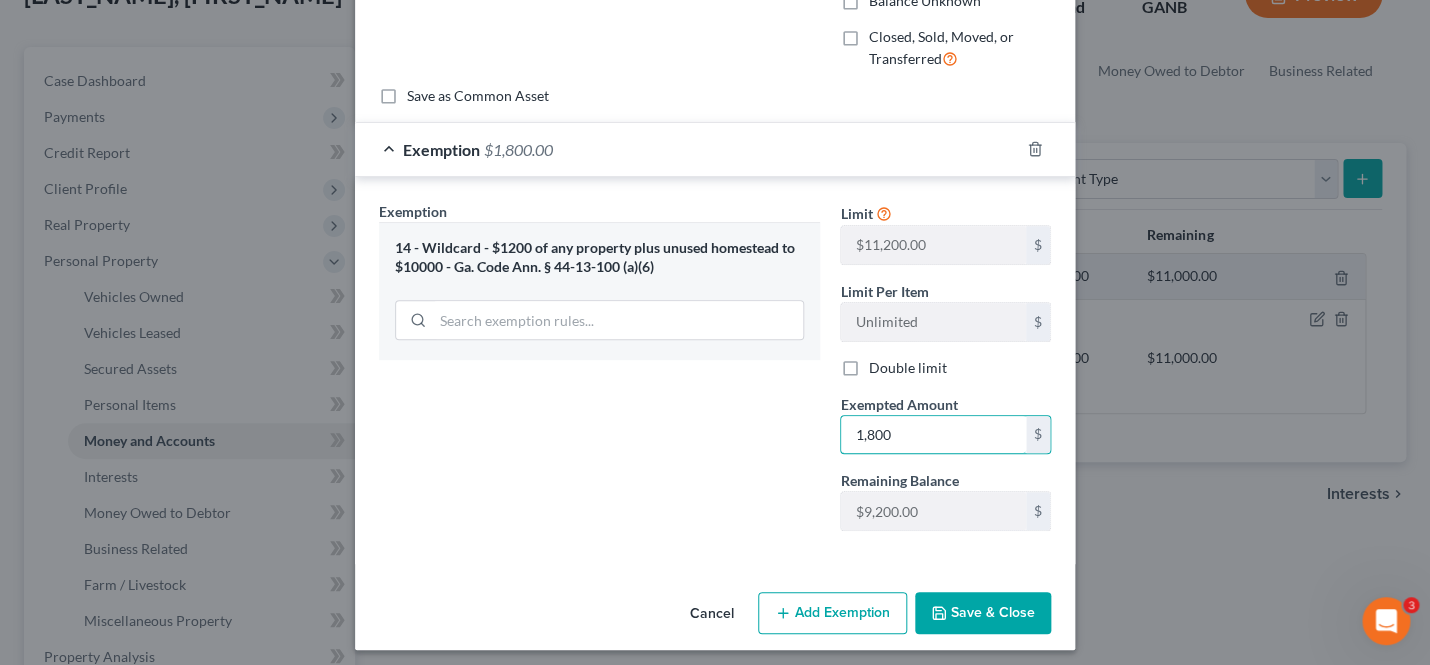 scroll, scrollTop: 180, scrollLeft: 0, axis: vertical 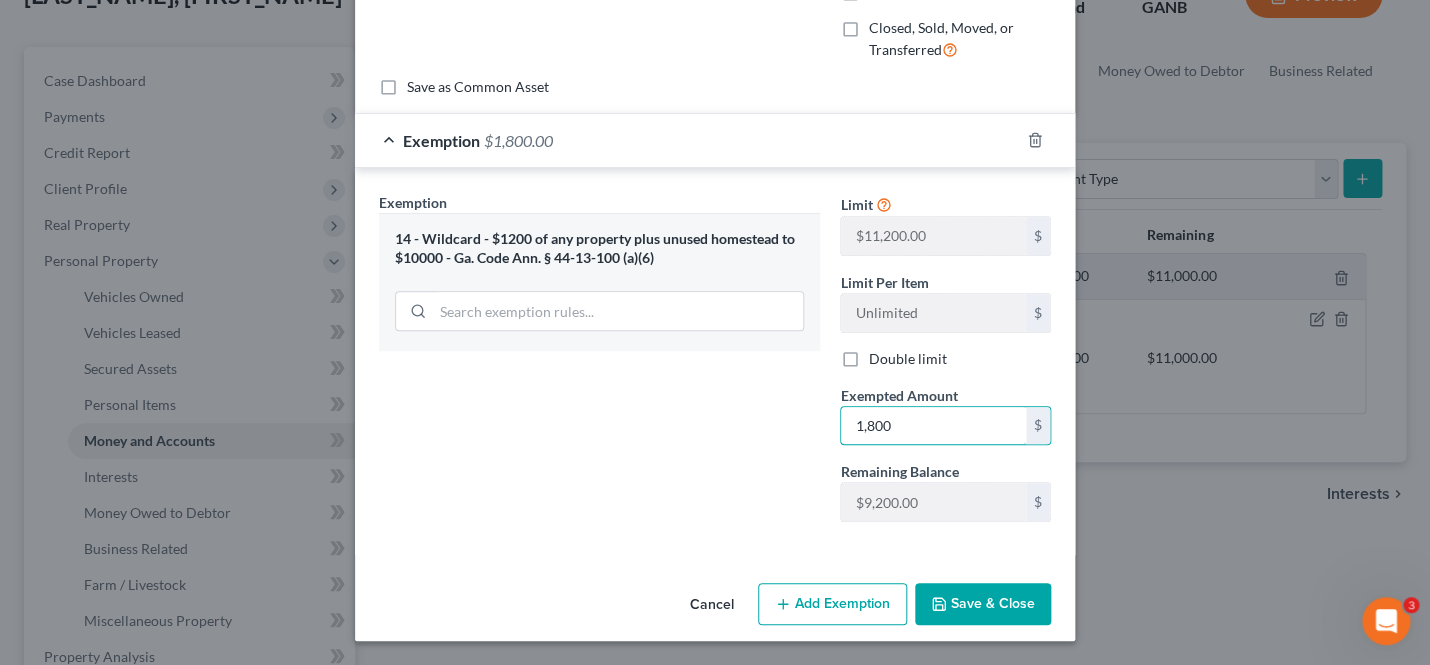 type on "1,800" 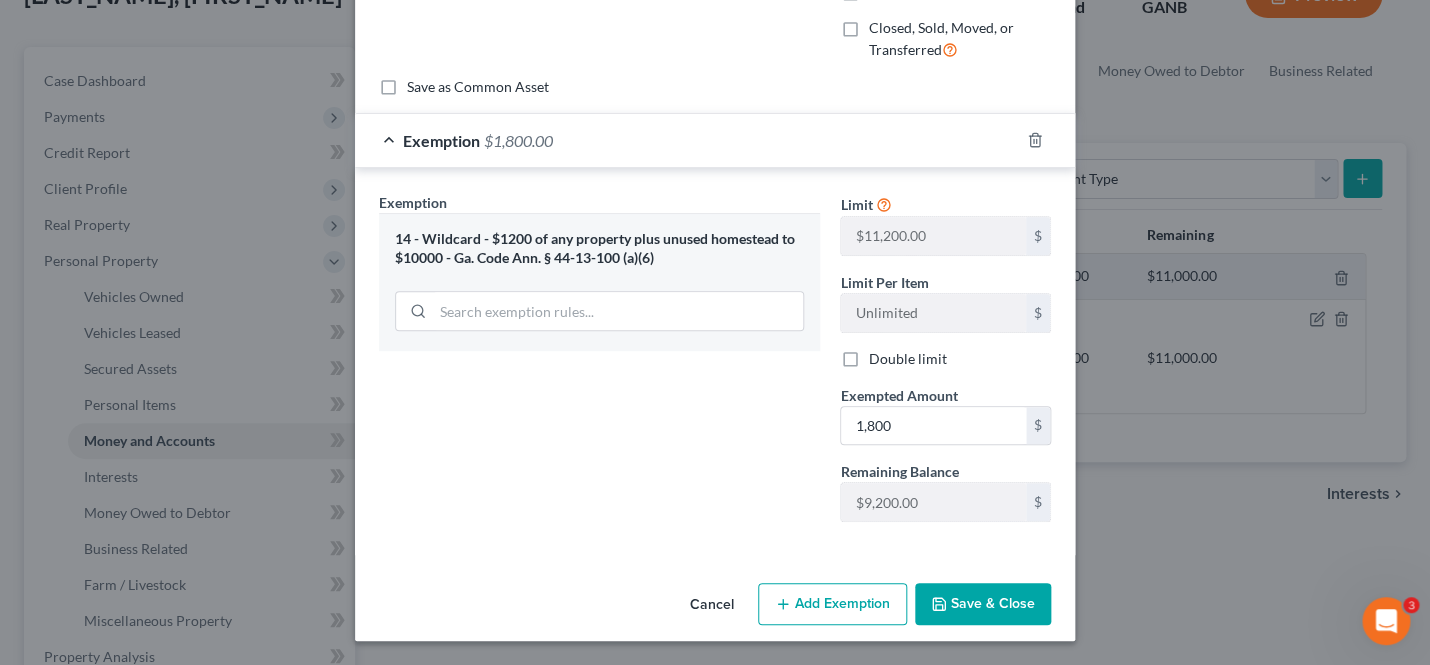 click on "Save & Close" at bounding box center [983, 604] 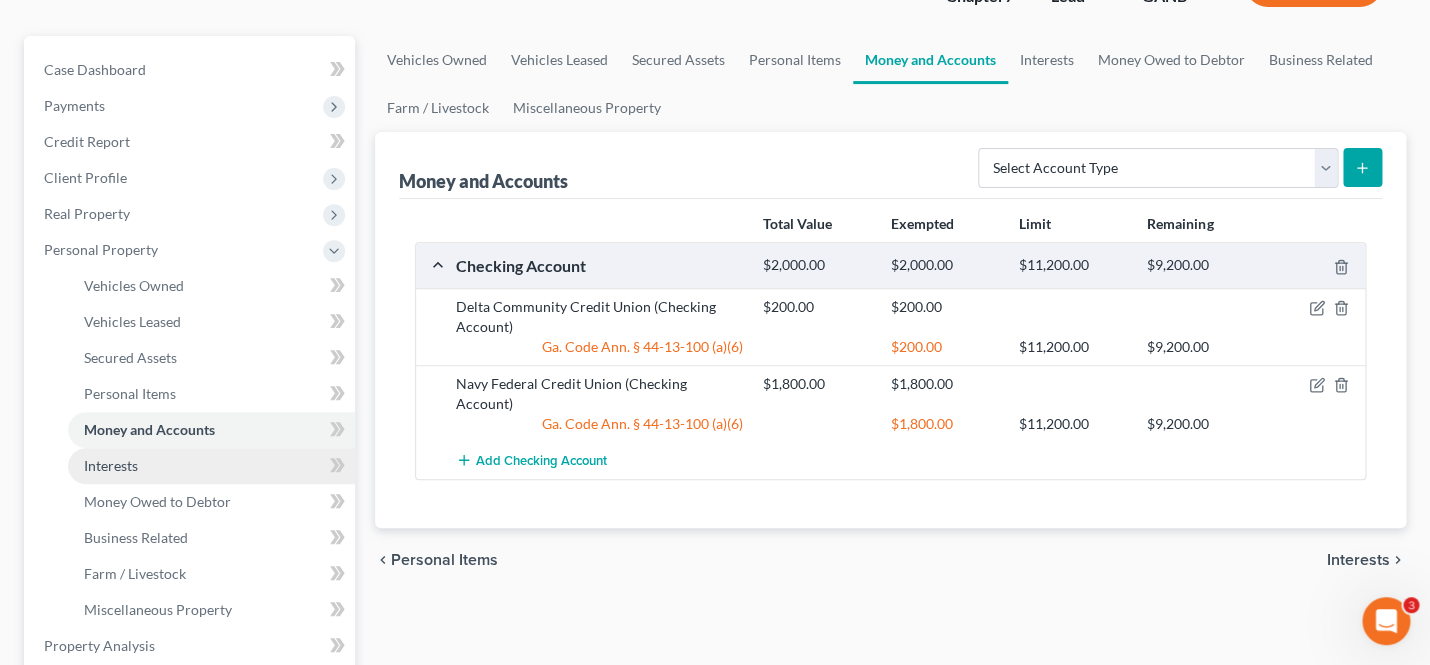click on "Interests" at bounding box center (211, 466) 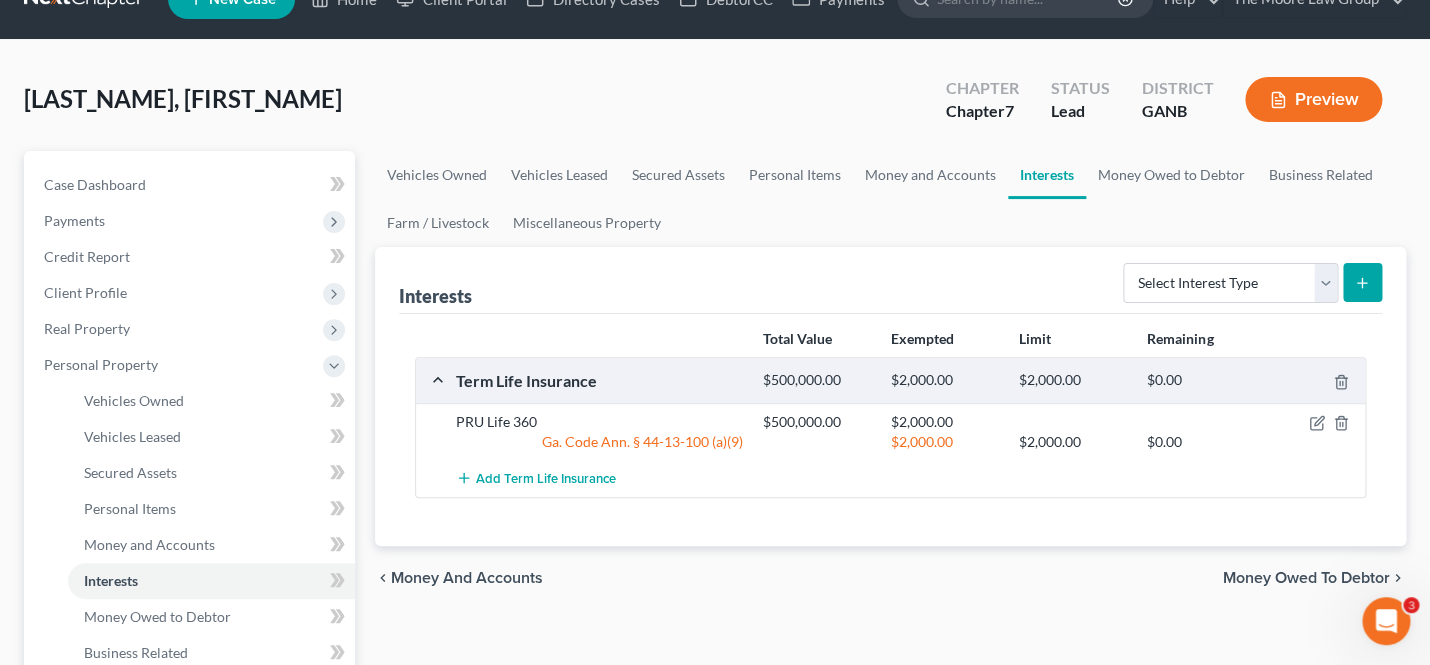 scroll, scrollTop: 47, scrollLeft: 0, axis: vertical 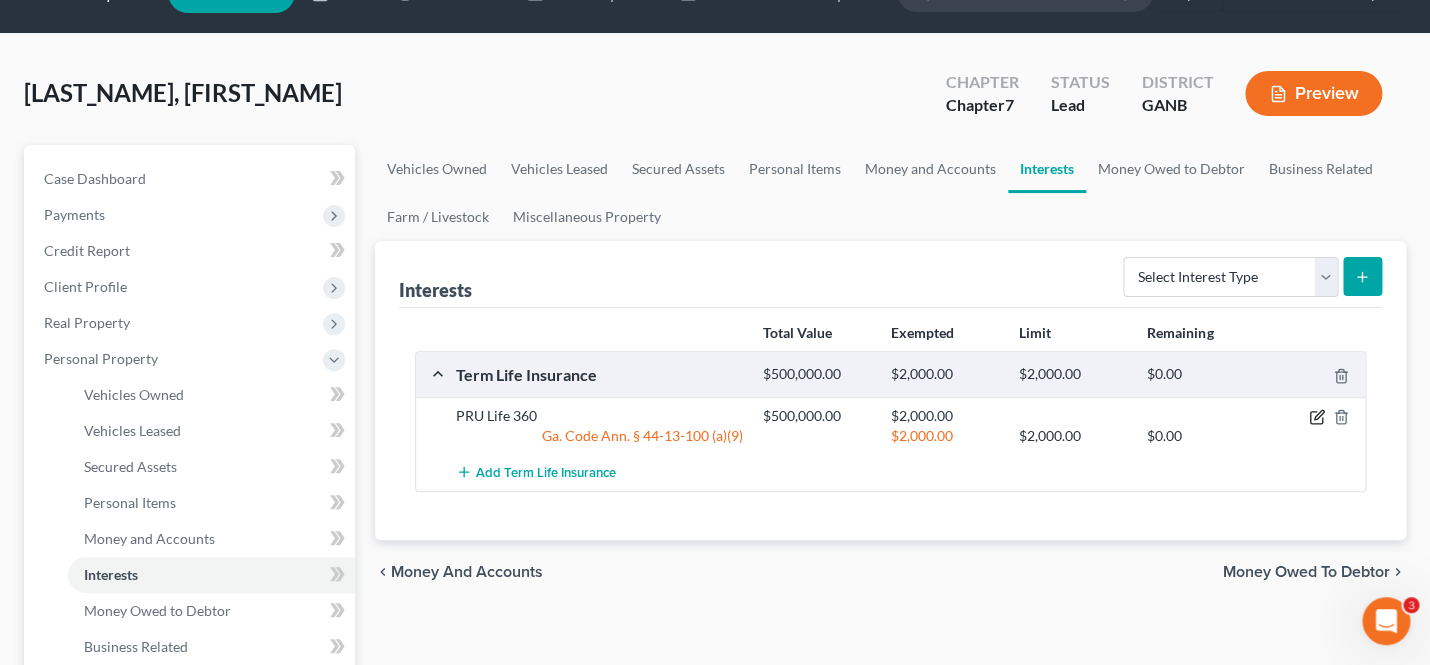 click 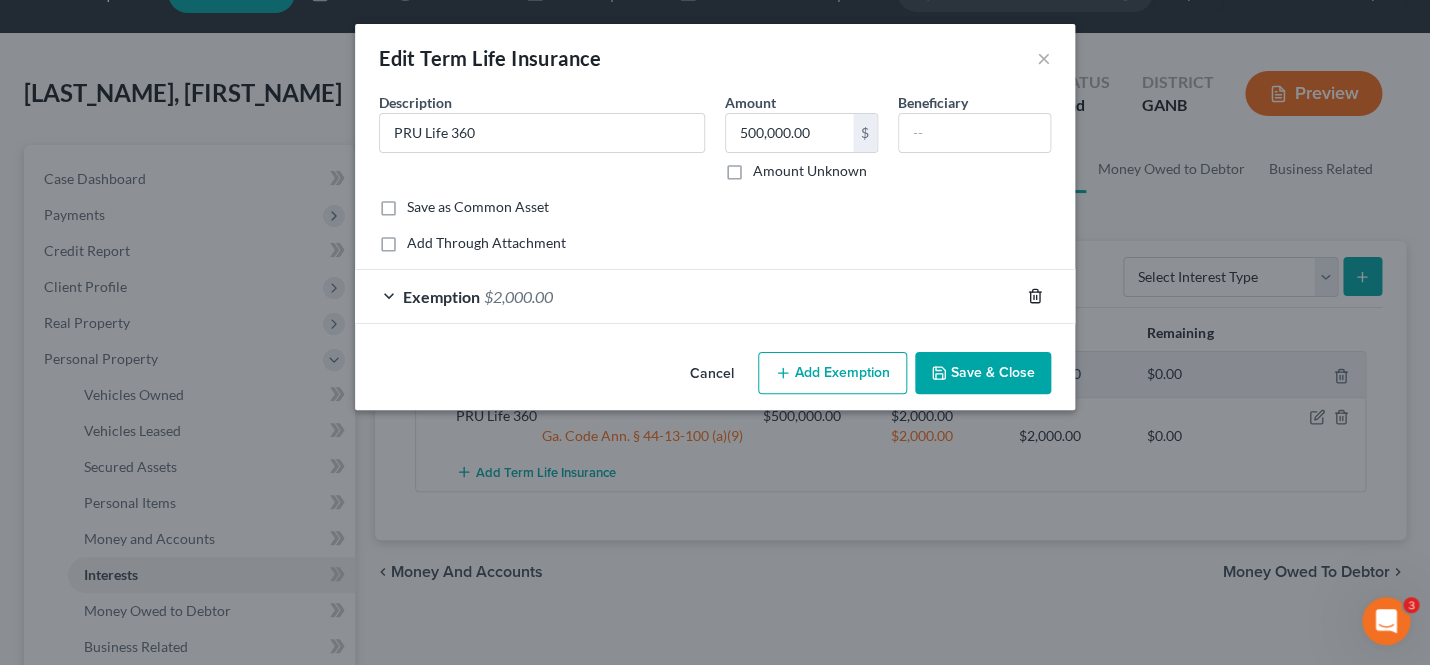 click 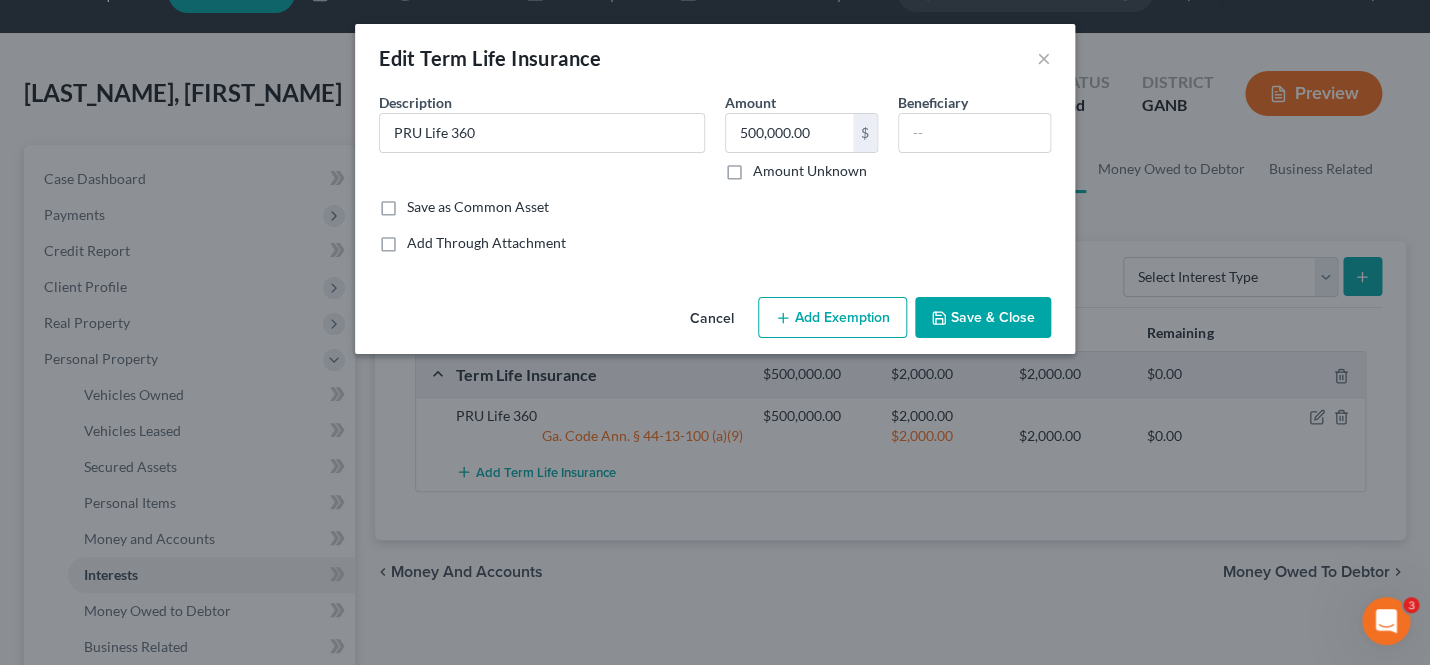 click on "Save & Close" at bounding box center (983, 318) 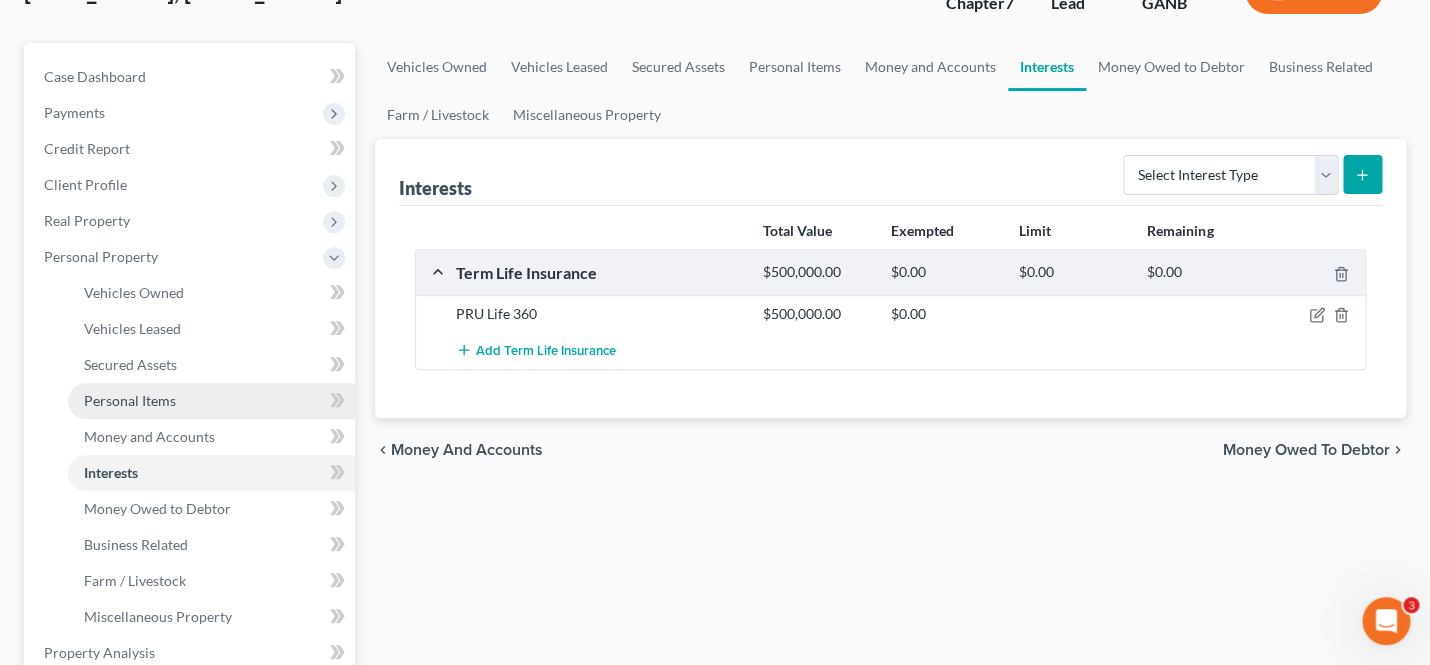 scroll, scrollTop: 153, scrollLeft: 0, axis: vertical 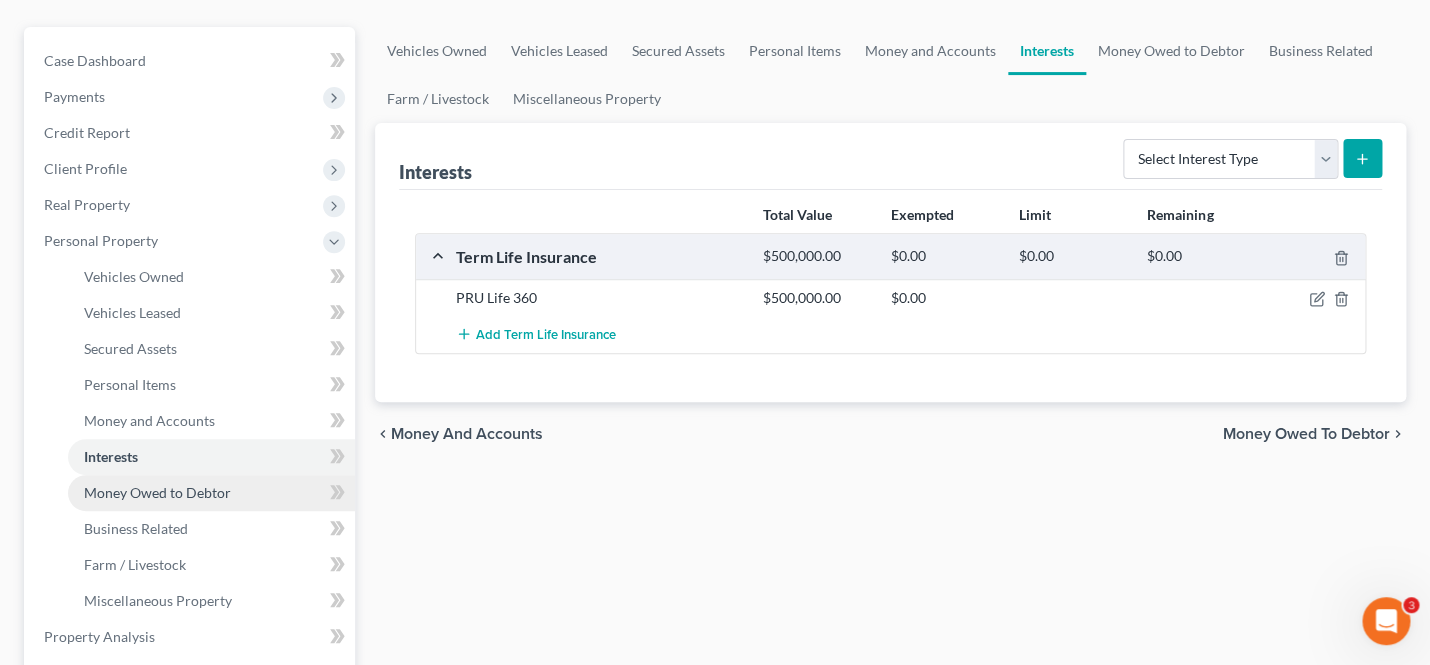 click on "Money Owed to Debtor" at bounding box center [157, 492] 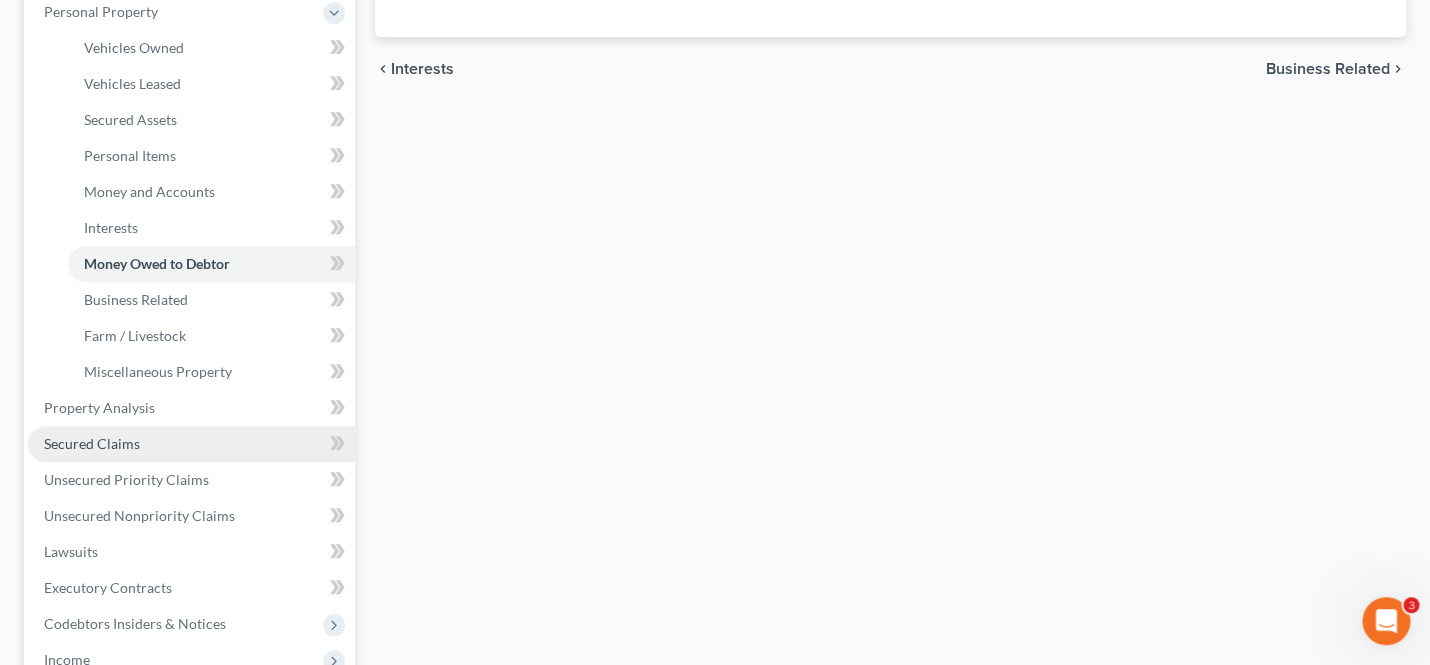 scroll, scrollTop: 360, scrollLeft: 0, axis: vertical 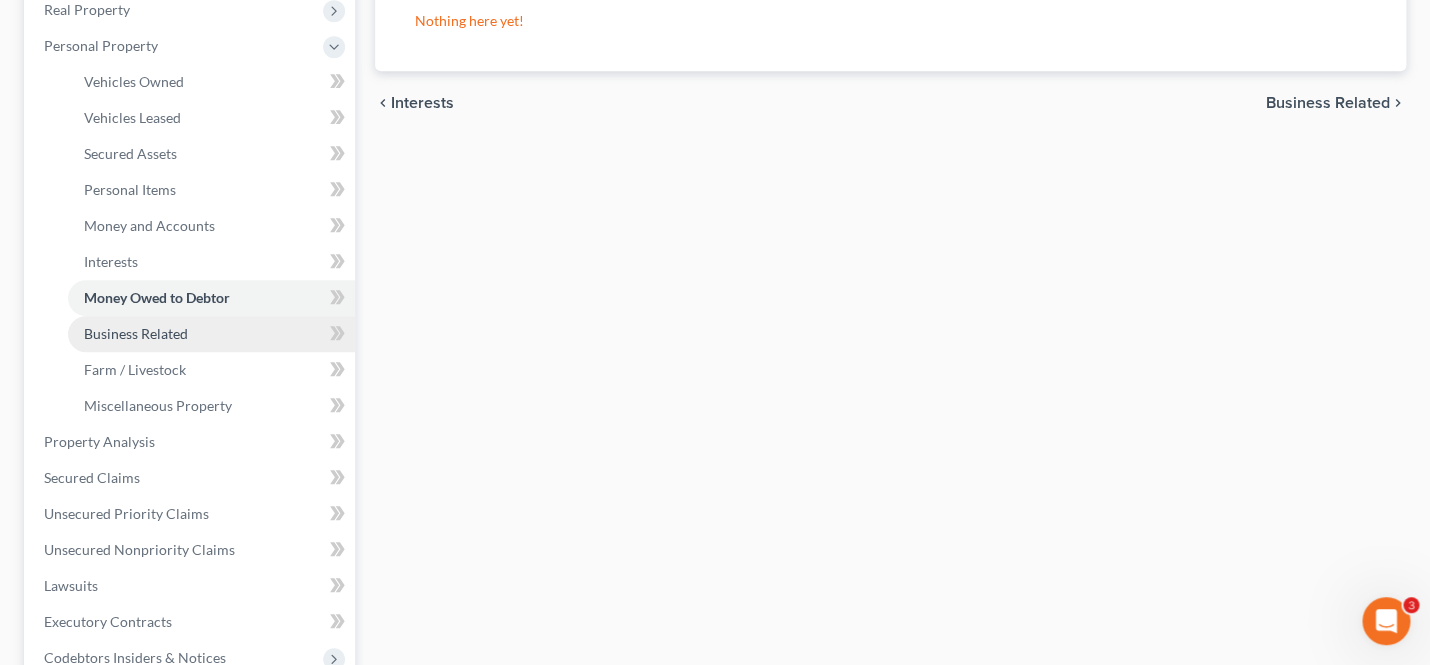 click on "Business Related" at bounding box center (211, 334) 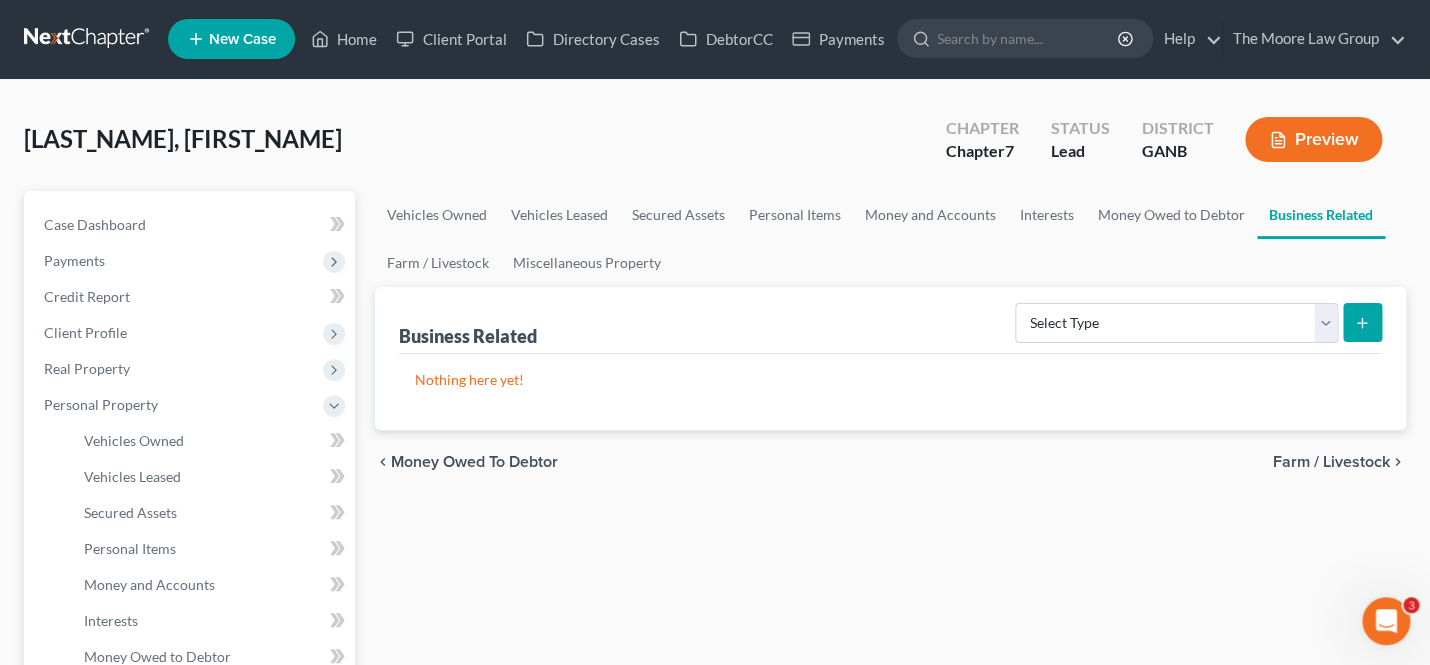 scroll, scrollTop: 0, scrollLeft: 0, axis: both 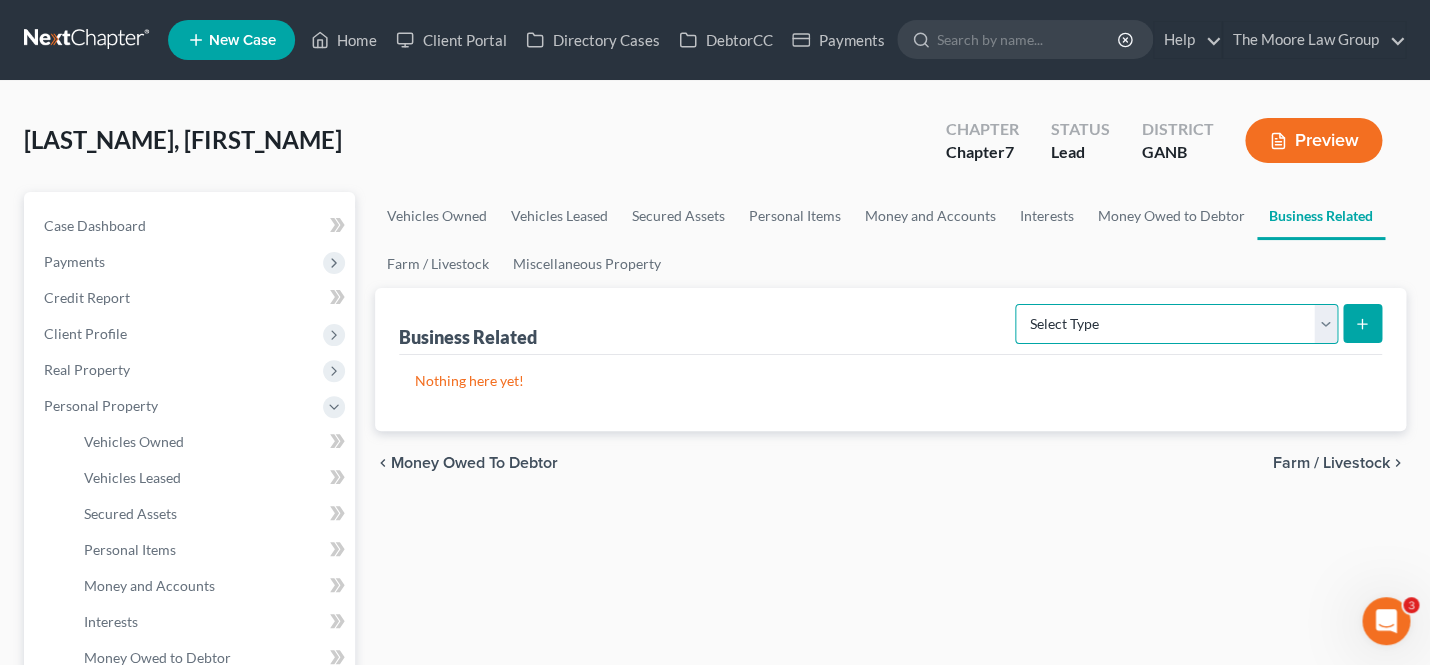 click on "Select Type Customer Lists Franchises Inventory Licenses Machinery Office Equipment, Furnishings, Supplies Other Business Related Property Not Listed Patents, Copyrights, Intellectual Property" at bounding box center (1176, 324) 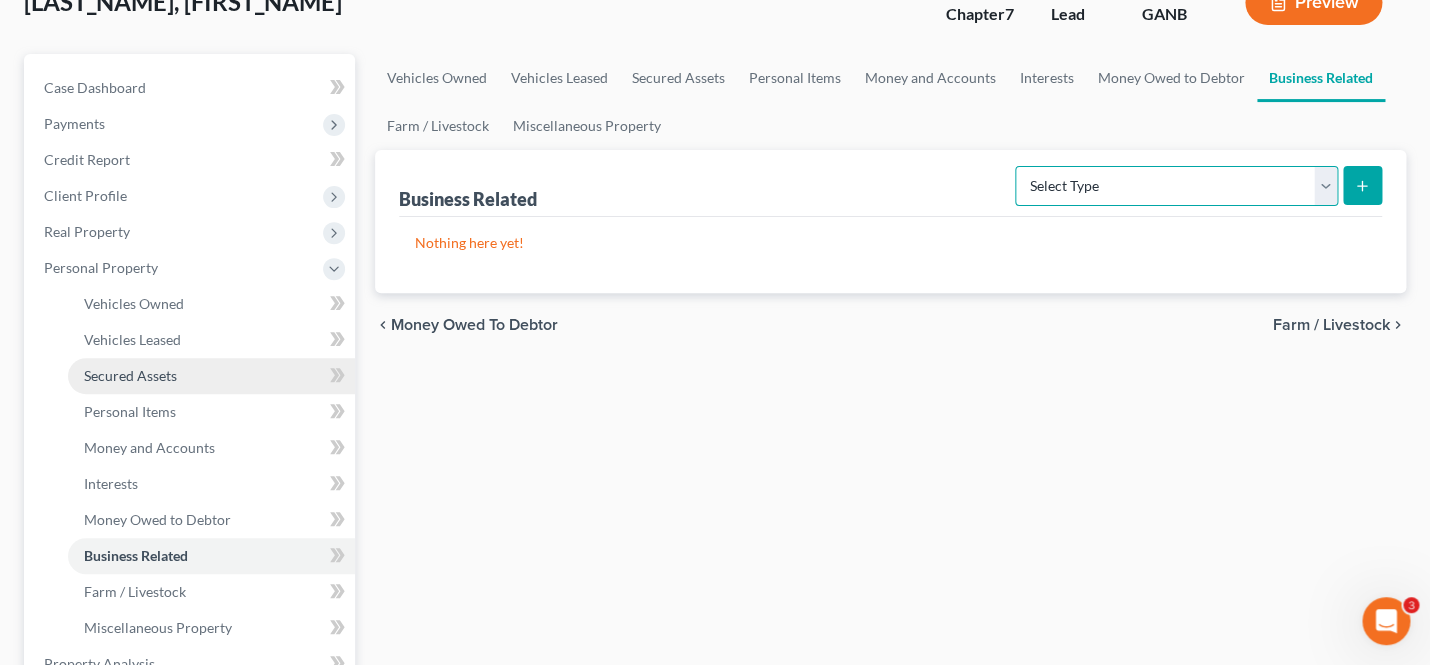 scroll, scrollTop: 318, scrollLeft: 0, axis: vertical 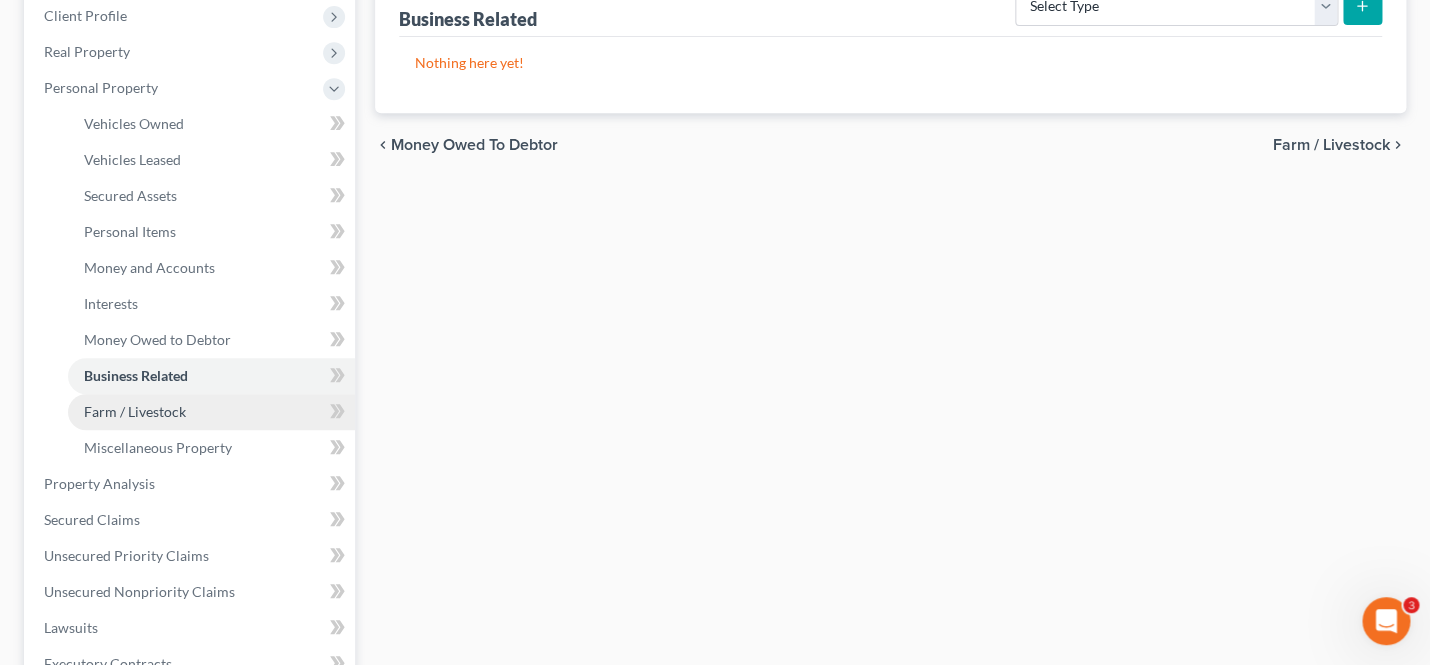 click on "Farm / Livestock" at bounding box center [135, 411] 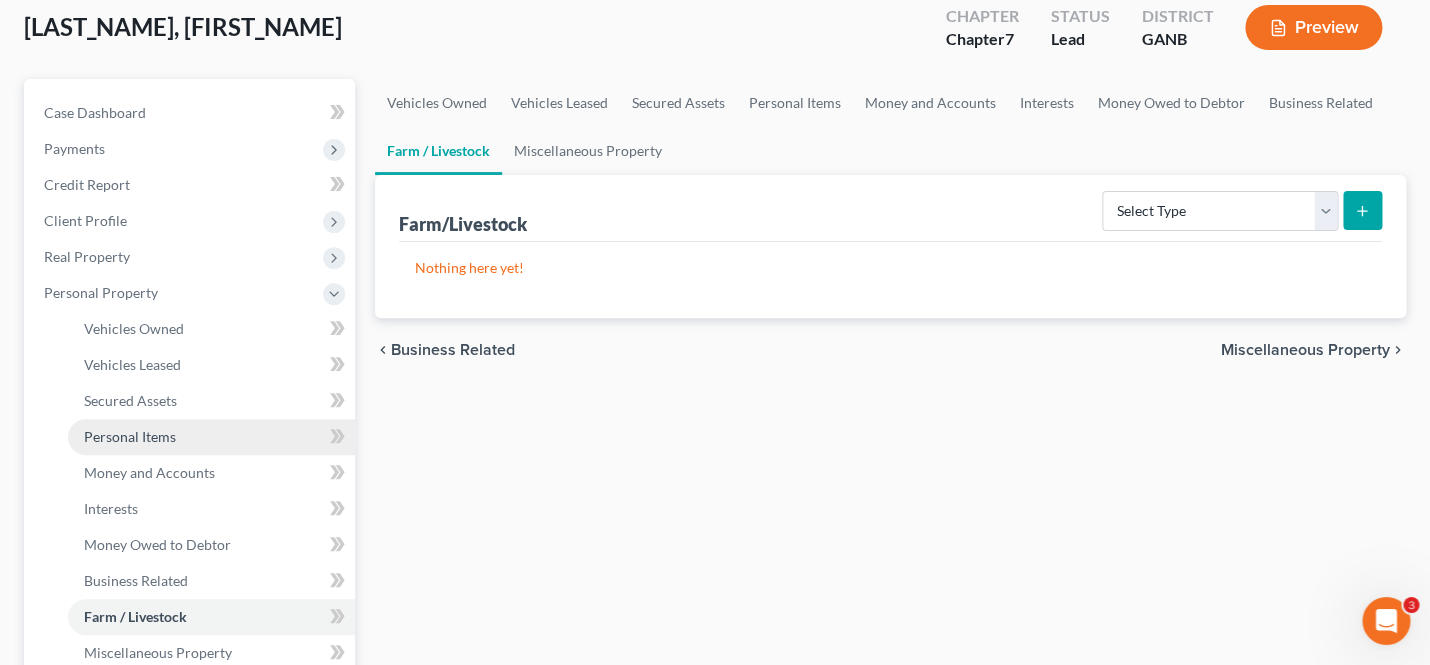 scroll, scrollTop: 460, scrollLeft: 0, axis: vertical 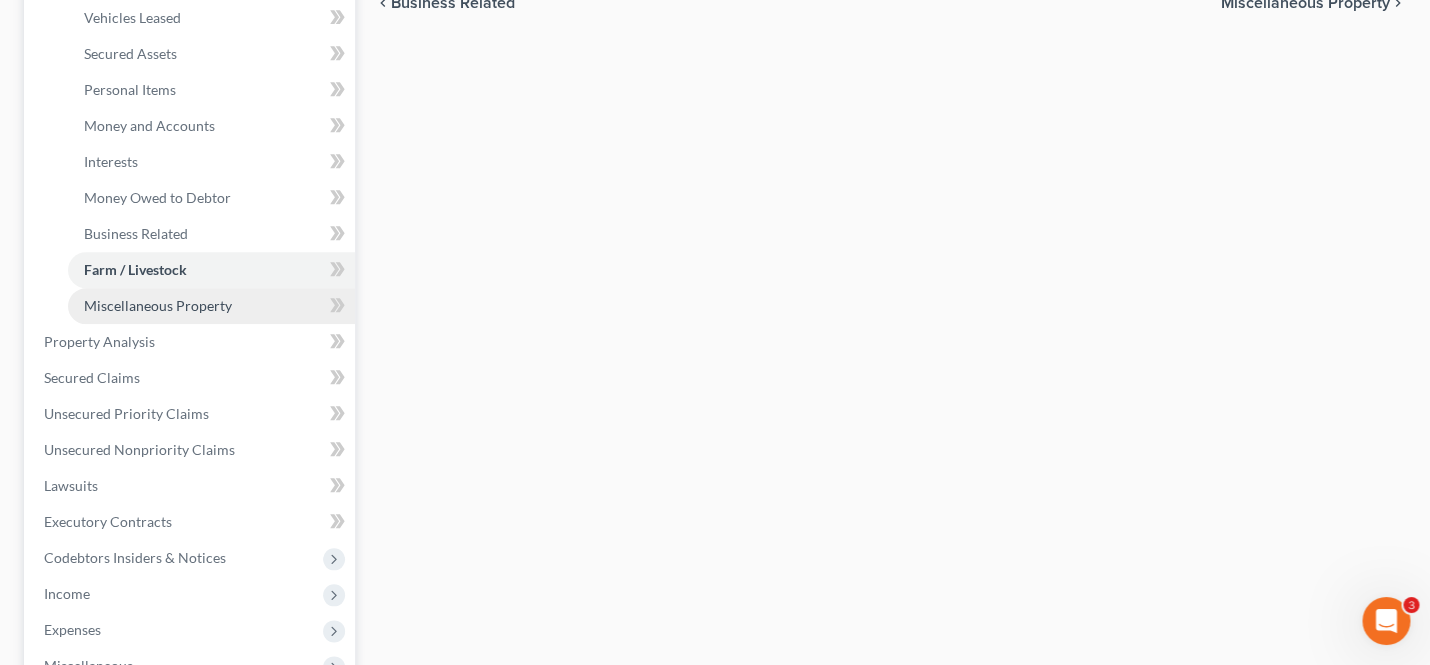 click on "Miscellaneous Property" at bounding box center [158, 305] 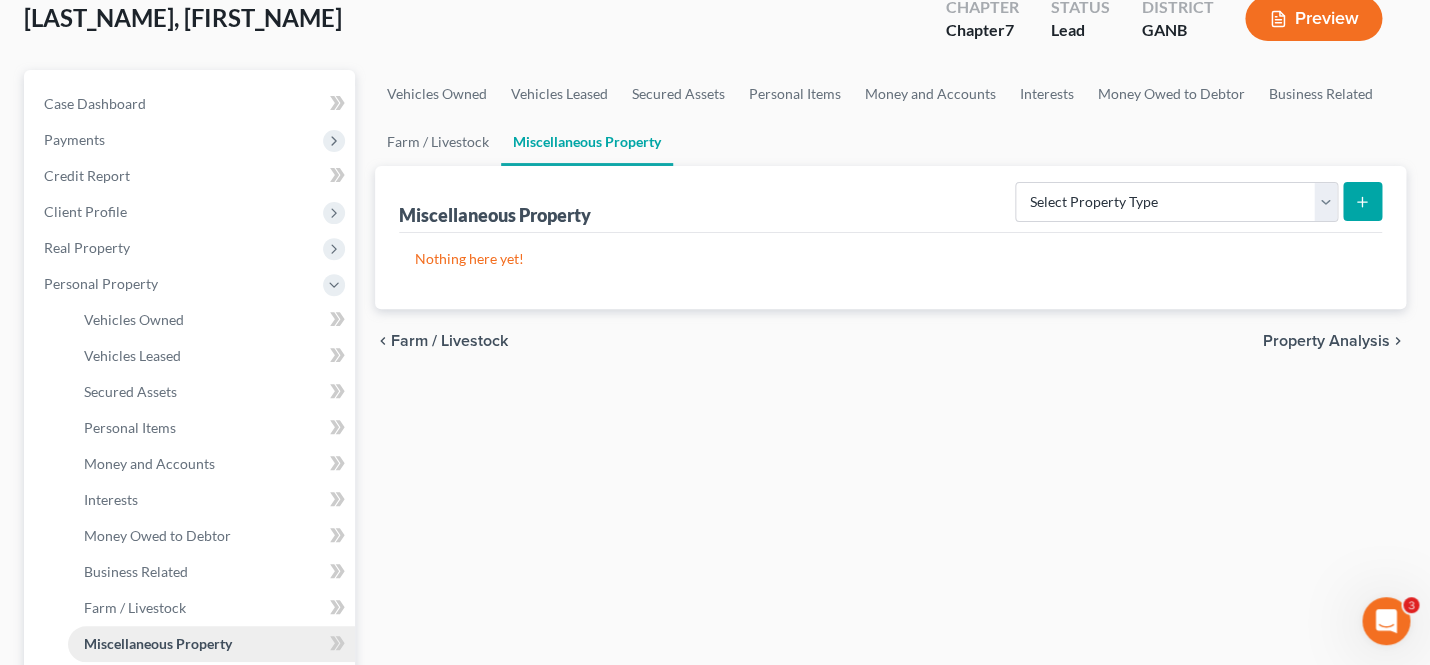scroll, scrollTop: 360, scrollLeft: 0, axis: vertical 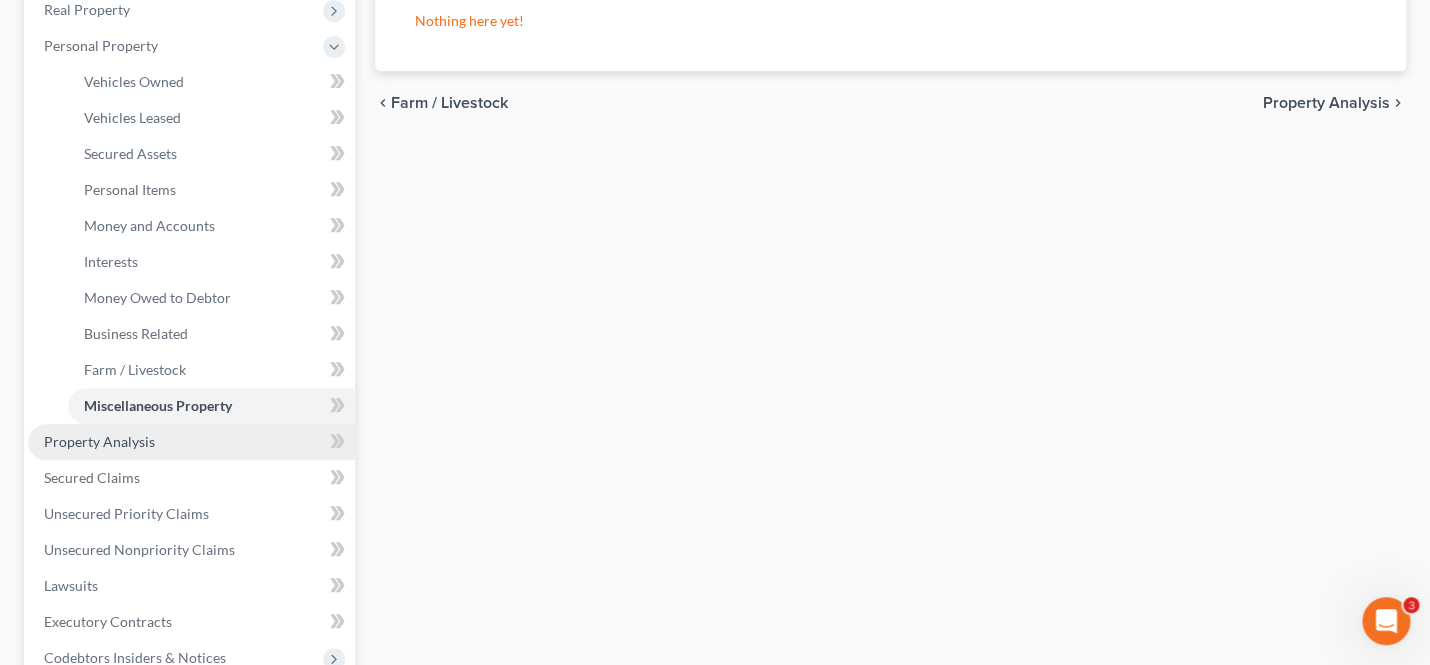 click on "Property Analysis" at bounding box center (191, 442) 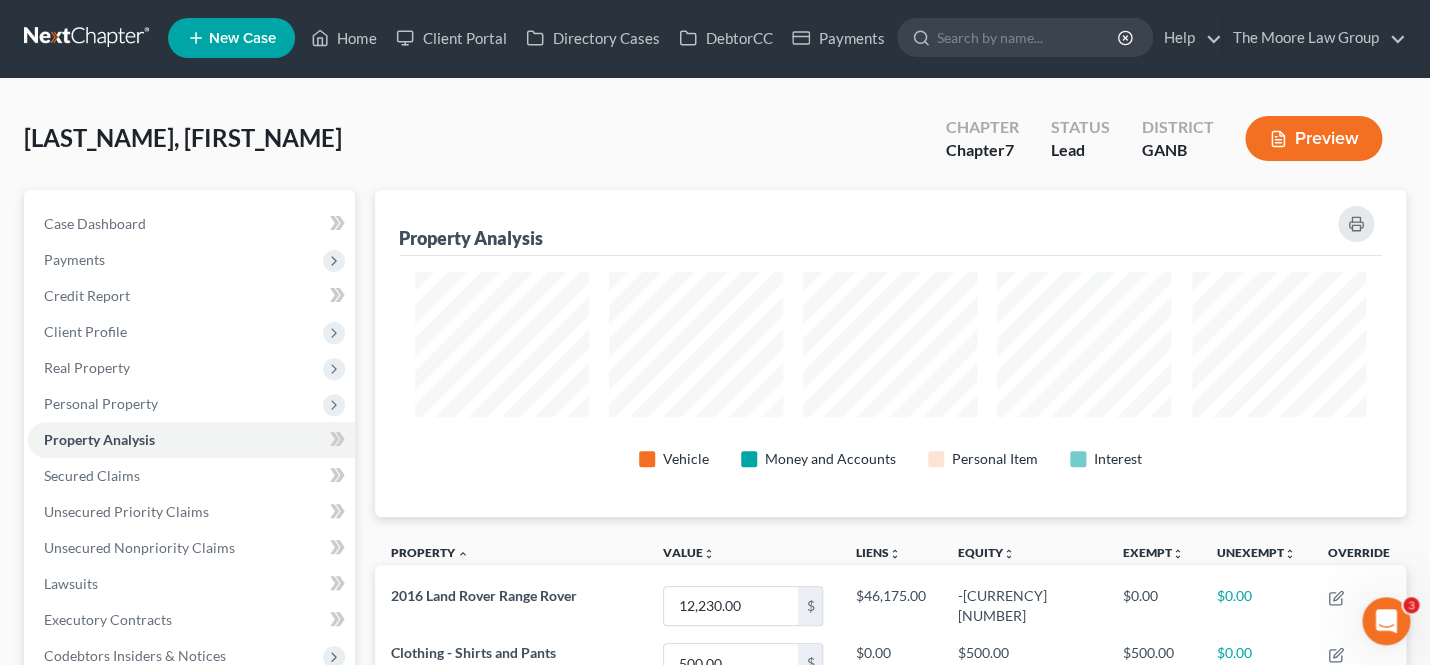 scroll, scrollTop: 0, scrollLeft: 0, axis: both 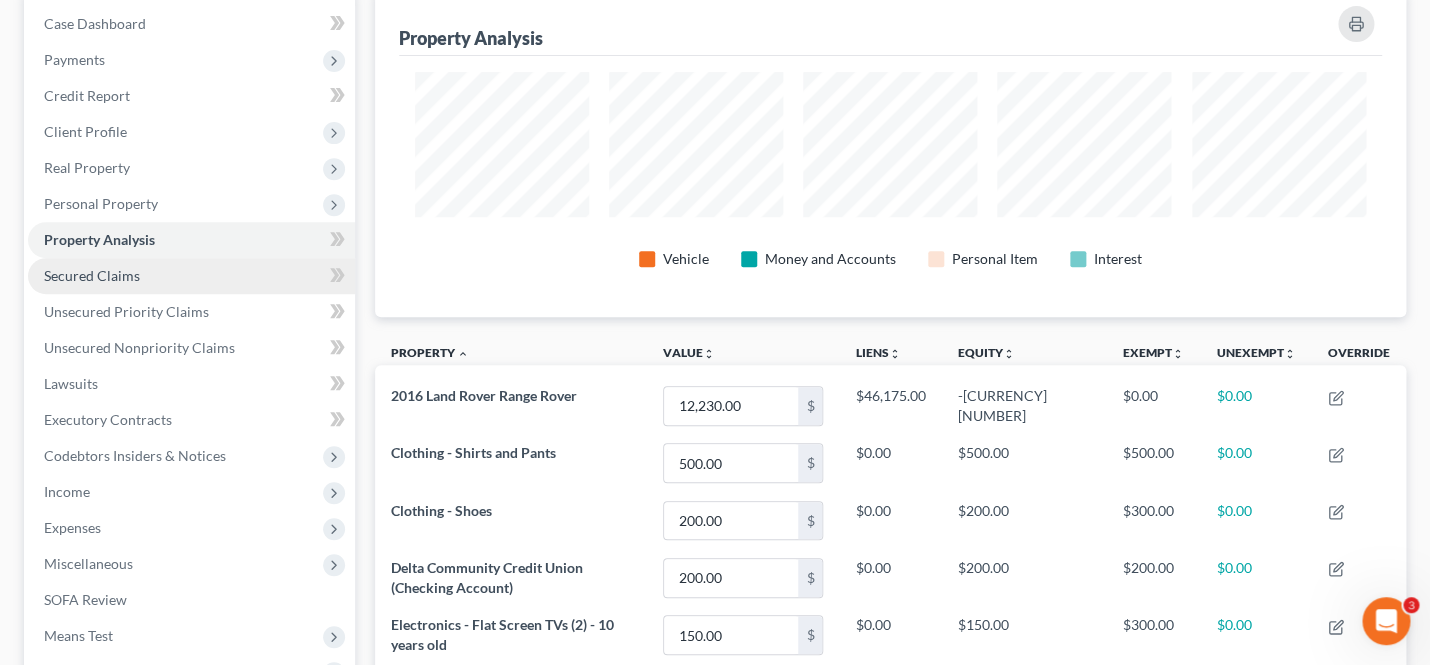 click on "Secured Claims" at bounding box center [92, 275] 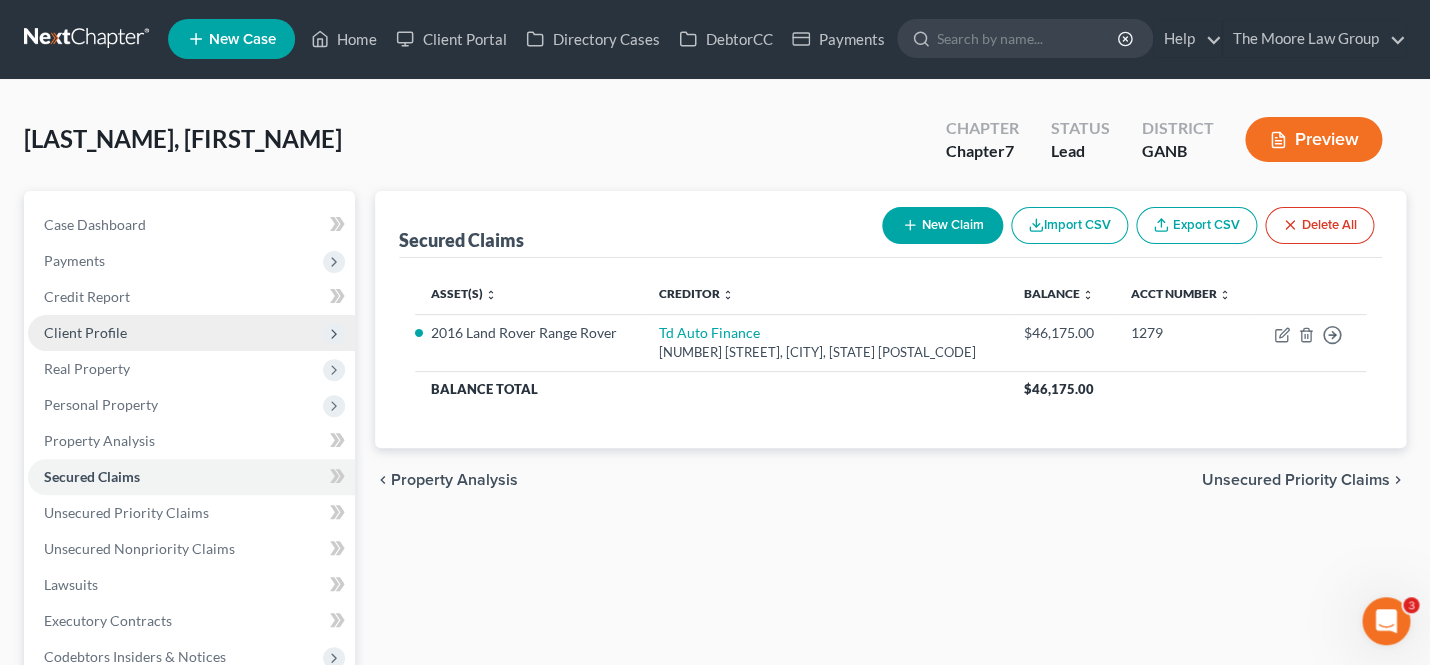 scroll, scrollTop: 0, scrollLeft: 0, axis: both 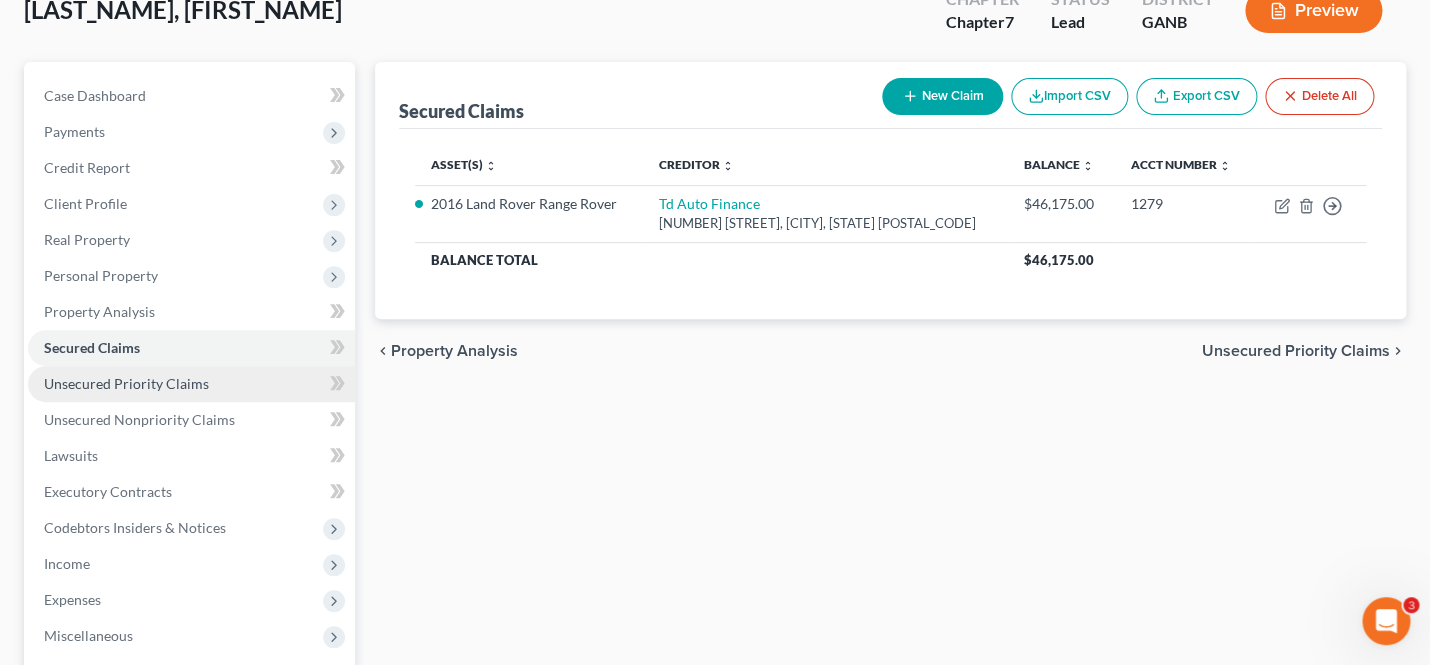 click on "Unsecured Priority Claims" at bounding box center (126, 383) 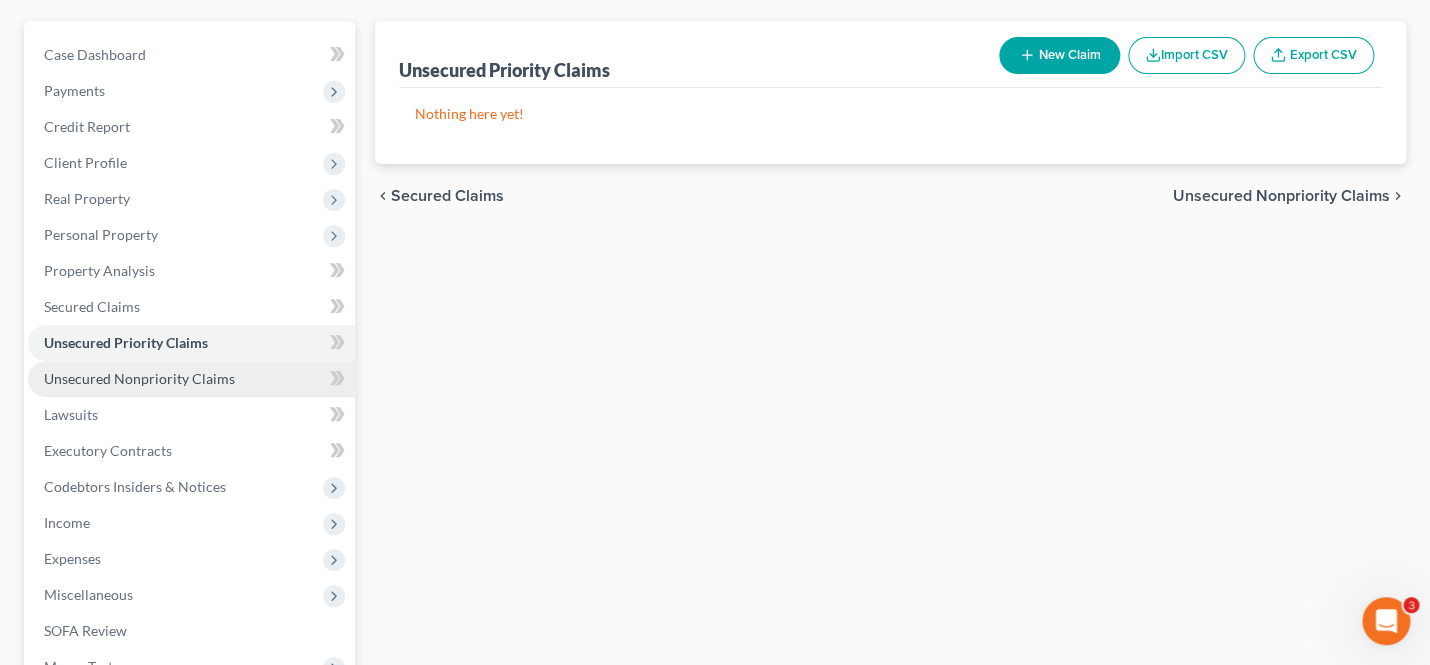 click on "Unsecured Nonpriority Claims" at bounding box center [139, 378] 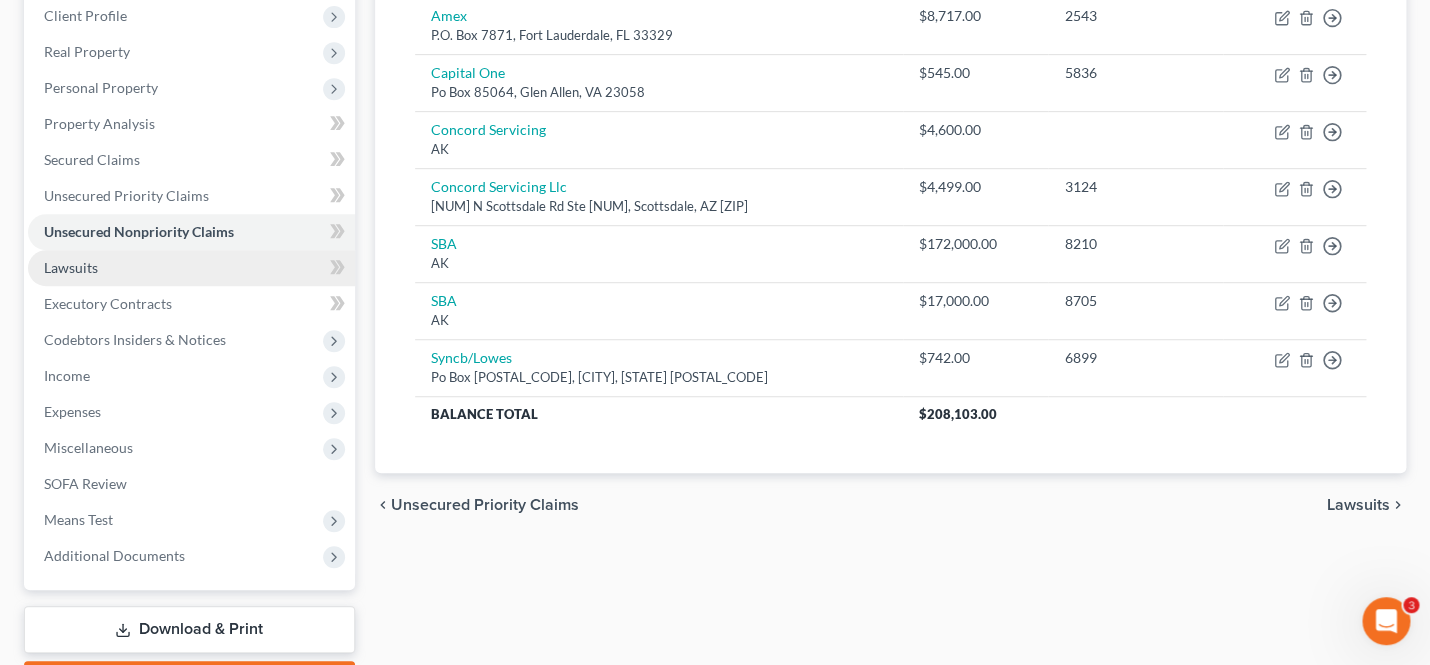 click on "Lawsuits" at bounding box center (191, 268) 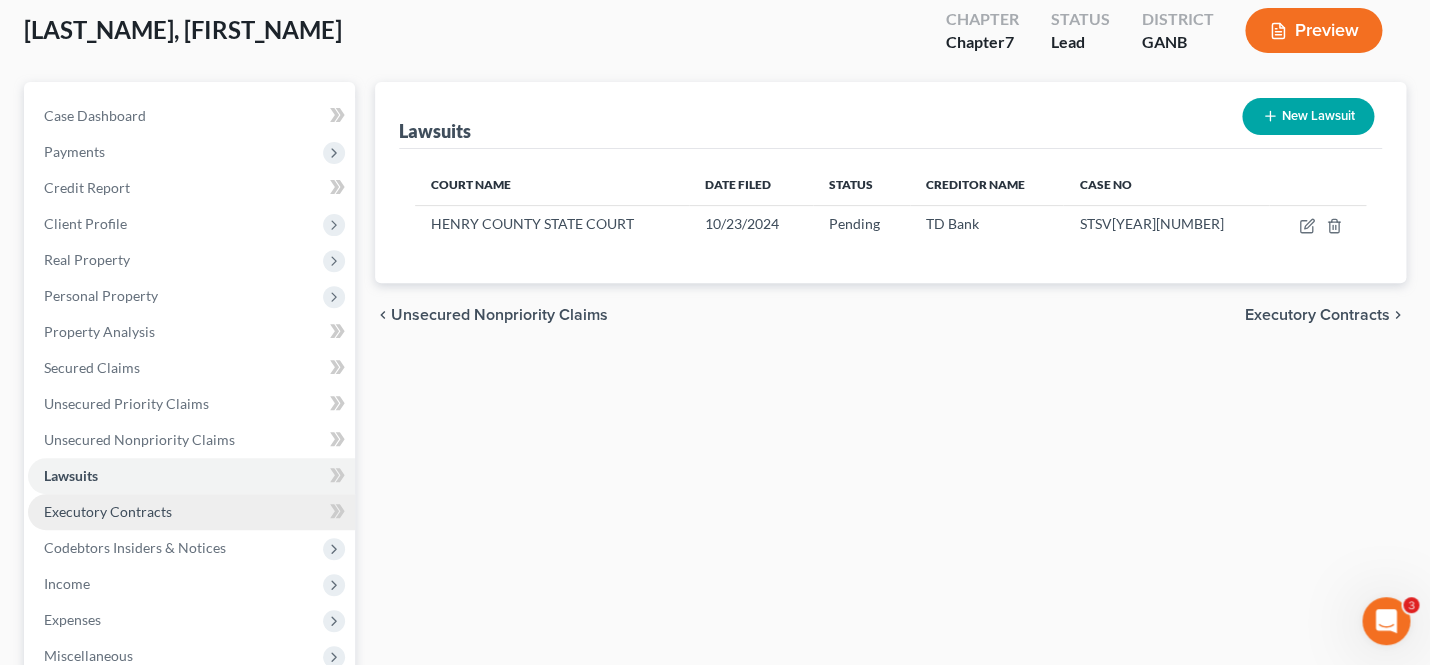 click on "Executory Contracts" at bounding box center (191, 512) 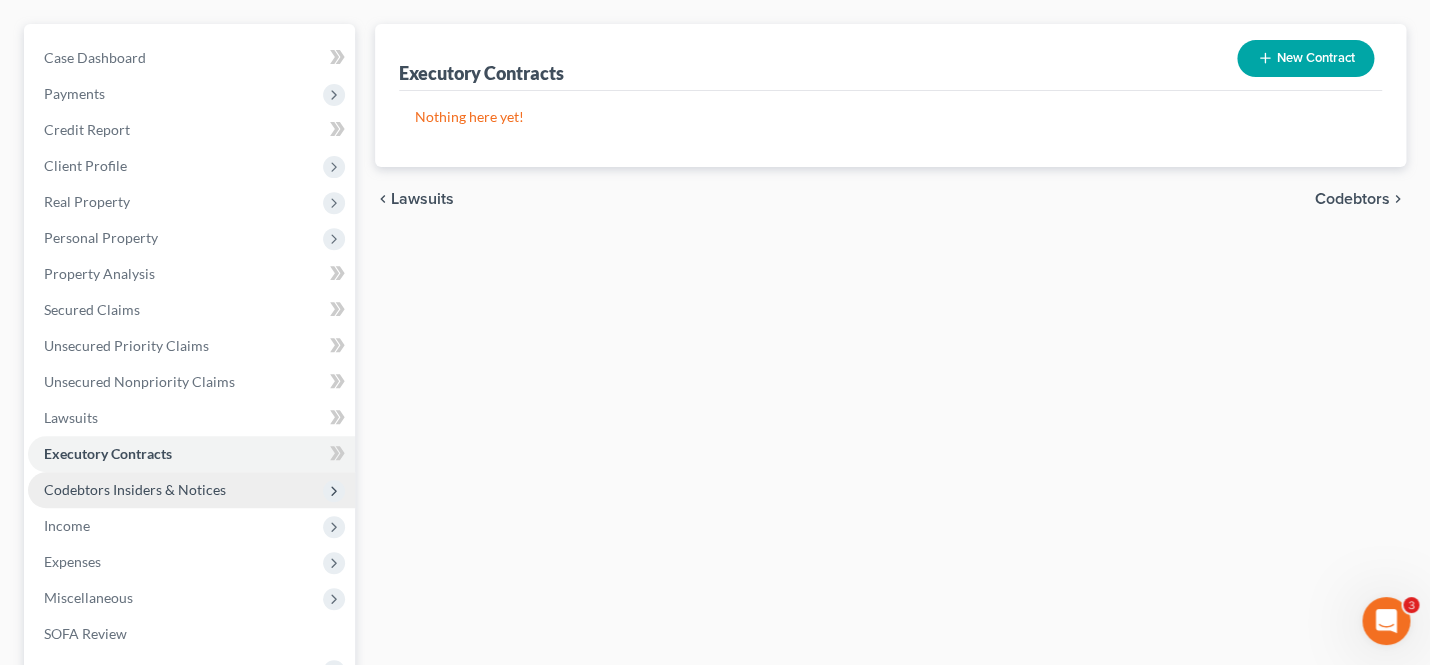 click on "Codebtors Insiders & Notices" at bounding box center [135, 489] 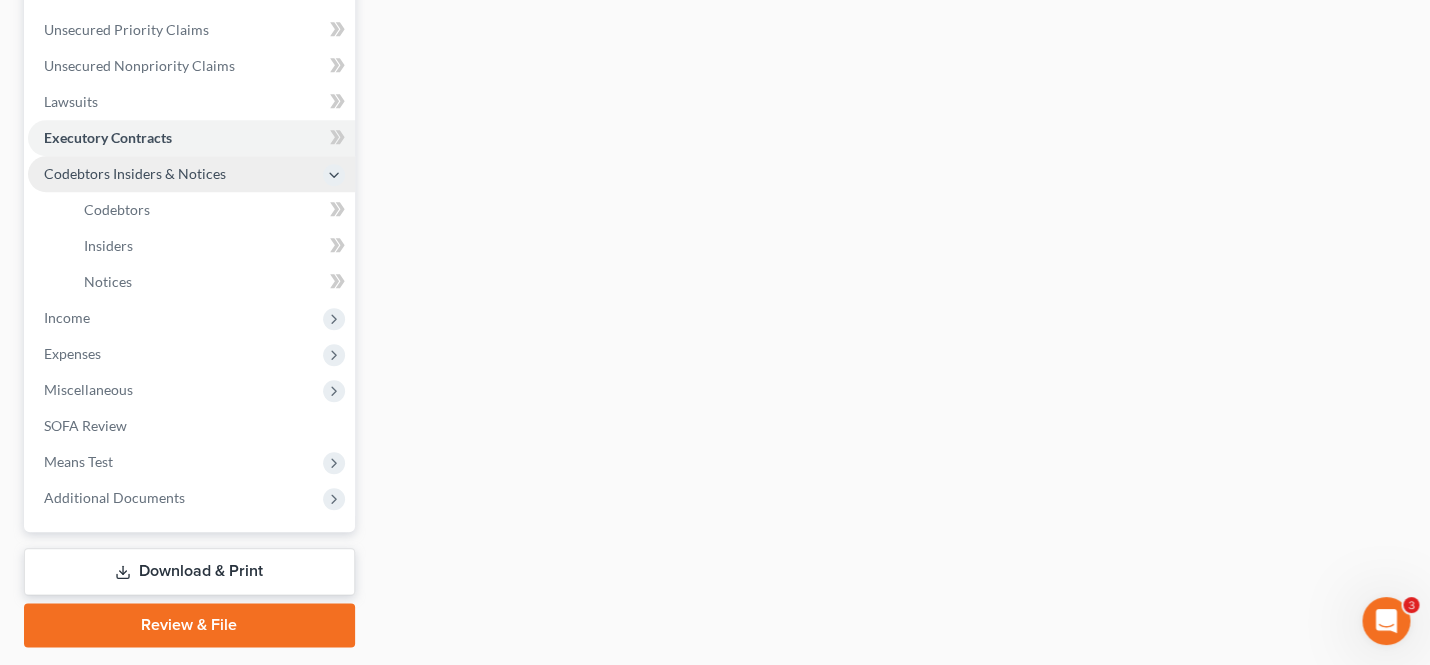 click on "Codebtors Insiders & Notices" at bounding box center [135, 173] 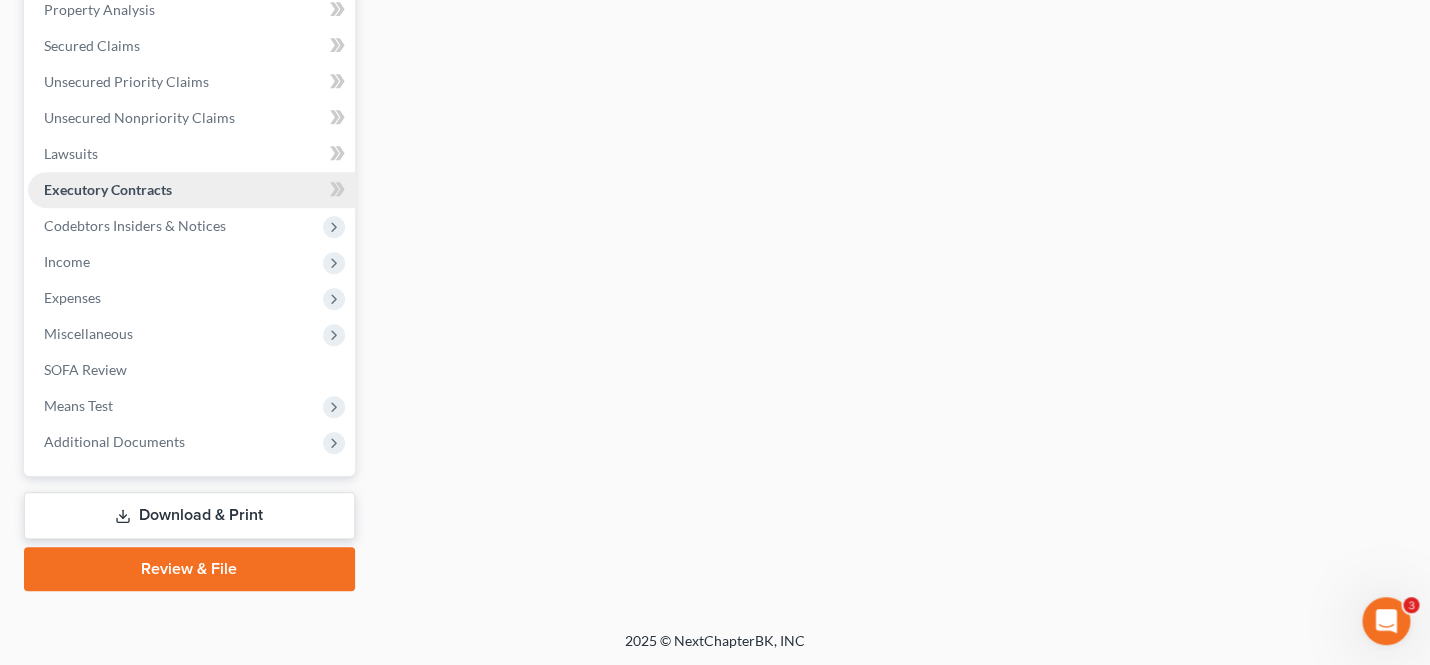 click on "Executory Contracts" at bounding box center (108, 189) 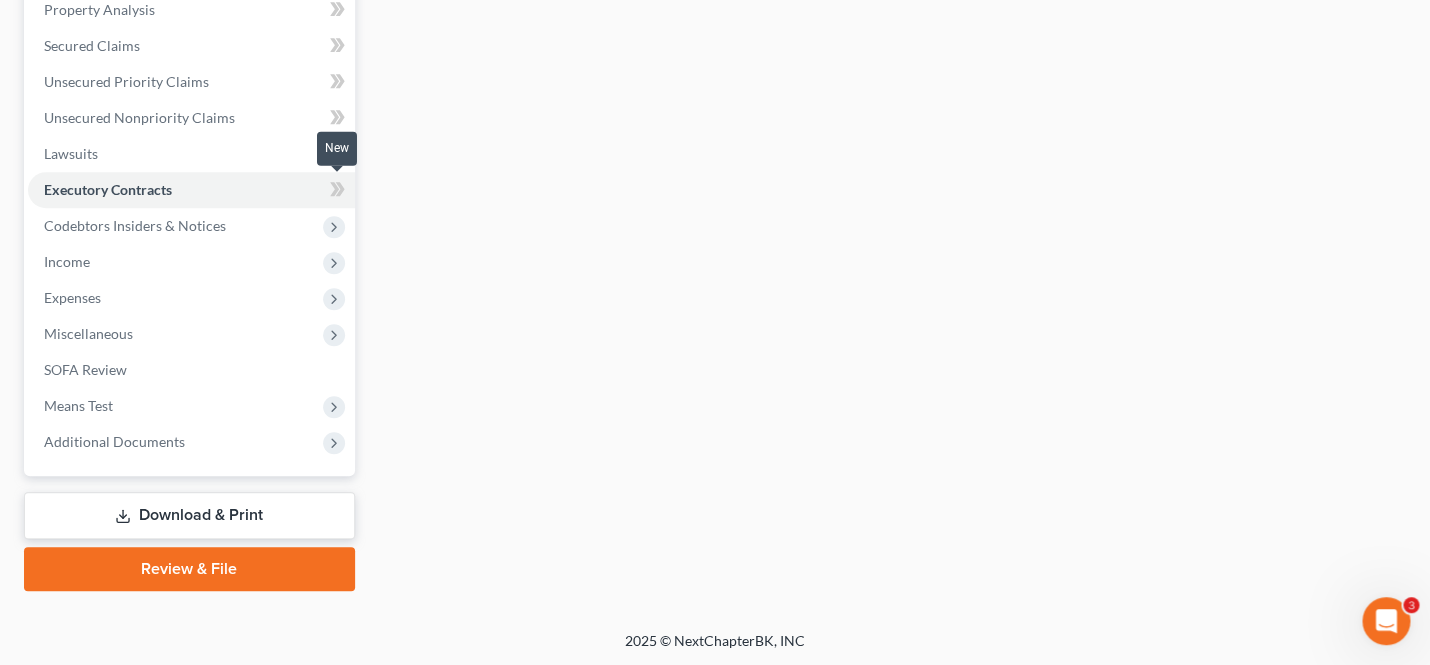 click at bounding box center (337, 192) 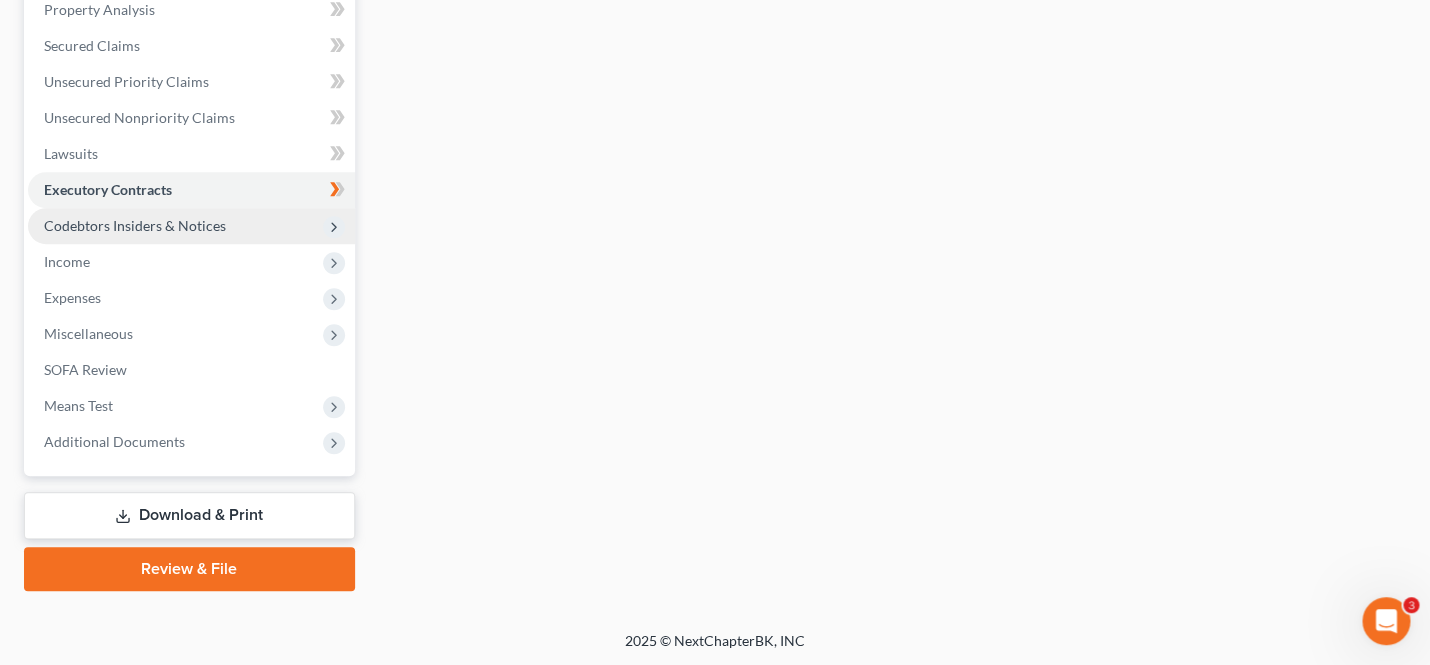click on "Codebtors Insiders & Notices" at bounding box center (191, 226) 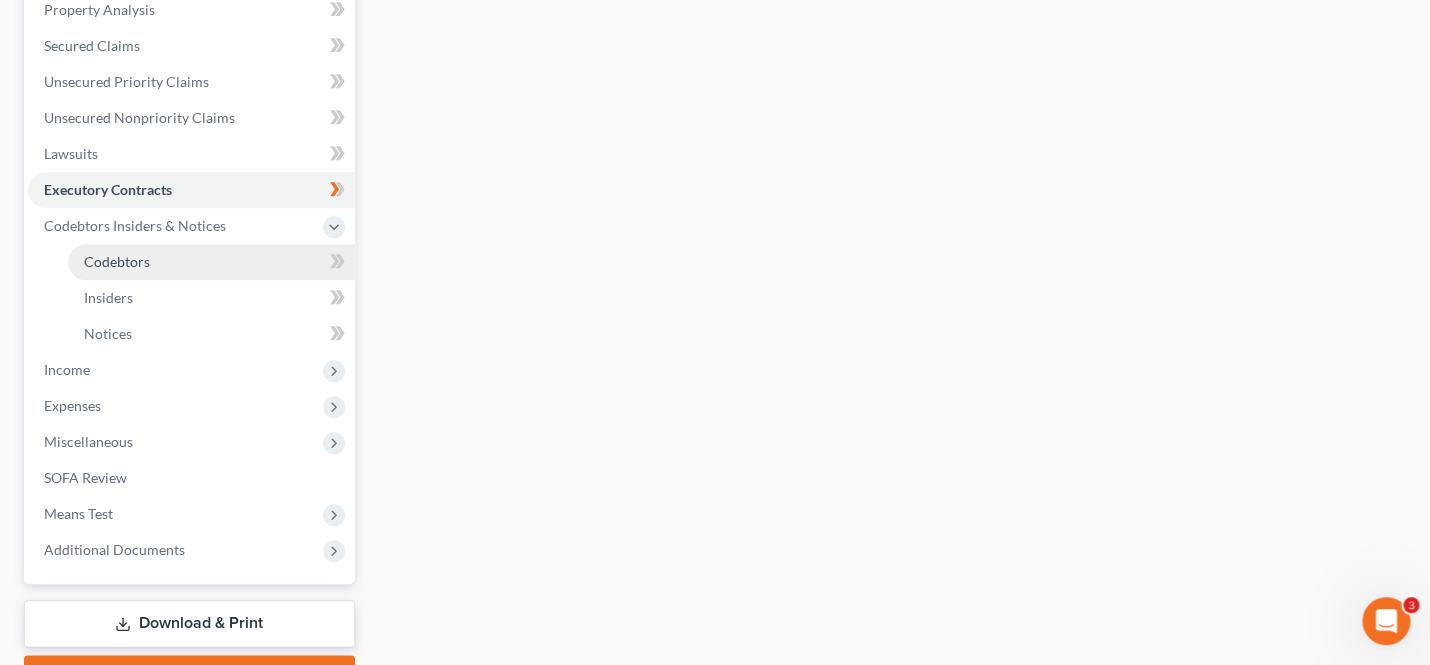 click on "Codebtors" at bounding box center [211, 262] 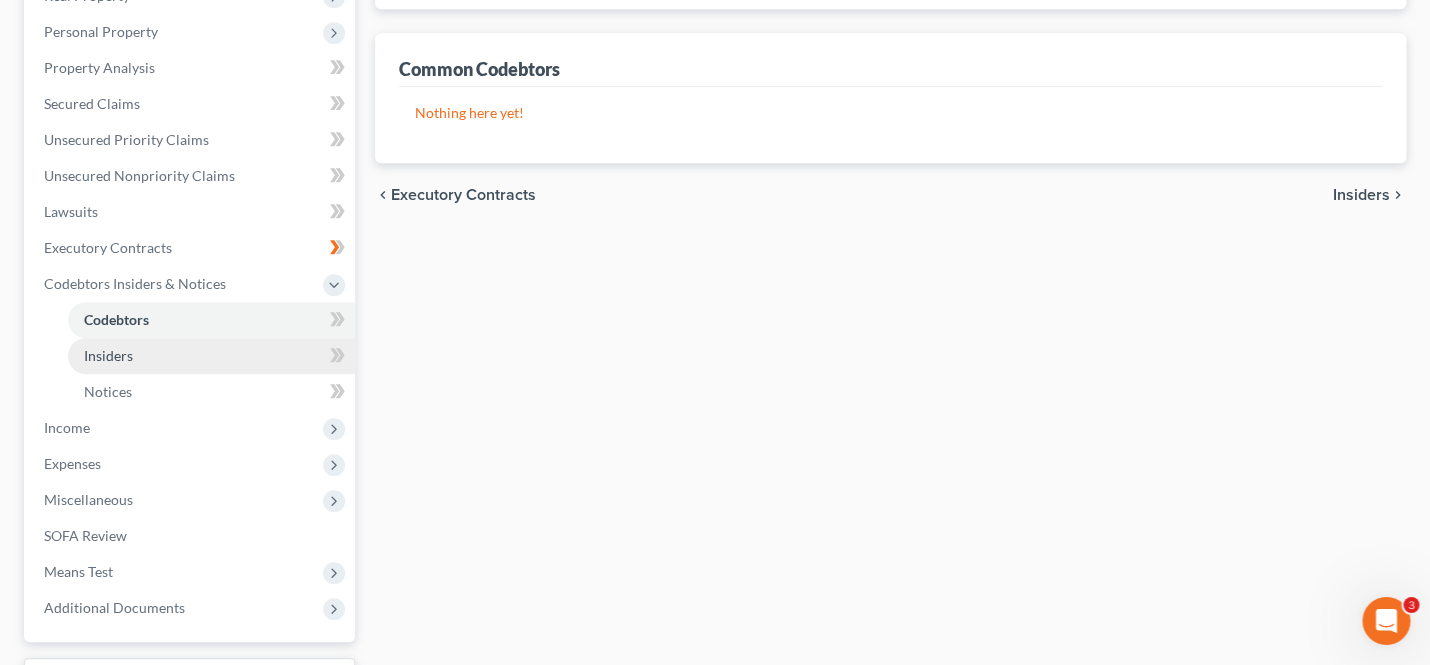 click on "Insiders" at bounding box center (211, 356) 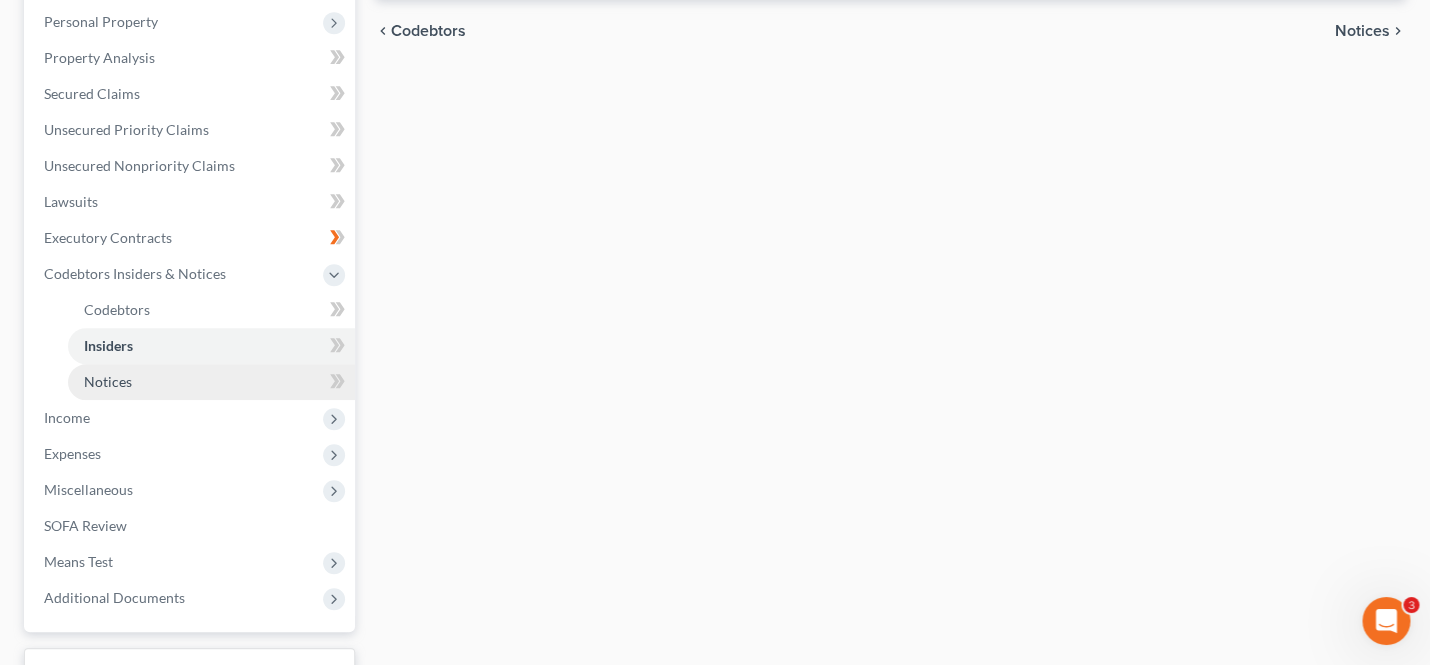 click on "Notices" at bounding box center [211, 382] 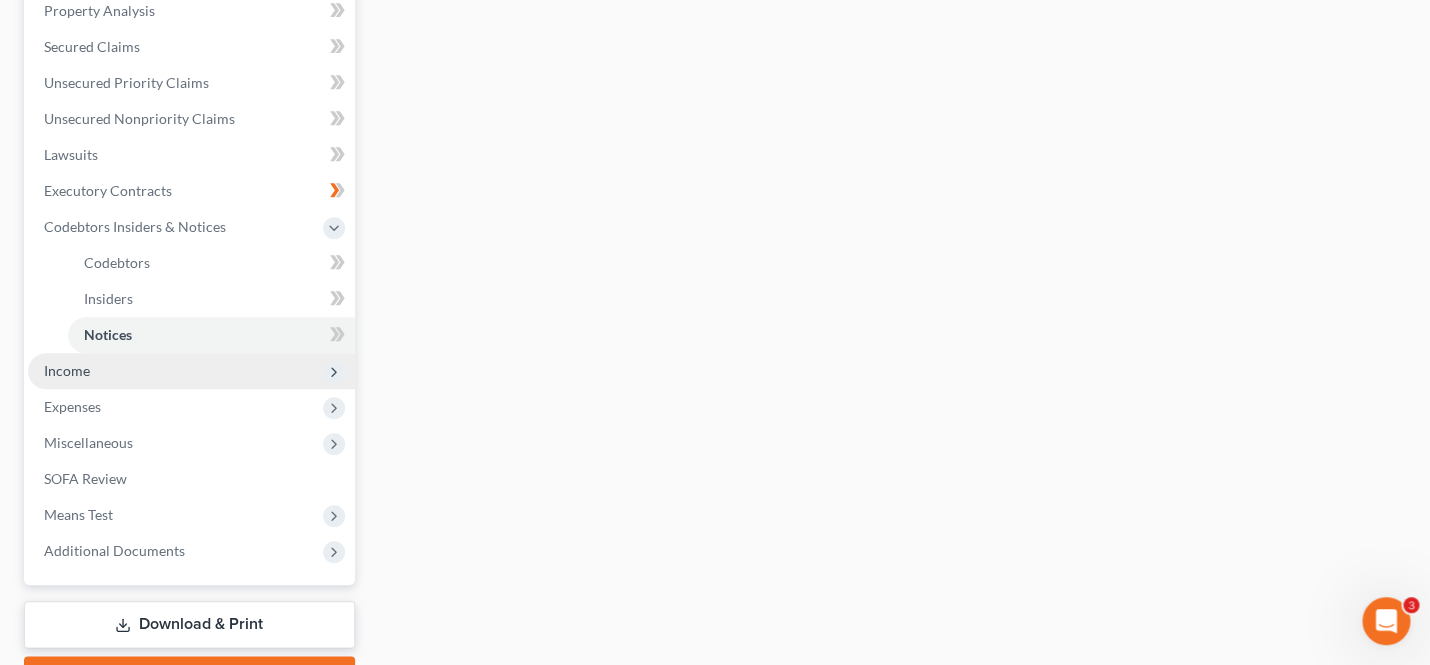 click on "Income" at bounding box center (191, 371) 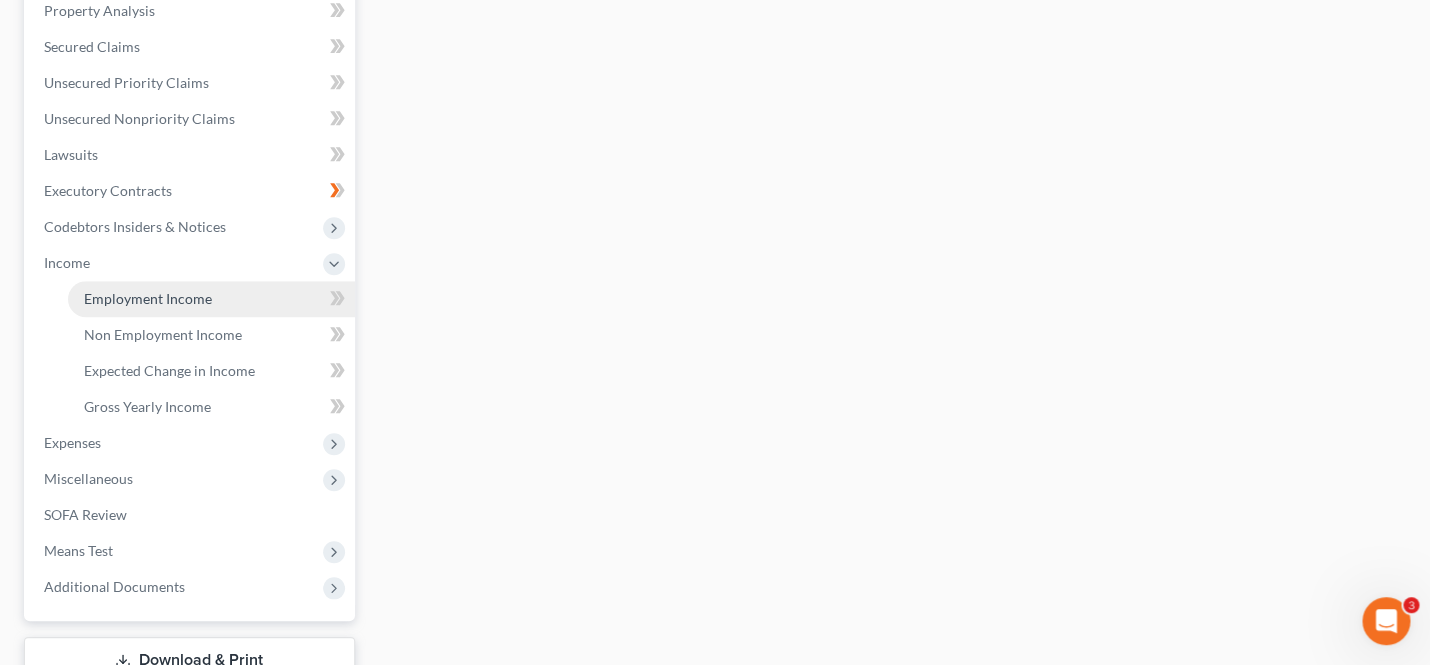 click on "Employment Income" at bounding box center [211, 299] 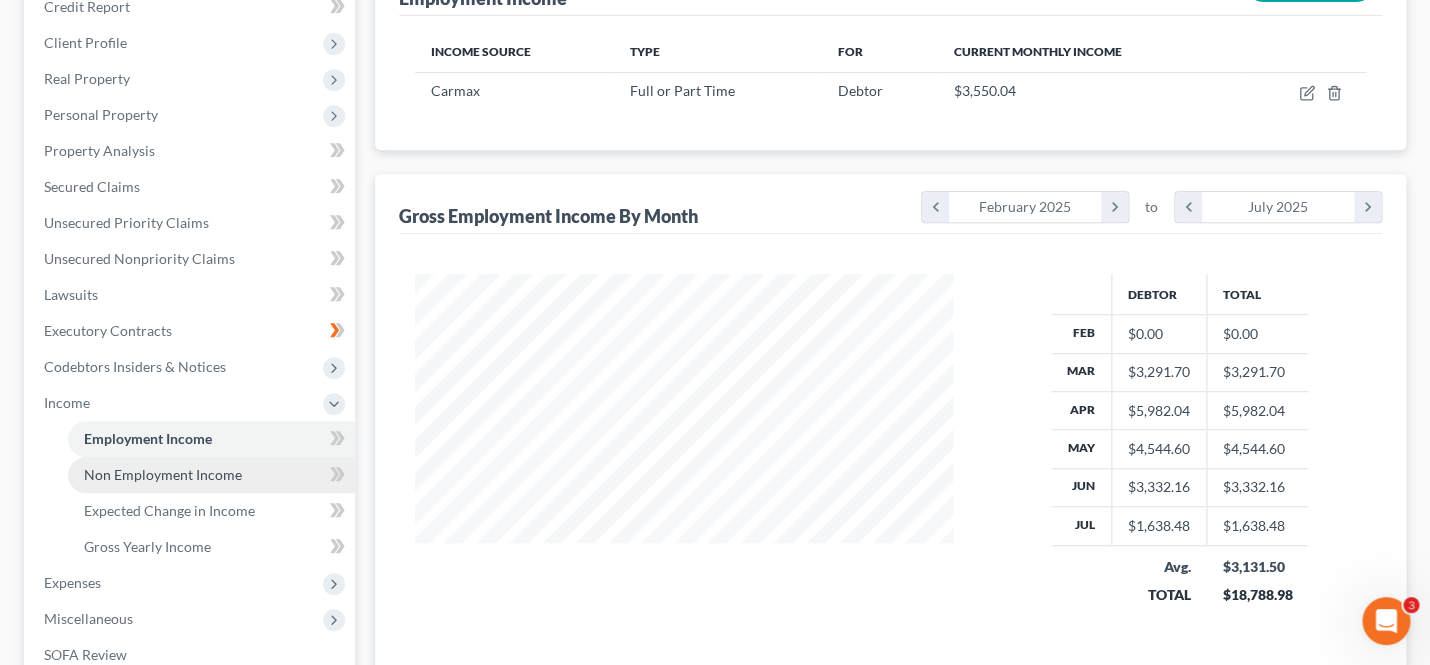 click on "Non Employment Income" at bounding box center (163, 474) 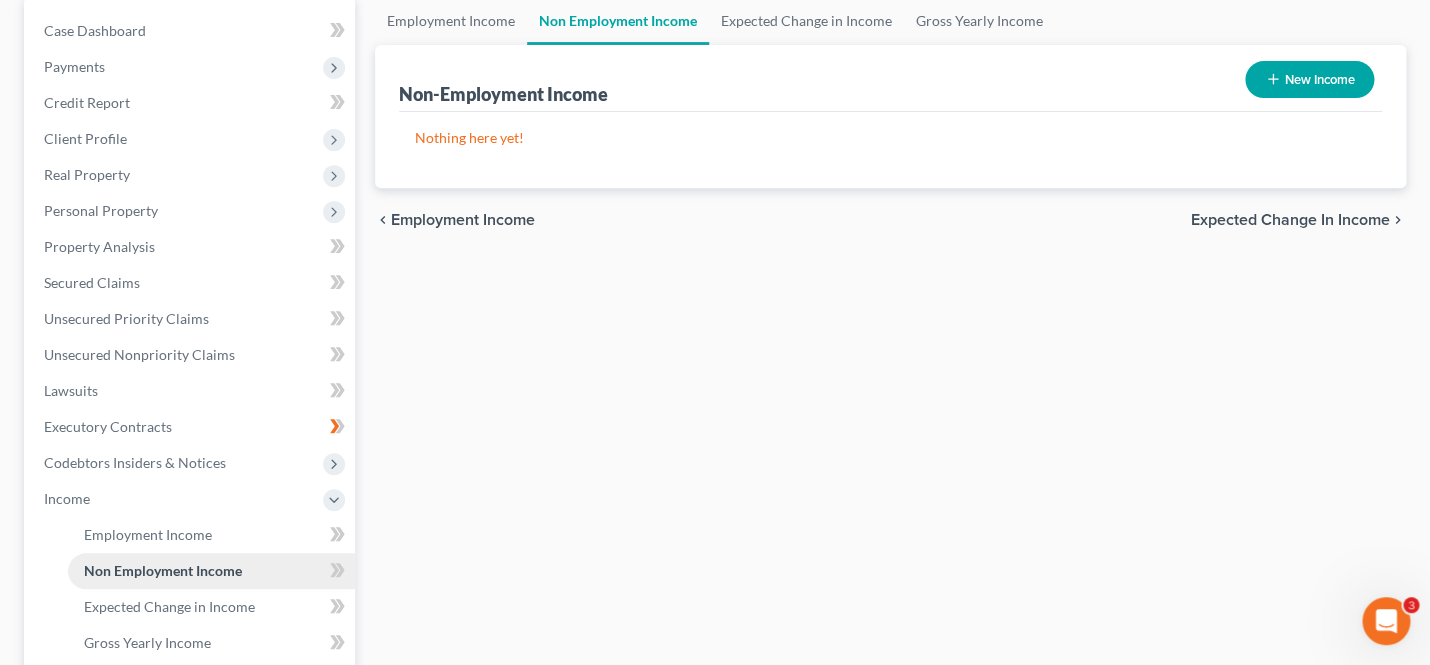 scroll, scrollTop: 333, scrollLeft: 0, axis: vertical 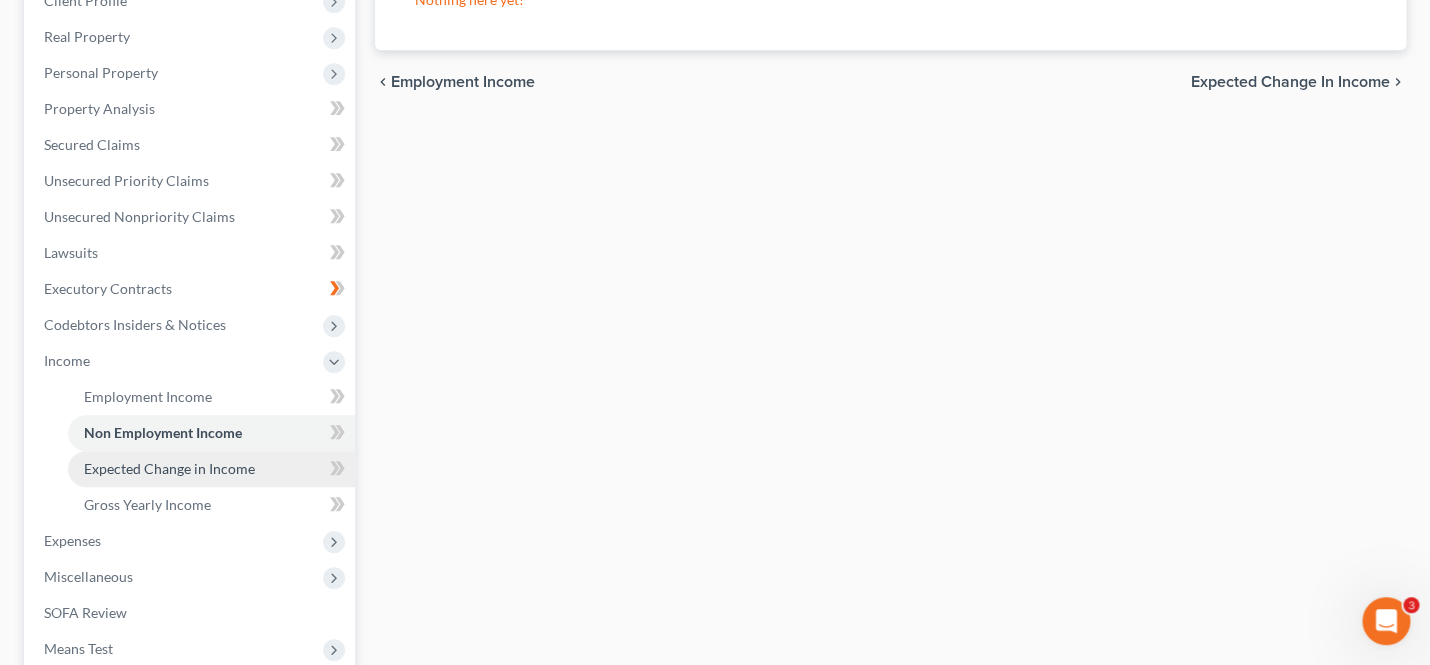 click on "Expected Change in Income" at bounding box center (169, 468) 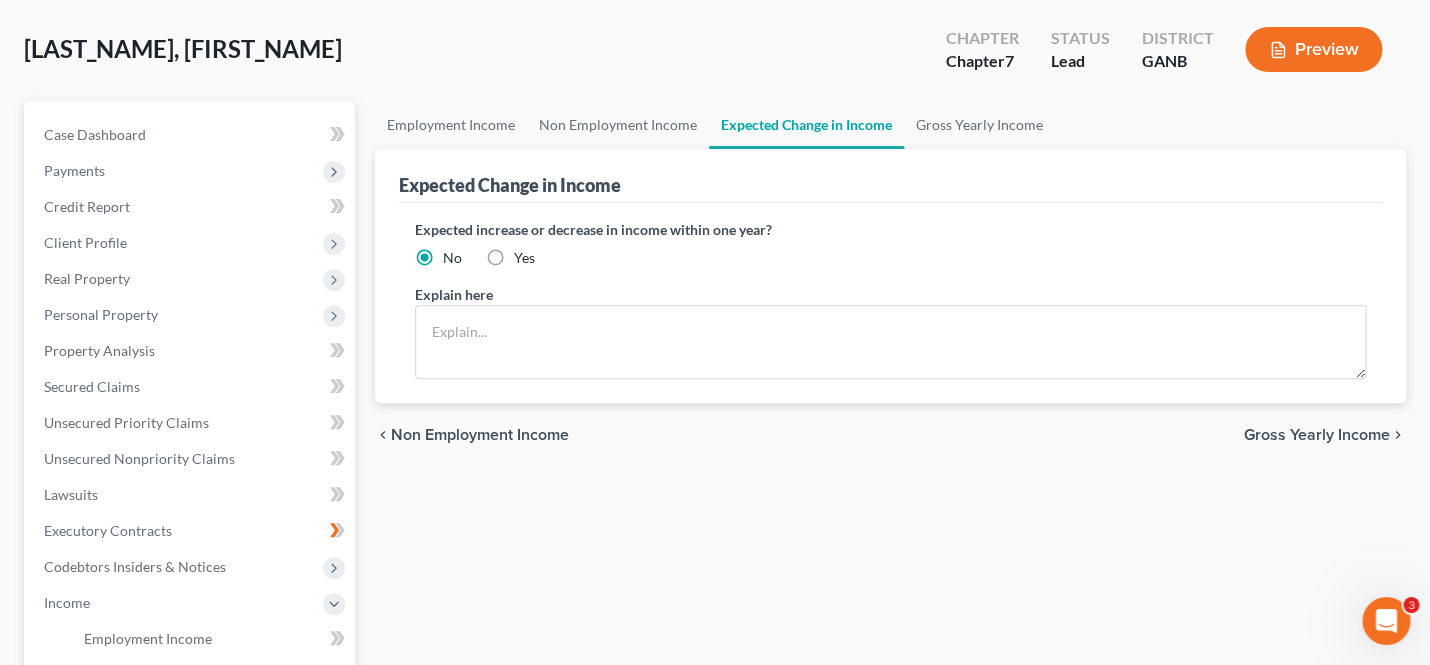scroll, scrollTop: 233, scrollLeft: 0, axis: vertical 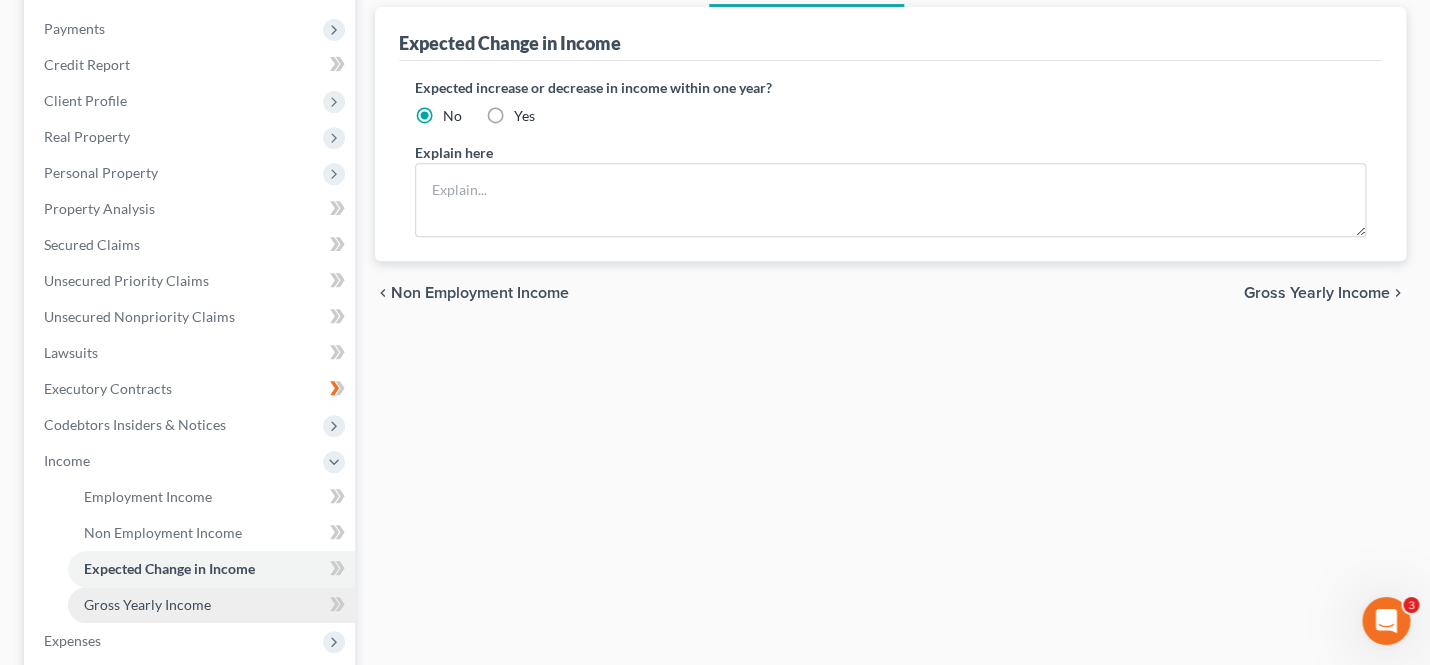 click on "Gross Yearly Income" at bounding box center (147, 604) 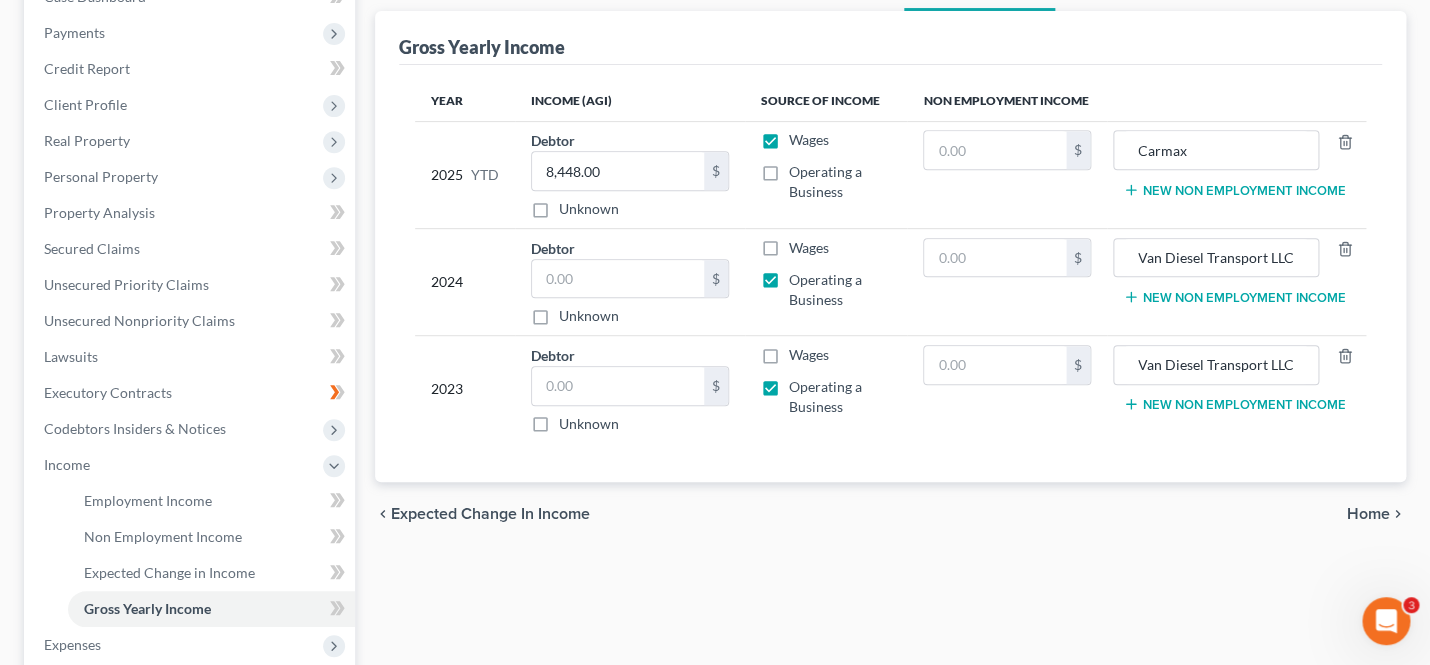scroll, scrollTop: 227, scrollLeft: 0, axis: vertical 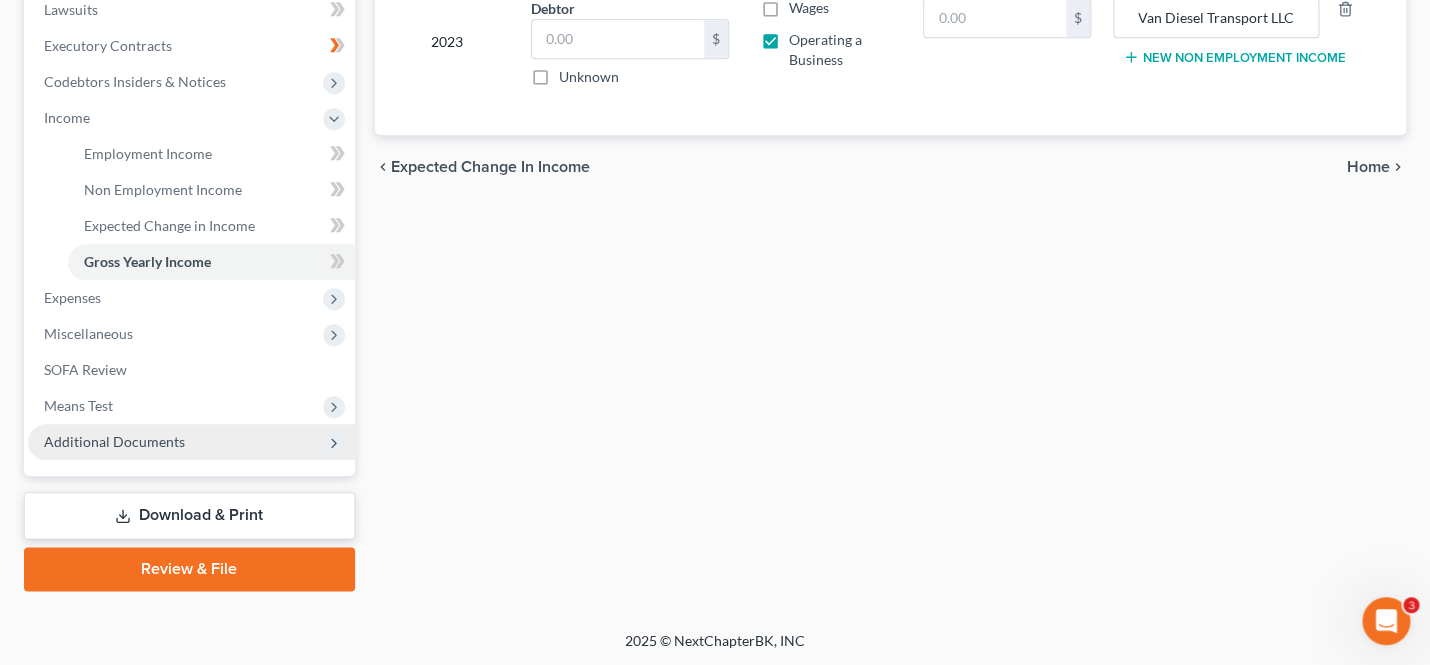 click on "Additional Documents" at bounding box center [114, 441] 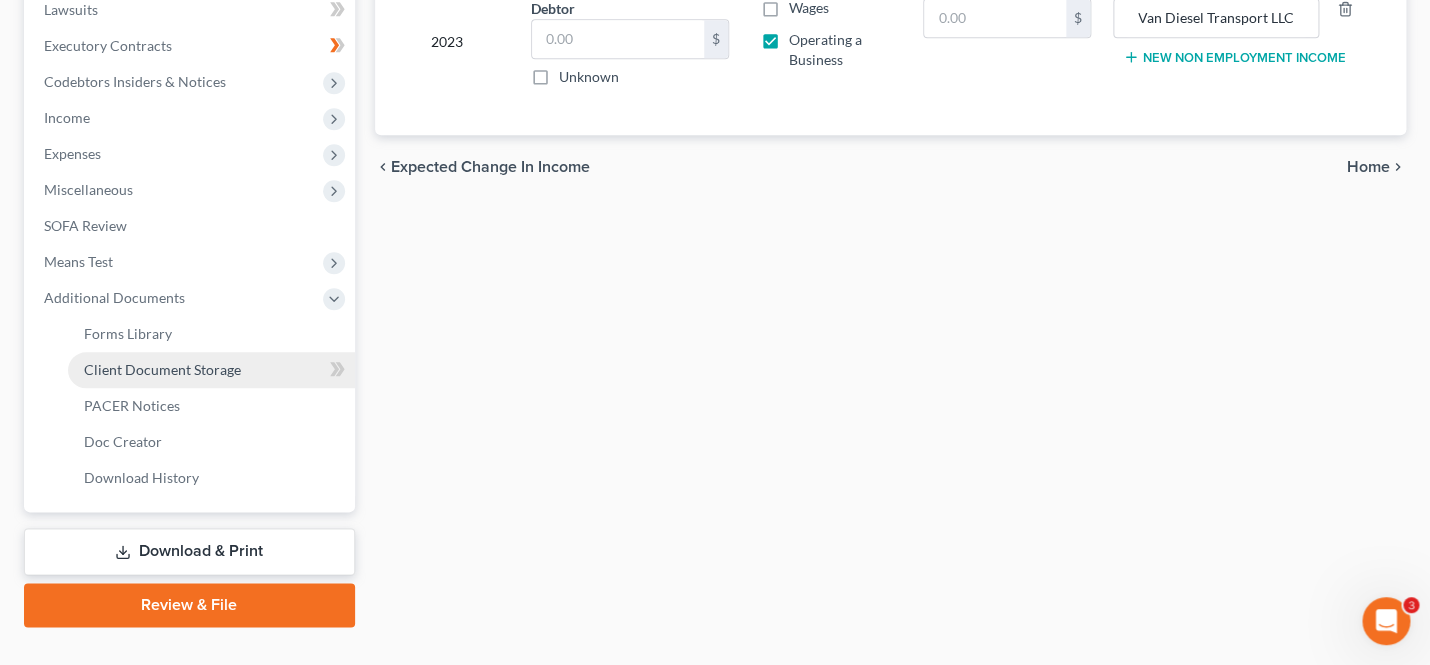 click on "Client Document Storage" at bounding box center (162, 369) 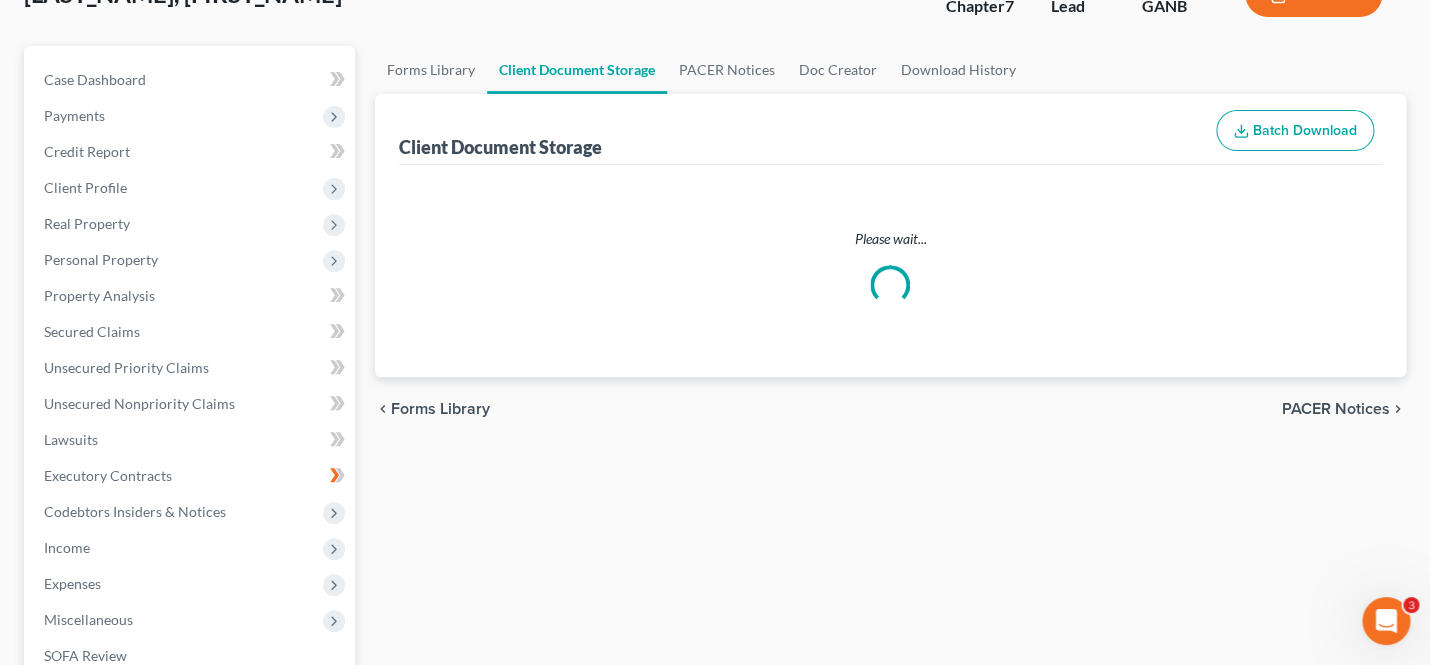 select on "35" 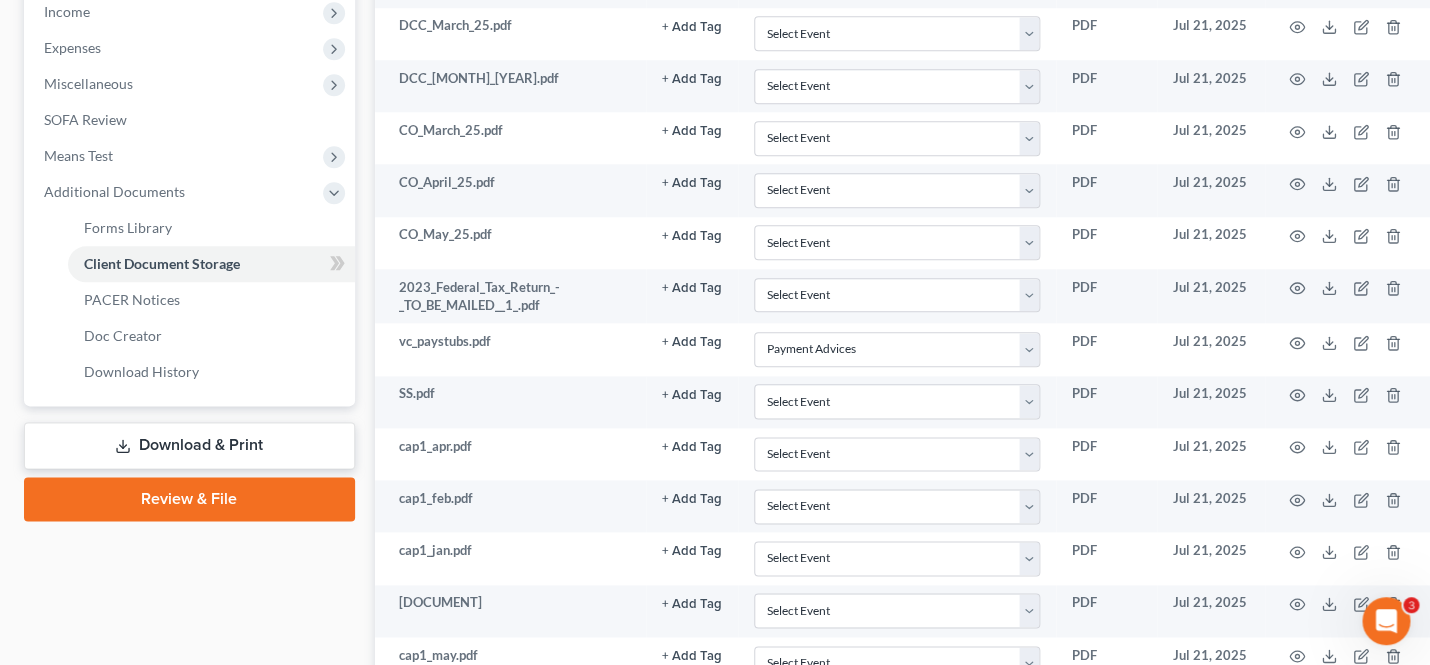 scroll, scrollTop: 686, scrollLeft: 0, axis: vertical 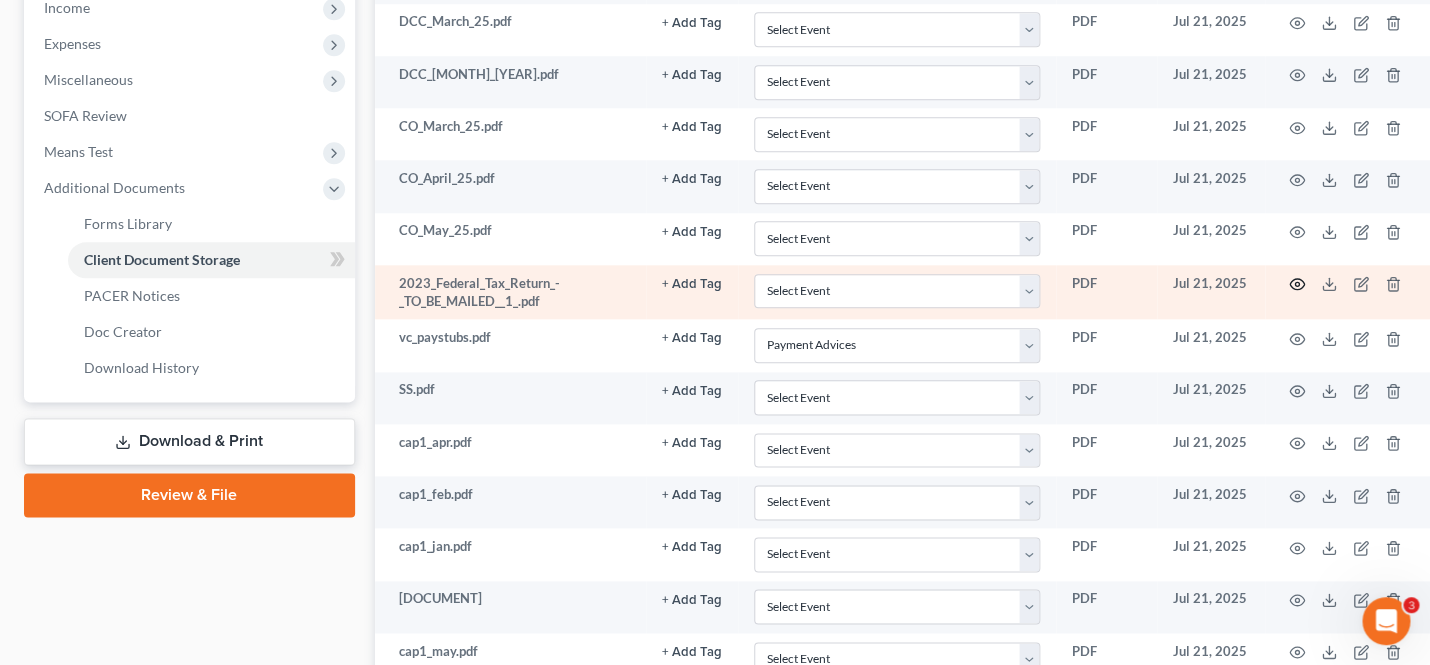 click 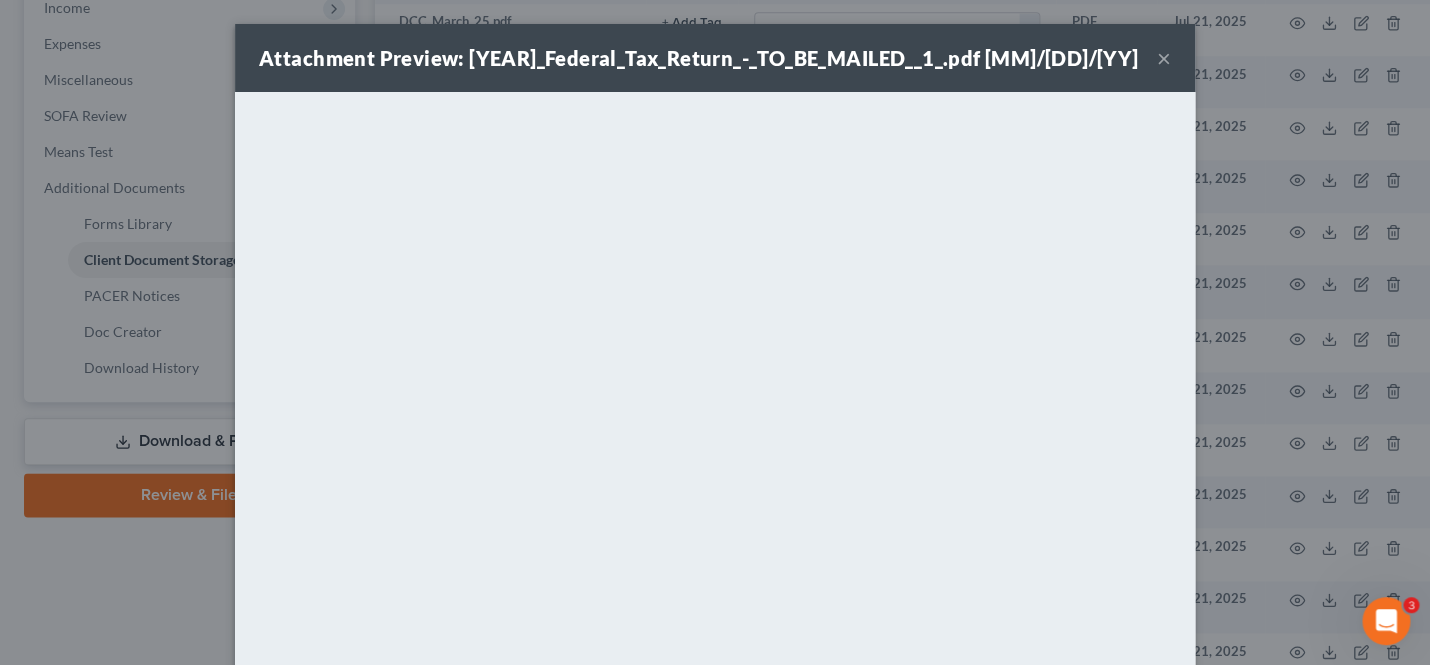 click on "×" at bounding box center (1164, 58) 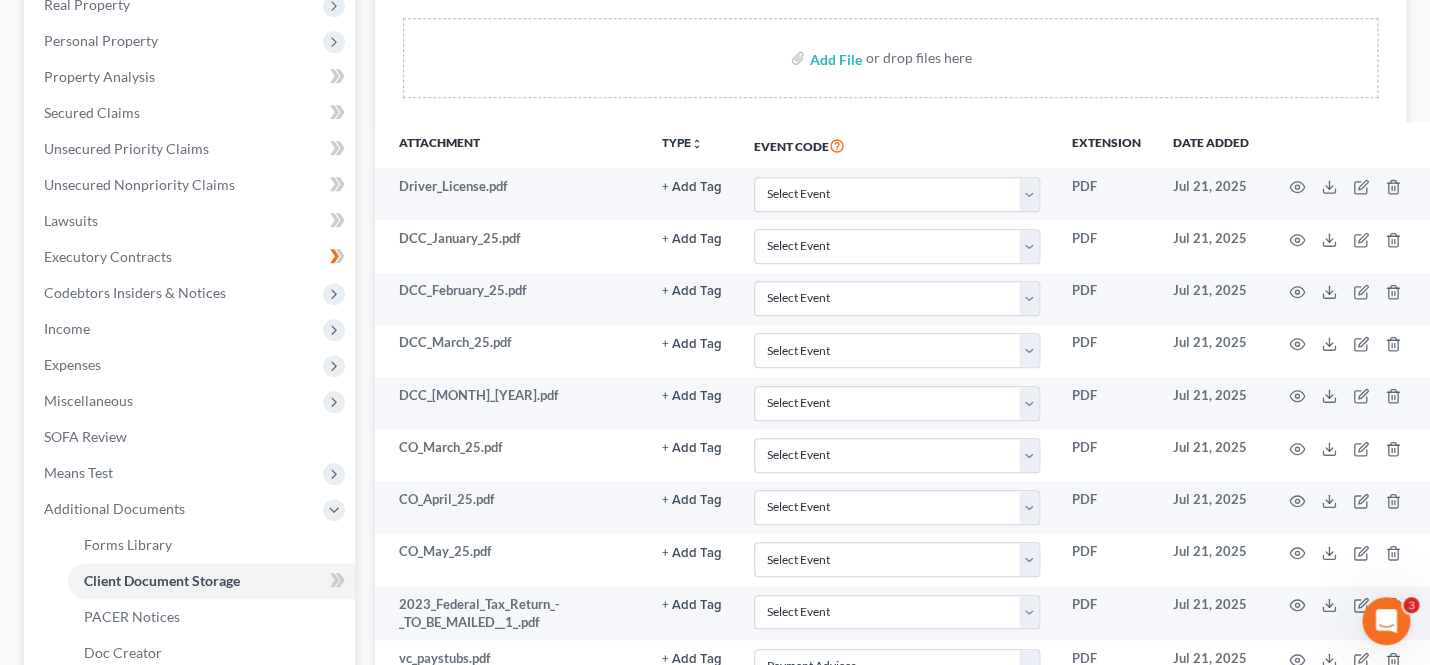 scroll, scrollTop: 463, scrollLeft: 0, axis: vertical 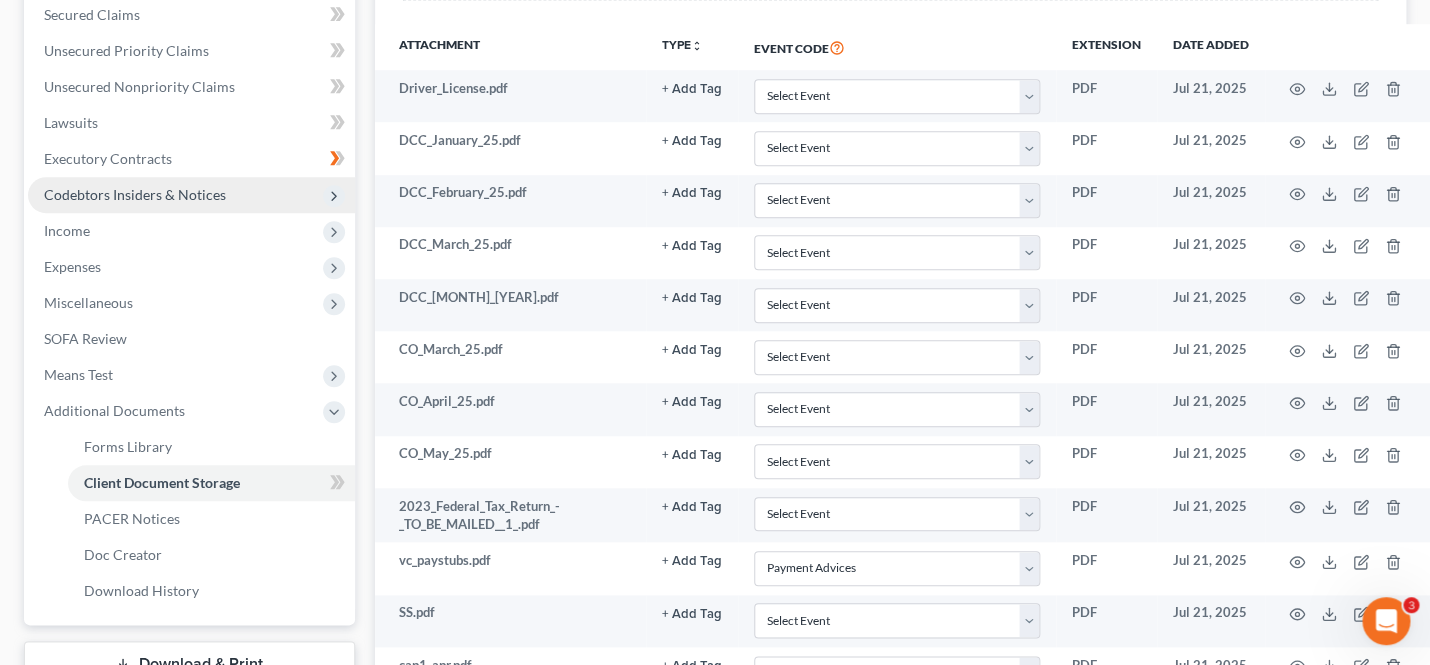 click on "Codebtors Insiders & Notices" at bounding box center (135, 194) 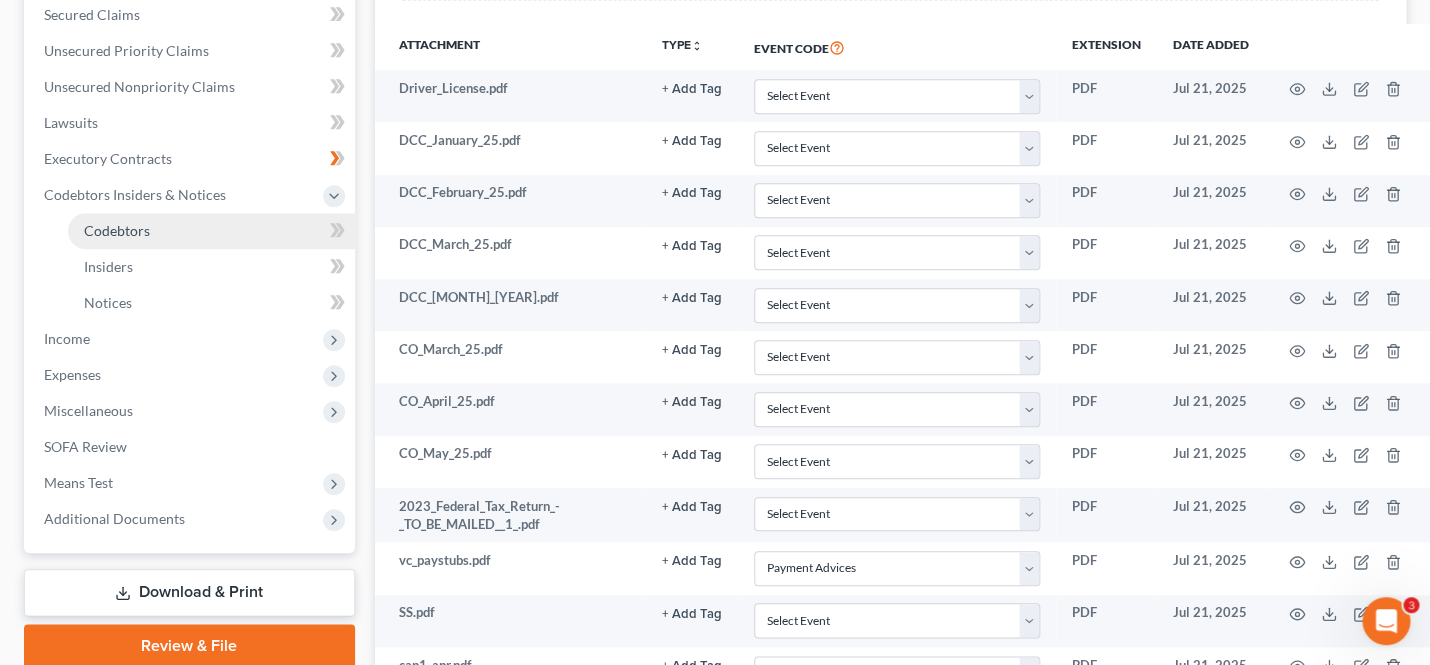 click on "Codebtors" at bounding box center (117, 230) 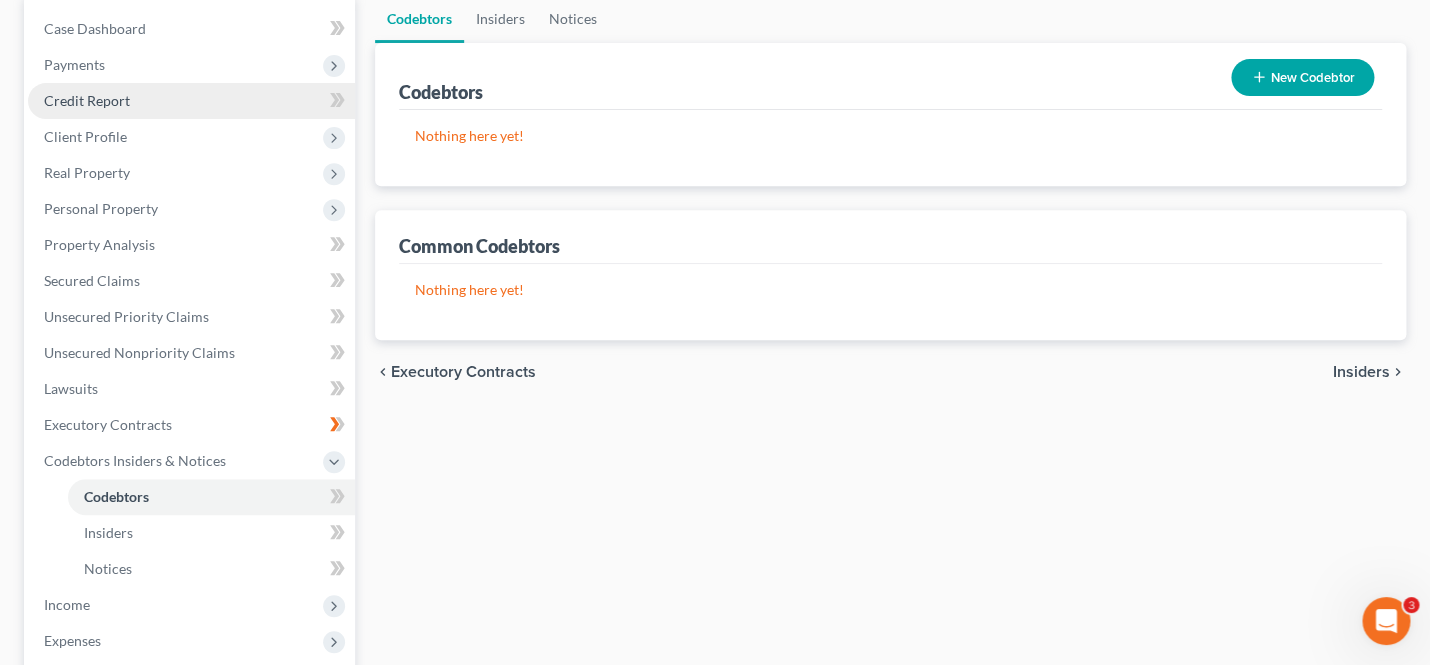 scroll, scrollTop: 376, scrollLeft: 0, axis: vertical 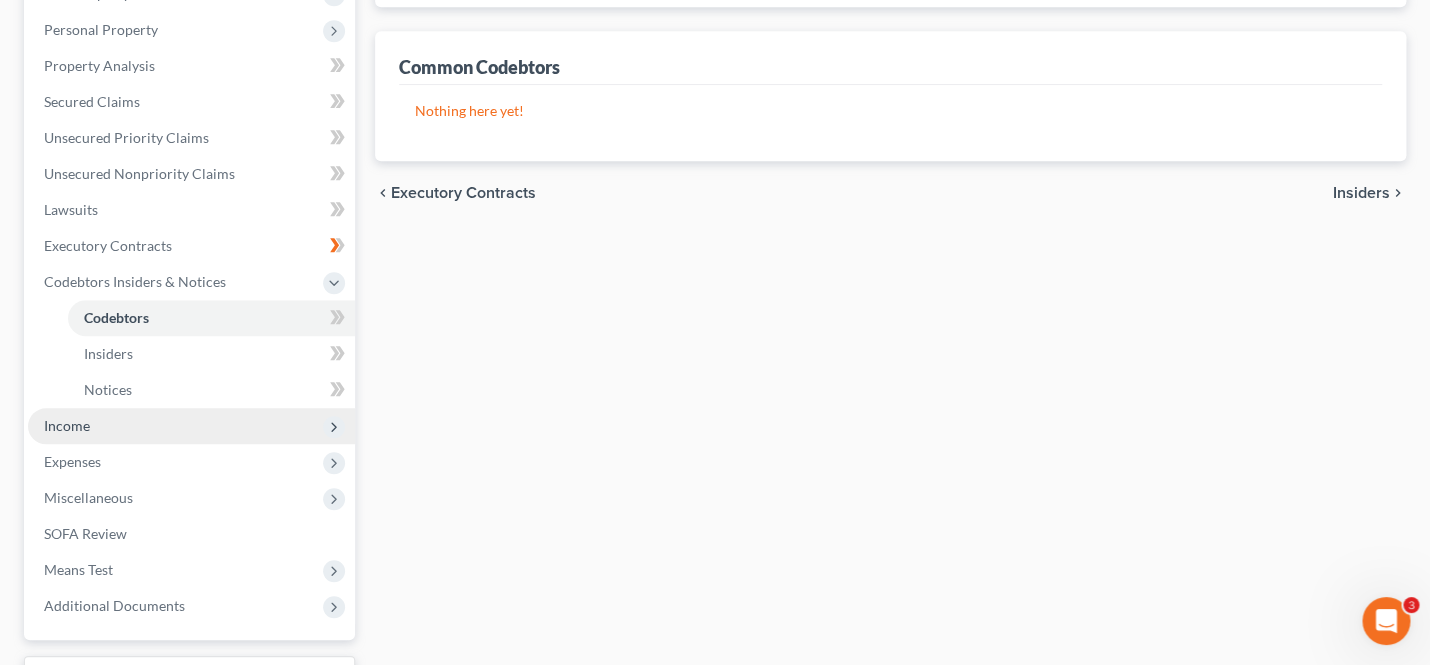 click on "Income" at bounding box center (191, 426) 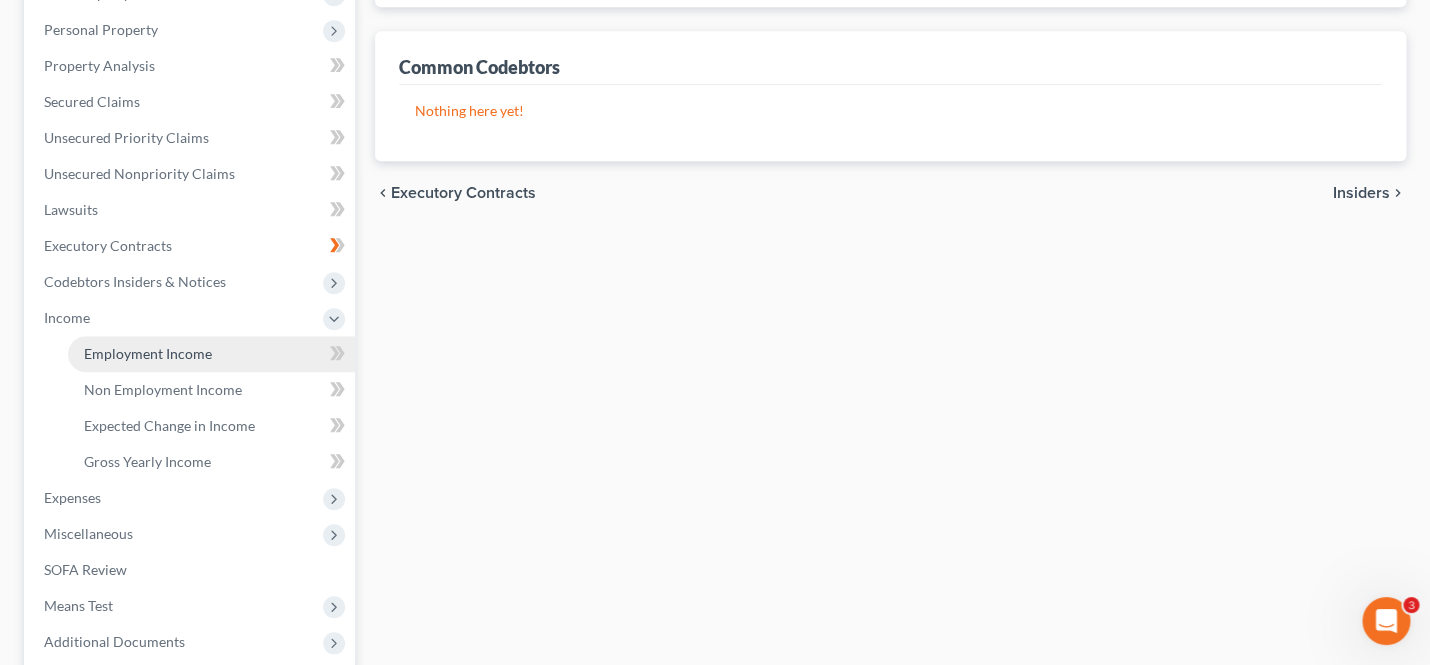 click on "Employment Income" at bounding box center (148, 353) 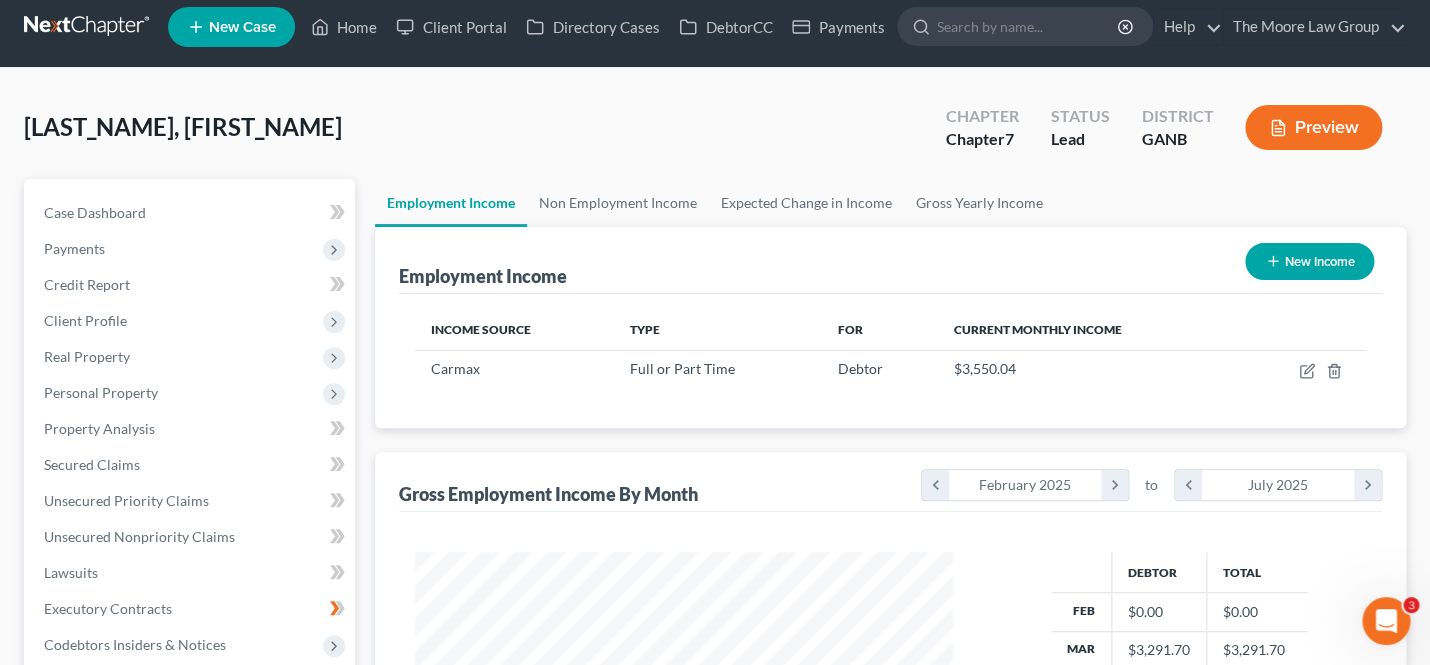 scroll, scrollTop: 1, scrollLeft: 0, axis: vertical 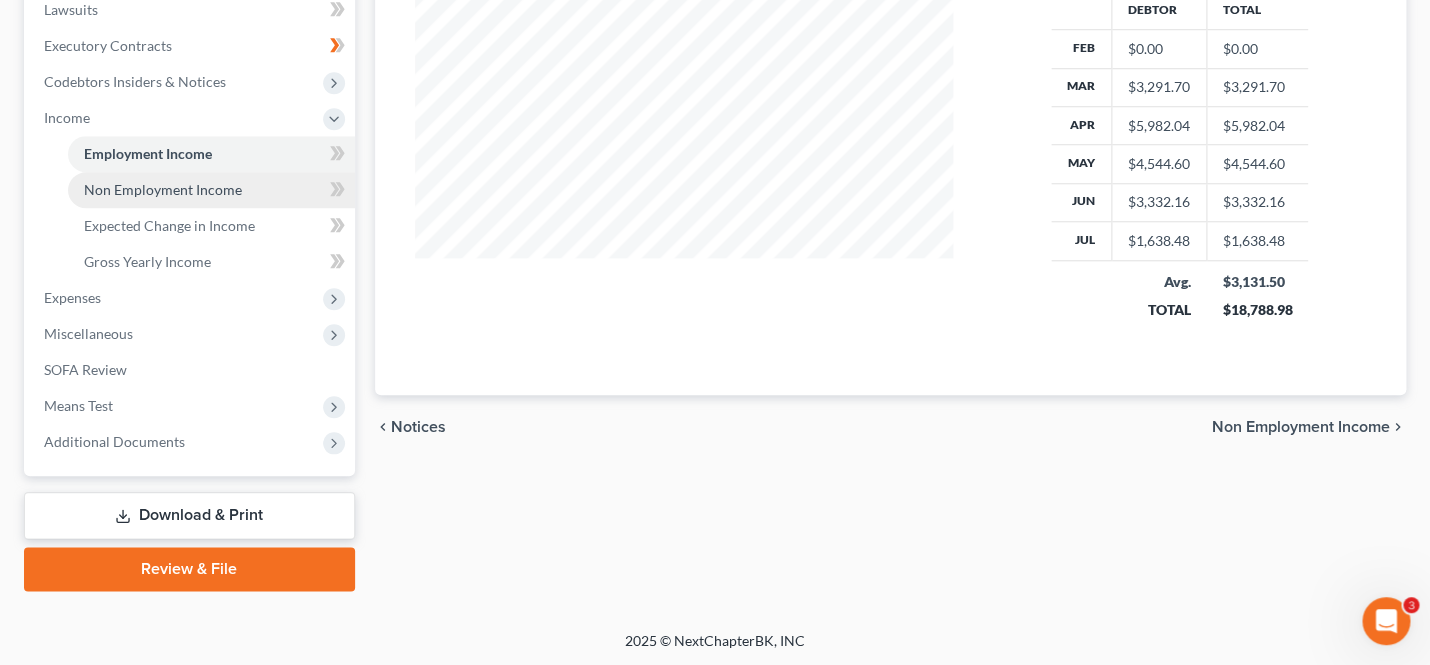 click on "Non Employment Income" at bounding box center (163, 189) 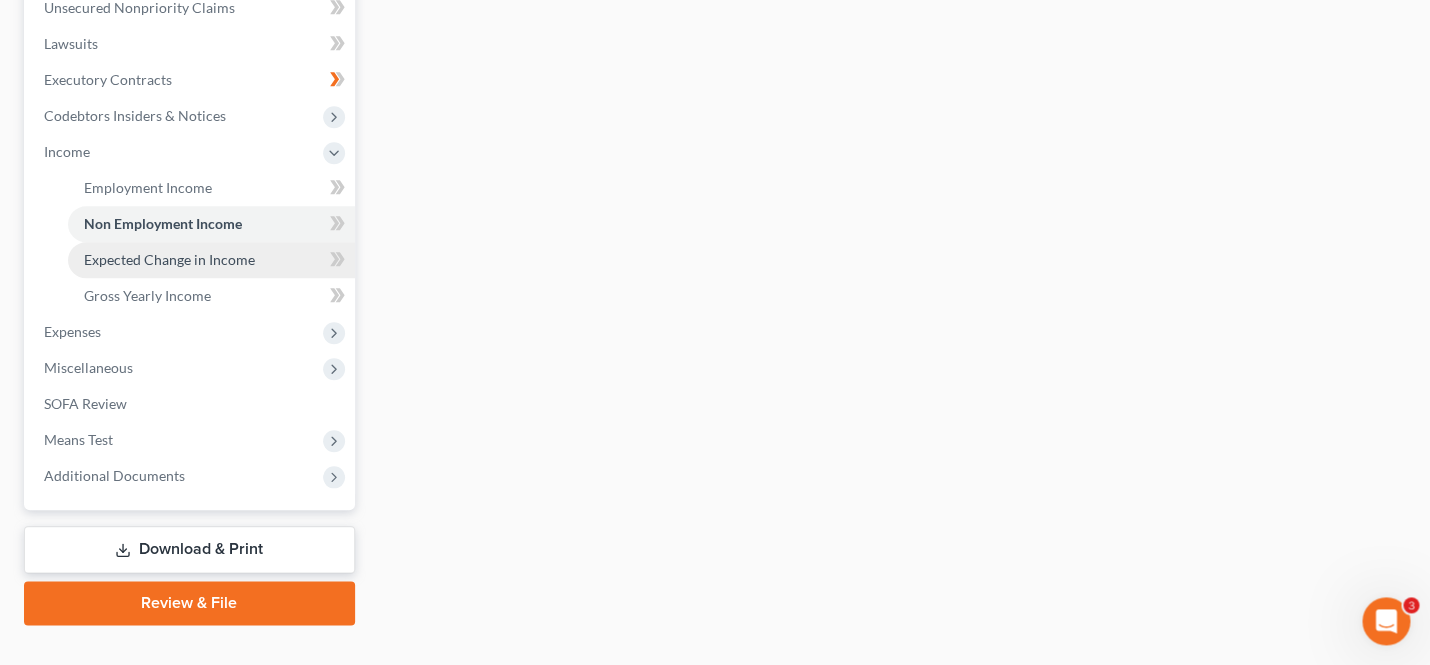 scroll, scrollTop: 544, scrollLeft: 0, axis: vertical 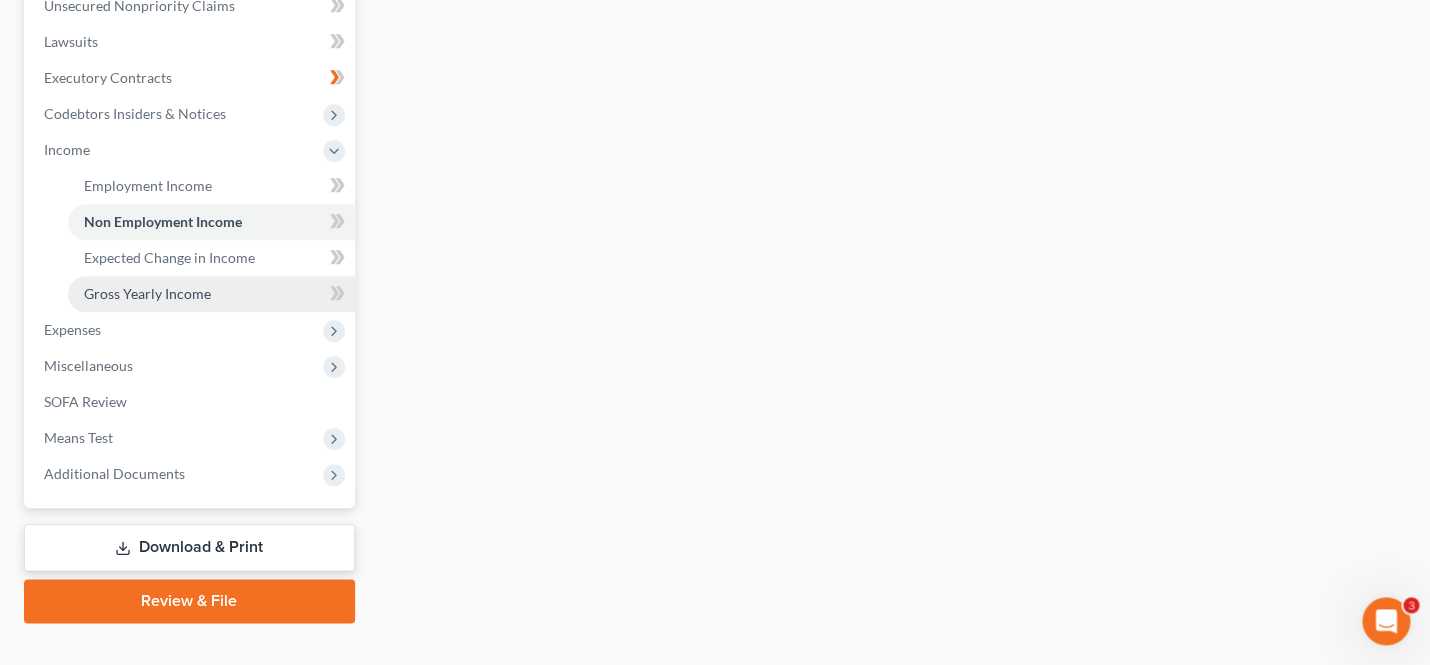 click on "Gross Yearly Income" at bounding box center [211, 294] 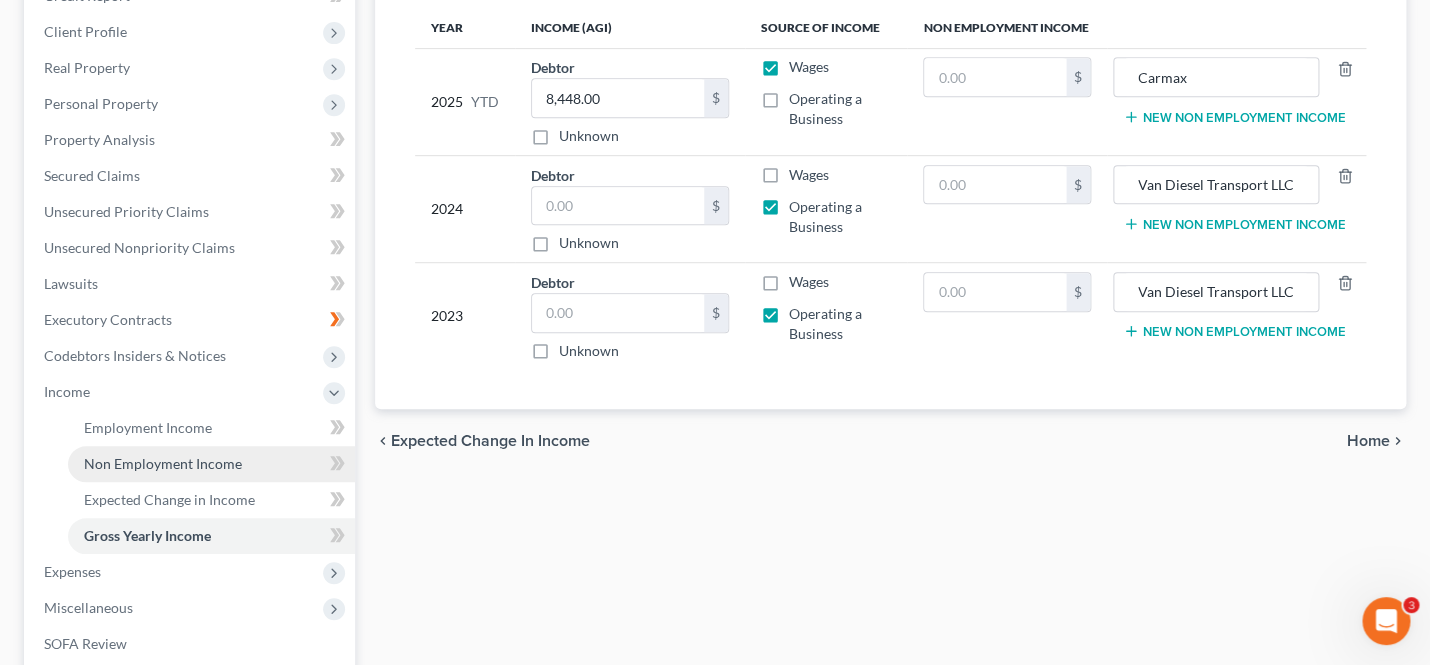 scroll, scrollTop: 336, scrollLeft: 0, axis: vertical 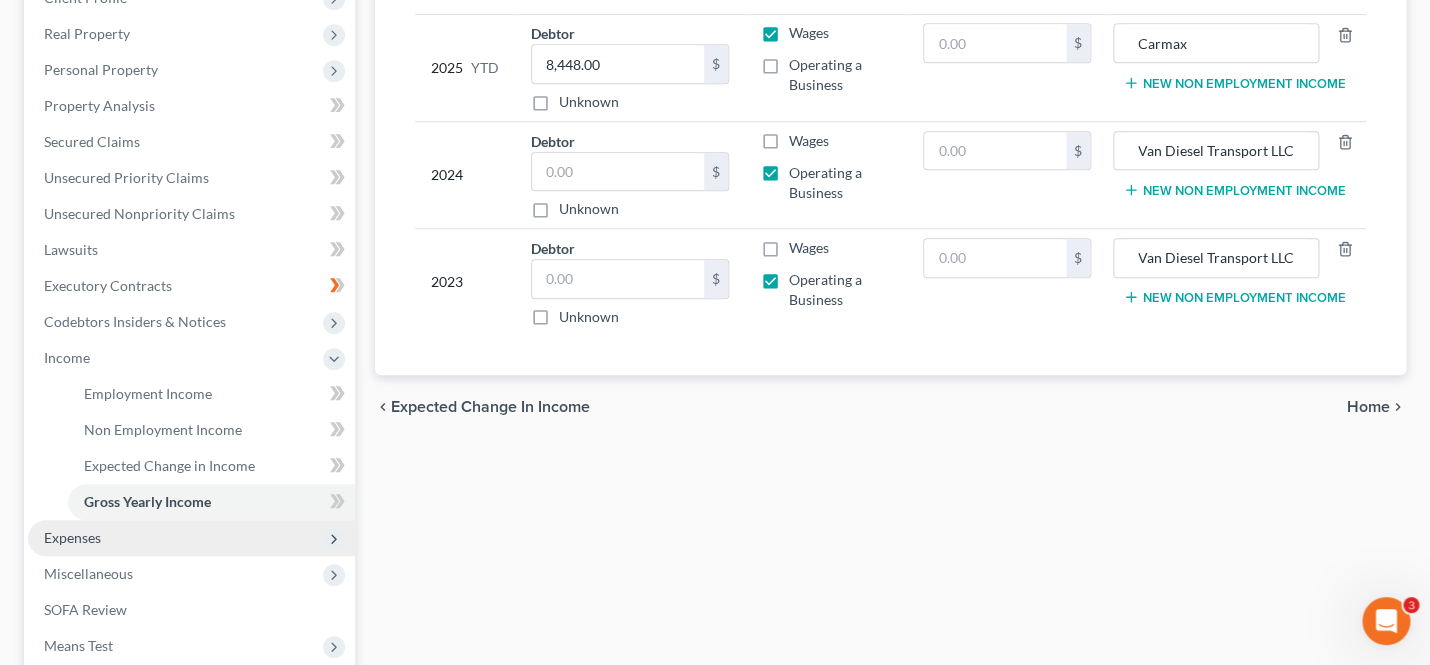 click on "Expenses" at bounding box center [191, 538] 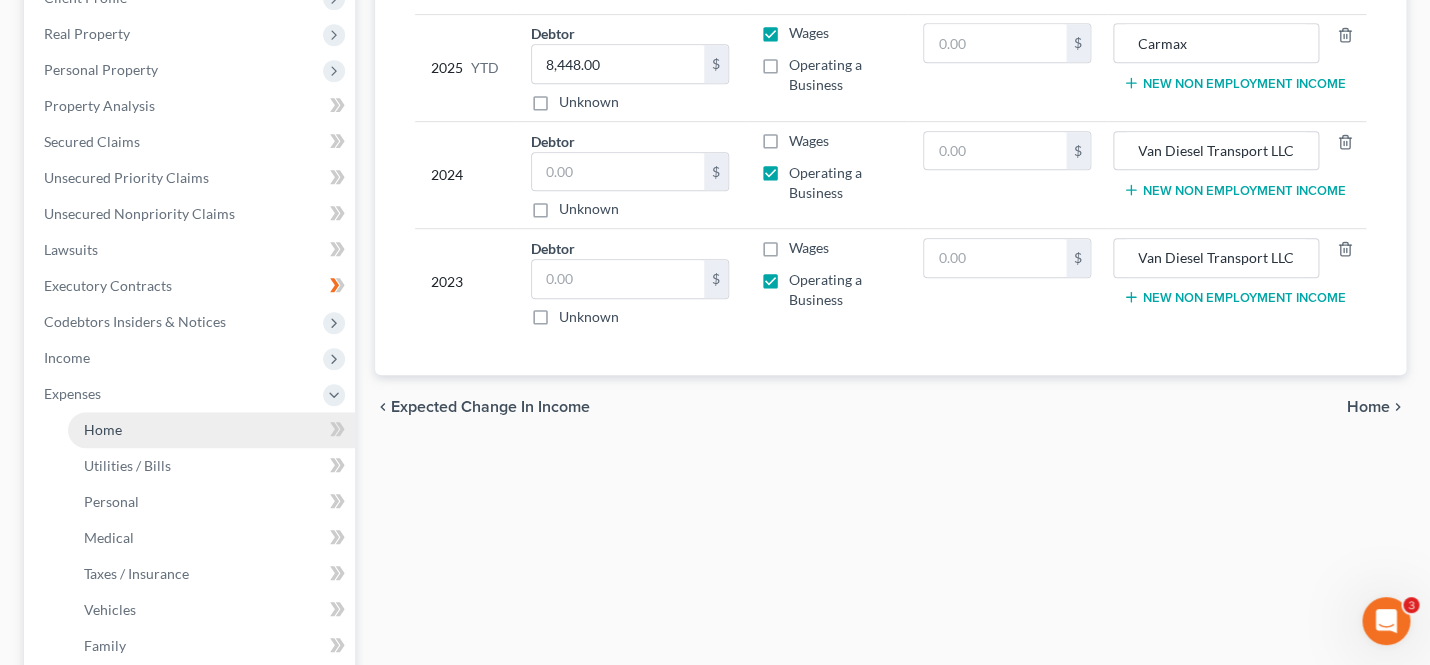 click on "Home" at bounding box center (211, 430) 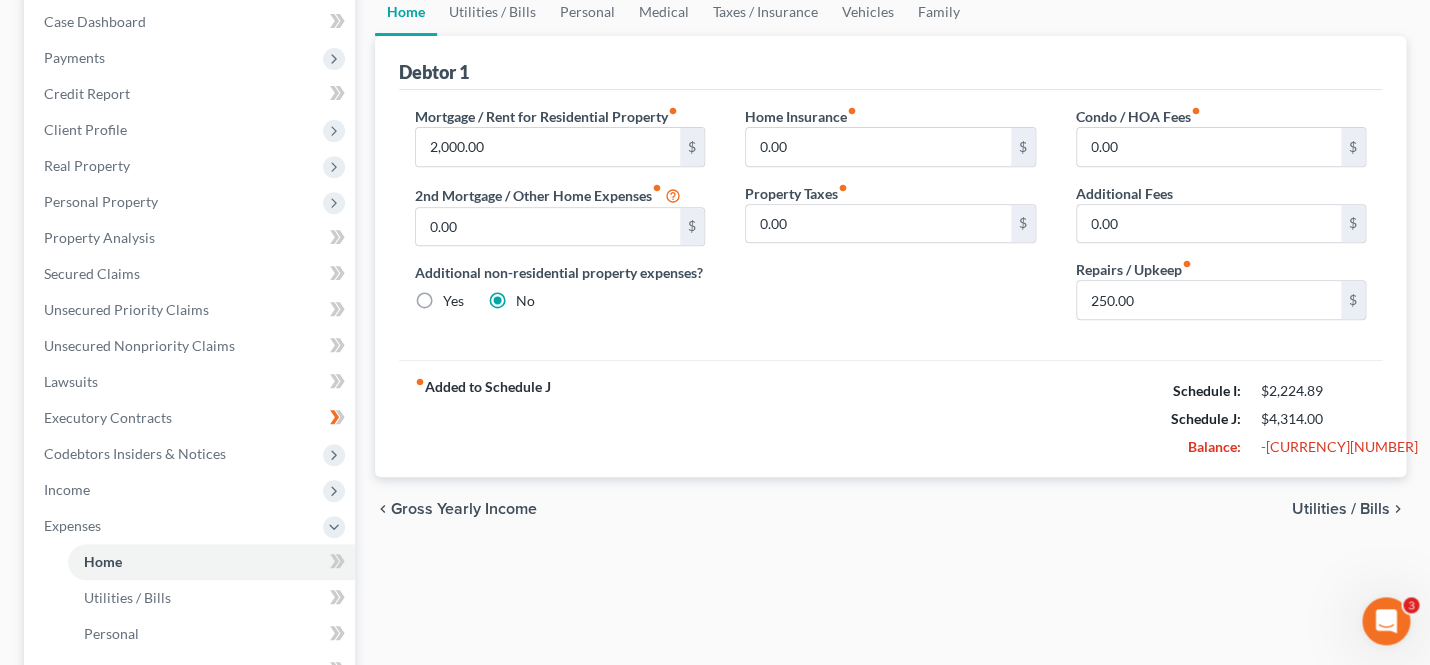 scroll, scrollTop: 241, scrollLeft: 0, axis: vertical 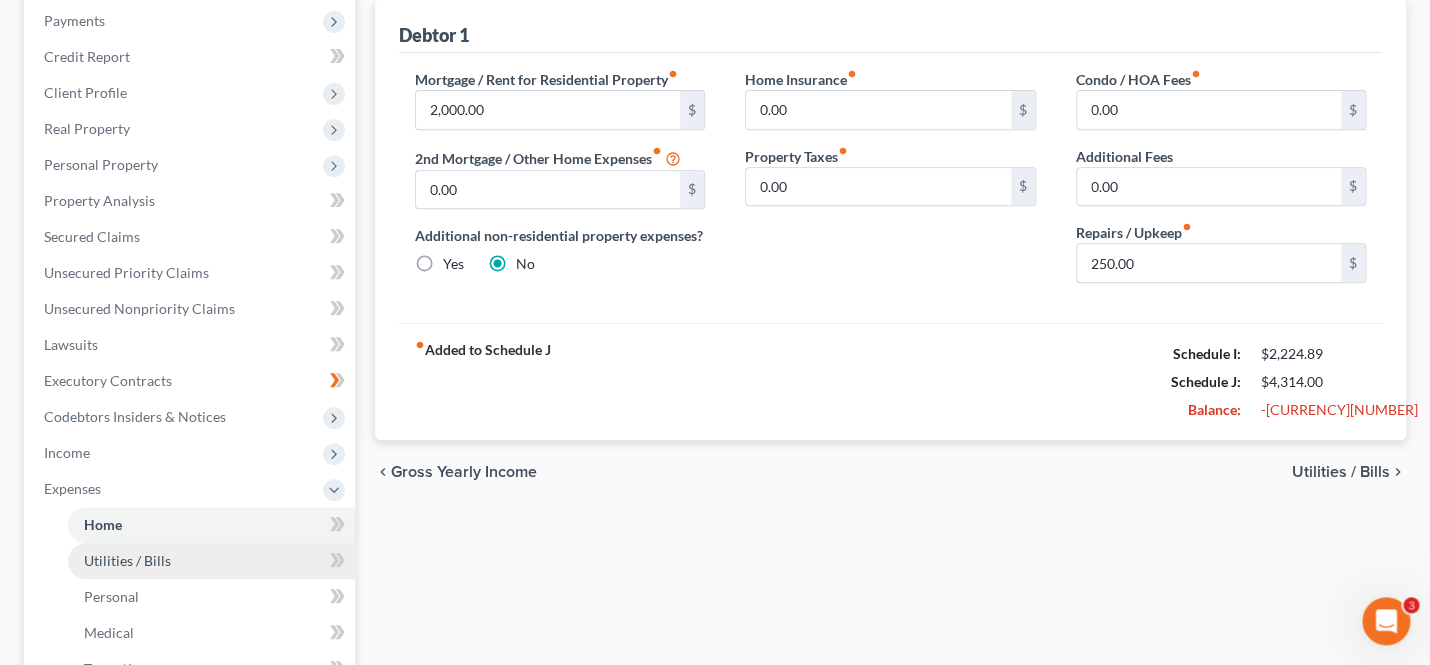 click on "Utilities / Bills" at bounding box center (211, 561) 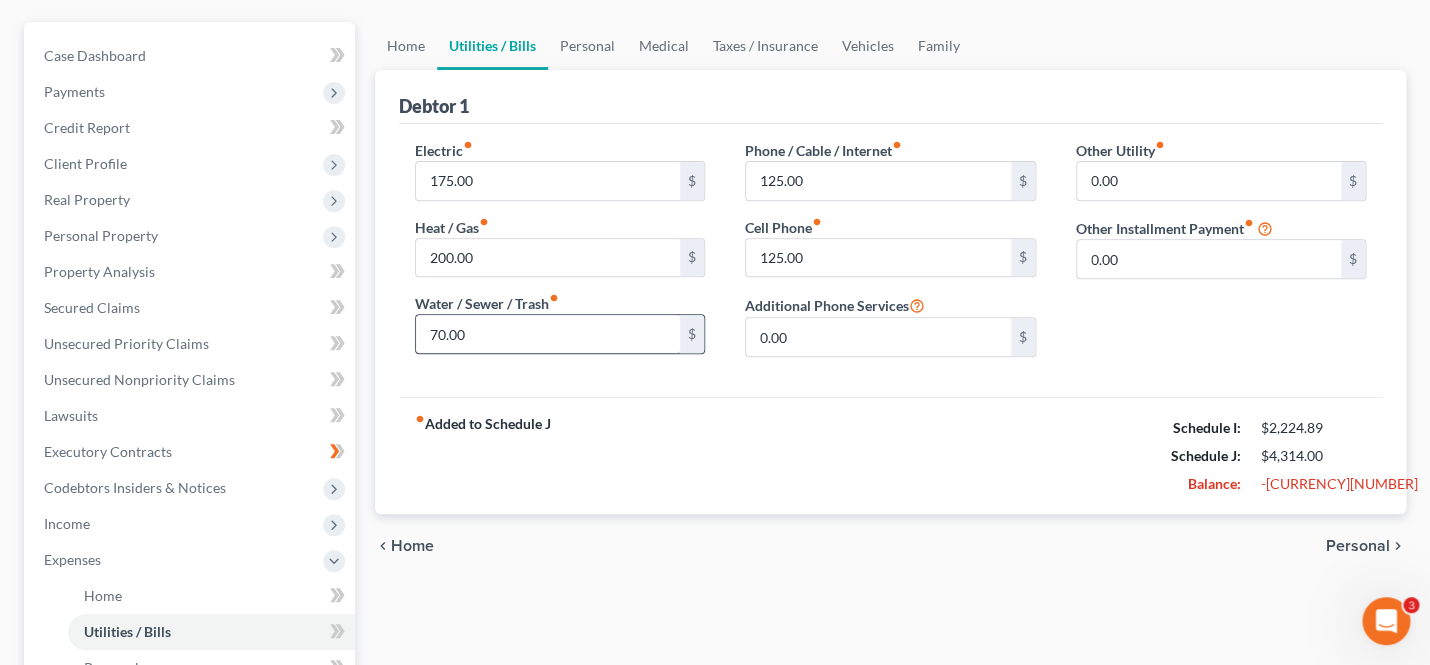 scroll, scrollTop: 172, scrollLeft: 0, axis: vertical 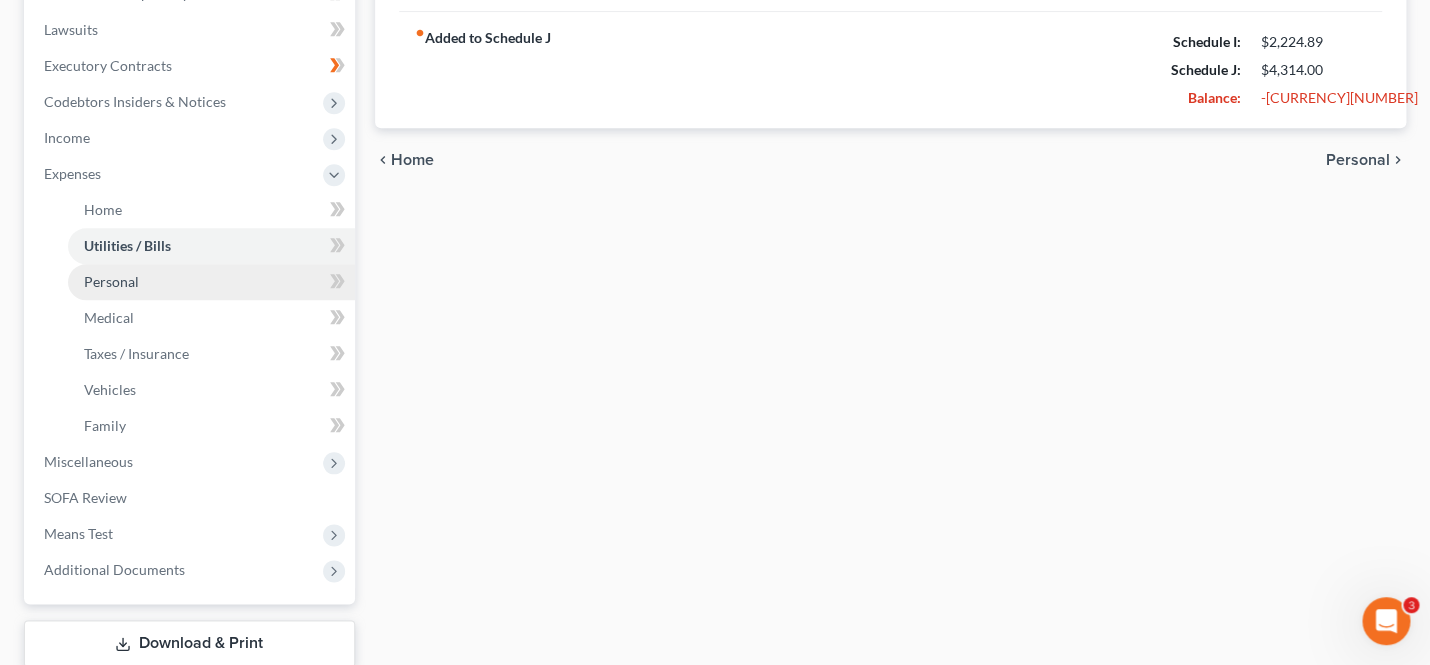 click on "Personal" at bounding box center [211, 282] 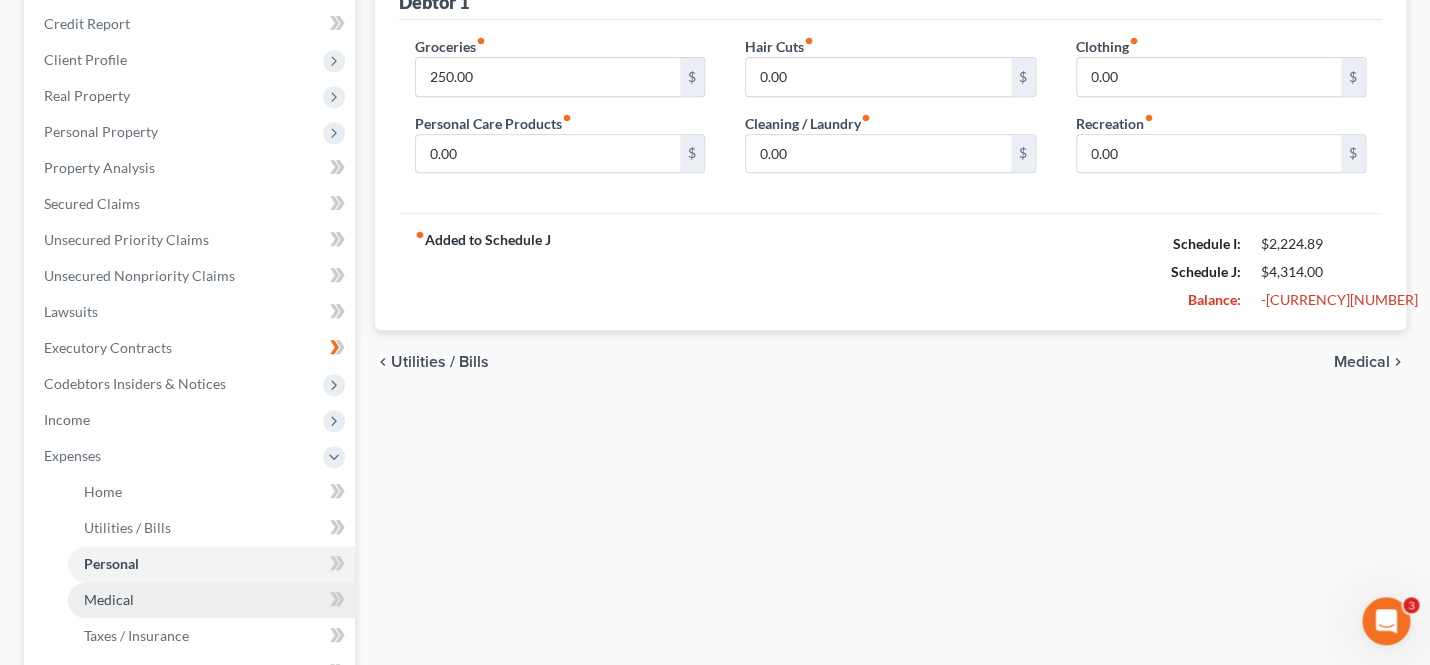 click on "Medical" at bounding box center [211, 600] 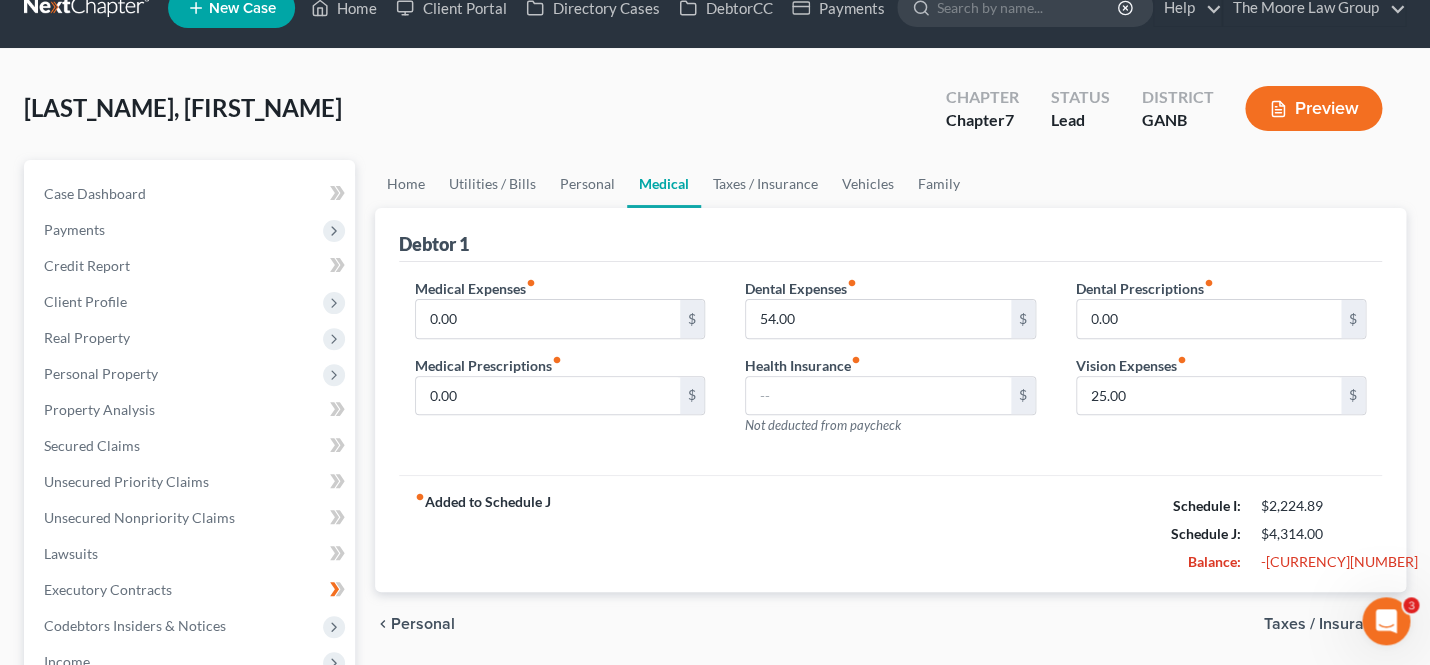 scroll, scrollTop: 39, scrollLeft: 0, axis: vertical 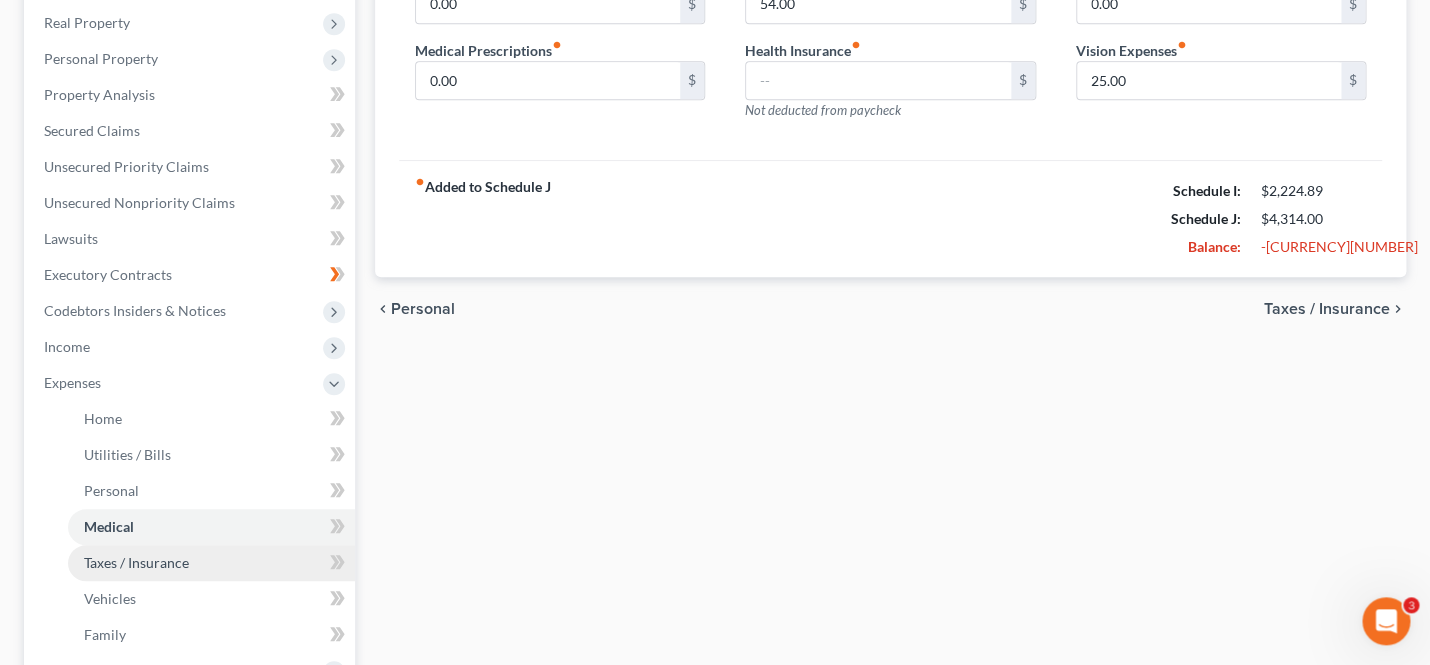 click on "Taxes / Insurance" at bounding box center [136, 562] 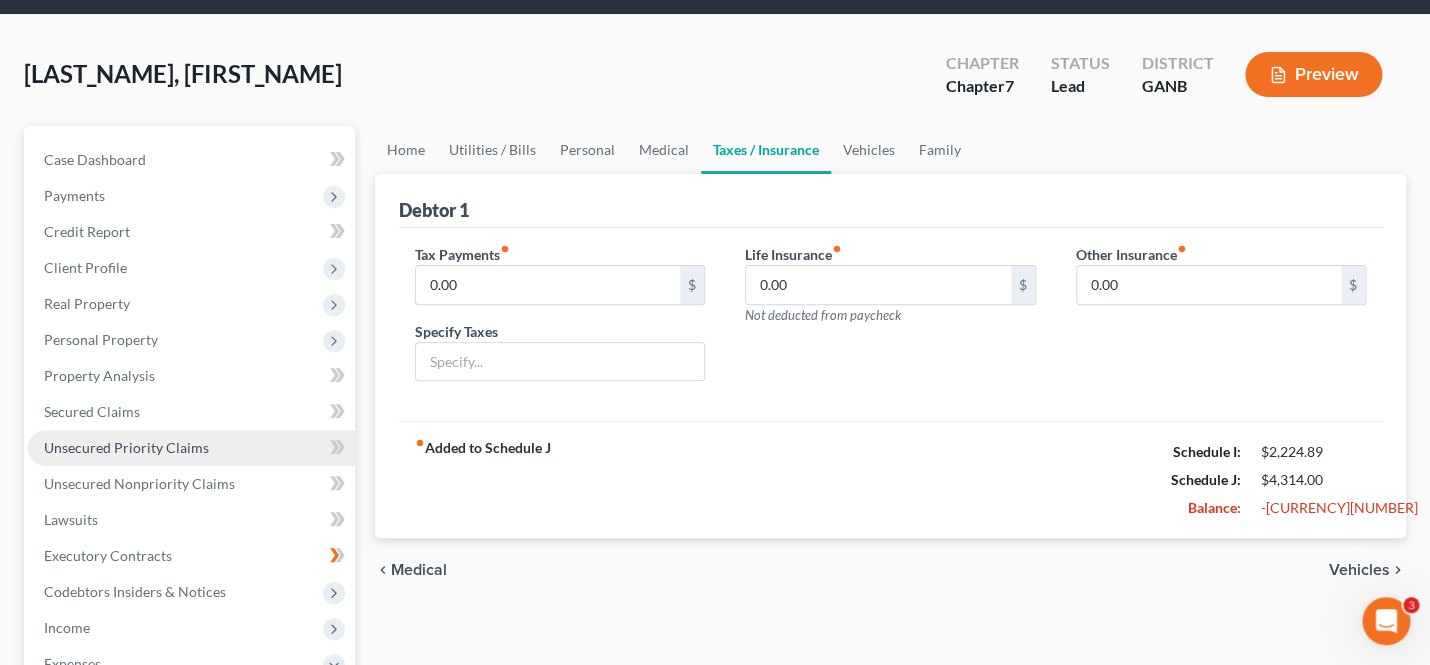 scroll, scrollTop: 64, scrollLeft: 0, axis: vertical 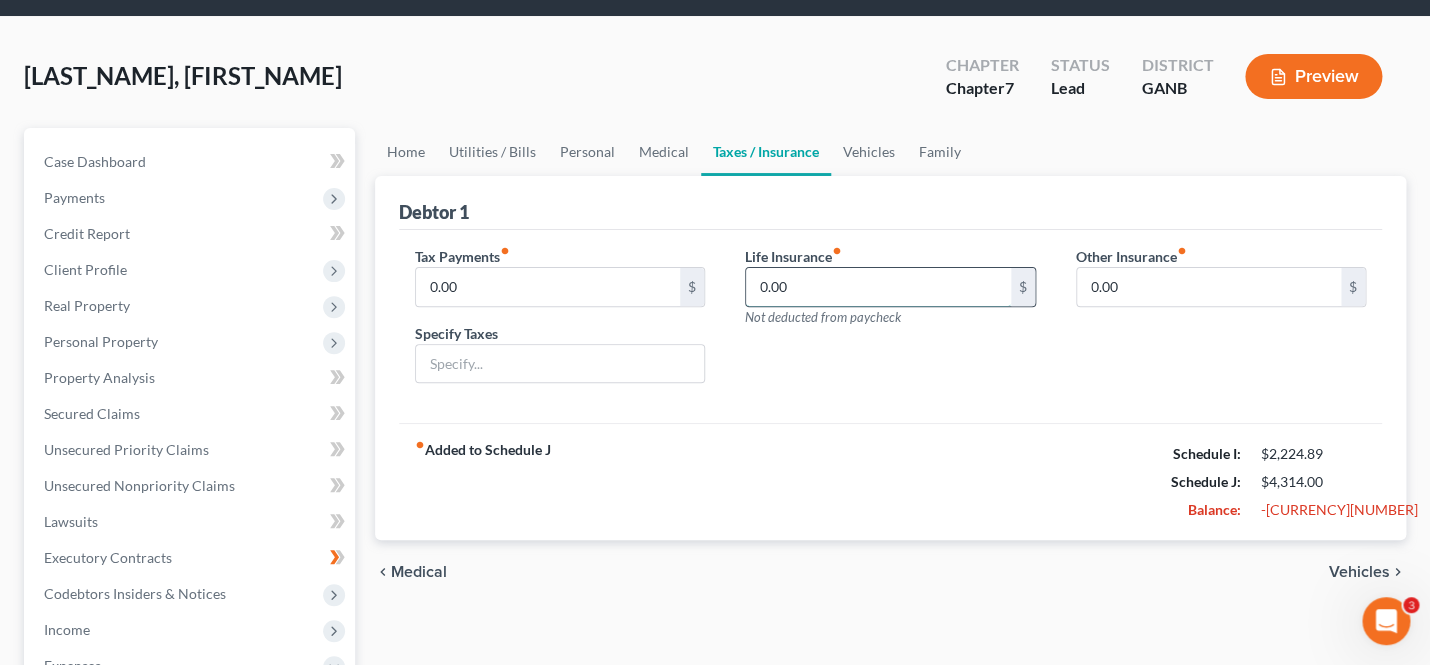 drag, startPoint x: 966, startPoint y: 284, endPoint x: 586, endPoint y: 284, distance: 380 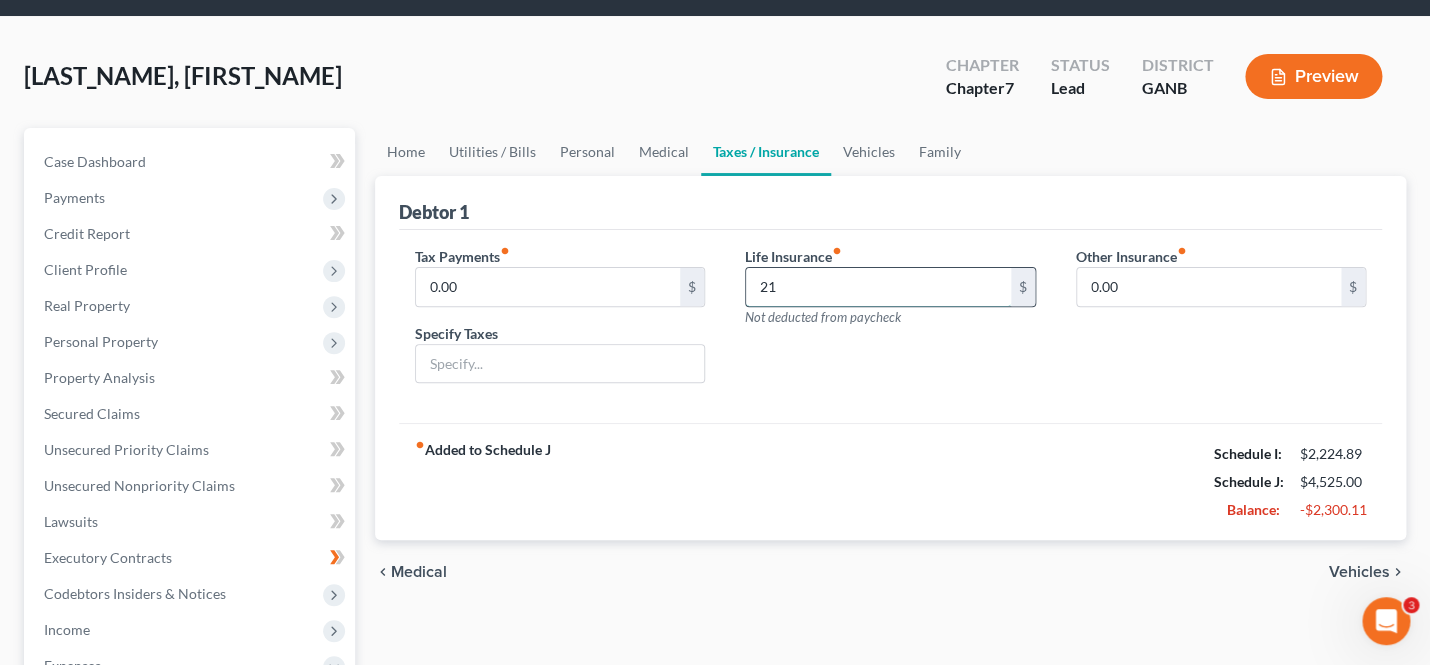 type on "2" 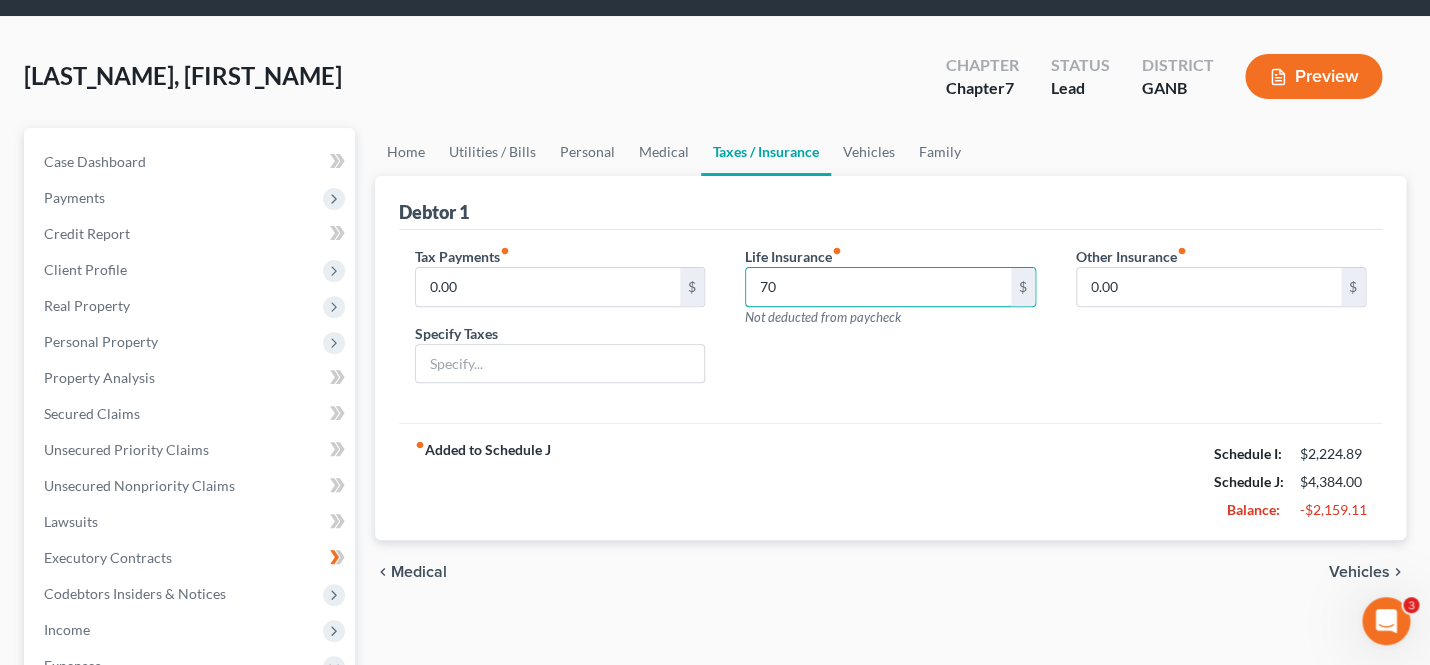 type on "70" 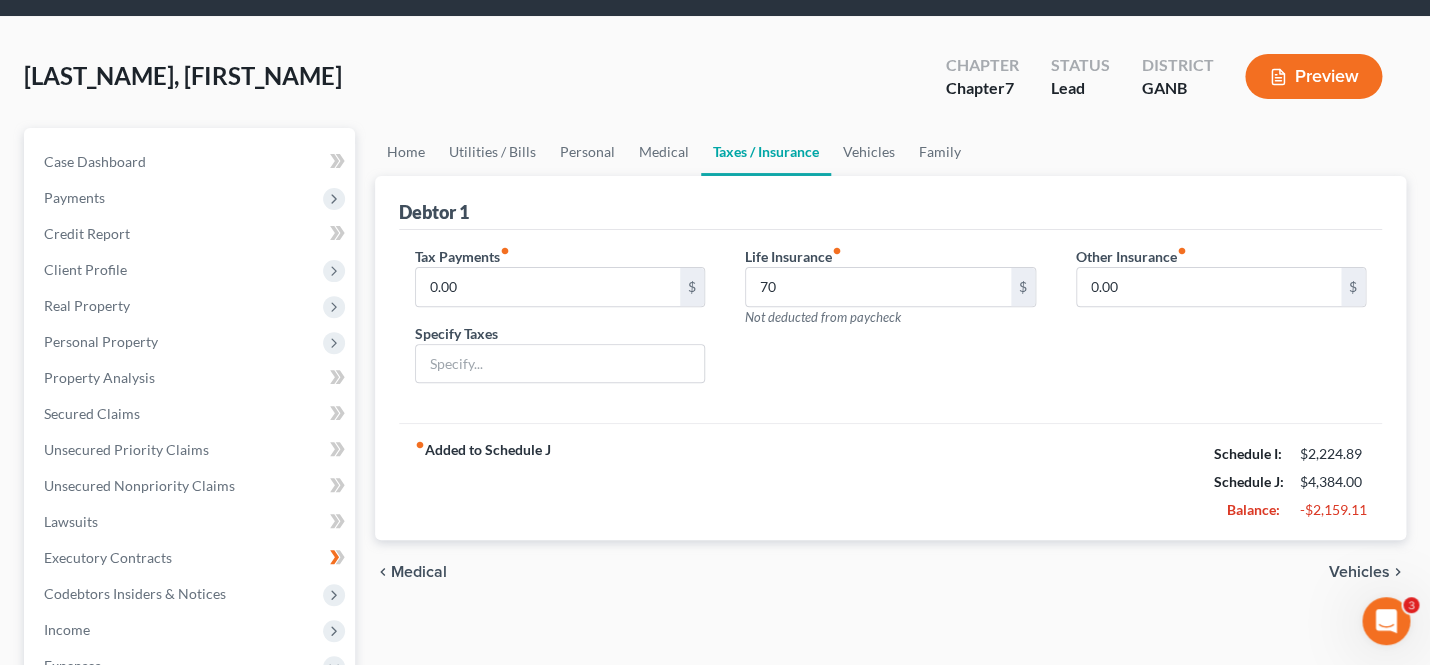 click on "Tax Payments  fiber_manual_record 0.00 $ Specify Taxes Life Insurance  fiber_manual_record 70 $ Not deducted from paycheck Other Insurance  fiber_manual_record 0.00 $" at bounding box center [891, 327] 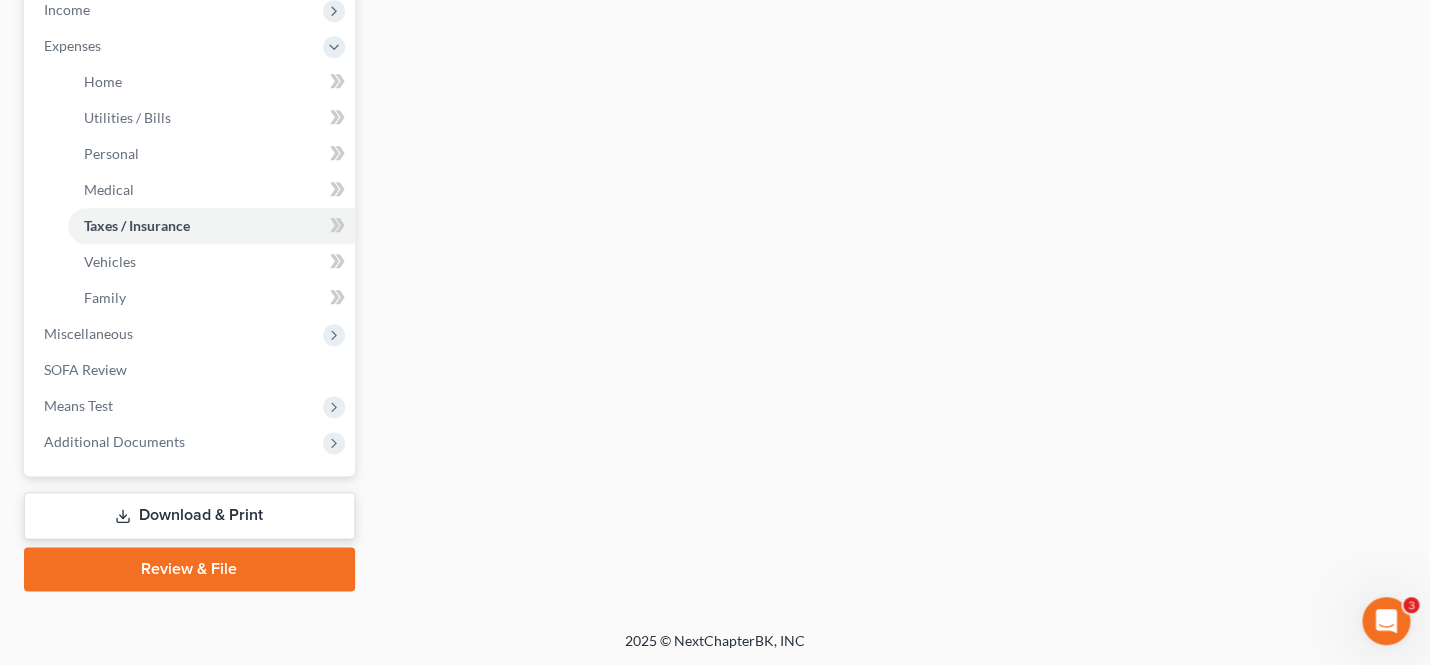 scroll, scrollTop: 624, scrollLeft: 0, axis: vertical 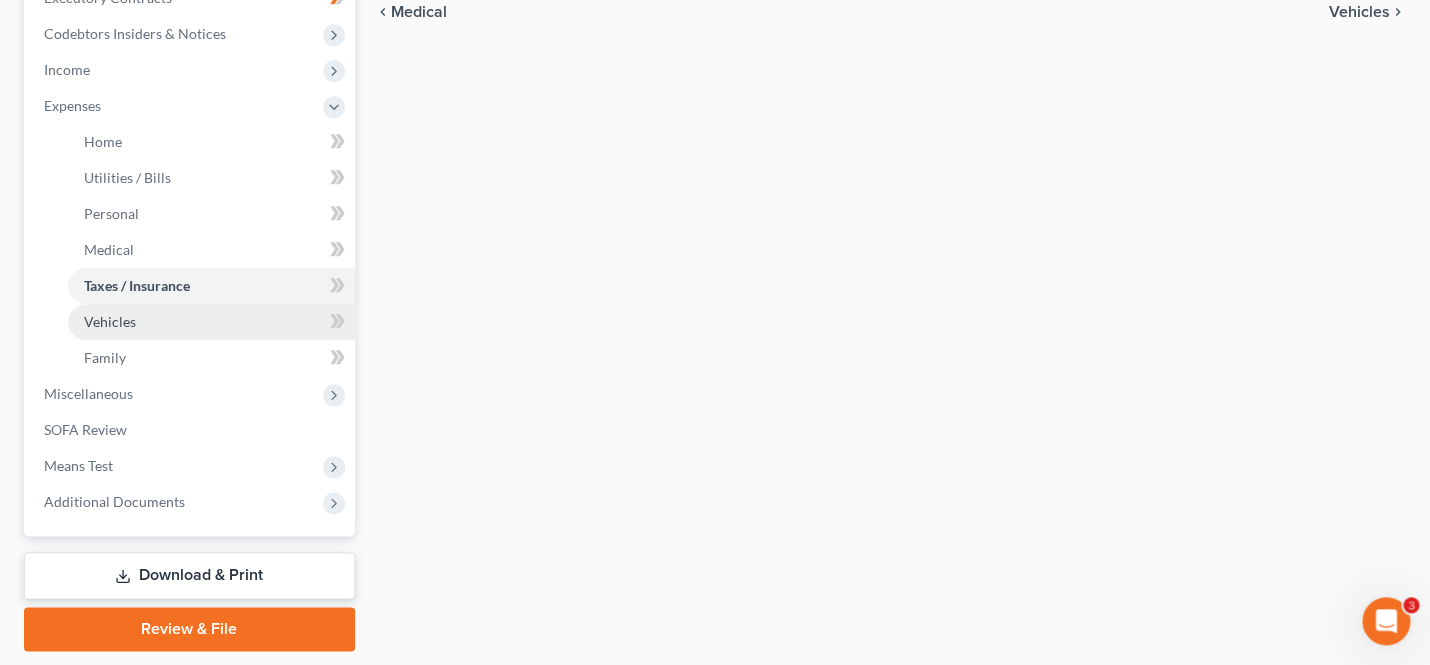 click on "Vehicles" at bounding box center [211, 322] 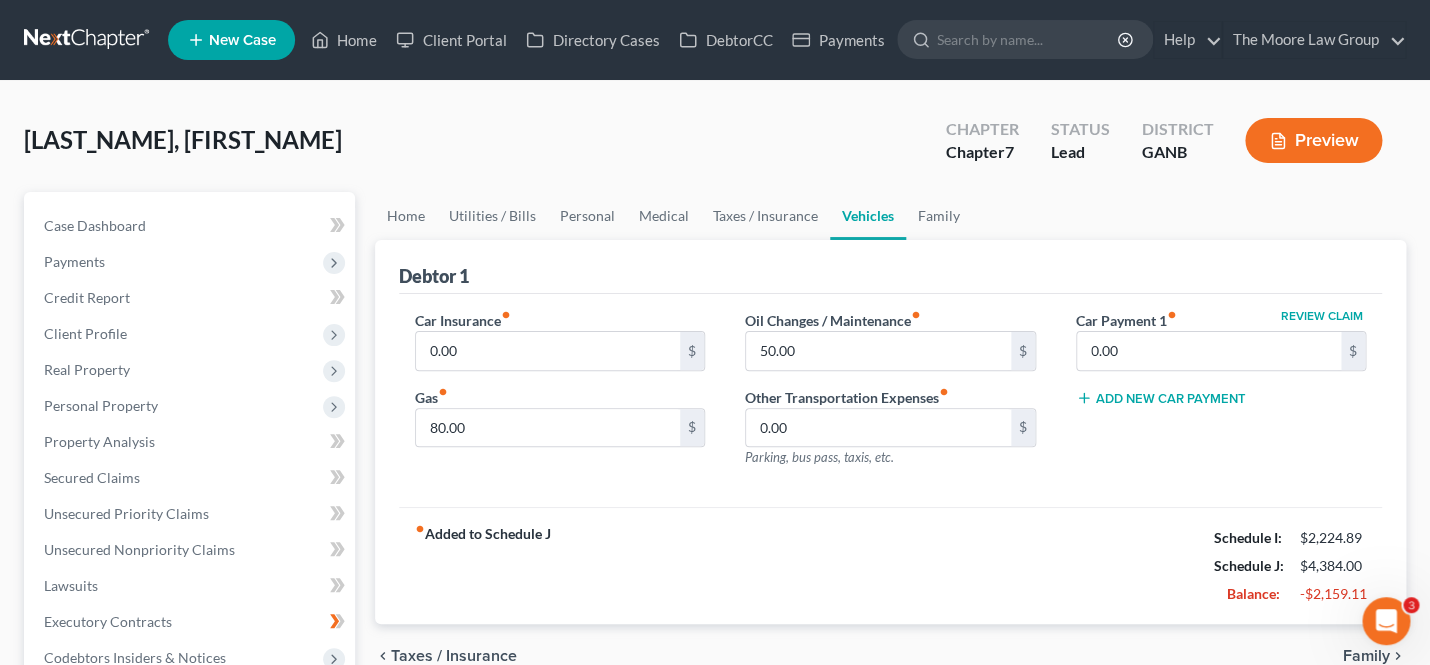 scroll, scrollTop: 345, scrollLeft: 0, axis: vertical 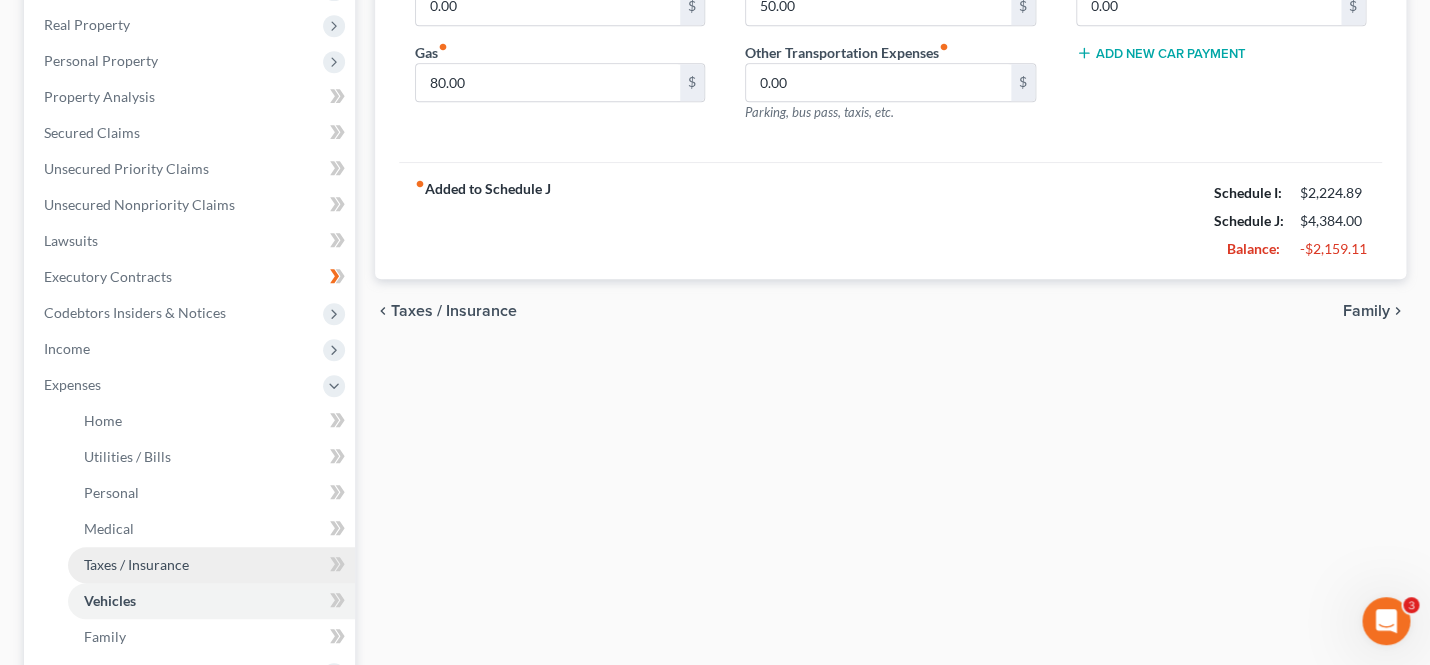 click on "Taxes / Insurance" at bounding box center (136, 564) 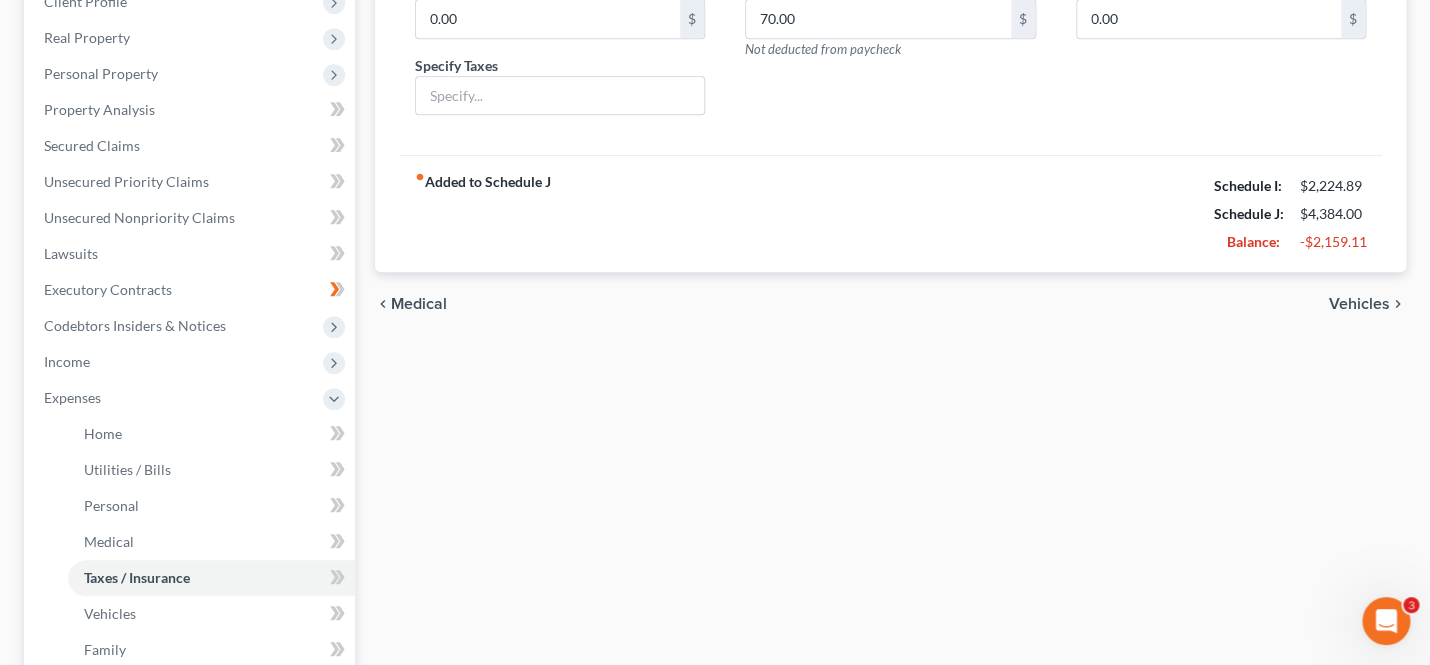 scroll, scrollTop: 520, scrollLeft: 0, axis: vertical 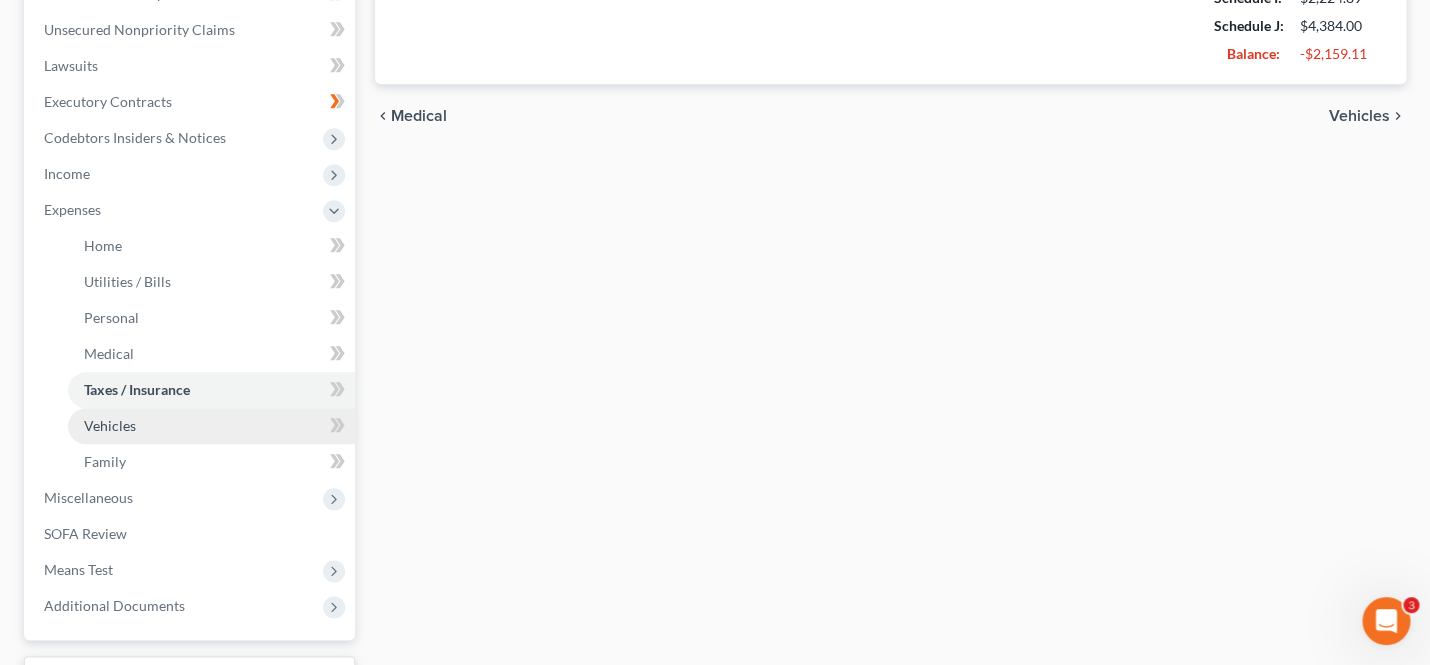 click on "Vehicles" at bounding box center [211, 426] 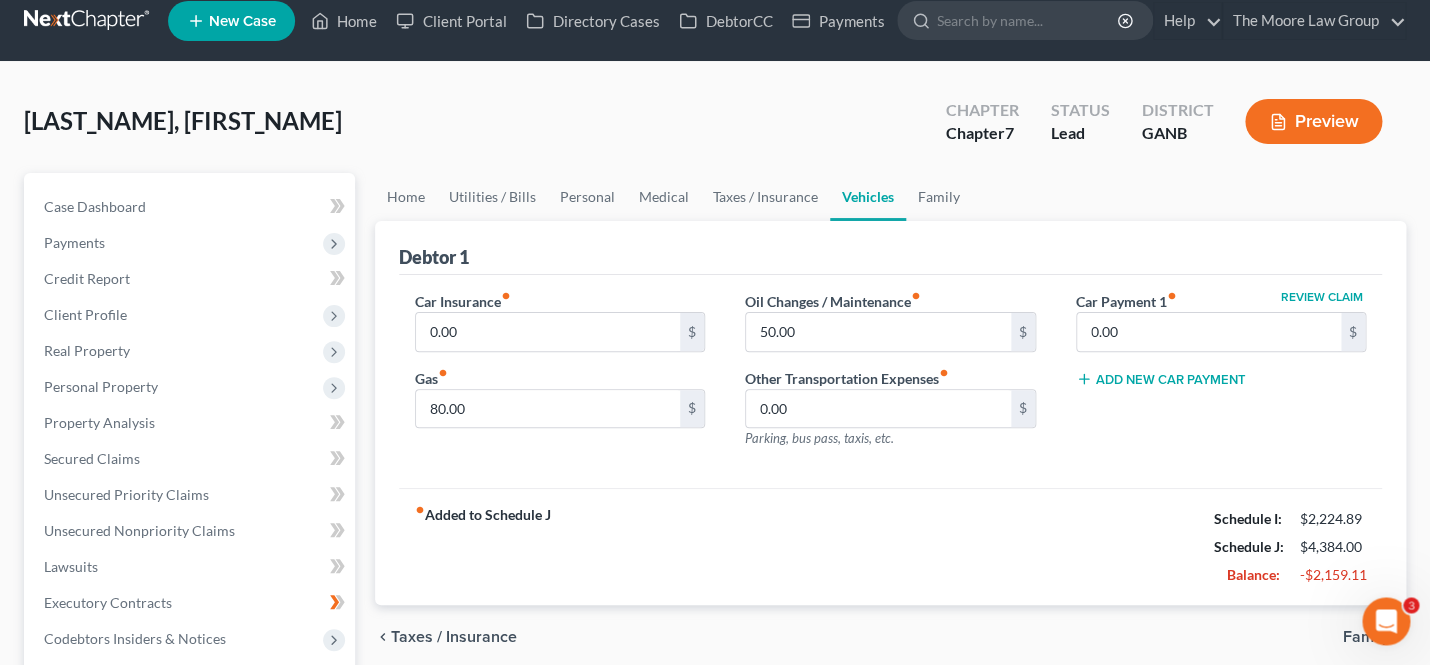 scroll, scrollTop: 7, scrollLeft: 0, axis: vertical 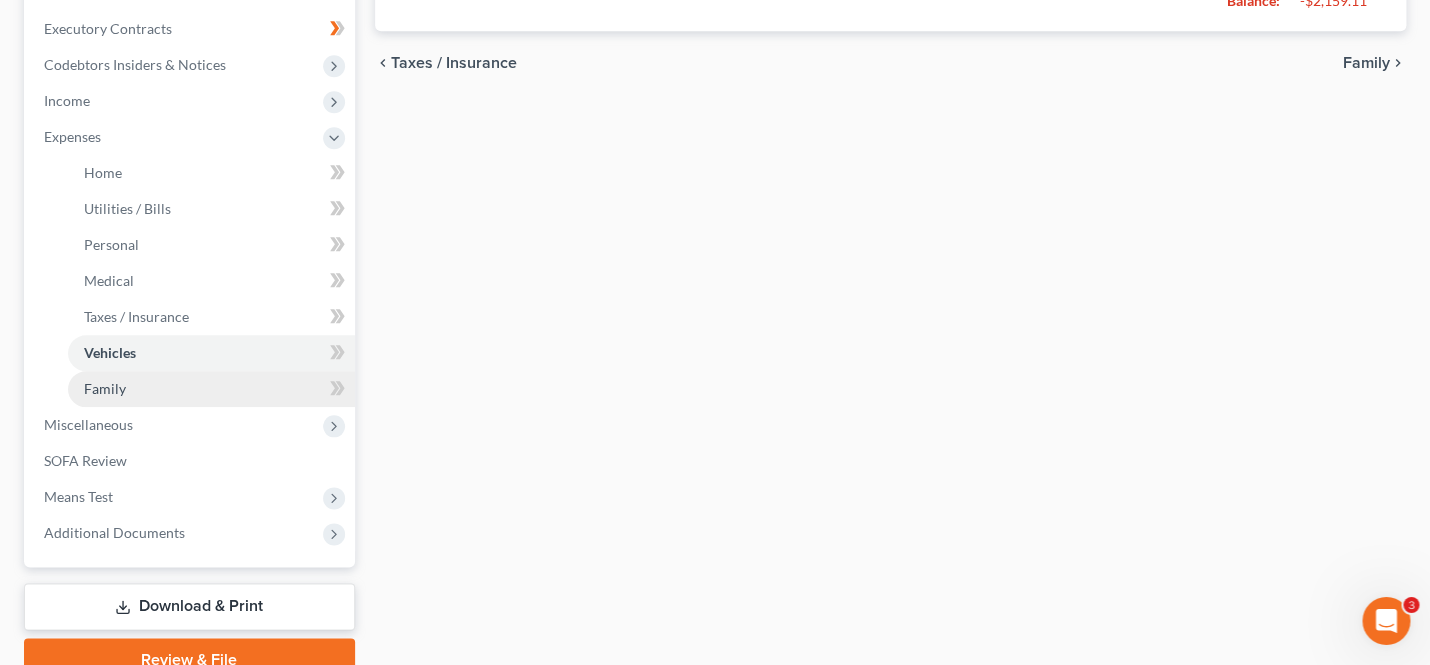click on "Family" at bounding box center [211, 389] 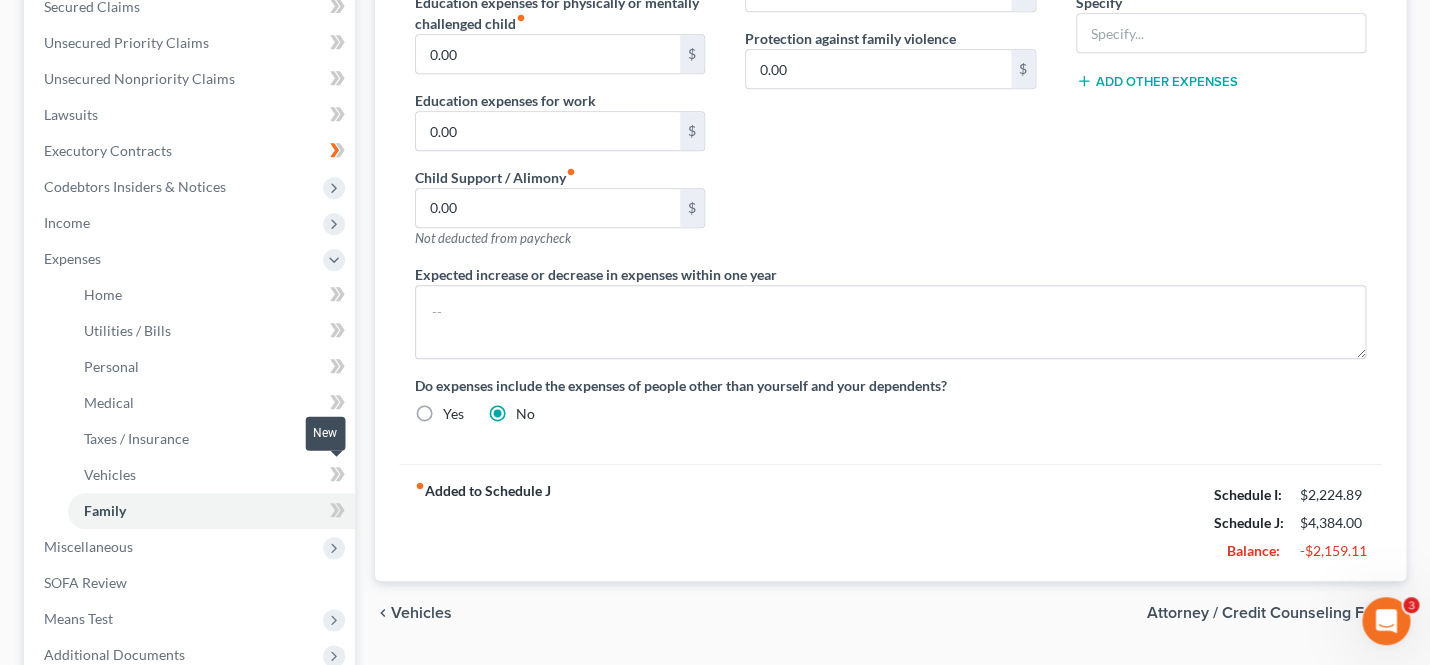 scroll, scrollTop: 684, scrollLeft: 0, axis: vertical 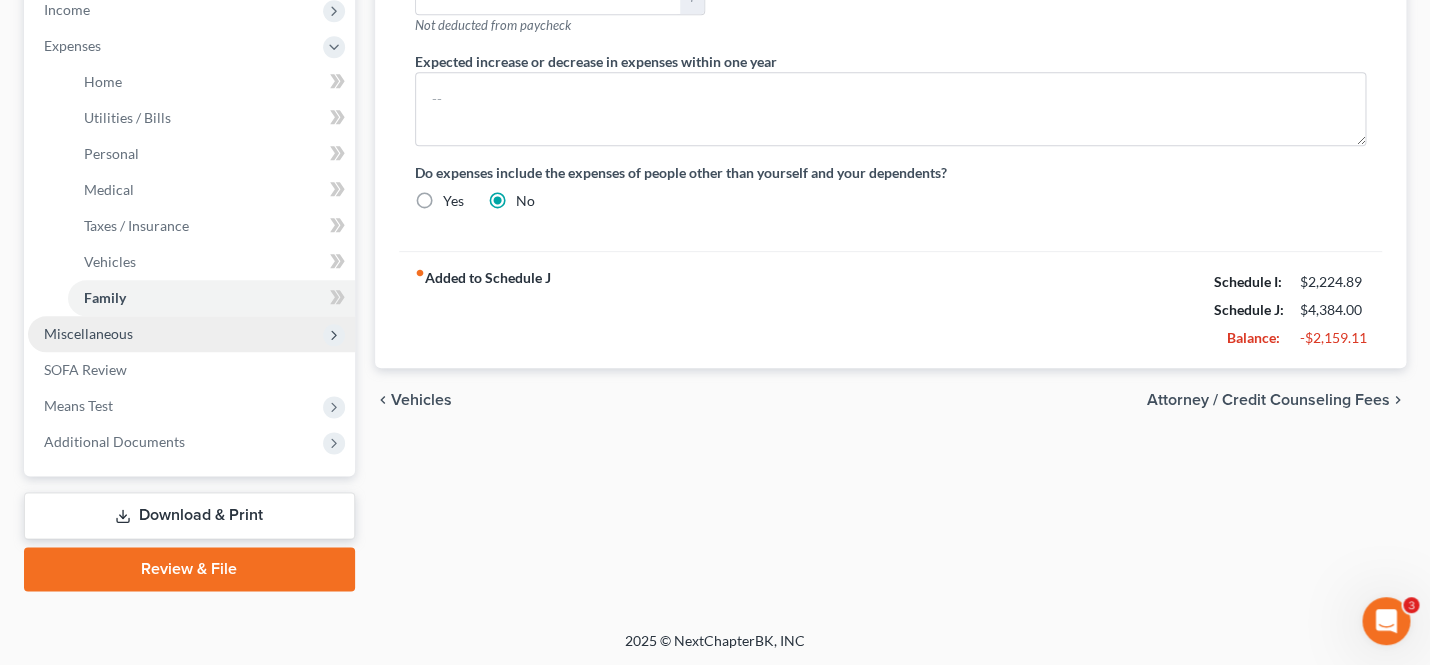 click on "Miscellaneous" at bounding box center [191, 334] 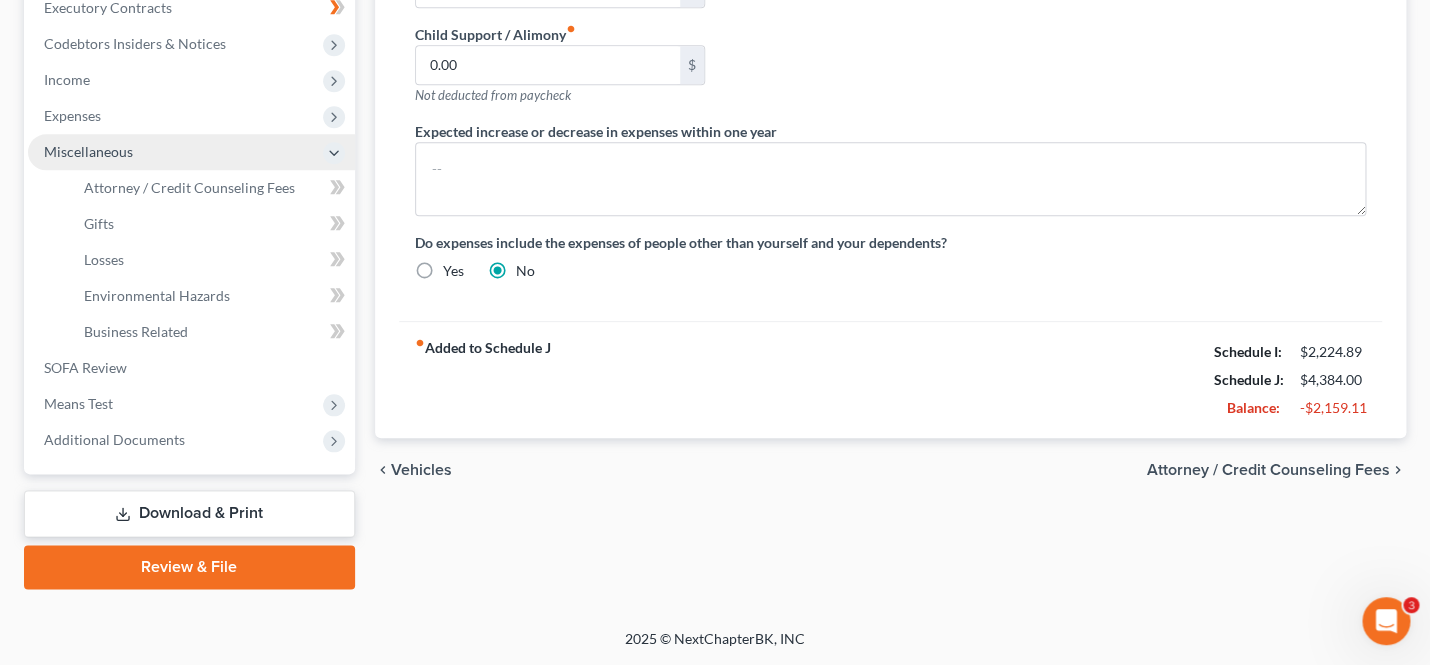 scroll, scrollTop: 612, scrollLeft: 0, axis: vertical 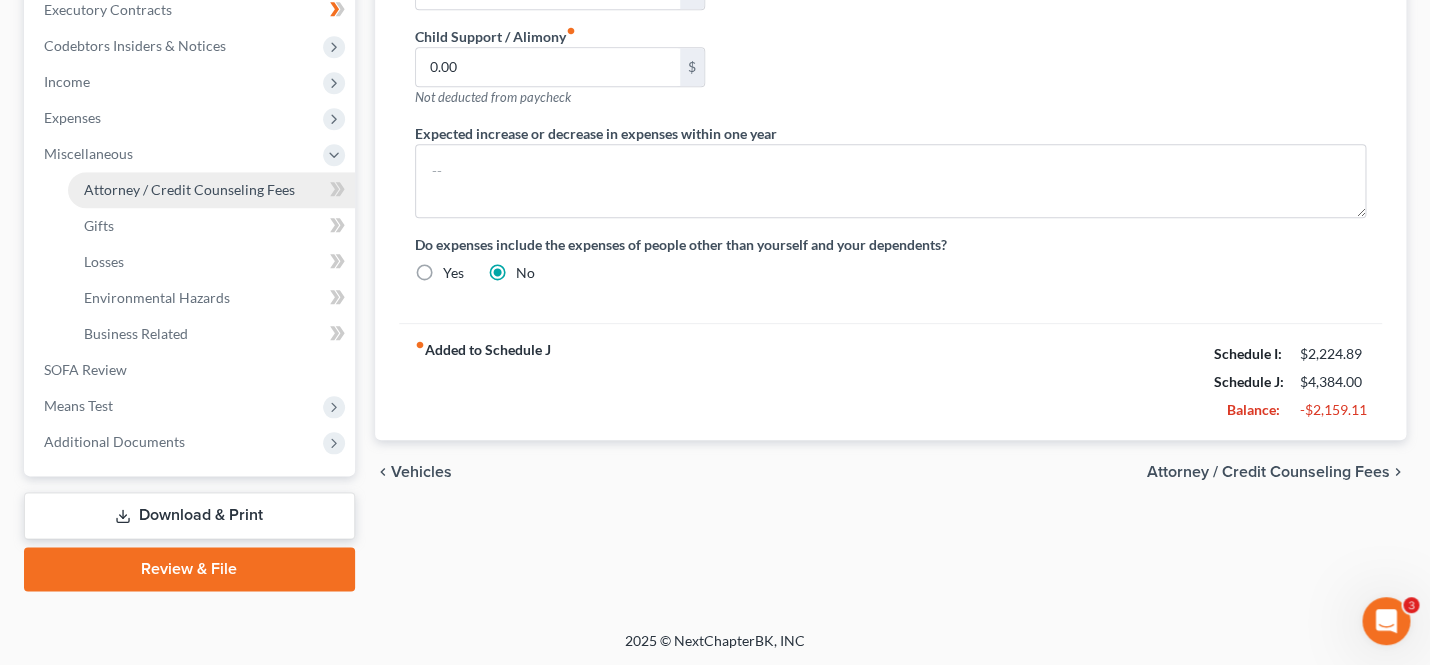 click on "Attorney / Credit Counseling Fees" at bounding box center [211, 190] 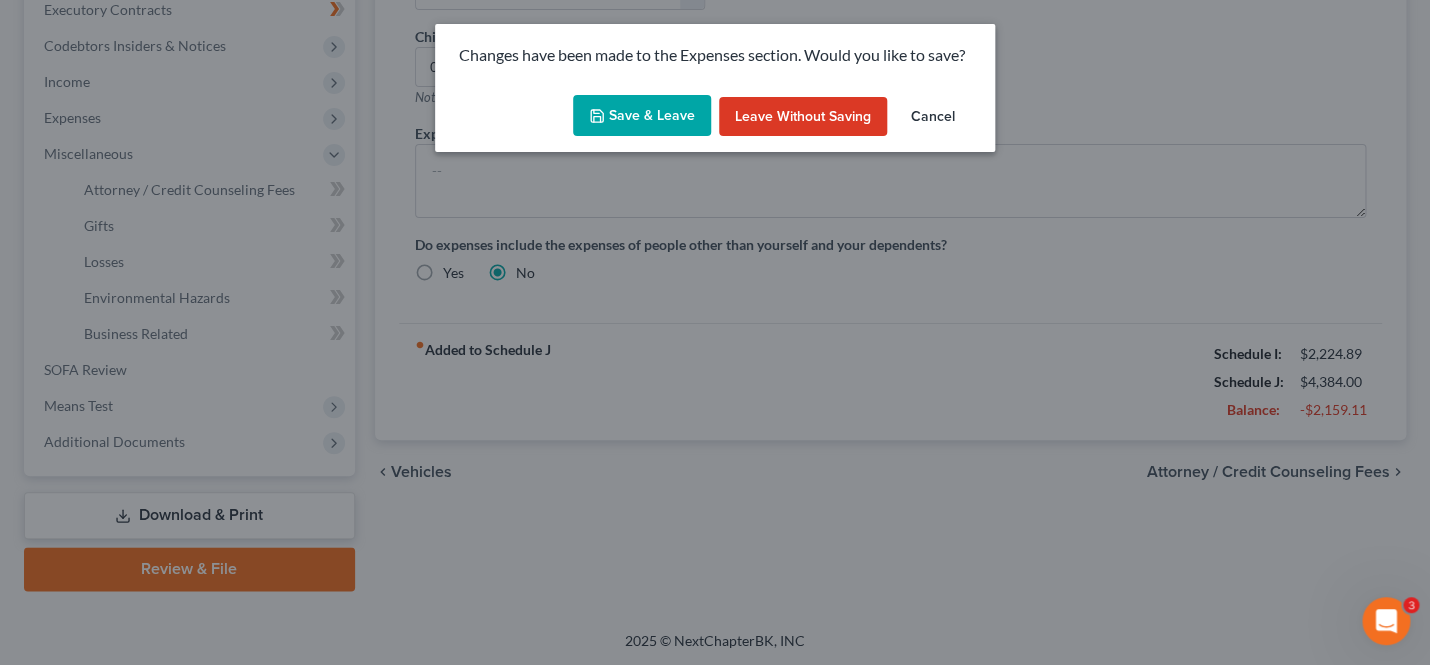 click on "Save & Leave" at bounding box center (642, 116) 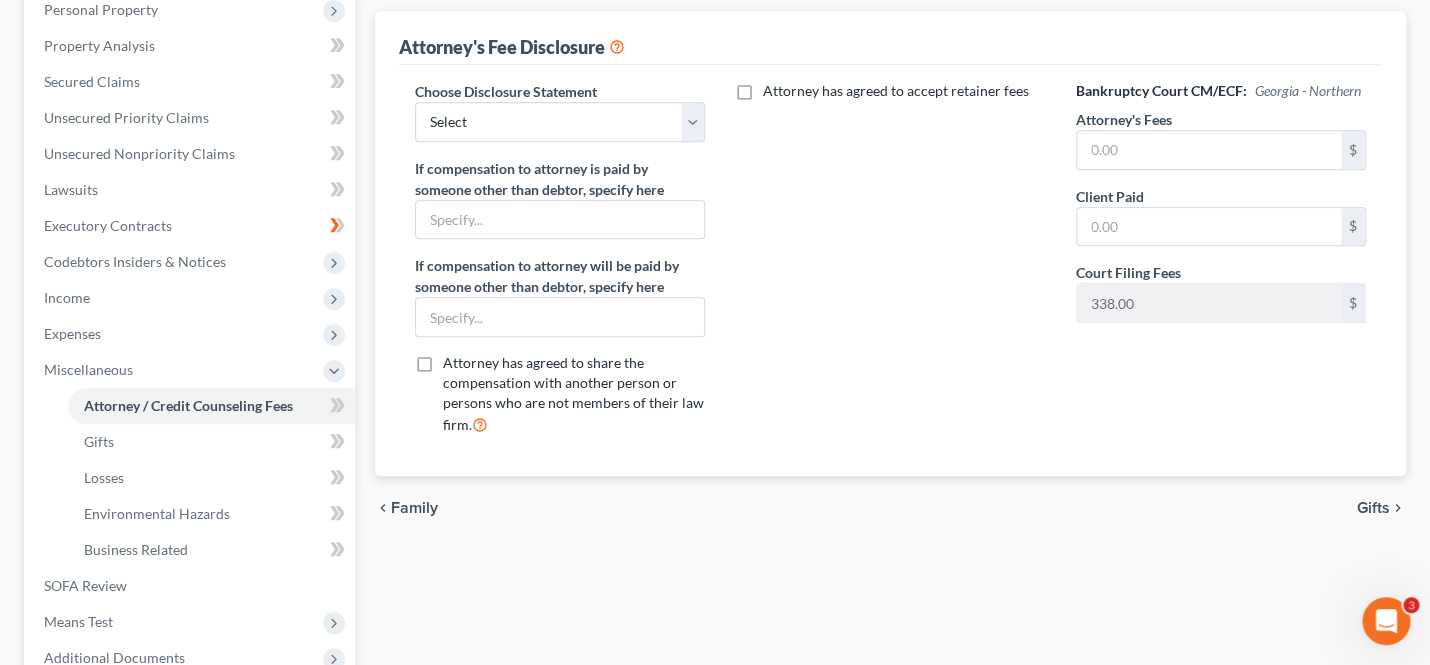 scroll, scrollTop: 514, scrollLeft: 0, axis: vertical 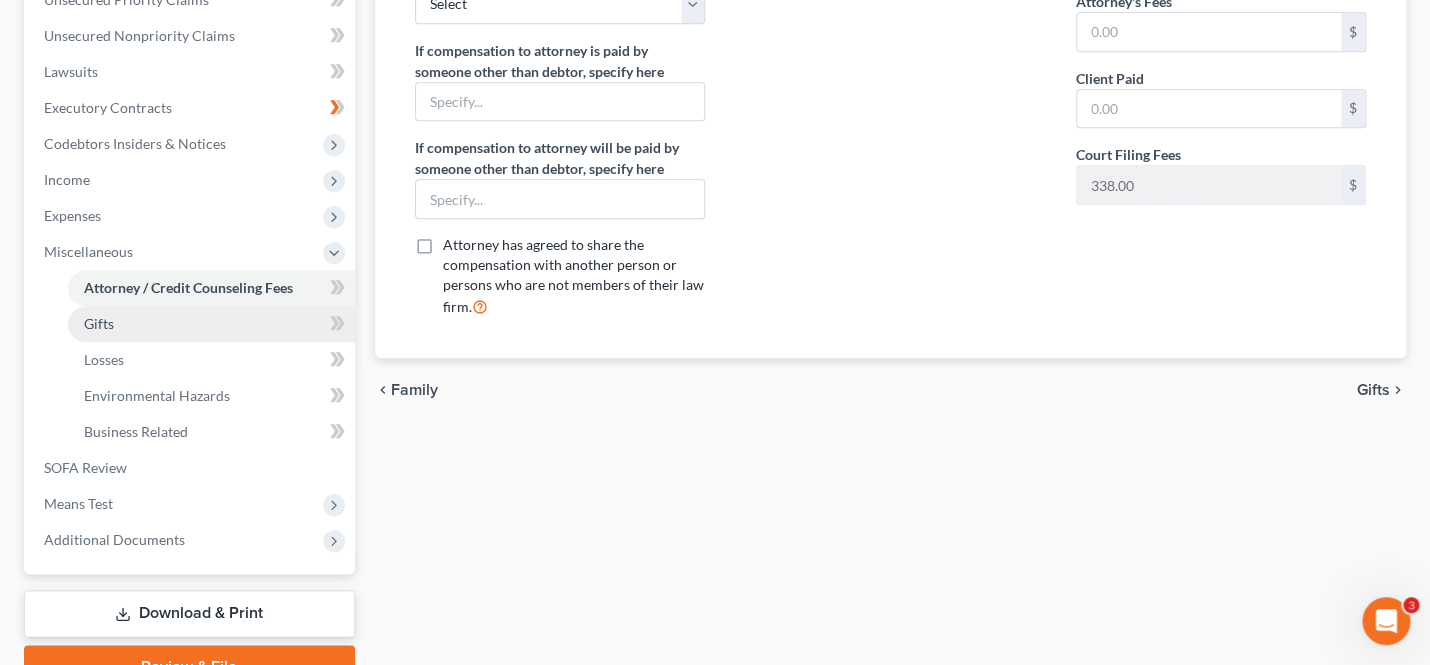 click on "Gifts" at bounding box center [211, 324] 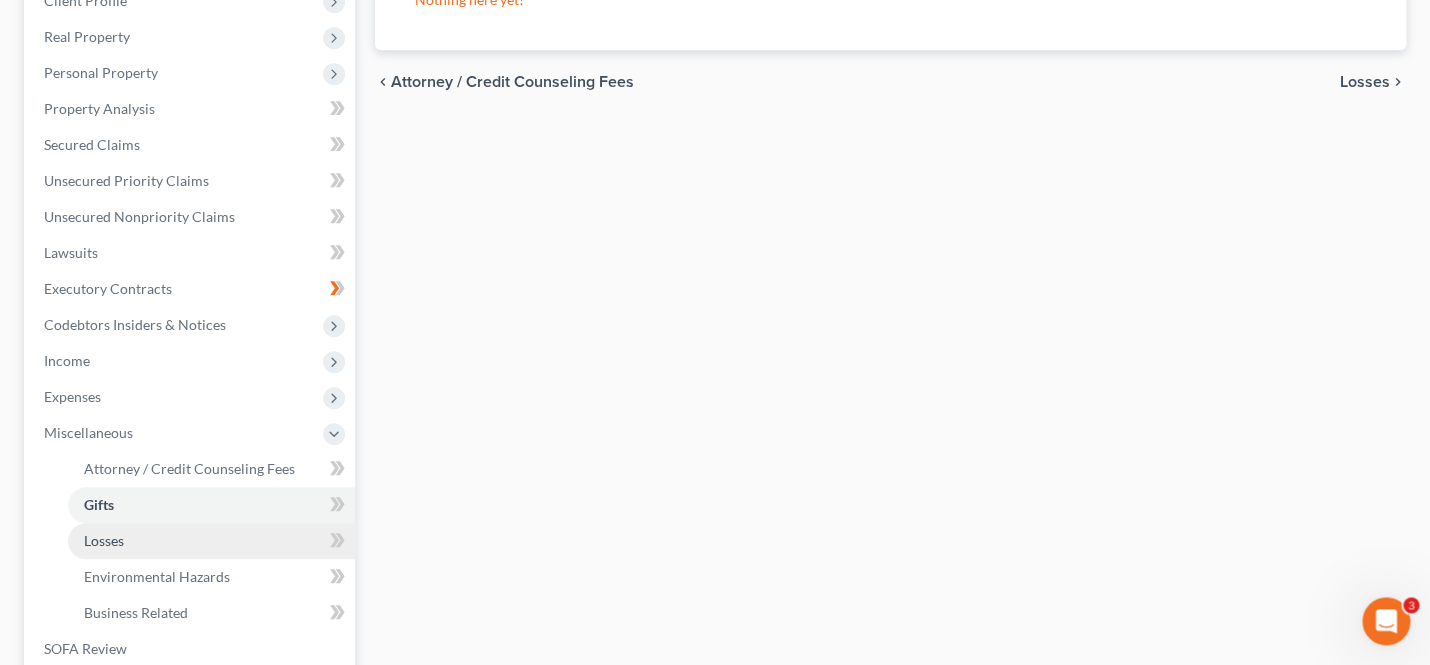 click on "Losses" at bounding box center (211, 541) 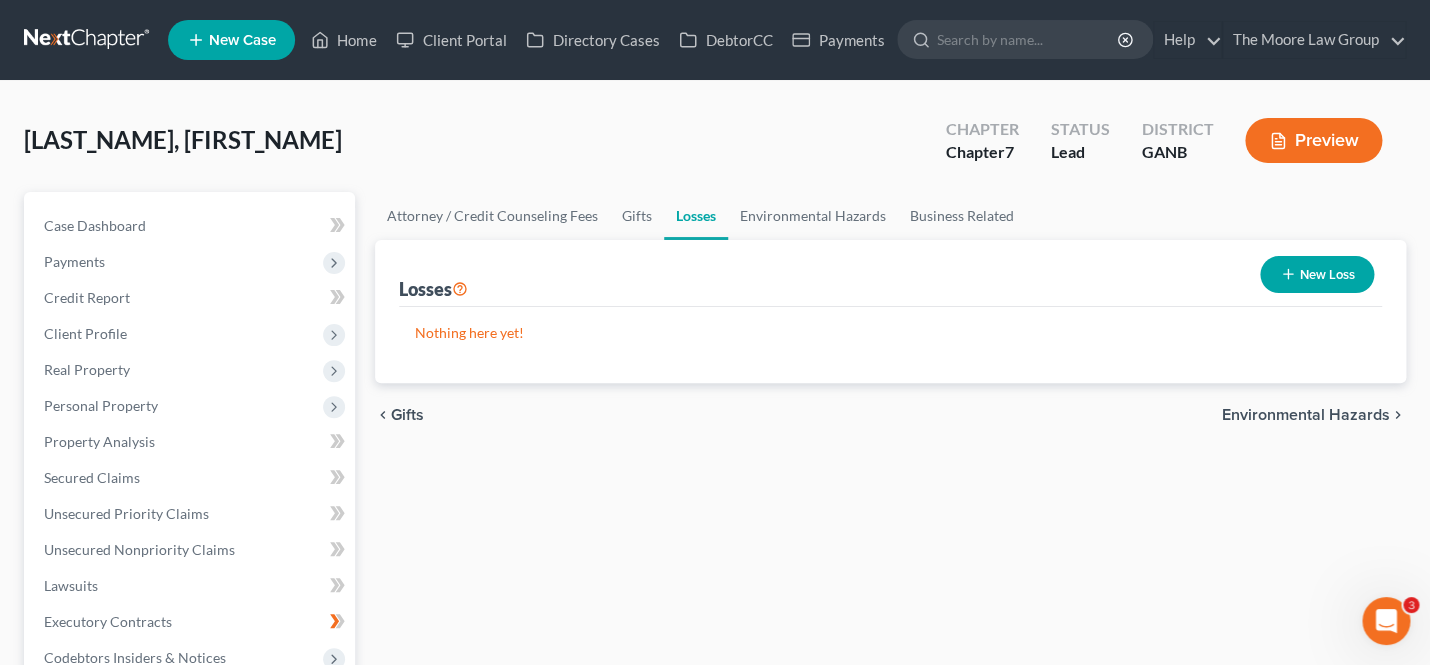 scroll, scrollTop: 0, scrollLeft: 0, axis: both 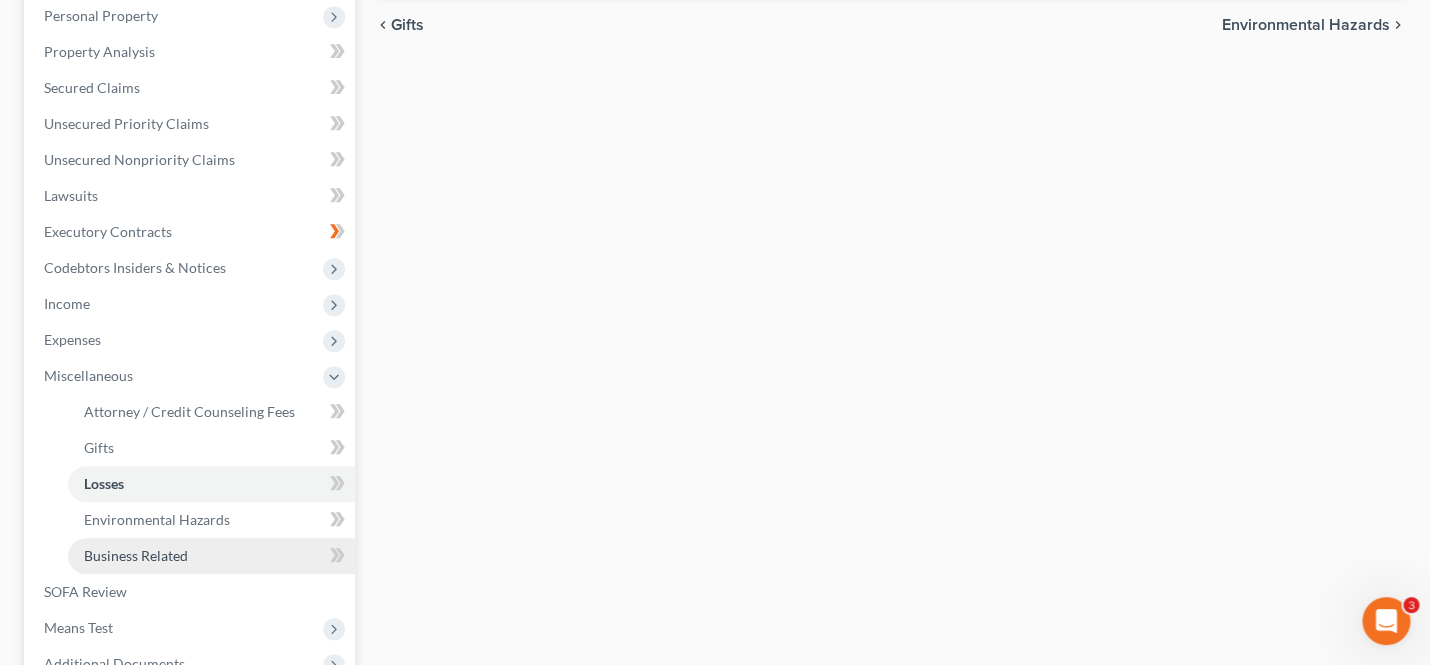 click on "Business Related" at bounding box center [211, 556] 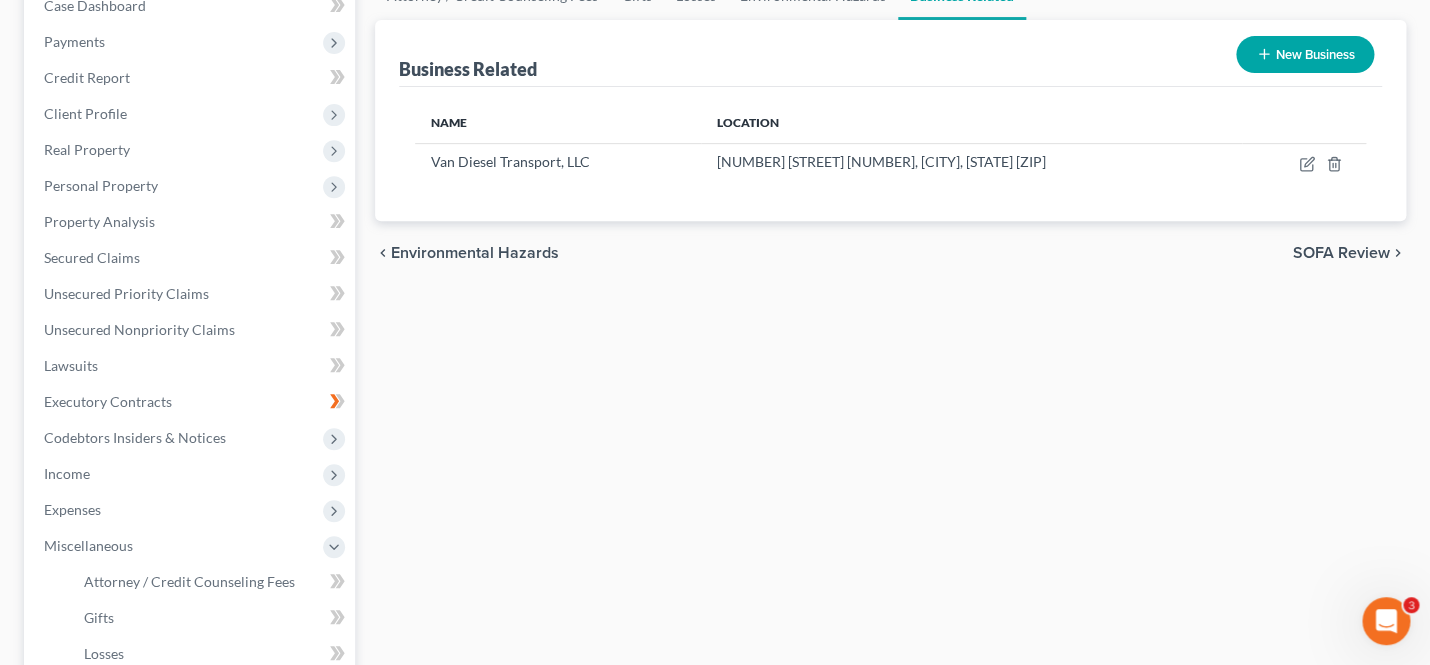 scroll, scrollTop: 612, scrollLeft: 0, axis: vertical 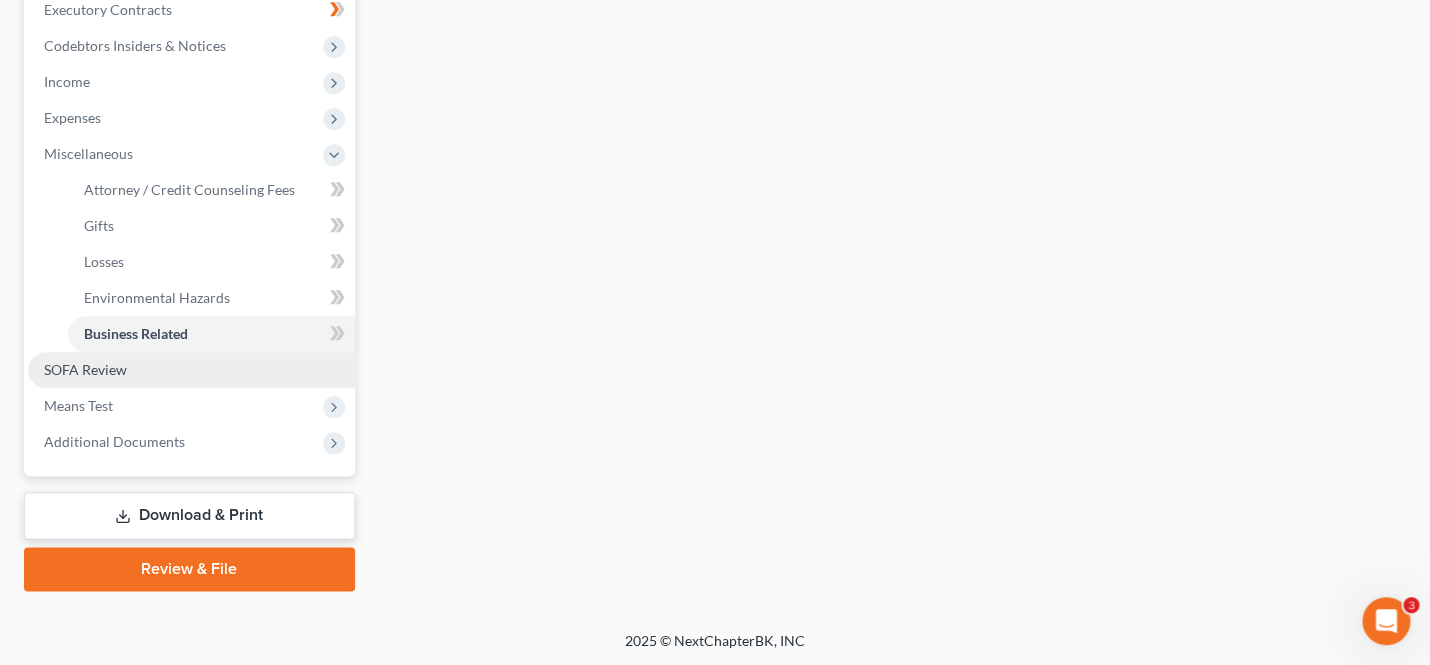 click on "SOFA Review" at bounding box center [191, 370] 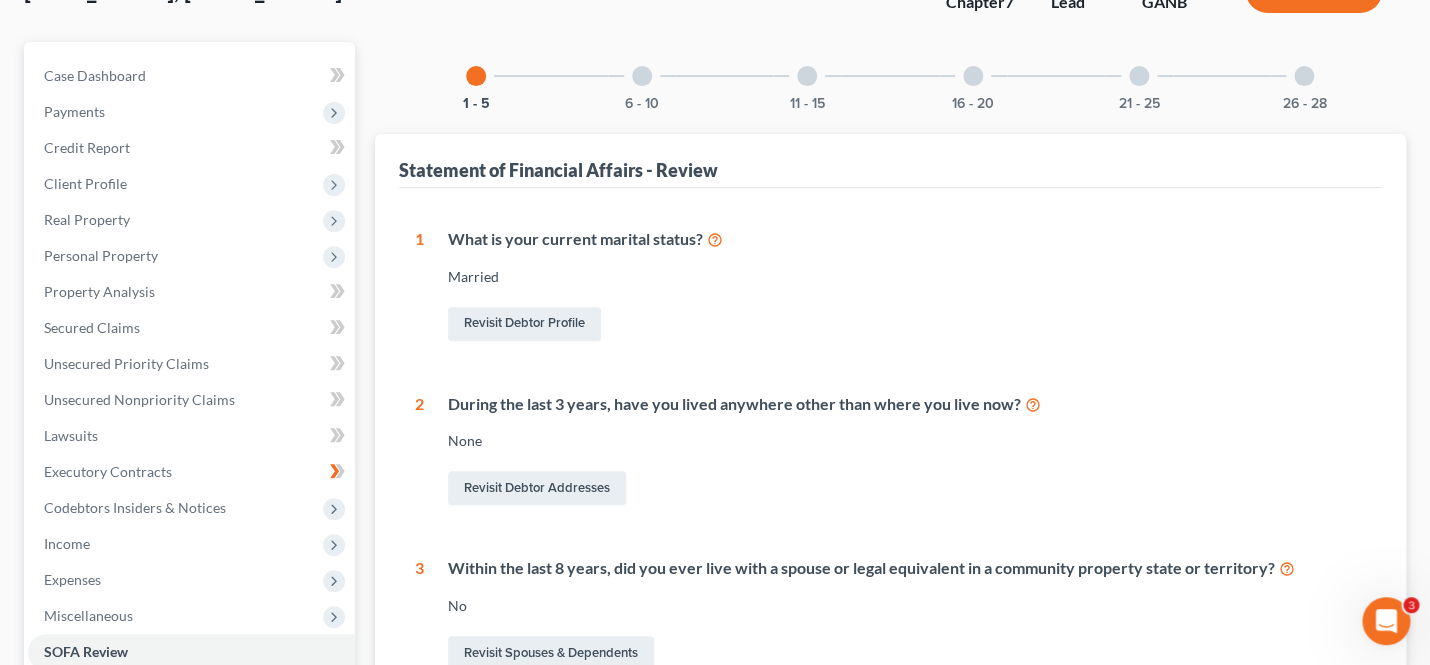 scroll, scrollTop: 0, scrollLeft: 0, axis: both 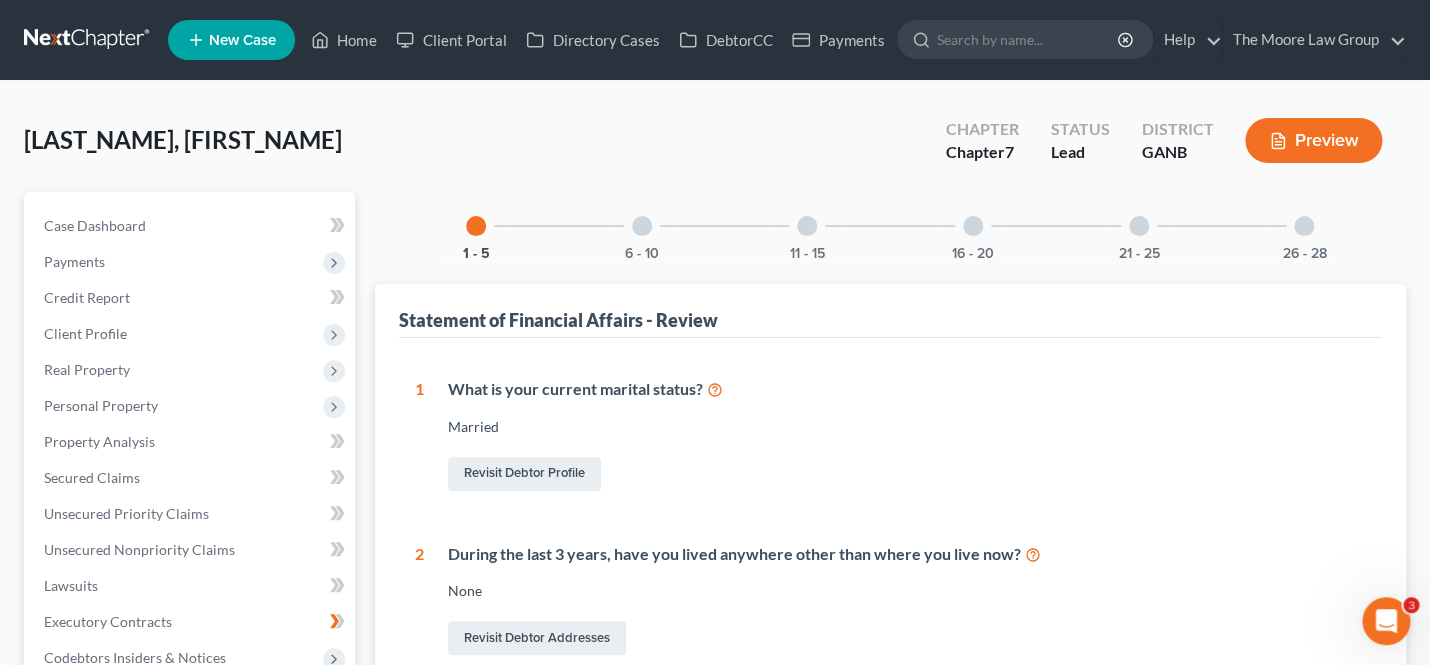 click on "6 - 10" at bounding box center [642, 226] 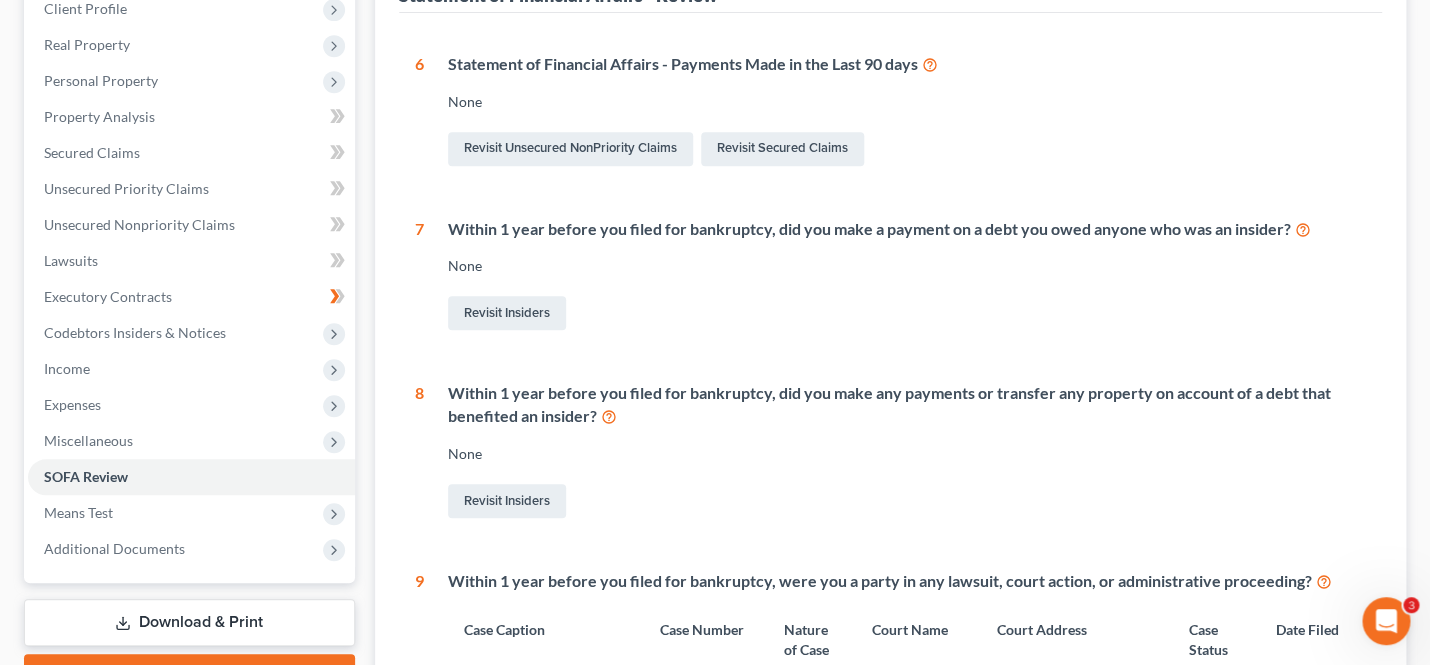 scroll, scrollTop: 0, scrollLeft: 0, axis: both 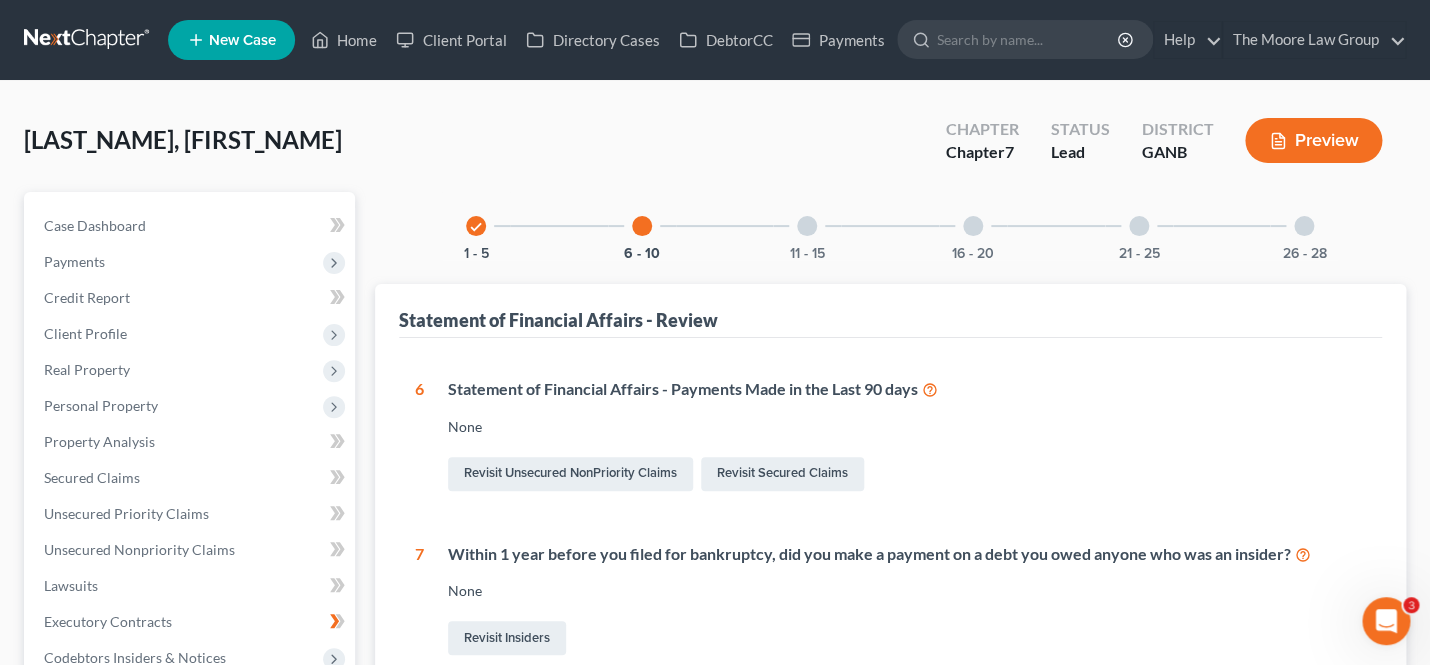 click at bounding box center [807, 226] 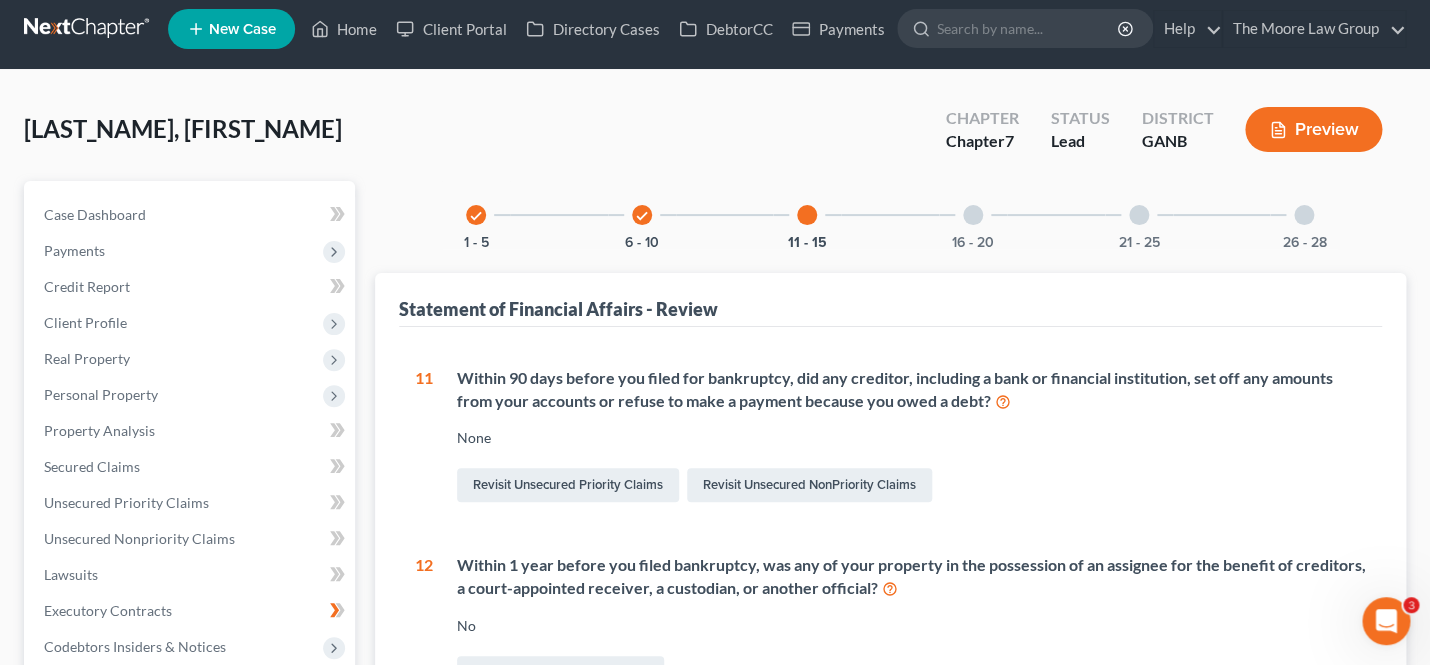 scroll, scrollTop: 0, scrollLeft: 0, axis: both 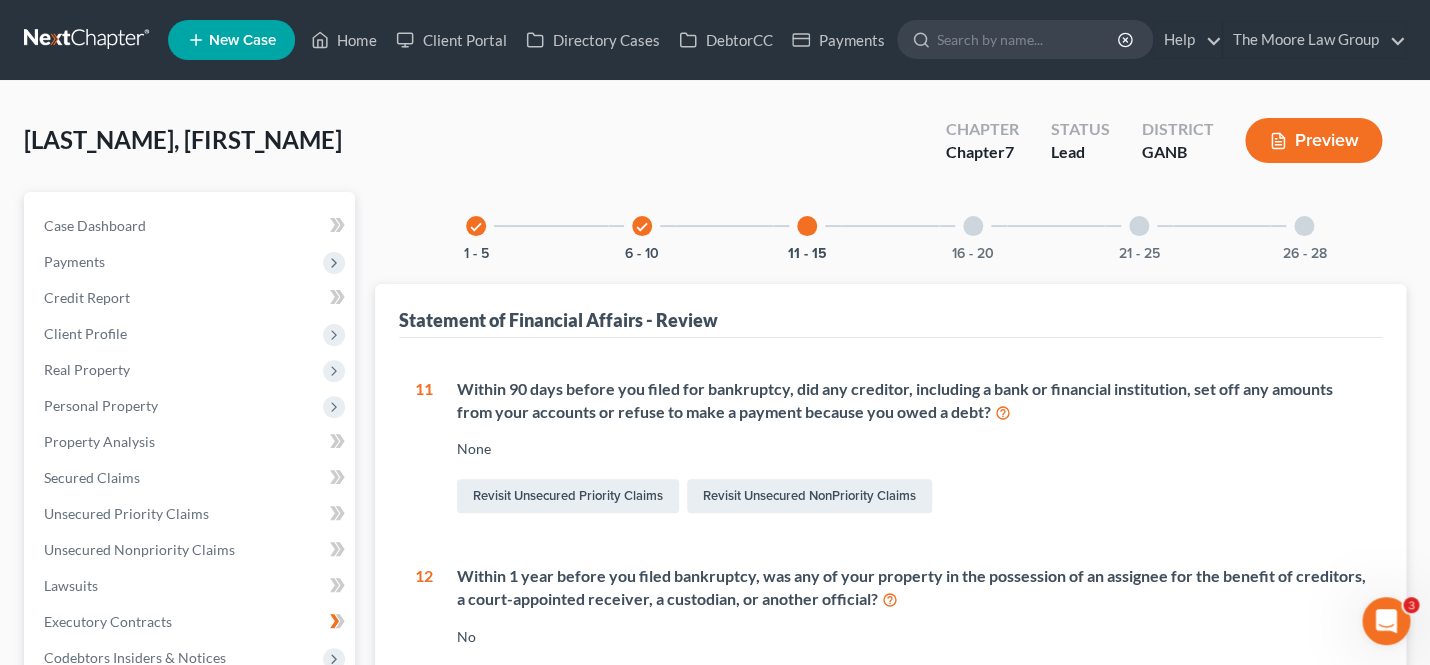 click at bounding box center [973, 226] 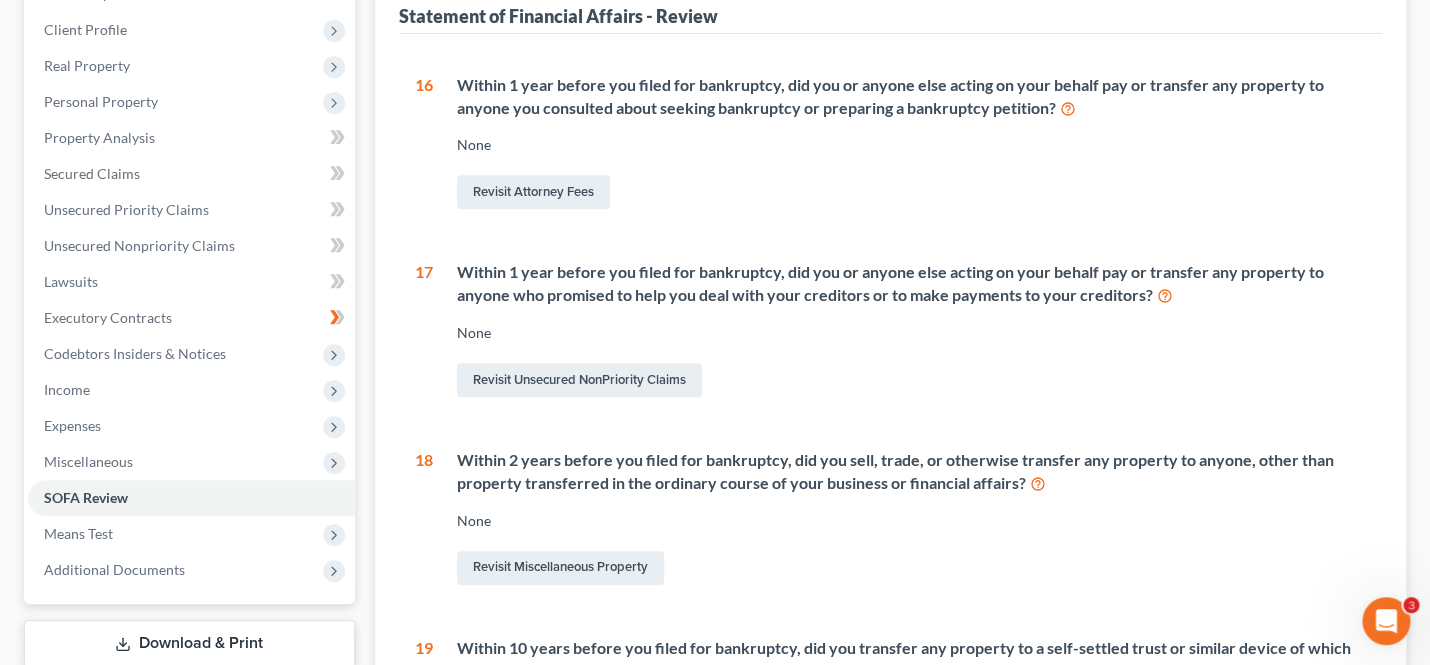 scroll, scrollTop: 0, scrollLeft: 0, axis: both 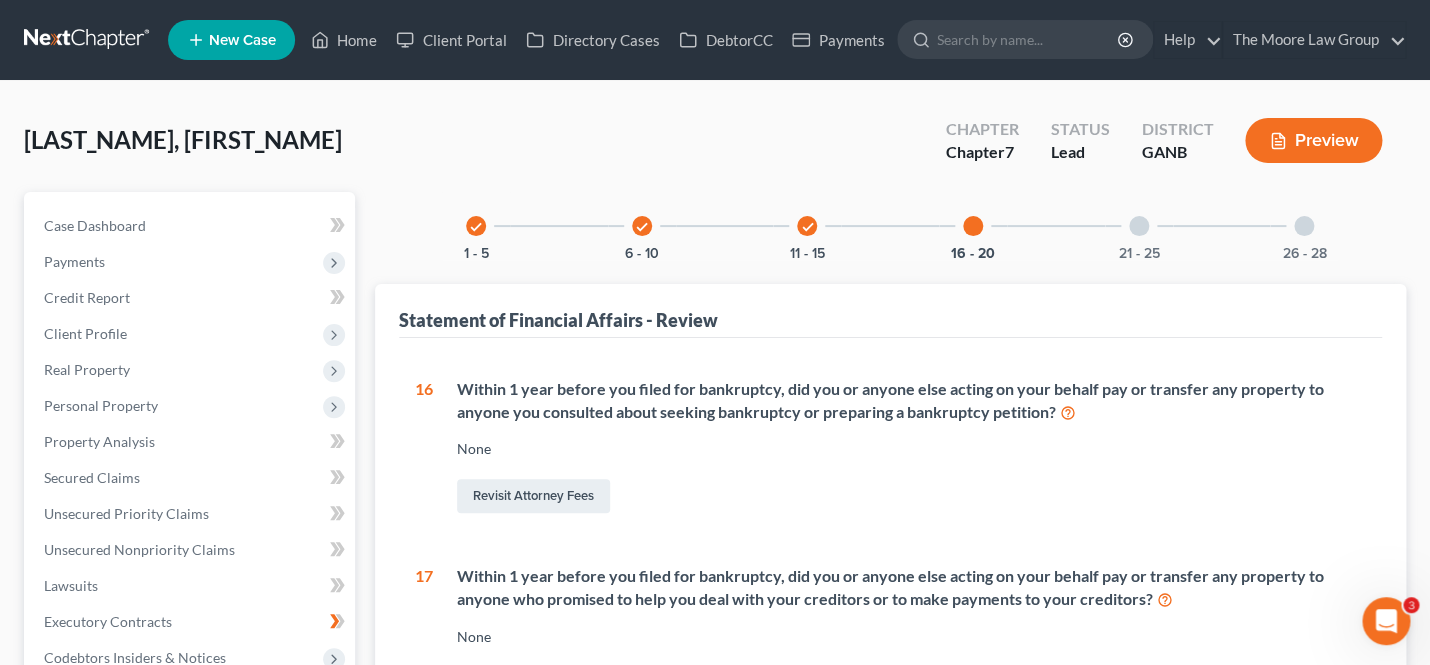 click at bounding box center (1139, 226) 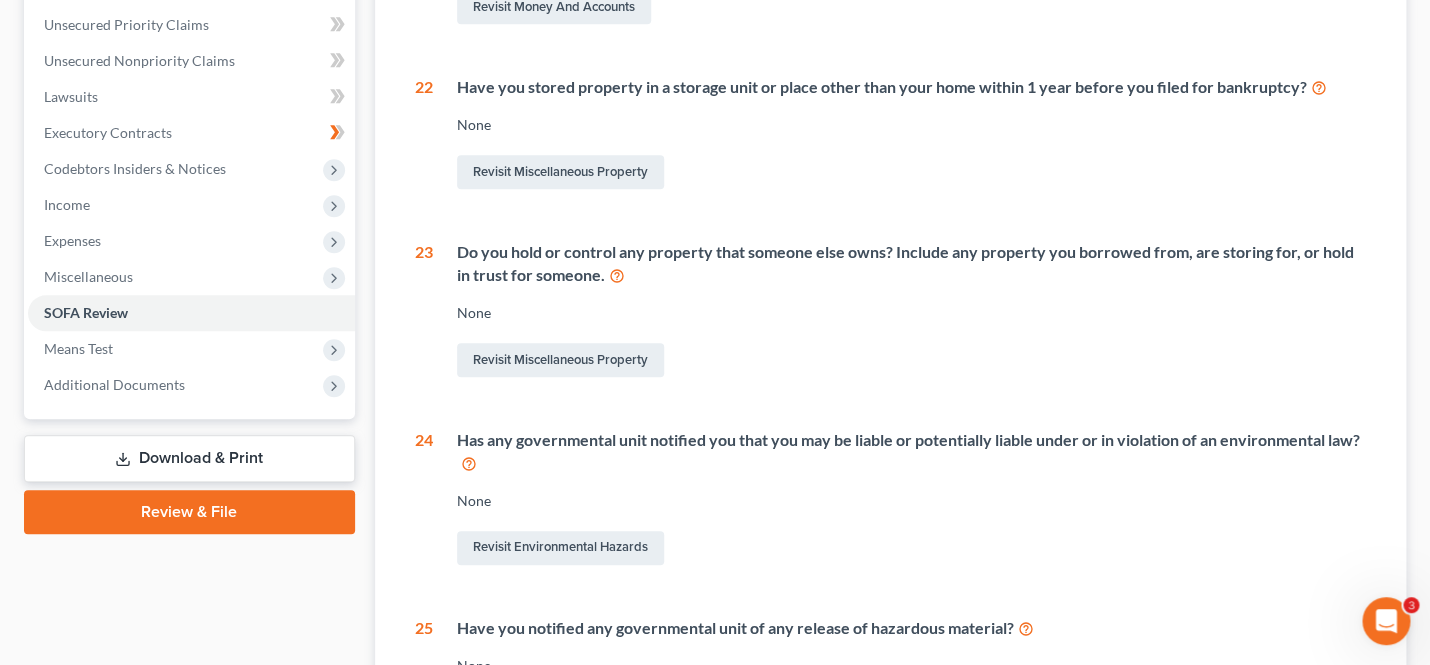 scroll, scrollTop: 165, scrollLeft: 0, axis: vertical 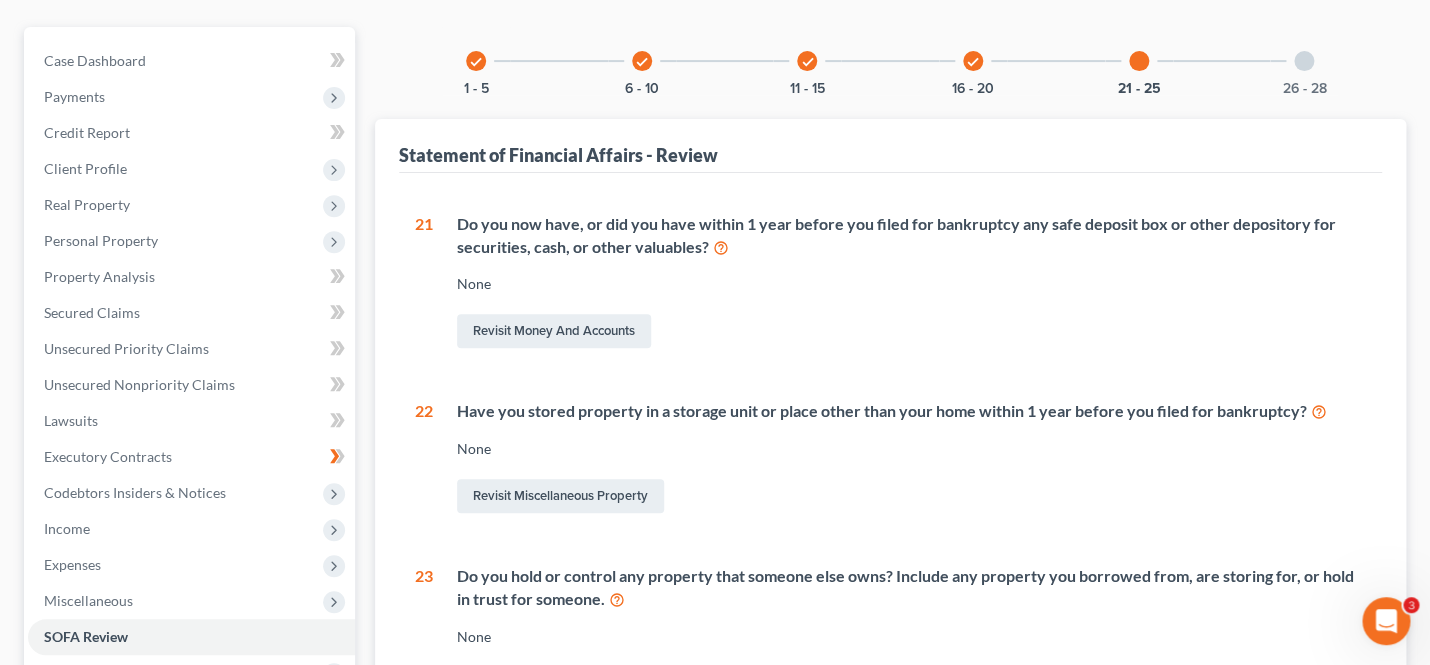 click at bounding box center (1304, 61) 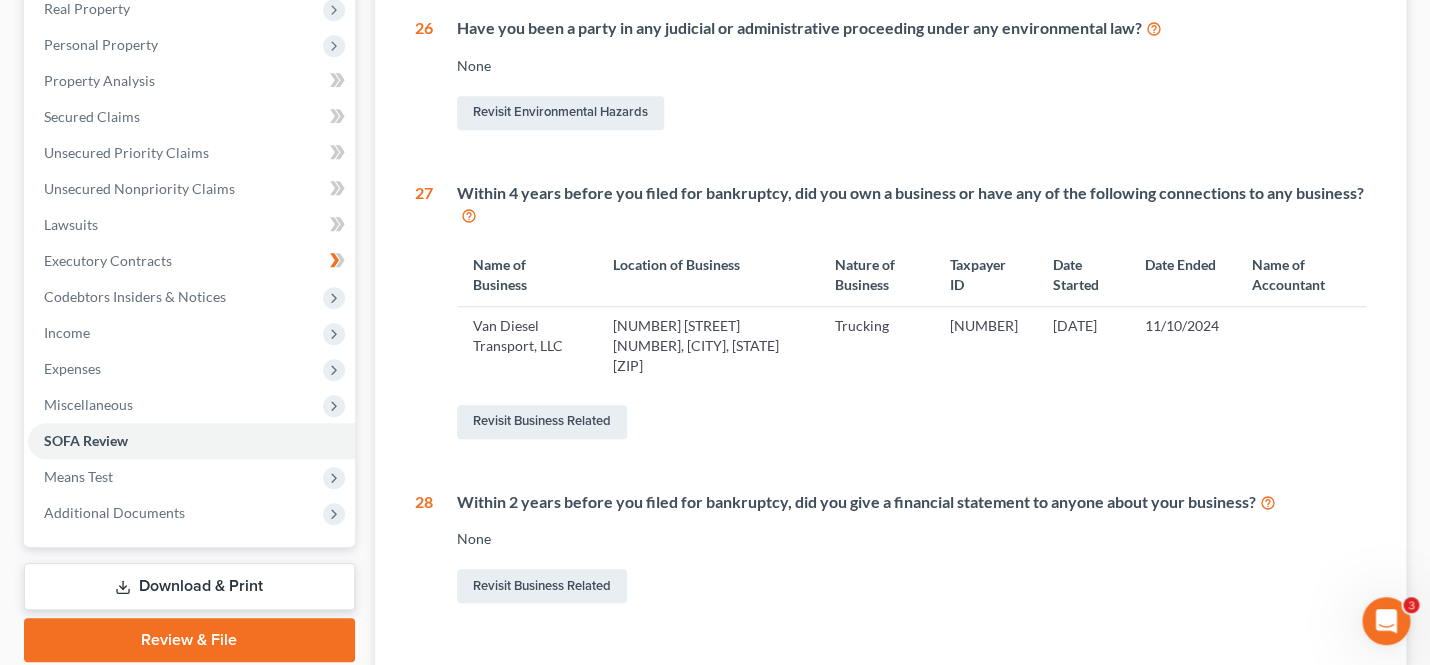 scroll, scrollTop: 495, scrollLeft: 0, axis: vertical 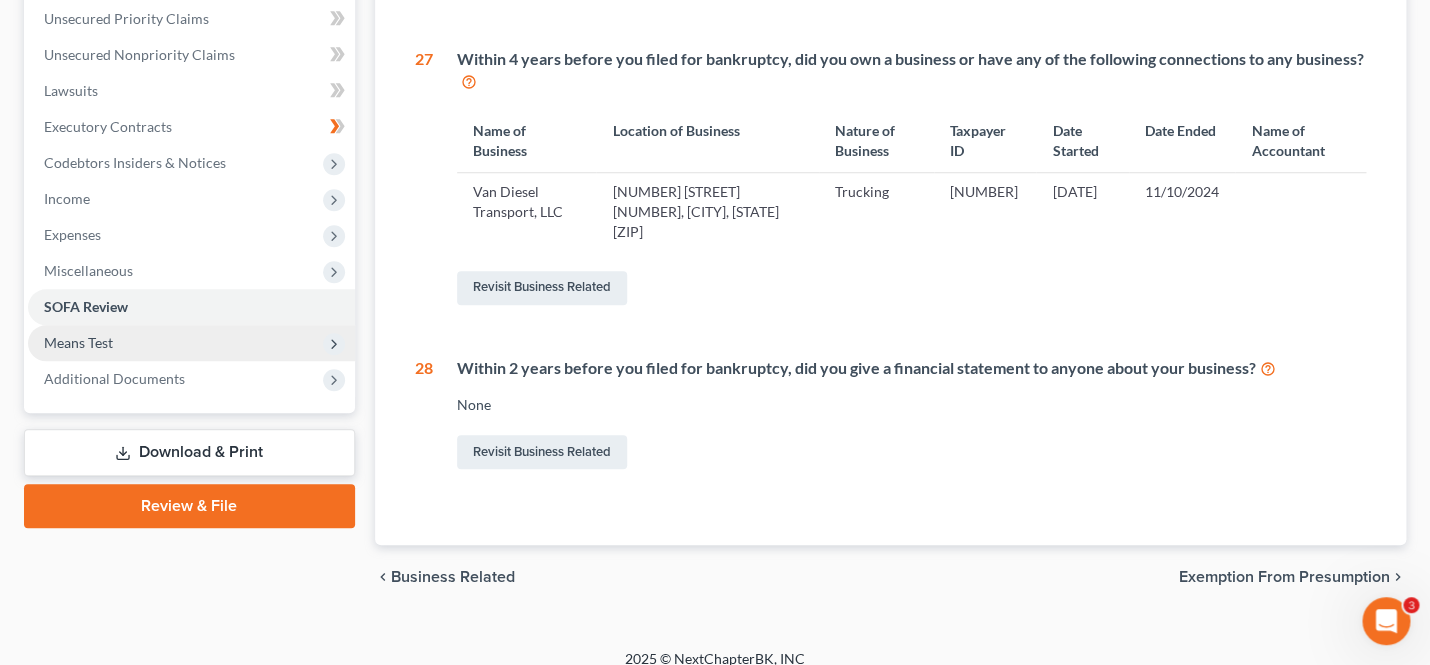 click on "Means Test" at bounding box center (191, 343) 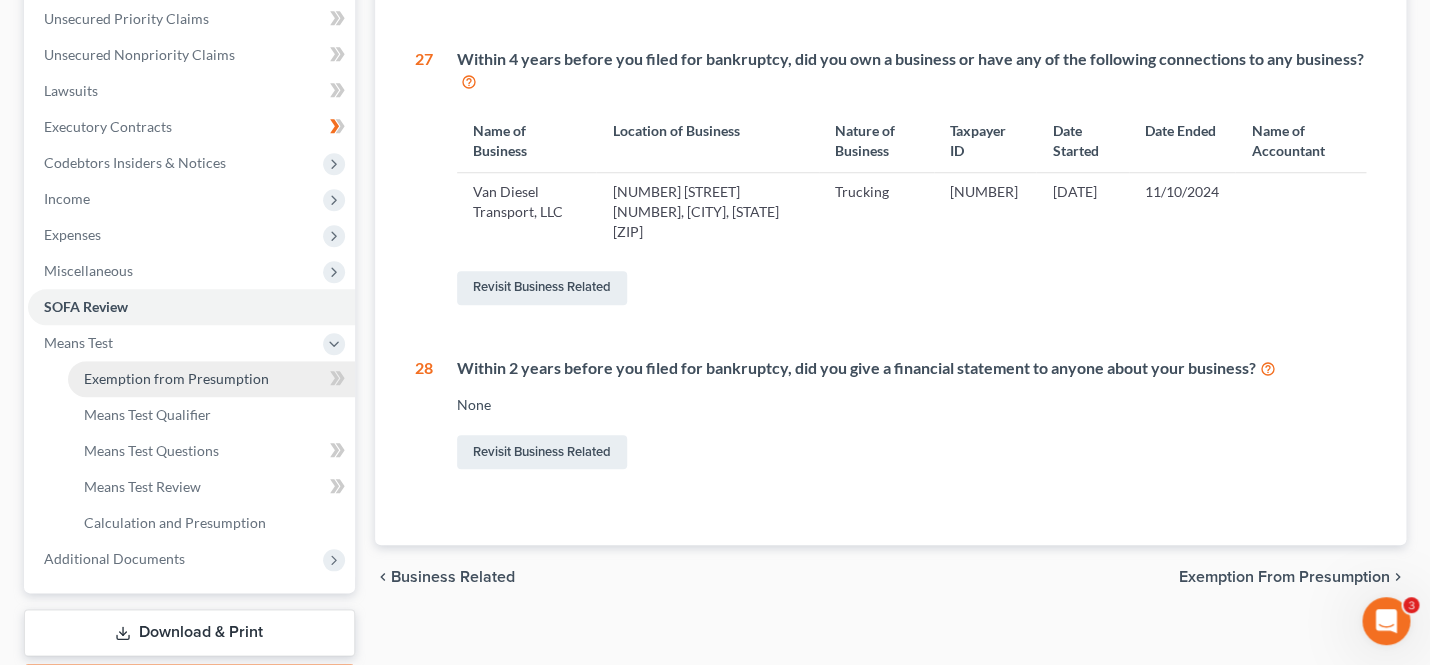 click on "Exemption from Presumption" at bounding box center (211, 379) 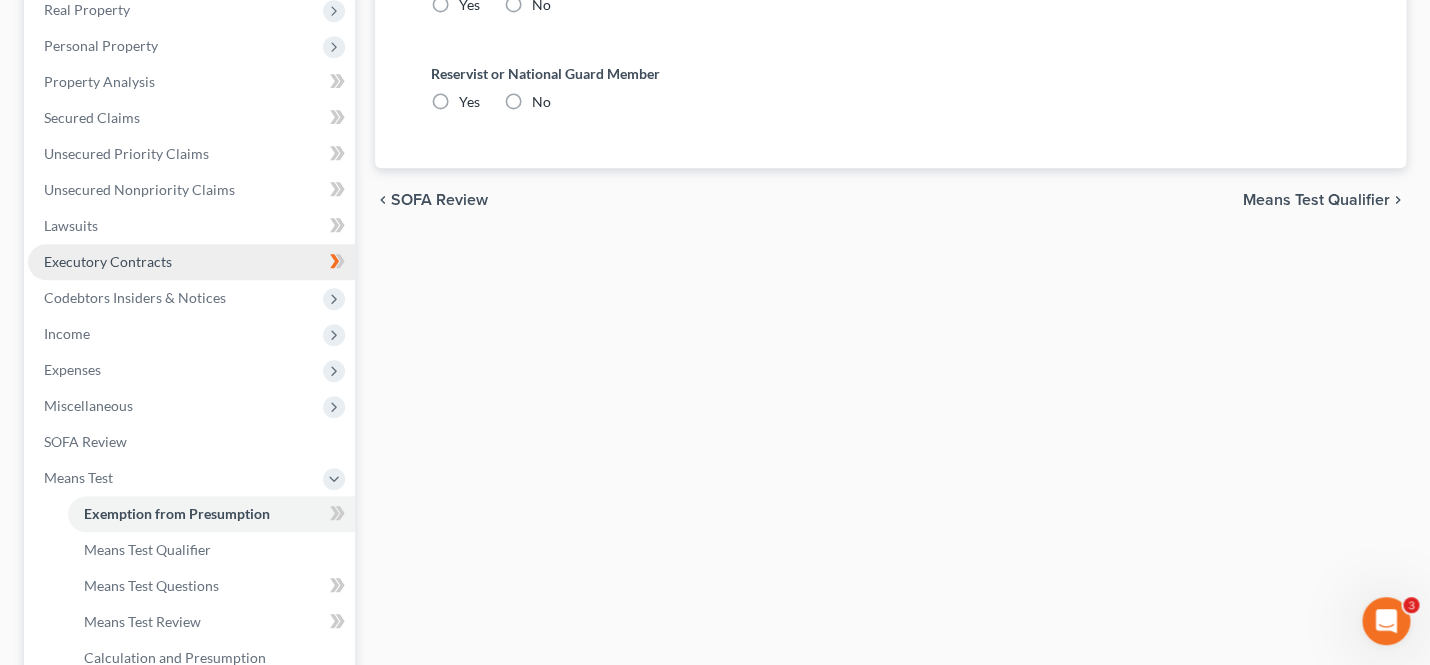 scroll, scrollTop: 572, scrollLeft: 0, axis: vertical 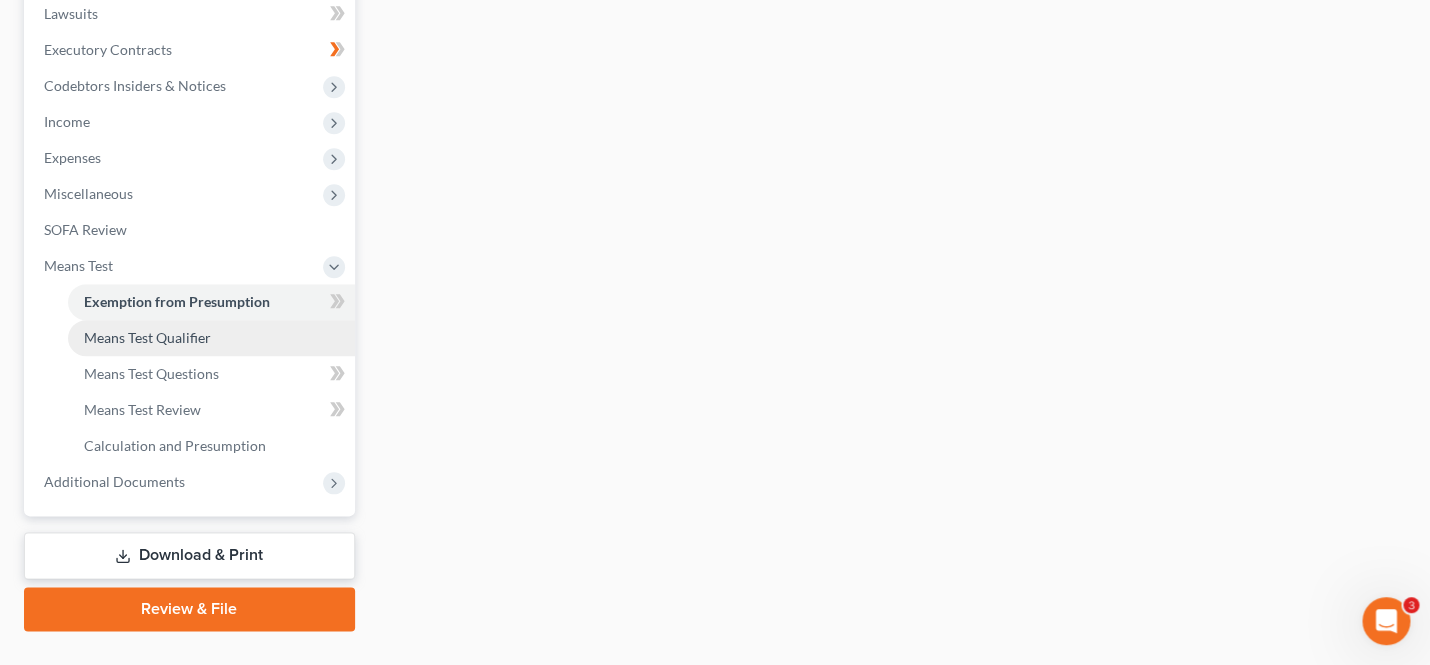 click on "Means Test Qualifier" at bounding box center [211, 338] 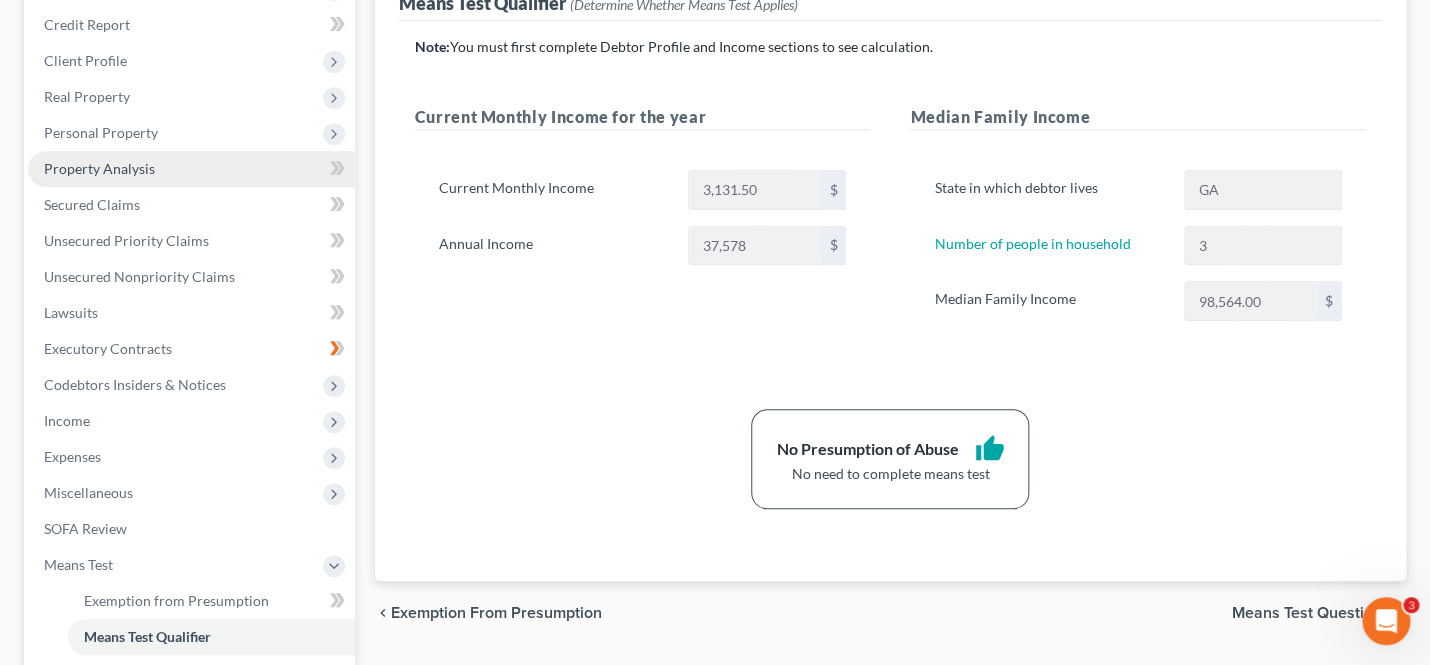 scroll, scrollTop: 271, scrollLeft: 0, axis: vertical 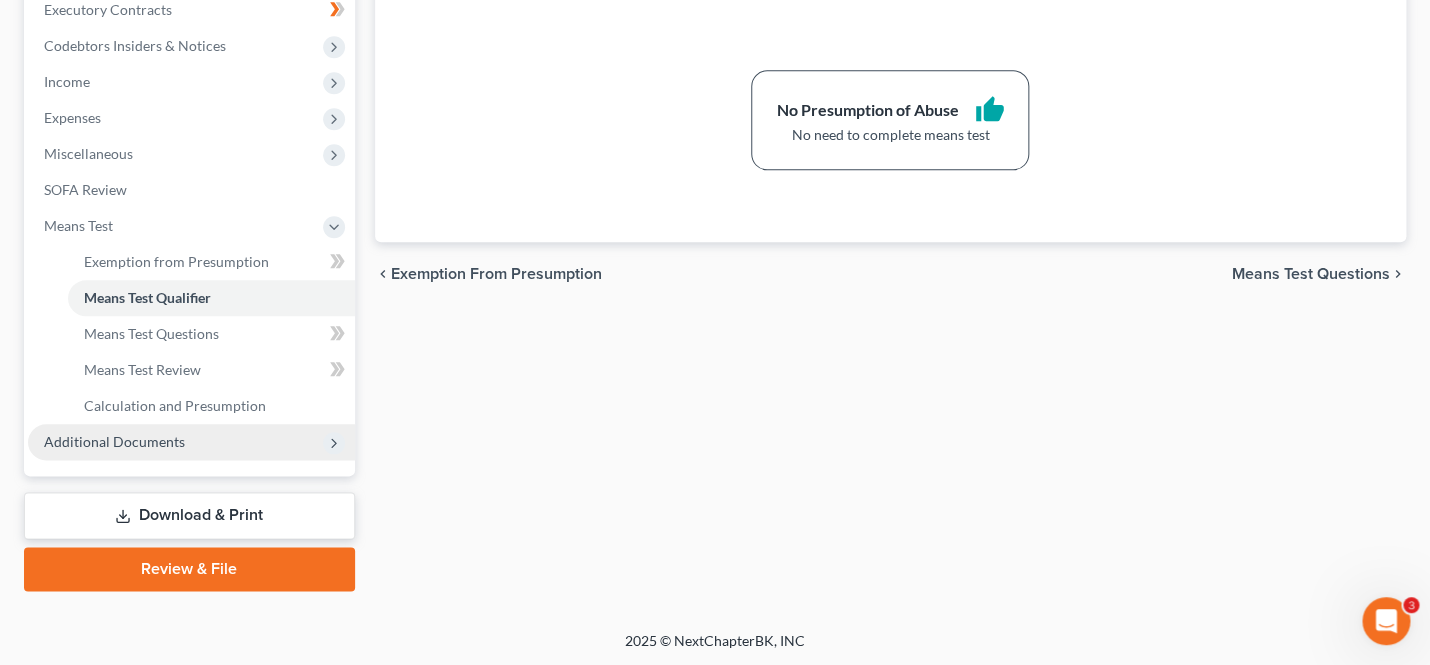 click on "Additional Documents" at bounding box center [114, 441] 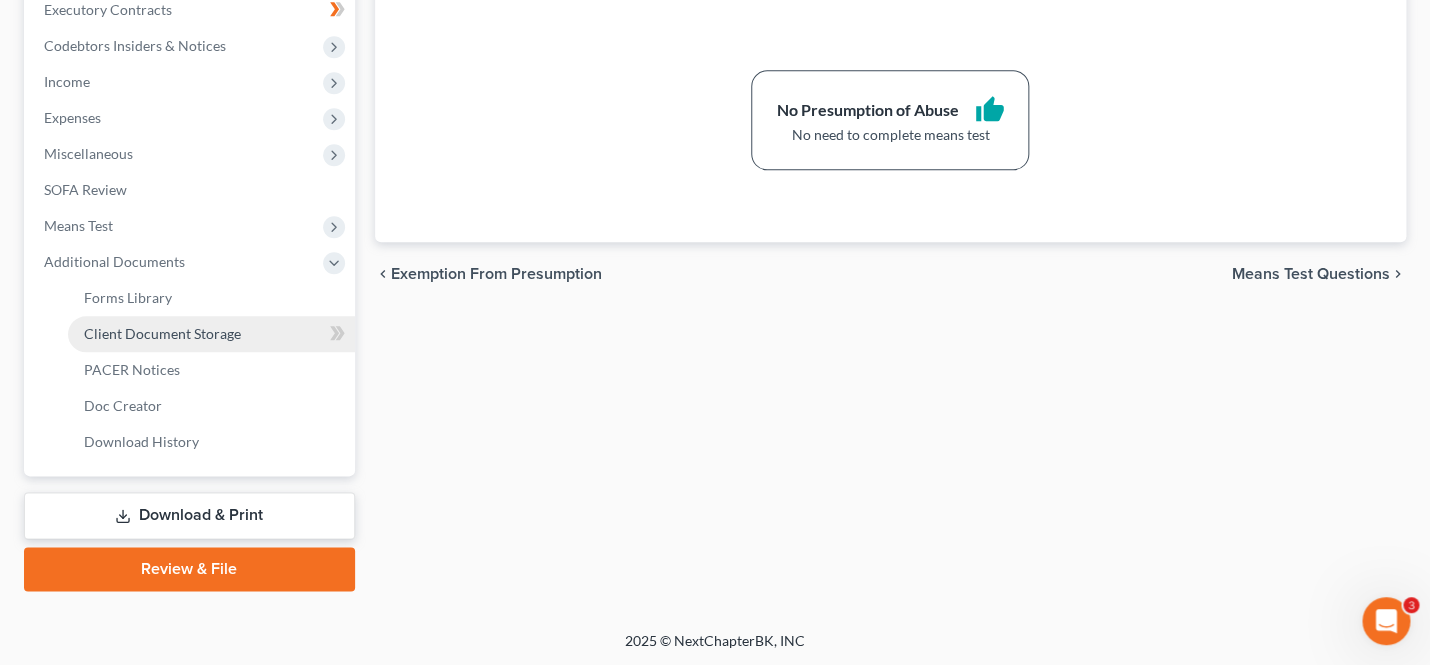 click on "Client Document Storage" at bounding box center [162, 333] 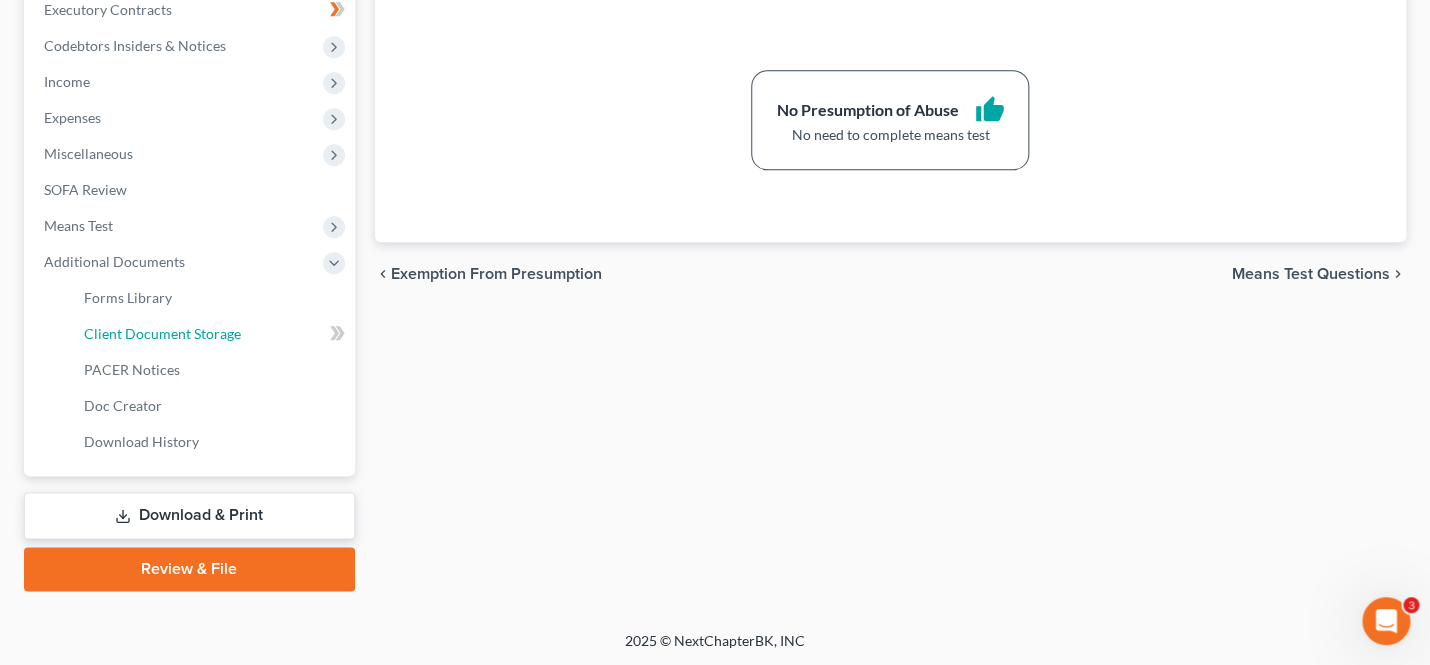 select on "35" 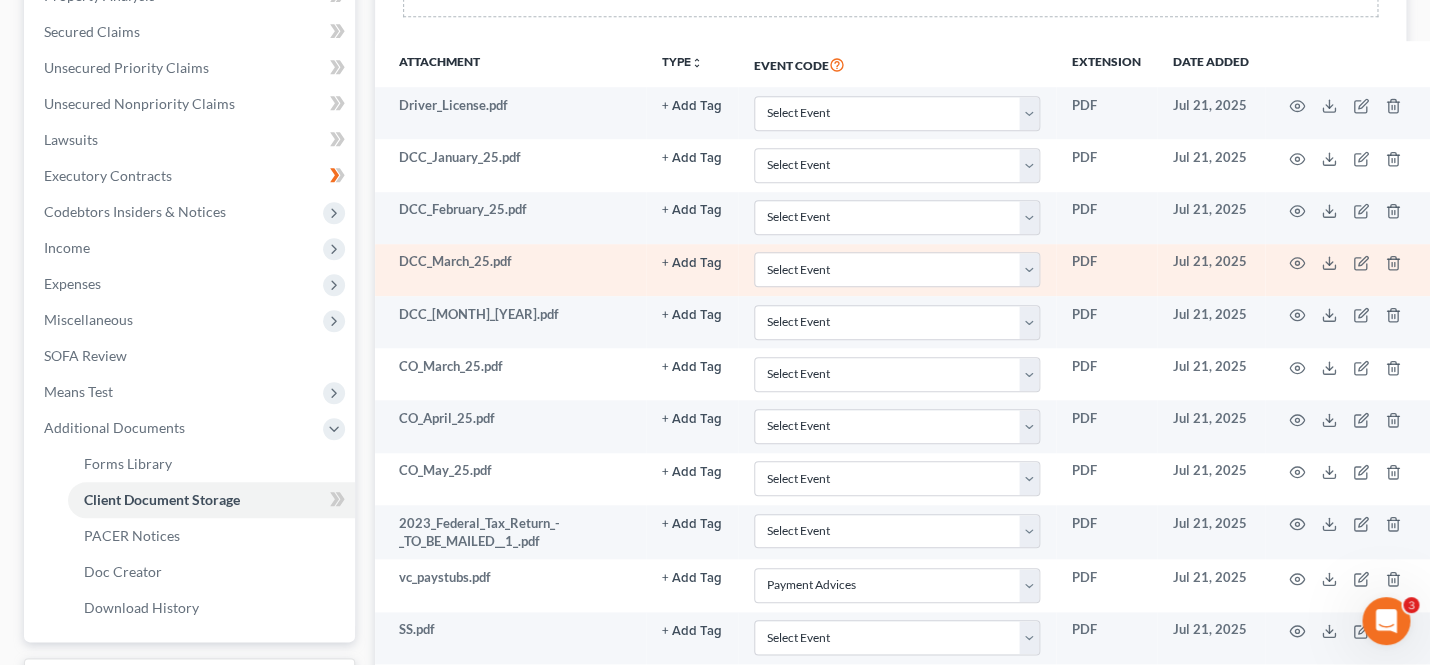 scroll, scrollTop: 445, scrollLeft: 0, axis: vertical 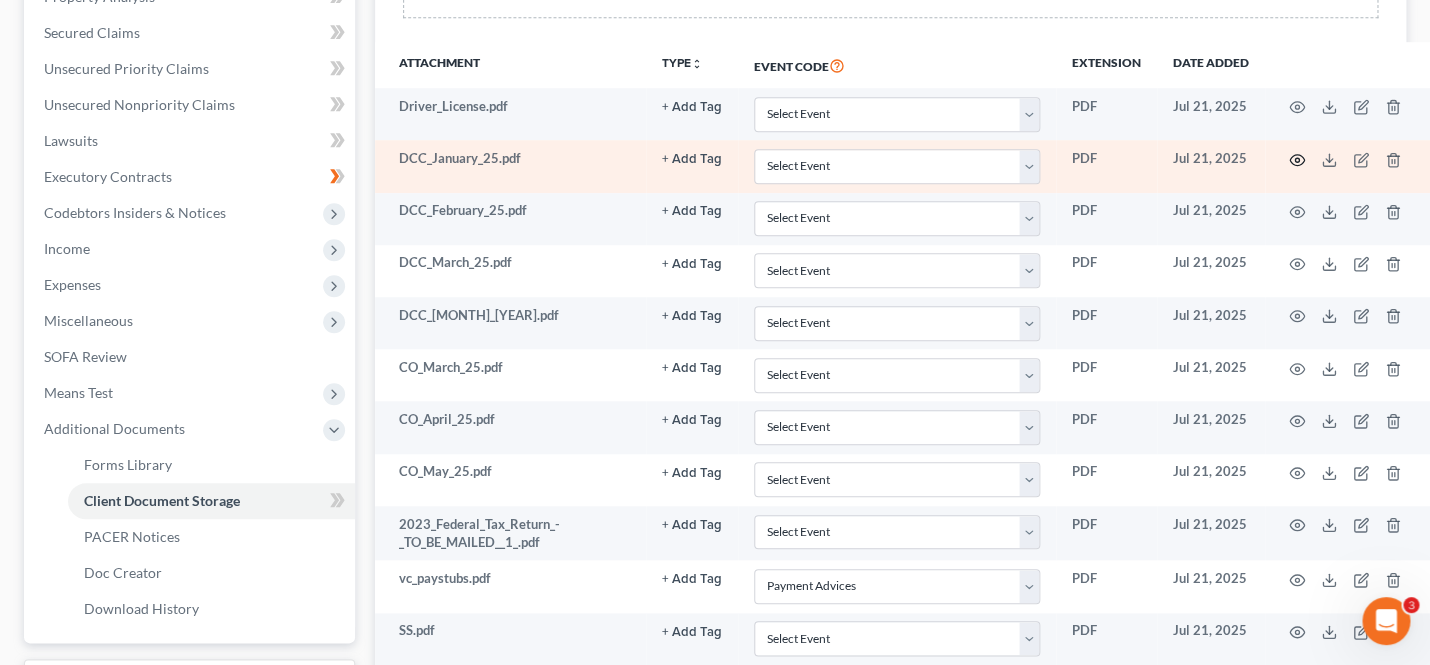 click 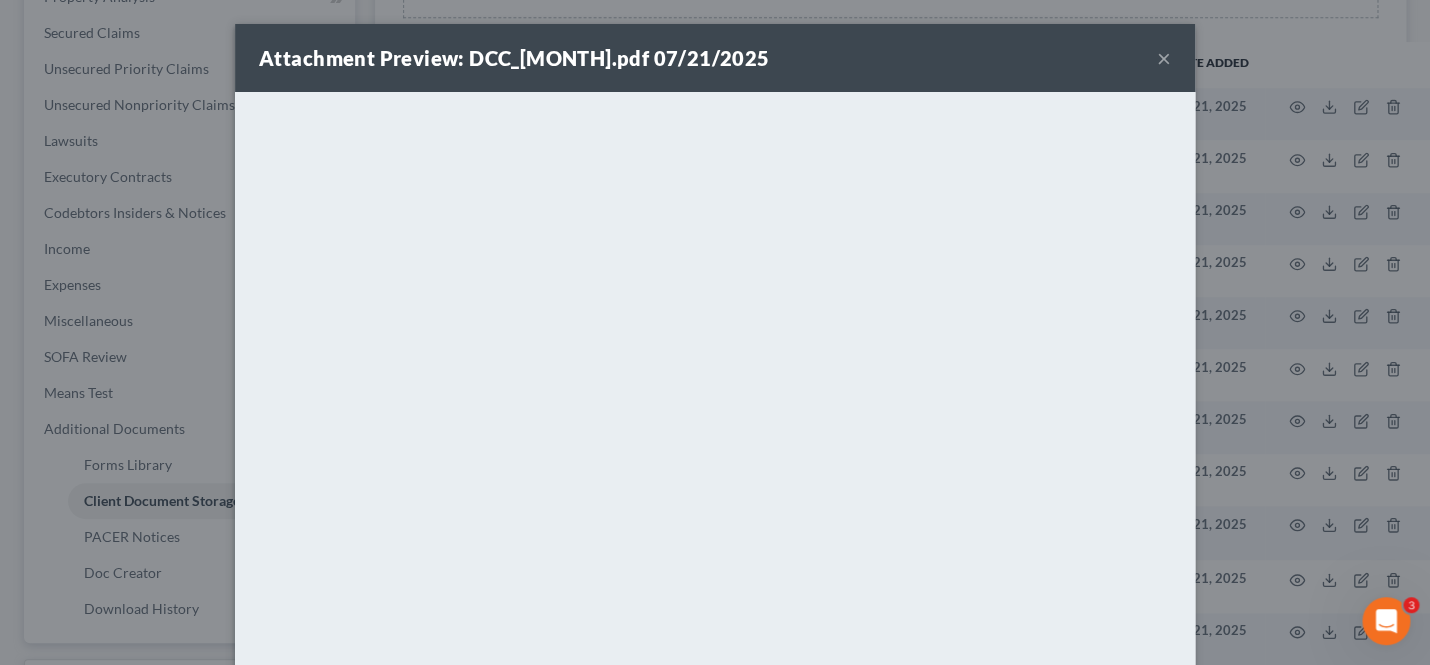 click on "×" at bounding box center [1164, 58] 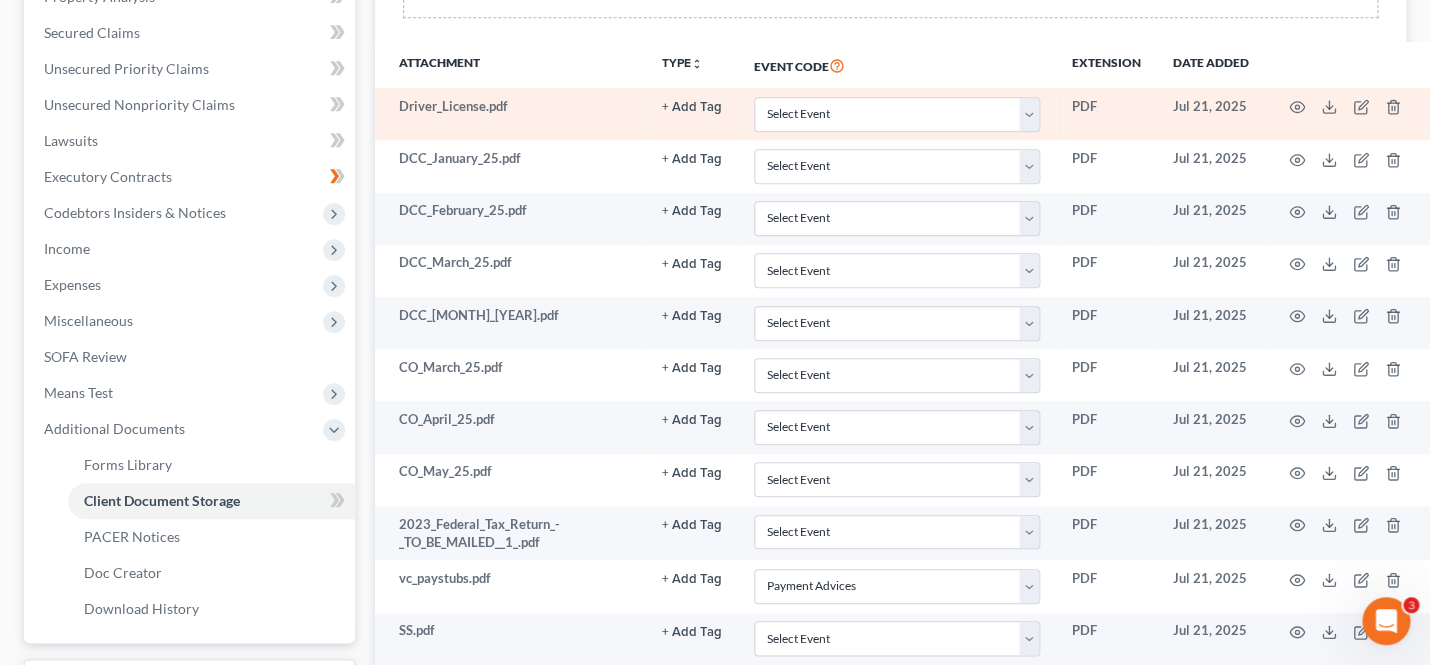 scroll, scrollTop: 449, scrollLeft: 0, axis: vertical 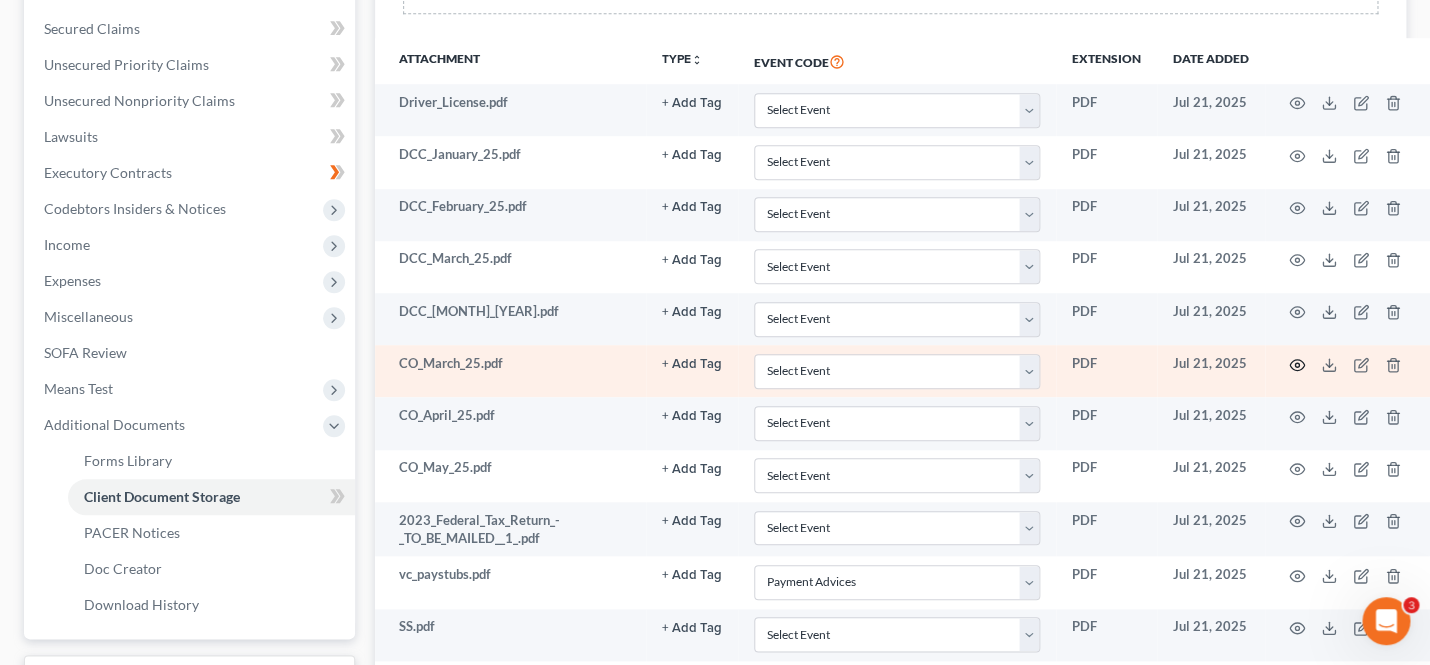 click 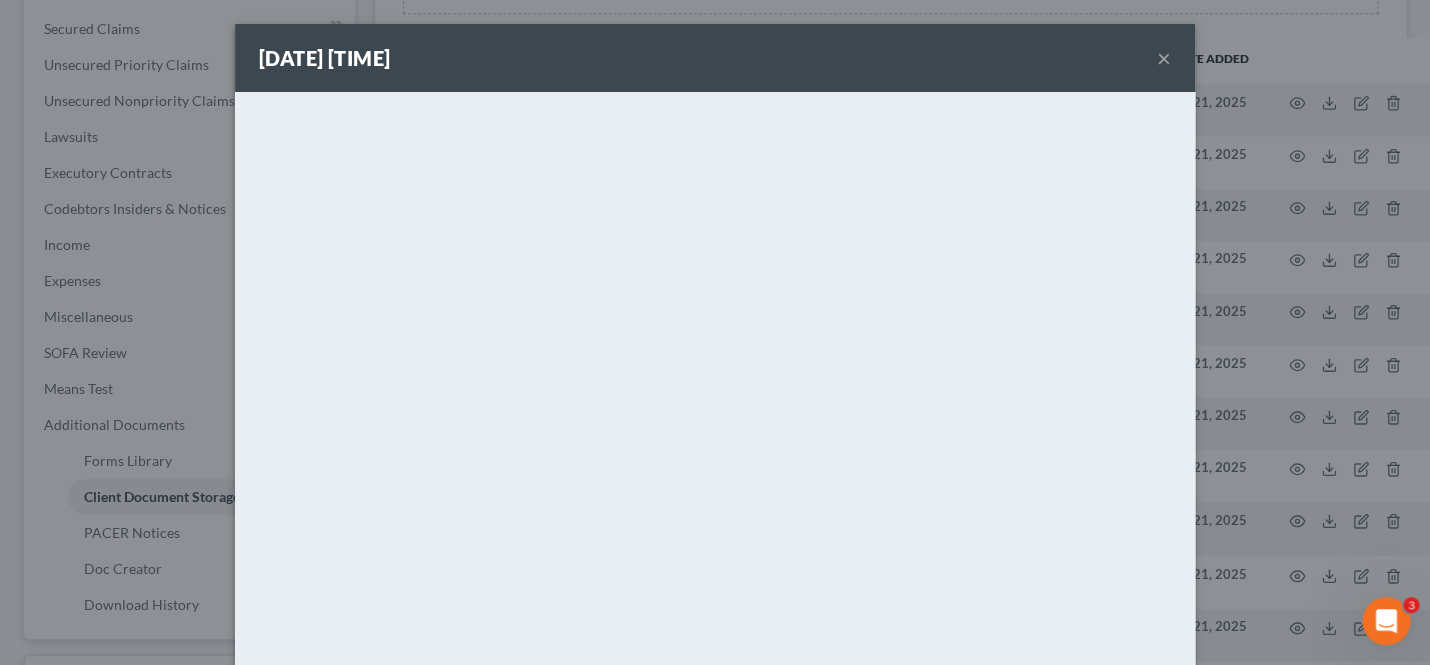 click on "×" at bounding box center [1164, 58] 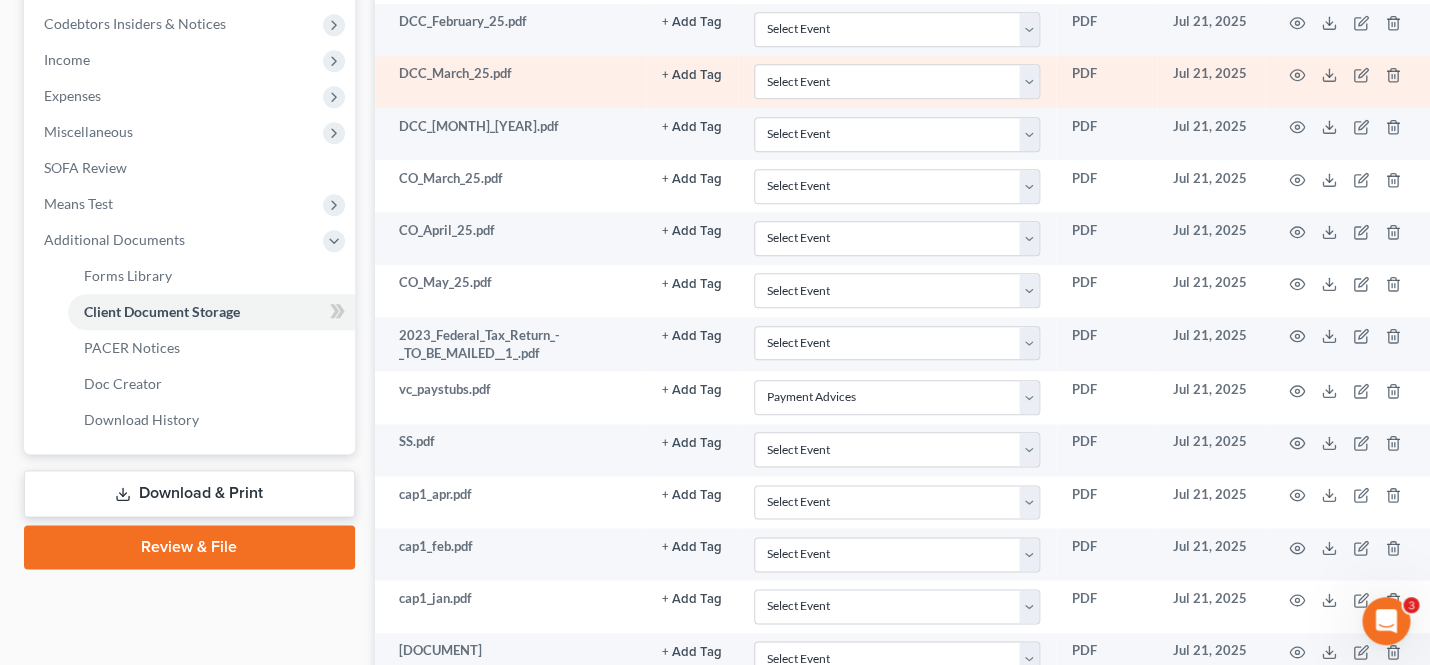scroll, scrollTop: 637, scrollLeft: 0, axis: vertical 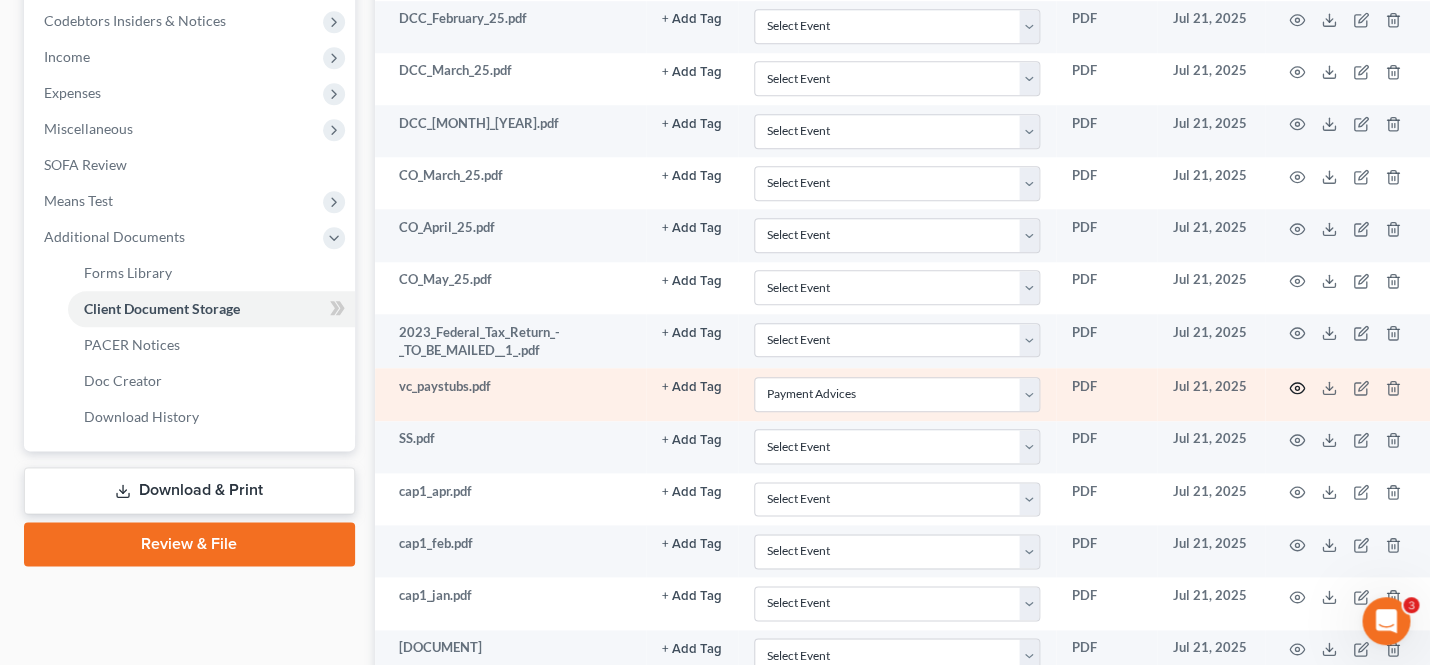 click 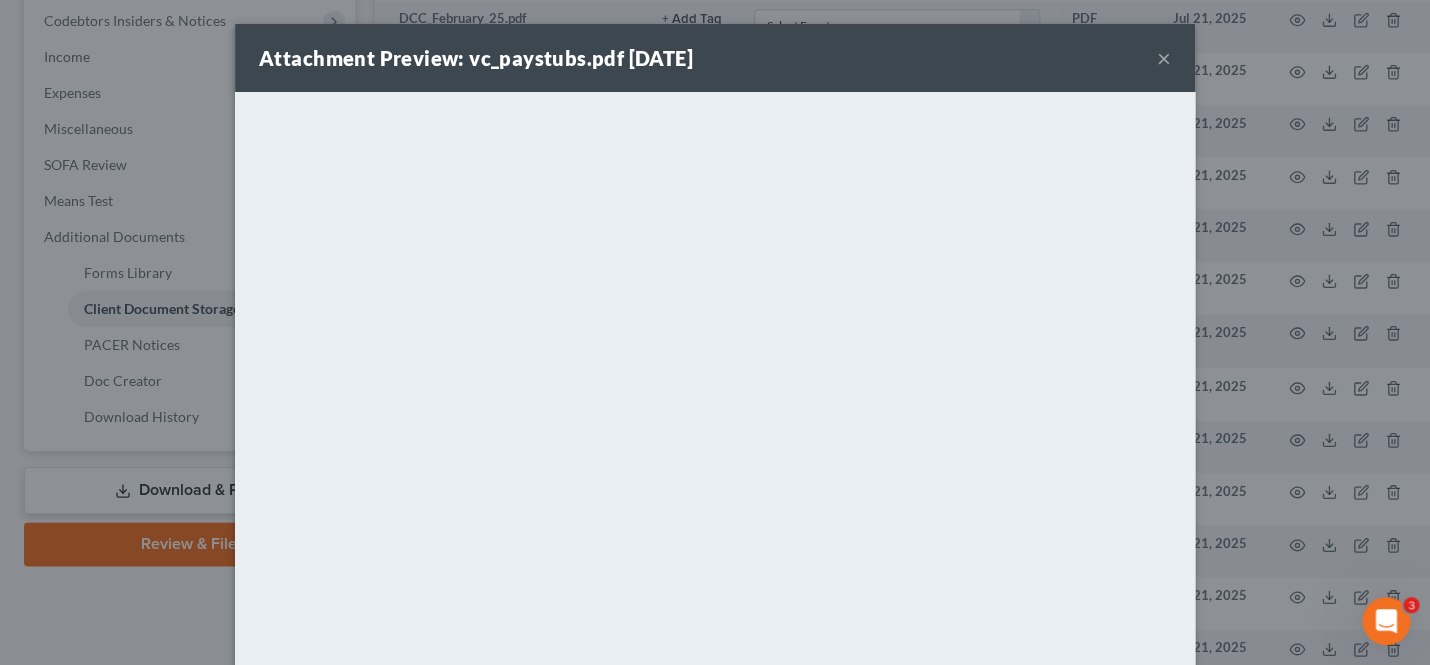 click on "×" at bounding box center [1164, 58] 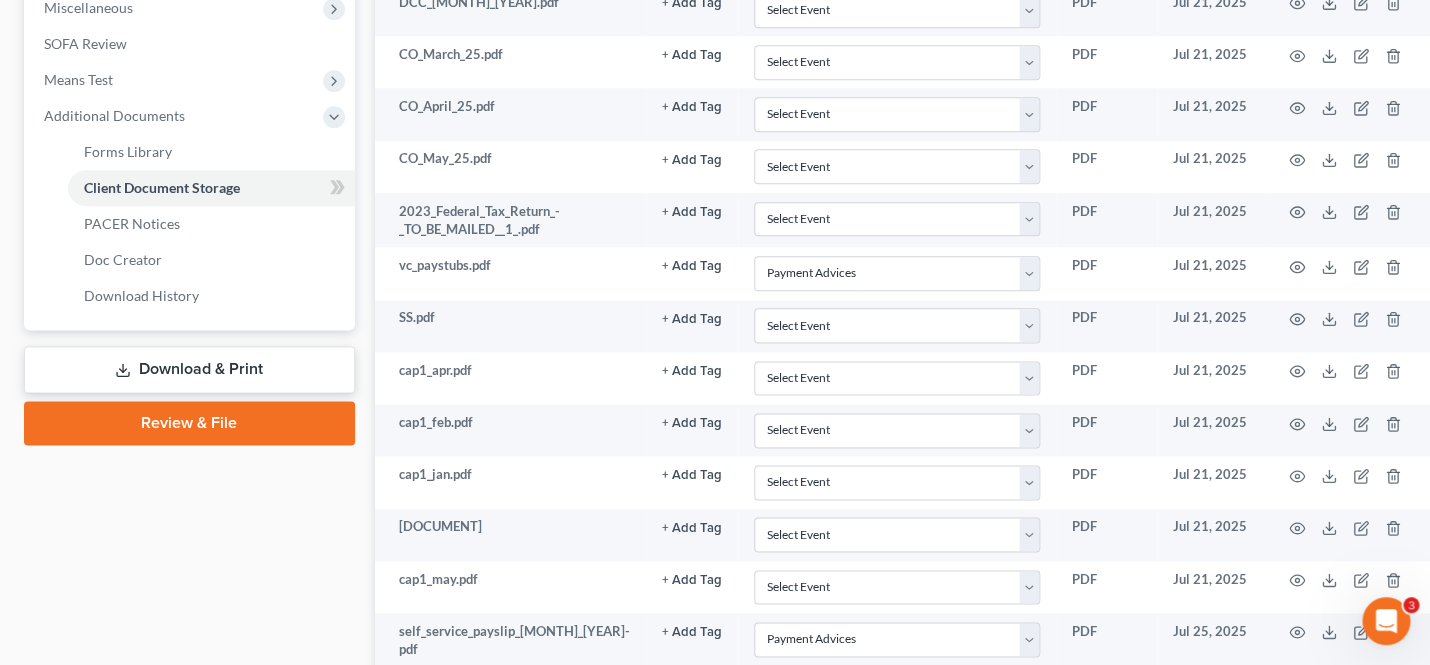 scroll, scrollTop: 764, scrollLeft: 0, axis: vertical 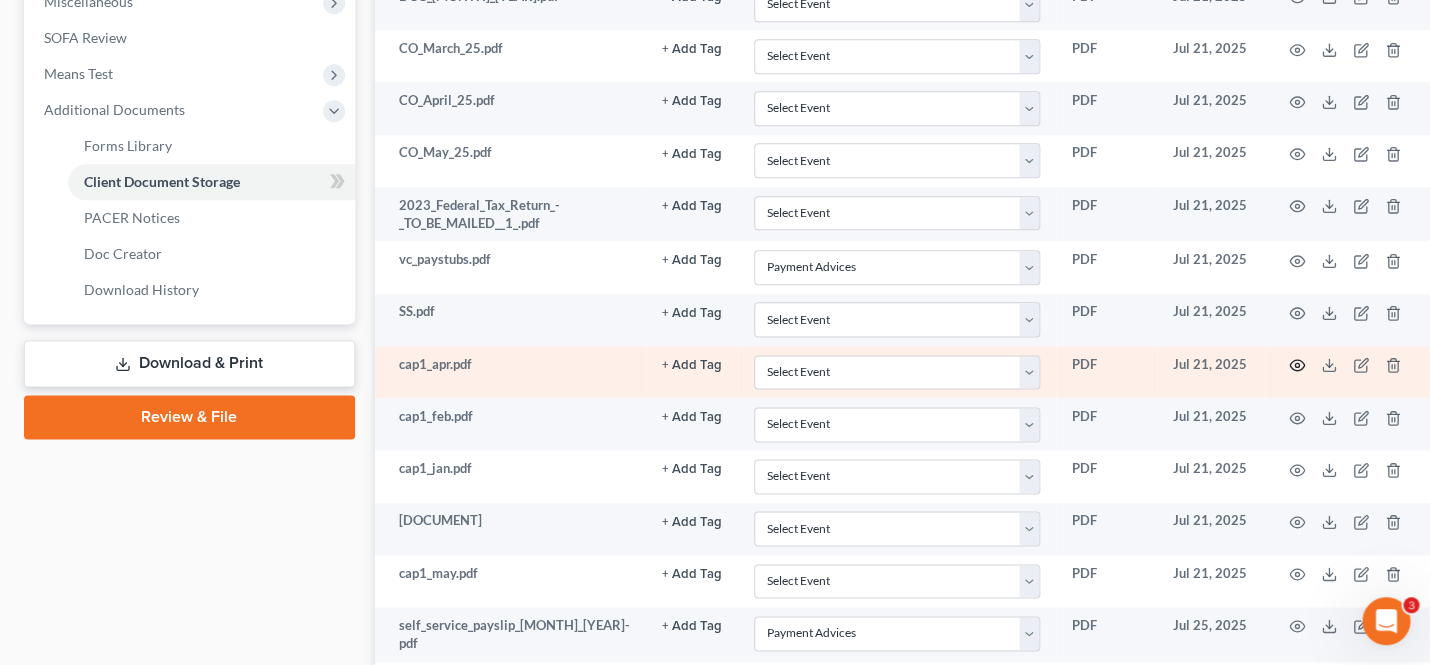 click 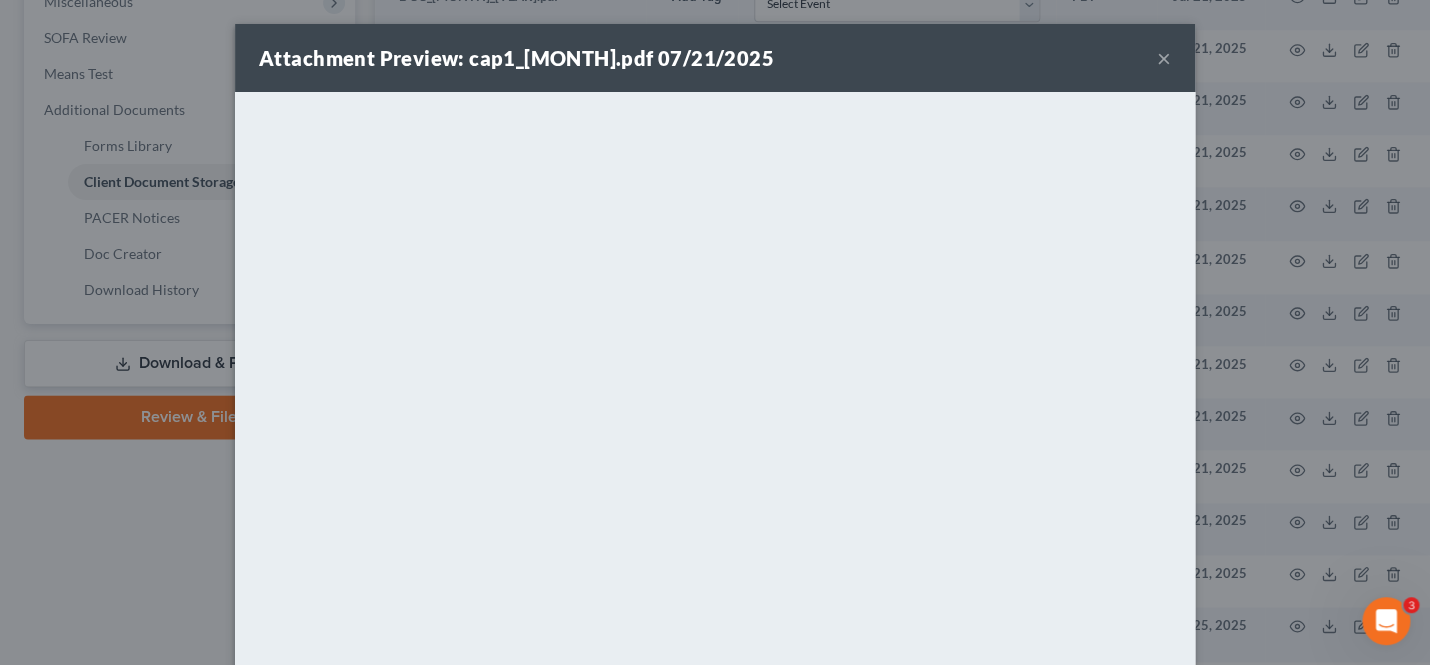 click on "×" at bounding box center (1164, 58) 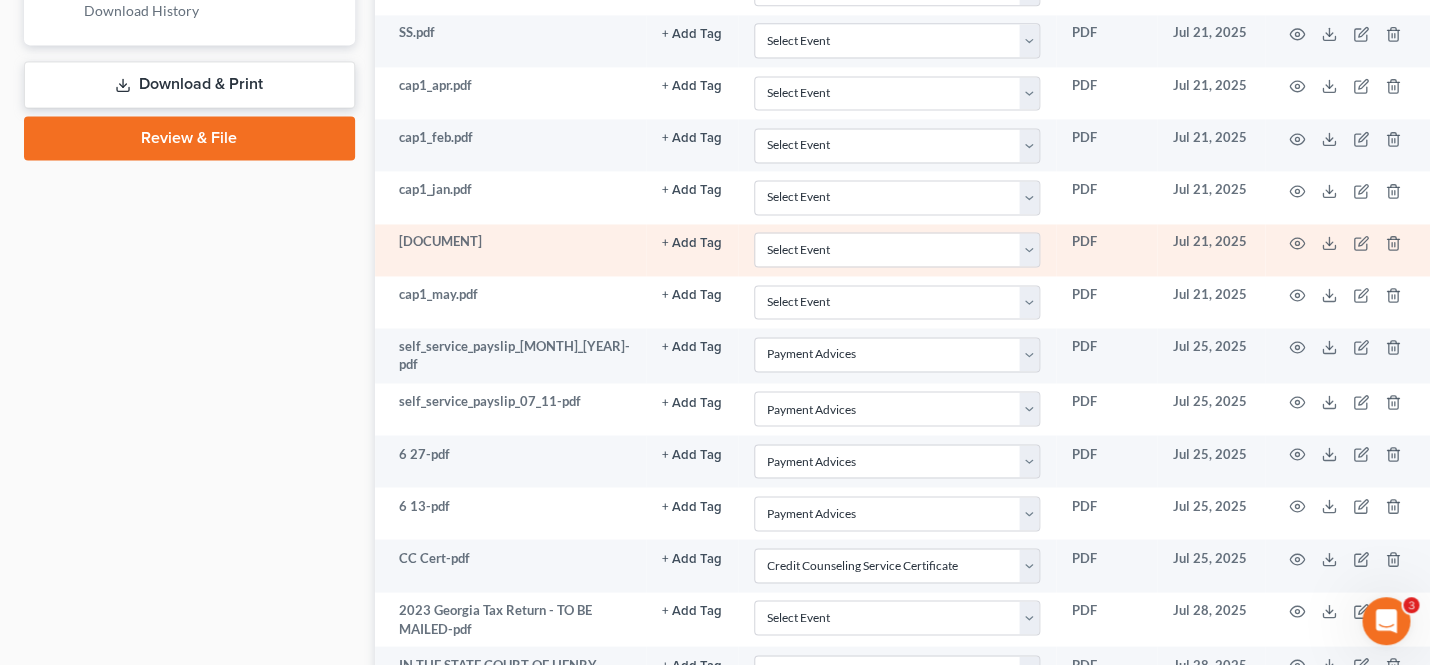 scroll, scrollTop: 1044, scrollLeft: 0, axis: vertical 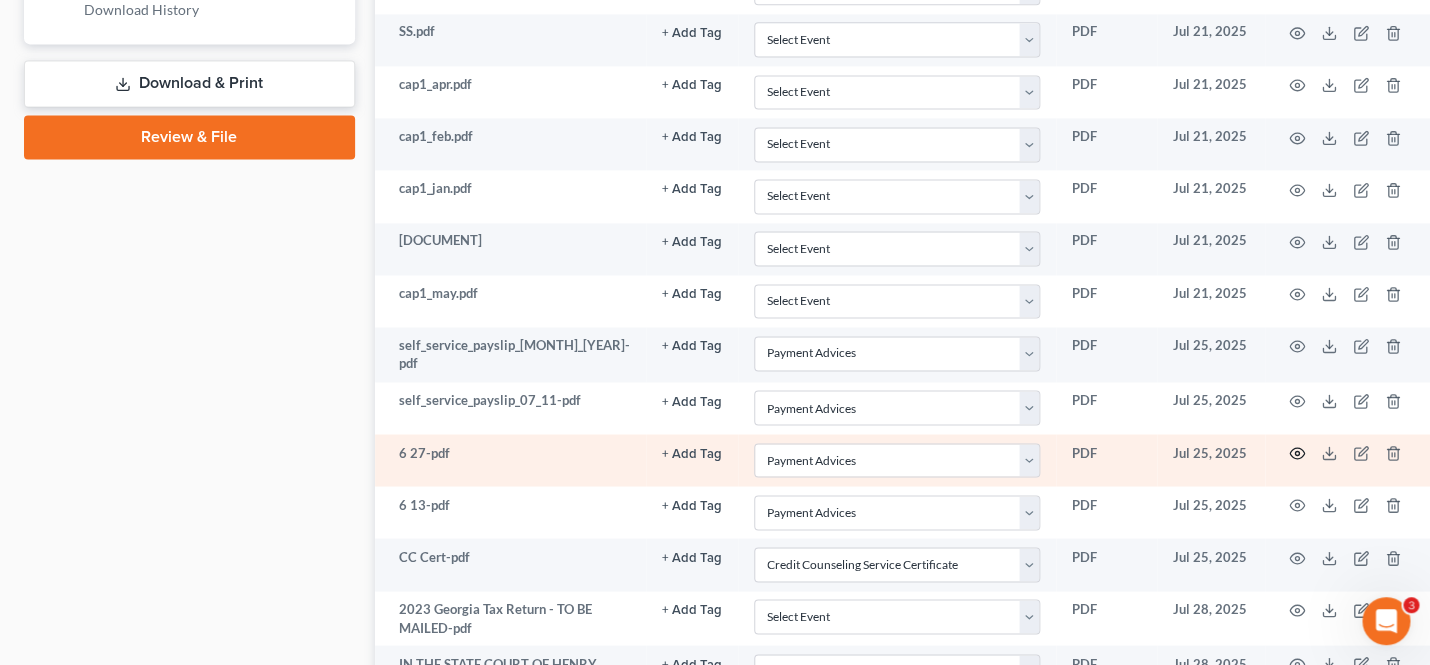 click 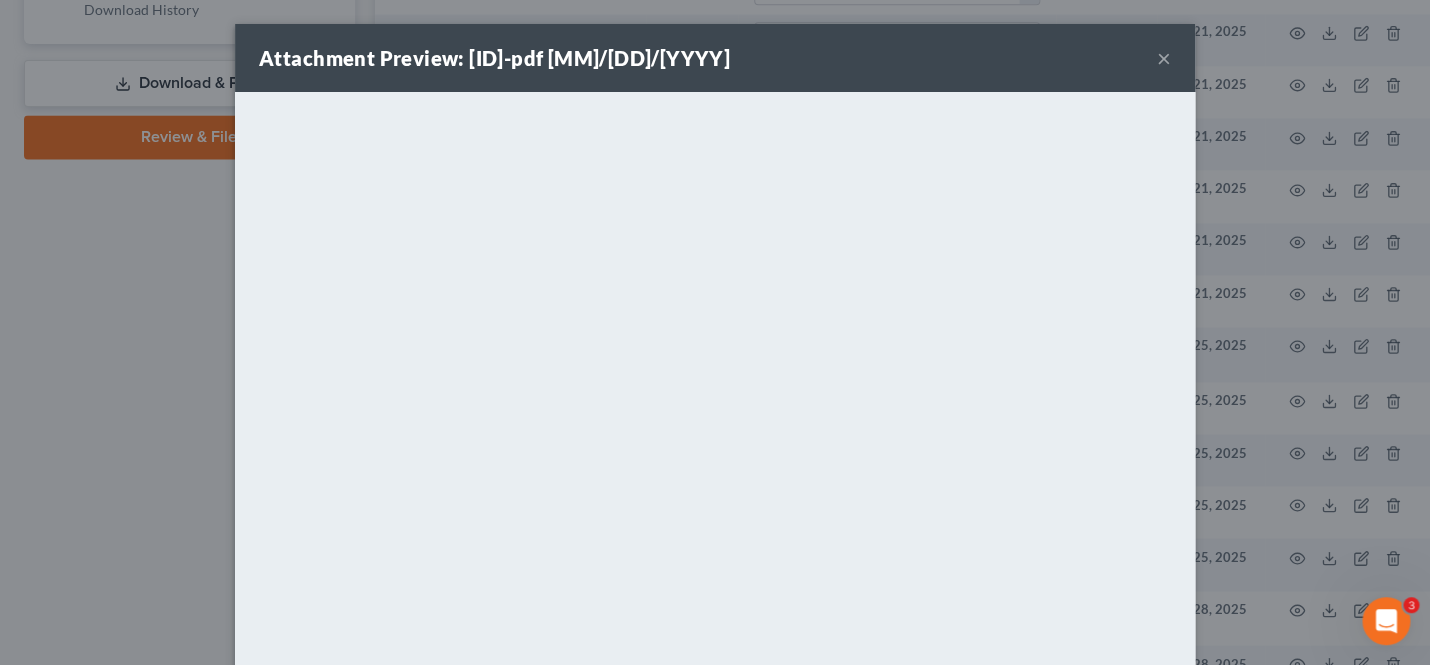 click on "×" at bounding box center [1164, 58] 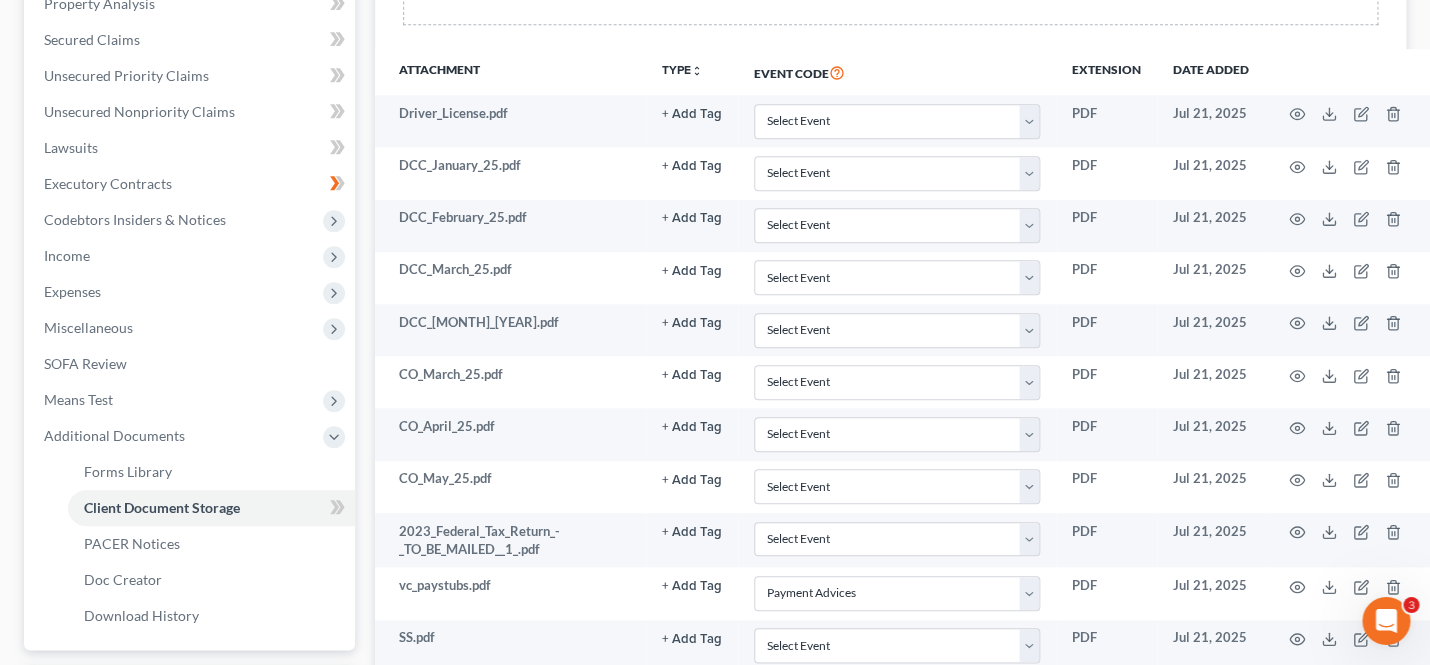 scroll, scrollTop: 431, scrollLeft: 0, axis: vertical 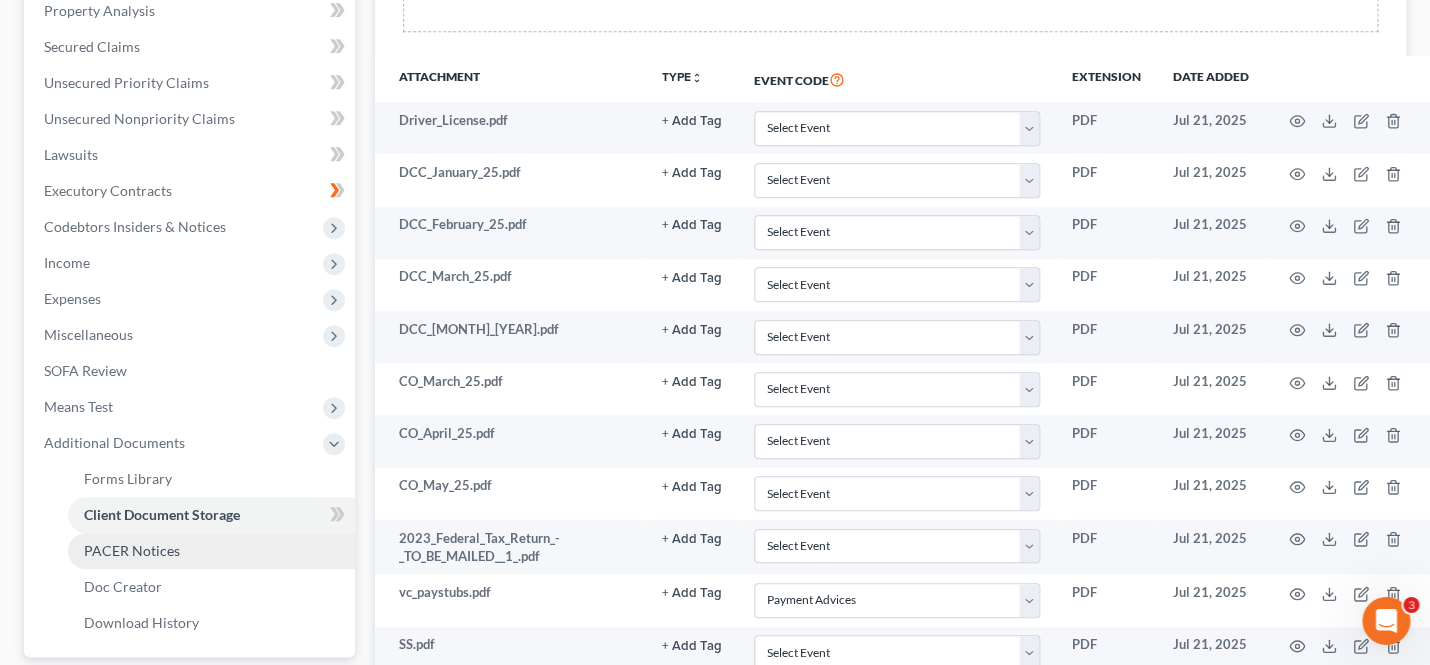 click on "PACER Notices" at bounding box center [211, 551] 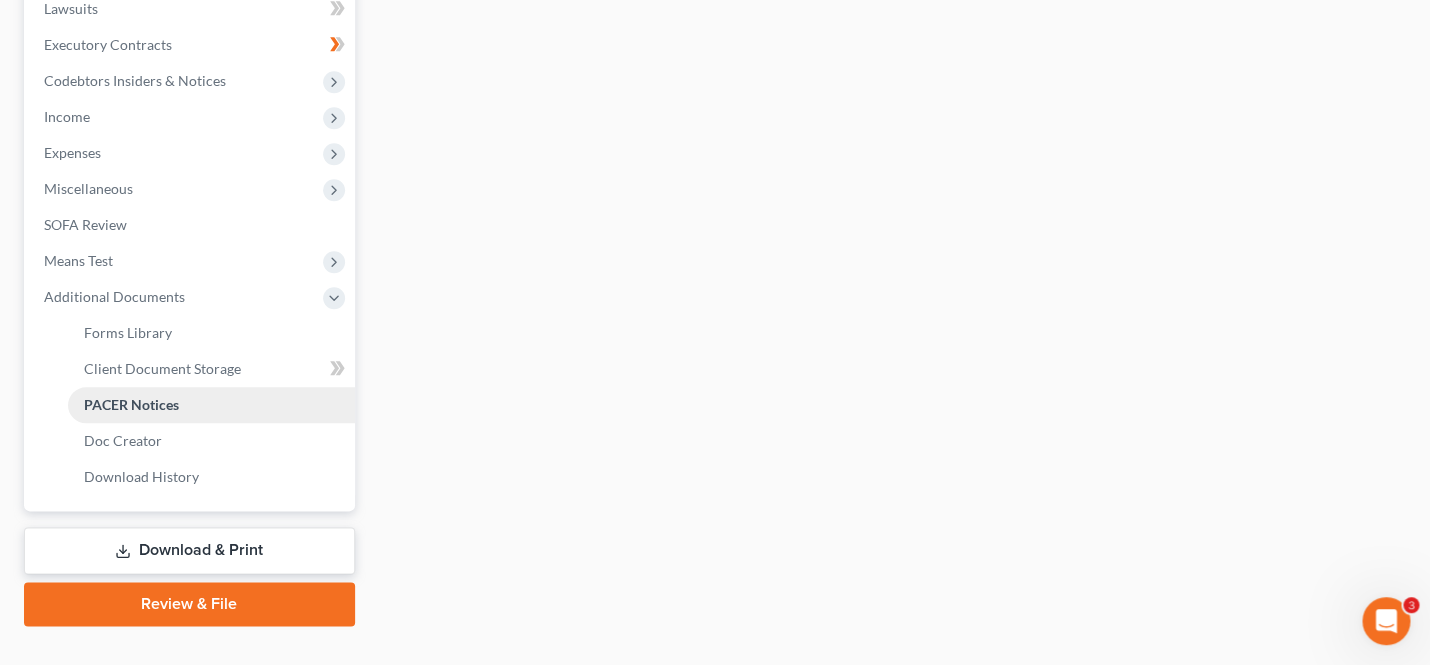 scroll, scrollTop: 603, scrollLeft: 0, axis: vertical 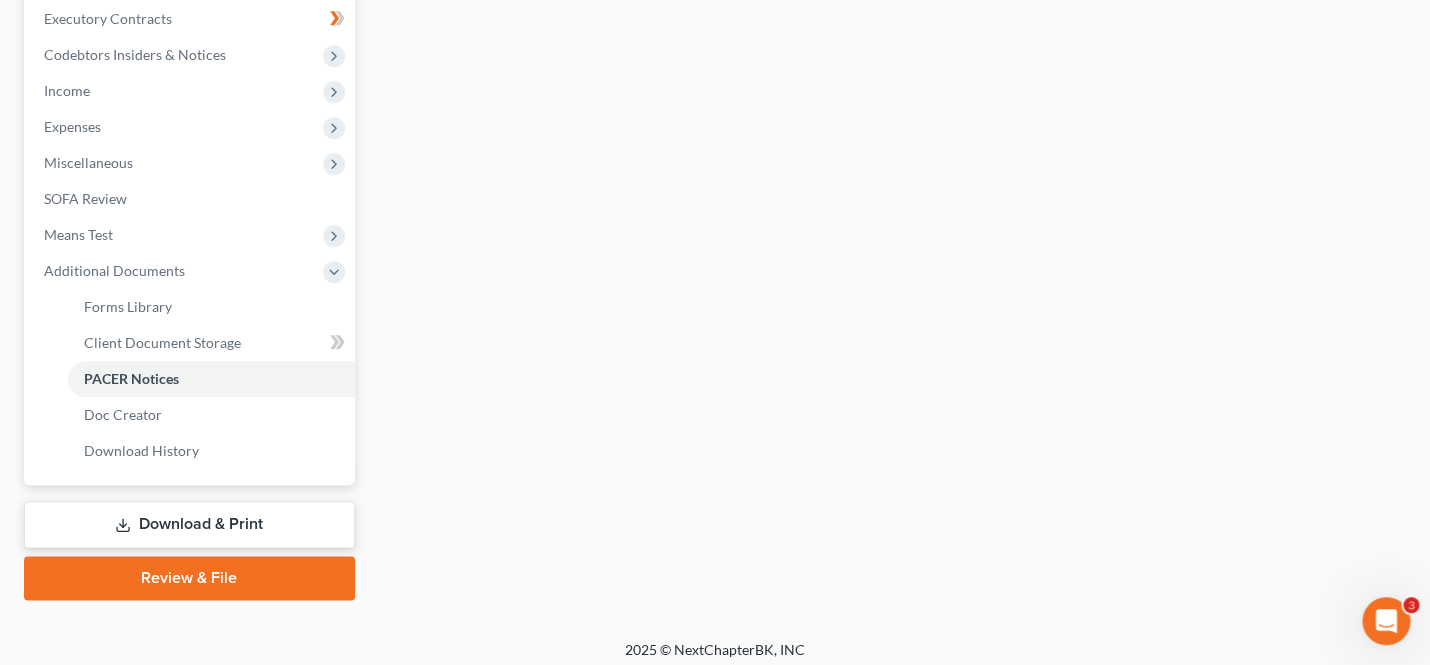click on "Case Dashboard
Payments
Invoices
Payments
Payments
Credit Report
Client Profile
Home" at bounding box center [189, 37] 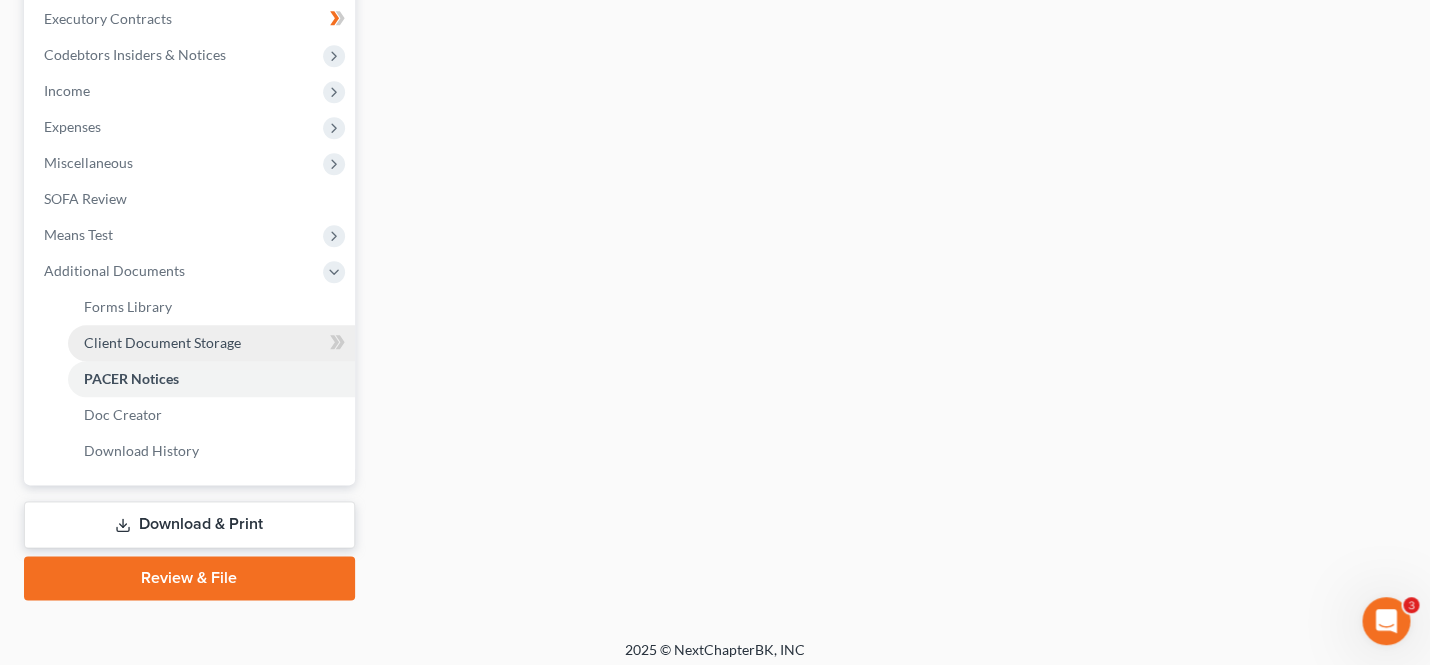 click on "Client Document Storage" at bounding box center [162, 342] 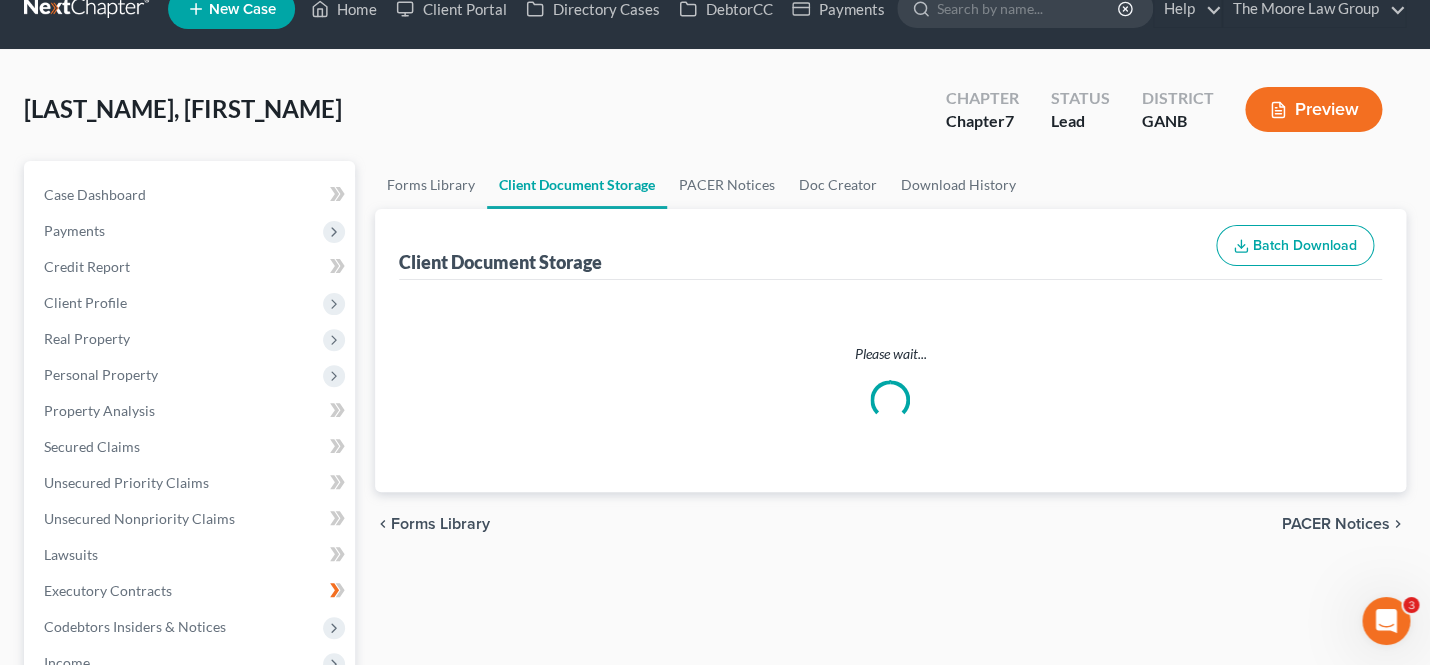 select on "35" 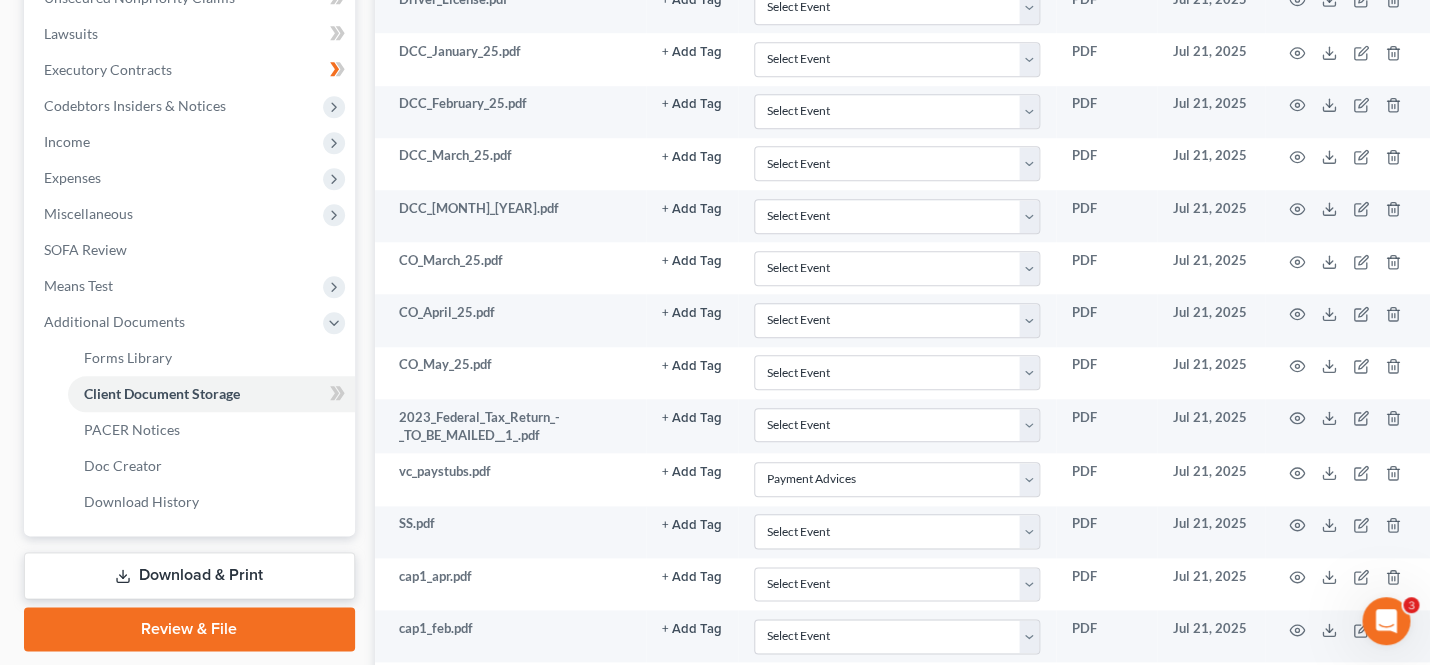 scroll, scrollTop: 553, scrollLeft: 0, axis: vertical 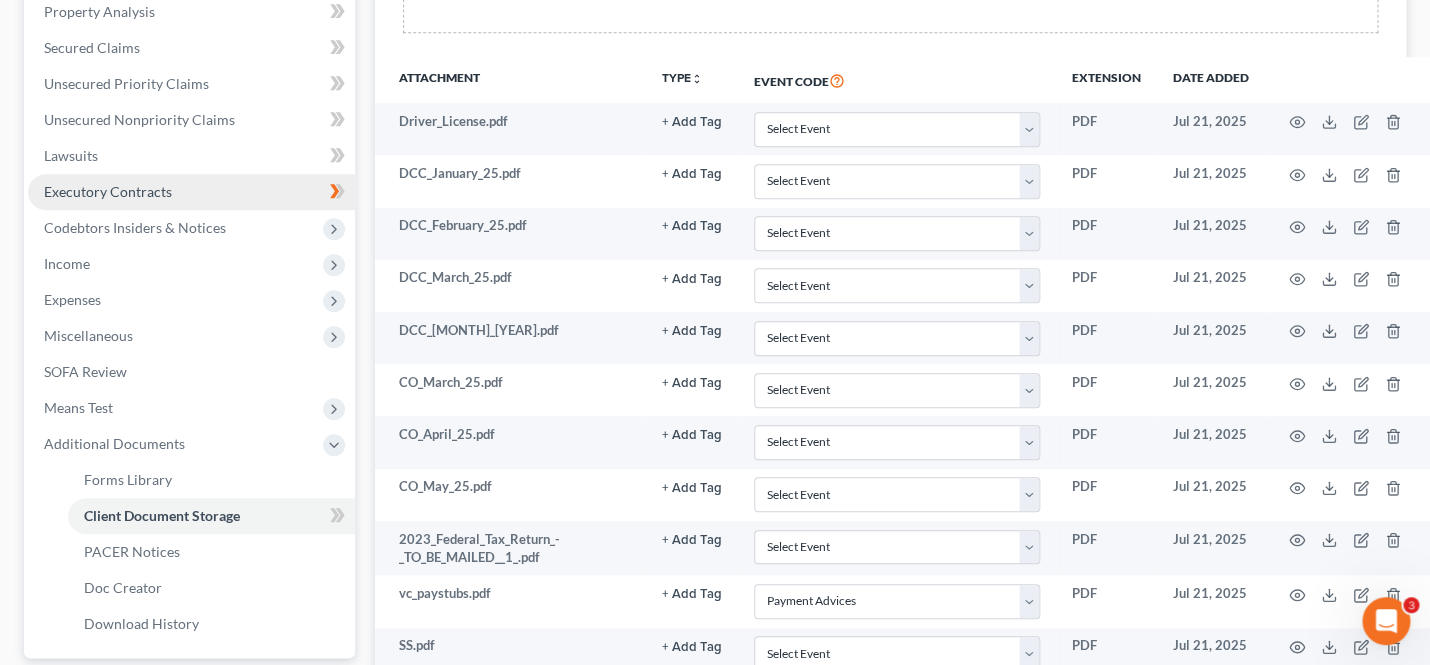click on "Executory Contracts" at bounding box center (191, 192) 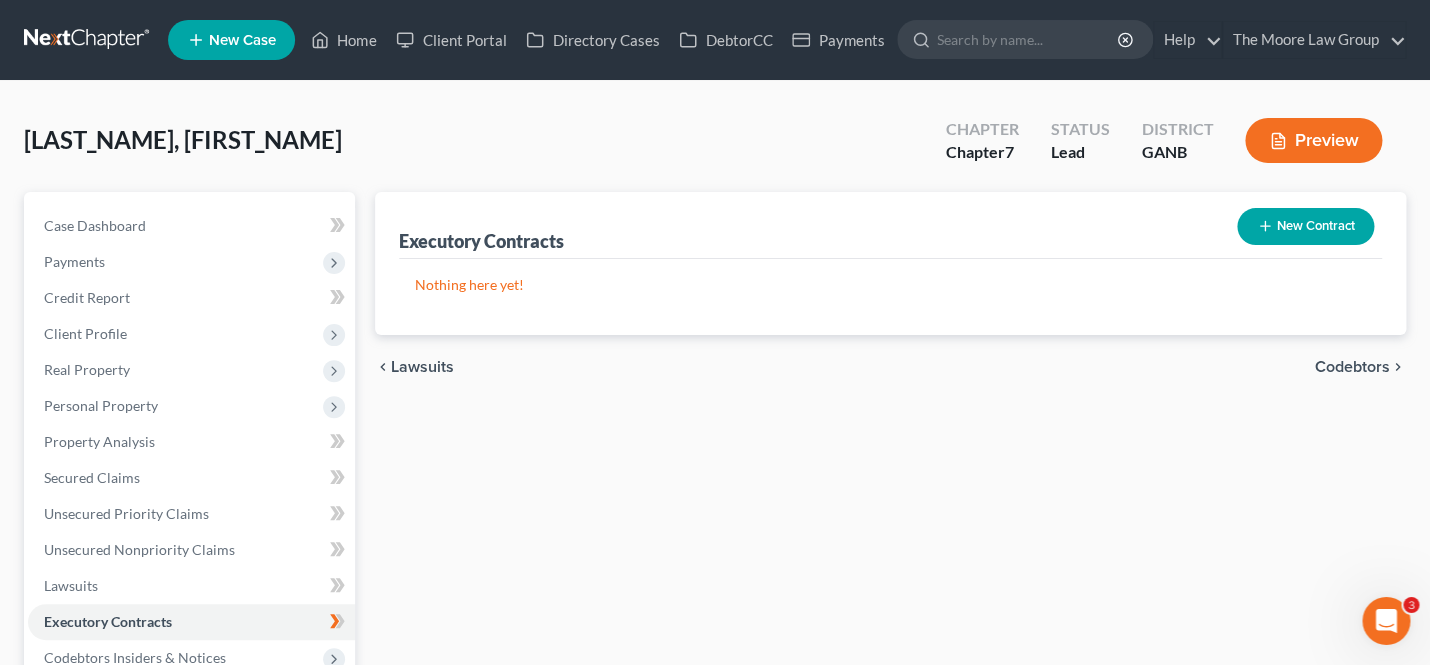 scroll, scrollTop: 0, scrollLeft: 0, axis: both 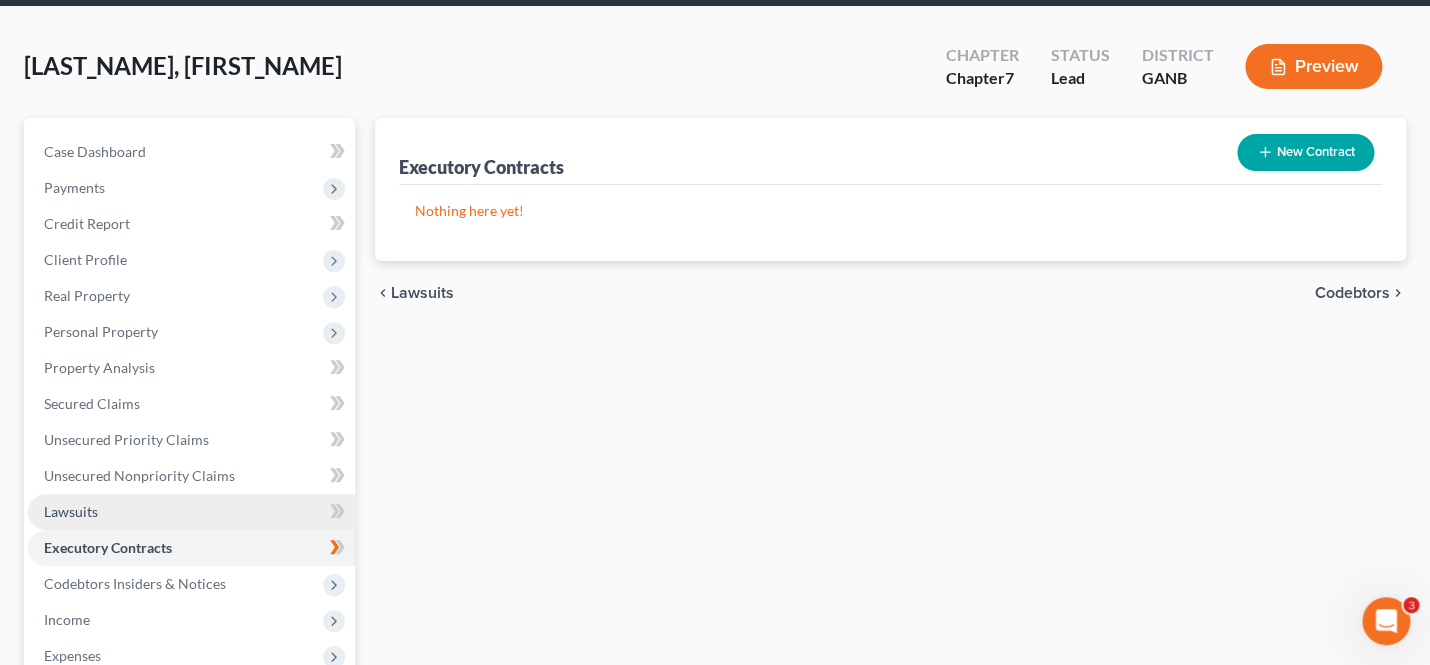 click on "Lawsuits" at bounding box center (191, 512) 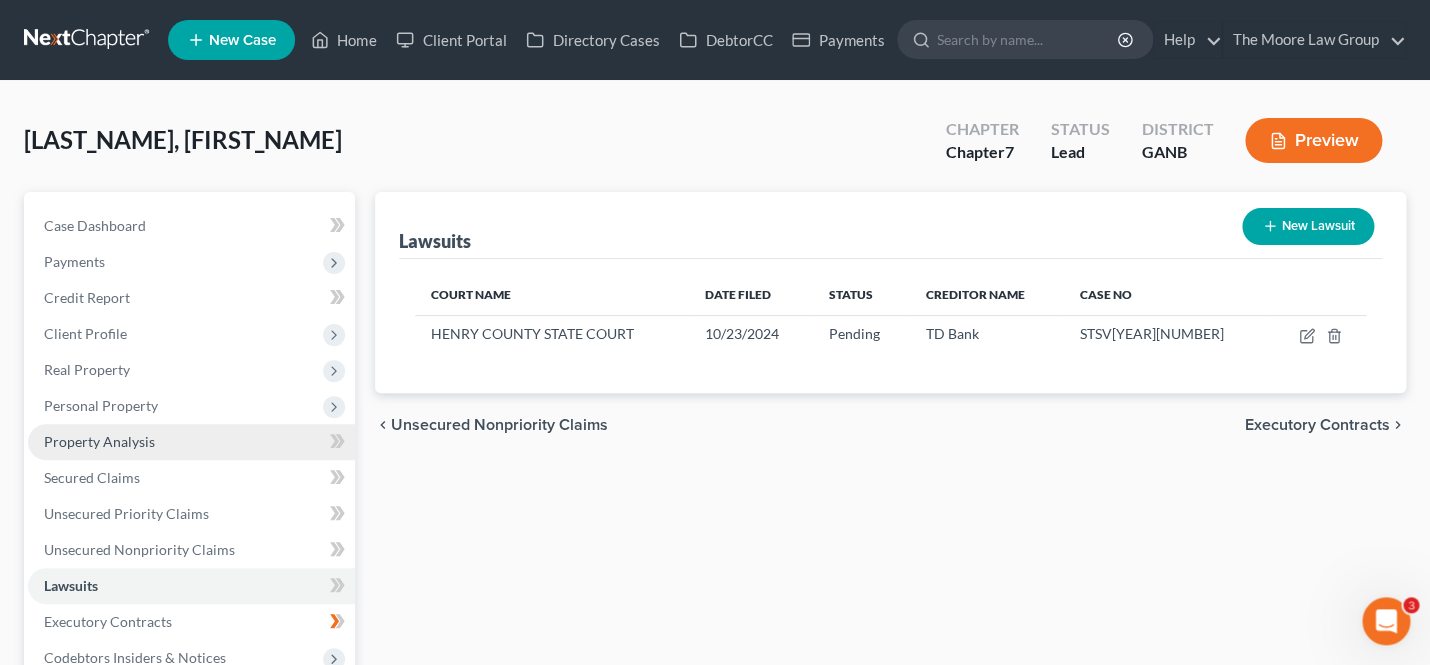 scroll, scrollTop: 0, scrollLeft: 0, axis: both 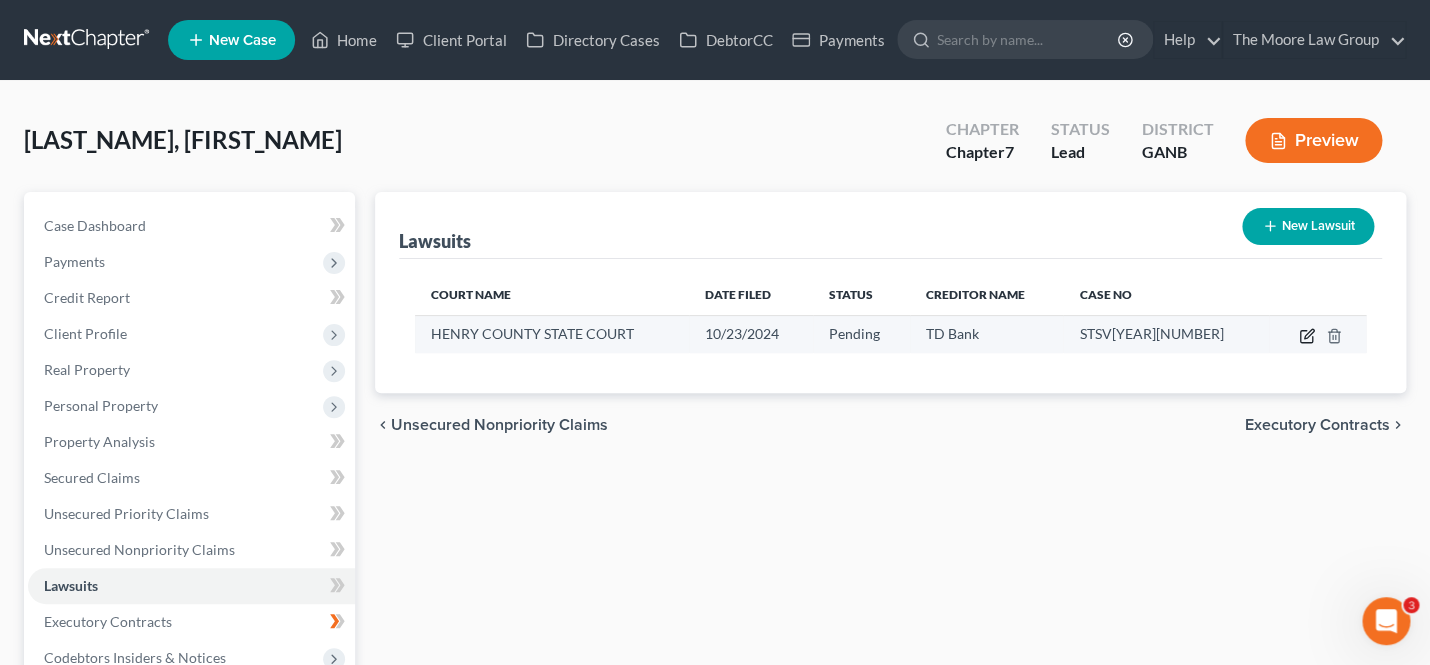 click 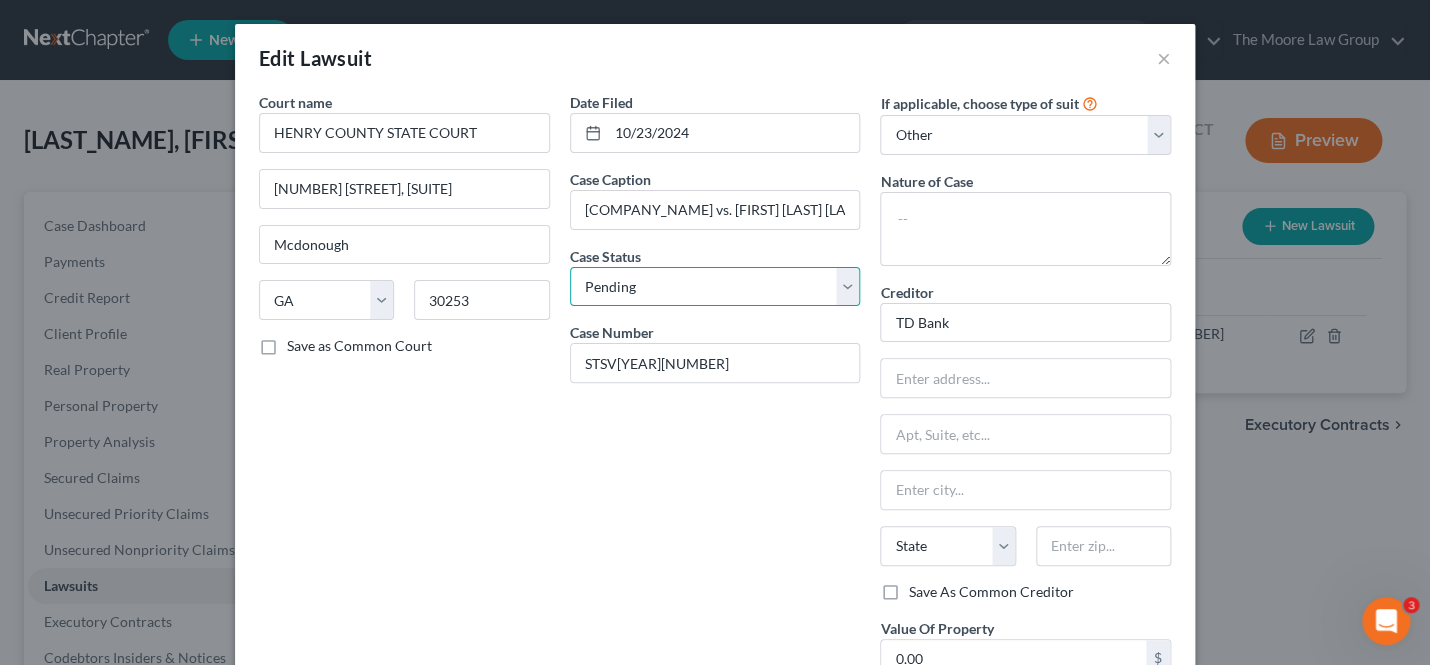 select on "2" 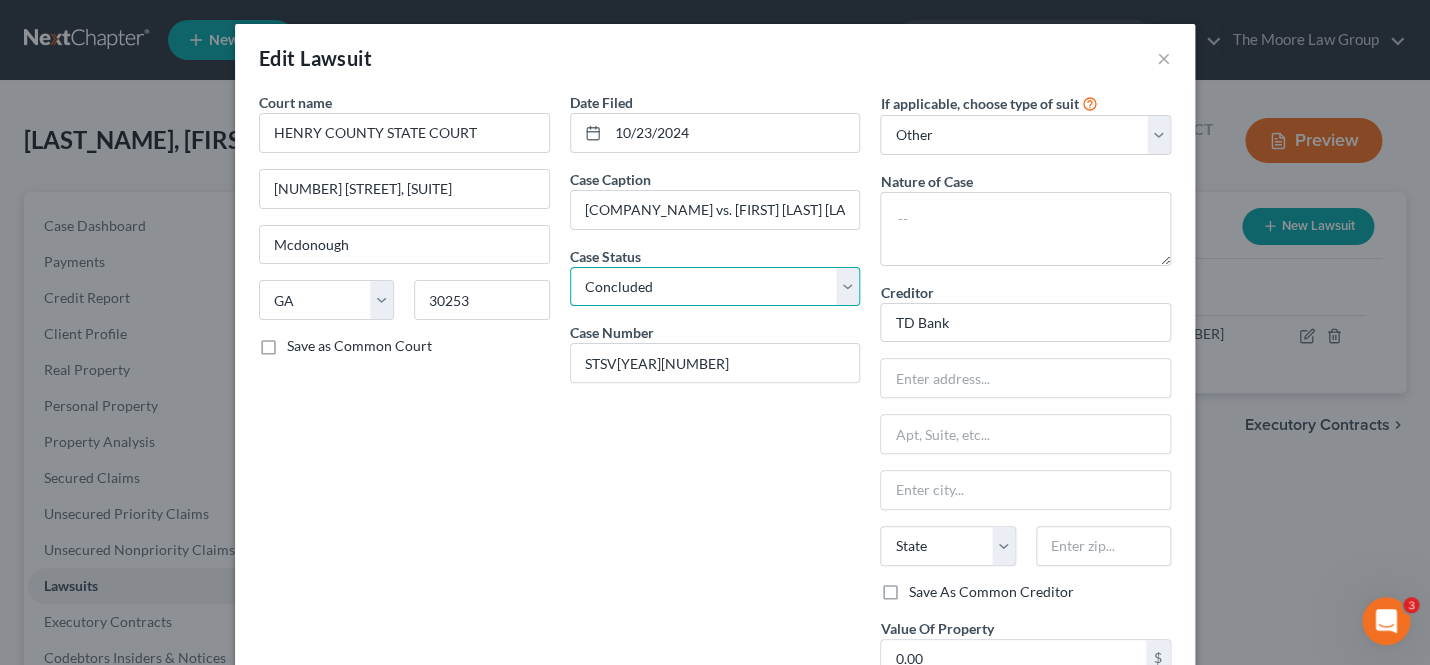 click on "Concluded" at bounding box center (0, 0) 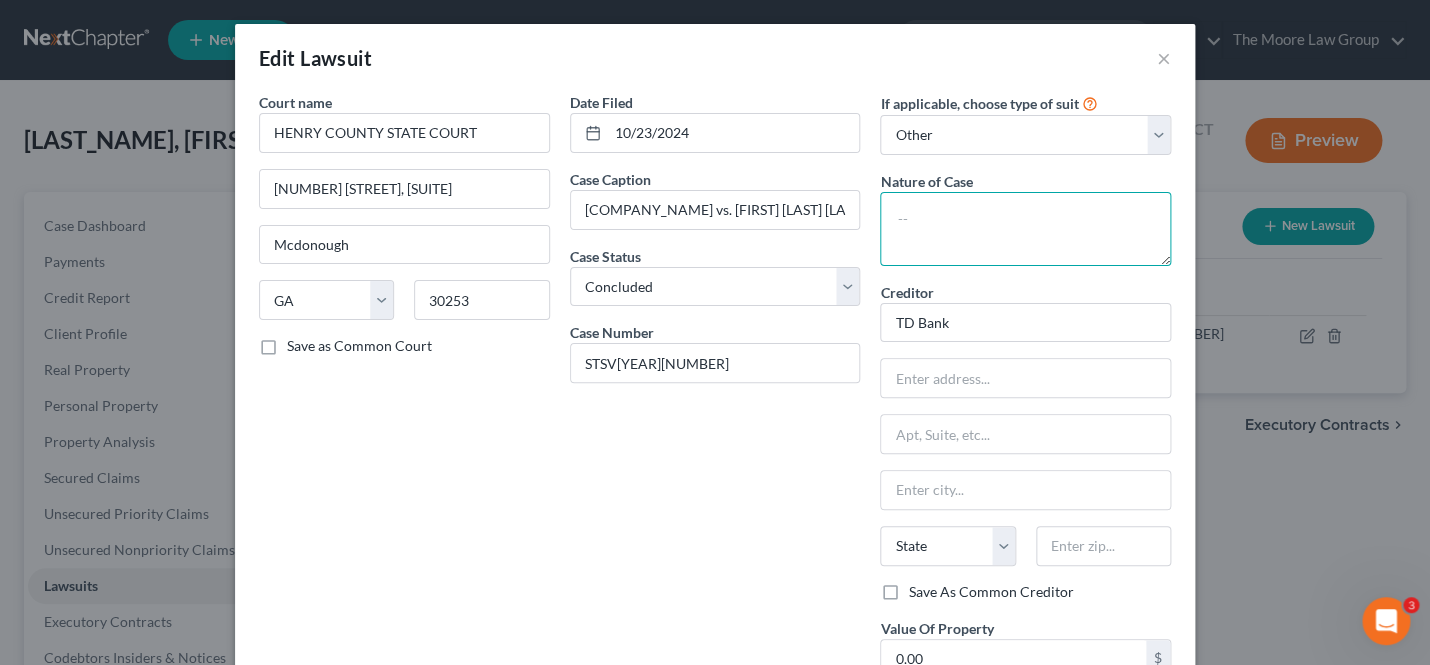 click at bounding box center (1025, 229) 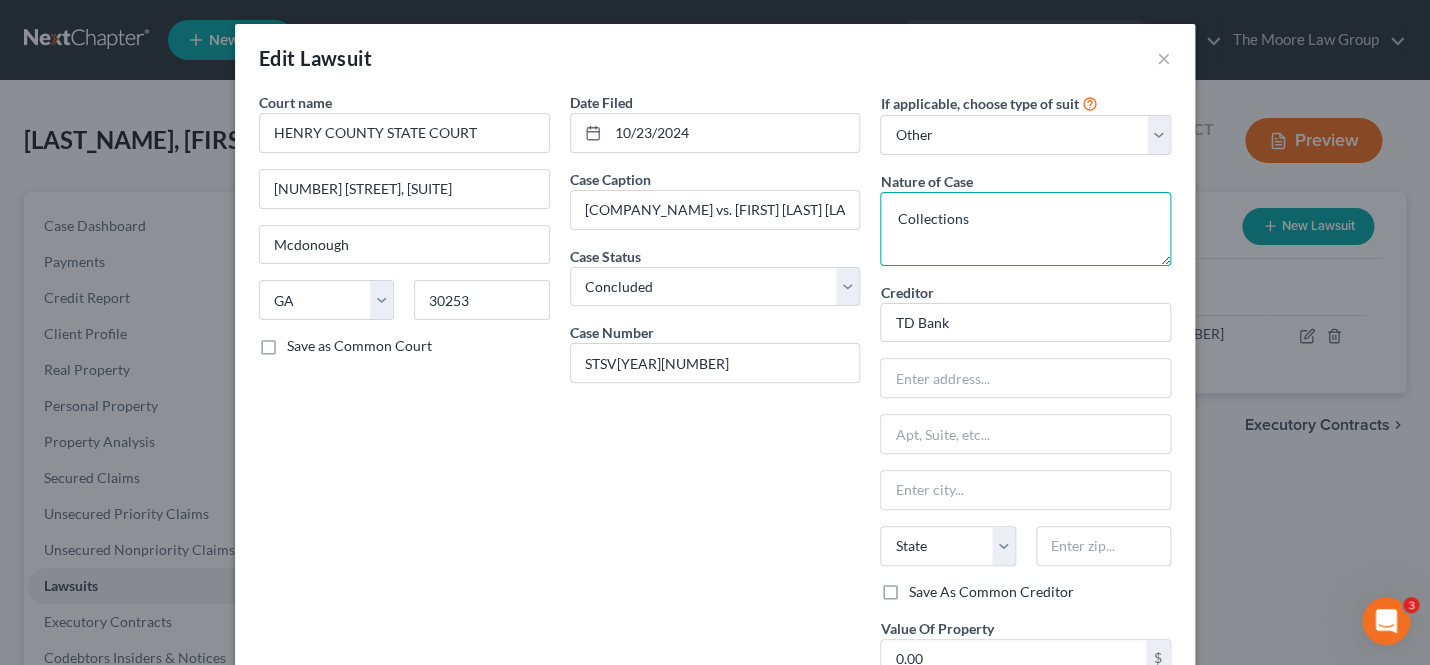 type on "Collections" 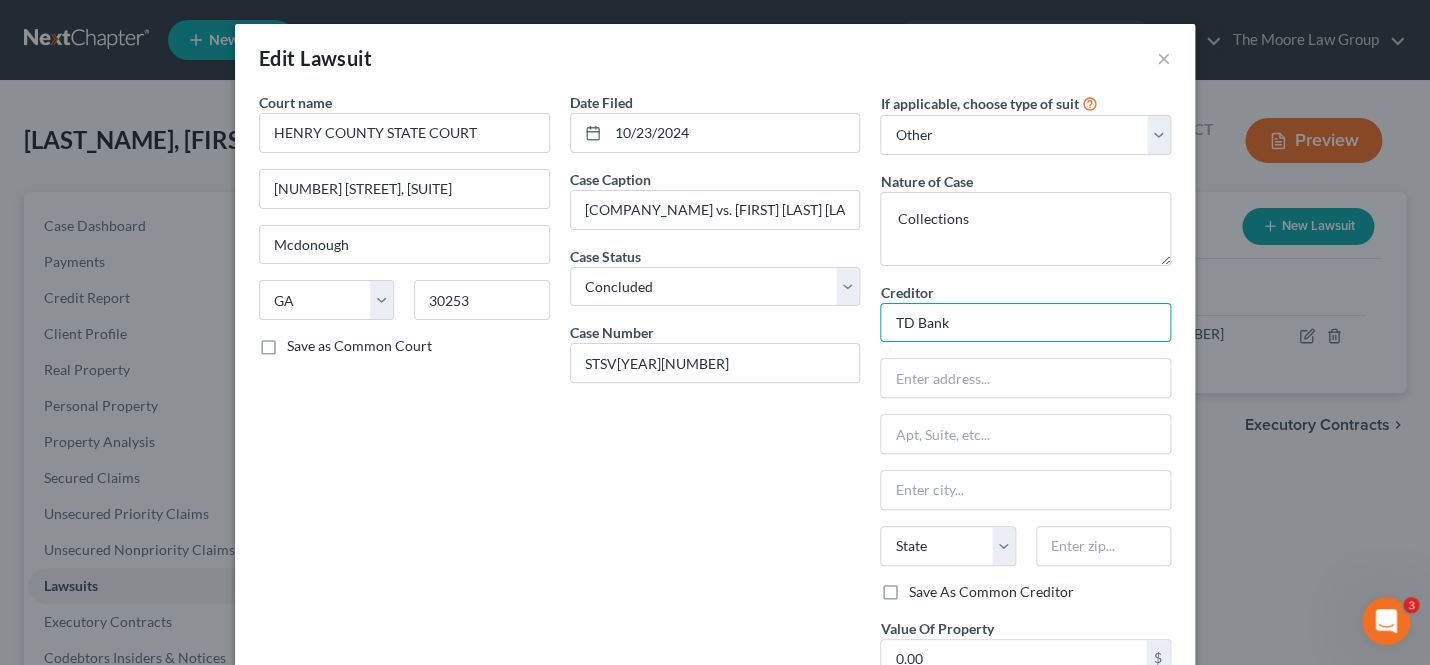 click on "TD Bank" at bounding box center [1025, 323] 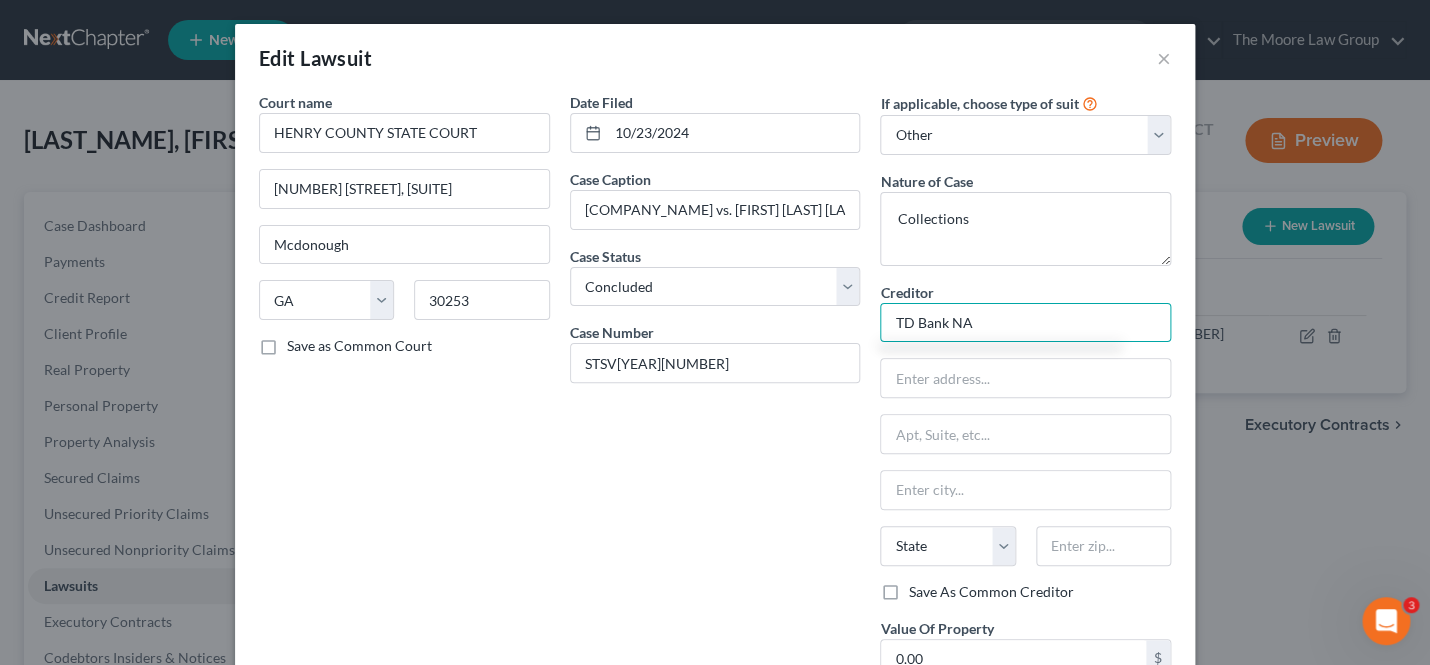 type on "TD Bank NA" 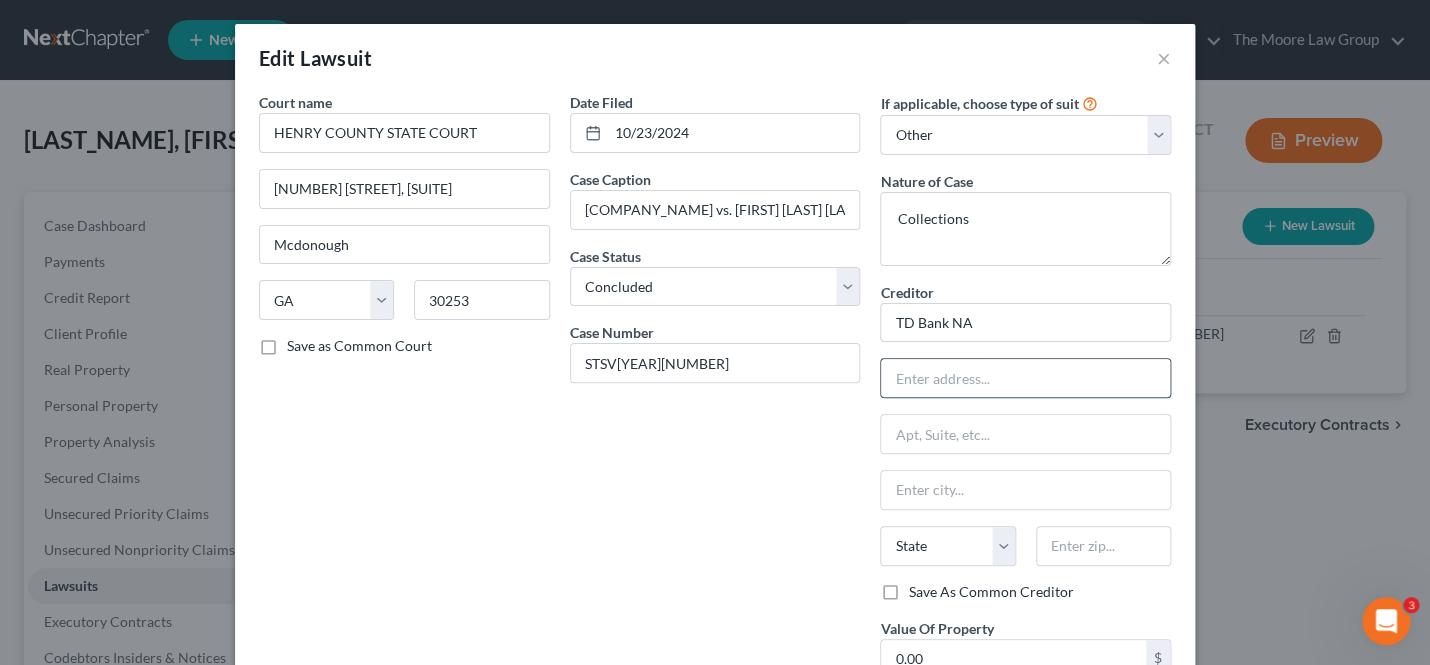 click at bounding box center [1025, 378] 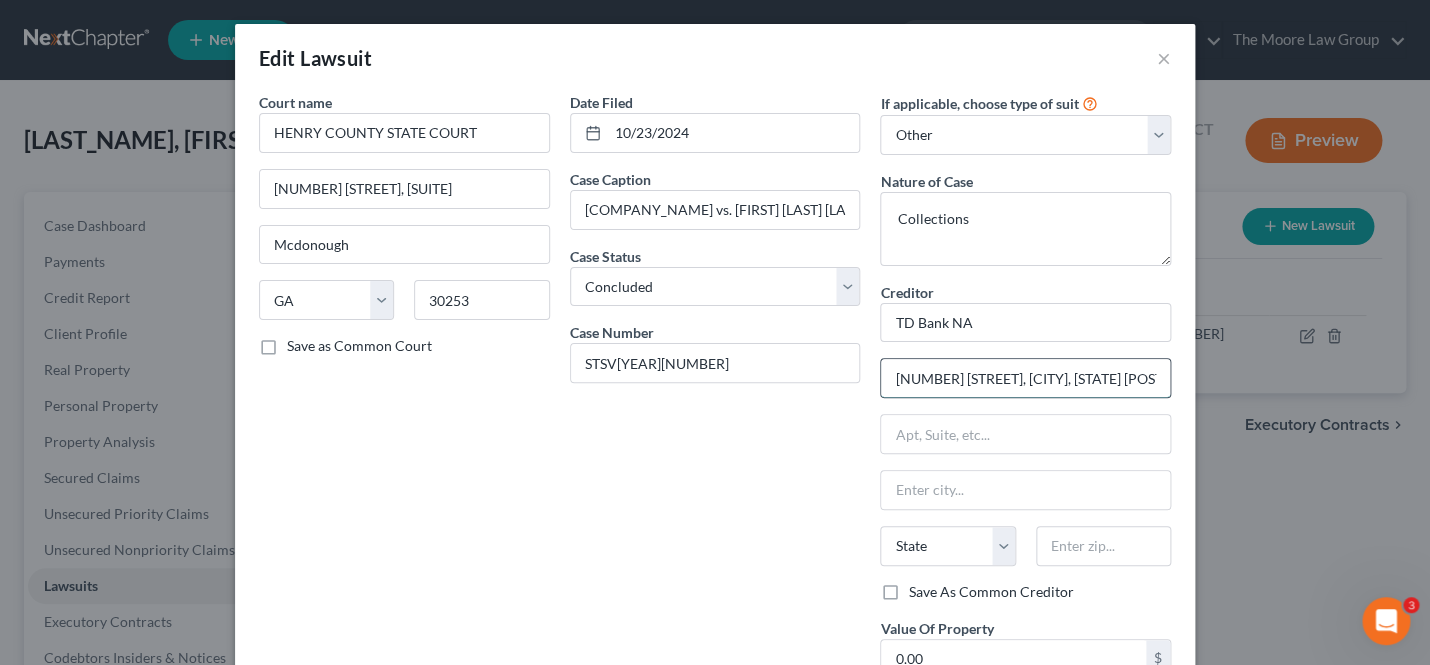 scroll, scrollTop: 0, scrollLeft: 18, axis: horizontal 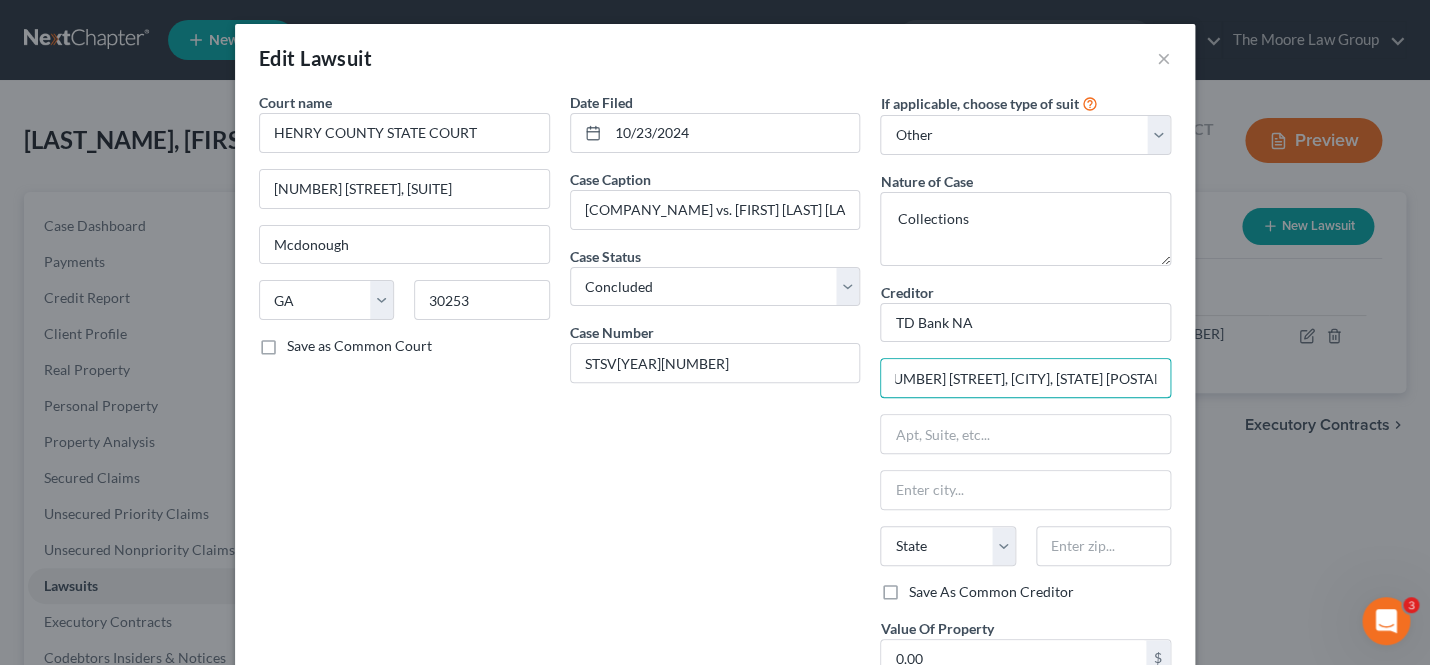 drag, startPoint x: 1019, startPoint y: 379, endPoint x: 1228, endPoint y: 378, distance: 209.0024 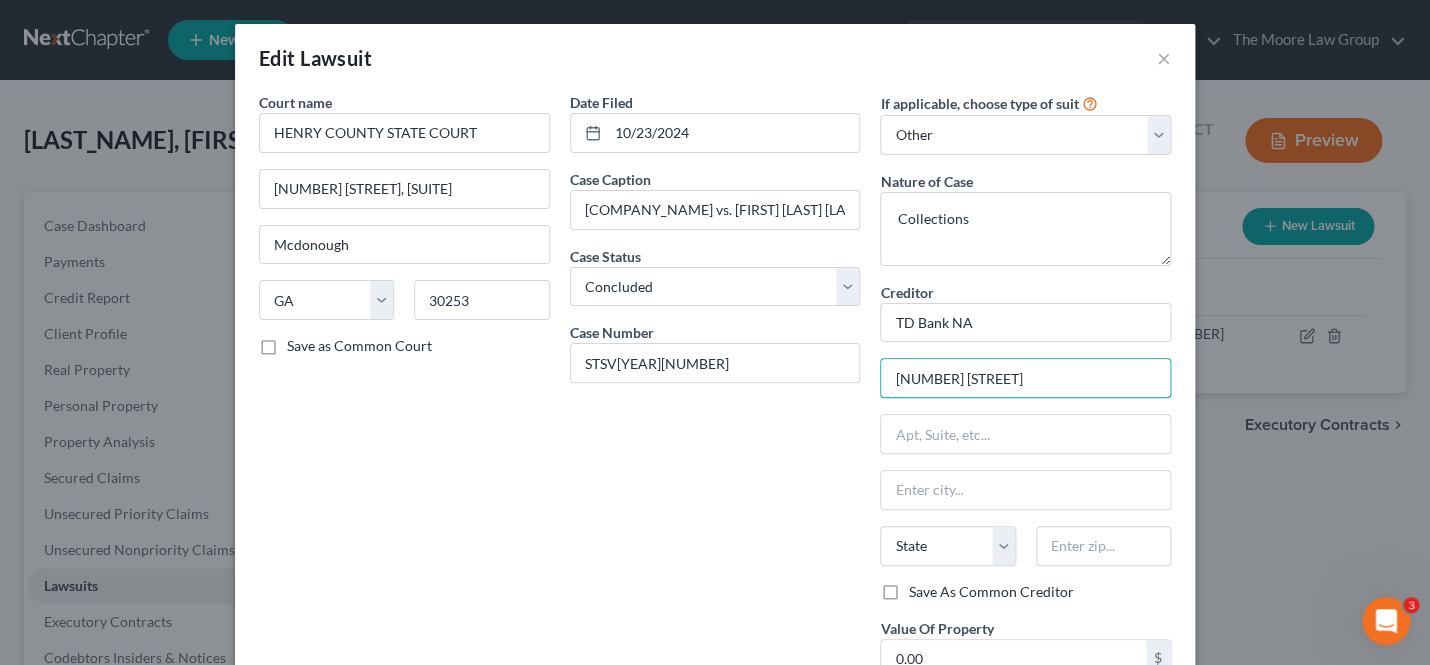 scroll, scrollTop: 0, scrollLeft: 0, axis: both 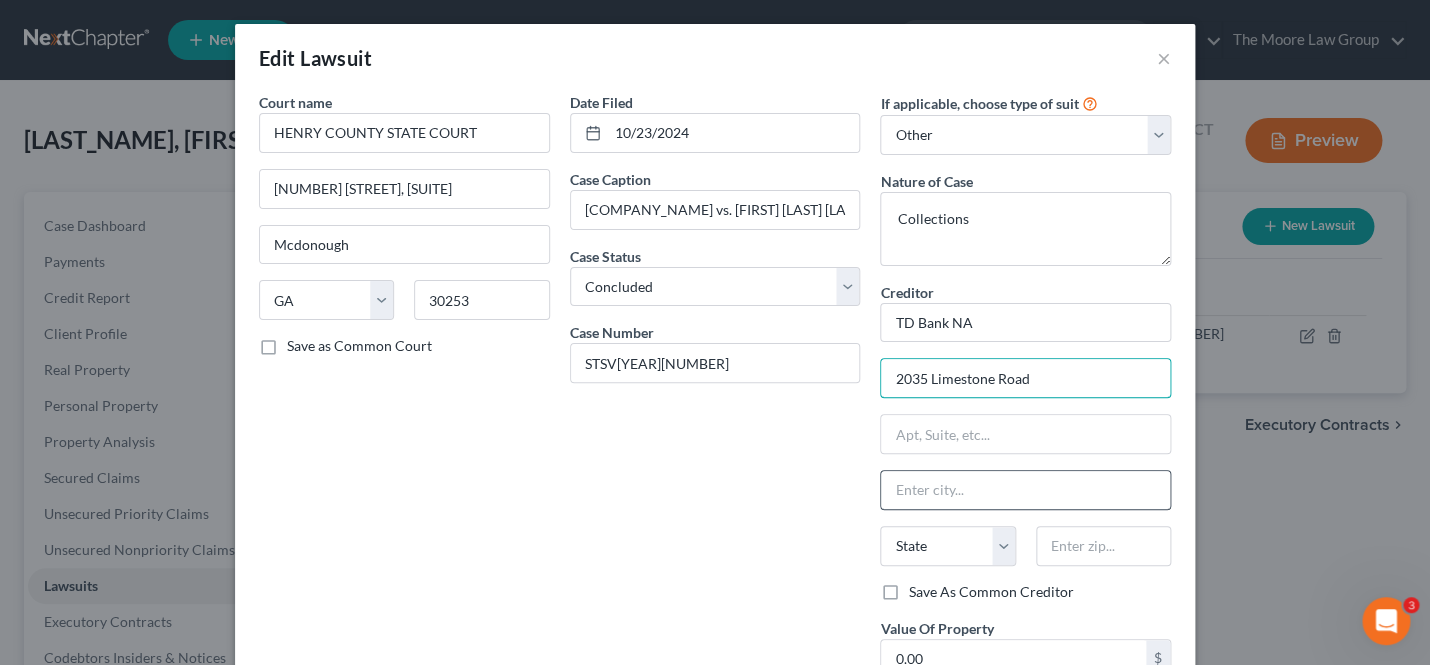 type on "2035 Limestone Road" 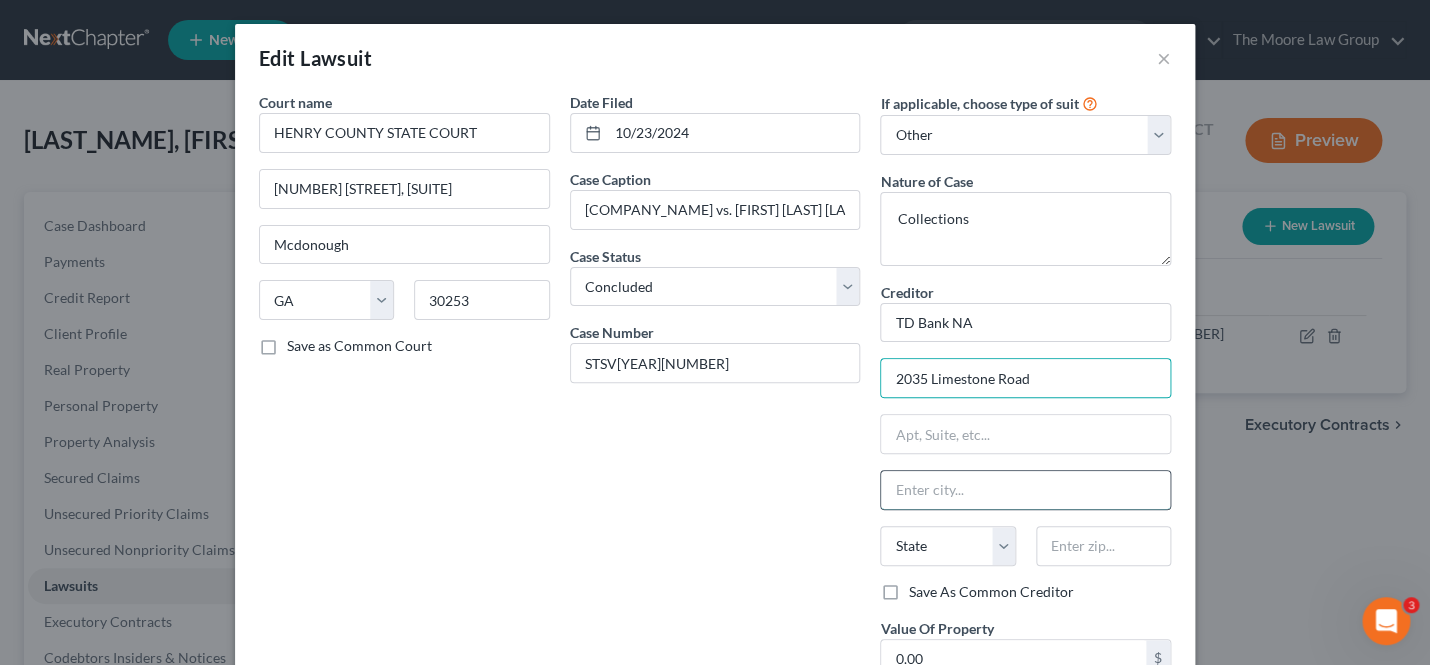 click at bounding box center [1025, 490] 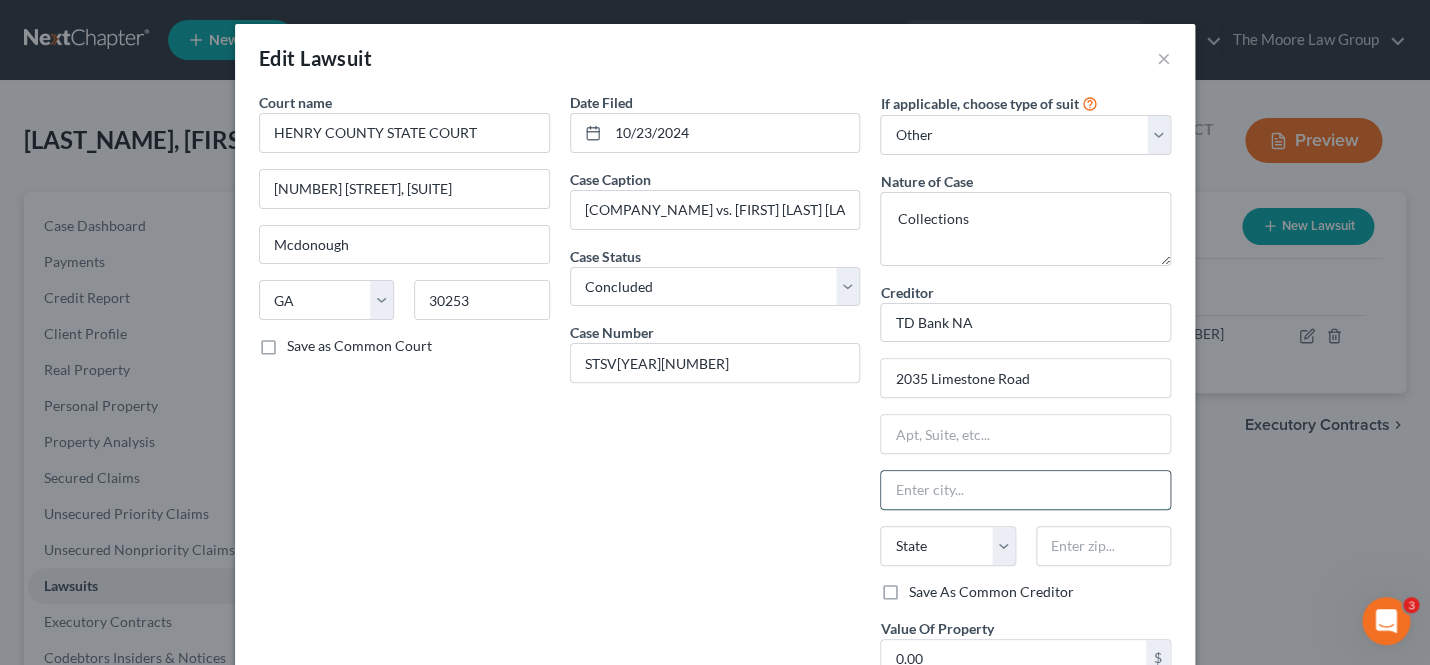 paste on "[CITY], [STATE] [POSTAL CODE]" 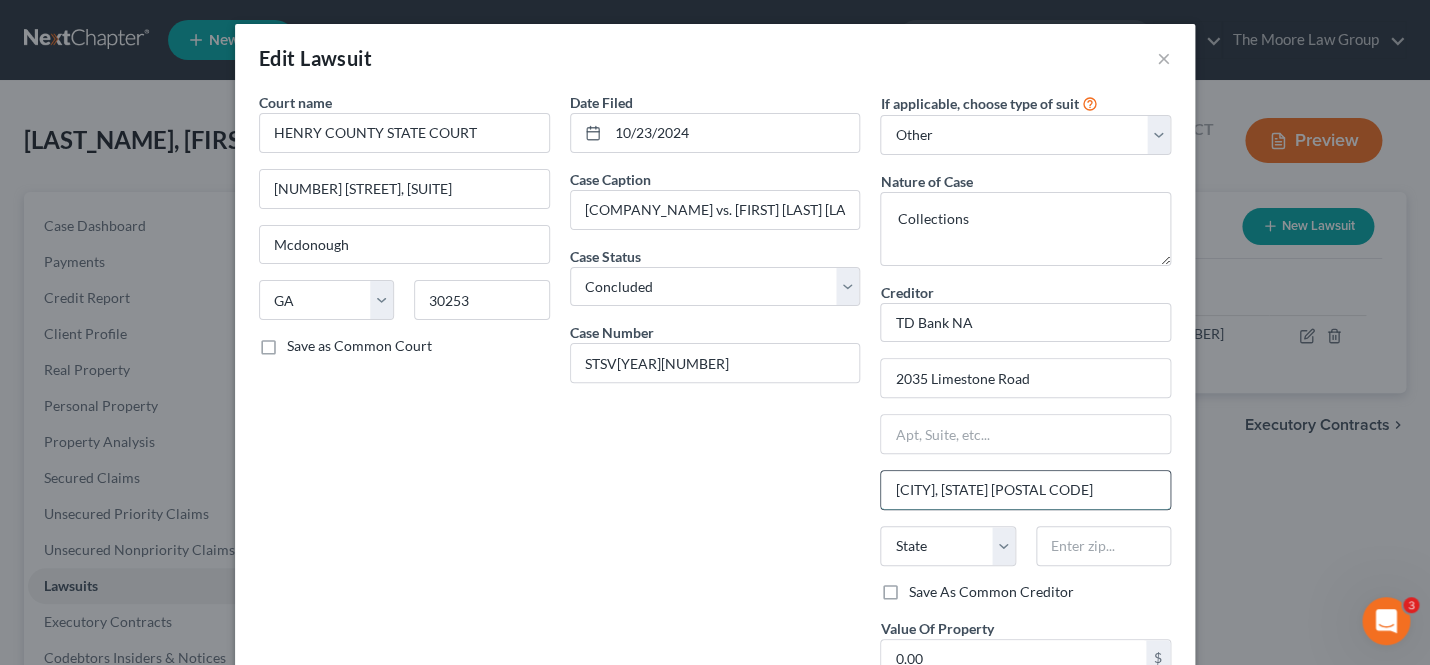 drag, startPoint x: 972, startPoint y: 493, endPoint x: 1052, endPoint y: 496, distance: 80.05623 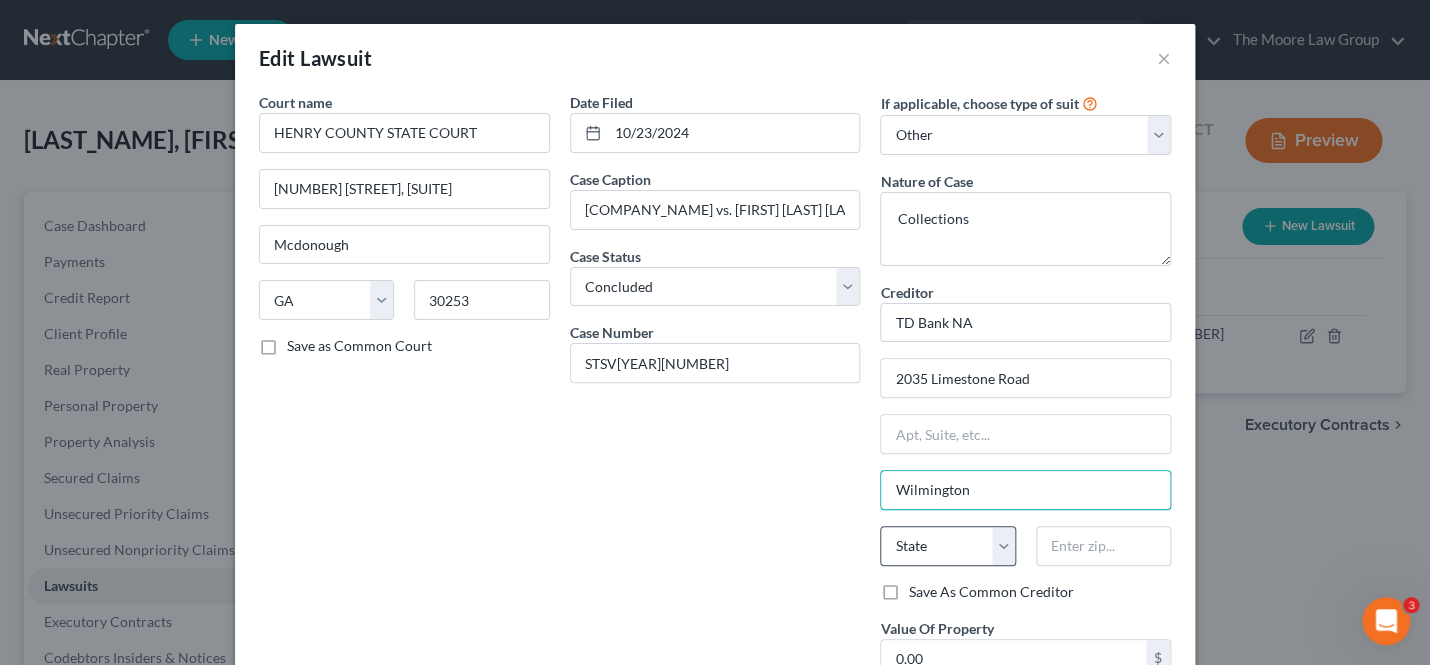 type on "Wilmington" 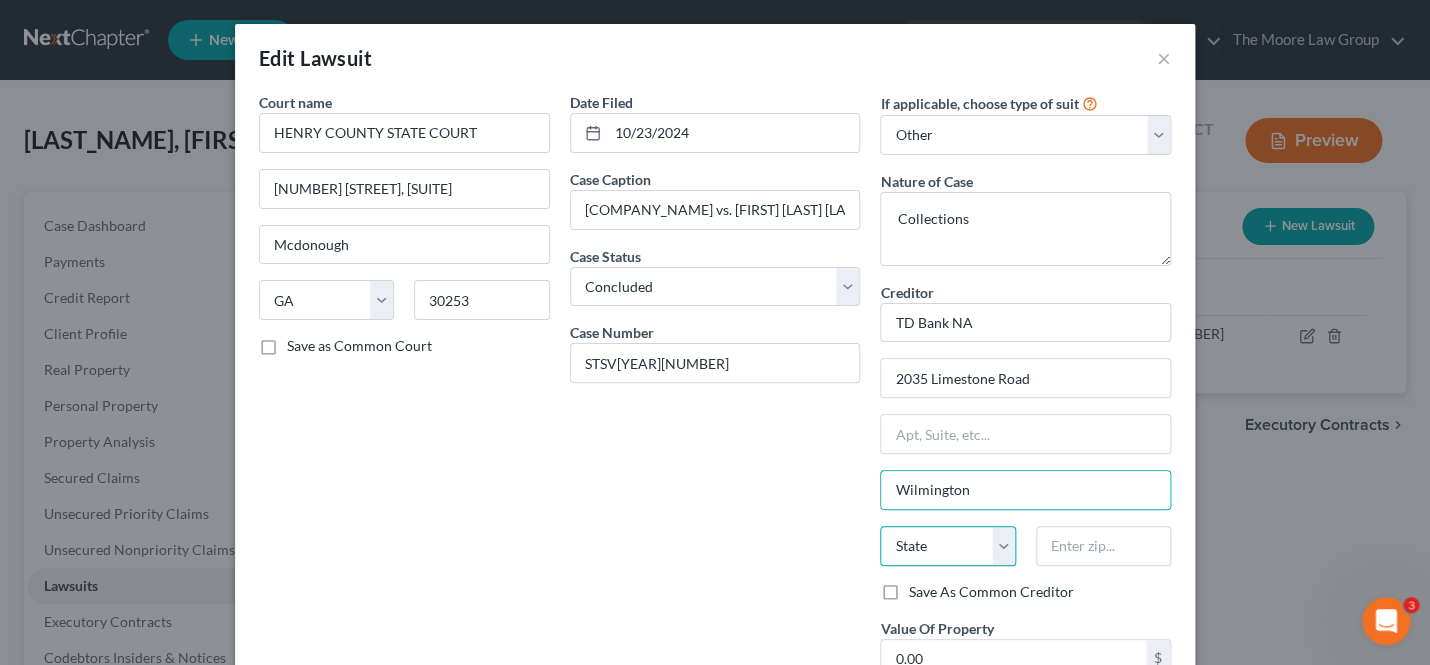 click on "State AL AK AR AZ CA CO CT DE DC FL GA GU HI ID IL IN IA KS KY LA ME MD MA MI MN MS MO MT NC ND NE NV NH NJ NM NY OH OK OR PA PR RI SC SD TN TX UT VI VA VT WA WV WI WY" at bounding box center [947, 546] 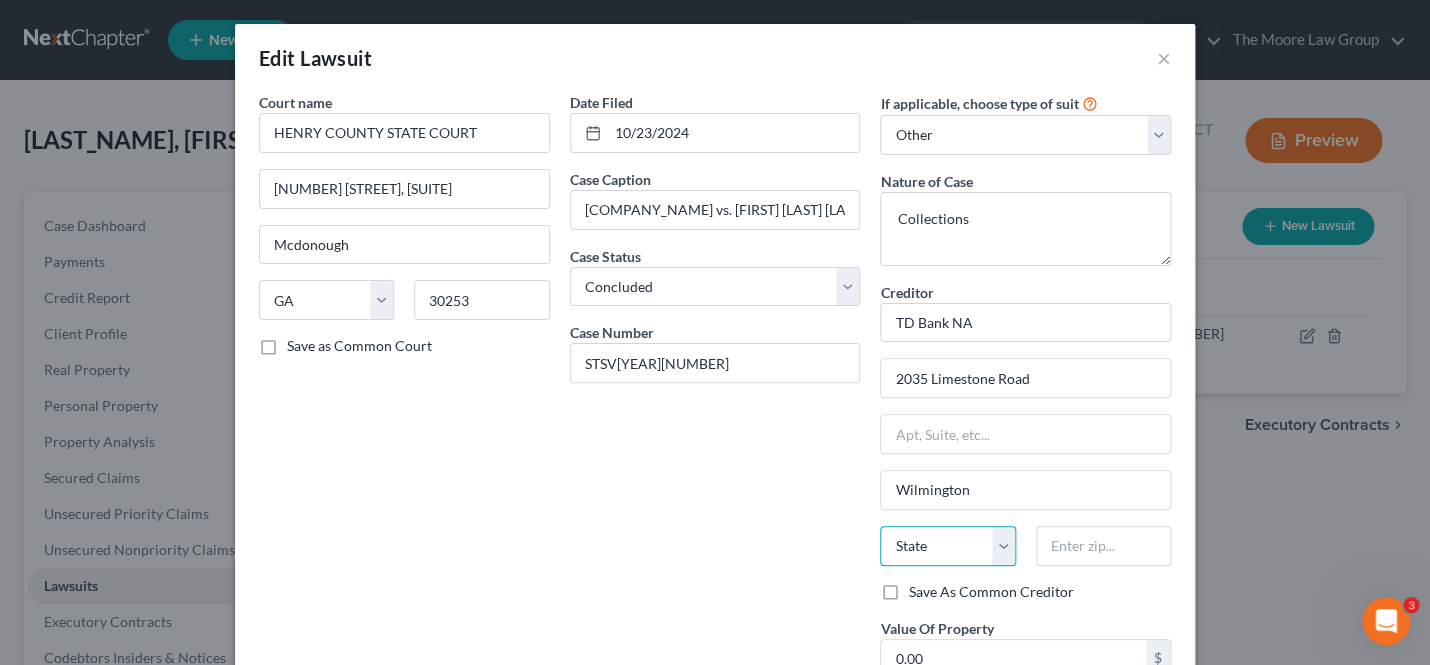 select on "7" 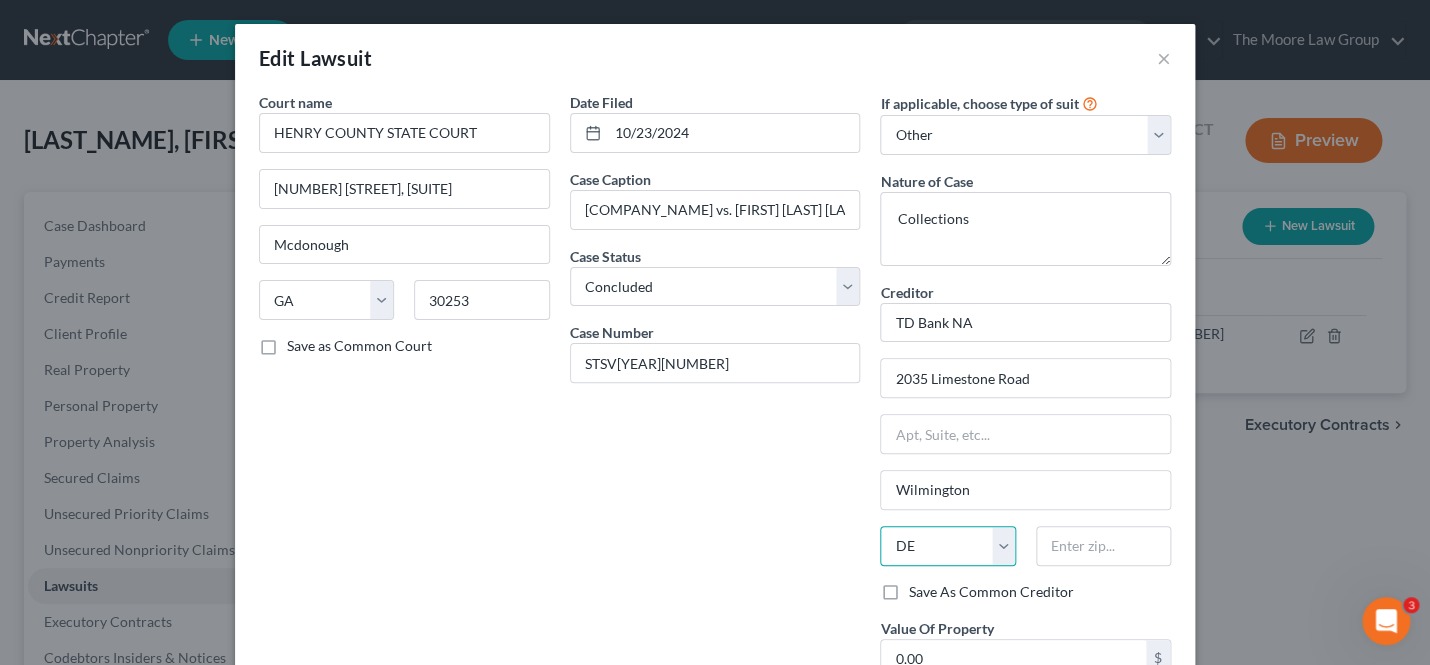 click on "DE" at bounding box center [0, 0] 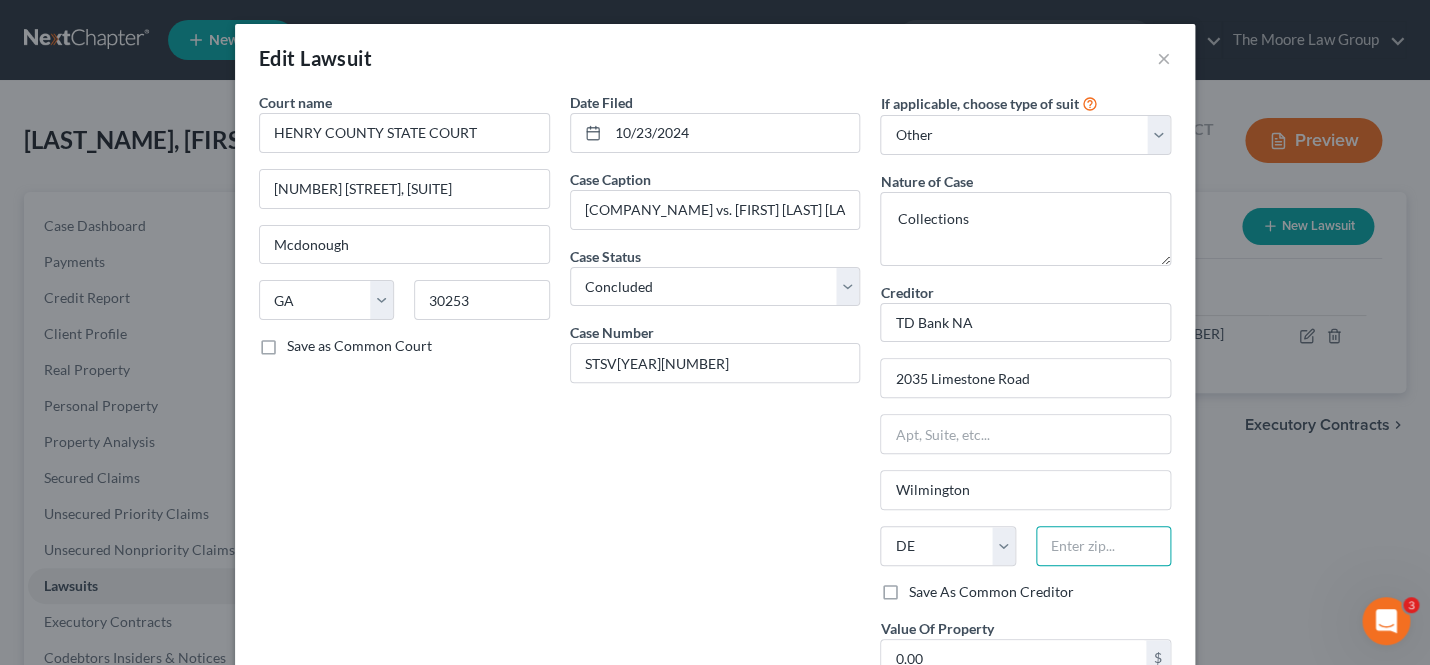 click at bounding box center [1103, 546] 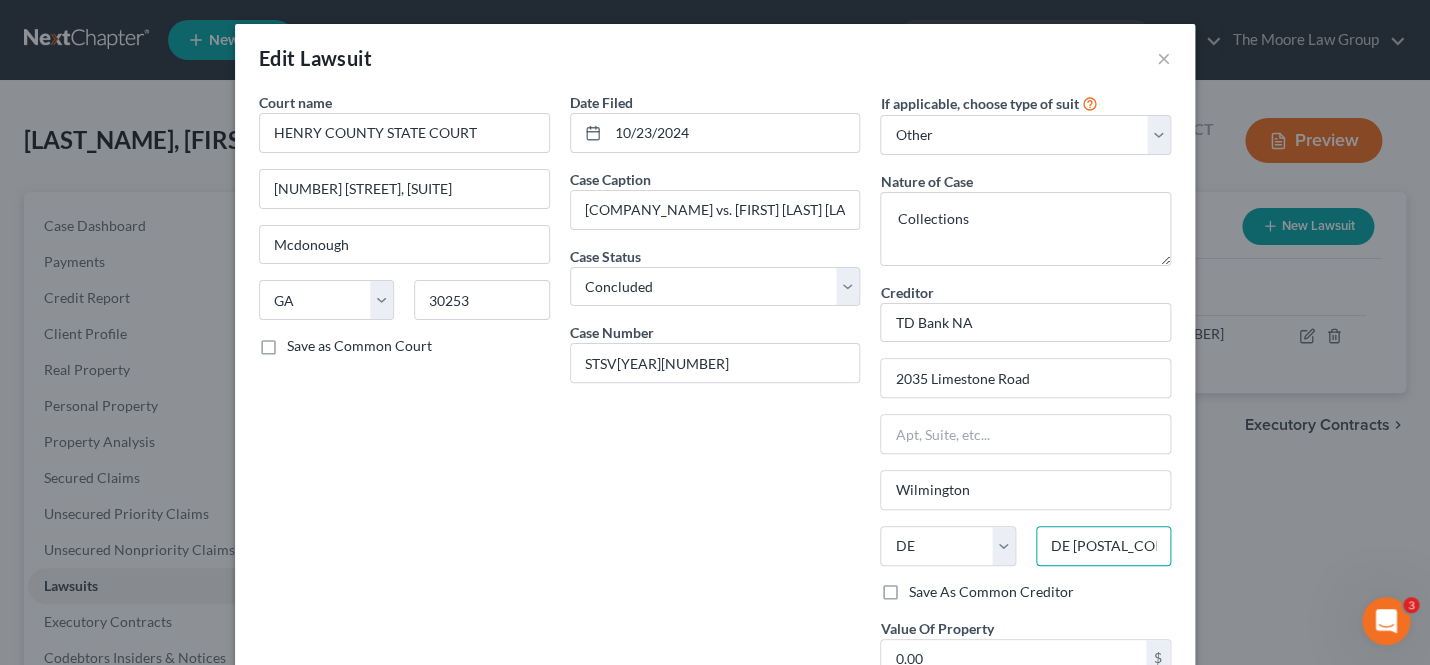 click on "DE [POSTAL_CODE]" at bounding box center [1103, 546] 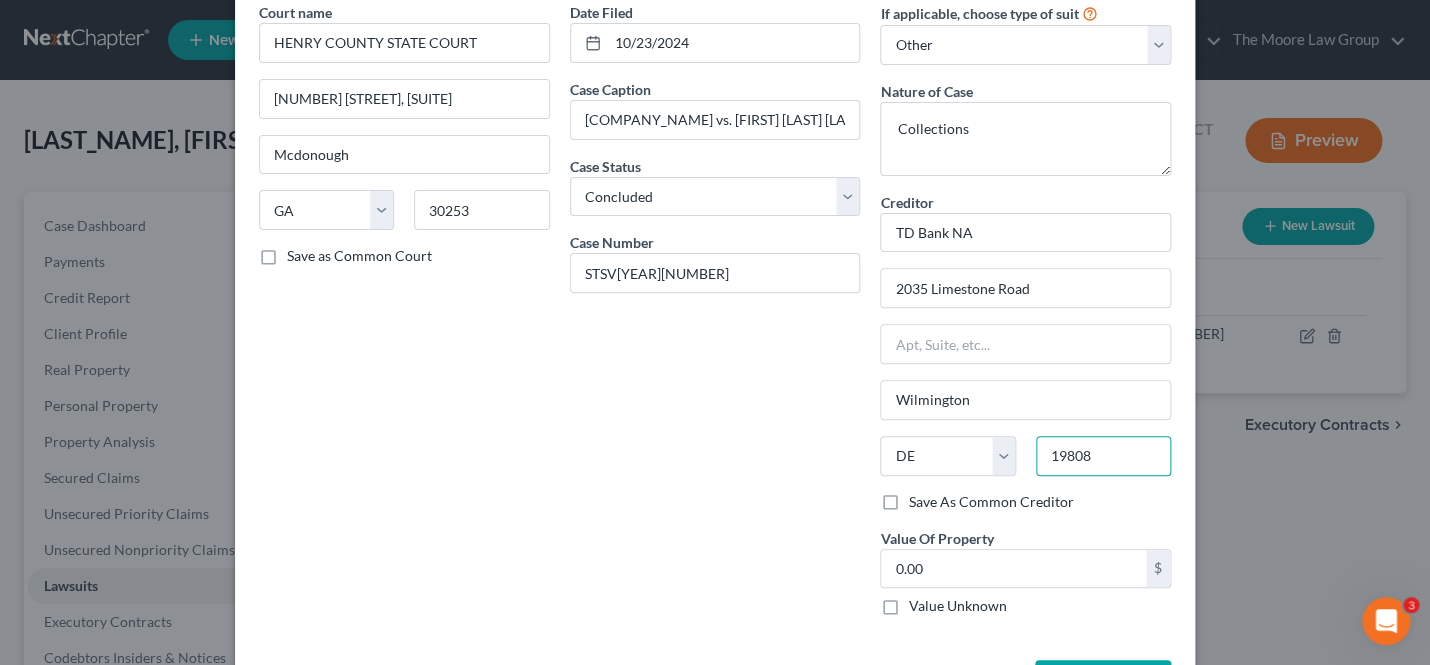 scroll, scrollTop: 168, scrollLeft: 0, axis: vertical 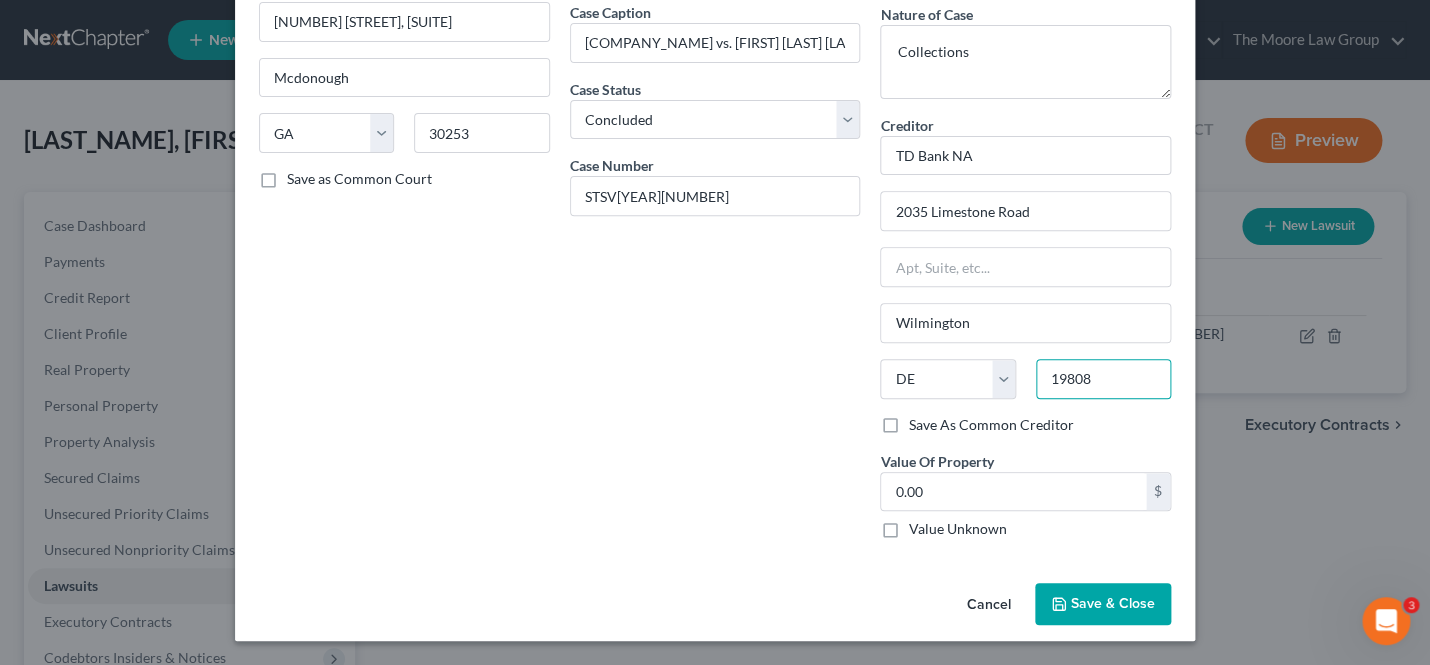 type on "19808" 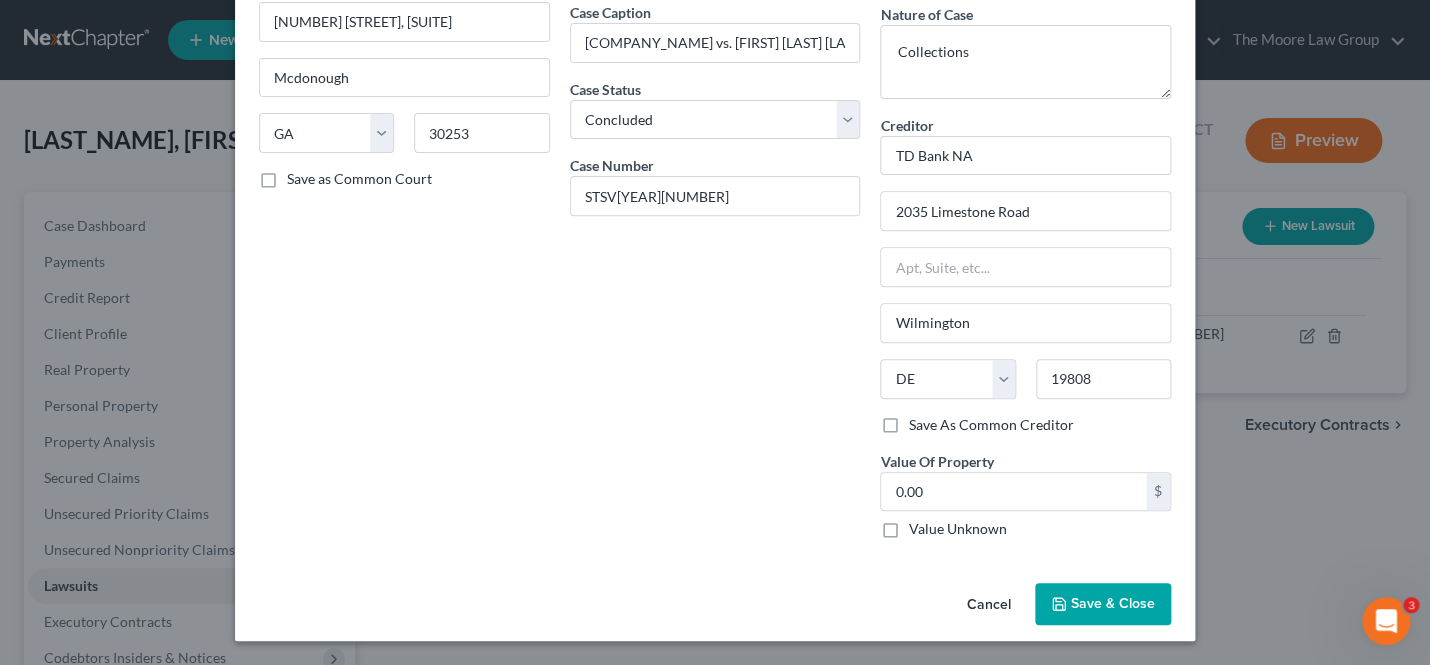 click on "Save & Close" at bounding box center [1113, 603] 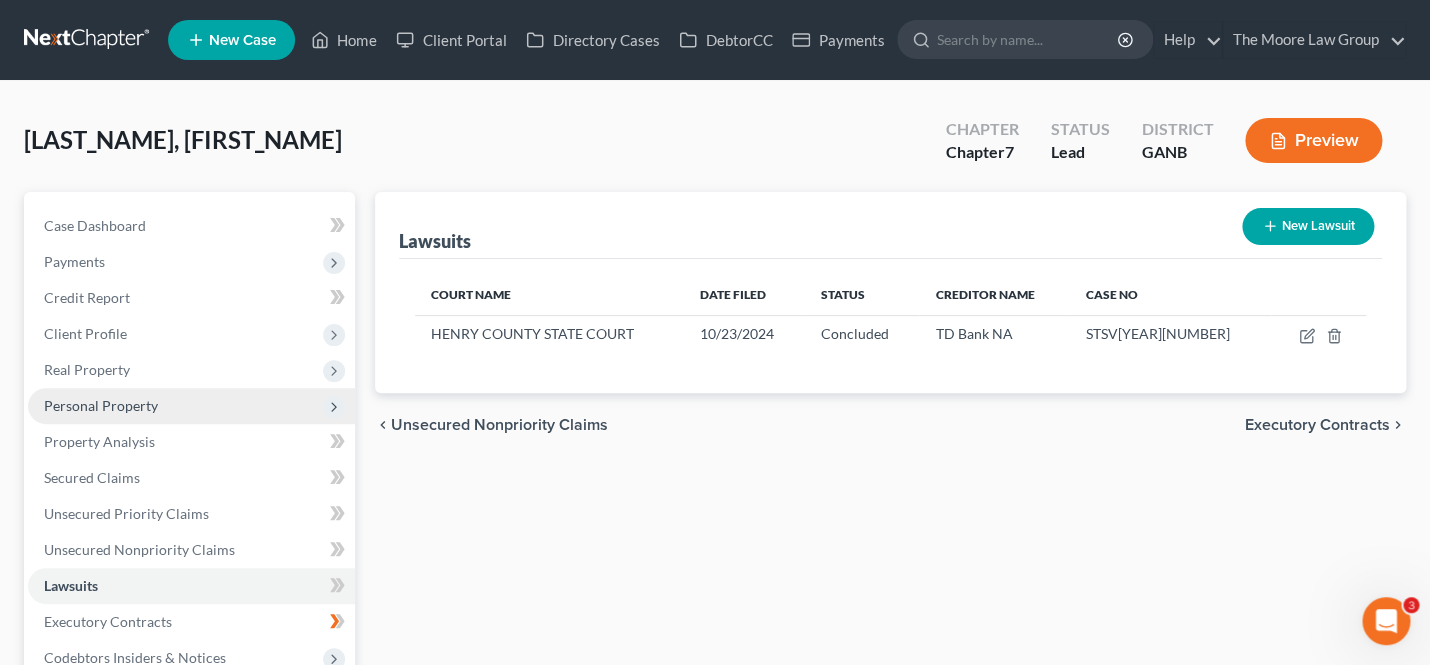 click on "Personal Property" at bounding box center [101, 405] 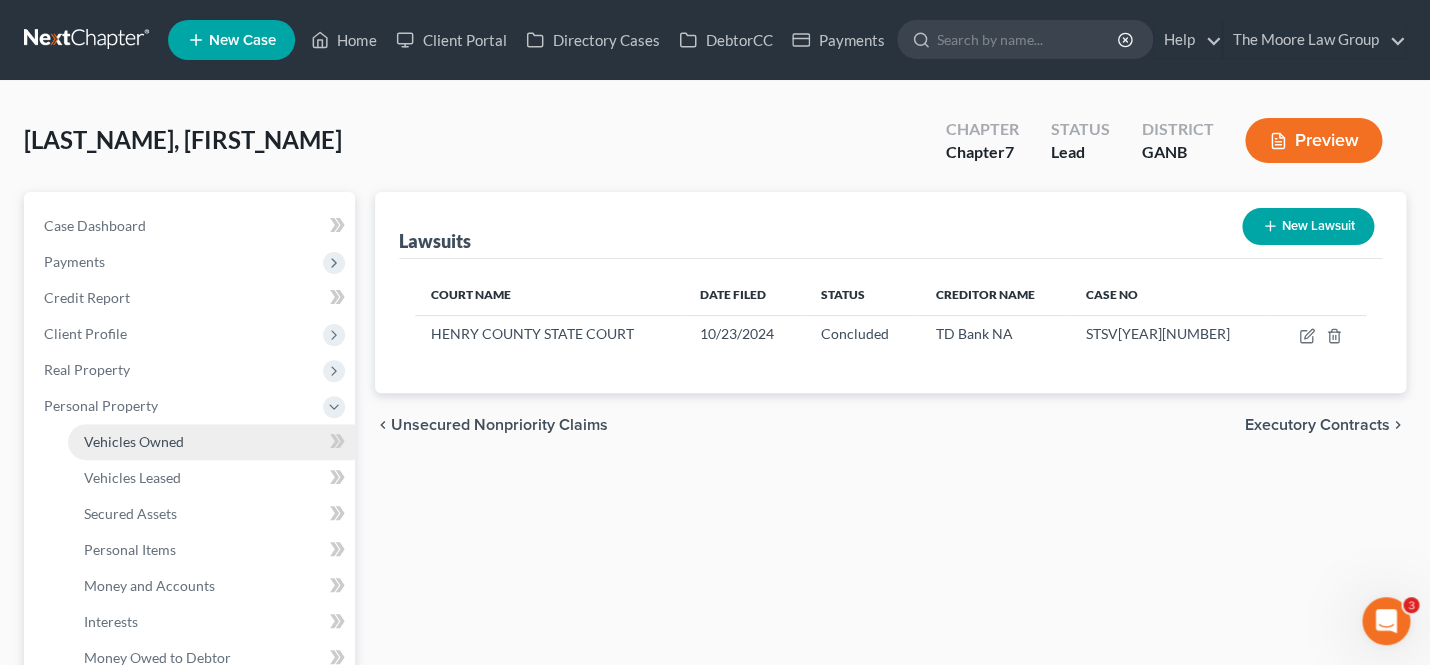 click on "Vehicles Owned" at bounding box center [134, 441] 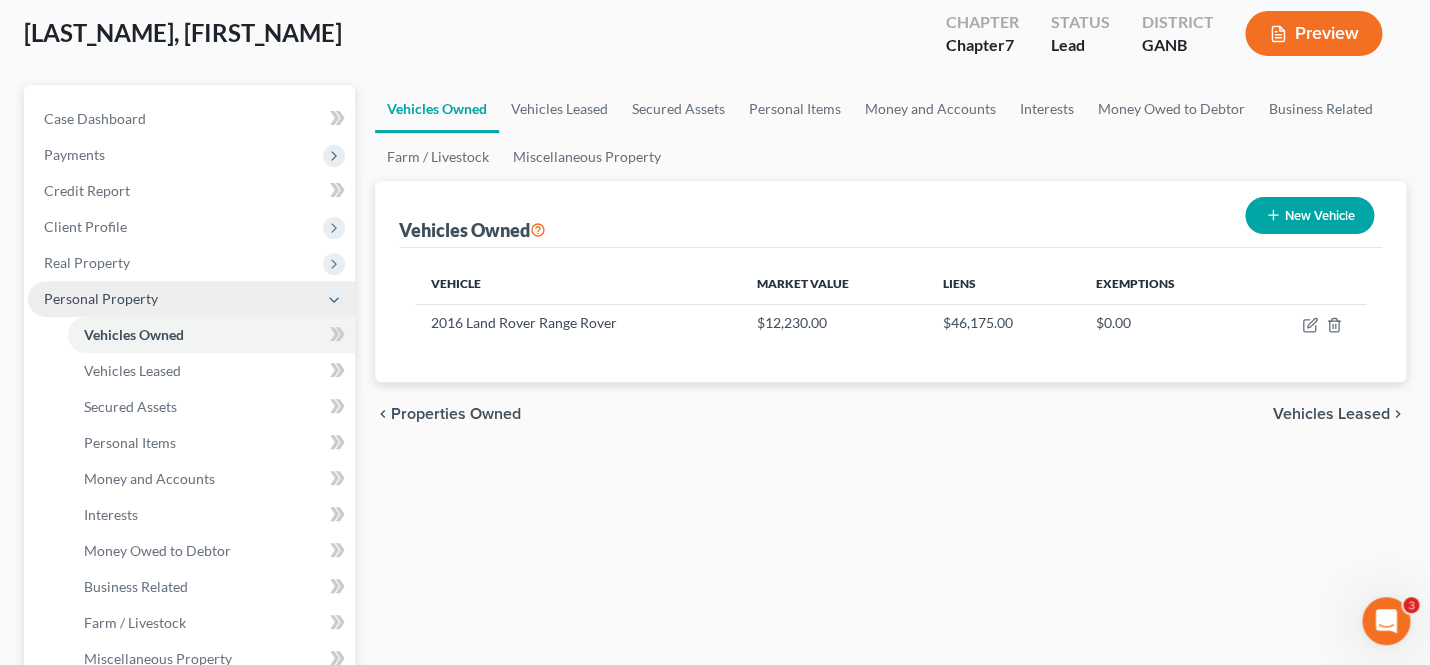 scroll, scrollTop: 291, scrollLeft: 0, axis: vertical 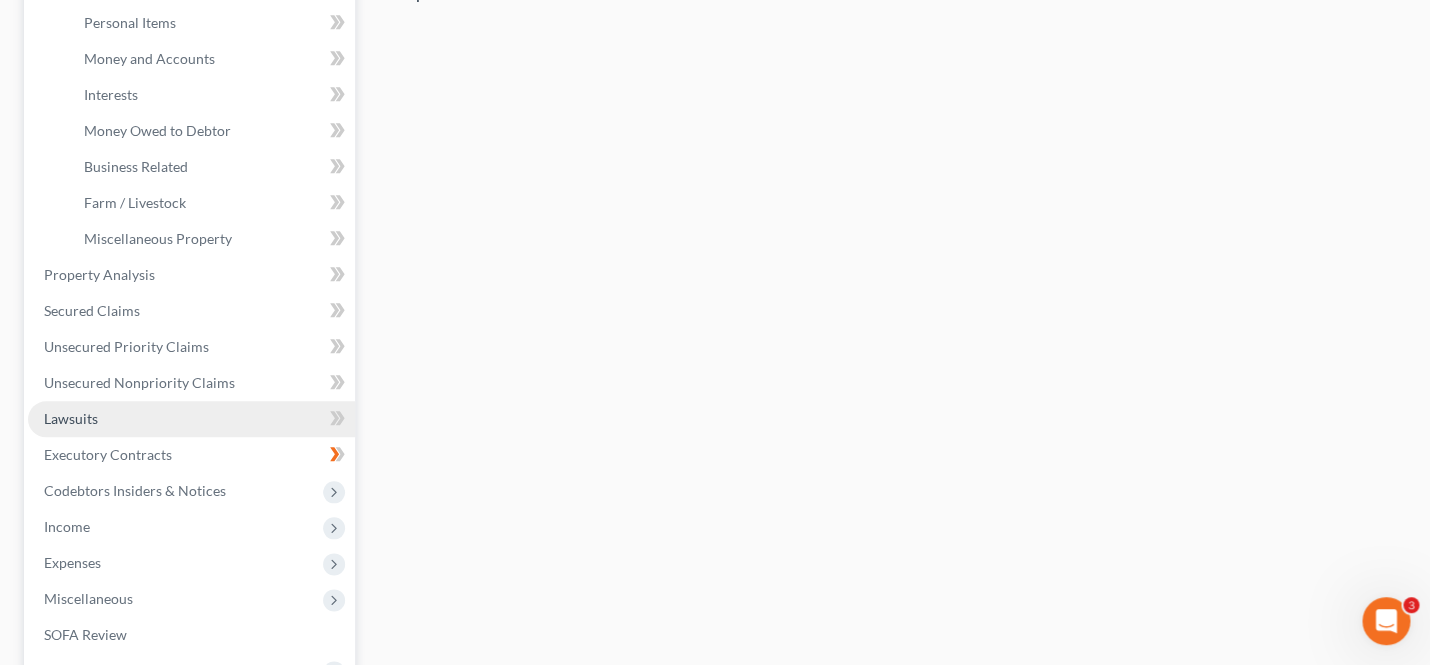 click on "Lawsuits" at bounding box center [191, 419] 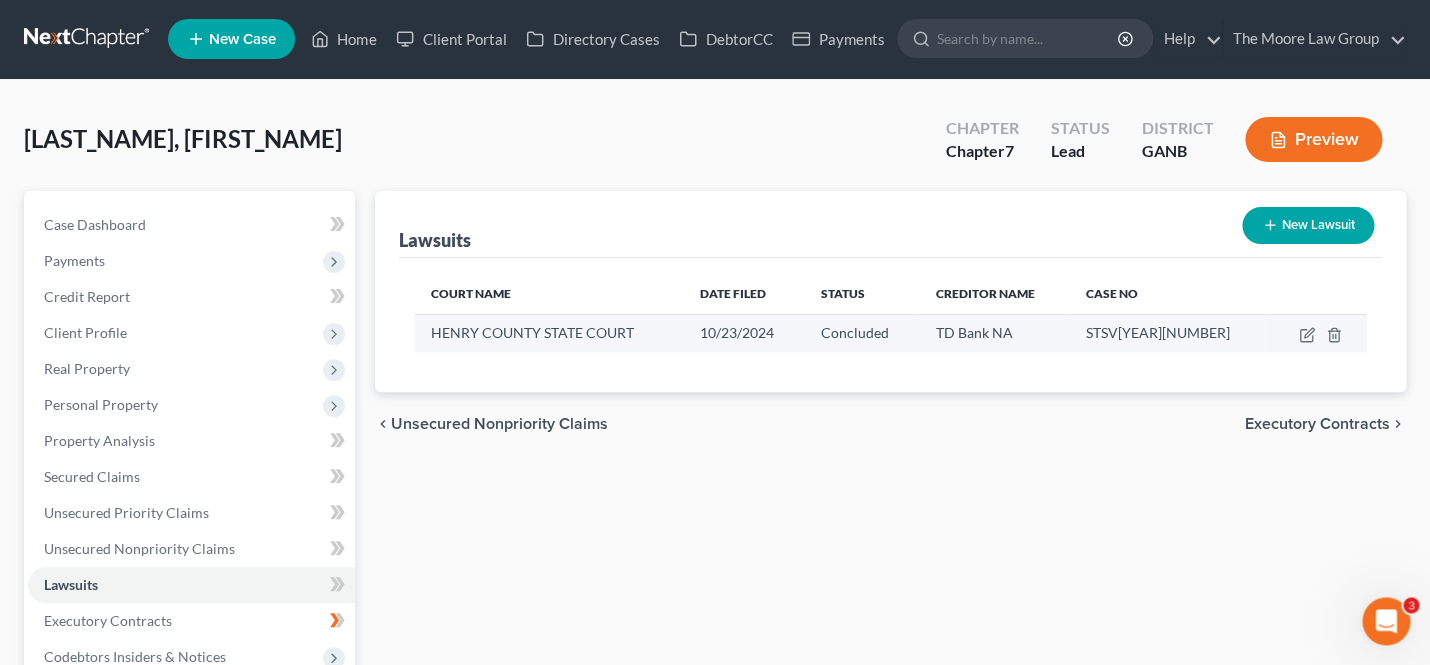scroll, scrollTop: 0, scrollLeft: 0, axis: both 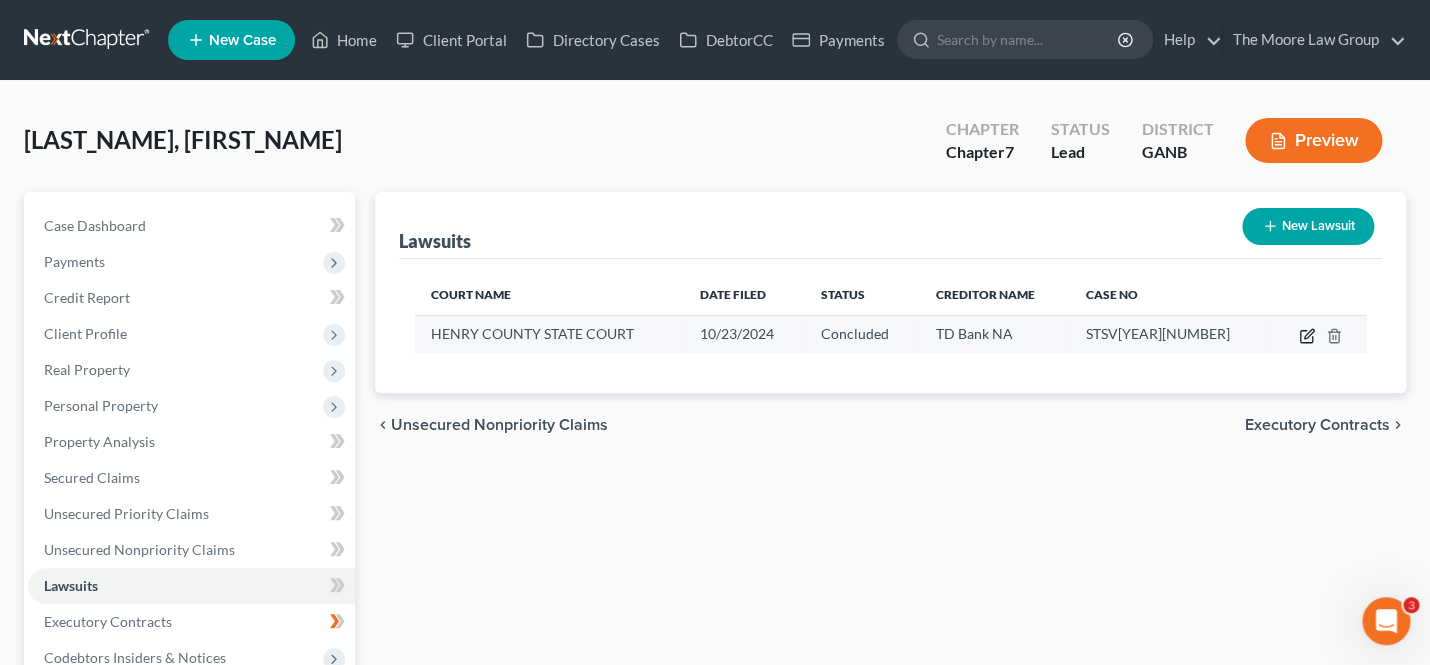 click 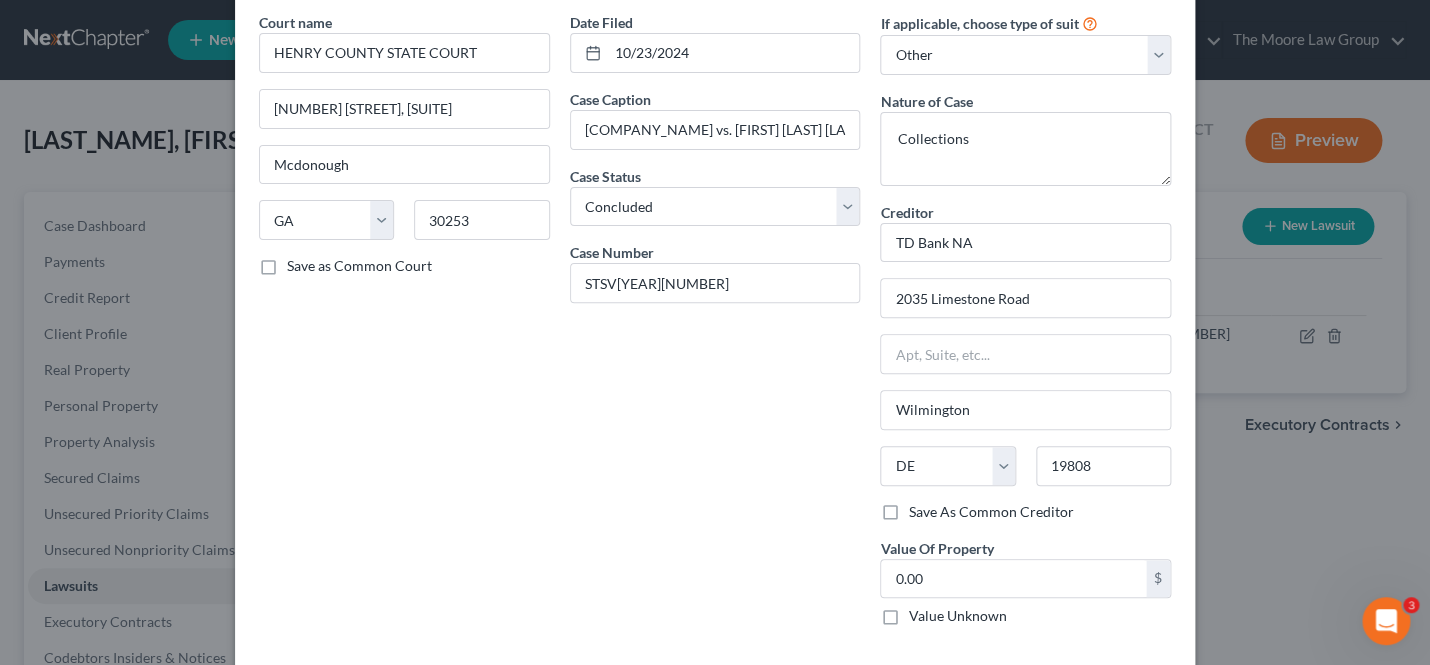 scroll, scrollTop: 168, scrollLeft: 0, axis: vertical 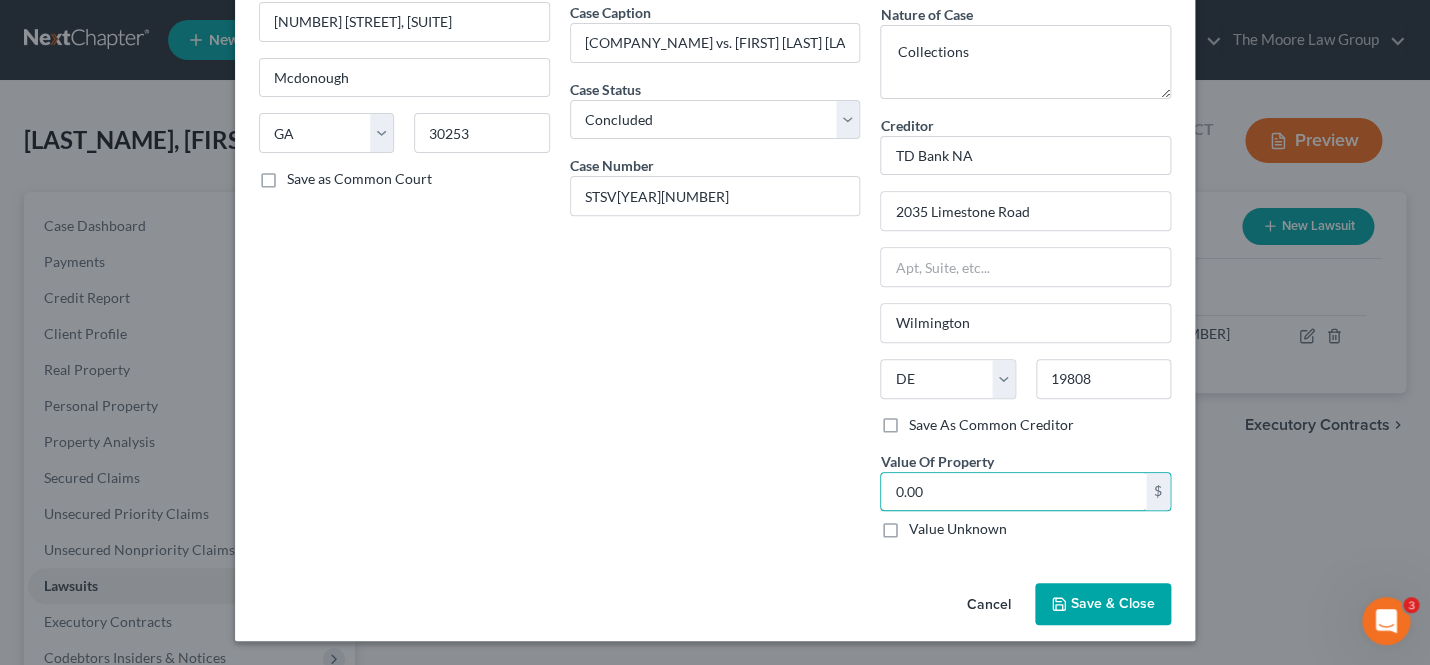 drag, startPoint x: 1060, startPoint y: 502, endPoint x: 682, endPoint y: 497, distance: 378.03308 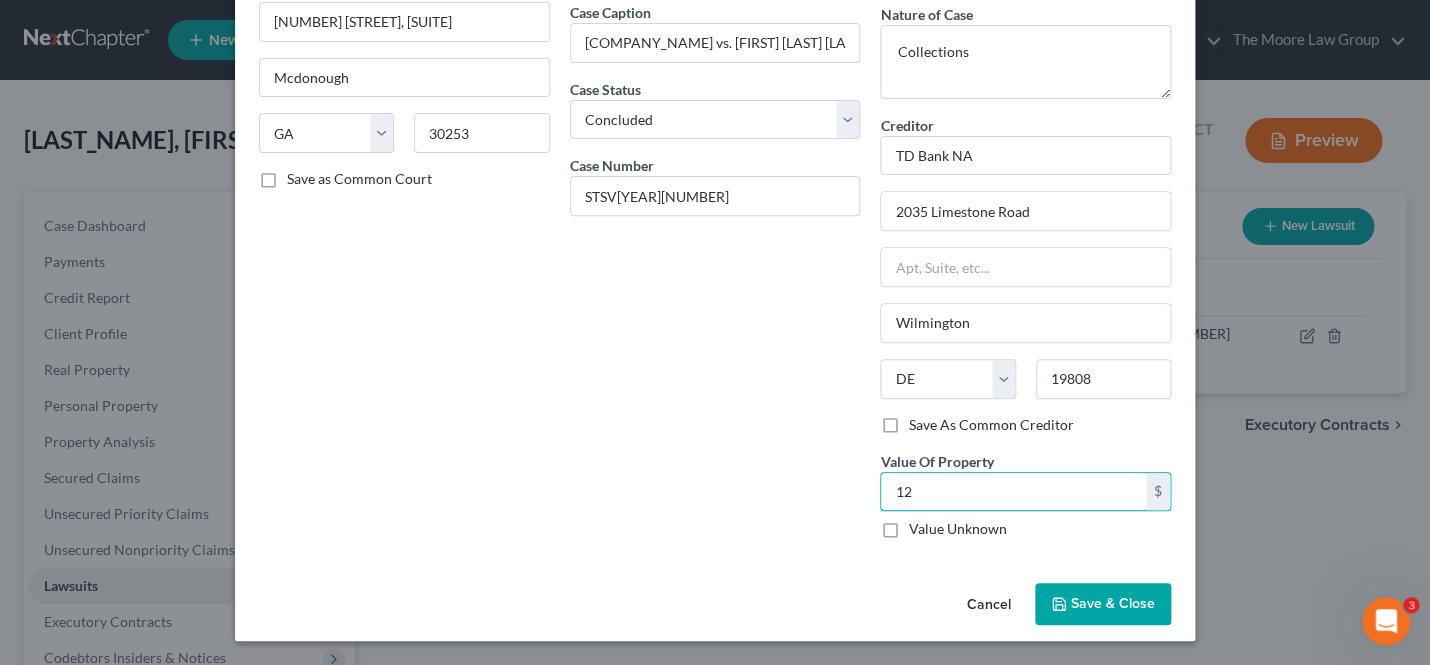 type on "1" 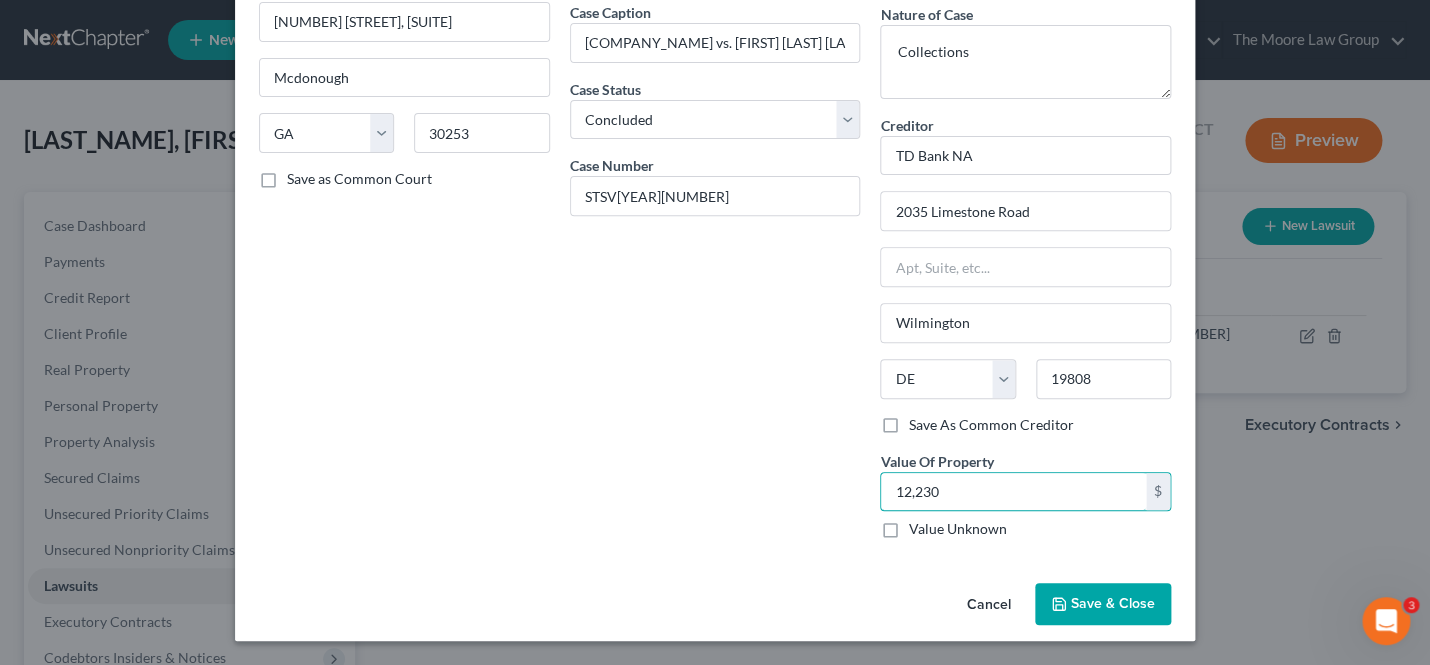 type on "12,230" 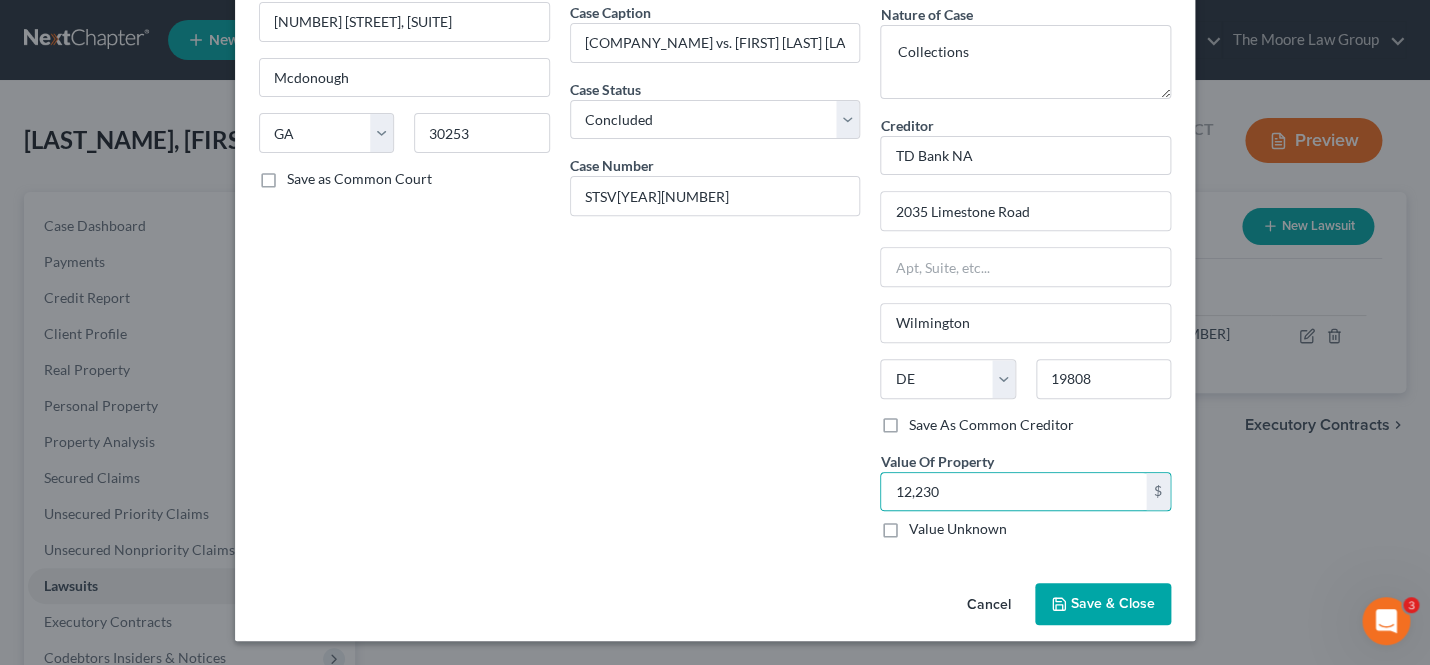 click on "Save & Close" at bounding box center [1113, 603] 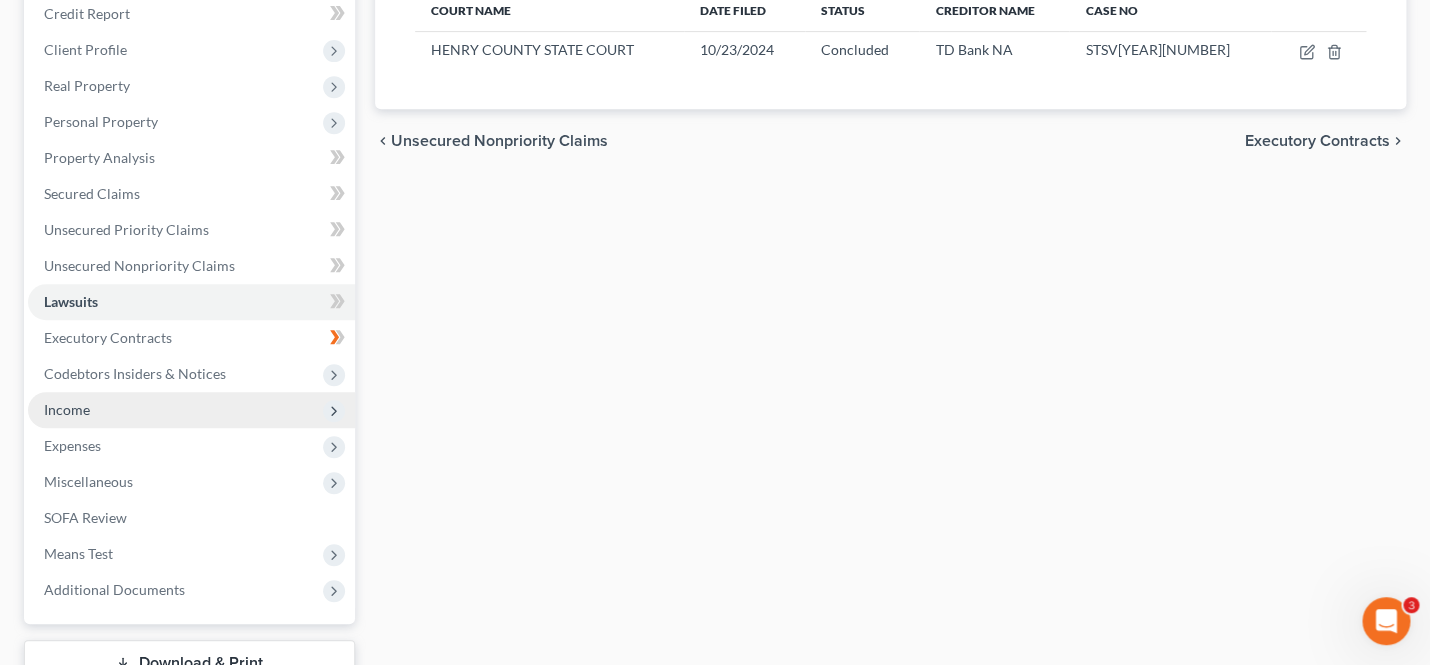 scroll, scrollTop: 290, scrollLeft: 0, axis: vertical 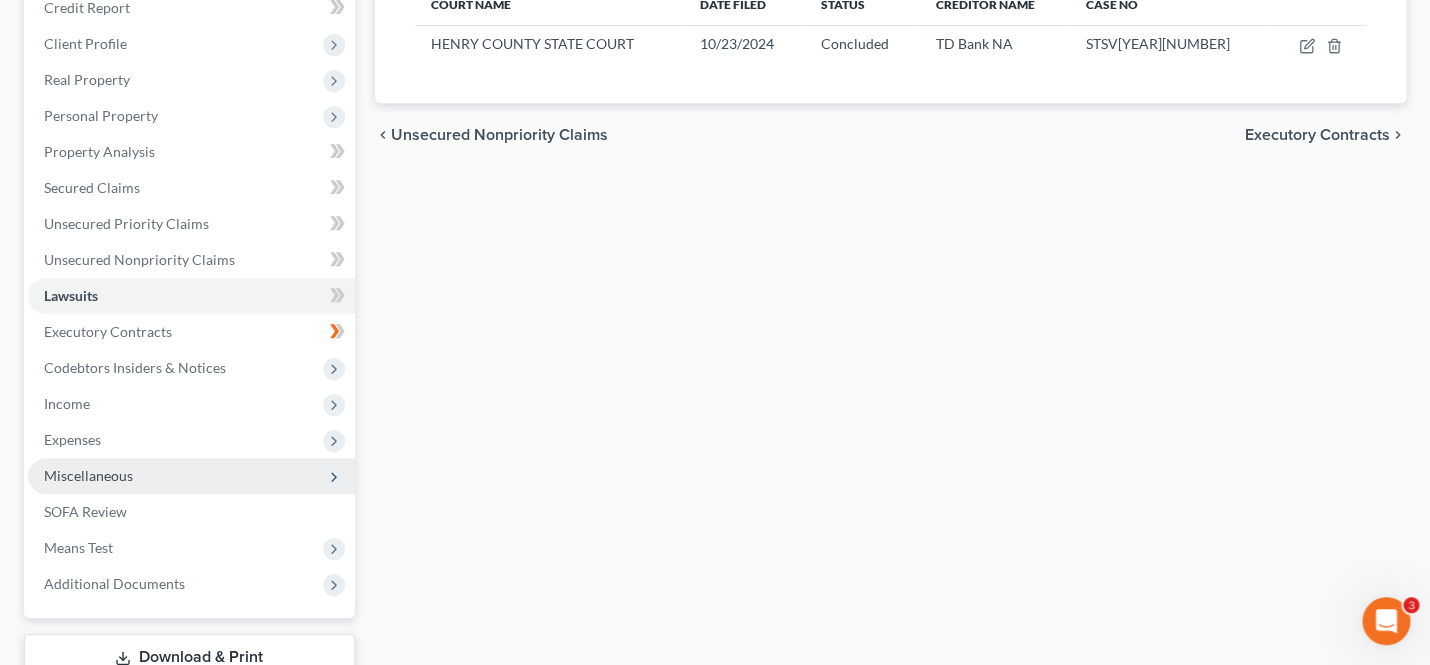 click on "Miscellaneous" at bounding box center (191, 476) 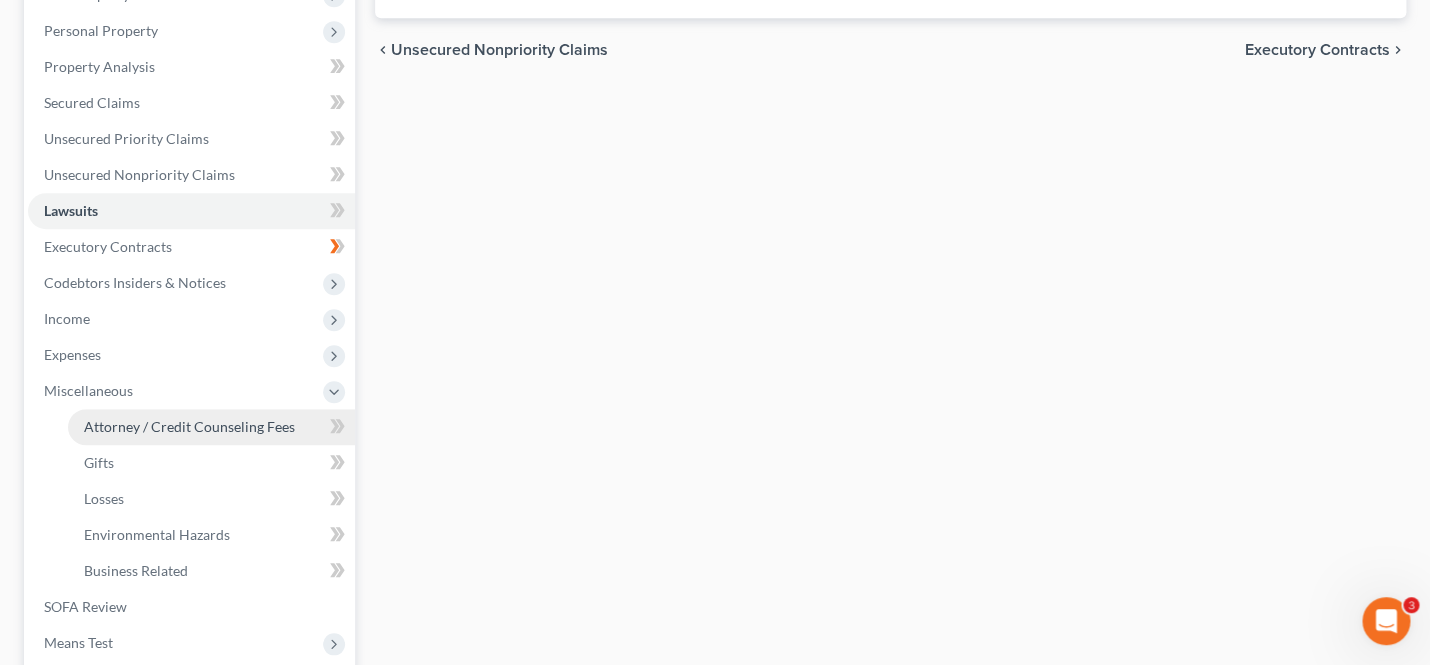 click on "Attorney / Credit Counseling Fees" at bounding box center (189, 426) 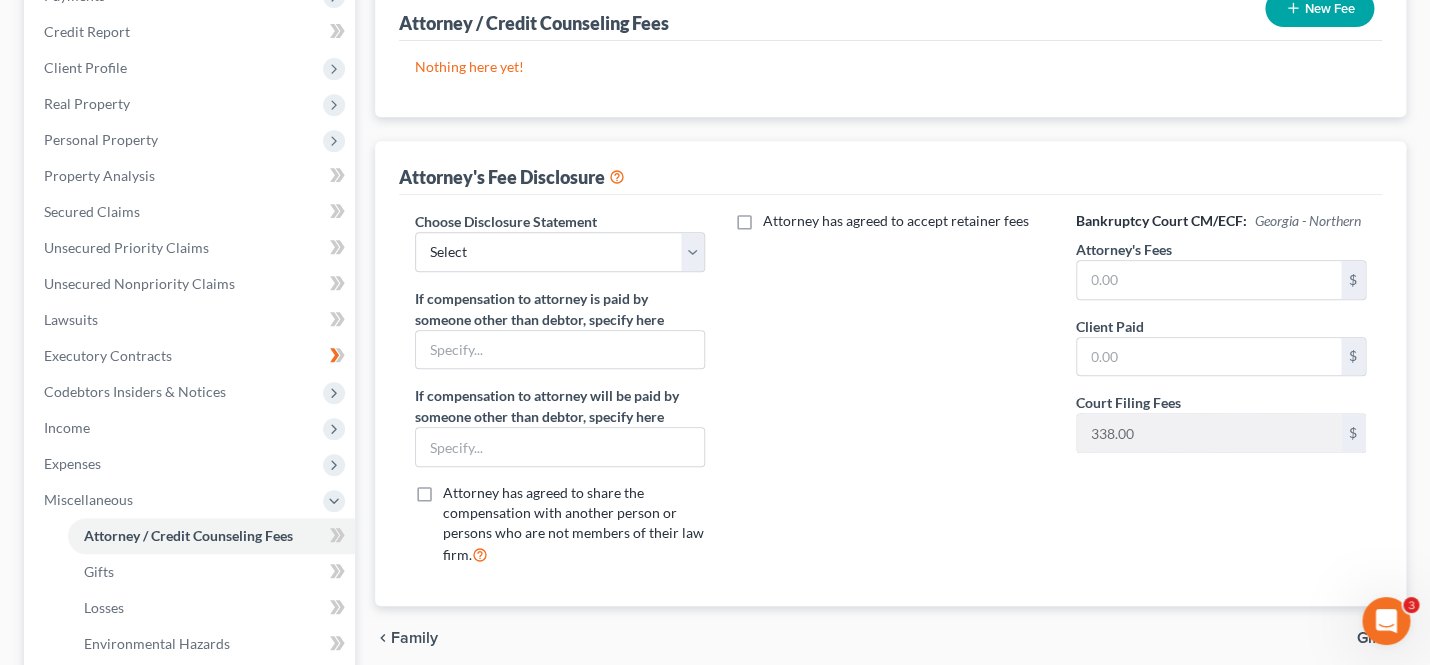 scroll, scrollTop: 271, scrollLeft: 0, axis: vertical 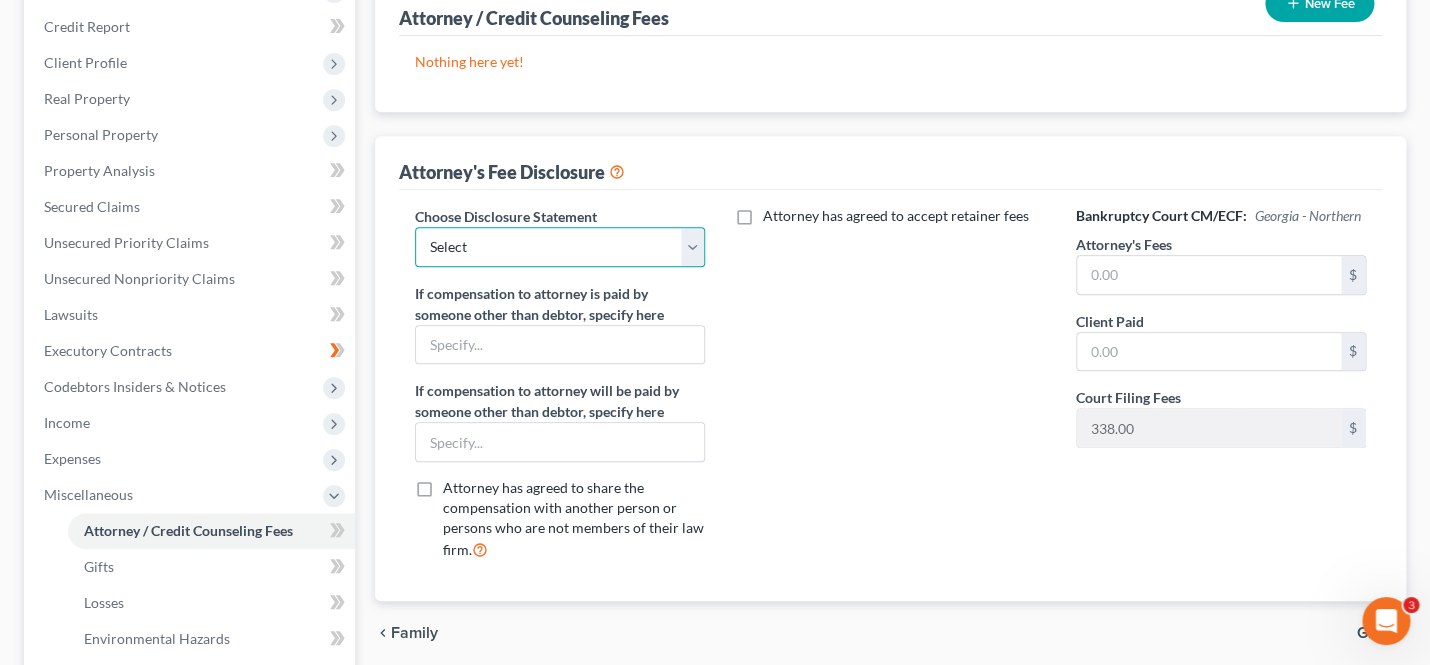 select on "0" 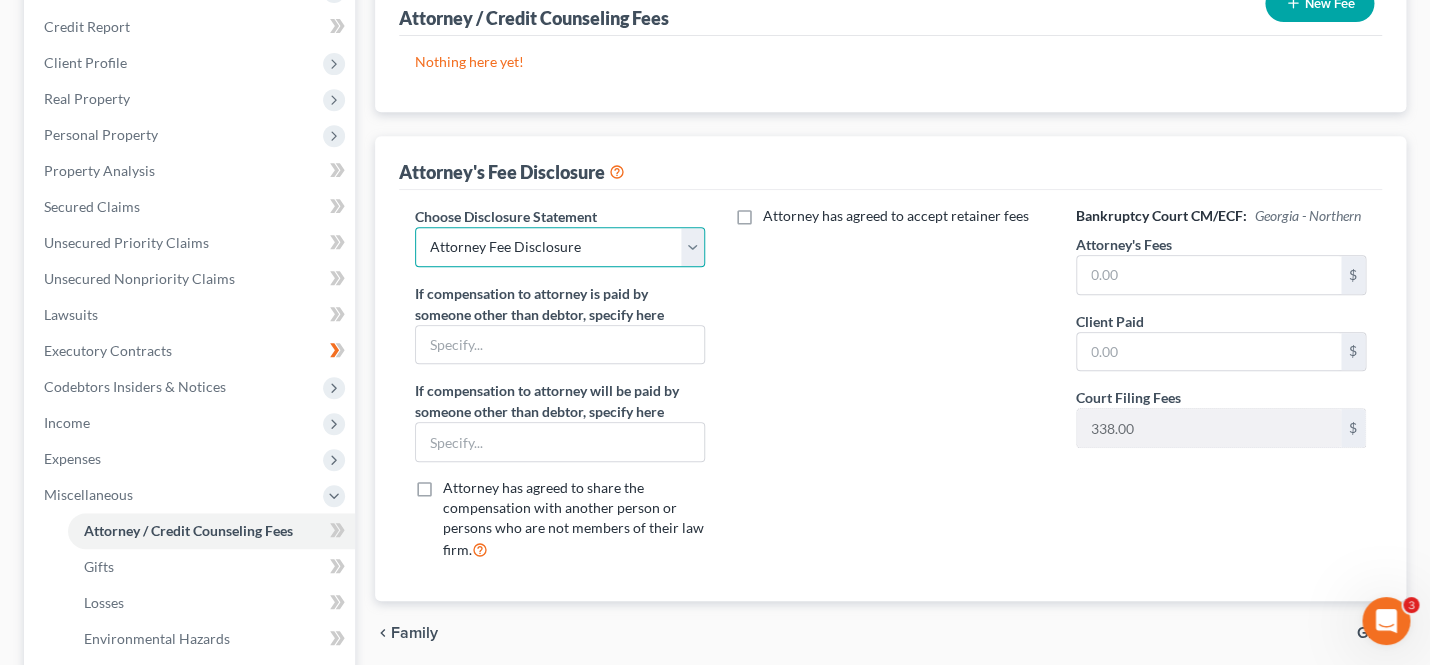 click on "Attorney Fee Disclosure" at bounding box center [0, 0] 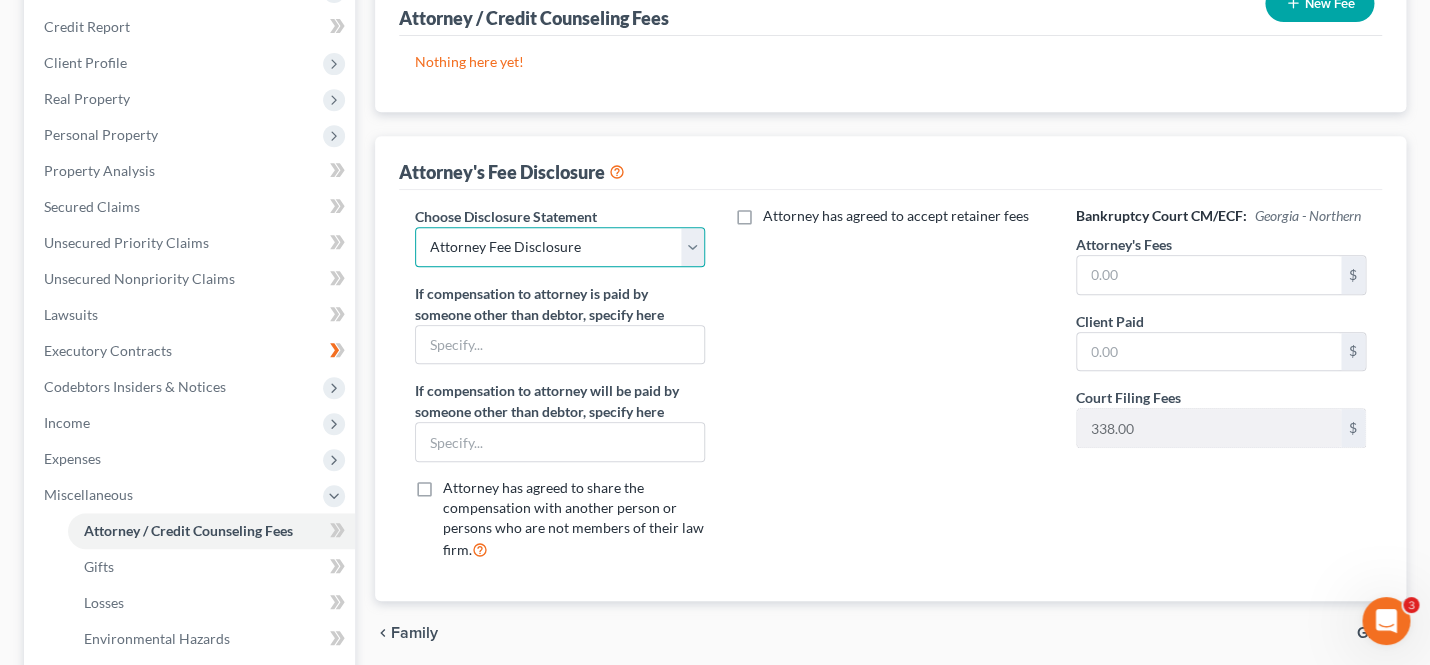 scroll, scrollTop: 284, scrollLeft: 0, axis: vertical 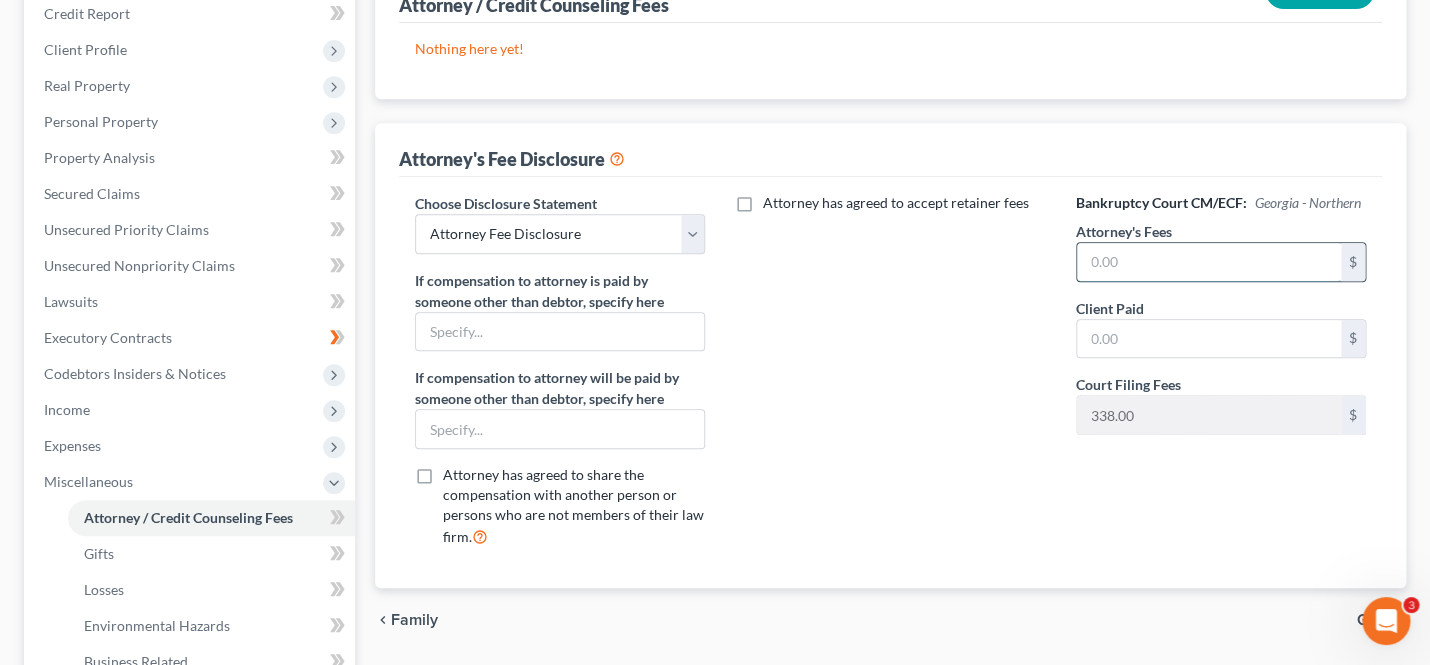 click at bounding box center (1209, 262) 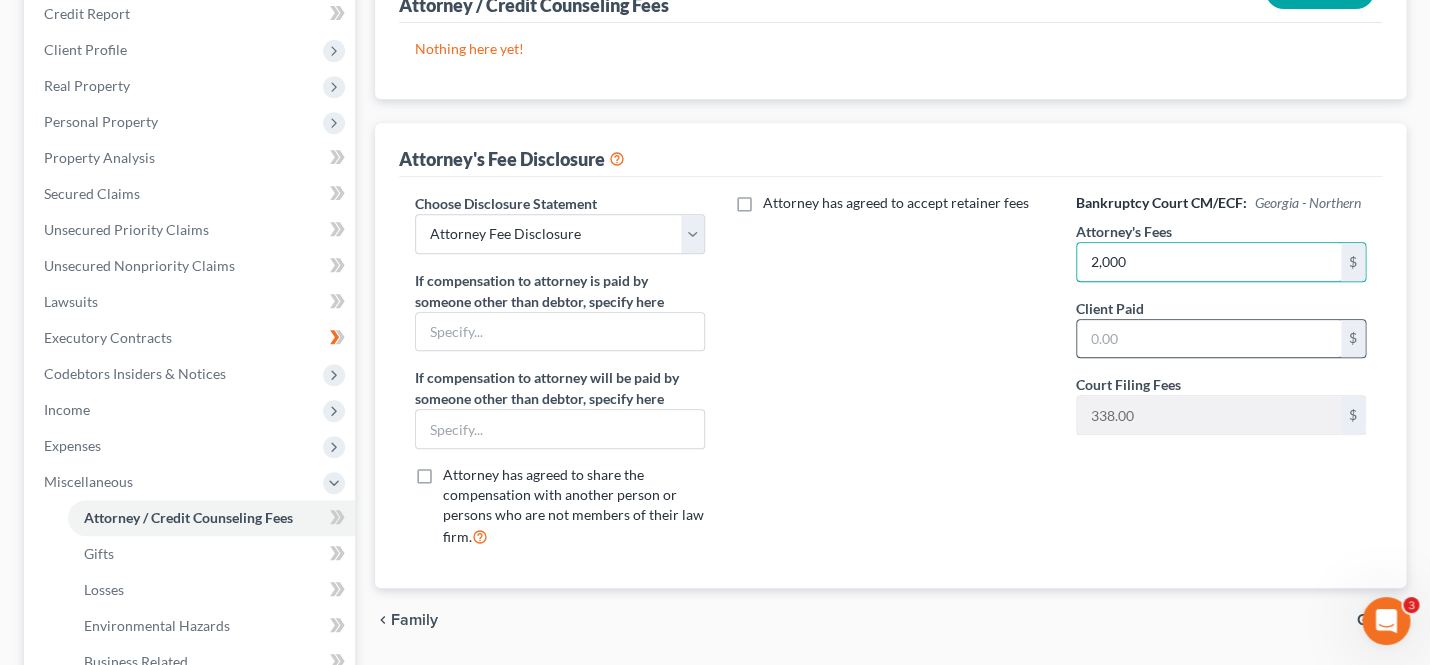 type on "2,000" 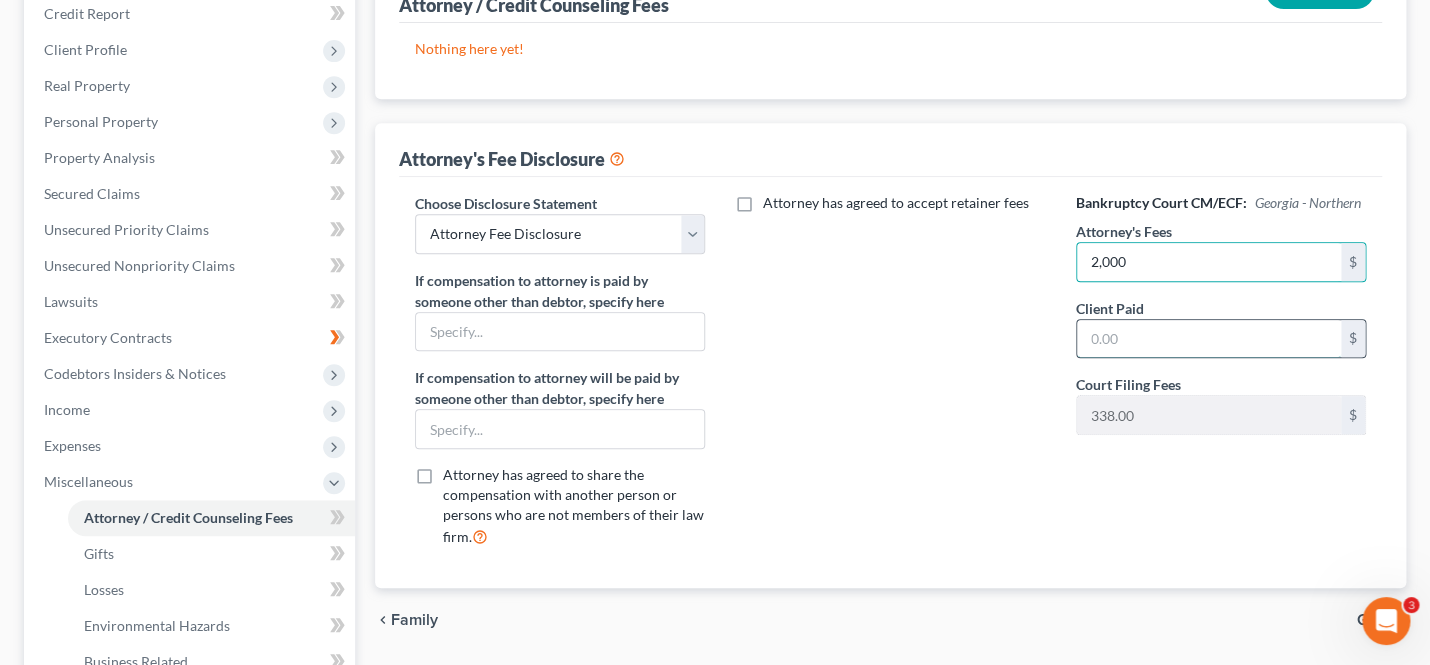 click at bounding box center [1209, 339] 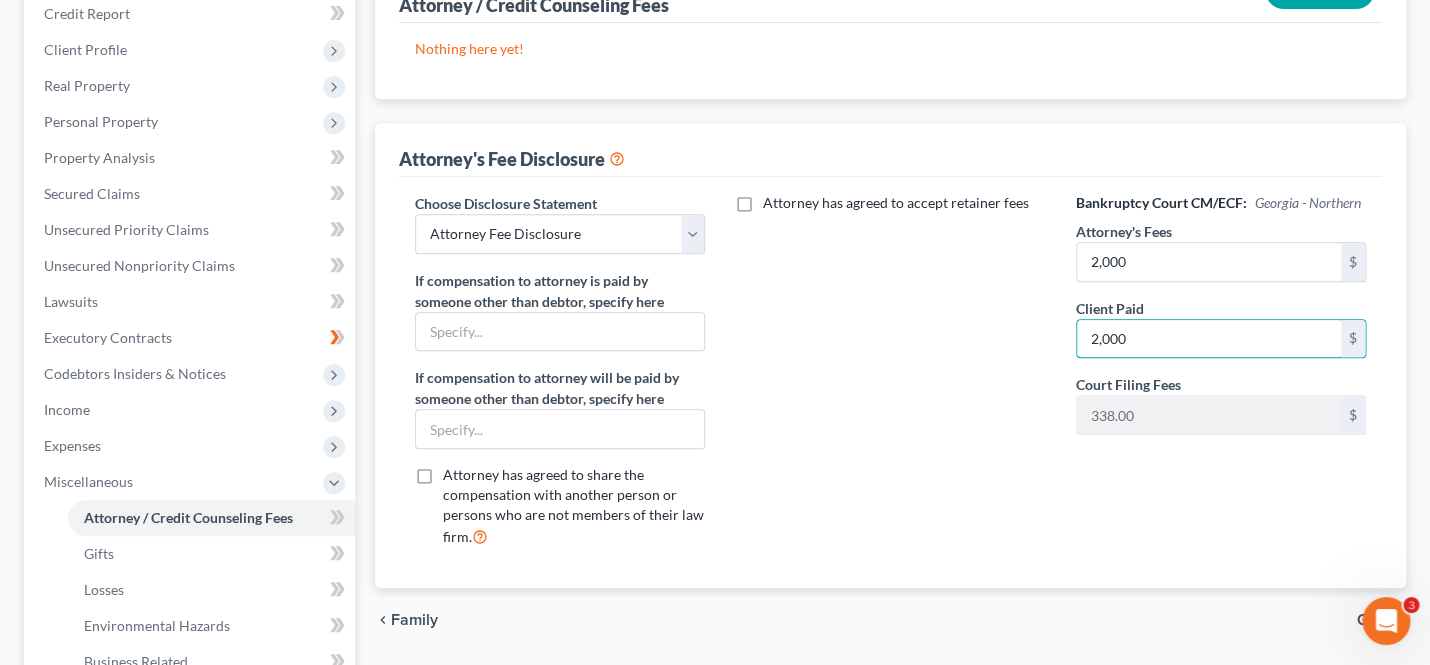 type on "2,000" 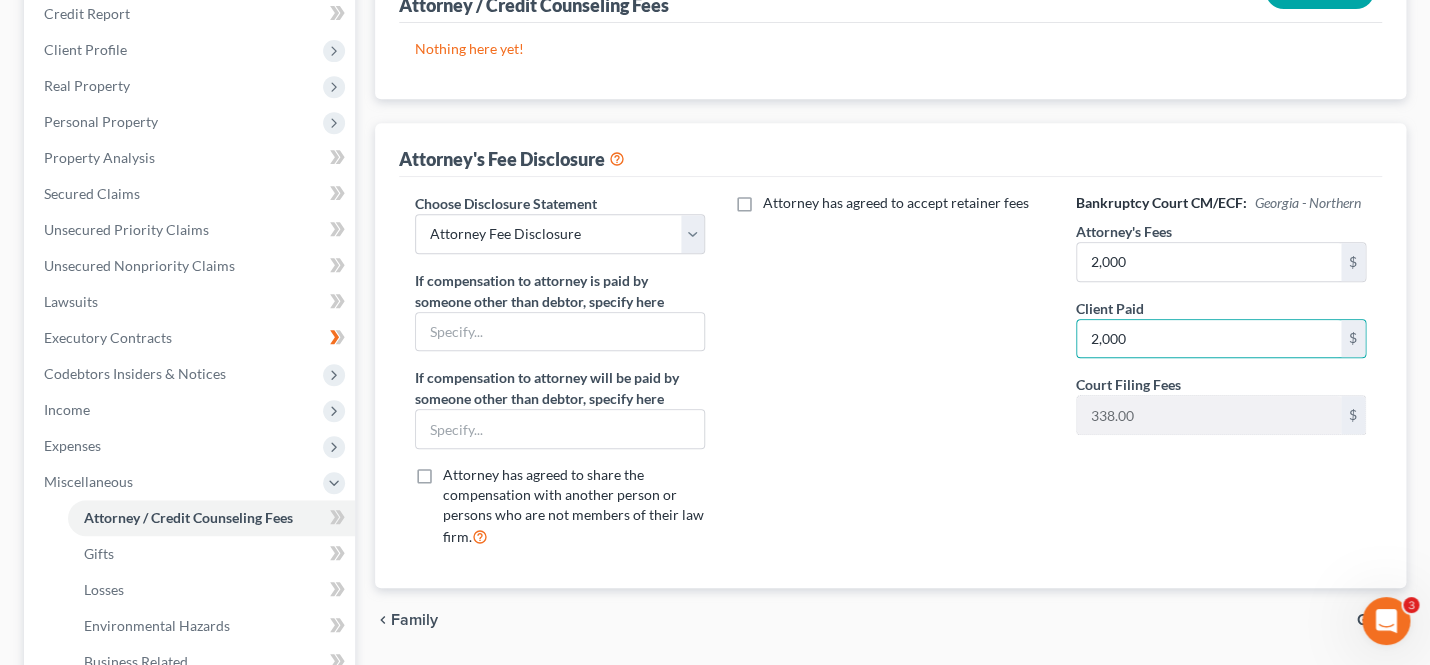 click on "Bankruptcy Court CM/ECF:  Georgia - Northern Attorney's Fees 2,000 $ Client Paid 2,000 $ Court Filing Fees 338.00 $" at bounding box center (1221, 378) 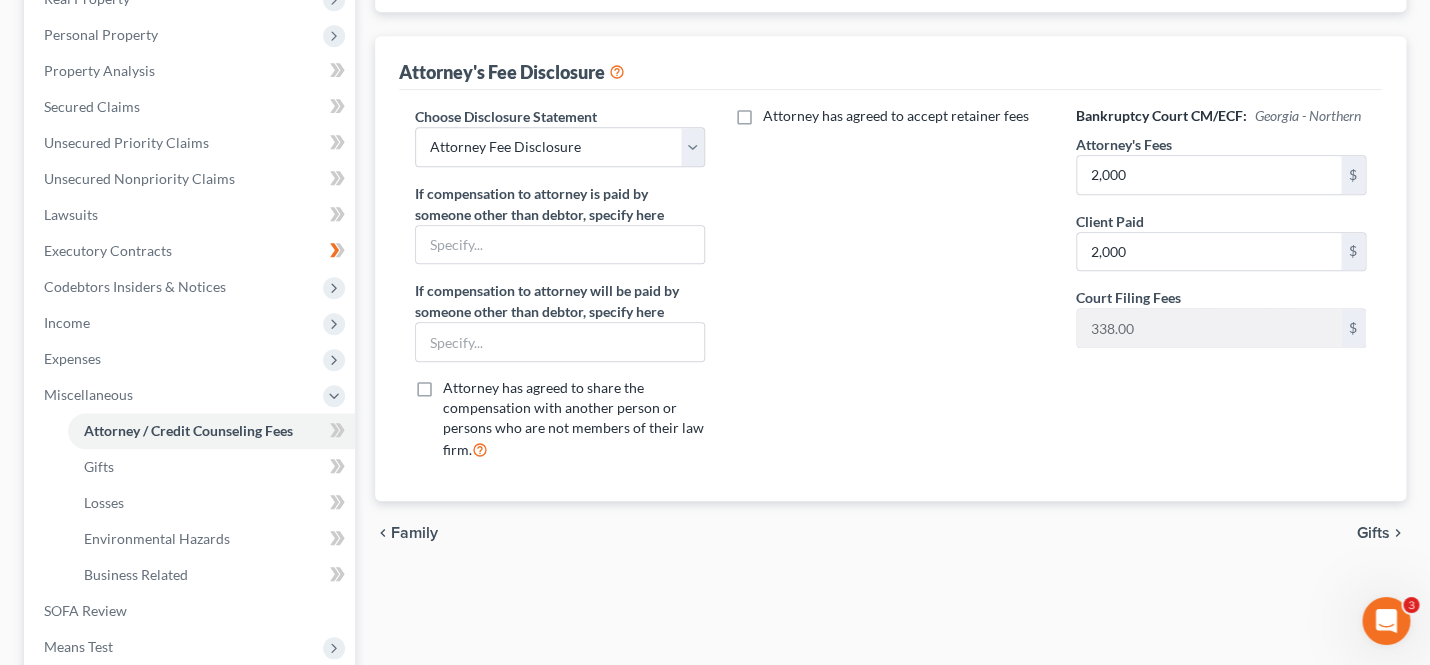 scroll, scrollTop: 404, scrollLeft: 0, axis: vertical 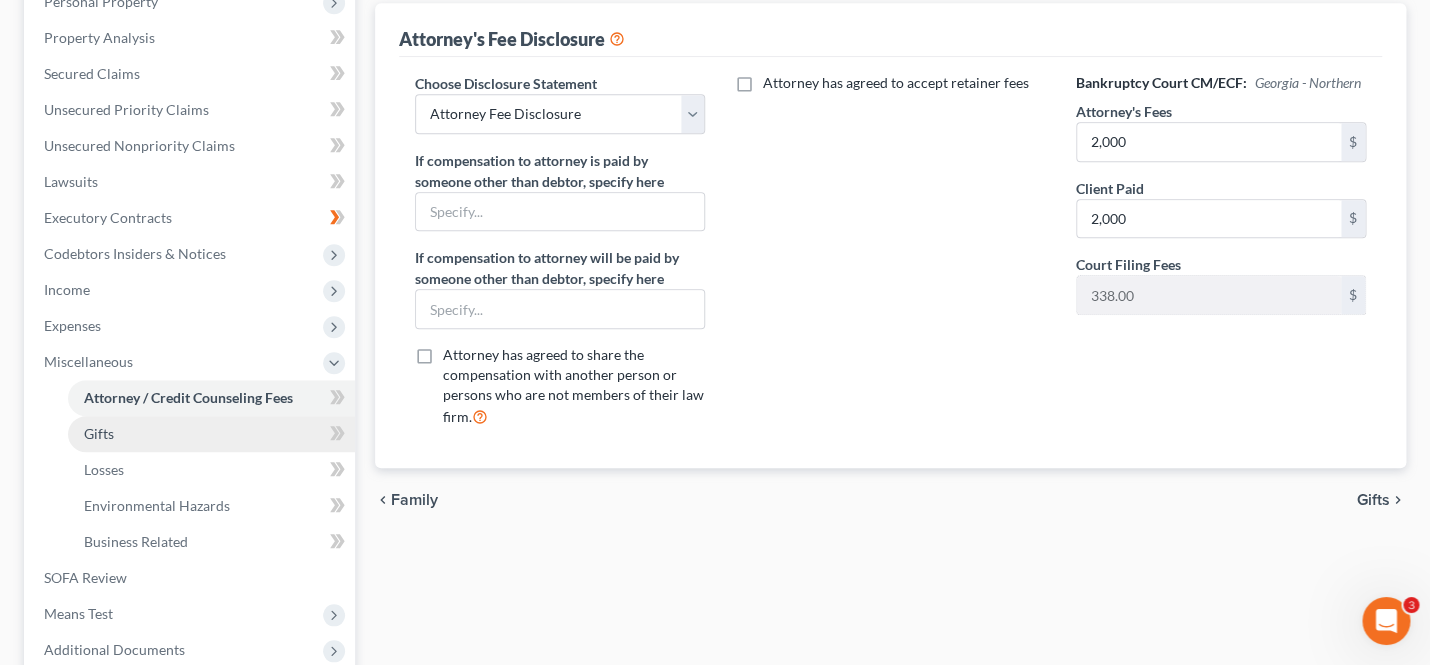 click on "Gifts" at bounding box center (211, 434) 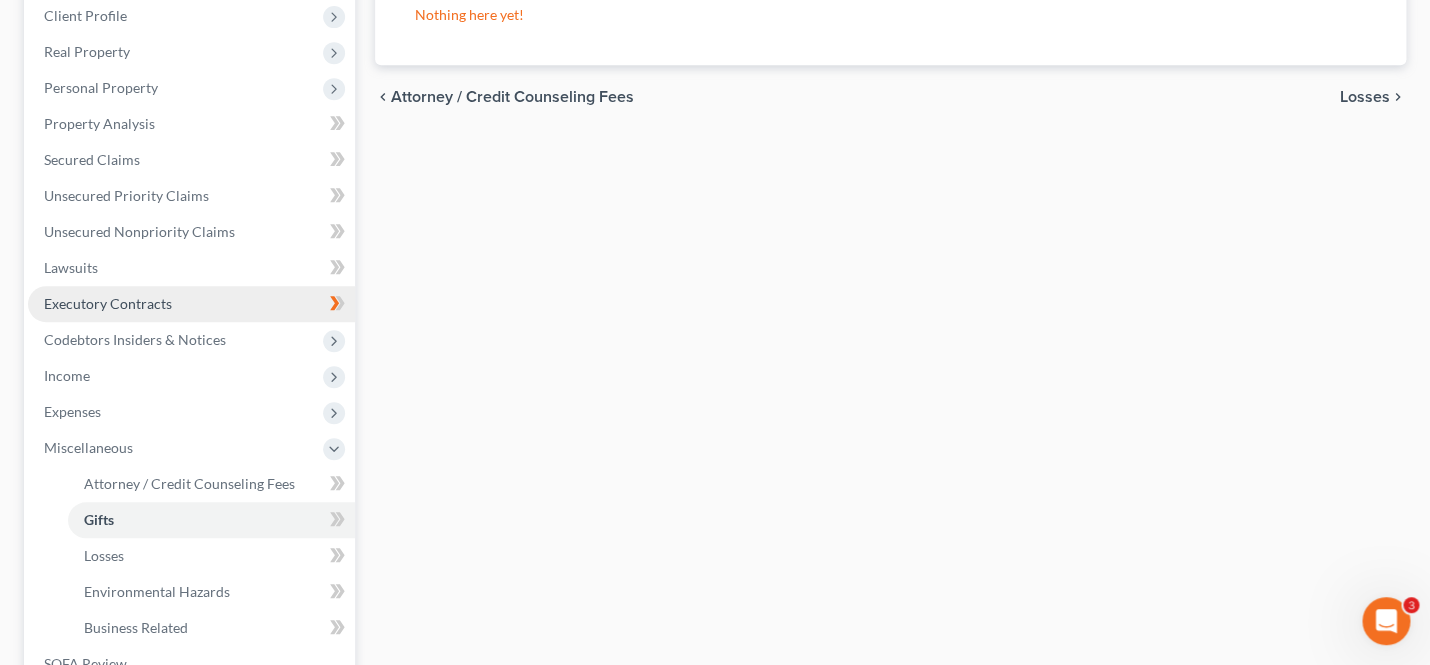 scroll, scrollTop: 488, scrollLeft: 0, axis: vertical 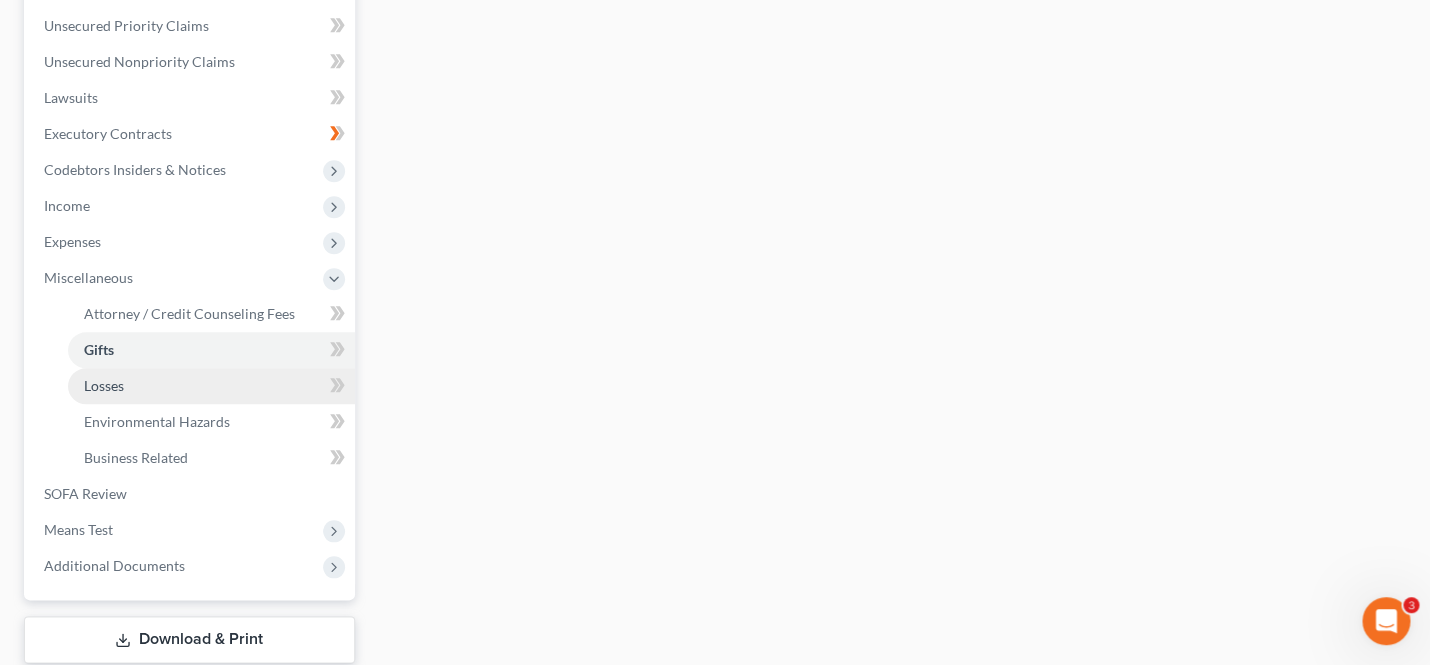 click on "Losses" at bounding box center (211, 386) 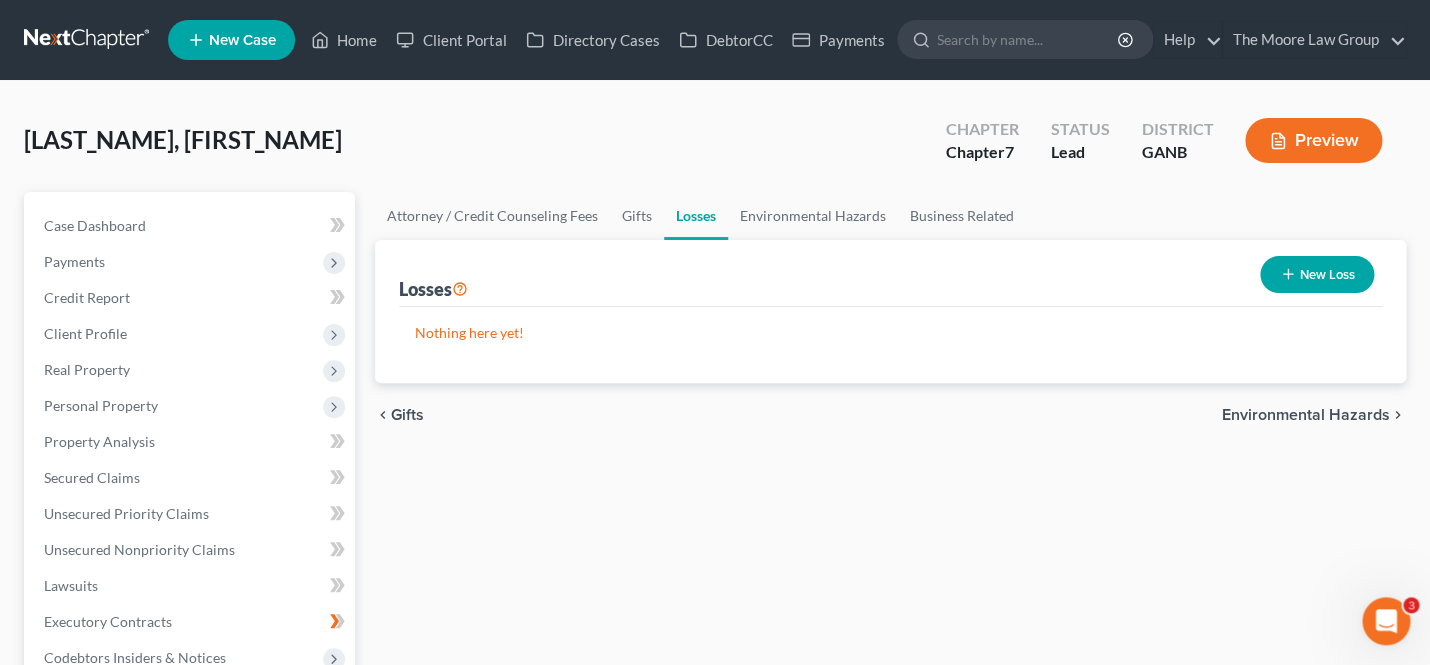 scroll, scrollTop: 0, scrollLeft: 0, axis: both 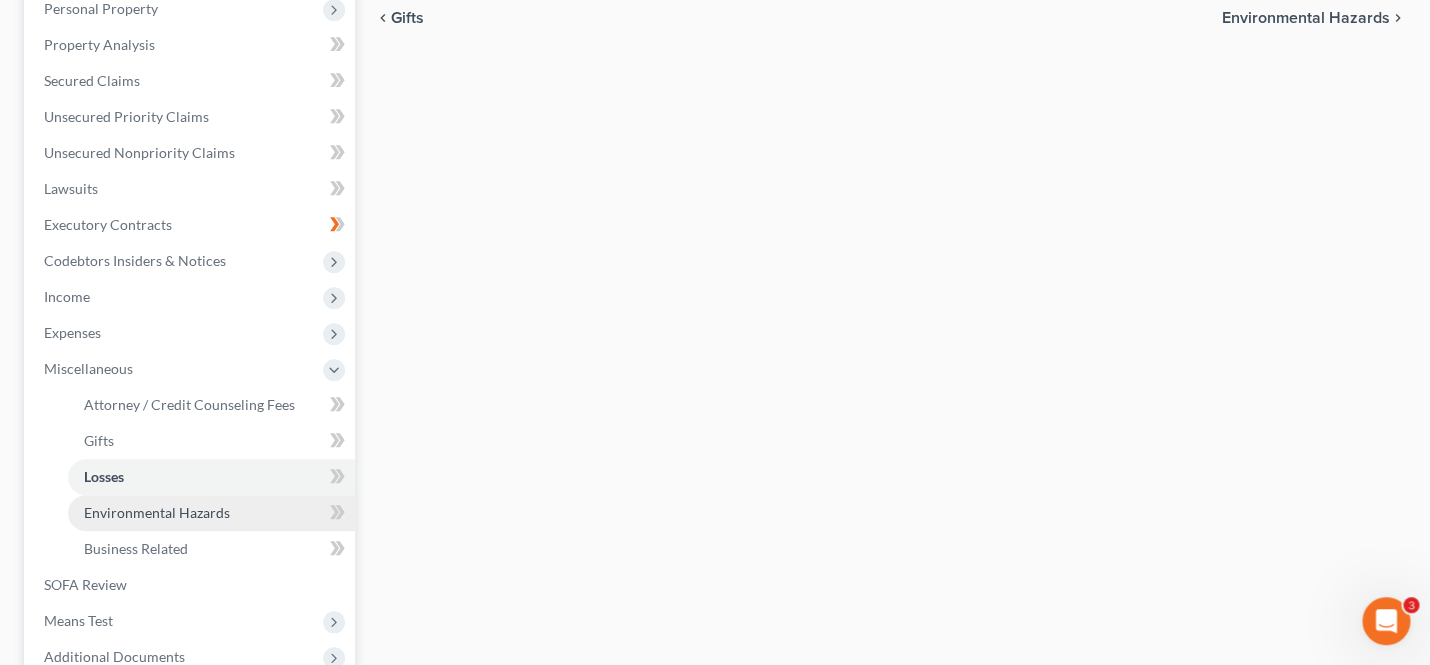click on "Environmental Hazards" at bounding box center [157, 512] 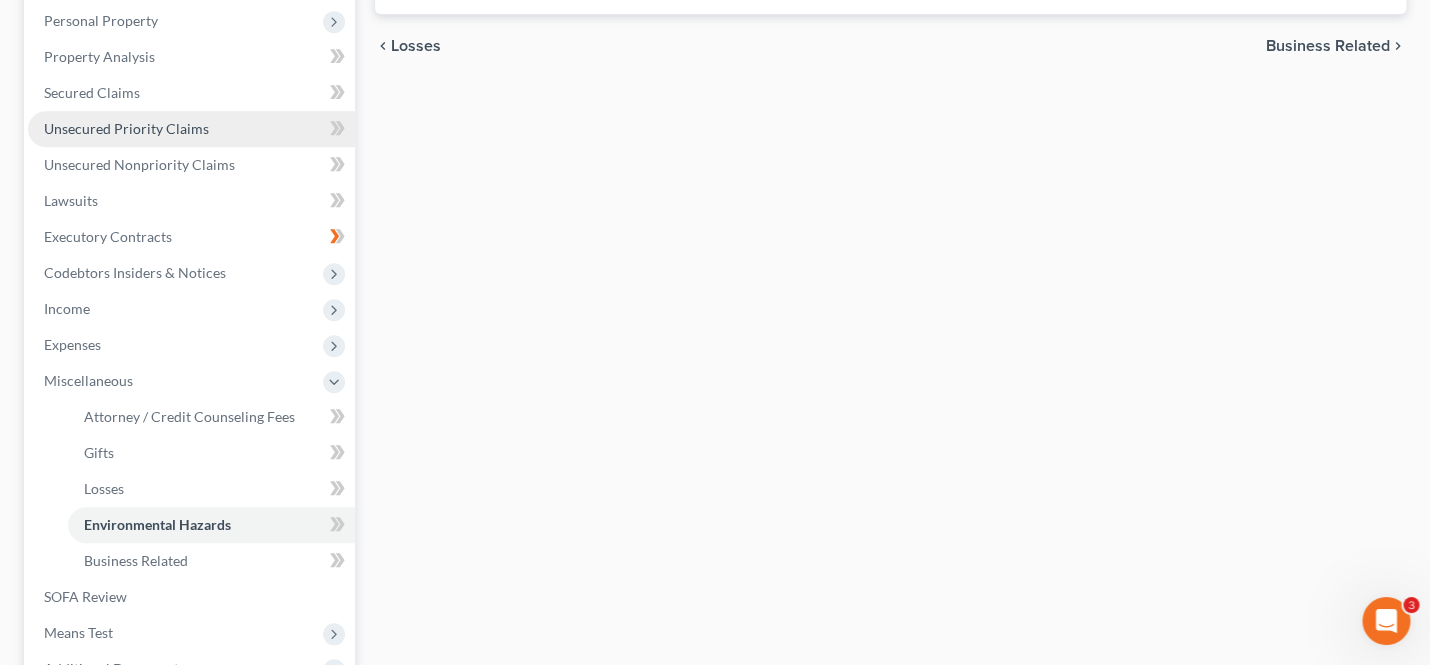 scroll, scrollTop: 508, scrollLeft: 0, axis: vertical 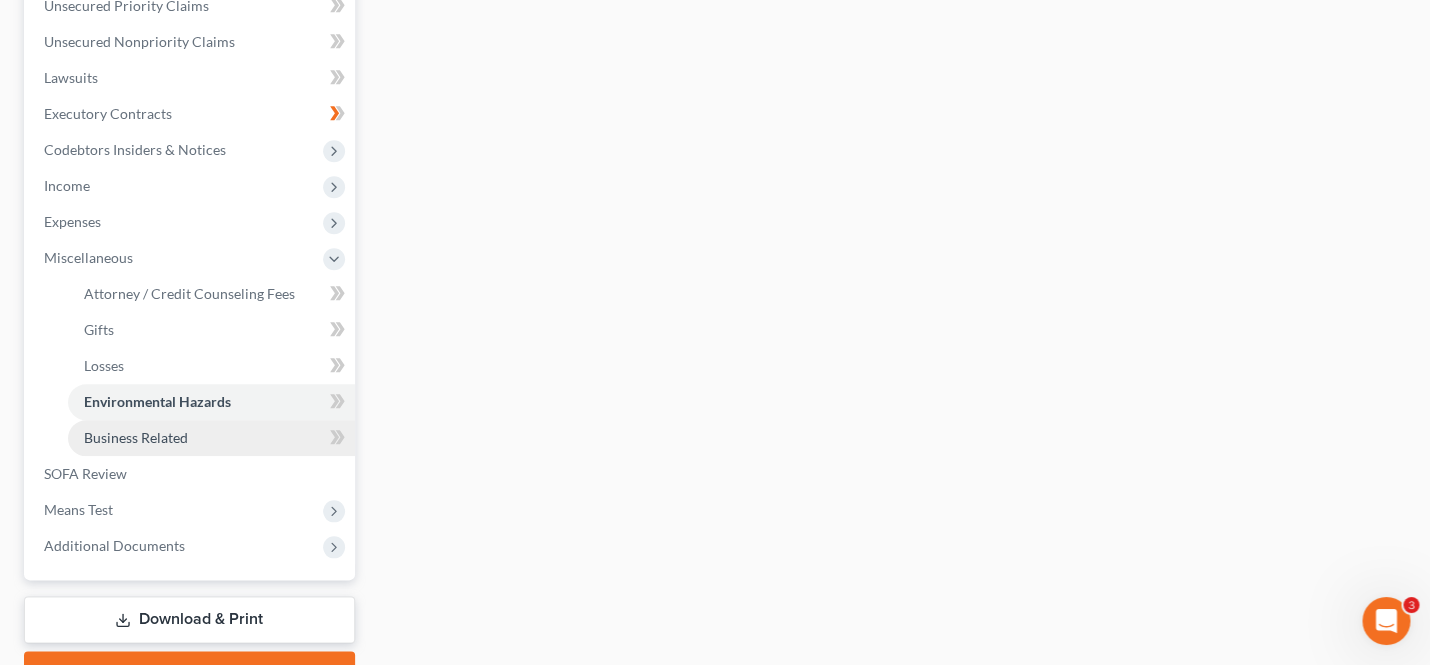 click on "Business Related" at bounding box center [136, 437] 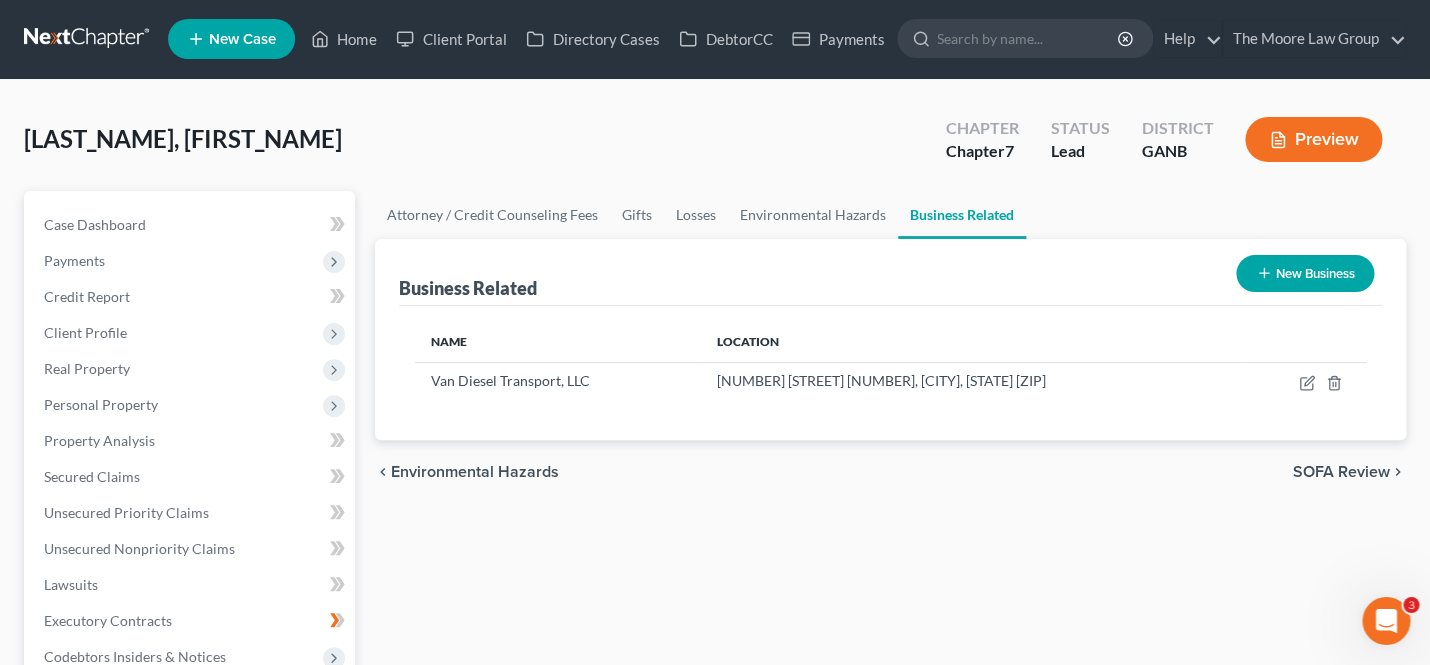 scroll, scrollTop: 0, scrollLeft: 0, axis: both 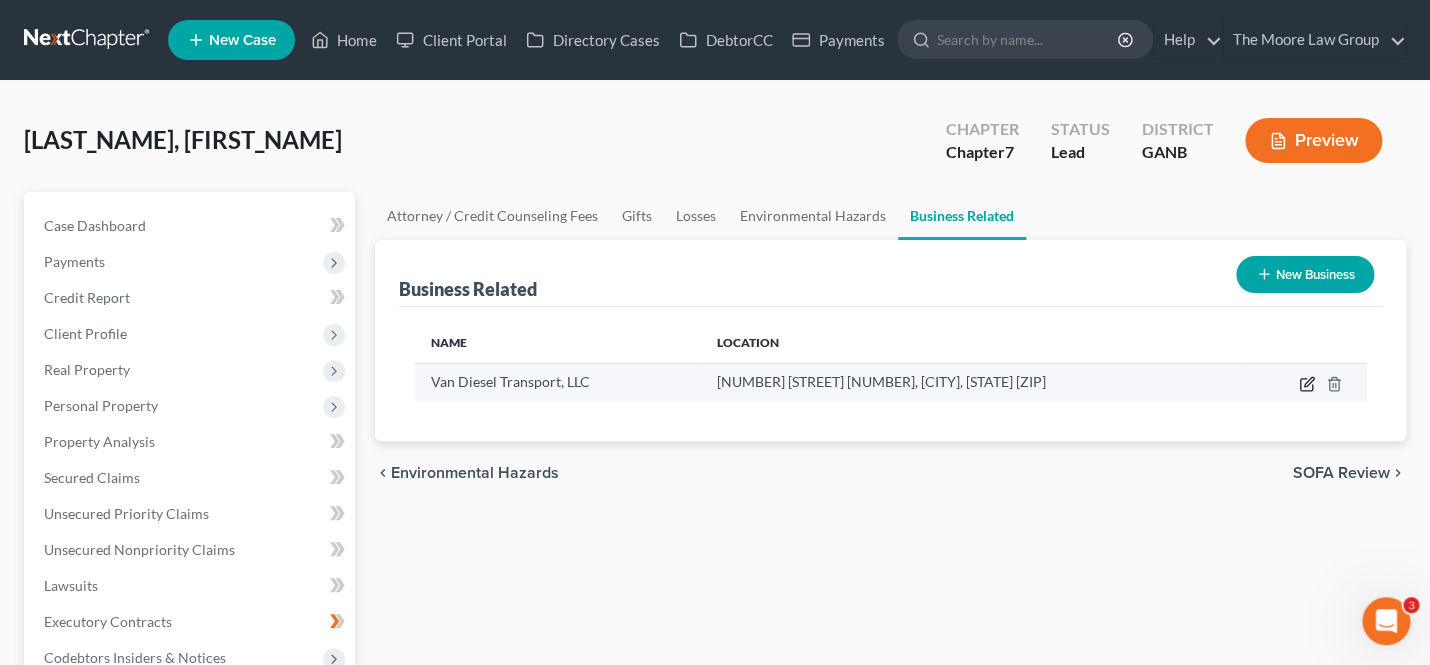 click 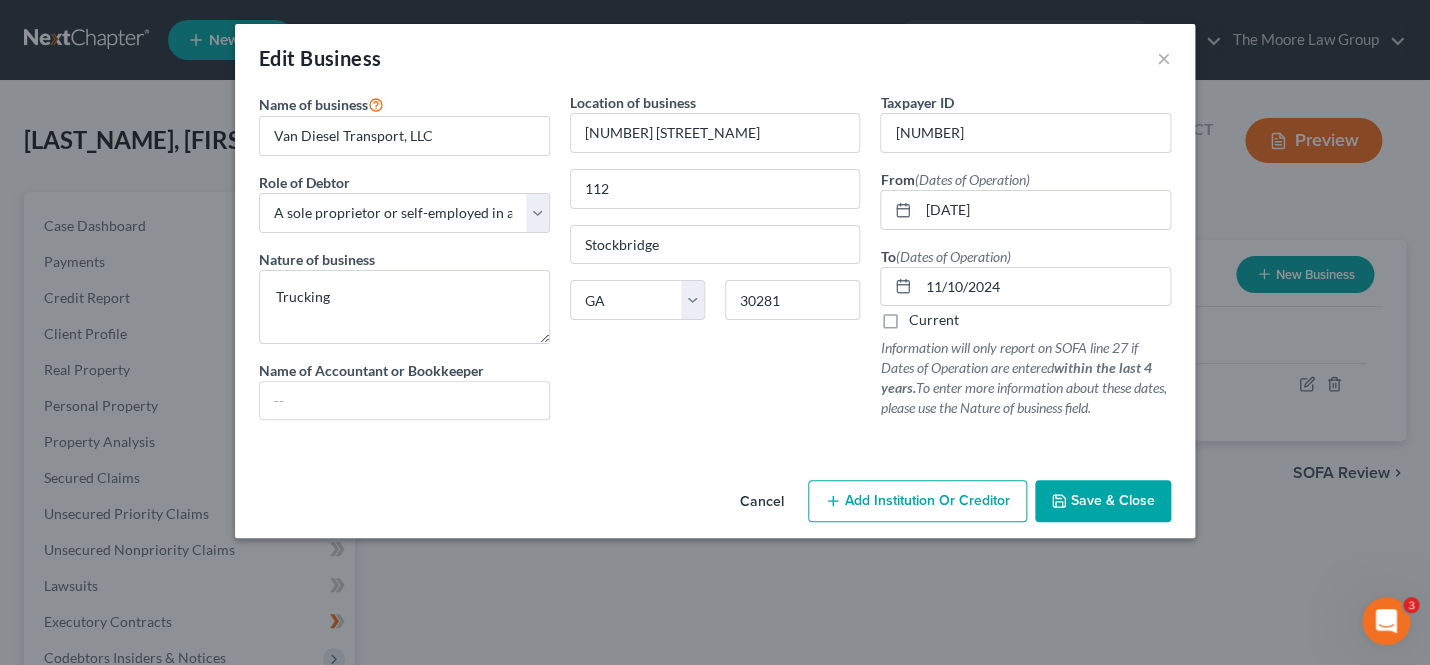 click on "Save & Close" at bounding box center (1113, 500) 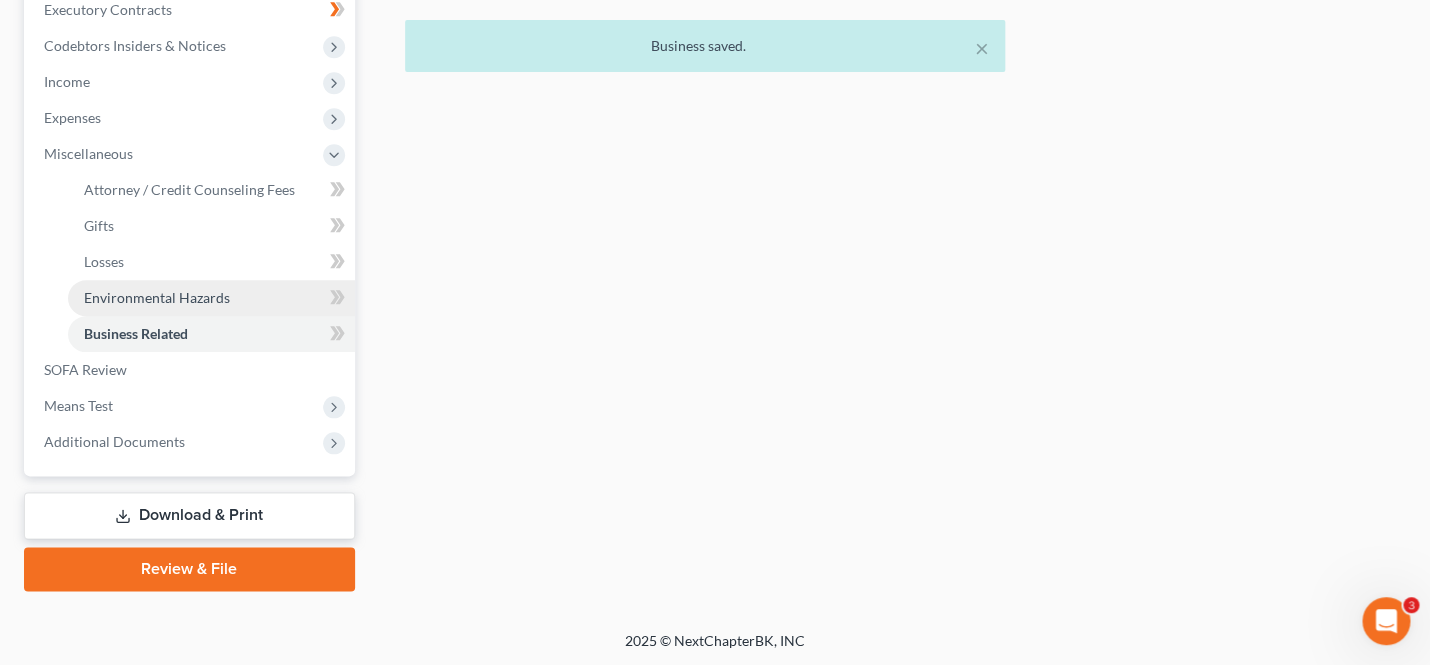 scroll, scrollTop: 0, scrollLeft: 0, axis: both 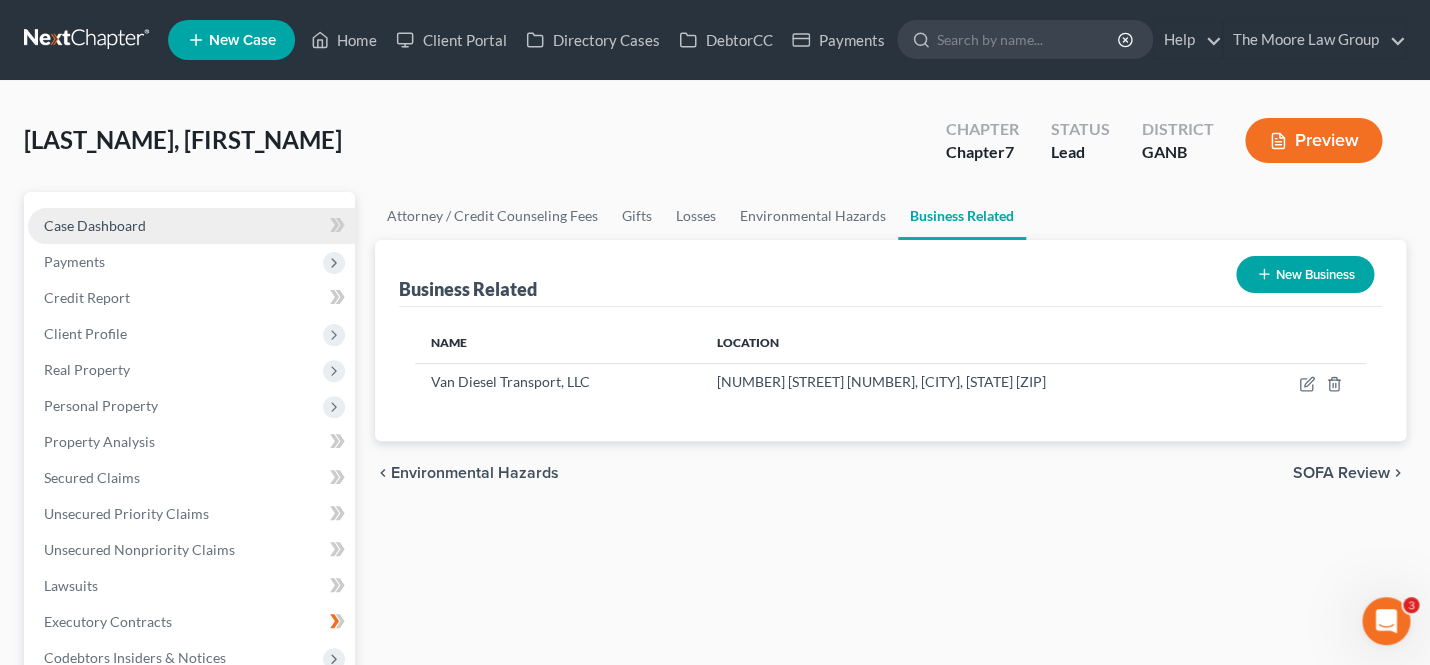 click on "Case Dashboard" at bounding box center [191, 226] 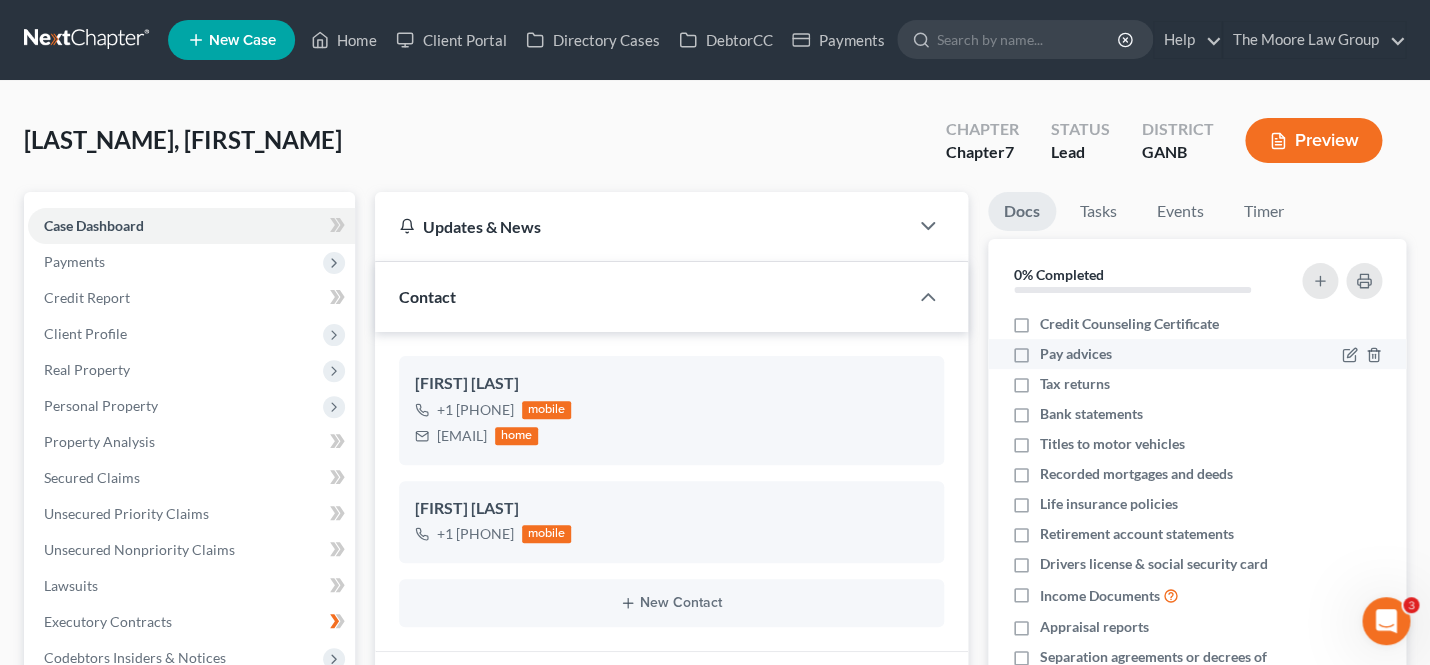 click on "Credit Counseling Certificate" at bounding box center (1129, 324) 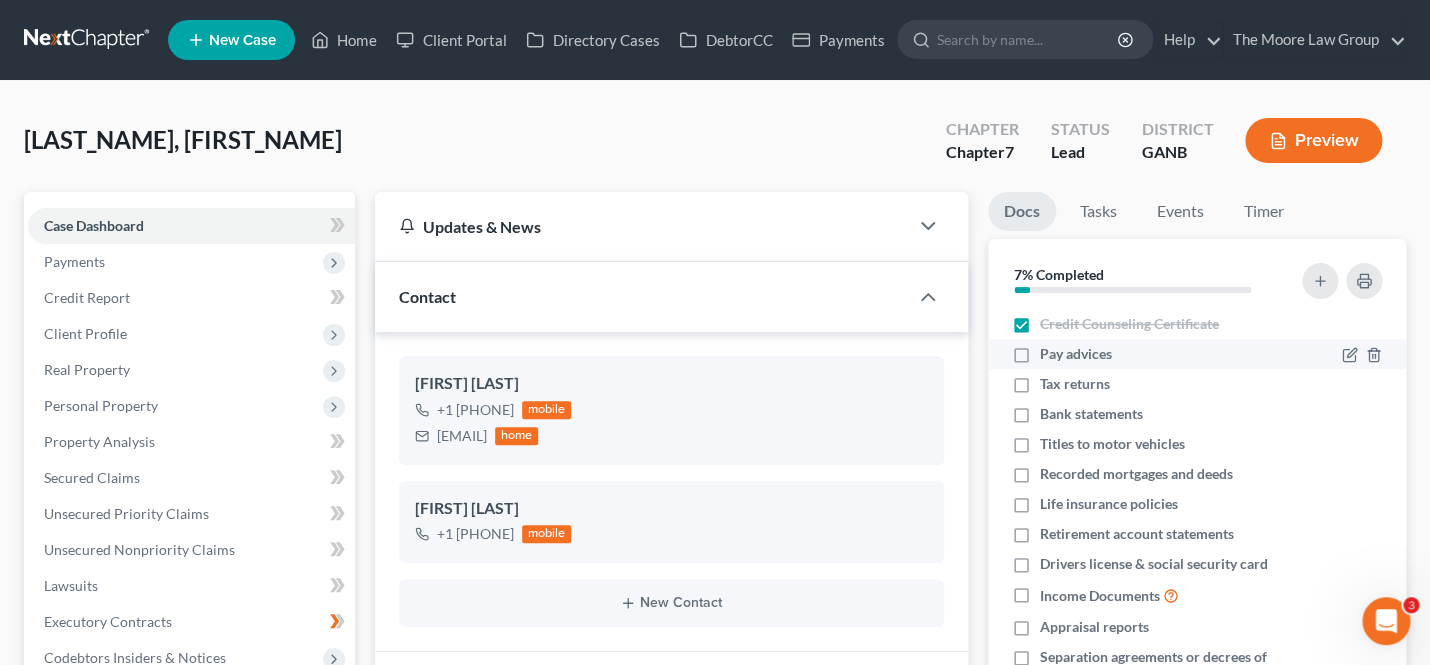 click on "Pay advices" at bounding box center (1076, 354) 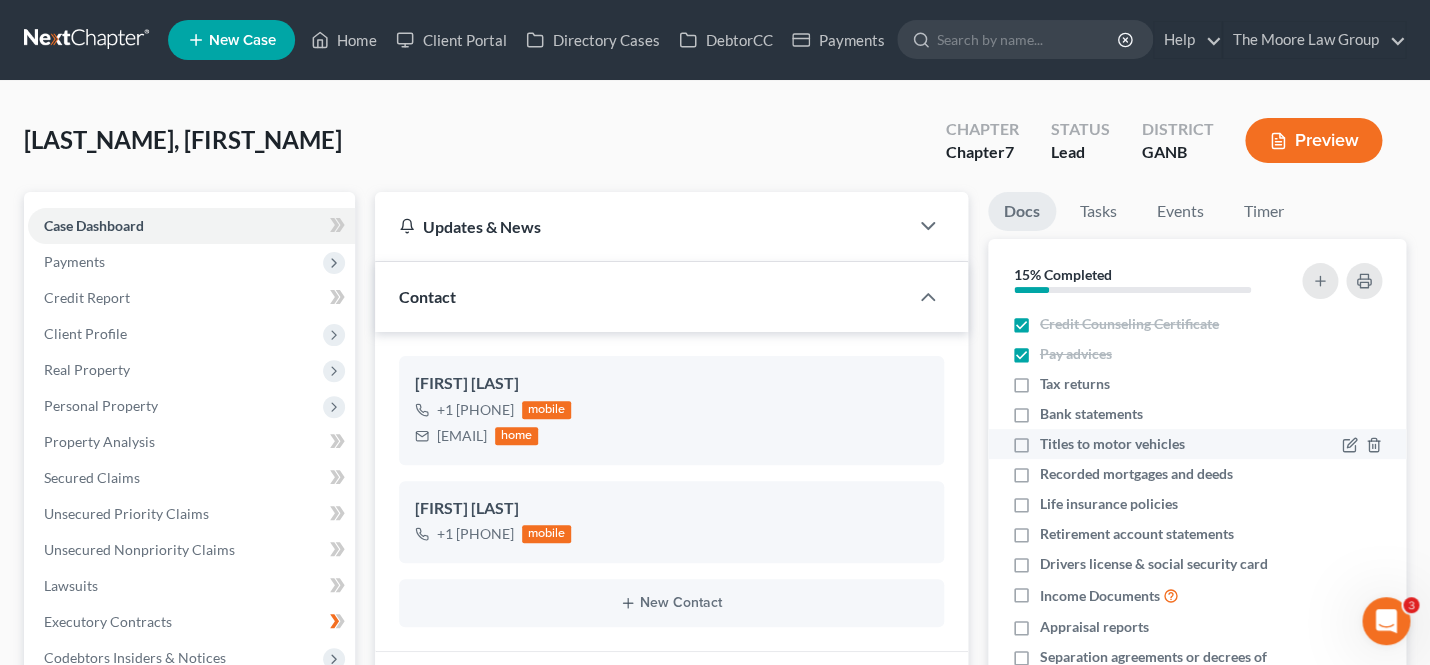 scroll, scrollTop: 38, scrollLeft: 0, axis: vertical 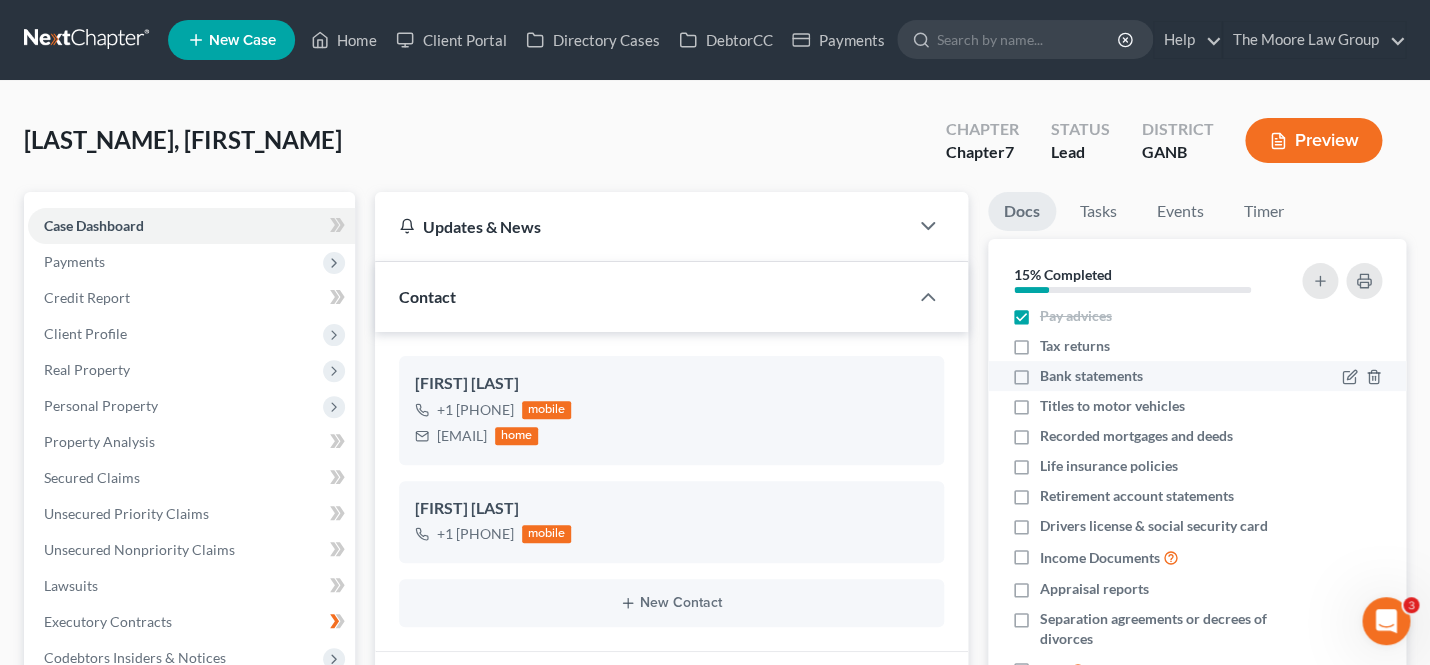 click on "Bank statements" at bounding box center (1091, 376) 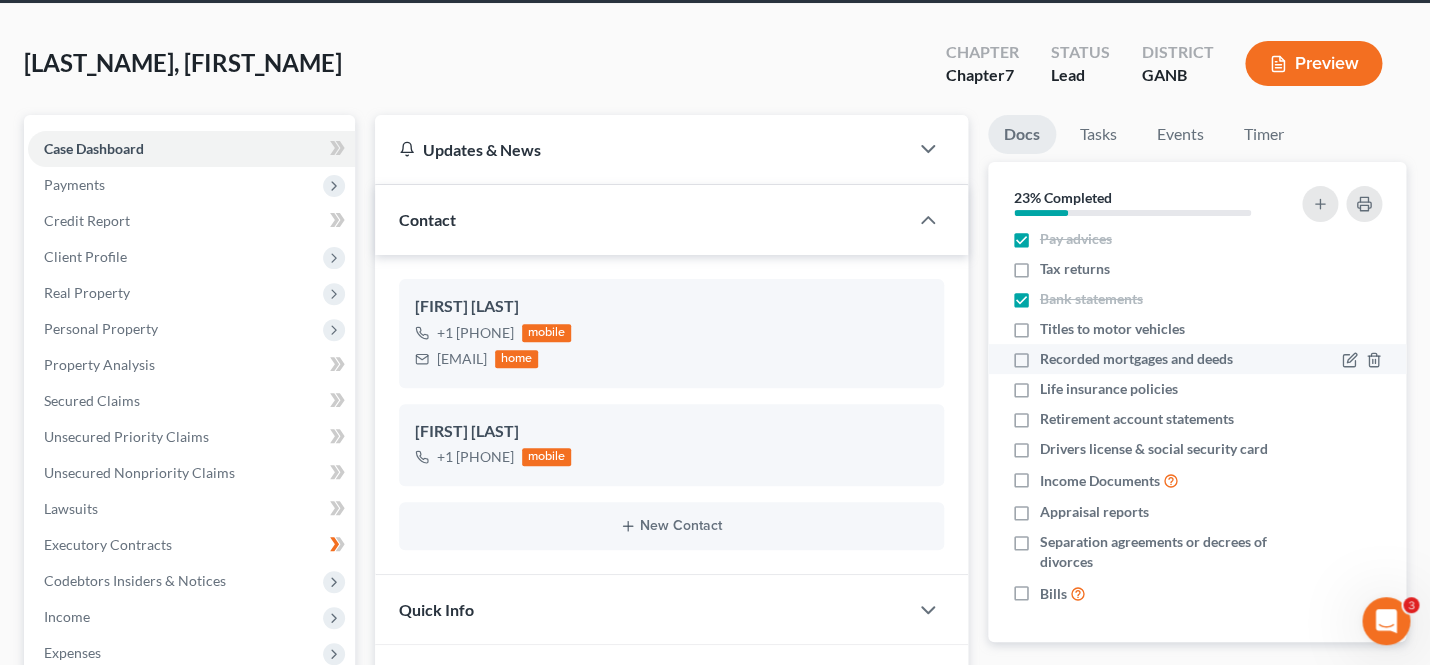 scroll, scrollTop: 78, scrollLeft: 0, axis: vertical 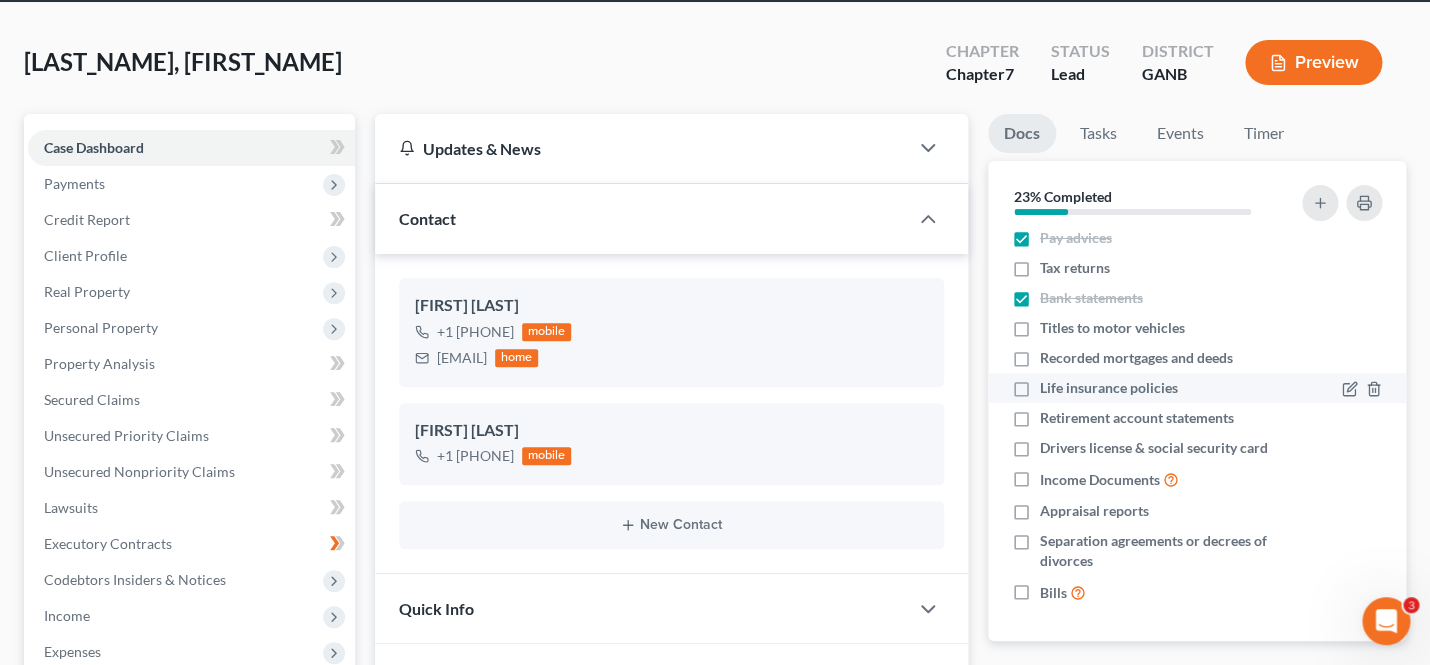 click on "Life insurance policies" at bounding box center [1109, 388] 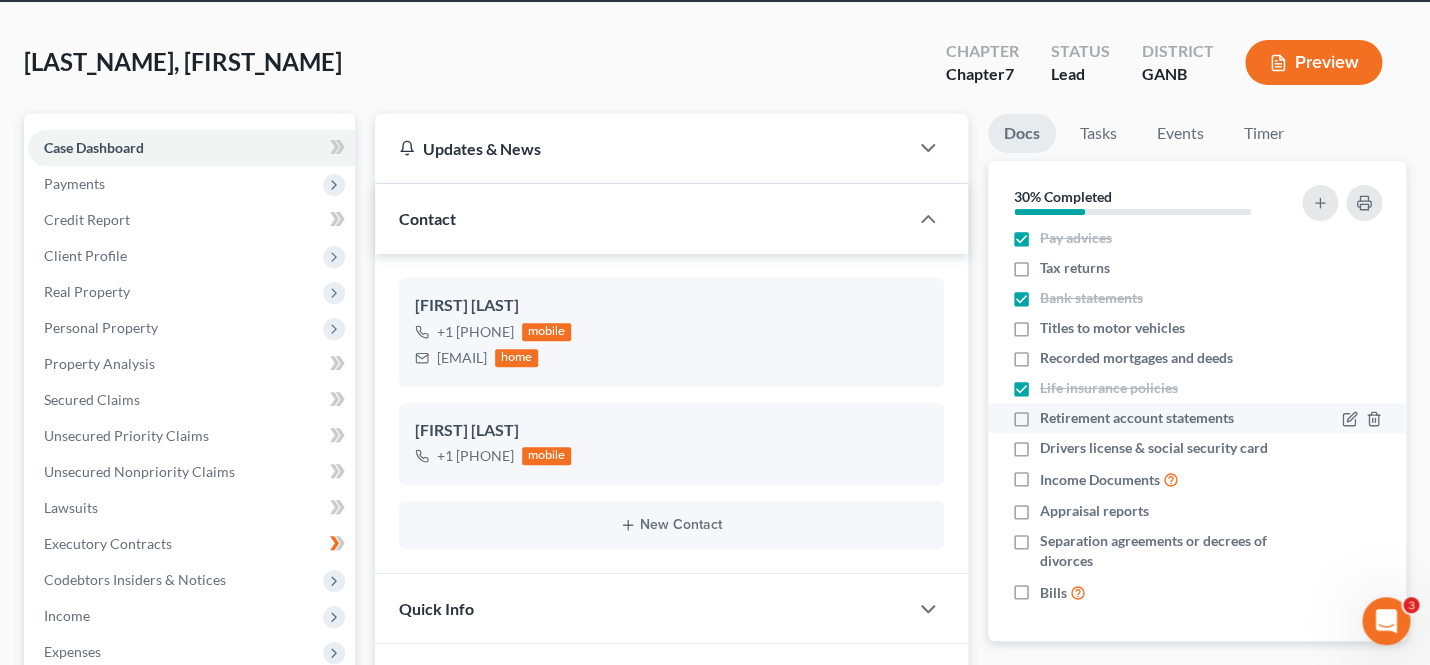 click on "Retirement account statements" at bounding box center (1137, 418) 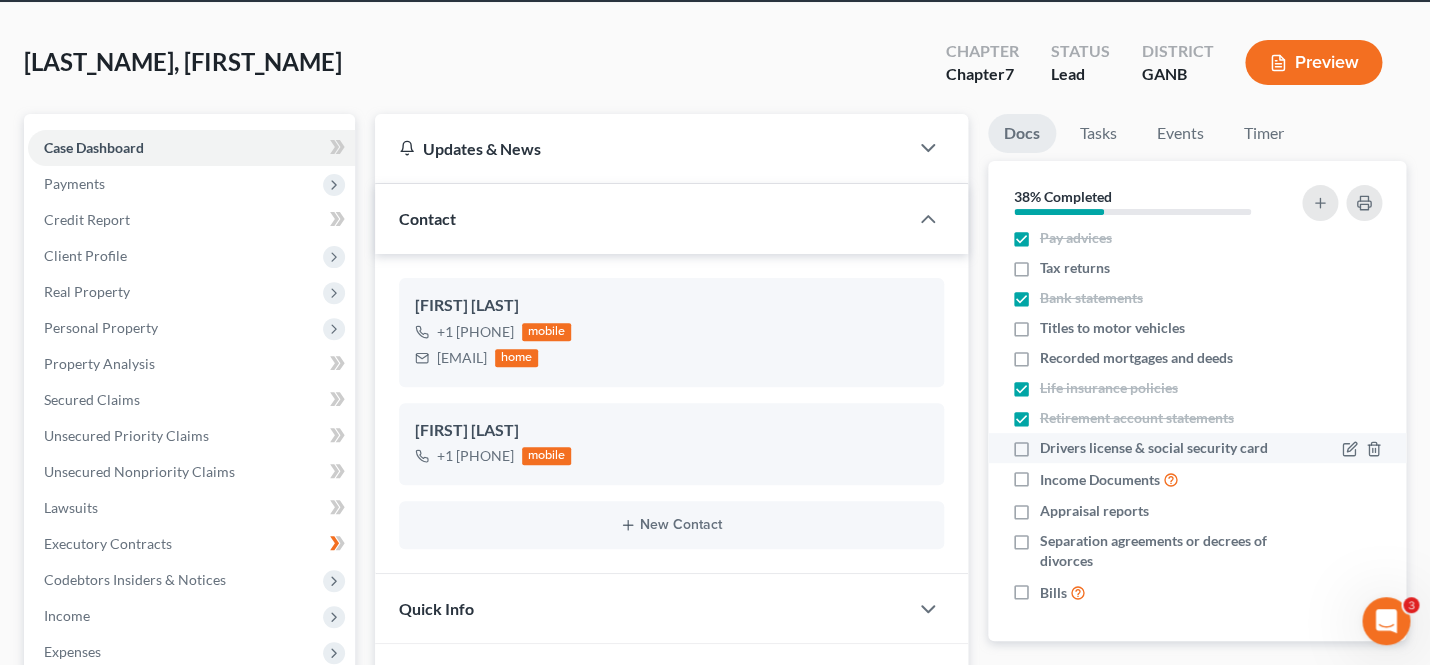 click on "Drivers license & social security card" at bounding box center (1154, 448) 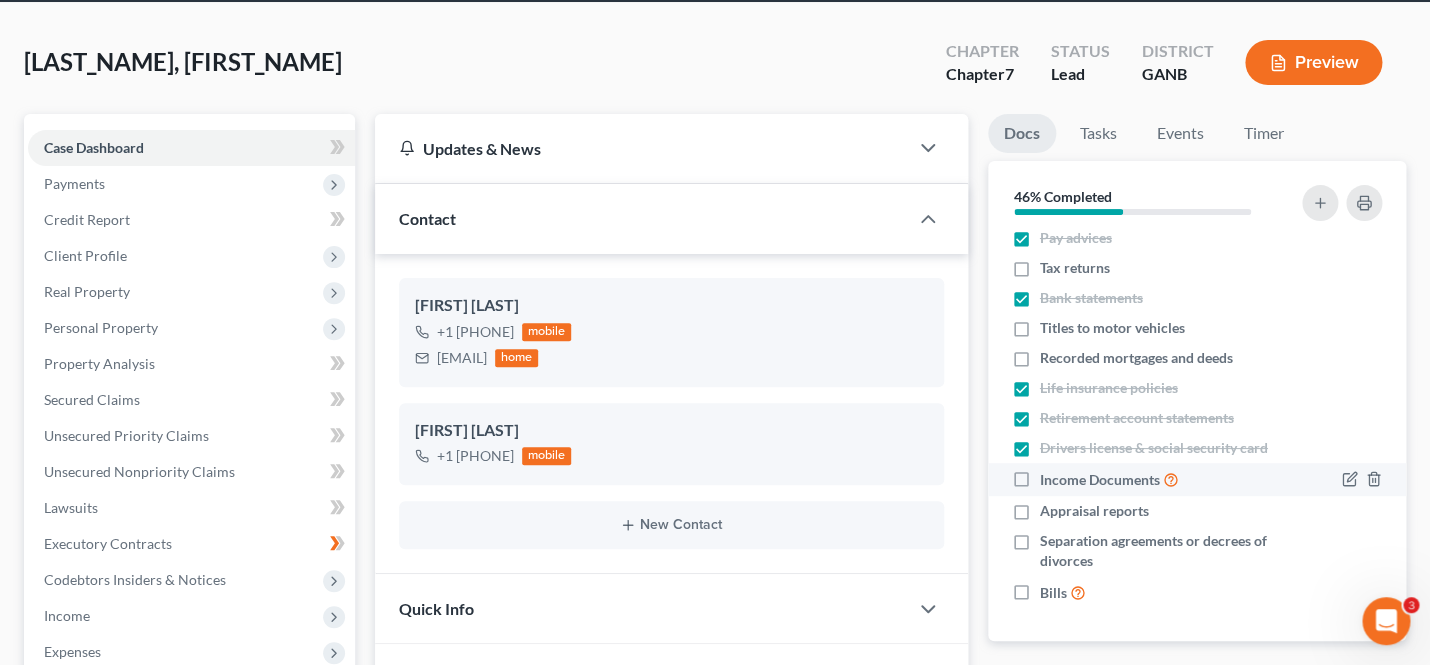 click on "Income Documents" at bounding box center [1109, 479] 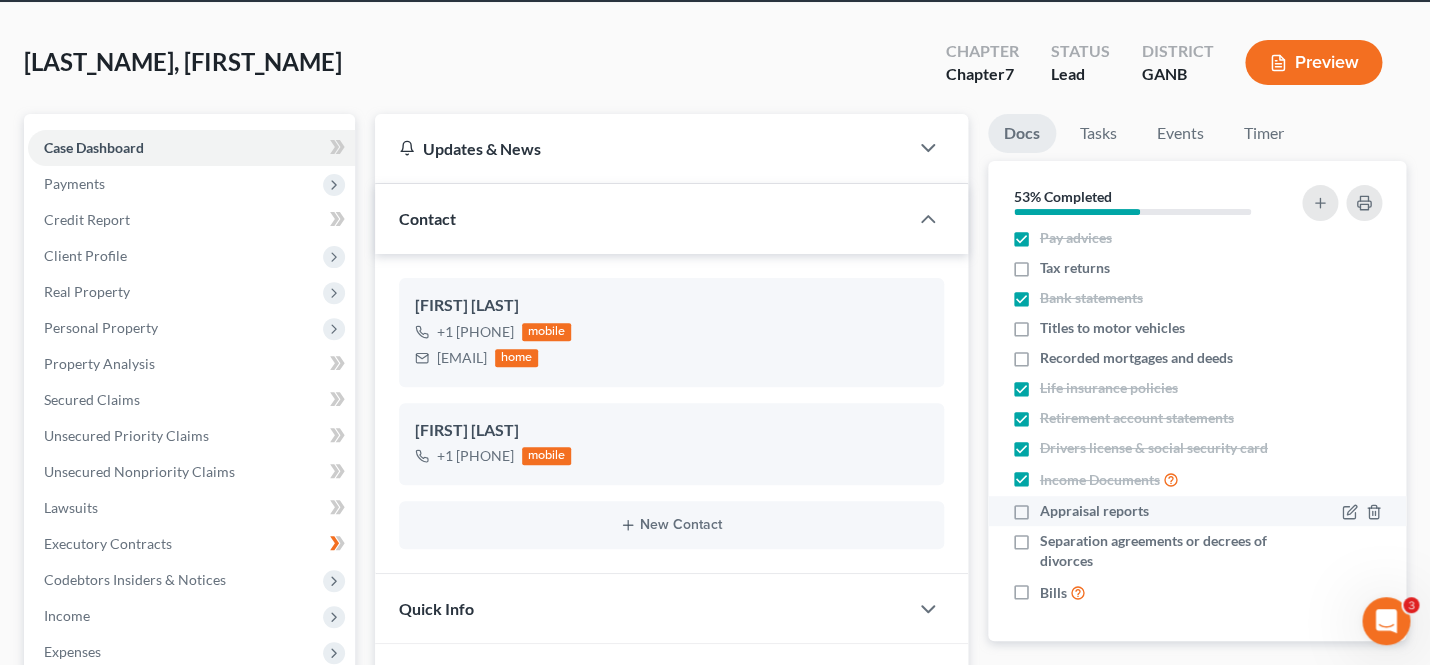 click on "Appraisal reports" at bounding box center [1094, 511] 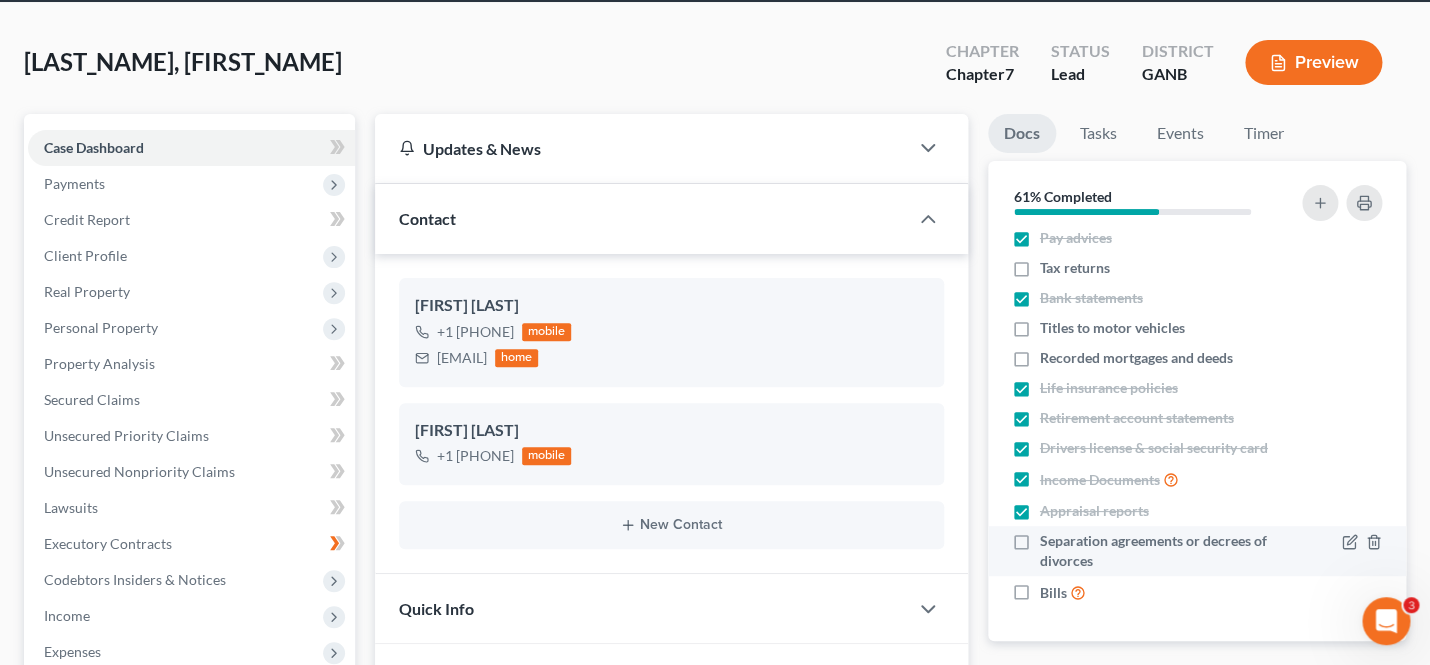 click on "Separation agreements or decrees of divorces" at bounding box center [1162, 551] 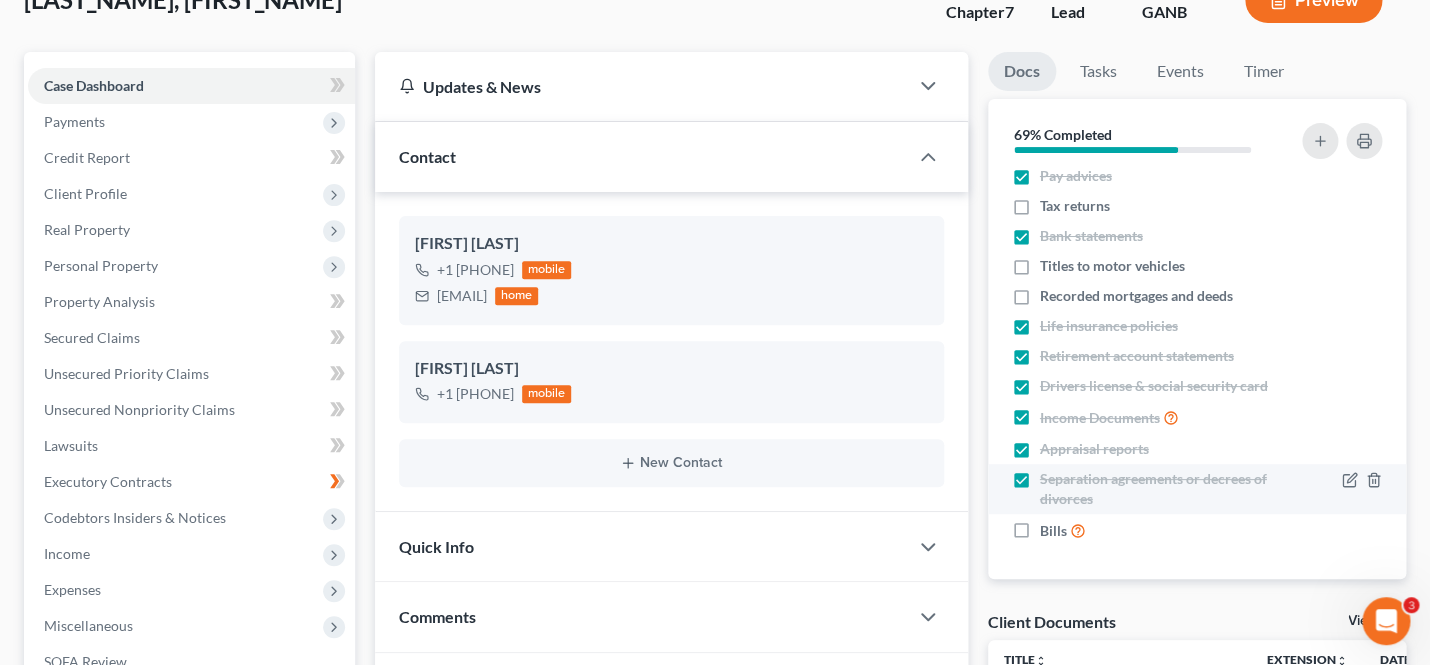 scroll, scrollTop: 142, scrollLeft: 0, axis: vertical 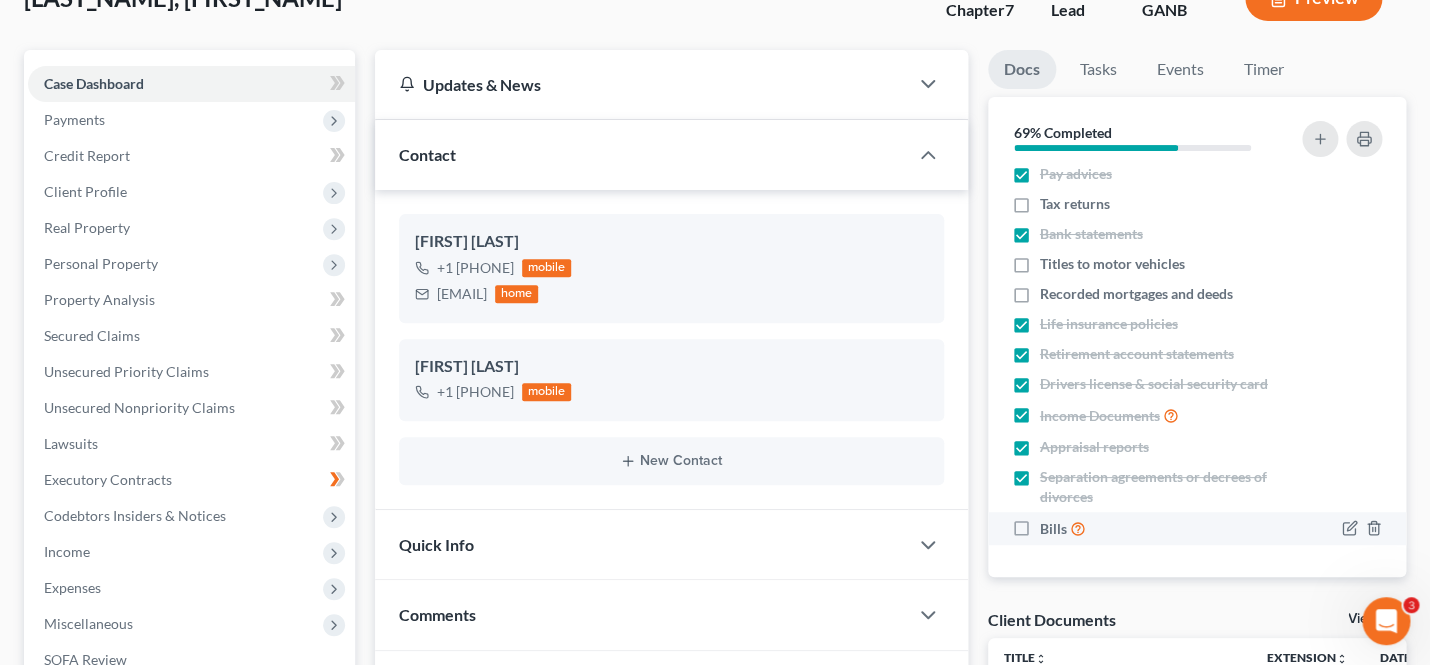 click on "Bills" at bounding box center [1063, 528] 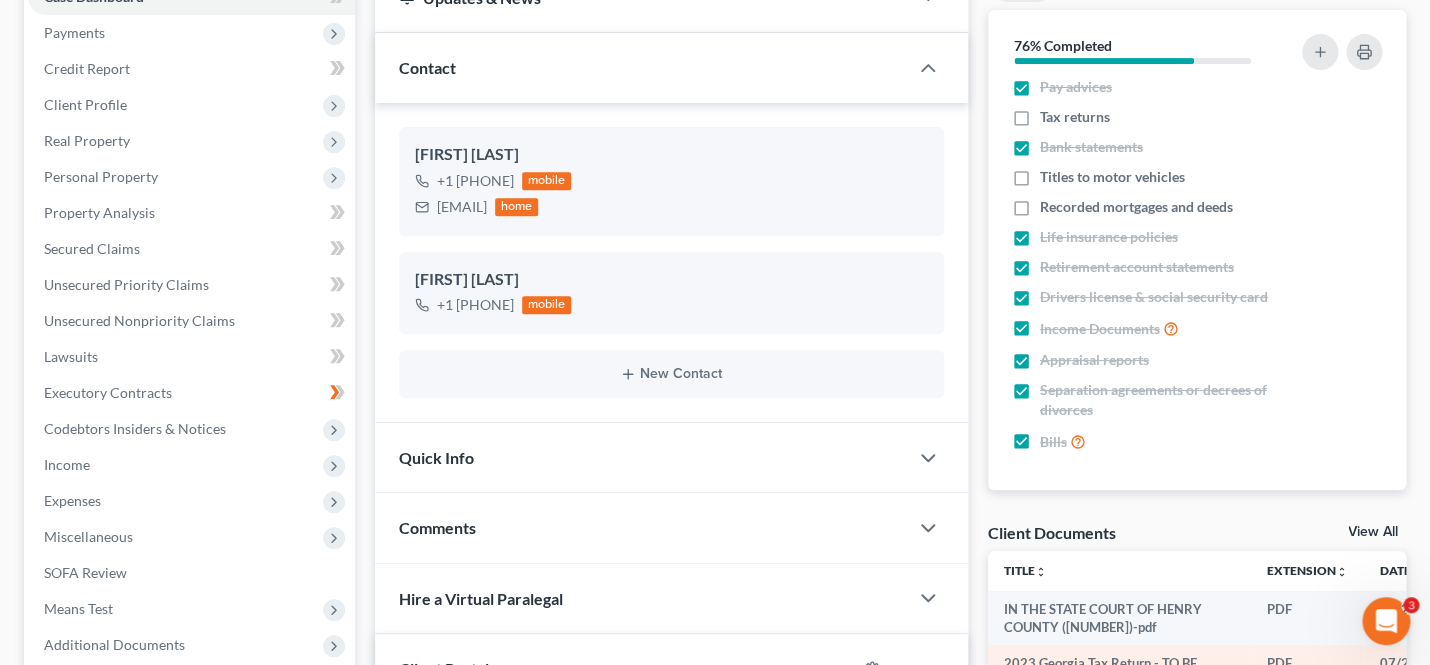 scroll, scrollTop: 0, scrollLeft: 0, axis: both 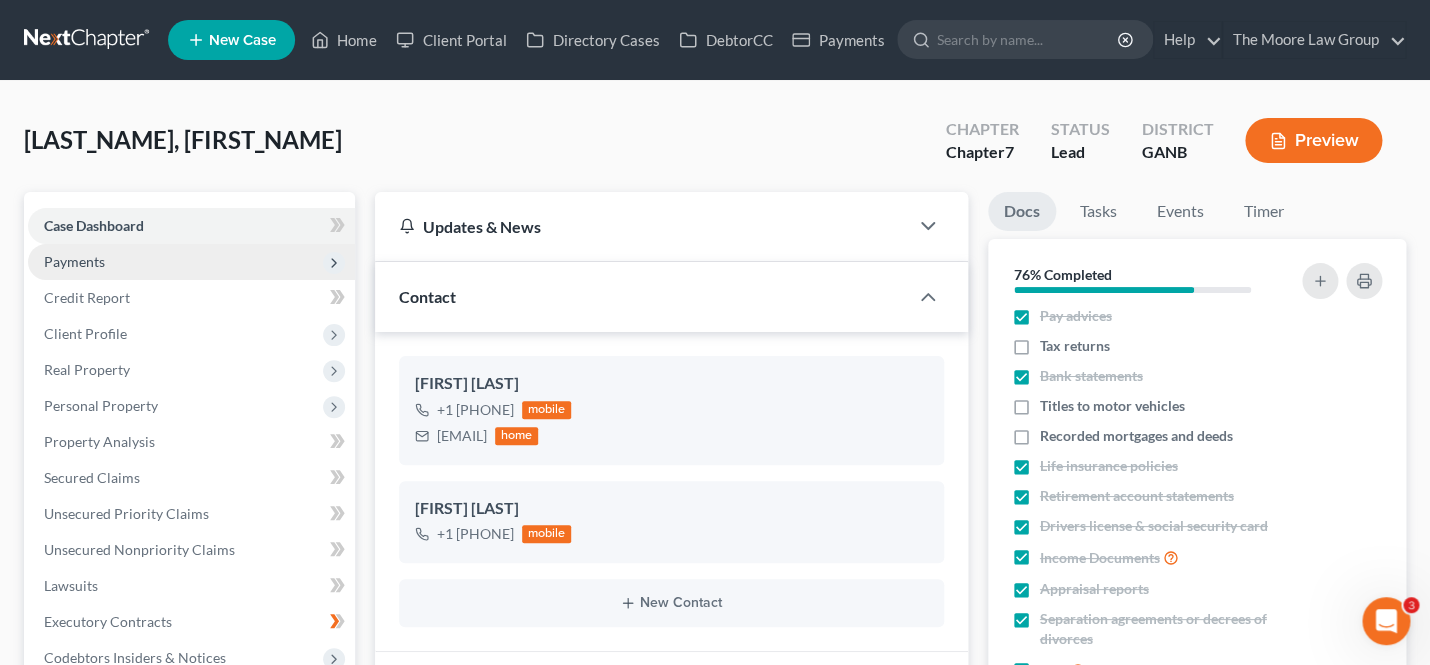 click on "Payments" at bounding box center [74, 261] 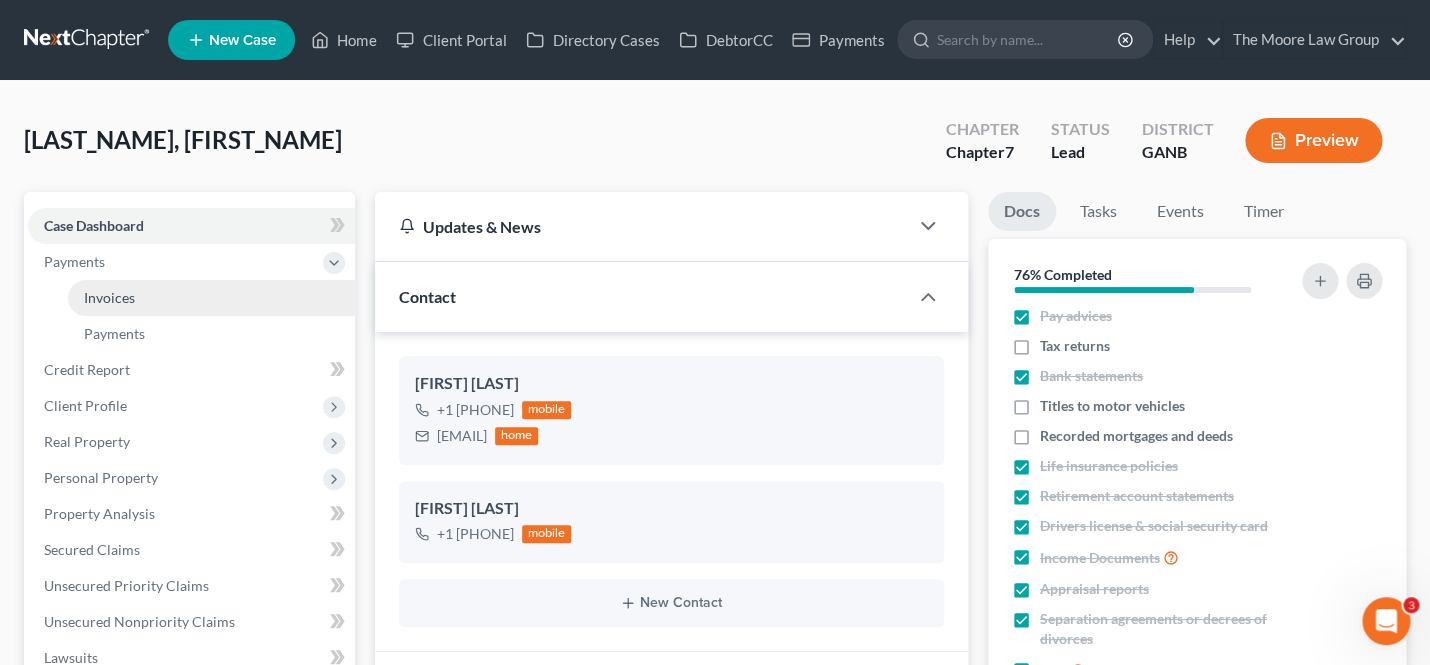 click on "Invoices" at bounding box center [211, 298] 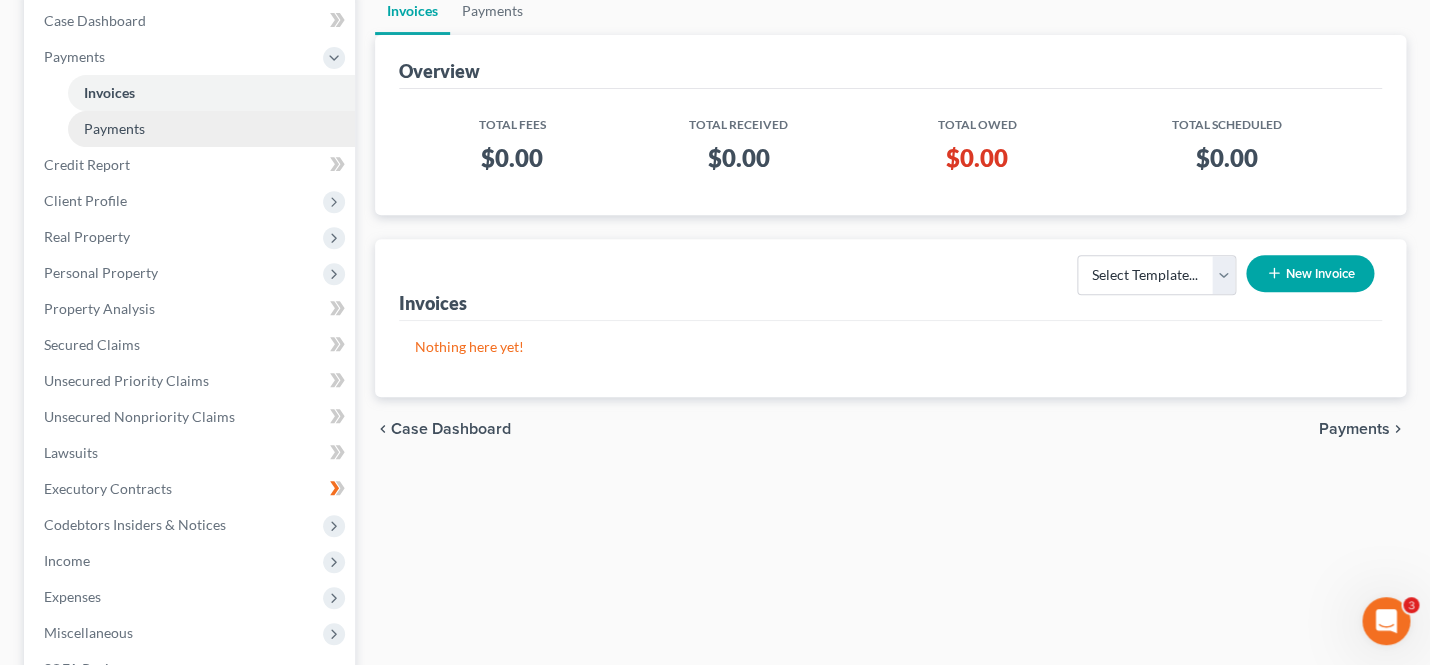 click on "Payments" at bounding box center [211, 129] 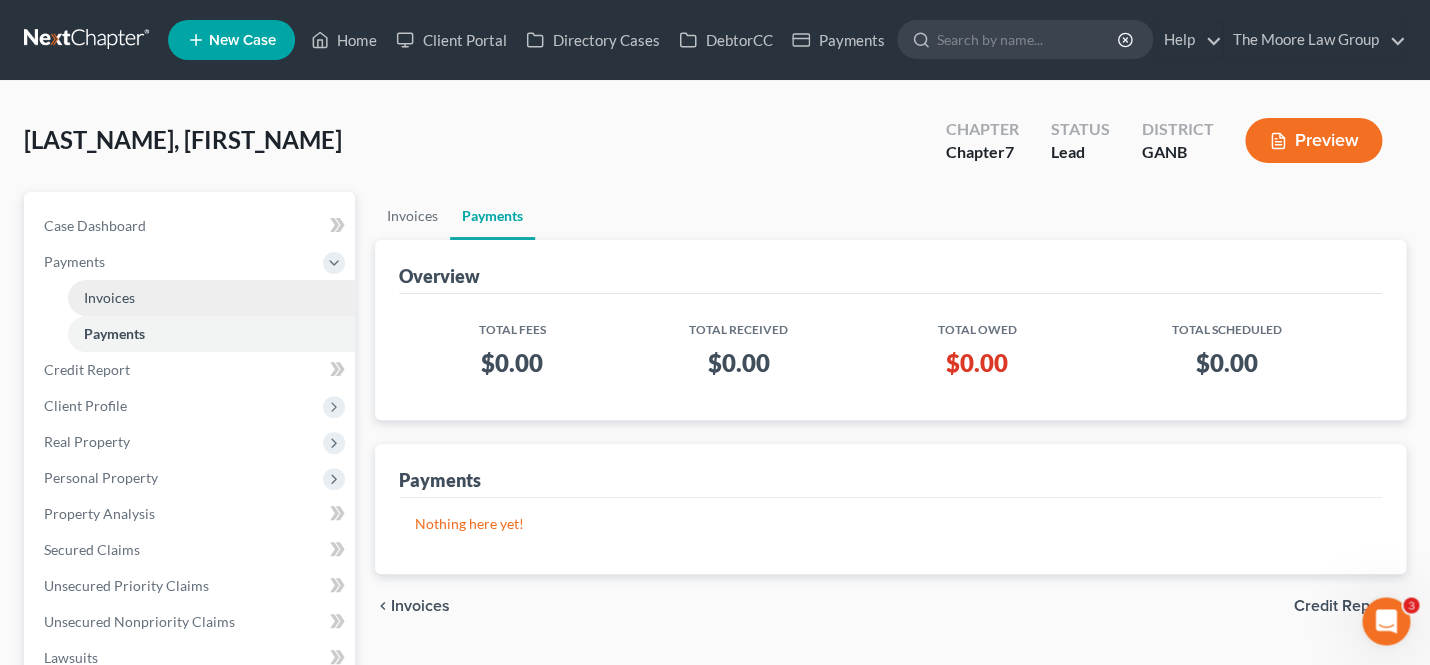 scroll, scrollTop: 0, scrollLeft: 0, axis: both 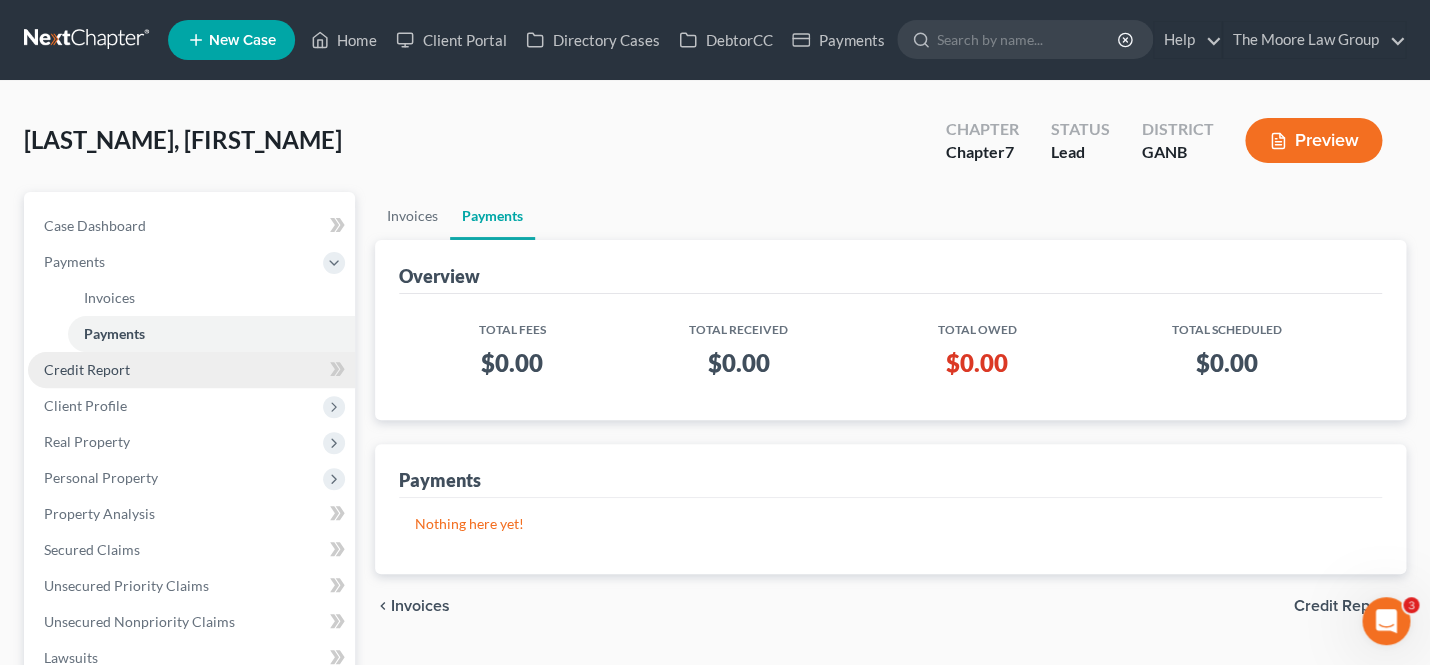 click on "Credit Report" at bounding box center [87, 369] 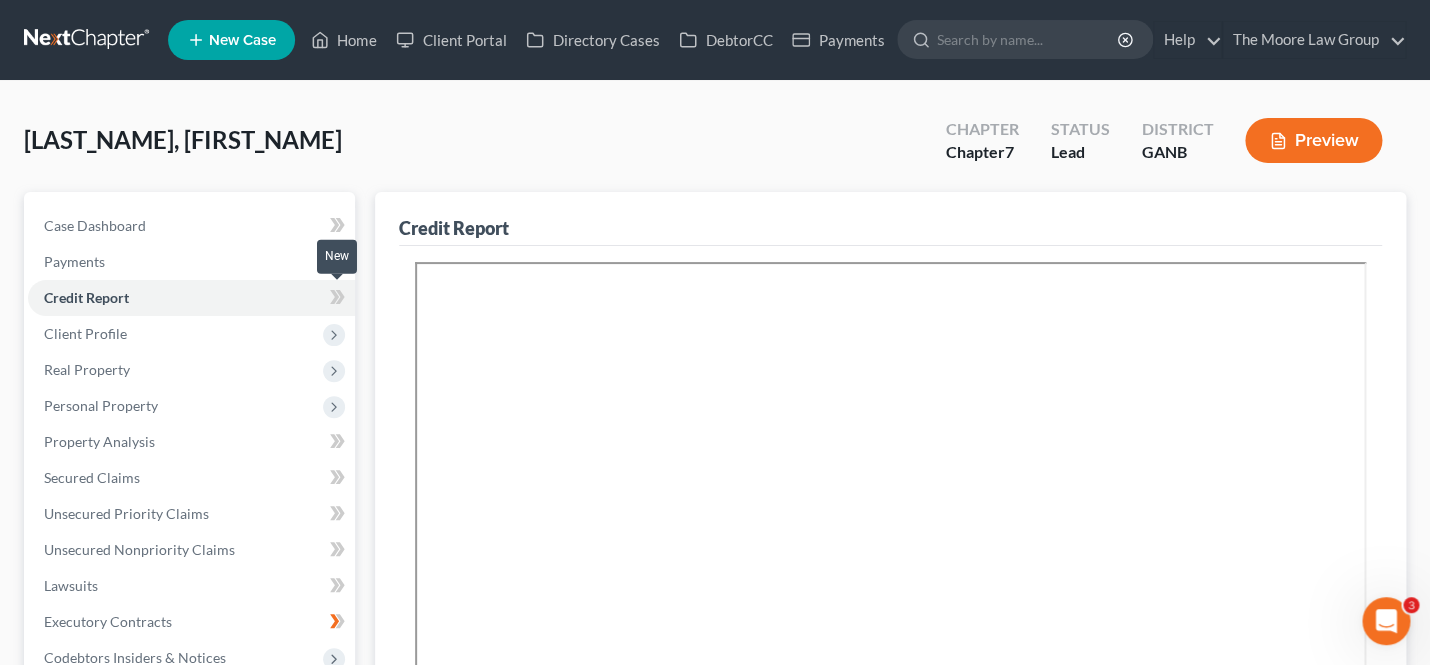 click 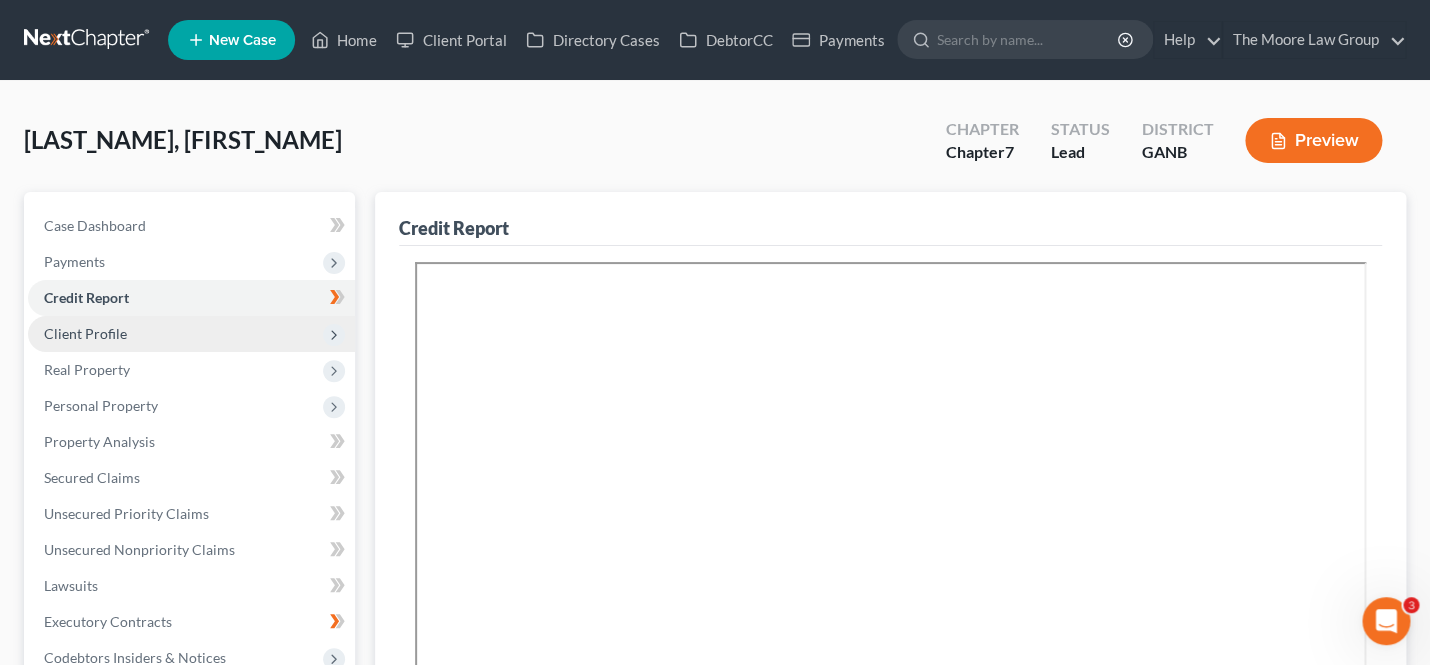 click on "Client Profile" at bounding box center (191, 334) 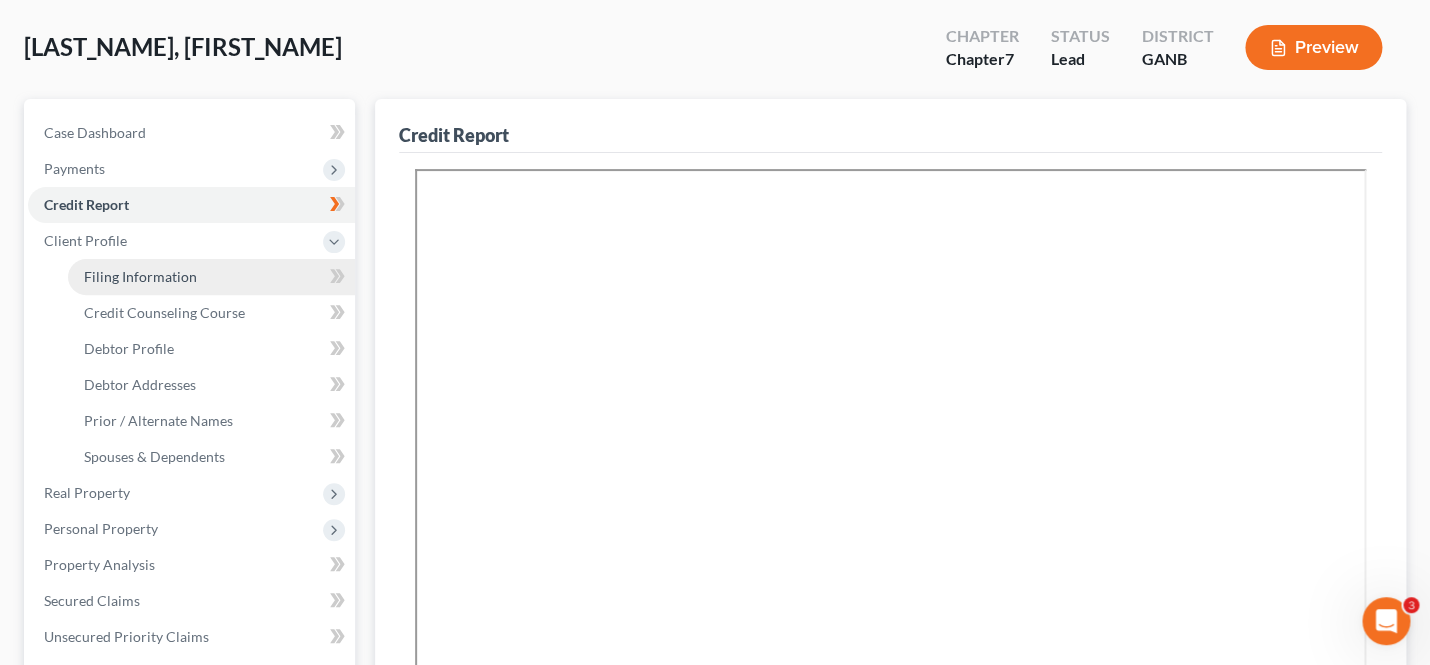 click on "Filing Information" at bounding box center [211, 277] 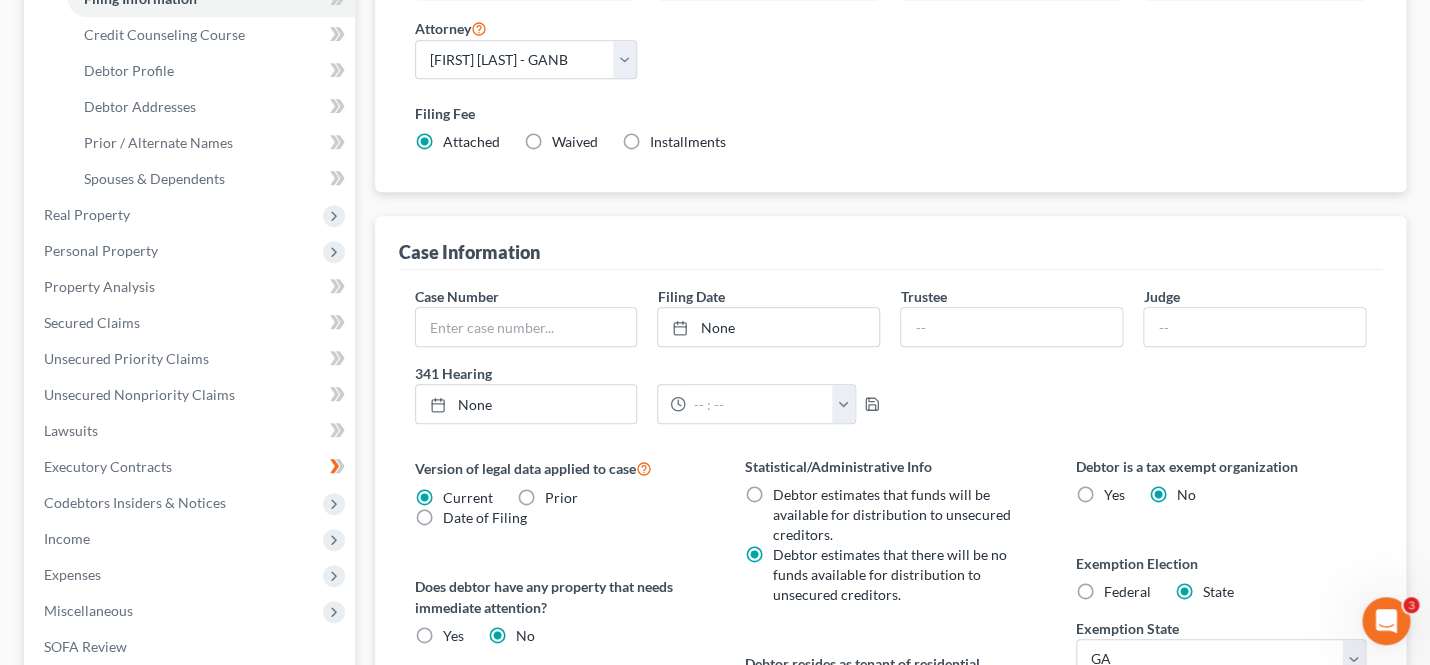scroll, scrollTop: 0, scrollLeft: 0, axis: both 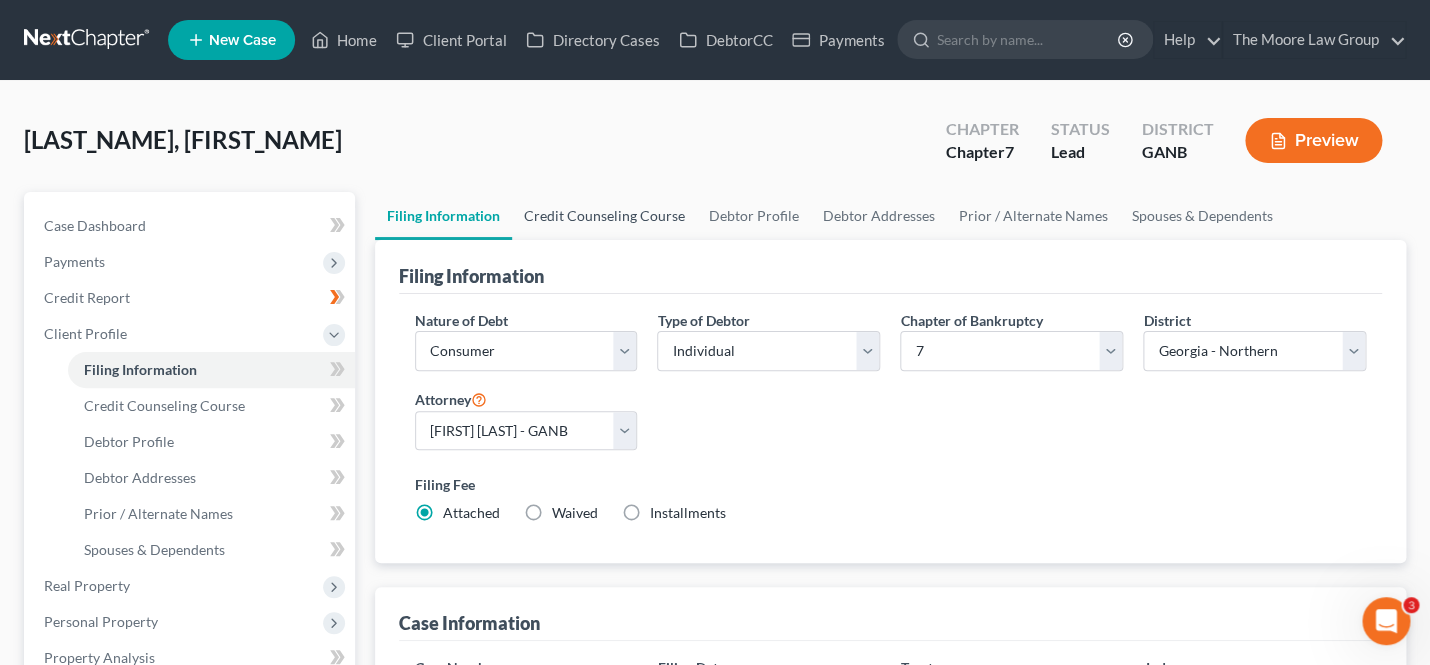 click on "Credit Counseling Course" at bounding box center (604, 216) 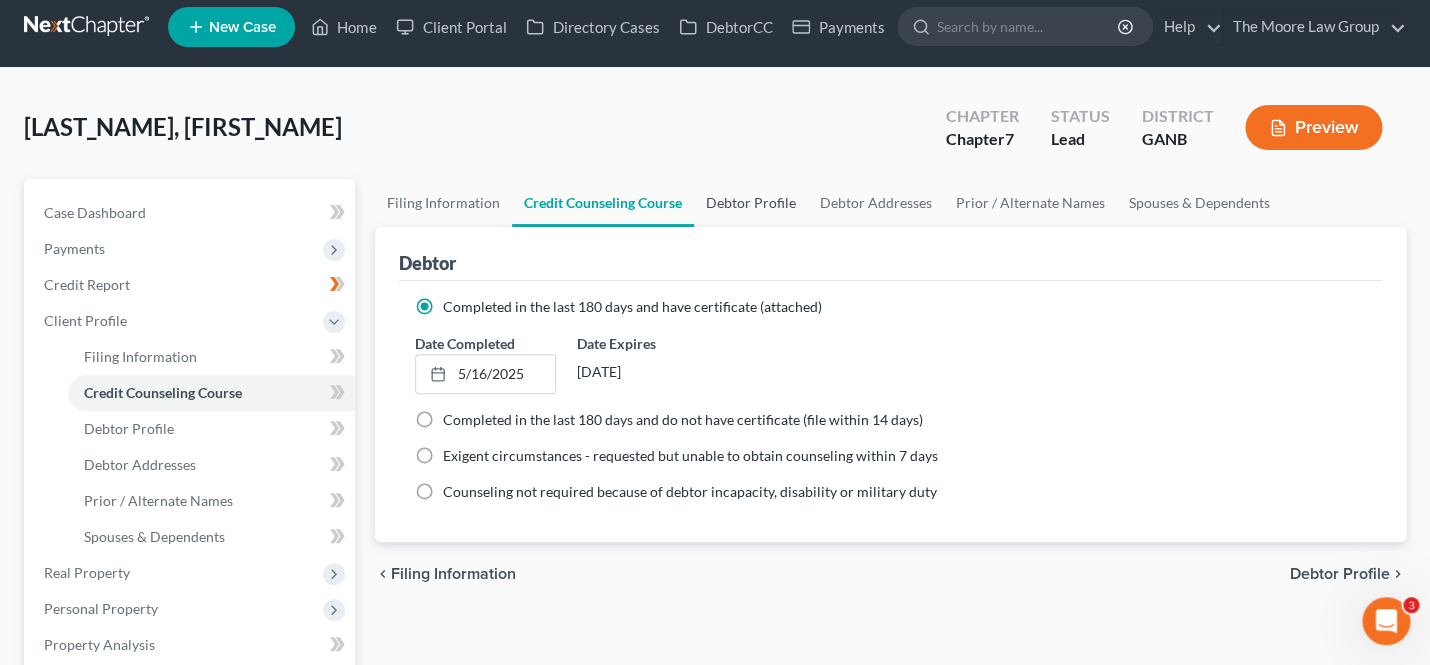 click on "Debtor Profile" at bounding box center [751, 203] 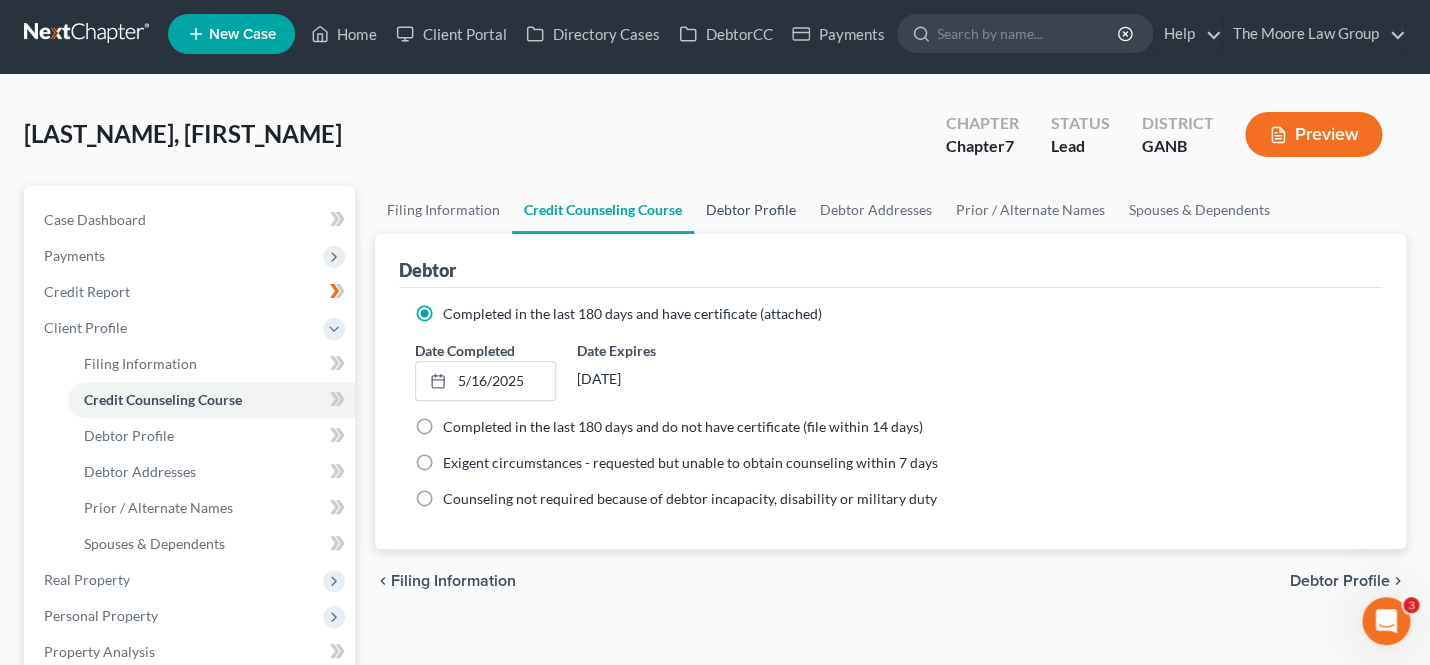 select on "1" 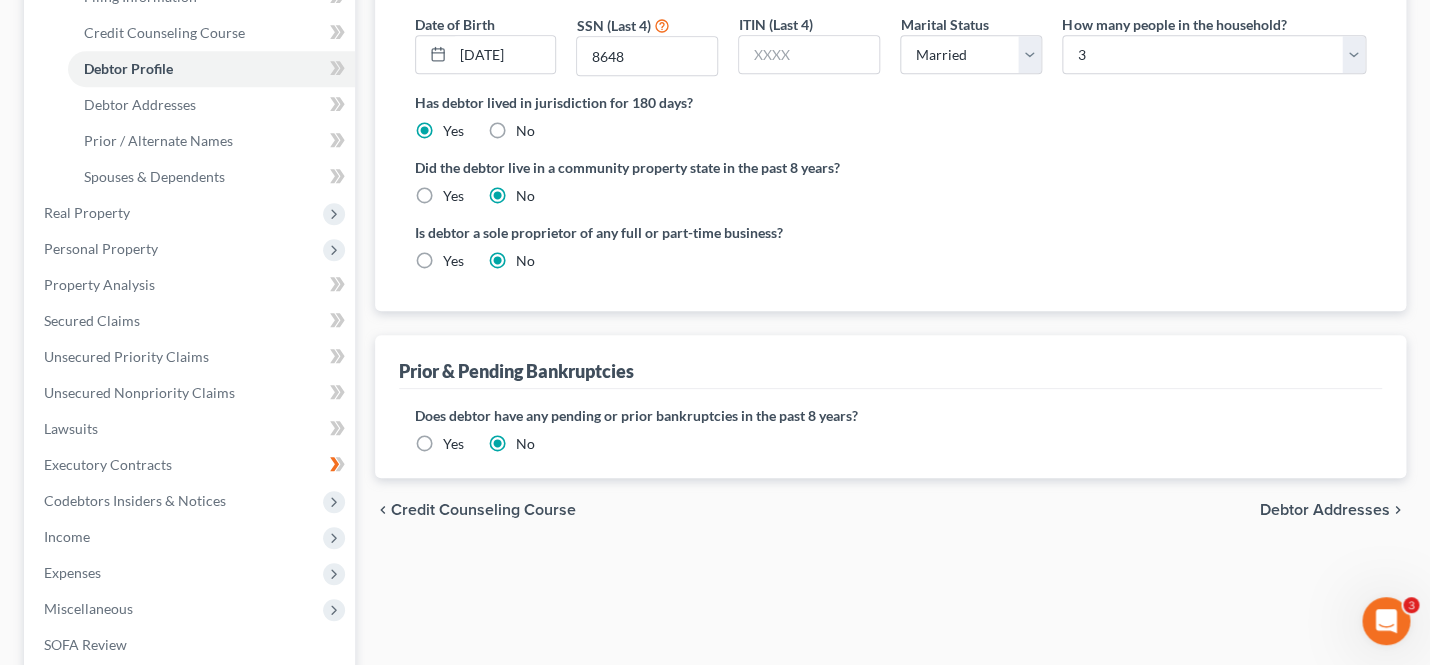 scroll, scrollTop: 0, scrollLeft: 0, axis: both 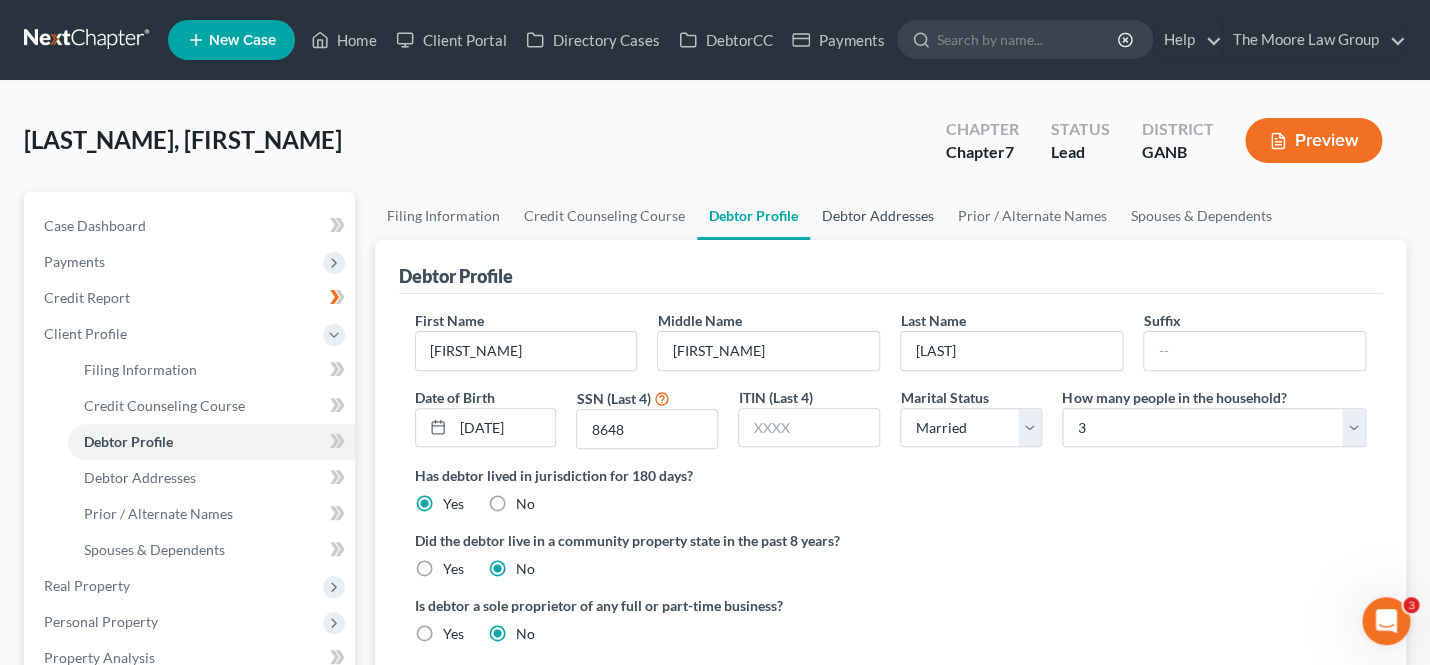 click on "Debtor Addresses" at bounding box center [878, 216] 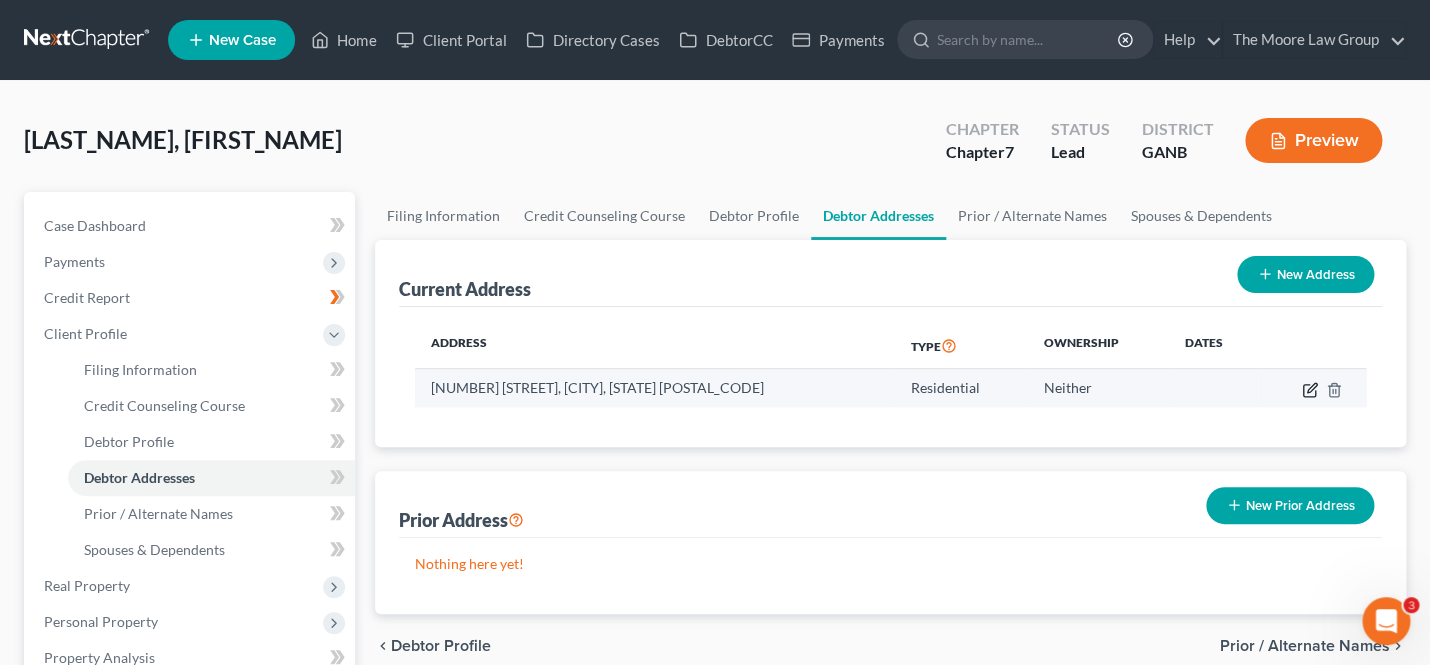 click 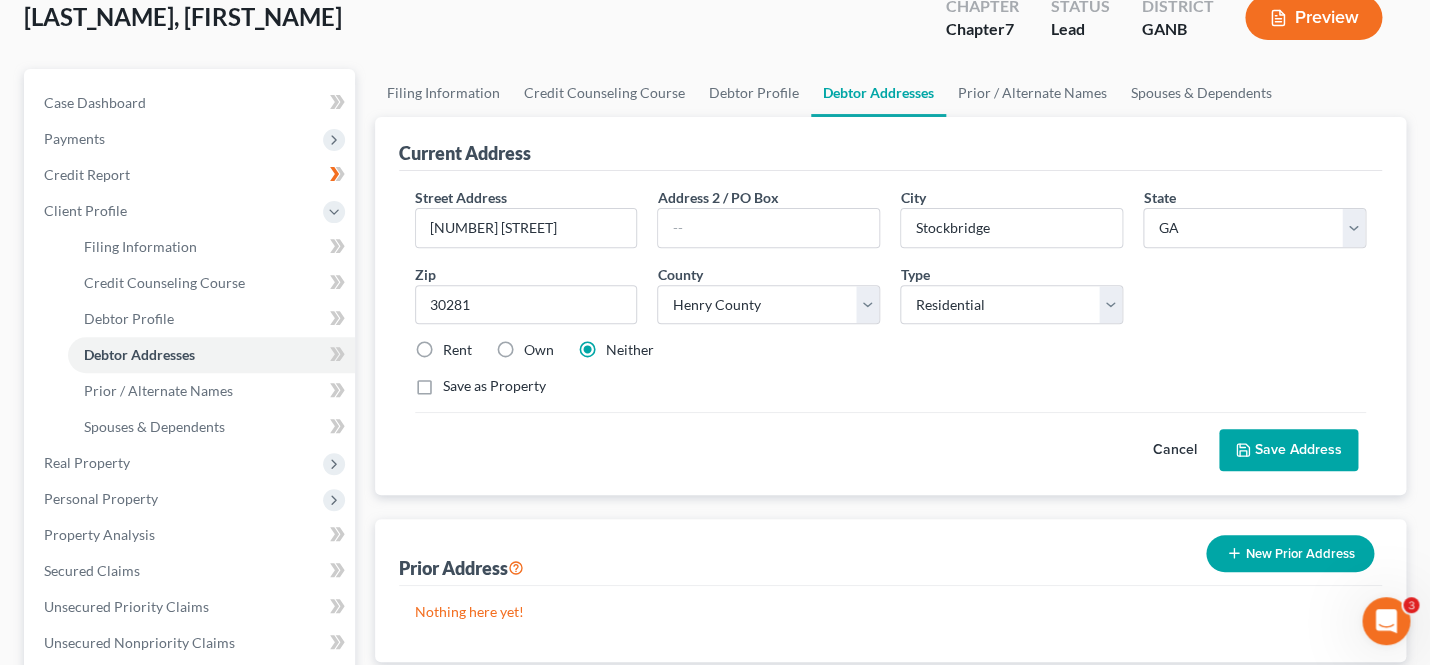 scroll, scrollTop: 109, scrollLeft: 0, axis: vertical 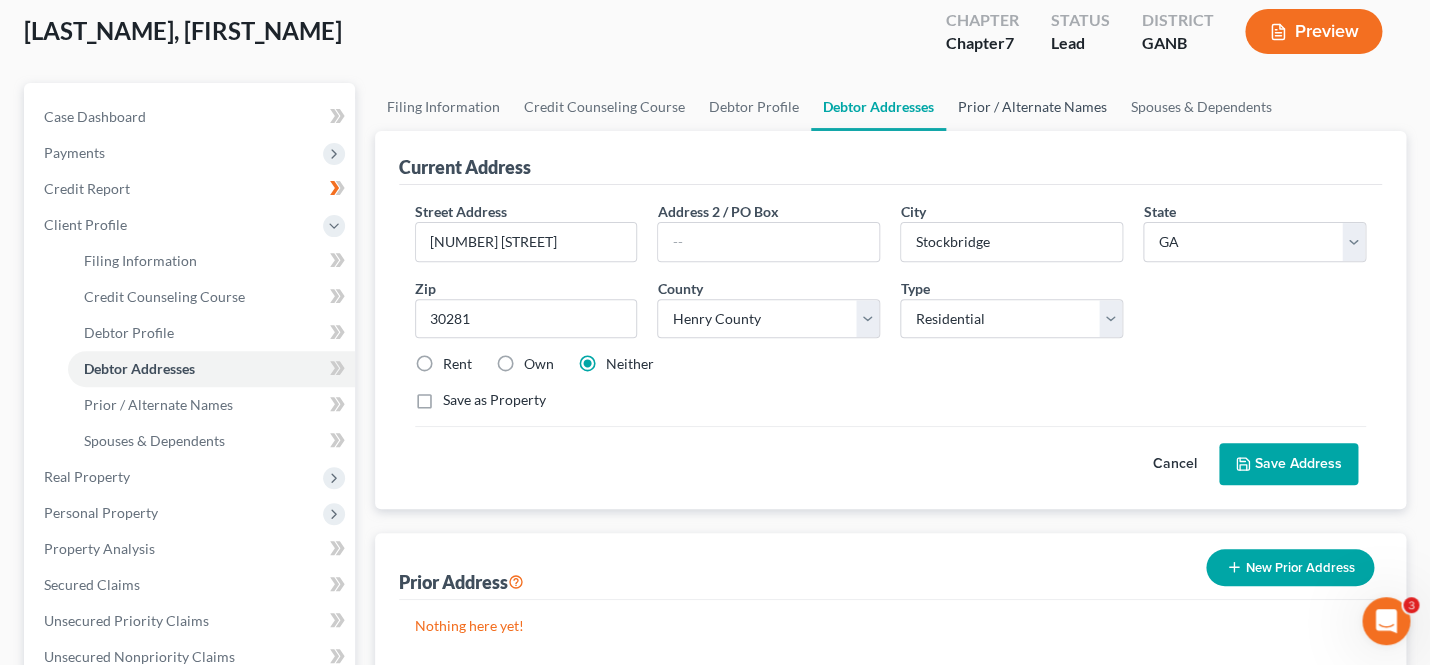 click on "Prior / Alternate Names" at bounding box center [1032, 107] 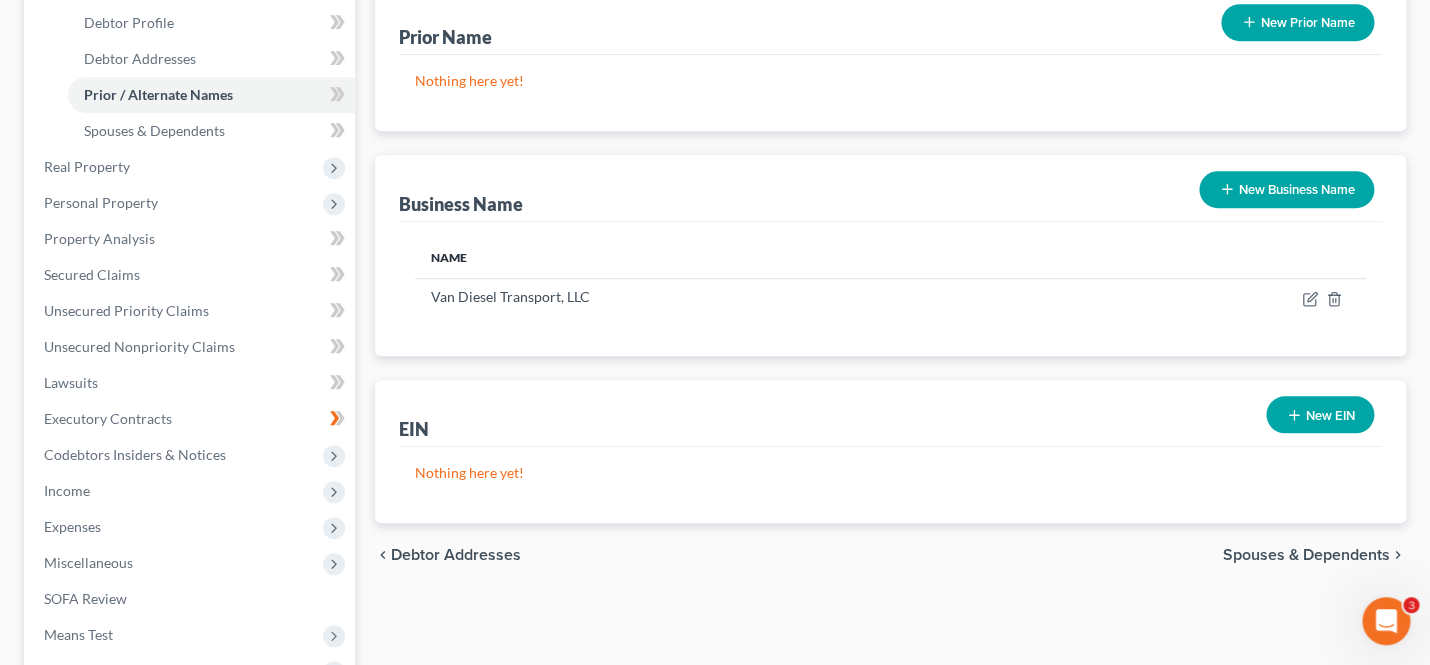 scroll, scrollTop: 471, scrollLeft: 0, axis: vertical 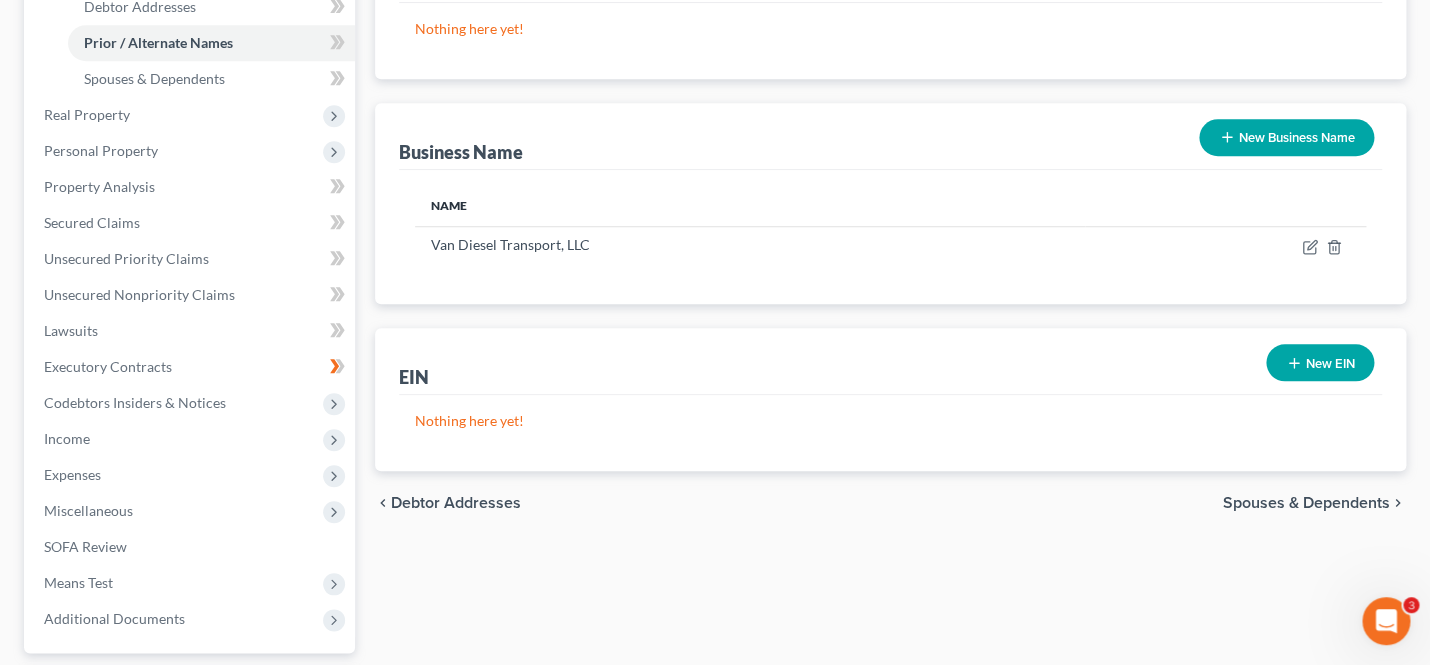 click 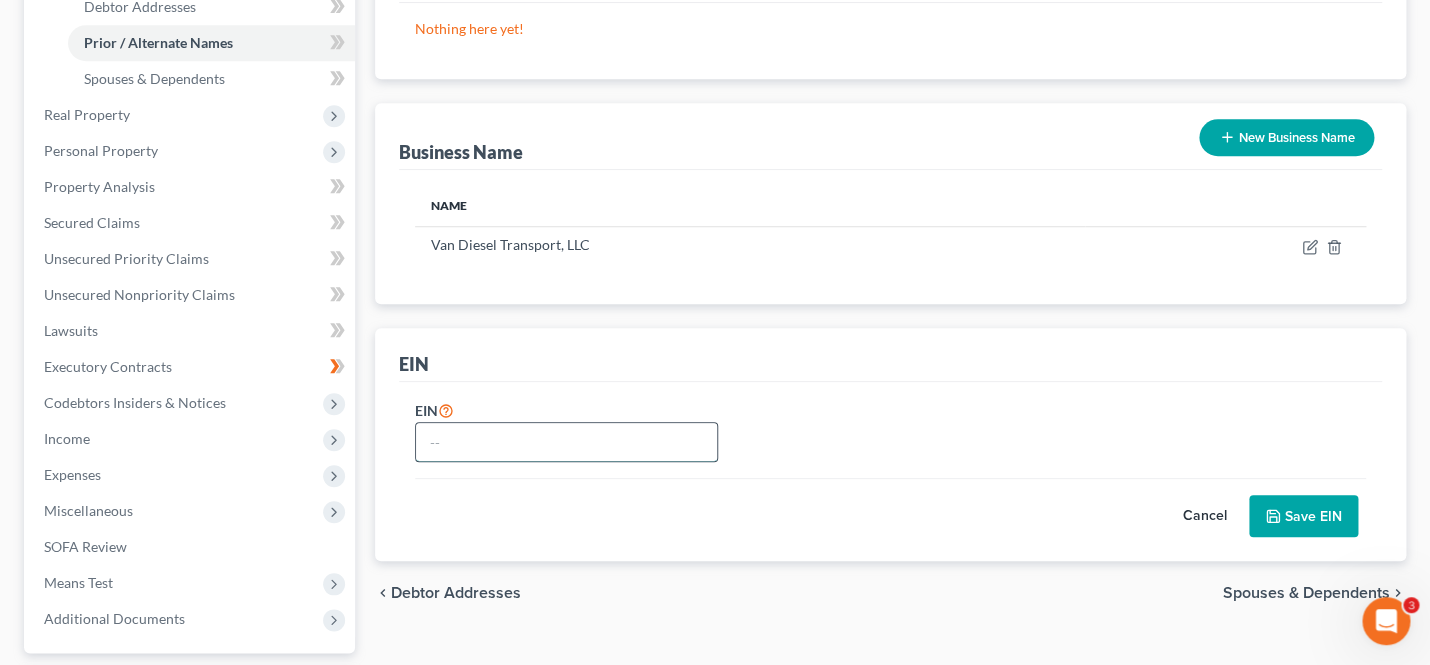 click at bounding box center (567, 442) 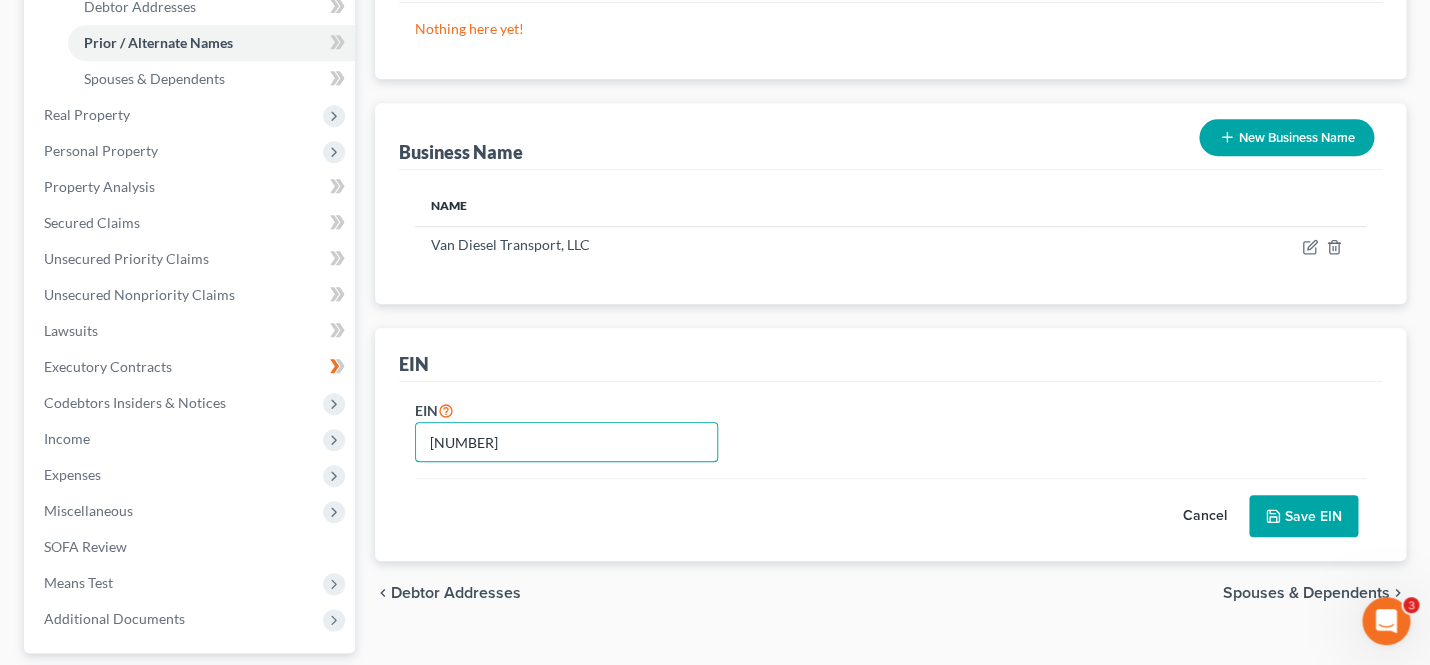 type on "[NUMBER]" 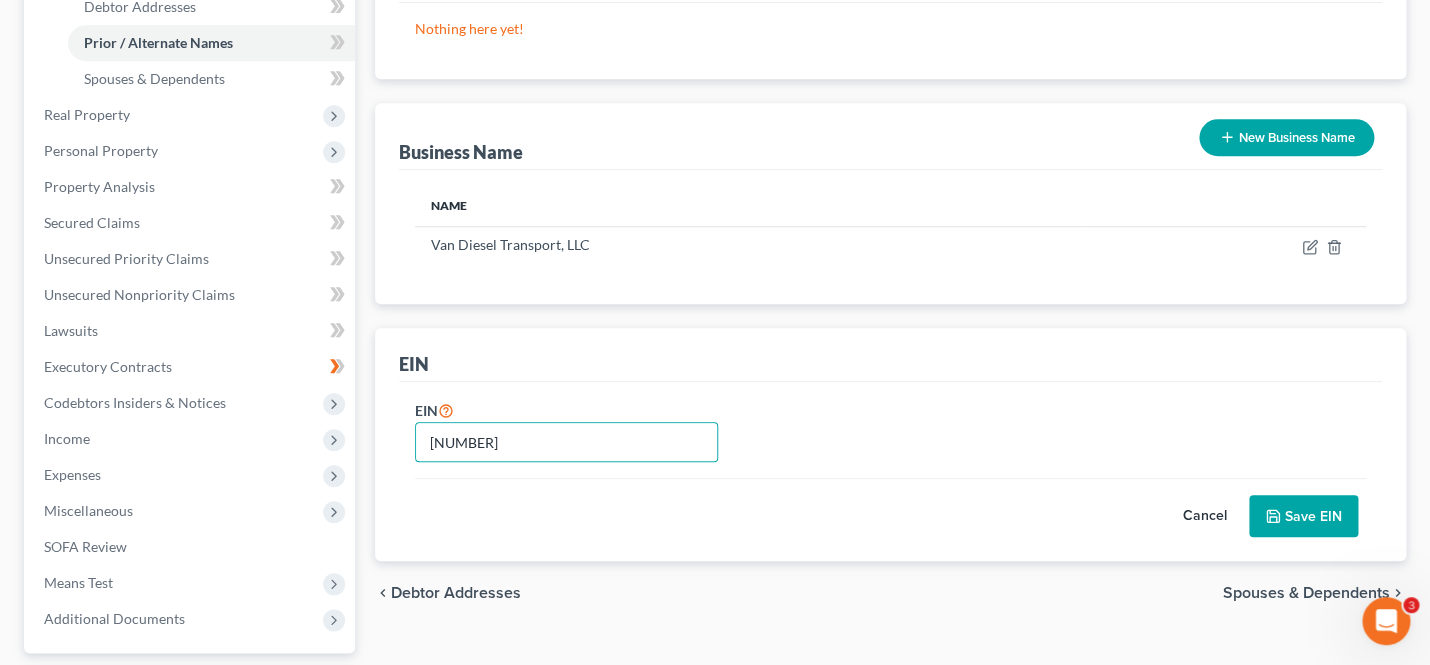 click on "Save EIN" at bounding box center (1303, 516) 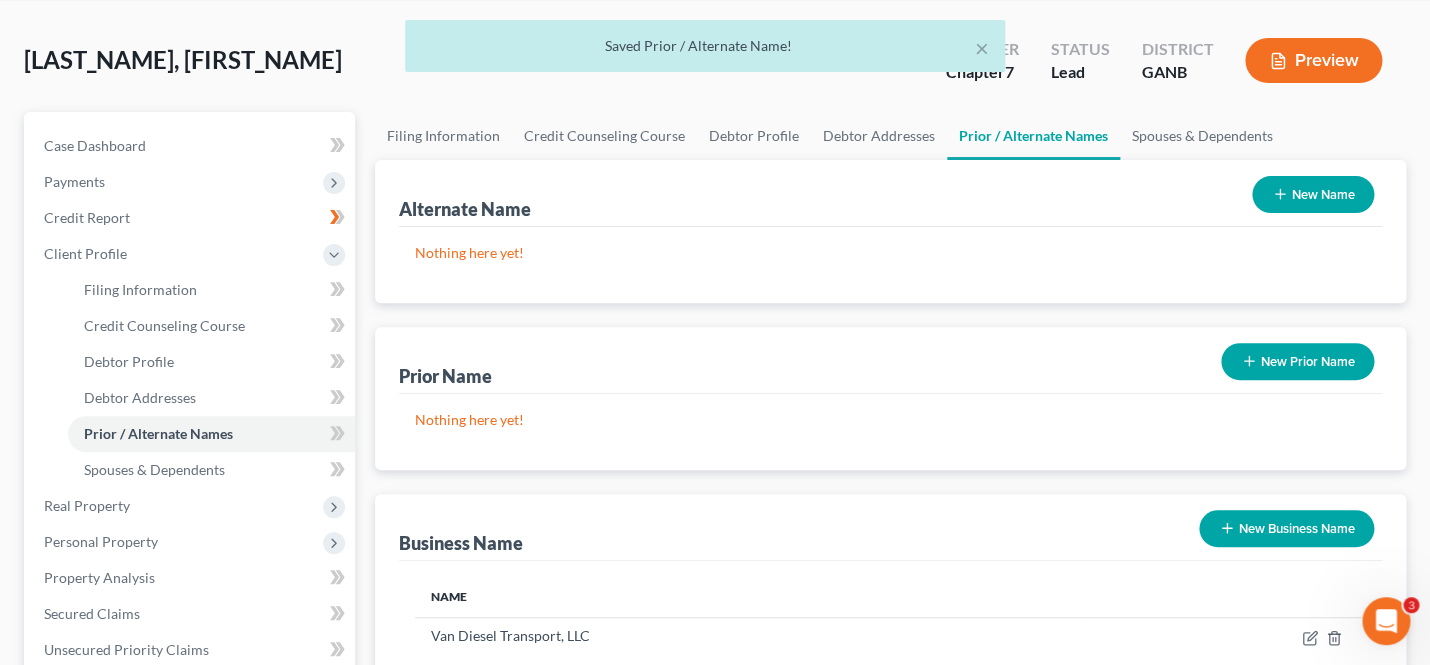 scroll, scrollTop: 0, scrollLeft: 0, axis: both 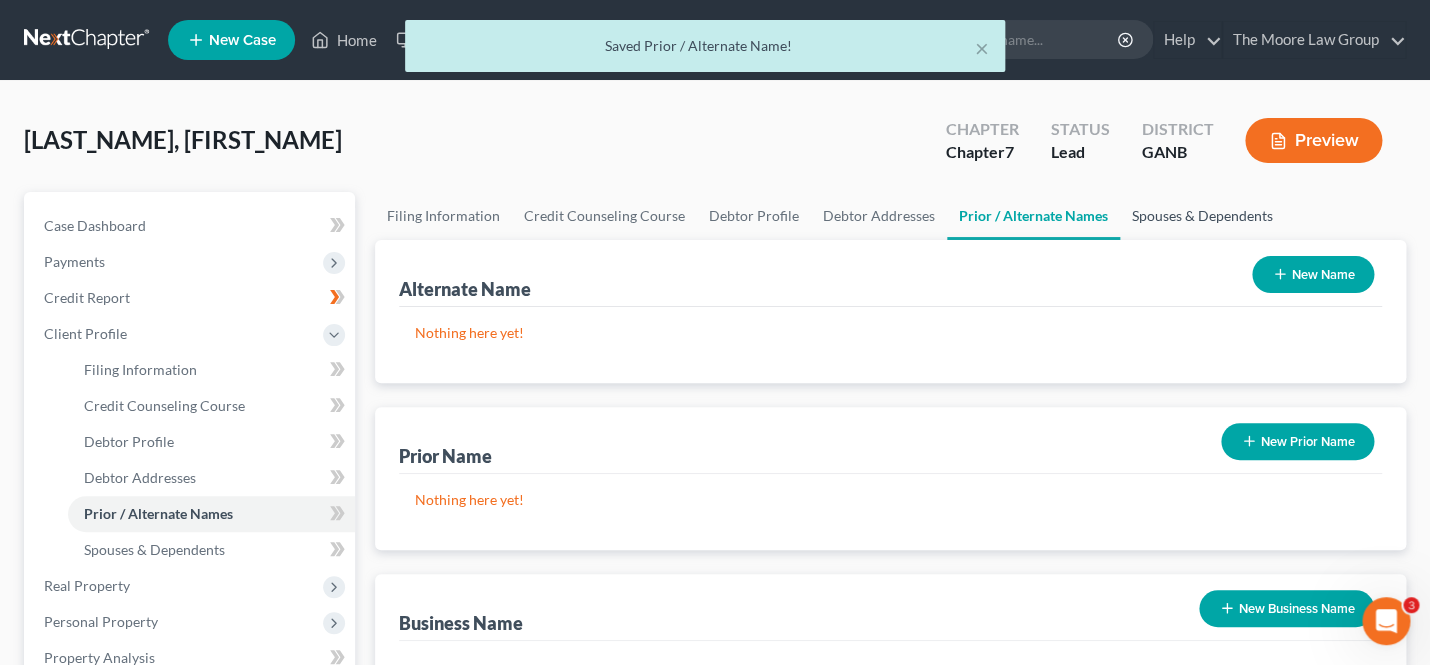 click on "Spouses & Dependents" at bounding box center (1202, 216) 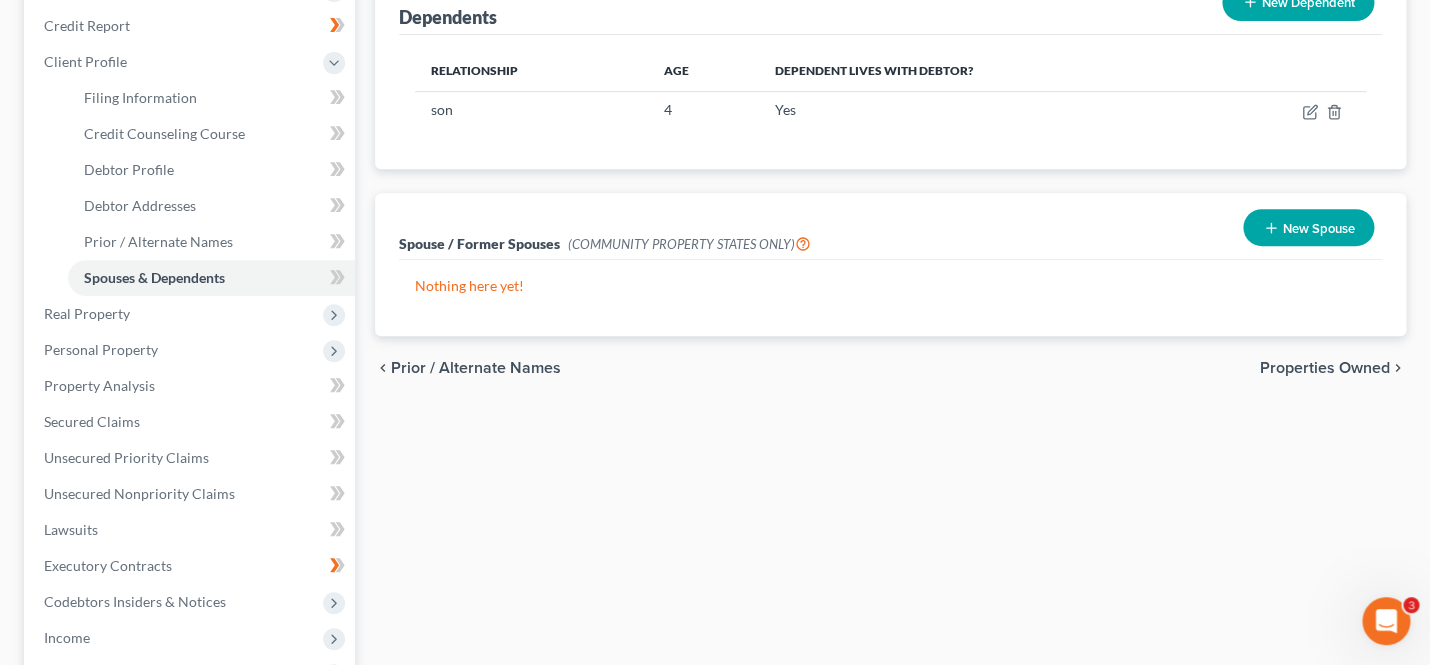 scroll, scrollTop: 282, scrollLeft: 0, axis: vertical 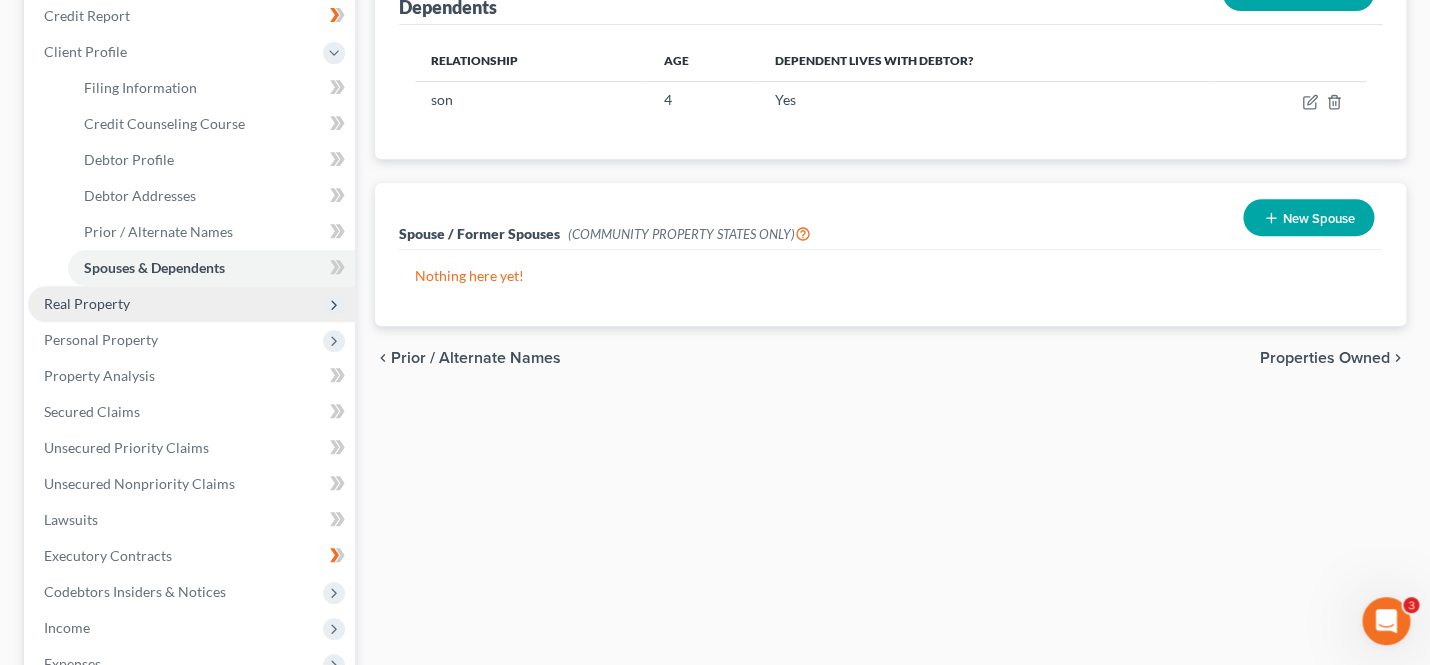 click on "Real Property" at bounding box center (191, 304) 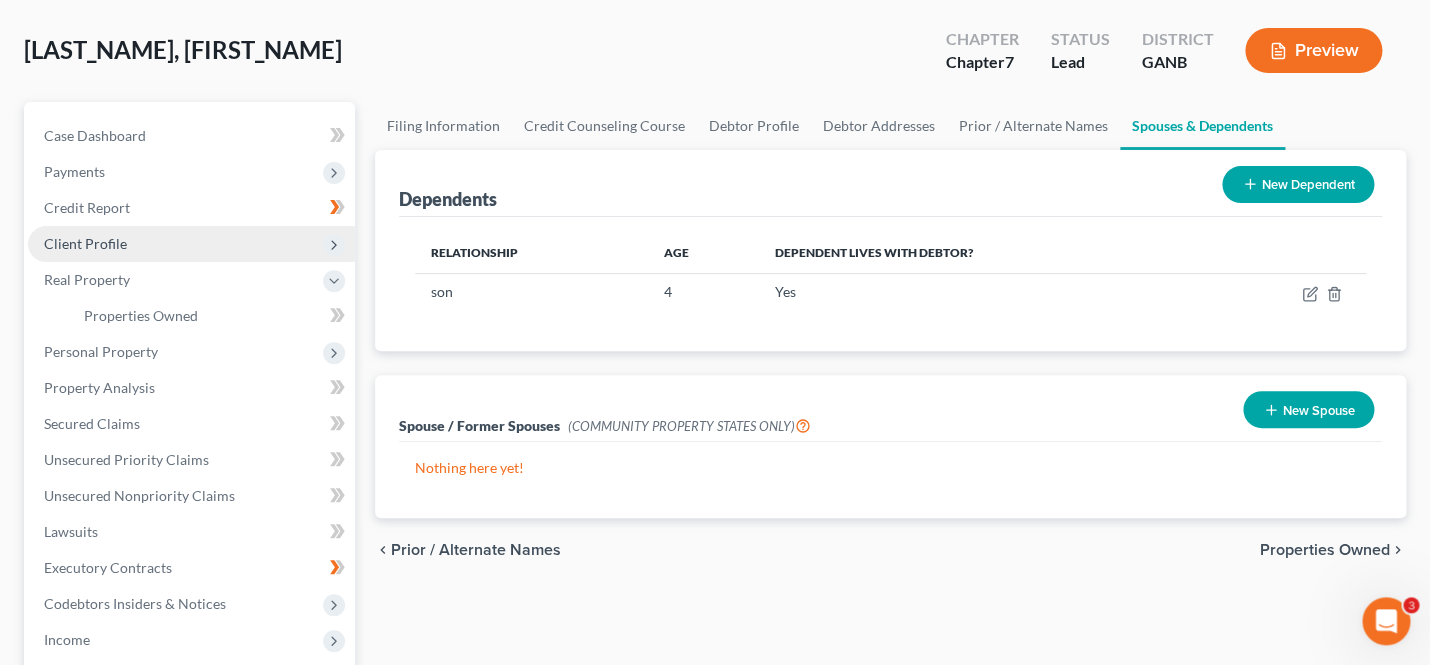 scroll, scrollTop: 86, scrollLeft: 0, axis: vertical 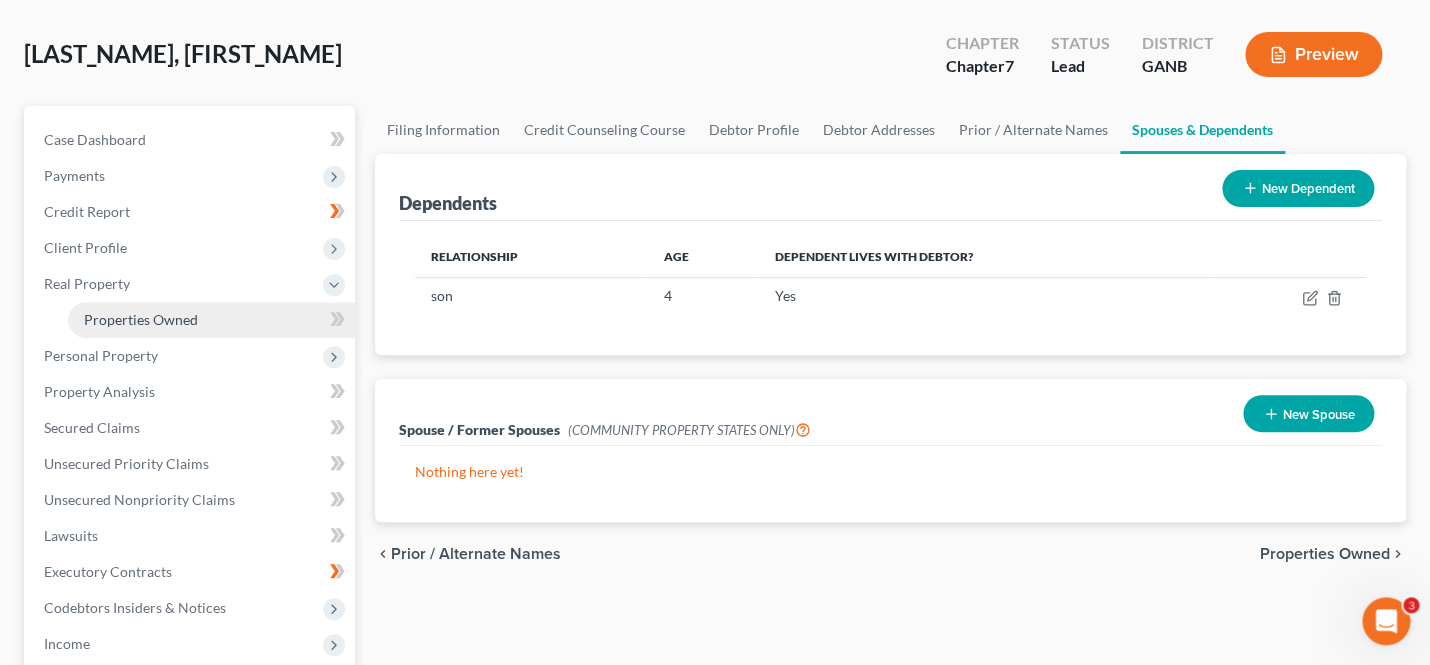 click on "Properties Owned" at bounding box center [211, 320] 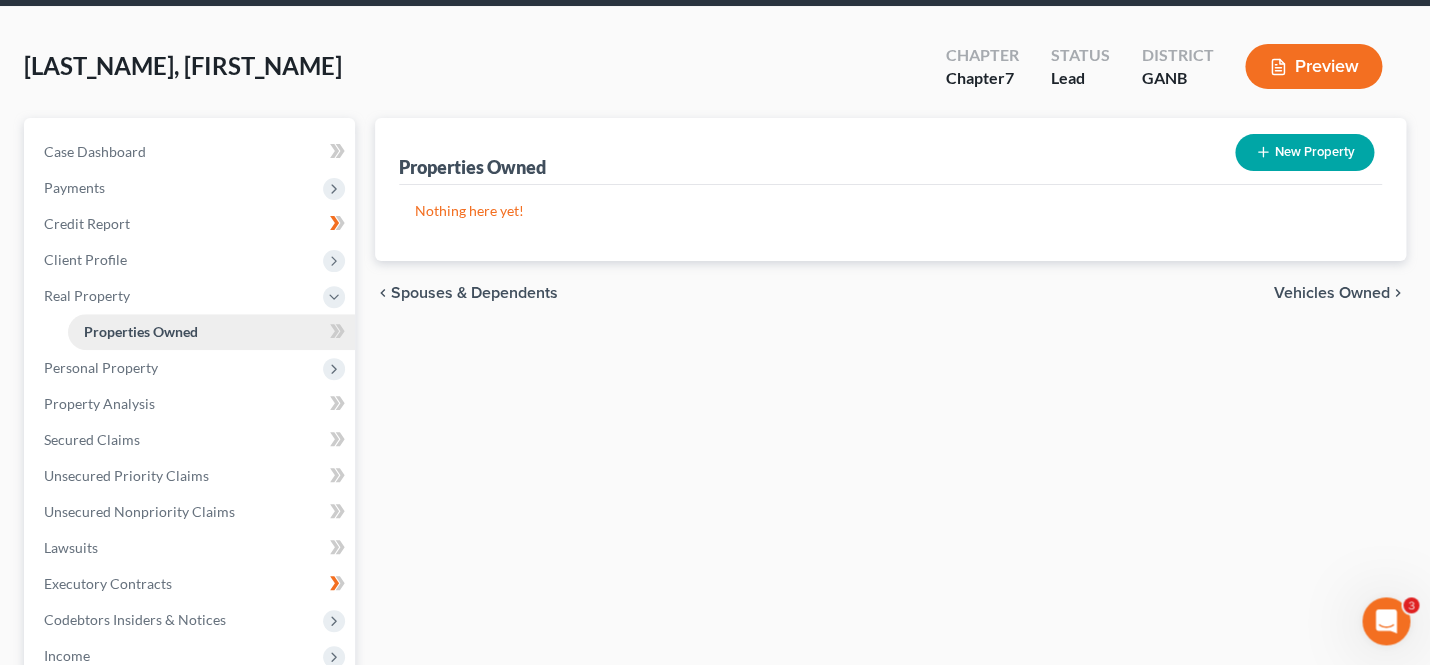 scroll, scrollTop: 80, scrollLeft: 0, axis: vertical 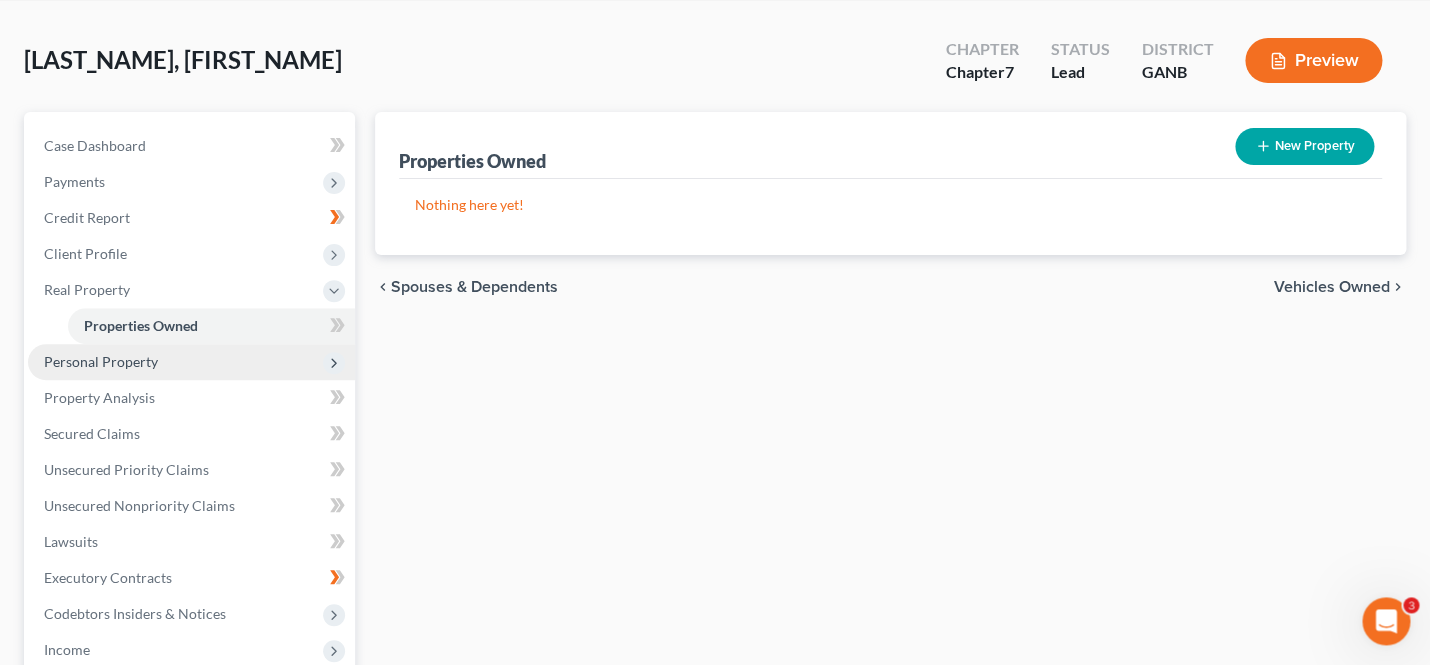 click on "Personal Property" at bounding box center (191, 362) 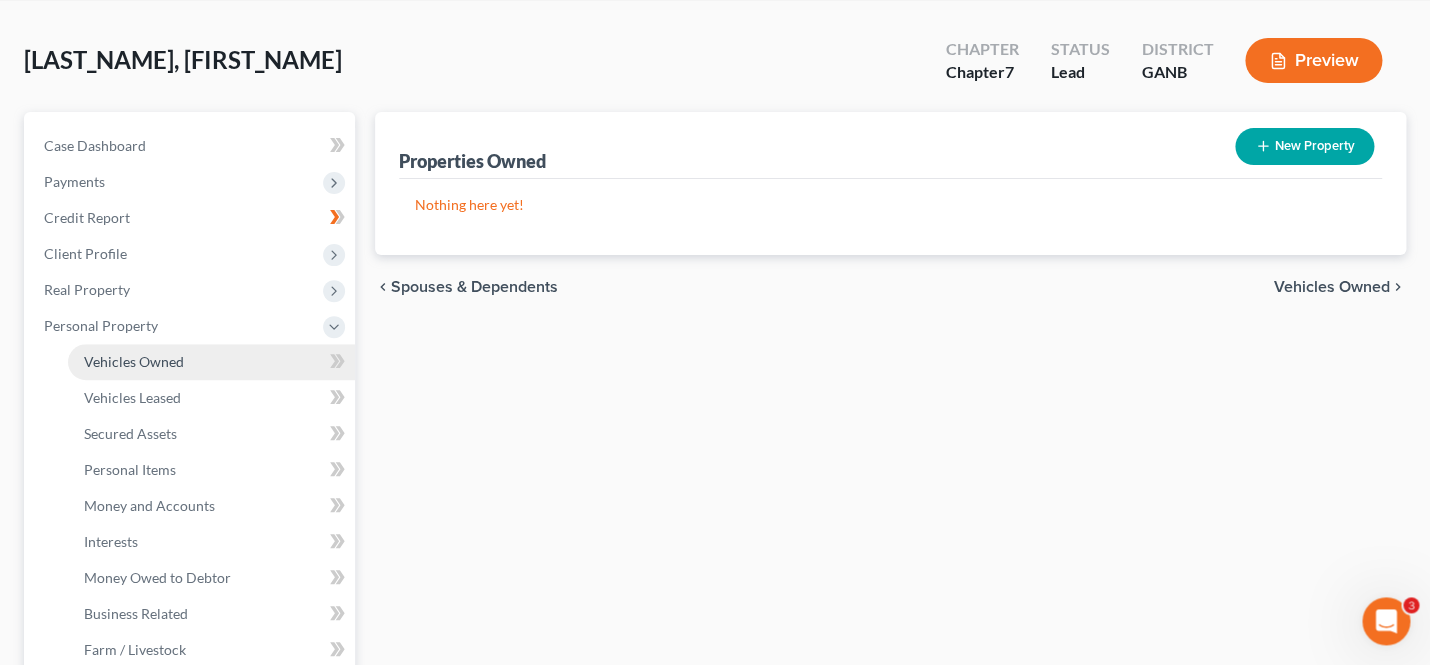 click on "Vehicles Owned" at bounding box center [211, 362] 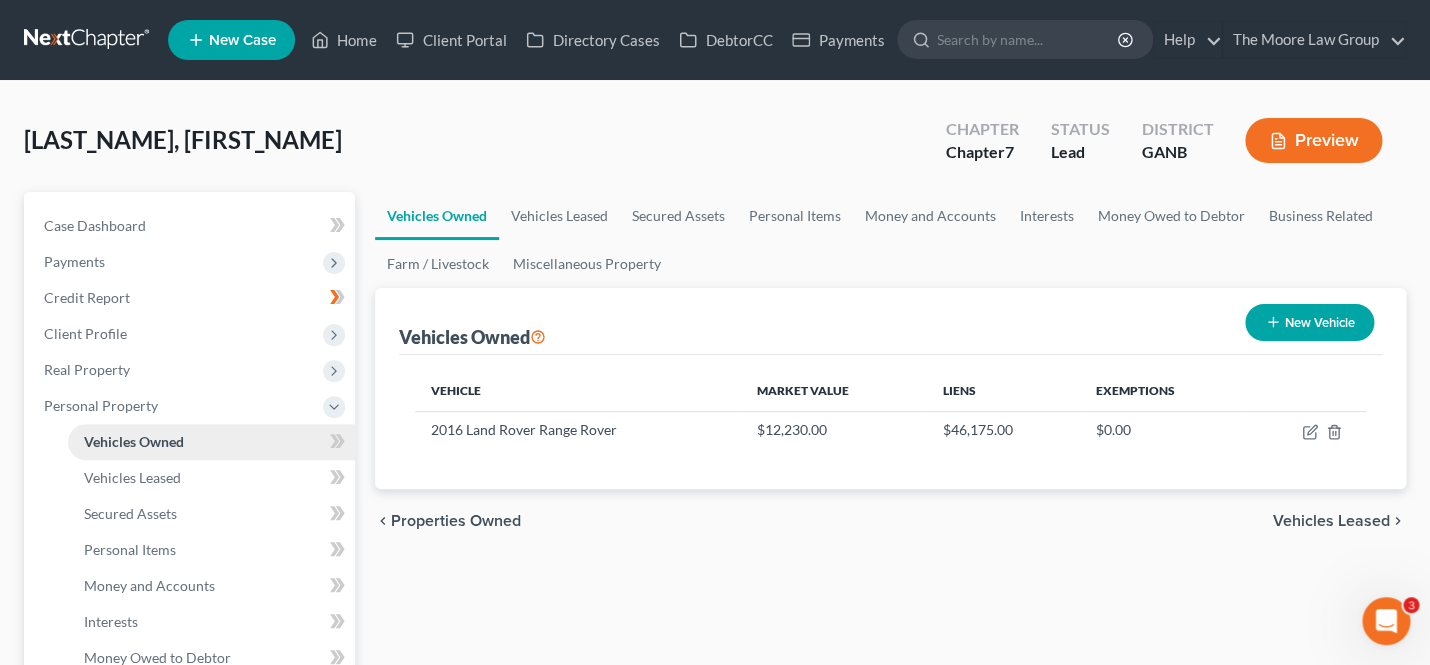 scroll, scrollTop: 0, scrollLeft: 0, axis: both 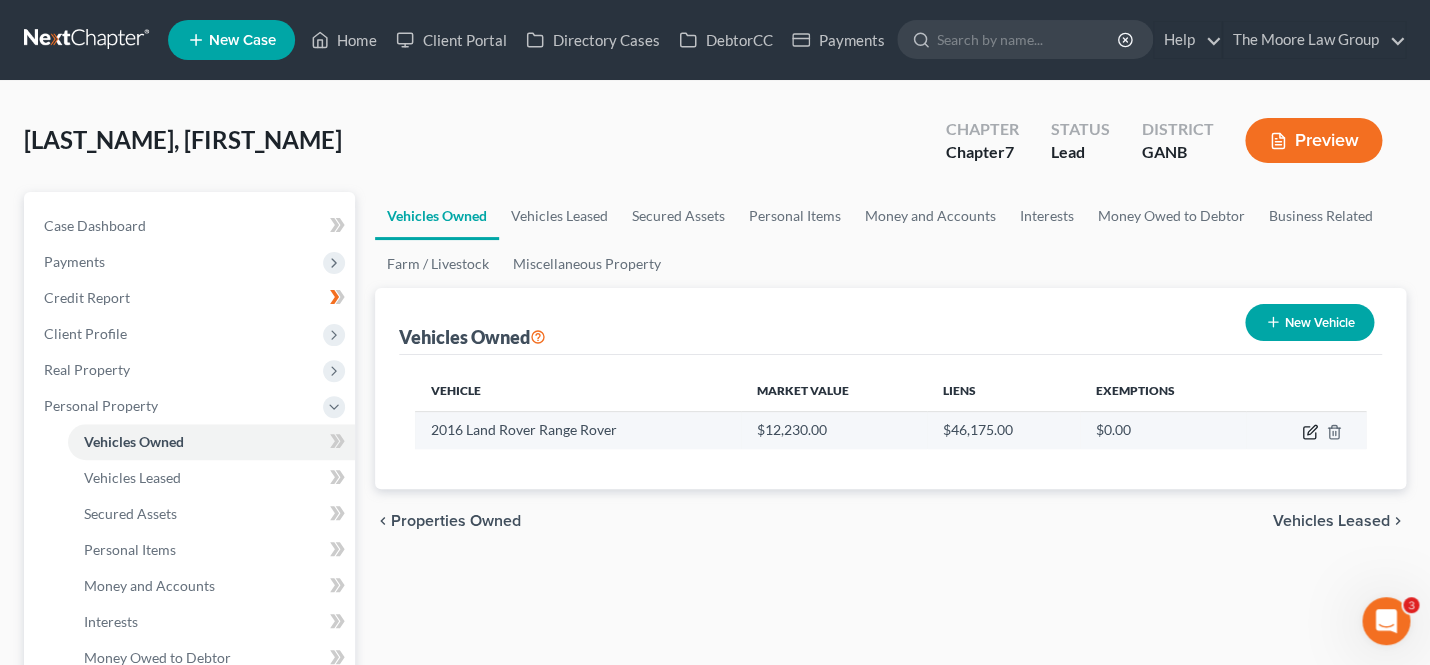 click 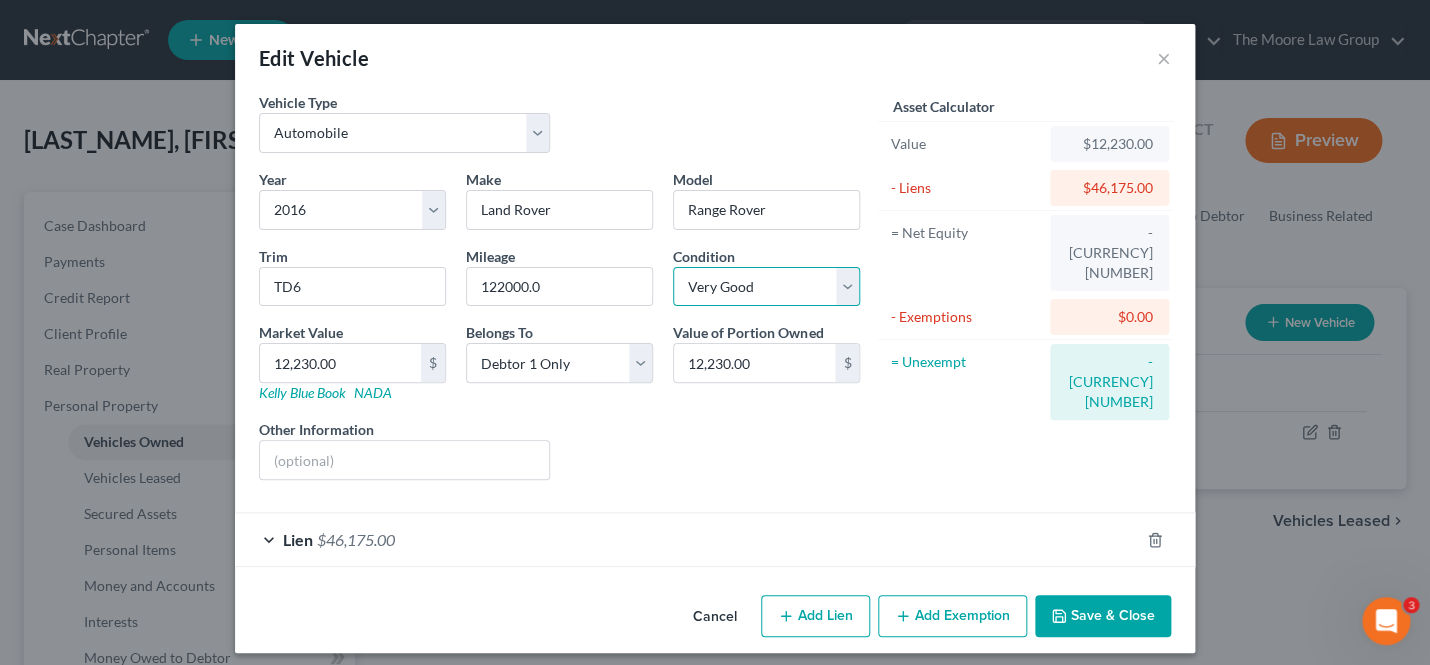 select on "3" 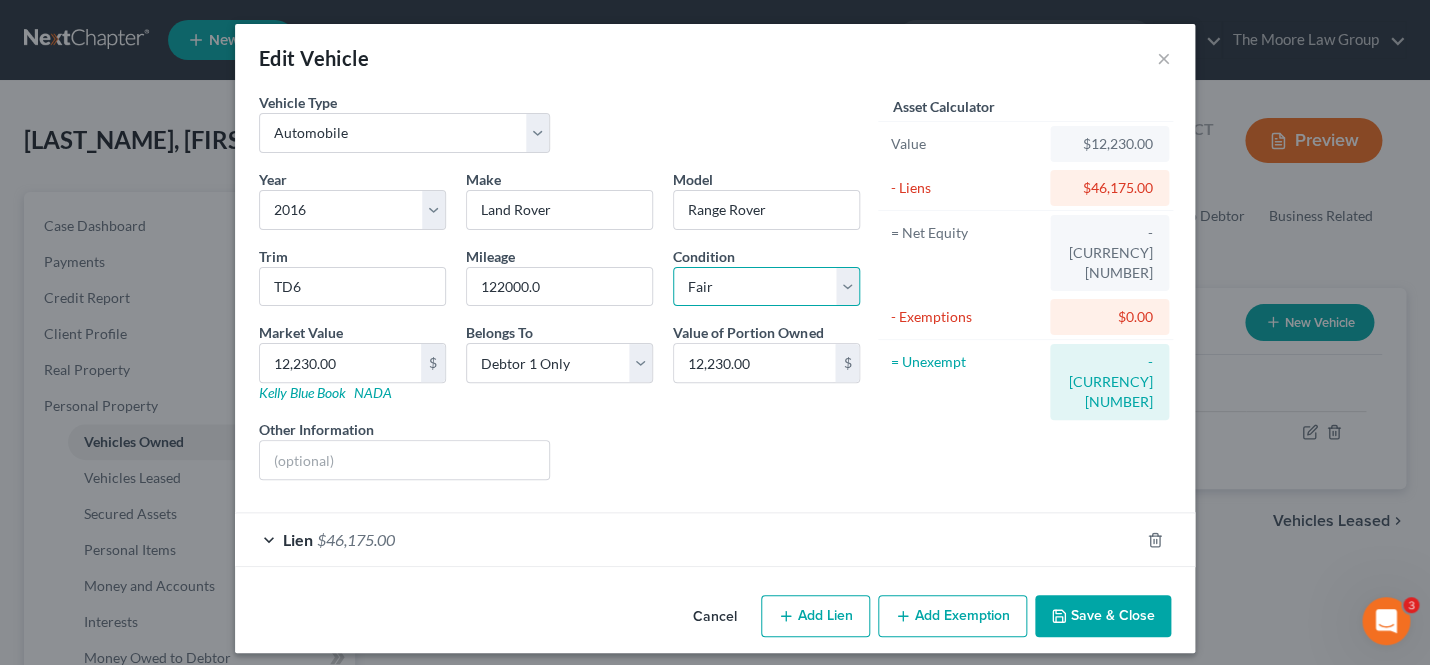 click on "Fair" at bounding box center (0, 0) 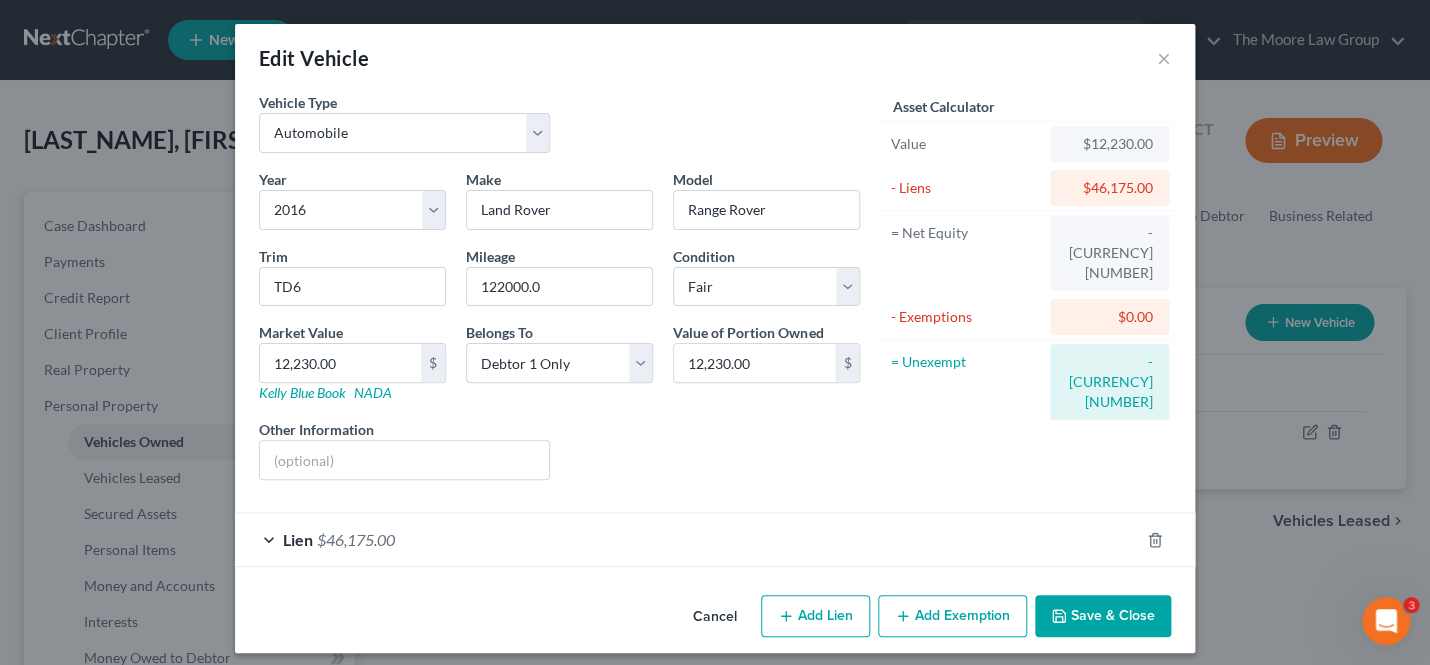 click on "Lien $46,175.00" at bounding box center (687, 539) 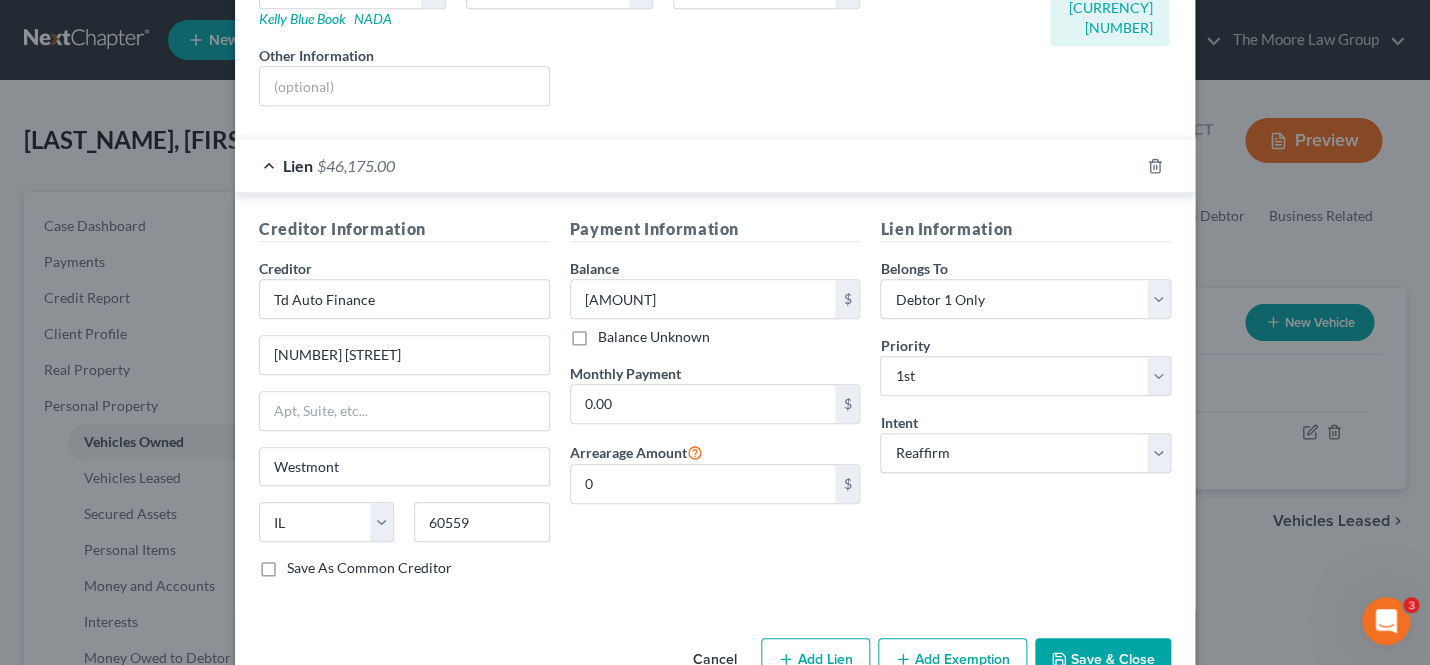 scroll, scrollTop: 430, scrollLeft: 0, axis: vertical 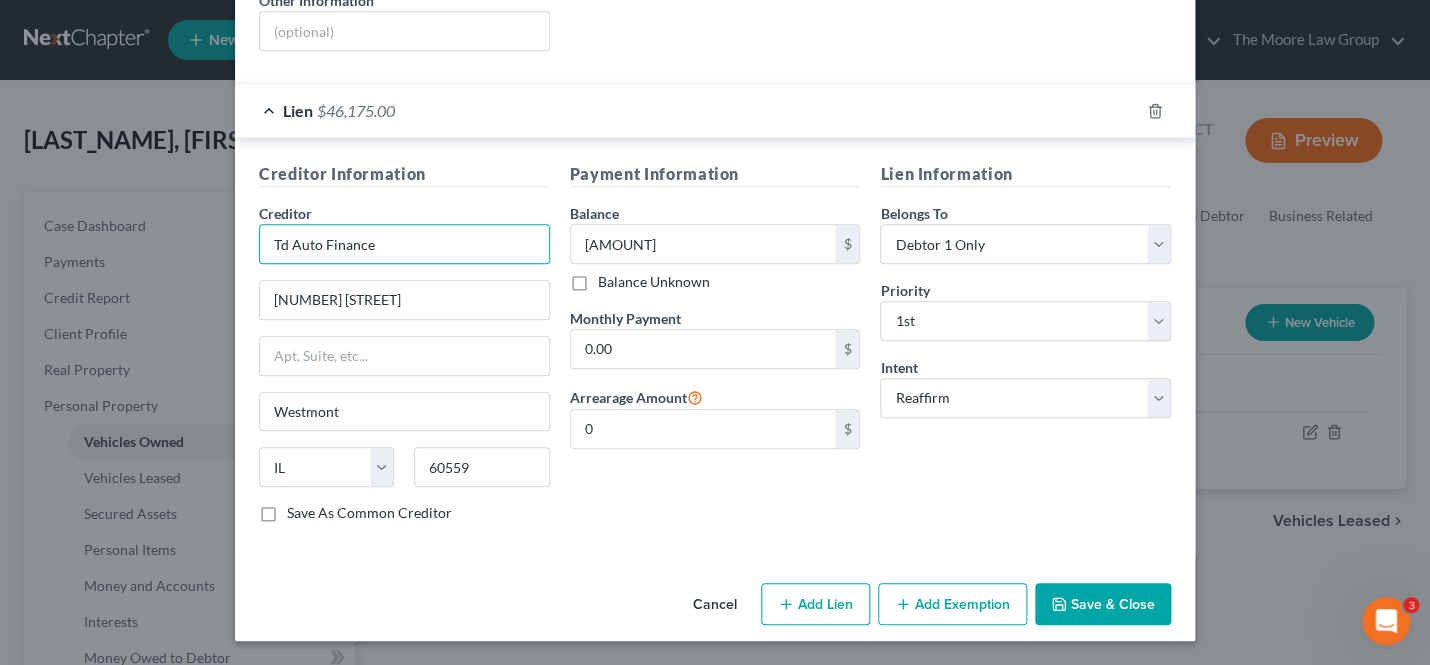 click on "Td Auto Finance" at bounding box center (404, 244) 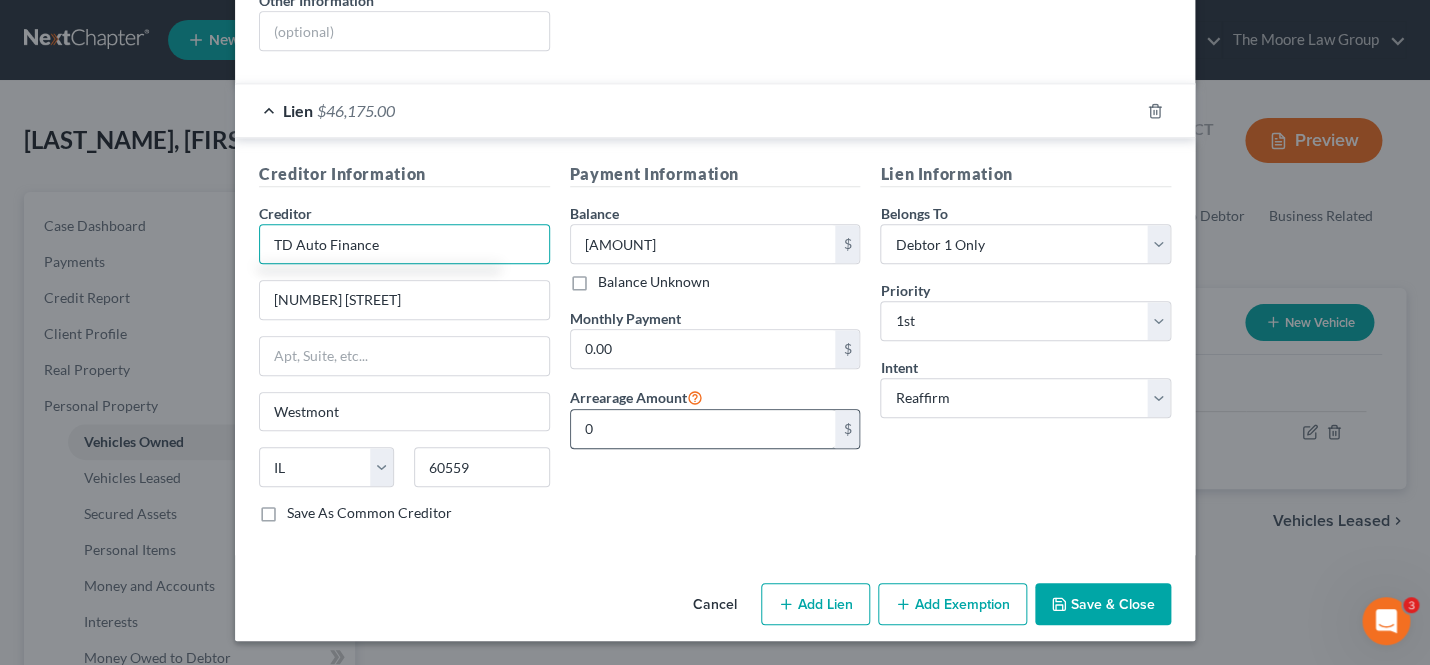 type on "TD Auto Finance" 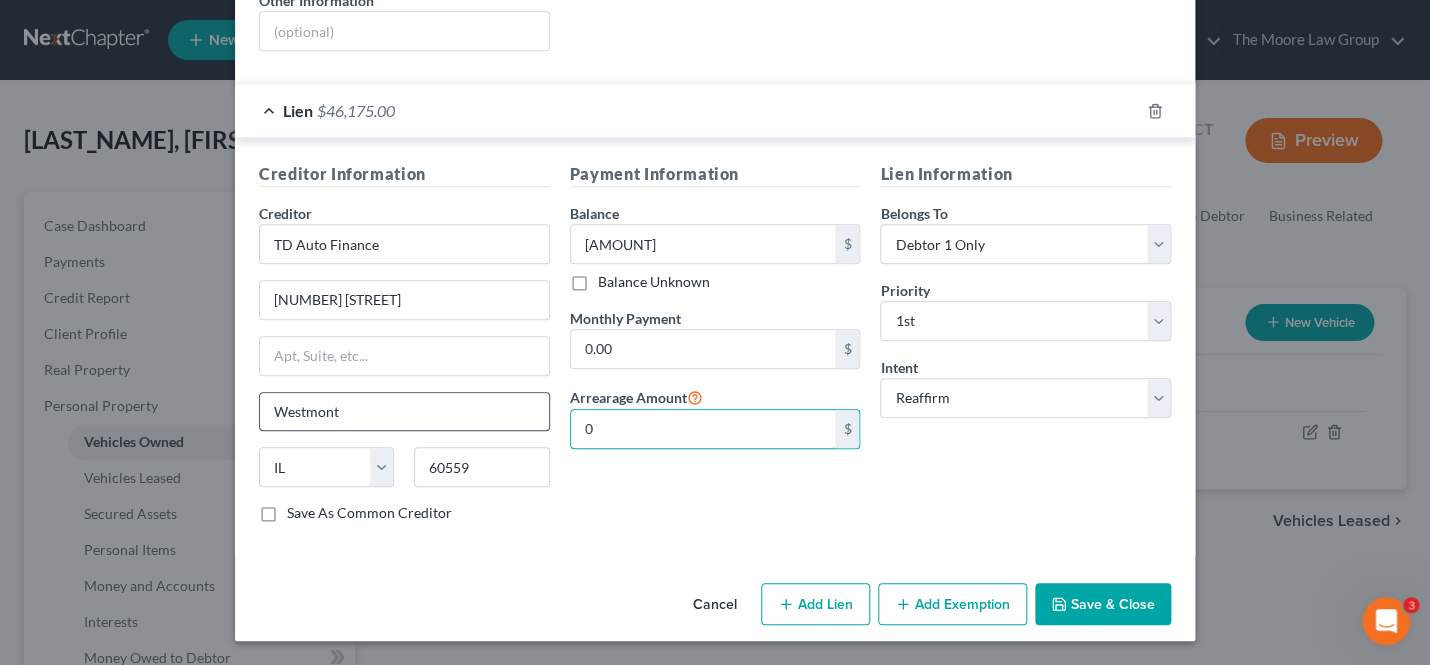 drag, startPoint x: 631, startPoint y: 430, endPoint x: 521, endPoint y: 430, distance: 110 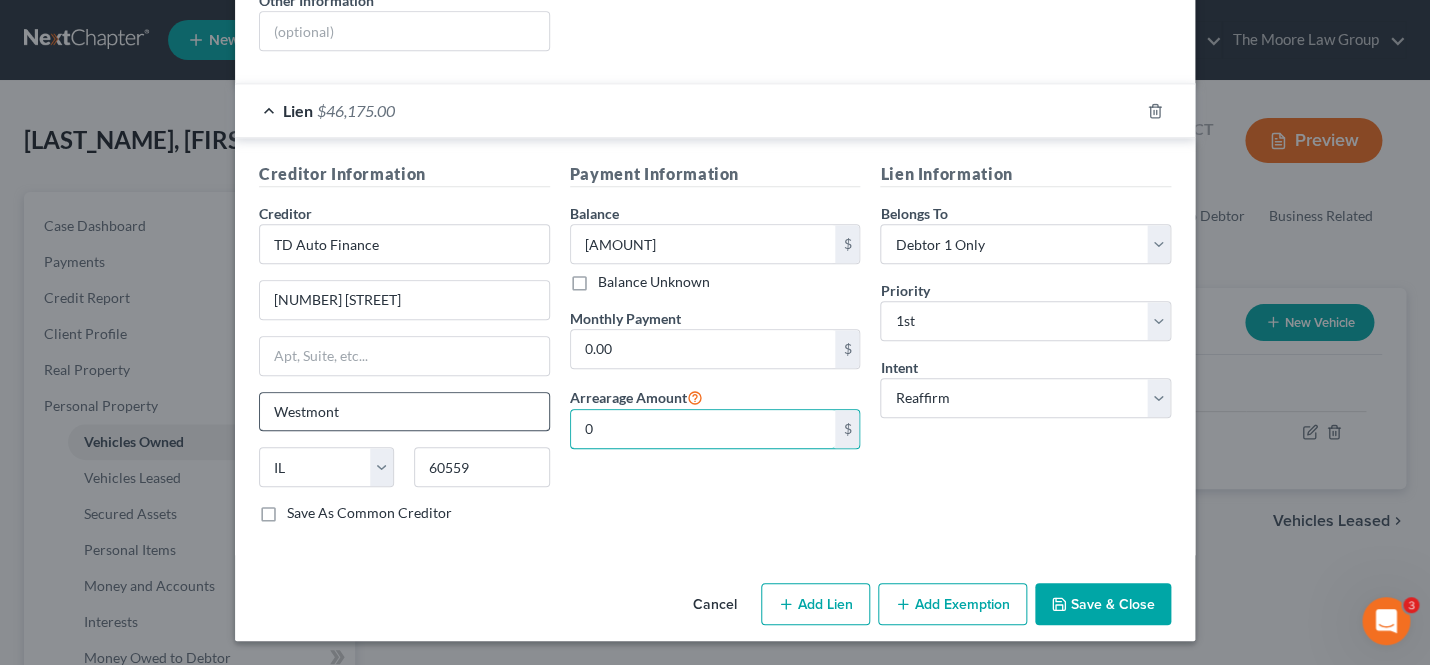 click on "0" at bounding box center [703, 429] 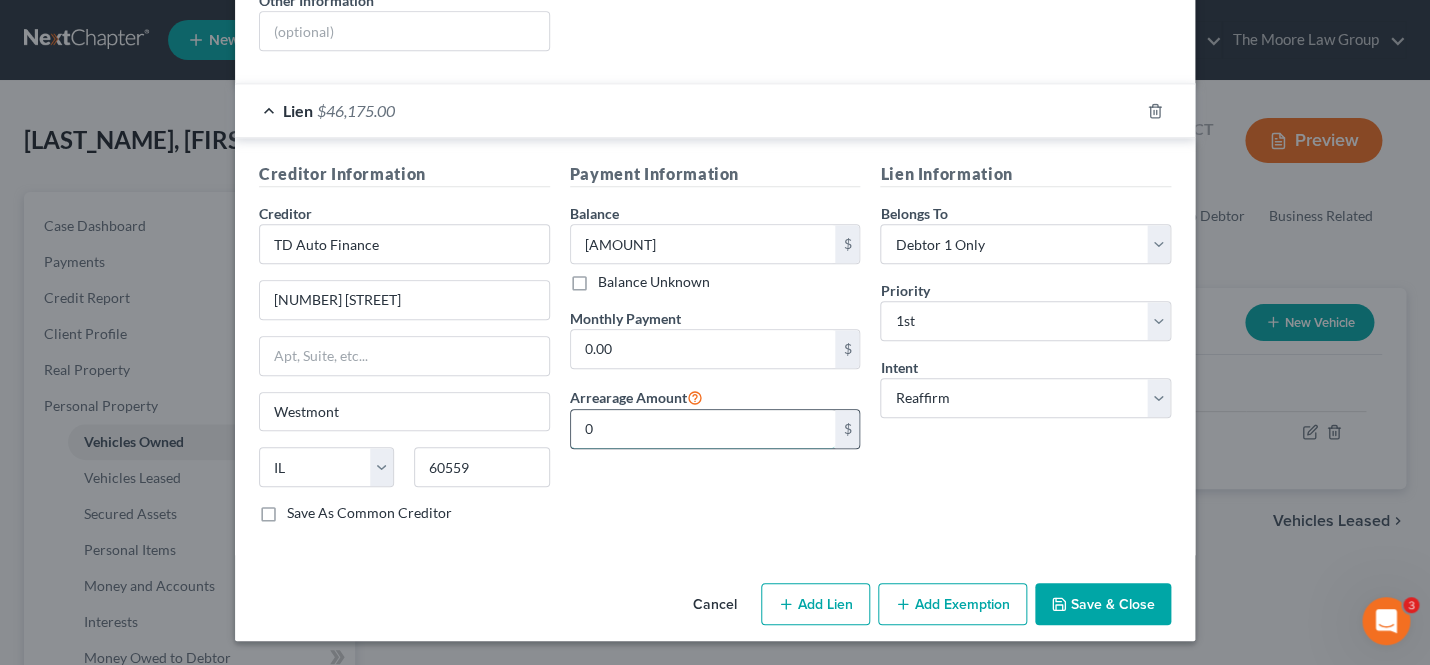 click on "0" at bounding box center [703, 429] 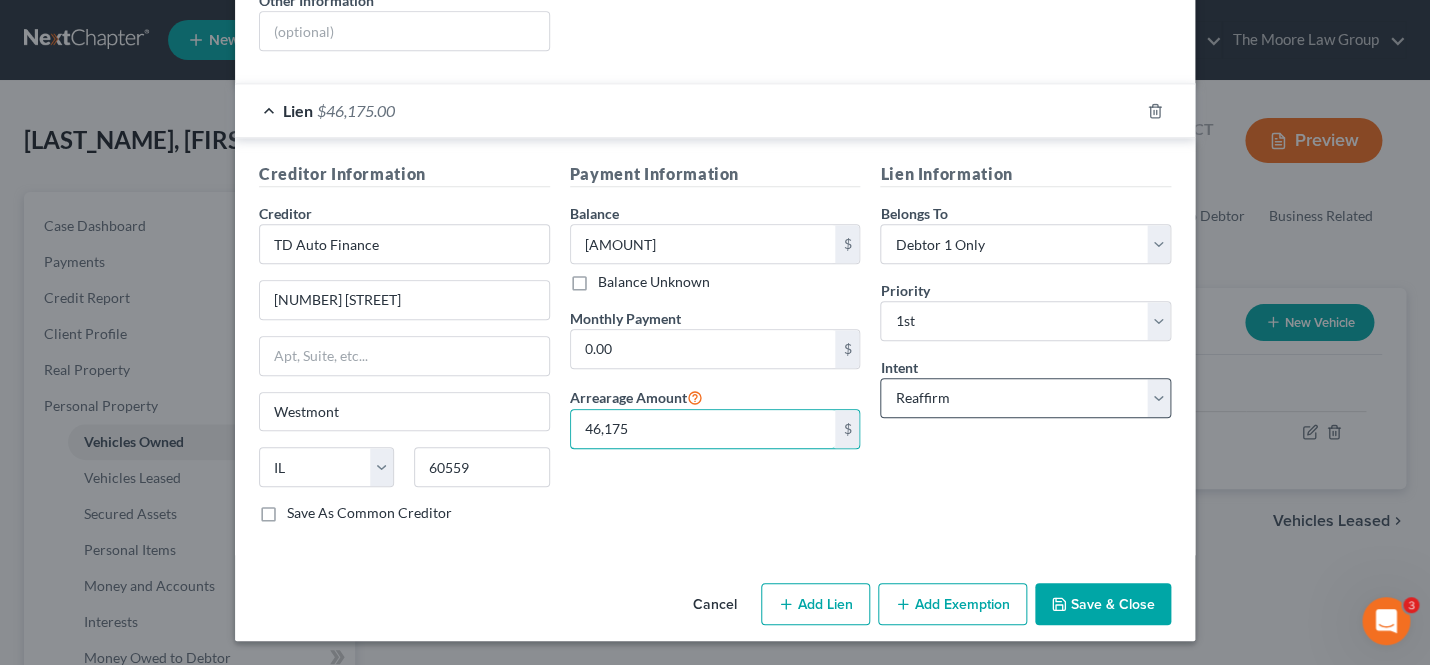 type on "46,175" 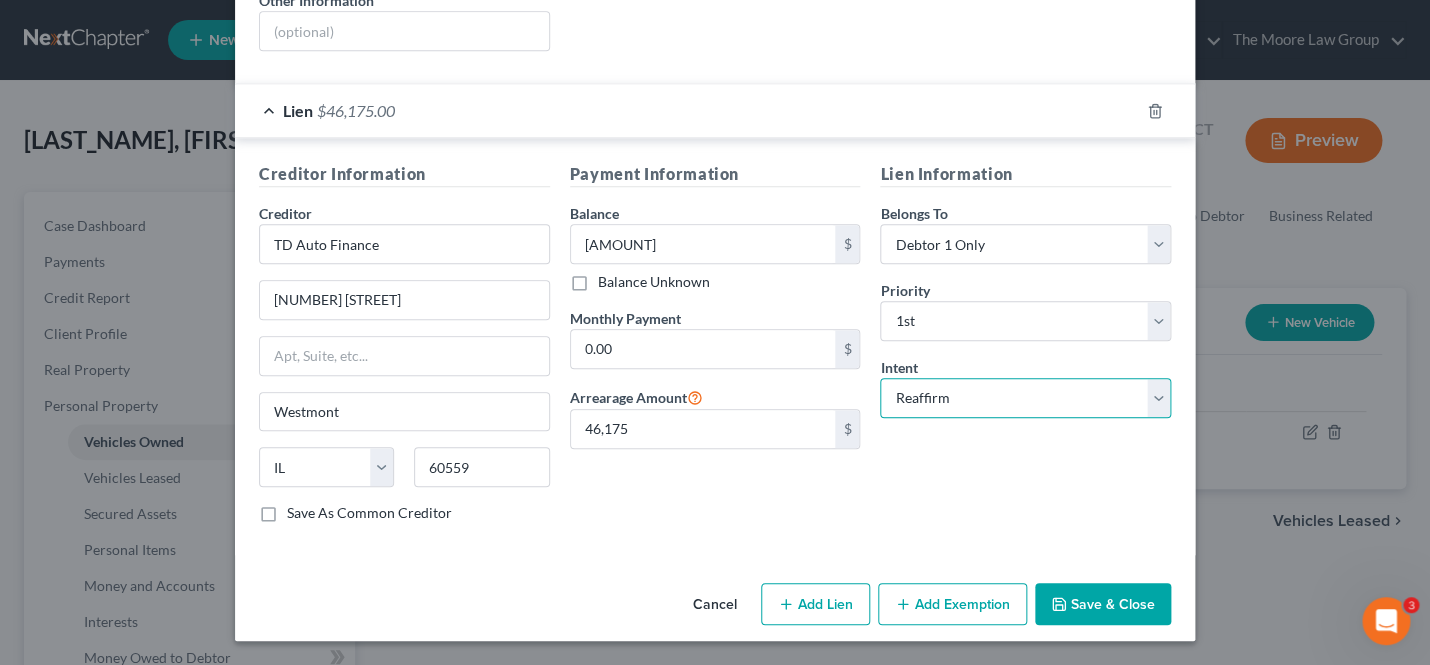 type 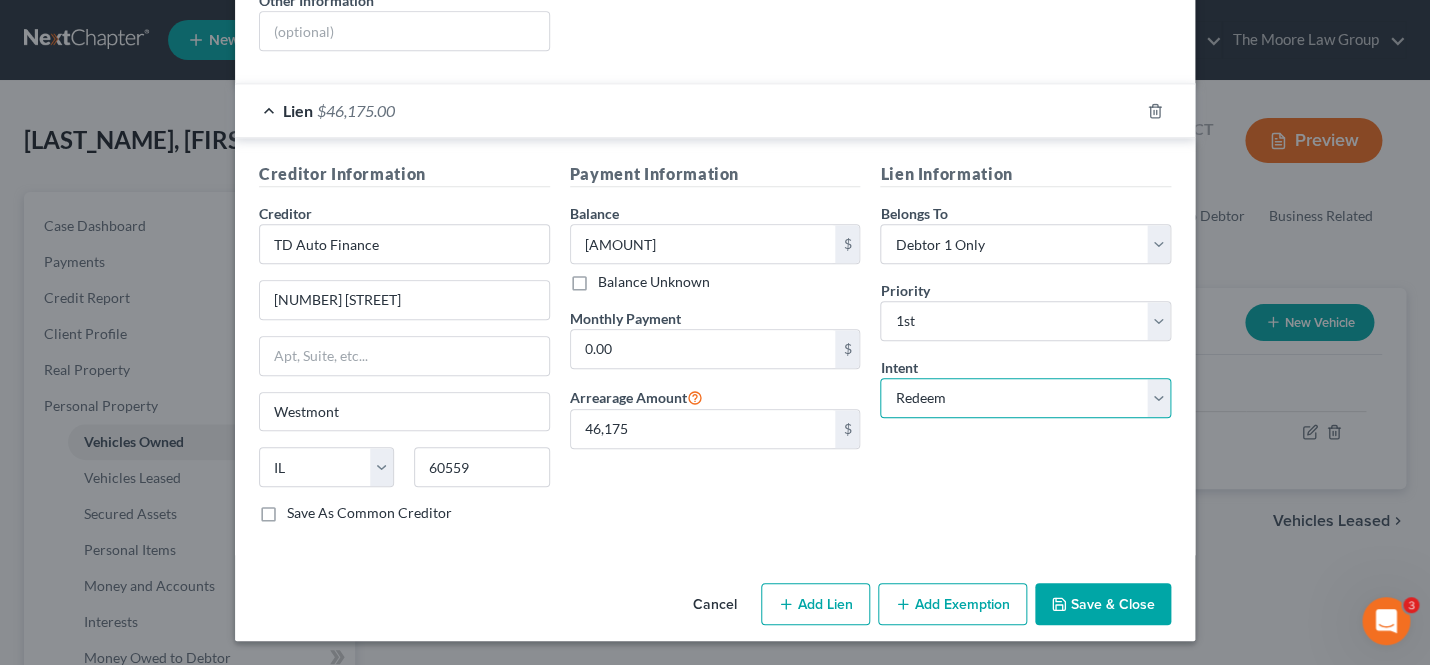 click on "Redeem" at bounding box center [0, 0] 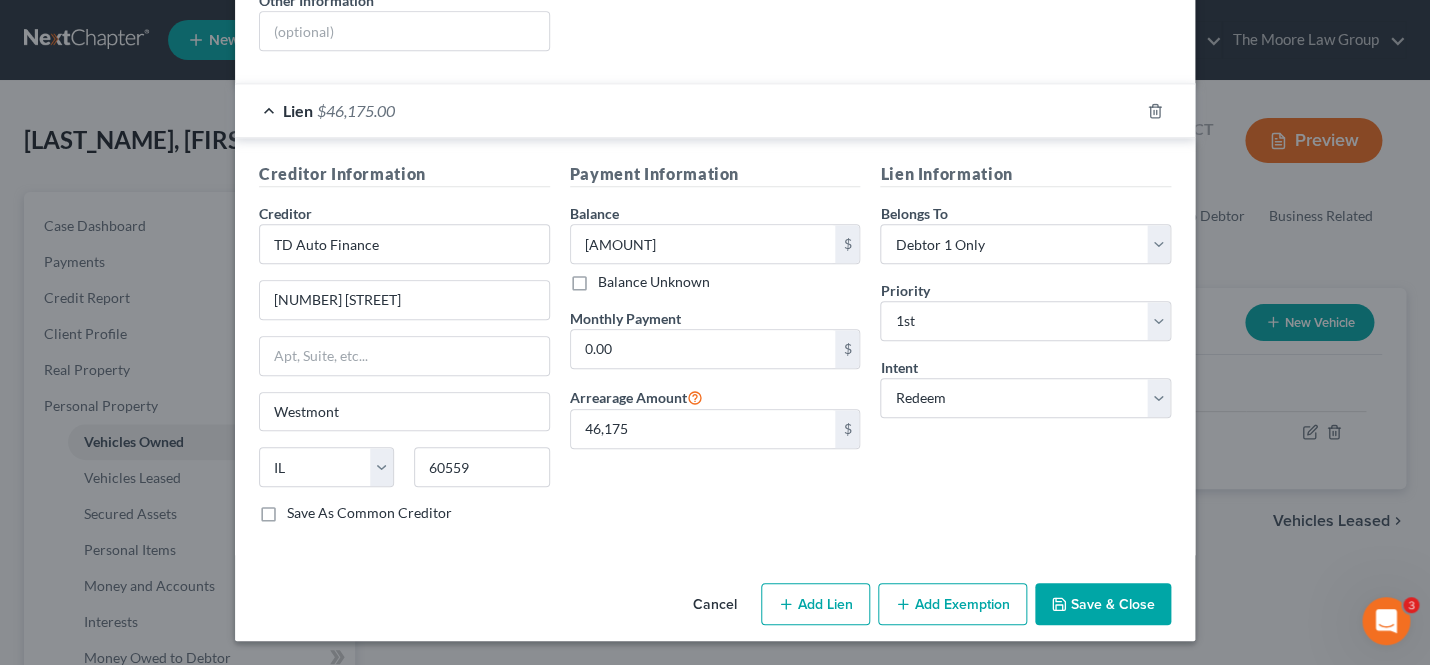 click on "Save & Close" at bounding box center [1103, 604] 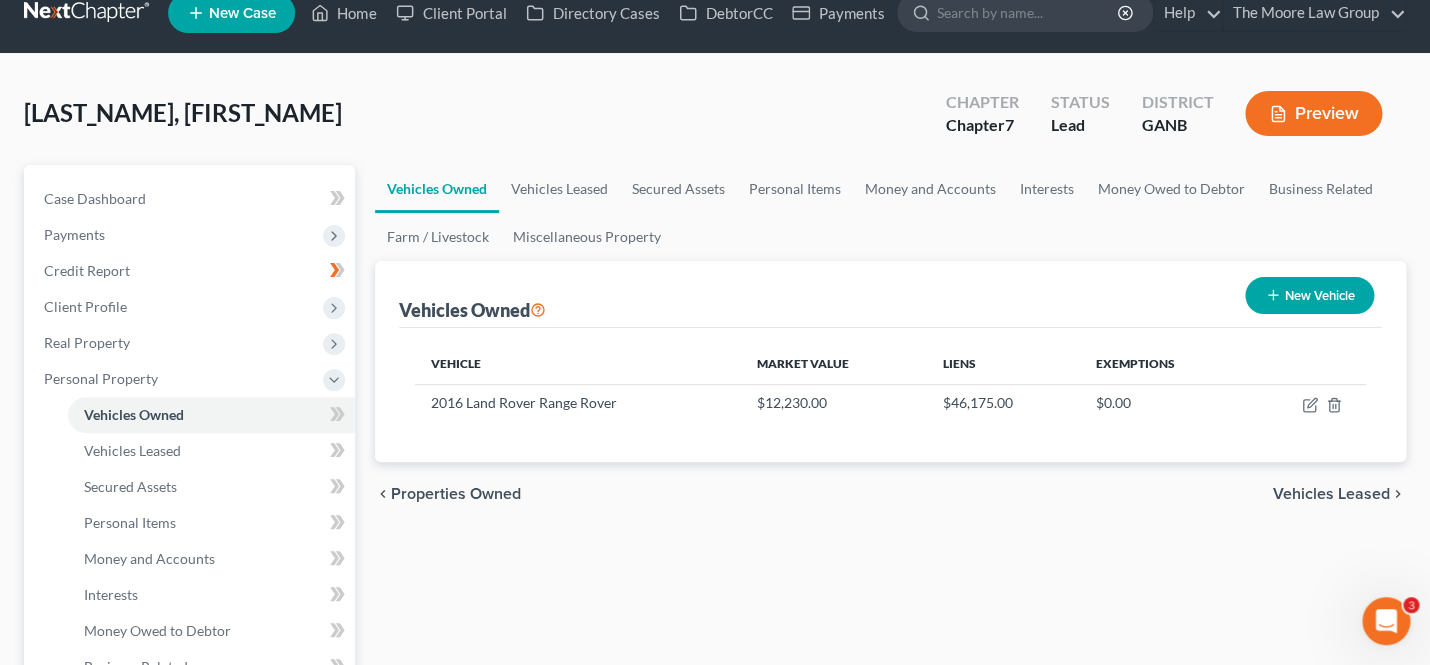 scroll, scrollTop: 33, scrollLeft: 0, axis: vertical 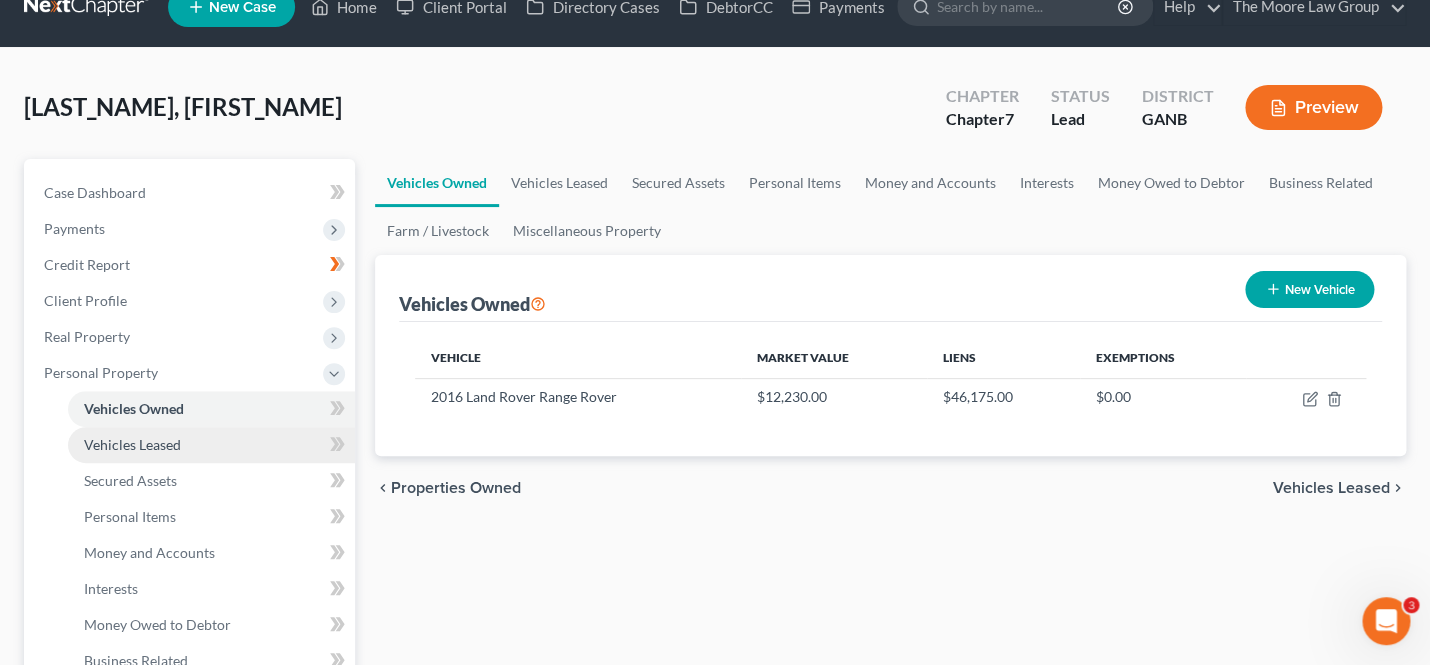 click on "Vehicles Leased" at bounding box center (132, 444) 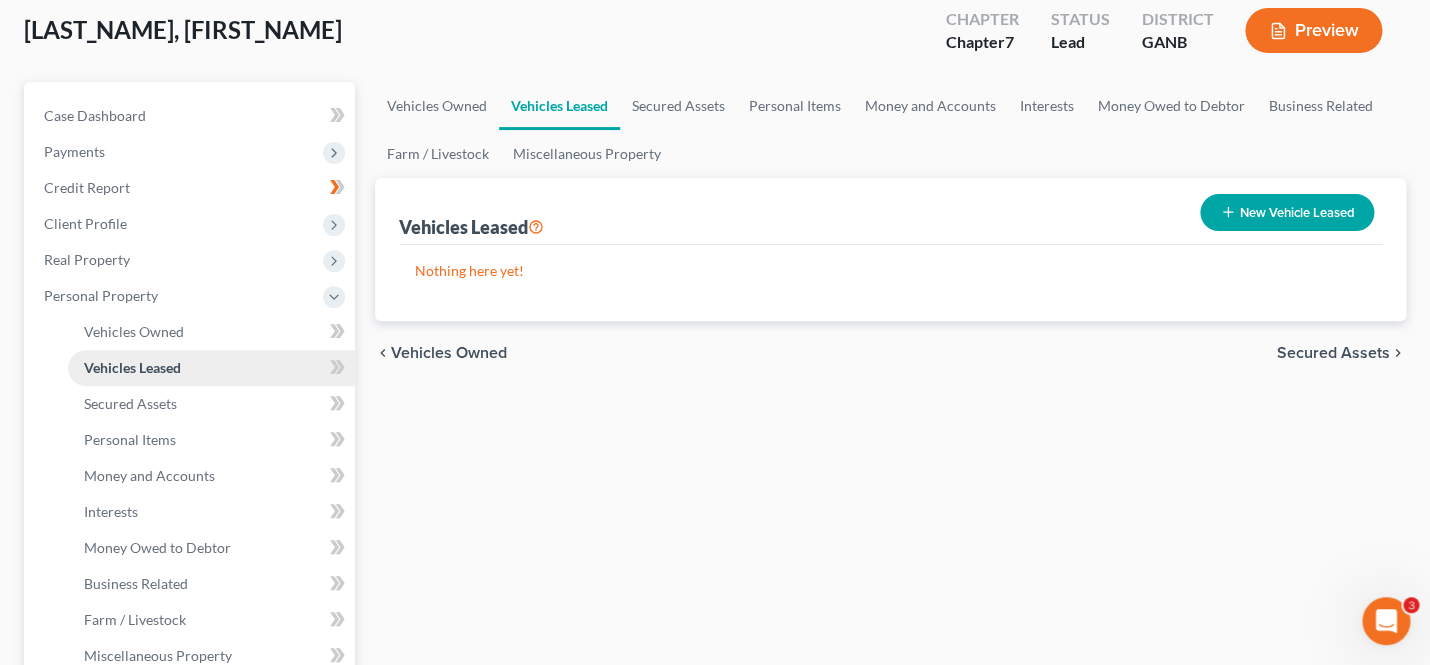 scroll, scrollTop: 145, scrollLeft: 0, axis: vertical 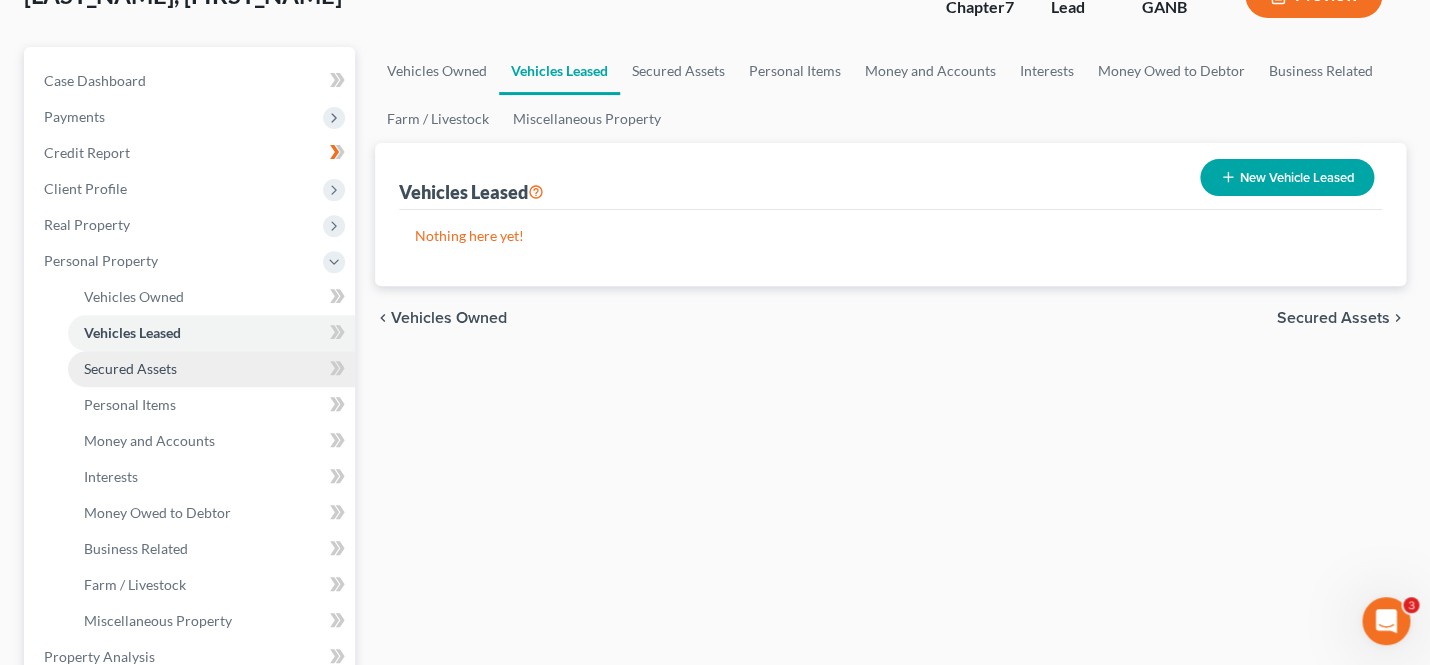 click on "Secured Assets" at bounding box center (130, 368) 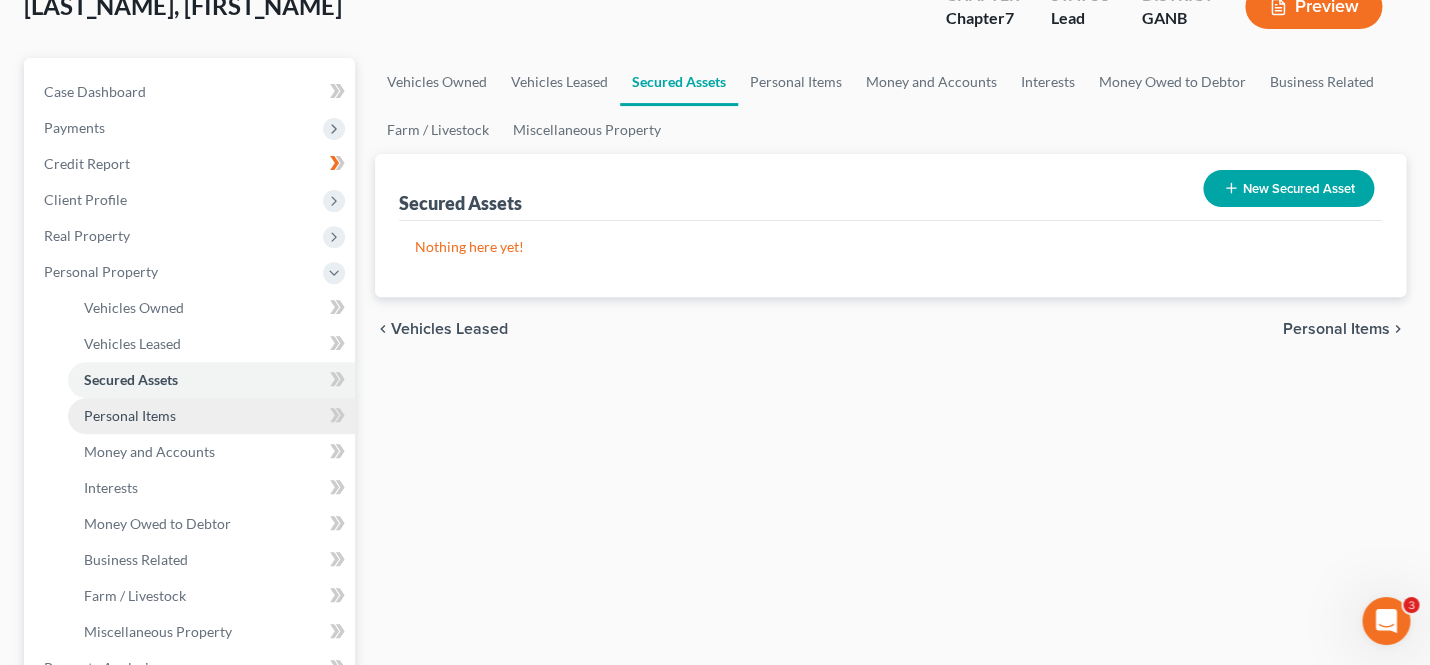 click on "Personal Items" at bounding box center (130, 415) 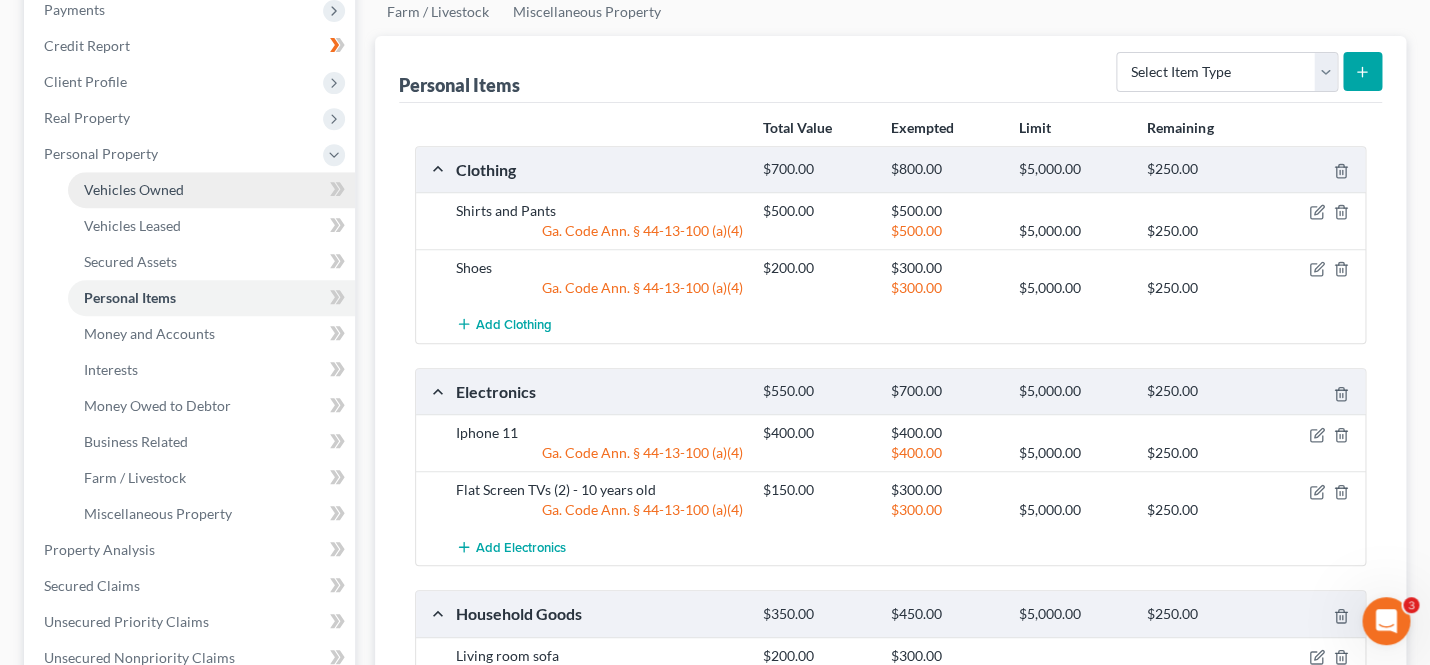 scroll, scrollTop: 292, scrollLeft: 0, axis: vertical 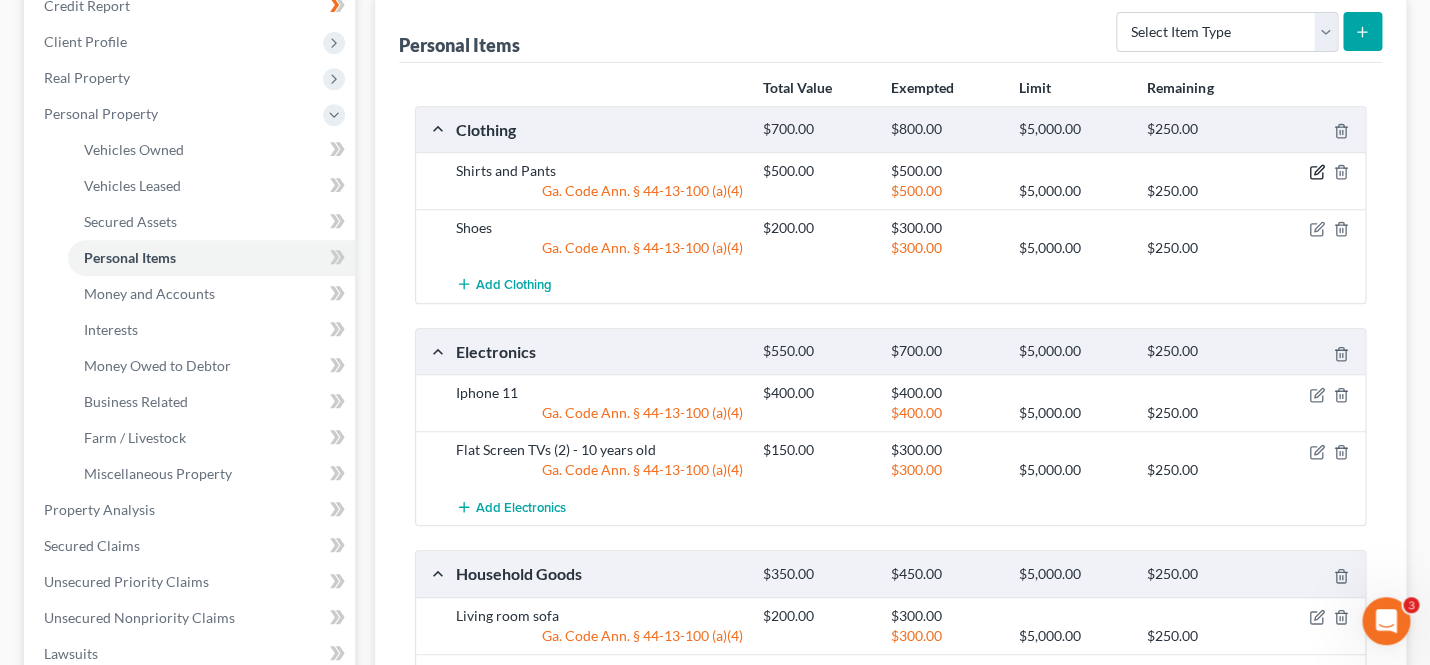 click 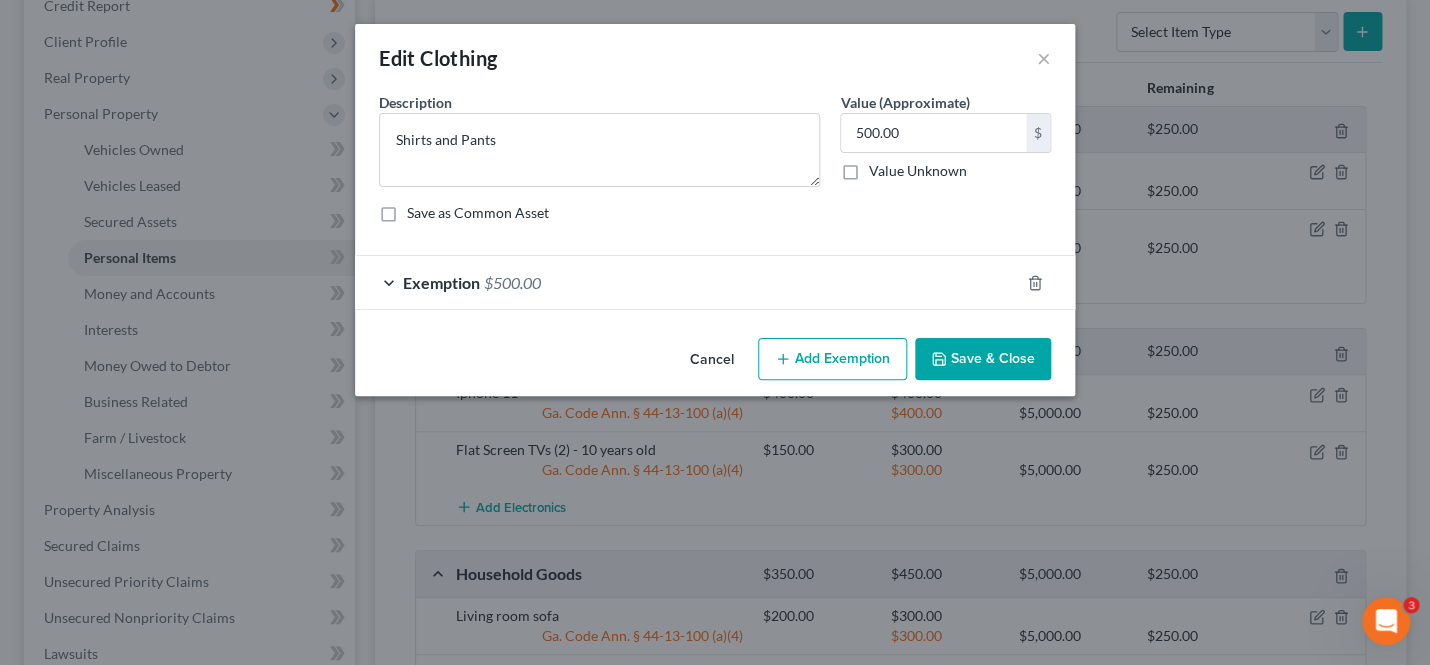 click on "Exemption $500.00" at bounding box center (687, 282) 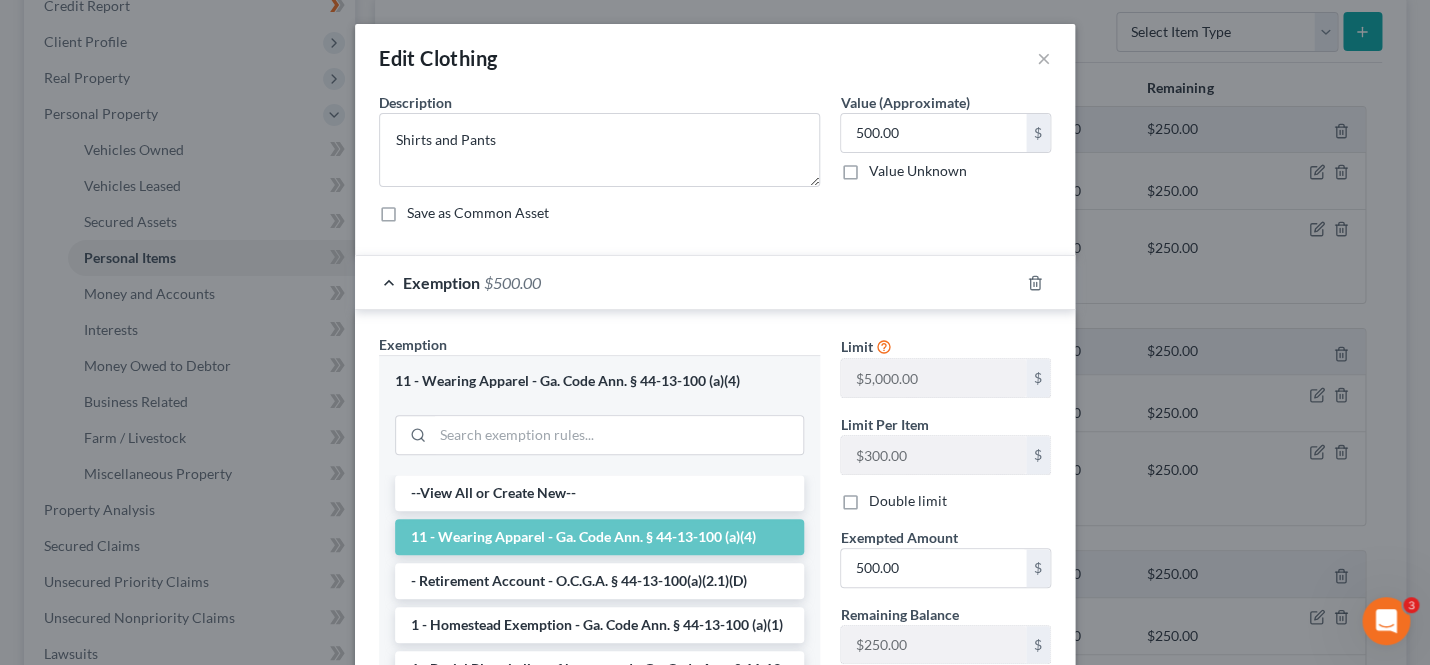 scroll, scrollTop: 33, scrollLeft: 0, axis: vertical 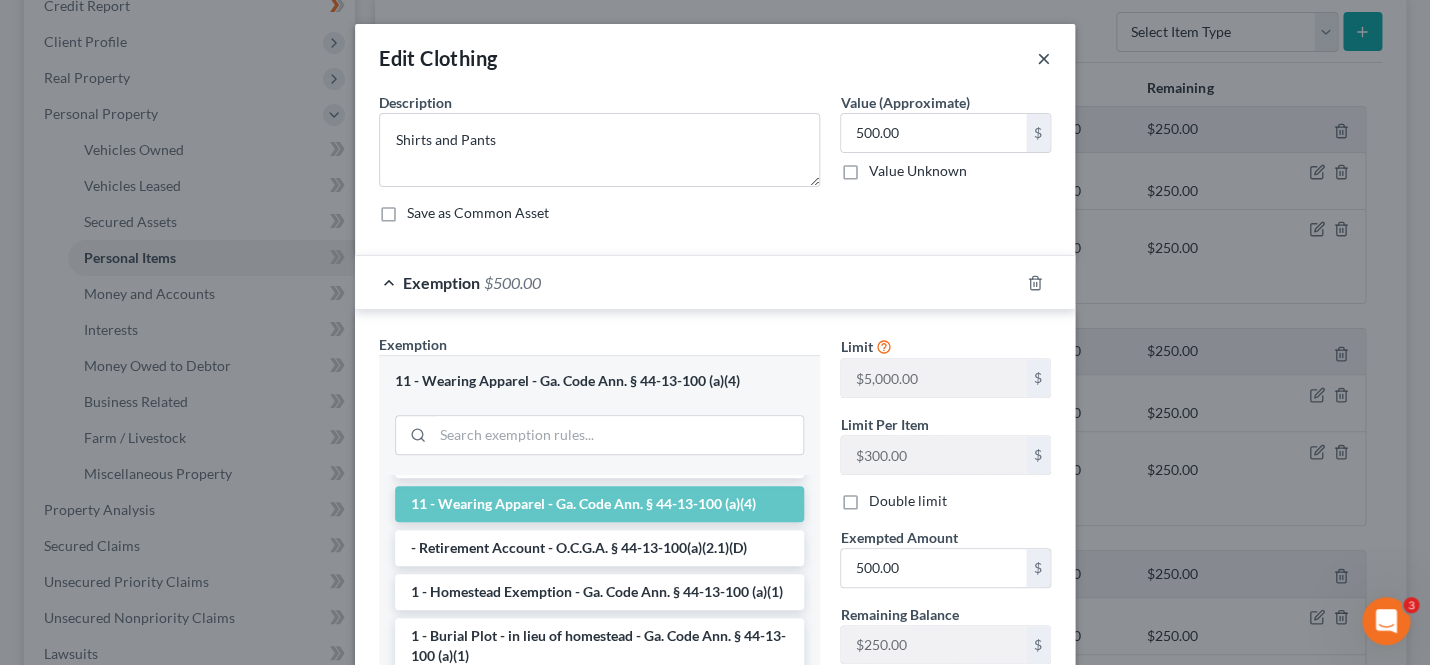 click on "×" at bounding box center [1044, 58] 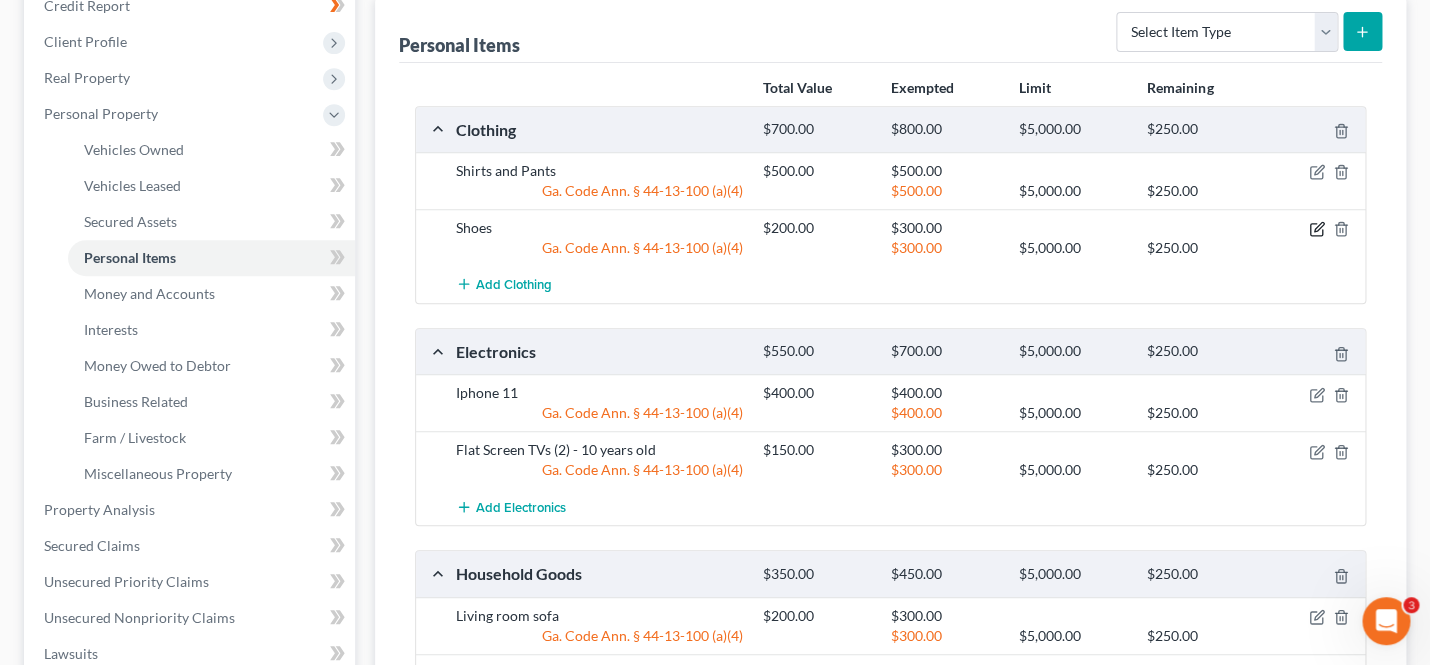 click 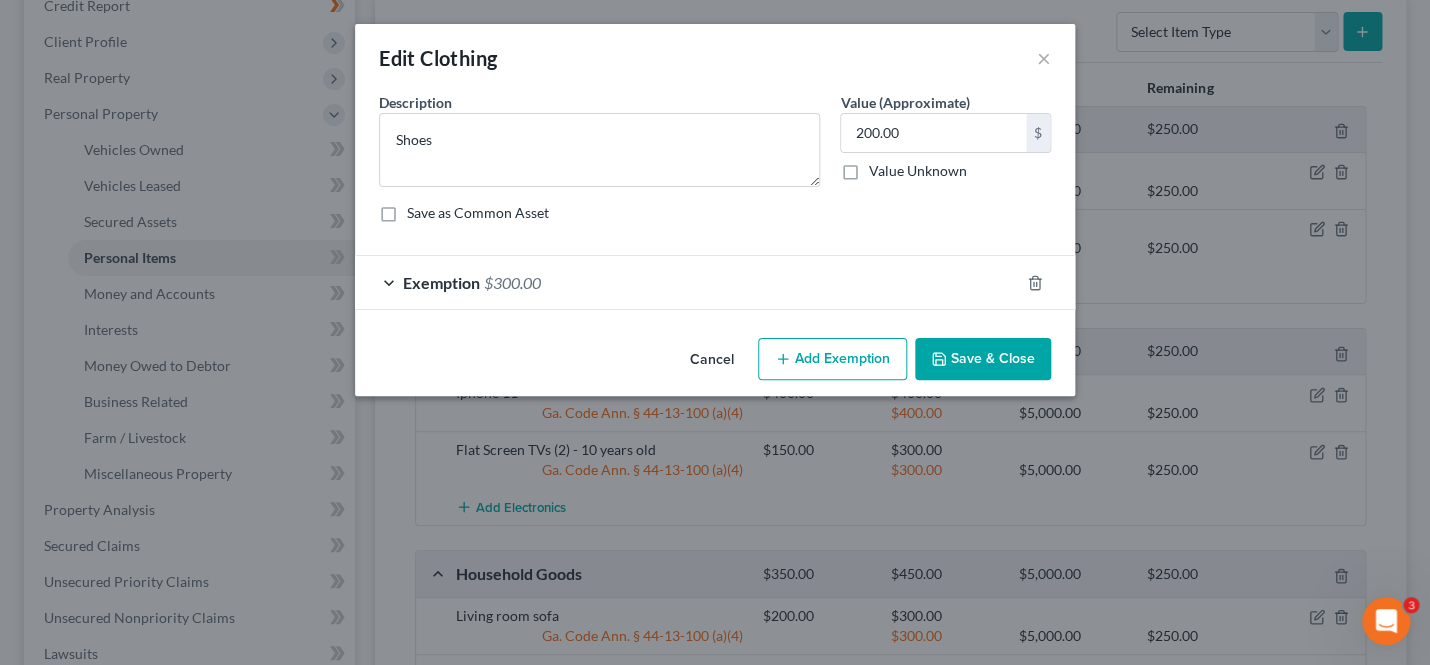 click on "Exemption $300.00" at bounding box center [687, 282] 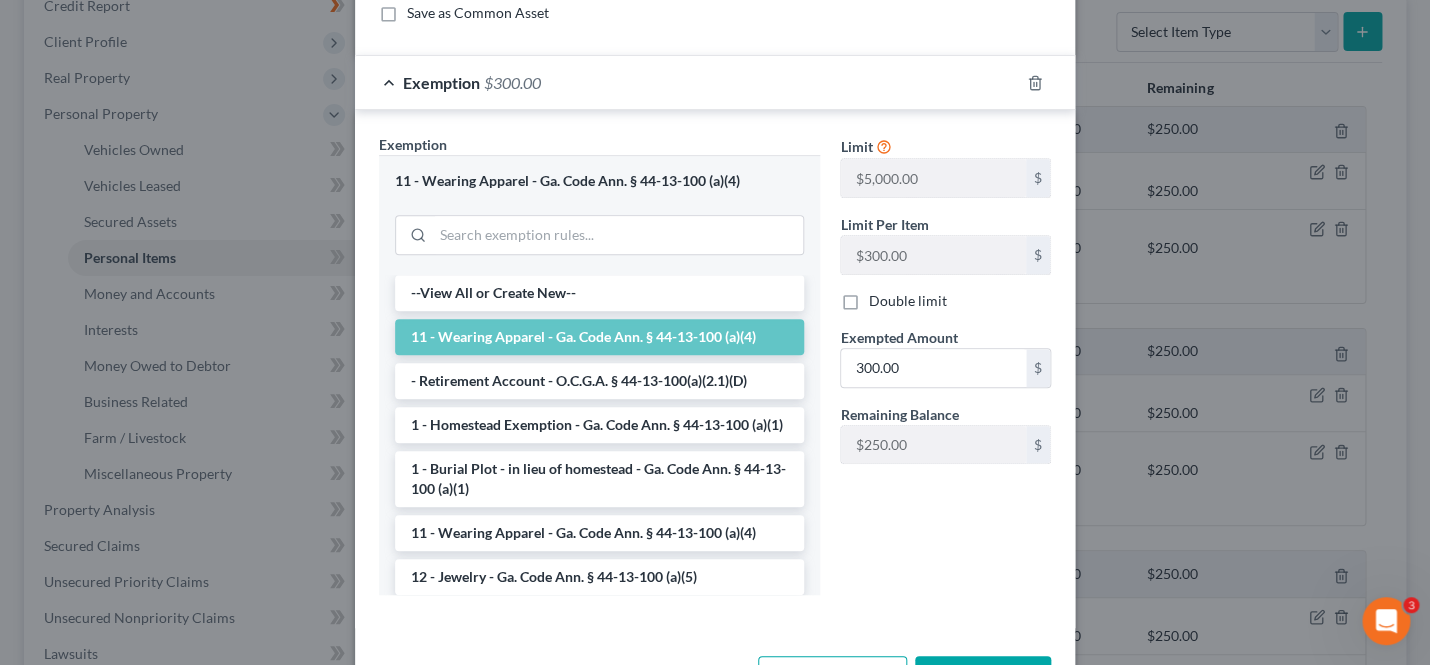 scroll, scrollTop: 201, scrollLeft: 0, axis: vertical 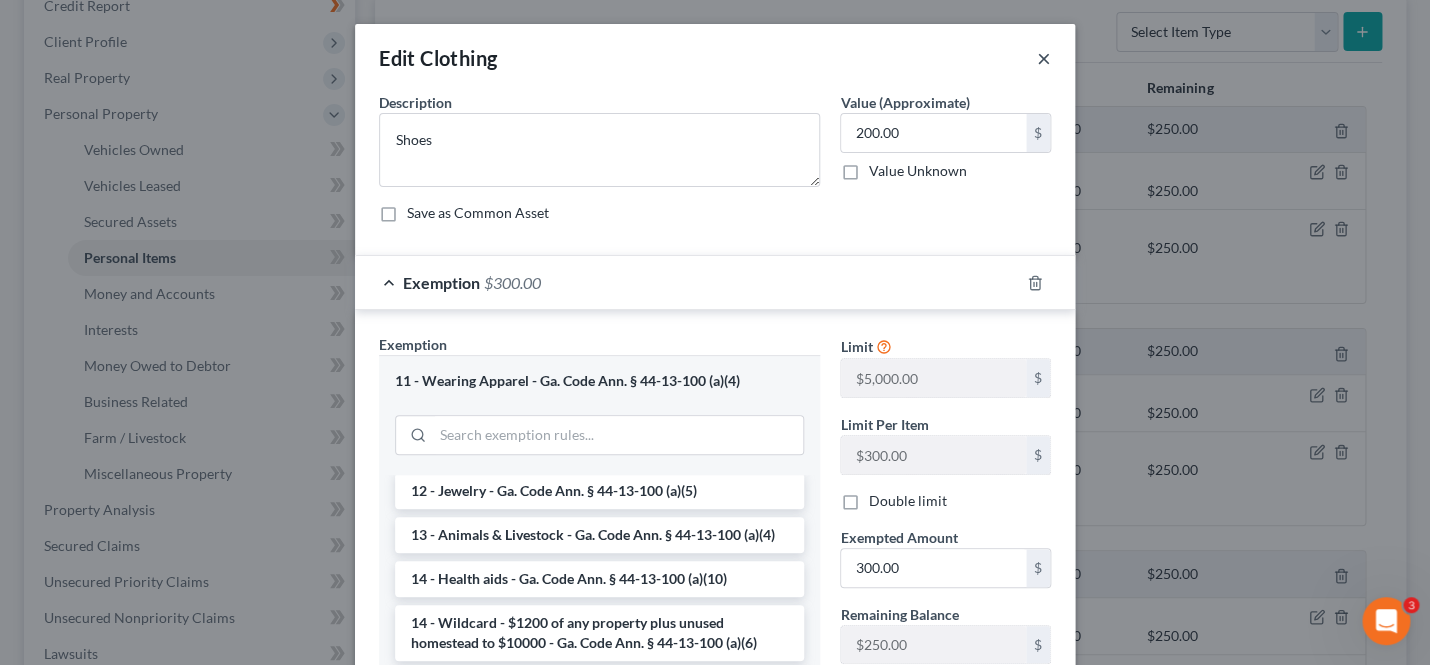 click on "×" at bounding box center (1044, 58) 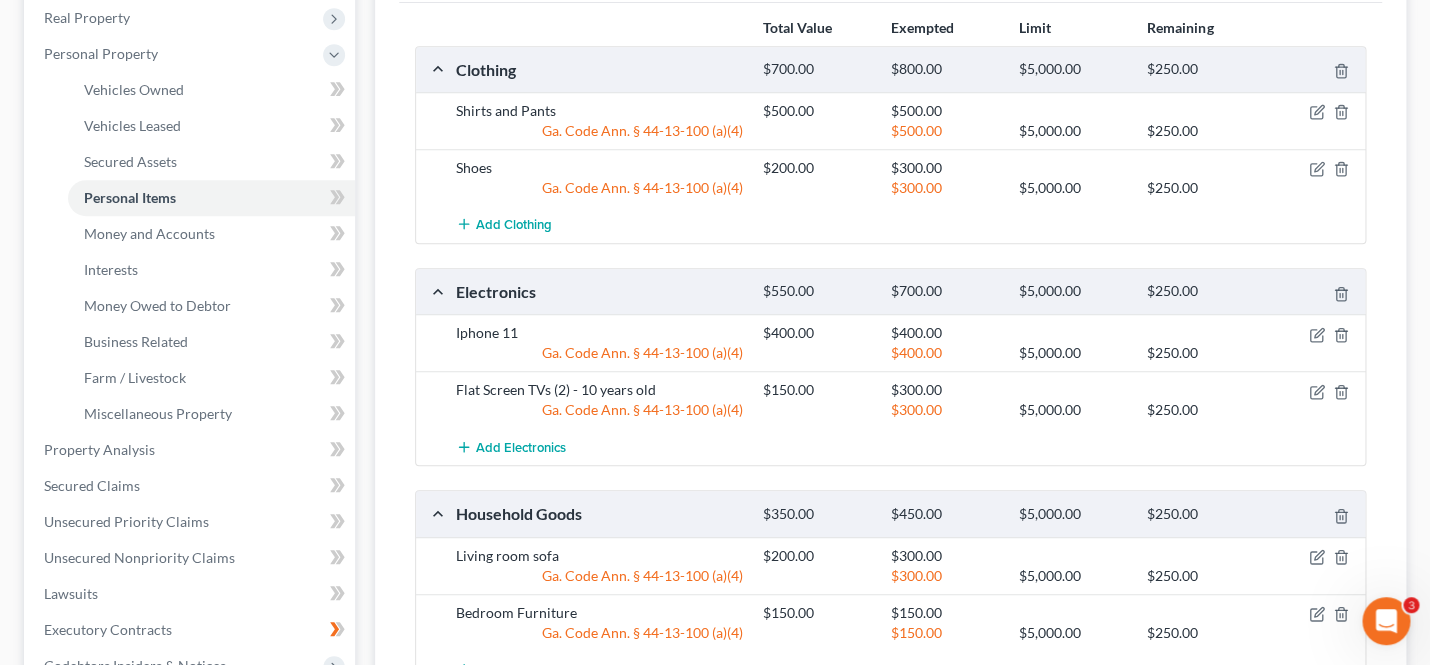 scroll, scrollTop: 363, scrollLeft: 0, axis: vertical 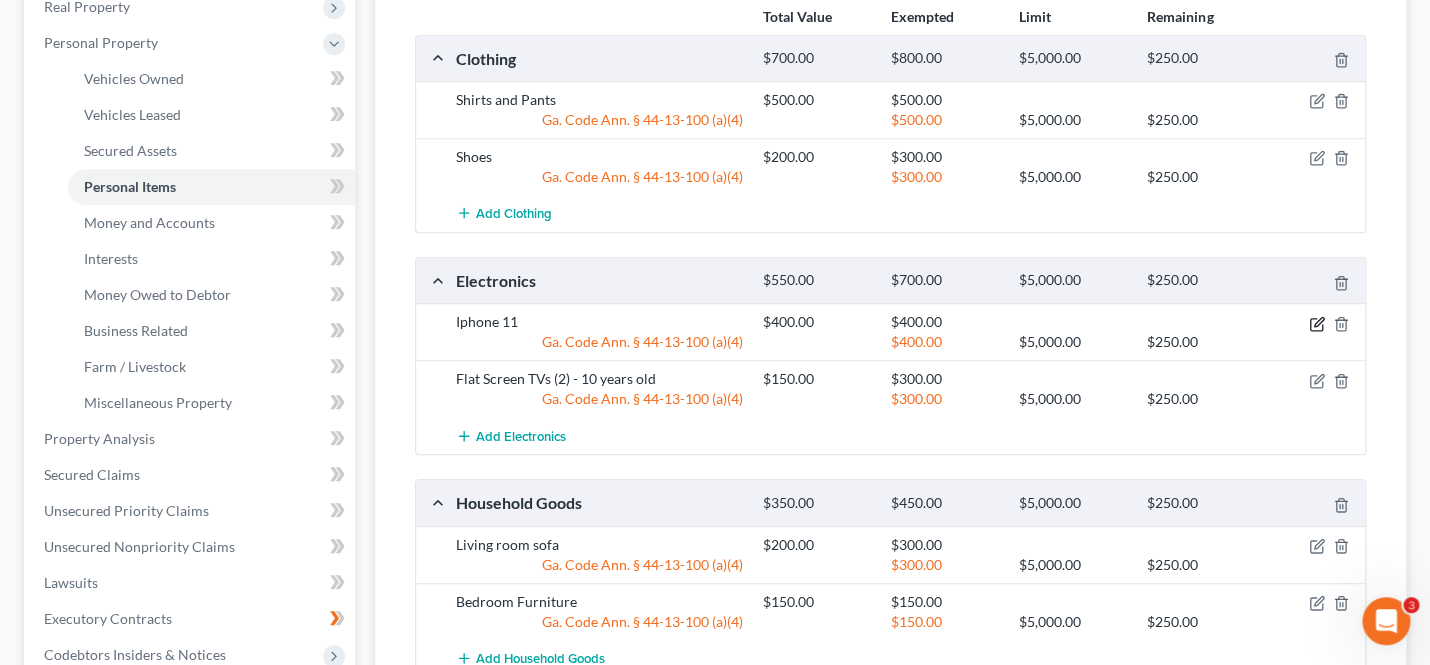 click 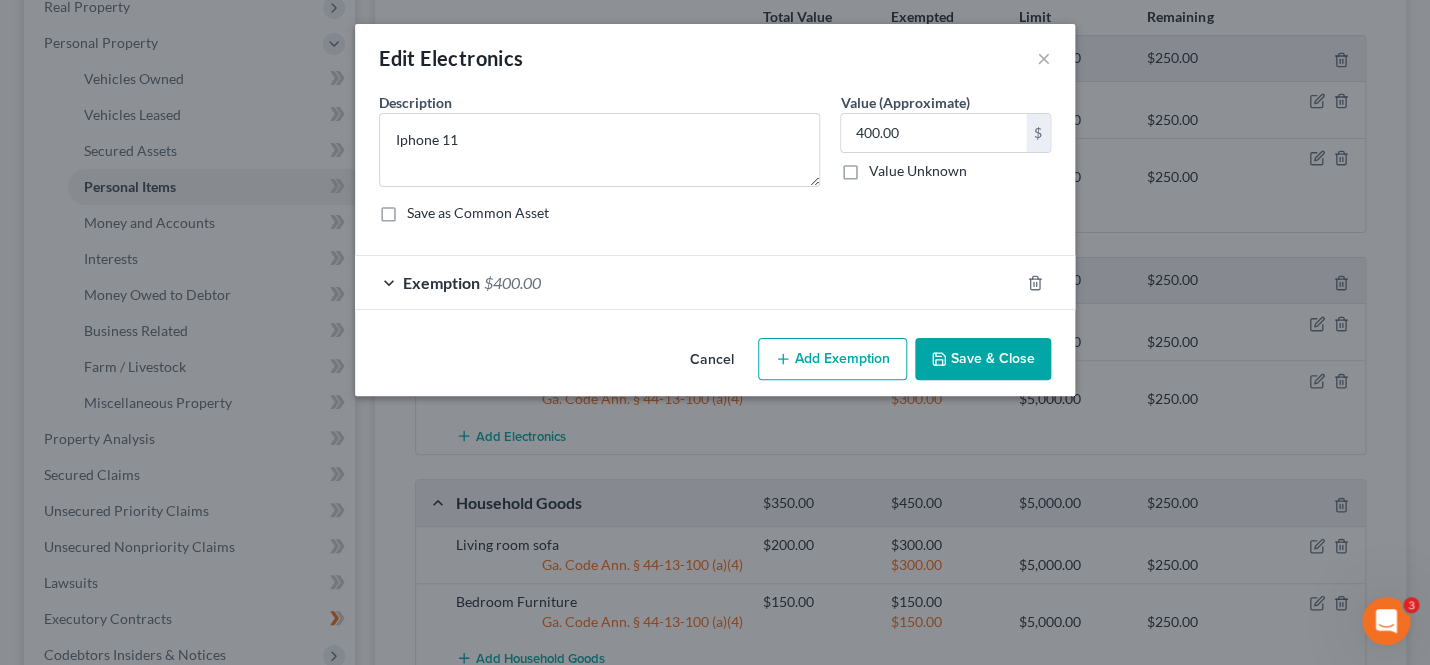click on "Exemption $400.00" at bounding box center [687, 282] 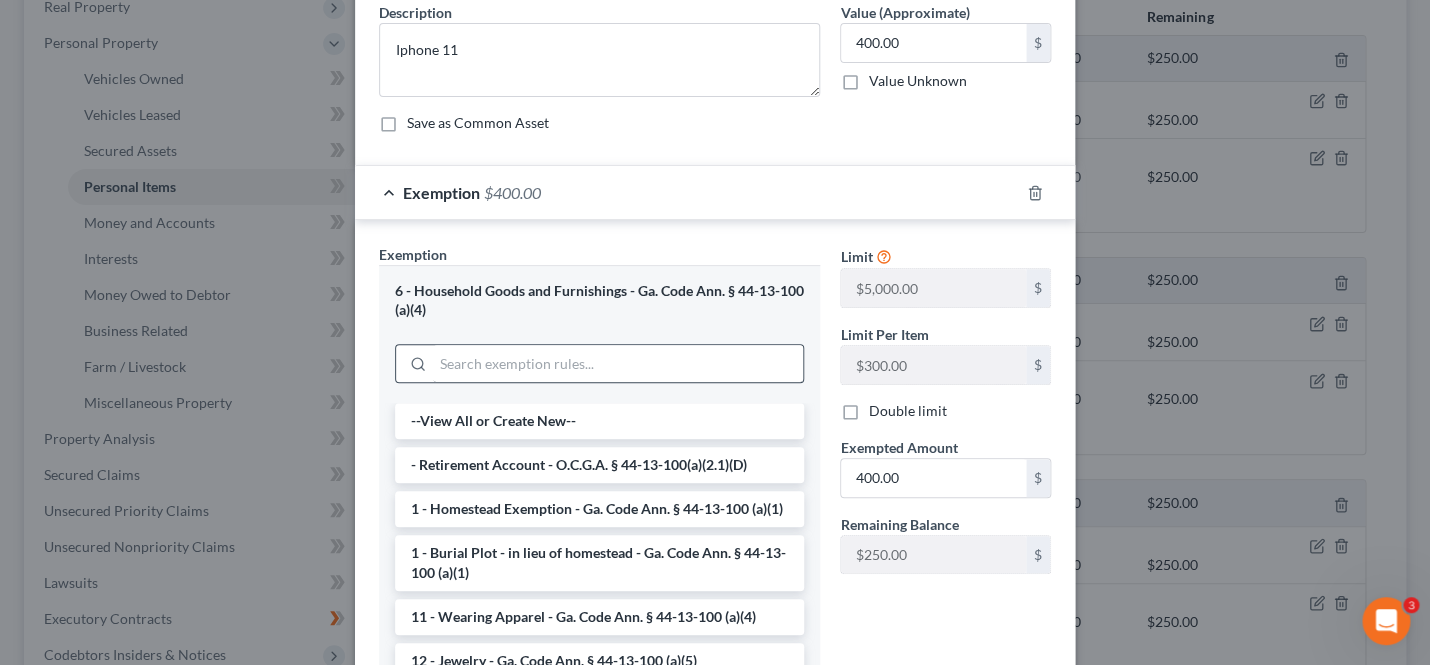scroll, scrollTop: 87, scrollLeft: 0, axis: vertical 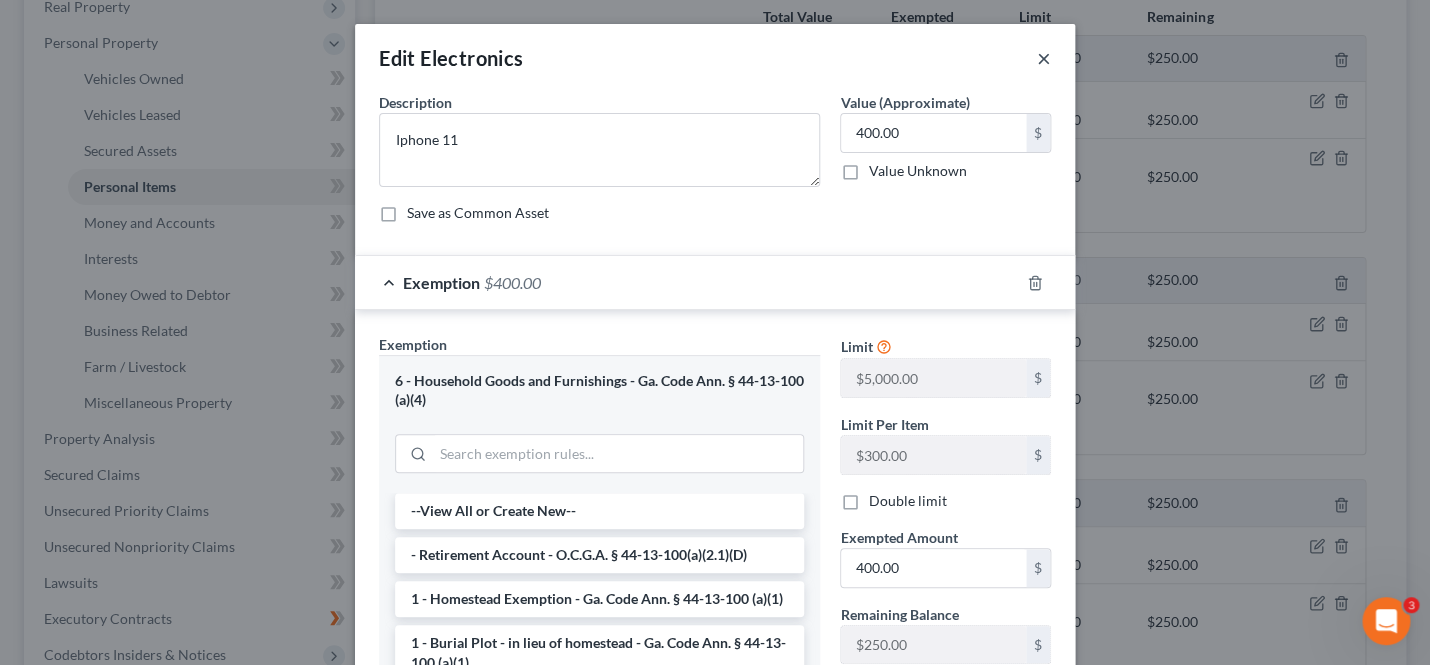 click on "×" at bounding box center [1044, 58] 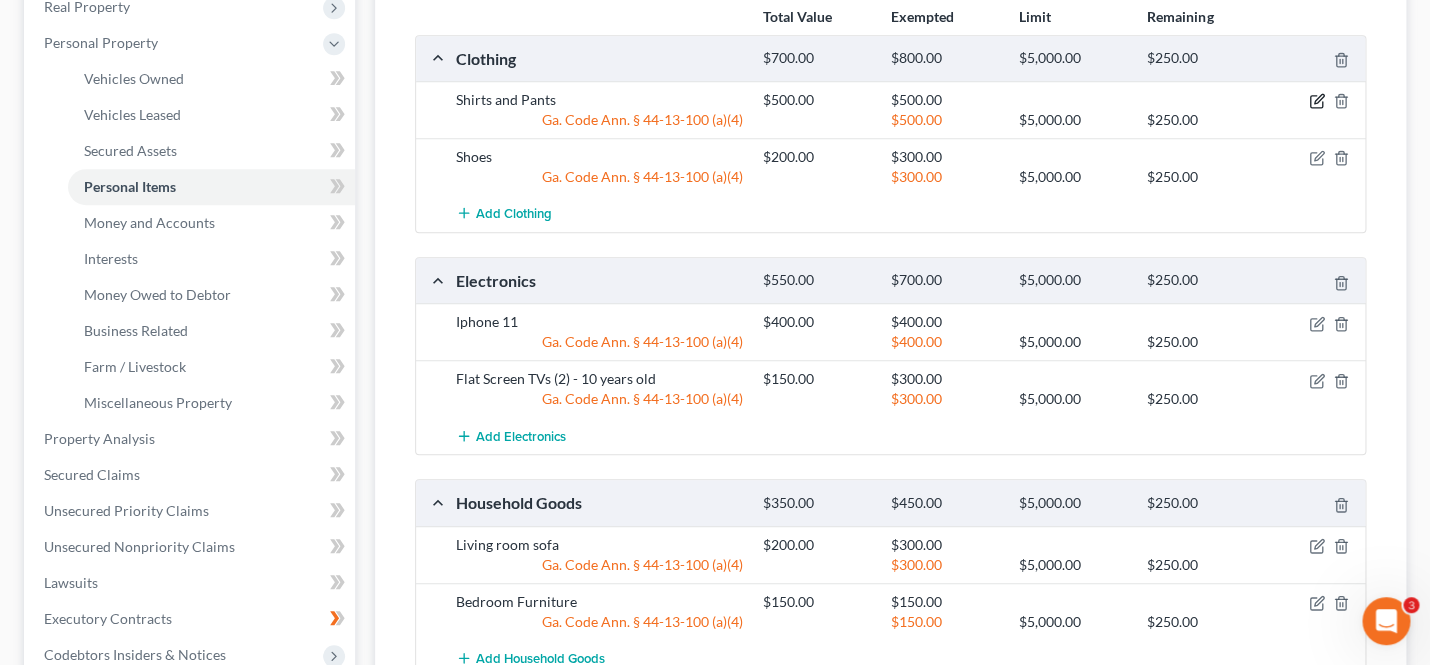 click 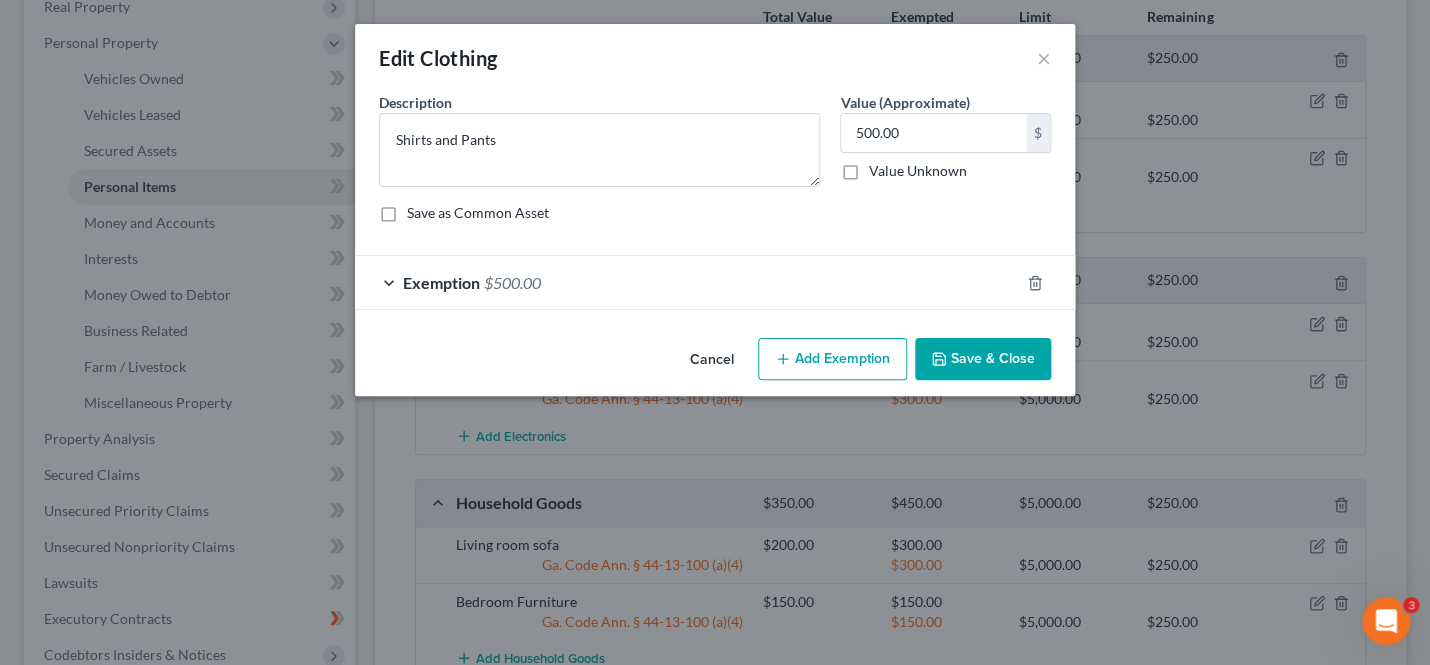 click on "Exemption $500.00" at bounding box center [687, 282] 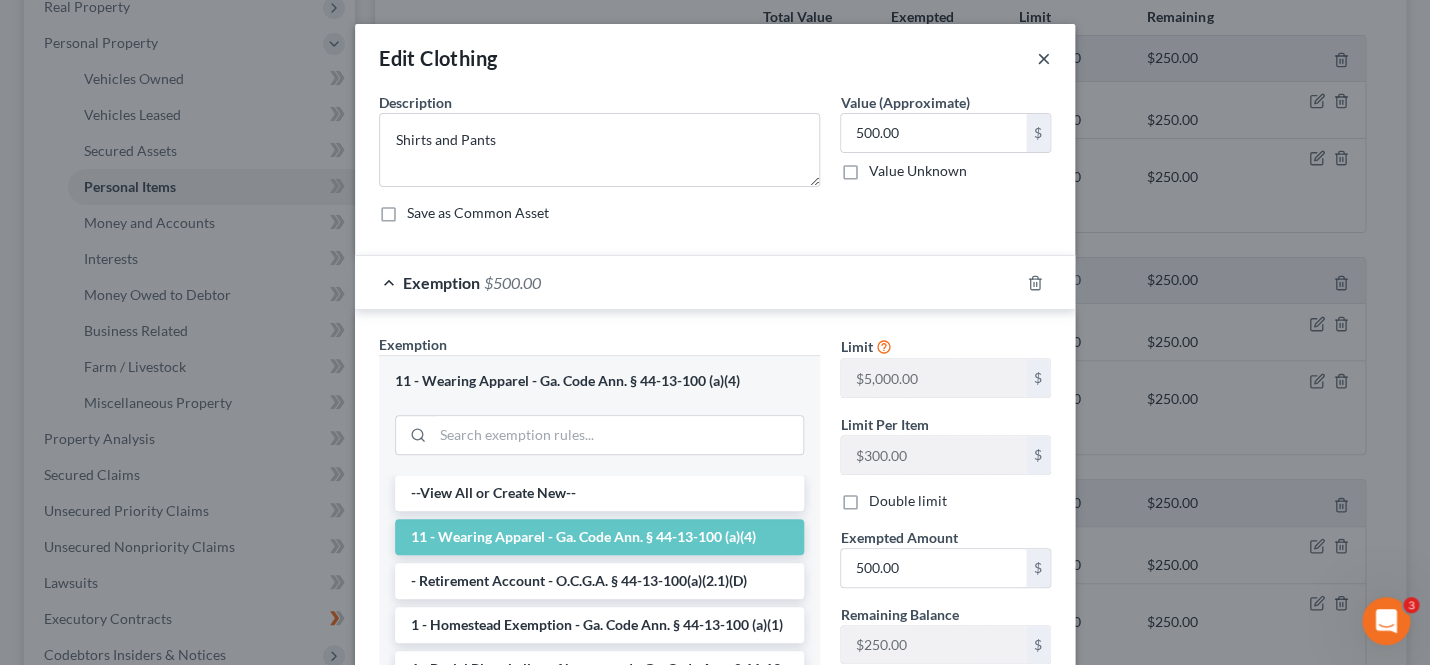click on "×" at bounding box center (1044, 58) 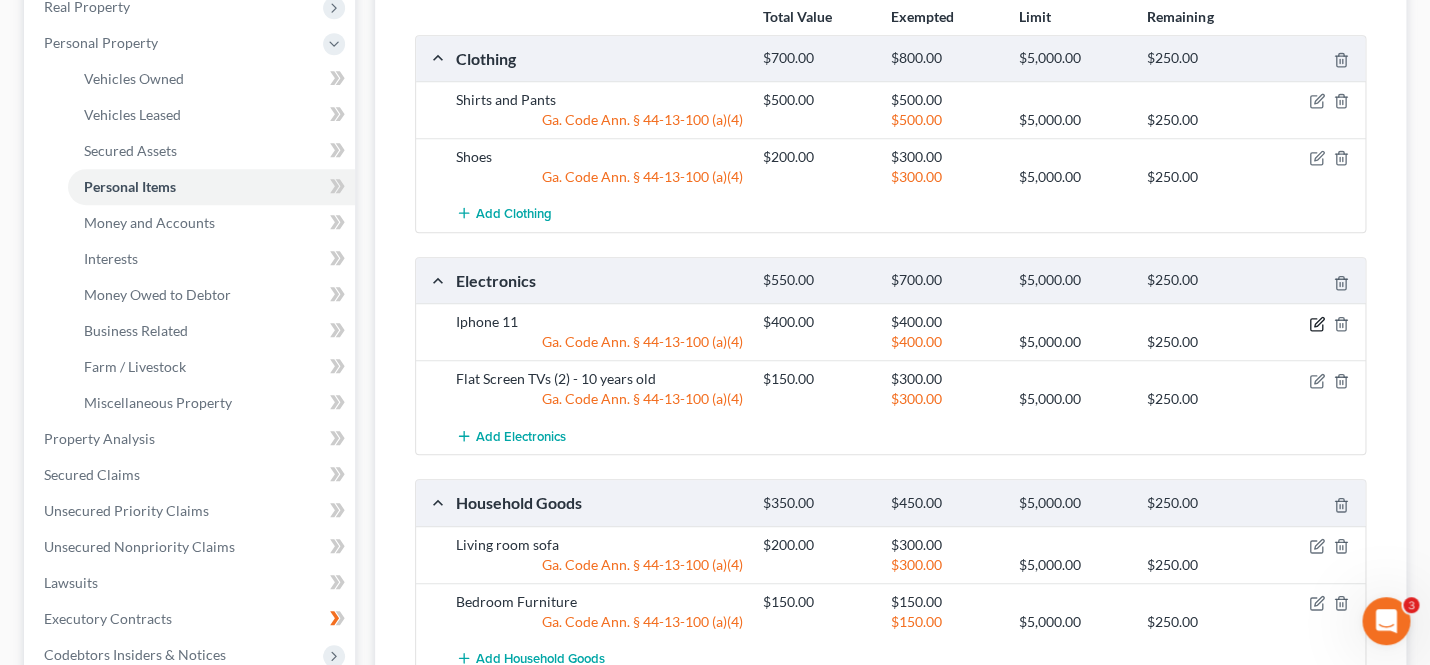 click 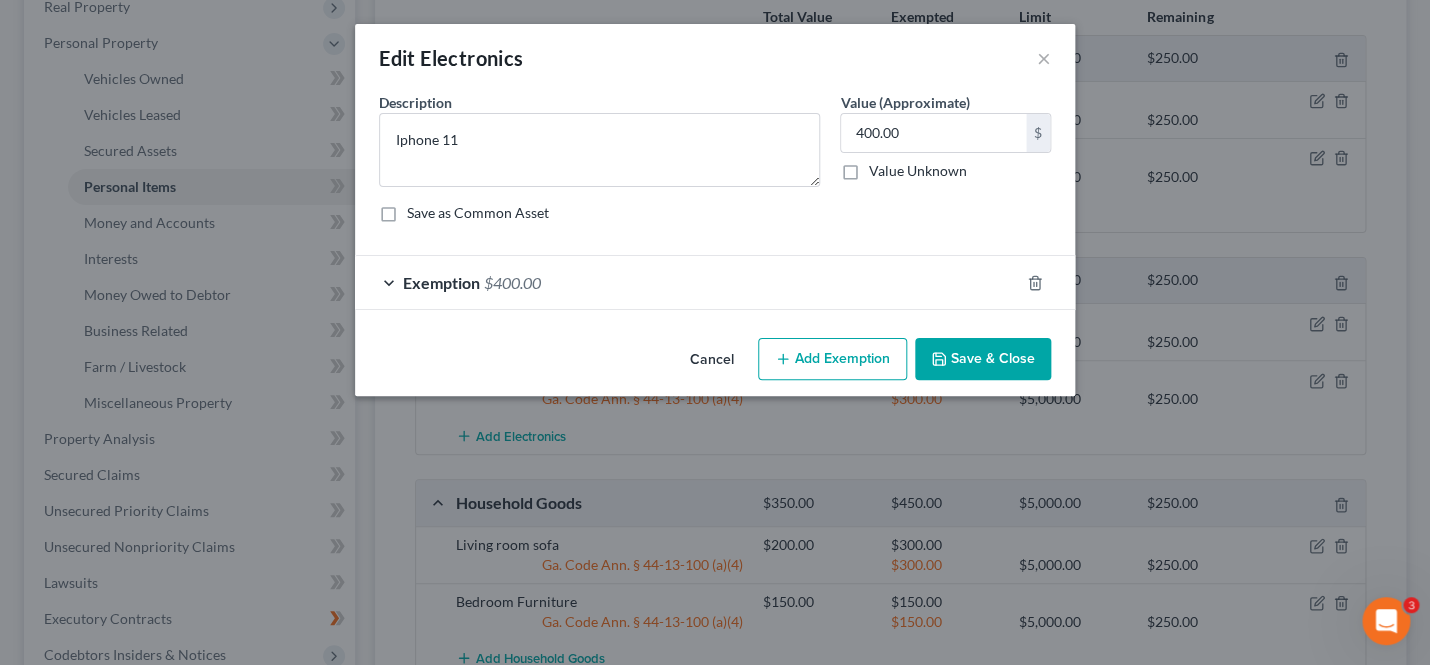click on "Exemption $400.00" at bounding box center [687, 282] 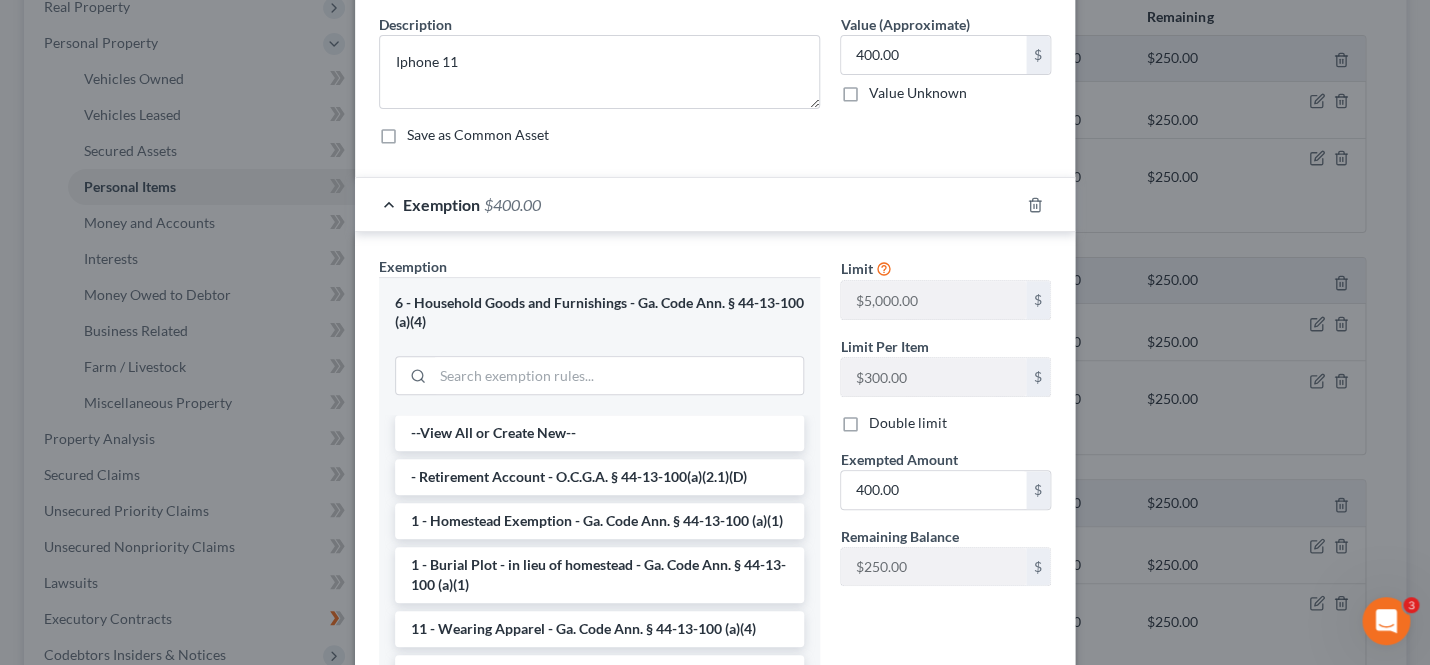 scroll, scrollTop: 247, scrollLeft: 0, axis: vertical 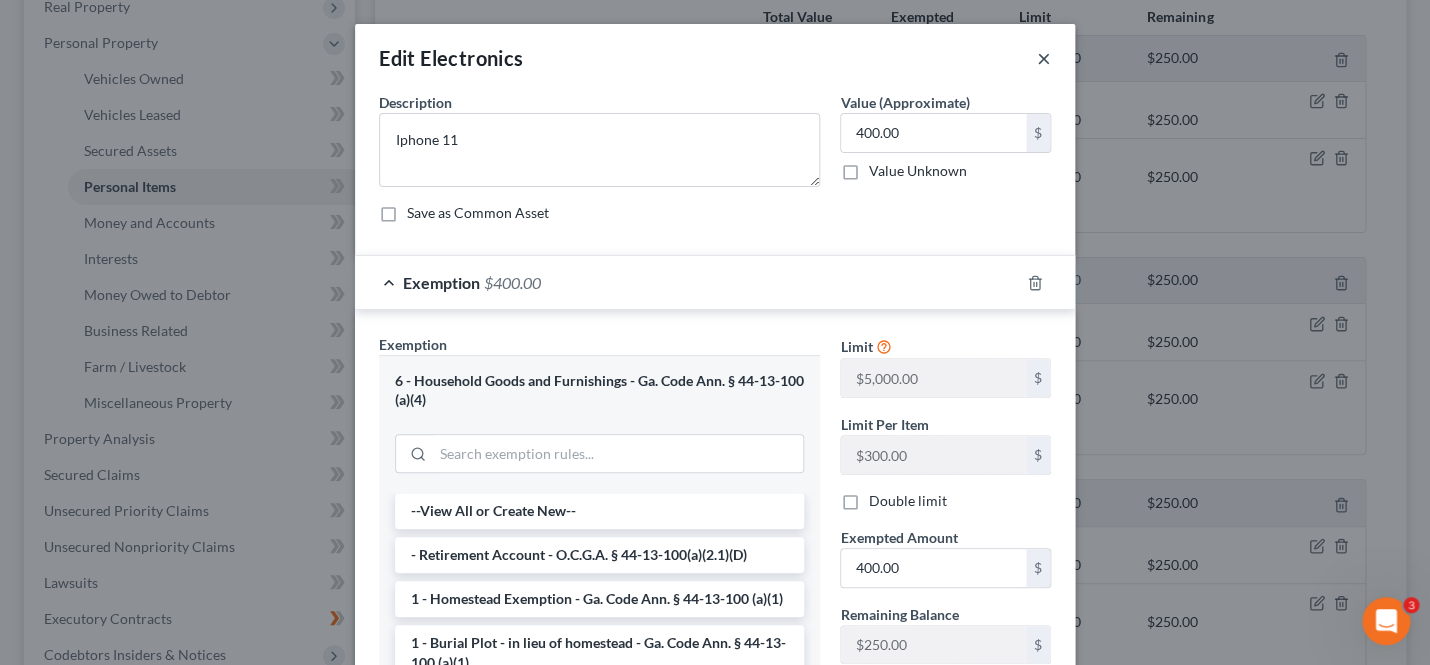 click on "×" at bounding box center (1044, 58) 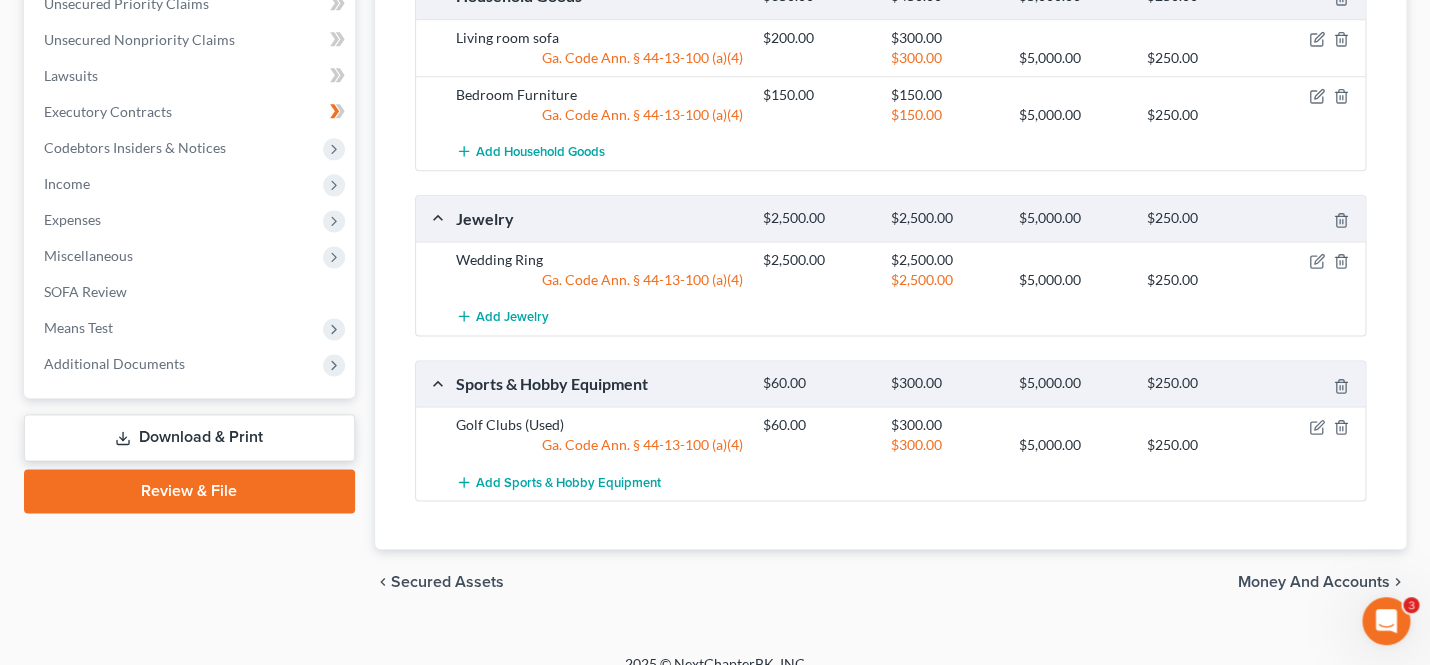 scroll, scrollTop: 873, scrollLeft: 0, axis: vertical 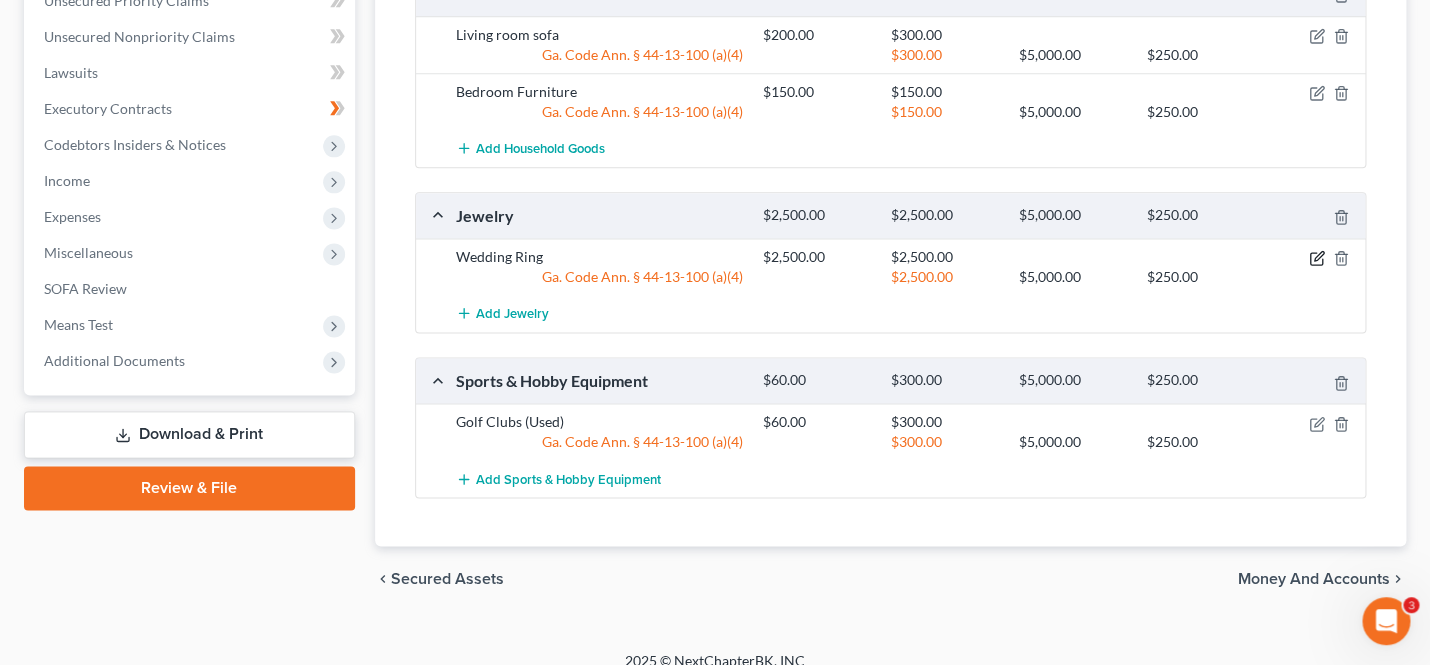 click 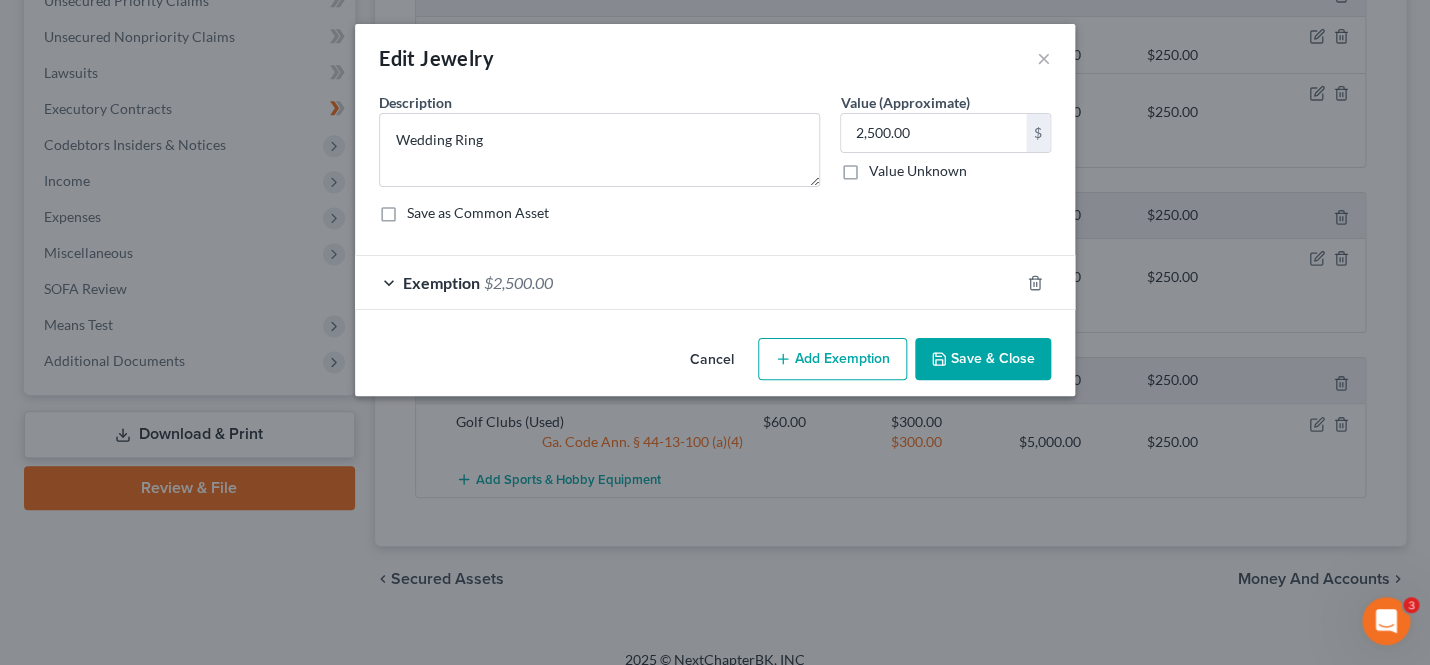 click on "Exemption $2,500.00" at bounding box center (687, 282) 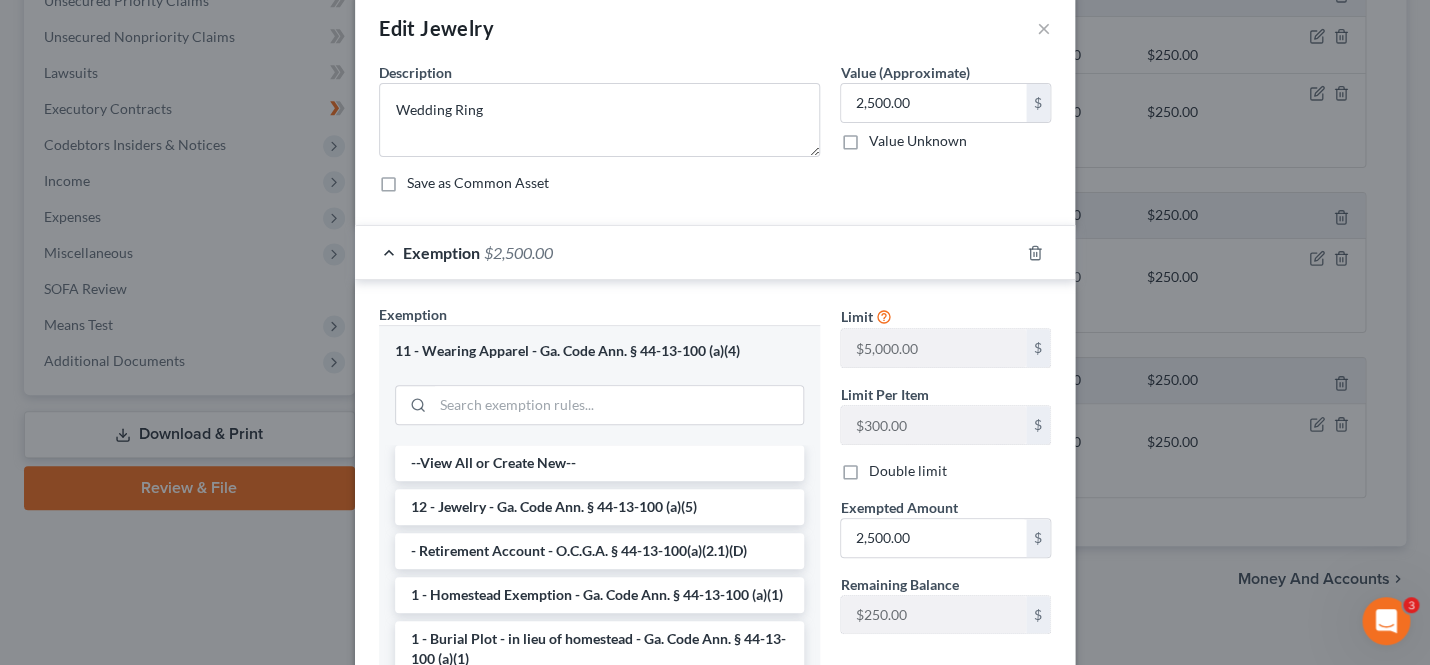 scroll, scrollTop: 34, scrollLeft: 0, axis: vertical 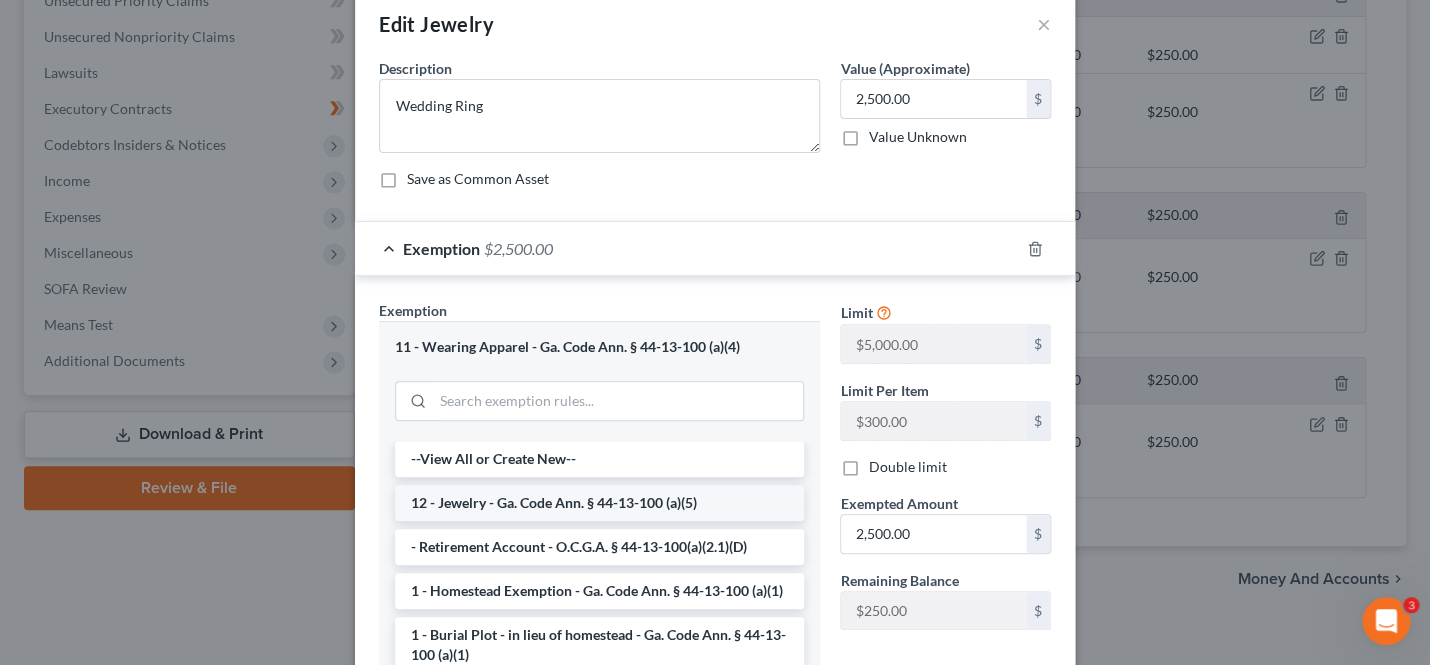 click on "12 - Jewelry - Ga. Code Ann. § 44-13-100 (a)(5)" at bounding box center (599, 503) 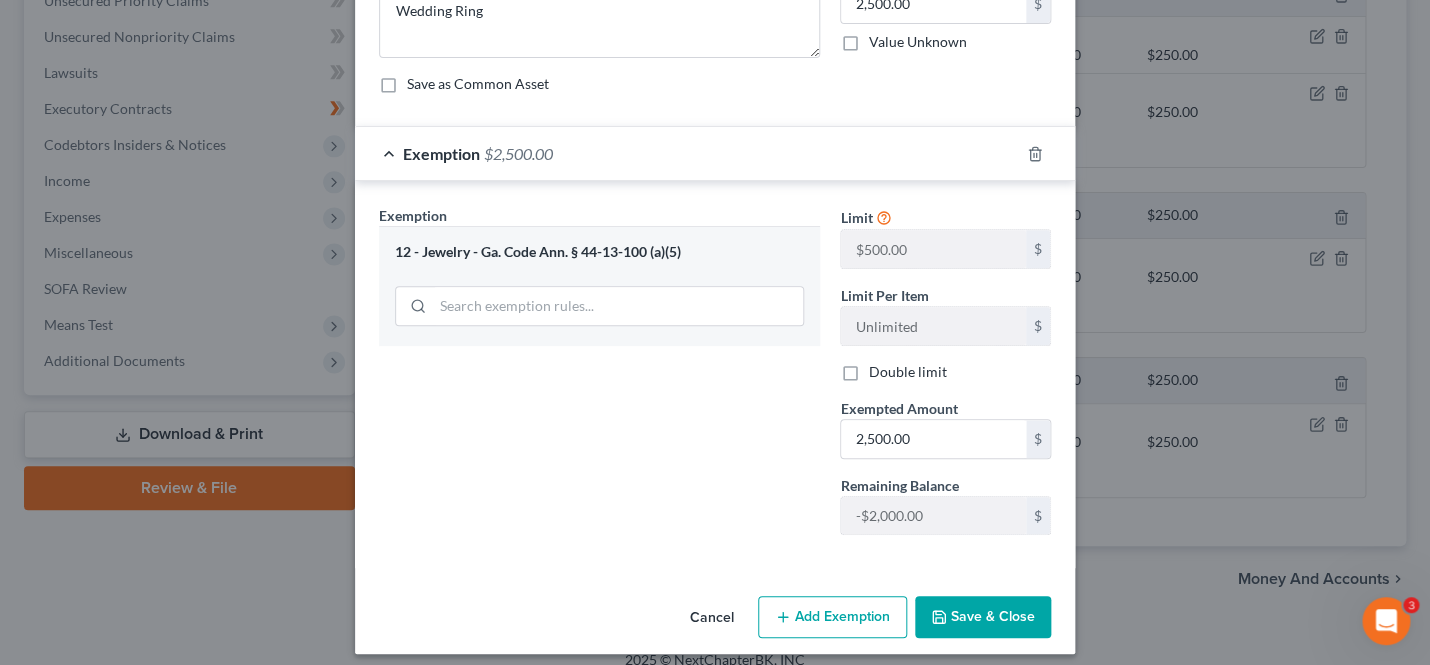 scroll, scrollTop: 143, scrollLeft: 0, axis: vertical 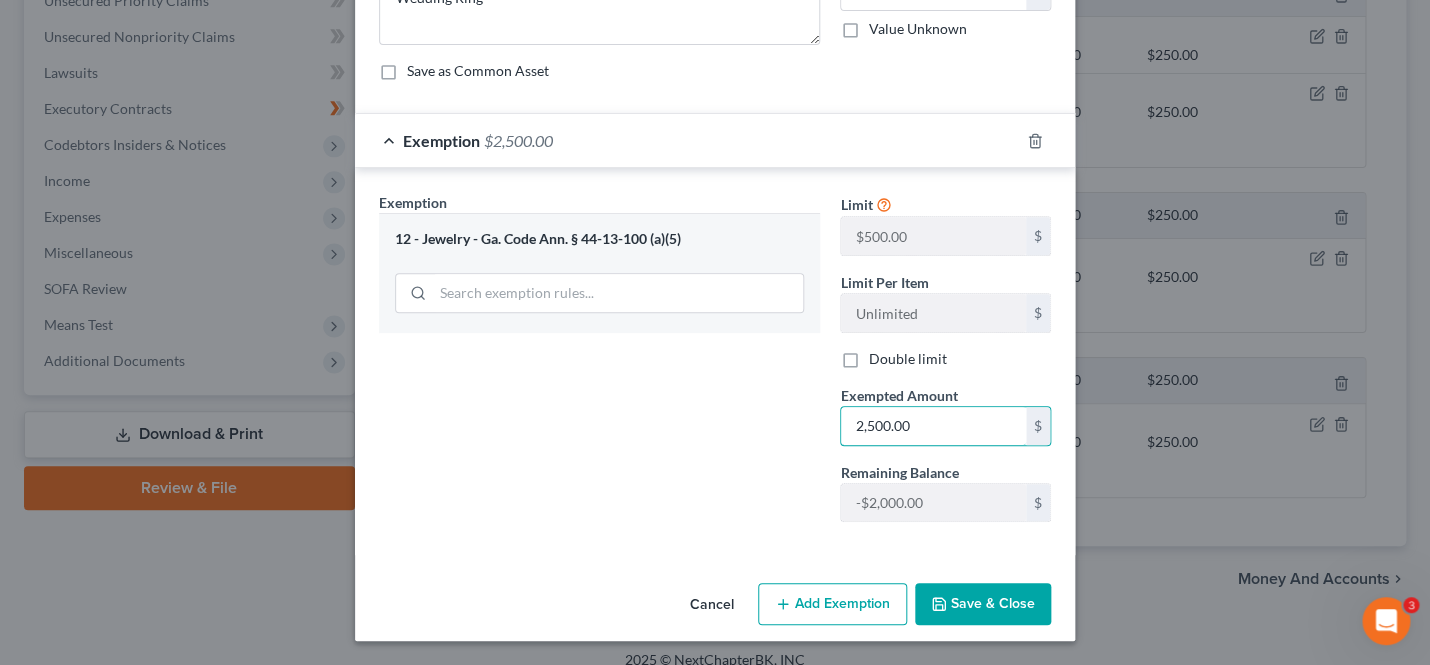 drag, startPoint x: 959, startPoint y: 429, endPoint x: 698, endPoint y: 409, distance: 261.76517 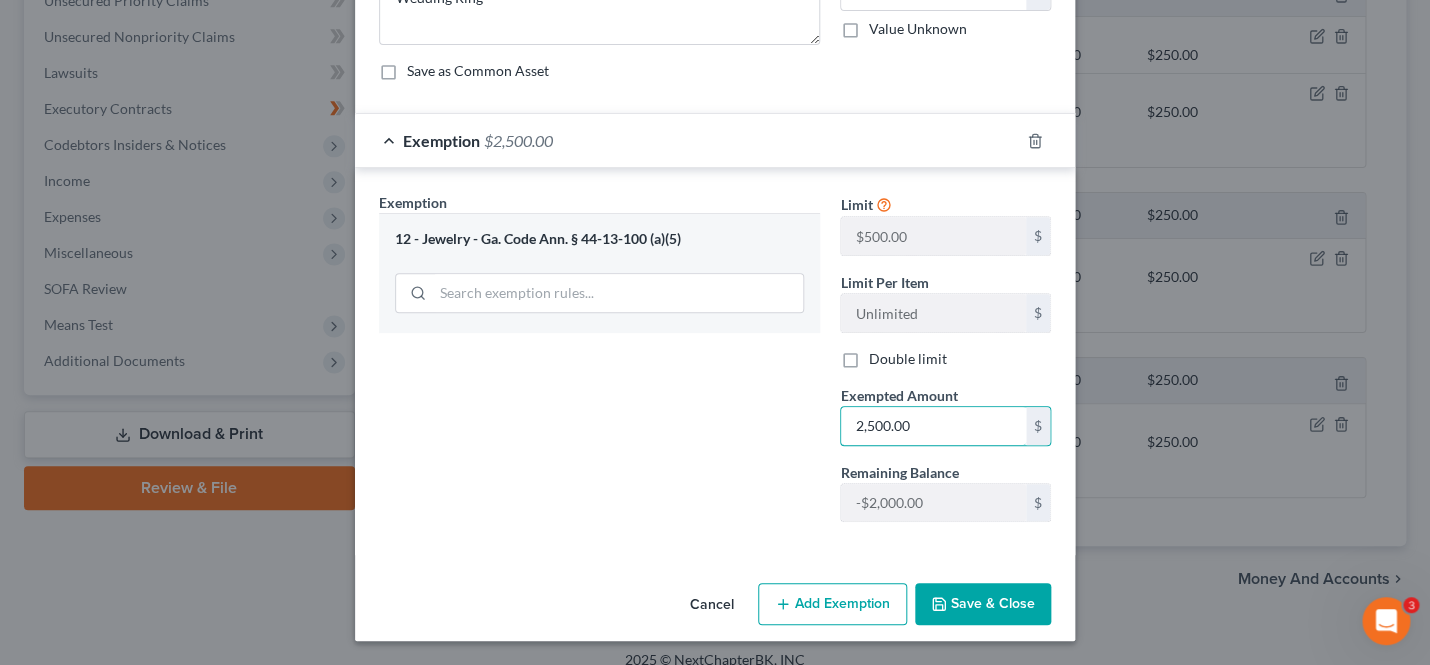 click on "2,500.00" at bounding box center (933, 426) 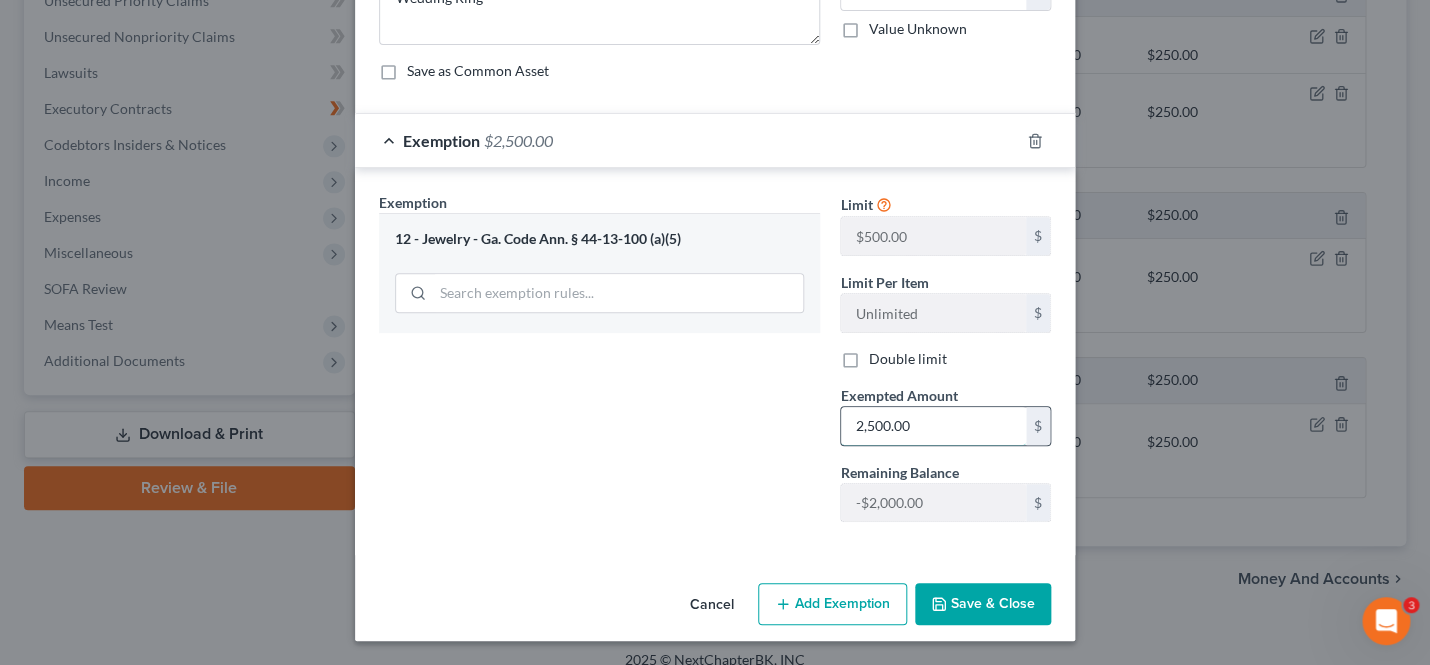 drag, startPoint x: 961, startPoint y: 422, endPoint x: 823, endPoint y: 422, distance: 138 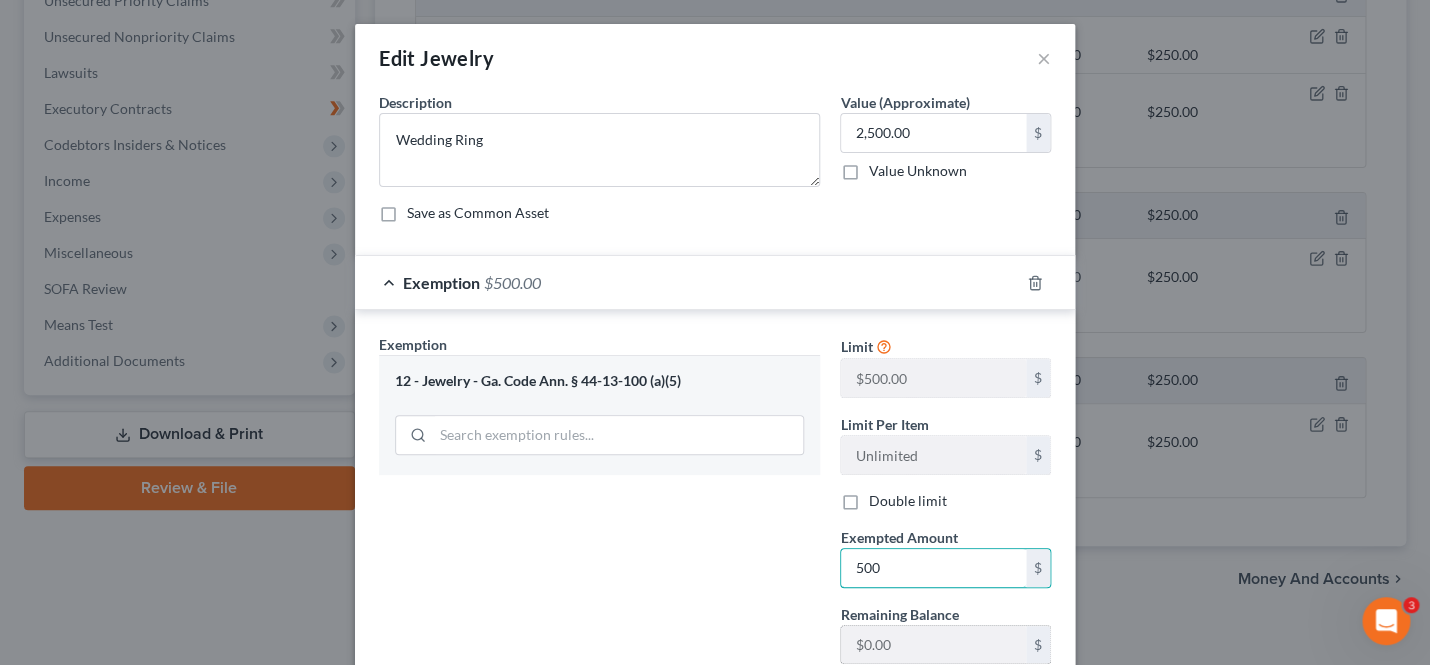 scroll, scrollTop: 143, scrollLeft: 0, axis: vertical 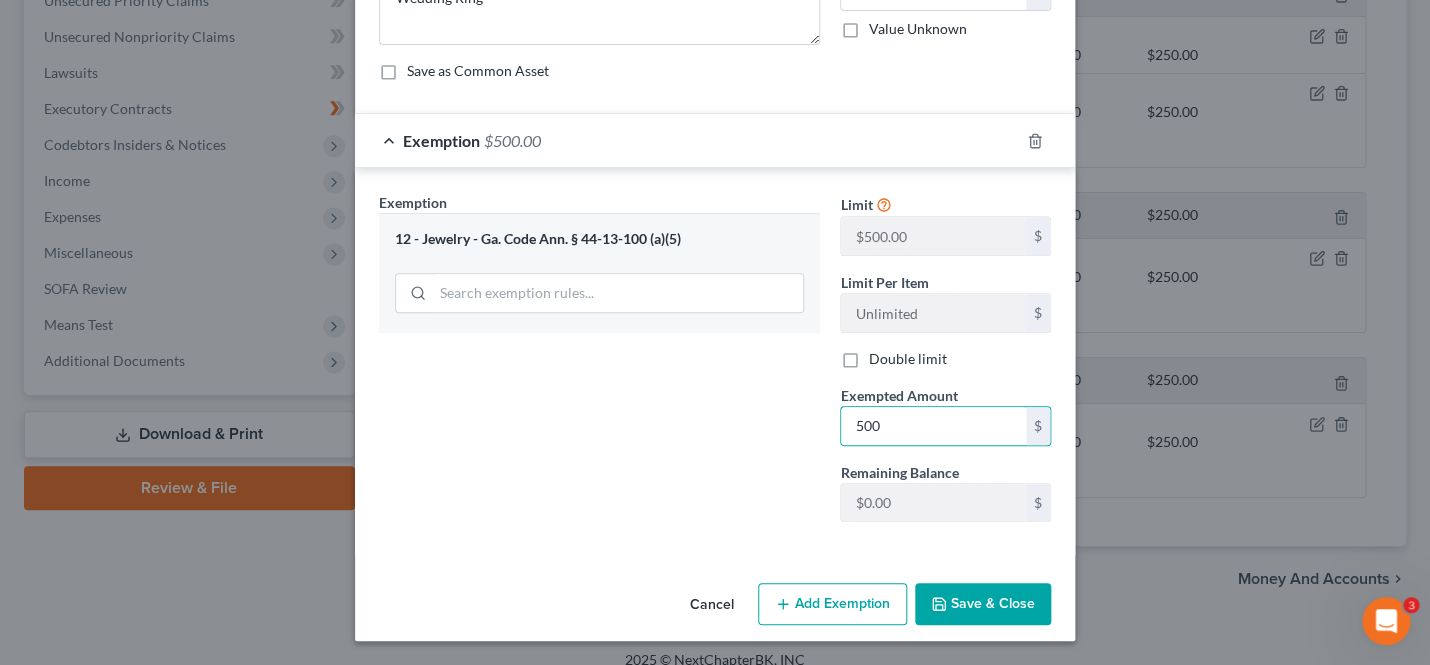 click on "Add Exemption" at bounding box center (832, 604) 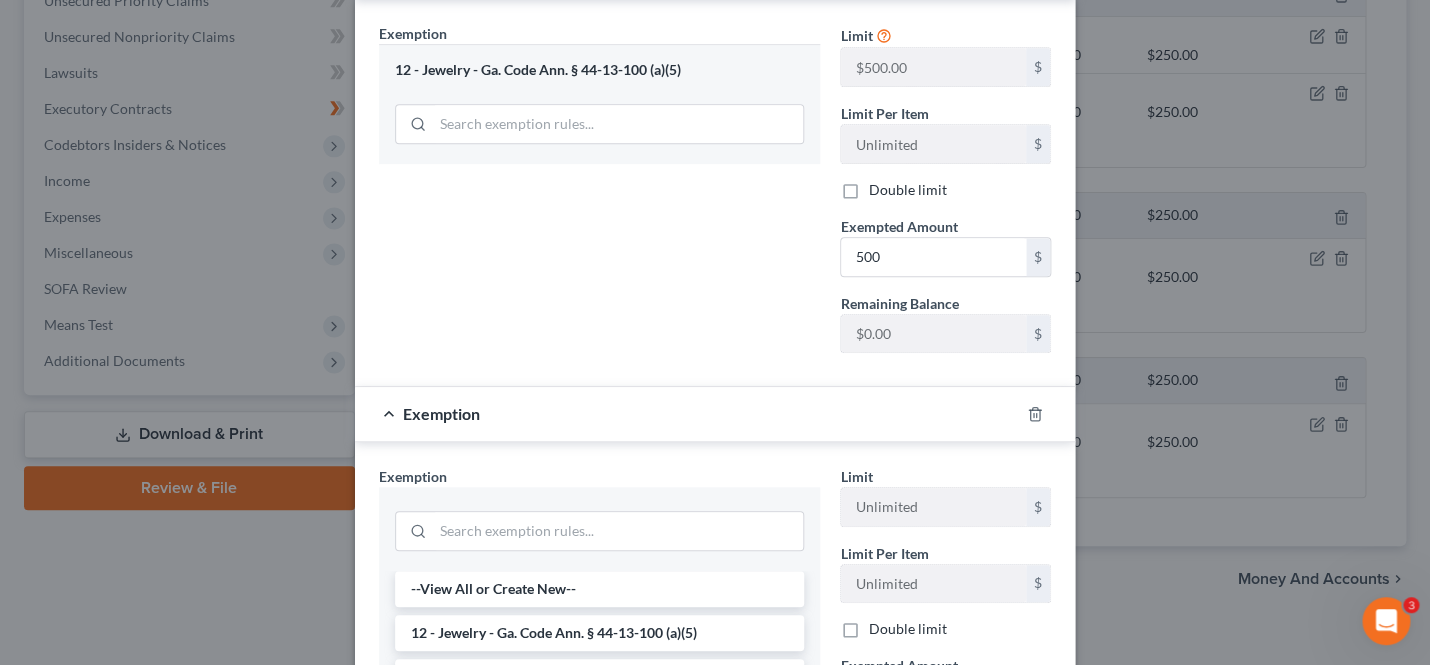 scroll, scrollTop: 416, scrollLeft: 0, axis: vertical 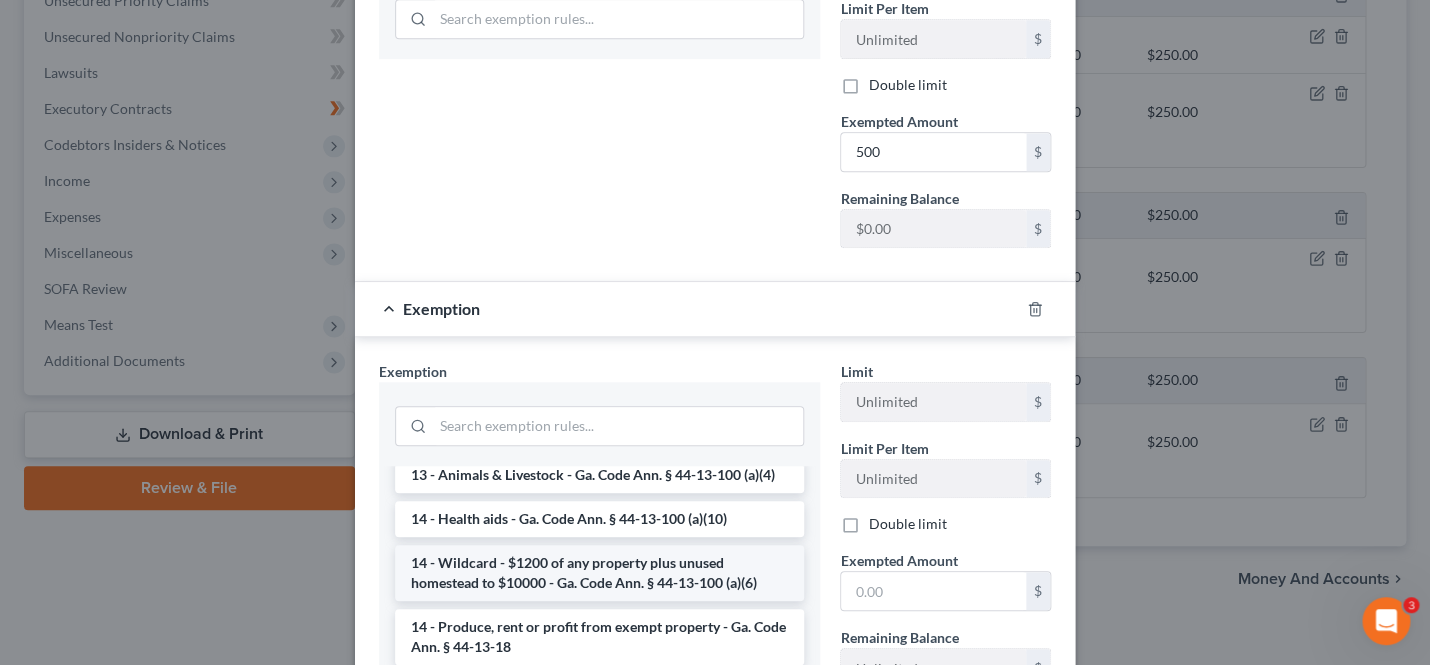 click on "14 - Wildcard -  $1200 of any property plus unused homestead to $10000 - Ga. Code Ann. § 44-13-100 (a)(6)" at bounding box center [599, 573] 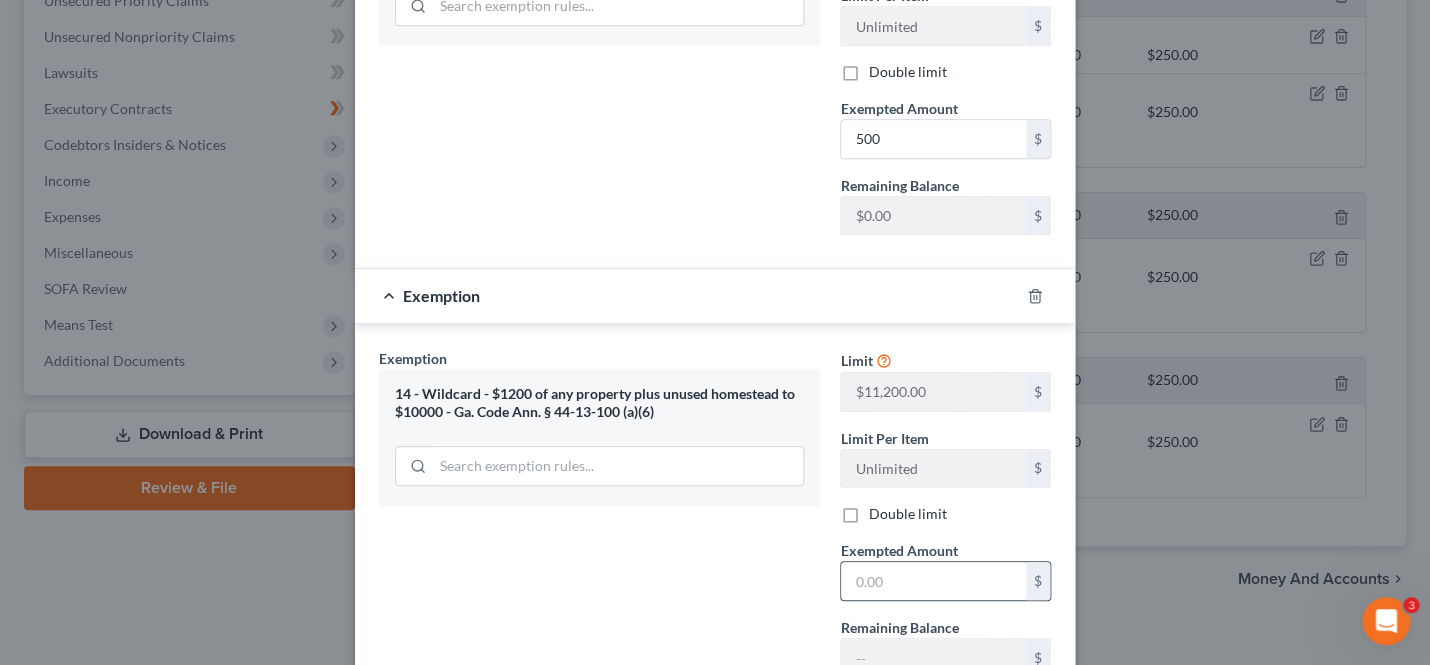 scroll, scrollTop: 530, scrollLeft: 0, axis: vertical 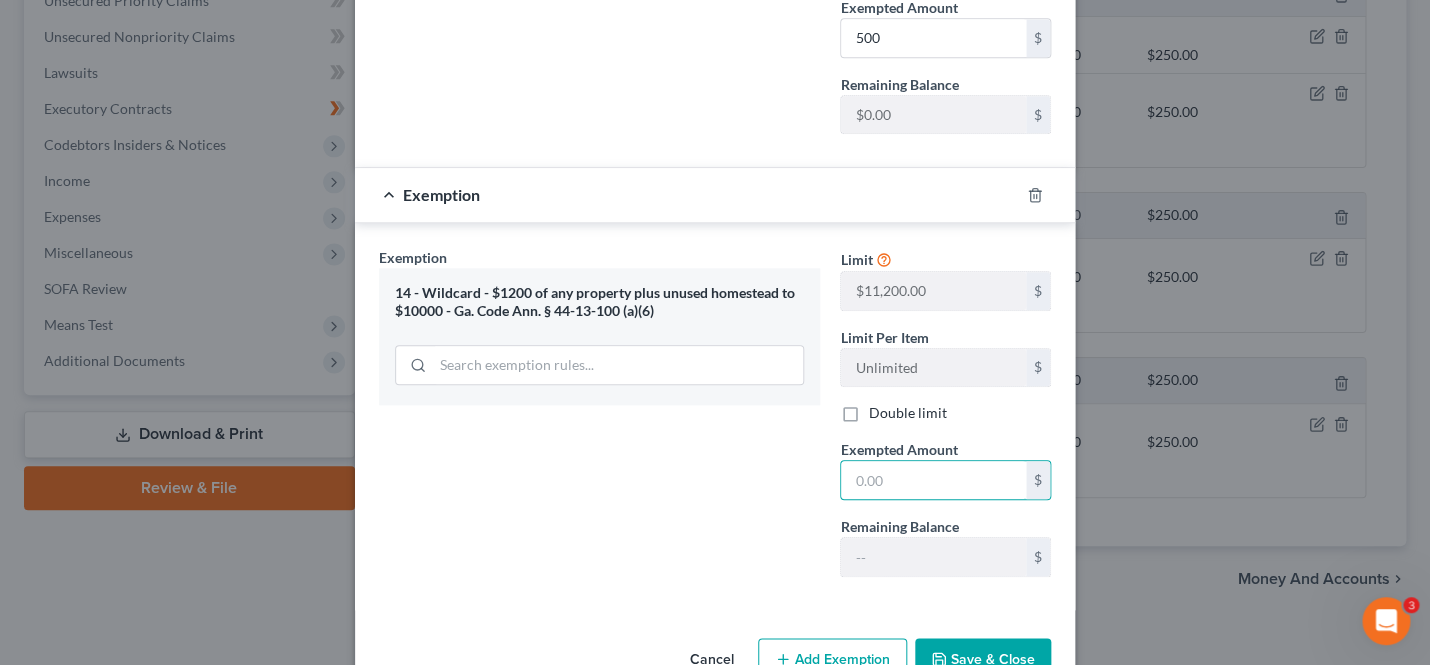 drag, startPoint x: 918, startPoint y: 490, endPoint x: 730, endPoint y: 489, distance: 188.00266 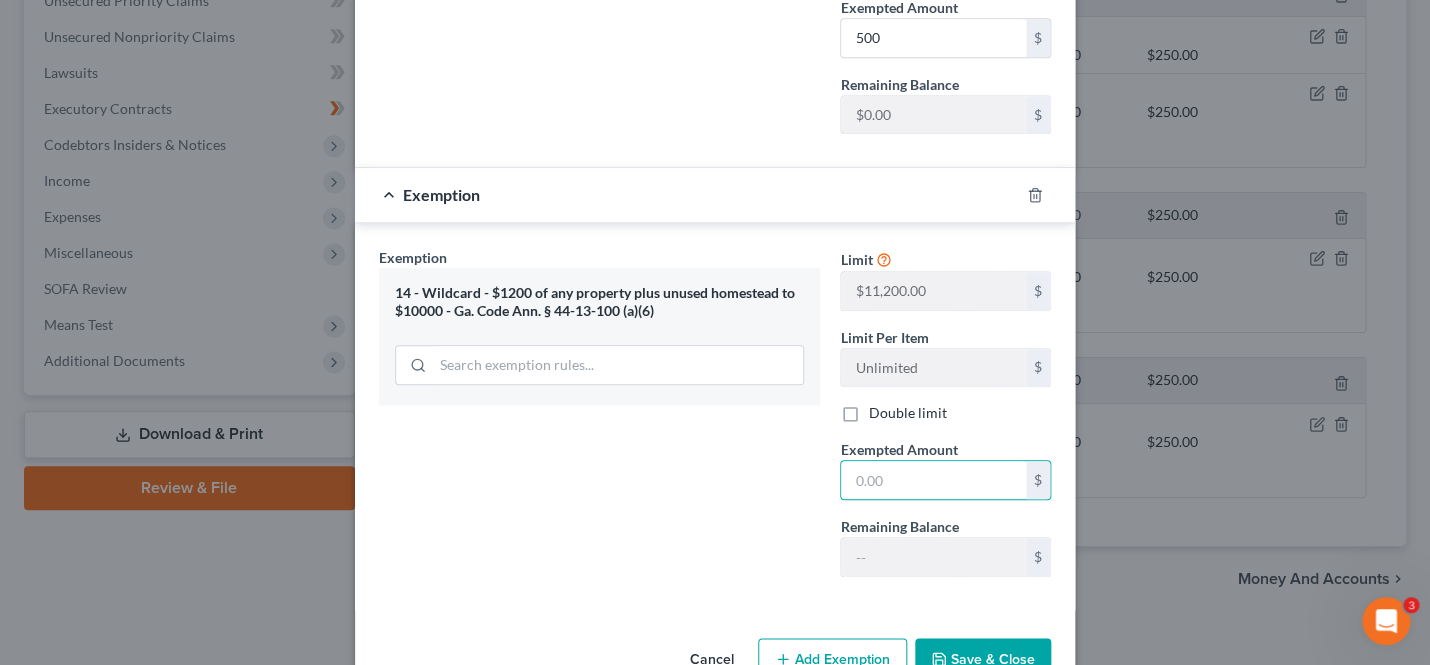 click at bounding box center [933, 480] 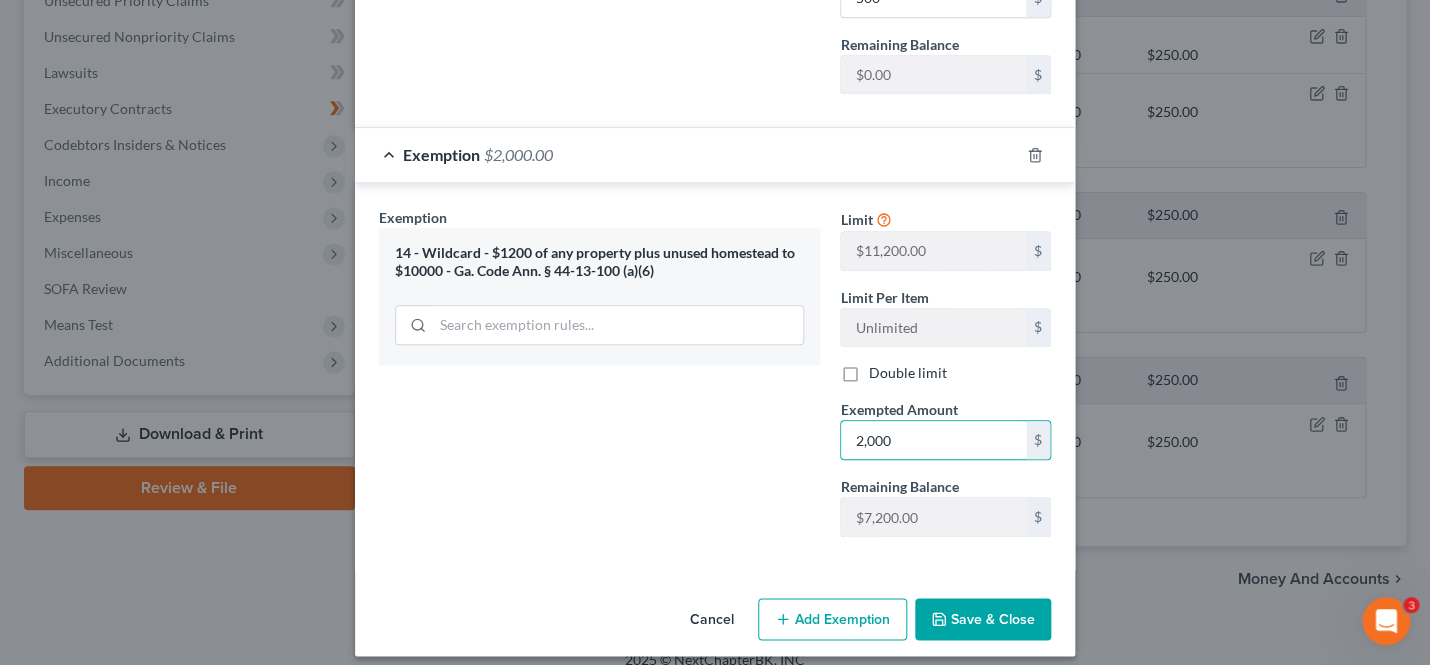 scroll, scrollTop: 585, scrollLeft: 0, axis: vertical 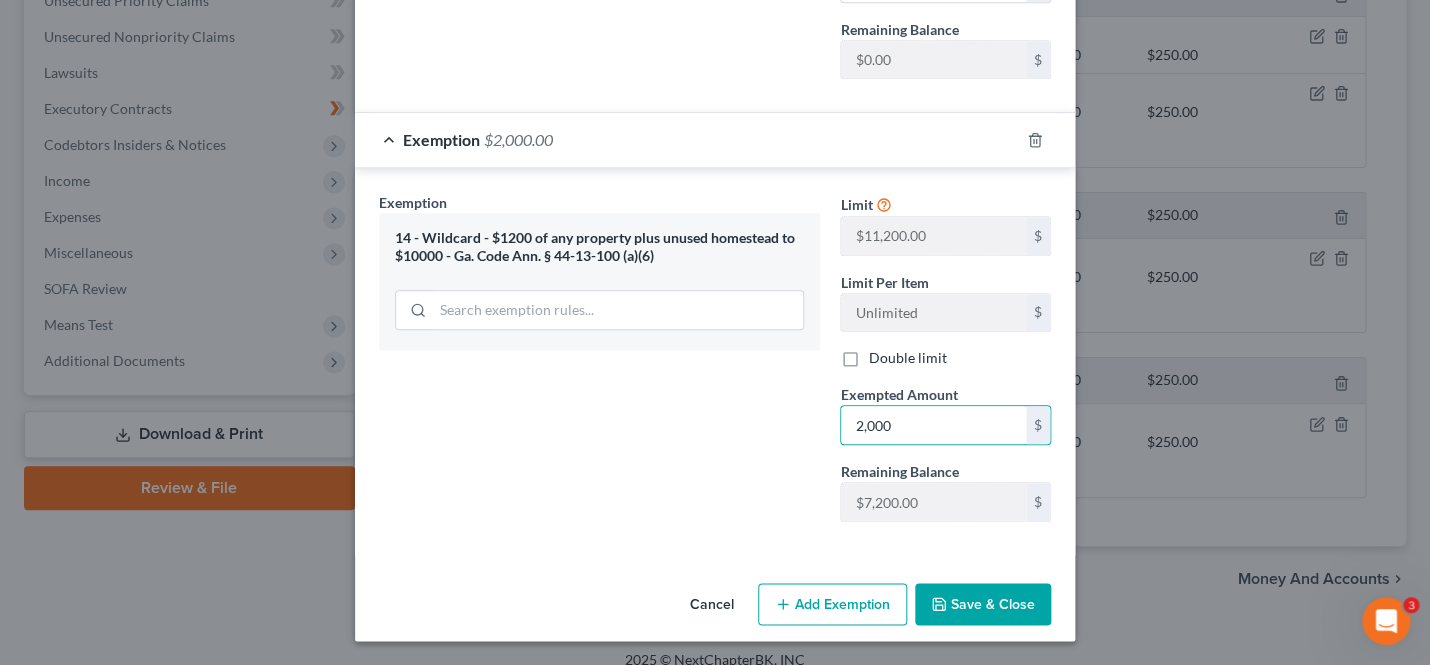 click on "Save & Close" at bounding box center (983, 604) 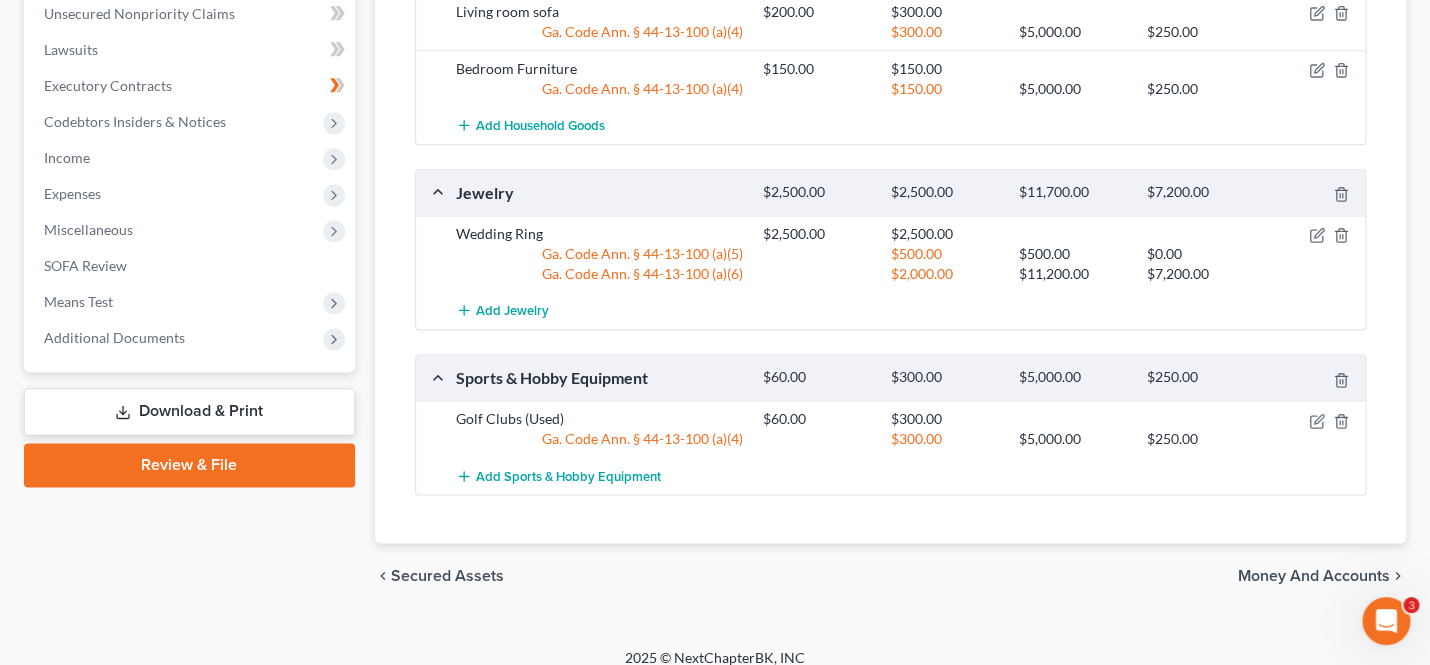 scroll, scrollTop: 913, scrollLeft: 0, axis: vertical 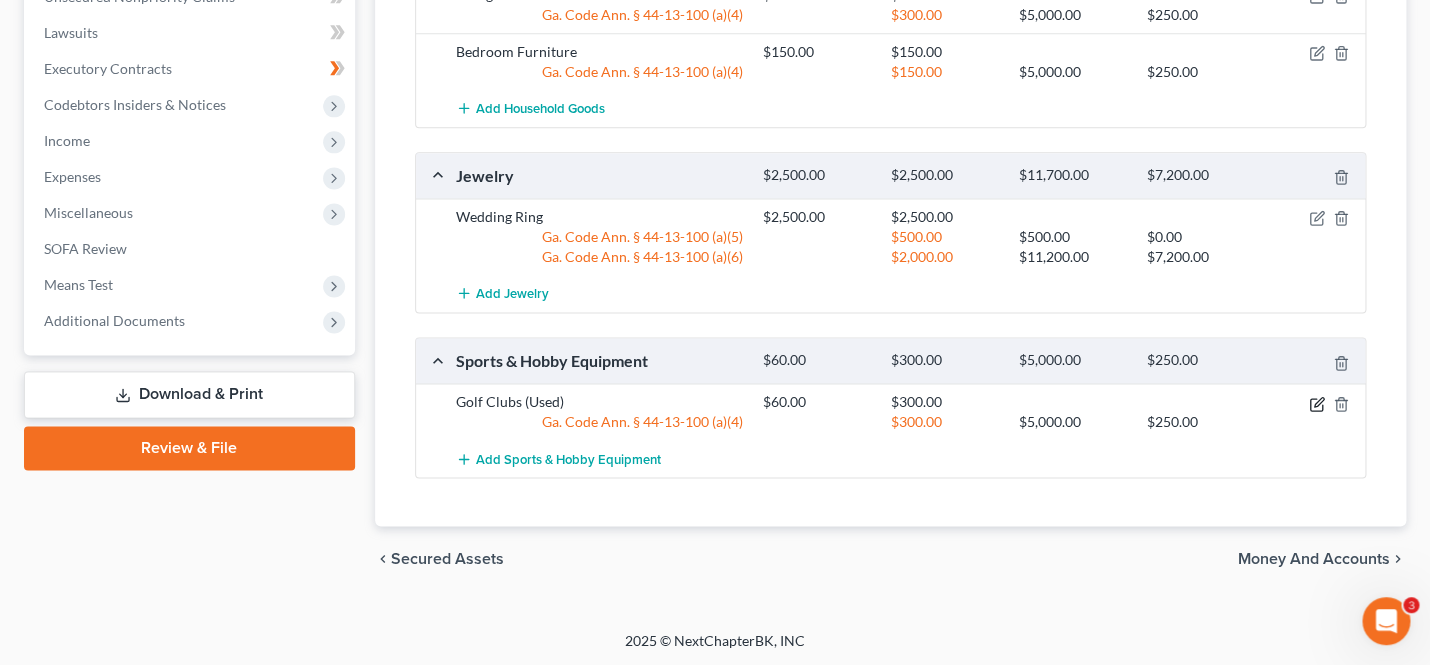 click 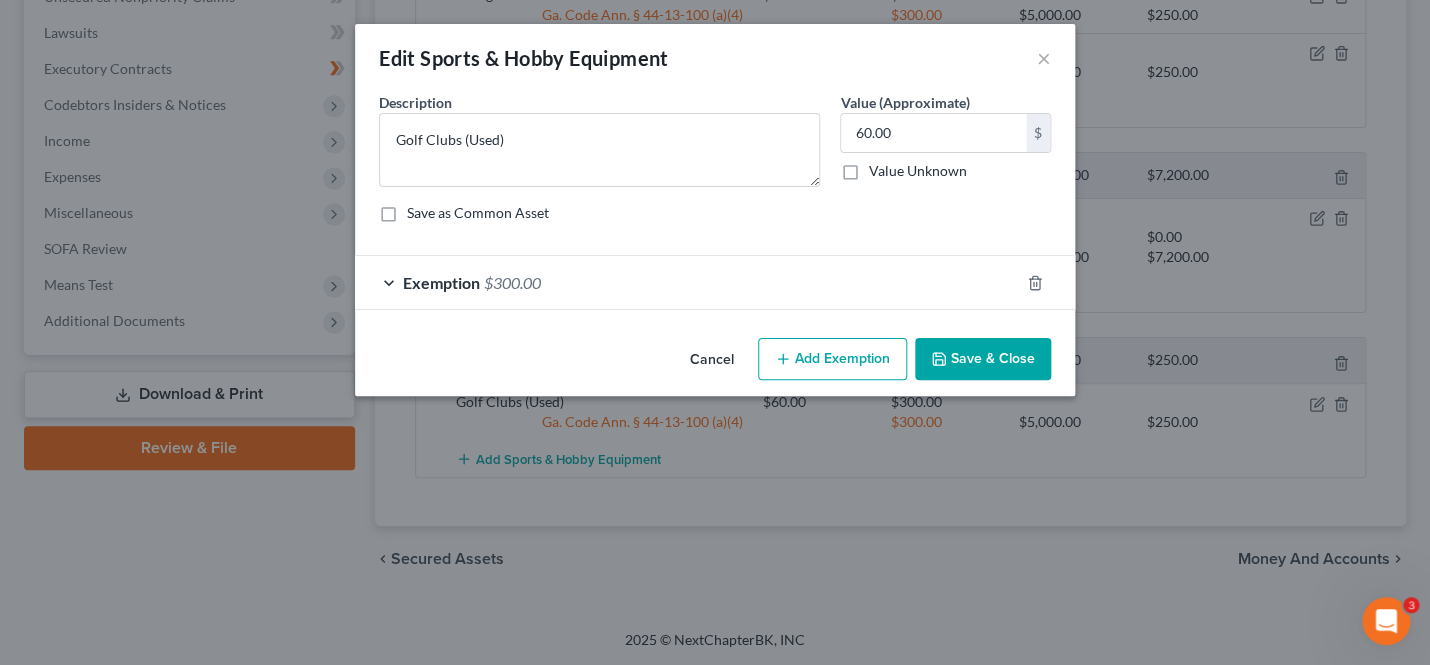click on "Exemption $300.00" at bounding box center [687, 282] 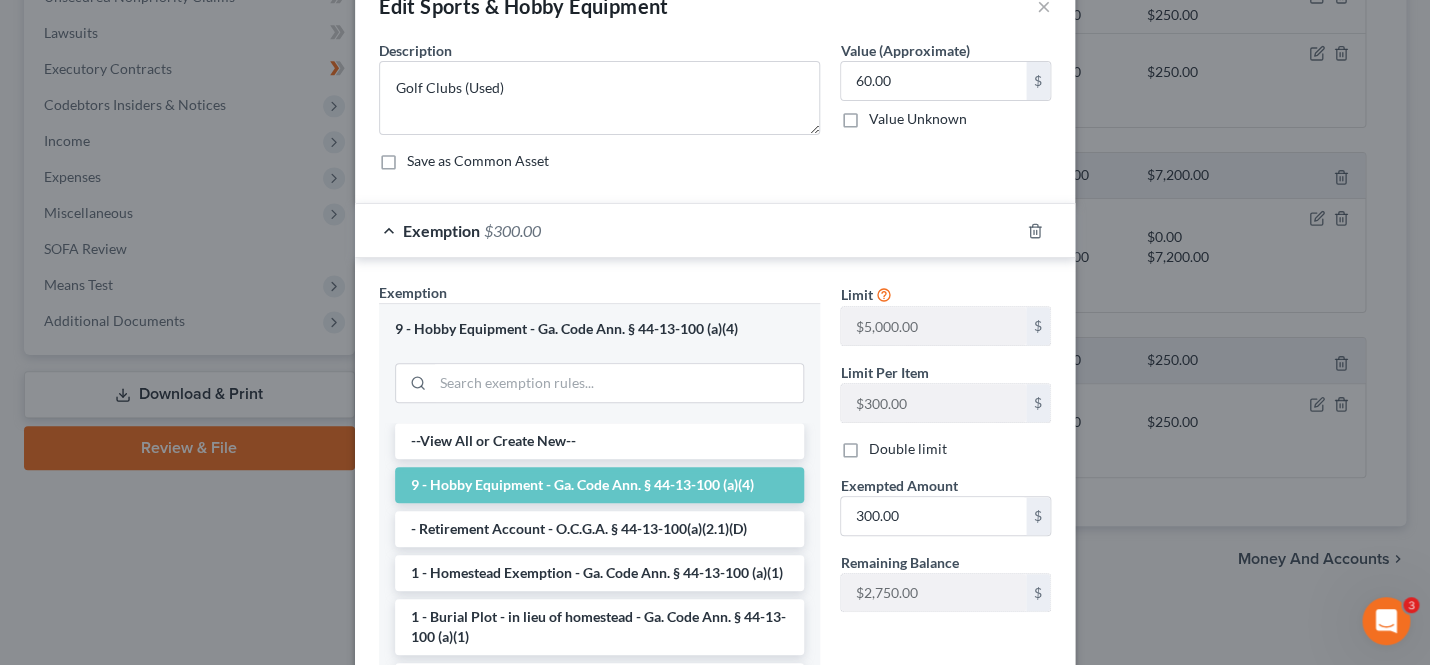 scroll, scrollTop: 200, scrollLeft: 0, axis: vertical 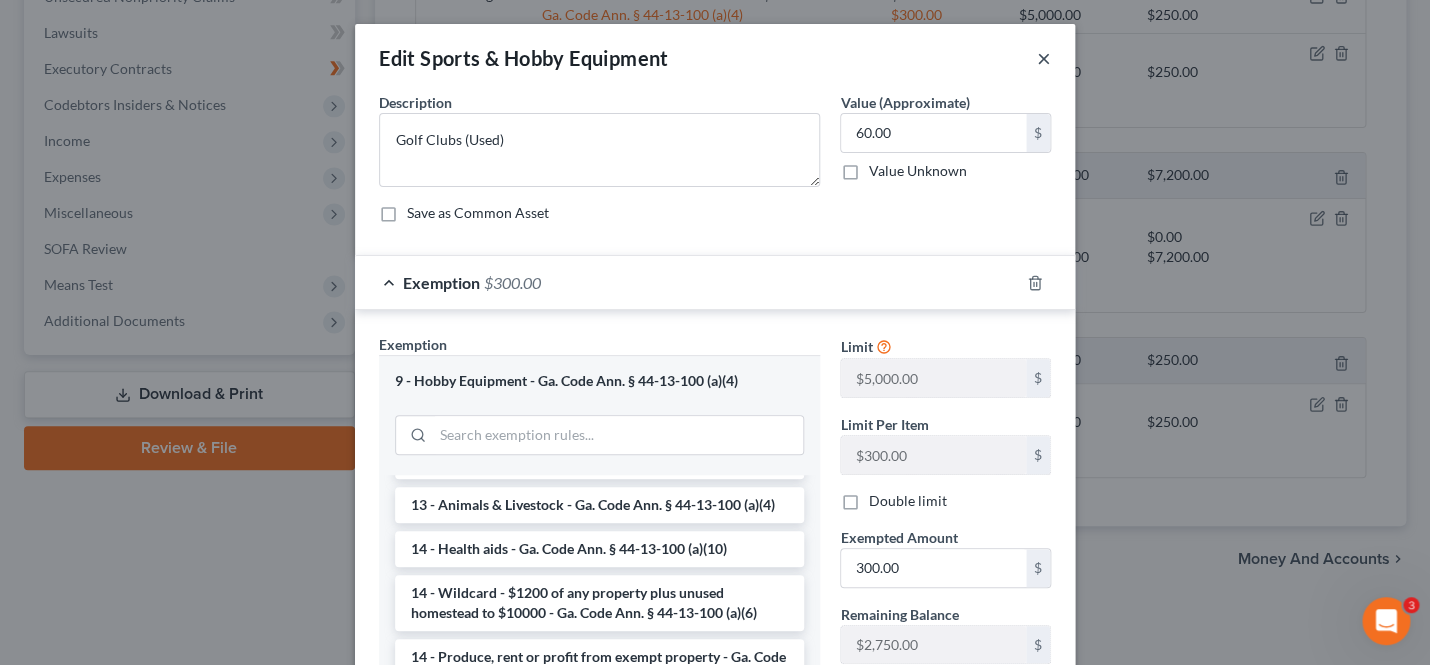 click on "×" at bounding box center [1044, 58] 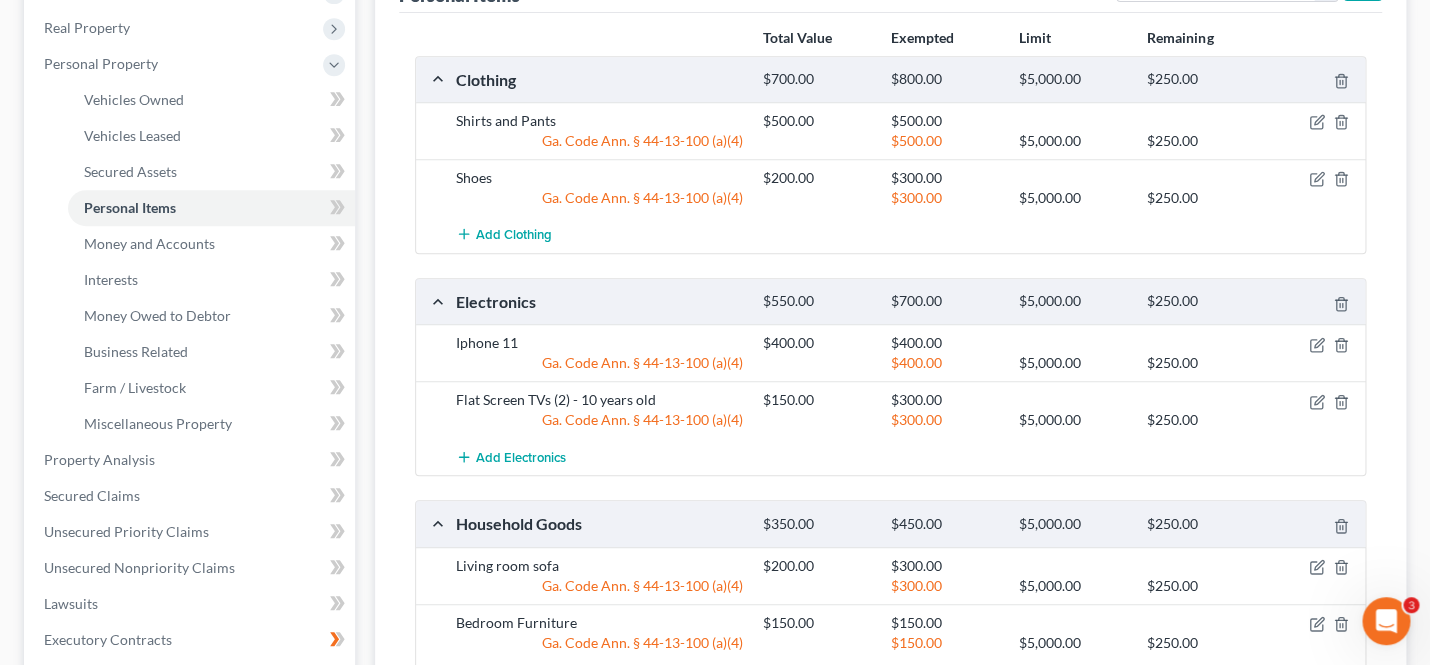 scroll, scrollTop: 0, scrollLeft: 0, axis: both 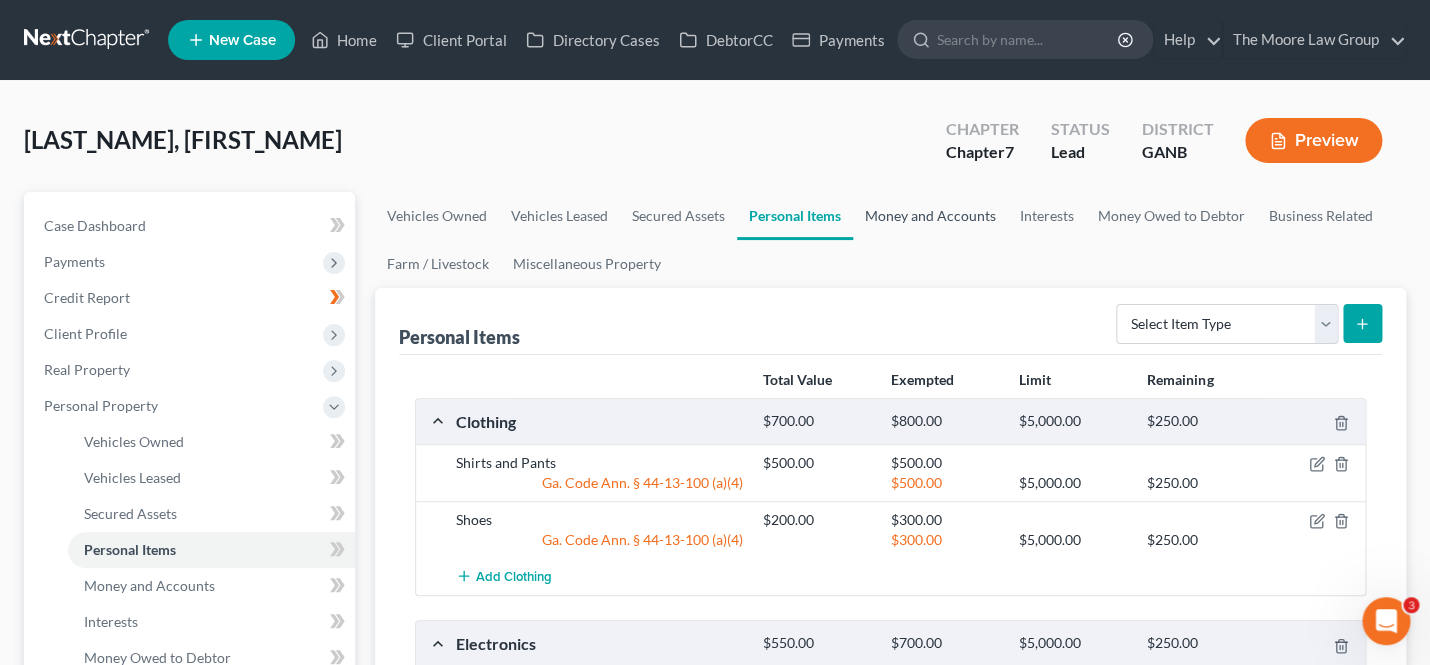 click on "Money and Accounts" at bounding box center [930, 216] 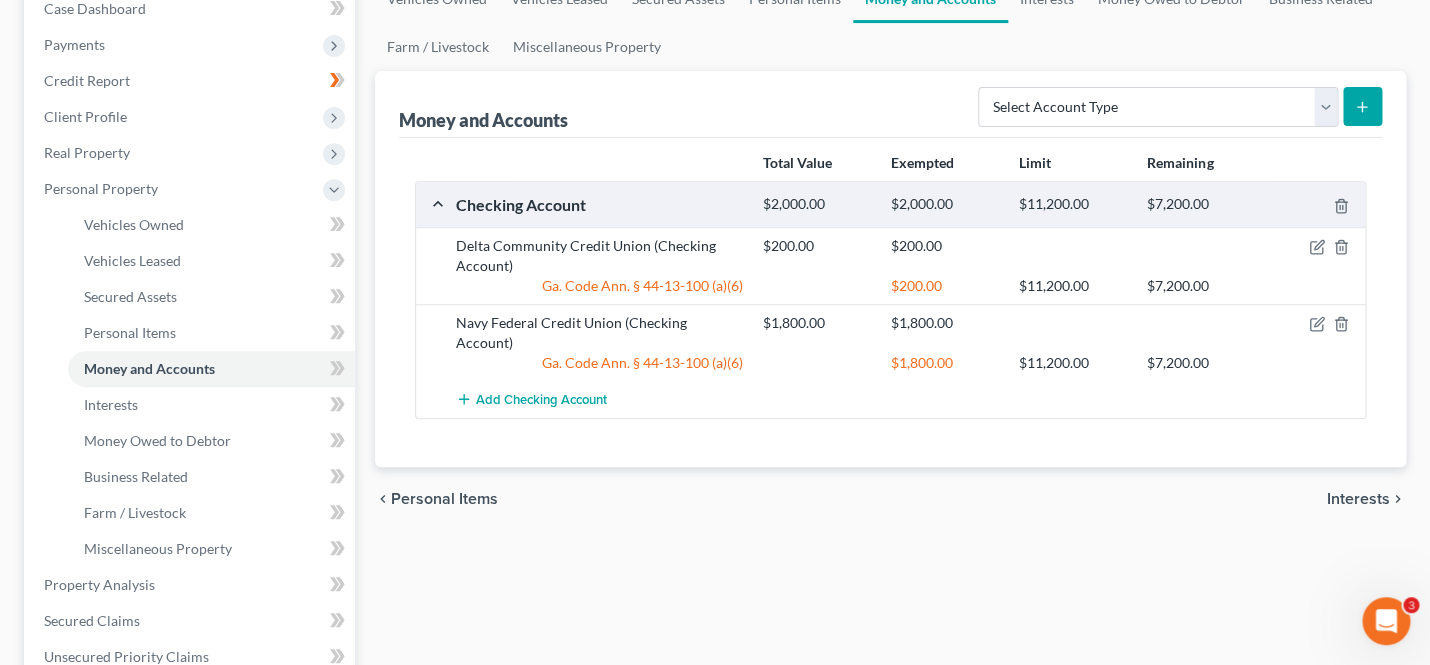 scroll, scrollTop: 233, scrollLeft: 0, axis: vertical 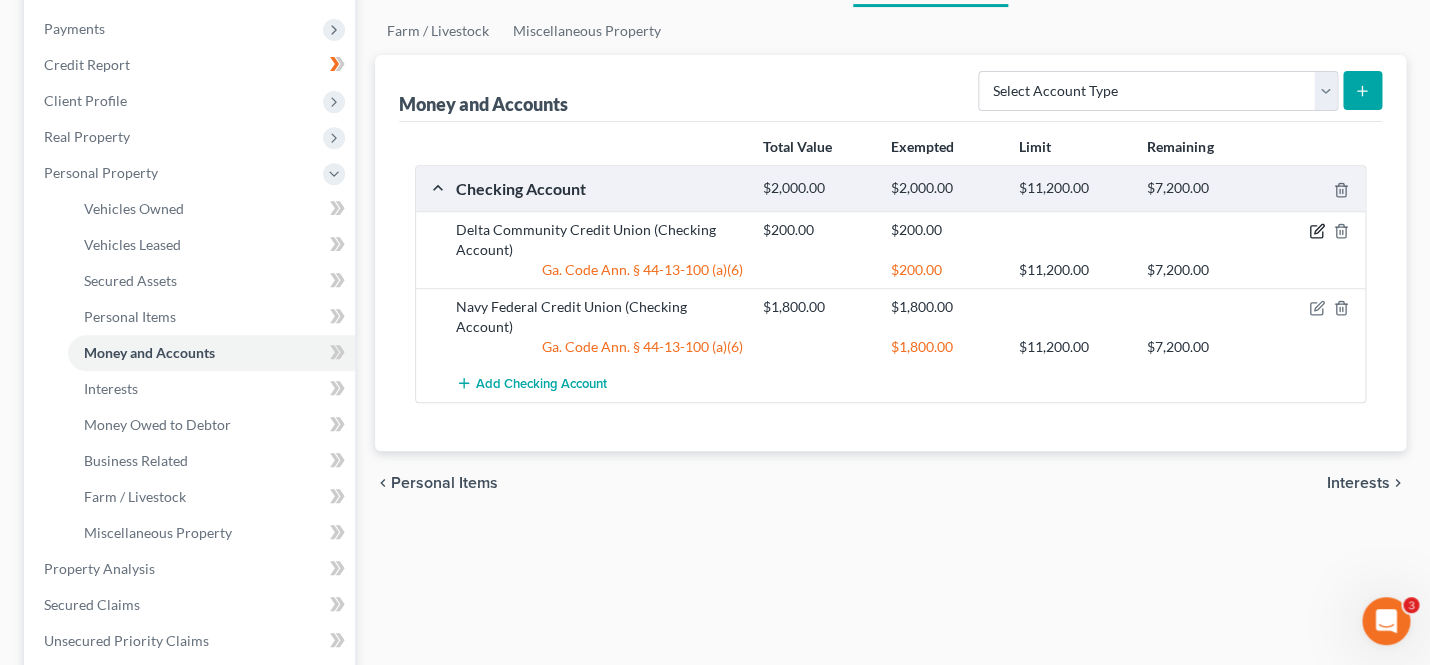 click 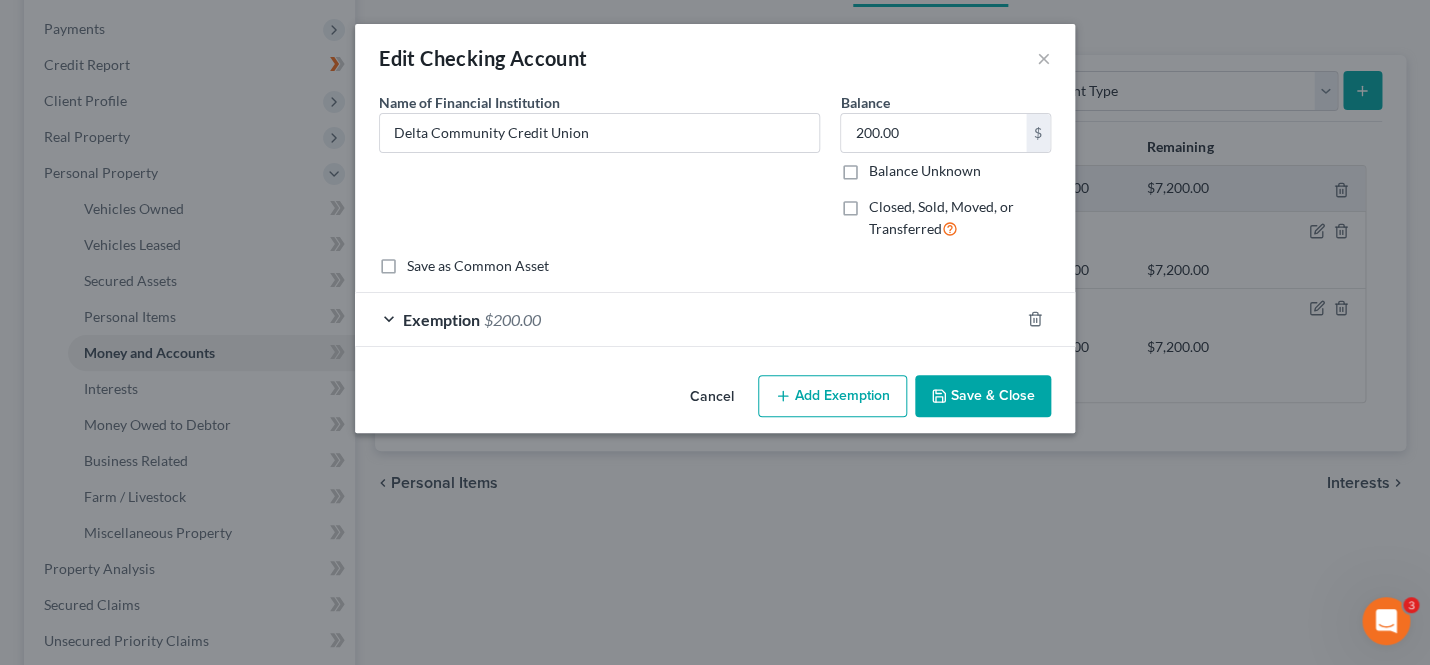click on "Exemption $200.00" at bounding box center (687, 319) 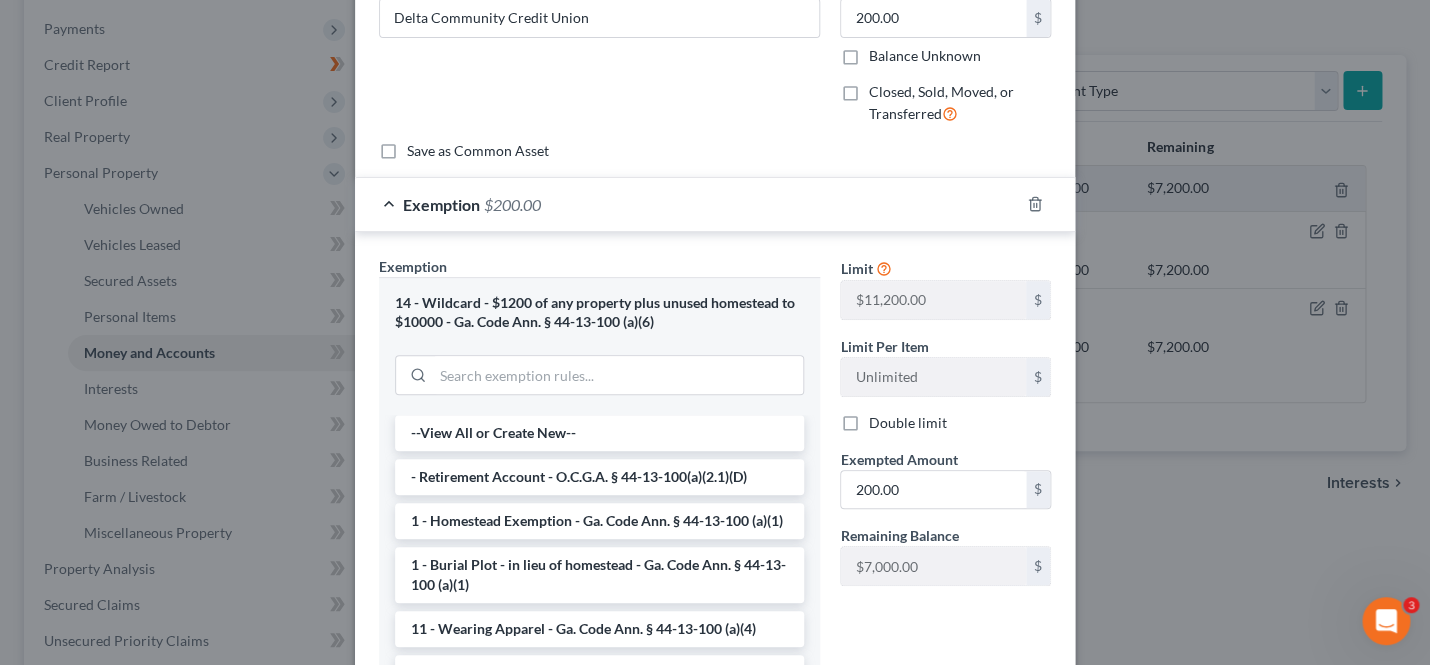 scroll, scrollTop: 0, scrollLeft: 0, axis: both 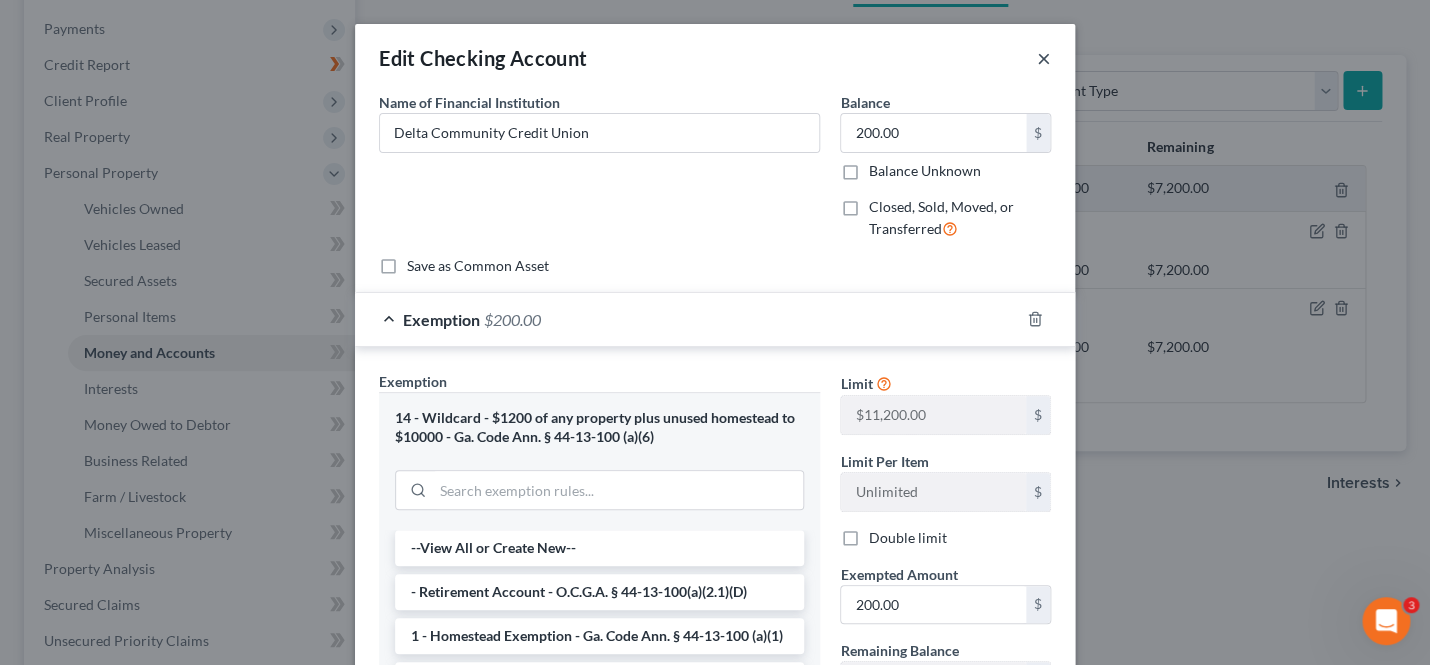 click on "×" at bounding box center (1044, 58) 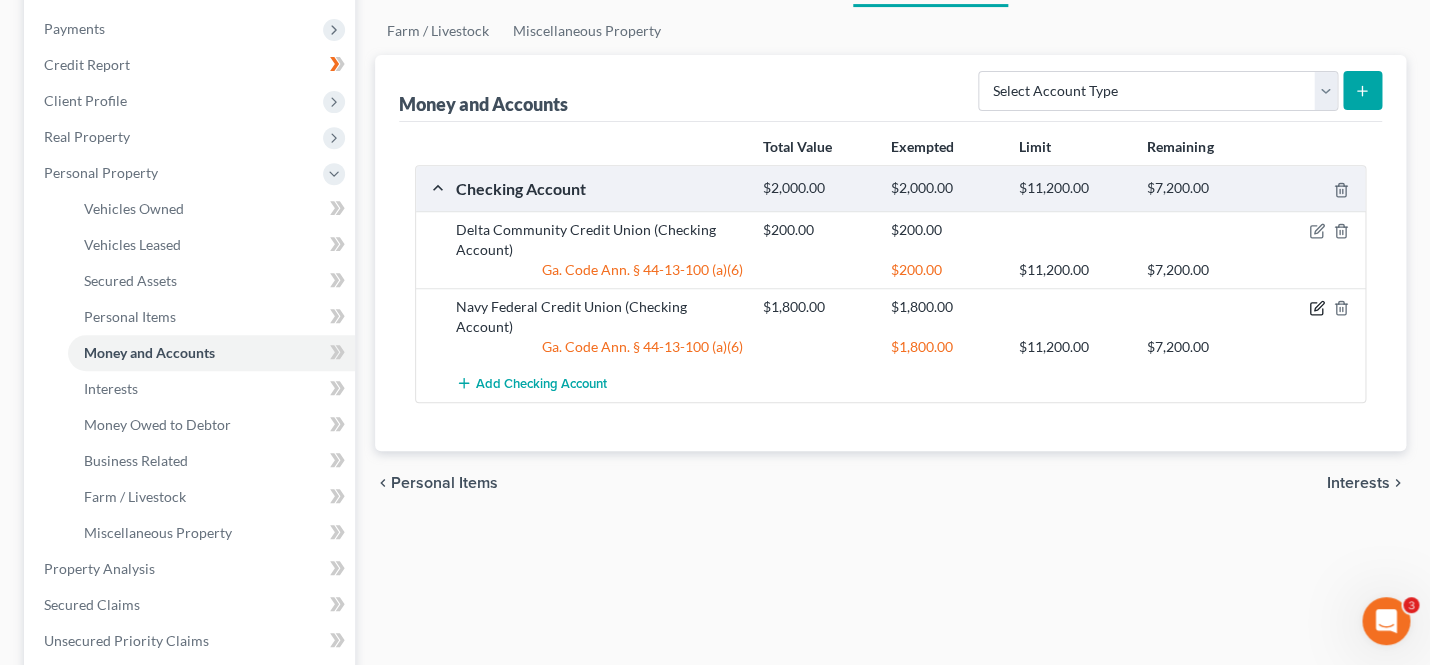 click 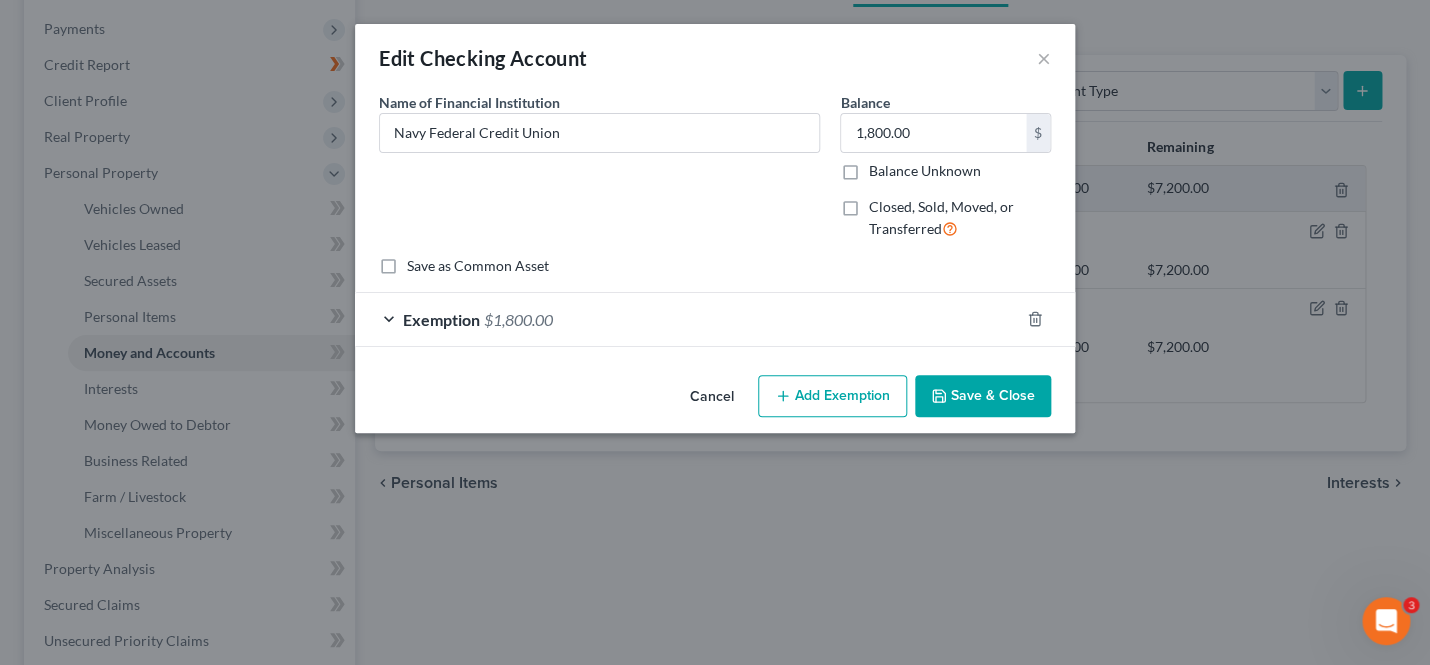 click on "Exemption $[AMOUNT]" at bounding box center (687, 319) 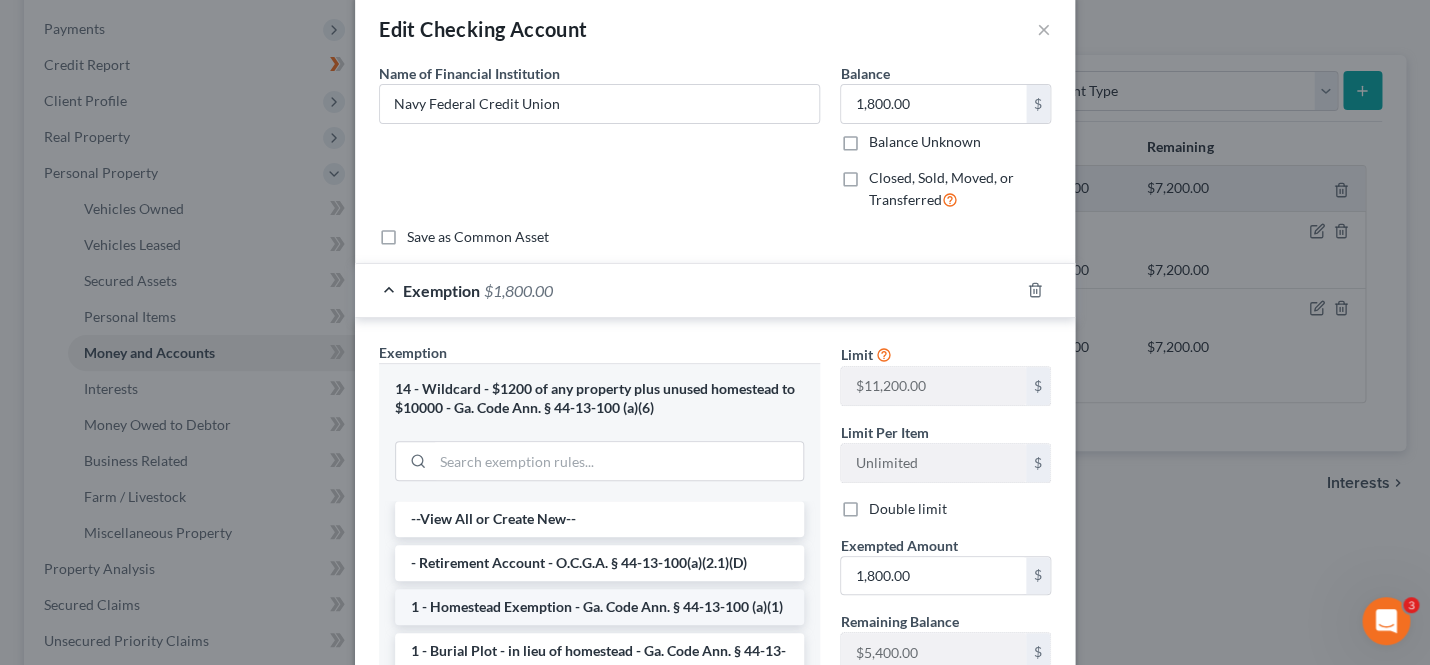 scroll, scrollTop: 0, scrollLeft: 0, axis: both 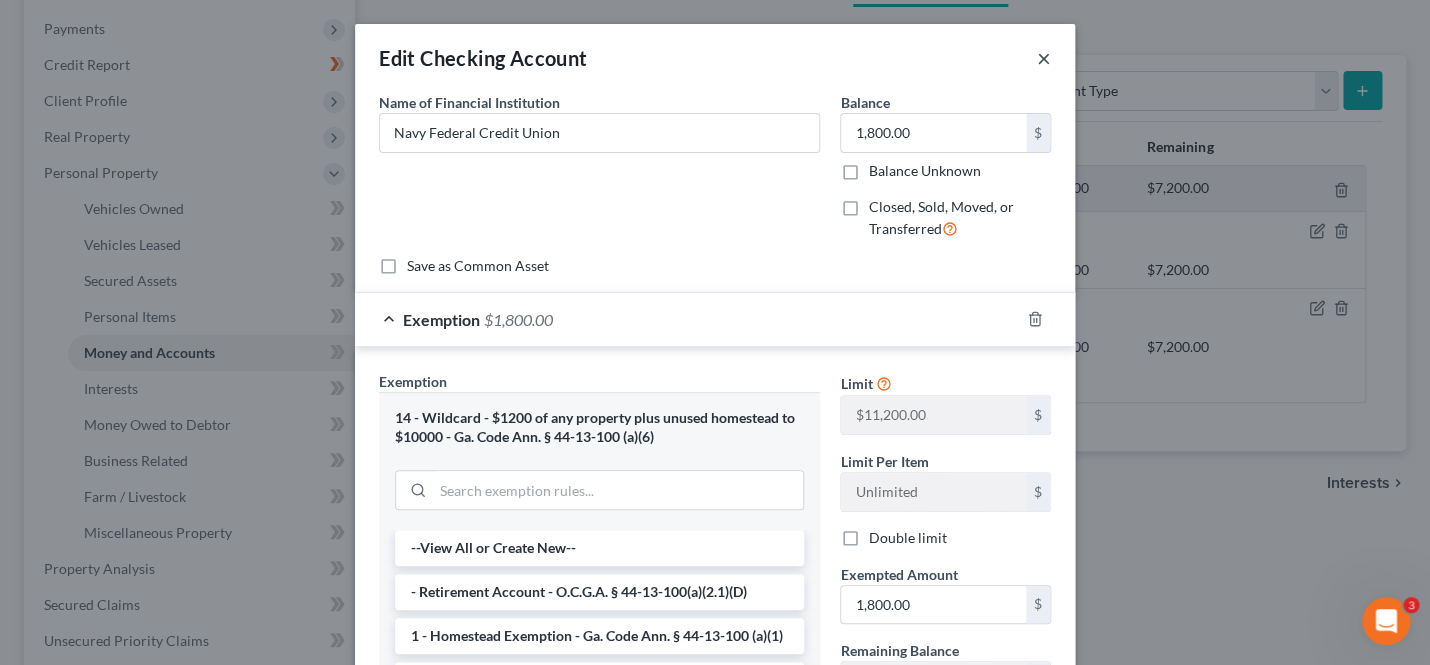 click on "×" at bounding box center [1044, 58] 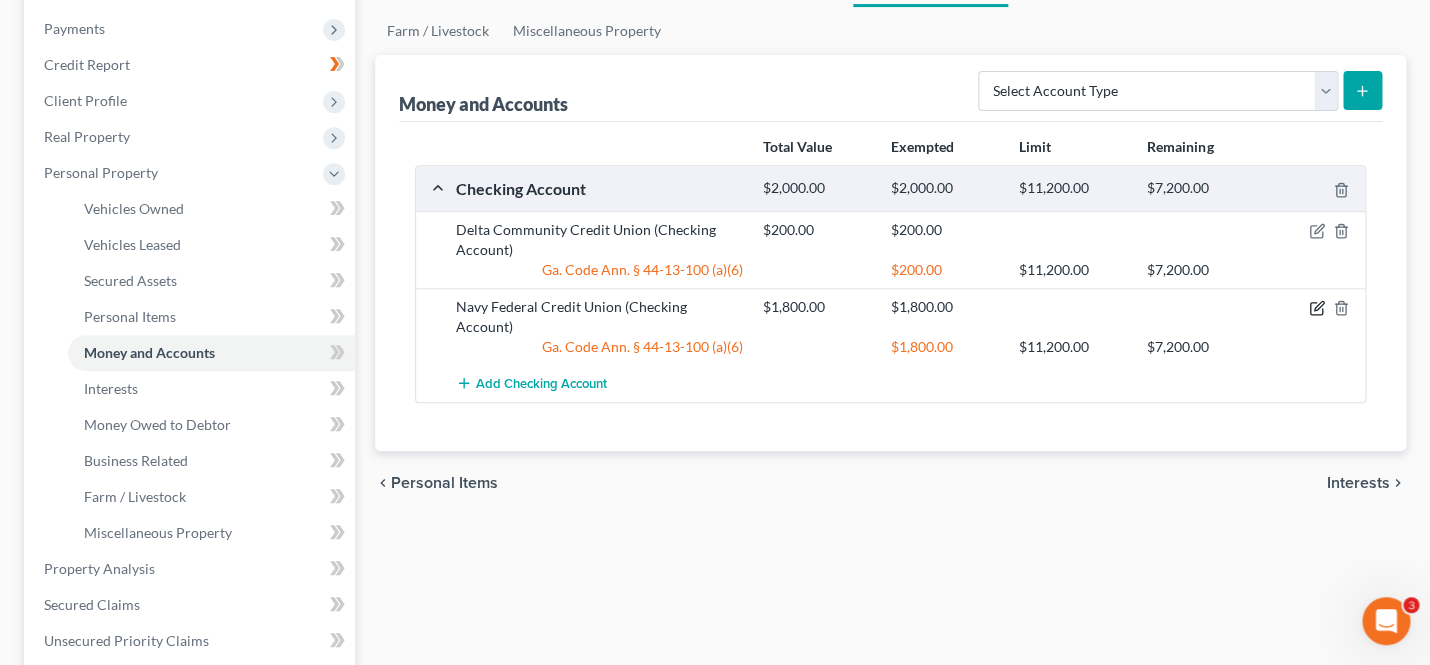 click 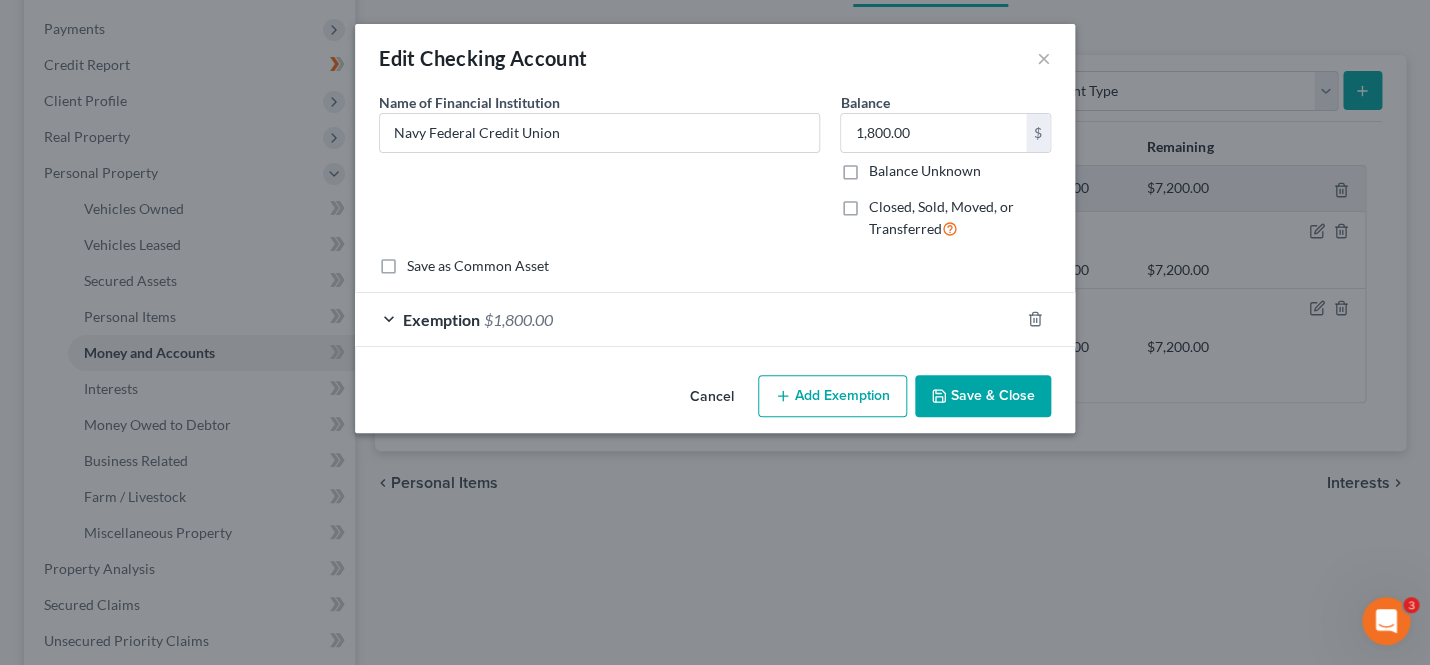click on "Exemption $[AMOUNT]" at bounding box center [687, 319] 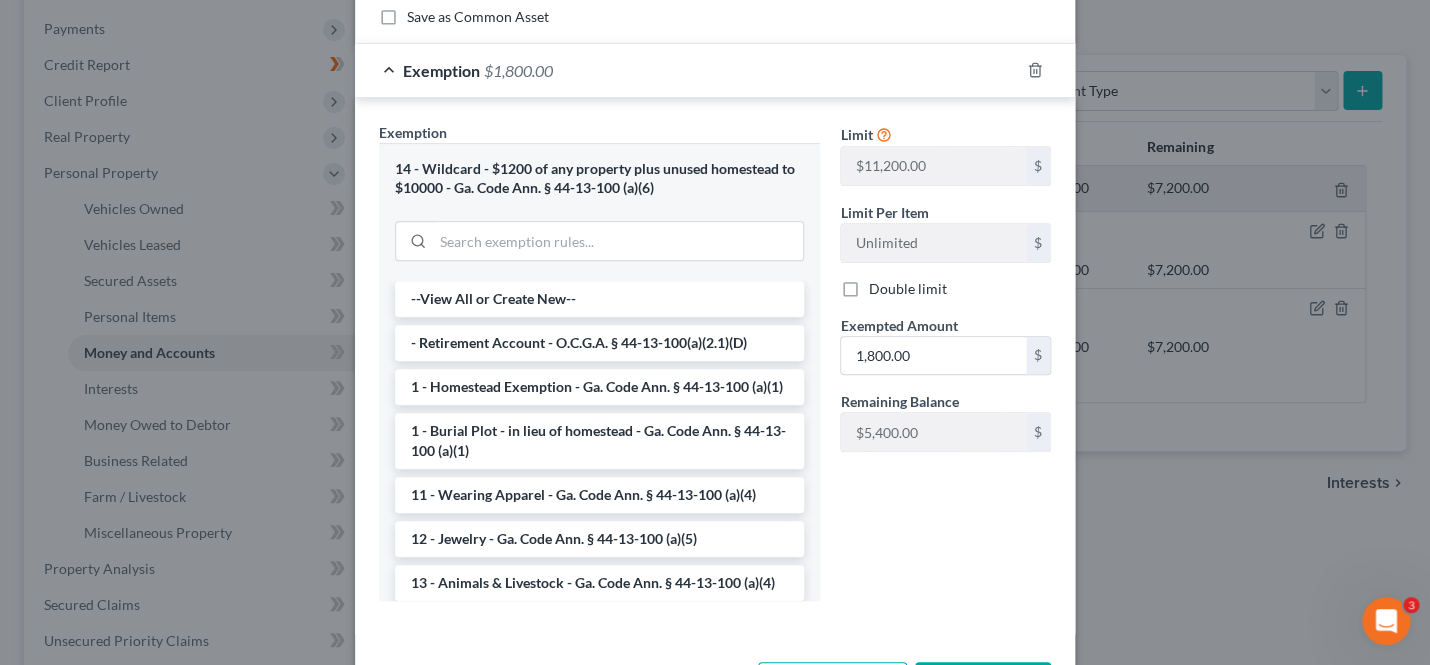 scroll, scrollTop: 328, scrollLeft: 0, axis: vertical 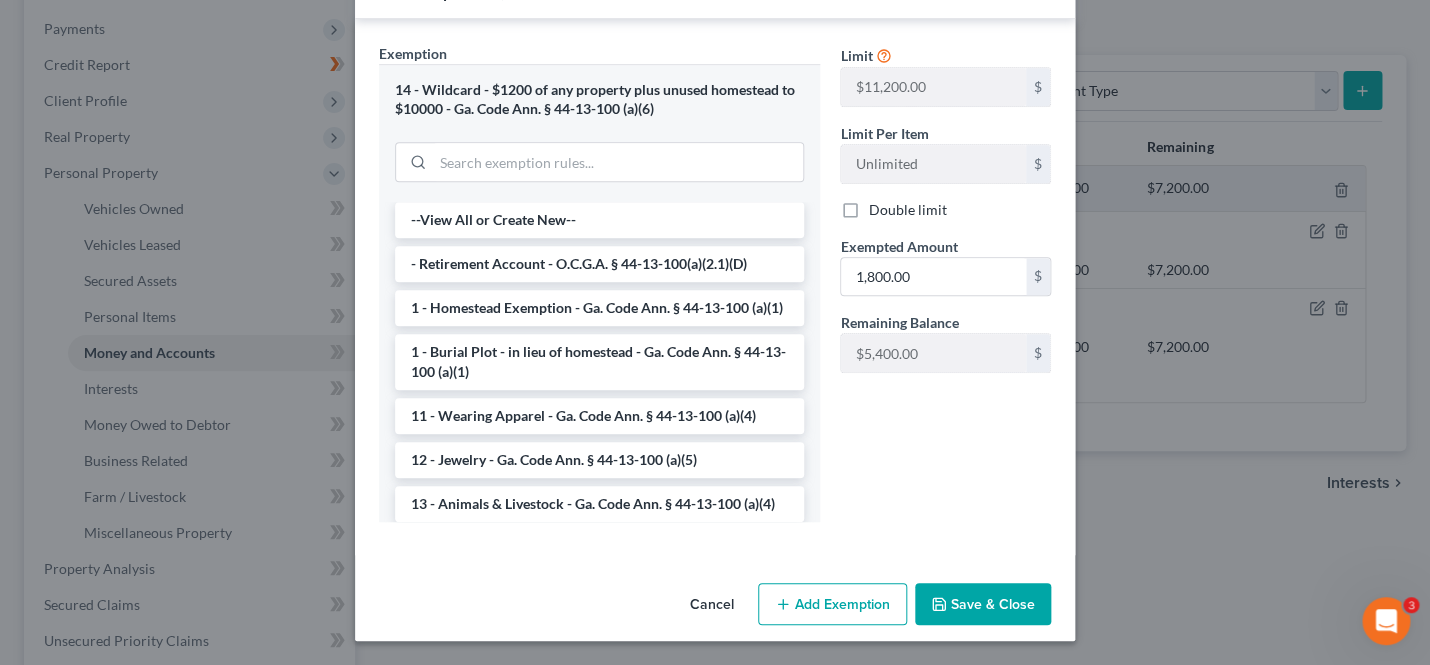 click on "Save & Close" at bounding box center (983, 604) 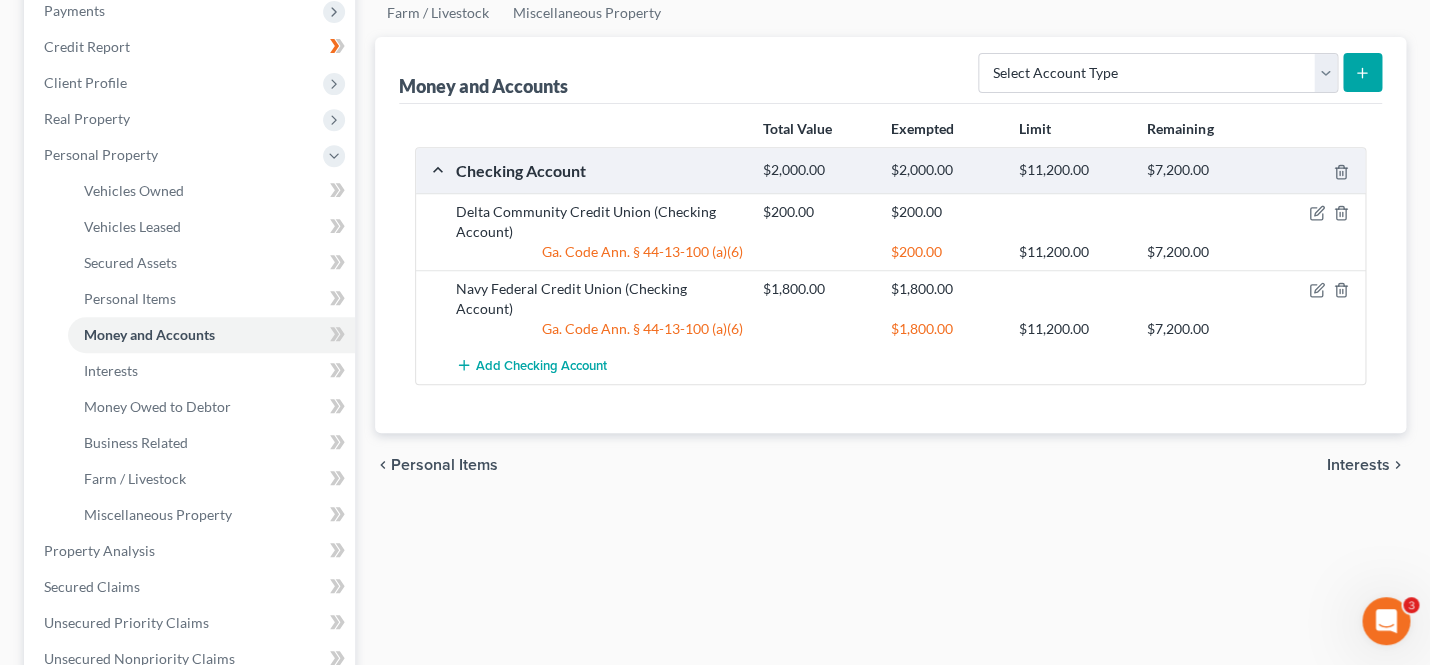 scroll, scrollTop: 253, scrollLeft: 0, axis: vertical 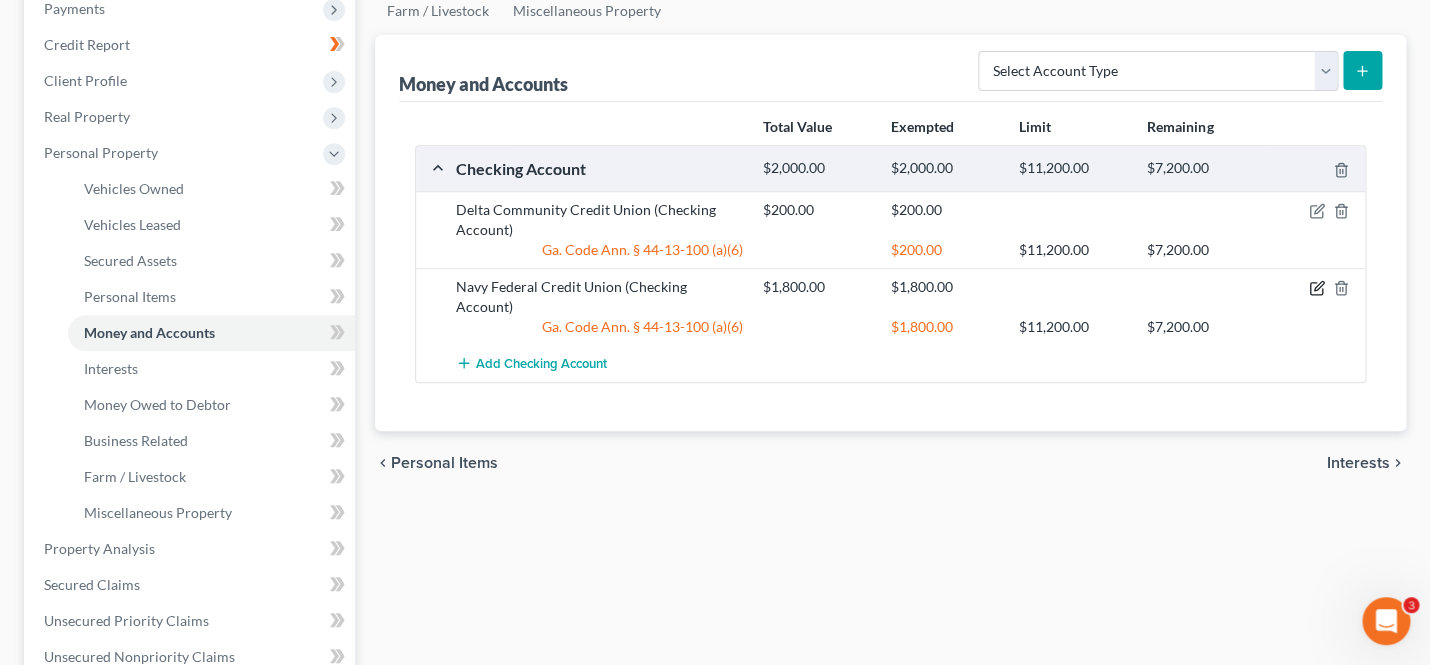 click 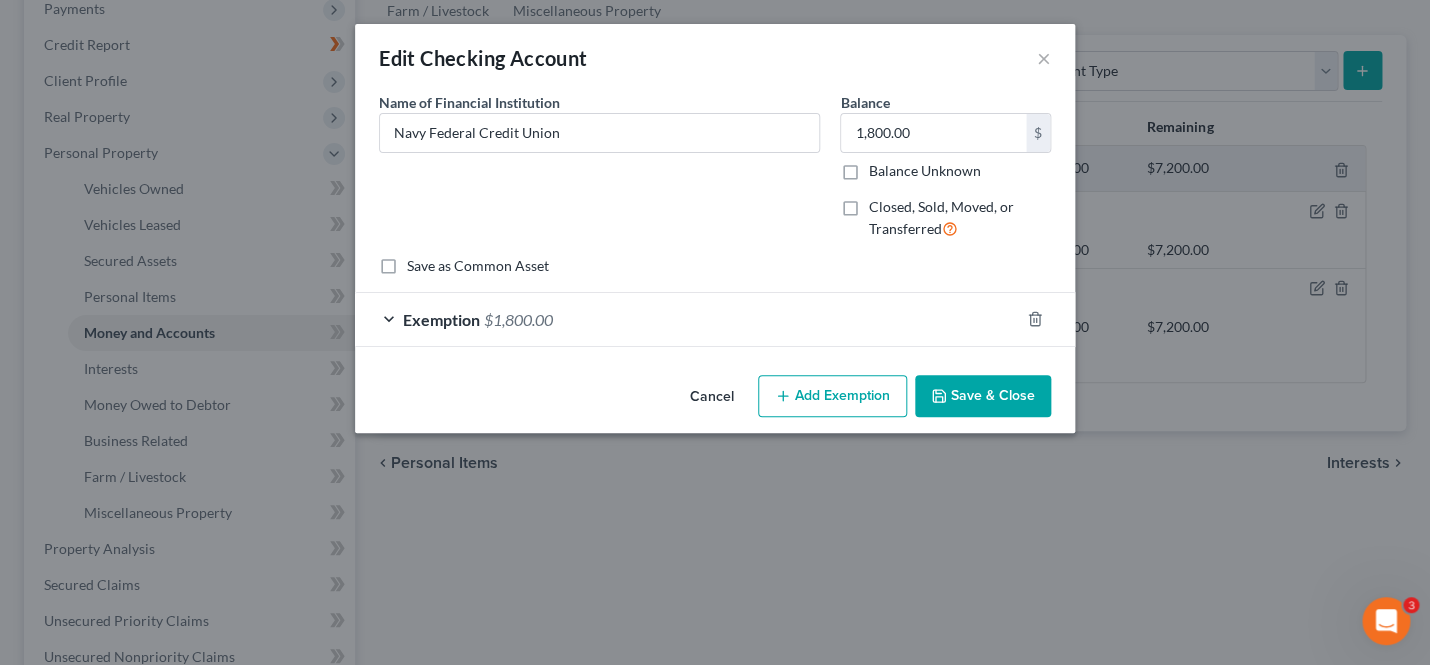 click on "Exemption $[AMOUNT]" at bounding box center (687, 319) 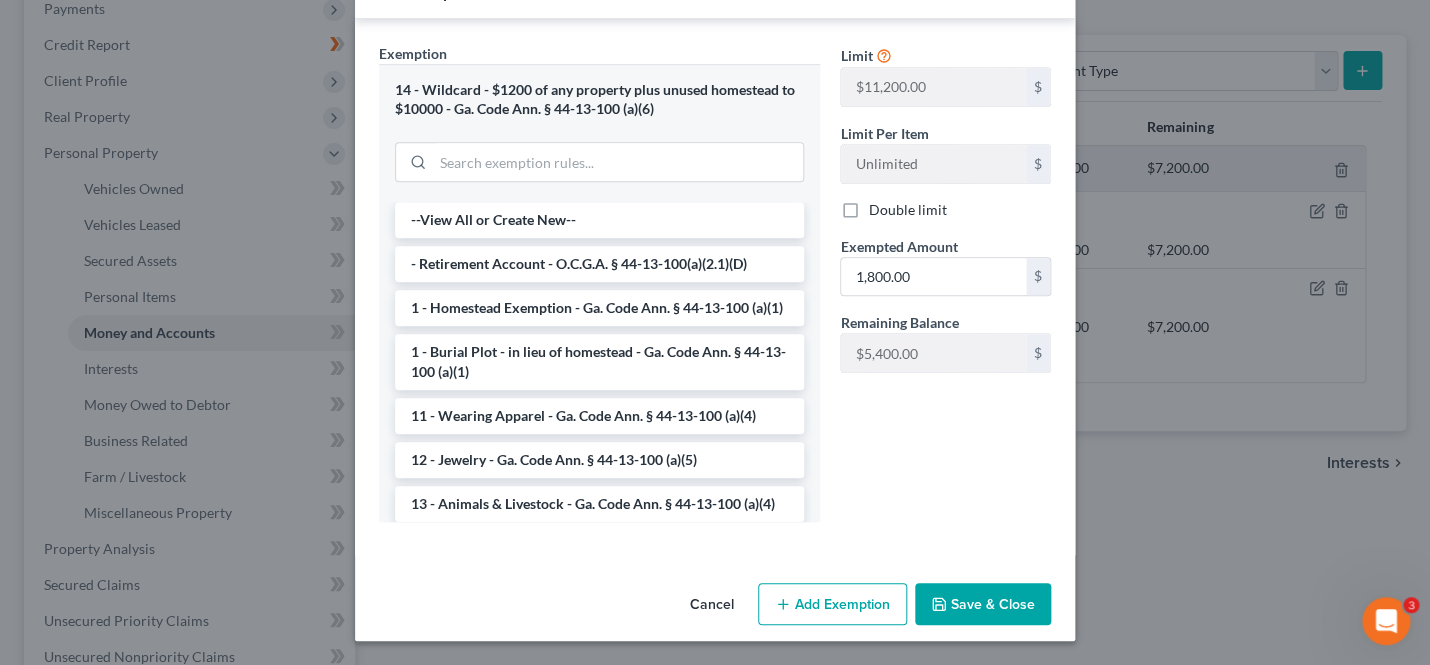 scroll, scrollTop: 0, scrollLeft: 0, axis: both 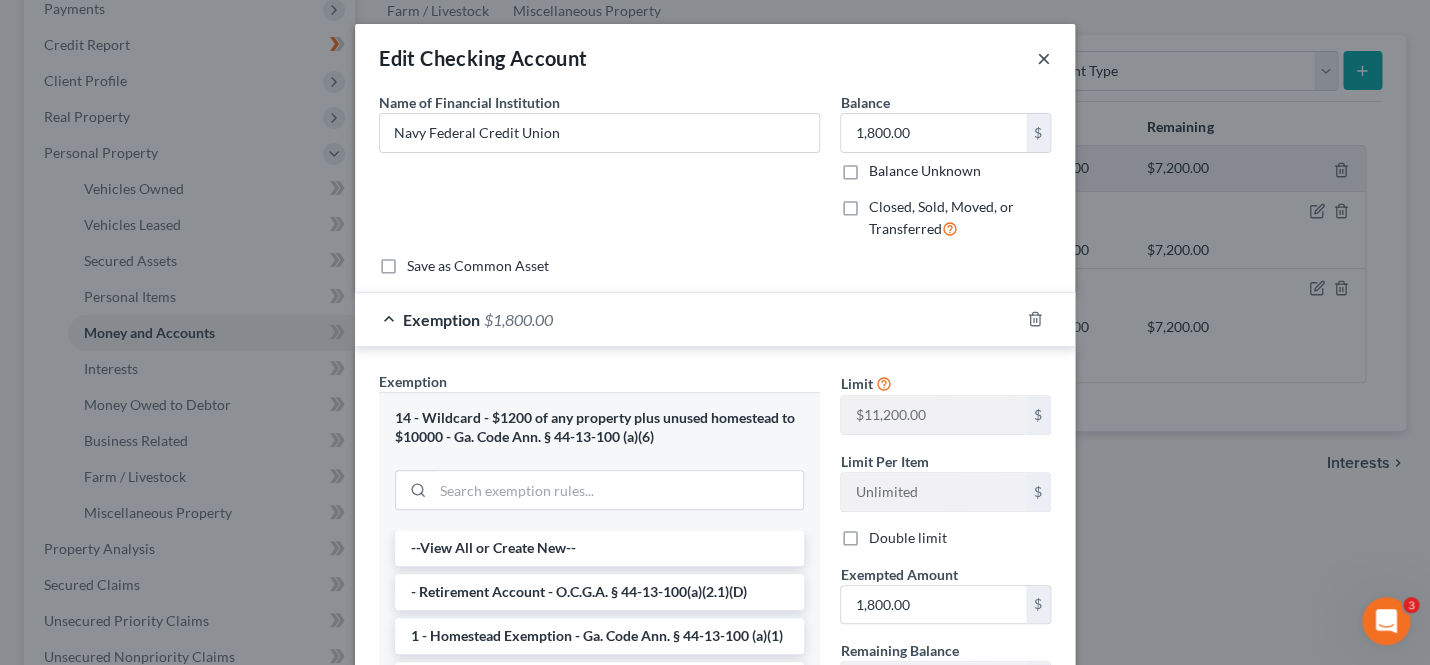 click on "×" at bounding box center [1044, 58] 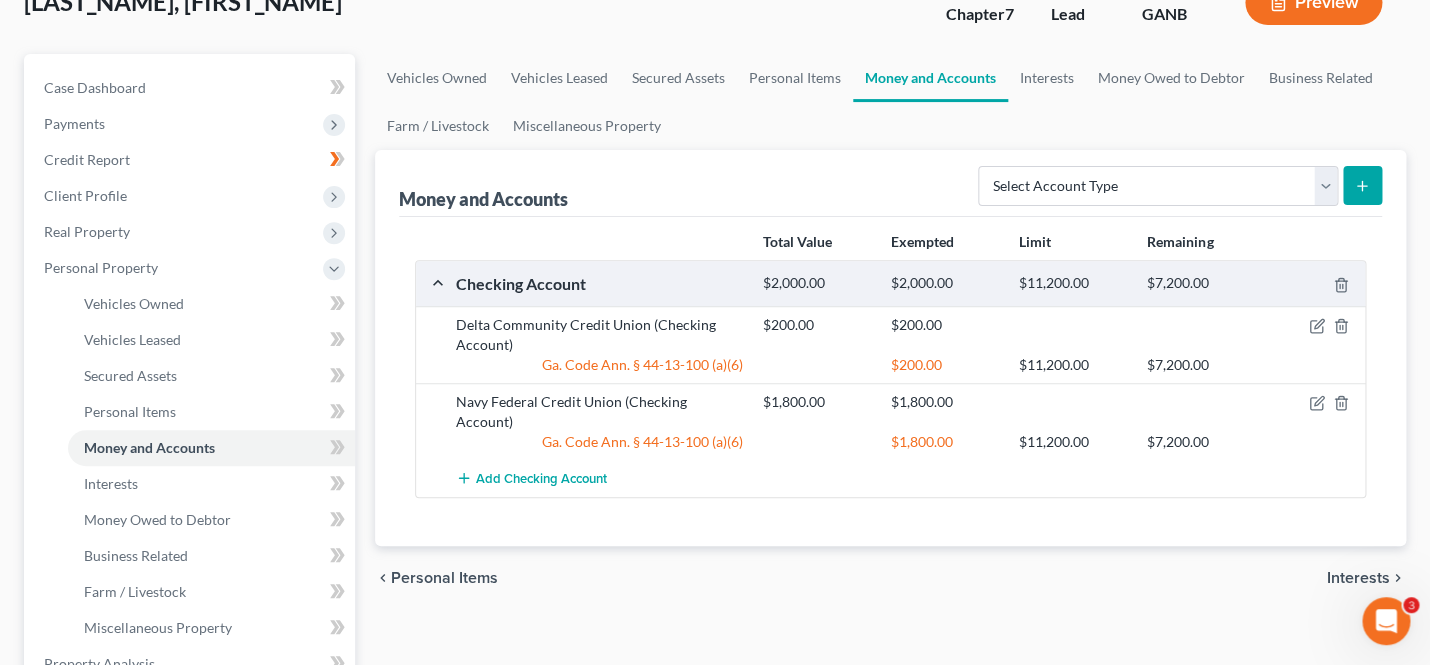 scroll, scrollTop: 0, scrollLeft: 0, axis: both 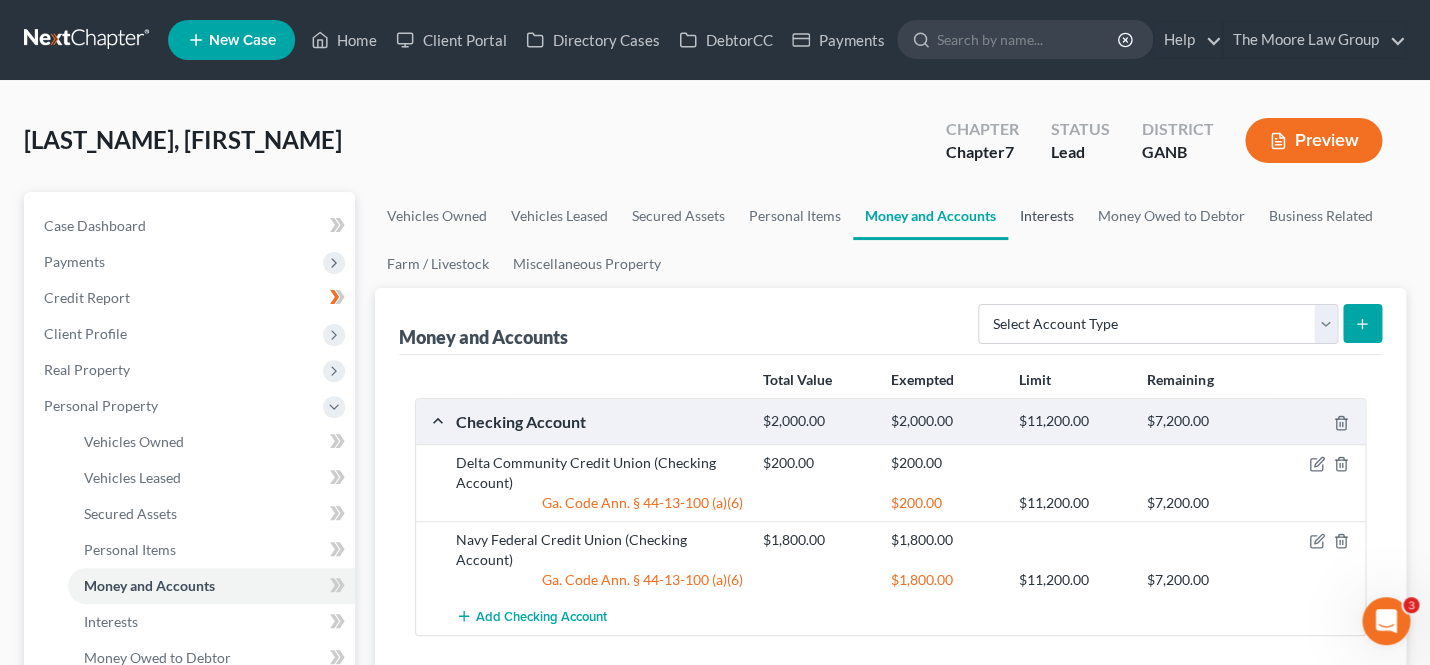 click on "Interests" at bounding box center (1047, 216) 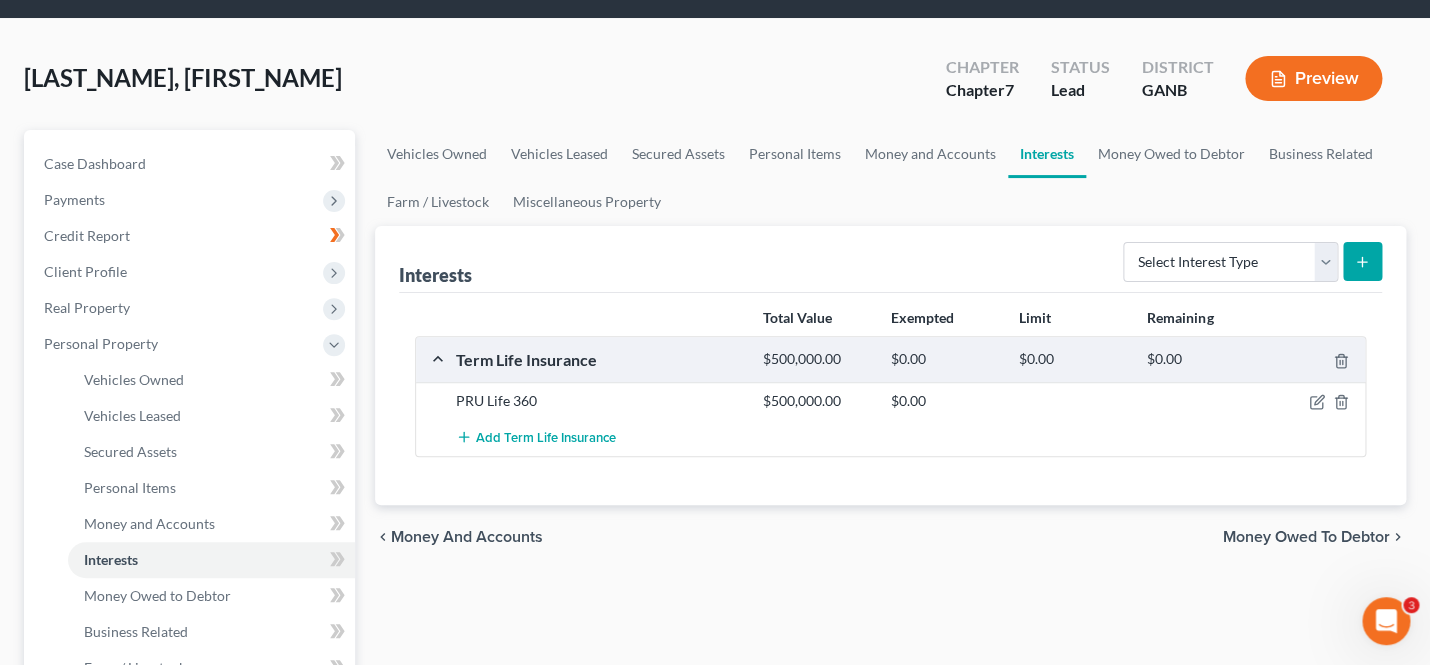 scroll, scrollTop: 111, scrollLeft: 0, axis: vertical 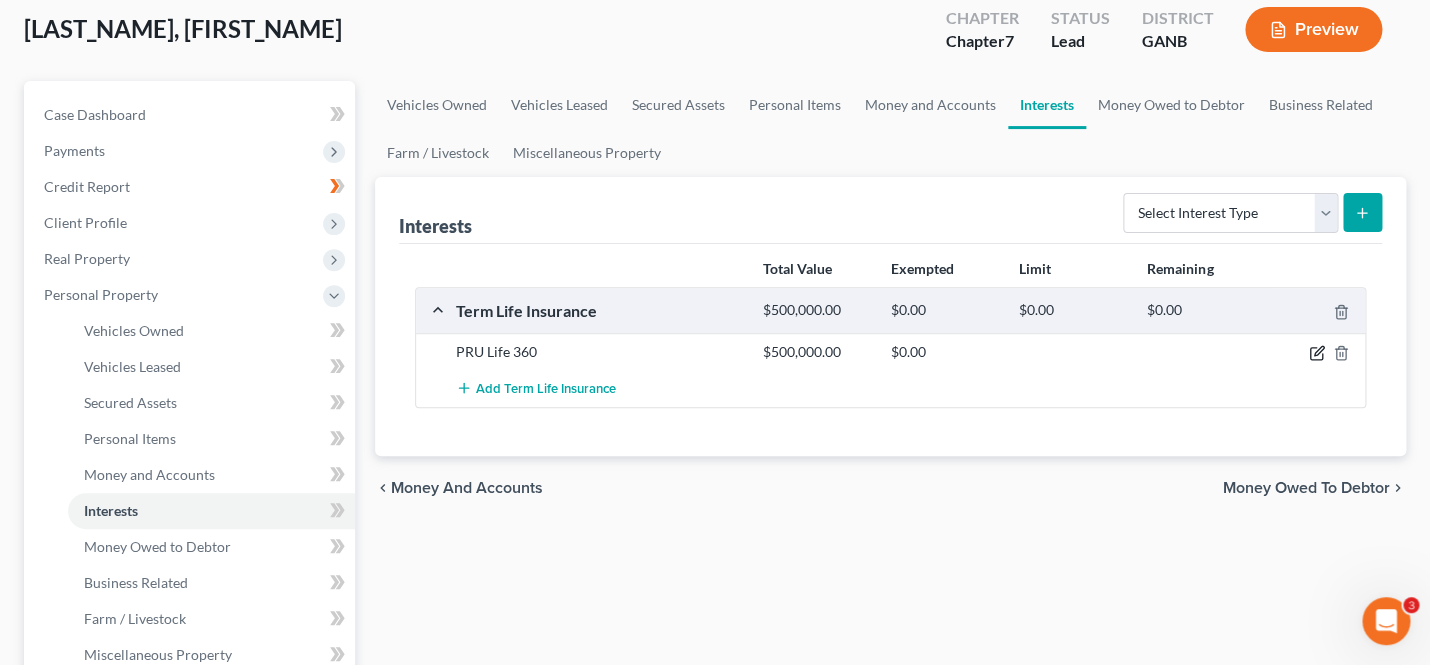 click 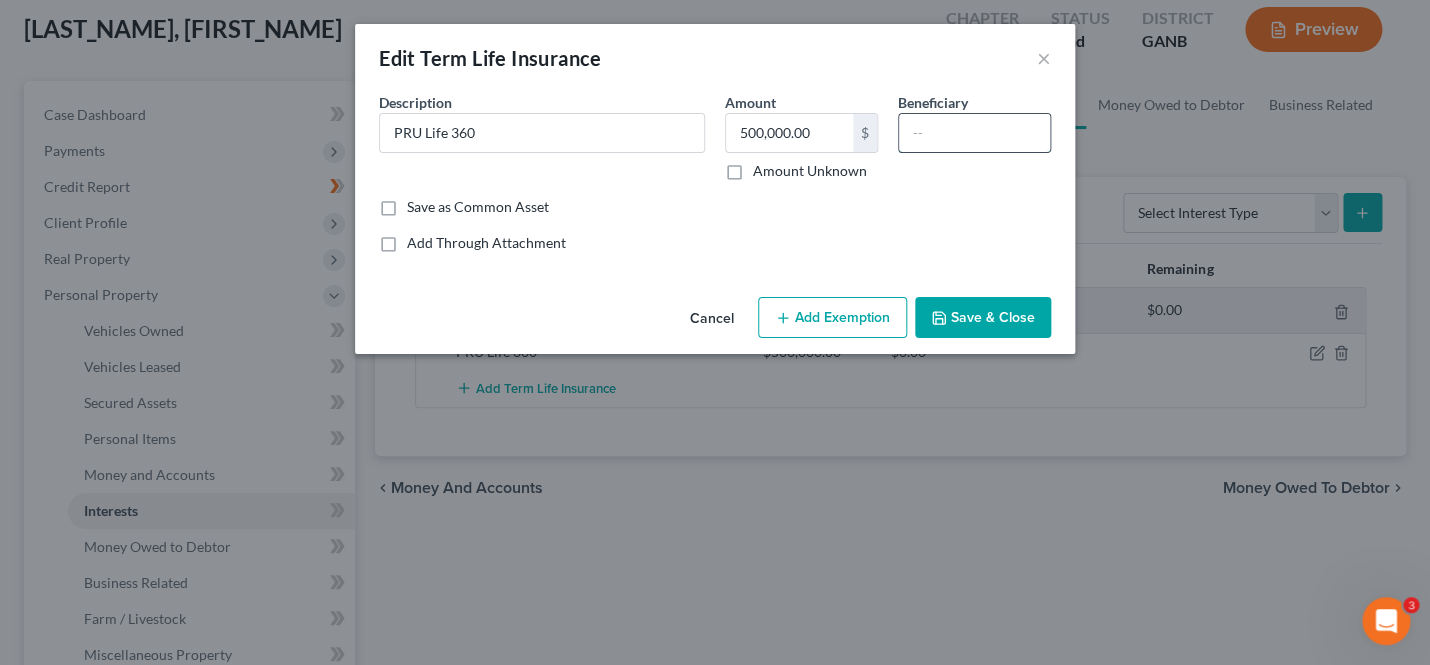 click at bounding box center (974, 133) 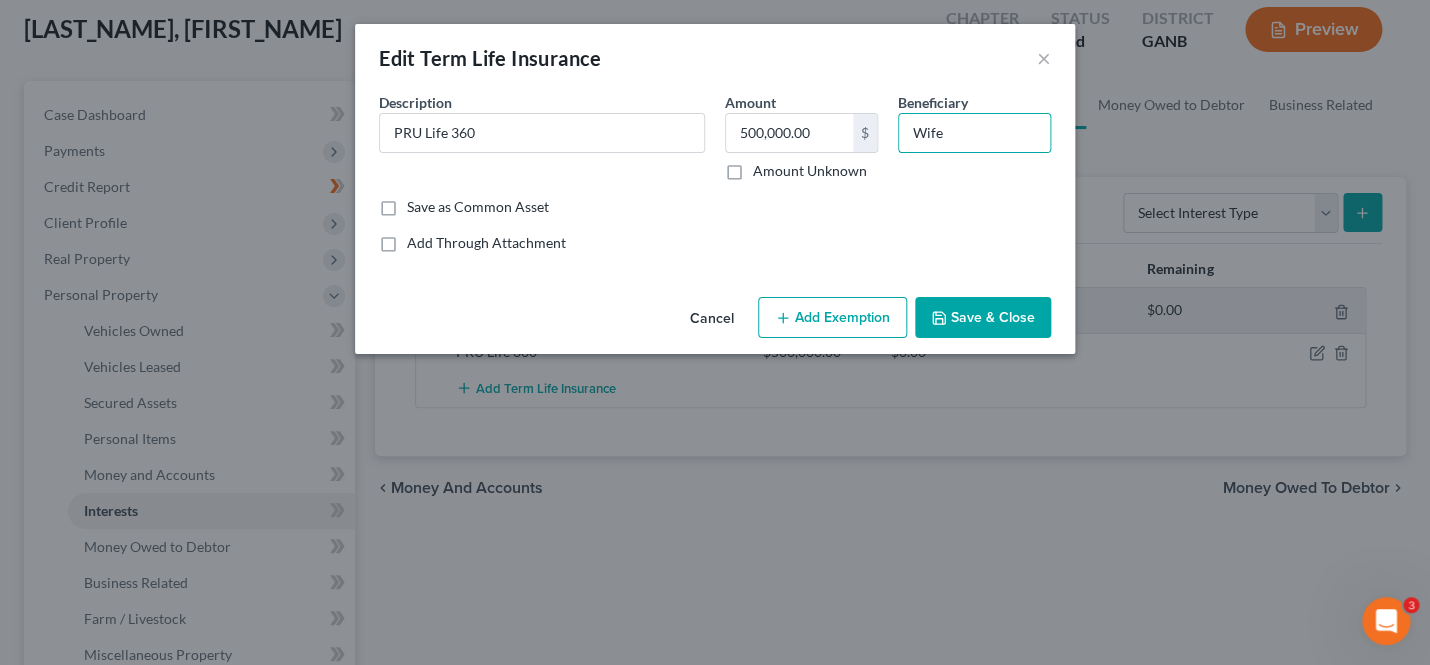 click on "Save & Close" at bounding box center [983, 318] 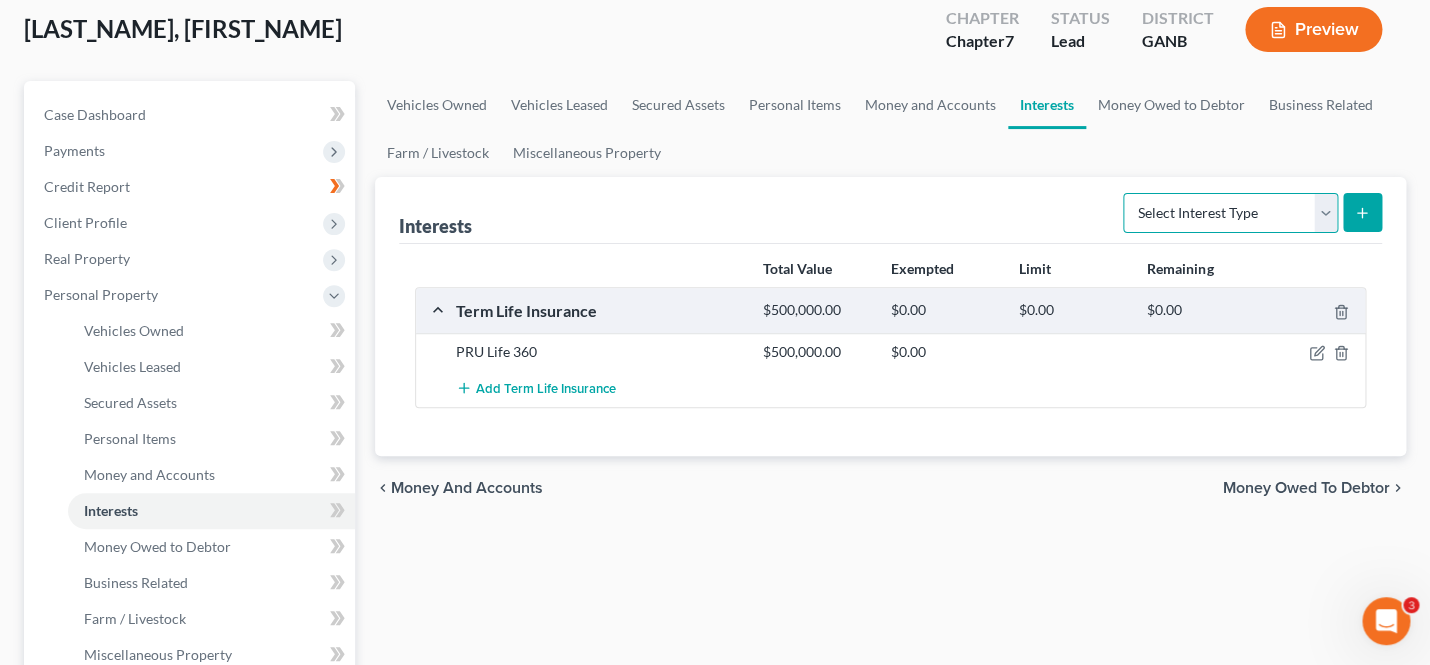 click on "Select Interest Type 401K Annuity Bond Education IRA Government Bond Government Pension Plan Incorporated Business IRA Joint Venture (Active) Joint Venture (Inactive) Keogh Mutual Fund Other Retirement Plan Partnership (Active) Partnership (Inactive) Pension Plan Stock Term Life Insurance Unincorporated Business Whole Life Insurance" at bounding box center (1230, 213) 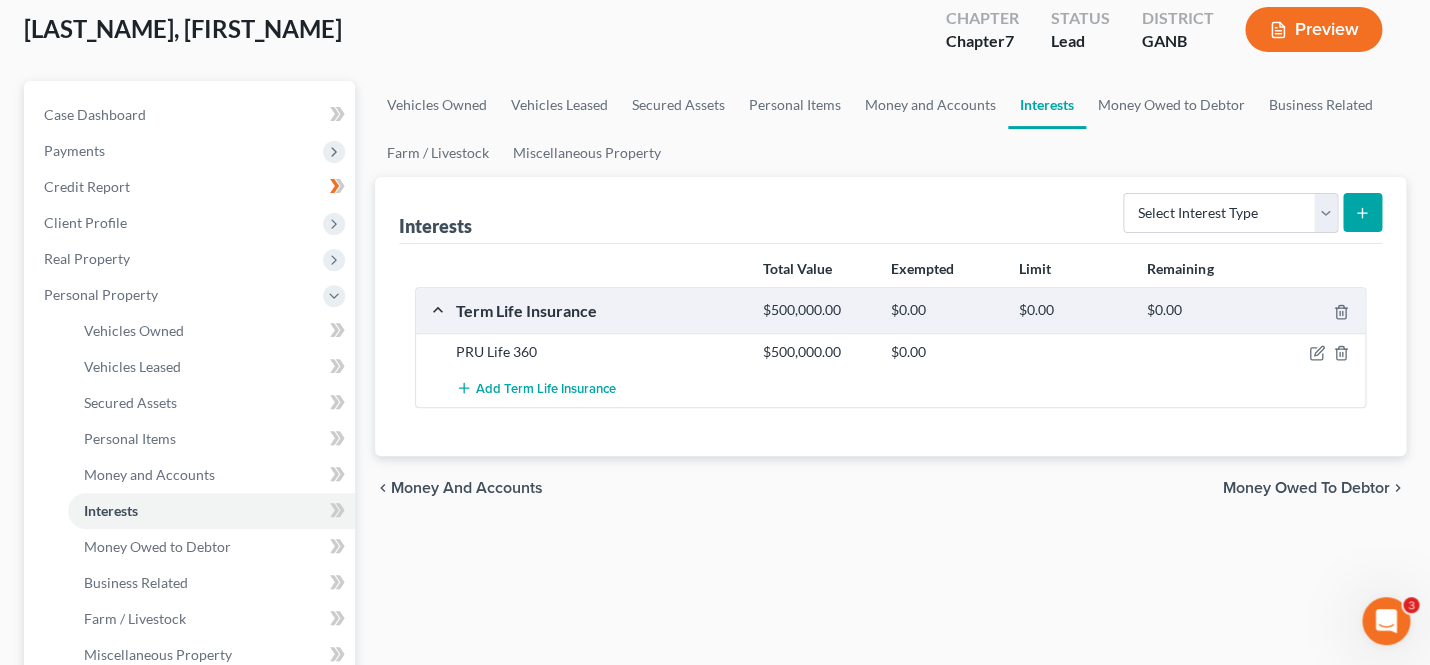 click on "Vehicles Owned
Vehicles Leased
Secured Assets
Personal Items
Money and Accounts
Interests
Money Owed to Debtor
Business Related
Farm / Livestock
Miscellaneous Property
Interests Select Interest Type 401K Annuity Bond Education IRA Government Bond Government Pension Plan Incorporated Business IRA Joint Venture (Active) Joint Venture (Inactive) Keogh Mutual Fund Other Retirement Plan Partnership (Active) Partnership (Inactive) Pension Plan Stock Term Life Insurance Unincorporated Business Whole Life Insurance
Total Value Exempted Limit Remaining
Term Life Insurance $500,000.00 $0.00 $0.00 $0.00
PRU Life 360 $500,000.00 $0.00 Add Term Life Insurance
chevron_left
Money and Accounts
Money Owed to Debtor
chevron_right" at bounding box center [891, 676] 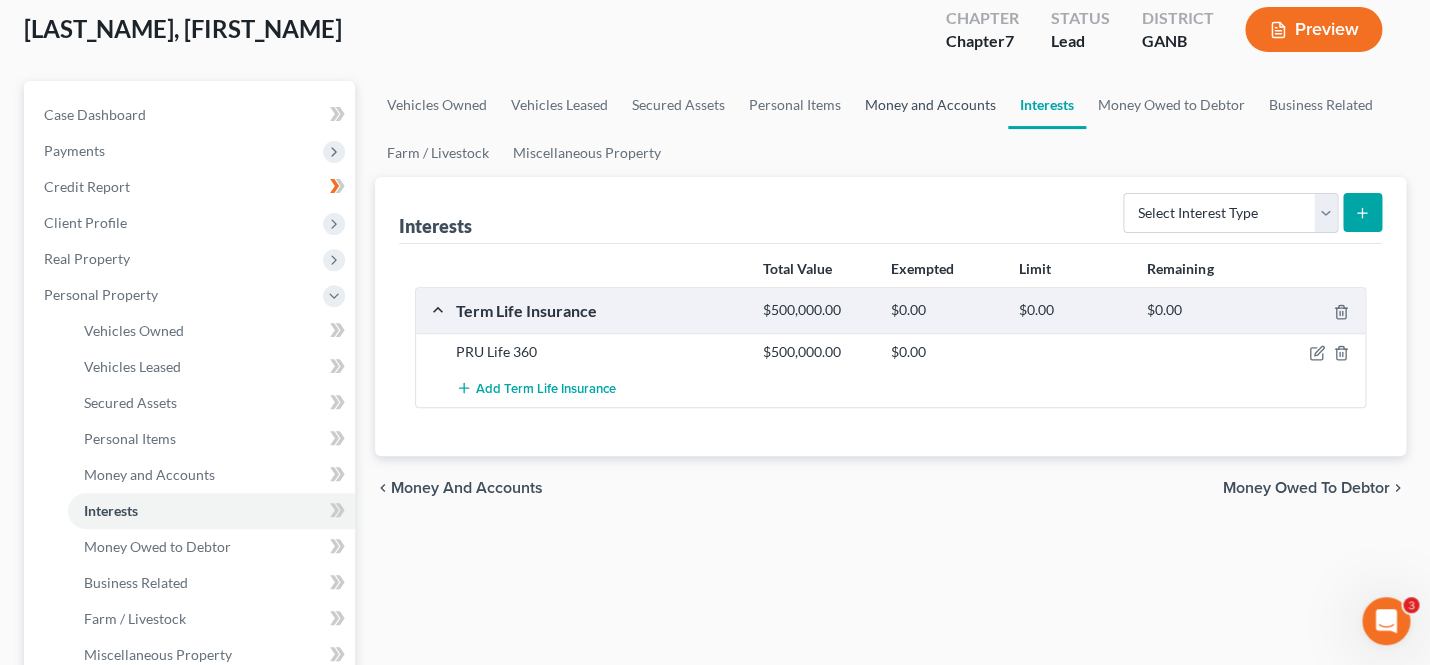 click on "Money and Accounts" at bounding box center [930, 105] 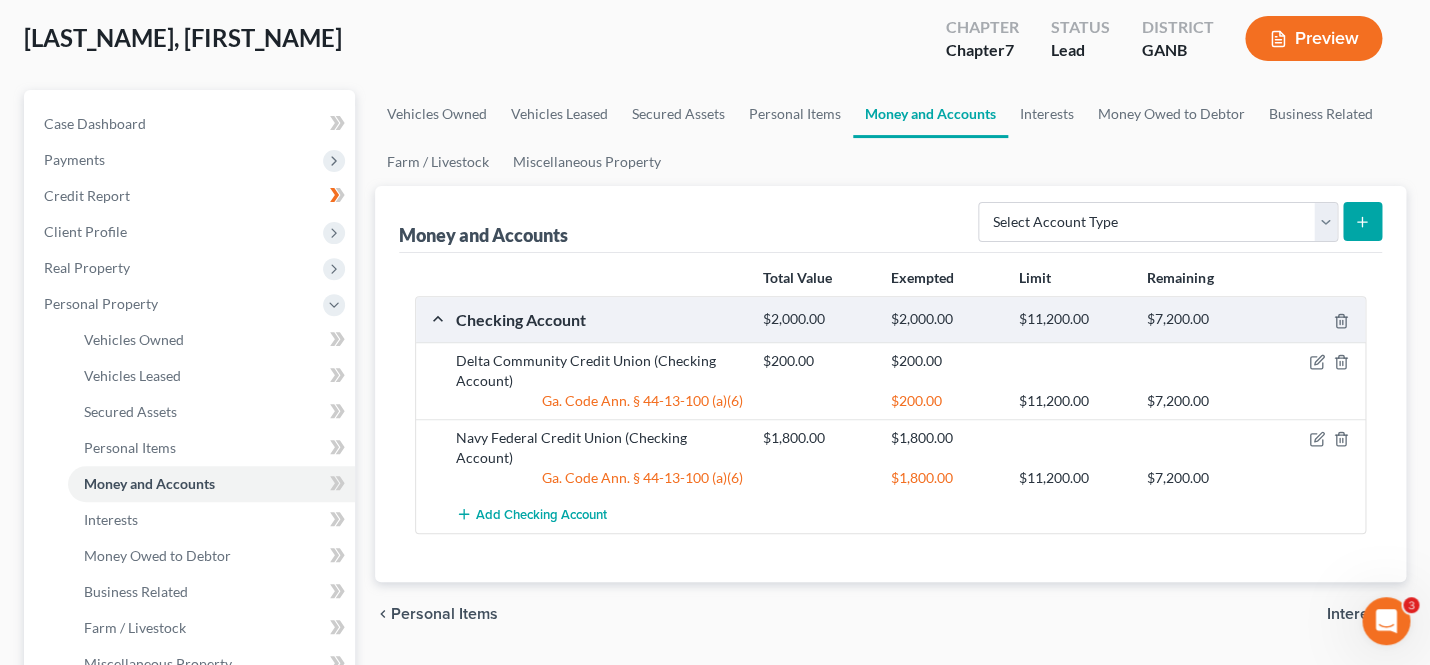 scroll, scrollTop: 131, scrollLeft: 0, axis: vertical 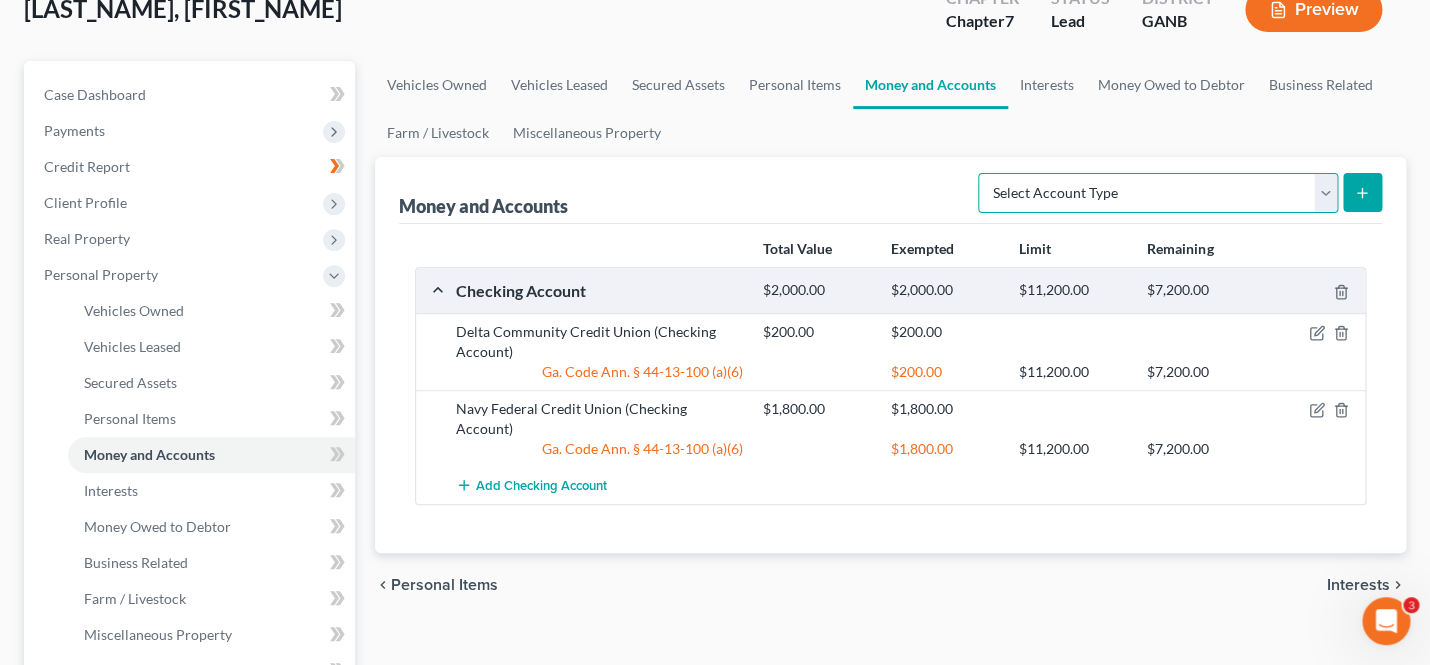 click on "Select Account Type Brokerage Cash on Hand Certificates of Deposit Checking Account Money Market Other (Credit Union, Health Savings Account, etc) Safe Deposit Box Savings Account Security Deposits or Prepayments" at bounding box center [1158, 193] 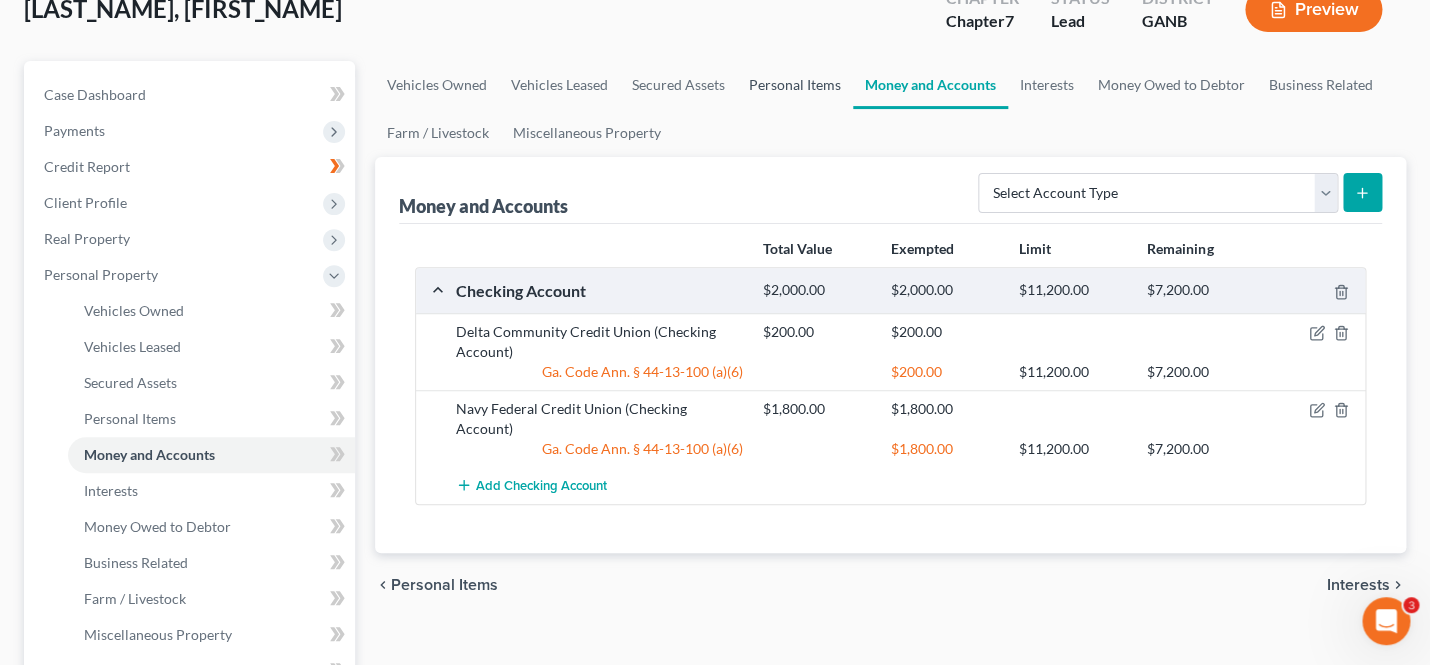 click on "Personal Items" at bounding box center (795, 85) 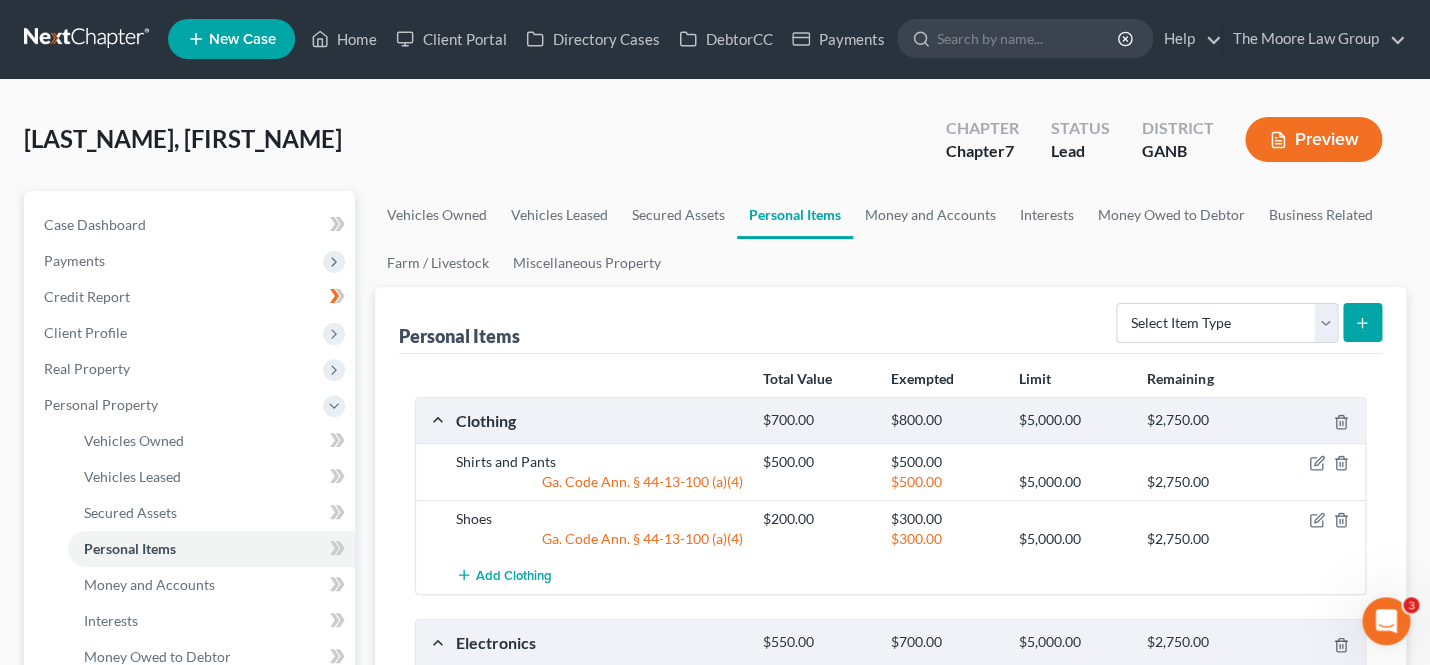 scroll, scrollTop: 0, scrollLeft: 0, axis: both 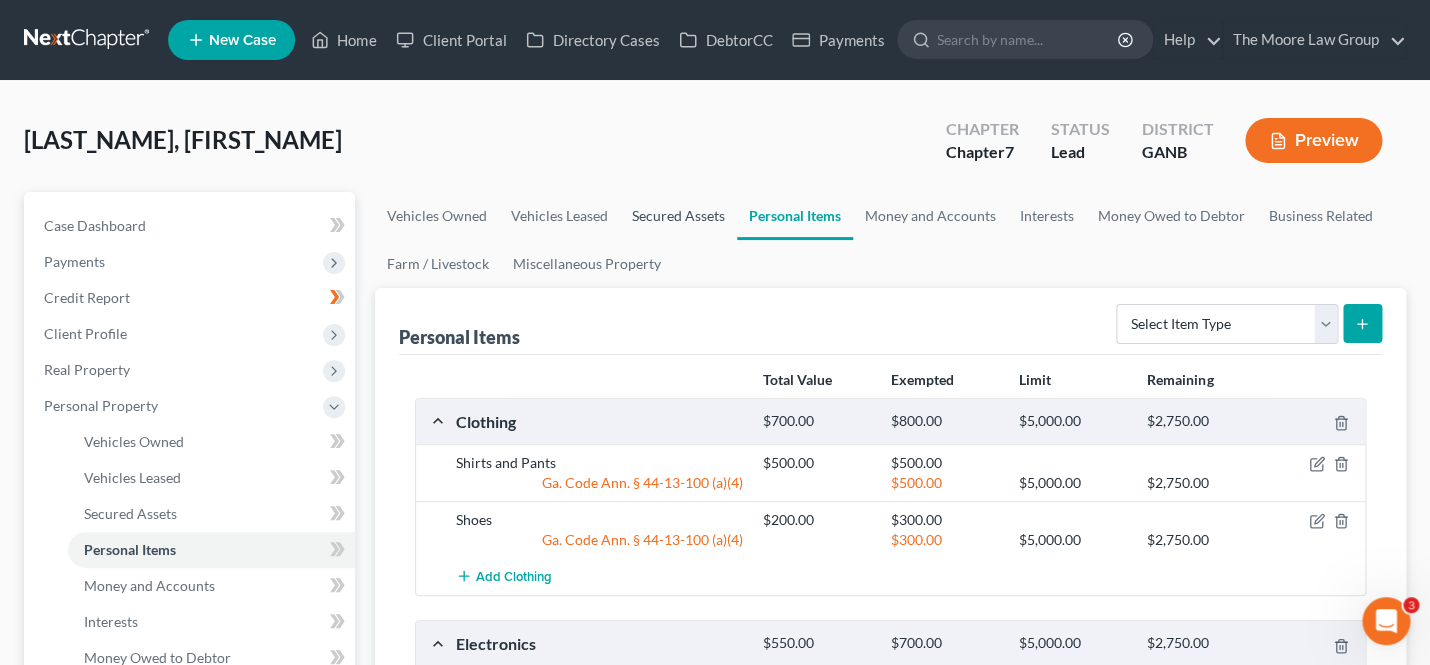 click on "Secured Assets" at bounding box center [678, 216] 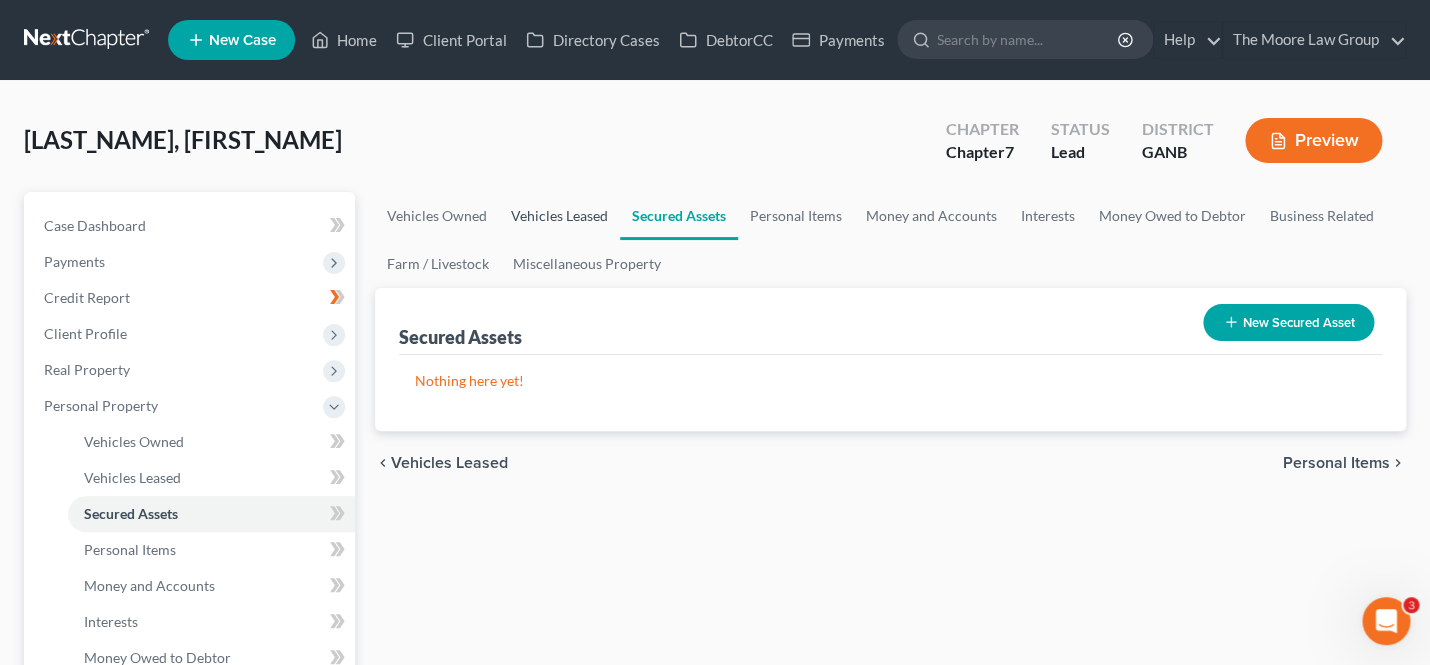 click on "Vehicles Leased" at bounding box center [559, 216] 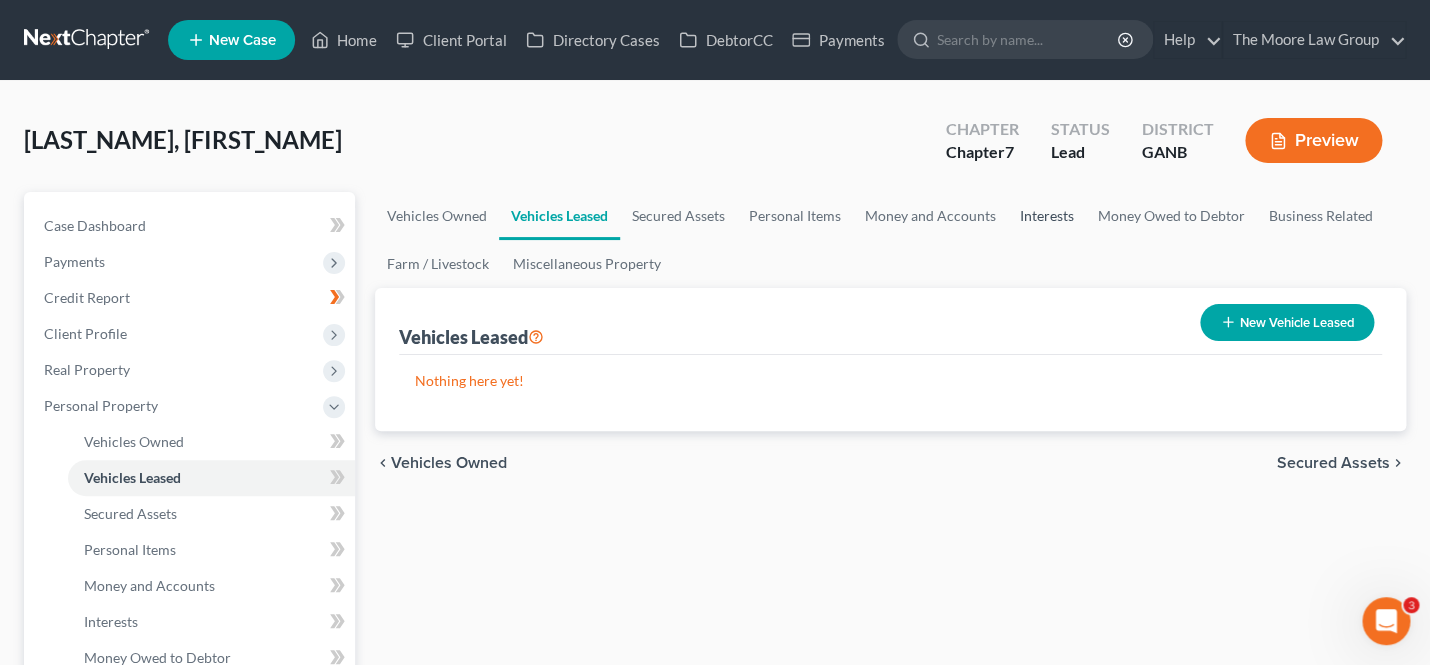 click on "Interests" at bounding box center [1047, 216] 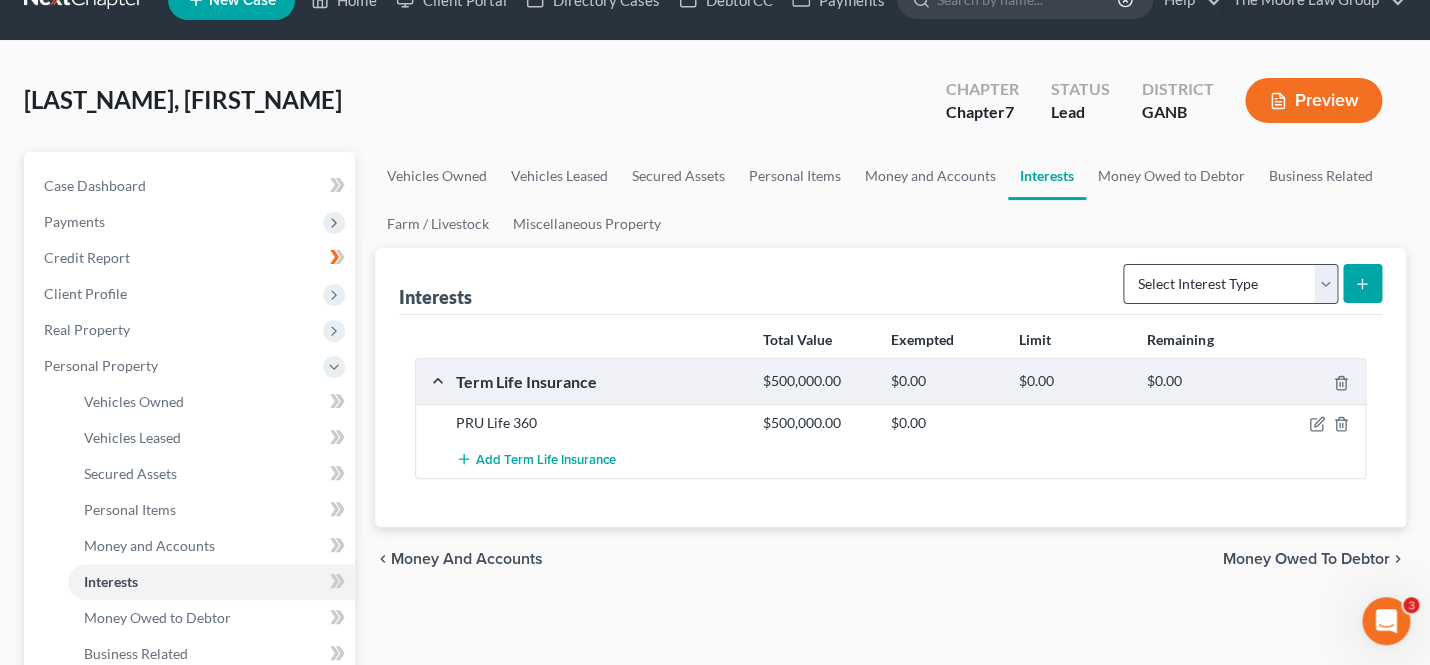 scroll, scrollTop: 0, scrollLeft: 0, axis: both 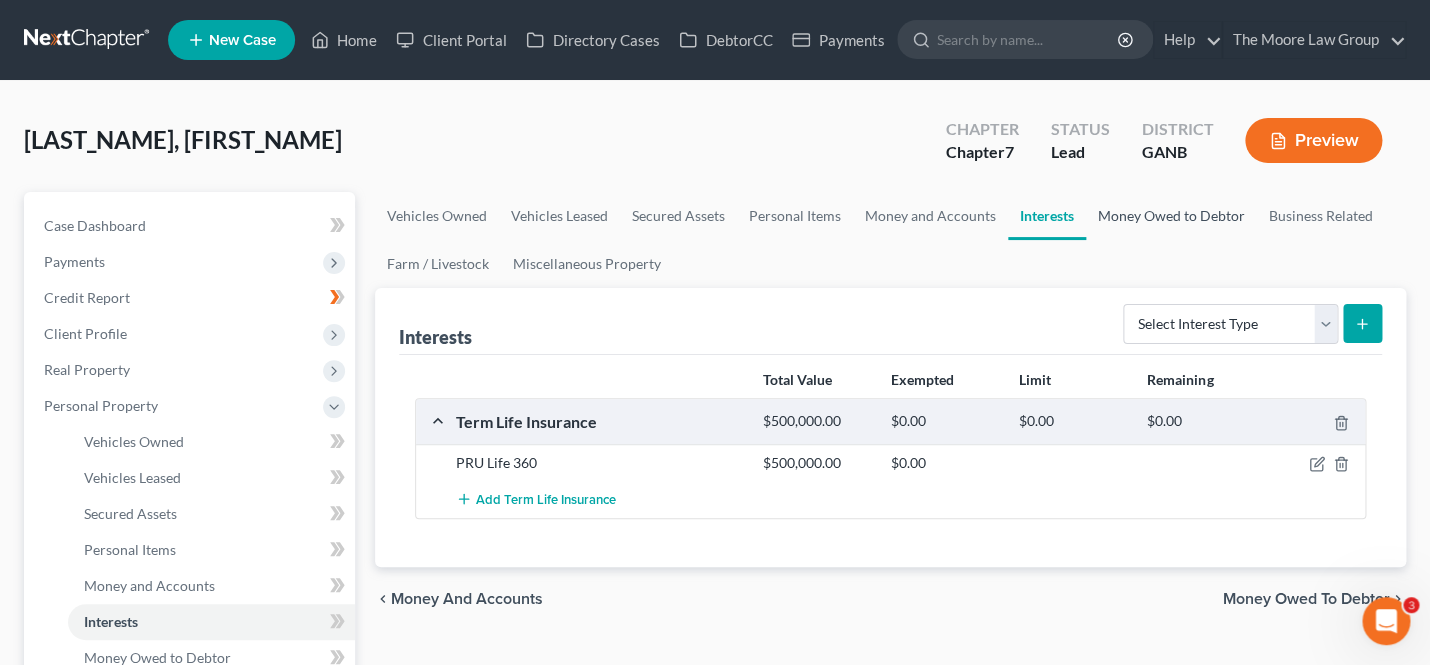 click on "Money Owed to Debtor" at bounding box center [1171, 216] 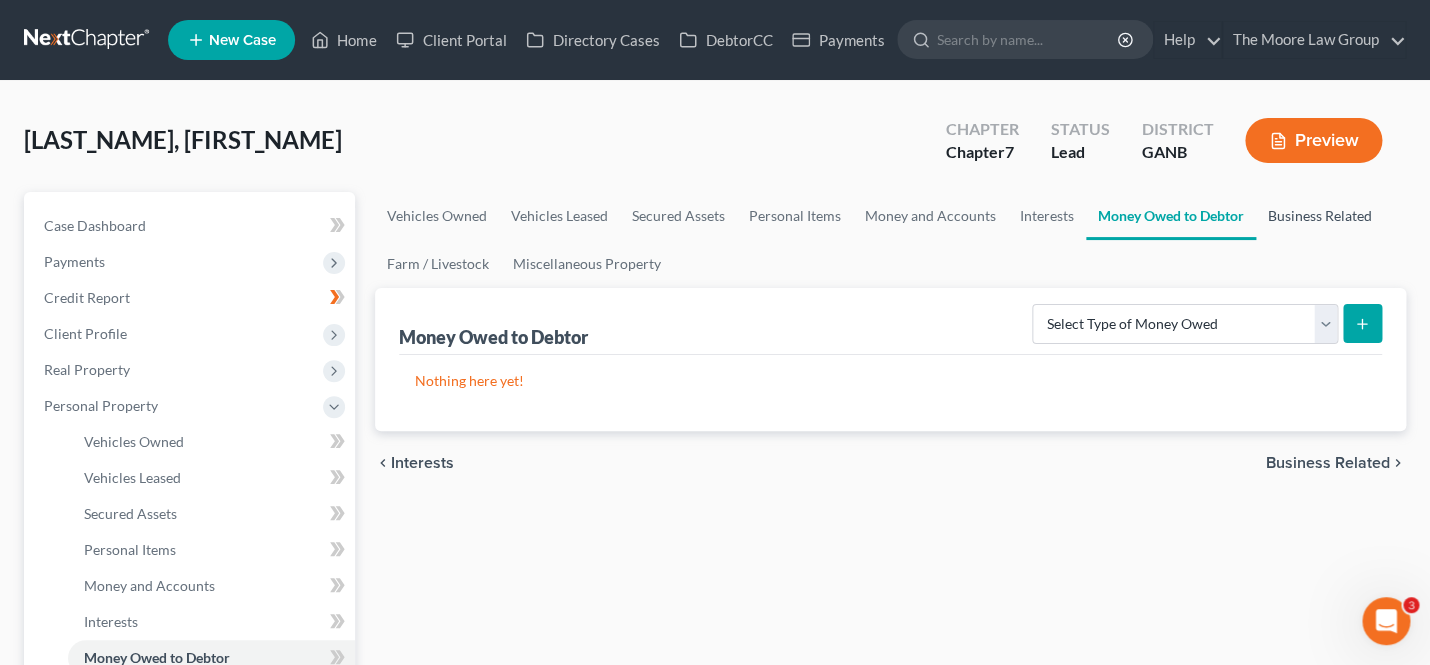 click on "Business Related" at bounding box center [1320, 216] 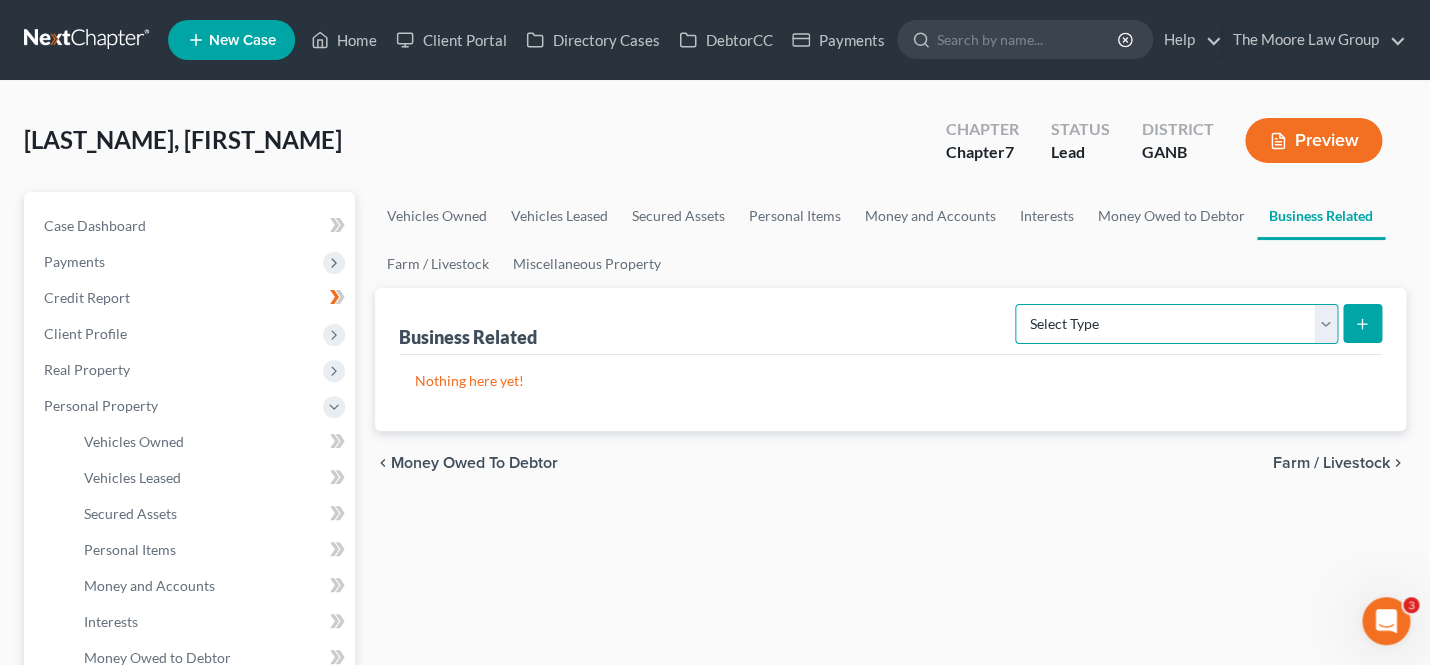 click on "Select Type Customer Lists Franchises Inventory Licenses Machinery Office Equipment, Furnishings, Supplies Other Business Related Property Not Listed Patents, Copyrights, Intellectual Property" at bounding box center [1176, 324] 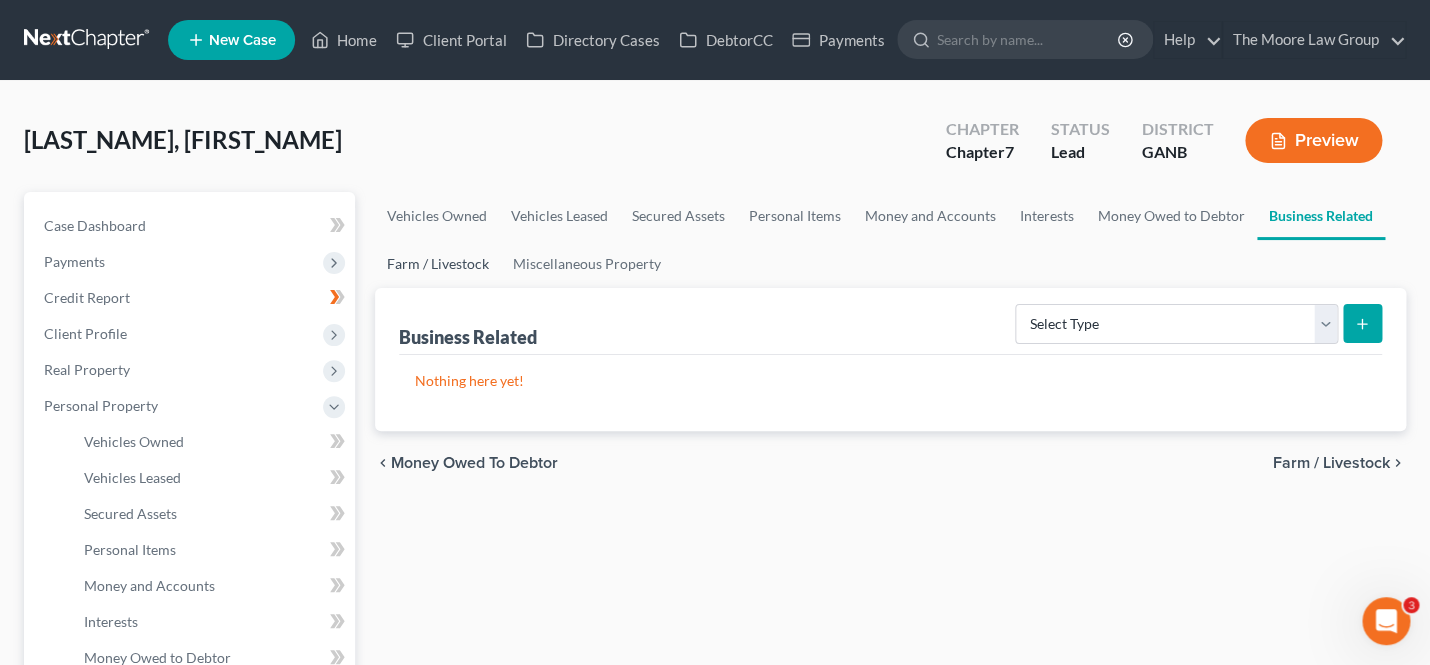 click on "Farm / Livestock" at bounding box center (438, 264) 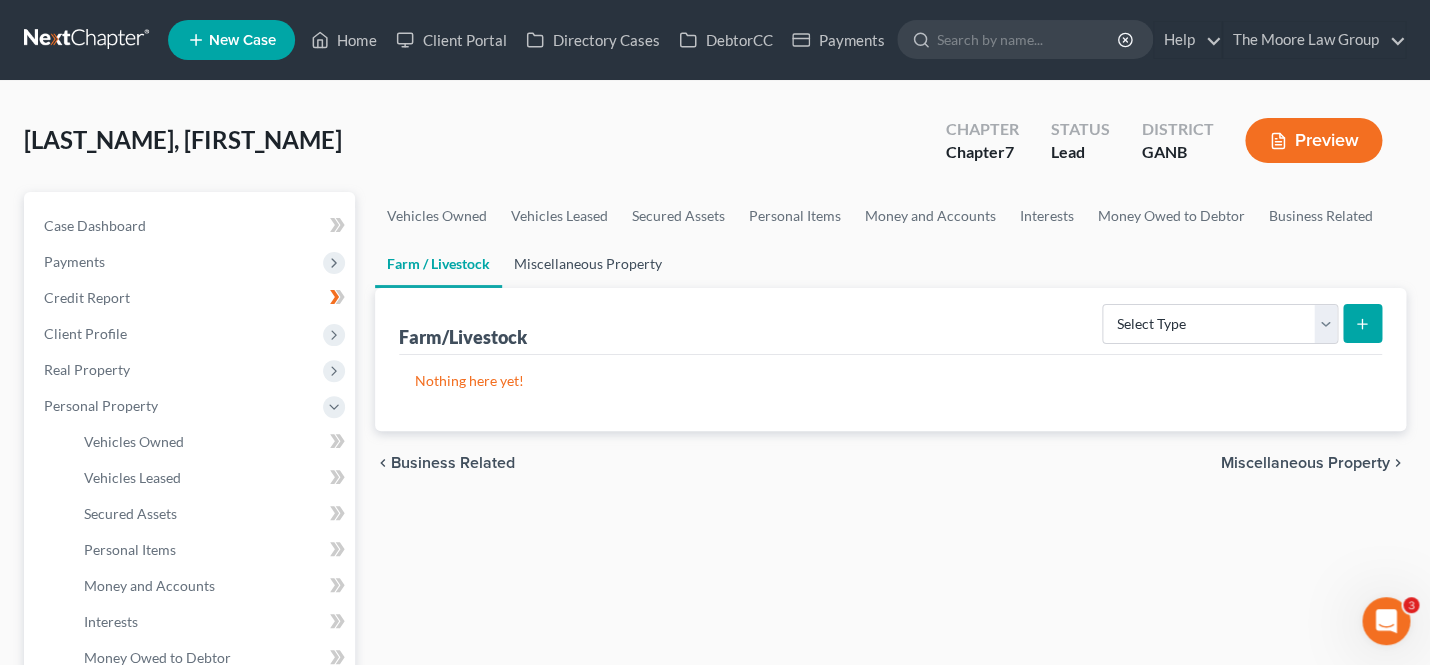 click on "Miscellaneous Property" at bounding box center [588, 264] 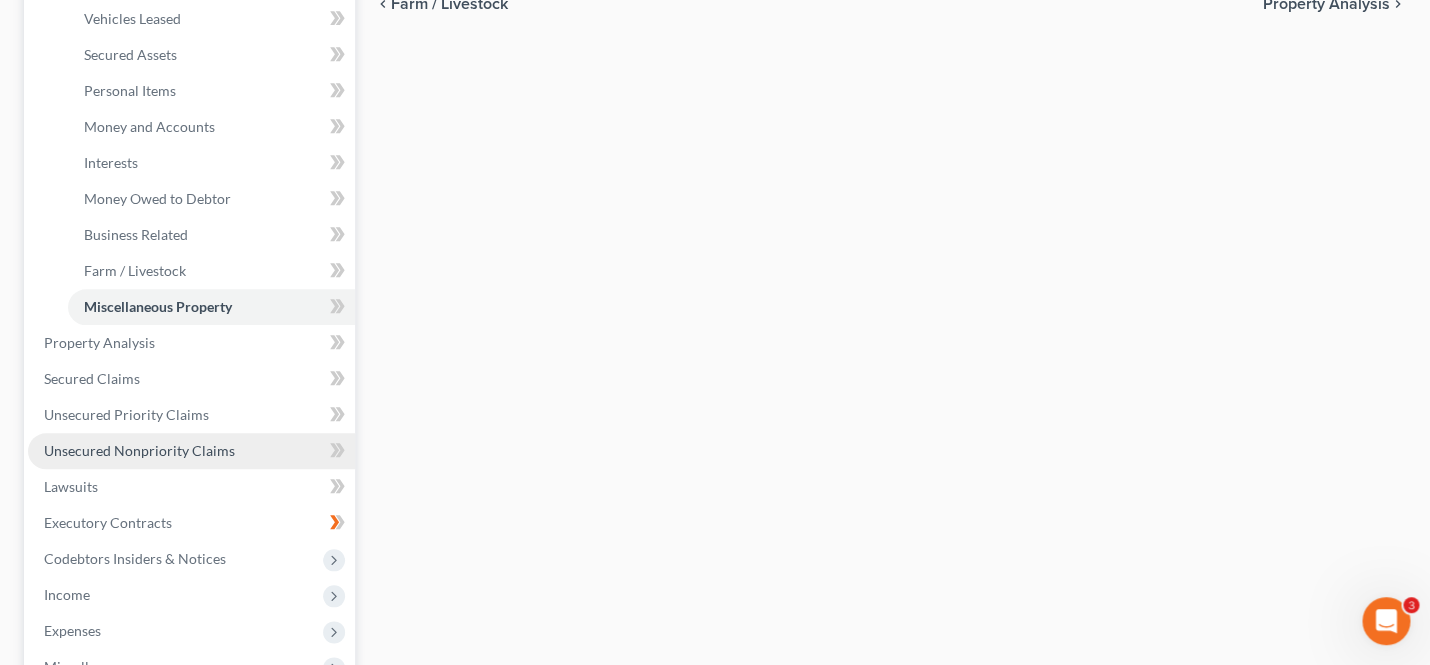 scroll, scrollTop: 483, scrollLeft: 0, axis: vertical 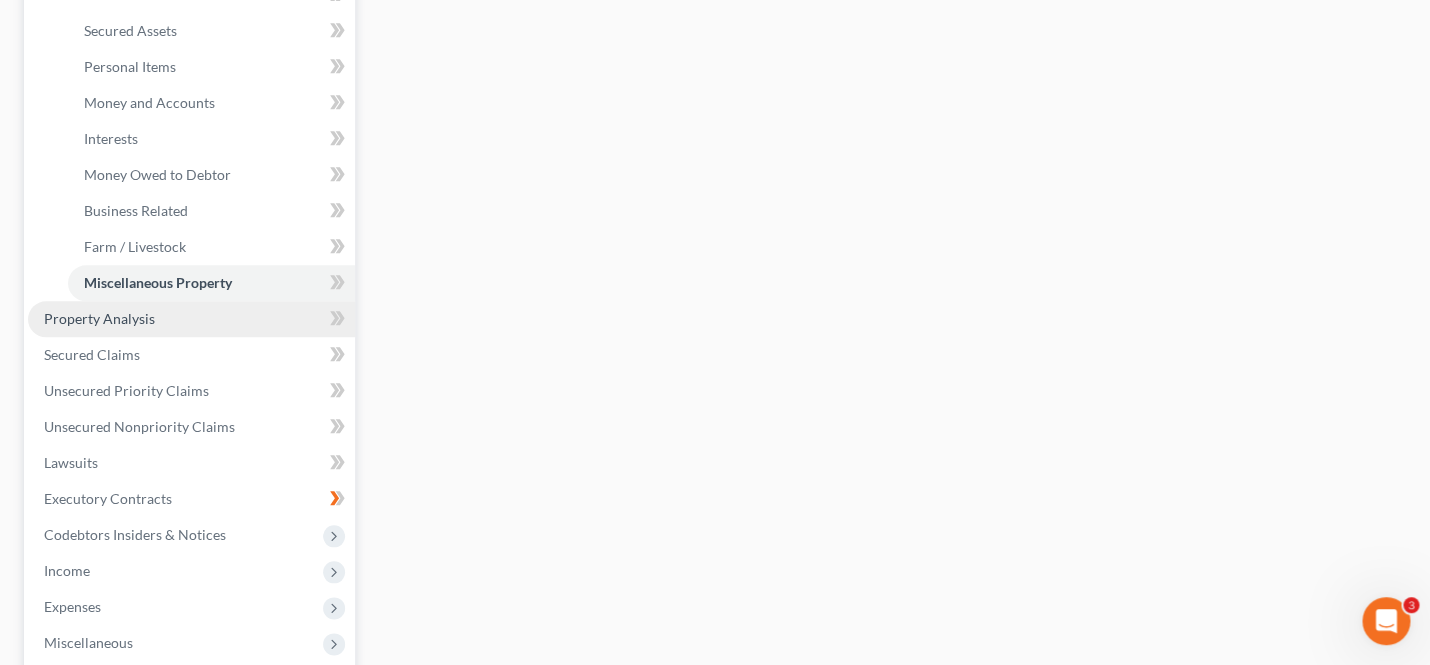 click on "Property Analysis" at bounding box center (191, 319) 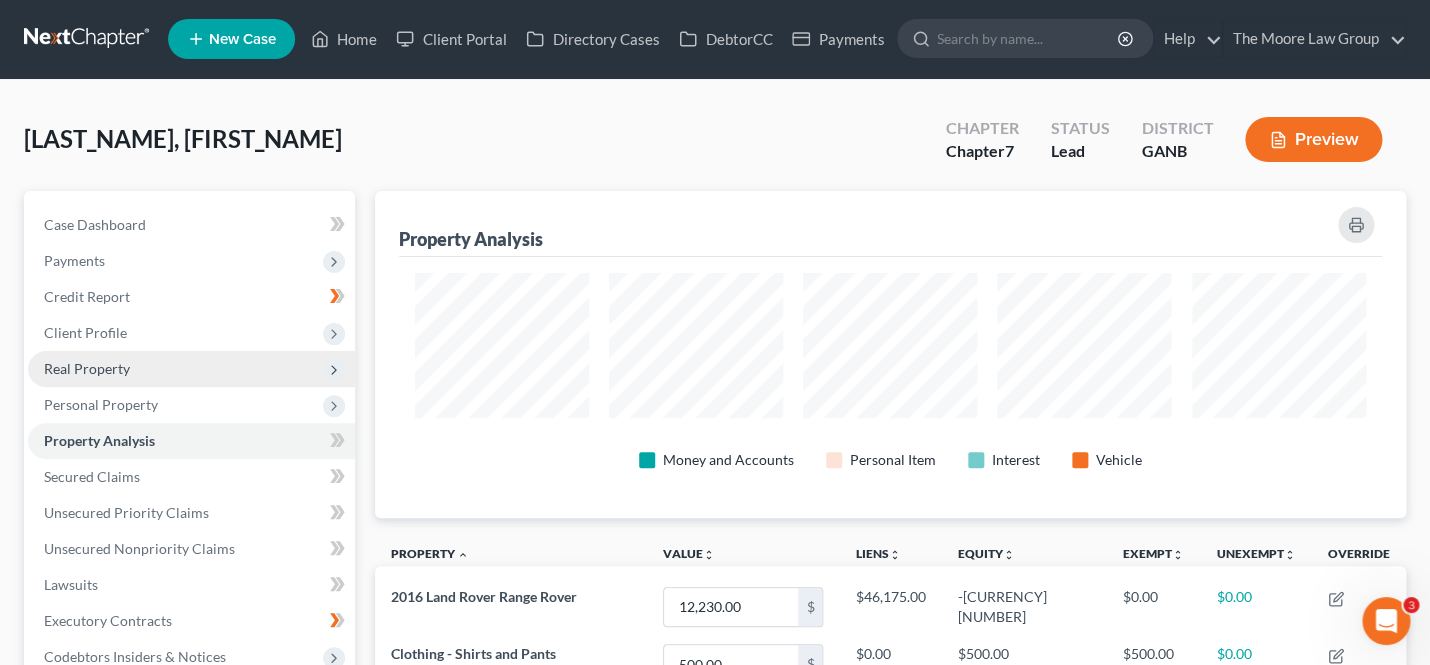 scroll, scrollTop: 0, scrollLeft: 0, axis: both 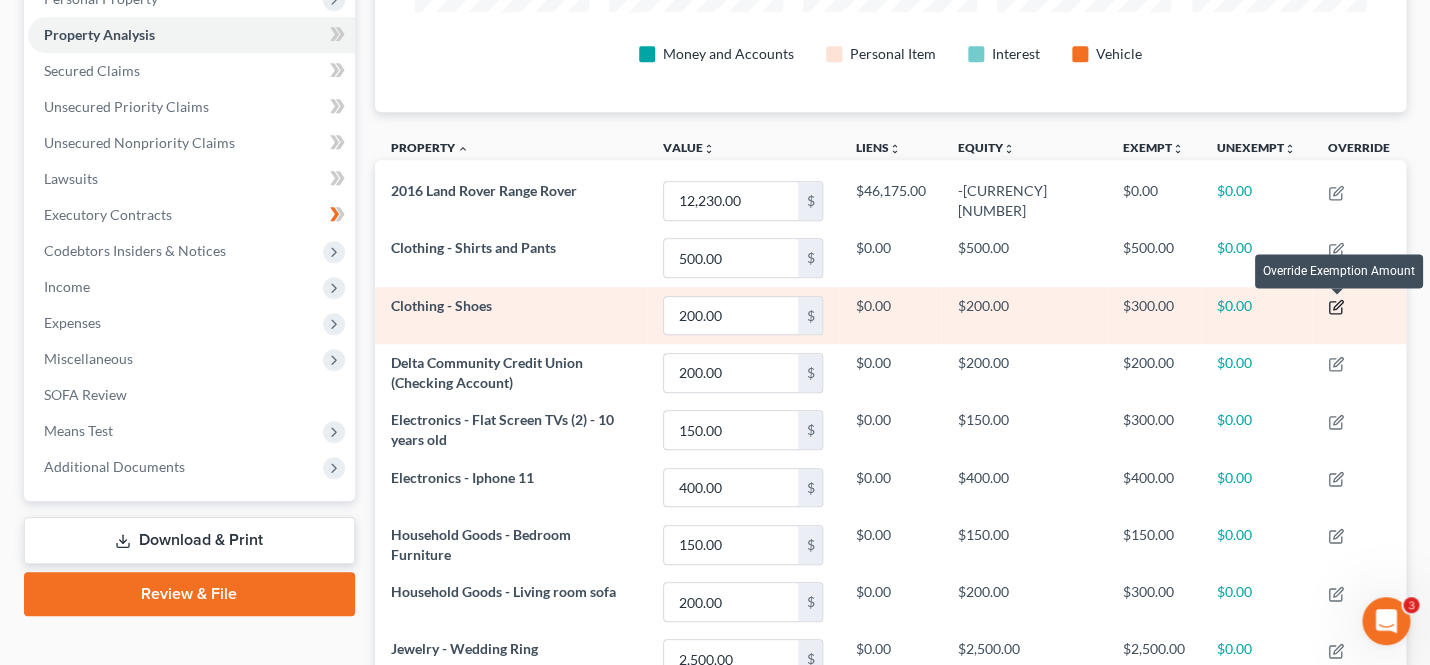 click 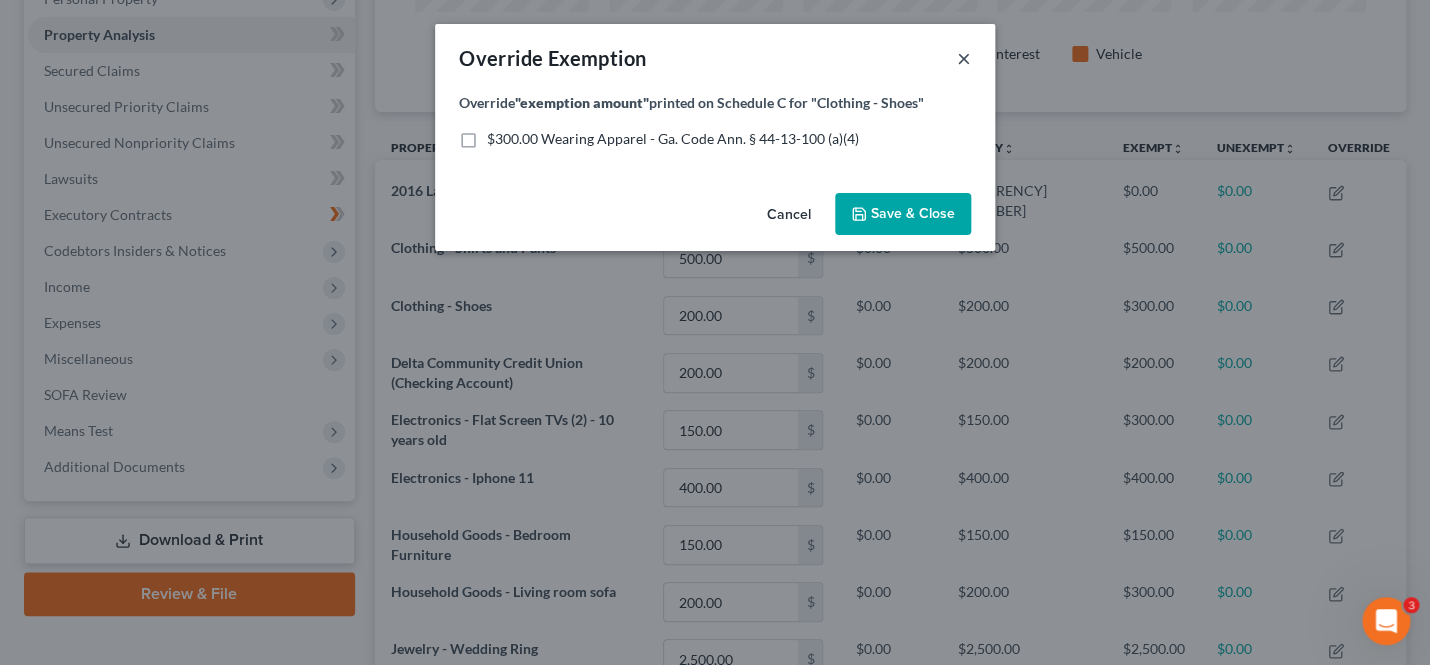 click on "×" at bounding box center (964, 58) 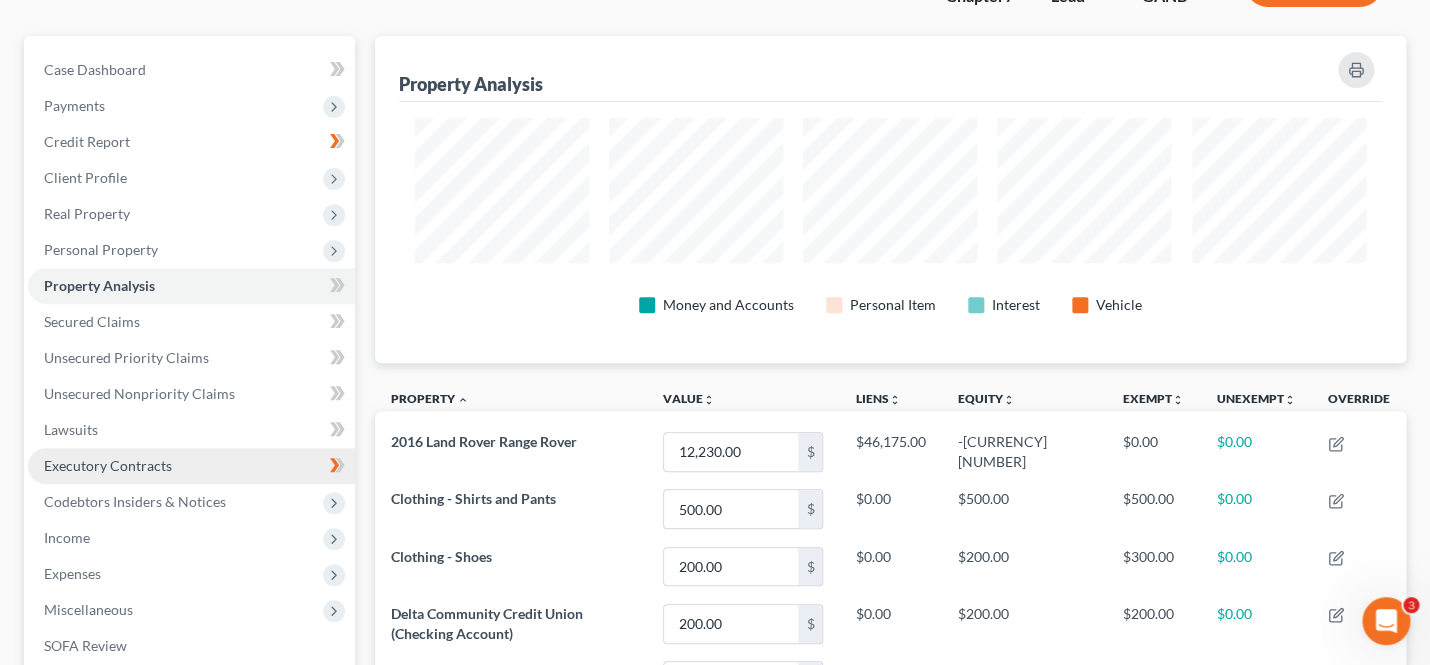 scroll, scrollTop: 77, scrollLeft: 0, axis: vertical 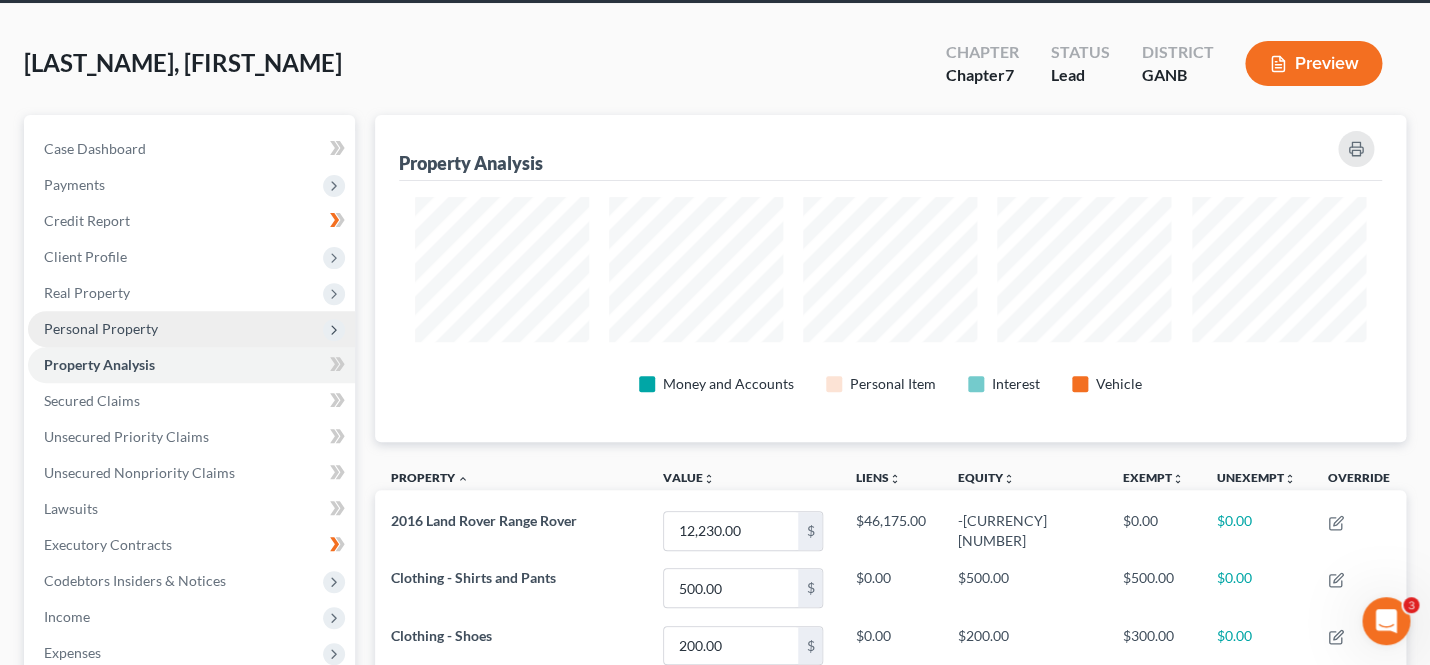 click 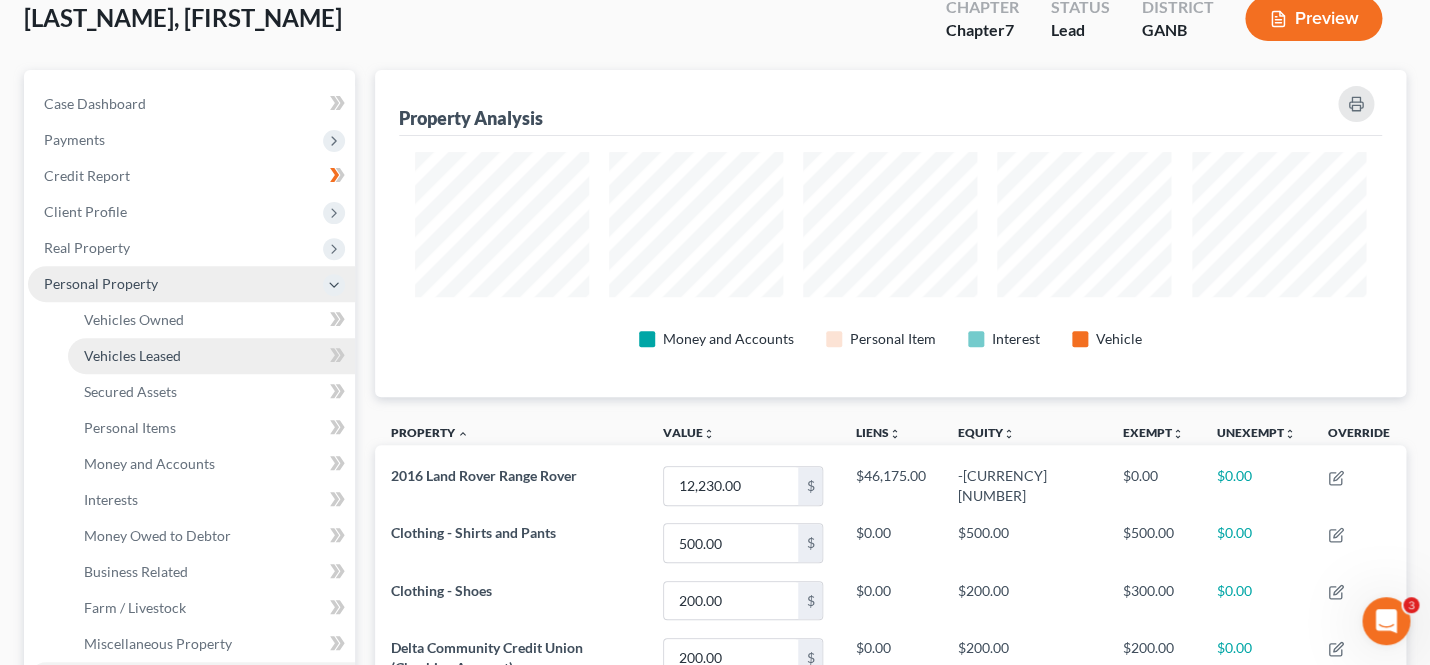 scroll, scrollTop: 180, scrollLeft: 0, axis: vertical 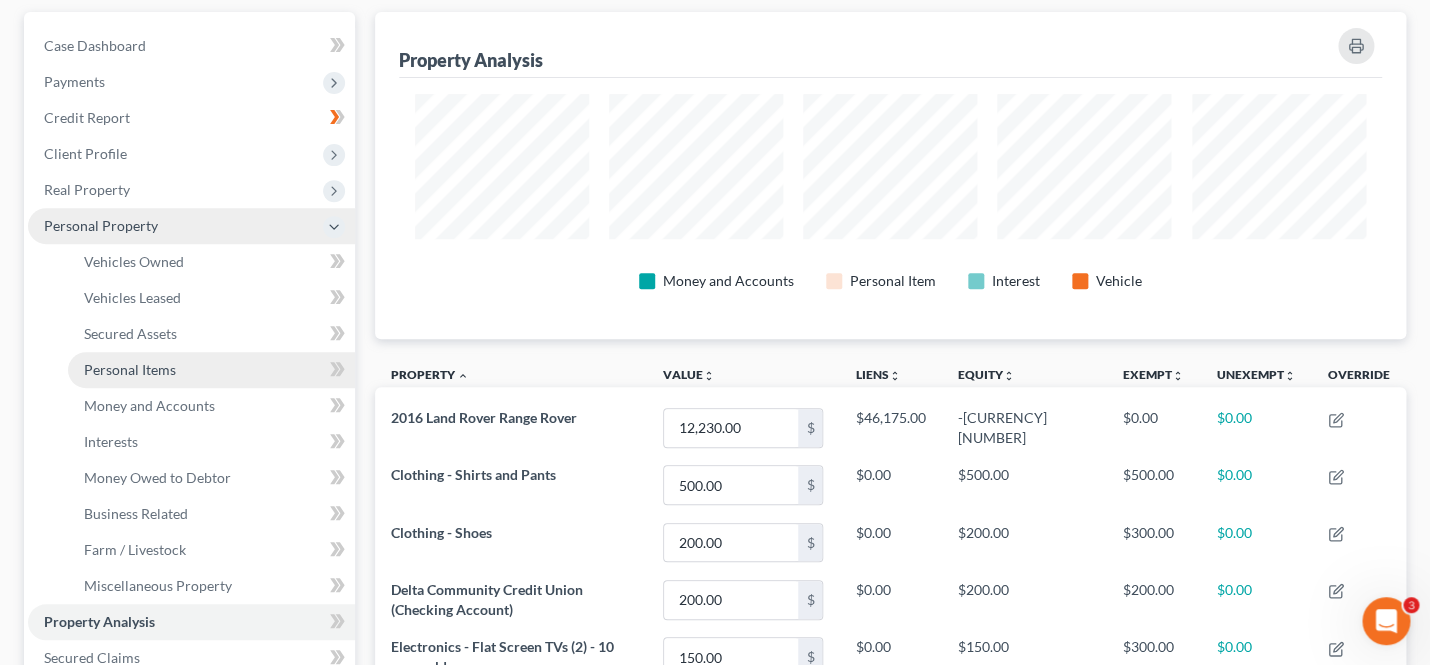 click on "Personal Items" at bounding box center [211, 370] 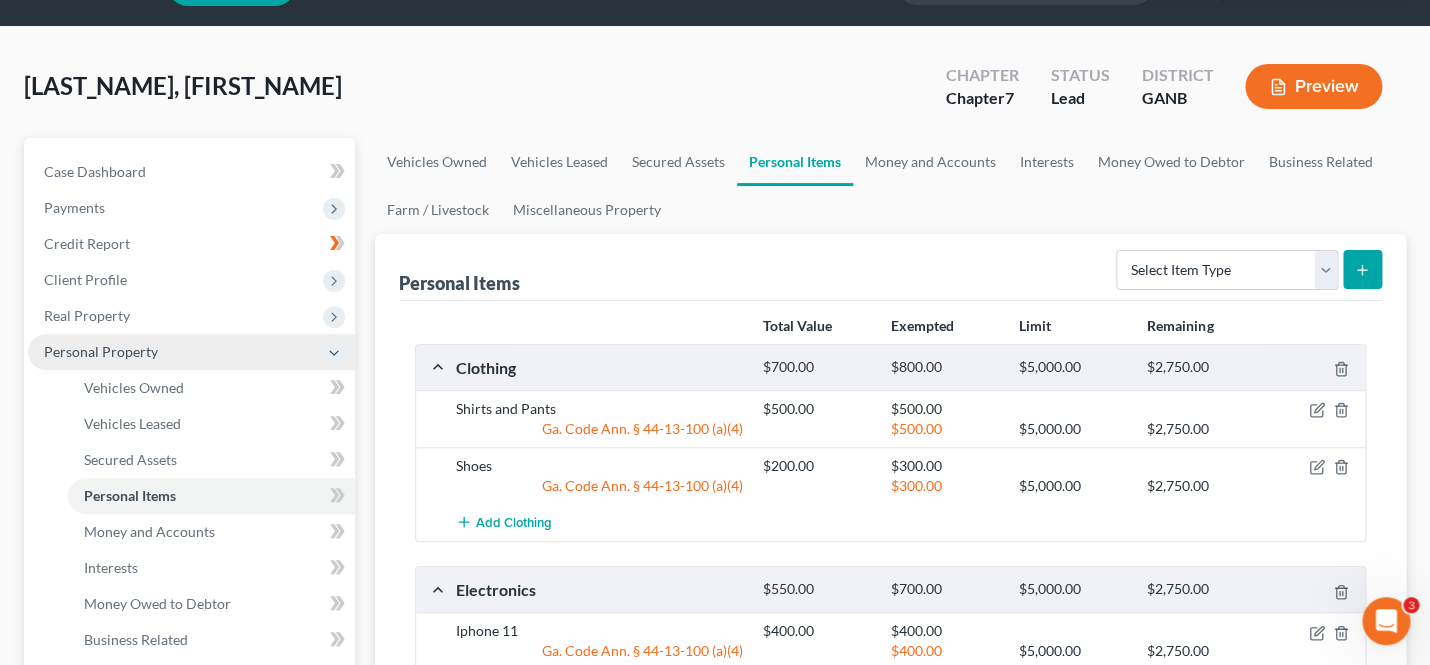 scroll, scrollTop: 168, scrollLeft: 0, axis: vertical 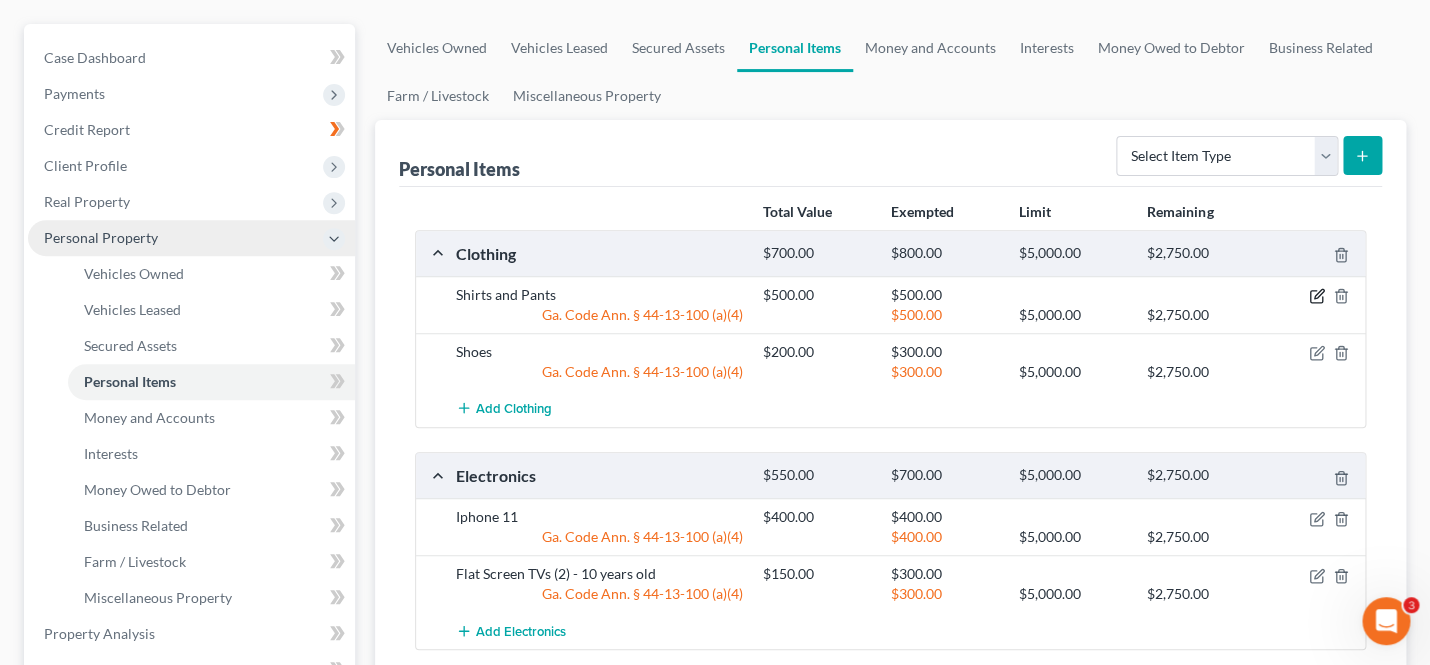 click 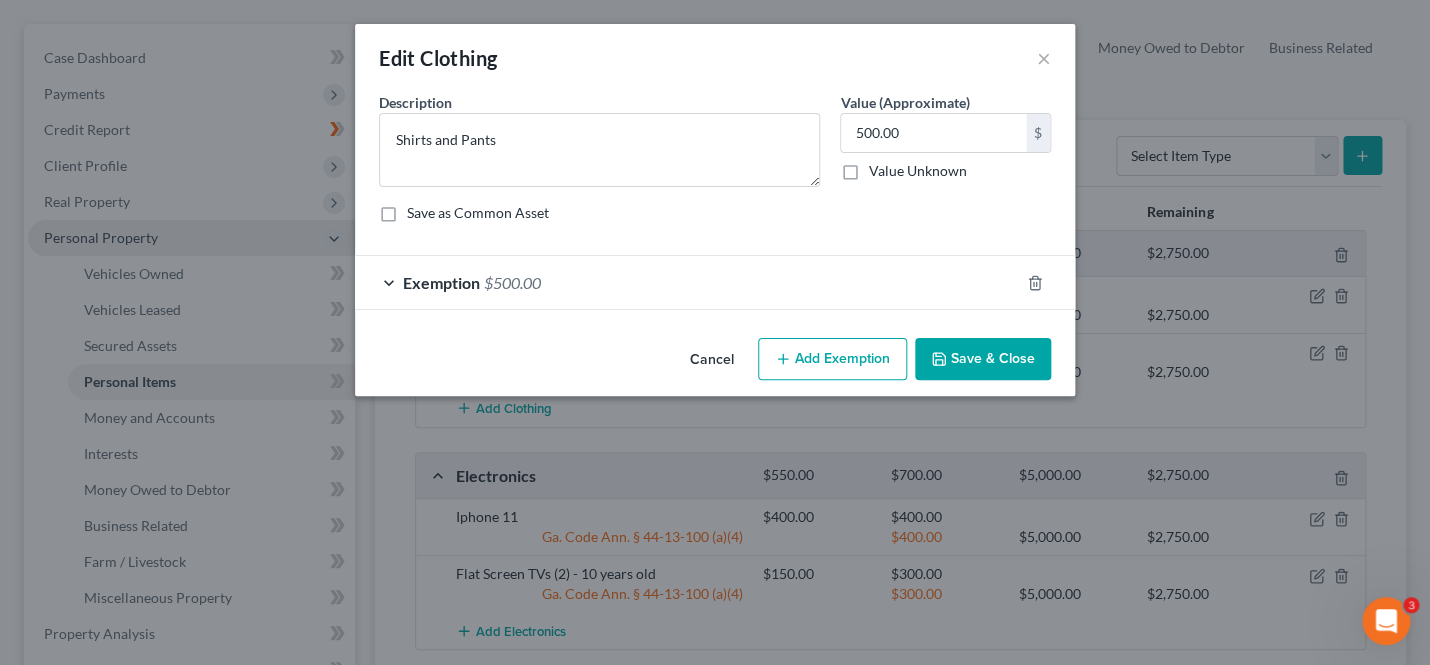 click on "Exemption $500.00" at bounding box center (687, 282) 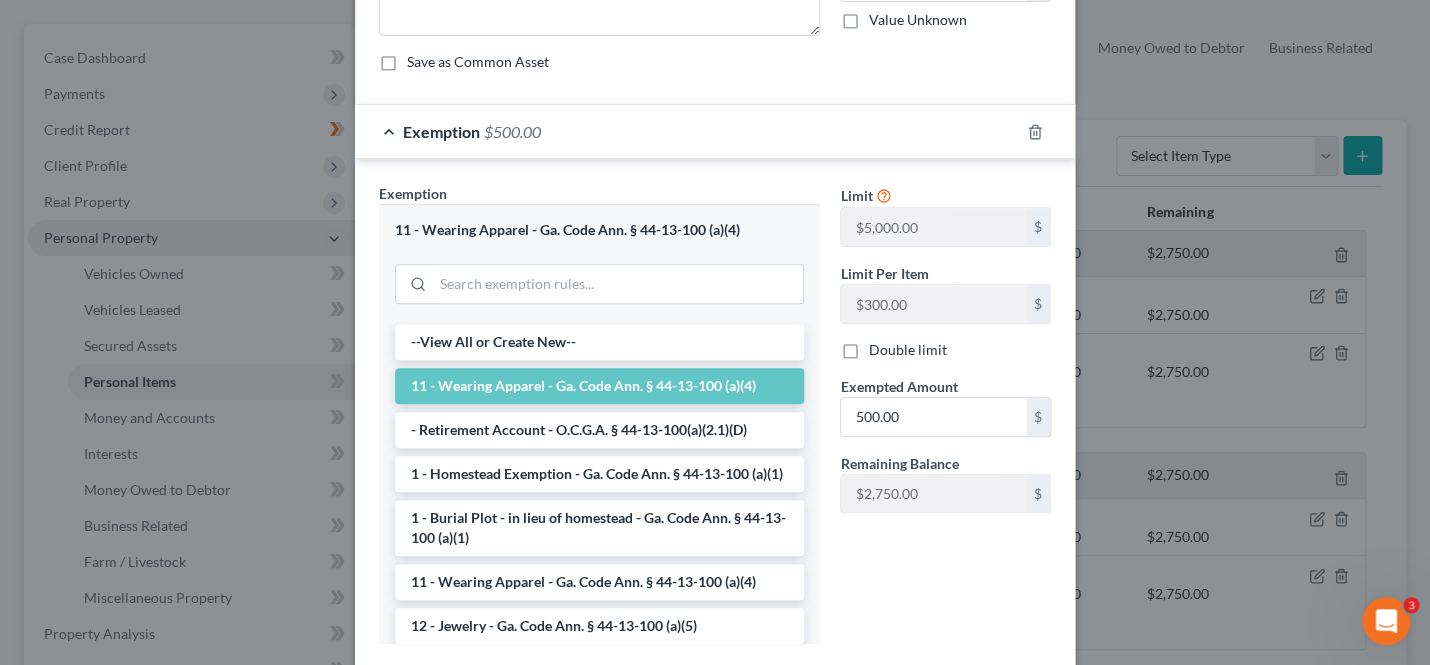 scroll, scrollTop: 174, scrollLeft: 0, axis: vertical 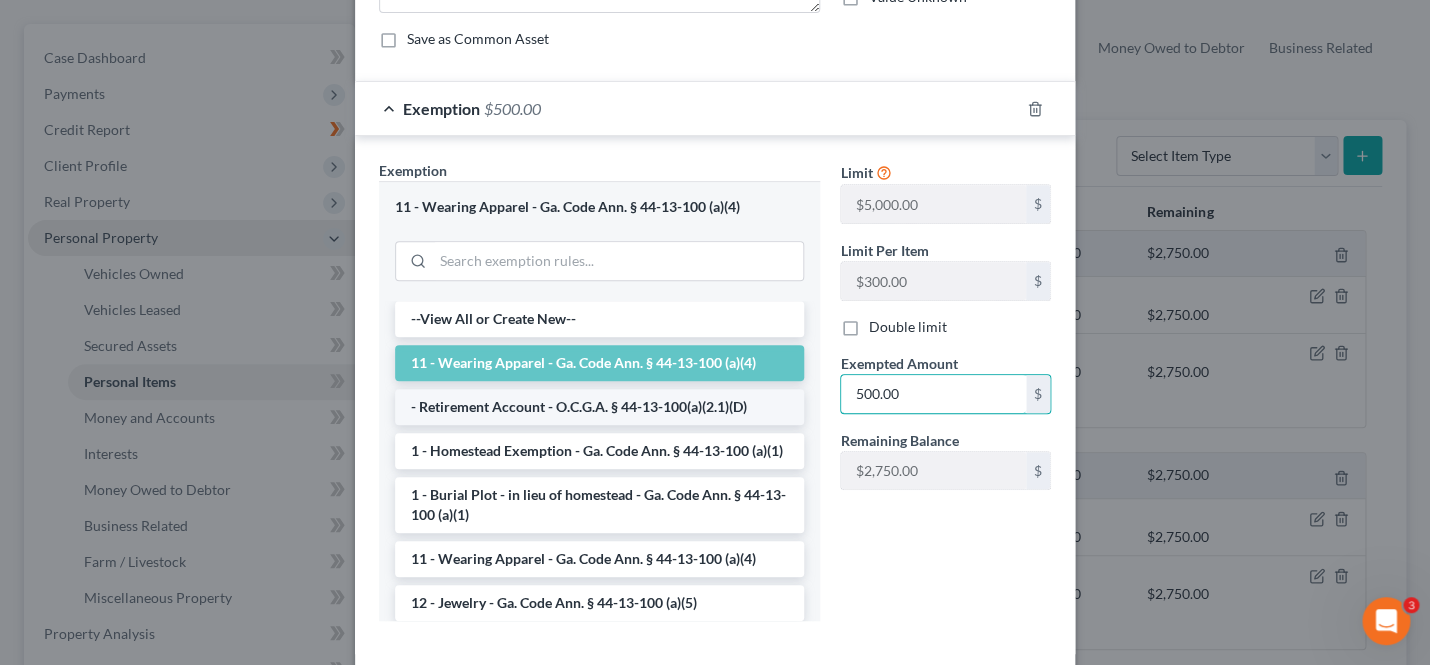 drag, startPoint x: 972, startPoint y: 395, endPoint x: 779, endPoint y: 396, distance: 193.0026 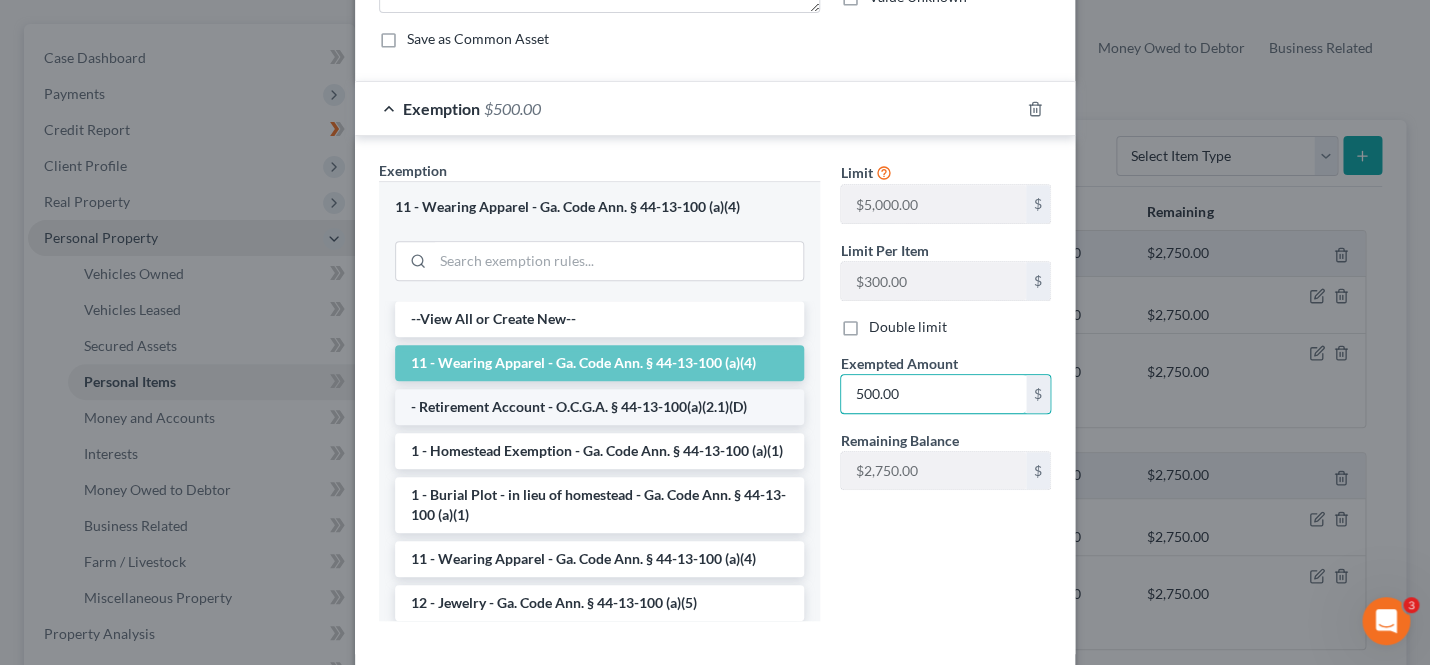 click on "500.00" at bounding box center (933, 394) 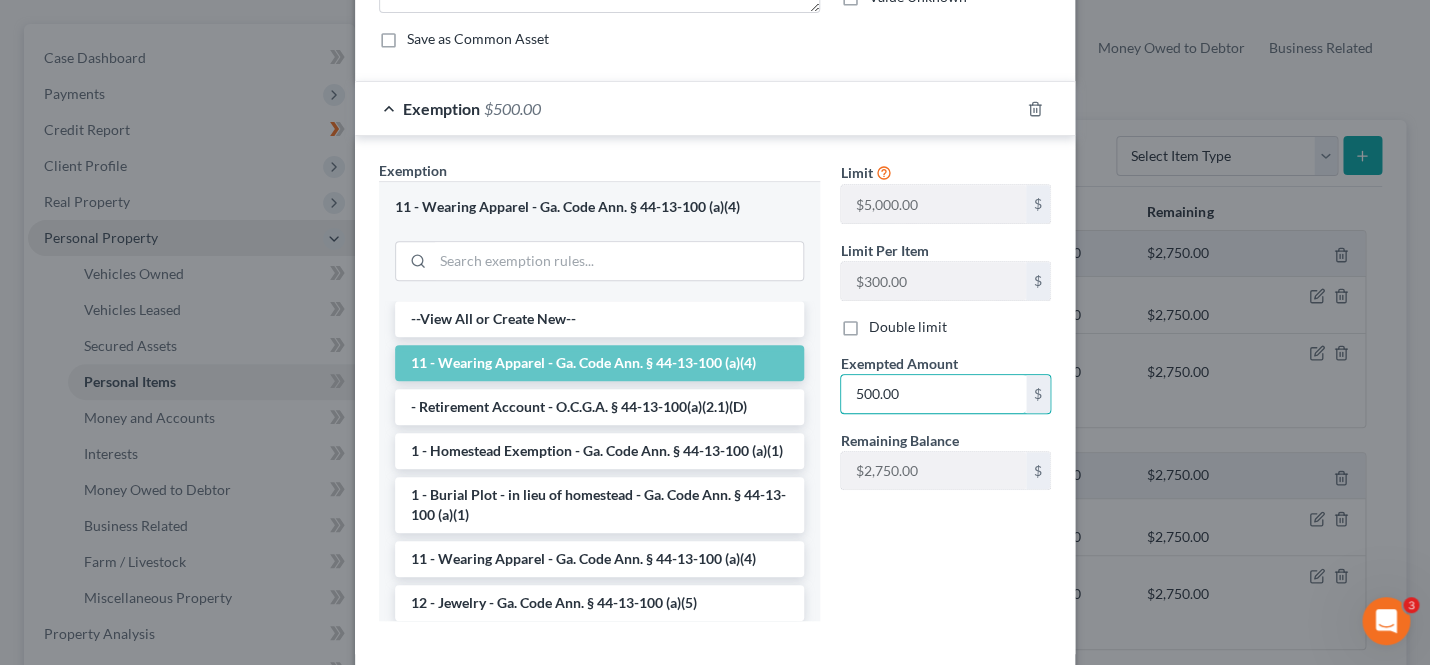 drag, startPoint x: 964, startPoint y: 402, endPoint x: 823, endPoint y: 358, distance: 147.7058 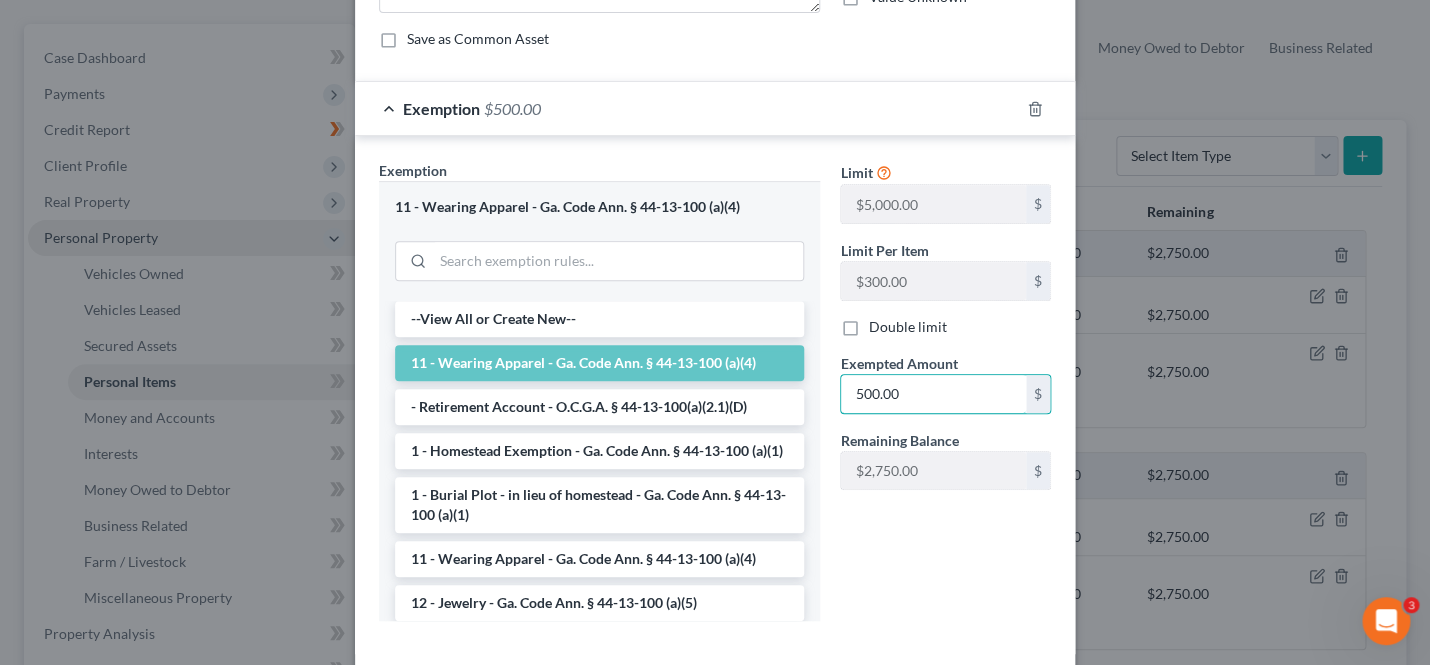 click on "500.00" at bounding box center (933, 394) 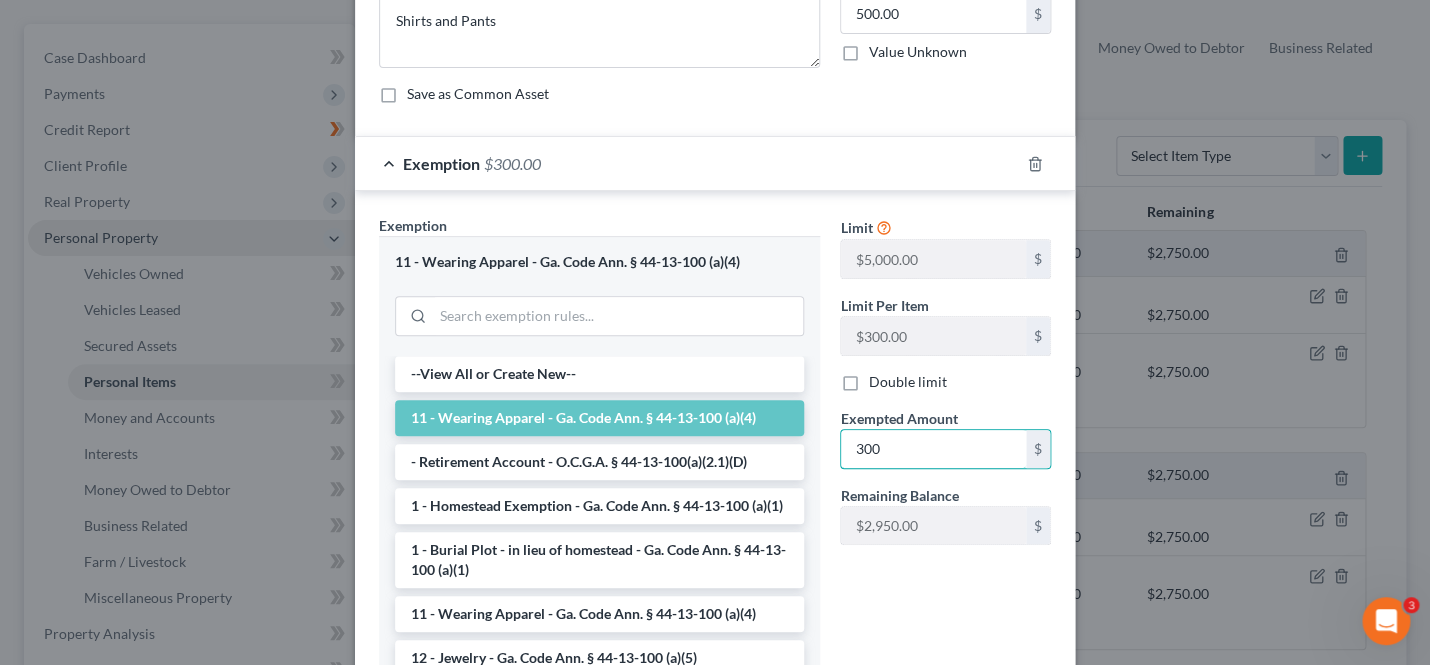 scroll, scrollTop: 273, scrollLeft: 0, axis: vertical 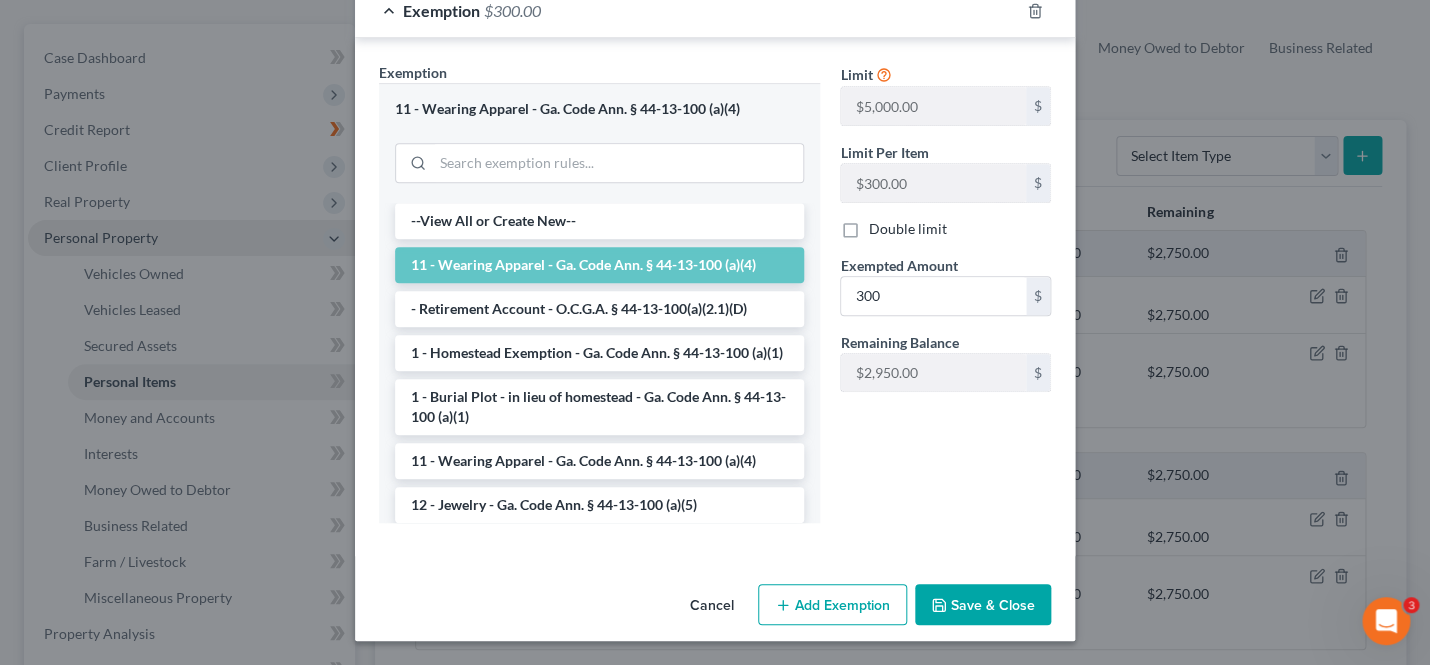click on "Save & Close" at bounding box center [983, 605] 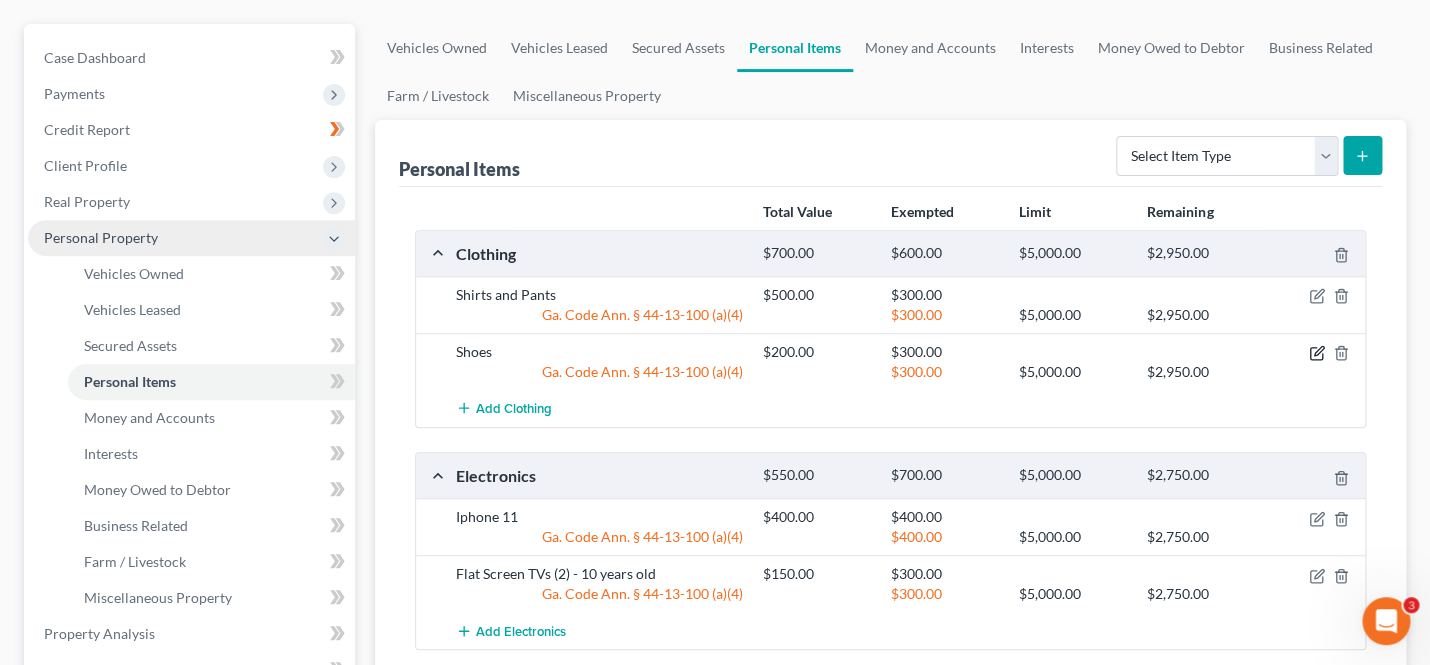 click 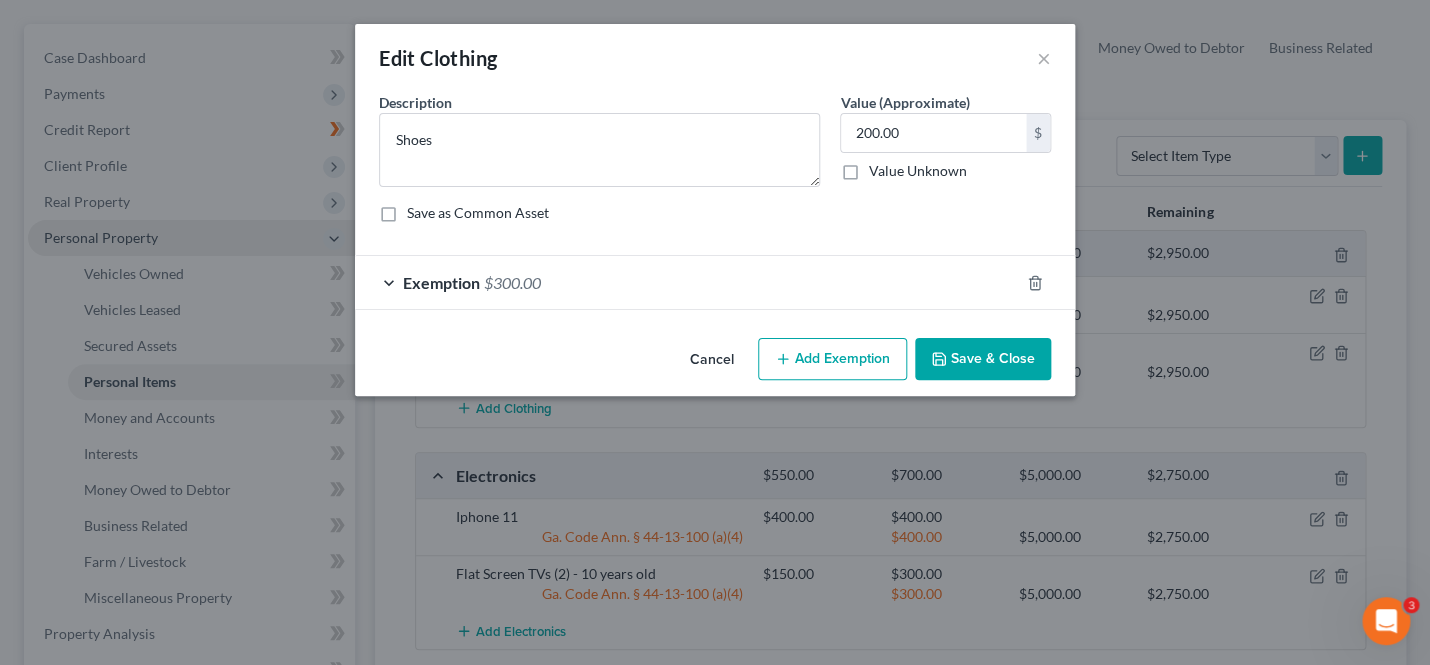 click on "Exemption $300.00" at bounding box center [687, 282] 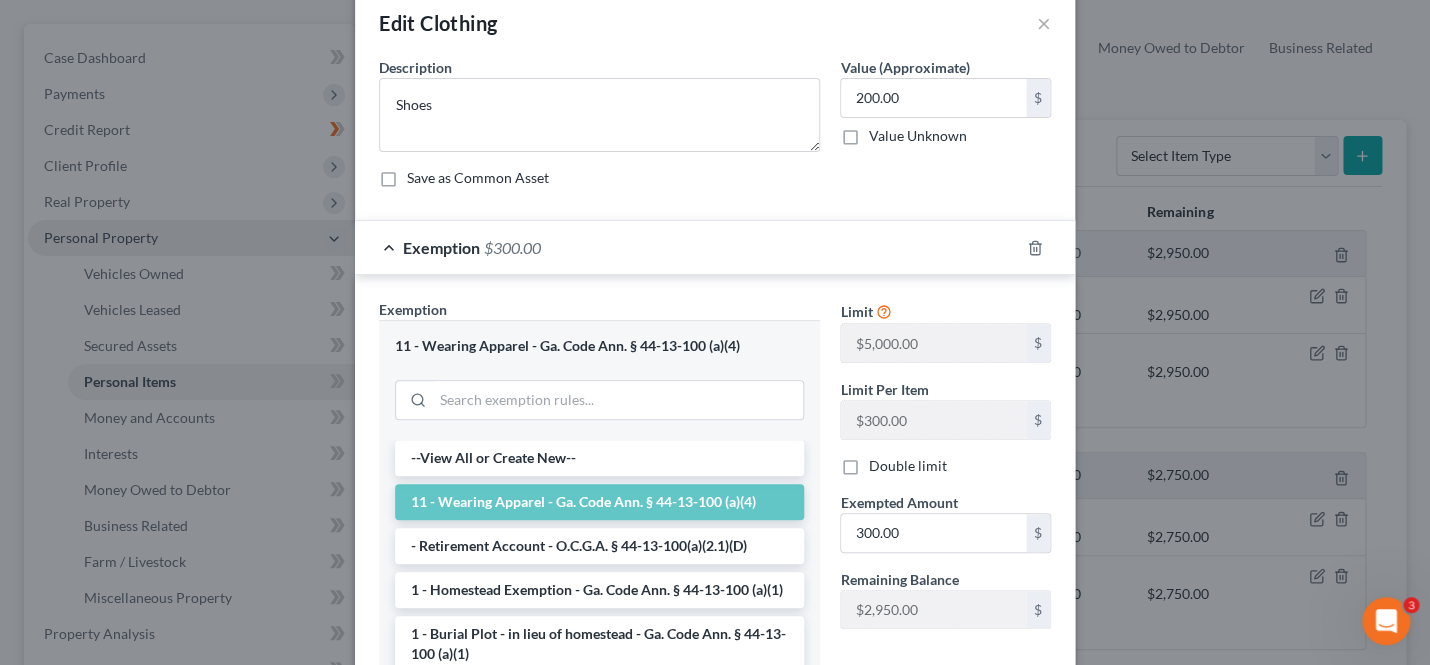 scroll, scrollTop: 42, scrollLeft: 0, axis: vertical 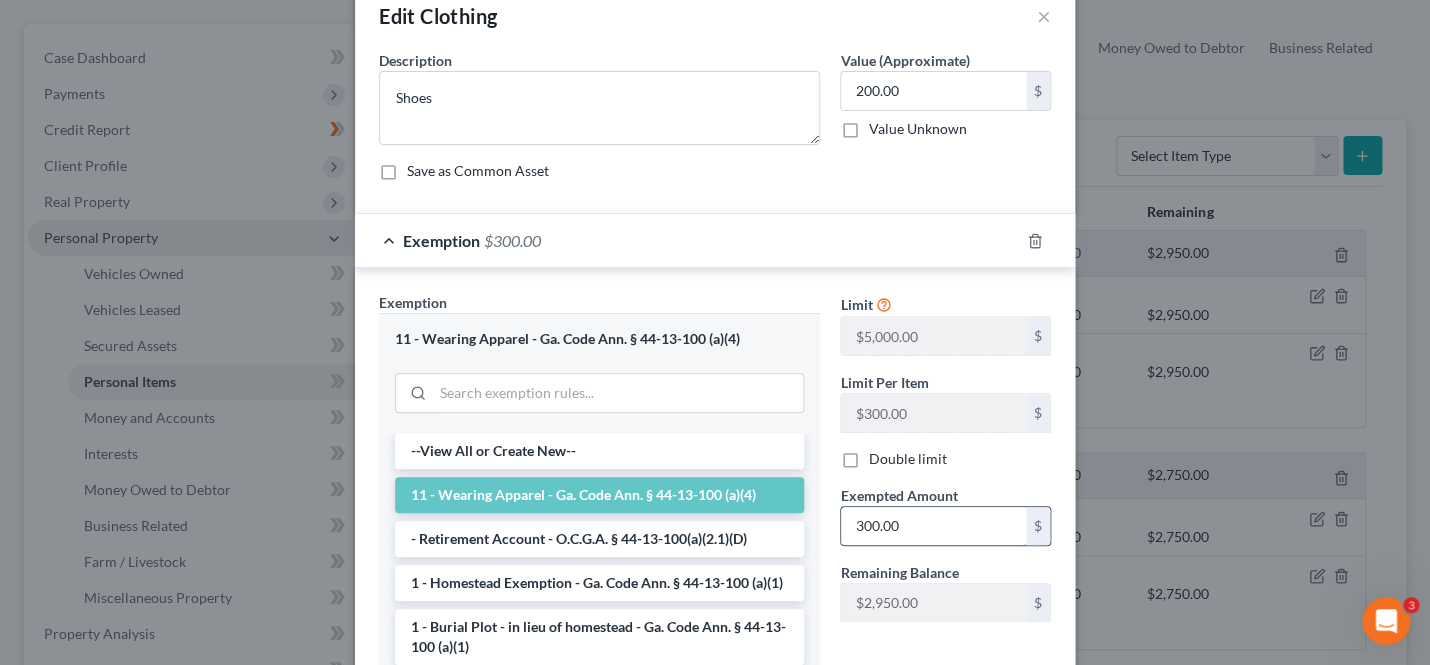 drag, startPoint x: 945, startPoint y: 527, endPoint x: 730, endPoint y: 527, distance: 215 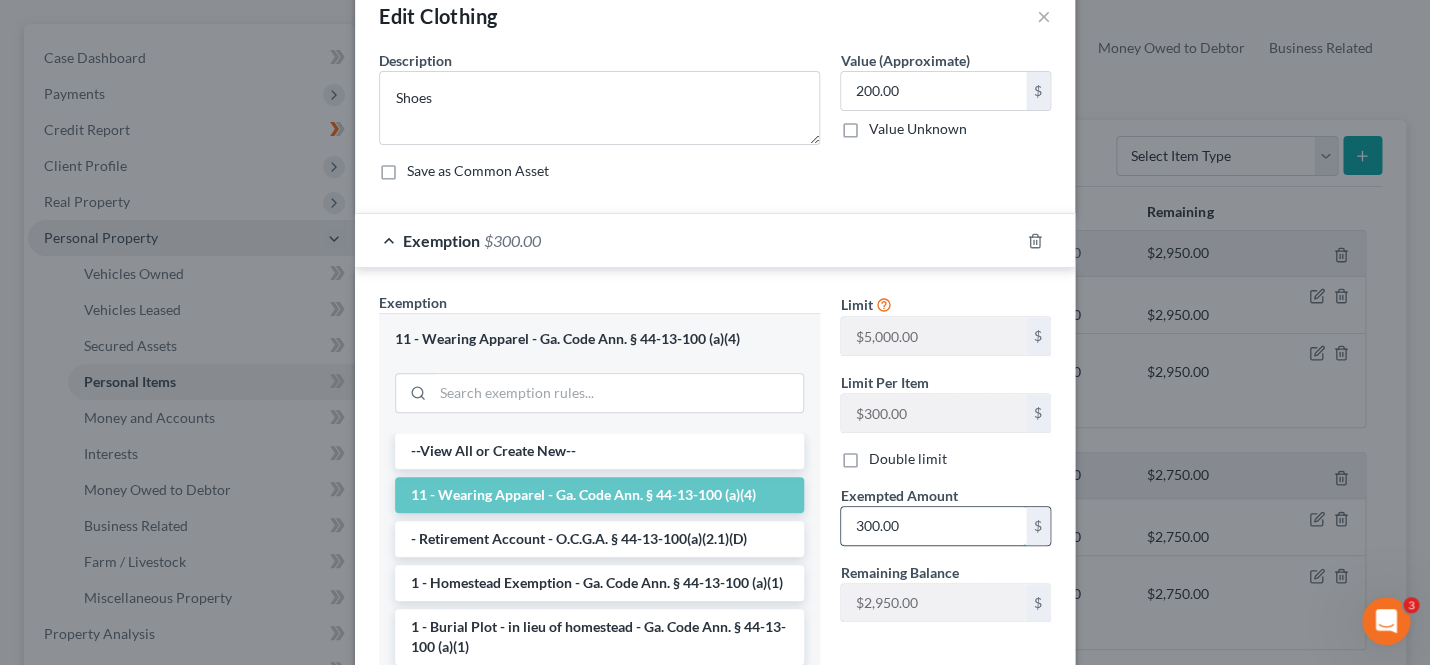 click on "300.00" at bounding box center (933, 526) 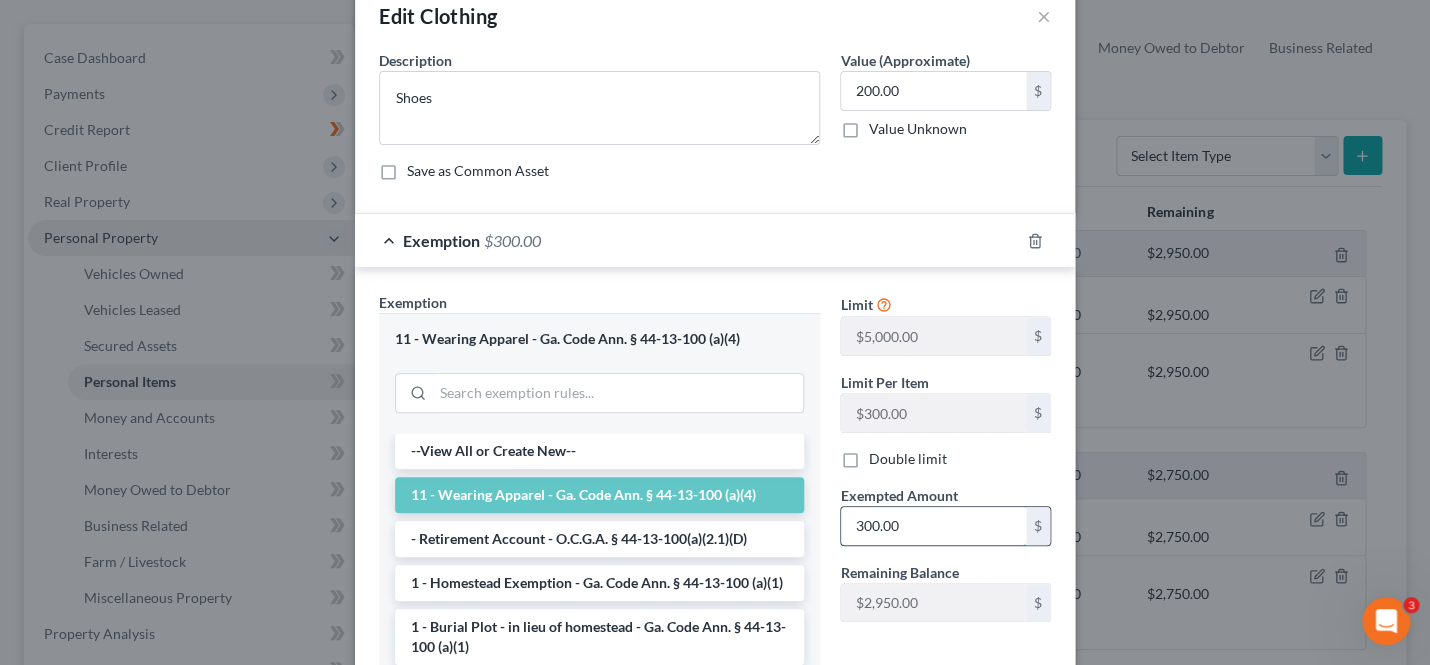 drag, startPoint x: 918, startPoint y: 528, endPoint x: 823, endPoint y: 528, distance: 95 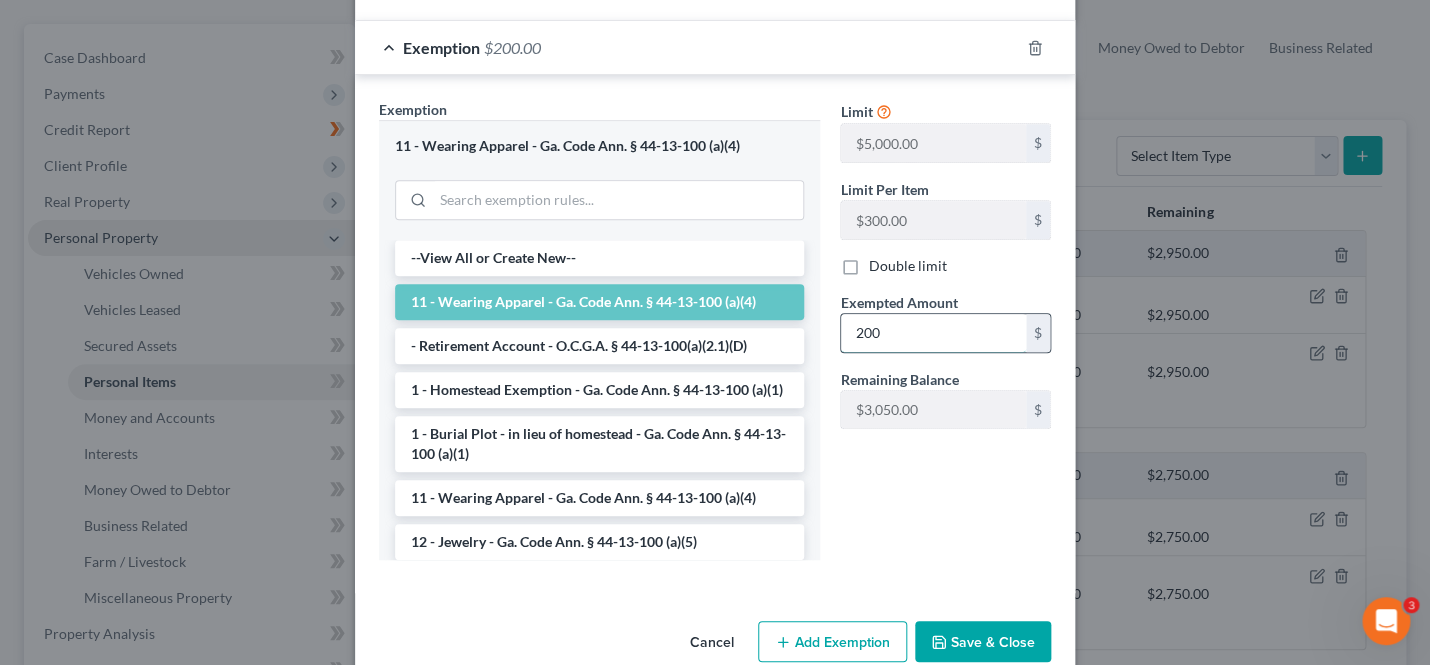 scroll, scrollTop: 273, scrollLeft: 0, axis: vertical 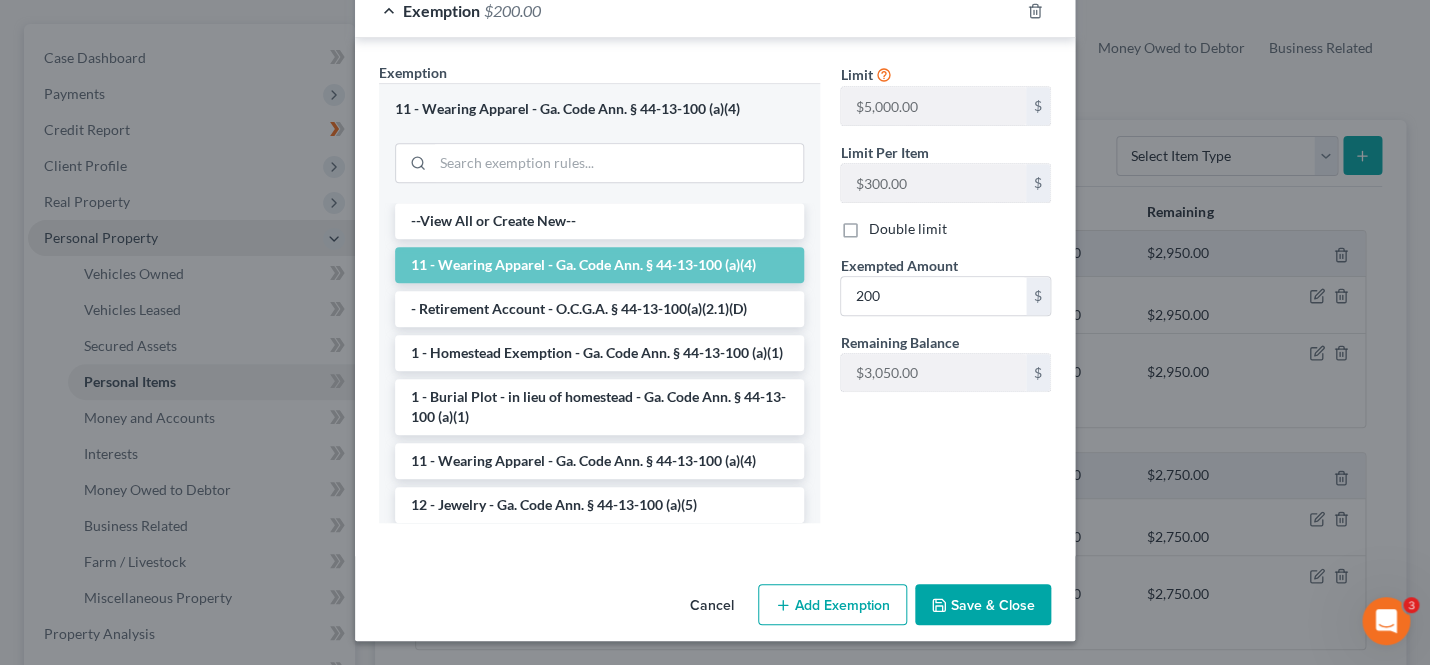 click on "Save & Close" at bounding box center (983, 605) 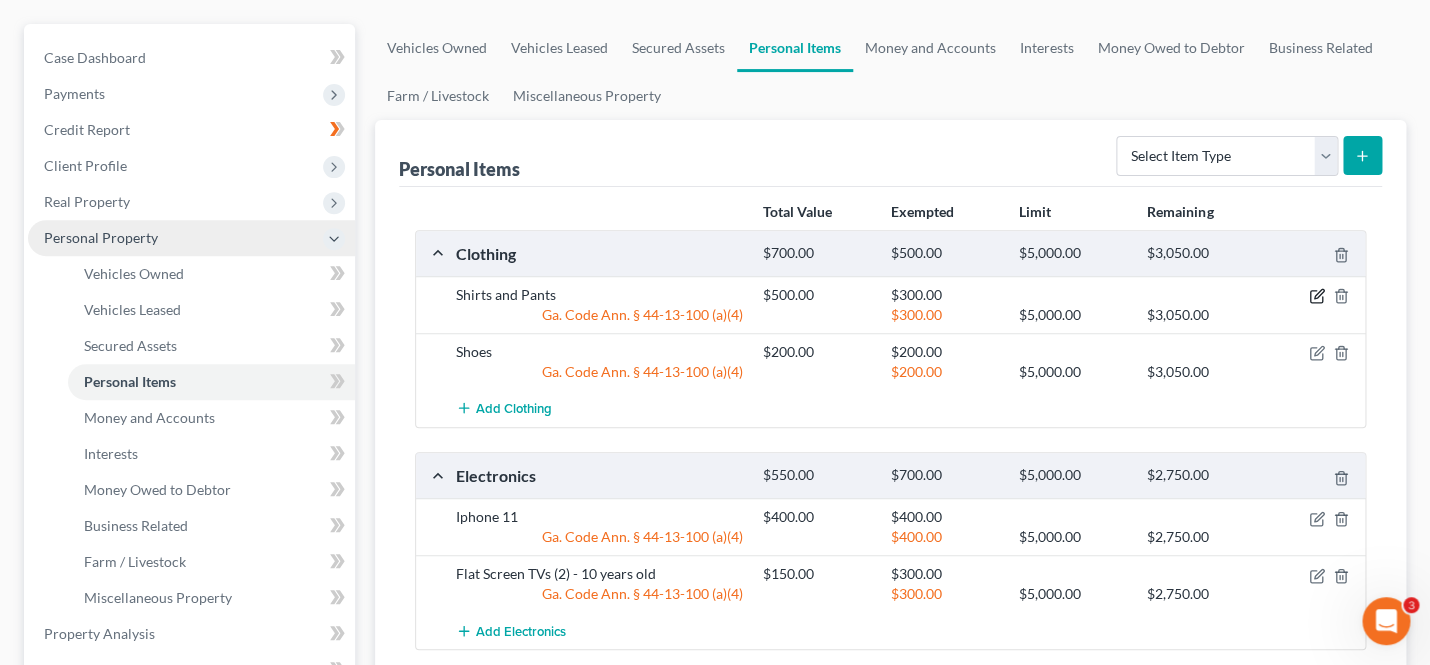 click 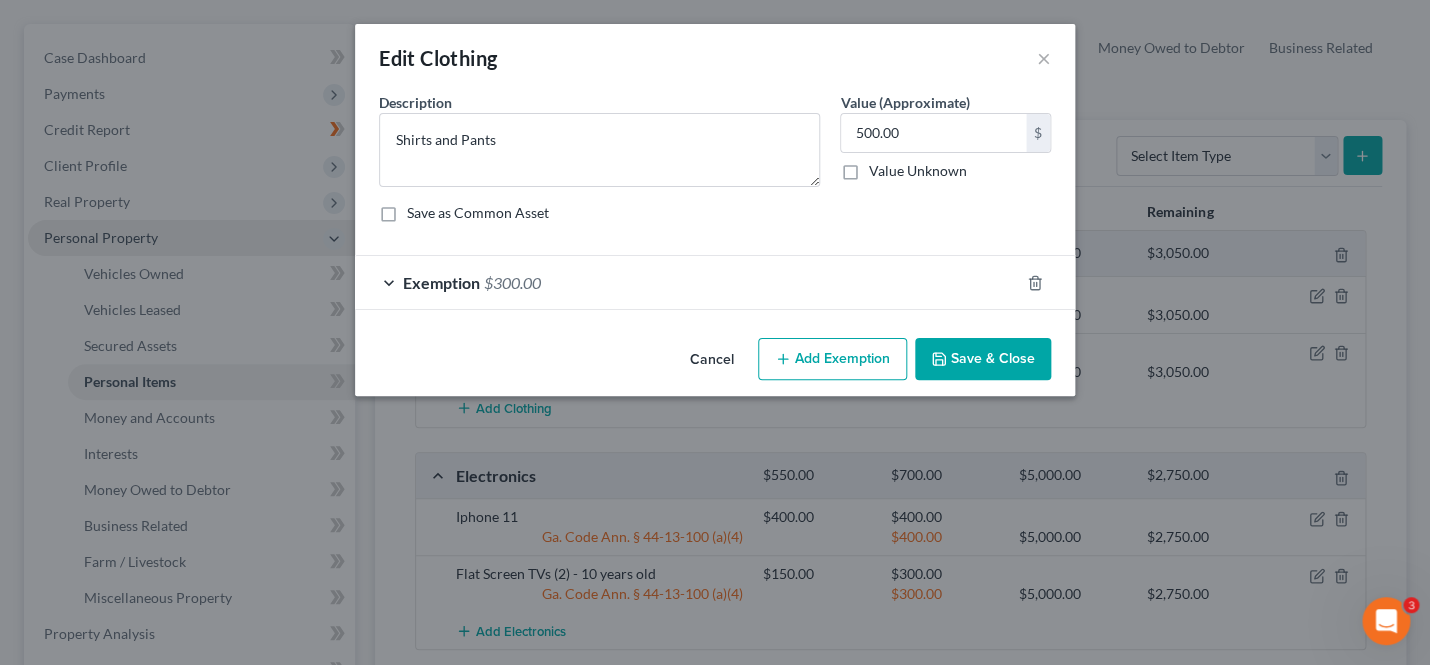 click on "Add Exemption" at bounding box center [832, 359] 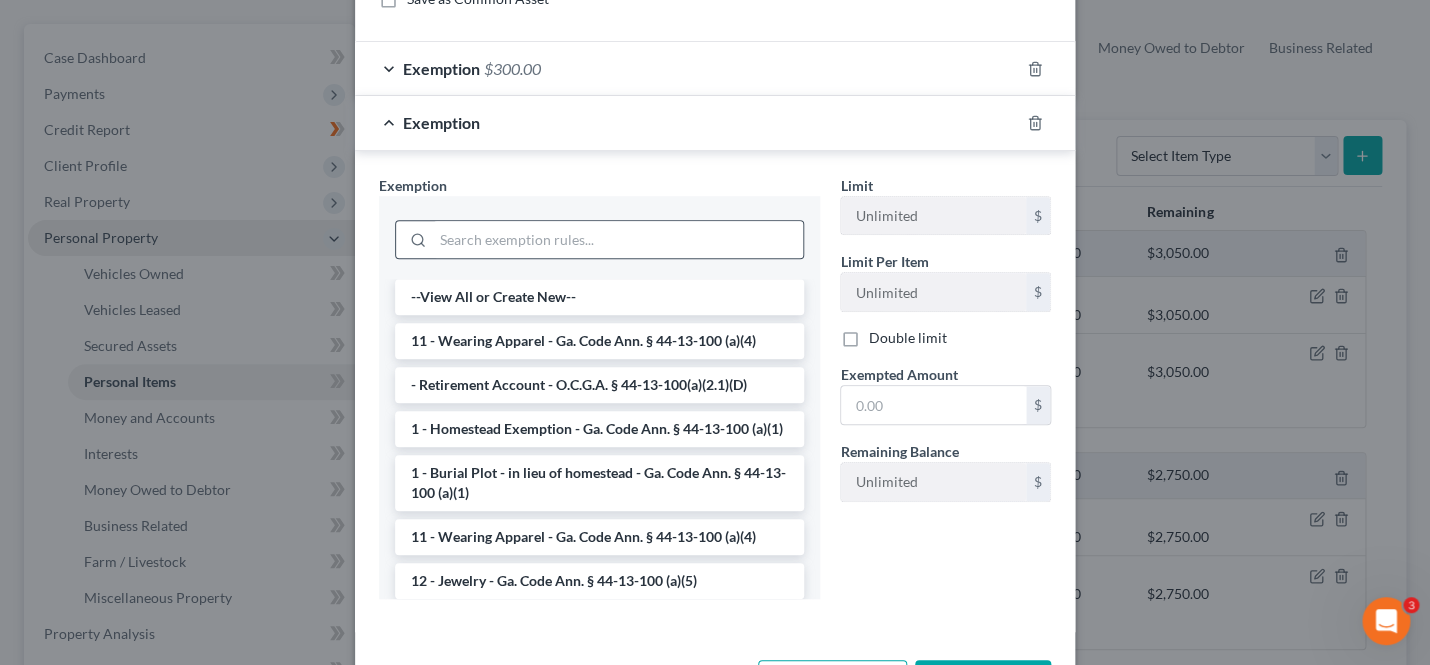 scroll, scrollTop: 285, scrollLeft: 0, axis: vertical 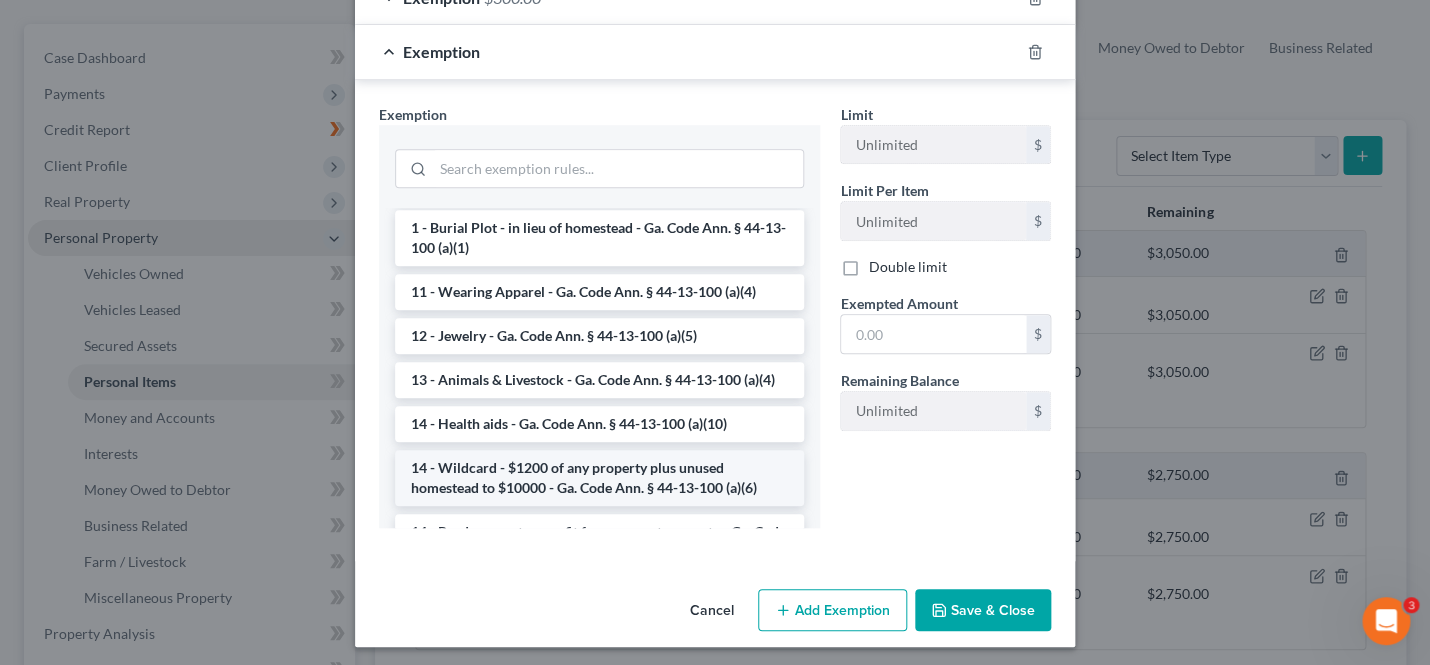 click on "14 - Wildcard -  $1200 of any property plus unused homestead to $10000 - Ga. Code Ann. § 44-13-100 (a)(6)" at bounding box center (599, 478) 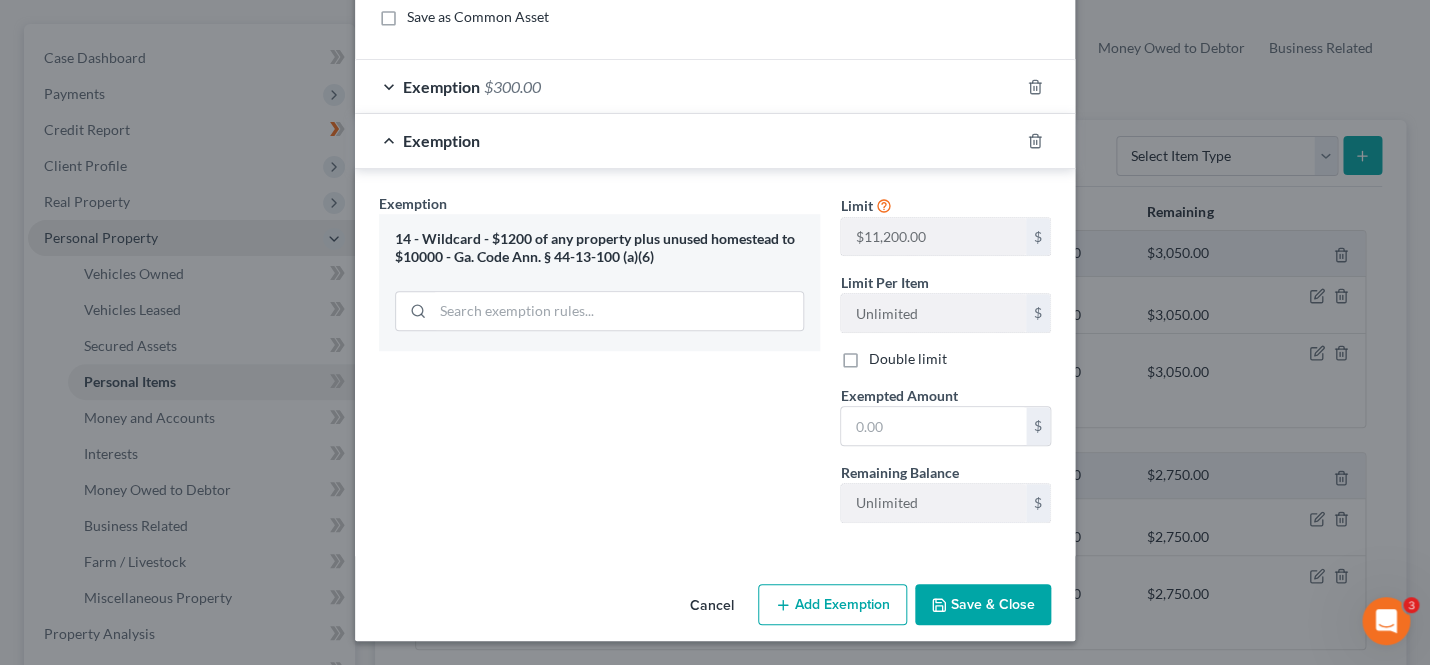 scroll, scrollTop: 197, scrollLeft: 0, axis: vertical 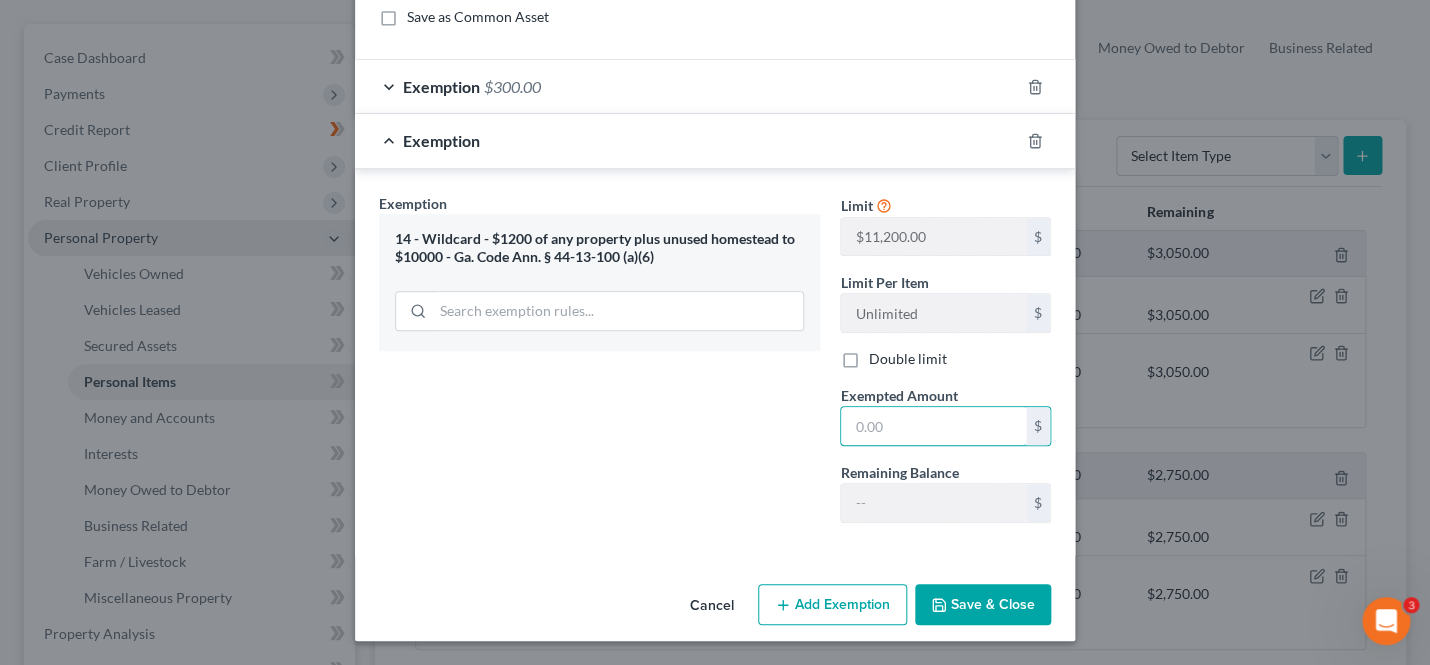 drag, startPoint x: 962, startPoint y: 421, endPoint x: 719, endPoint y: 421, distance: 243 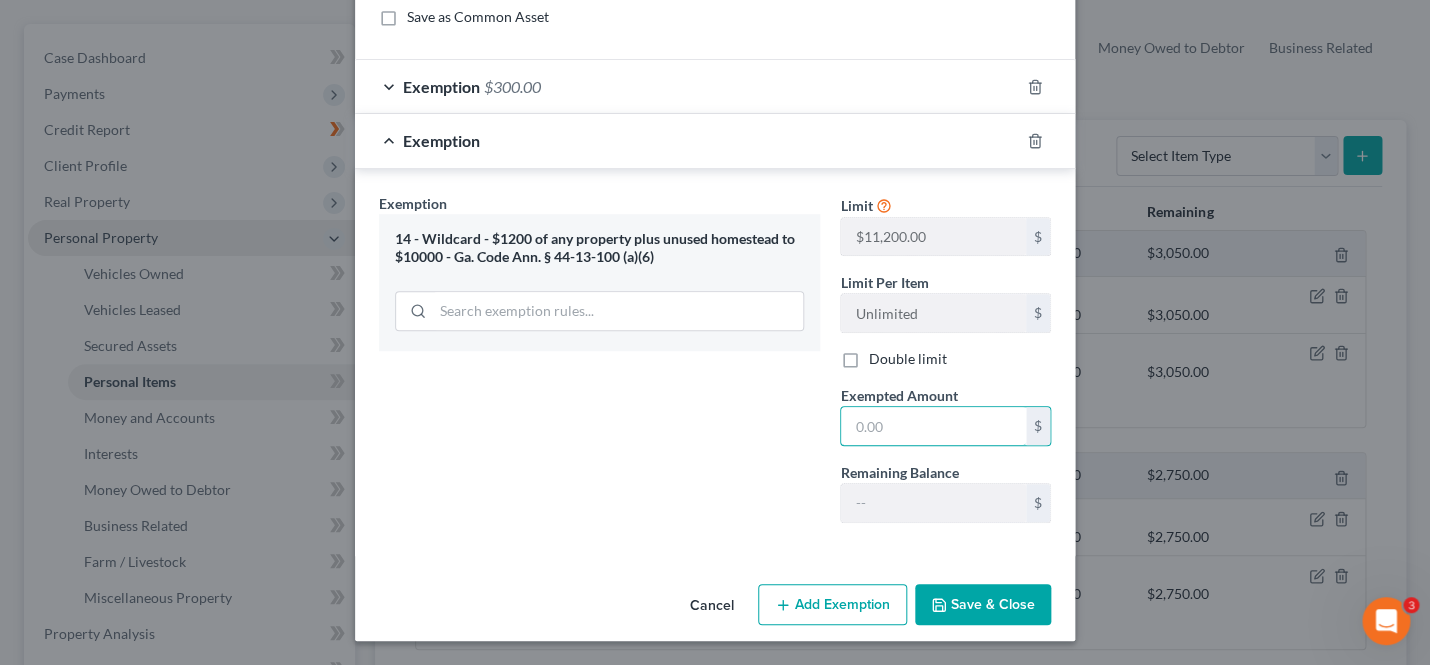 click at bounding box center (933, 426) 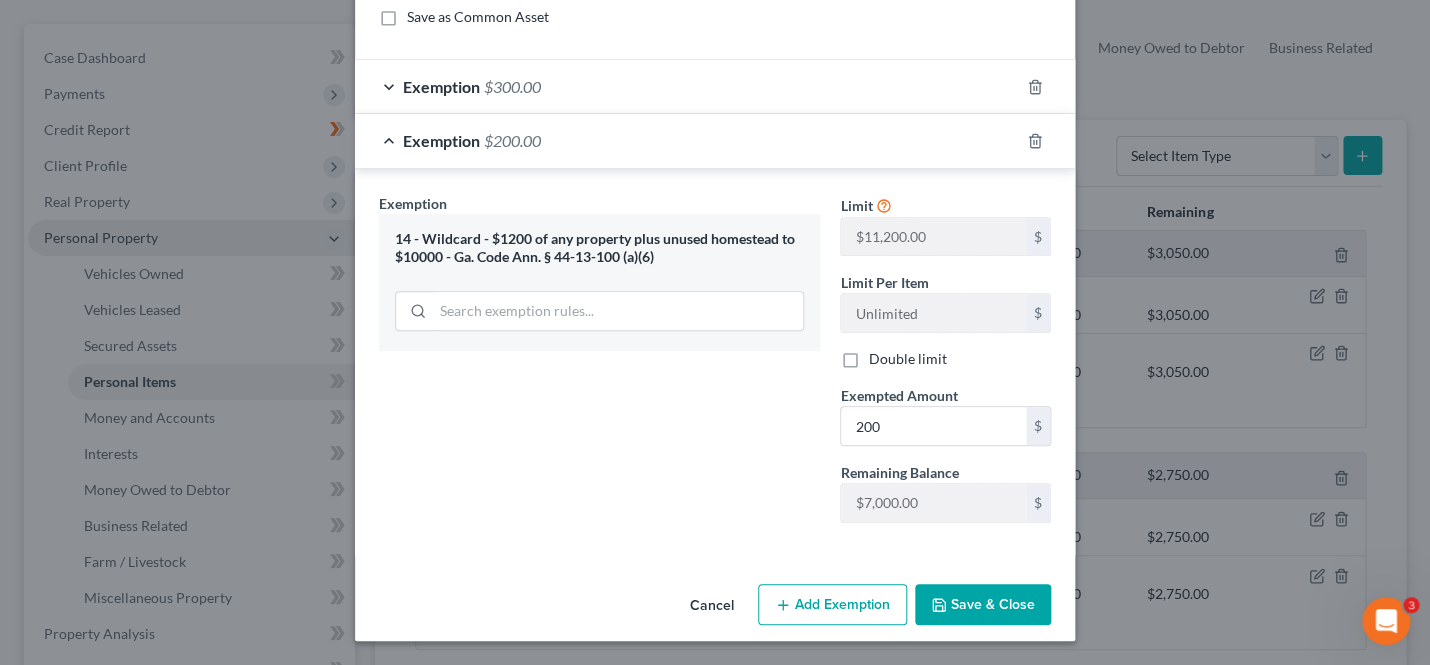 click on "Save & Close" at bounding box center [983, 605] 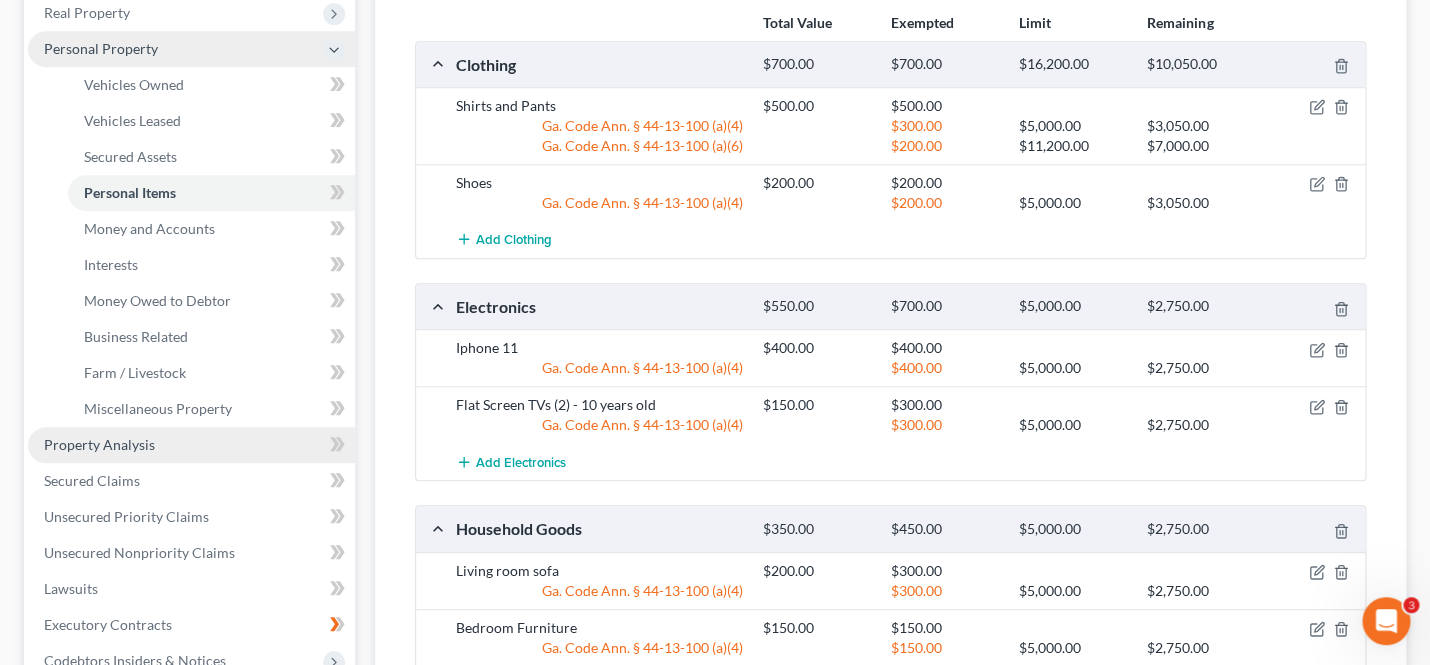 click on "Property Analysis" at bounding box center (191, 445) 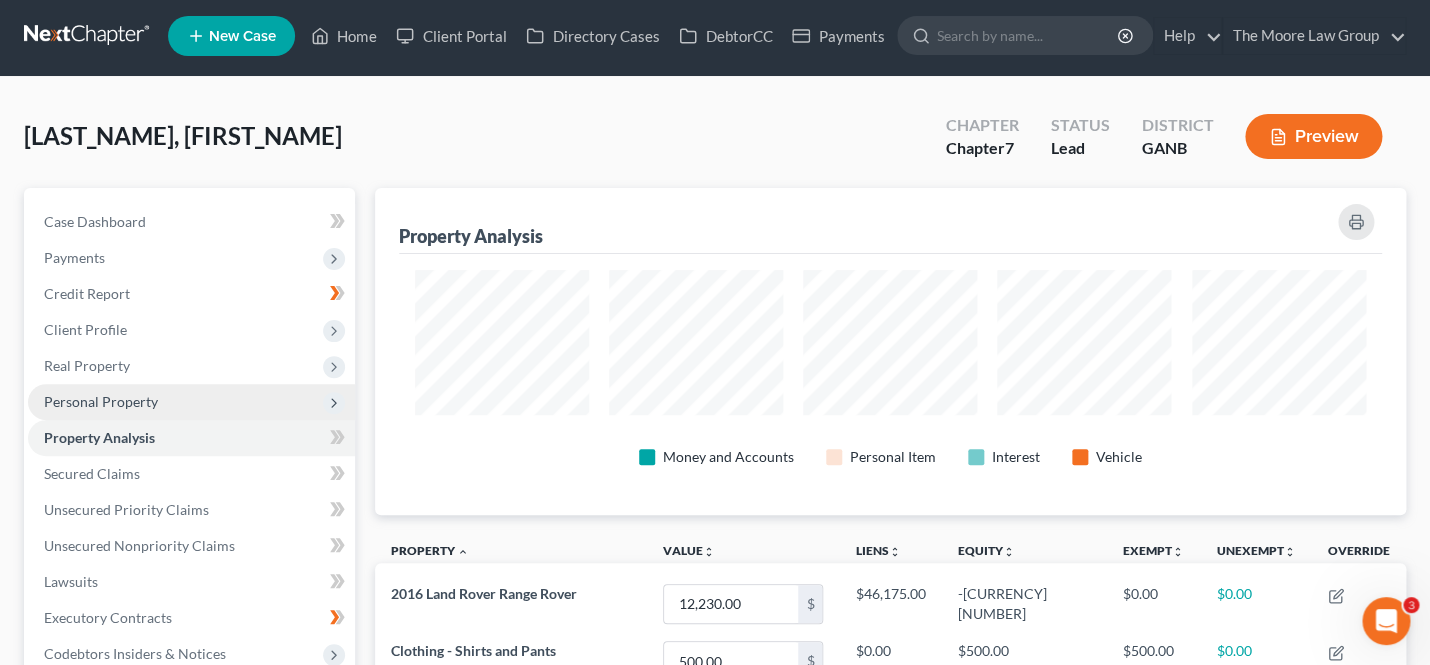 scroll, scrollTop: 1, scrollLeft: 0, axis: vertical 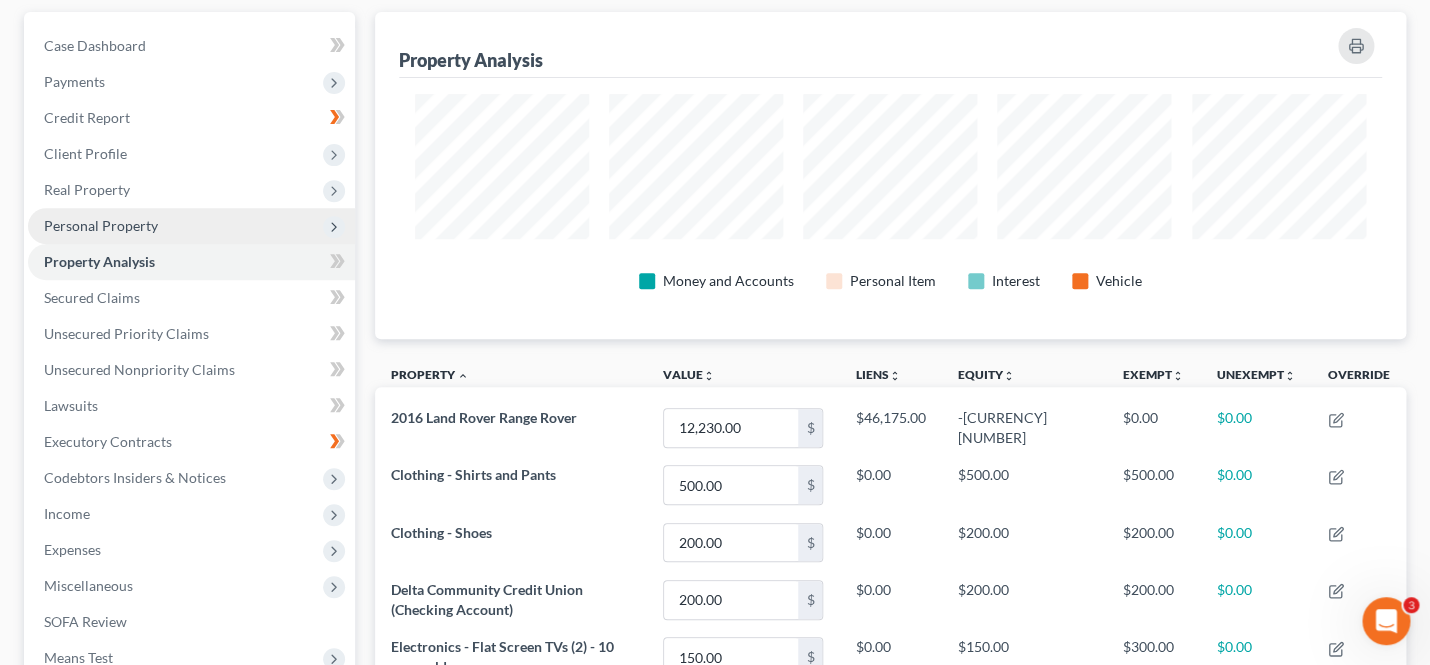 click on "Personal Property" at bounding box center (191, 226) 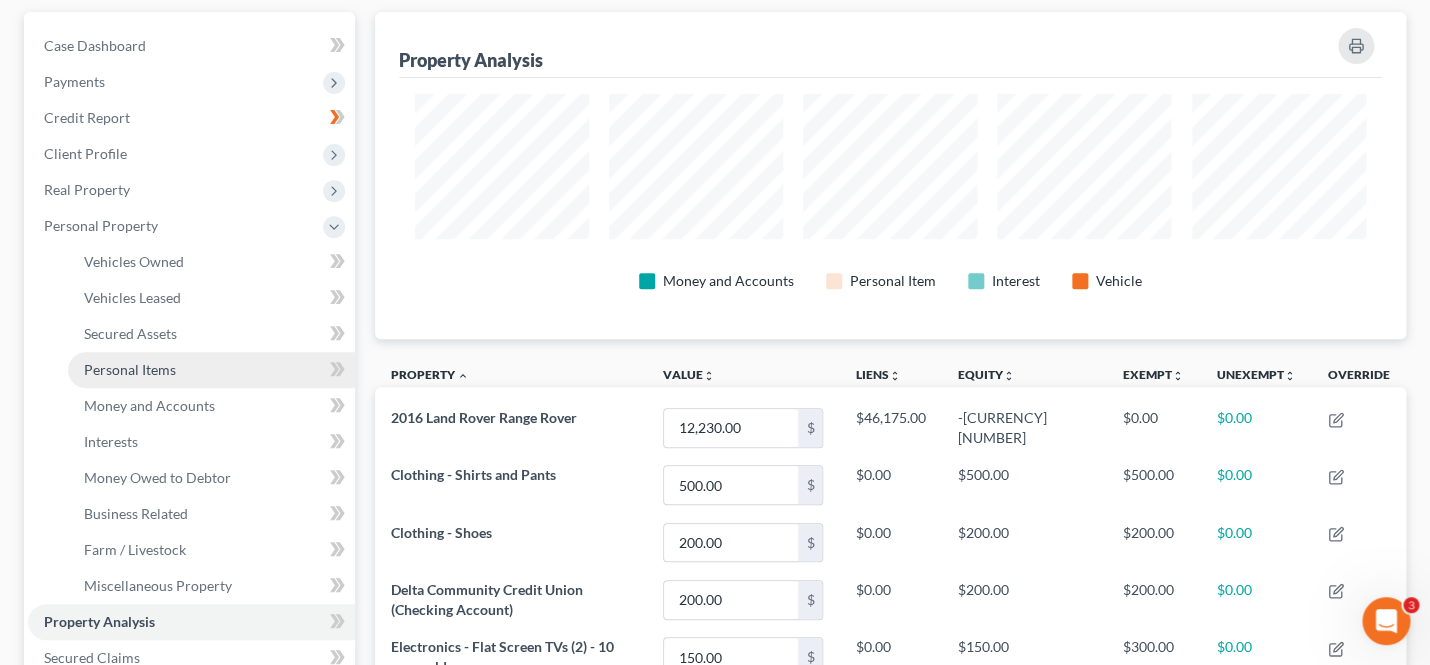 click on "Personal Items" at bounding box center [211, 370] 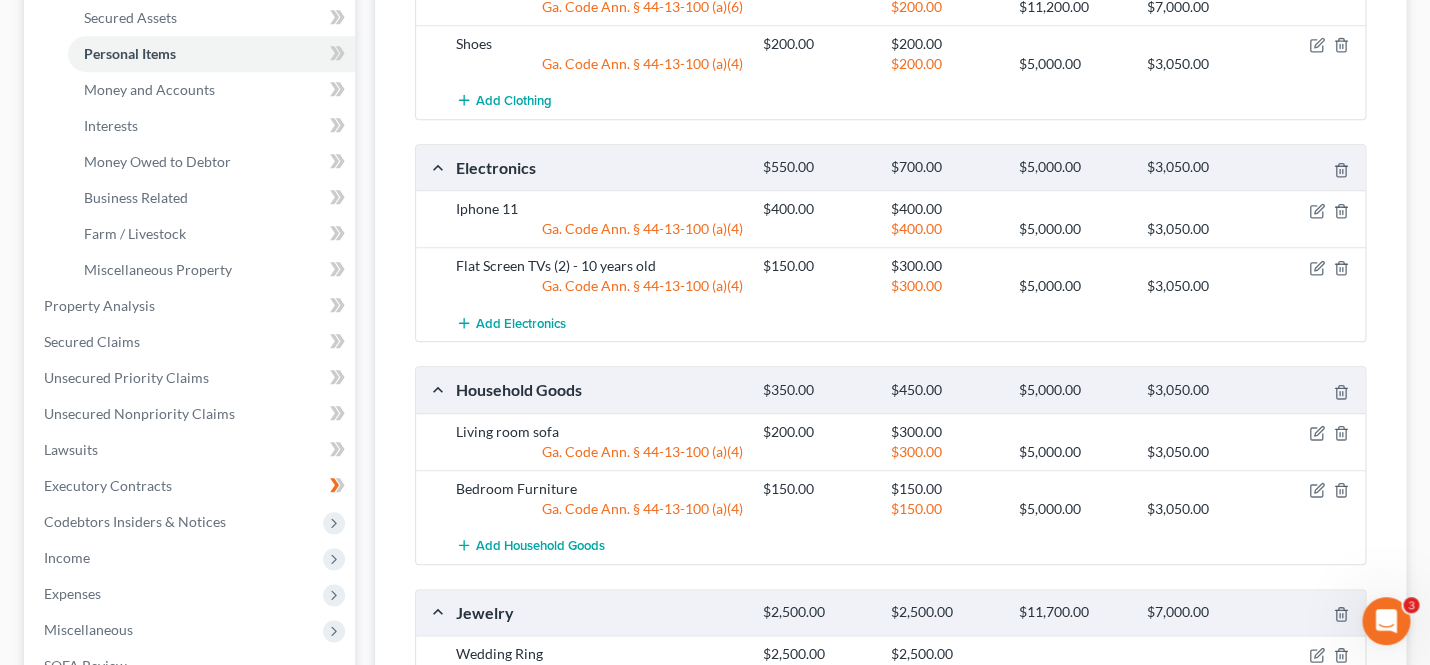 scroll, scrollTop: 537, scrollLeft: 0, axis: vertical 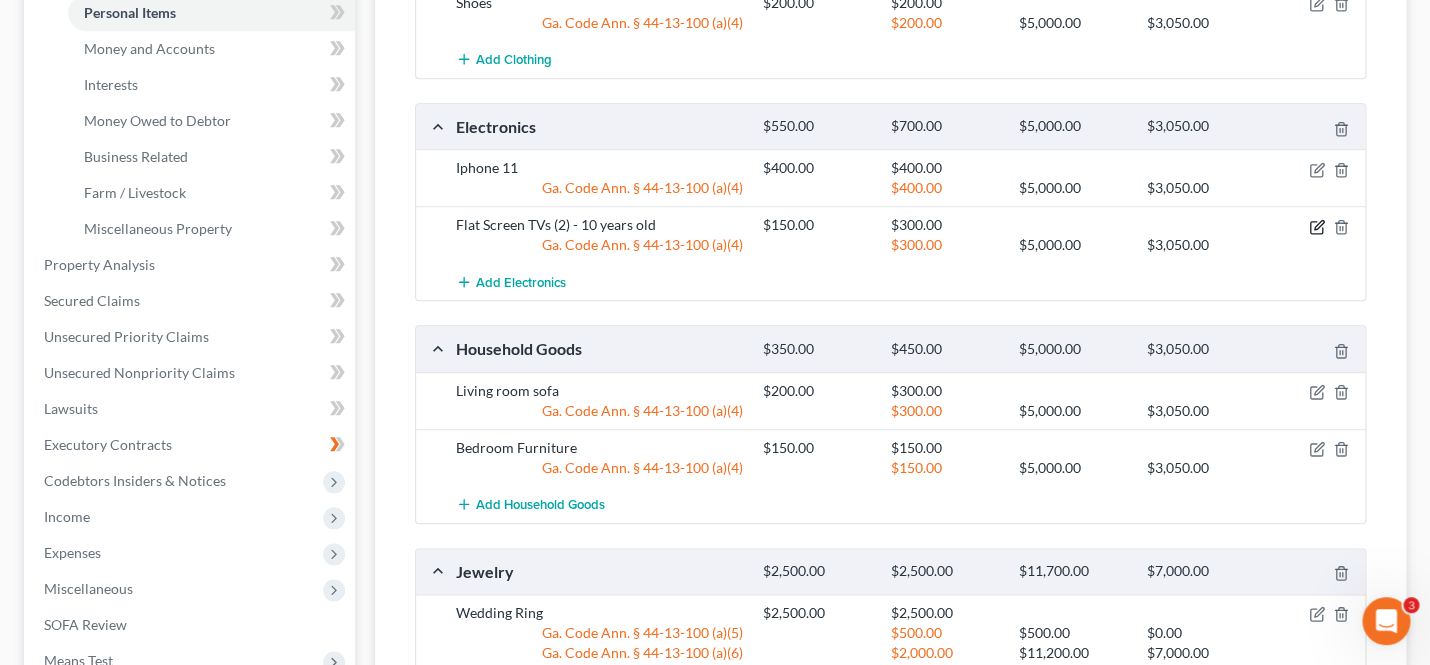 click 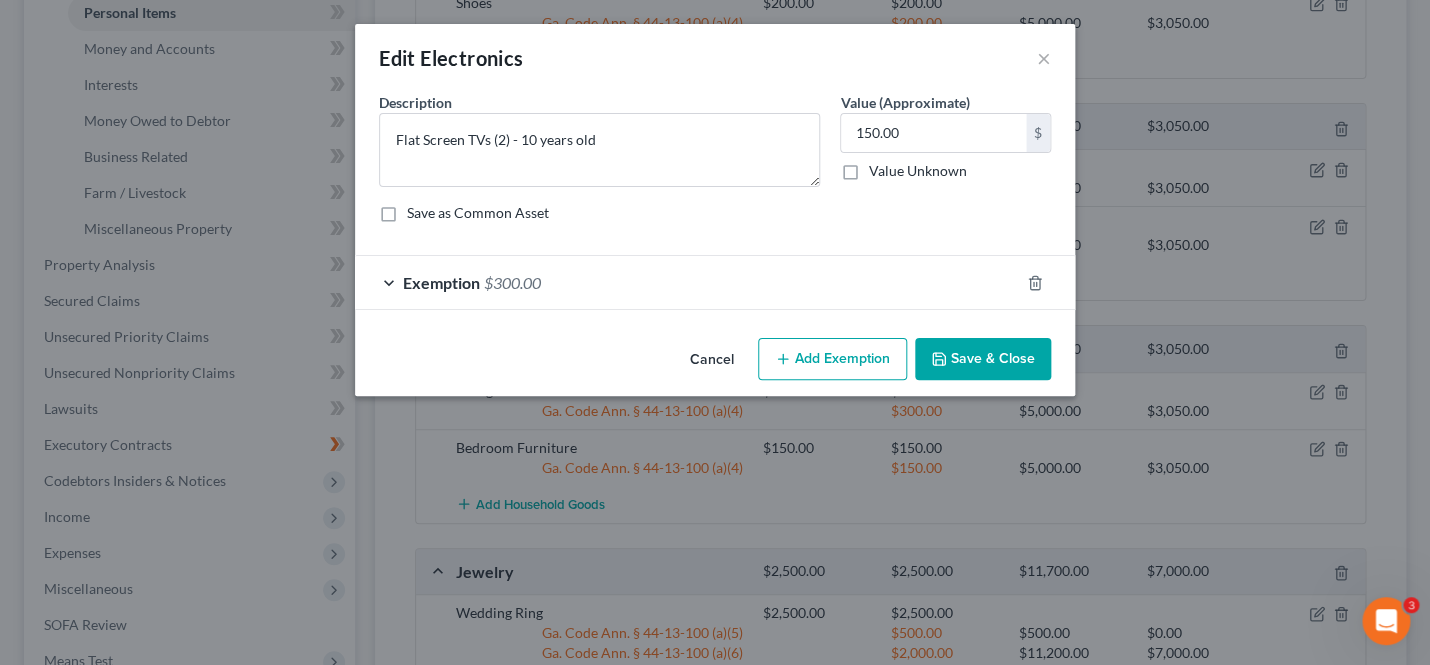 click on "Exemption $300.00" at bounding box center (687, 282) 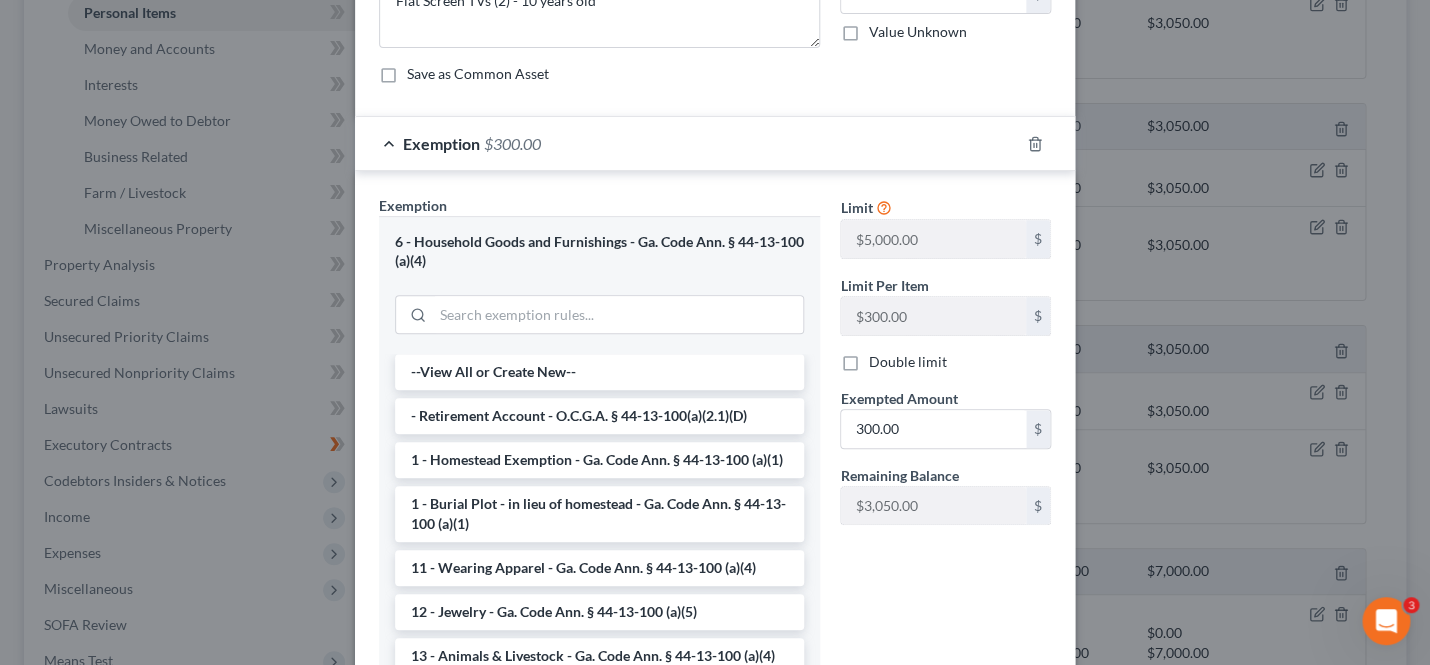 scroll, scrollTop: 141, scrollLeft: 0, axis: vertical 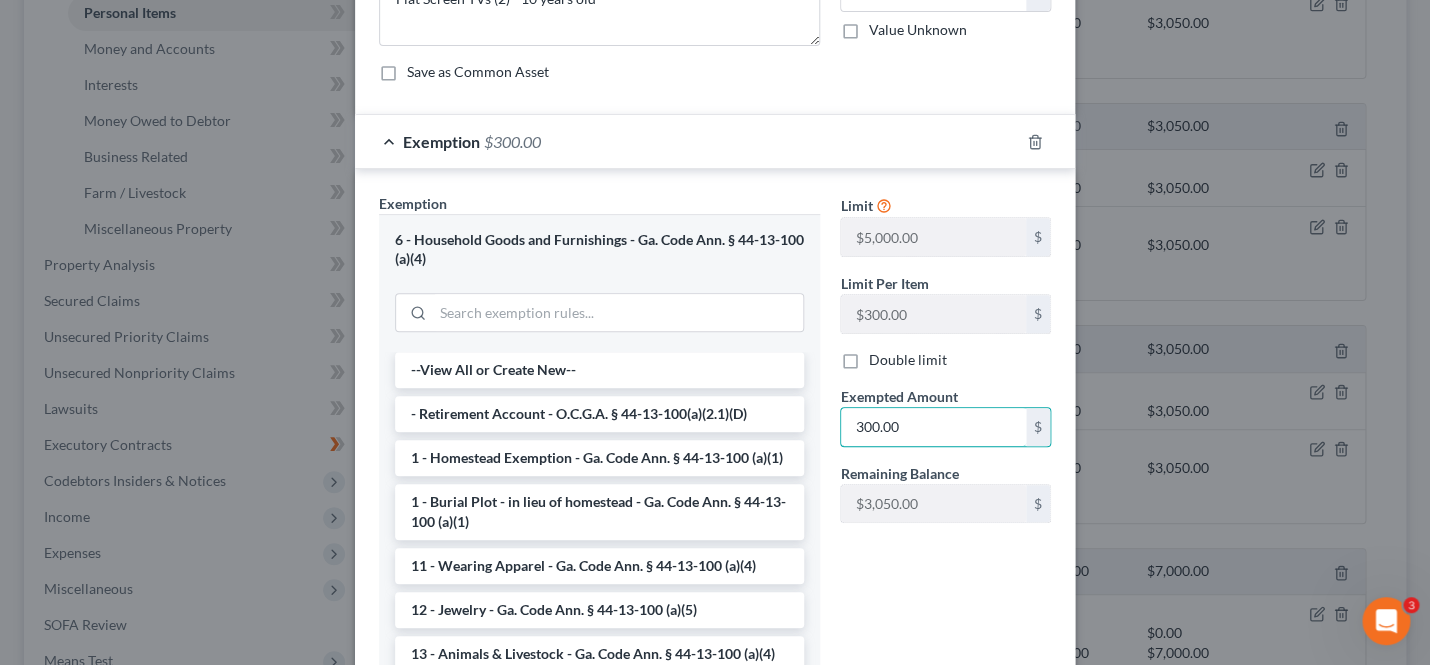 drag, startPoint x: 951, startPoint y: 436, endPoint x: 771, endPoint y: 436, distance: 180 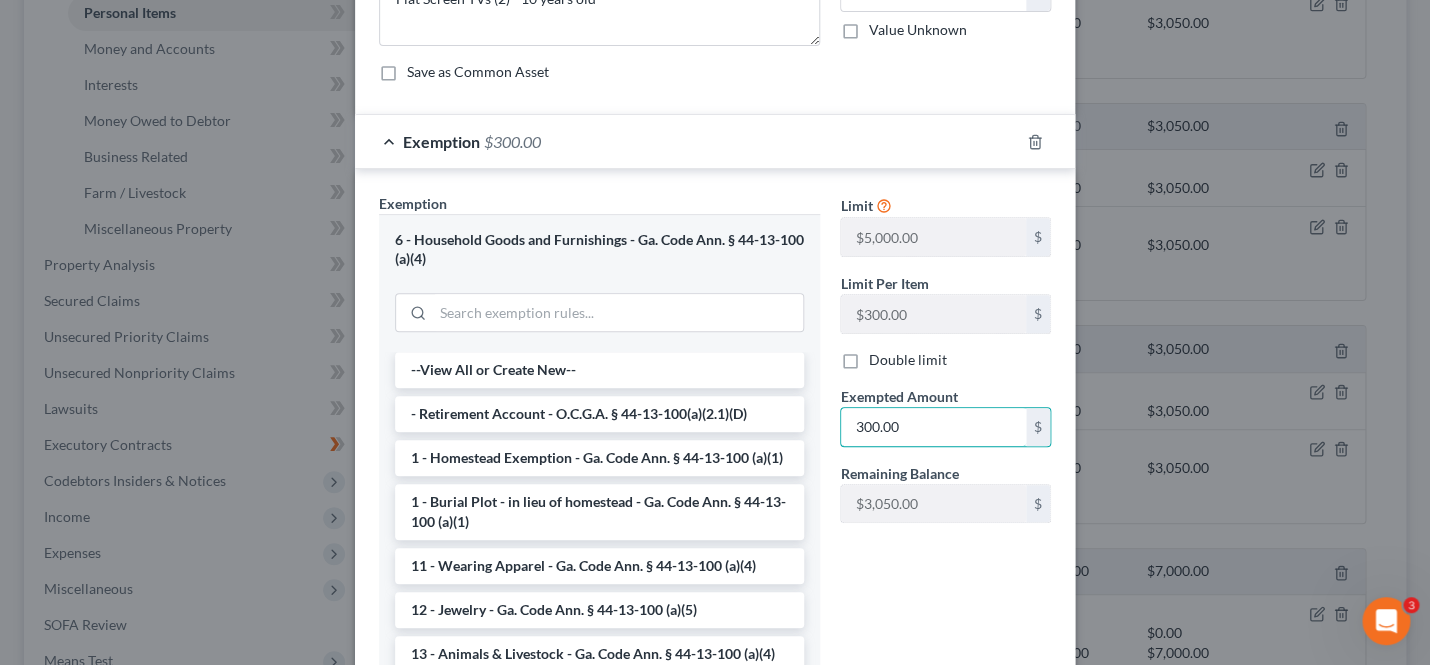 click on "300.00" at bounding box center (933, 427) 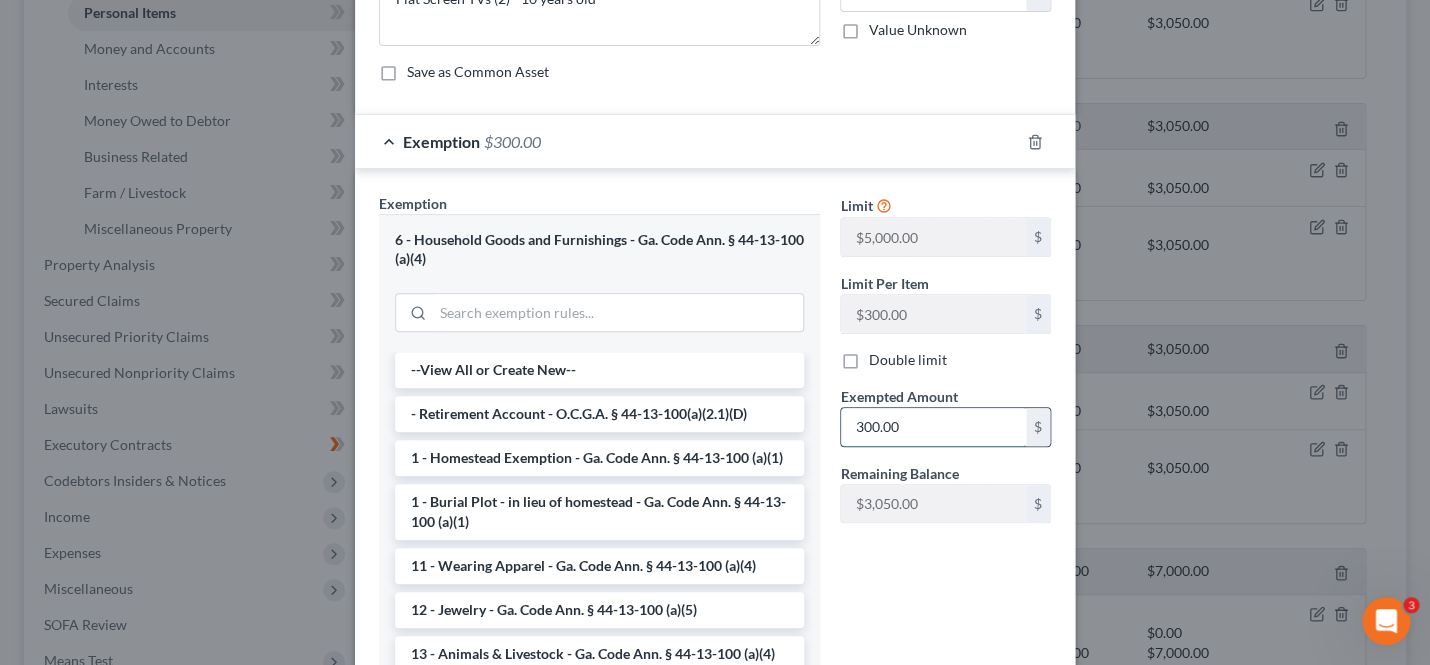 drag, startPoint x: 924, startPoint y: 421, endPoint x: 825, endPoint y: 421, distance: 99 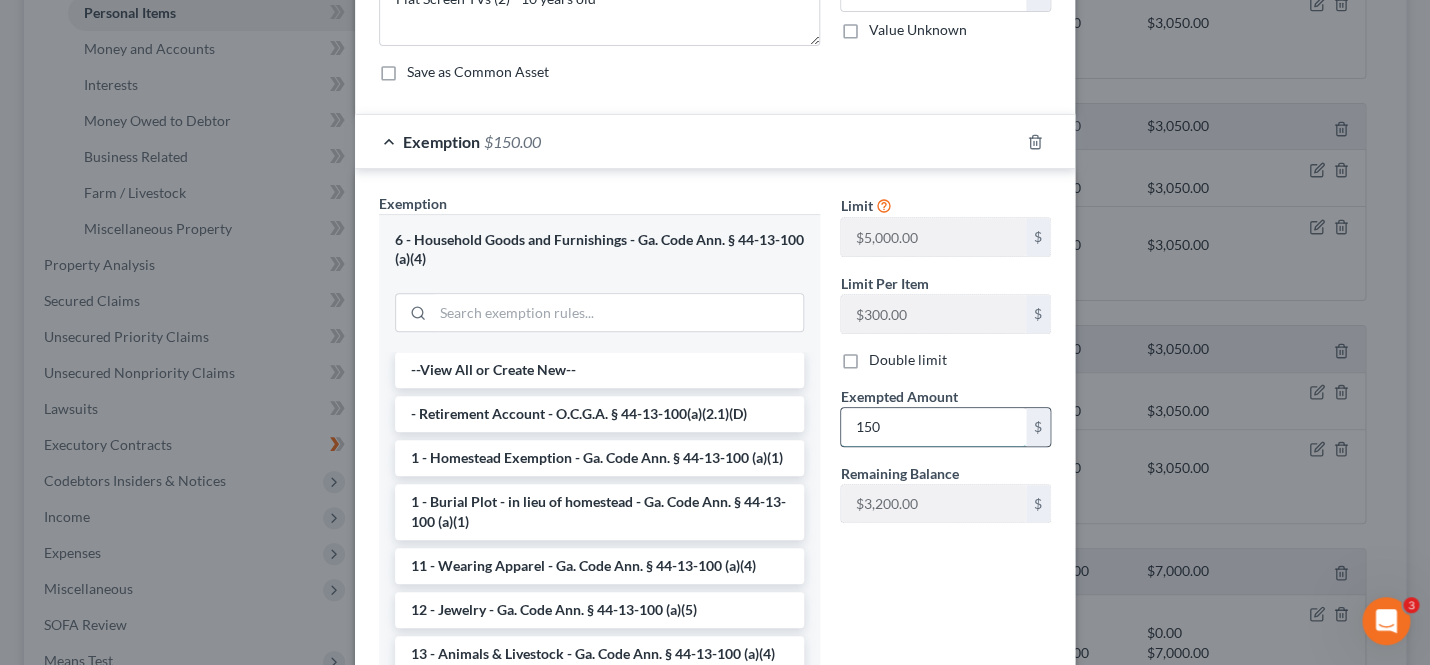 scroll, scrollTop: 292, scrollLeft: 0, axis: vertical 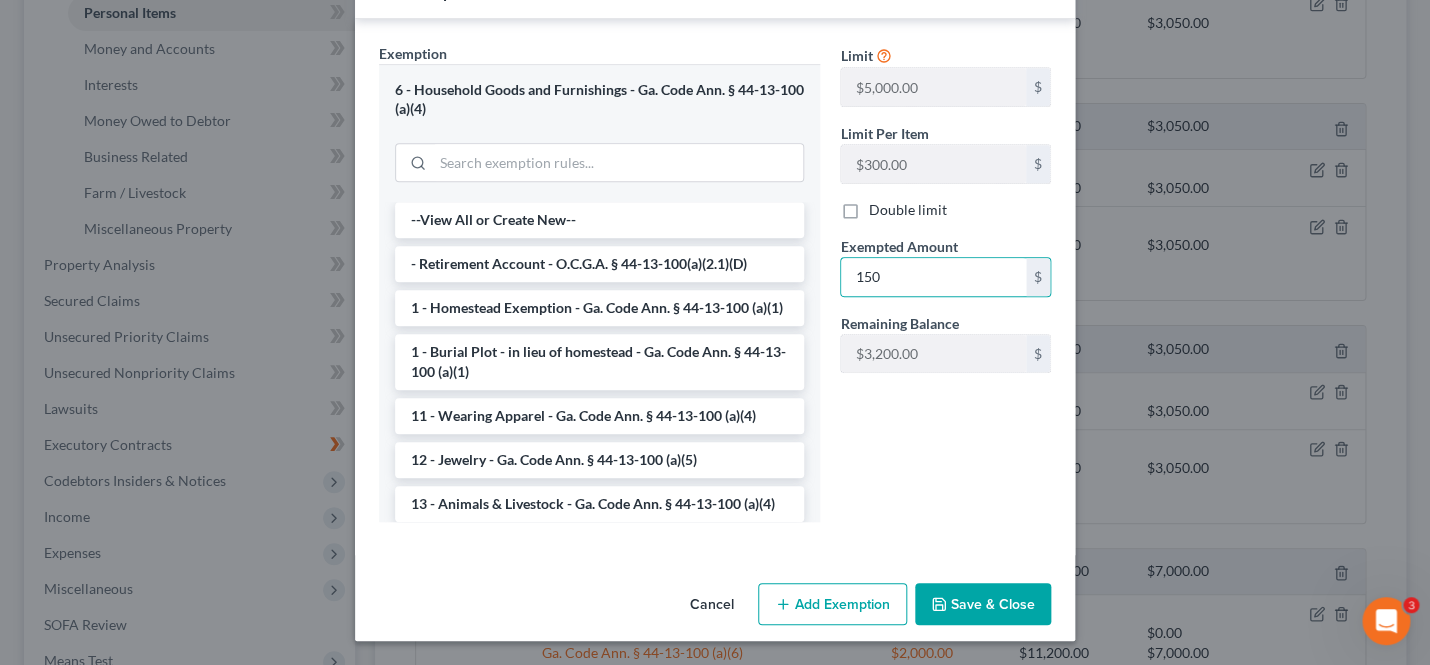 click on "Save & Close" at bounding box center [983, 604] 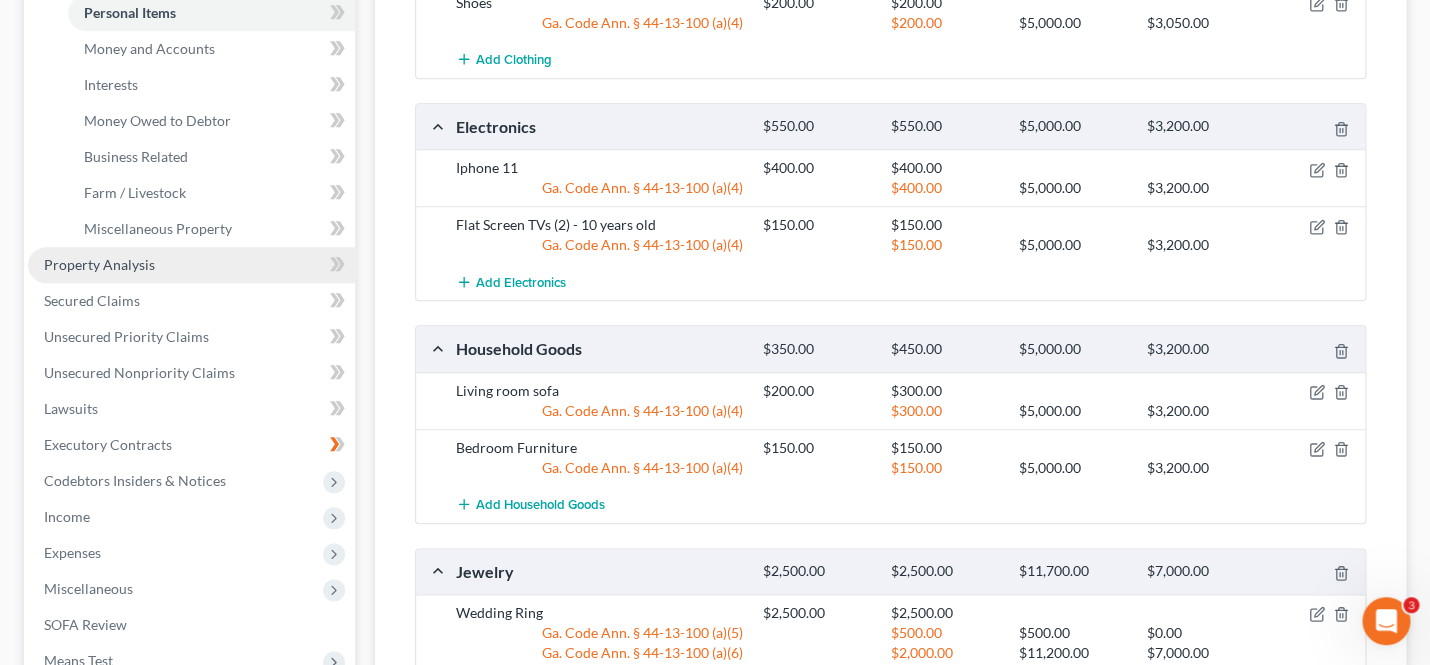 click on "Property Analysis" at bounding box center (99, 264) 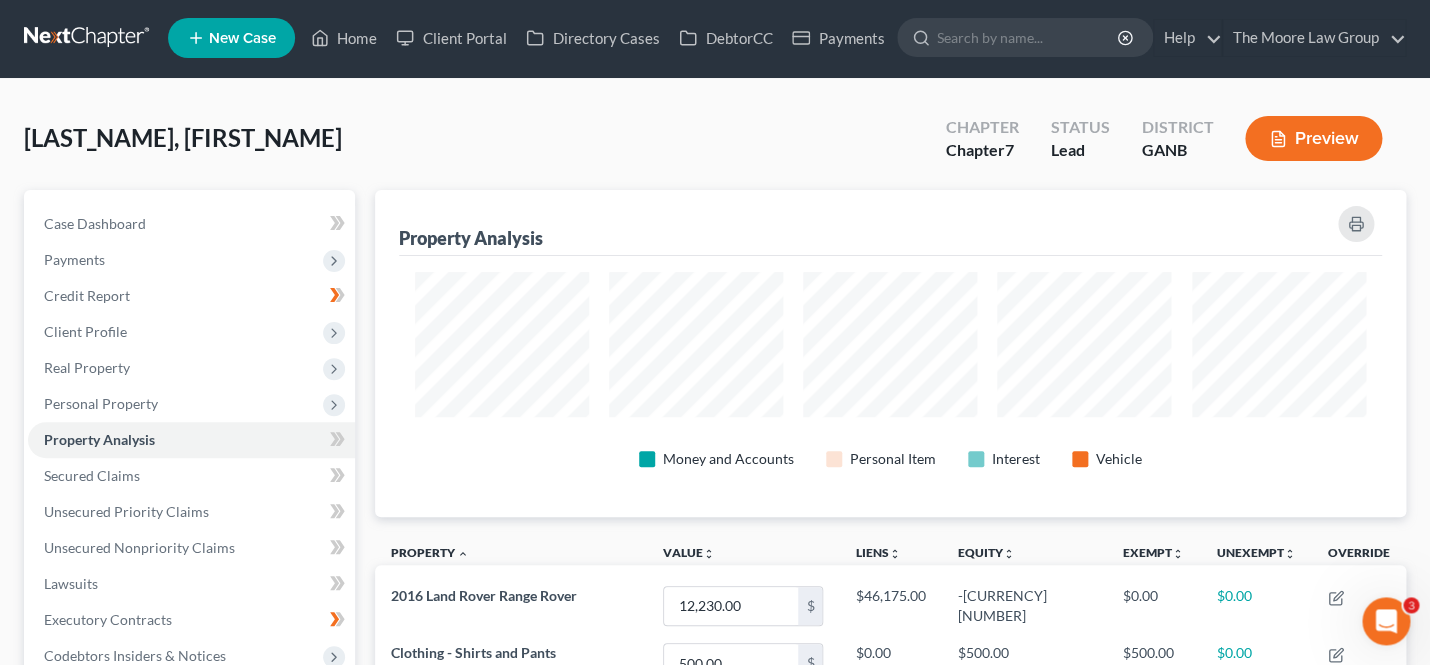 scroll, scrollTop: 0, scrollLeft: 0, axis: both 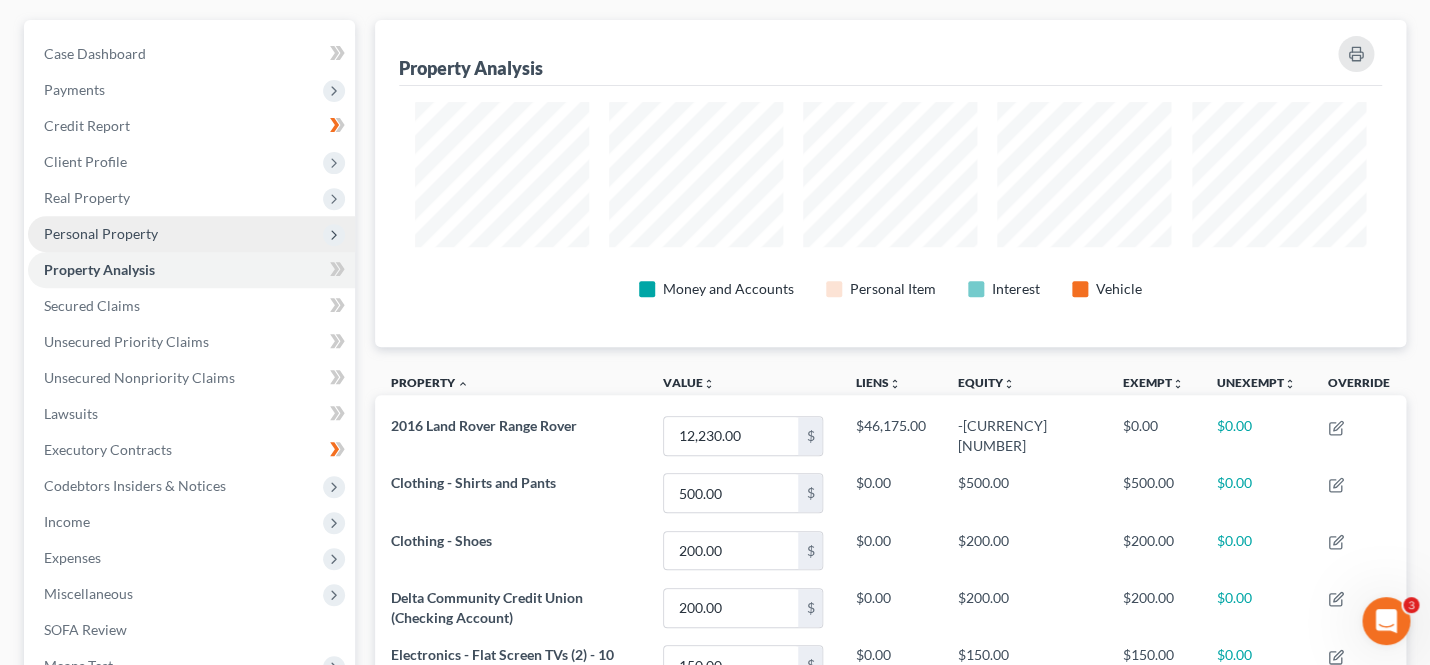 click on "Personal Property" at bounding box center (191, 234) 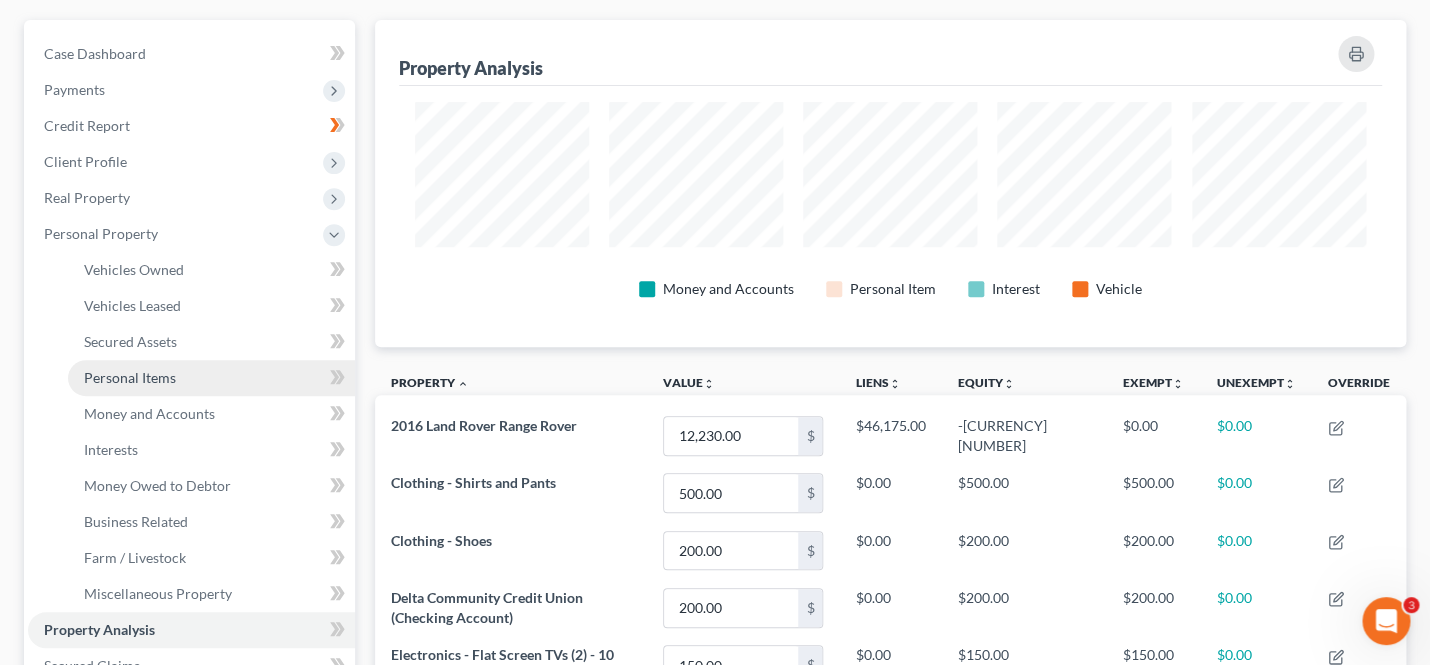 click on "Personal Items" at bounding box center [211, 378] 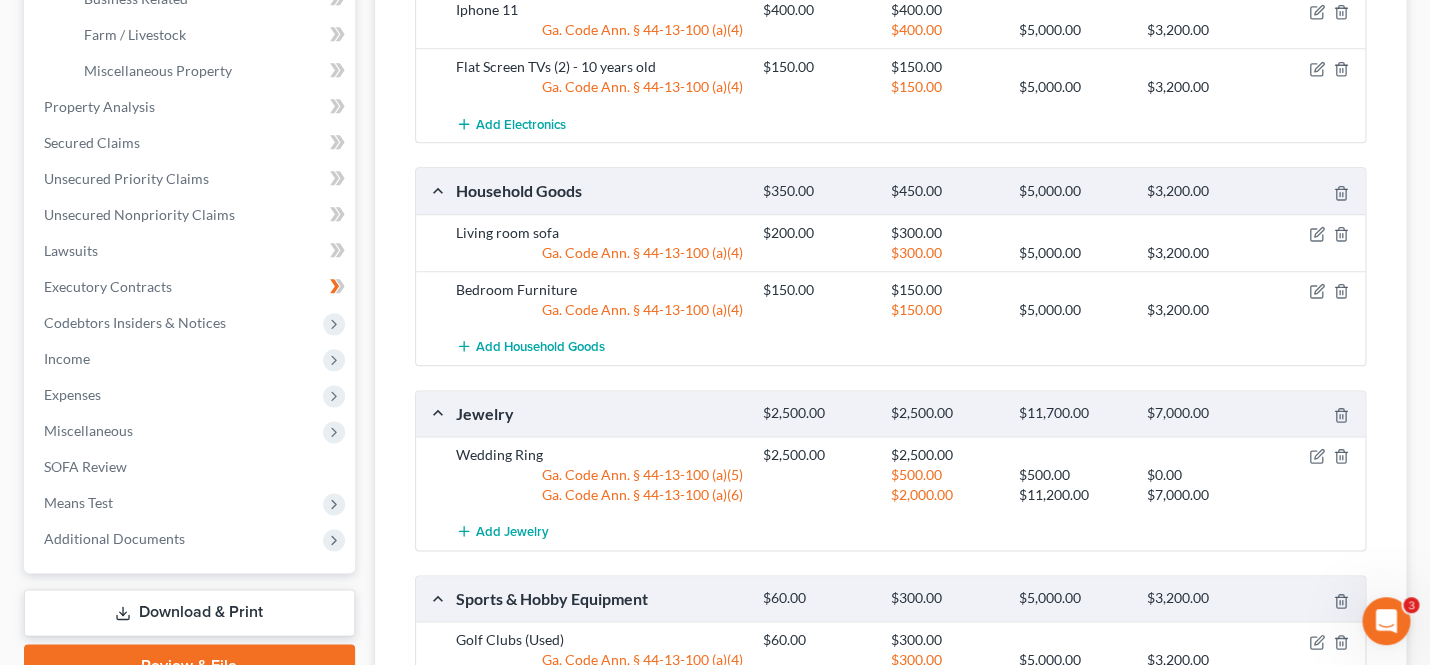 scroll, scrollTop: 691, scrollLeft: 0, axis: vertical 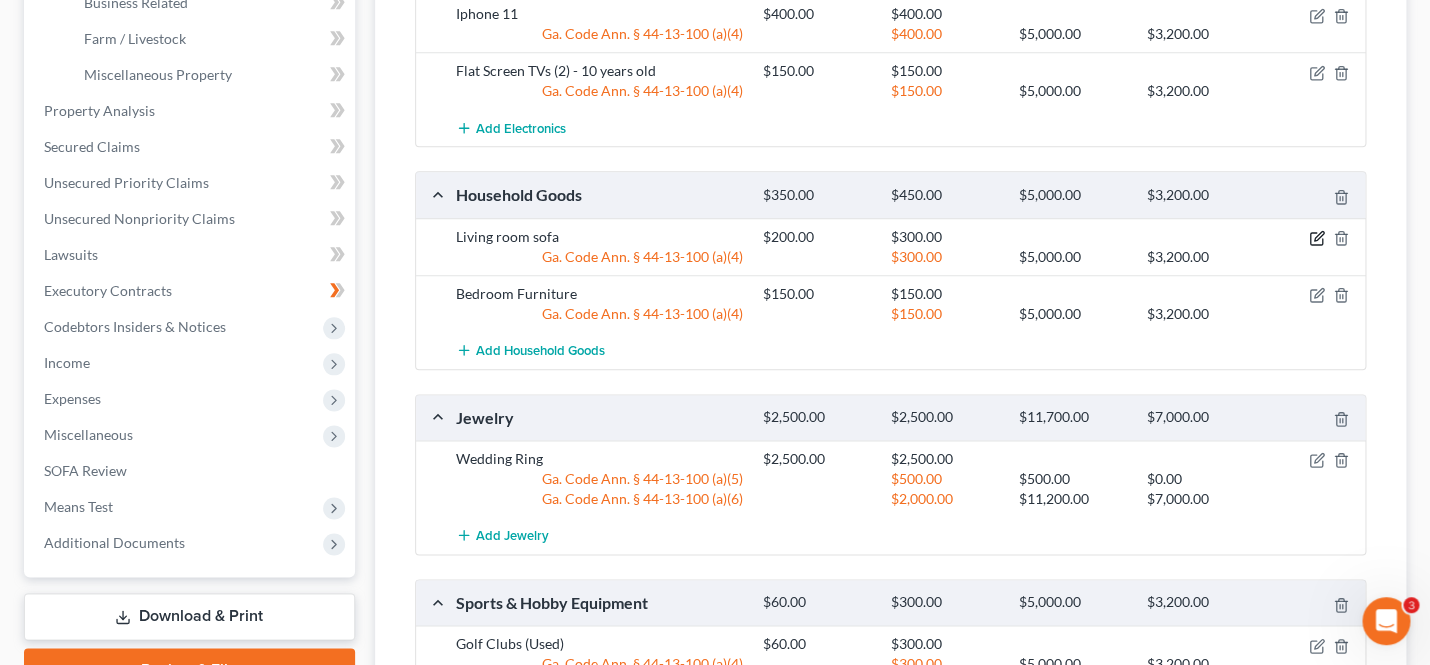 click 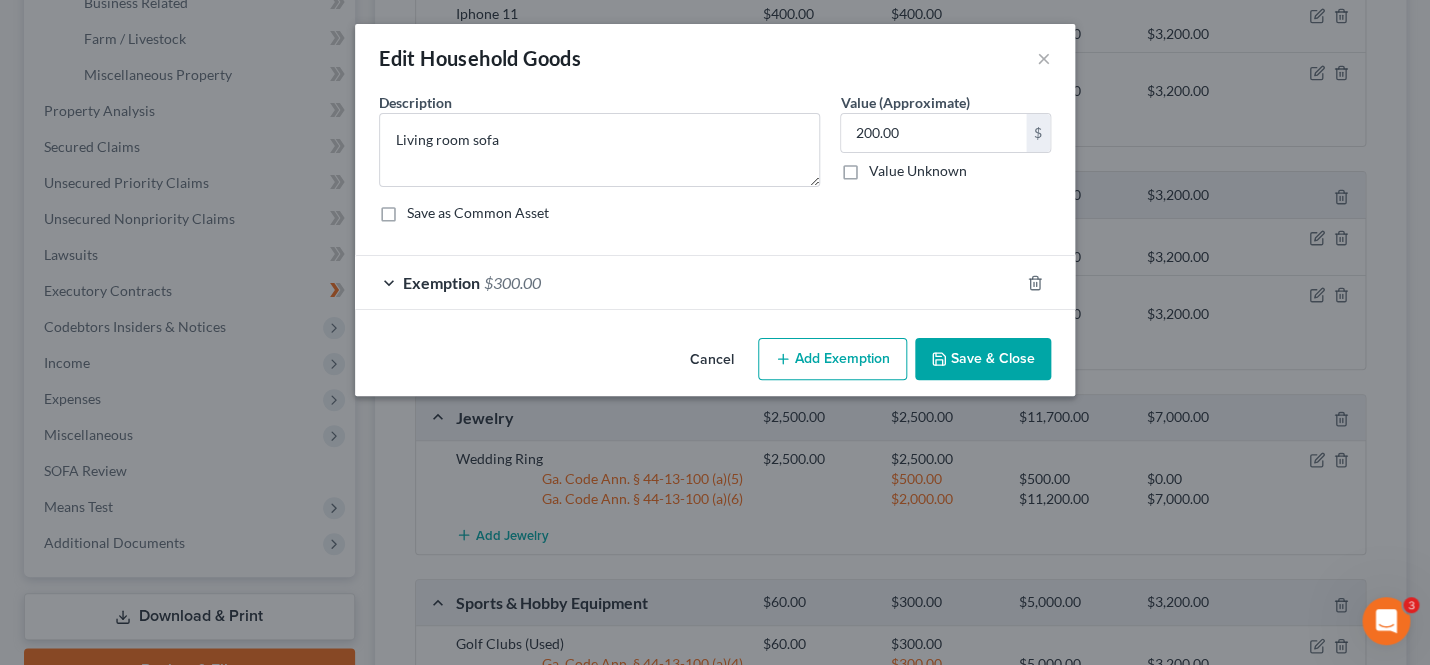 click on "Exemption $300.00" at bounding box center [687, 282] 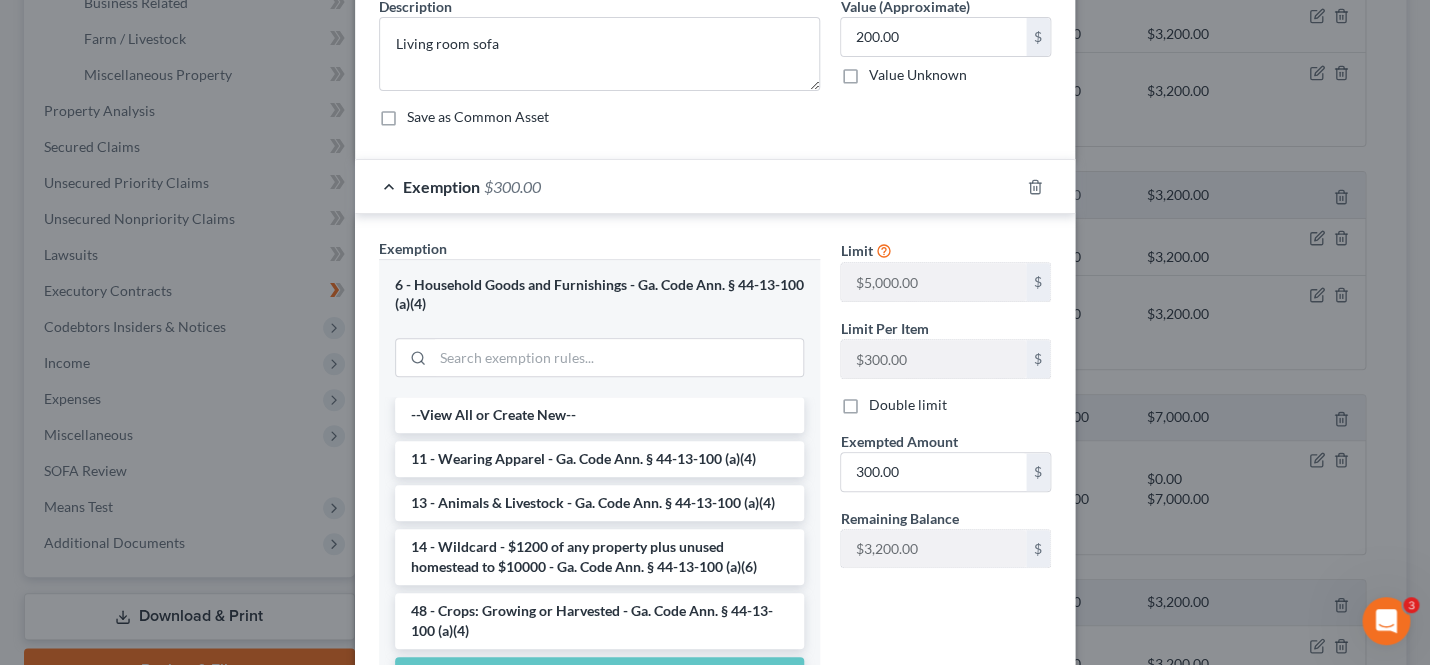 scroll, scrollTop: 115, scrollLeft: 0, axis: vertical 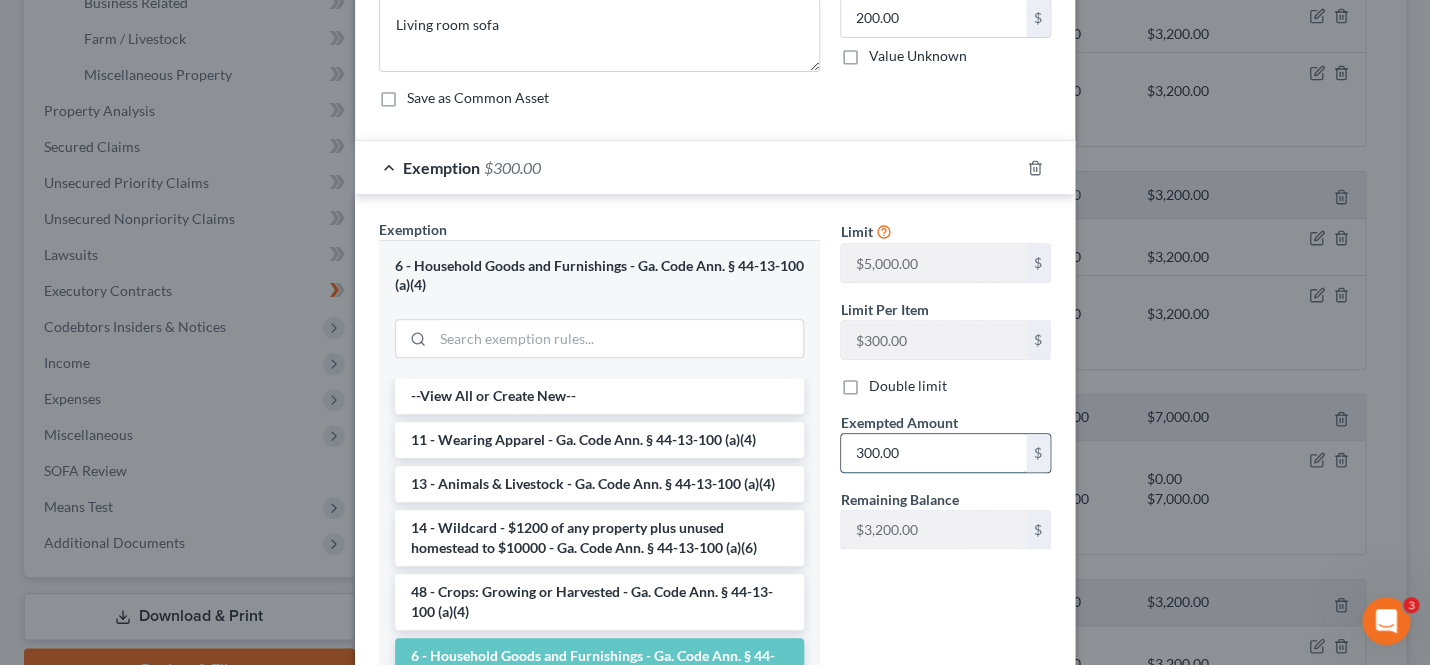 drag, startPoint x: 939, startPoint y: 451, endPoint x: 785, endPoint y: 451, distance: 154 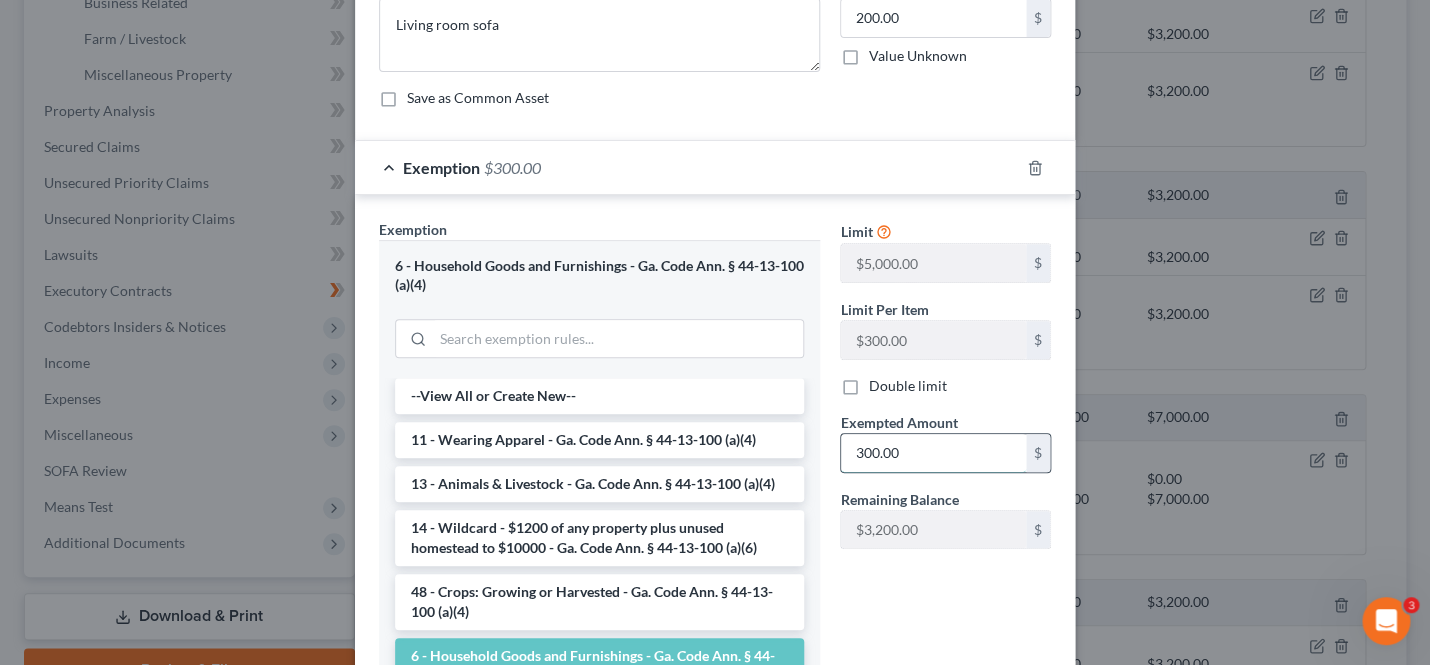 click on "300.00" at bounding box center (933, 453) 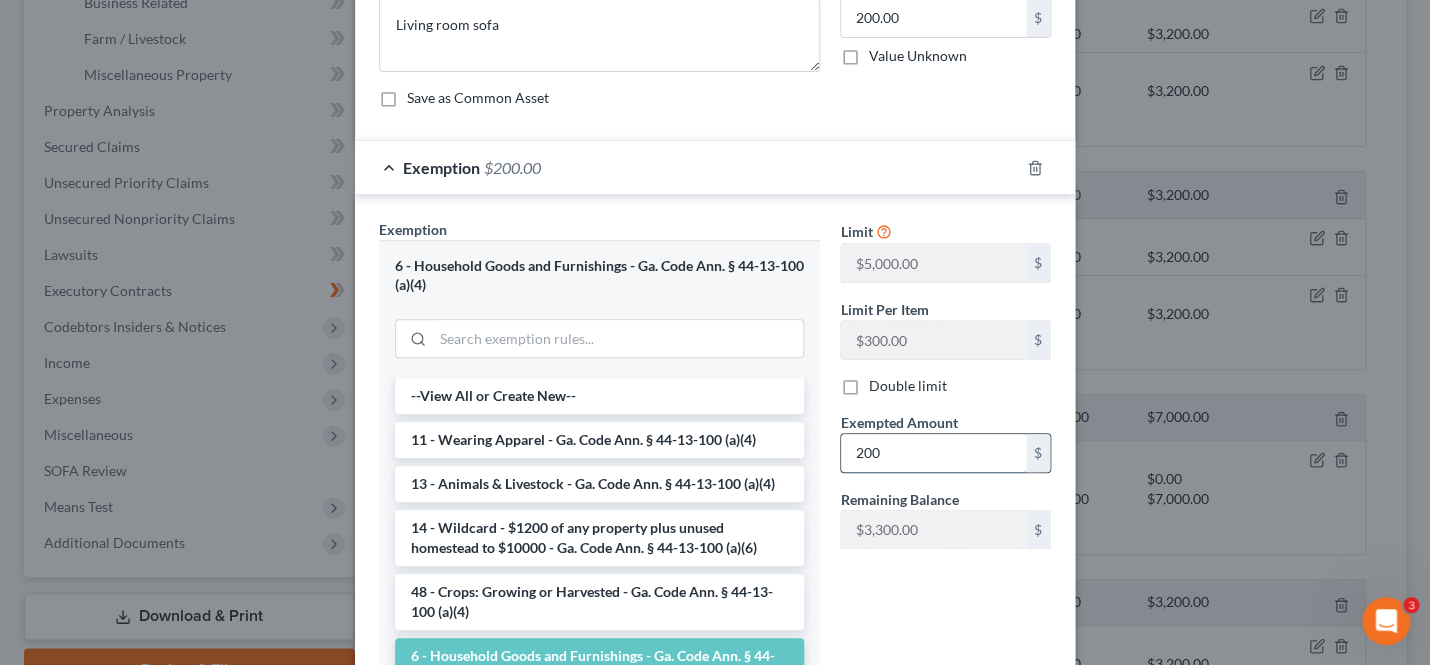 scroll, scrollTop: 292, scrollLeft: 0, axis: vertical 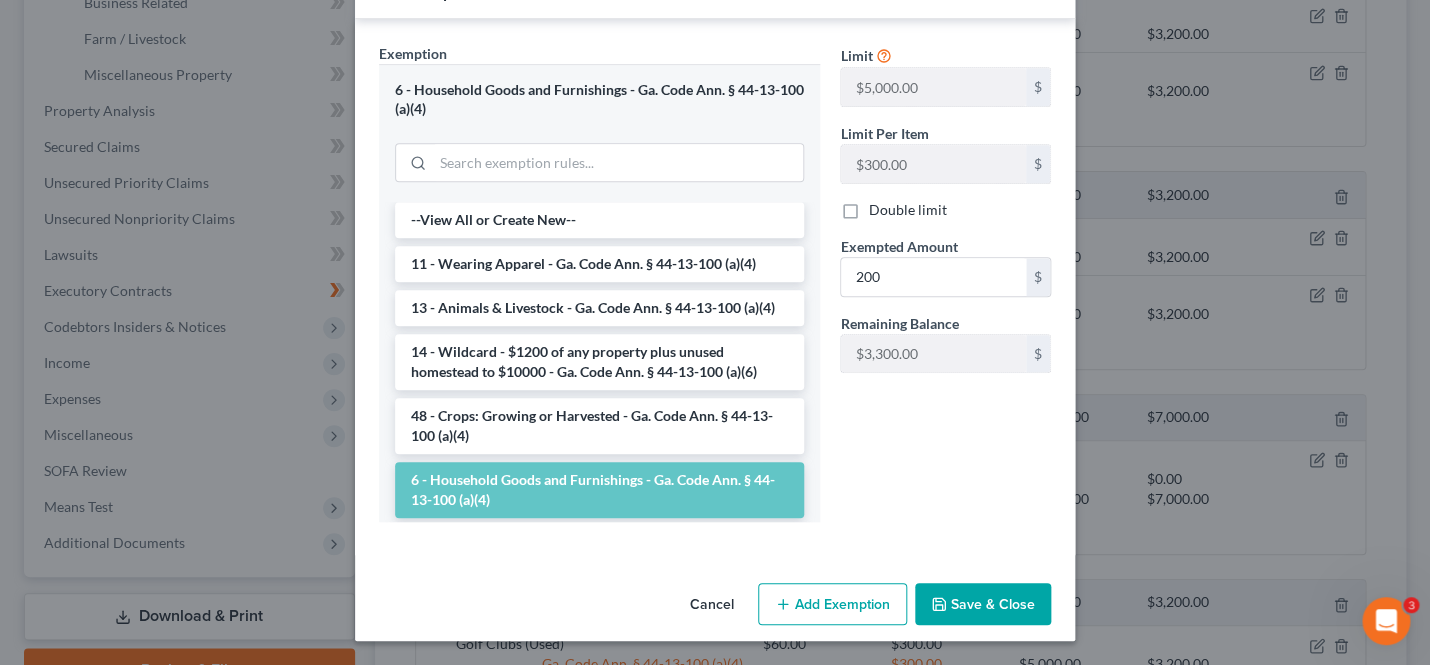 click on "Save & Close" at bounding box center (983, 604) 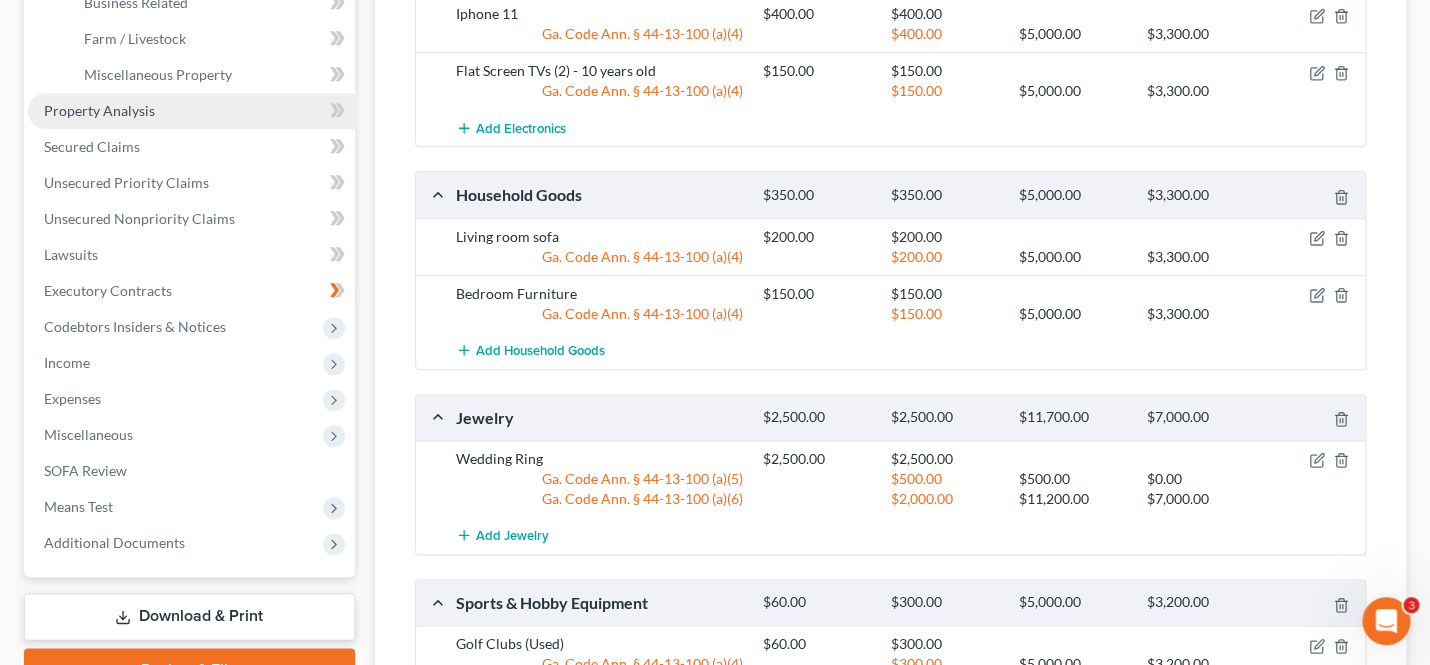 click on "Property Analysis" at bounding box center (99, 110) 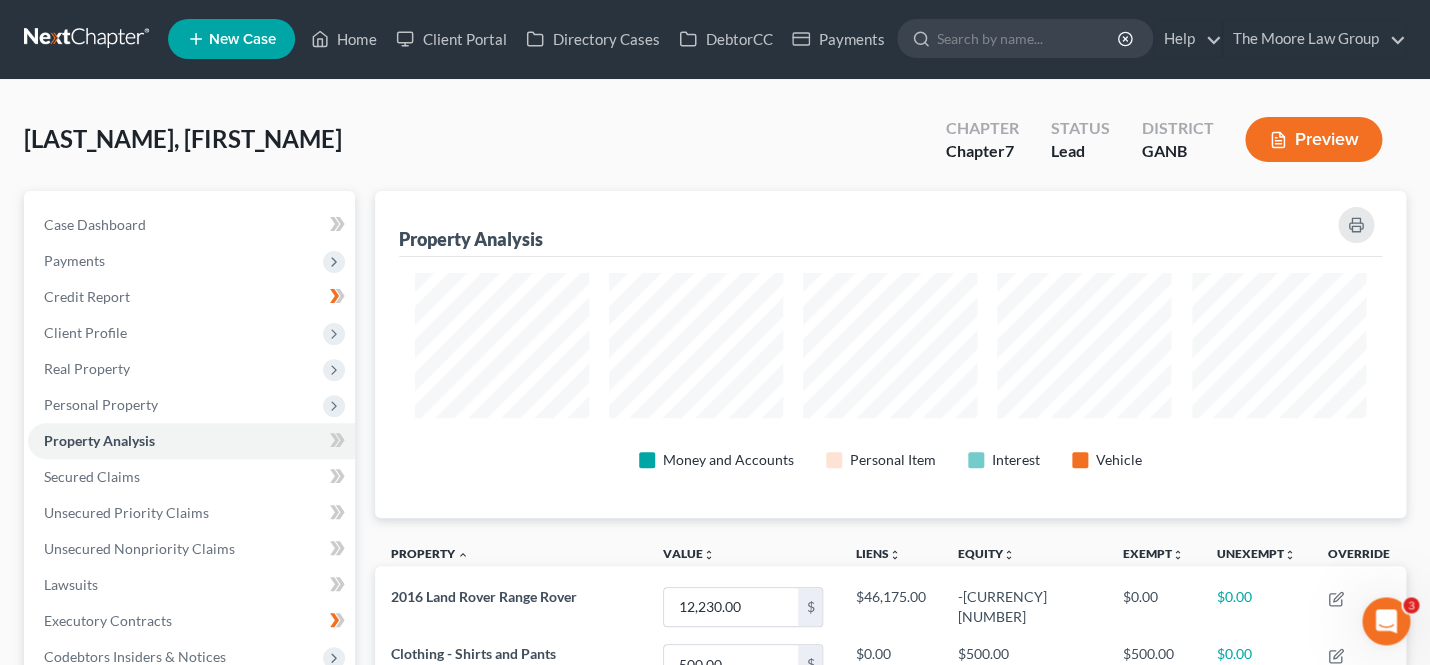 scroll, scrollTop: 0, scrollLeft: 0, axis: both 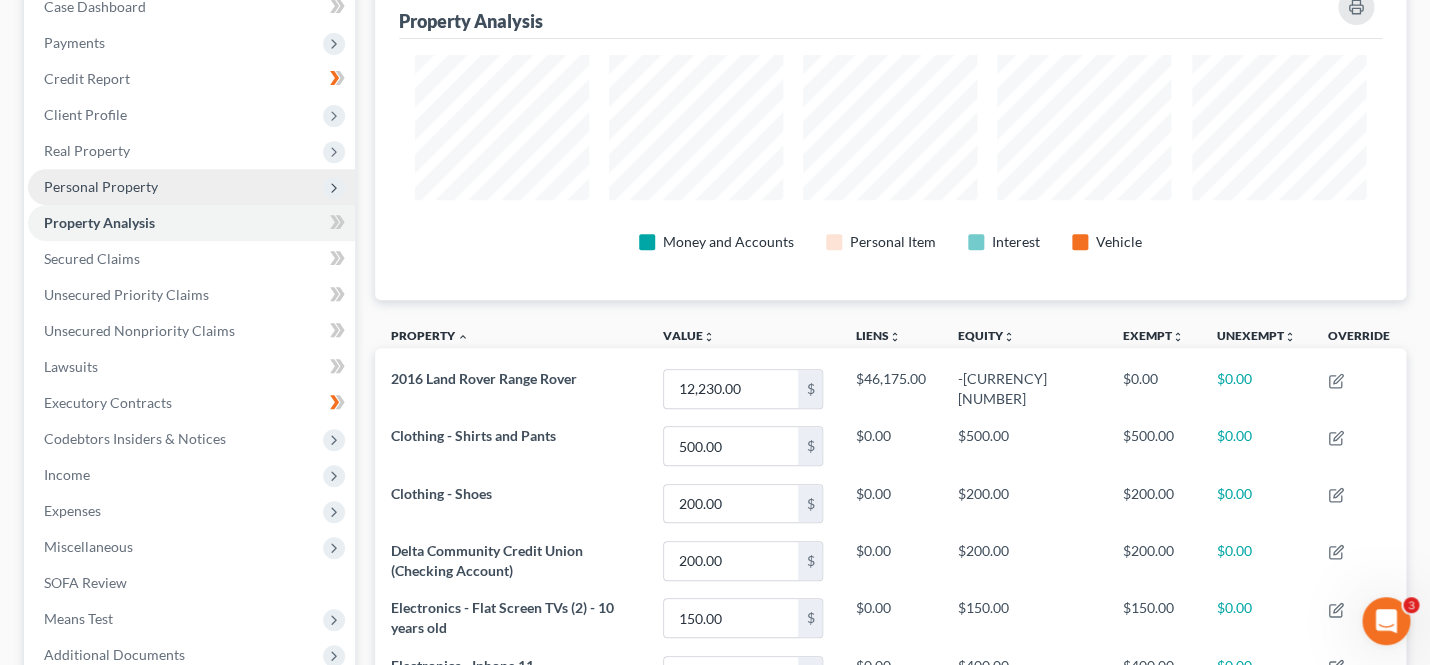 click on "Personal Property" at bounding box center [101, 186] 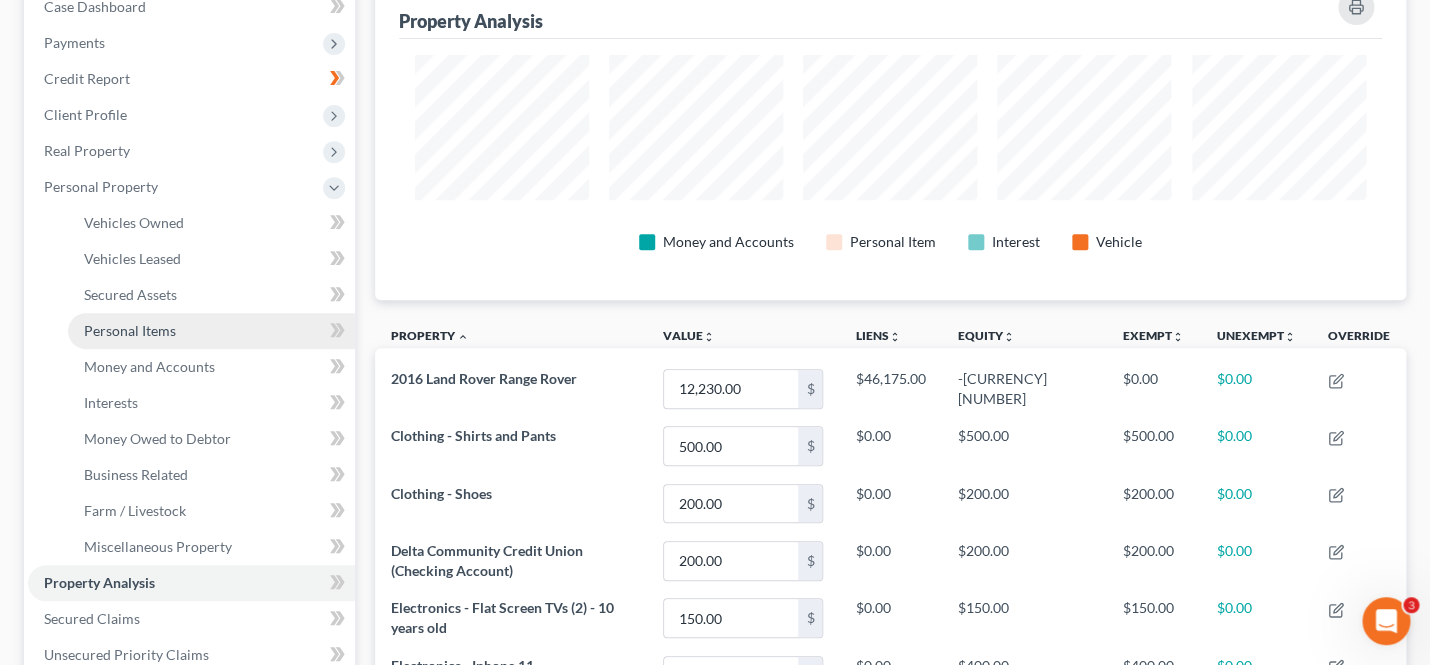 click on "Personal Items" at bounding box center (130, 330) 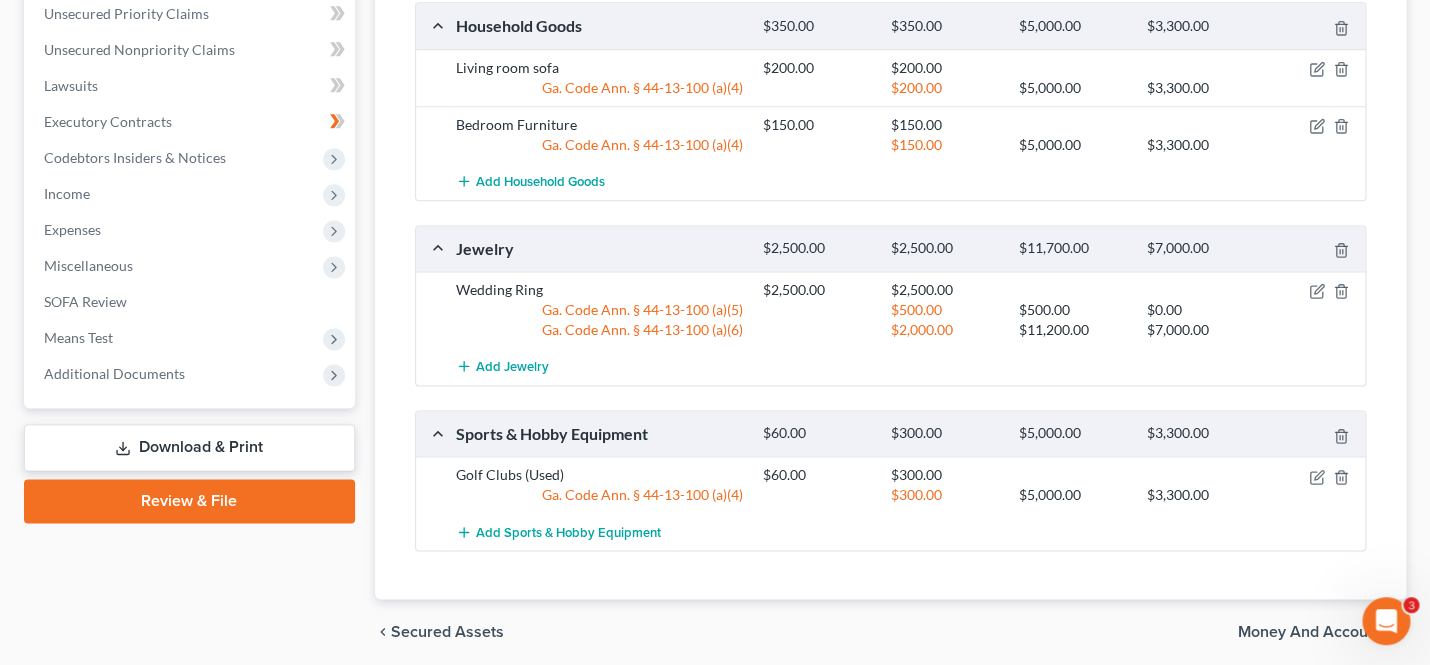 scroll, scrollTop: 933, scrollLeft: 0, axis: vertical 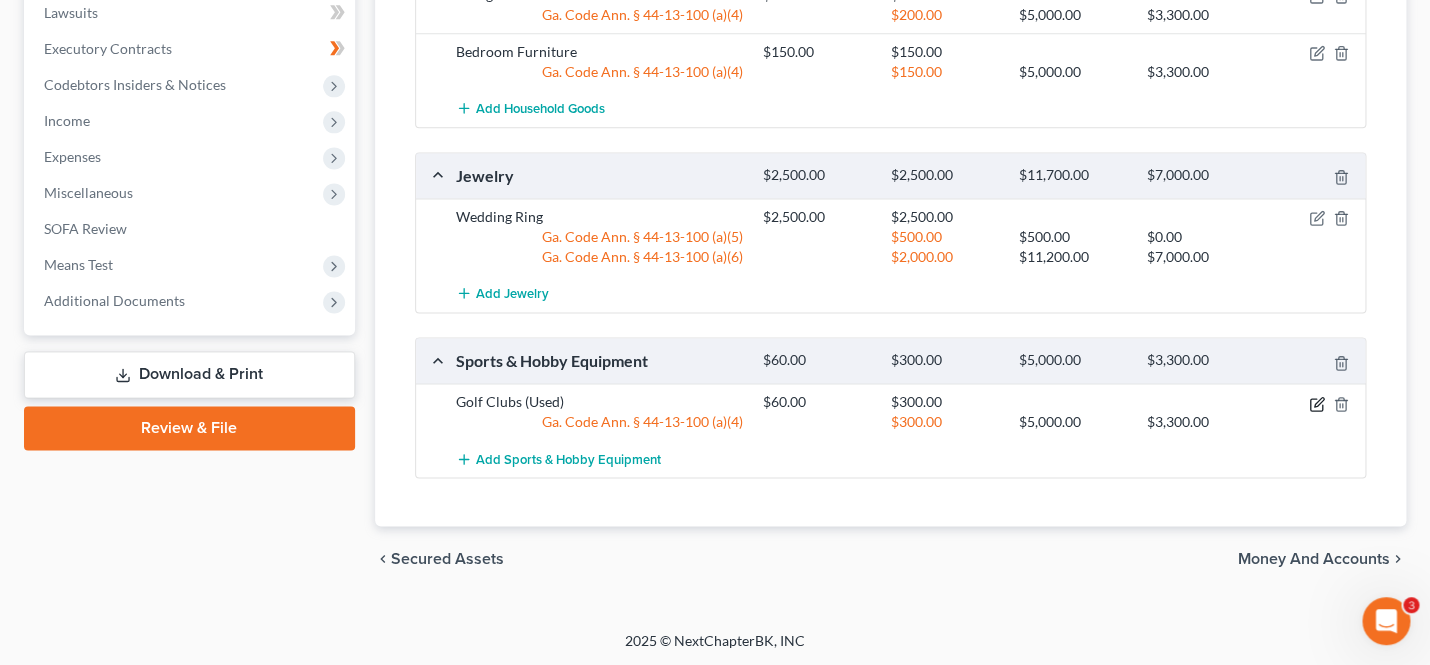click 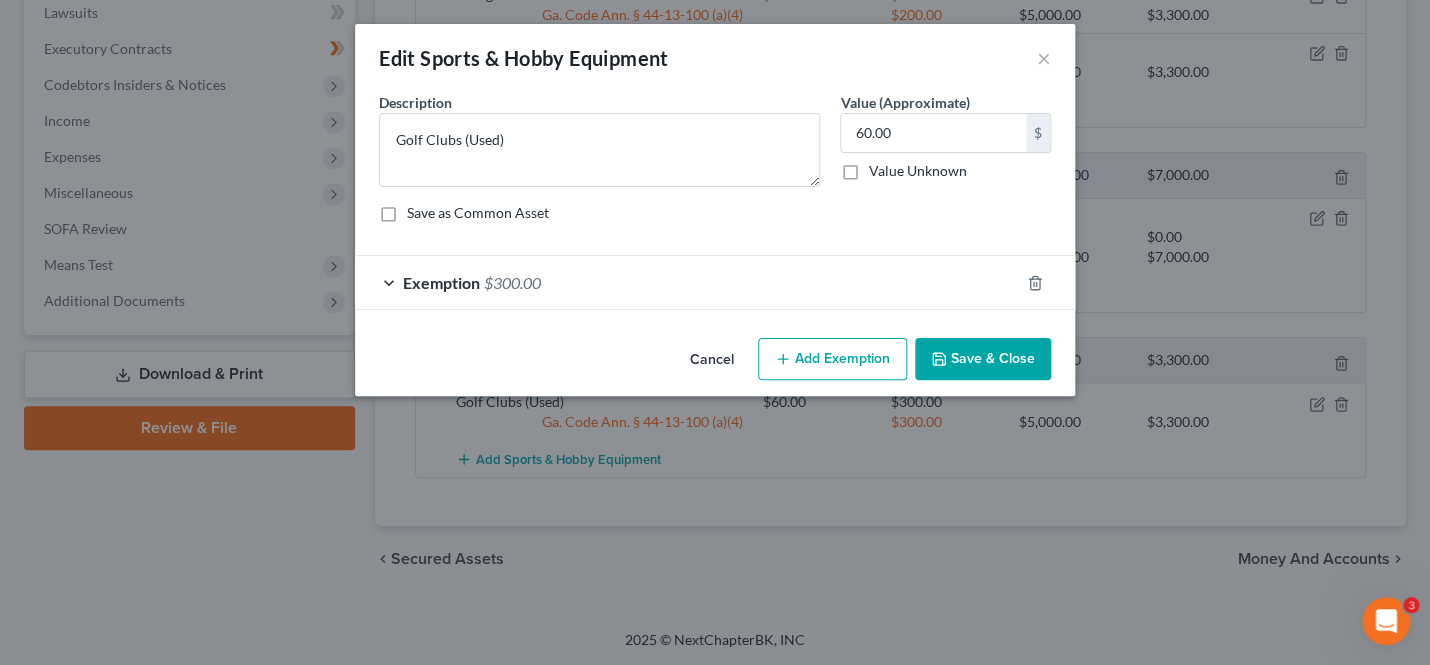 click on "Exemption $300.00" at bounding box center [687, 282] 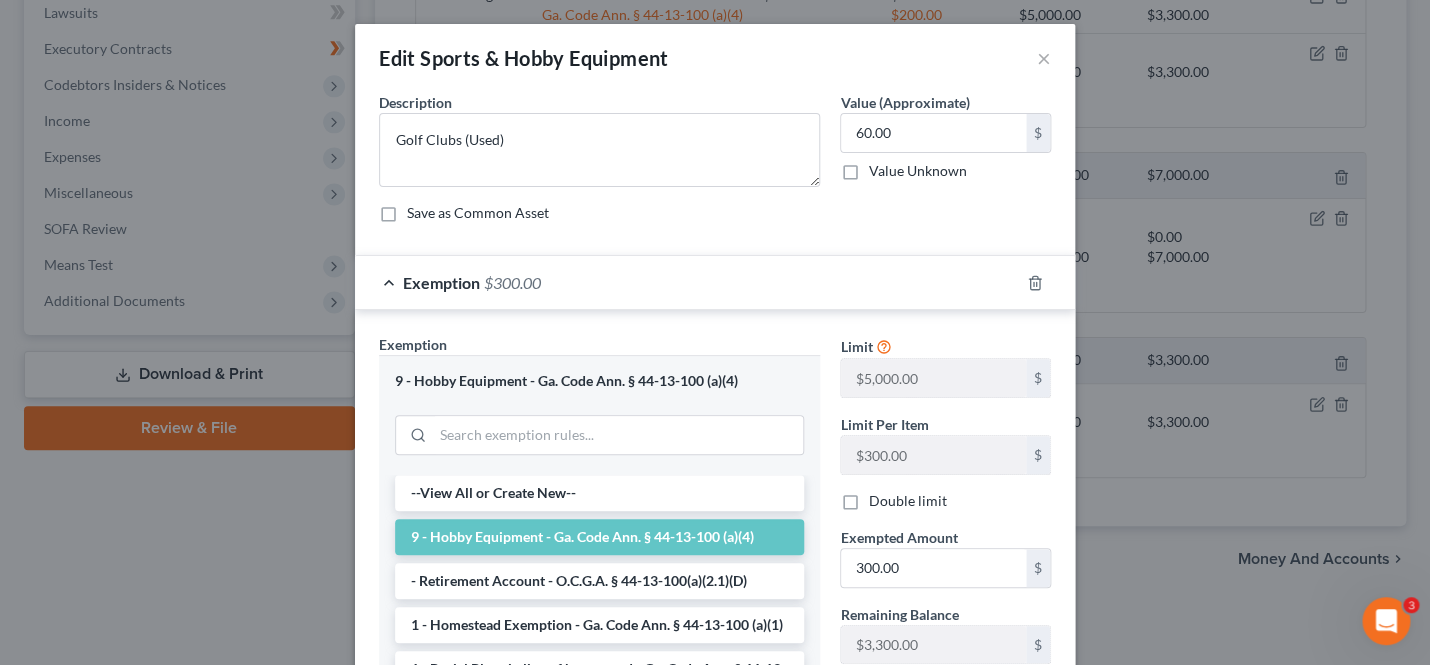 scroll, scrollTop: 17, scrollLeft: 0, axis: vertical 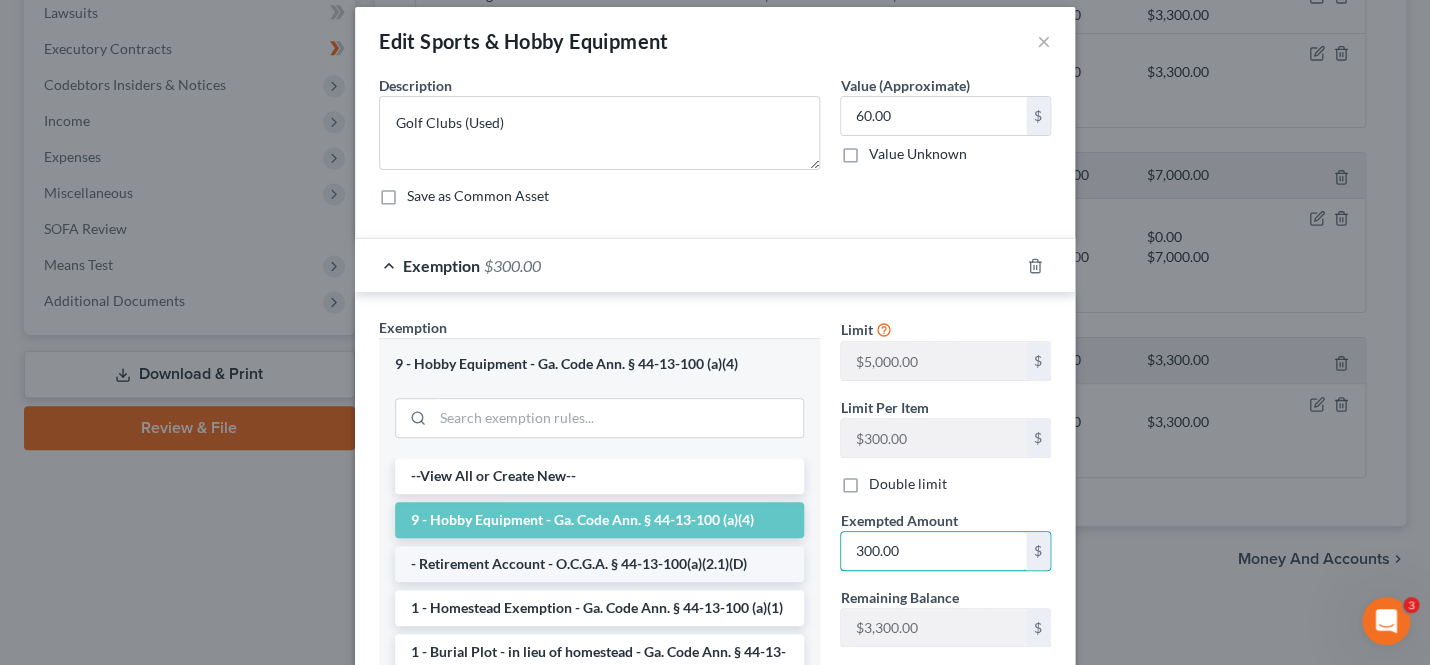 drag, startPoint x: 953, startPoint y: 558, endPoint x: 724, endPoint y: 558, distance: 229 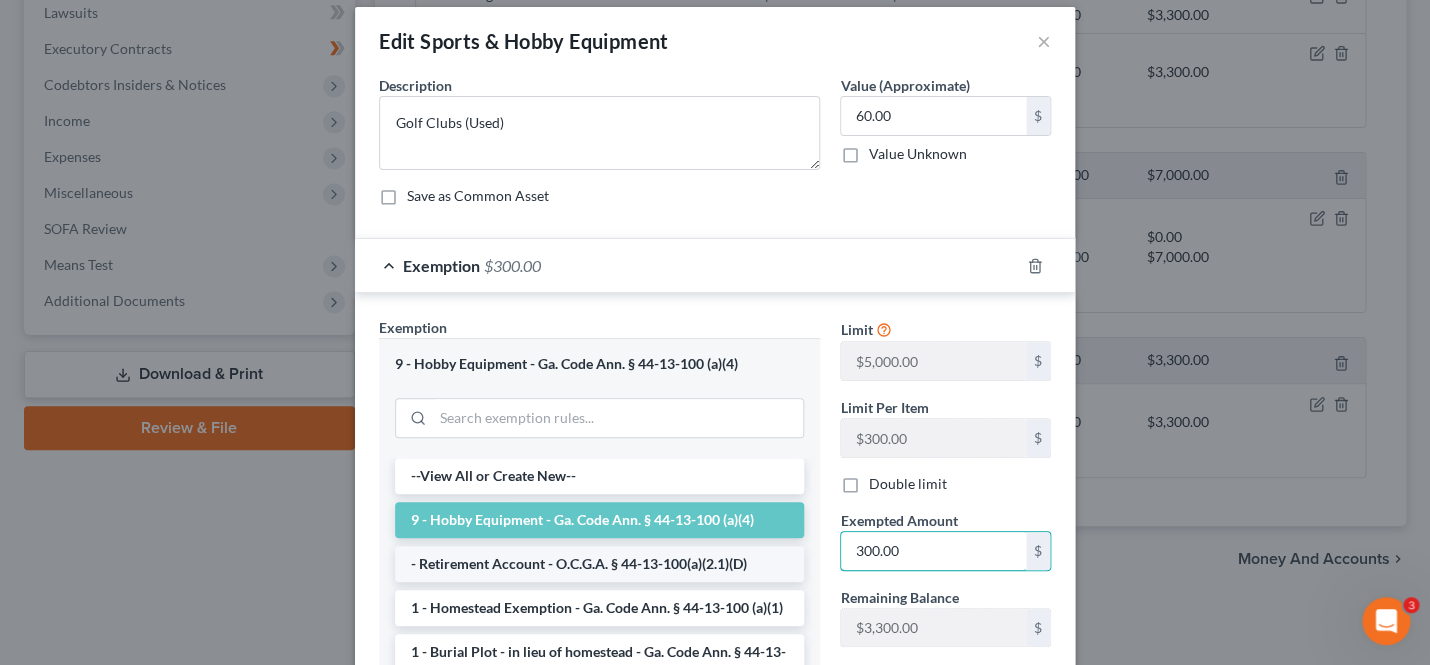 click on "300.00" at bounding box center [933, 551] 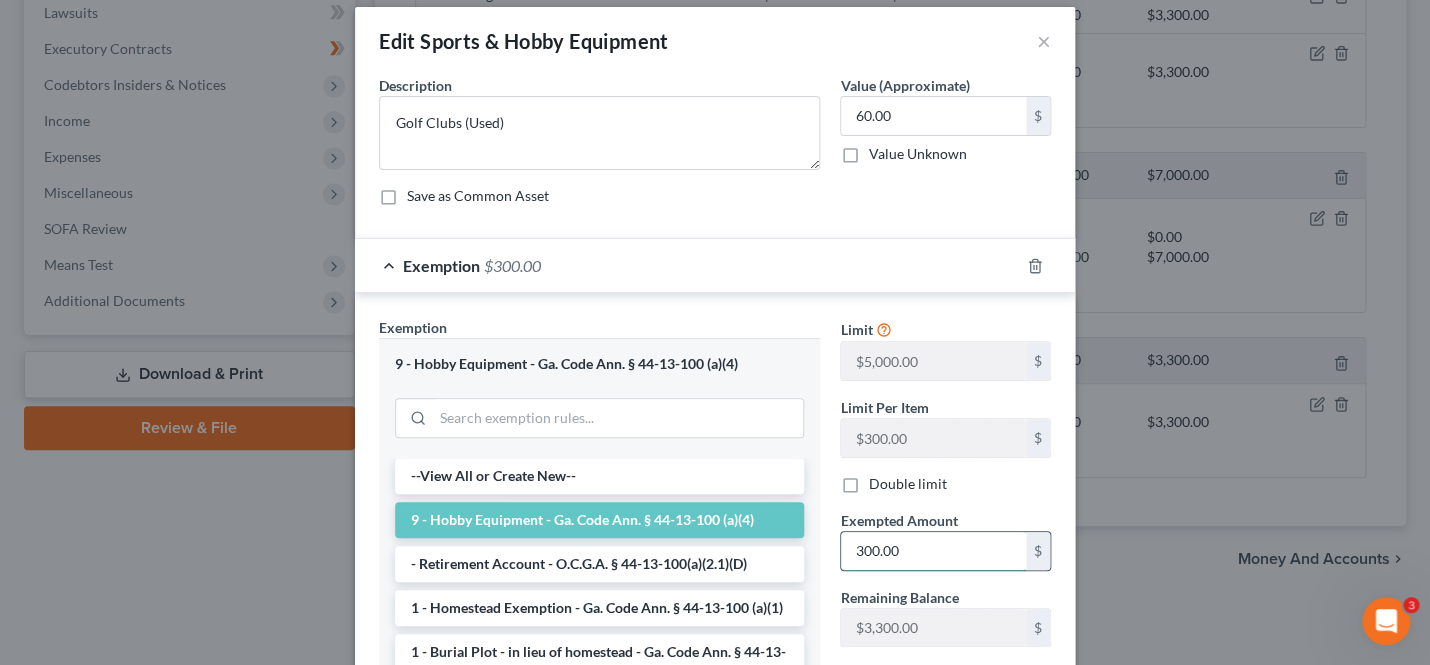 drag, startPoint x: 913, startPoint y: 554, endPoint x: 831, endPoint y: 554, distance: 82 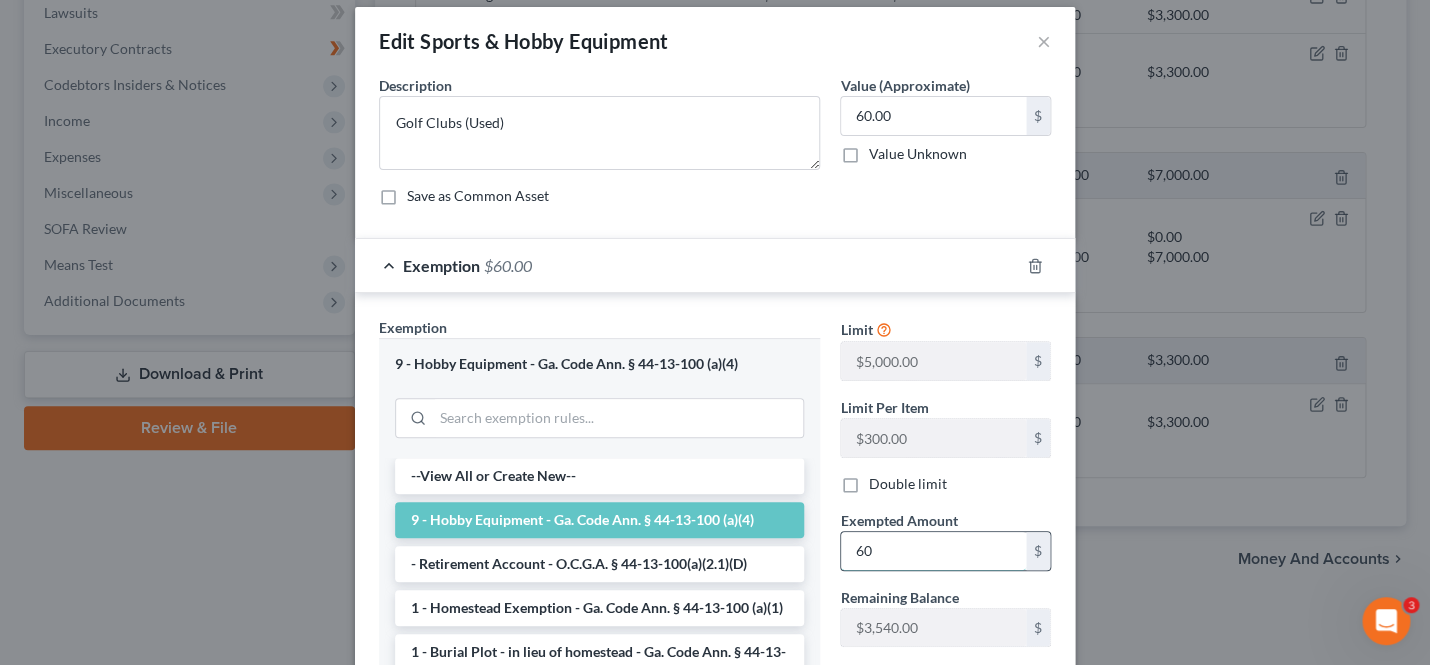 scroll, scrollTop: 273, scrollLeft: 0, axis: vertical 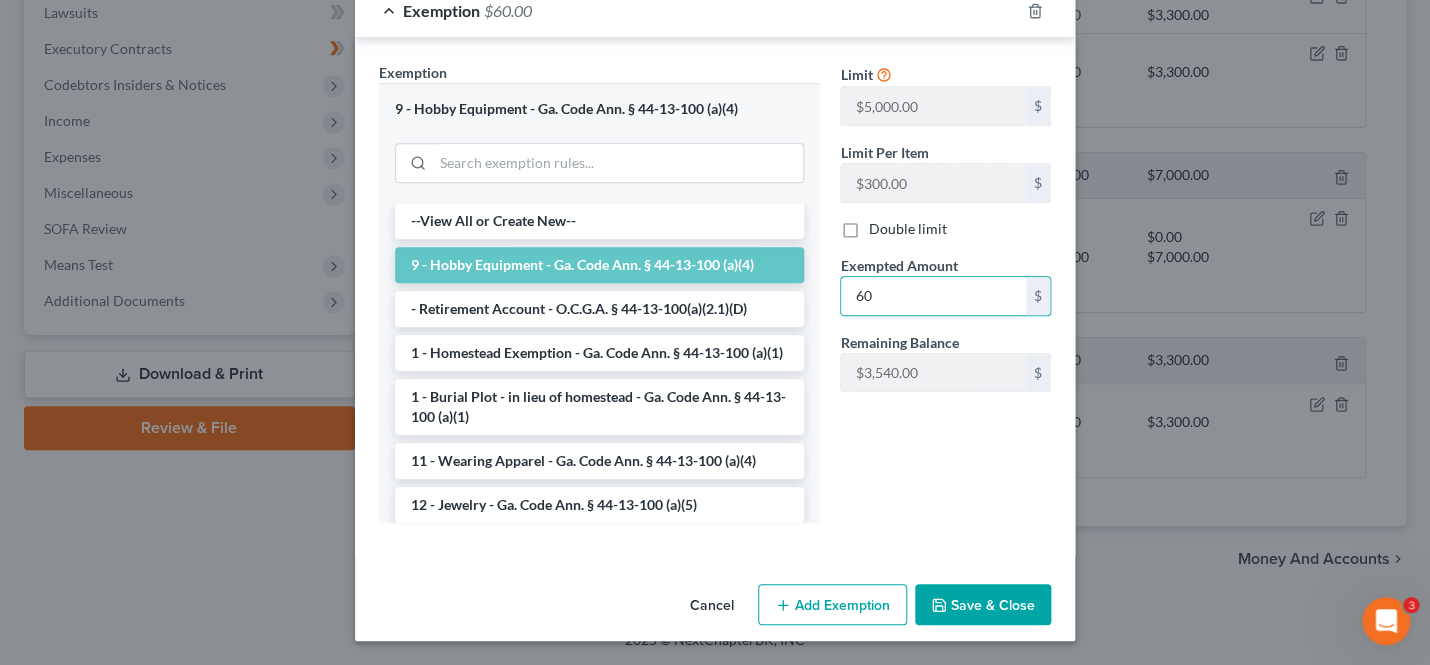click on "Save & Close" at bounding box center (983, 605) 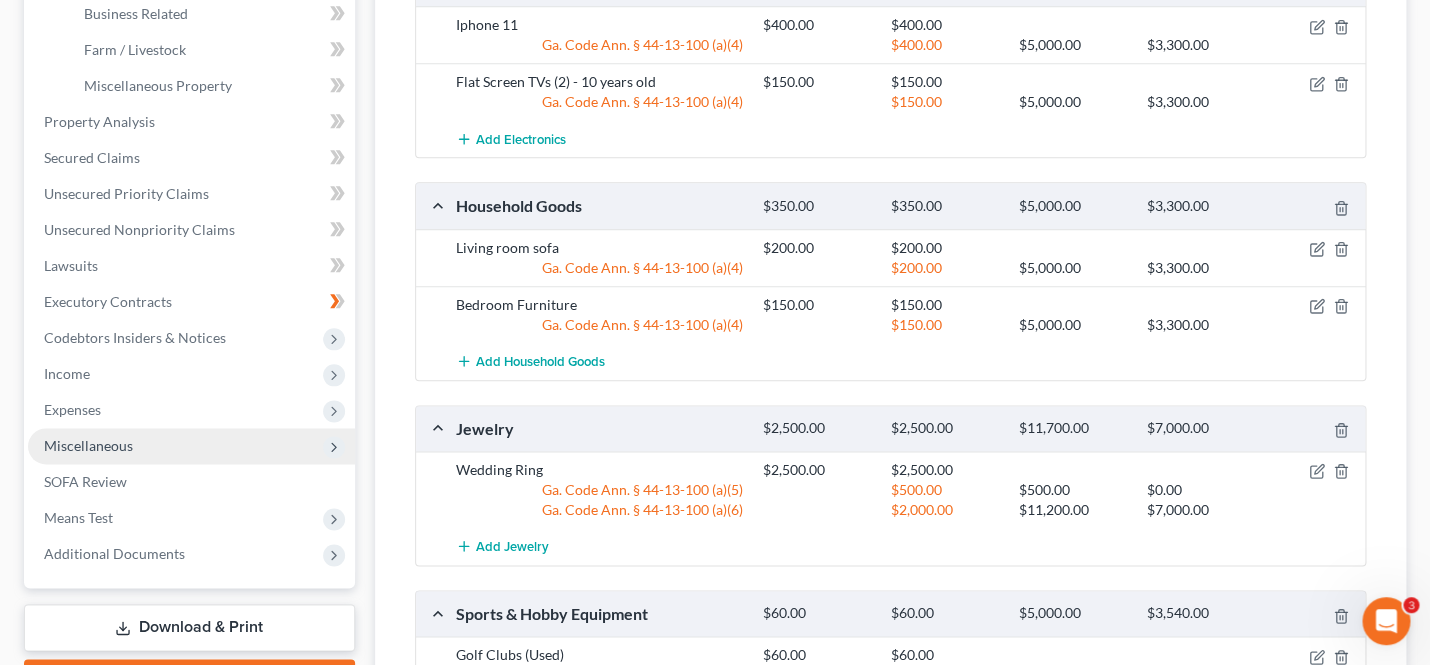 scroll, scrollTop: 672, scrollLeft: 0, axis: vertical 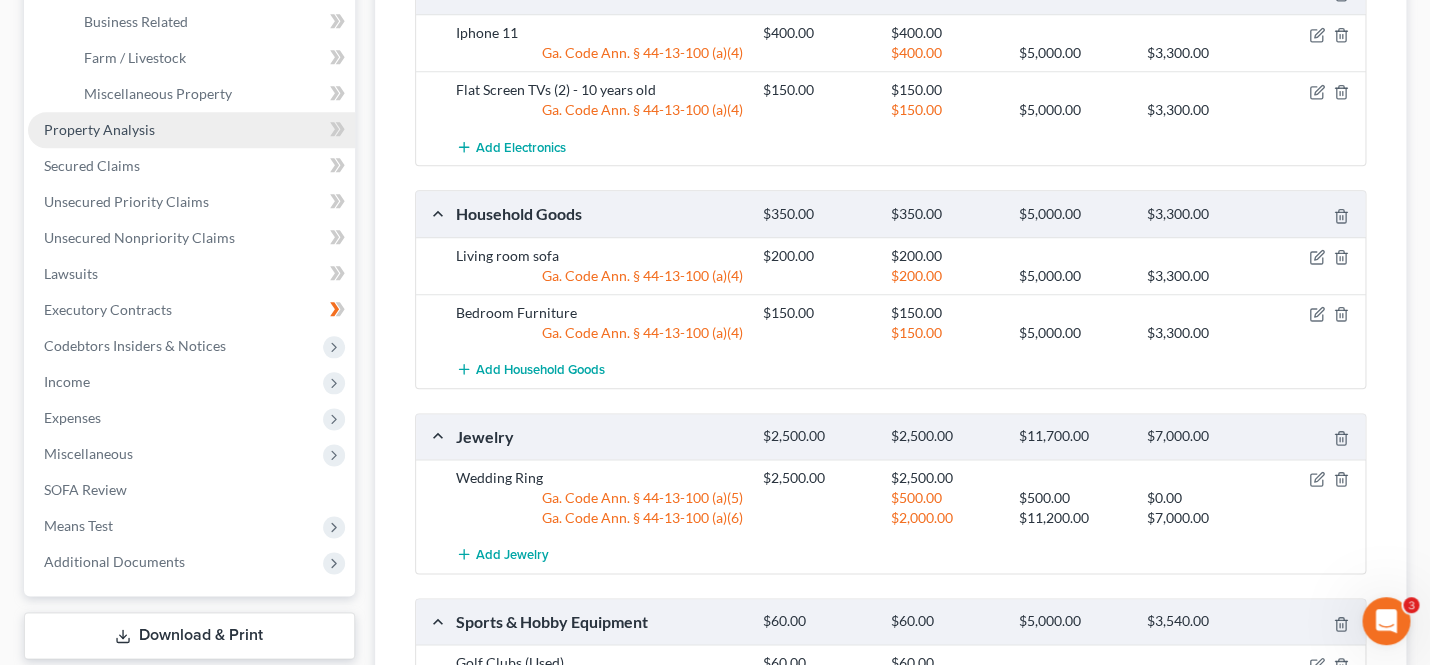 click on "Property Analysis" at bounding box center (99, 129) 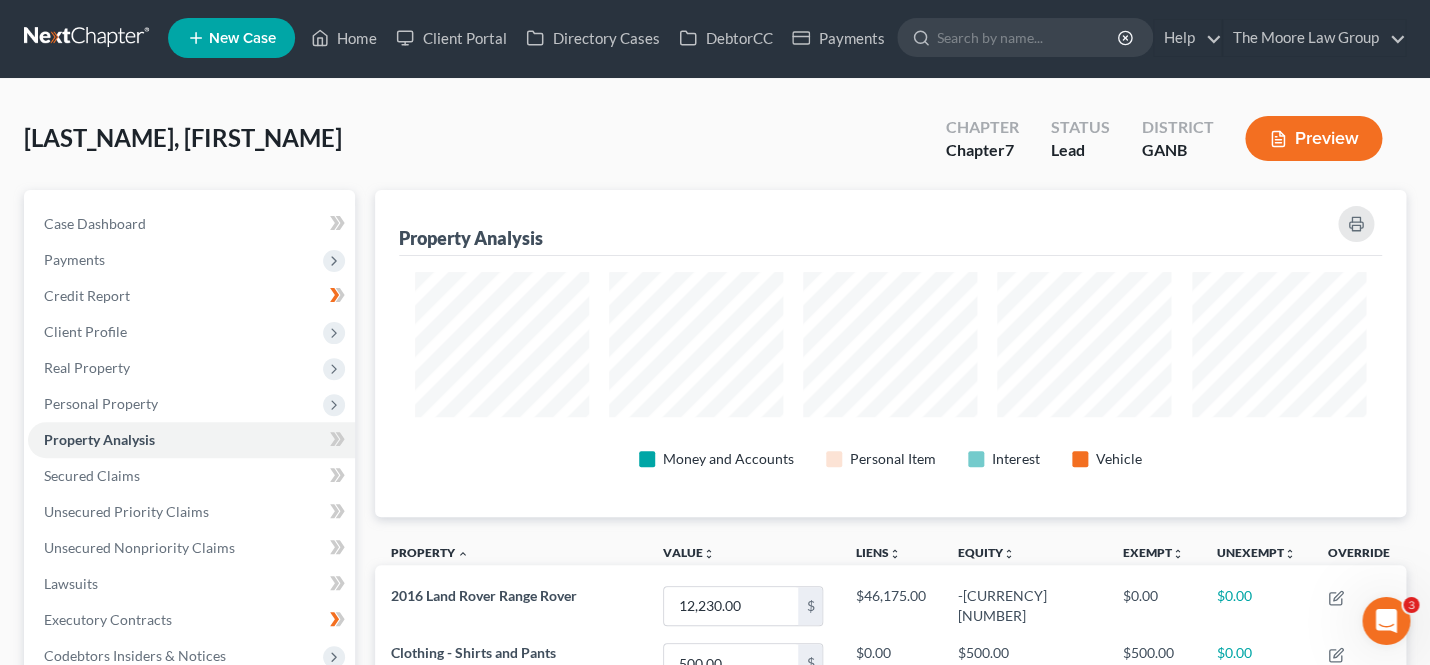 scroll, scrollTop: 0, scrollLeft: 0, axis: both 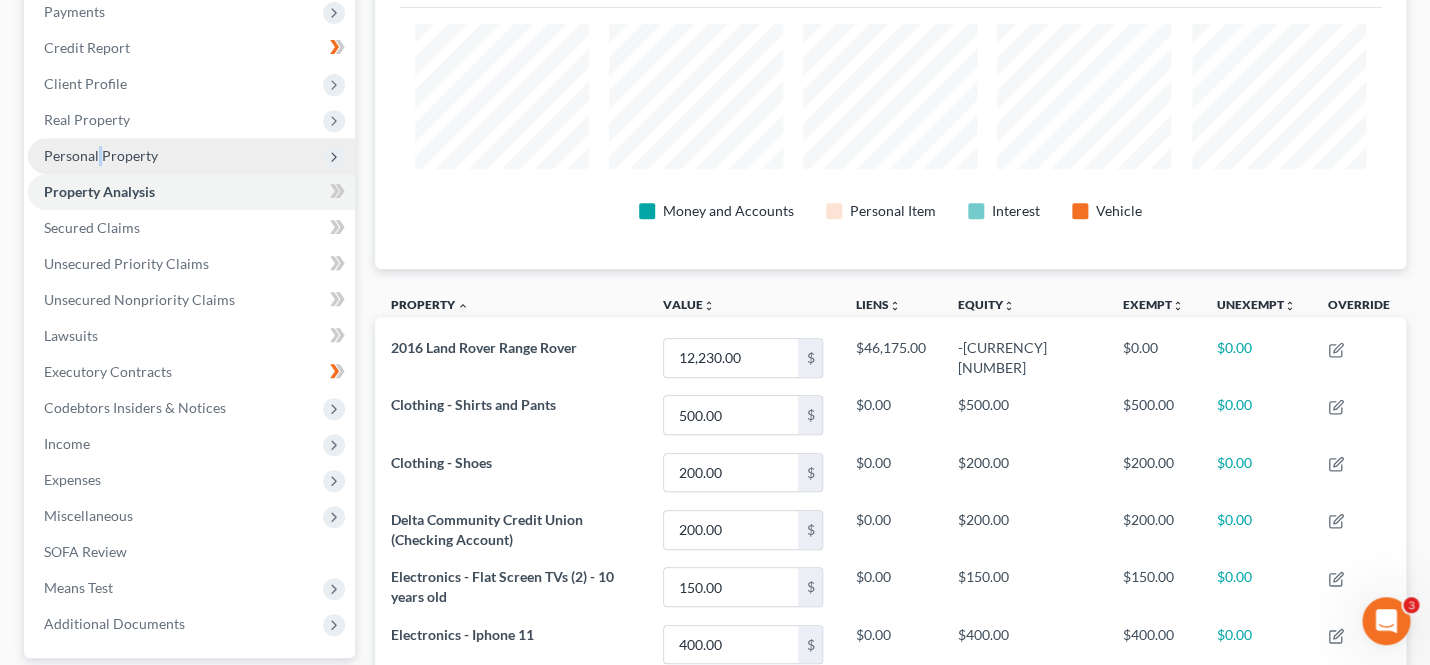 click on "Personal Property" at bounding box center [101, 155] 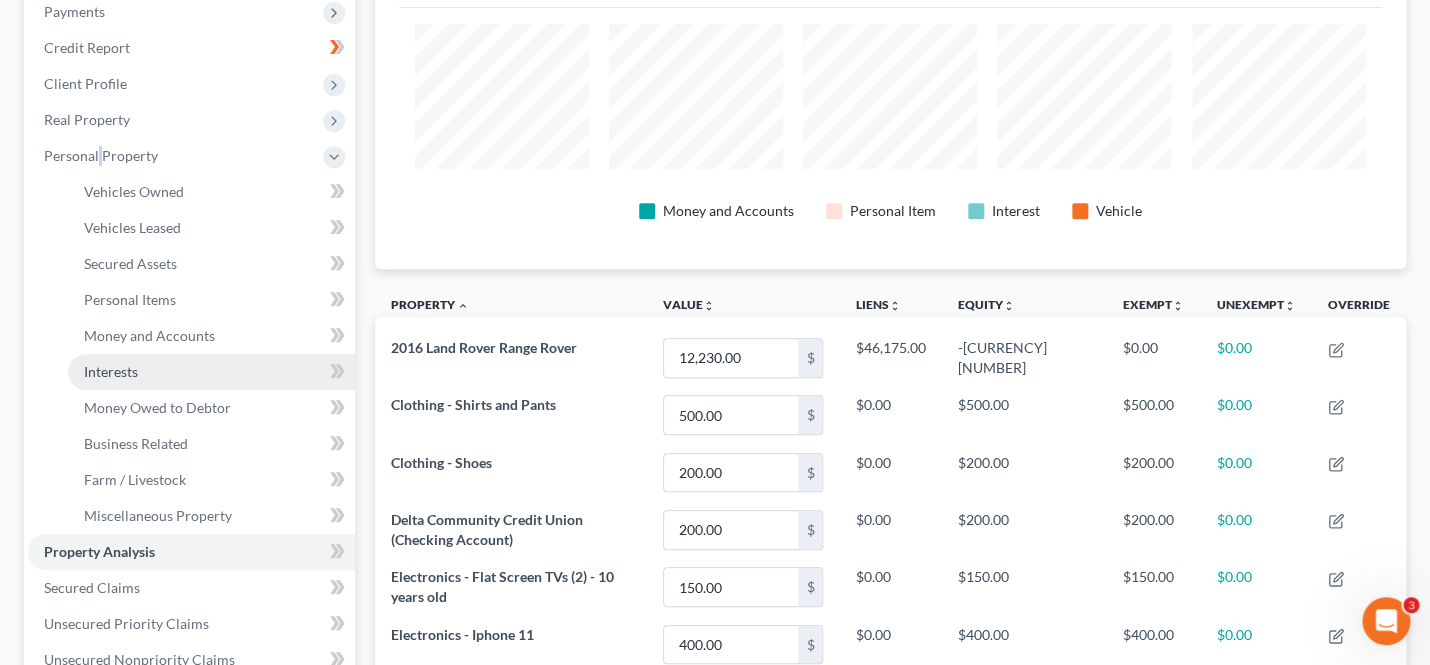 click on "Interests" at bounding box center (211, 372) 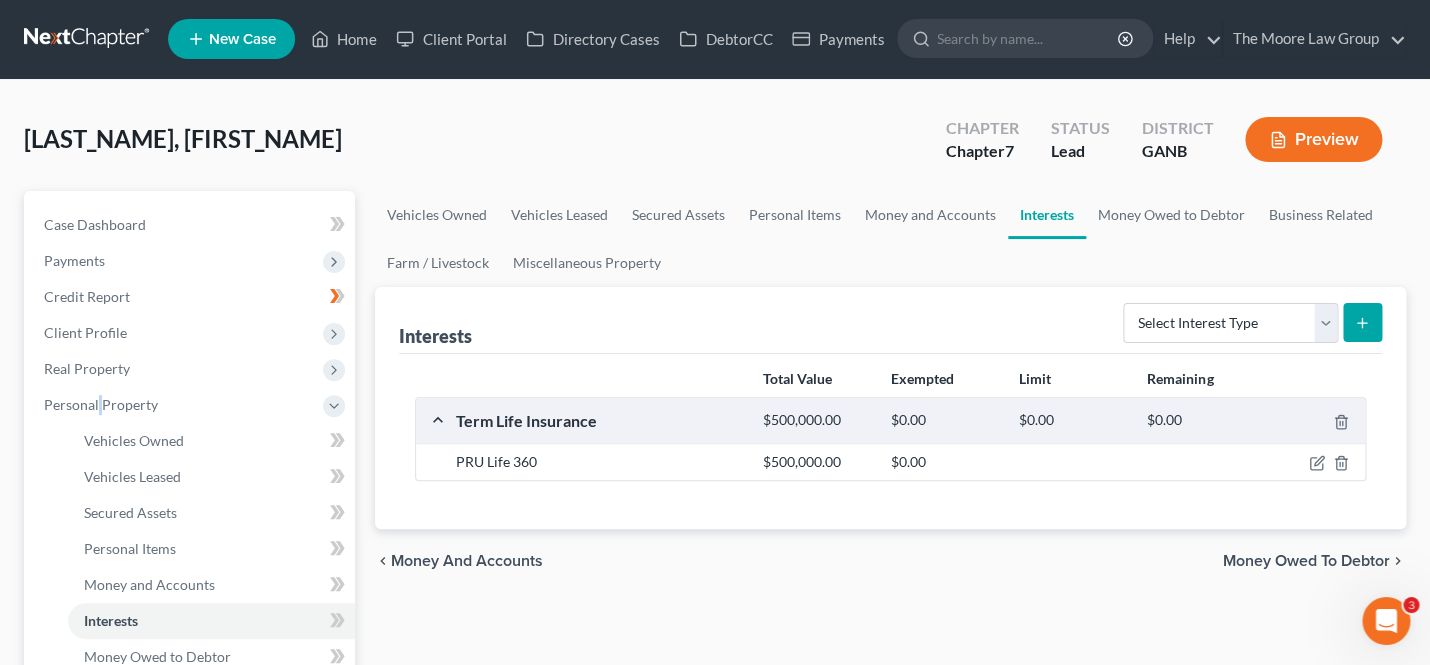 scroll, scrollTop: 0, scrollLeft: 0, axis: both 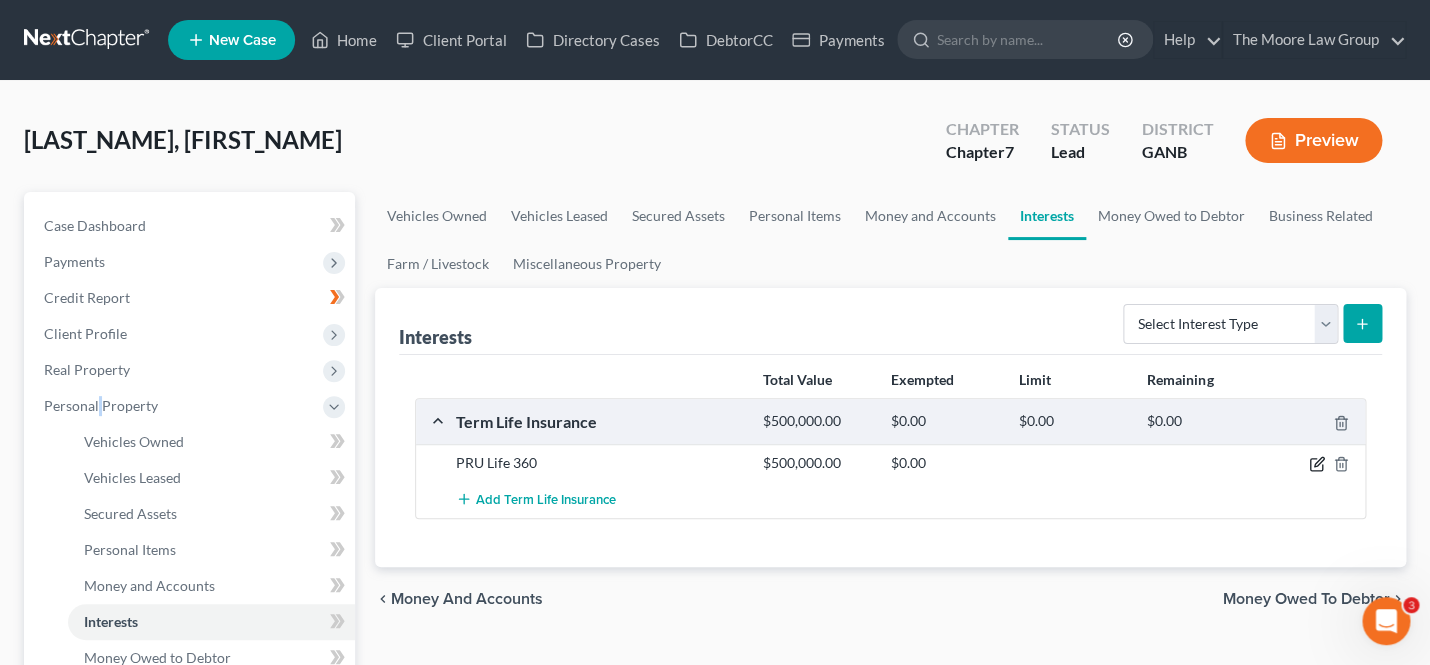 click 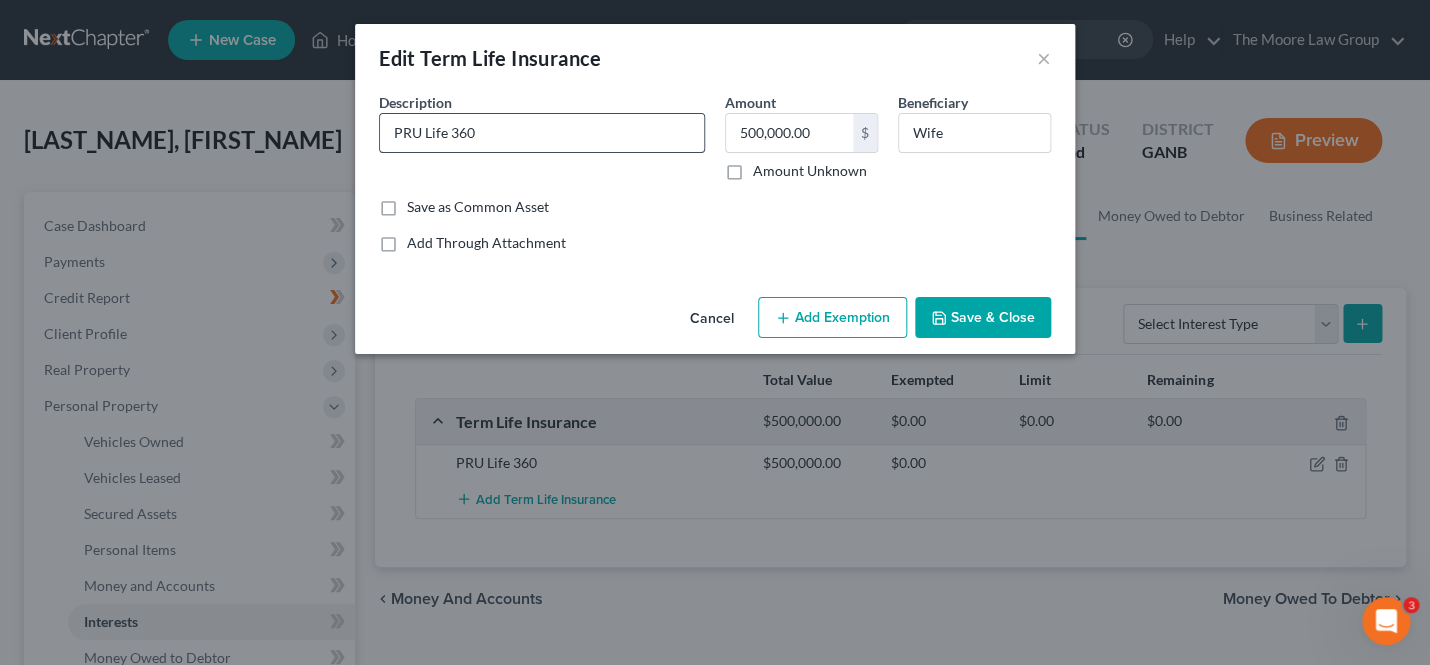 click on "PRU Life 360" at bounding box center [542, 133] 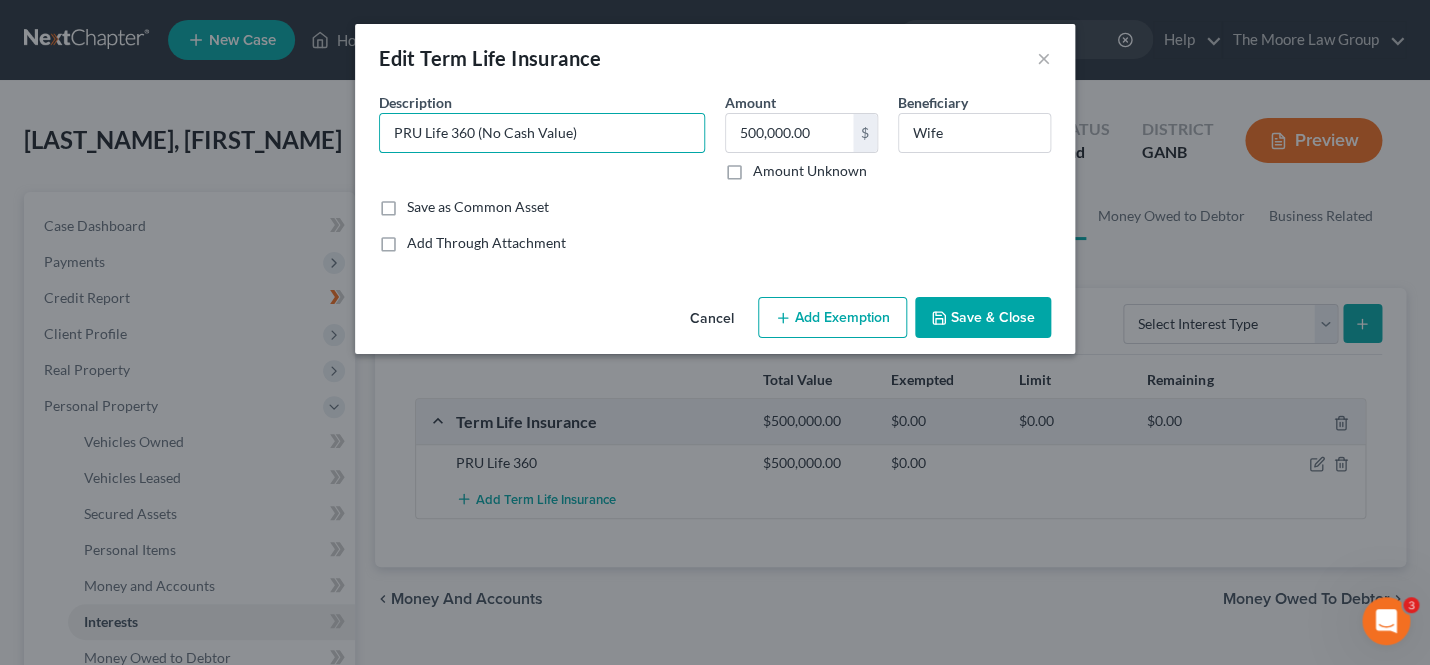 click on "Save & Close" at bounding box center [983, 318] 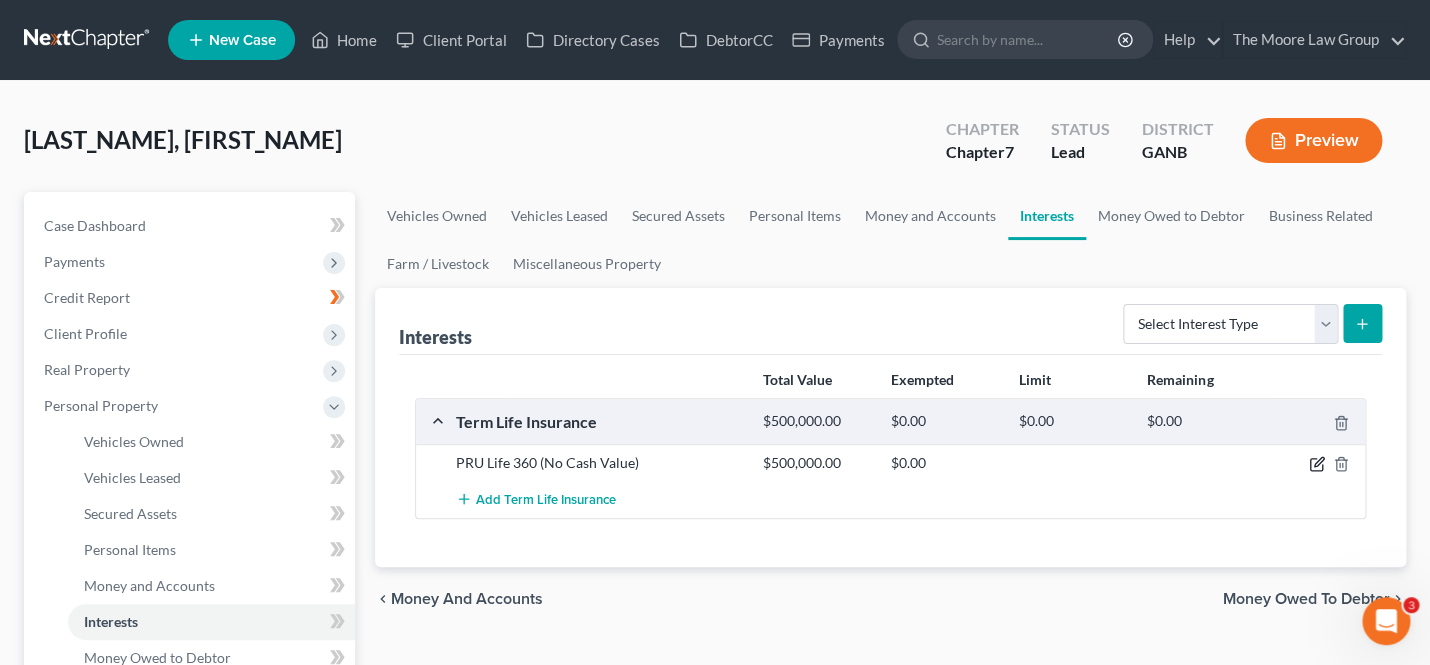 click 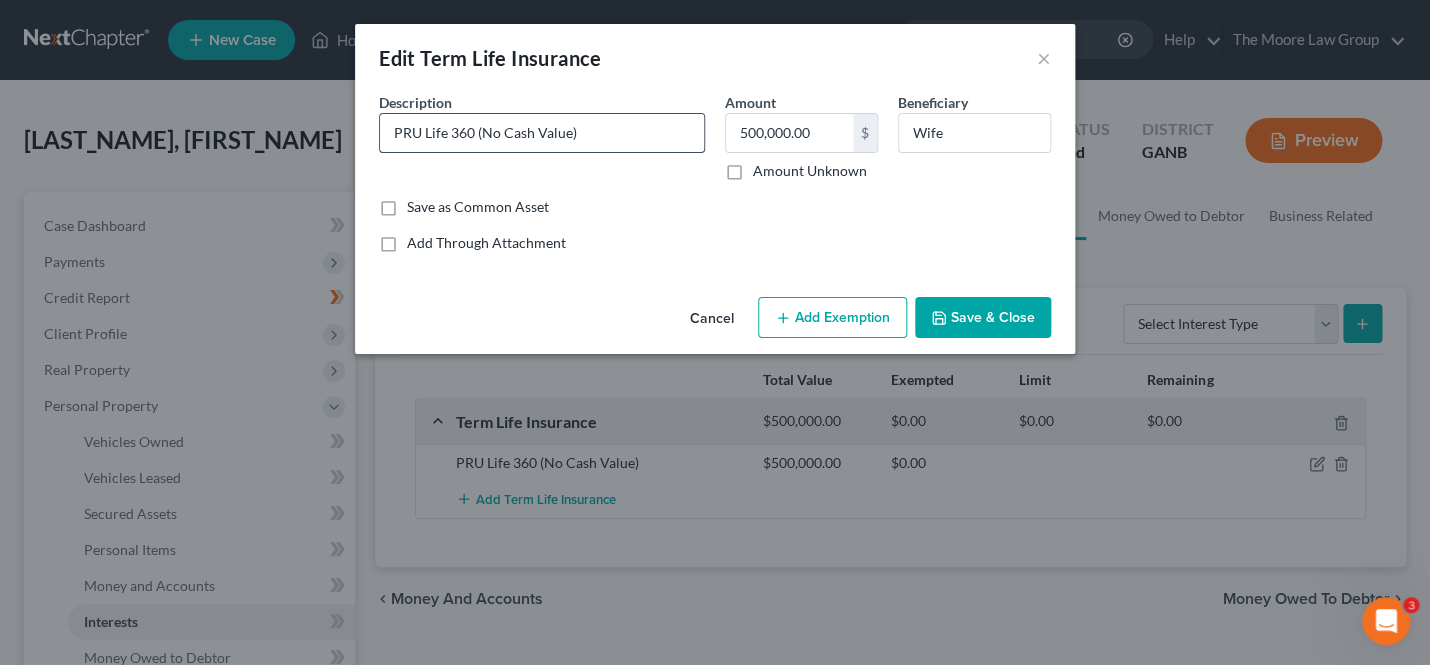 click on "PRU Life 360 (No Cash Value)" at bounding box center (542, 133) 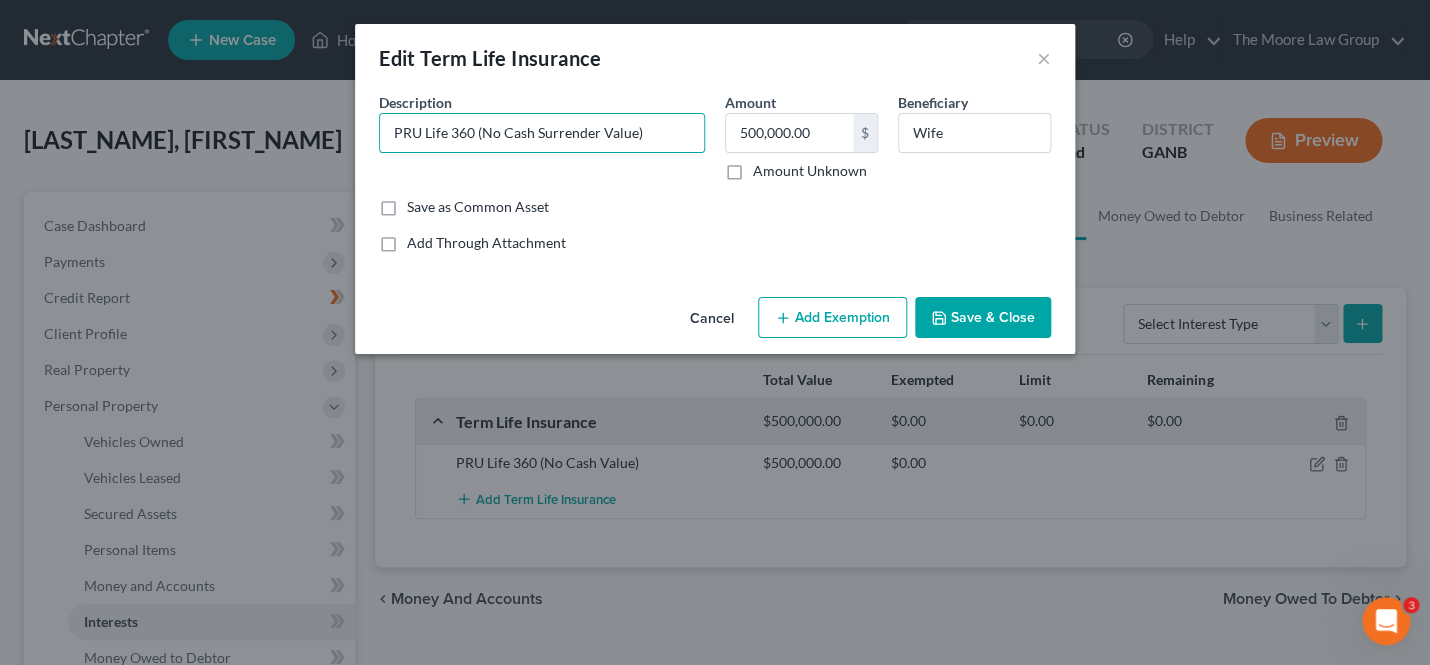 click on "Save & Close" at bounding box center (983, 318) 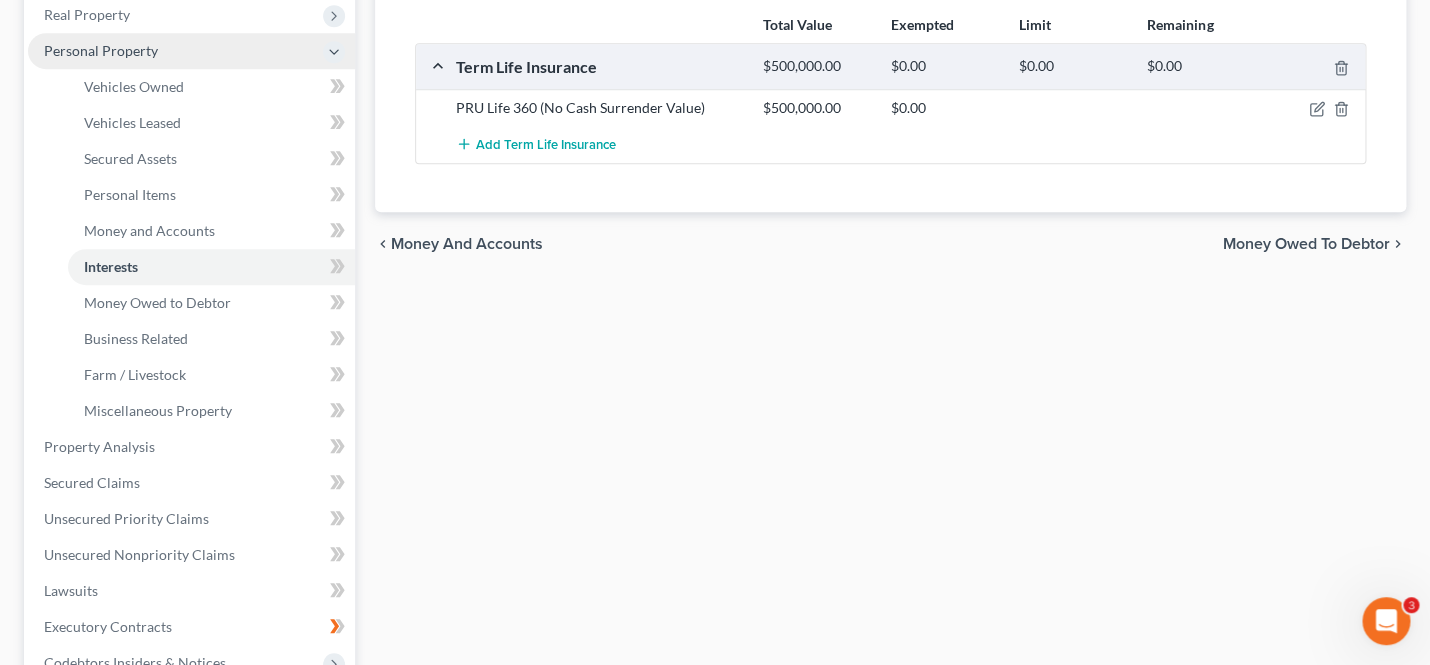 scroll, scrollTop: 360, scrollLeft: 0, axis: vertical 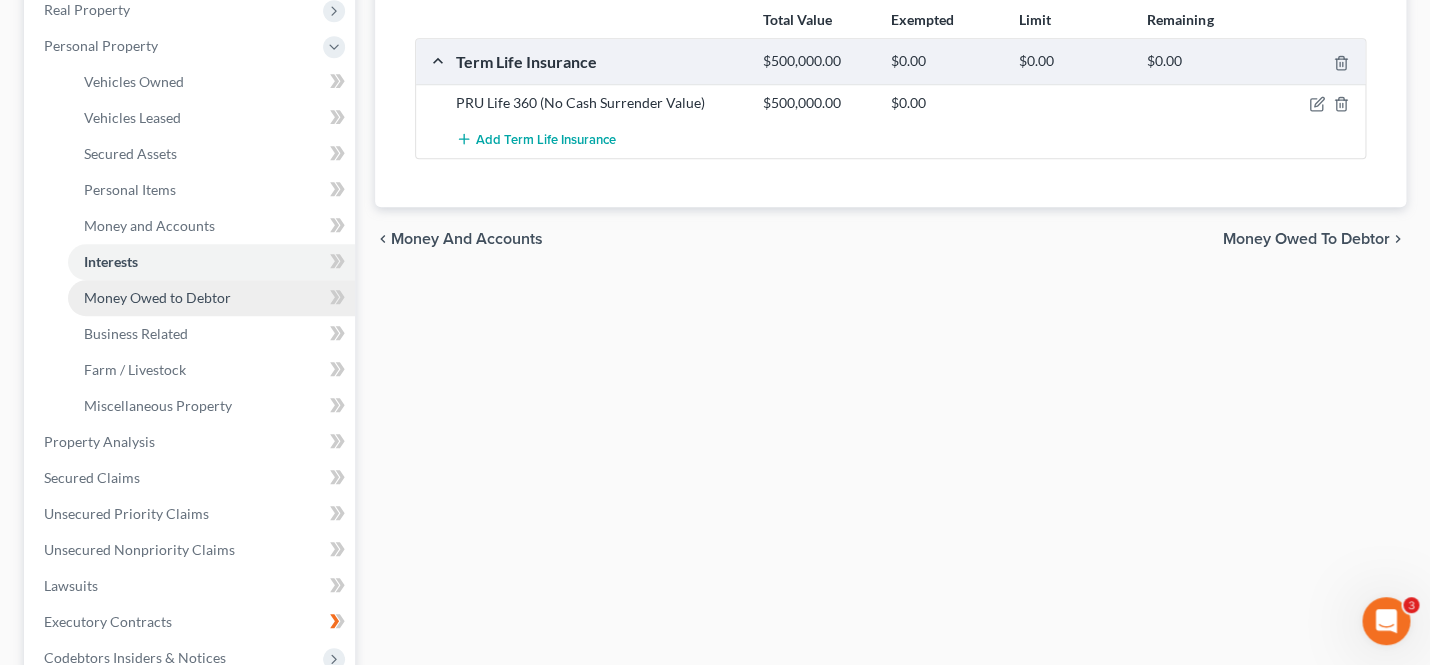 click on "Money Owed to Debtor" at bounding box center [211, 298] 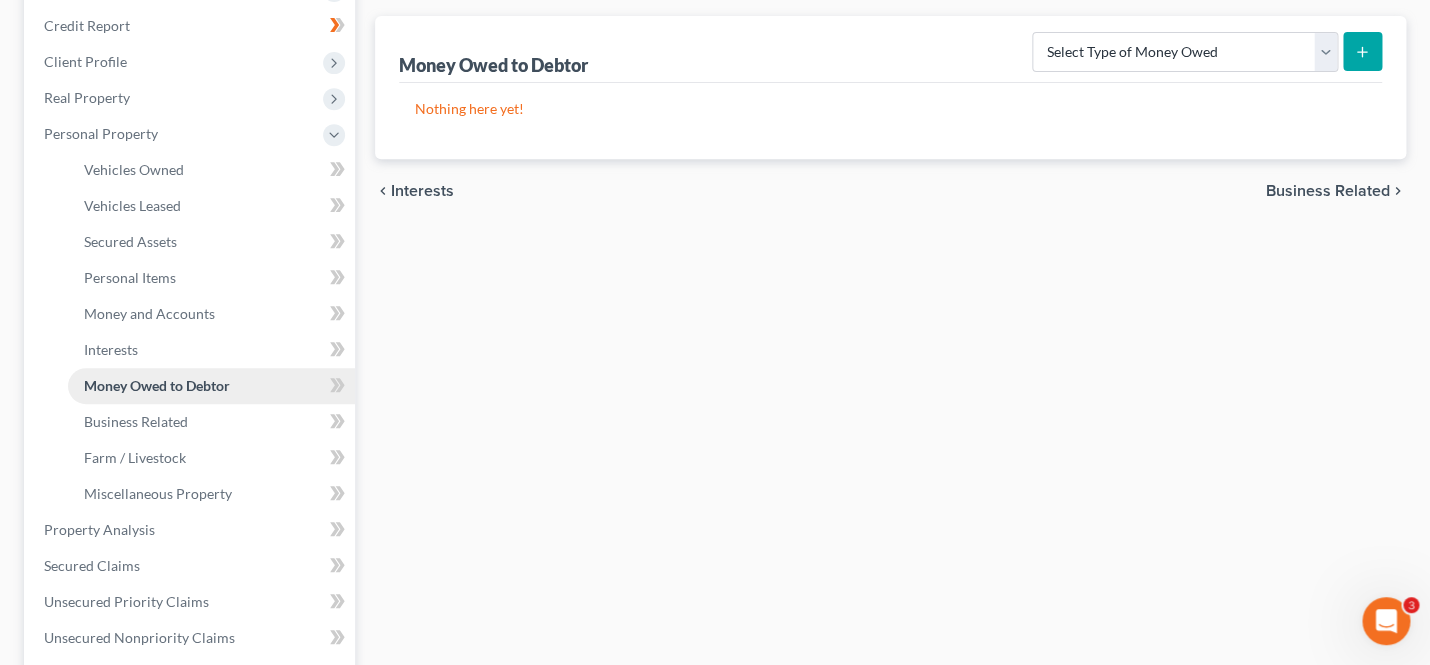 scroll, scrollTop: 436, scrollLeft: 0, axis: vertical 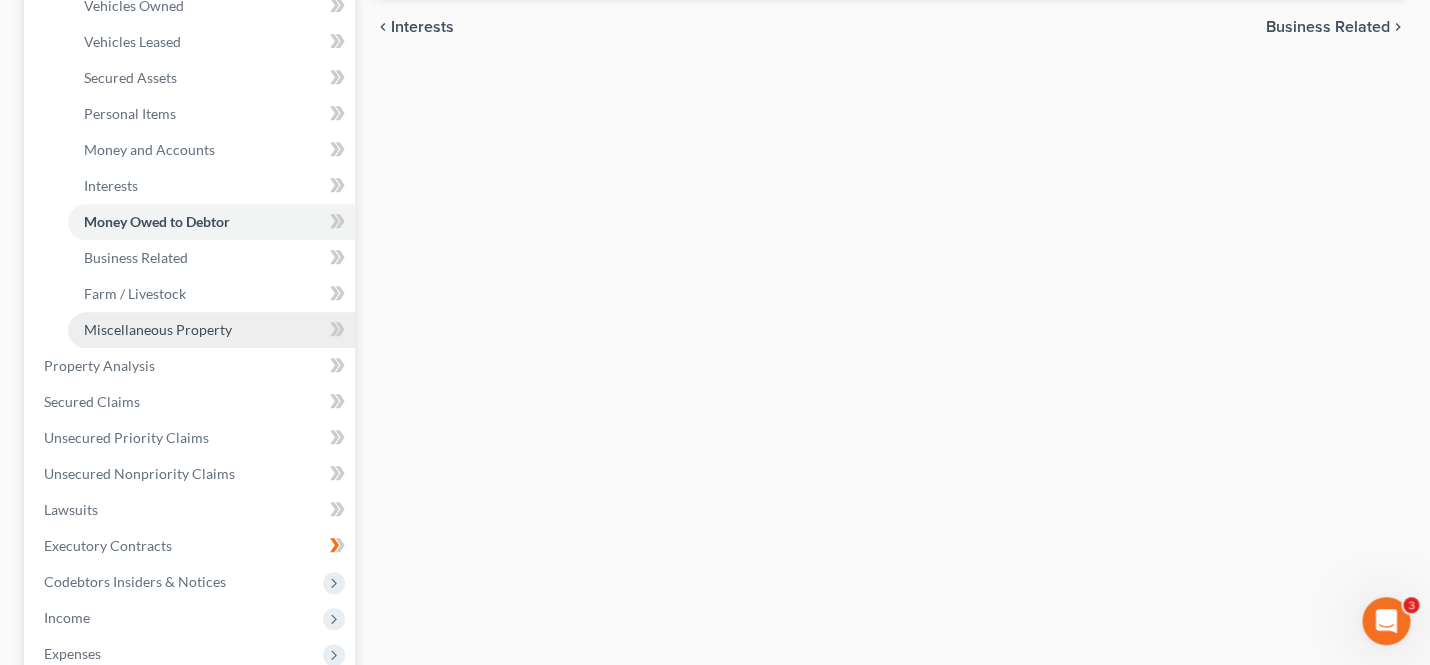 click on "Miscellaneous Property" at bounding box center (158, 329) 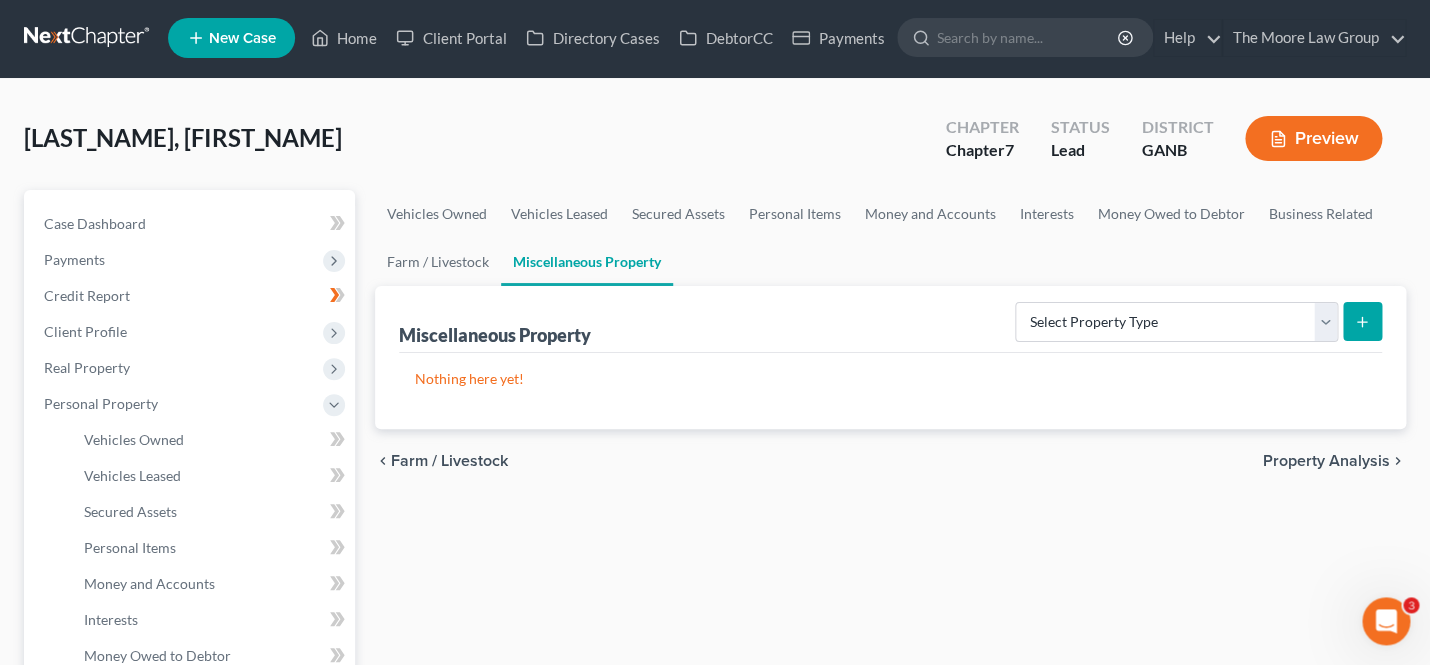 scroll, scrollTop: 0, scrollLeft: 0, axis: both 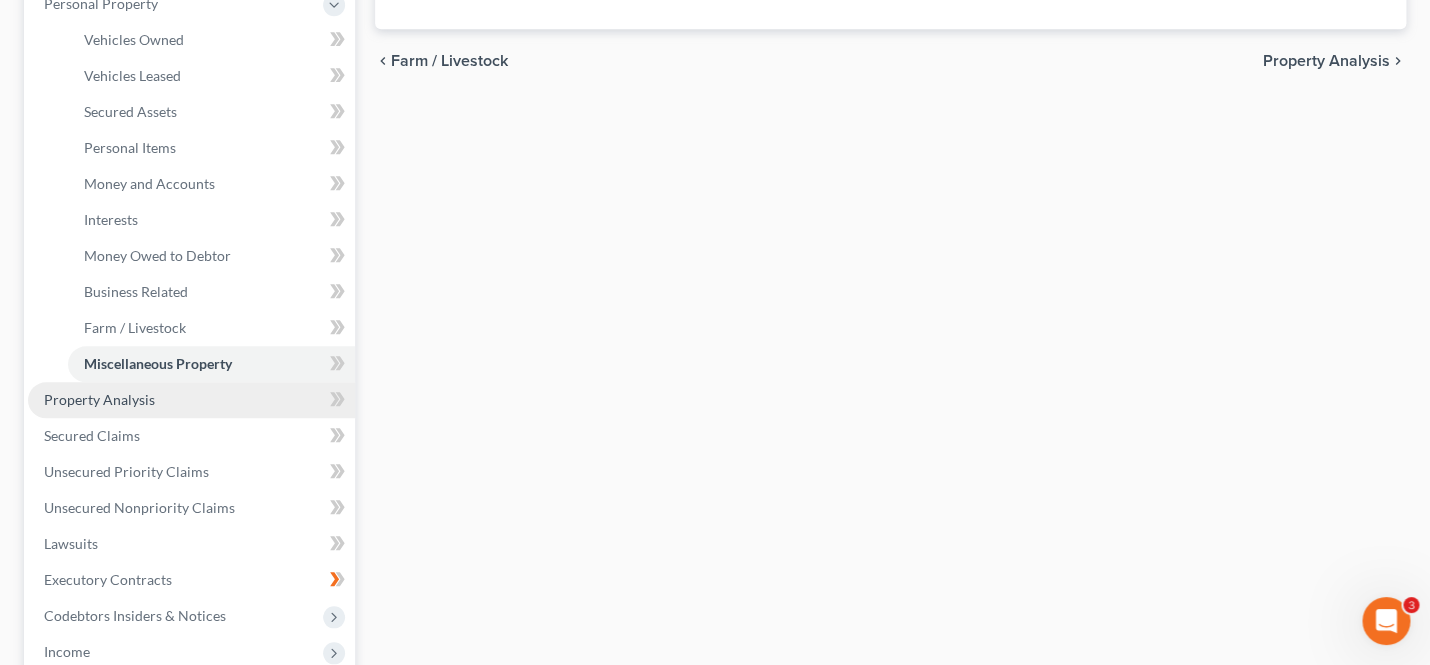 click on "Property Analysis" at bounding box center (99, 399) 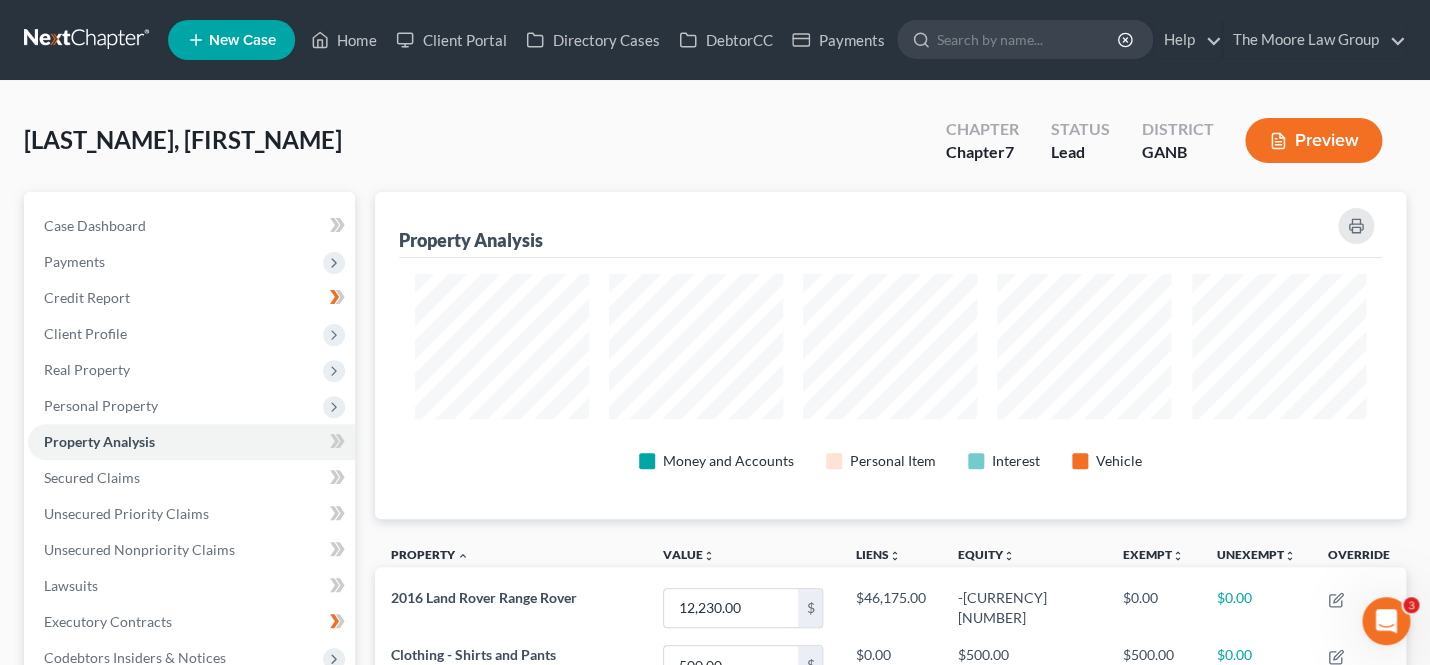 scroll, scrollTop: 0, scrollLeft: 0, axis: both 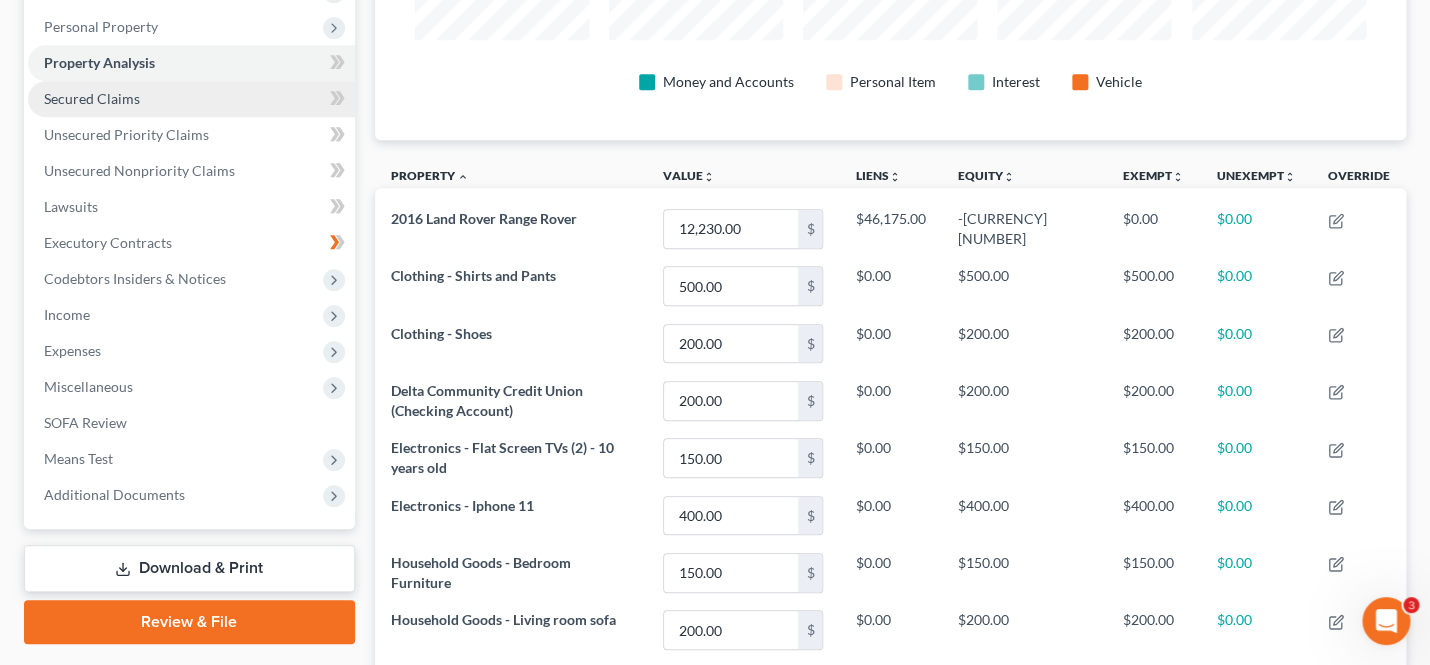 click on "Secured Claims" at bounding box center (92, 98) 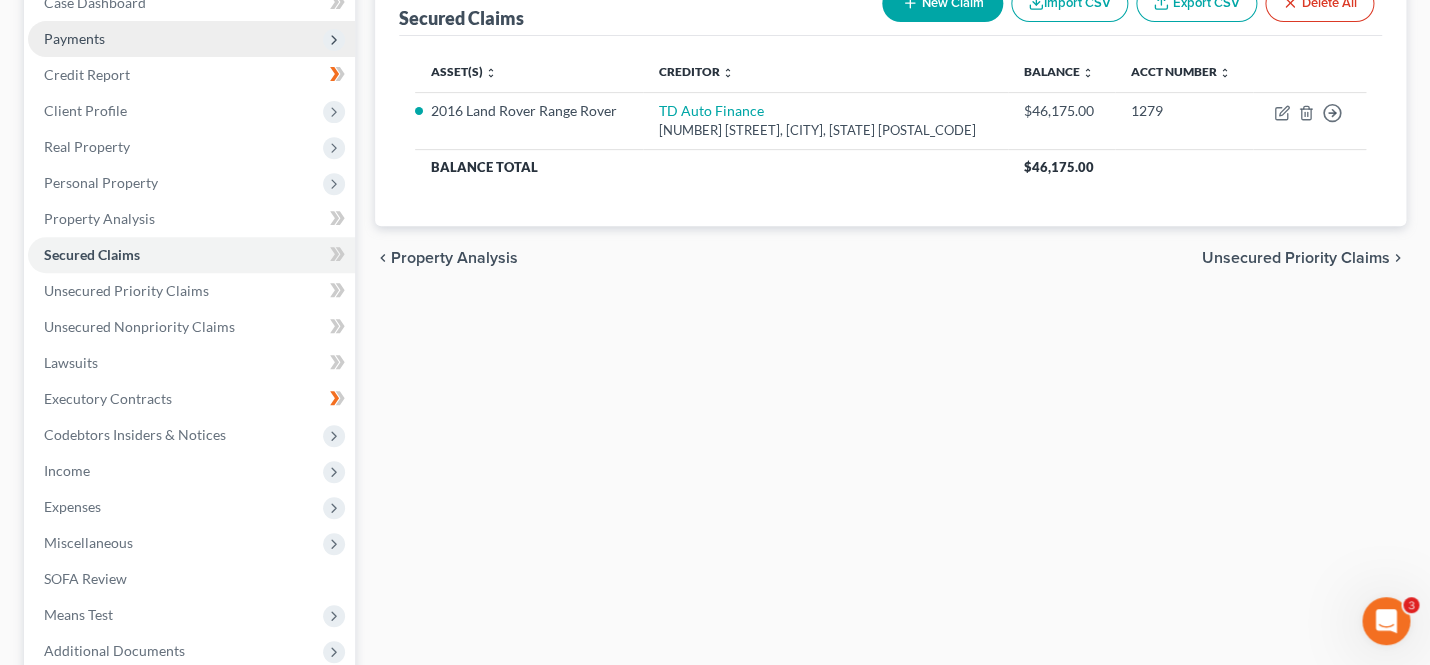 scroll, scrollTop: 226, scrollLeft: 0, axis: vertical 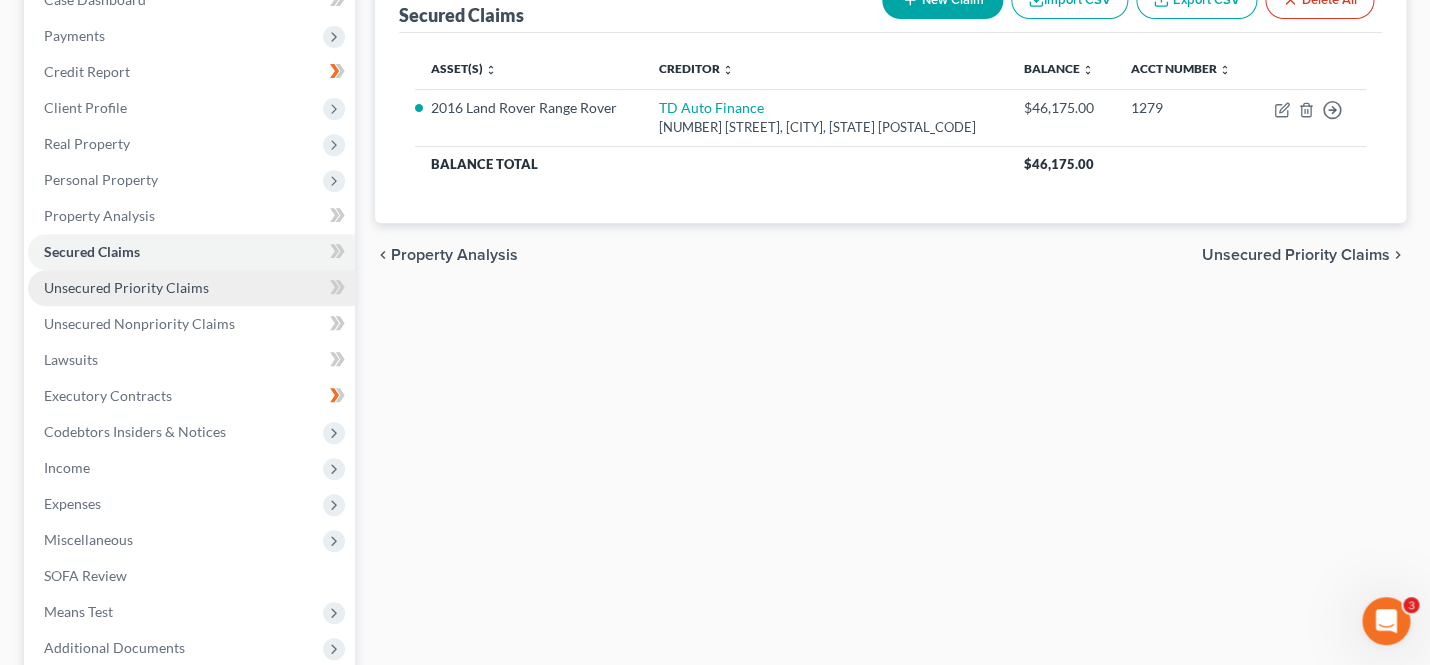 click on "Unsecured Priority Claims" at bounding box center (126, 287) 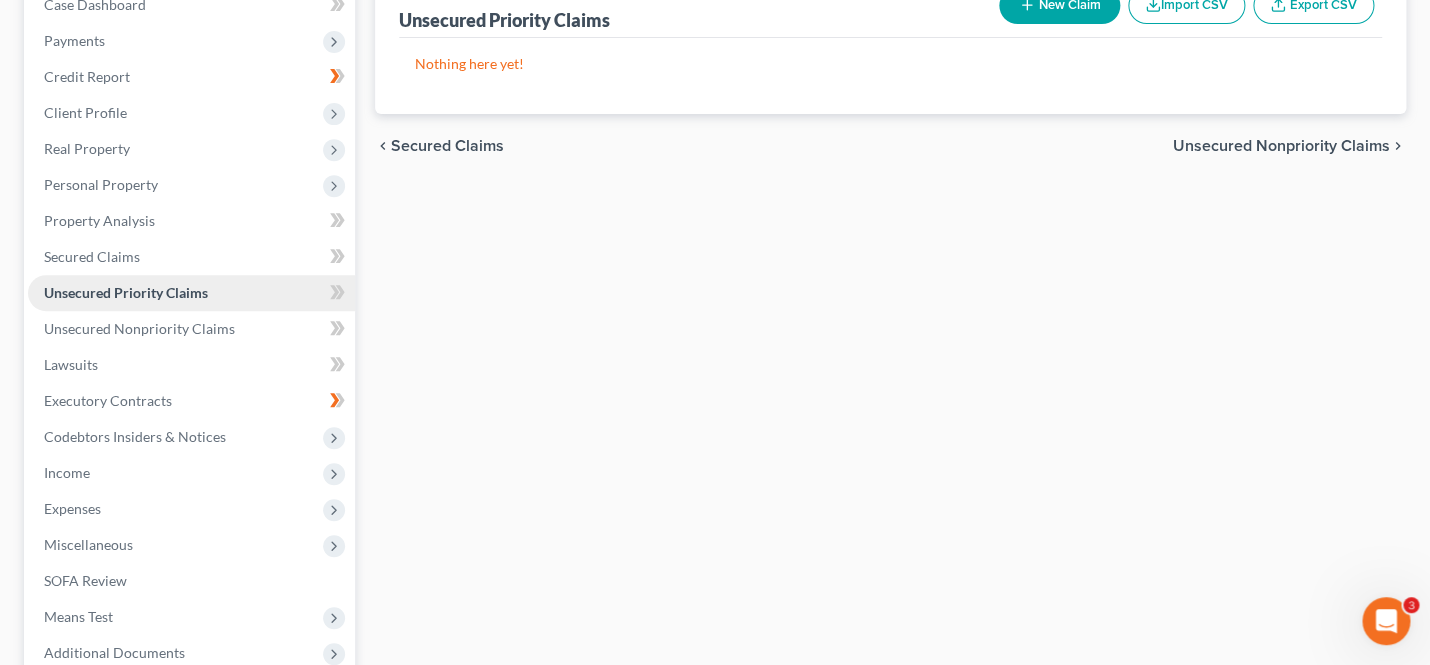 scroll, scrollTop: 239, scrollLeft: 0, axis: vertical 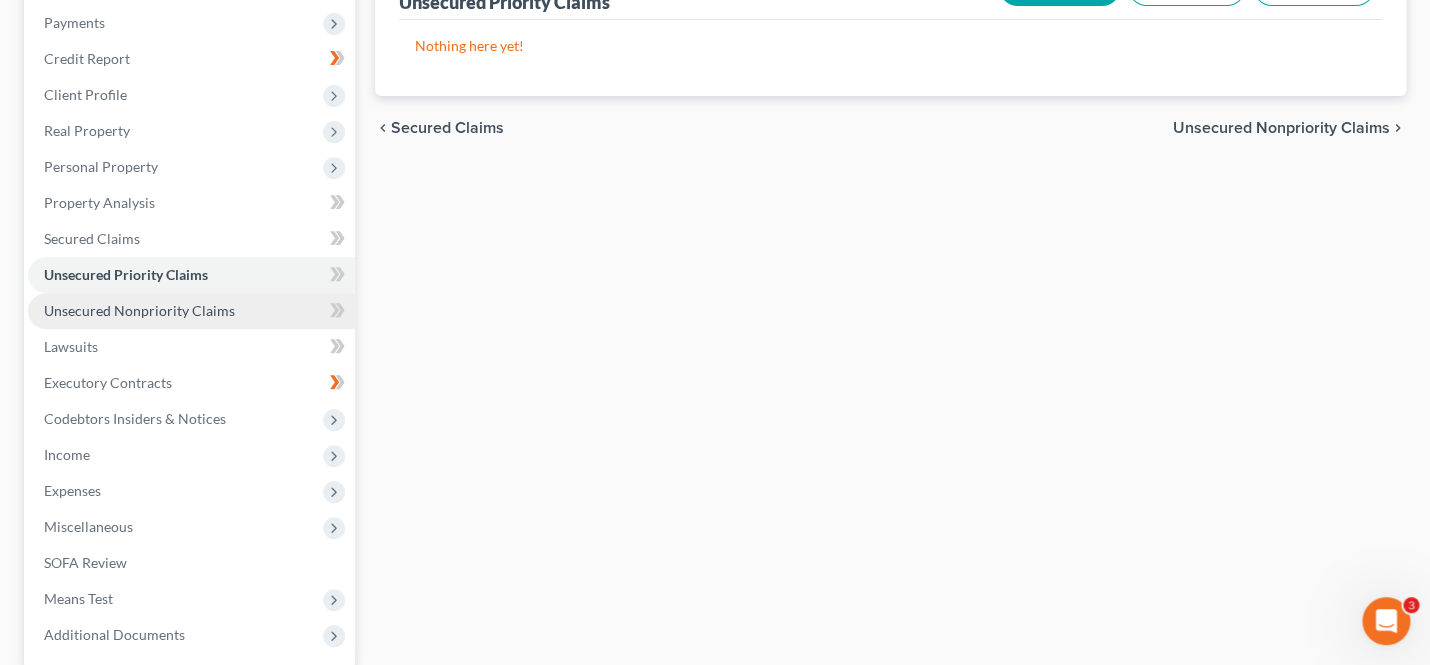 click on "Unsecured Nonpriority Claims" at bounding box center [139, 310] 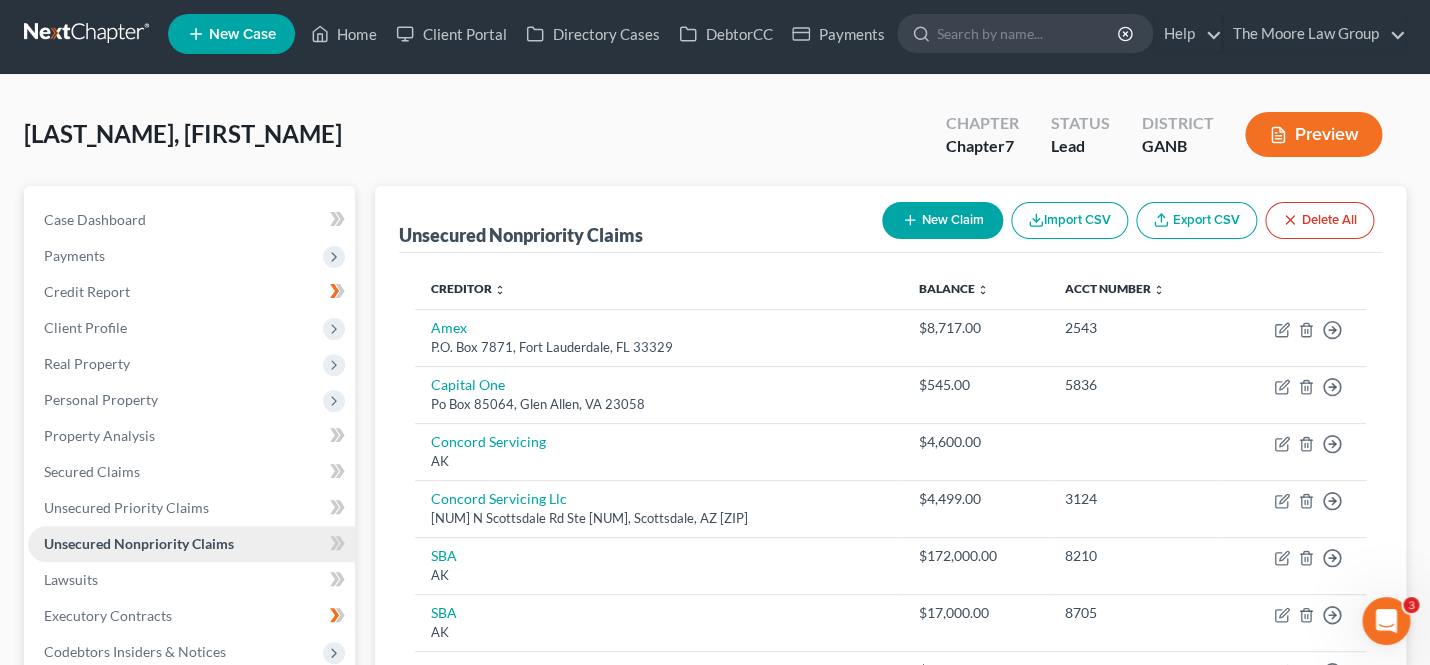scroll, scrollTop: 1, scrollLeft: 0, axis: vertical 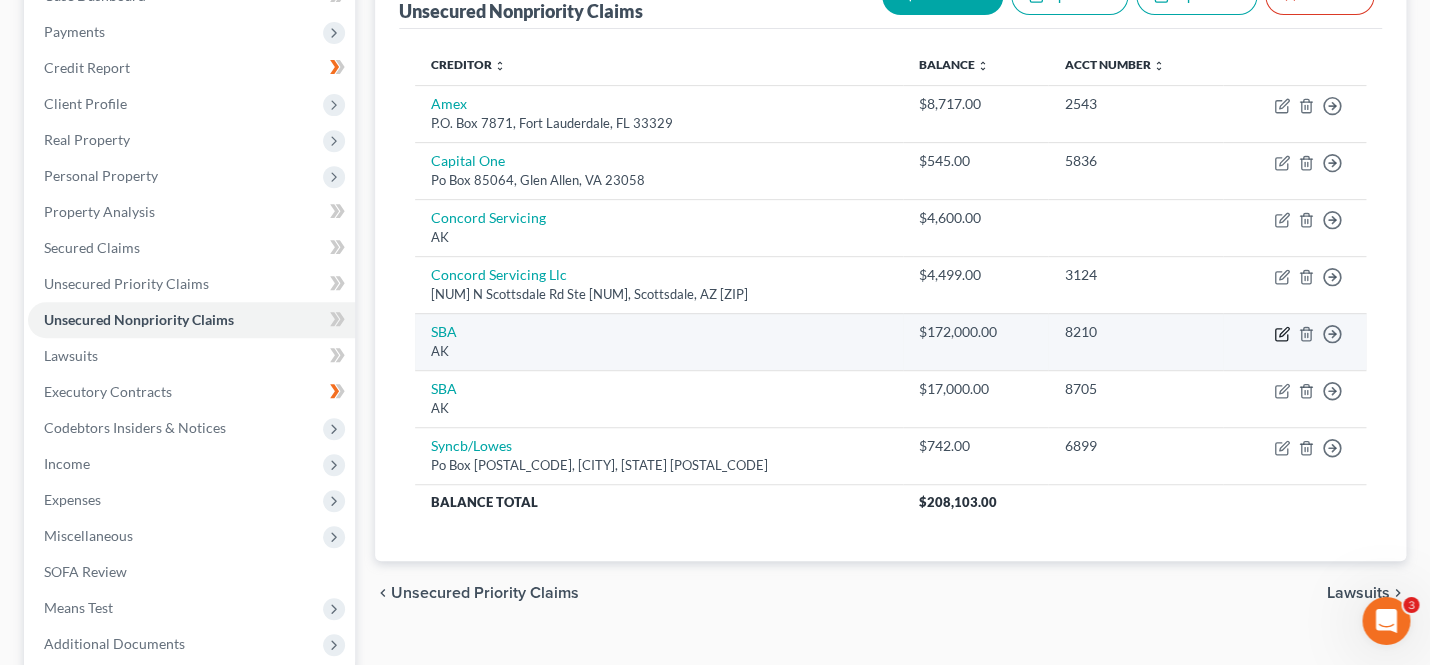 click 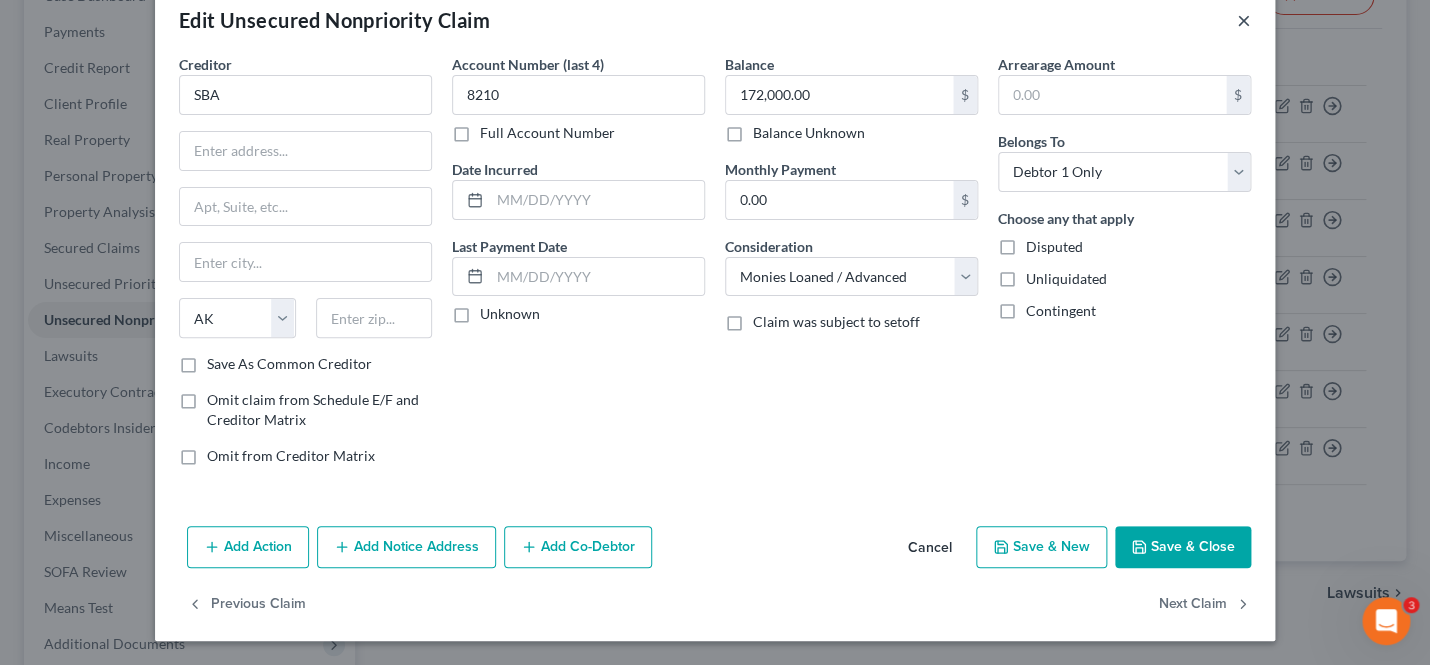 click on "×" at bounding box center [1244, 20] 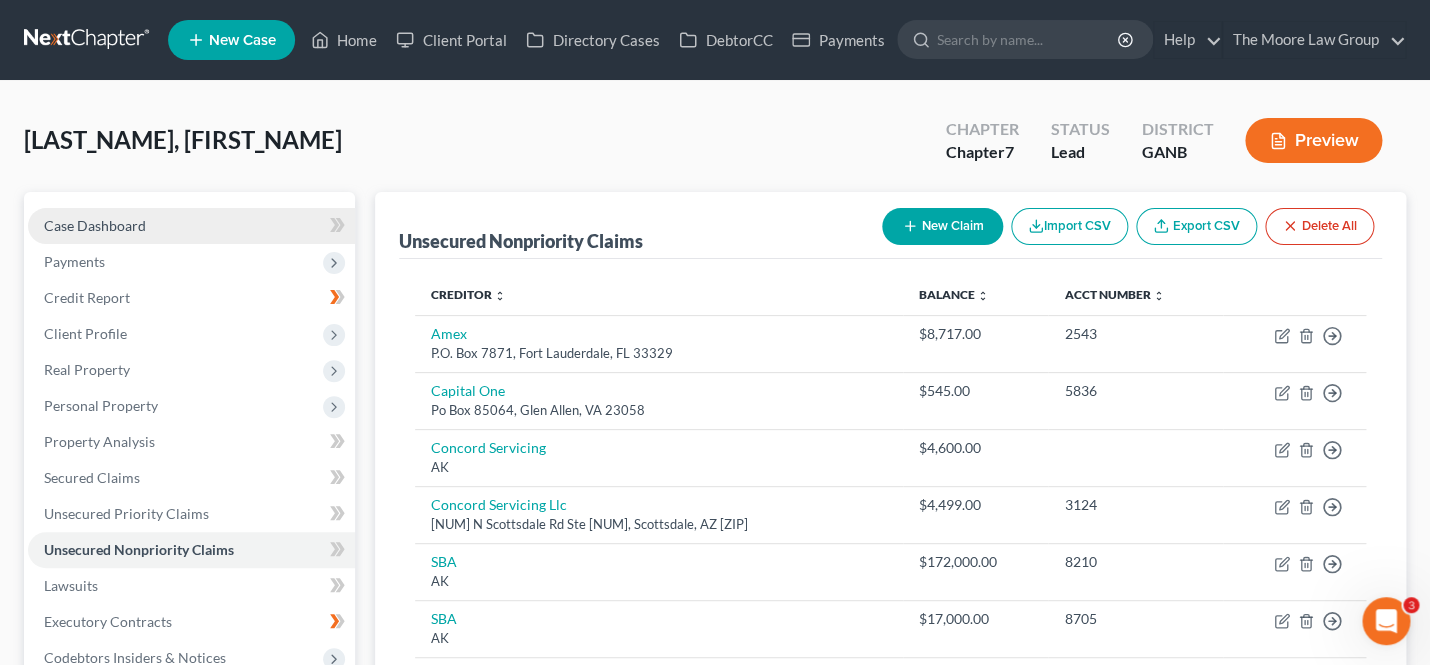 click on "Case Dashboard" at bounding box center (95, 225) 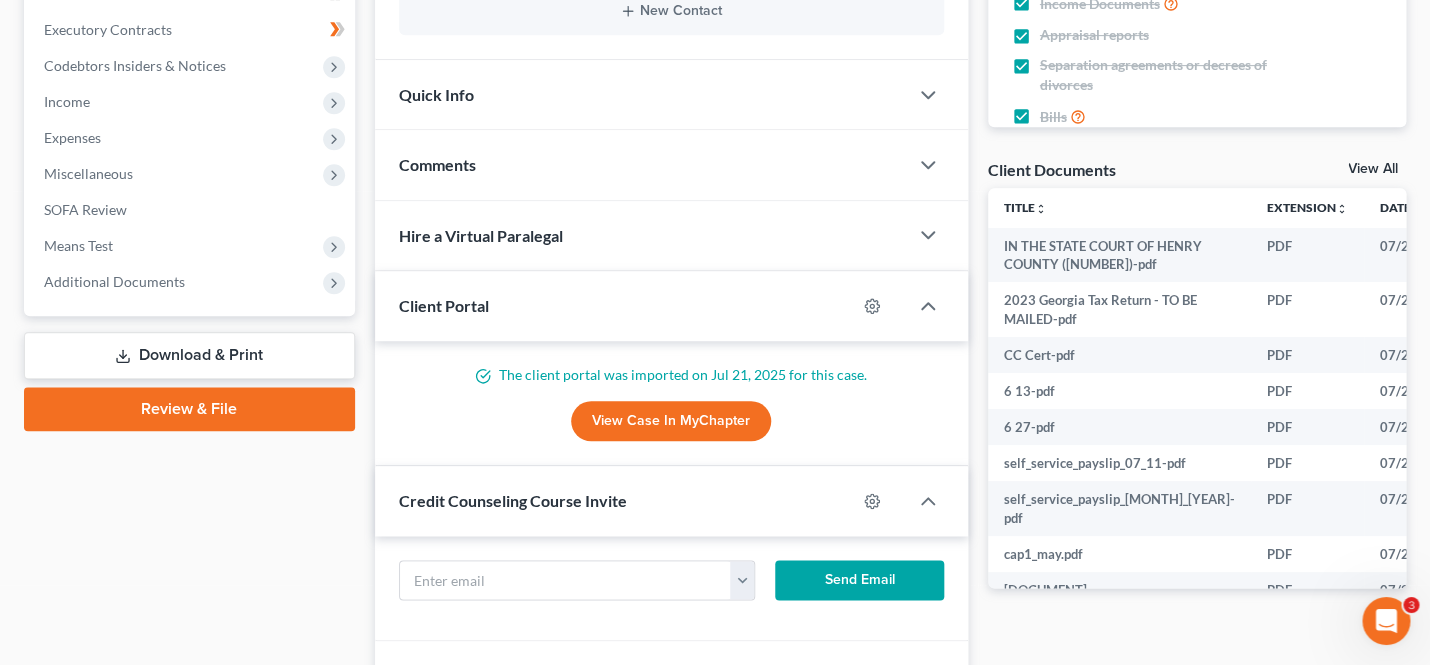scroll, scrollTop: 473, scrollLeft: 0, axis: vertical 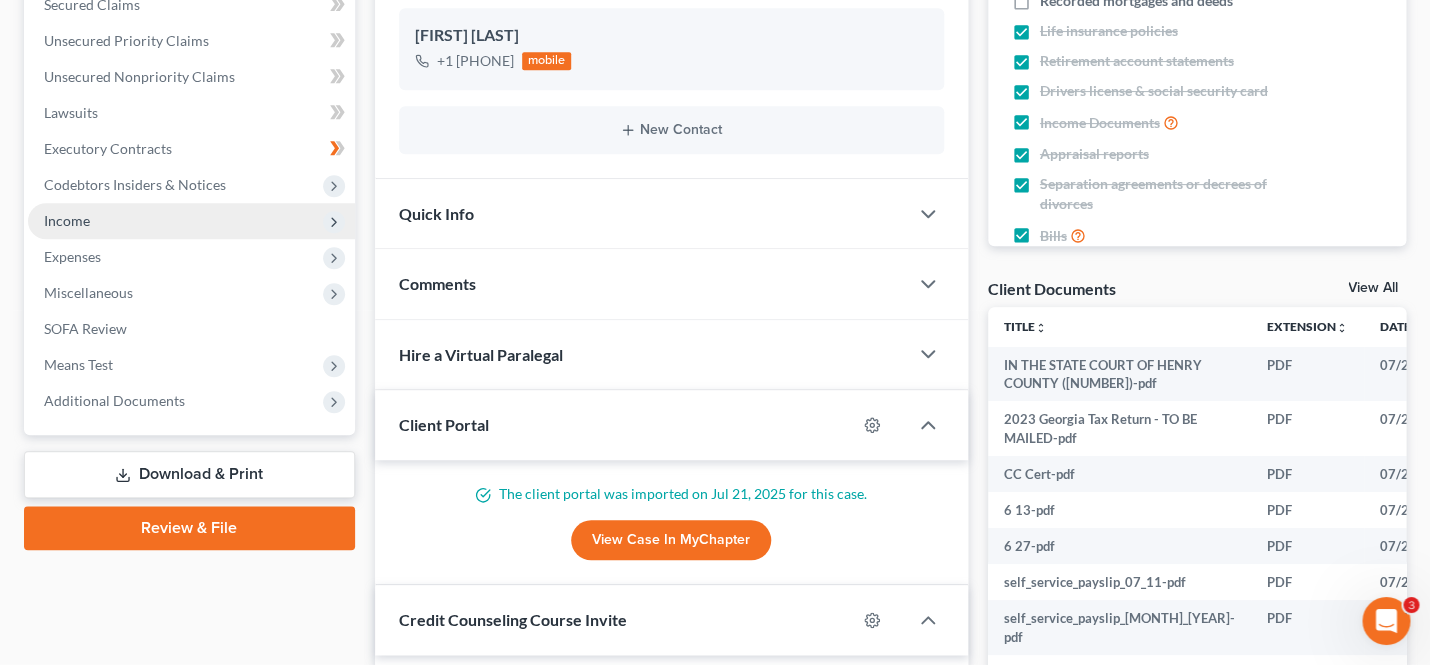 click on "Income" at bounding box center [191, 221] 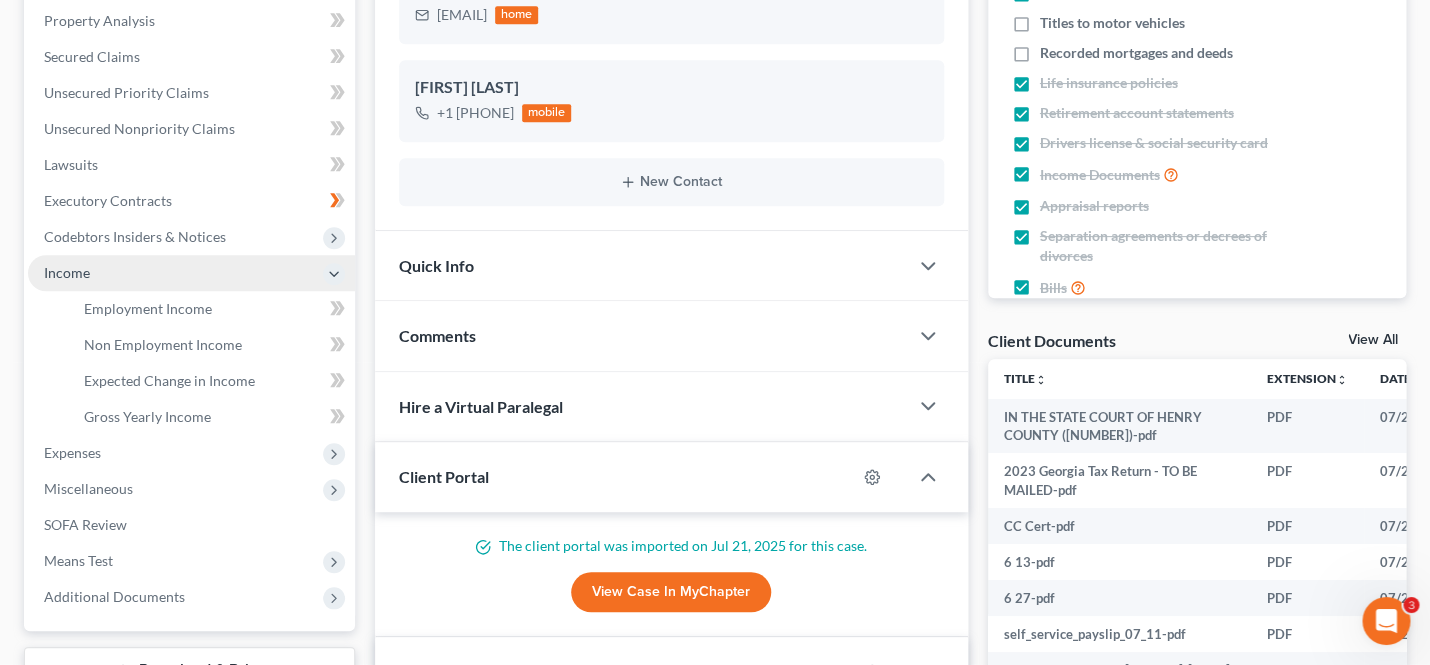 scroll, scrollTop: 414, scrollLeft: 0, axis: vertical 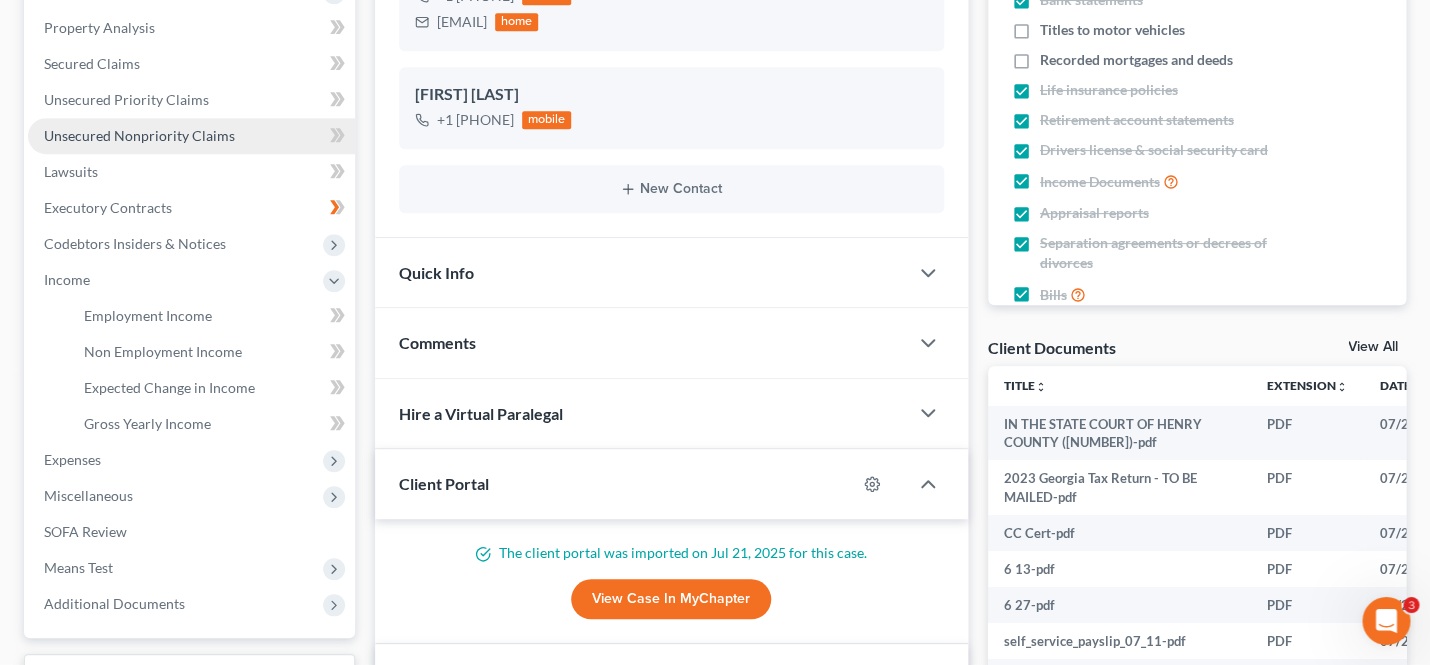 click on "Unsecured Nonpriority Claims" at bounding box center [139, 135] 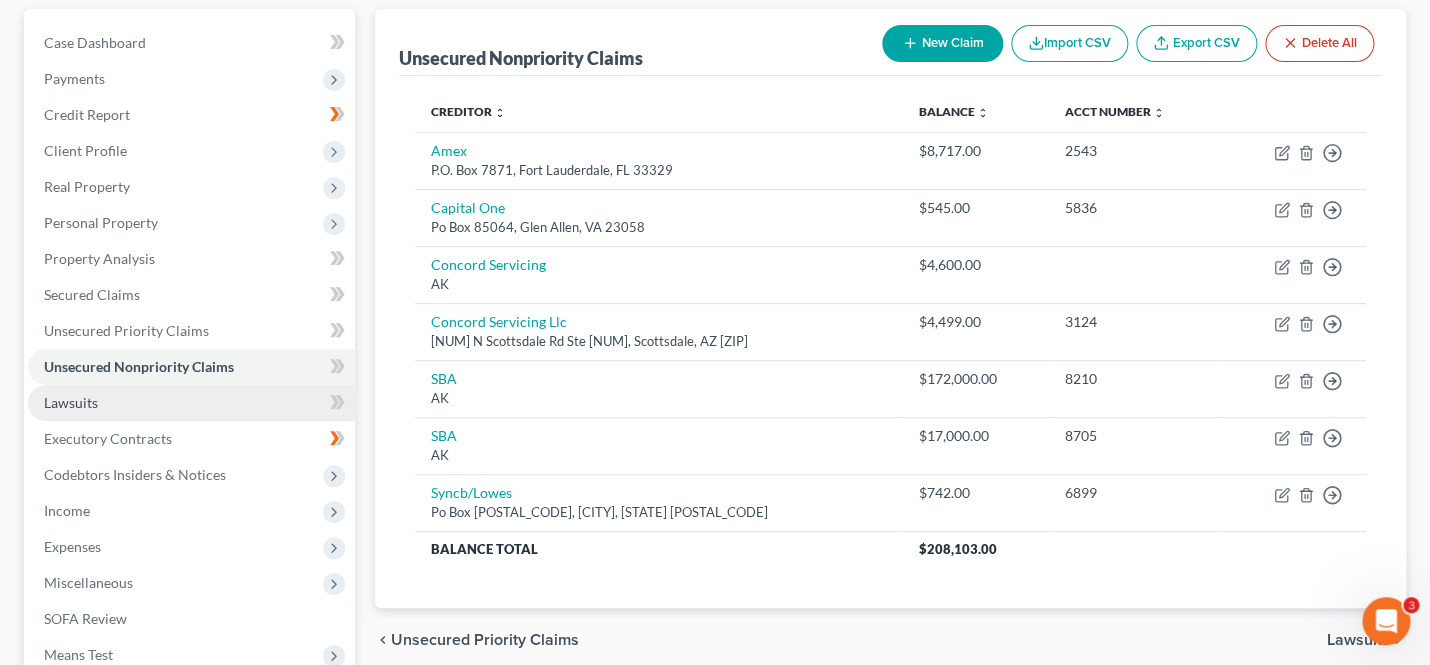scroll, scrollTop: 330, scrollLeft: 0, axis: vertical 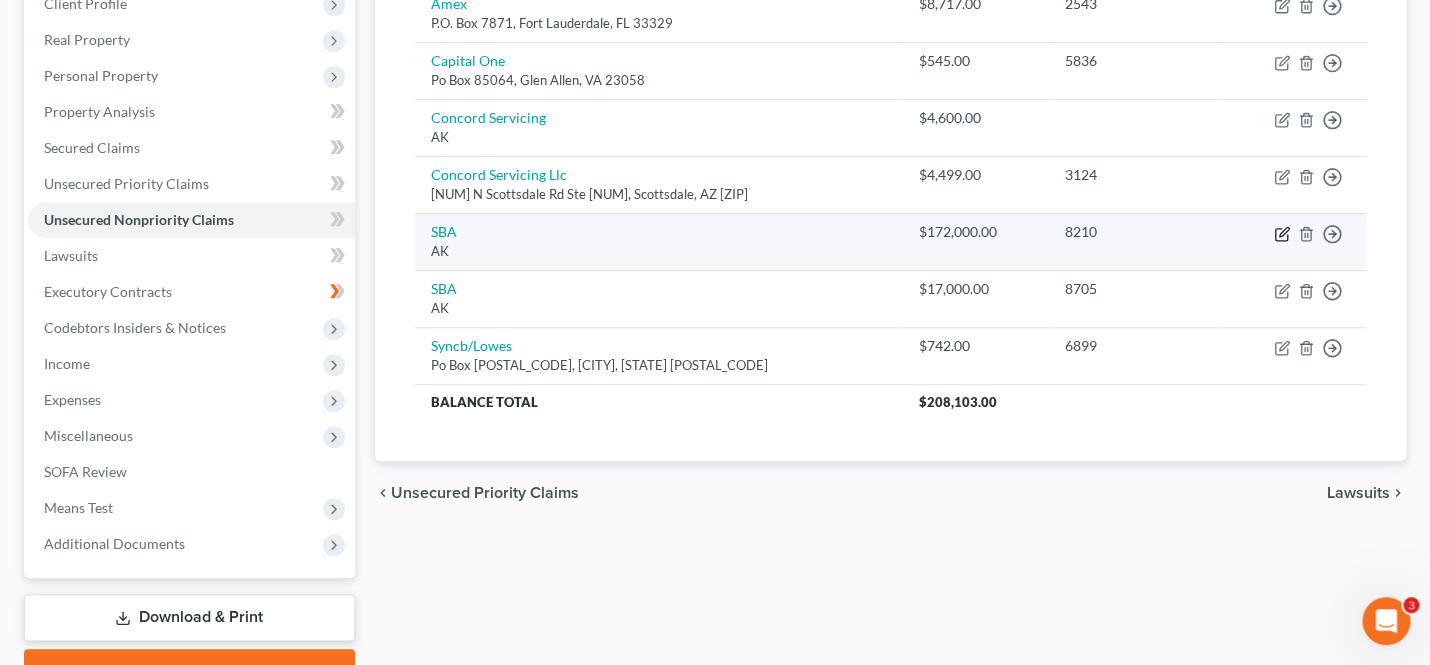 click 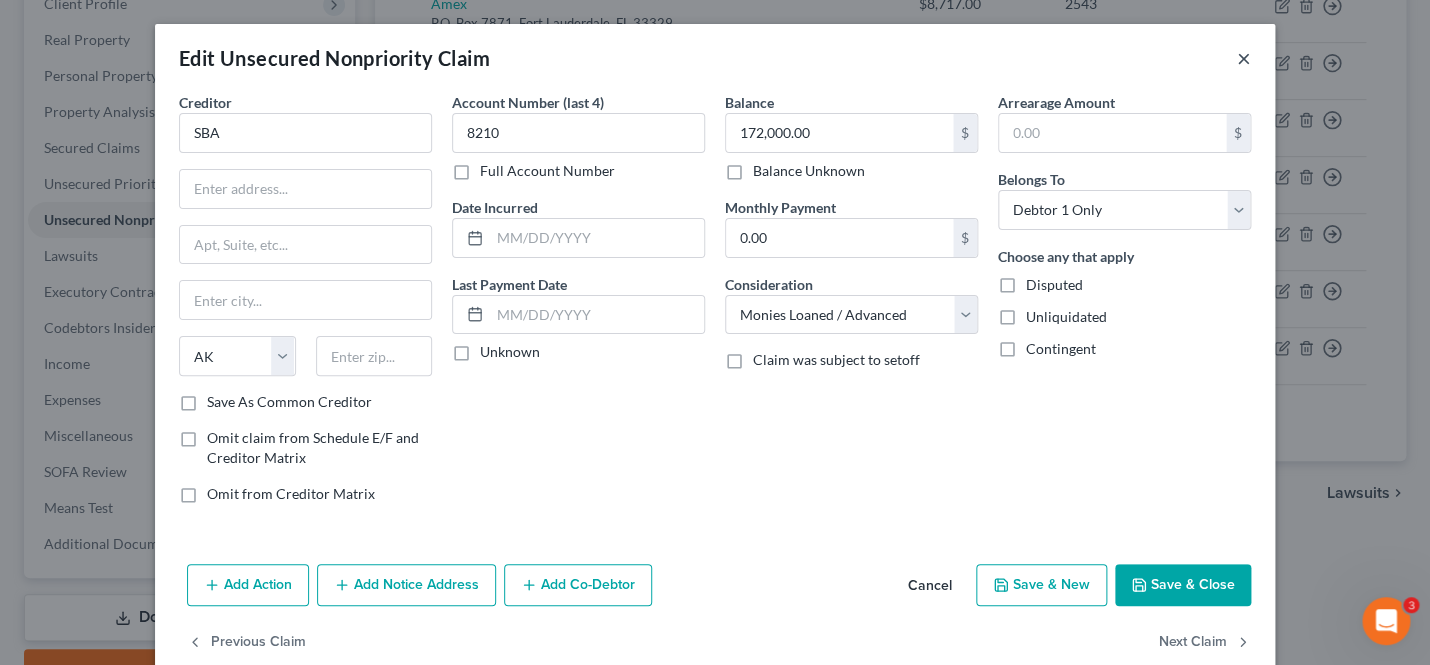 click on "×" at bounding box center (1244, 58) 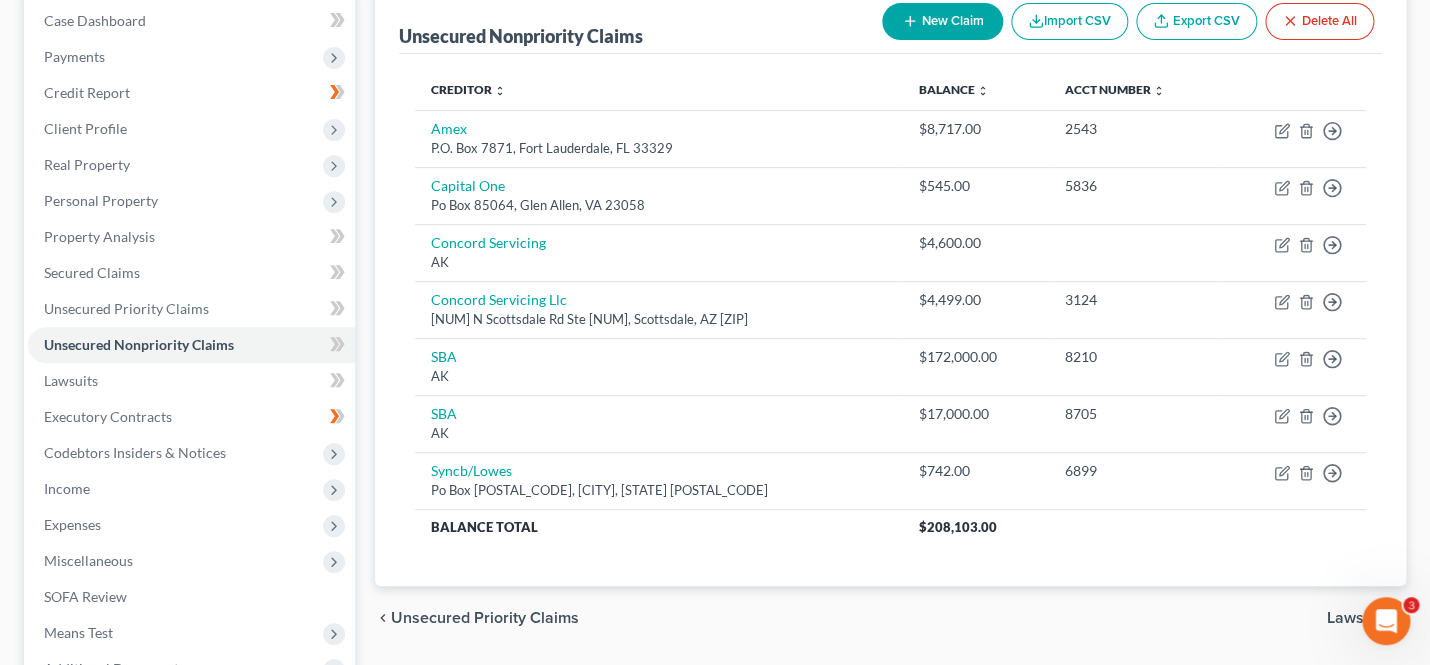scroll, scrollTop: 0, scrollLeft: 0, axis: both 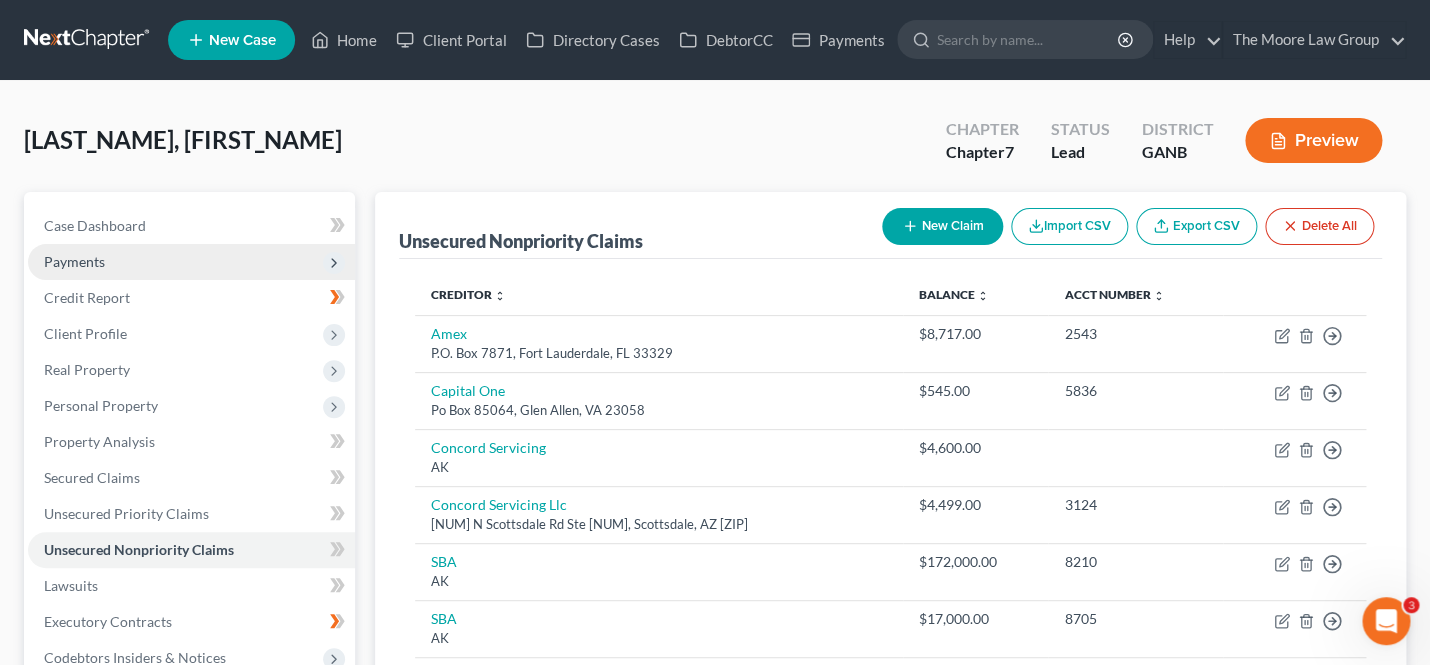 click on "Payments" at bounding box center [74, 261] 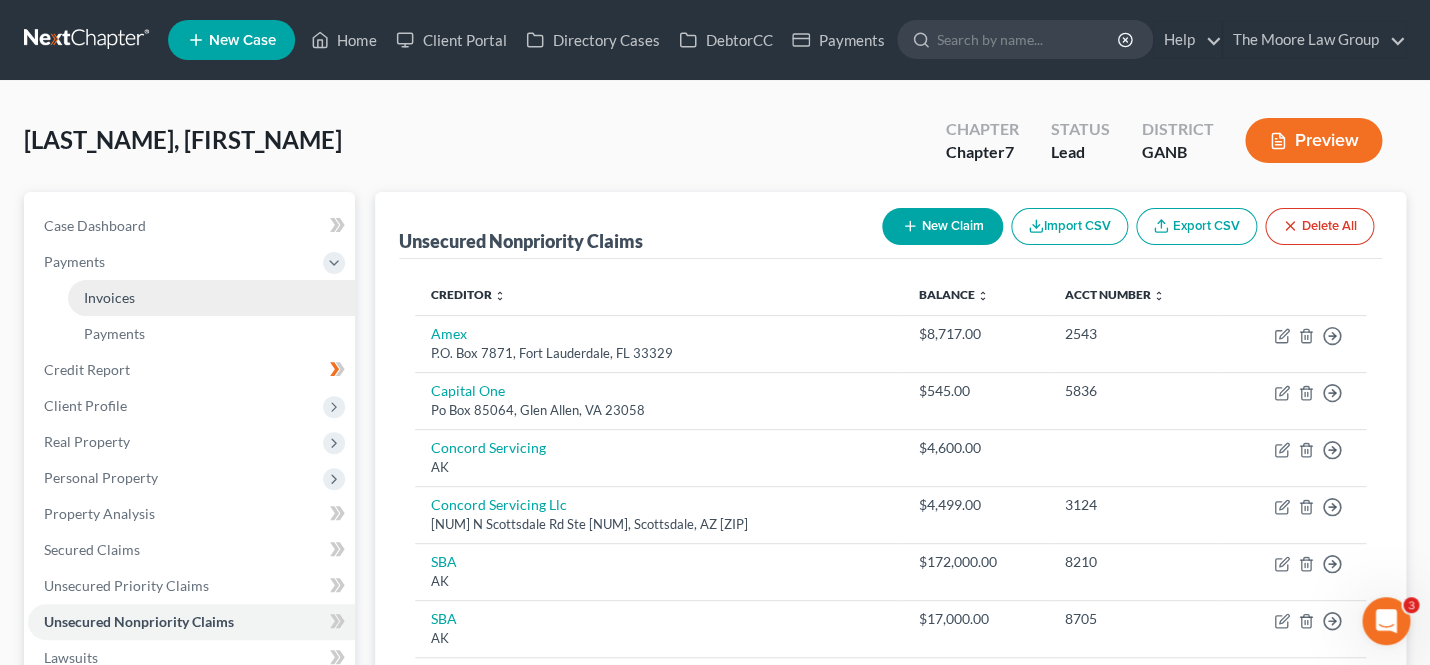 click on "Invoices" at bounding box center (109, 297) 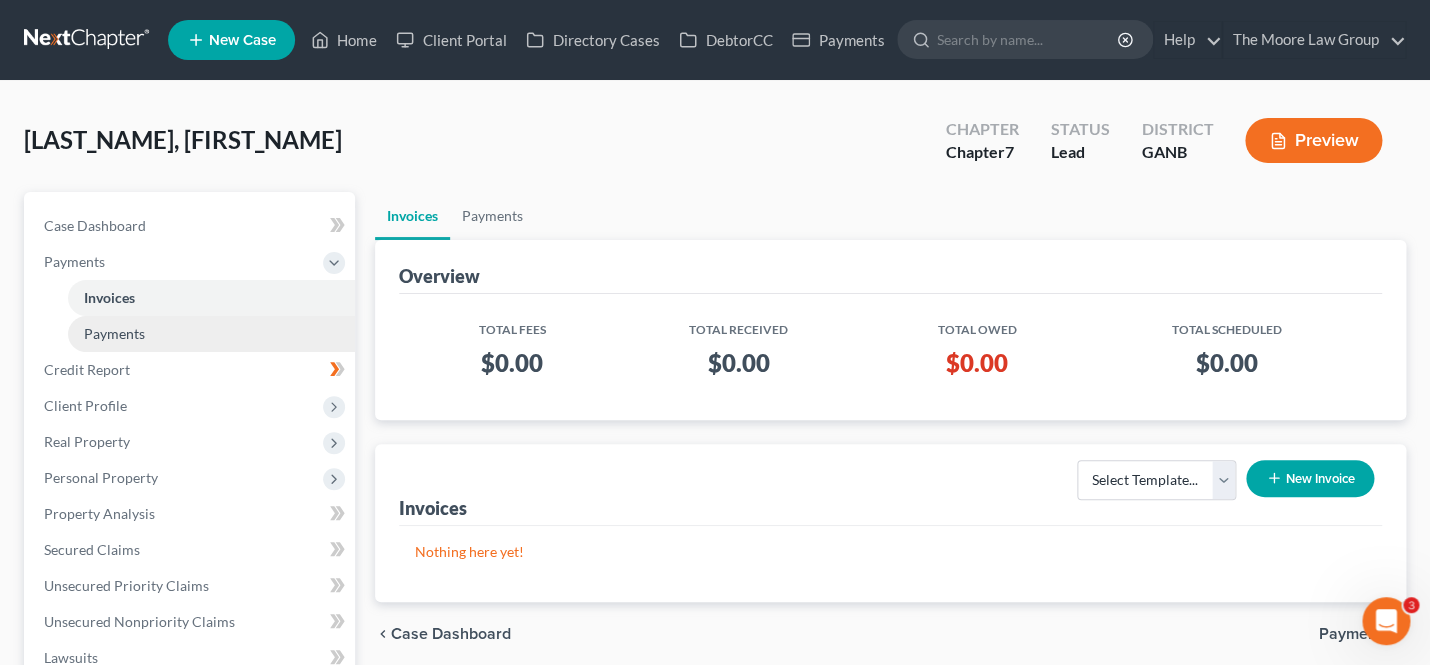 click on "Payments" at bounding box center (211, 334) 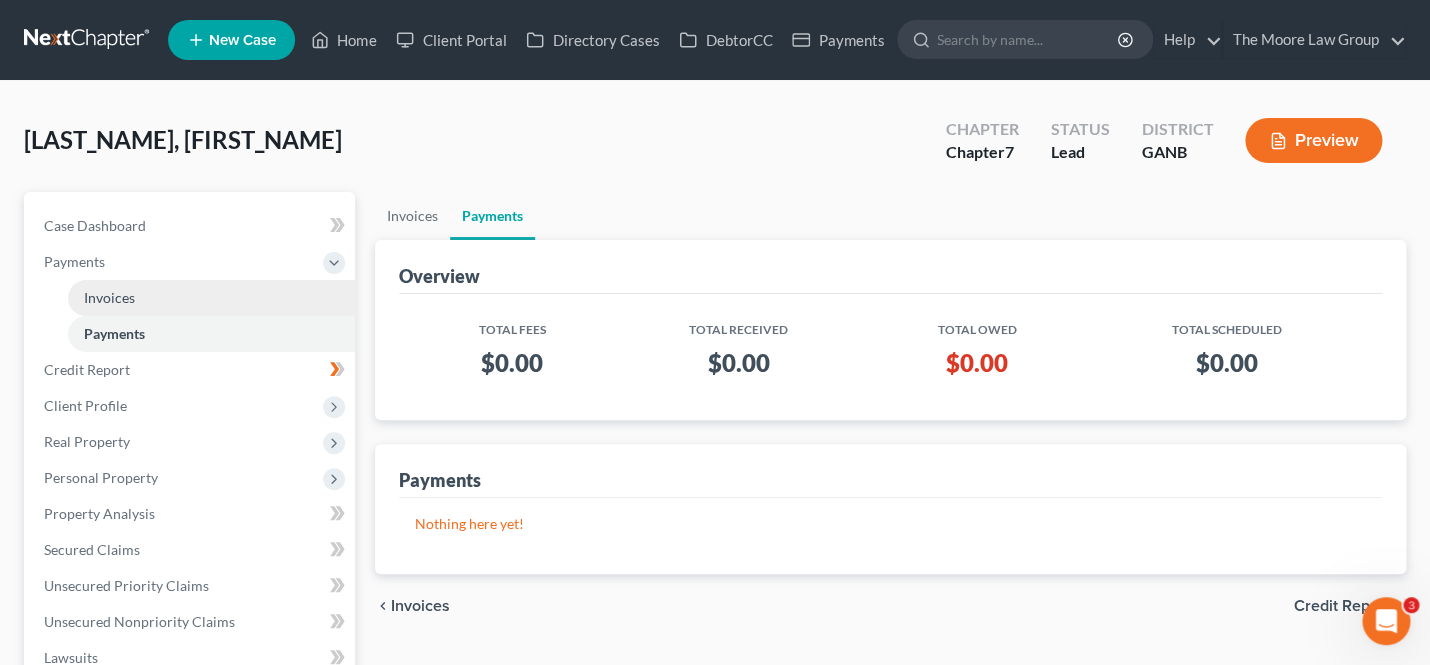click on "Invoices" at bounding box center [211, 298] 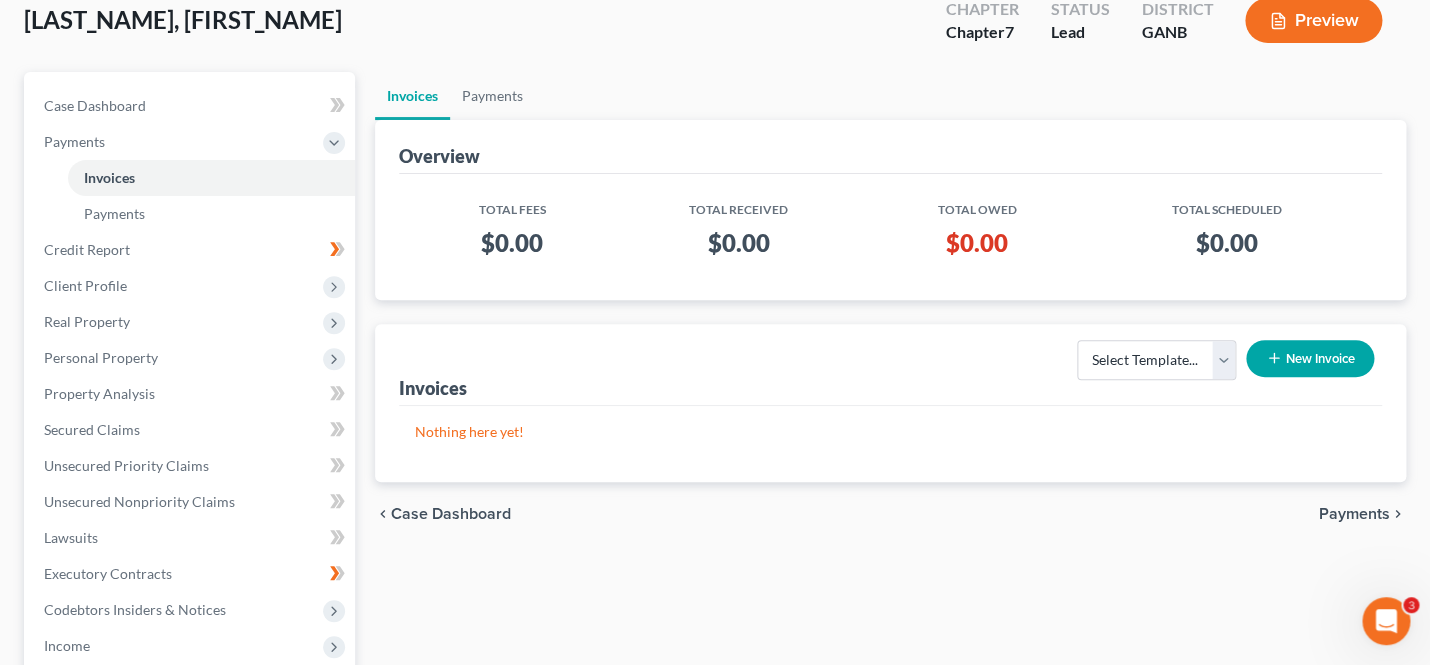 scroll, scrollTop: 131, scrollLeft: 0, axis: vertical 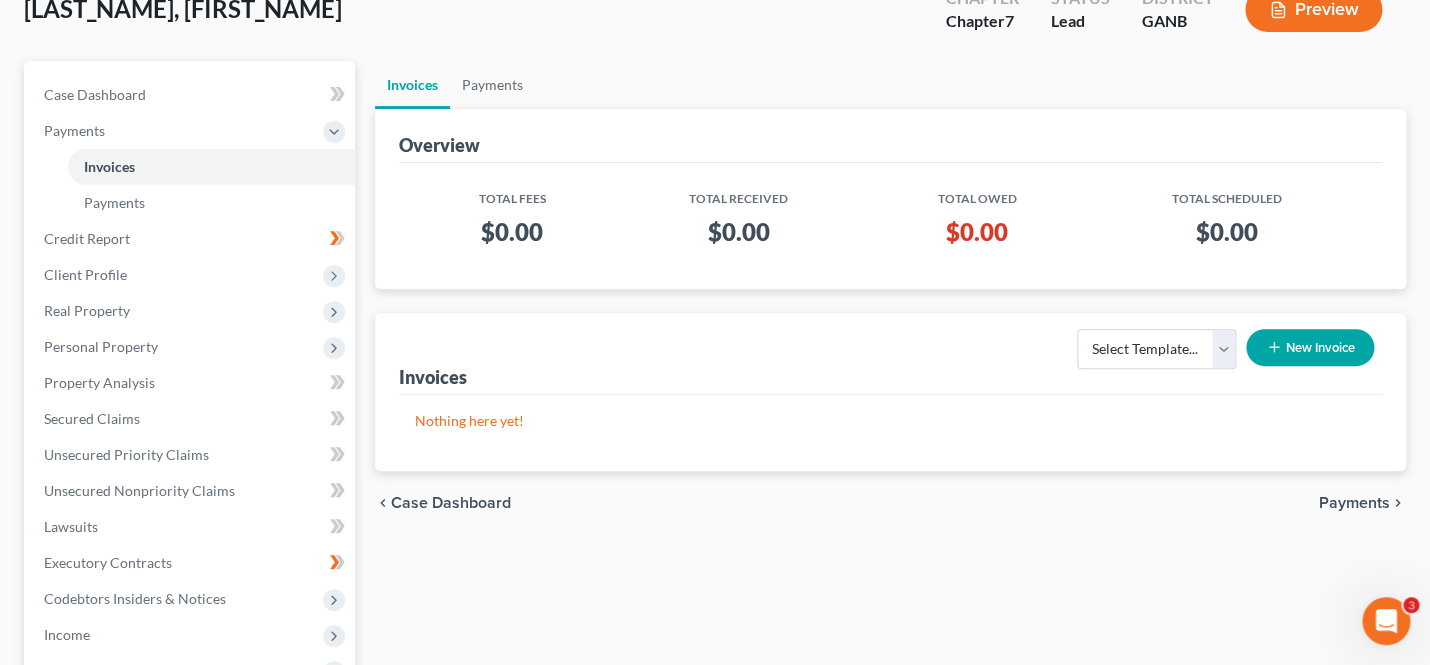 click on "New Invoice" at bounding box center [1310, 347] 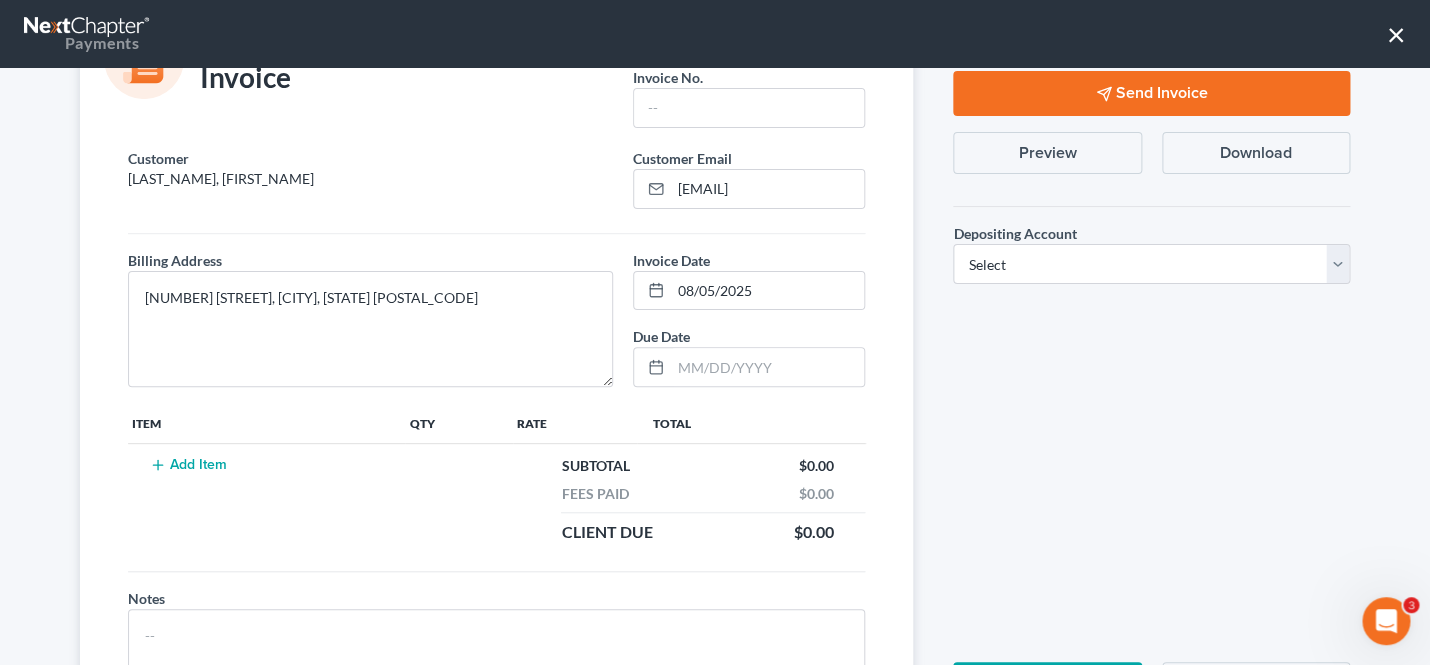 scroll, scrollTop: 0, scrollLeft: 0, axis: both 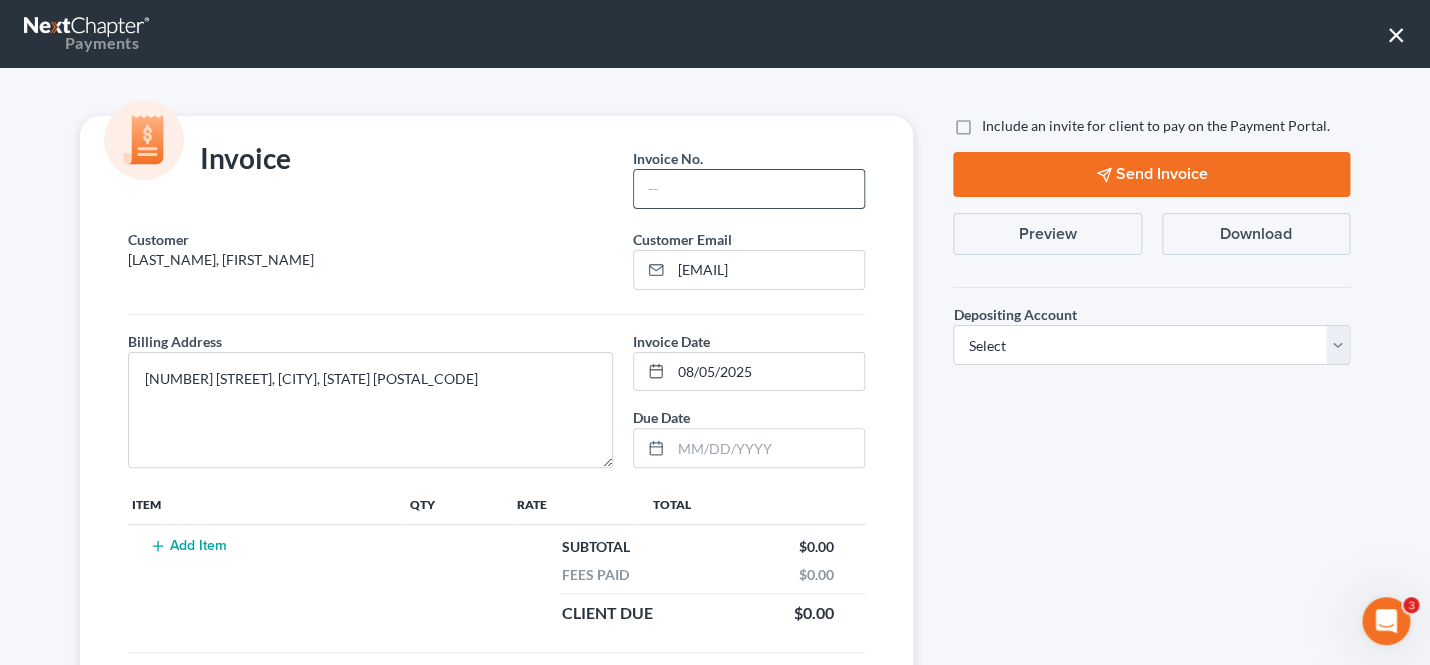 click at bounding box center (749, 189) 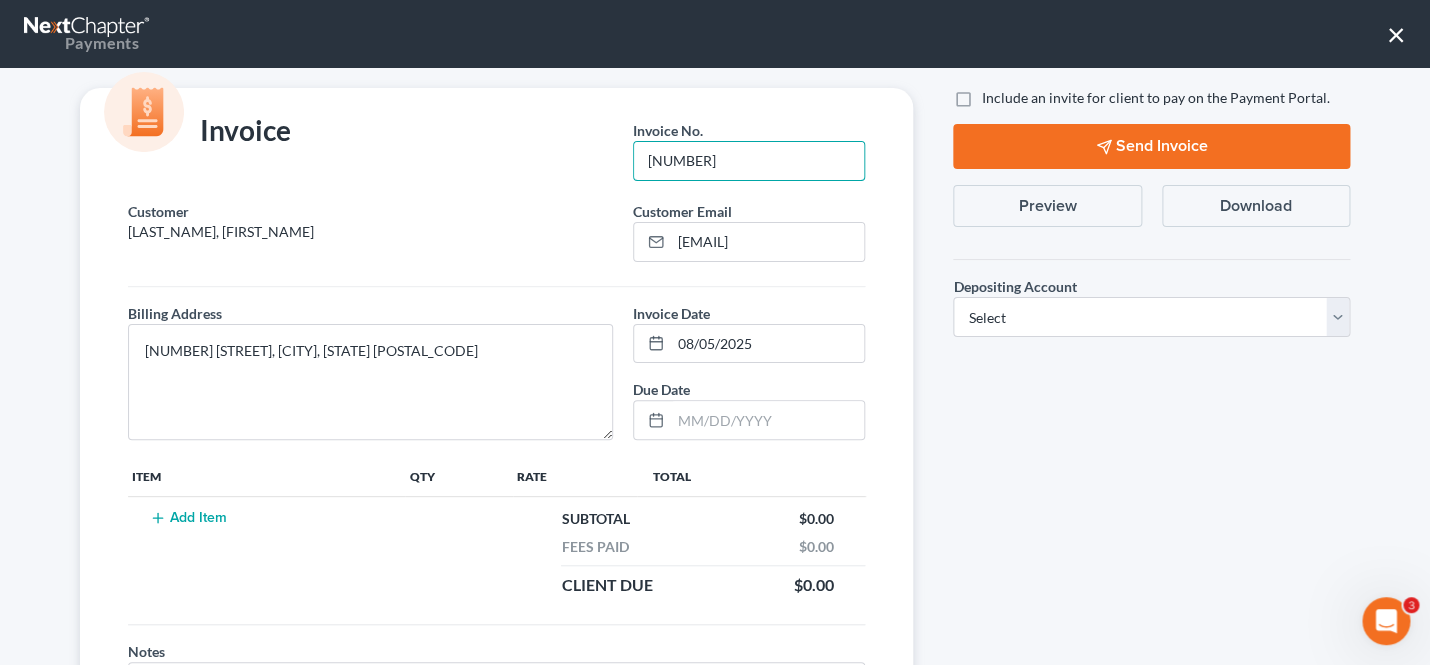 scroll, scrollTop: 48, scrollLeft: 0, axis: vertical 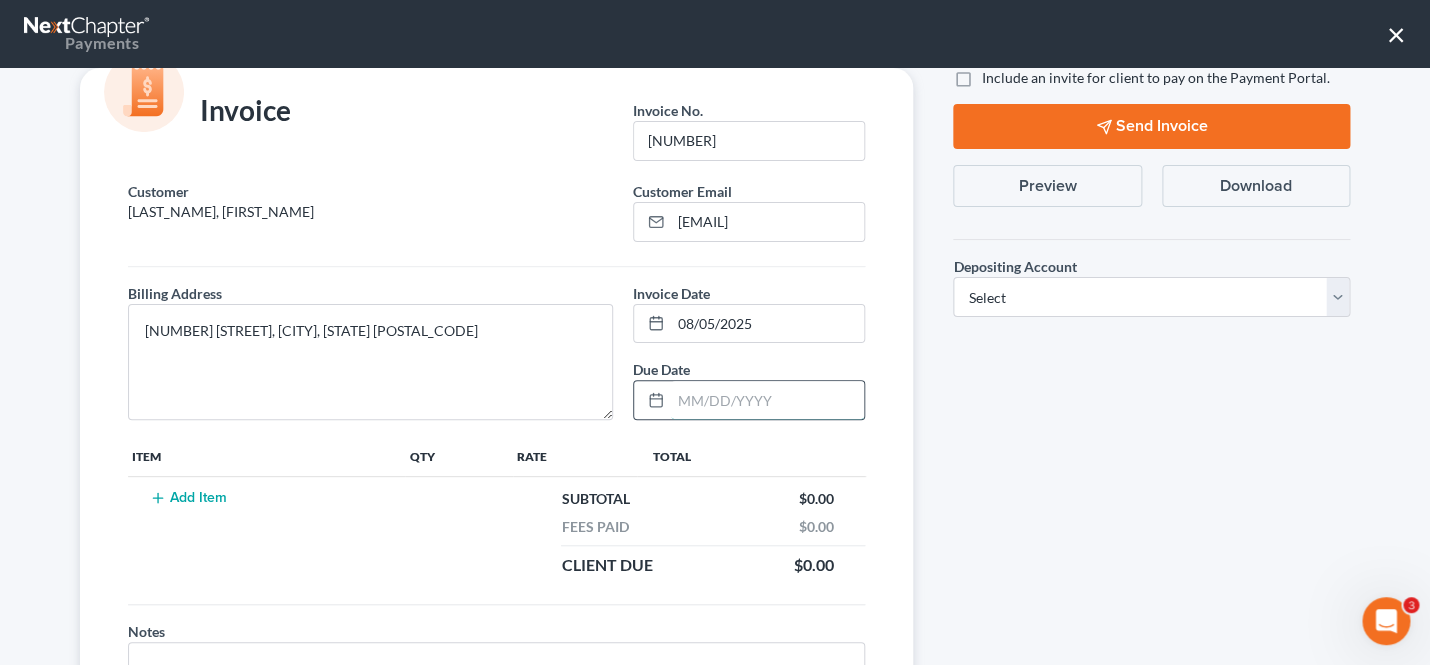 click at bounding box center (767, 400) 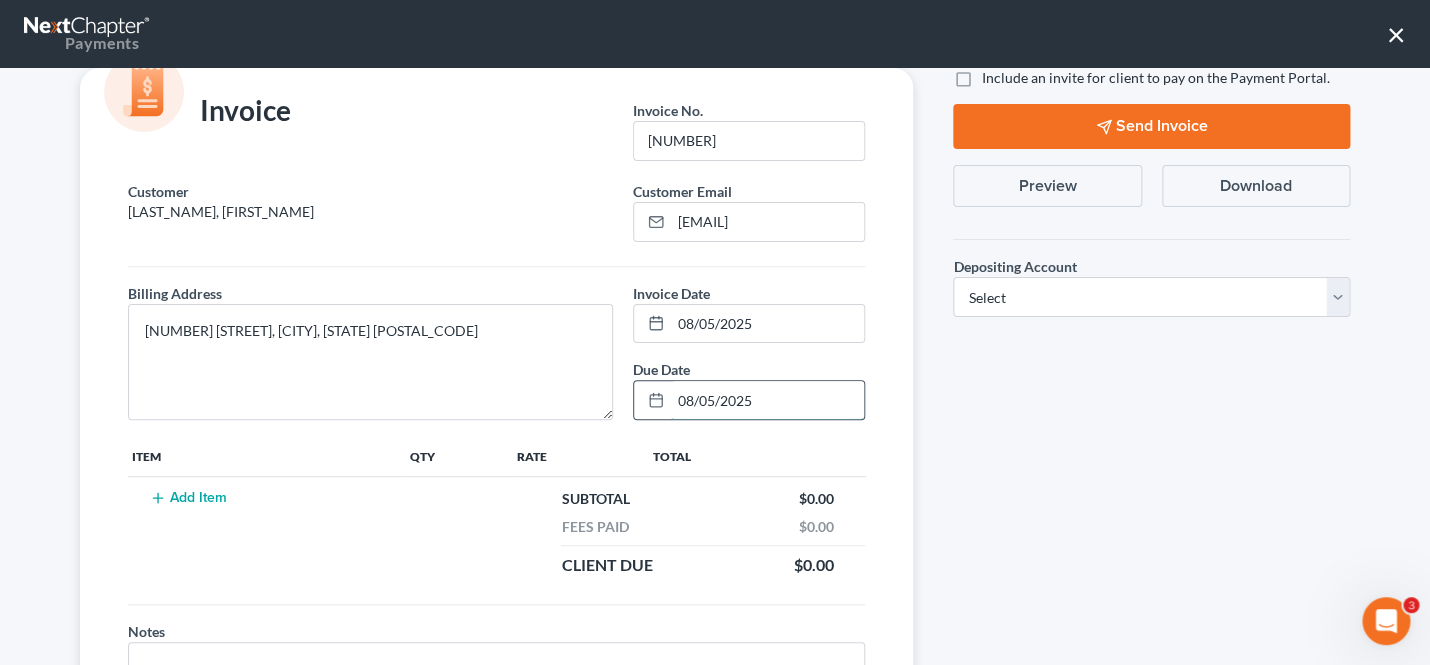 scroll, scrollTop: 92, scrollLeft: 0, axis: vertical 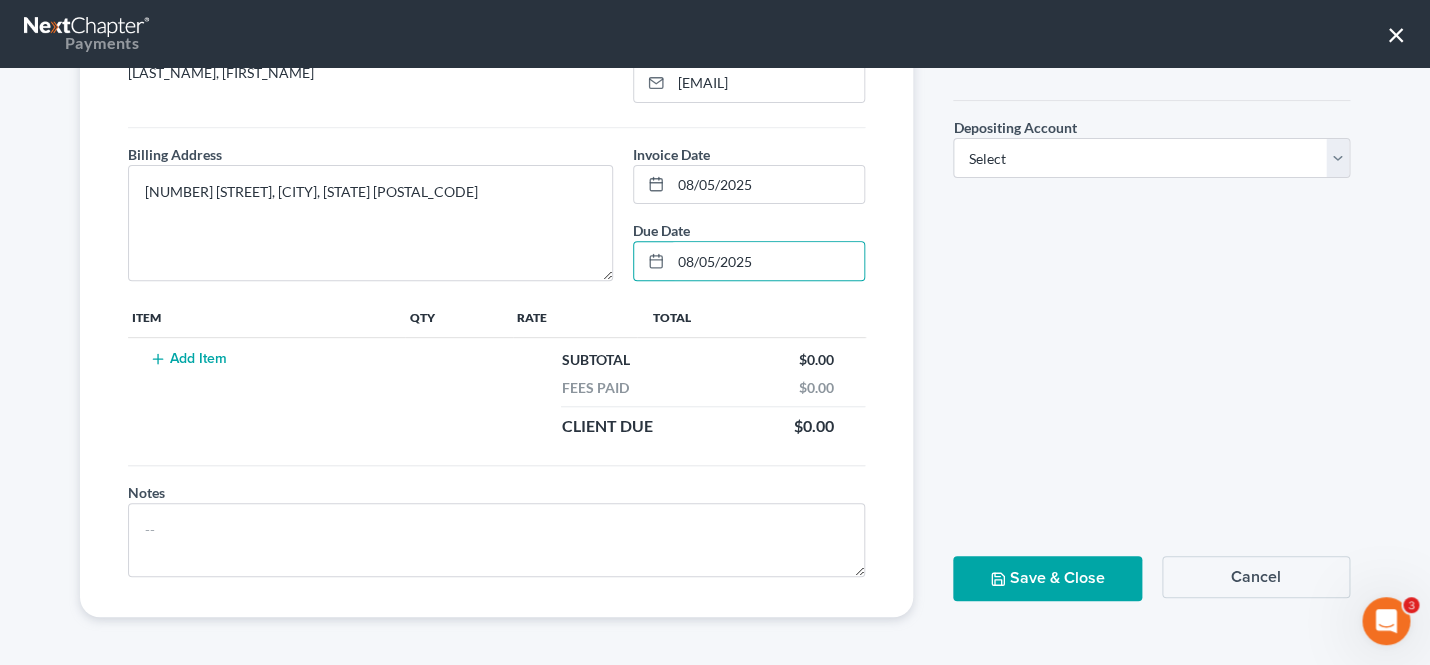 click on "Add Item" at bounding box center [266, 393] 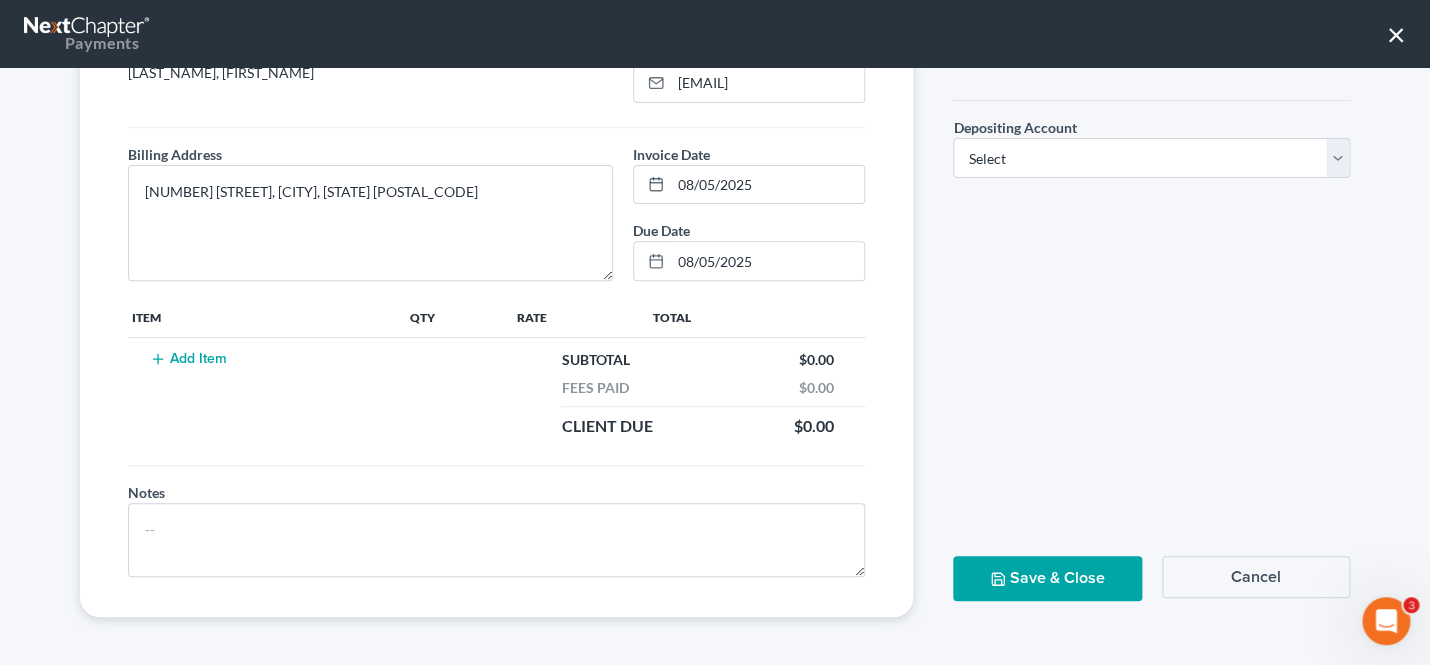 click on "Add Item" at bounding box center [188, 359] 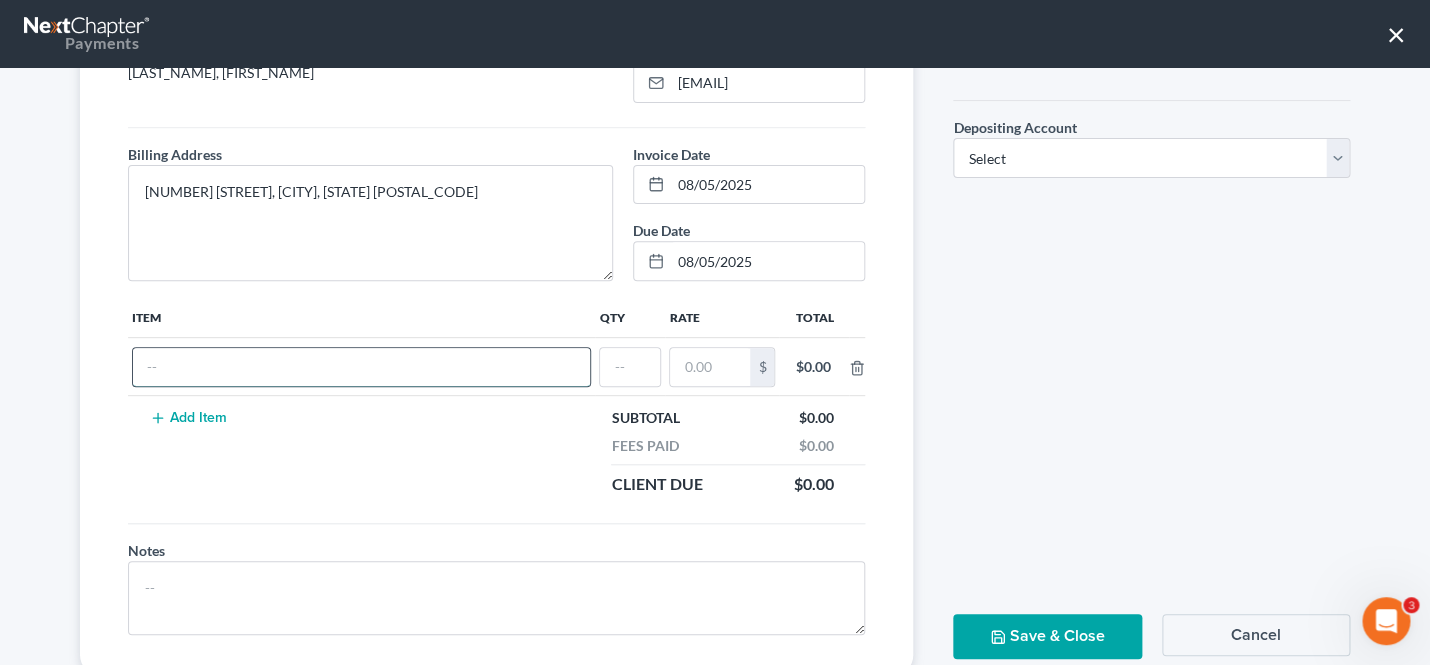 click at bounding box center (361, 367) 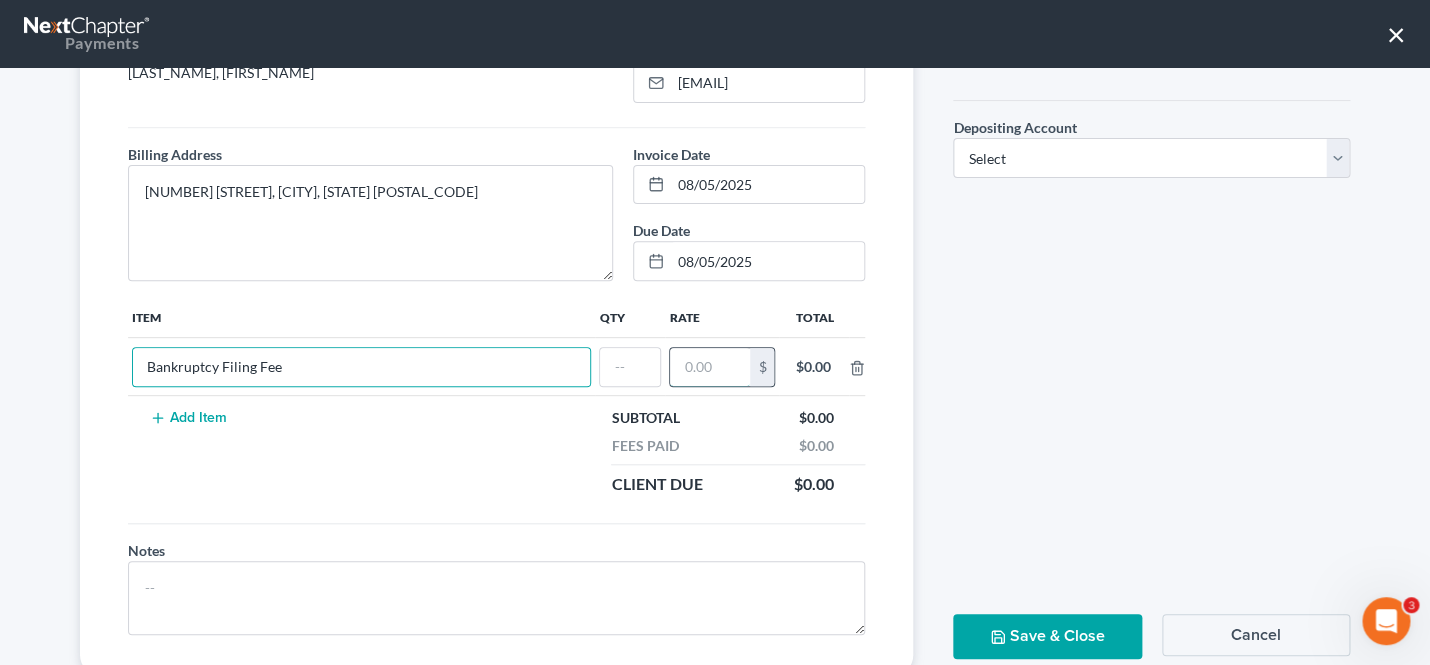 click at bounding box center [710, 367] 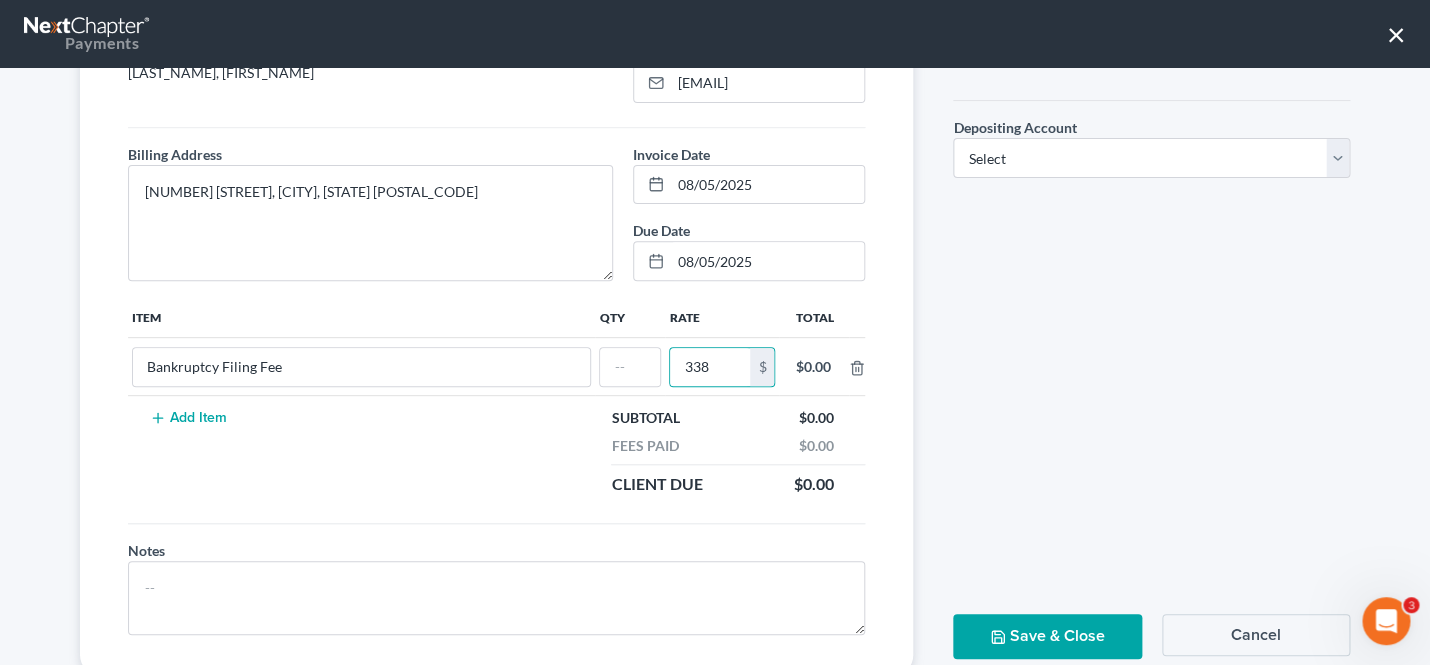 click on "Add Item" at bounding box center (361, 451) 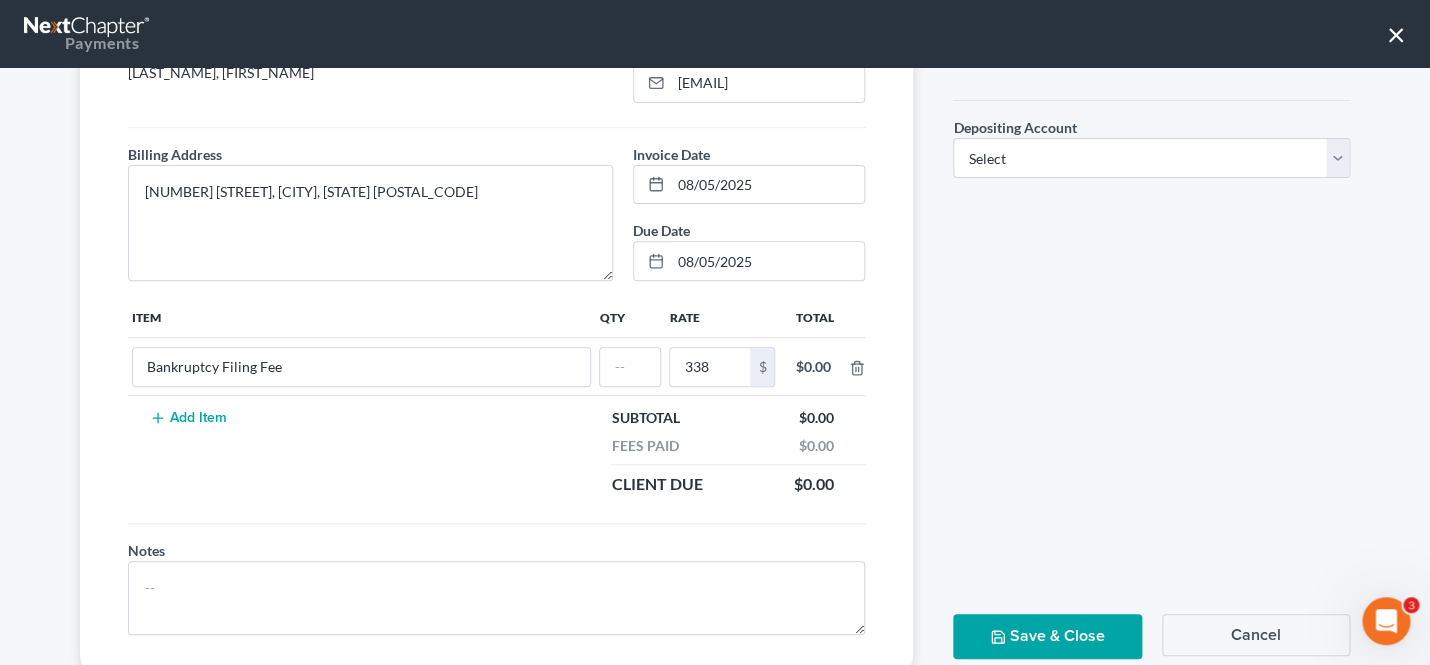 click 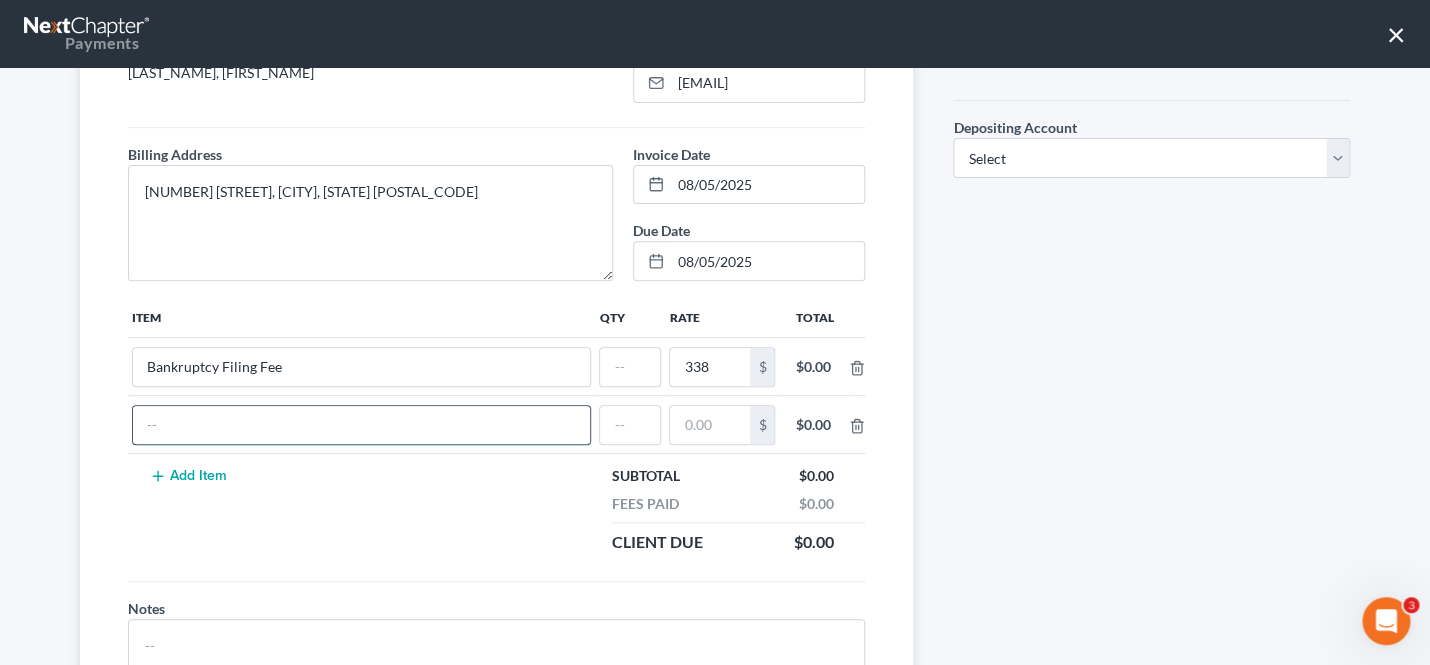 click at bounding box center [361, 425] 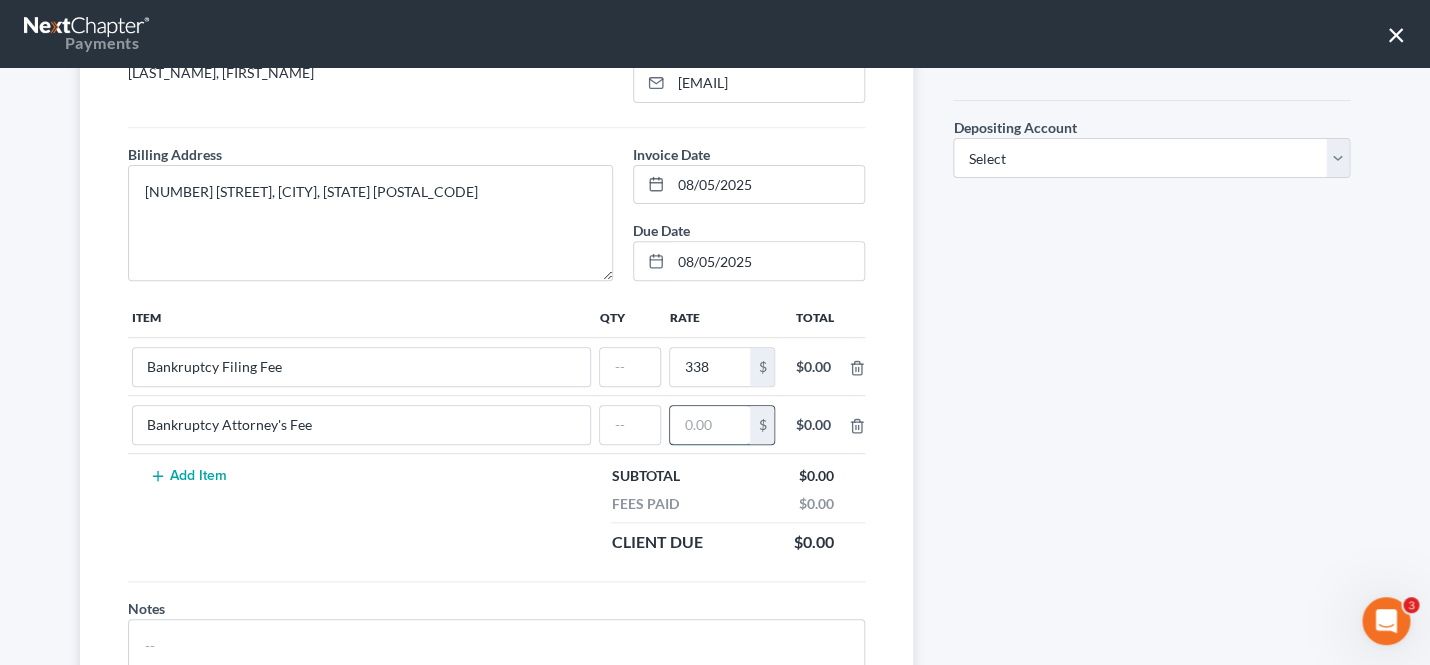 click at bounding box center [710, 425] 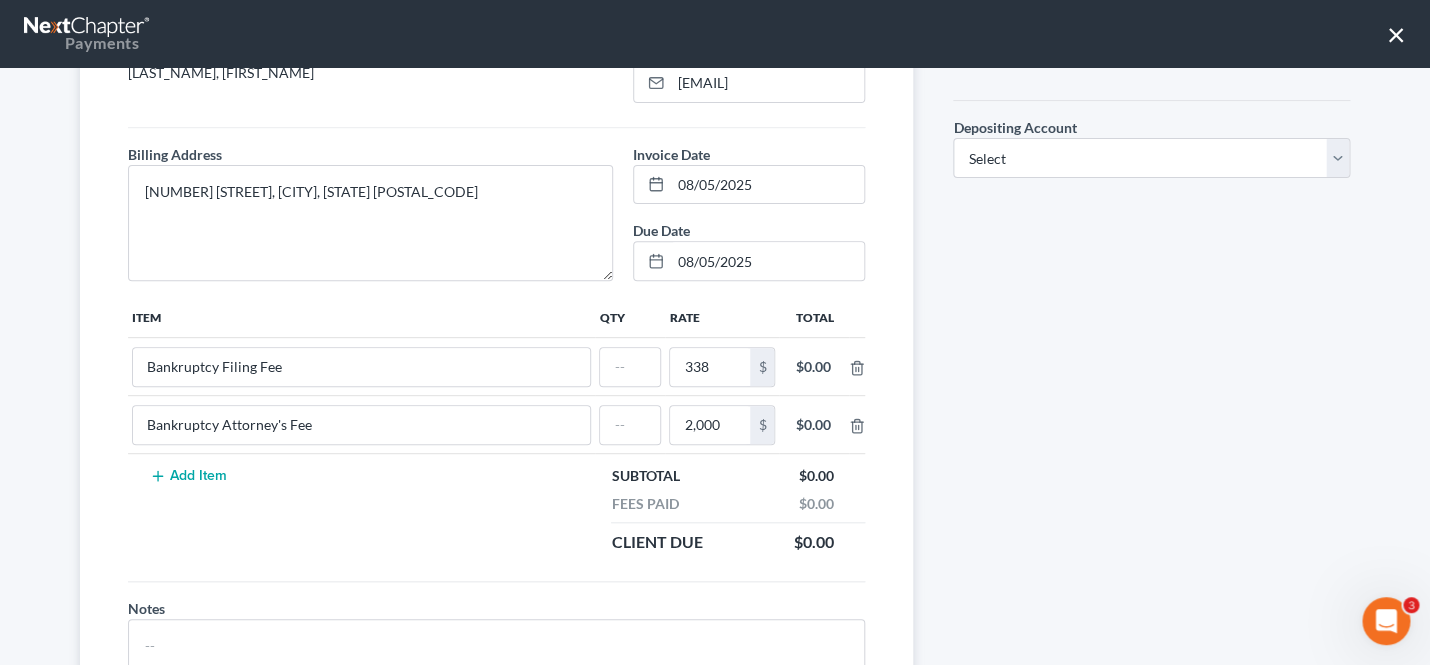 click on "Customer [LAST], [FIRST]
Customer Email
*
[EMAIL]
Billing Address
*
[NUMBER] [STREET], [CITY], [STATE] [POSTAL_CODE]
Invoice Date
*
[DATE] Due Date         [DATE] Item Qty Rate Total Bankruptcy Filing Fee 338 $ $0.00 Bankruptcy Attorney's Fee 2,000 $ $0.00 Add Item Subtotal $0.00 Fees Paid $0.00 Client Due $0.00 Notes" at bounding box center [496, 387] 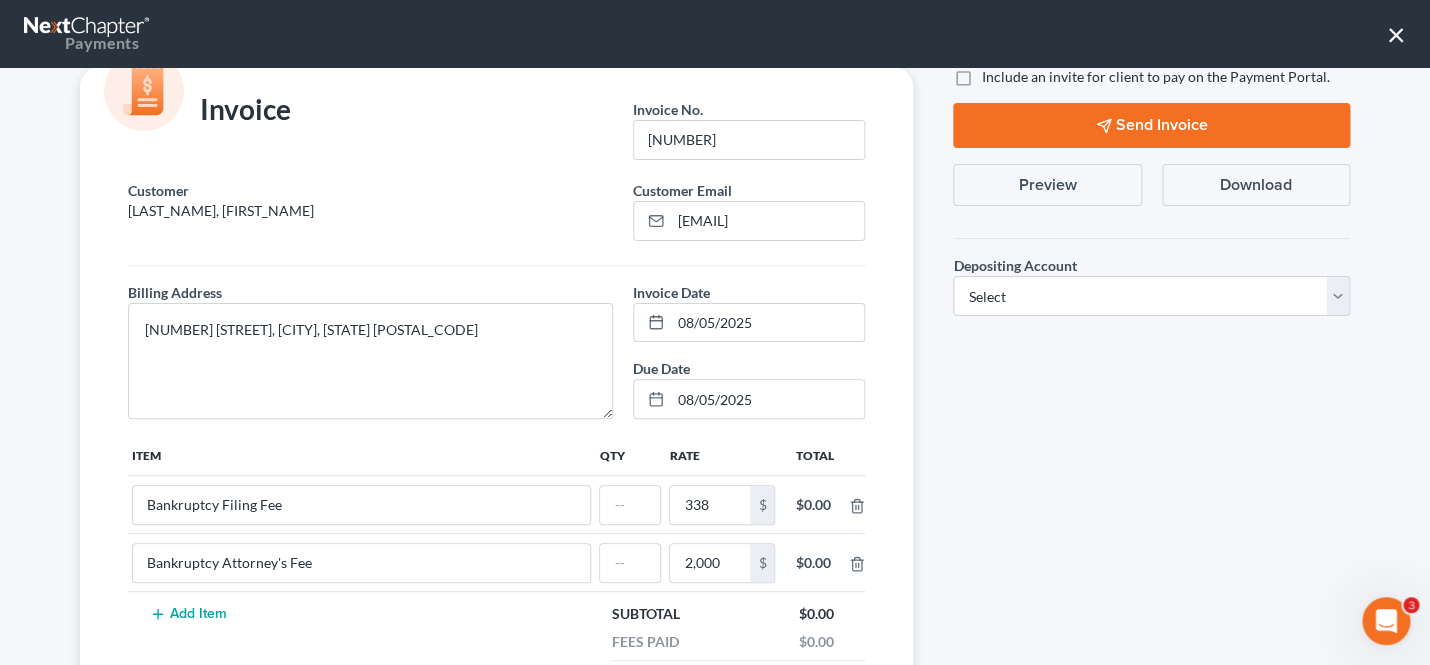 scroll, scrollTop: 0, scrollLeft: 0, axis: both 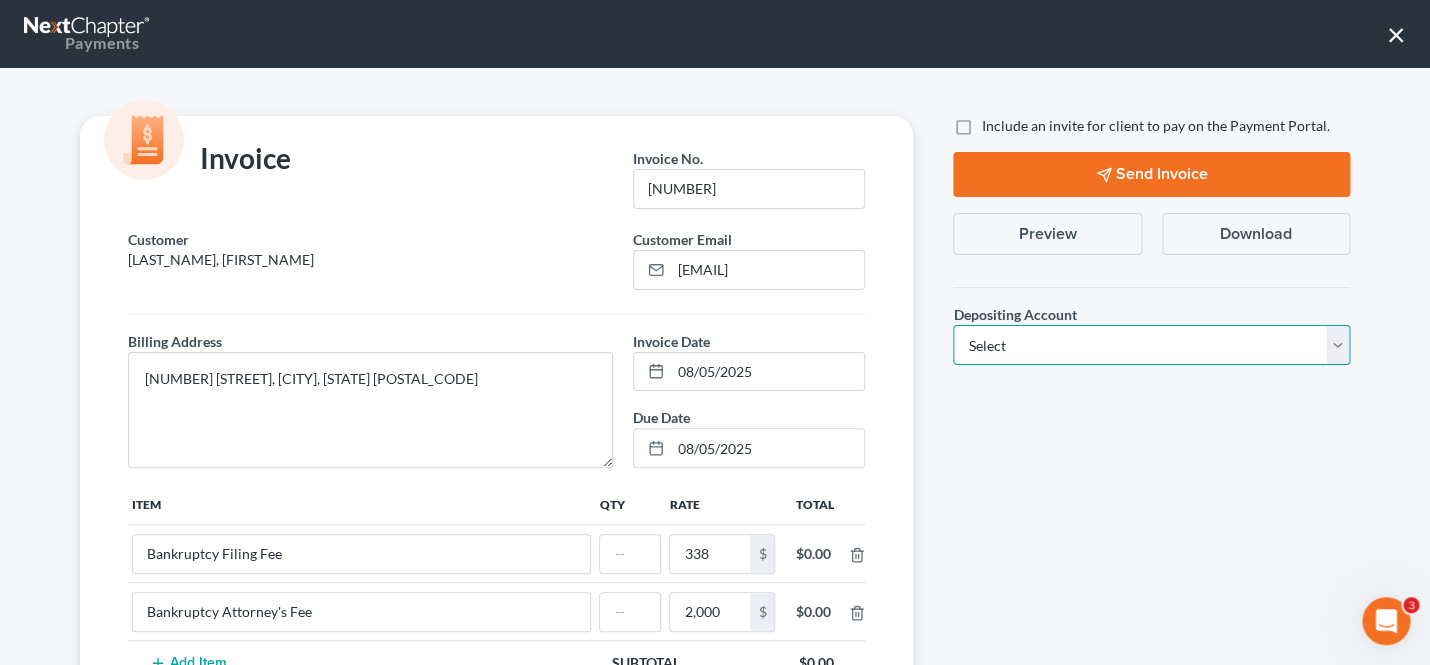 click on "Select Operation Trust" at bounding box center [1151, 345] 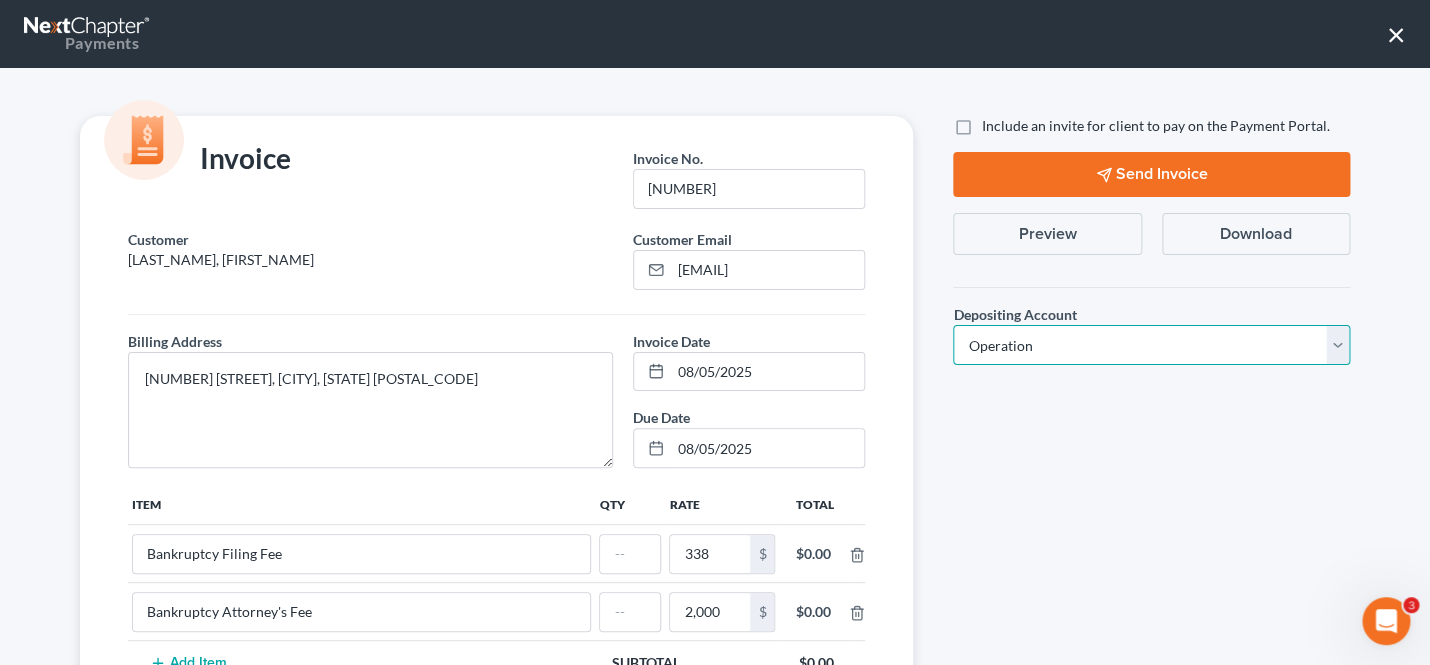 click on "Operation" at bounding box center (0, 0) 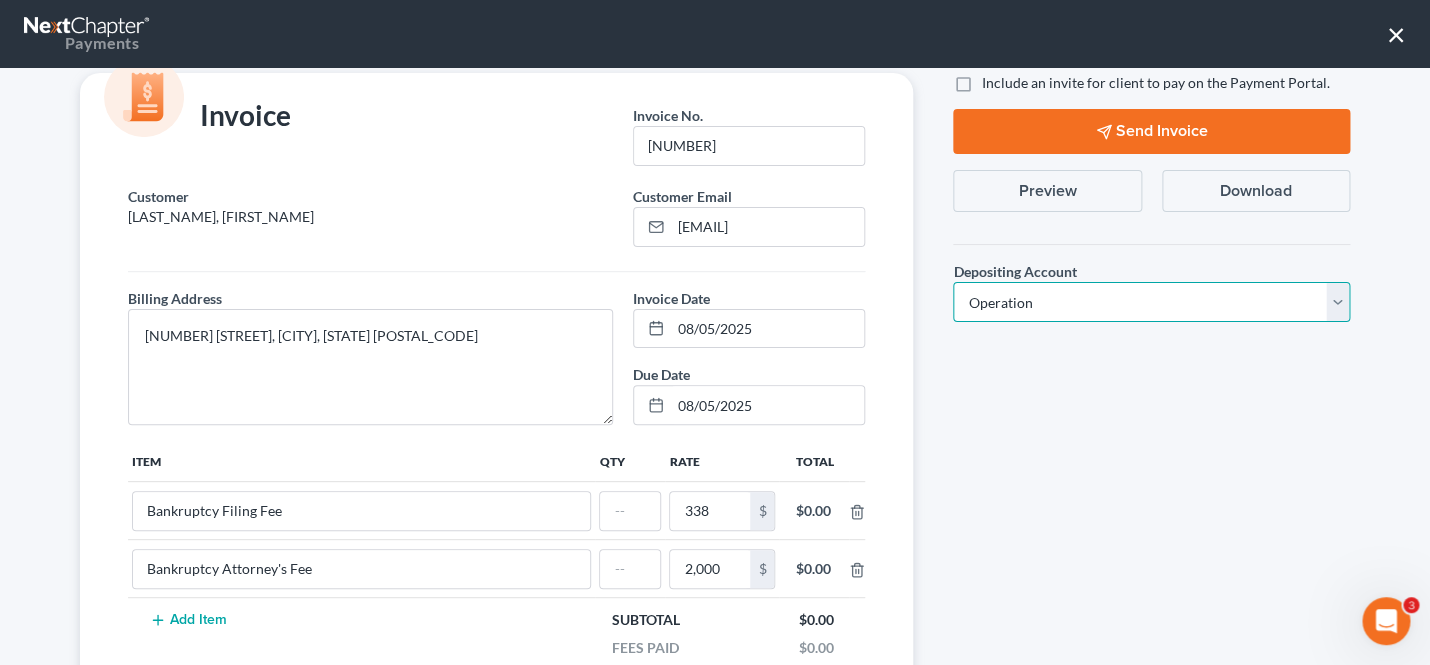scroll, scrollTop: 0, scrollLeft: 0, axis: both 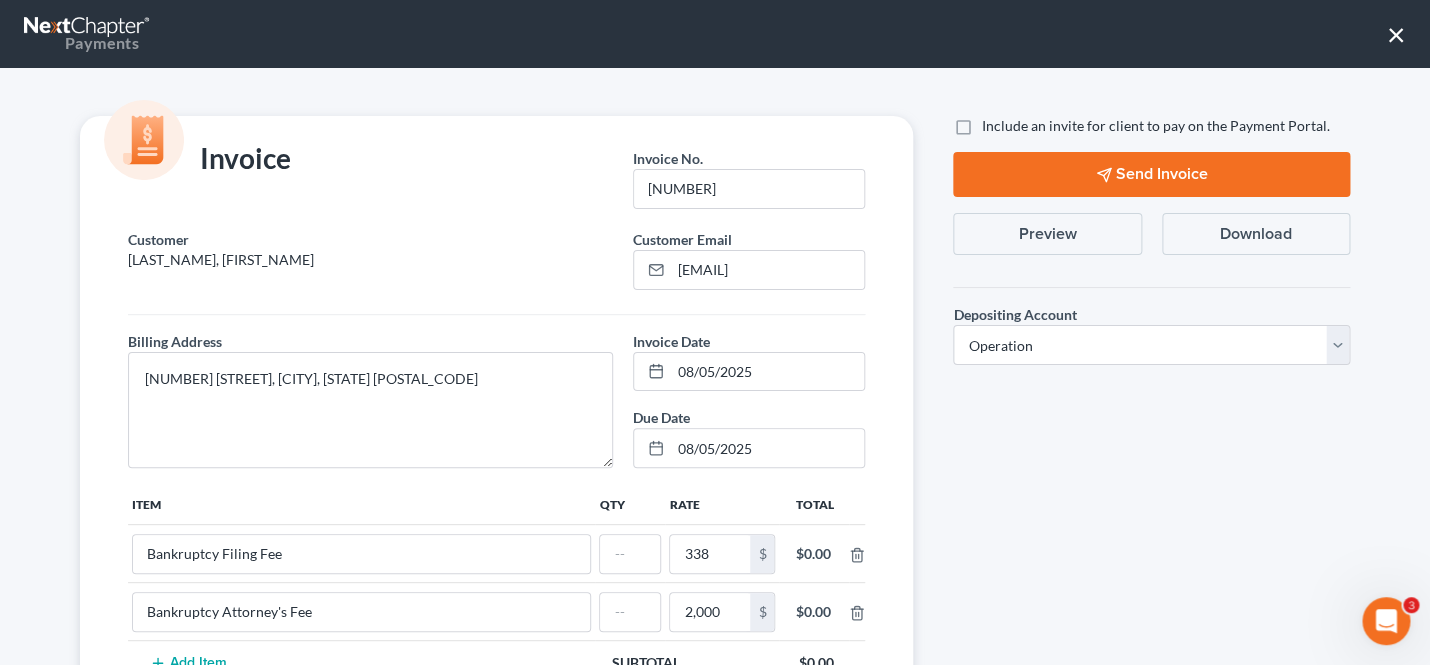 click on "Send Invoice" at bounding box center [1151, 174] 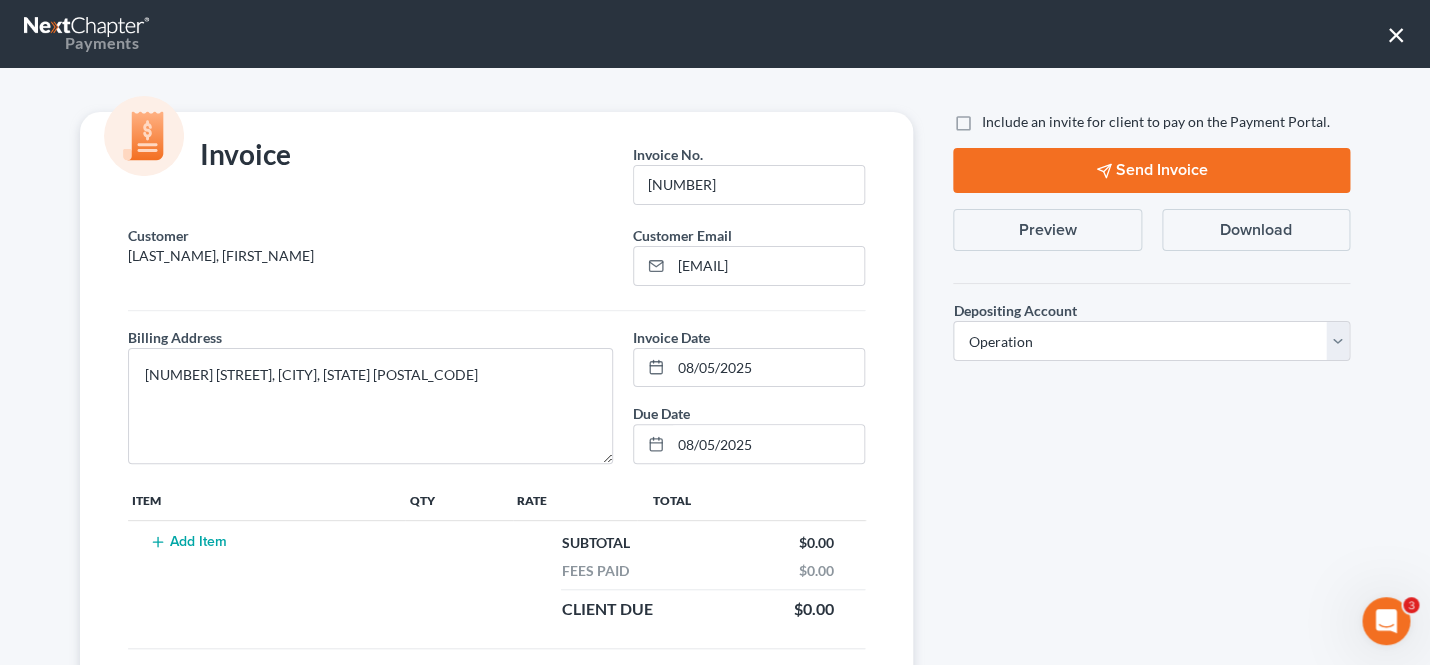 scroll, scrollTop: 188, scrollLeft: 0, axis: vertical 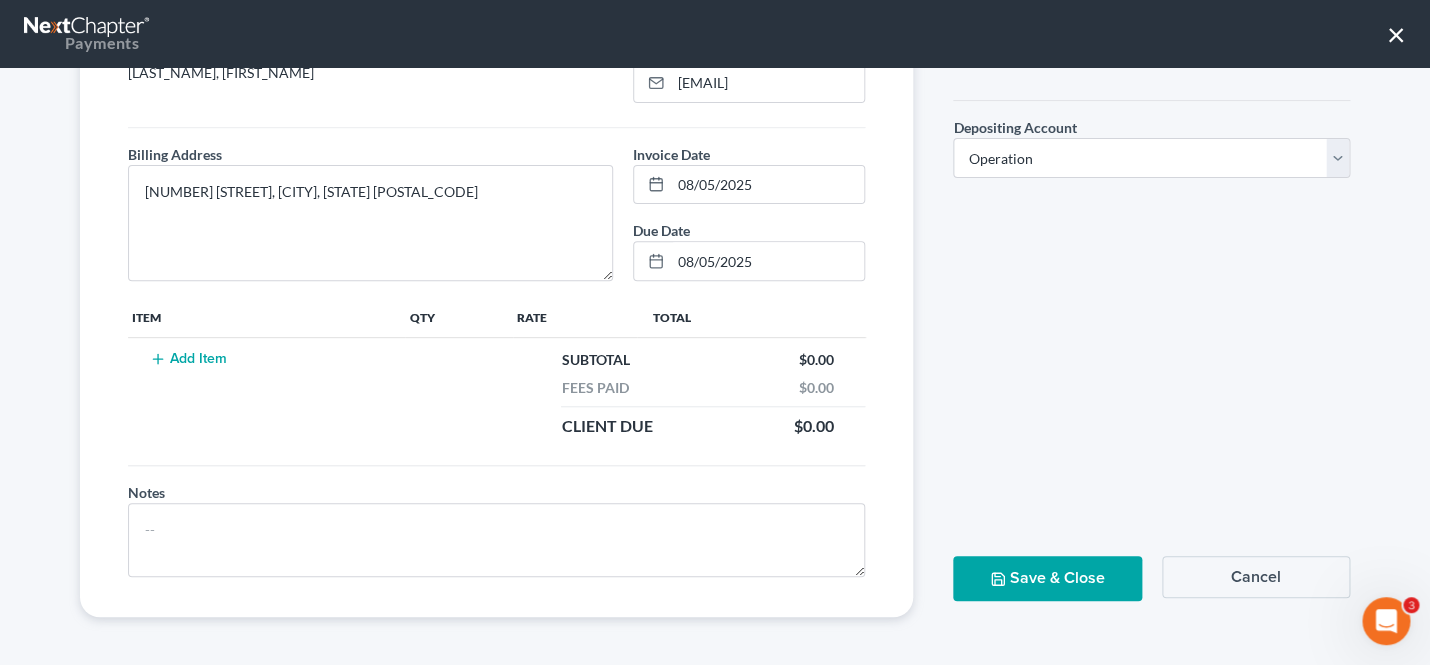 click 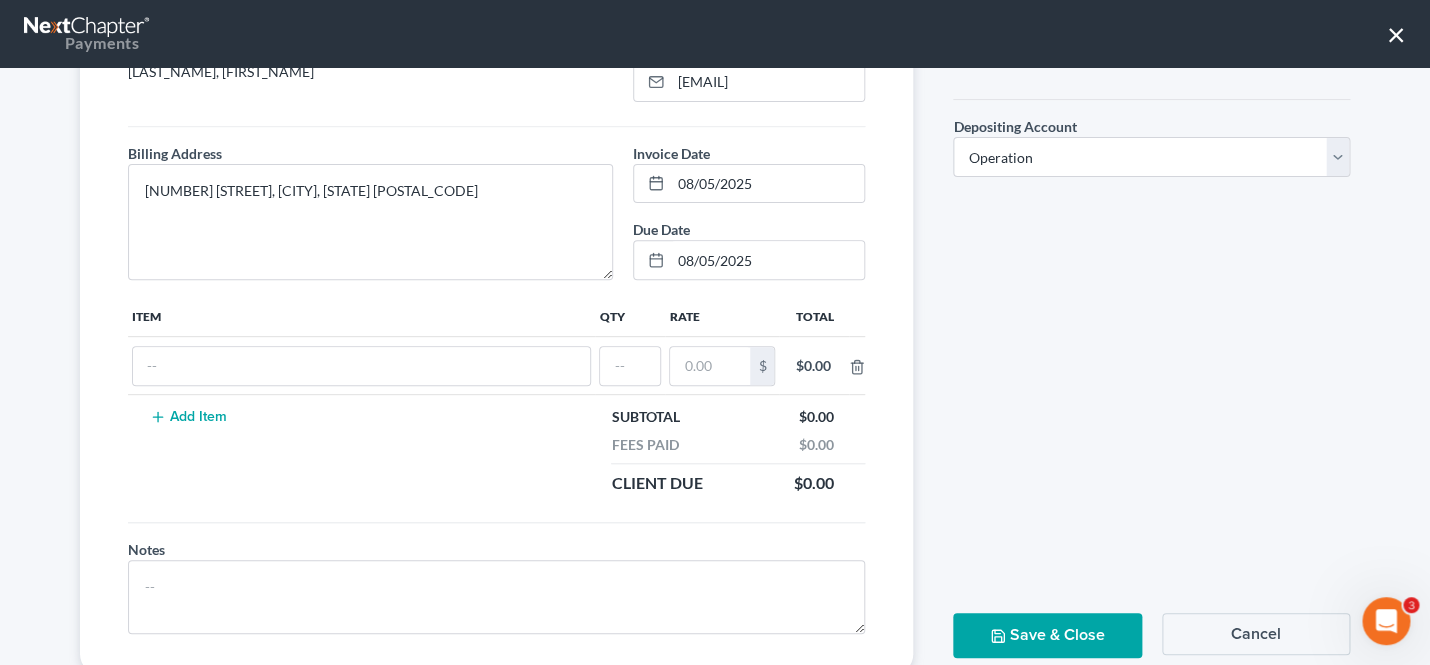 click on "Add Item" at bounding box center [188, 417] 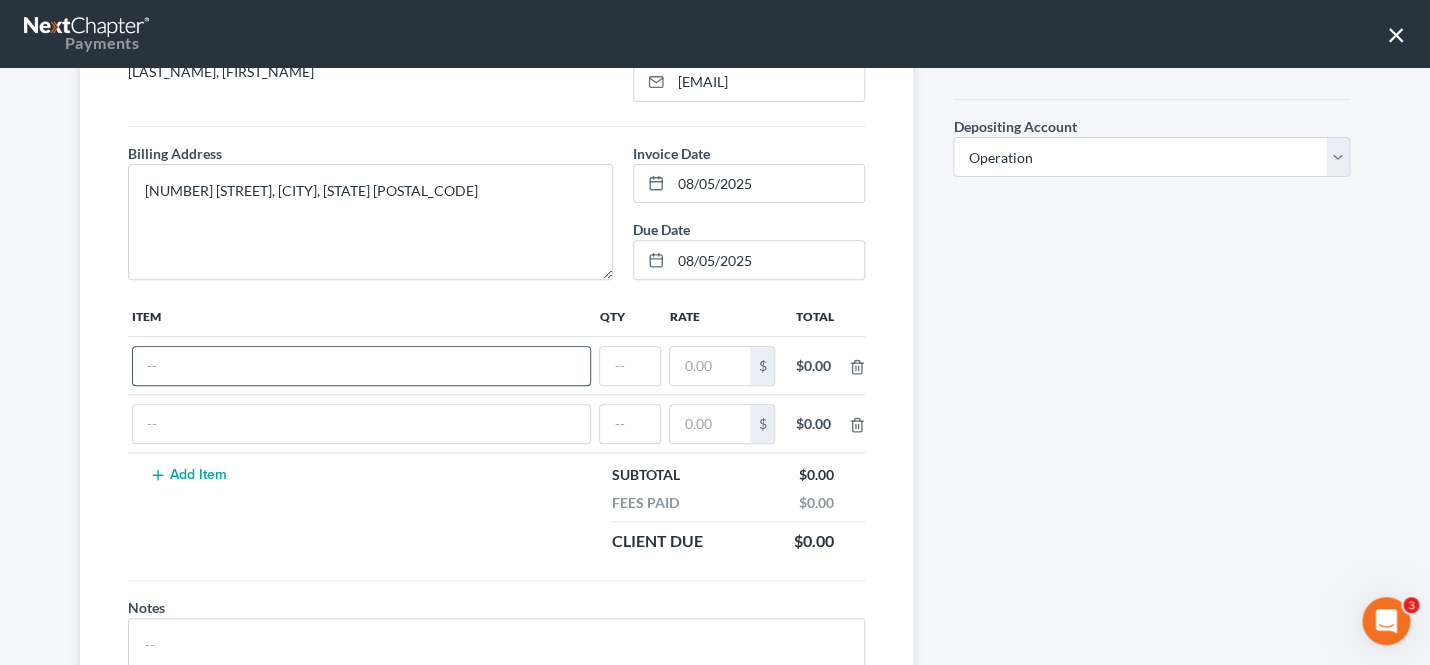 click at bounding box center (361, 366) 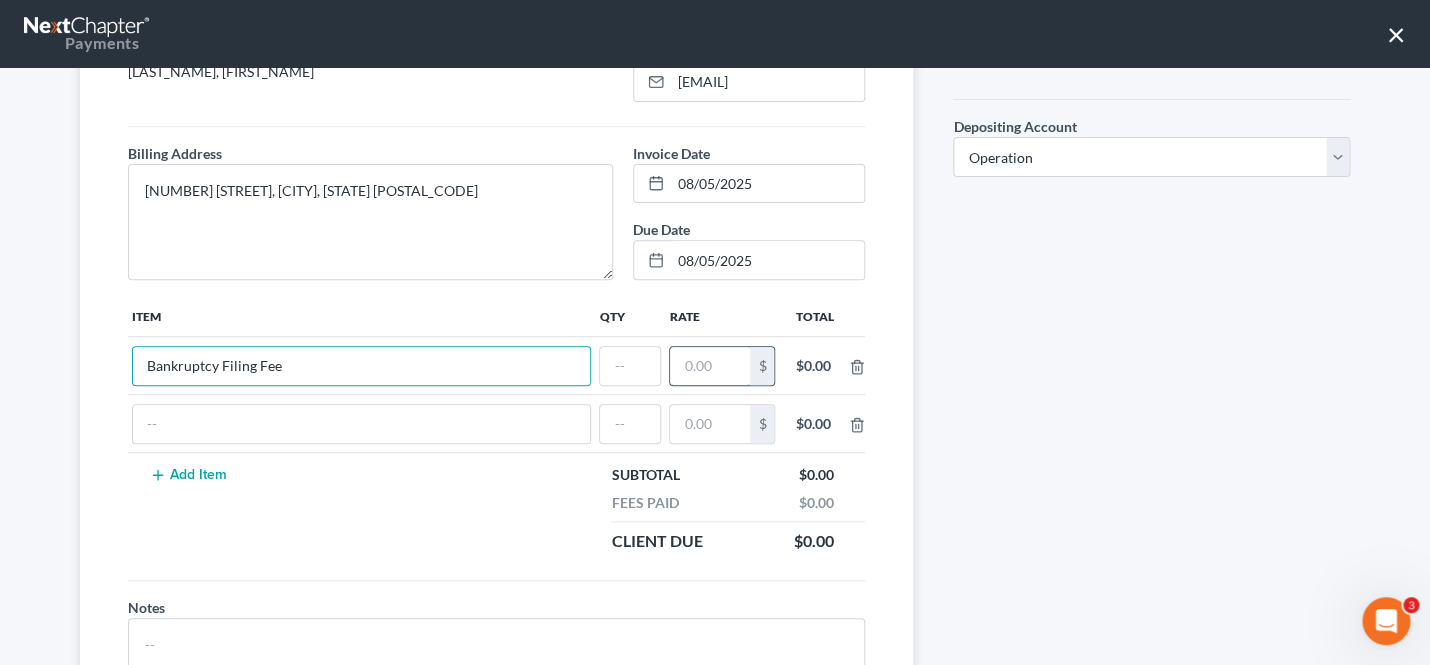 click at bounding box center (710, 366) 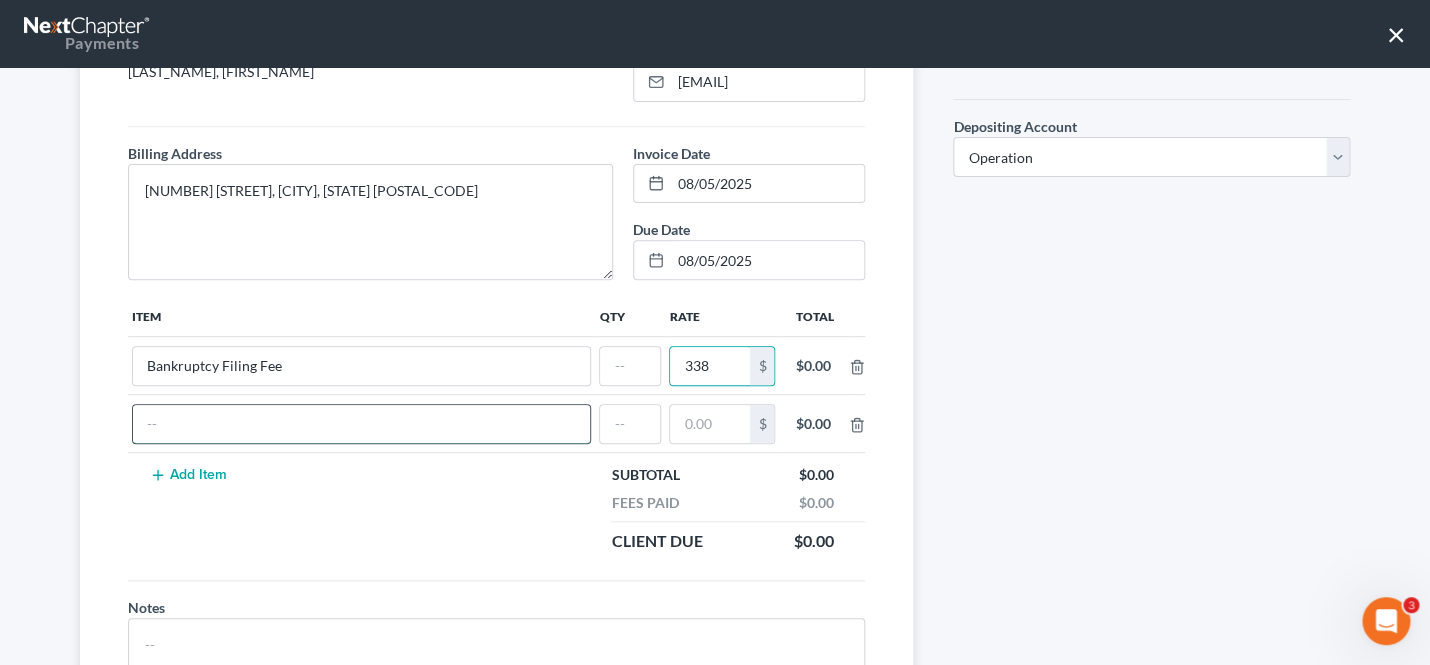 click at bounding box center [361, 424] 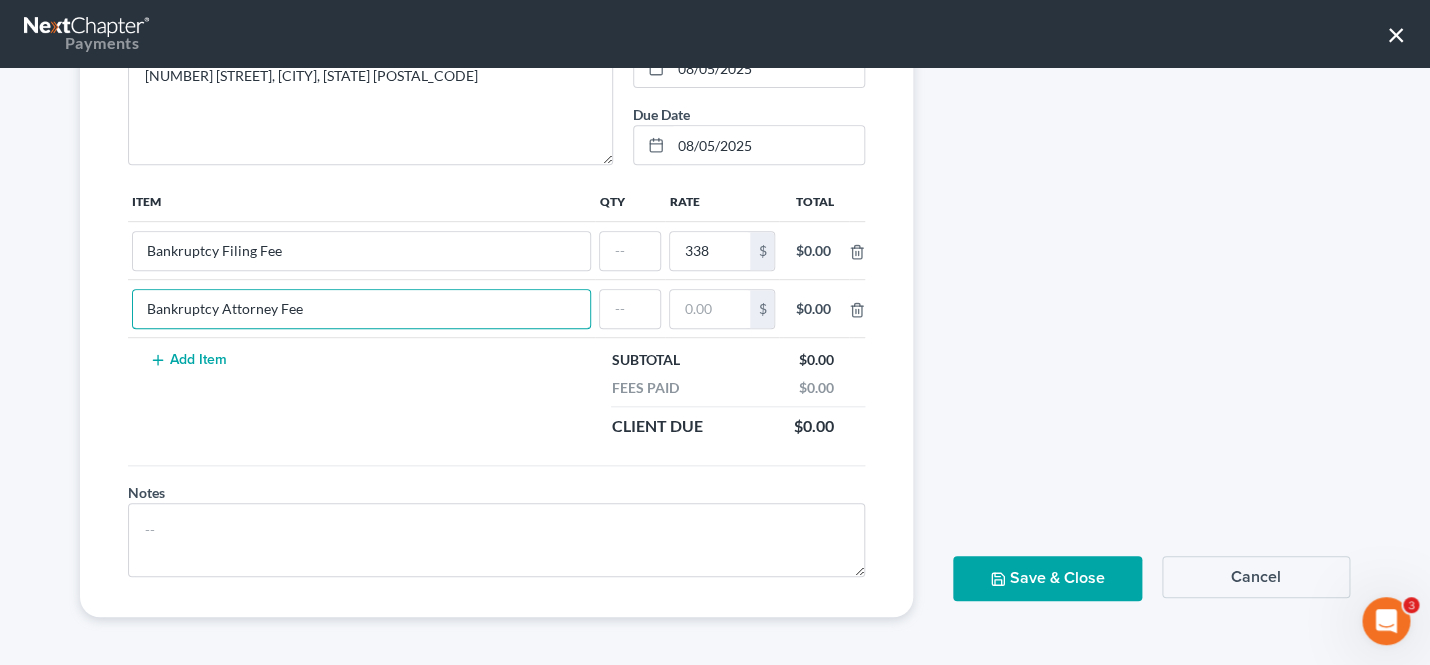 scroll, scrollTop: 0, scrollLeft: 0, axis: both 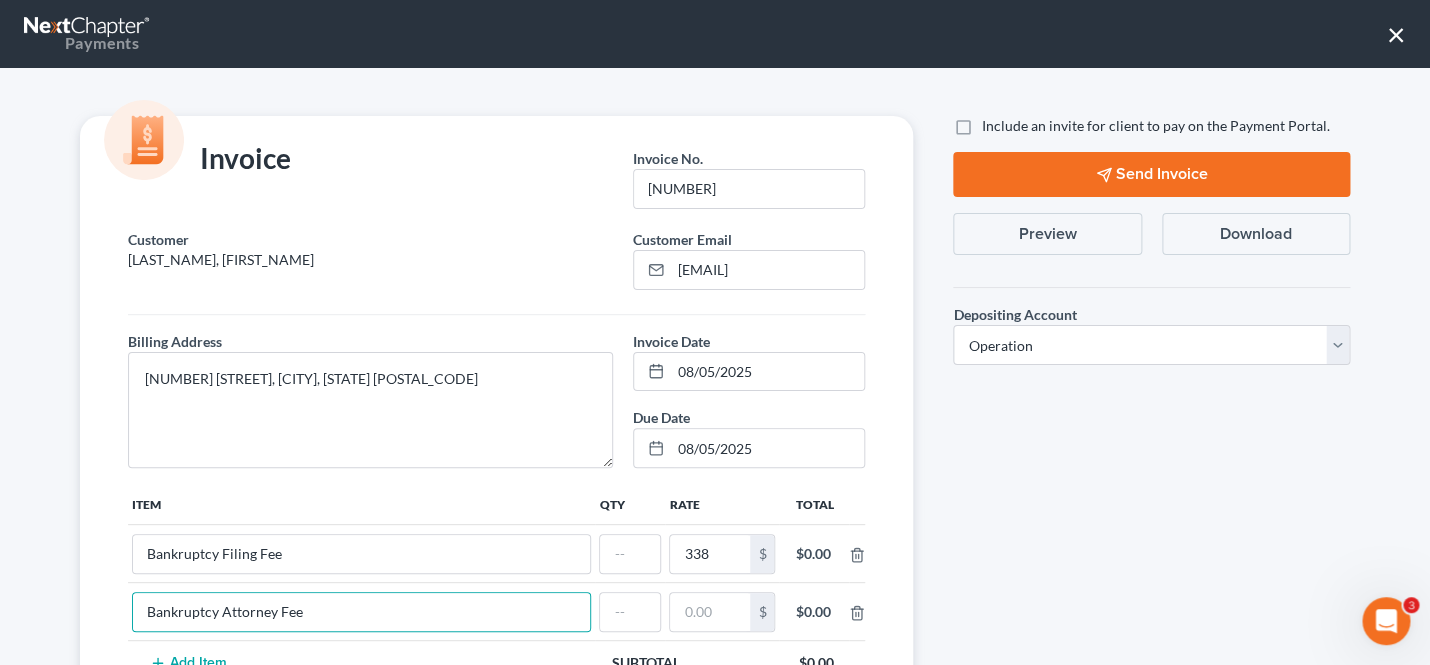 click on "×" at bounding box center (1396, 34) 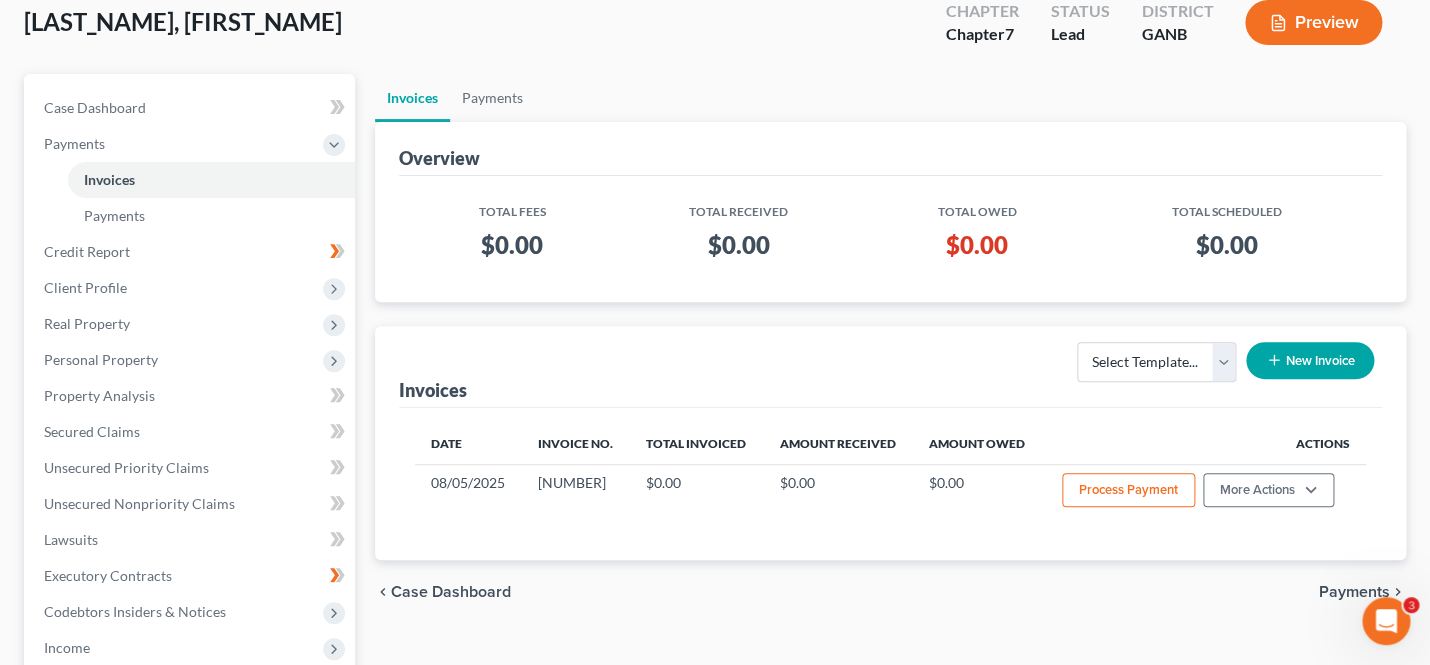 scroll, scrollTop: 0, scrollLeft: 0, axis: both 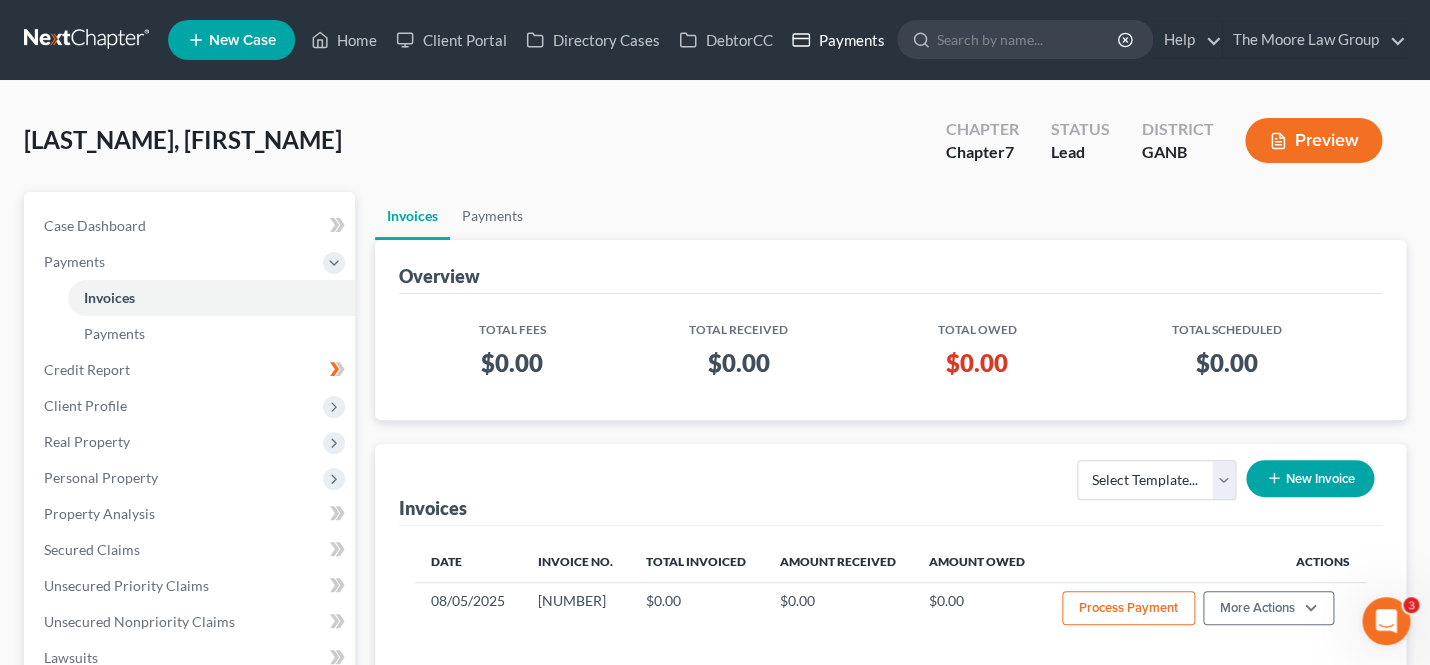 click on "Payments" at bounding box center [838, 40] 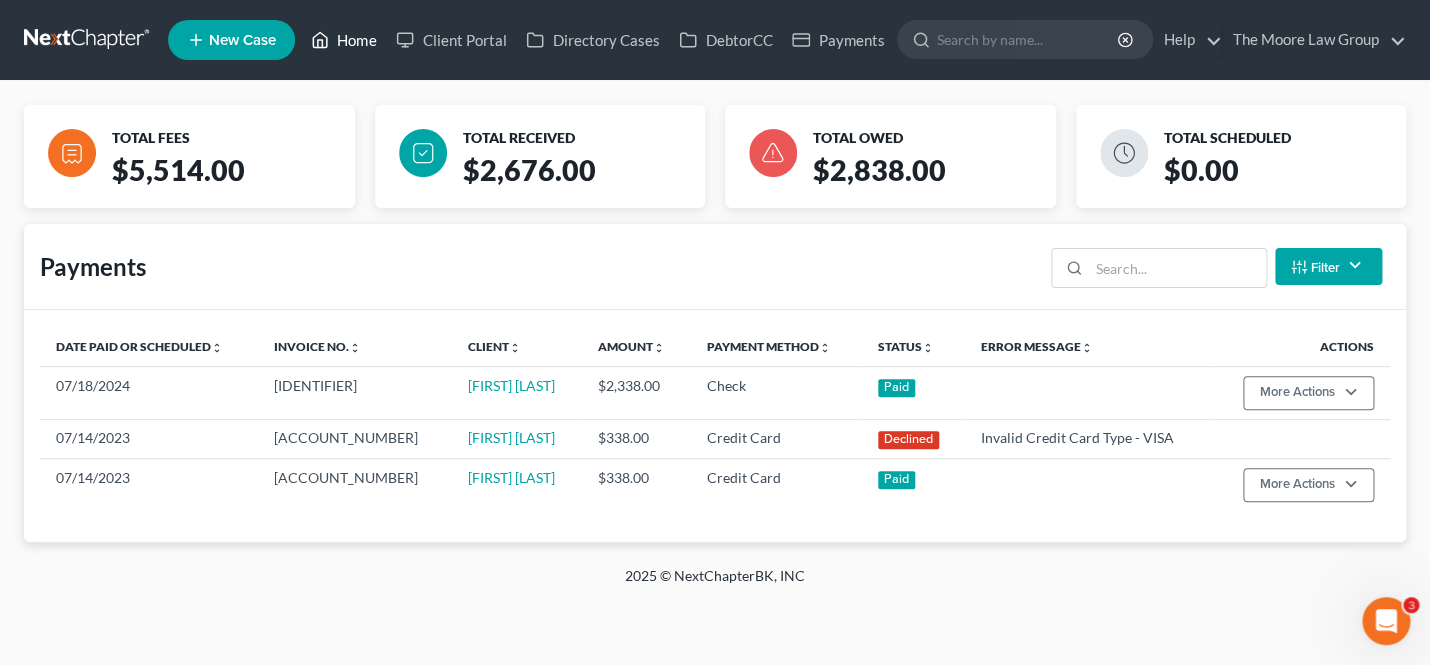 click on "Home" at bounding box center [343, 40] 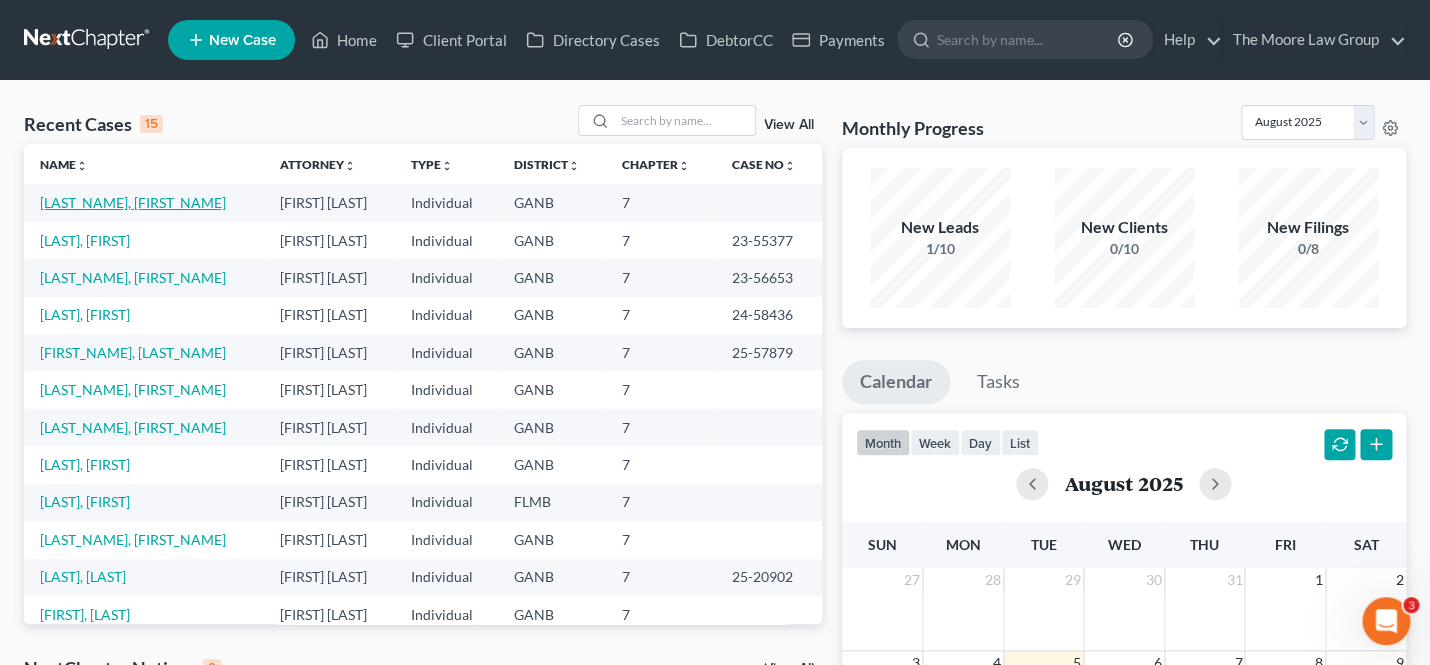 click on "[LAST_NAME], [FIRST_NAME]" at bounding box center [133, 202] 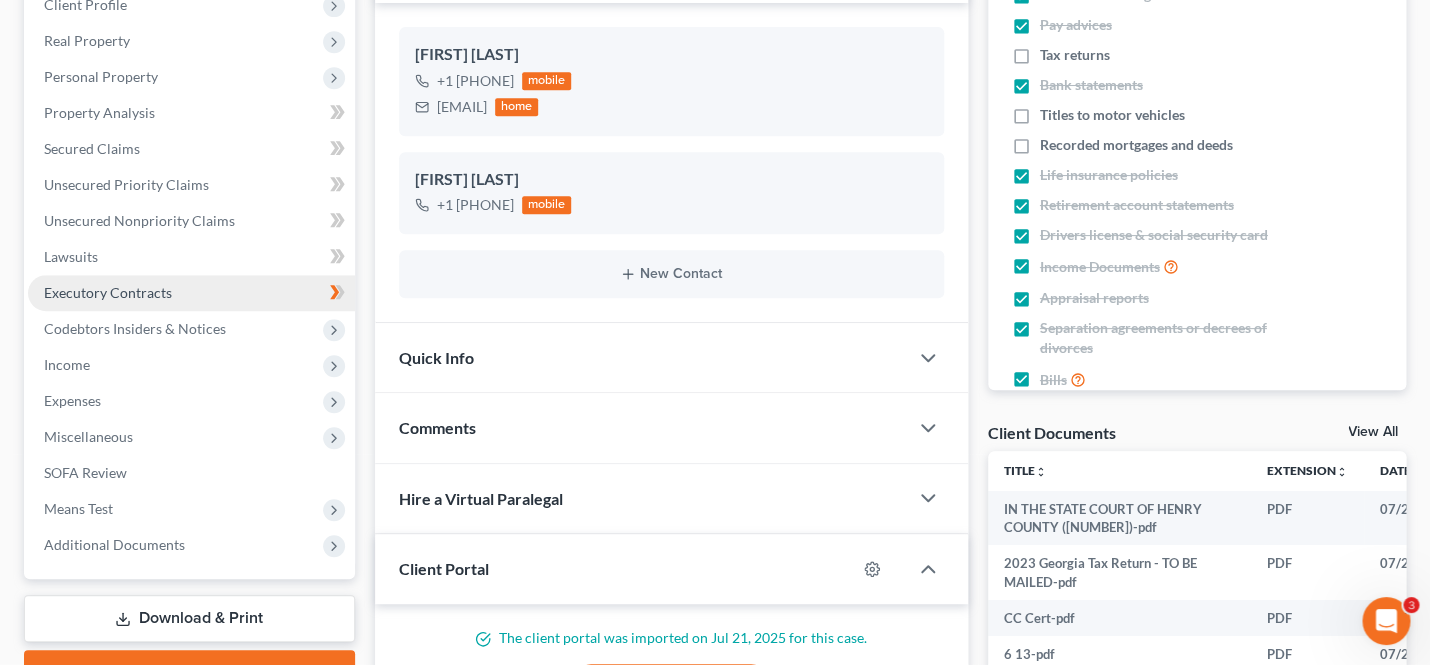scroll, scrollTop: 333, scrollLeft: 0, axis: vertical 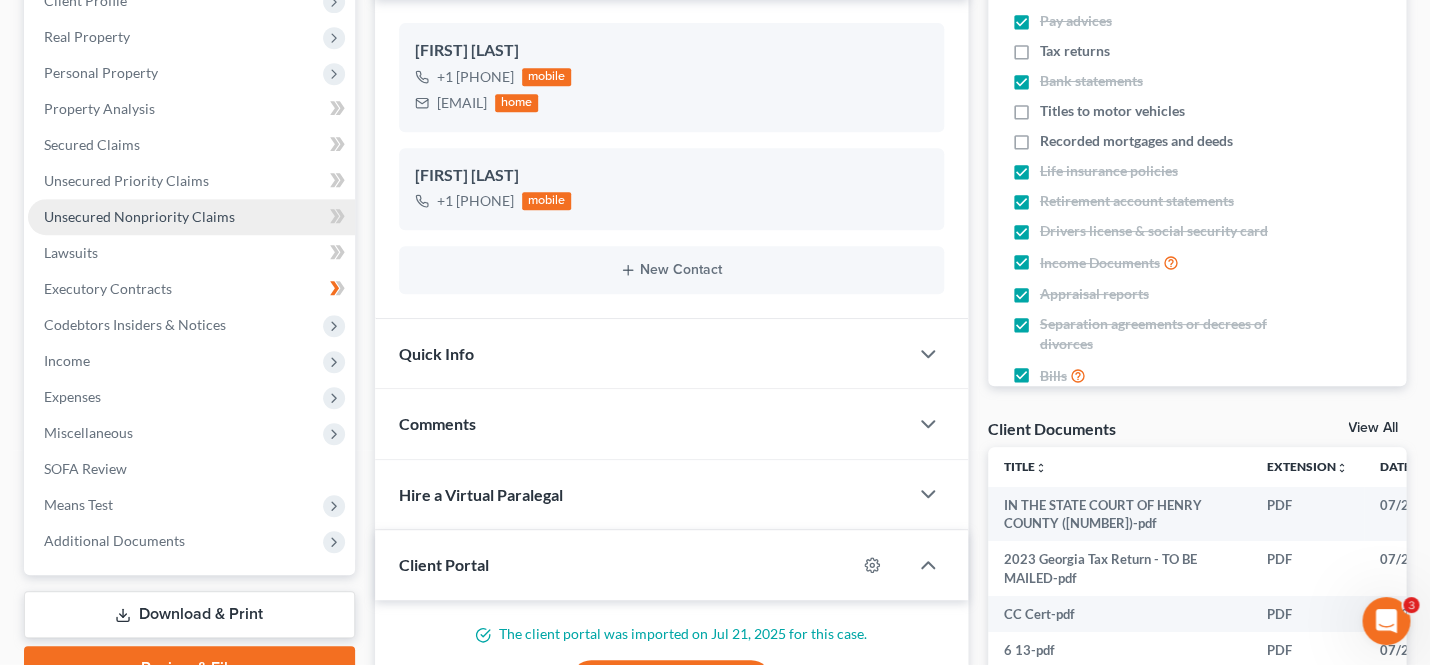 click on "Unsecured Nonpriority Claims" at bounding box center (139, 216) 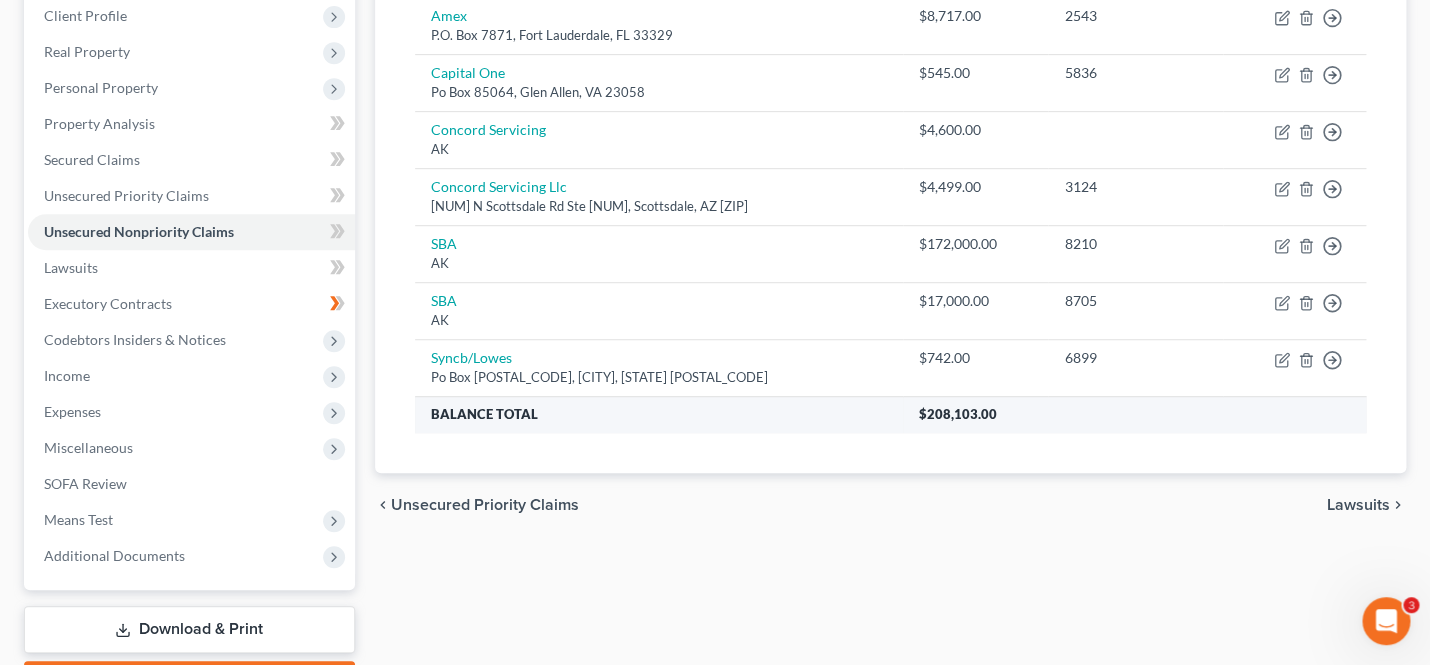 scroll, scrollTop: 285, scrollLeft: 0, axis: vertical 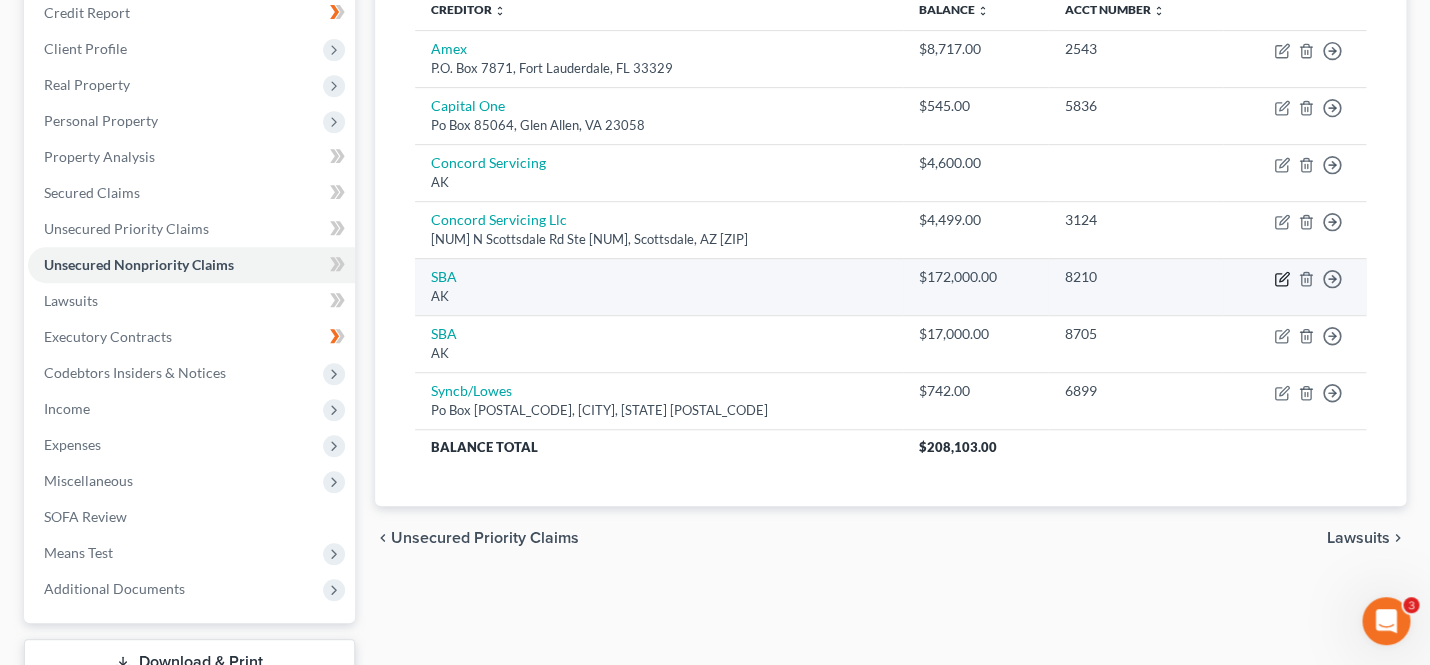 click 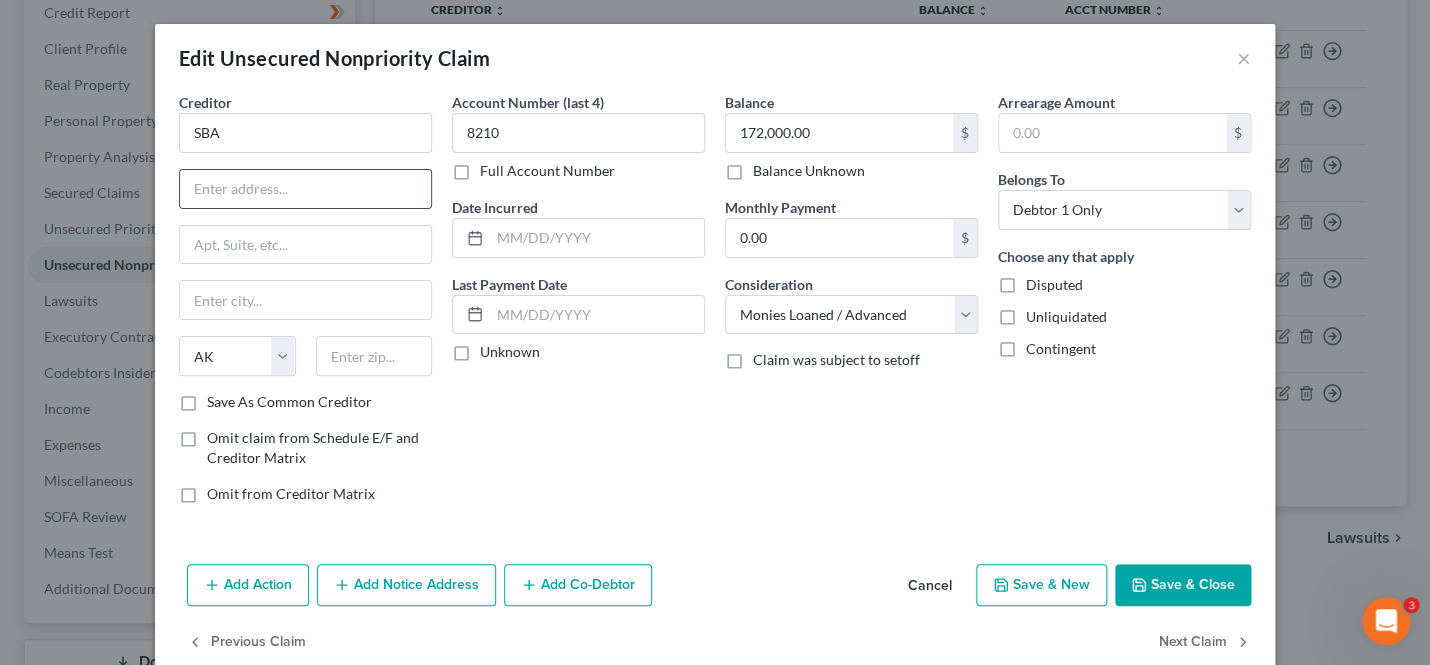 scroll, scrollTop: 39, scrollLeft: 0, axis: vertical 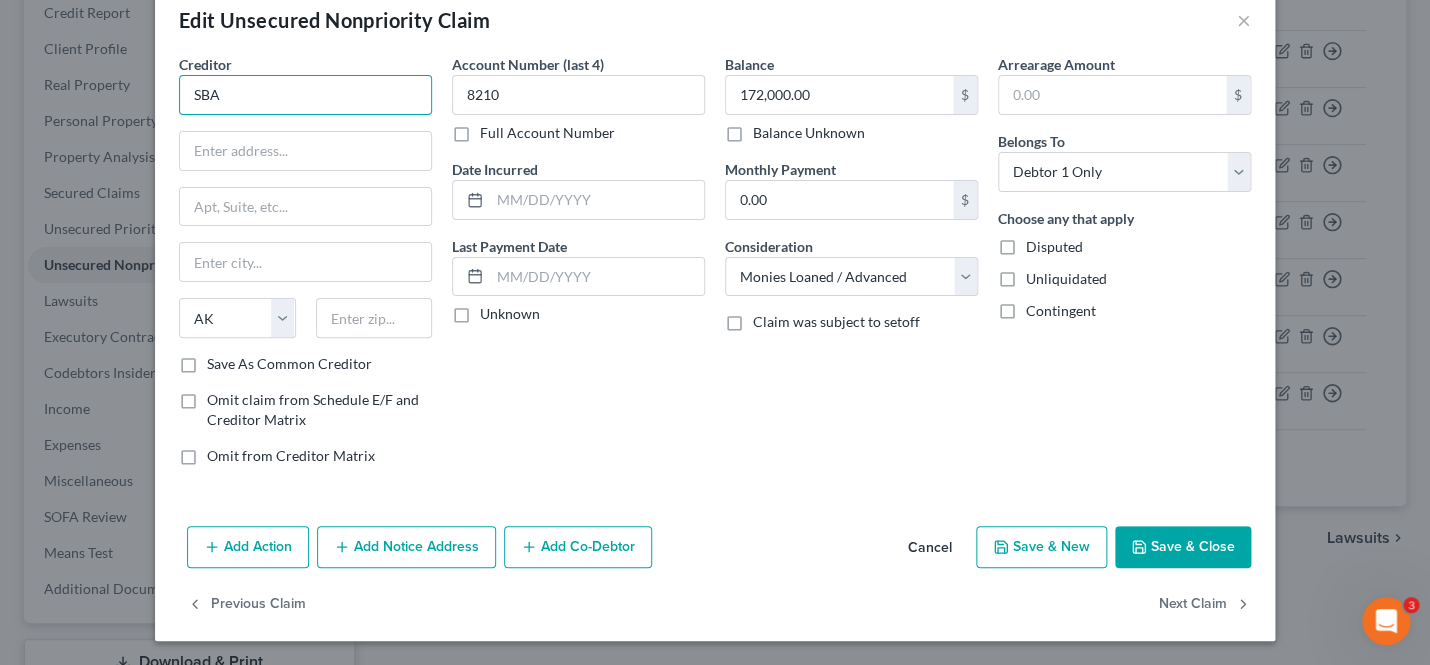 drag, startPoint x: 166, startPoint y: 92, endPoint x: 58, endPoint y: 92, distance: 108 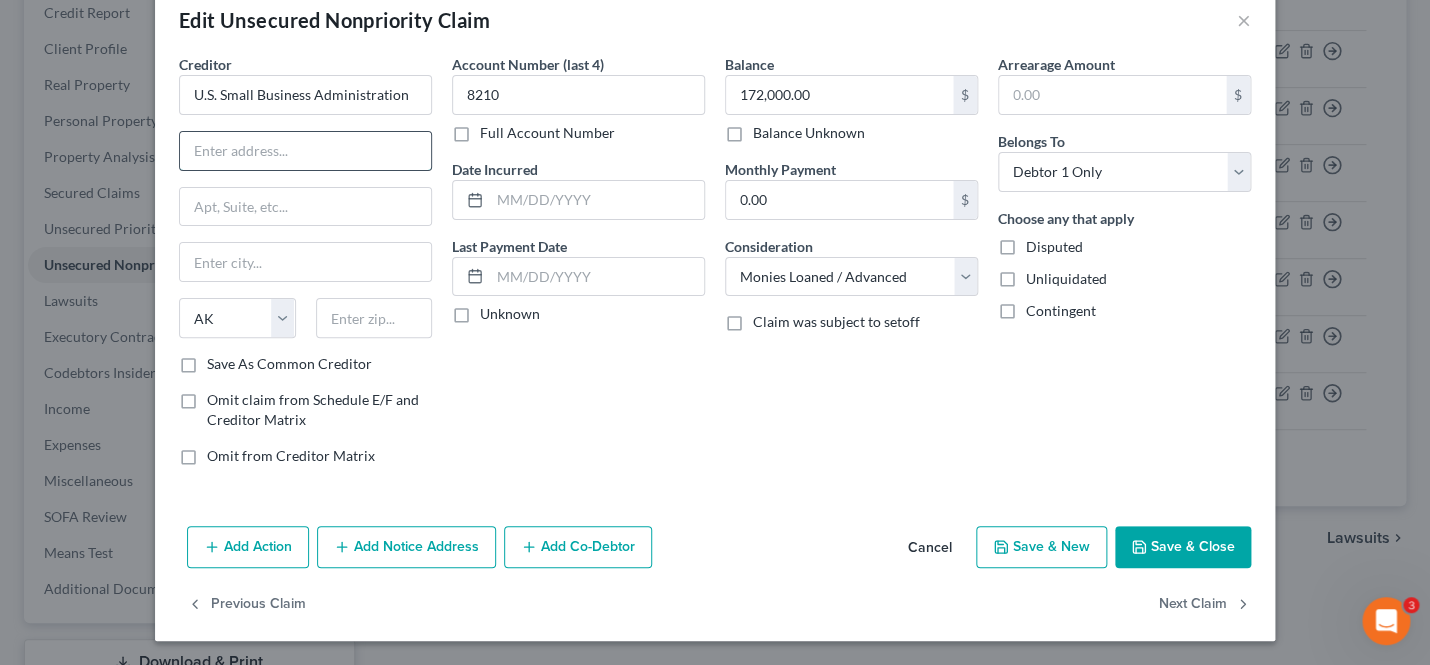 click at bounding box center [305, 151] 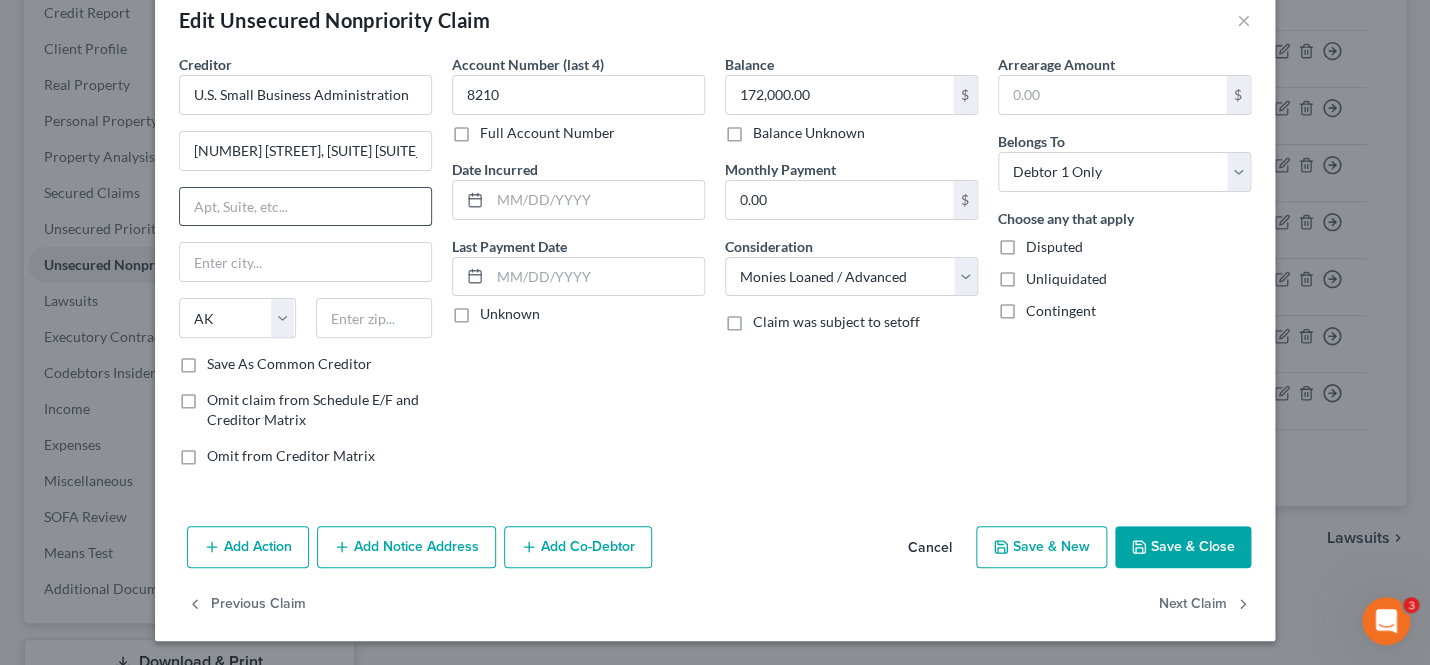 click at bounding box center (305, 207) 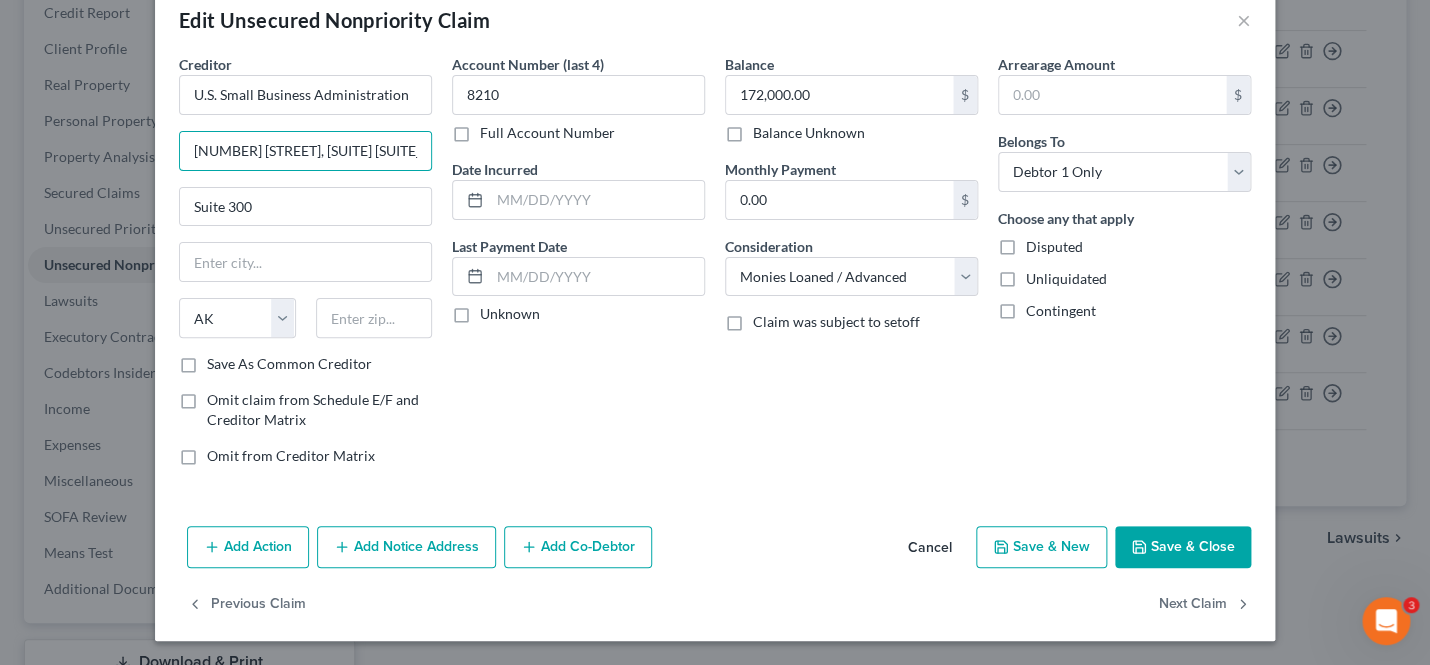 drag, startPoint x: 356, startPoint y: 149, endPoint x: 613, endPoint y: 144, distance: 257.04865 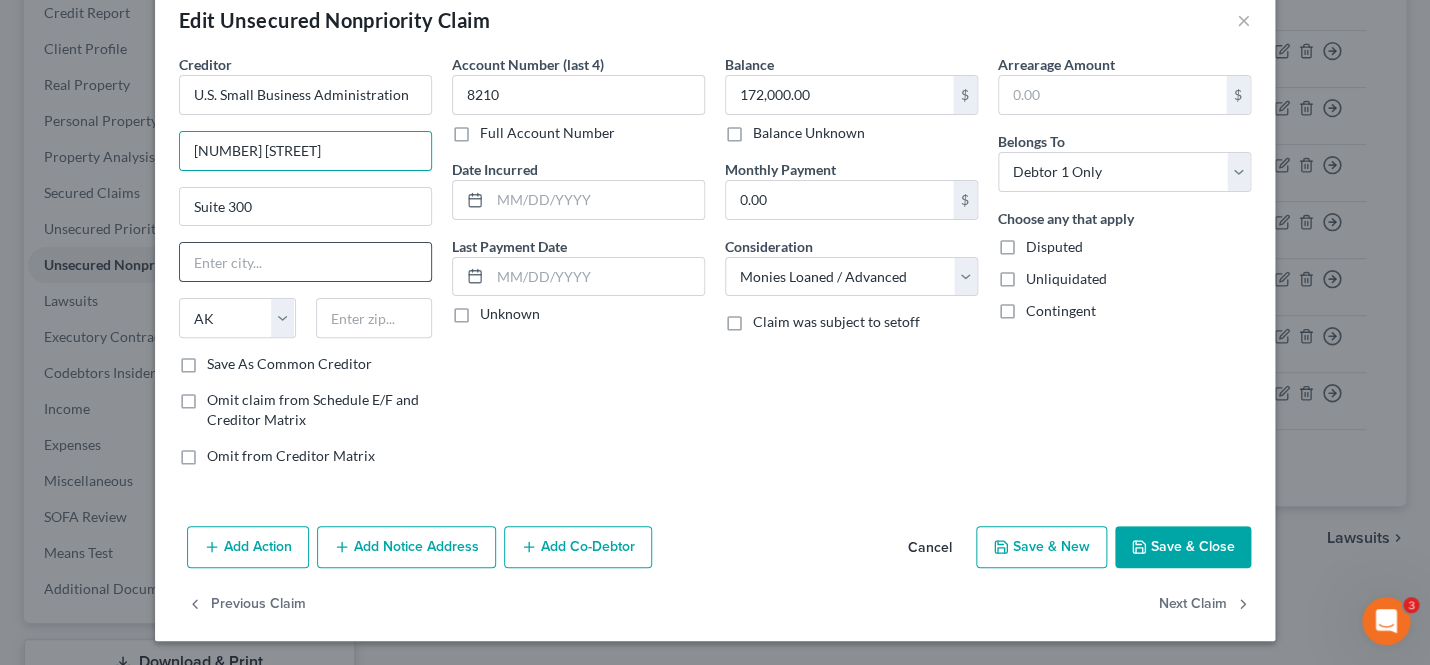 click at bounding box center (305, 262) 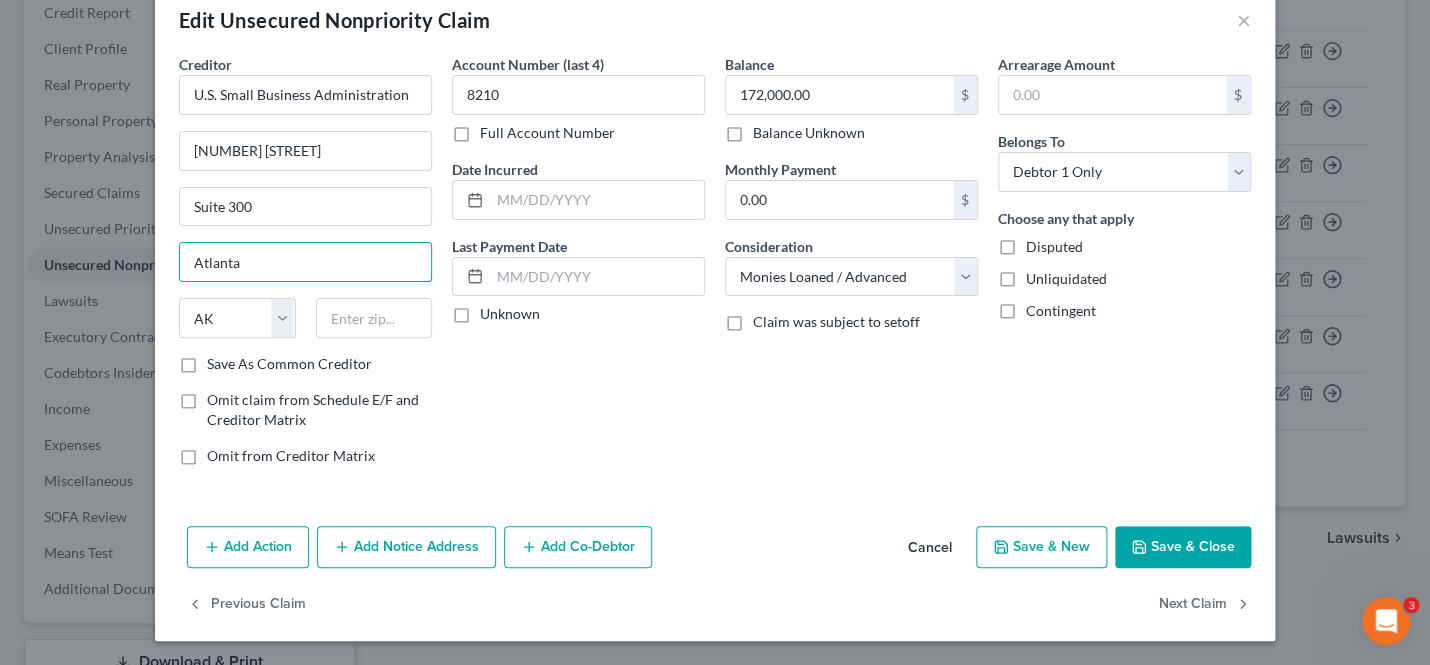 click on "Account Number (last 4) [NUMBER] Full Account Number Date Incurred Last Payment Date Unknown" at bounding box center [578, 268] 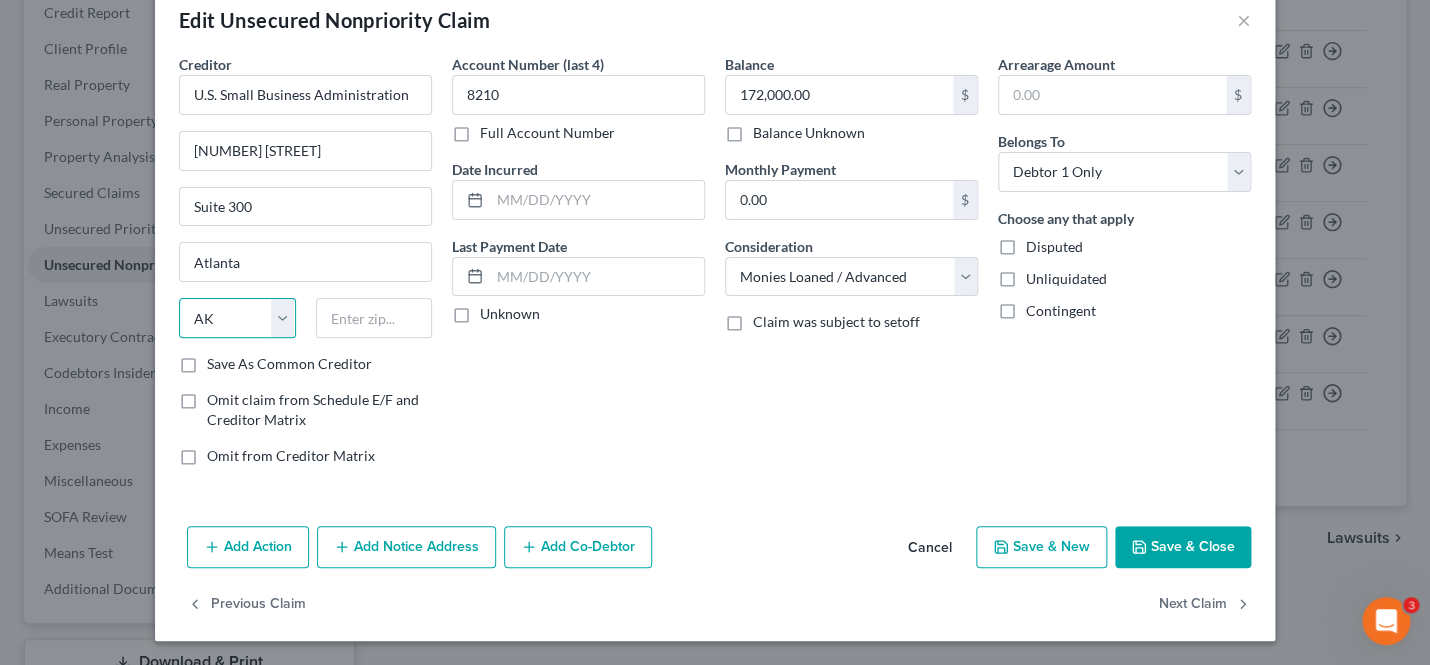 click on "State AL AK AR AZ CA CO CT DE DC FL GA GU HI ID IL IN IA KS KY LA ME MD MA MI MN MS MO MT NC ND NE NV NH NJ NM NY OH OK OR PA PR RI SC SD TN TX UT VI VA VT WA WV WI WY" at bounding box center (237, 318) 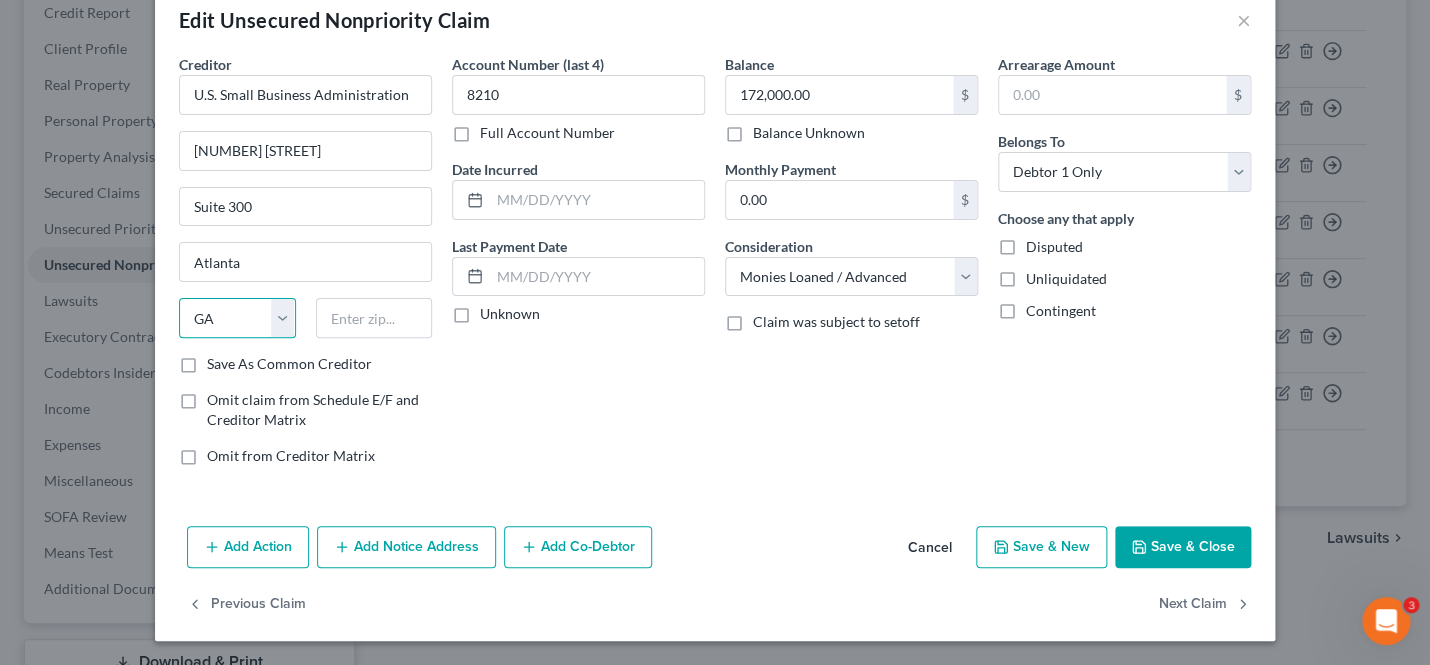 click on "GA" at bounding box center (0, 0) 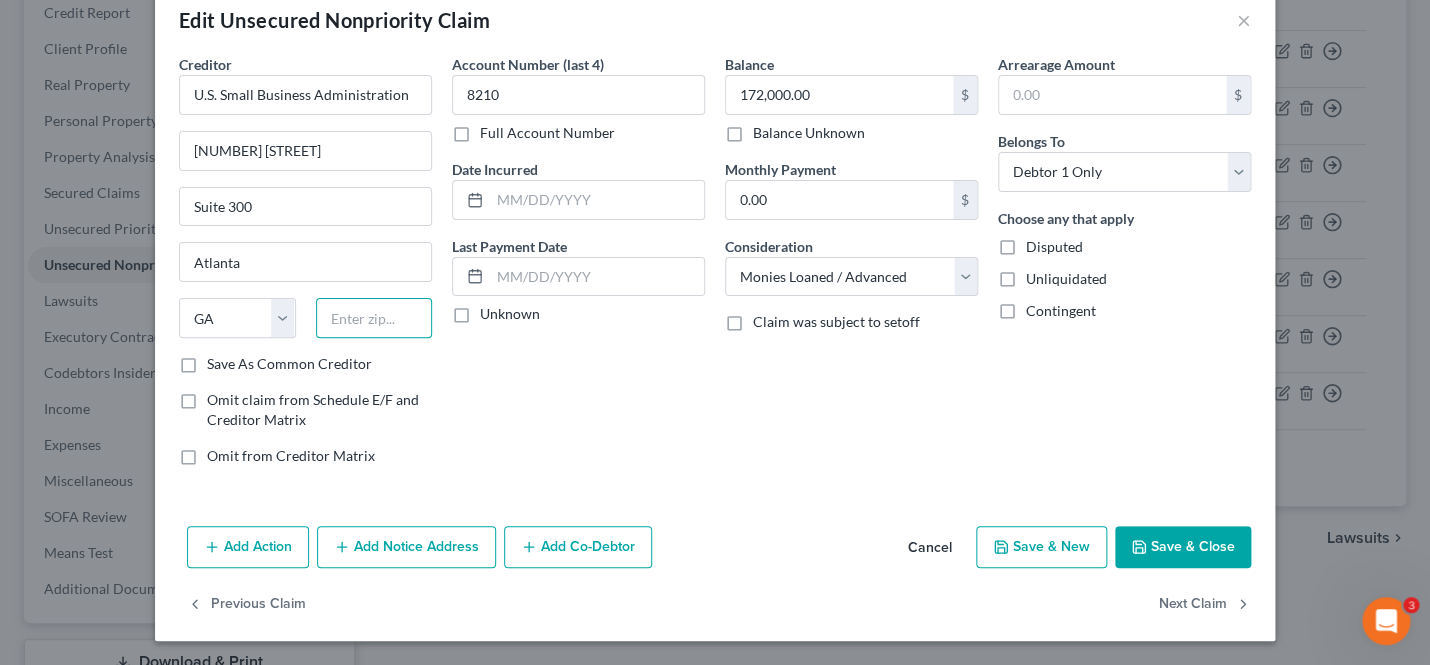 click at bounding box center [374, 318] 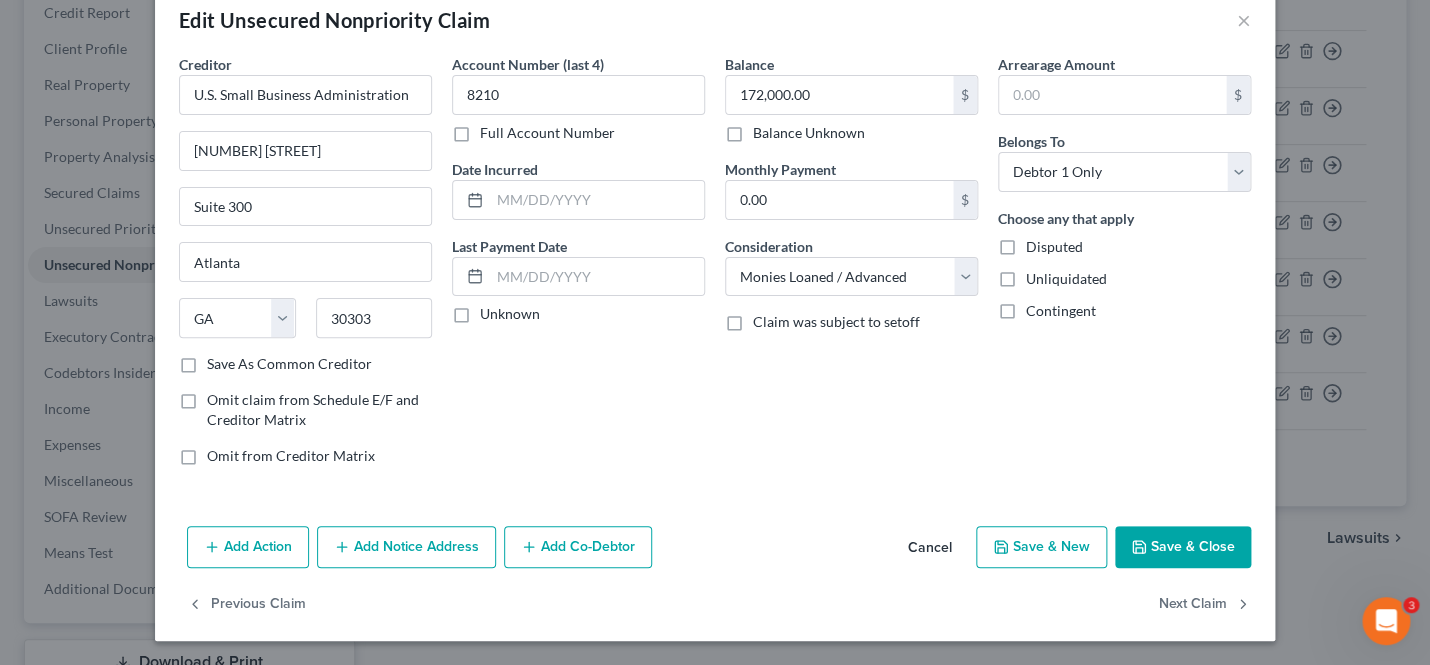 click on "Account Number (last 4) [NUMBER] Full Account Number Date Incurred Last Payment Date Unknown" at bounding box center [578, 268] 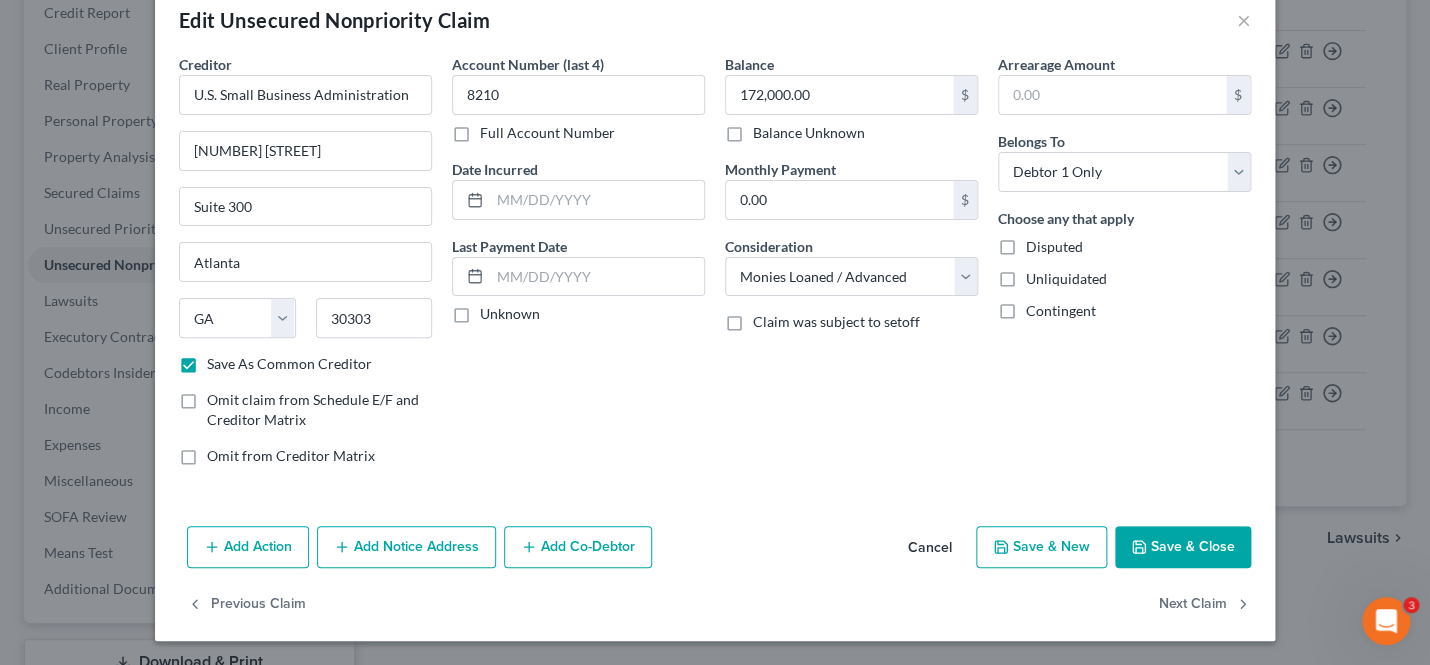 click on "Unknown" at bounding box center (510, 314) 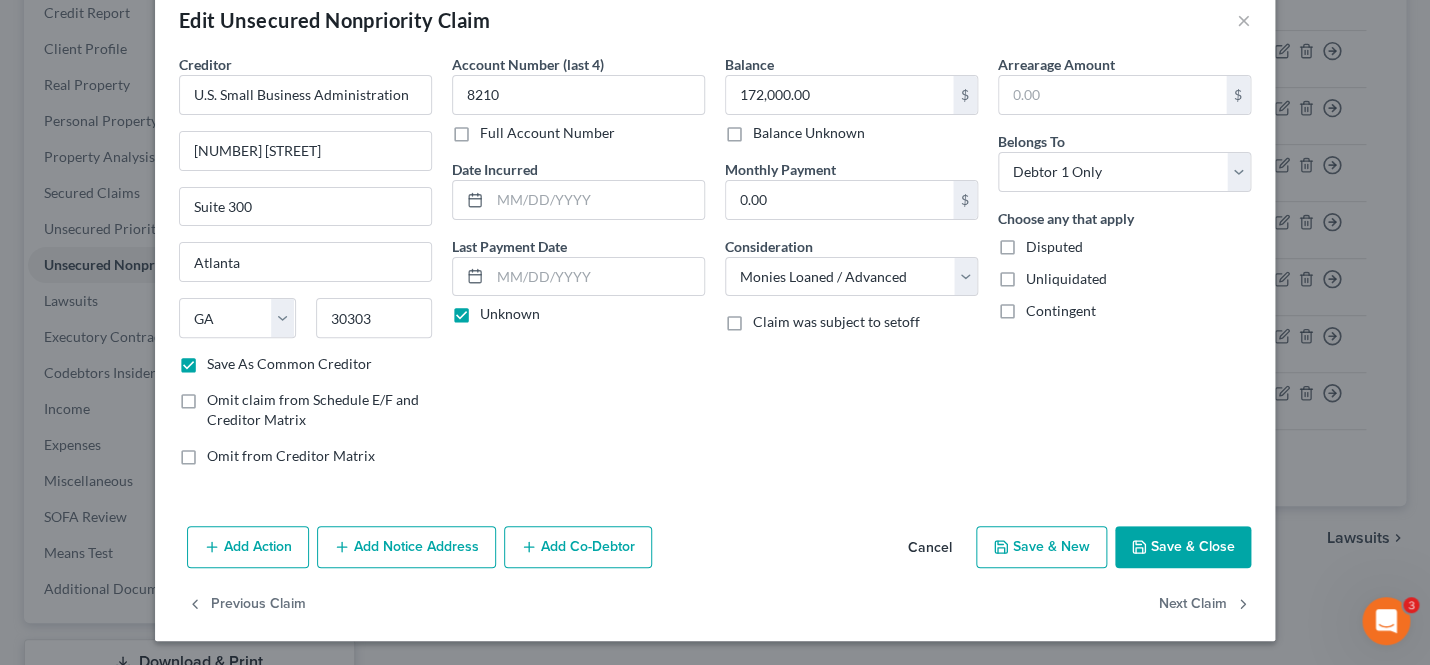 click on "Add Co-Debtor" at bounding box center (578, 547) 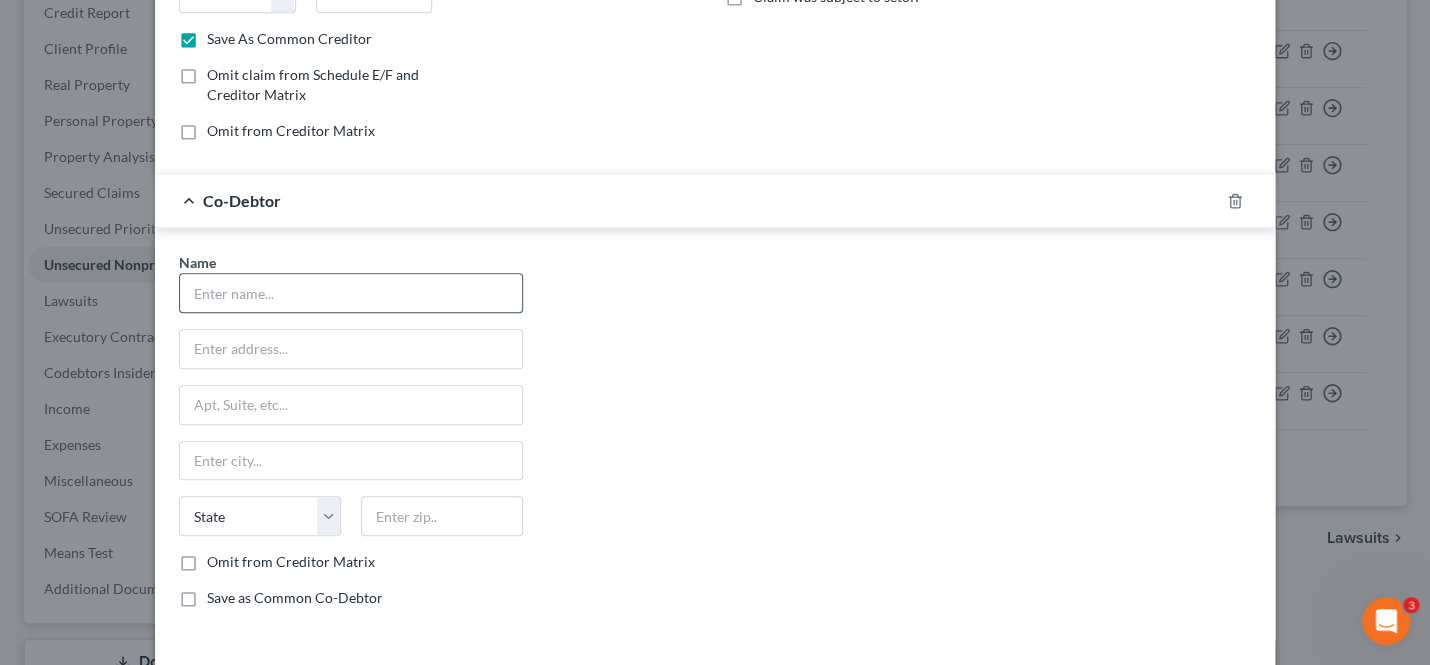 scroll, scrollTop: 506, scrollLeft: 0, axis: vertical 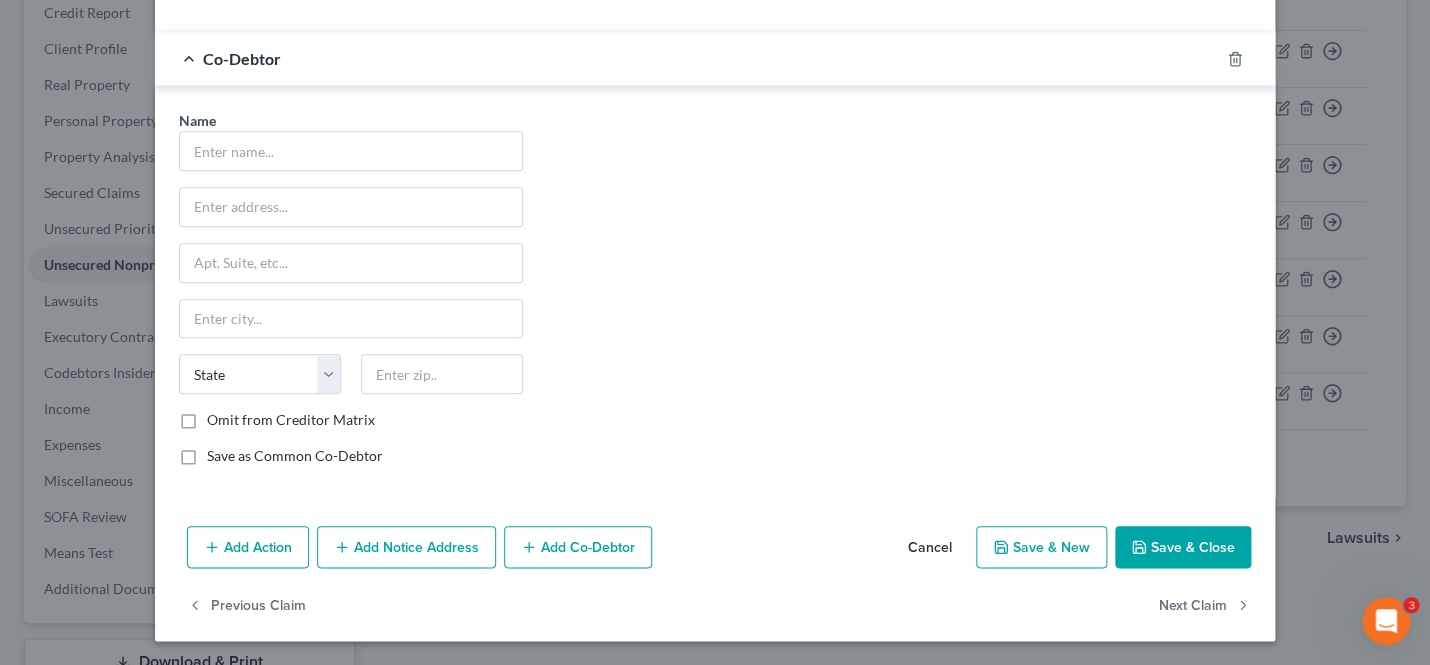 click on "Save & Close" at bounding box center [1183, 547] 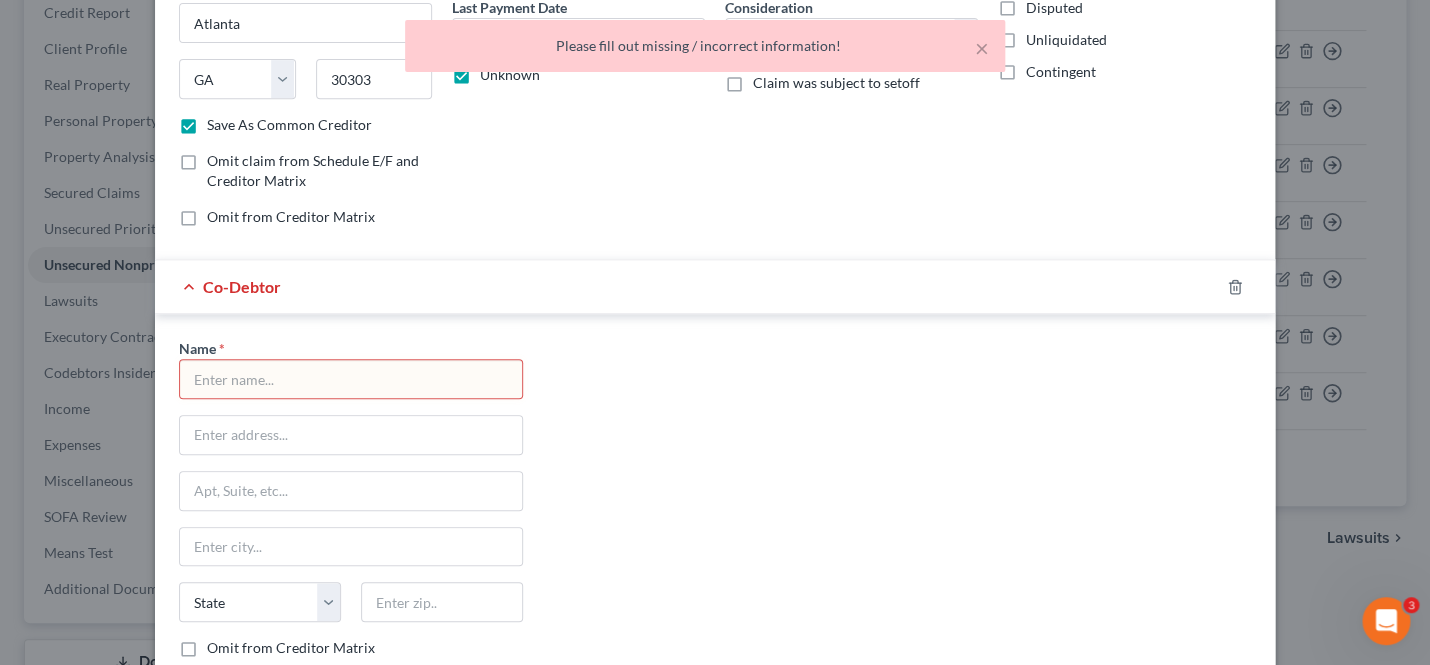 scroll, scrollTop: 221, scrollLeft: 0, axis: vertical 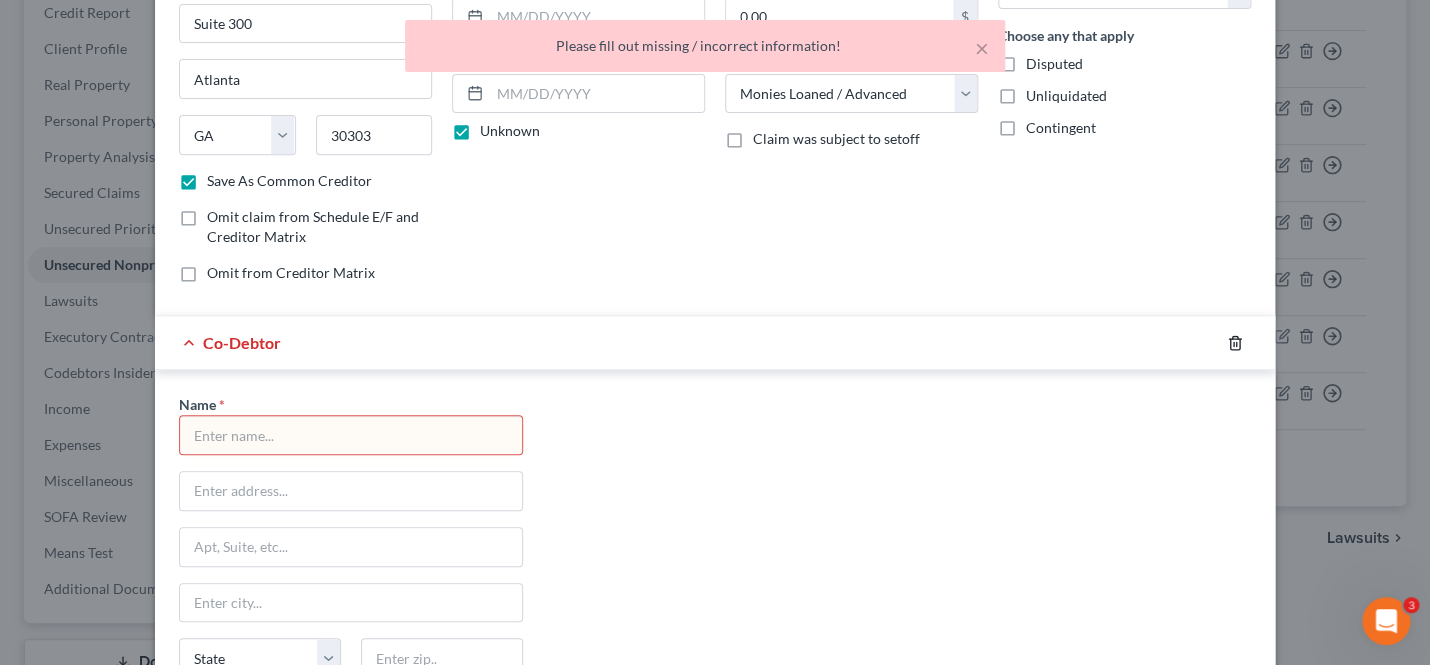 click 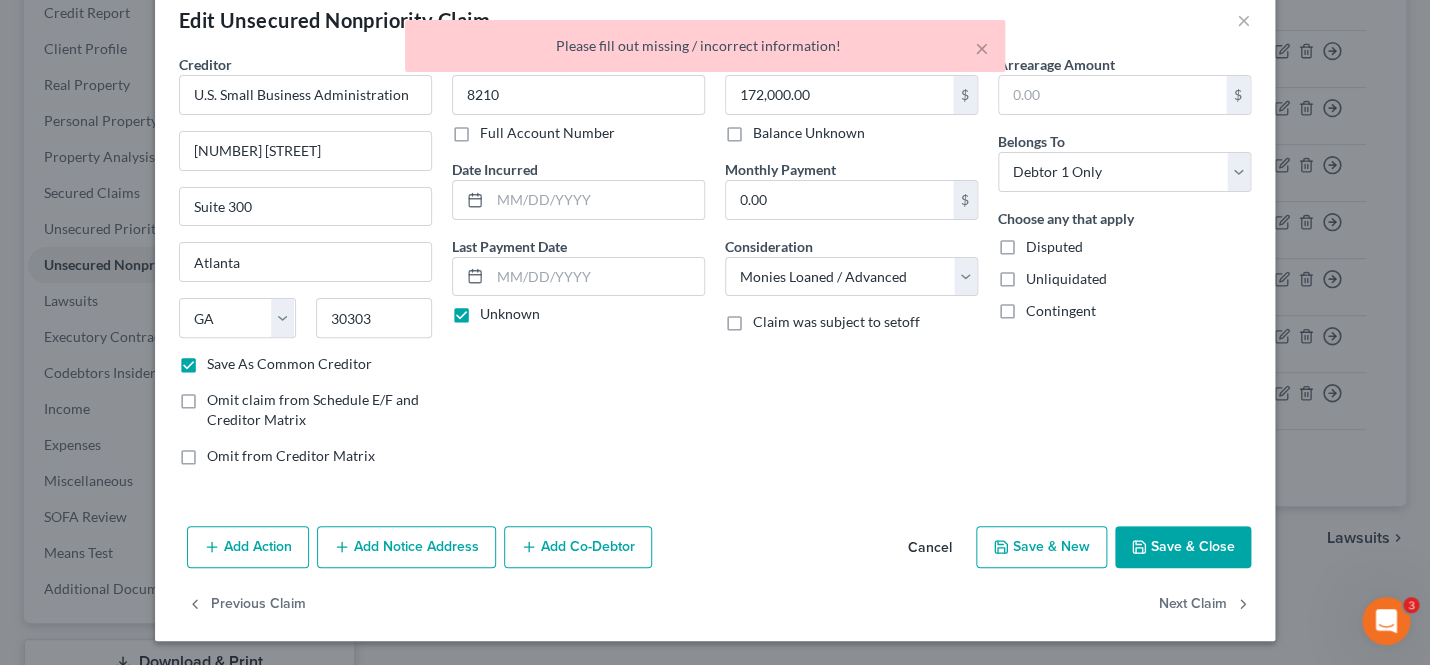 scroll, scrollTop: 39, scrollLeft: 0, axis: vertical 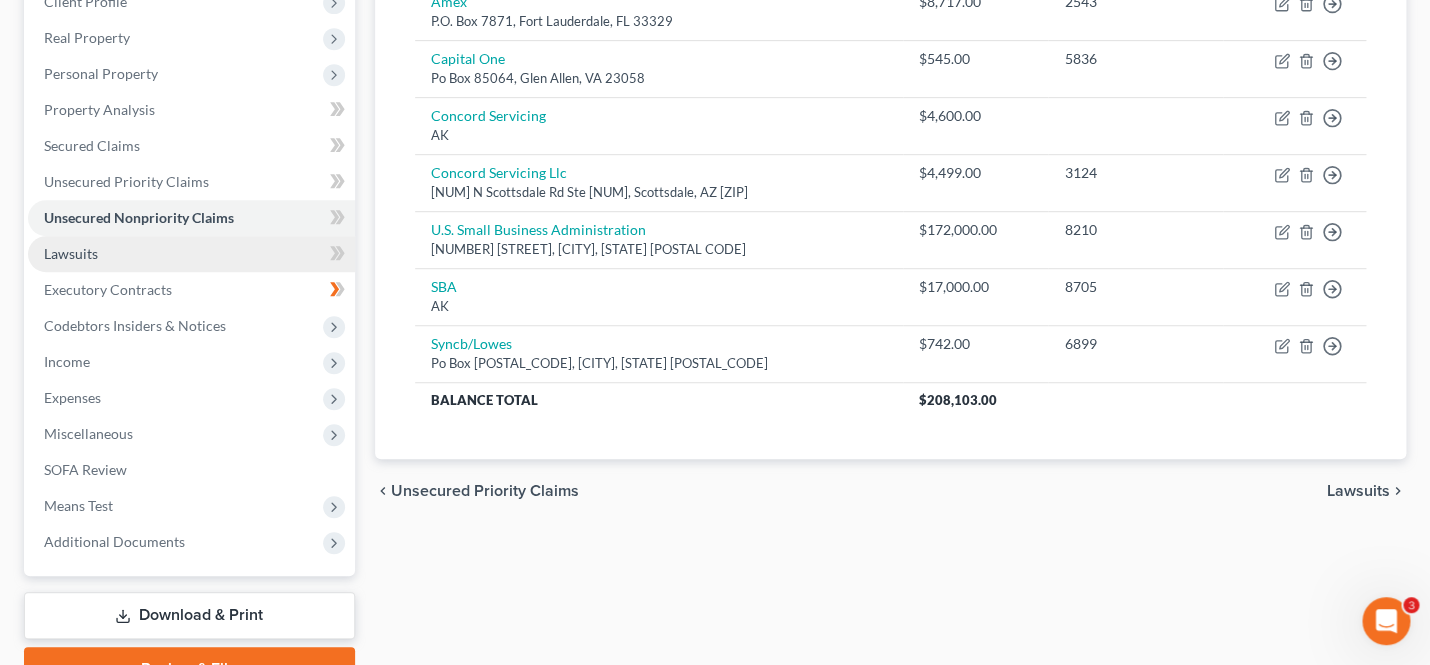 click on "Lawsuits" at bounding box center (191, 254) 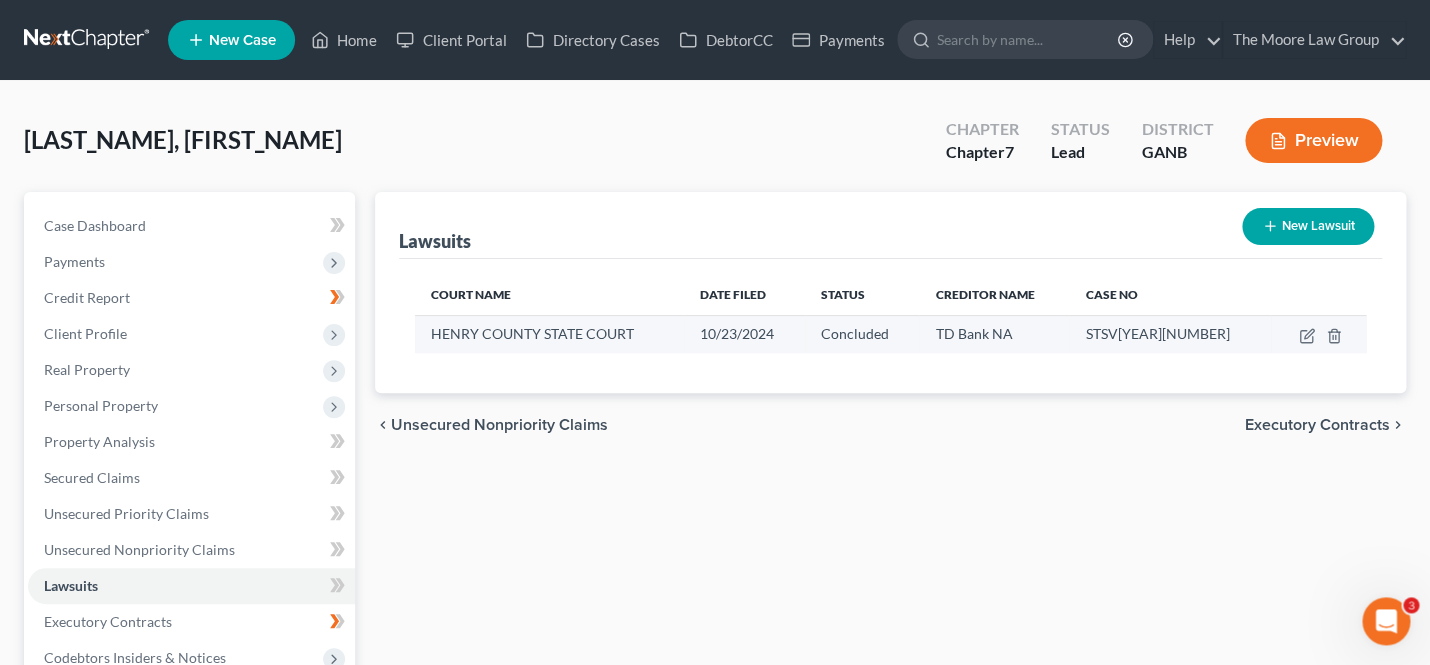 scroll, scrollTop: 0, scrollLeft: 0, axis: both 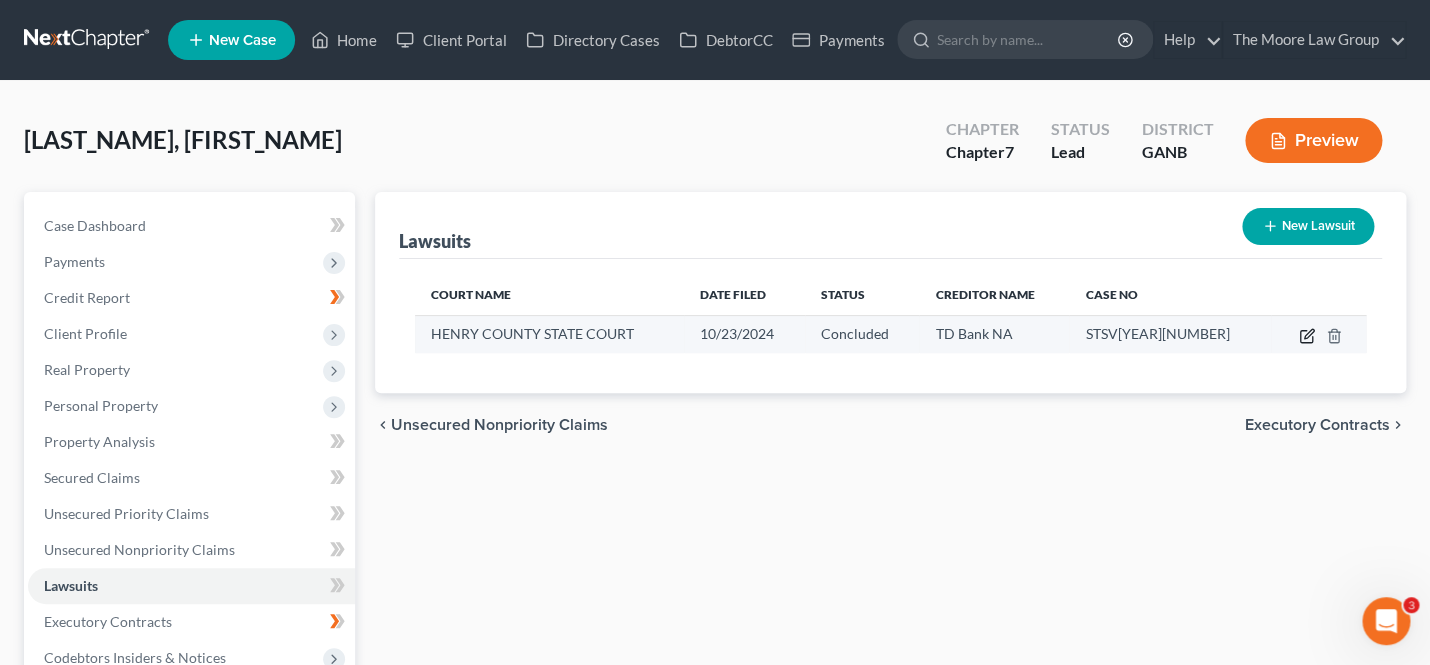 click 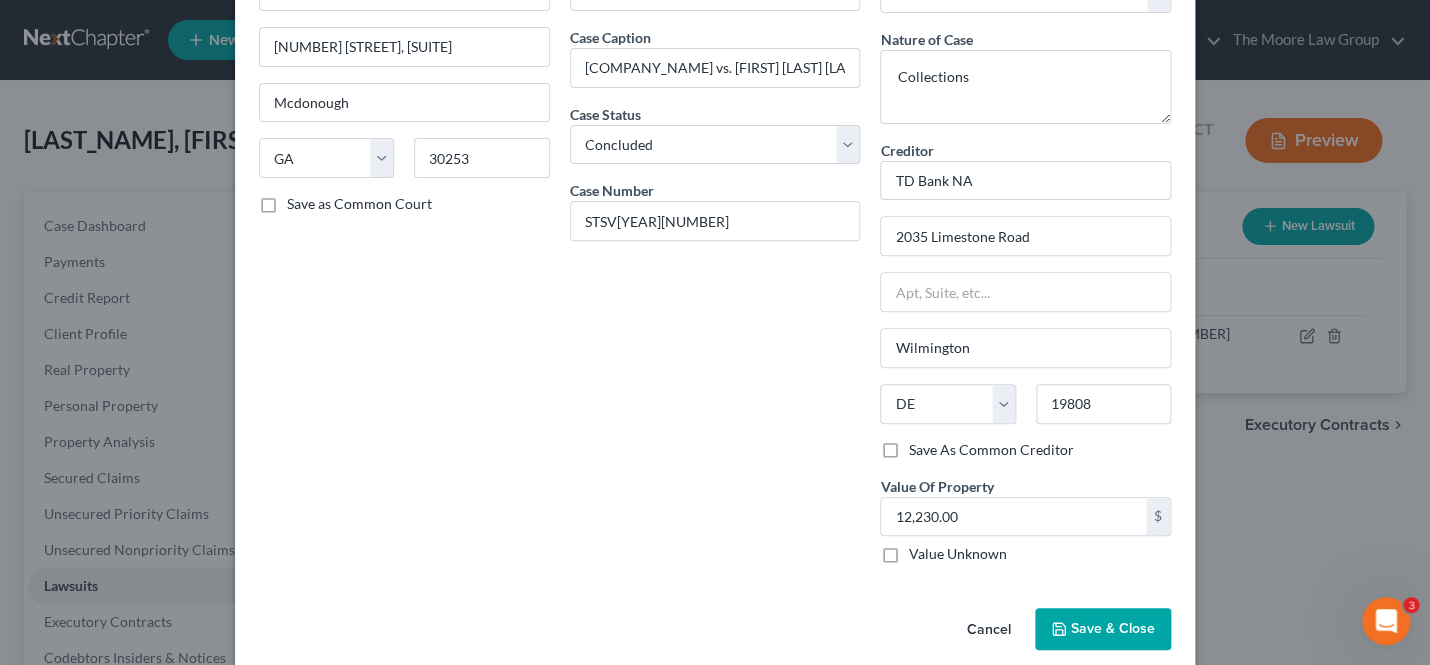 scroll, scrollTop: 0, scrollLeft: 0, axis: both 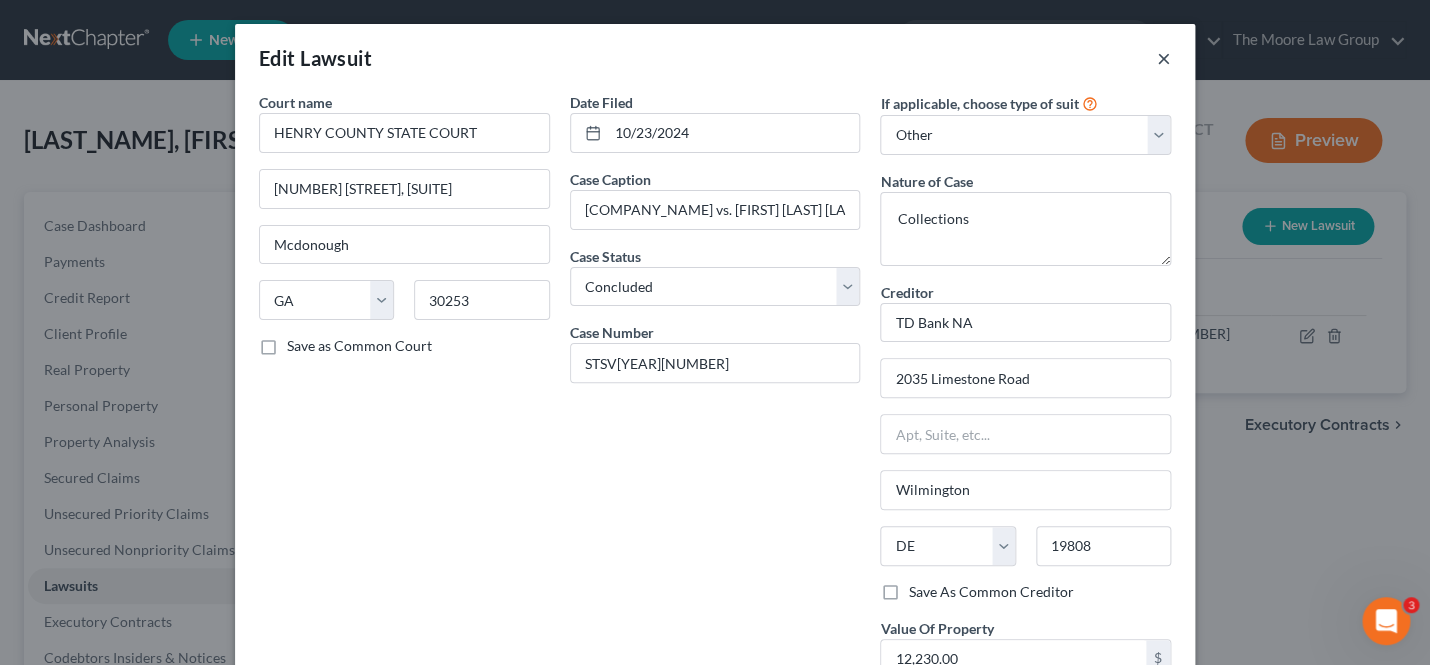 click on "×" at bounding box center [1164, 58] 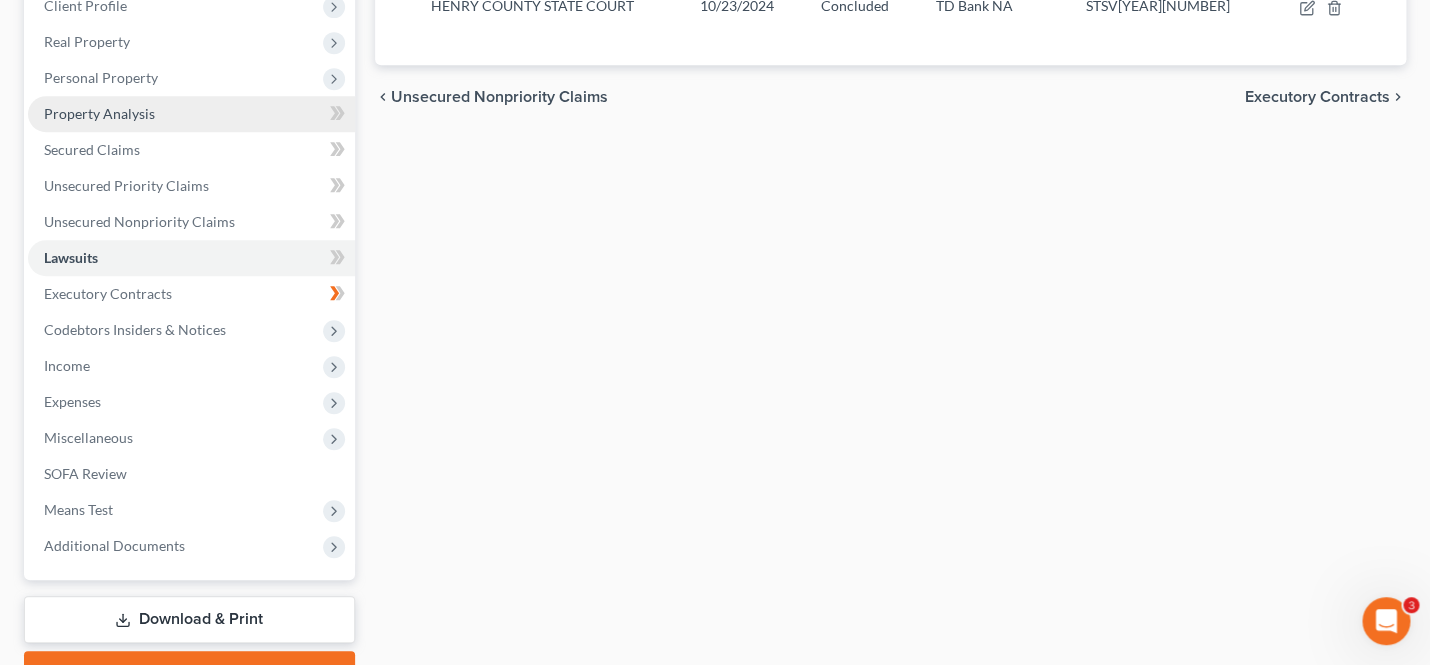 scroll, scrollTop: 432, scrollLeft: 0, axis: vertical 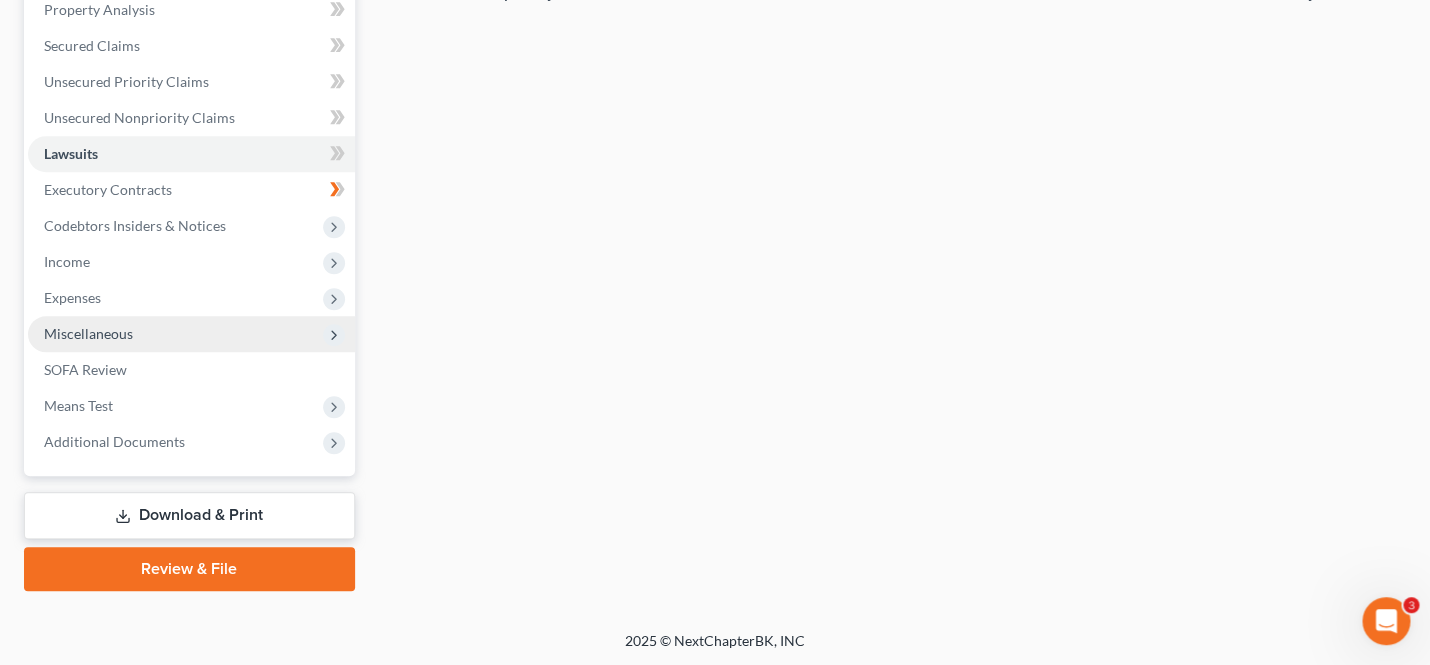click on "Miscellaneous" at bounding box center (88, 333) 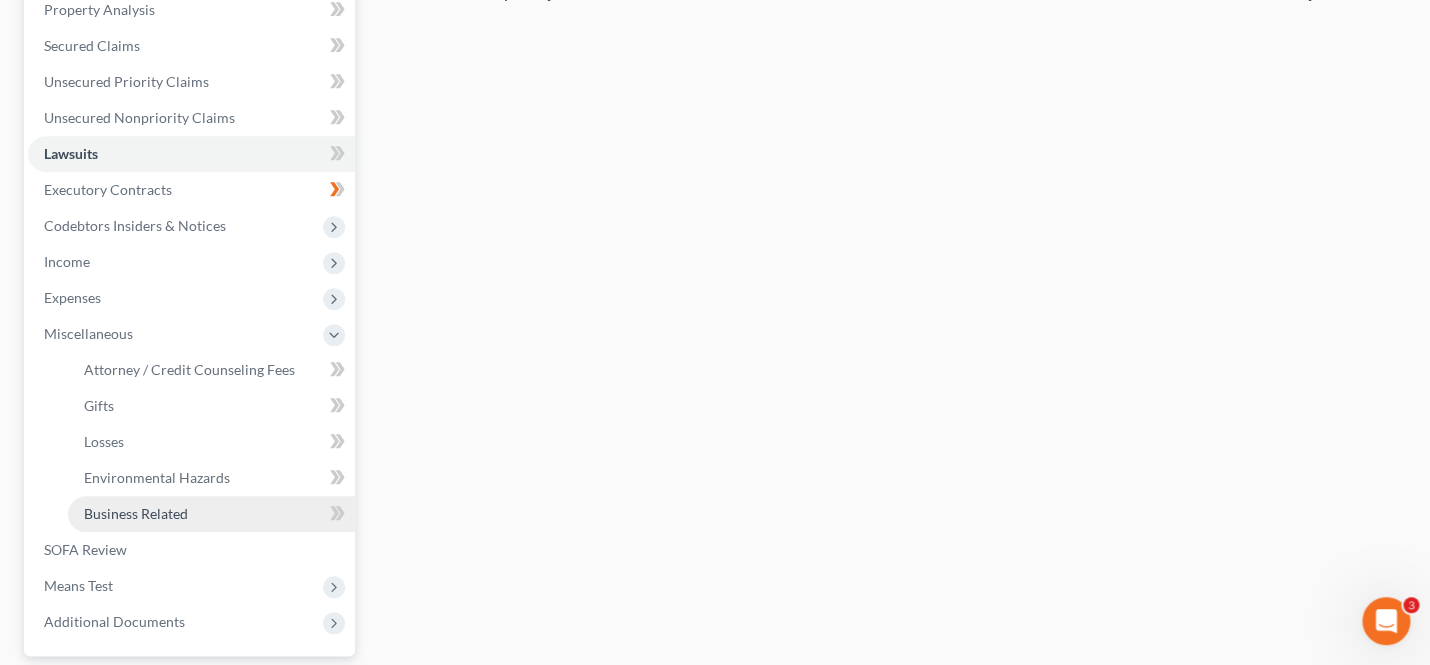 click on "Business Related" at bounding box center (136, 513) 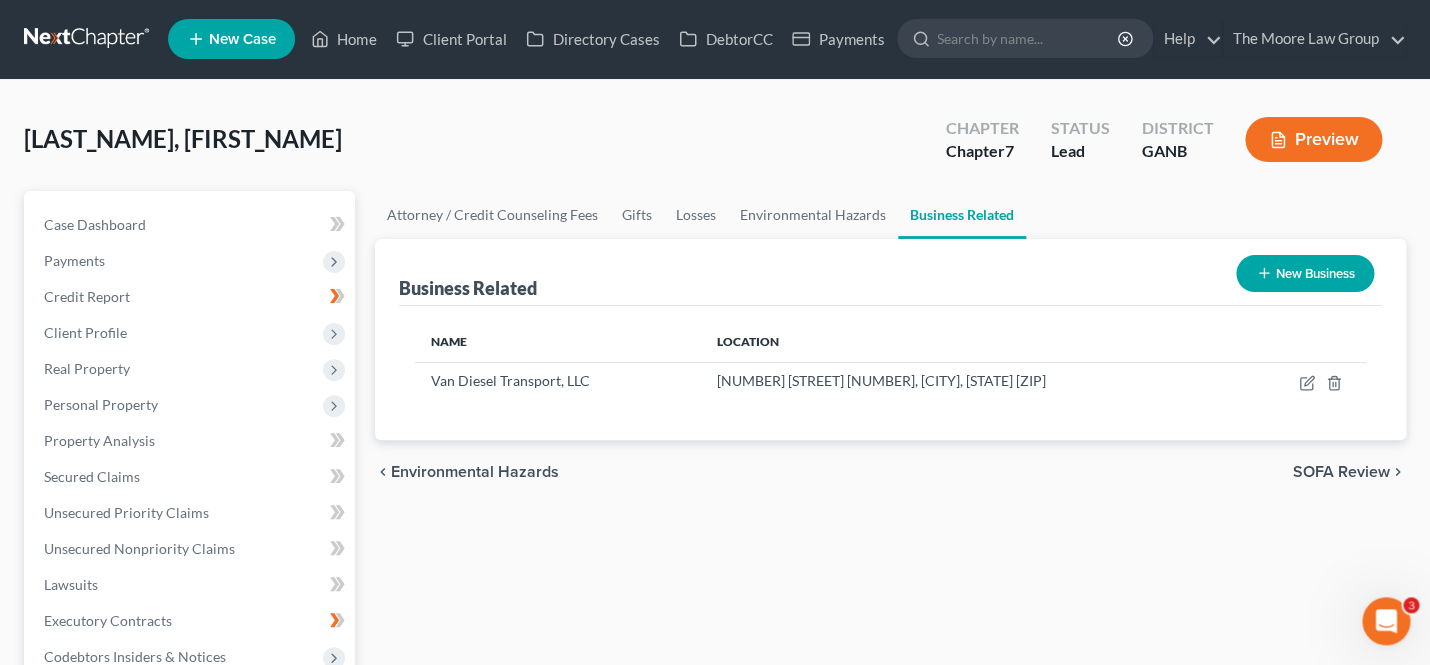scroll, scrollTop: 0, scrollLeft: 0, axis: both 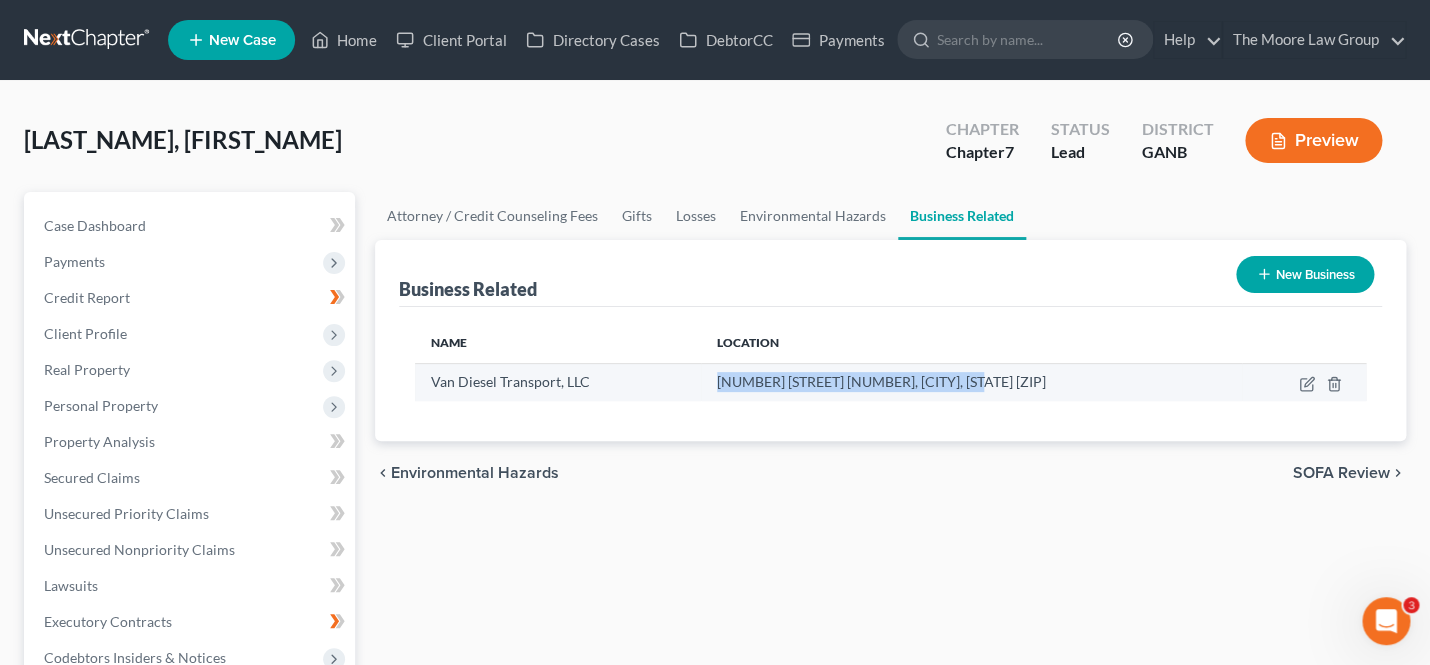 drag, startPoint x: 1036, startPoint y: 390, endPoint x: 511, endPoint y: 396, distance: 525.0343 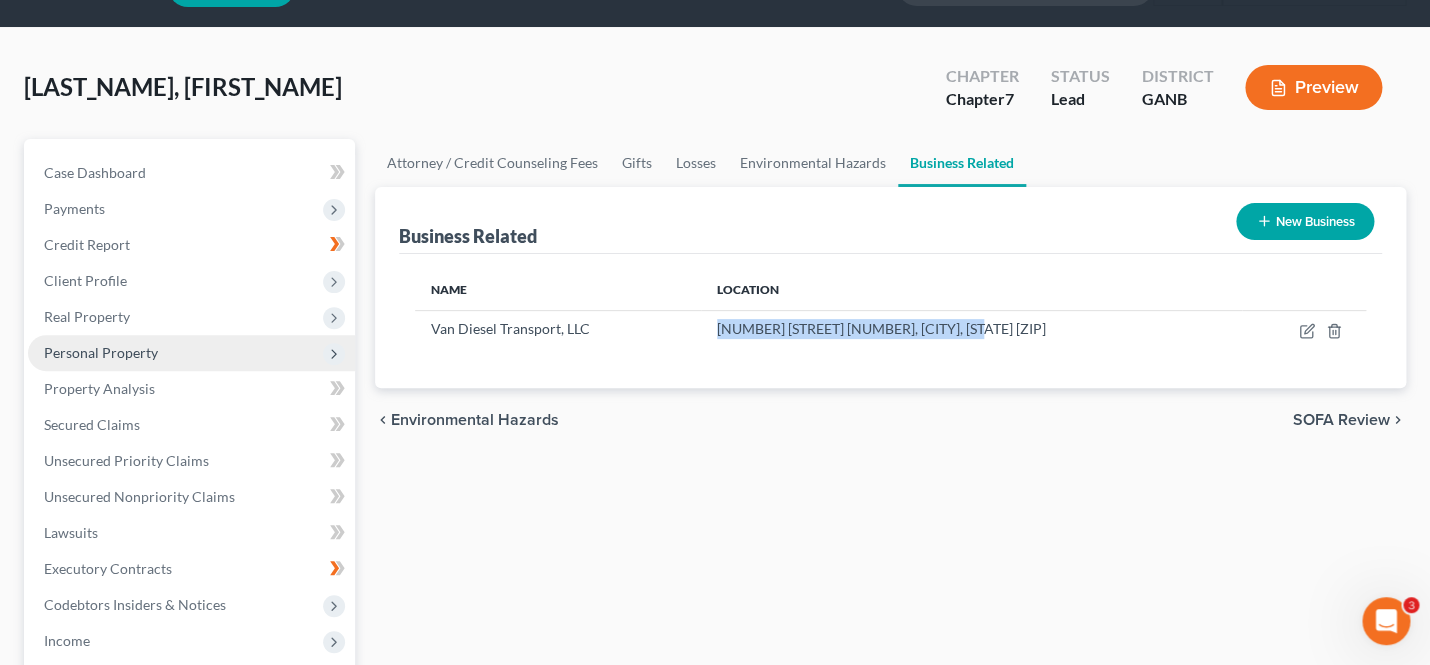 scroll, scrollTop: 56, scrollLeft: 0, axis: vertical 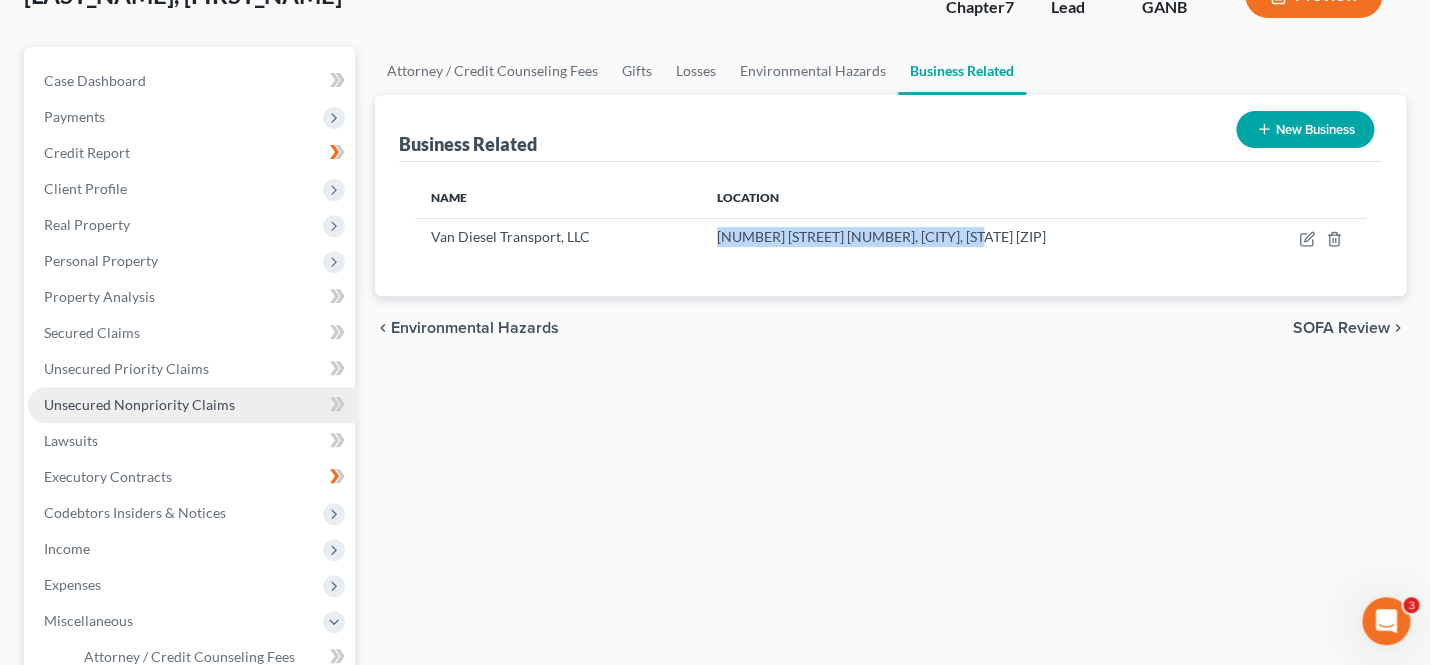 click on "Unsecured Nonpriority Claims" at bounding box center (139, 404) 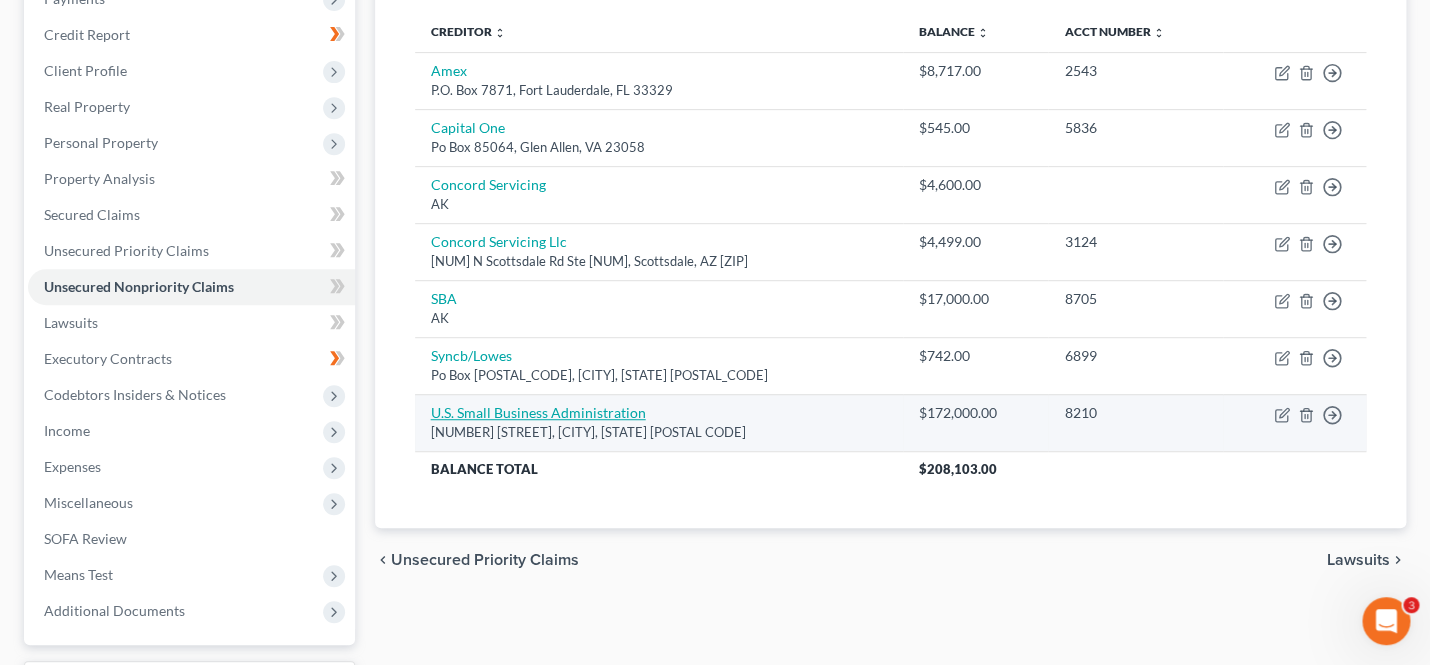 scroll, scrollTop: 241, scrollLeft: 0, axis: vertical 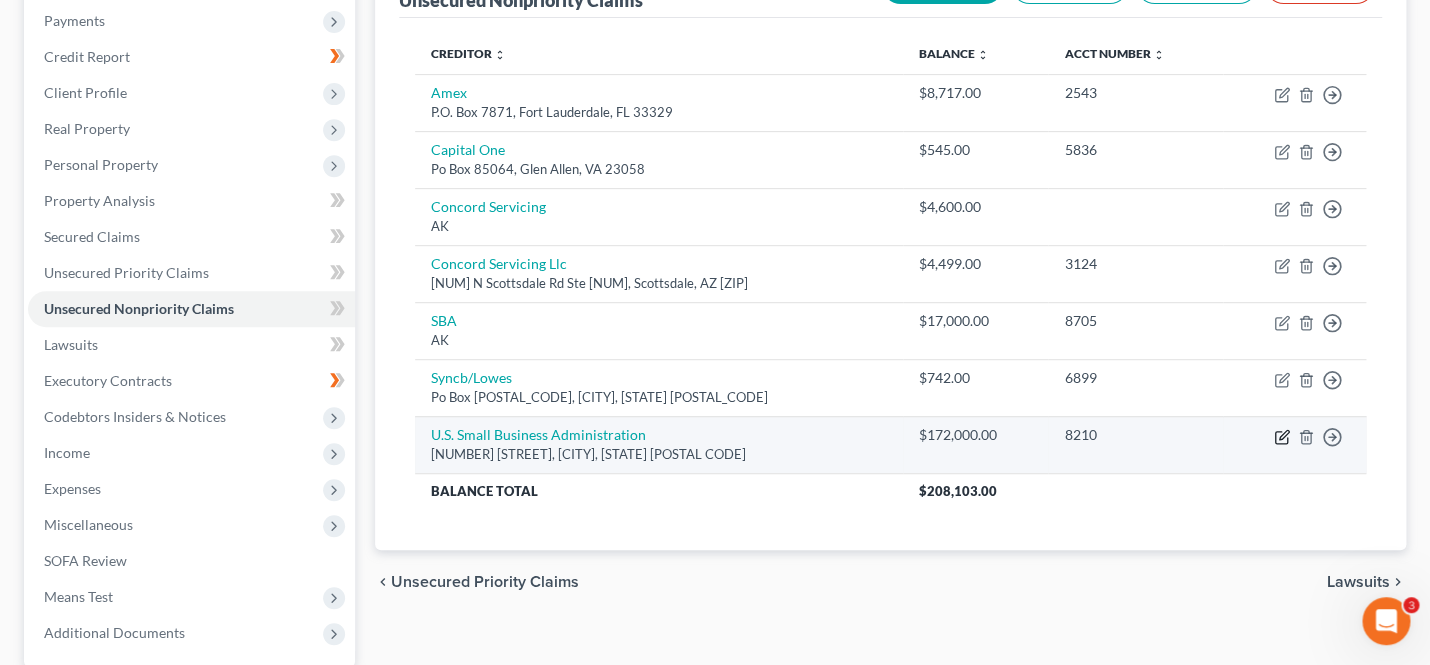 click 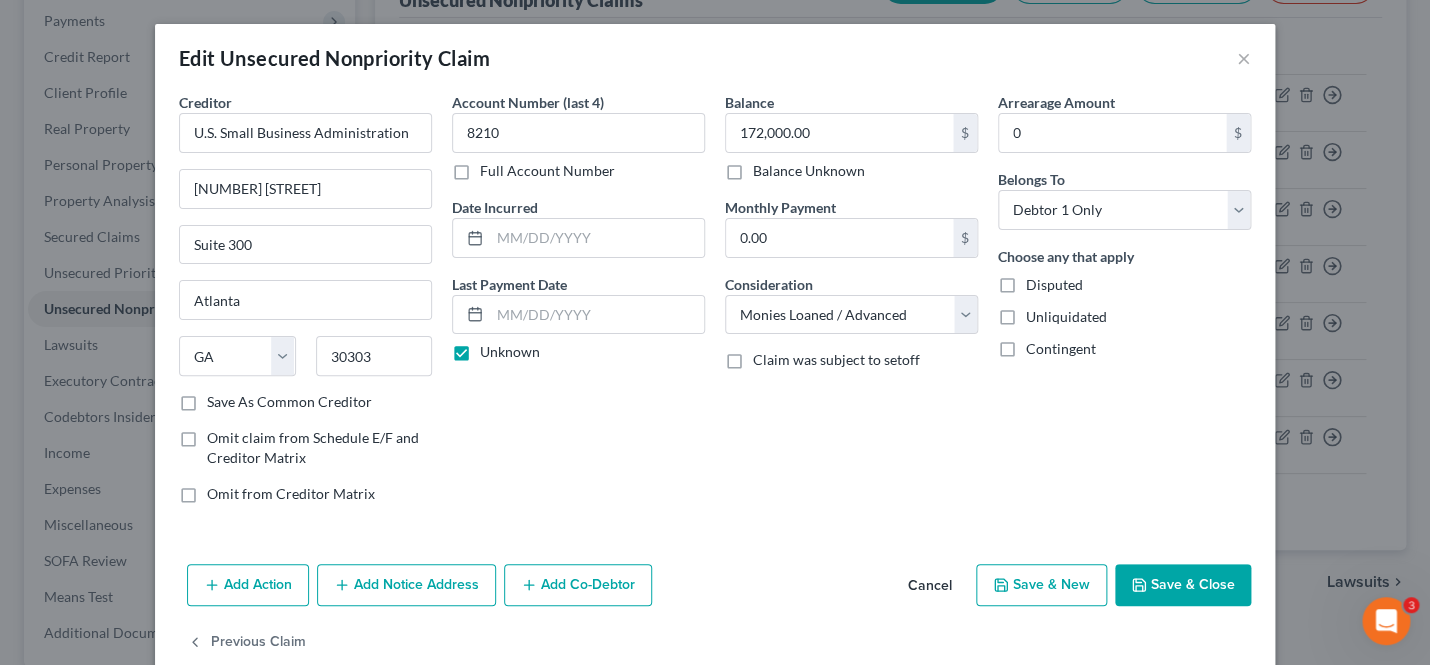 scroll, scrollTop: 39, scrollLeft: 0, axis: vertical 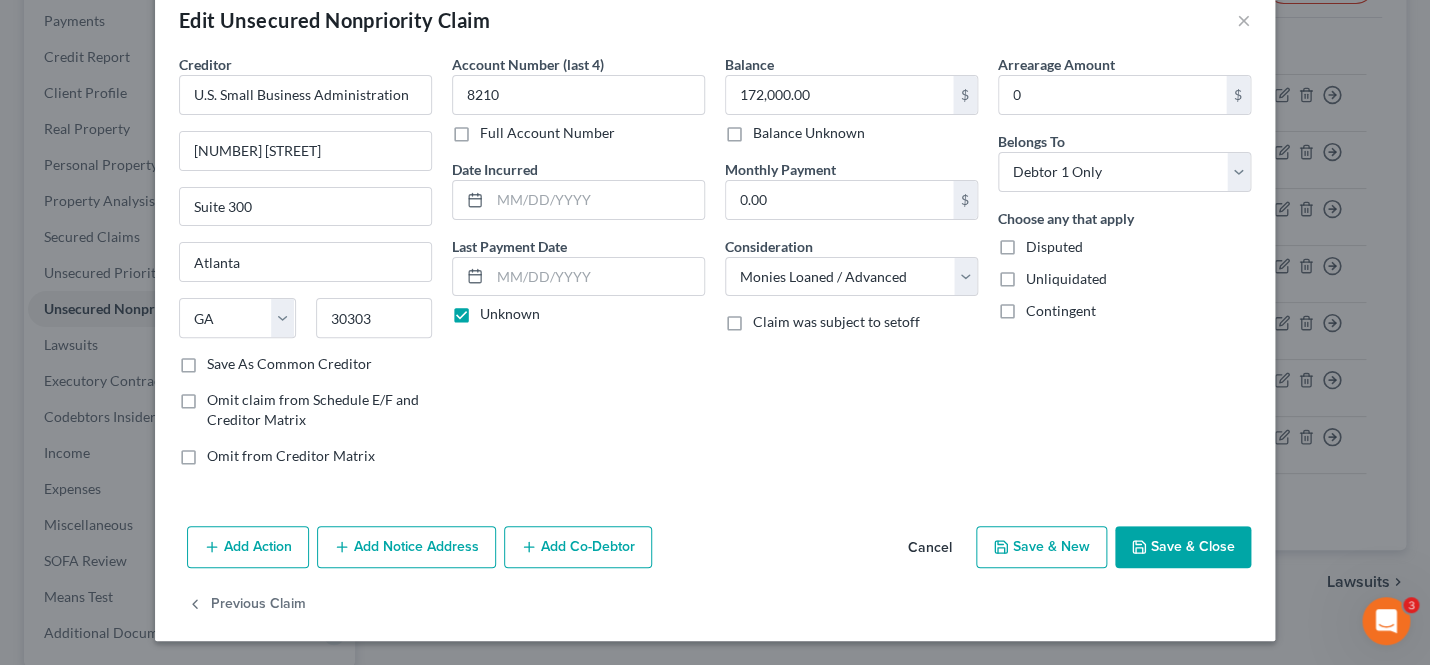 click on "Add Co-Debtor" at bounding box center (578, 547) 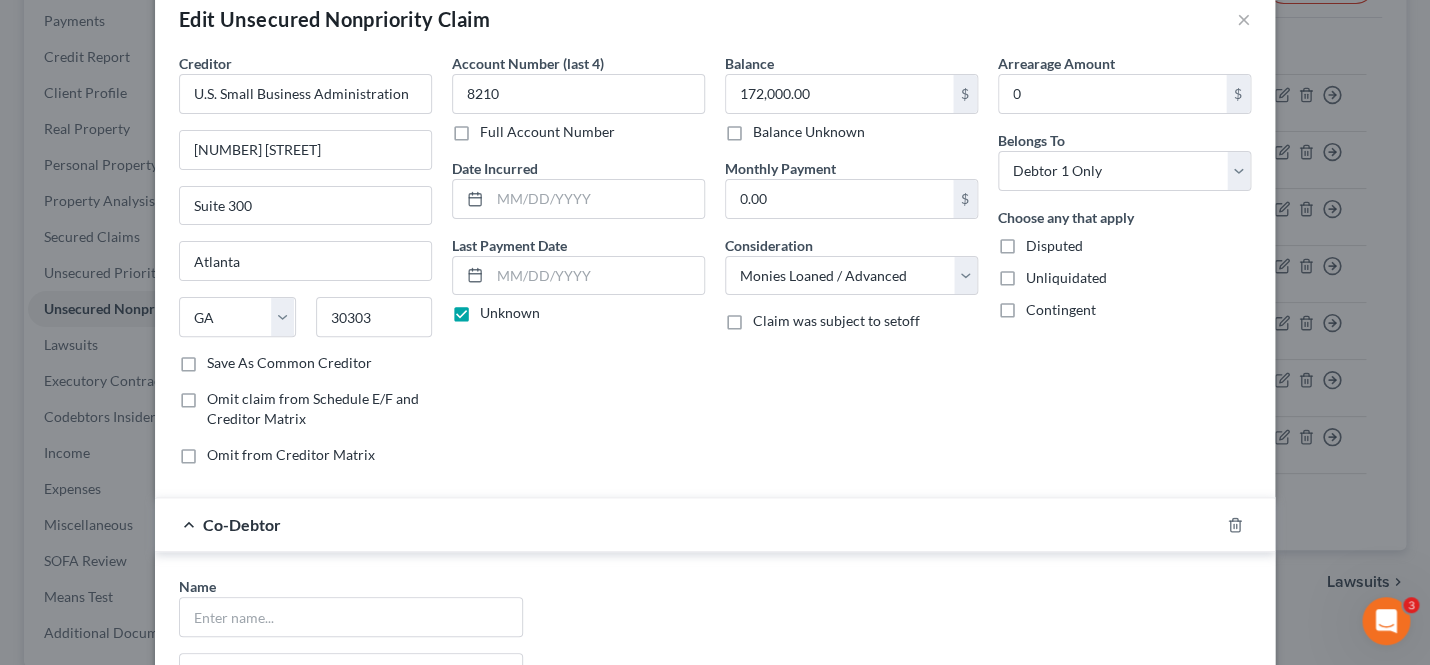 scroll, scrollTop: 146, scrollLeft: 0, axis: vertical 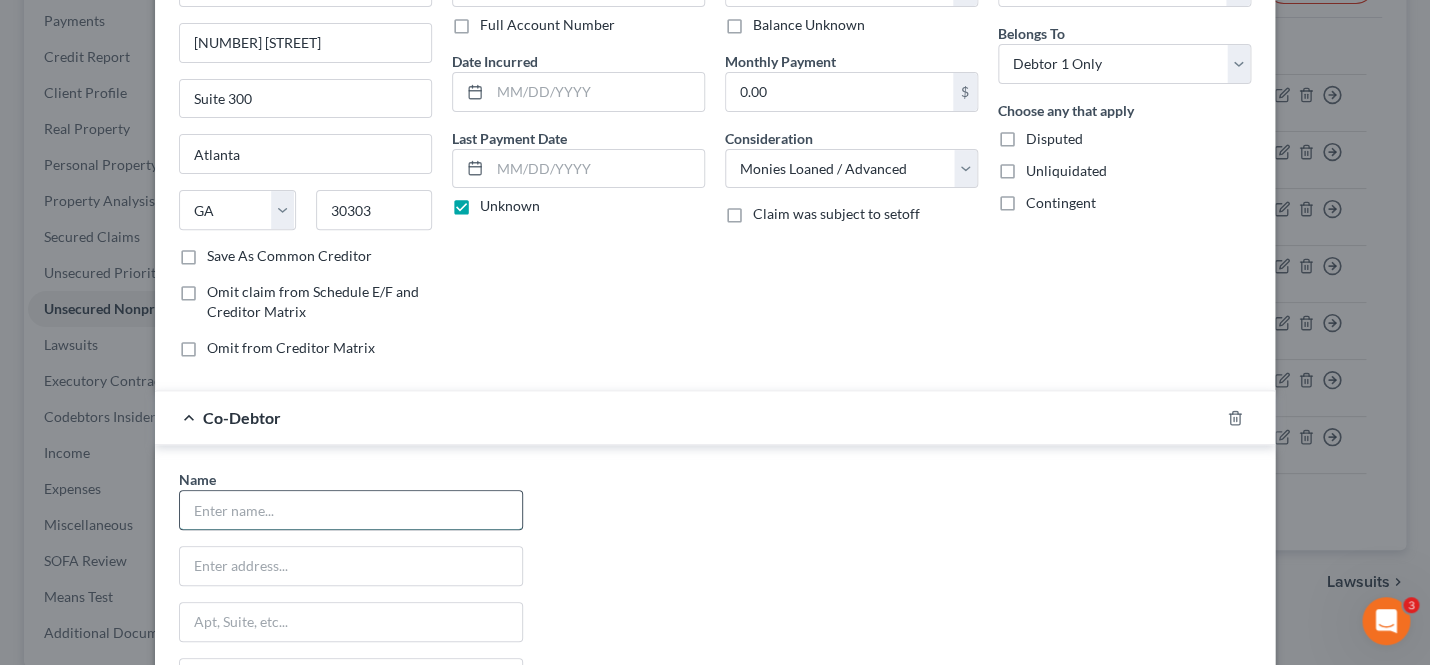 click at bounding box center [351, 510] 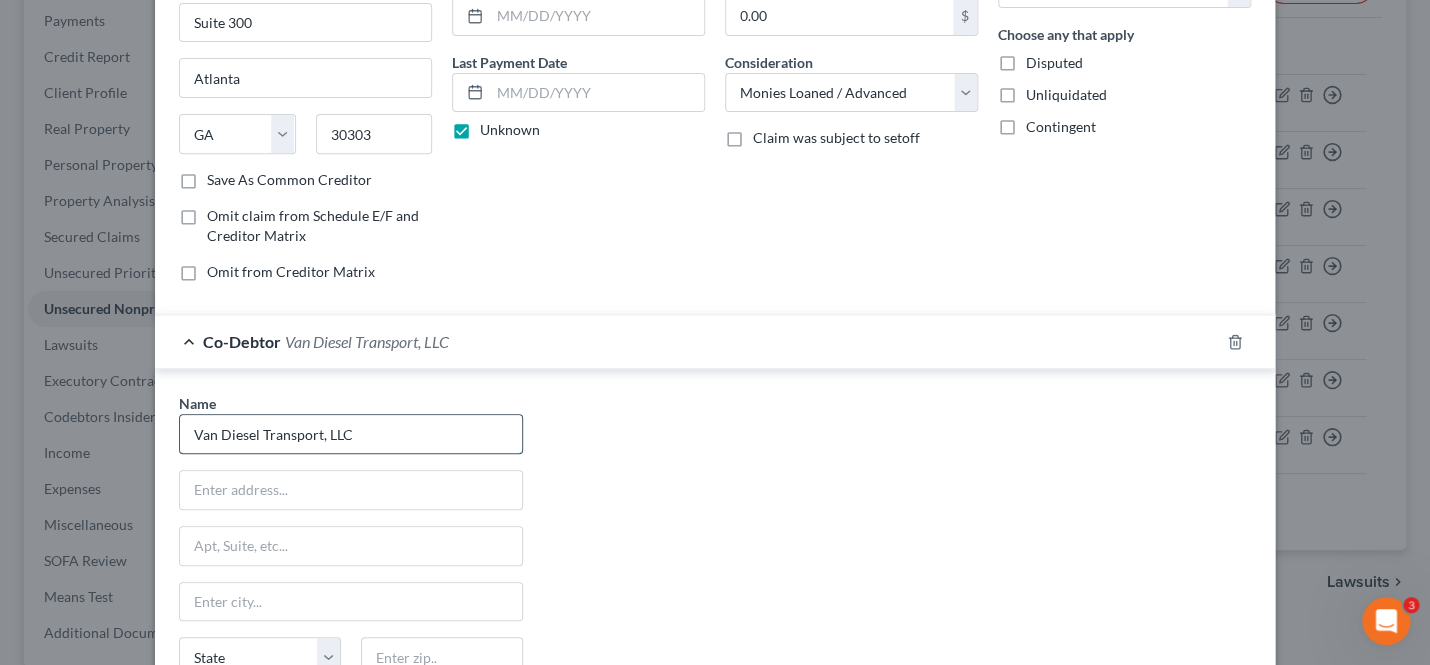 scroll, scrollTop: 280, scrollLeft: 0, axis: vertical 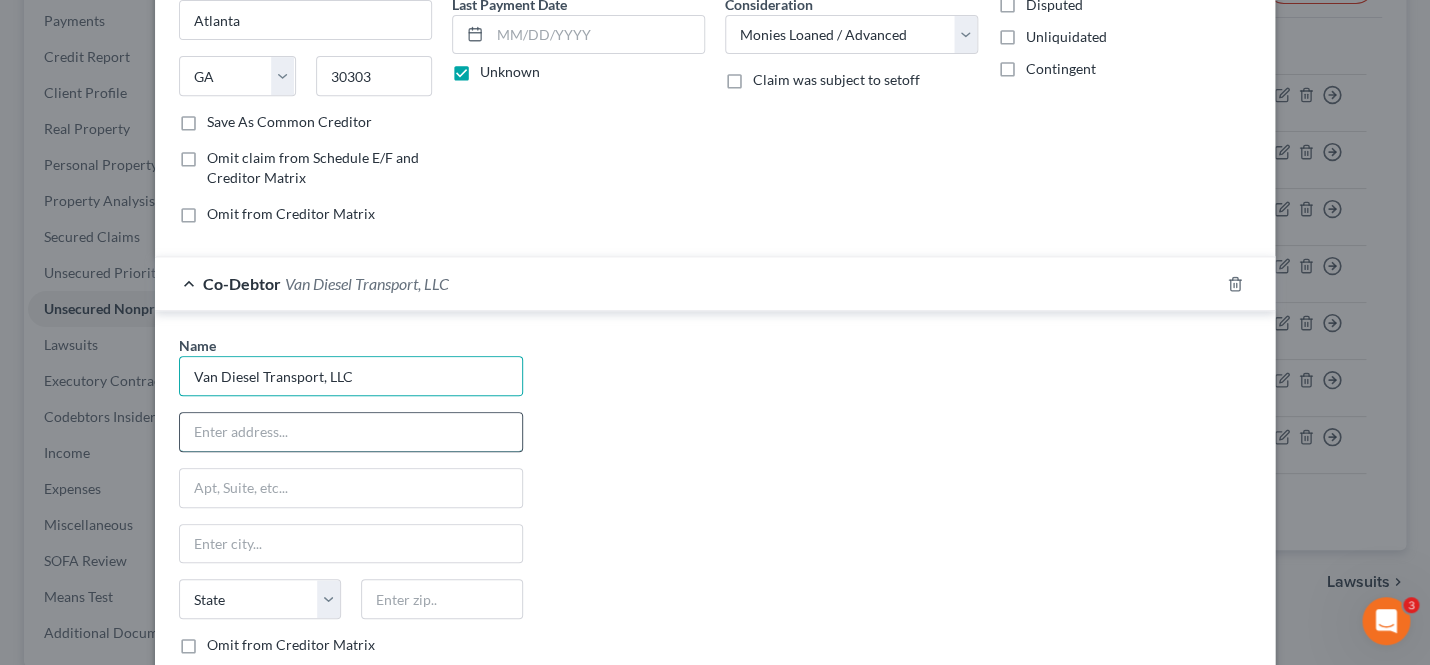 click at bounding box center (351, 432) 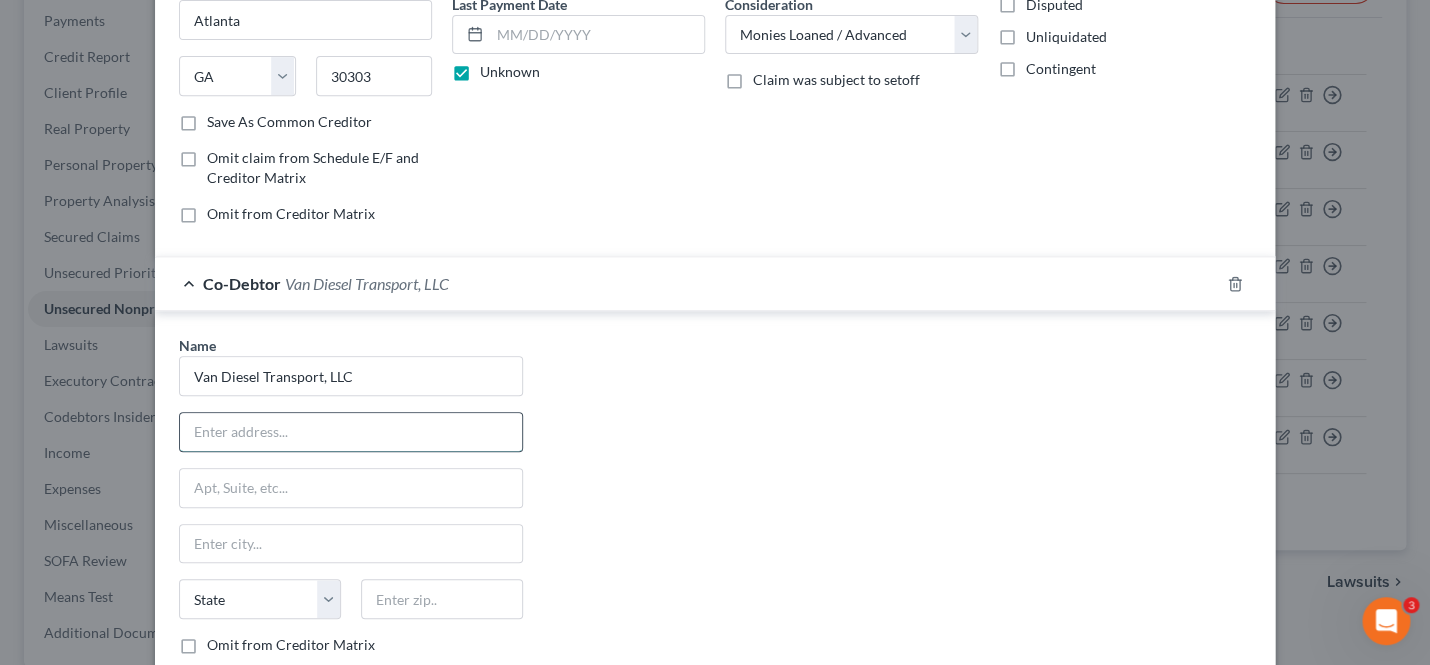 paste on "[NUMBER] [STREET] [NUMBER], [CITY], [STATE] [ZIP]" 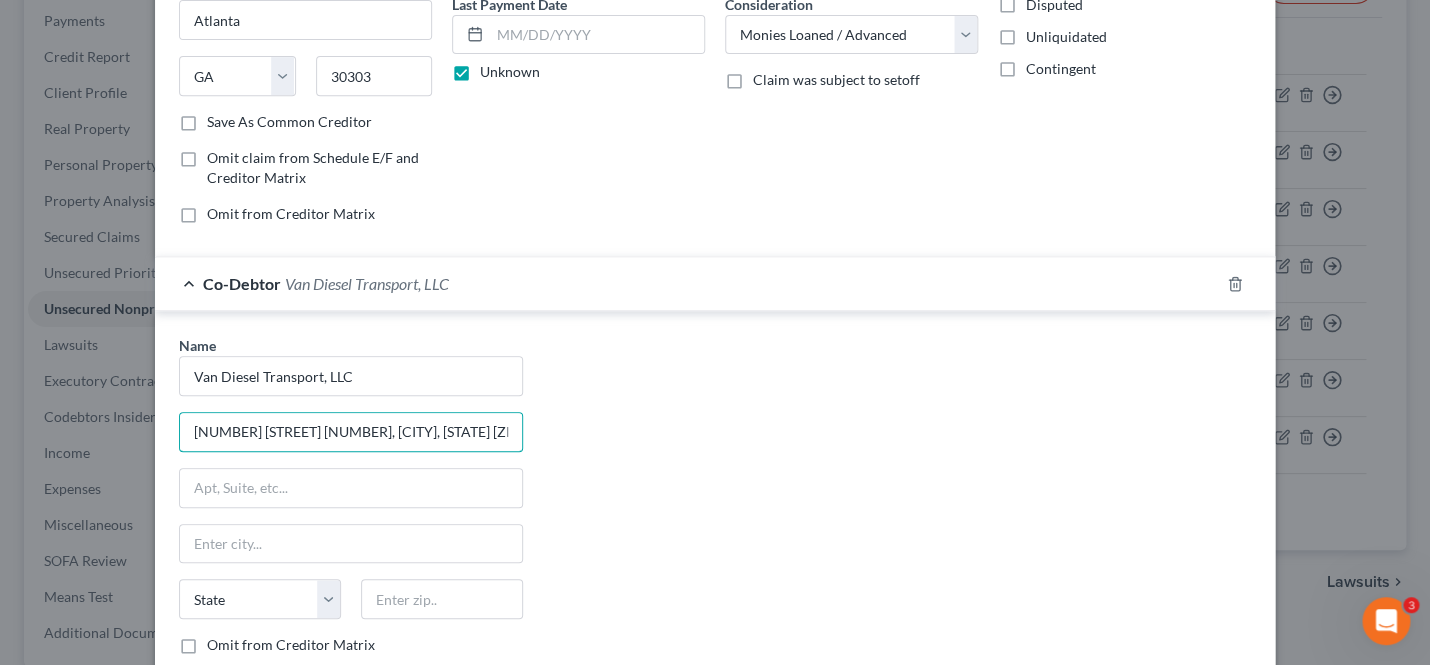 drag, startPoint x: 218, startPoint y: 432, endPoint x: 98, endPoint y: 429, distance: 120.03749 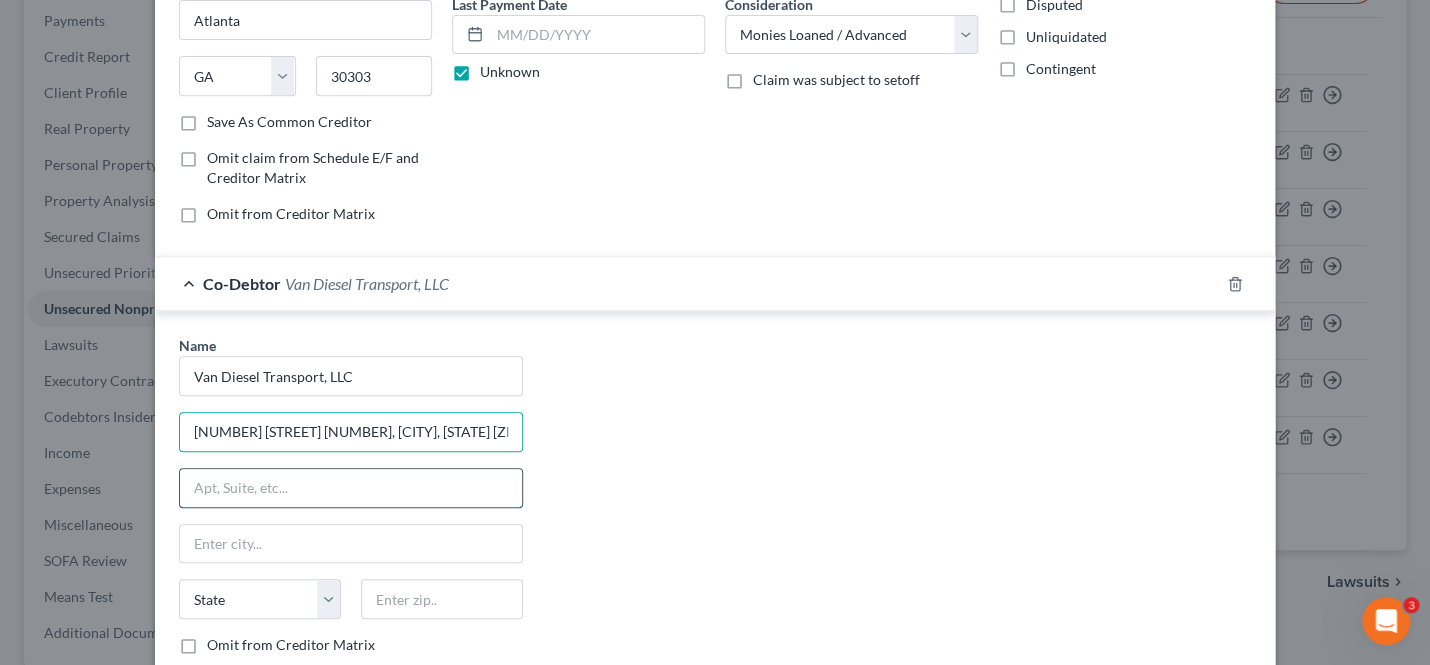 click at bounding box center [351, 488] 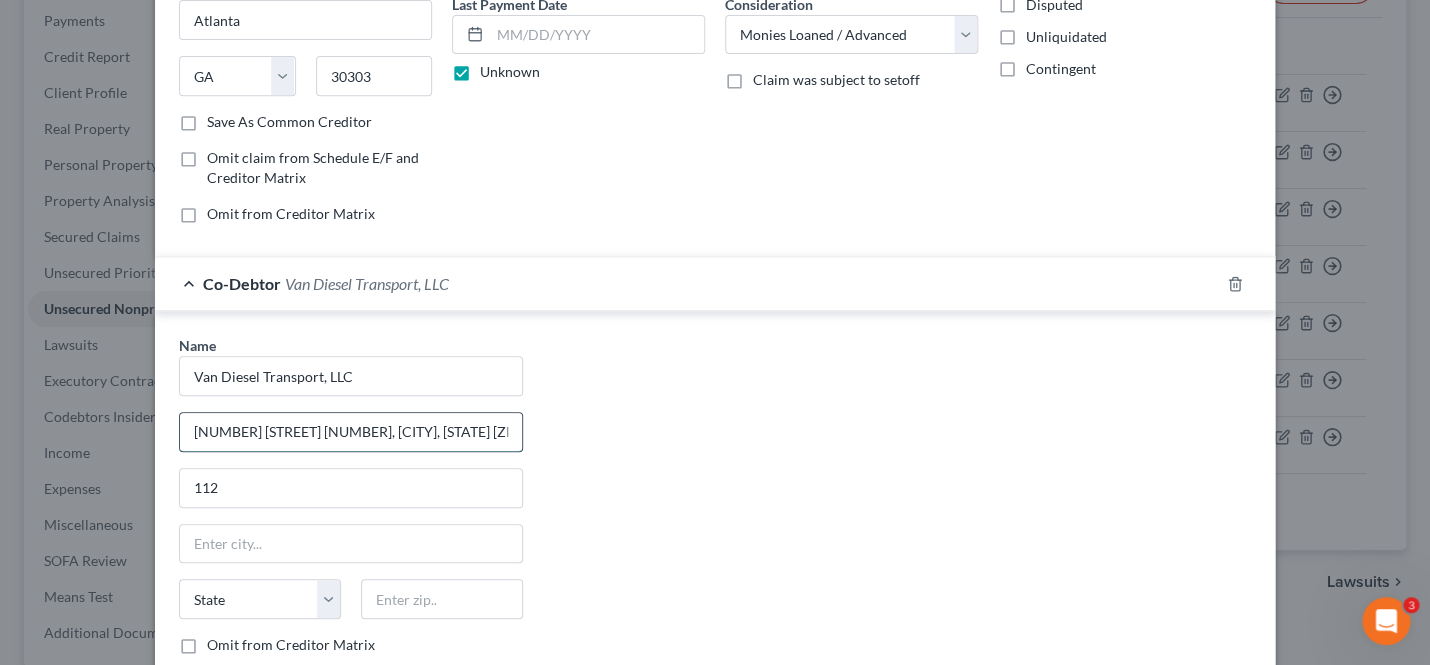 drag, startPoint x: 311, startPoint y: 432, endPoint x: 521, endPoint y: 458, distance: 211.60341 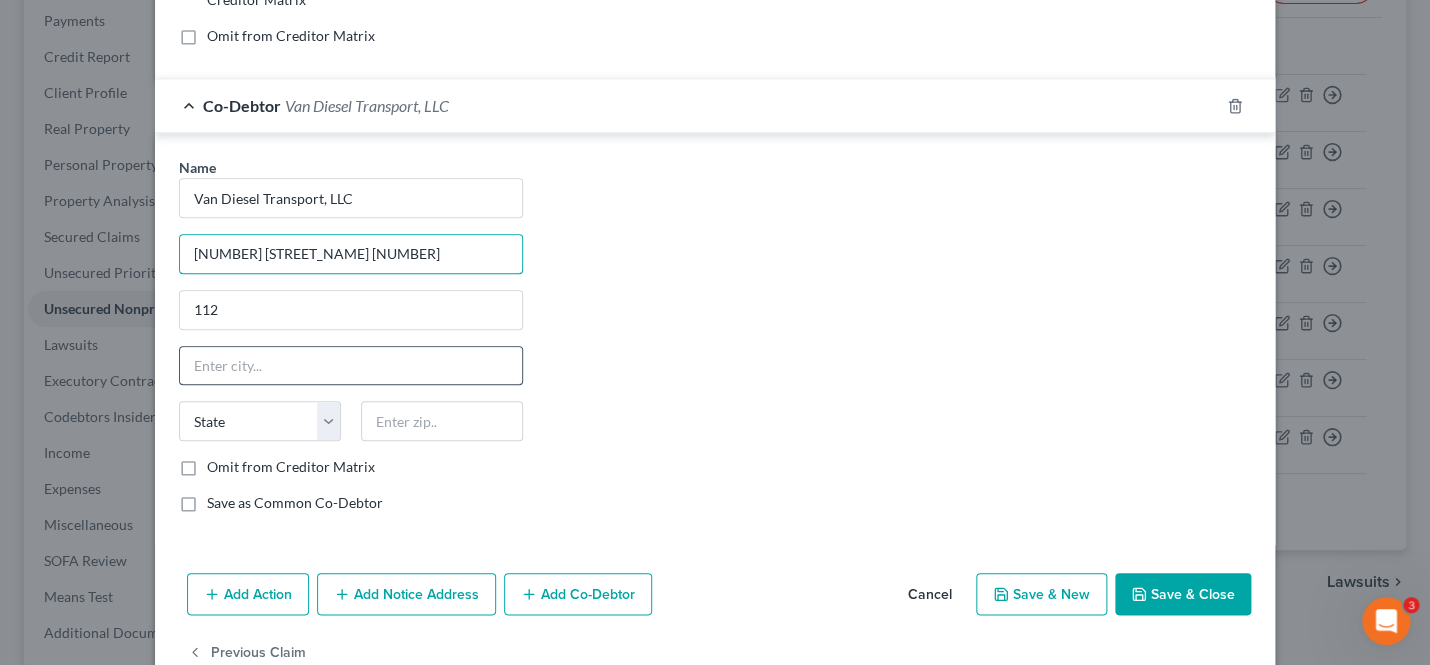 scroll, scrollTop: 459, scrollLeft: 0, axis: vertical 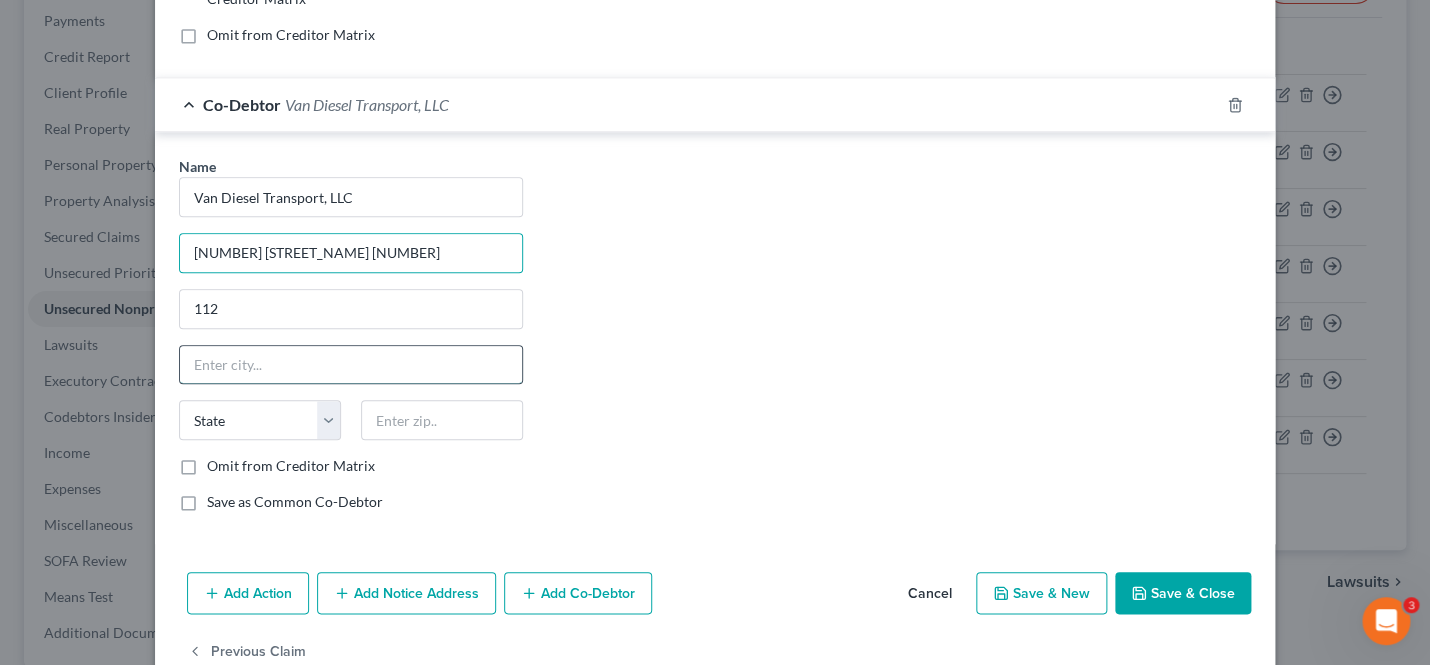 click at bounding box center [351, 365] 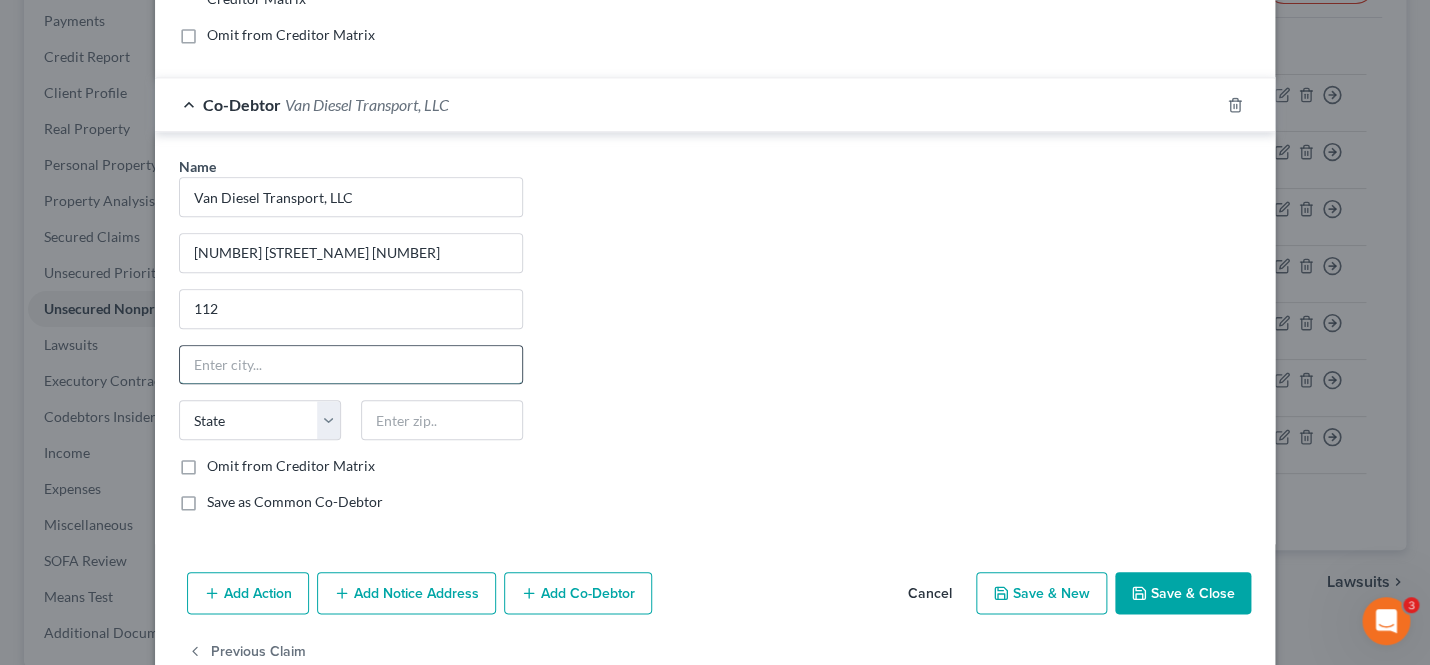 paste on "[CITY], [STATE] [POSTAL_CODE]" 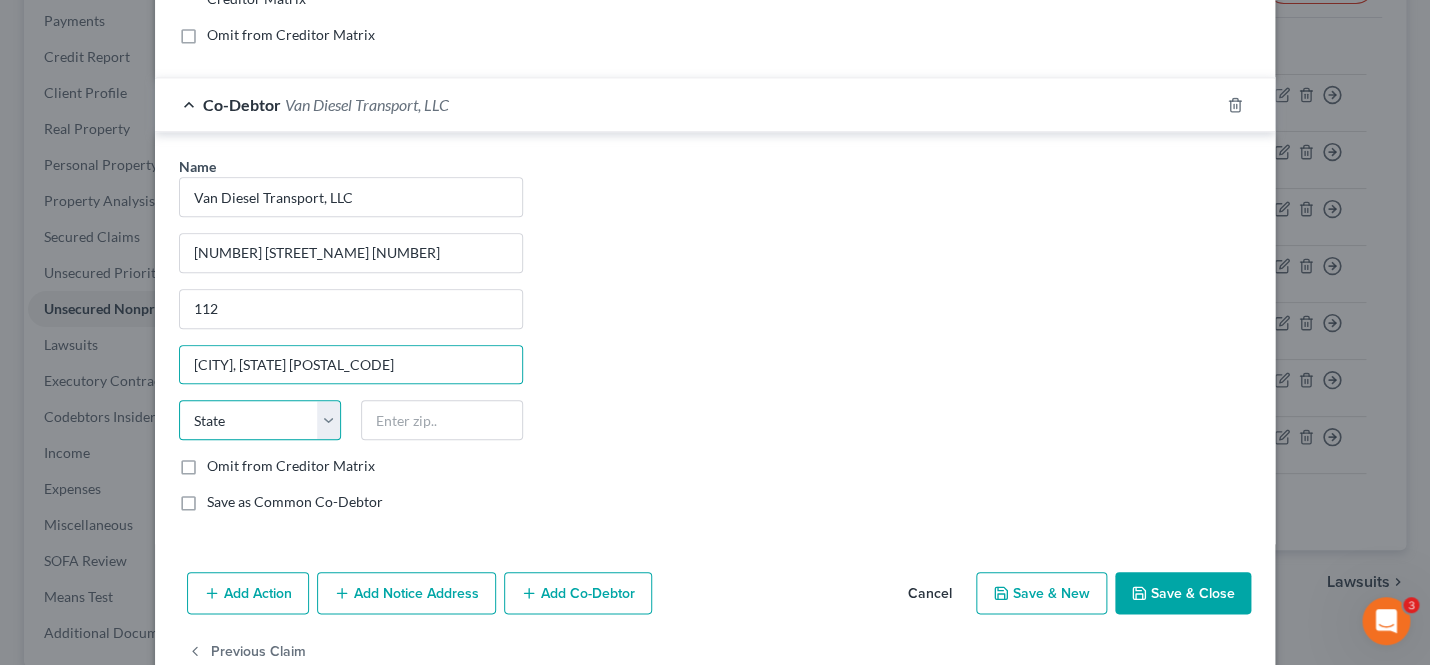 click on "State AL AK AR AZ CA CO CT DE DC FL GA GU HI ID IL IN IA KS KY LA ME MD MA MI MN MS MO MT NC ND NE NV NH NJ NM NY OH OK OR PA PR RI SC SD TN TX UT VI VA VT WA WV WI WY" at bounding box center [260, 420] 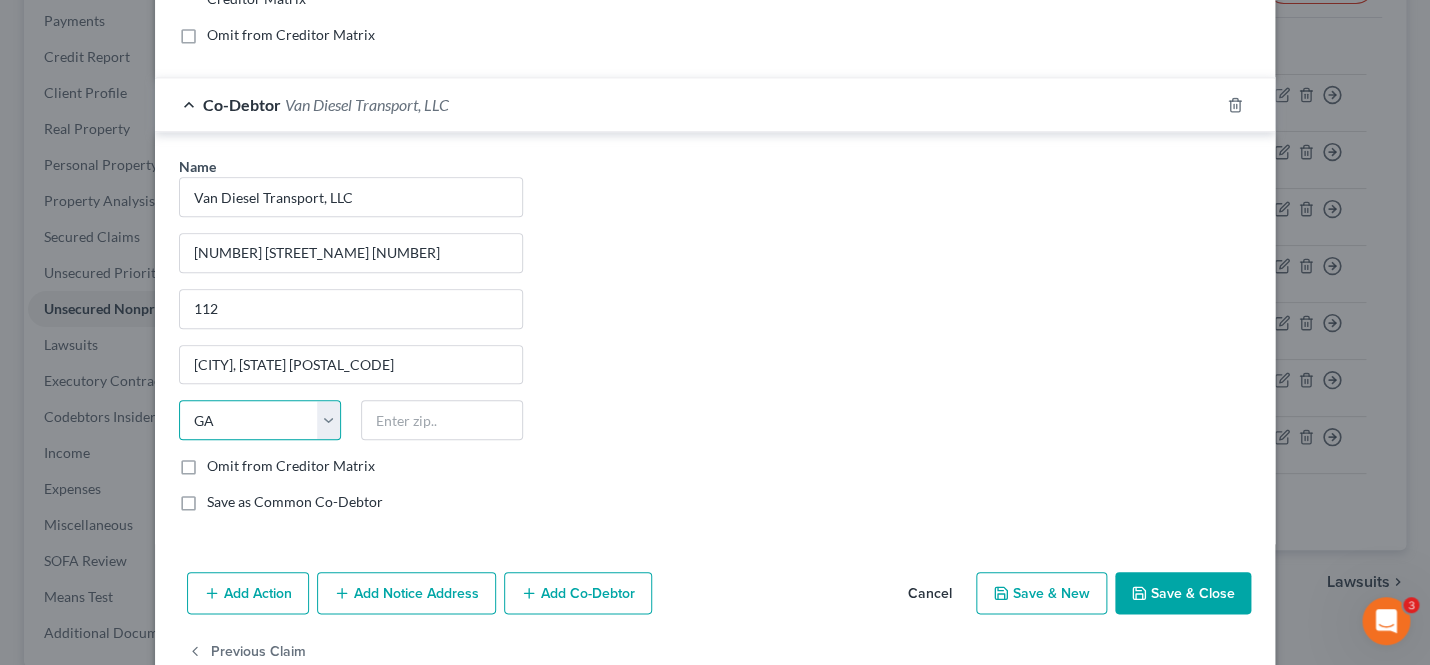 click on "GA" at bounding box center (0, 0) 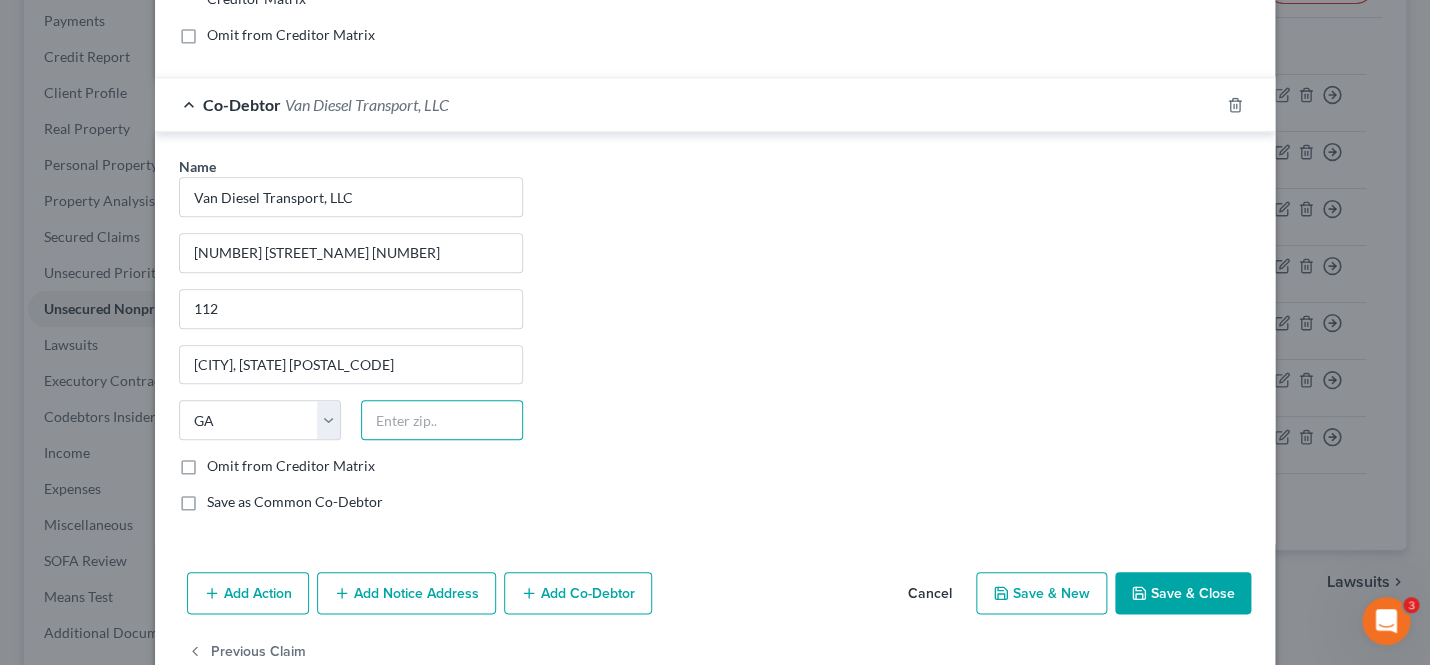 click at bounding box center [442, 420] 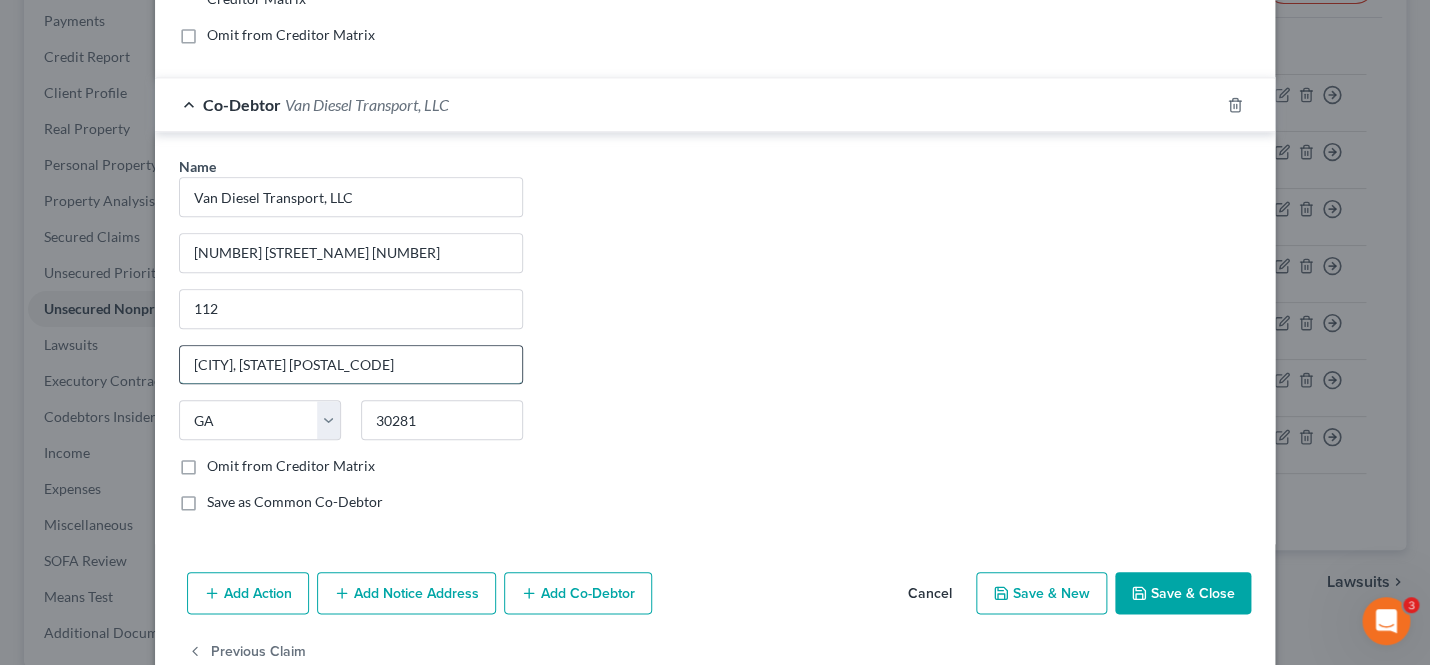 click on "Stockbridge" at bounding box center [351, 365] 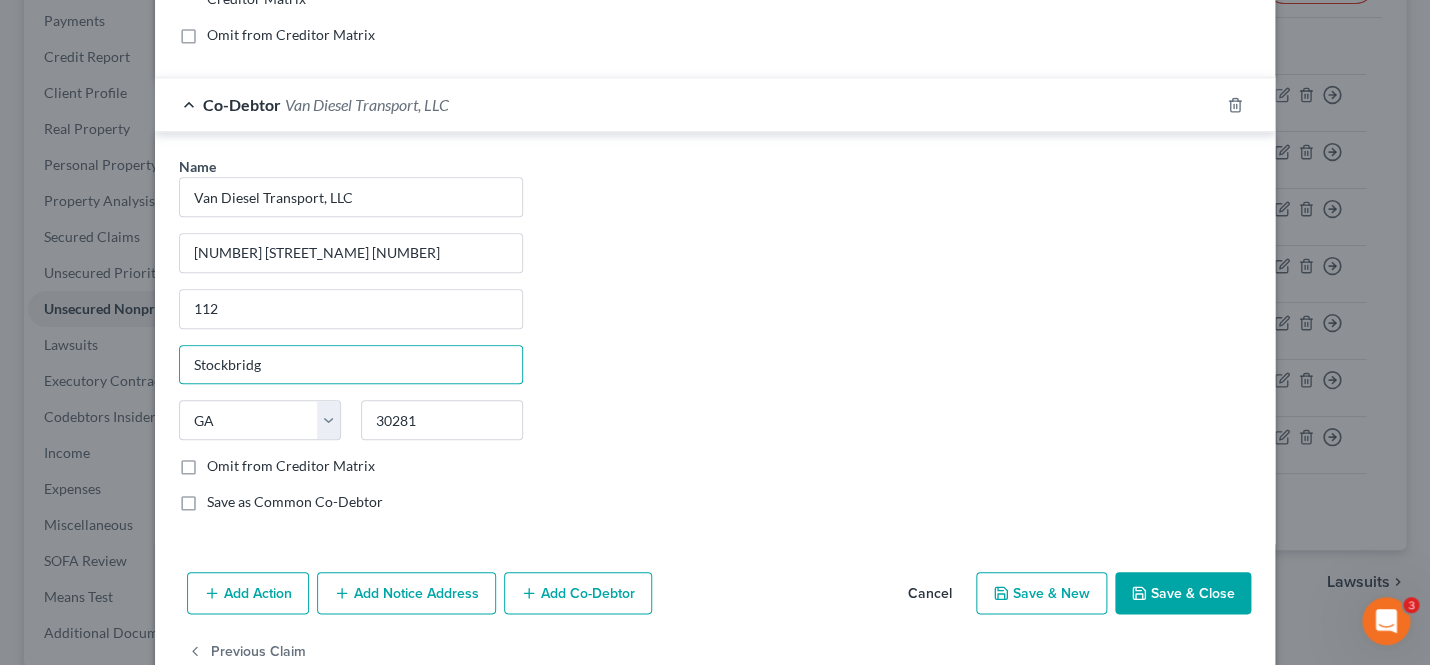 click on "Van Diesel Transport, LLC [NUMBER] [STREET] [NUMBER] [CITY] State [STATE_CODE] [POSTAL_CODE] Omit from Creditor Matrix Save as Common Co-Debtor" at bounding box center [715, 342] 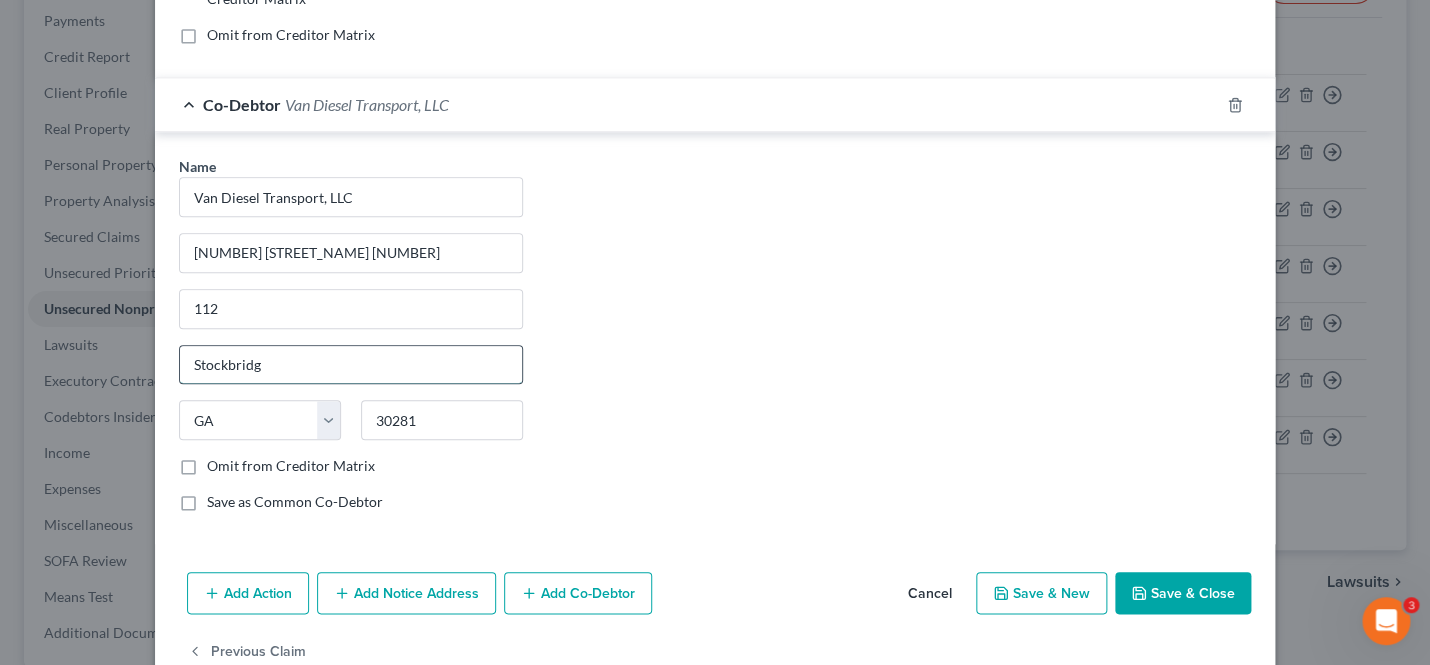 click on "Stockbridg" at bounding box center [351, 365] 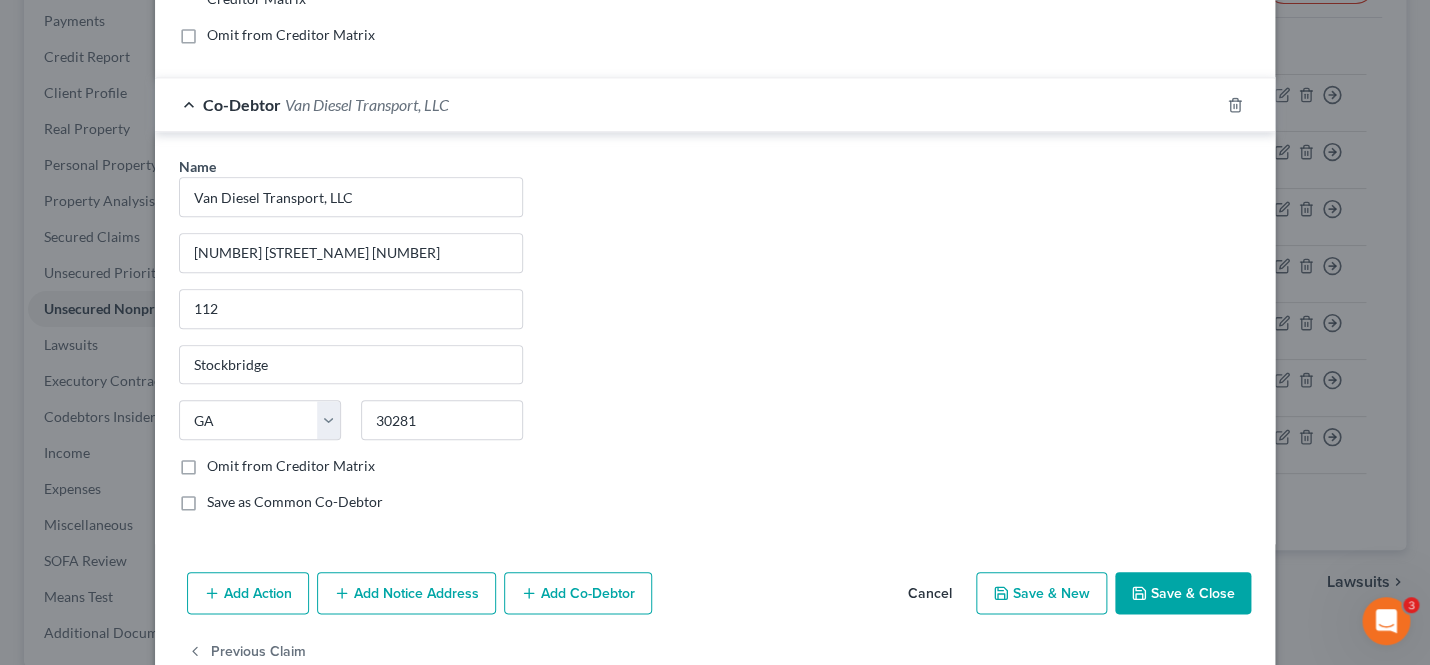 click on "Name
*
Van Diesel Transport, LLC 157 Burke St 112 112 Stockbridge State AL AK AR AZ CA CO CT DE DC FL GA GU HI ID IL IN IA KS KY LA ME MD MA MI MN MS MO MT NC ND NE NV NH WI WY [ZIP] Omit from Creditor Matrix Save as Common Co-Debtor" at bounding box center (715, 342) 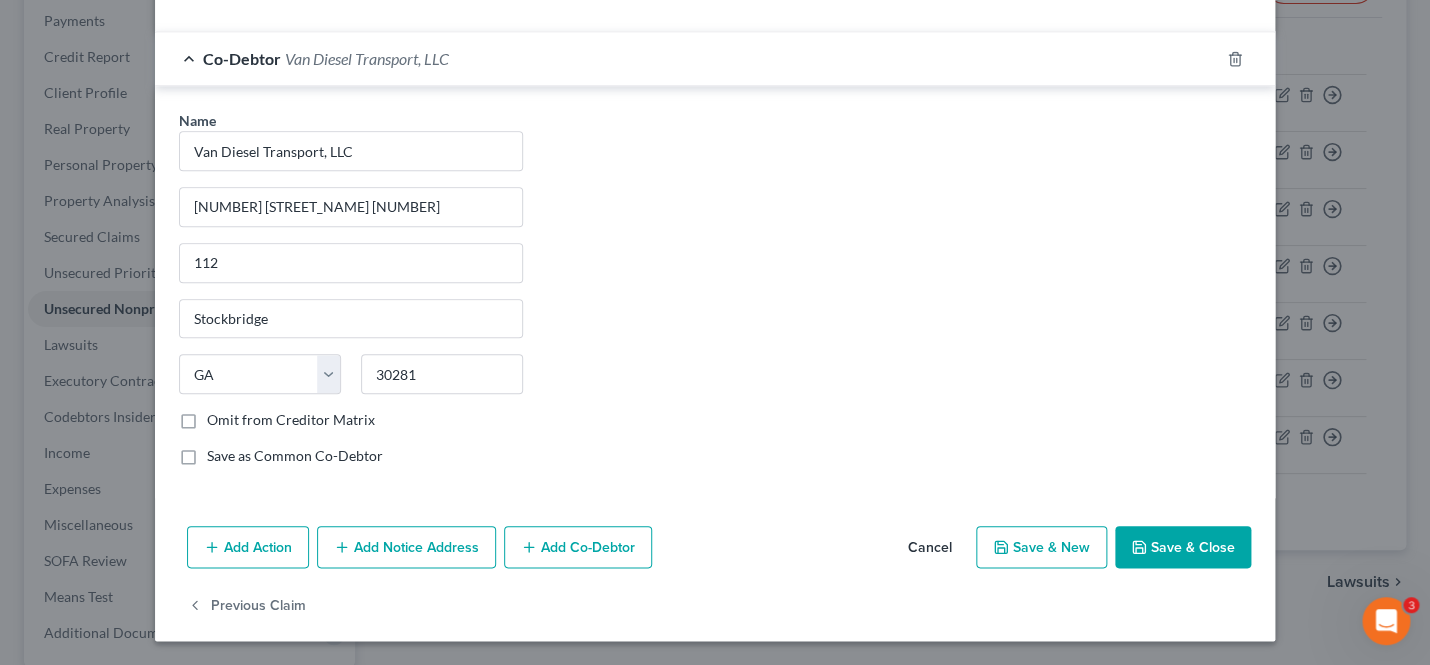 click on "Save as Common Co-Debtor" at bounding box center [295, 456] 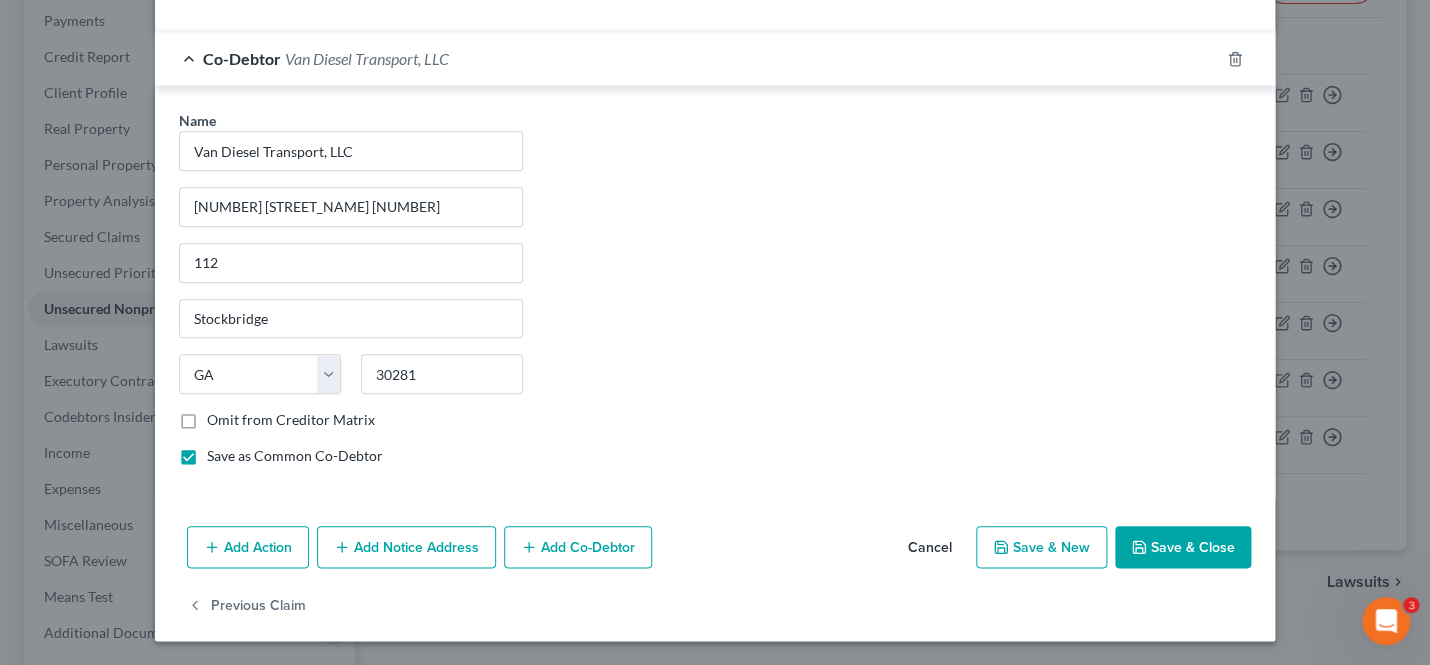 click on "Save & Close" at bounding box center (1183, 547) 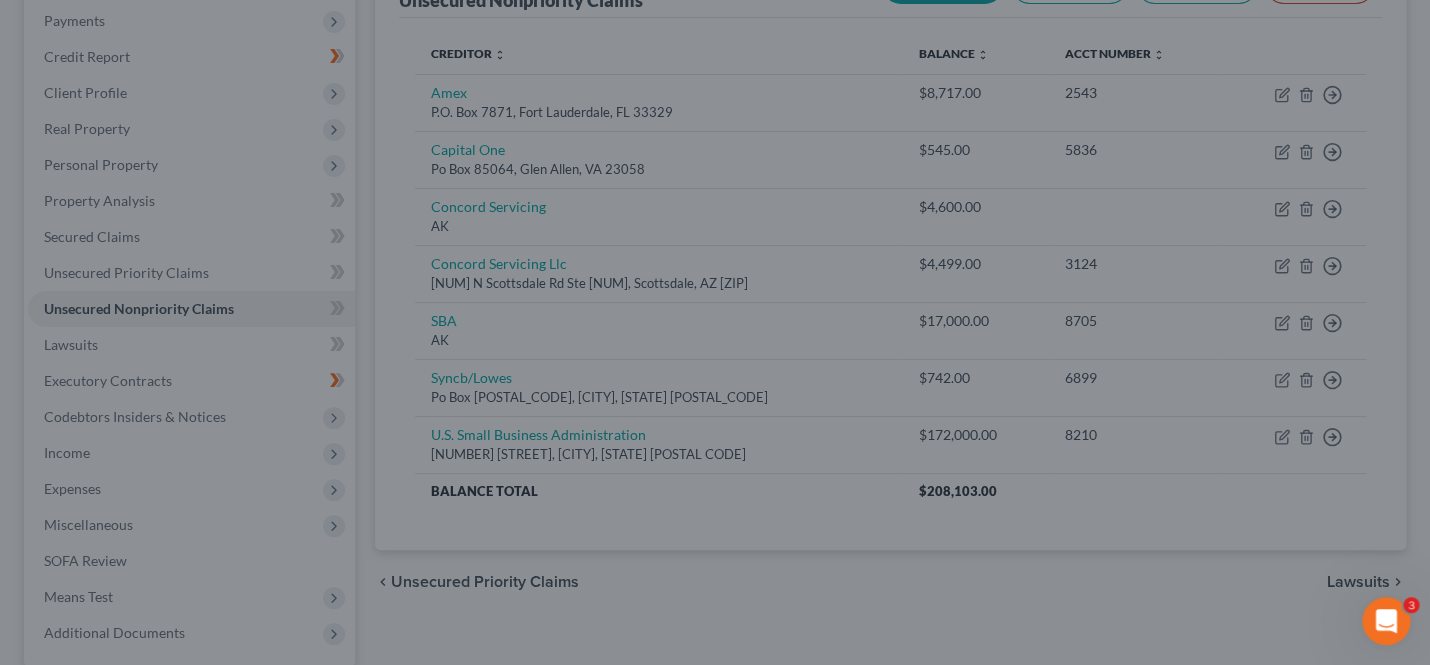 scroll, scrollTop: 0, scrollLeft: 0, axis: both 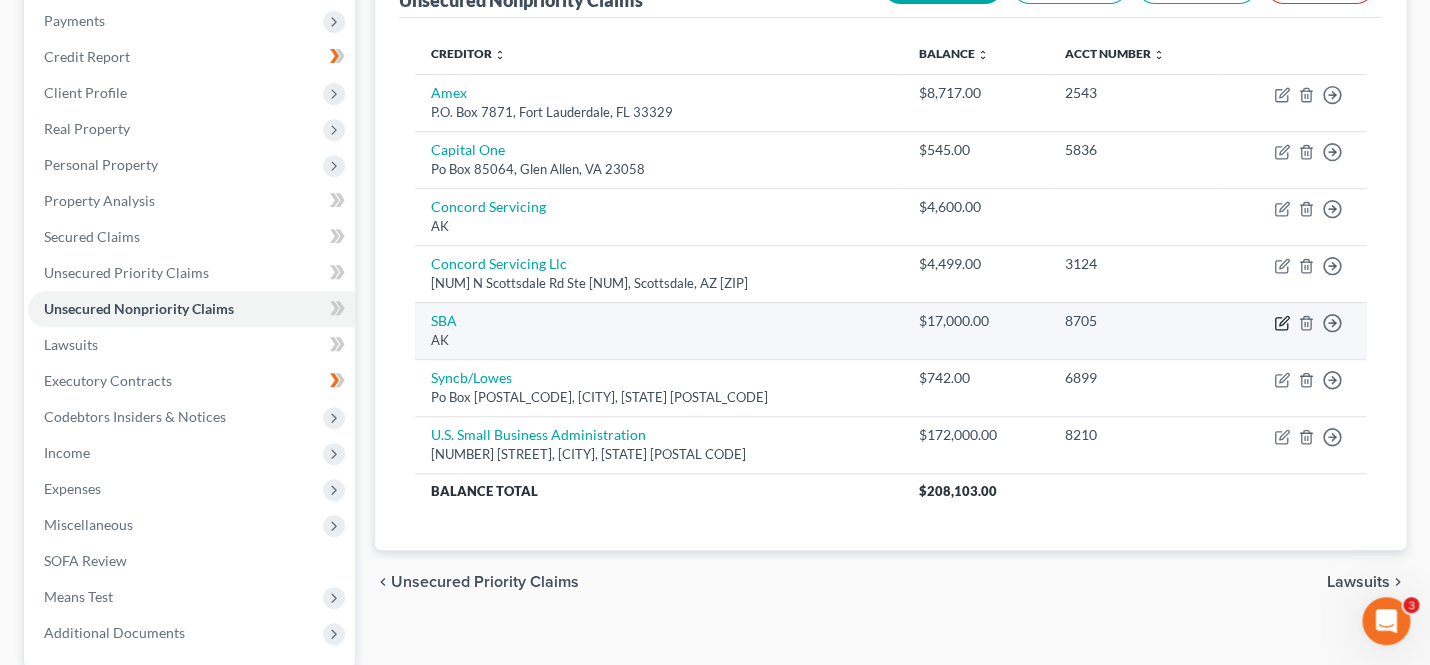 click 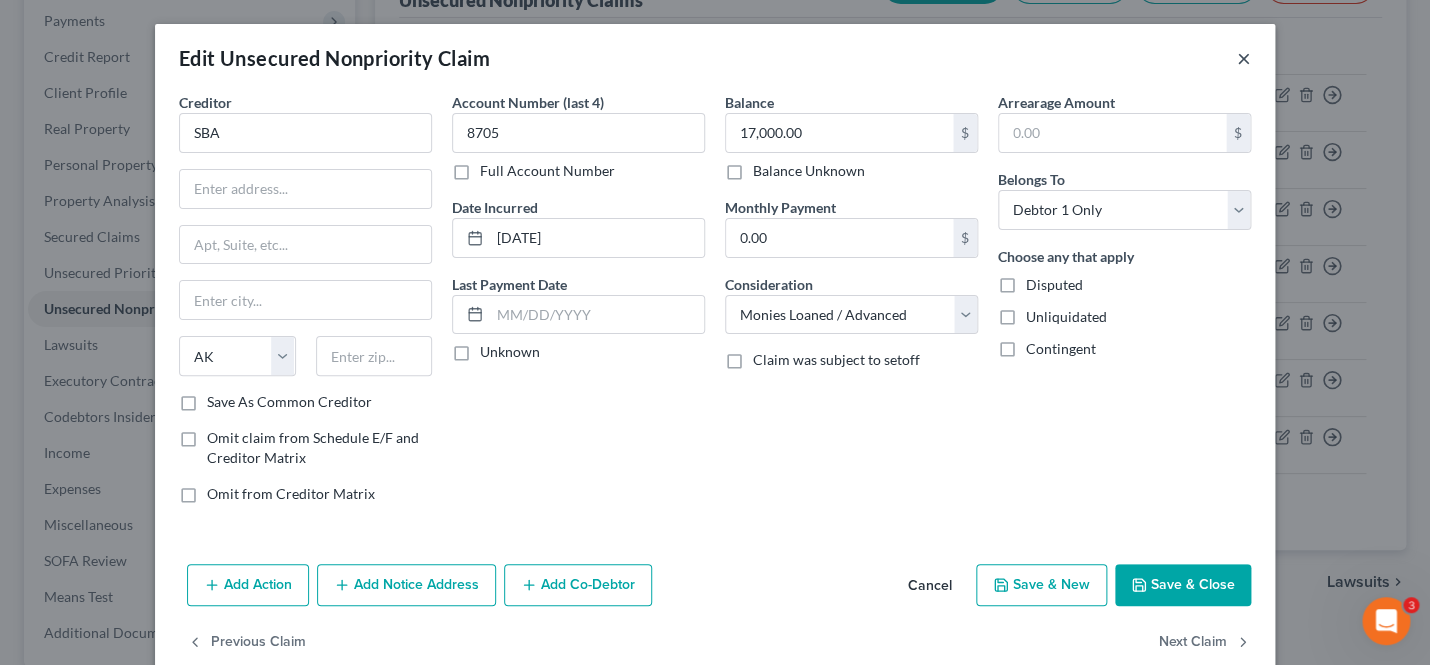 click on "×" at bounding box center (1244, 58) 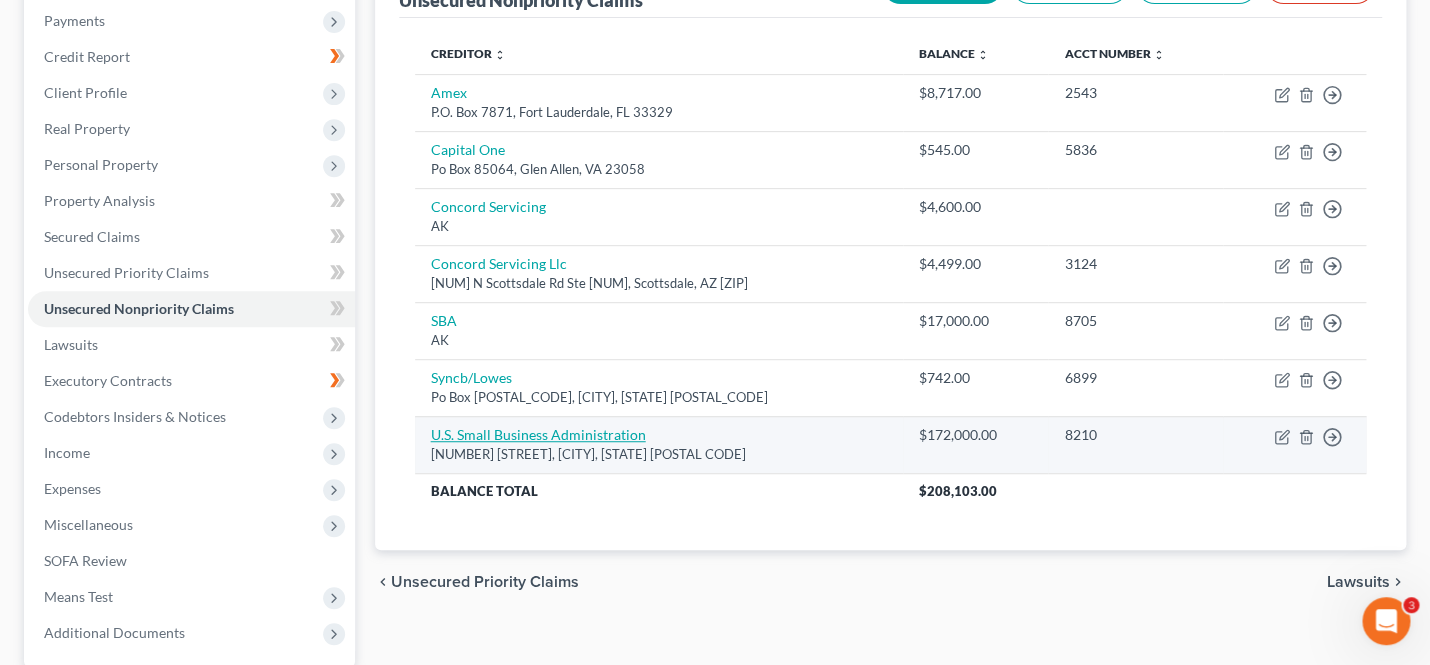click on "U.S. Small Business Administration" at bounding box center [538, 434] 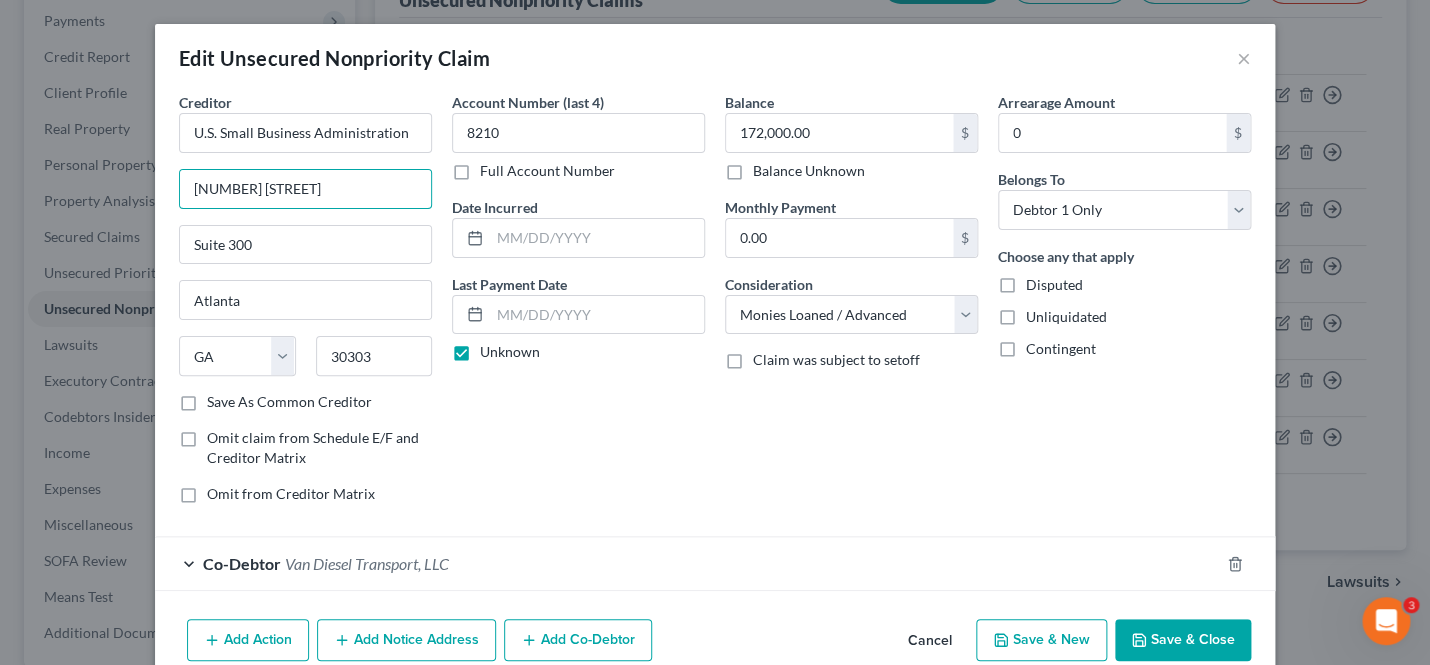 drag, startPoint x: 409, startPoint y: 192, endPoint x: 169, endPoint y: 191, distance: 240.00209 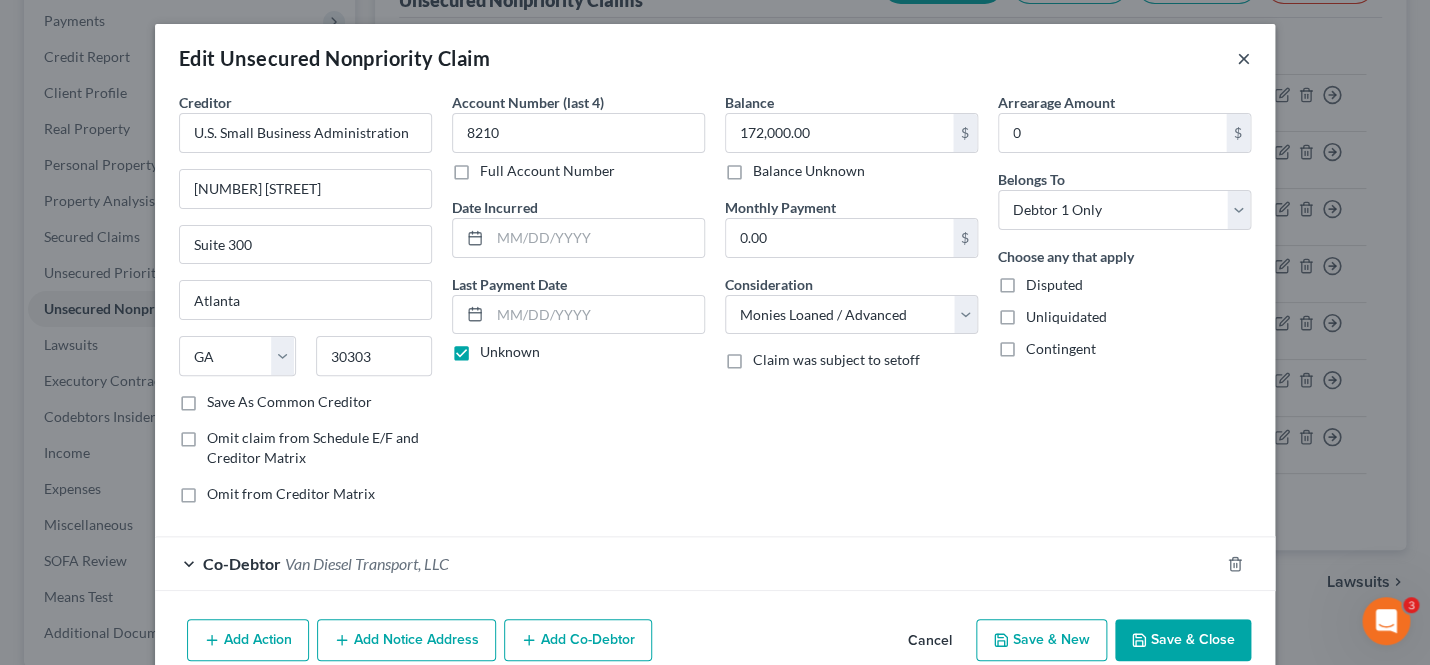 click on "×" at bounding box center (1244, 58) 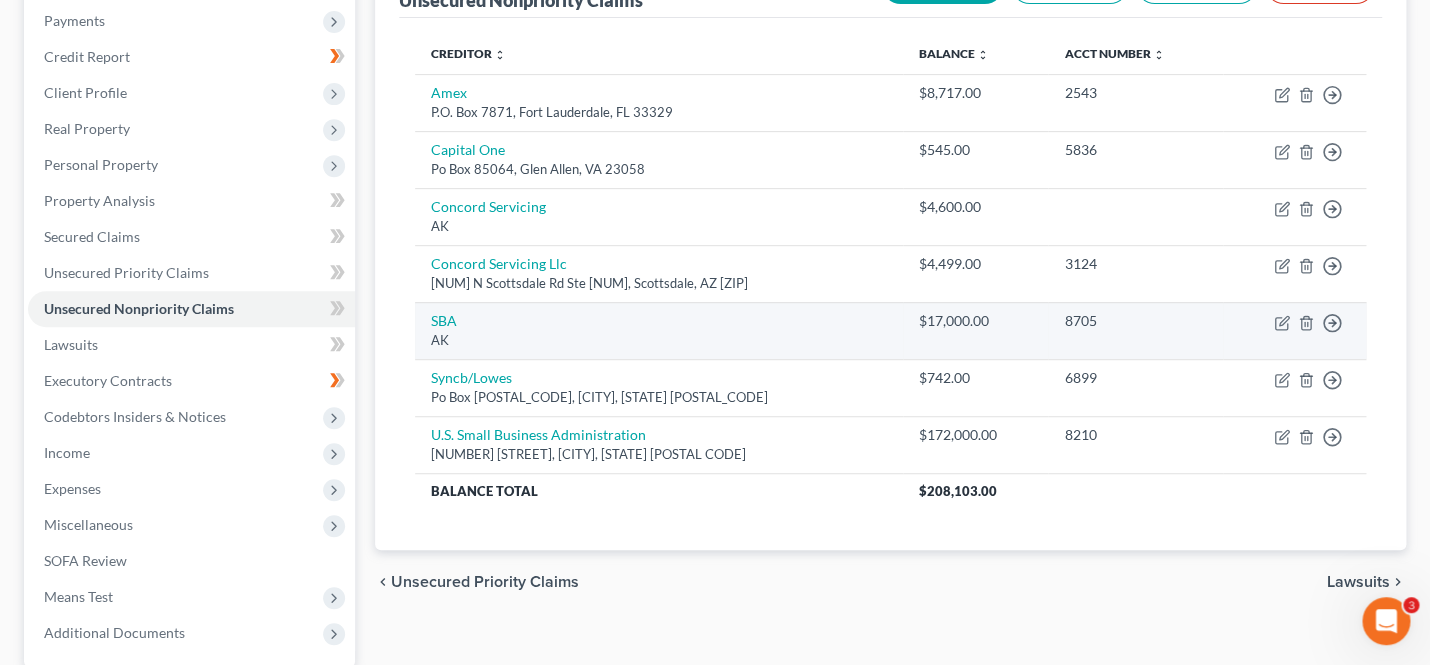 click on "Move to D Move to E Move to G Move to Notice Only" at bounding box center (1294, 330) 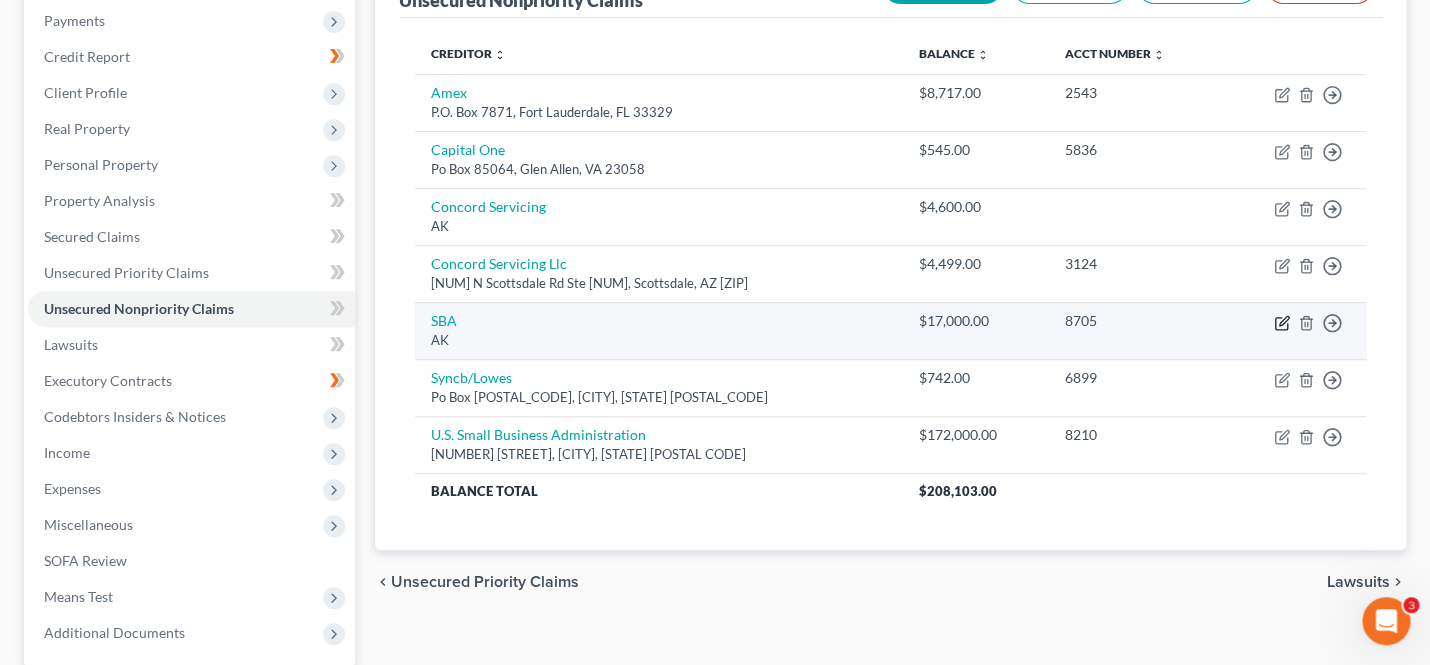 click 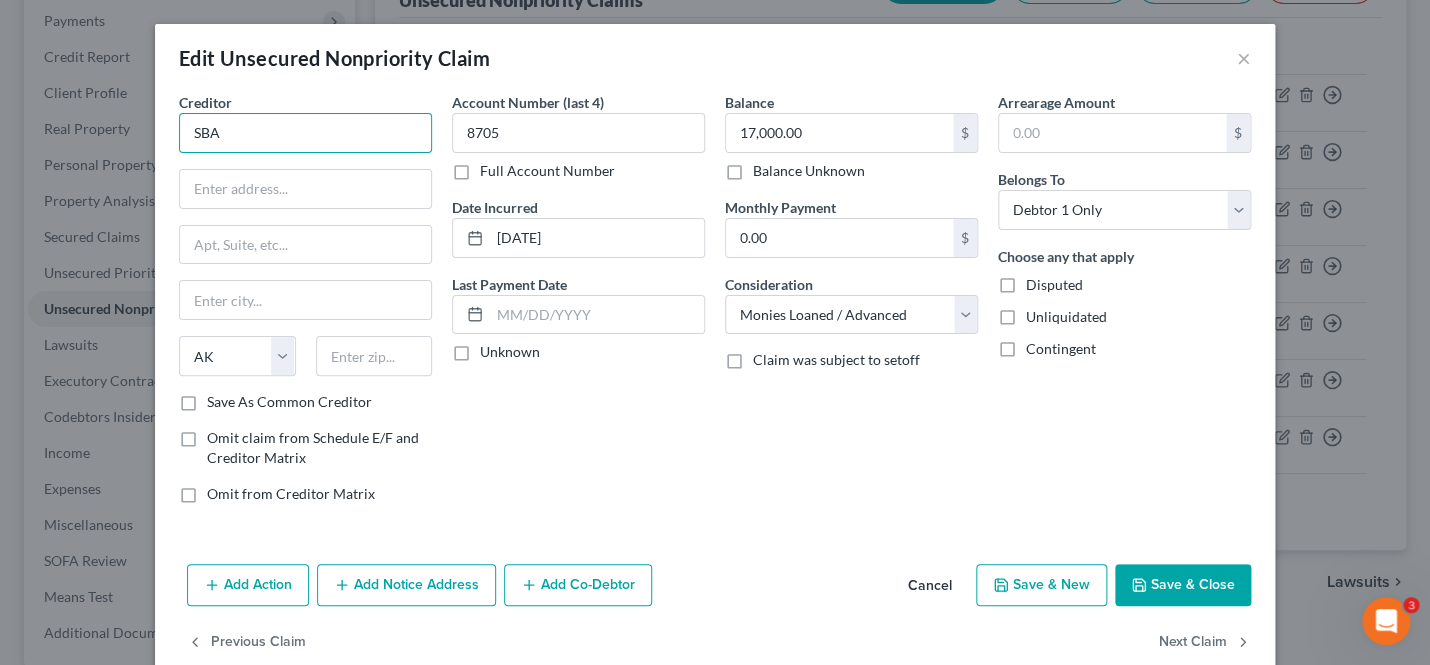 drag, startPoint x: 276, startPoint y: 133, endPoint x: 70, endPoint y: 133, distance: 206 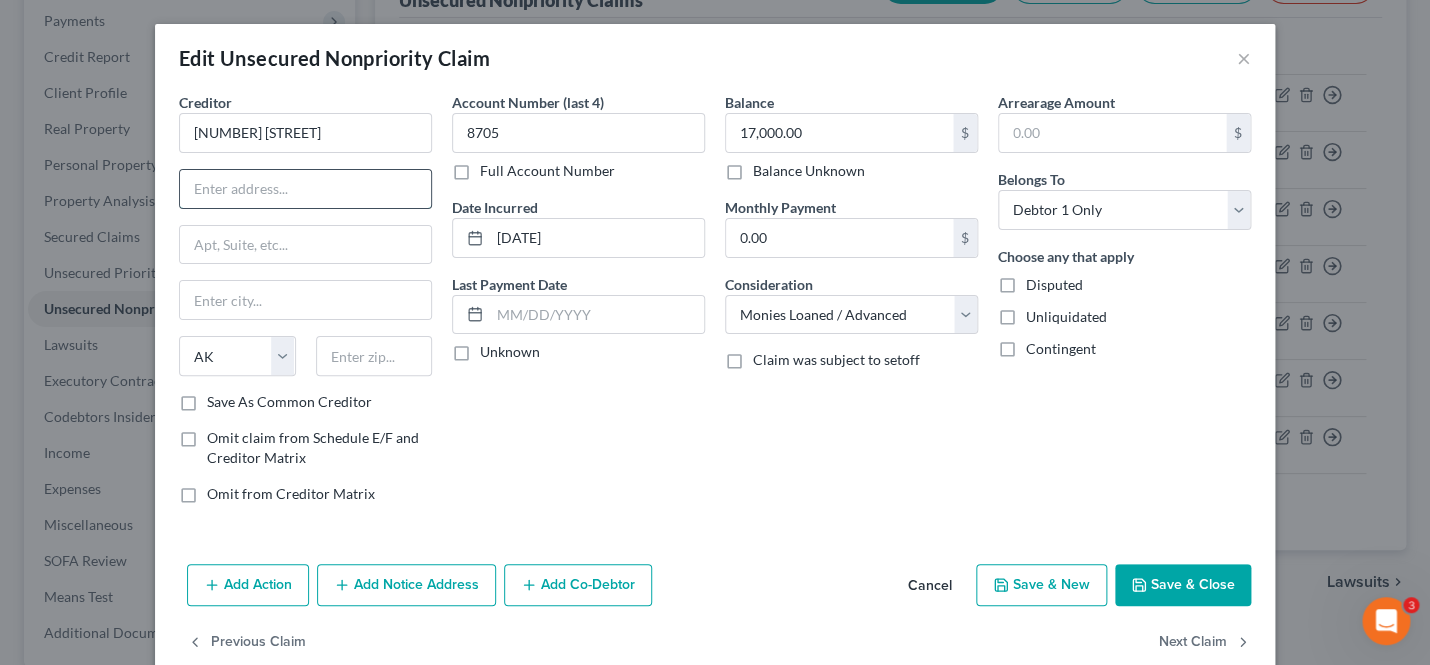 click at bounding box center (305, 189) 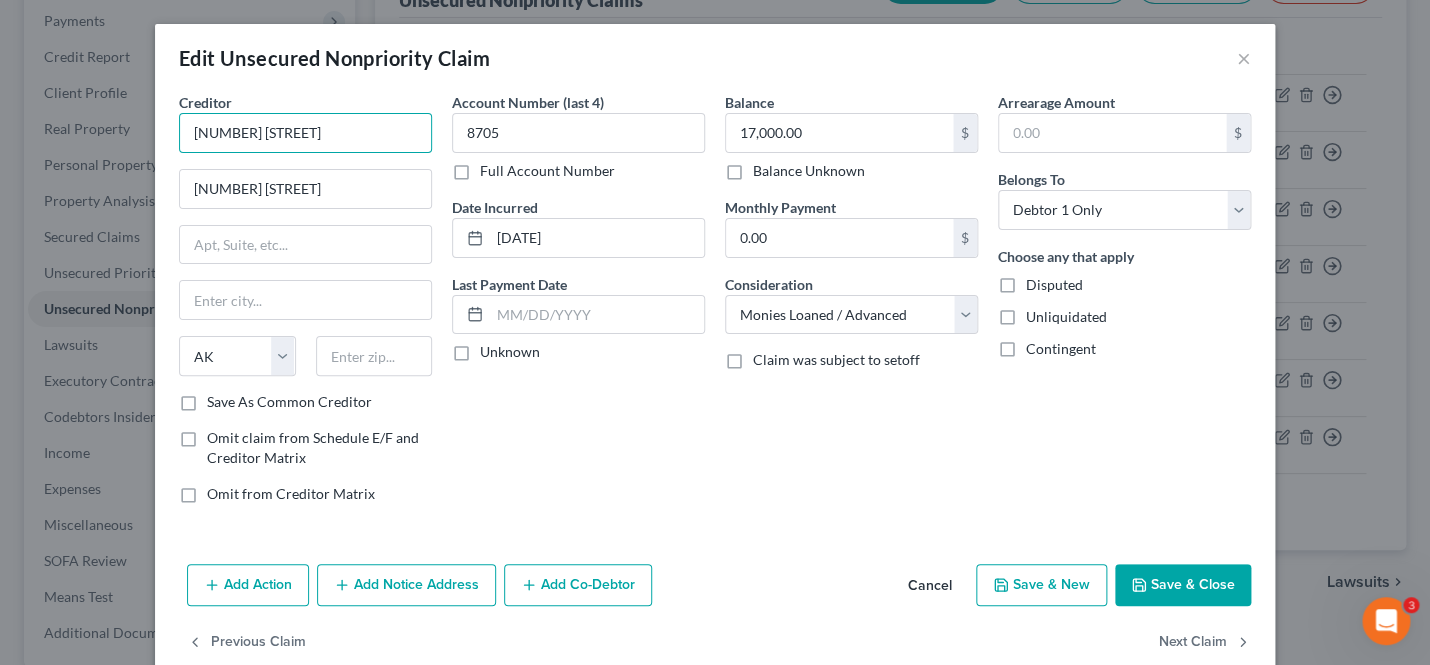 drag, startPoint x: 373, startPoint y: 133, endPoint x: 99, endPoint y: 122, distance: 274.2207 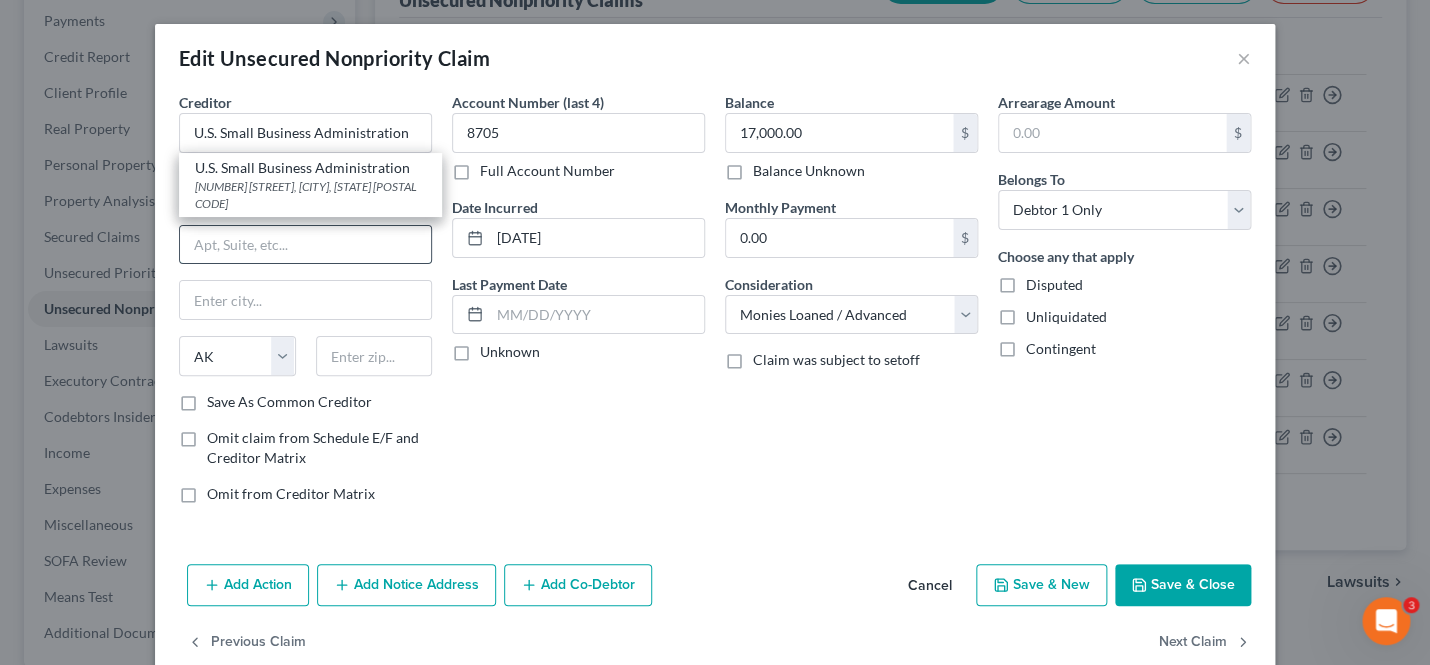 click at bounding box center [305, 245] 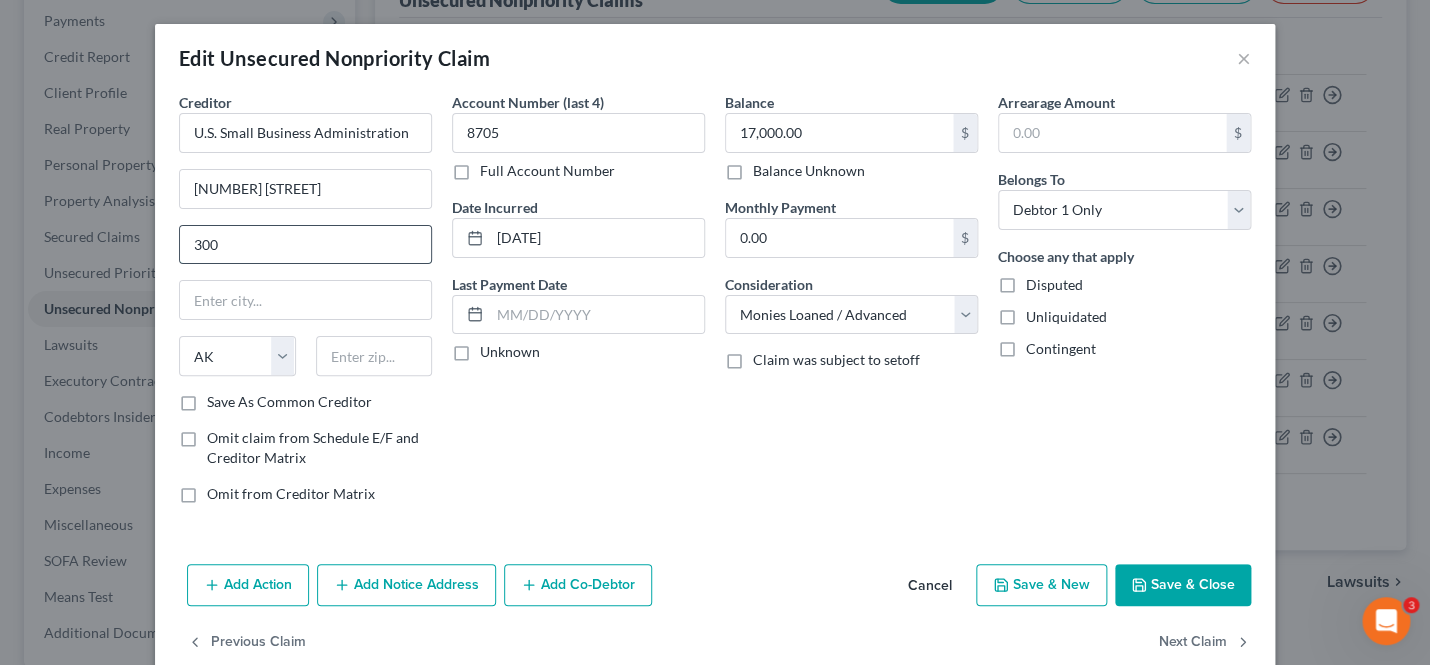 click on "300" at bounding box center [305, 245] 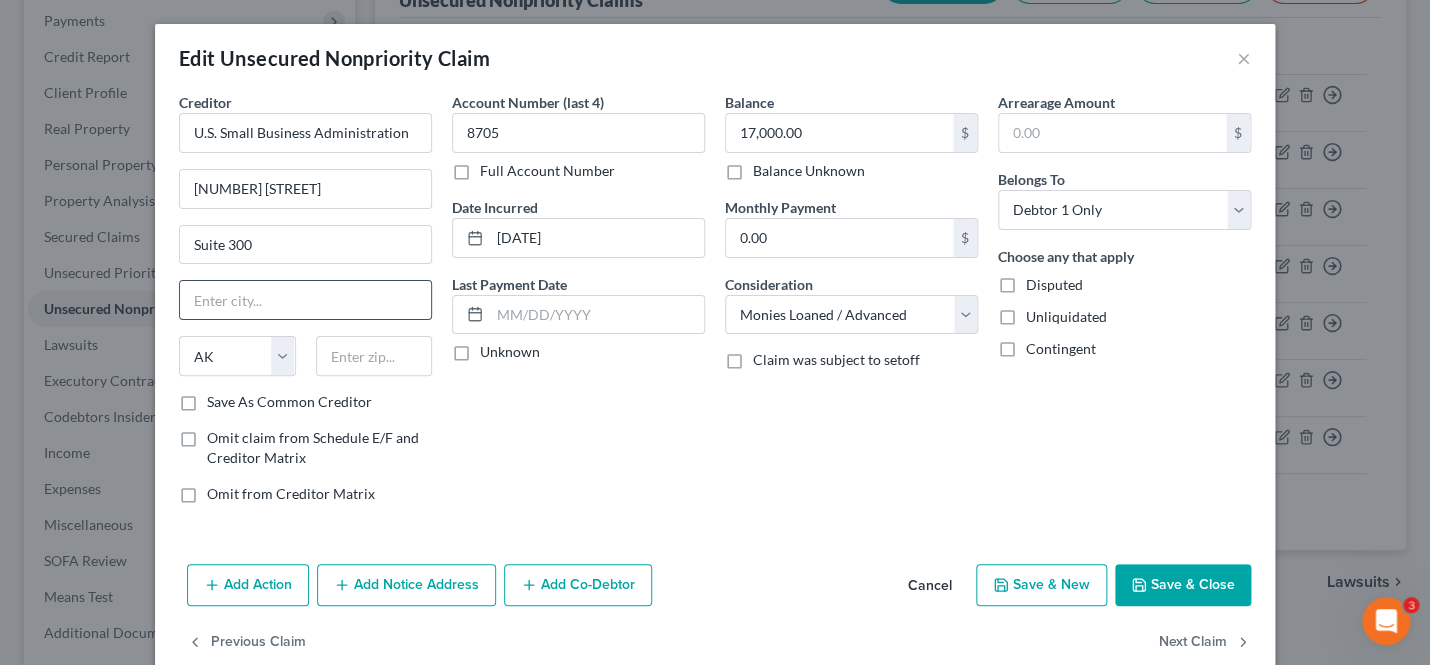 click at bounding box center (305, 300) 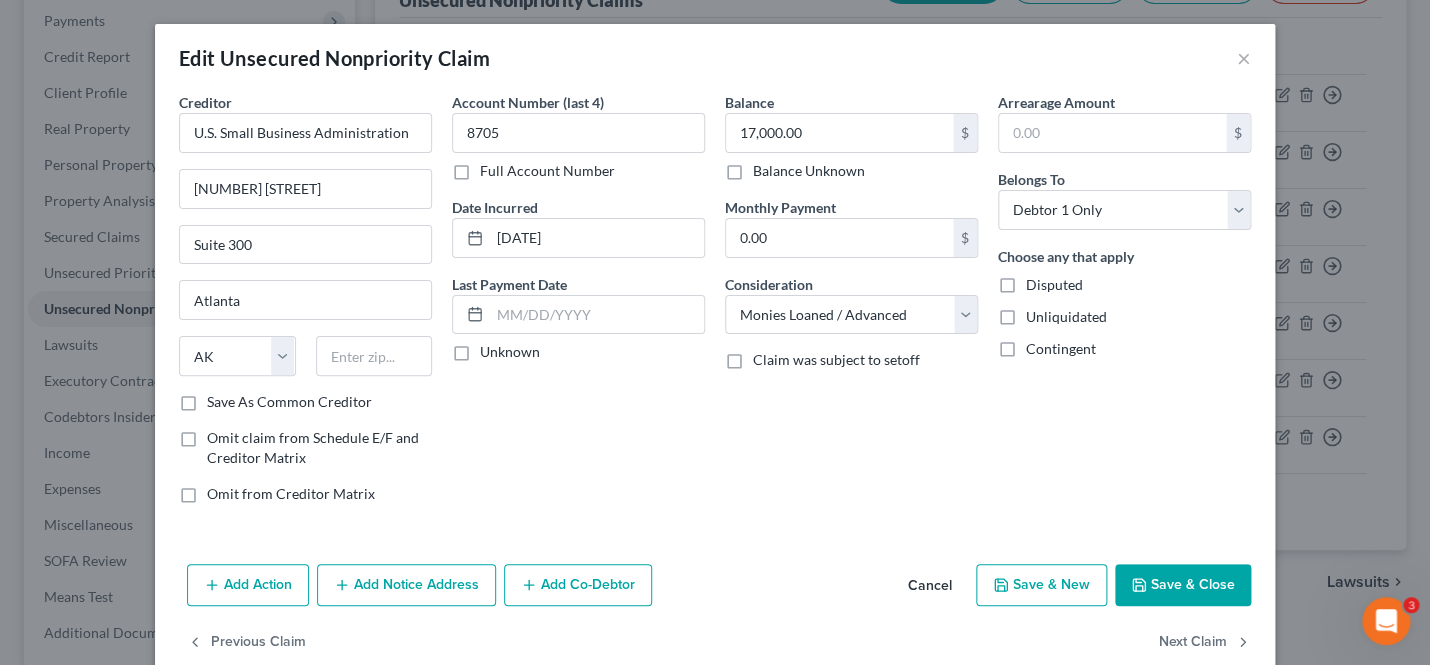 click on "Account Number (last 4)
[NUMBER]
Full Account Number
Date Incurred         [DATE] Last Payment Date         Unknown" at bounding box center [578, 306] 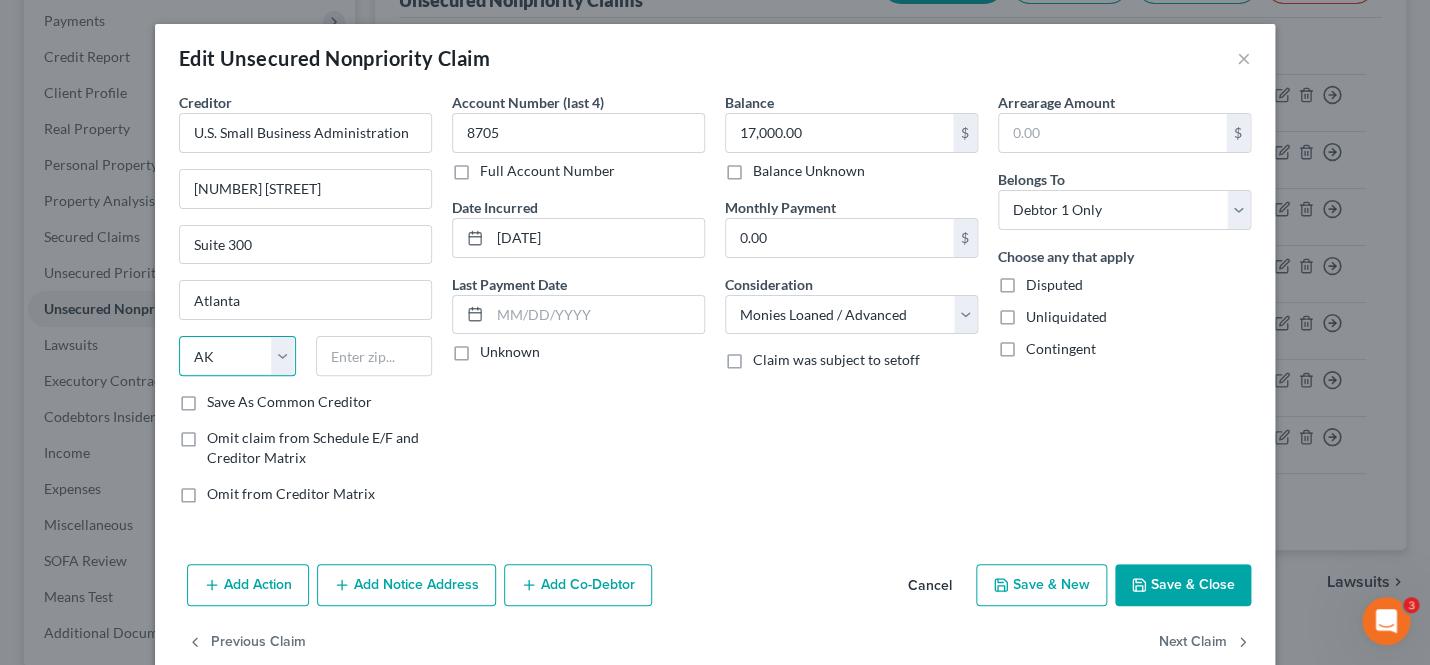 click on "State AL AK AR AZ CA CO CT DE DC FL GA GU HI ID IL IN IA KS KY LA ME MD MA MI MN MS MO MT NC ND NE NV NH NJ NM NY OH OK OR PA PR RI SC SD TN TX UT VI VA VT WA WV WI WY" at bounding box center [237, 356] 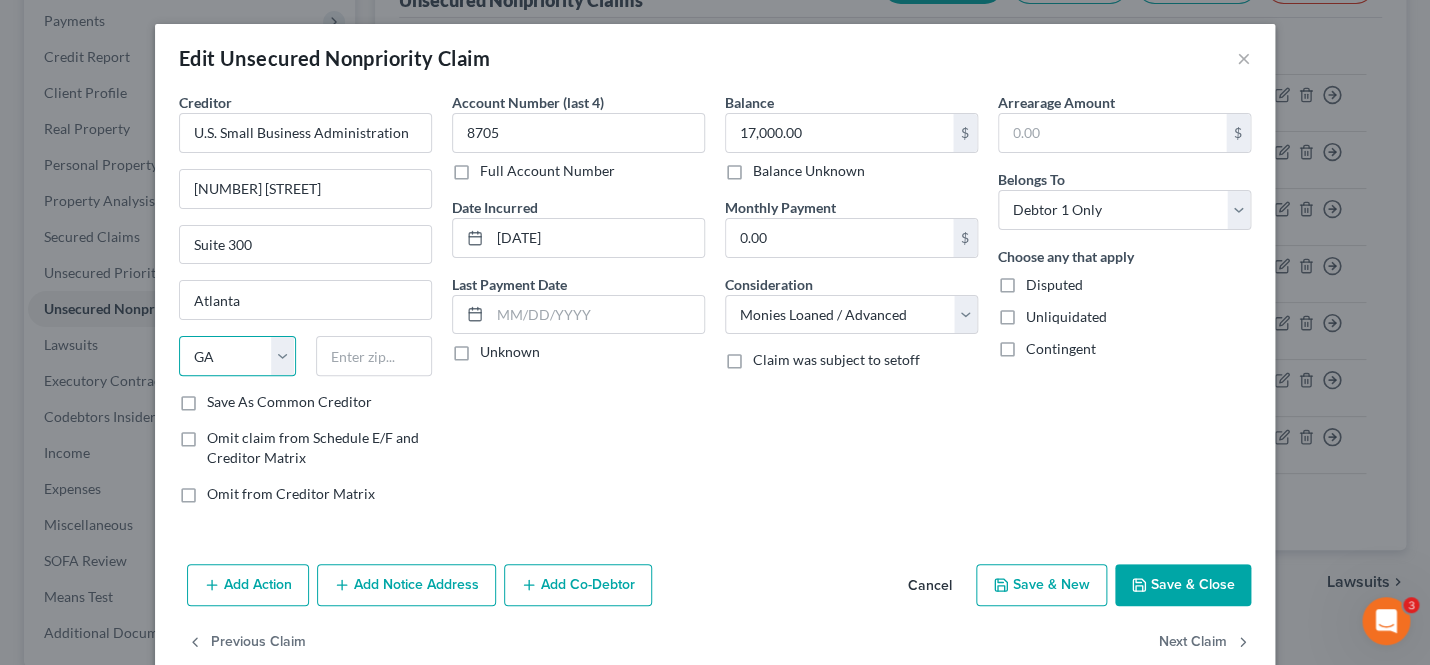 click on "GA" at bounding box center (0, 0) 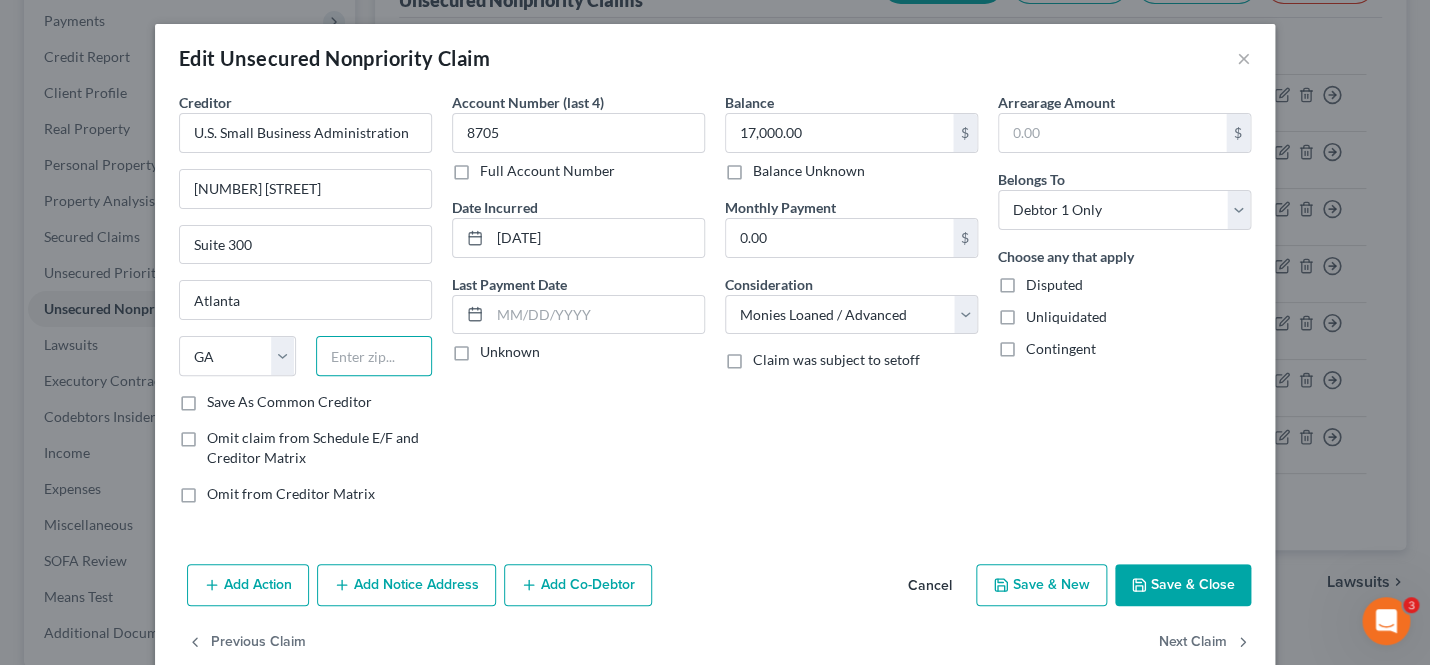 click at bounding box center [374, 356] 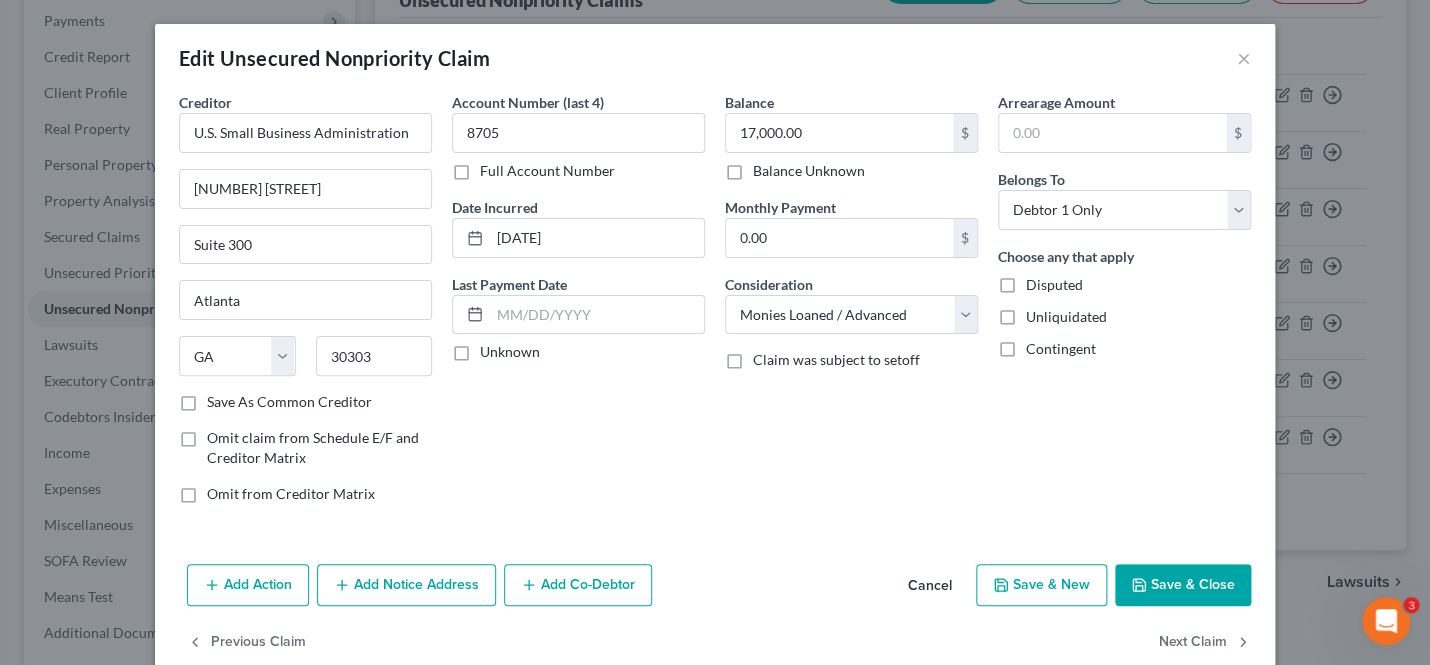 click on "Account Number (last 4)
[NUMBER]
Full Account Number
Date Incurred         [DATE] Last Payment Date         Unknown" at bounding box center (578, 306) 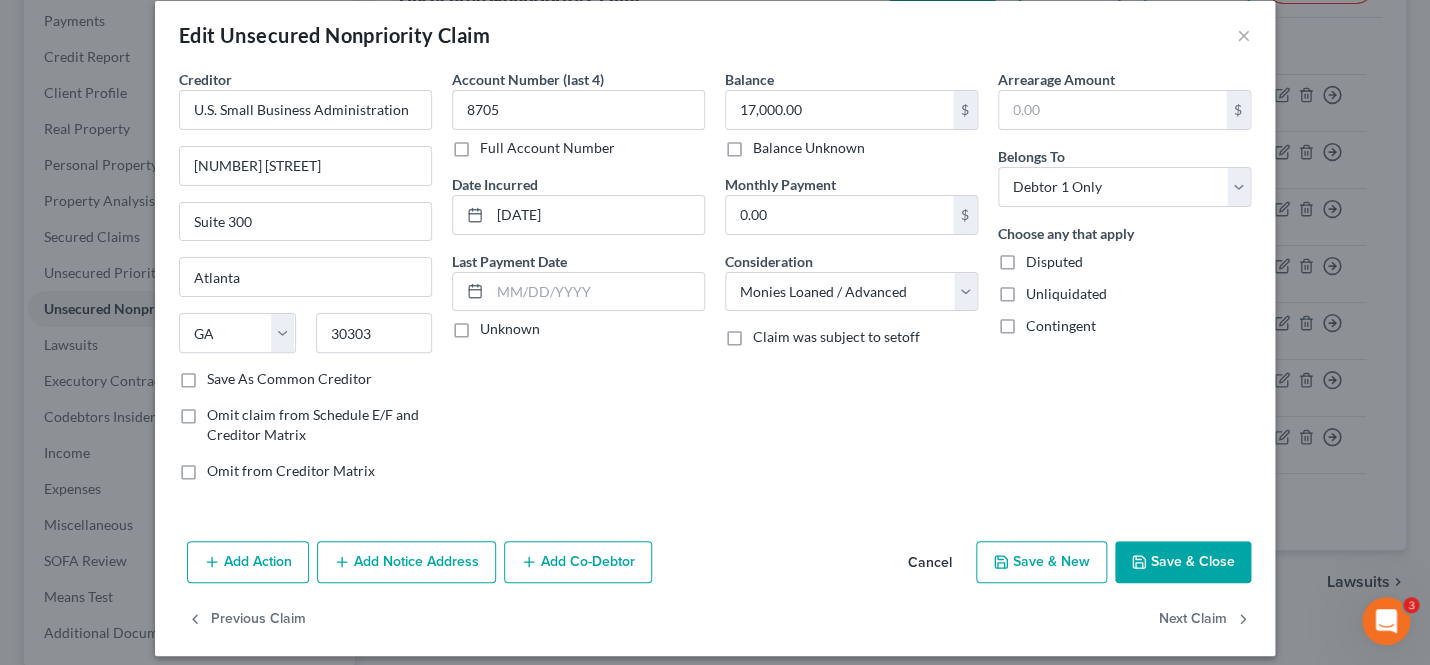 scroll, scrollTop: 39, scrollLeft: 0, axis: vertical 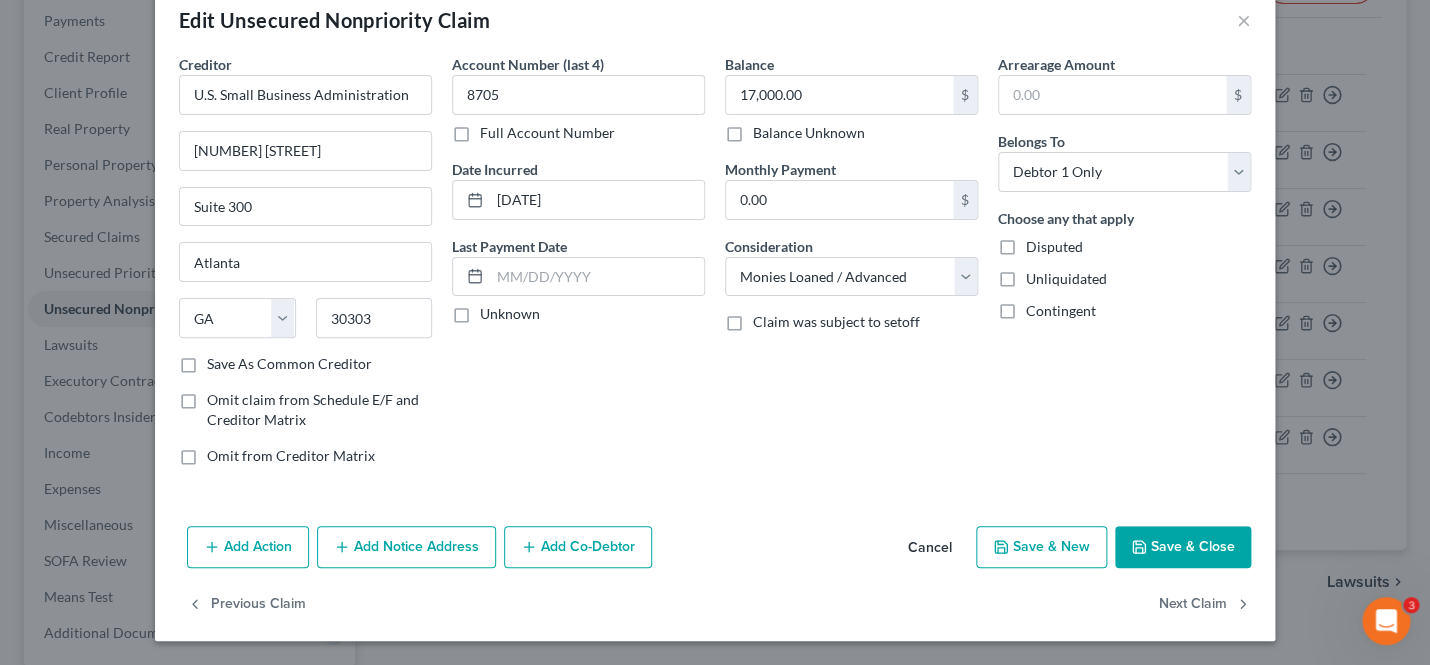 click on "Add Co-Debtor" at bounding box center (578, 547) 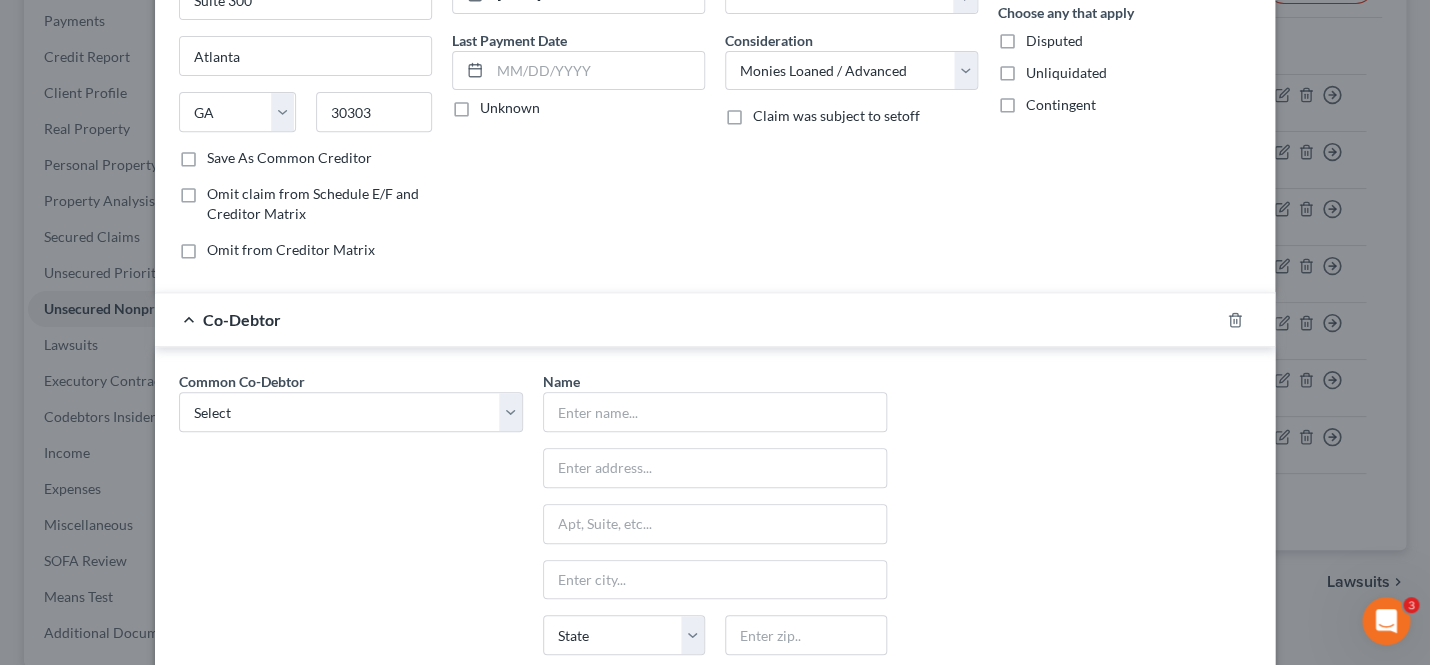 scroll, scrollTop: 314, scrollLeft: 0, axis: vertical 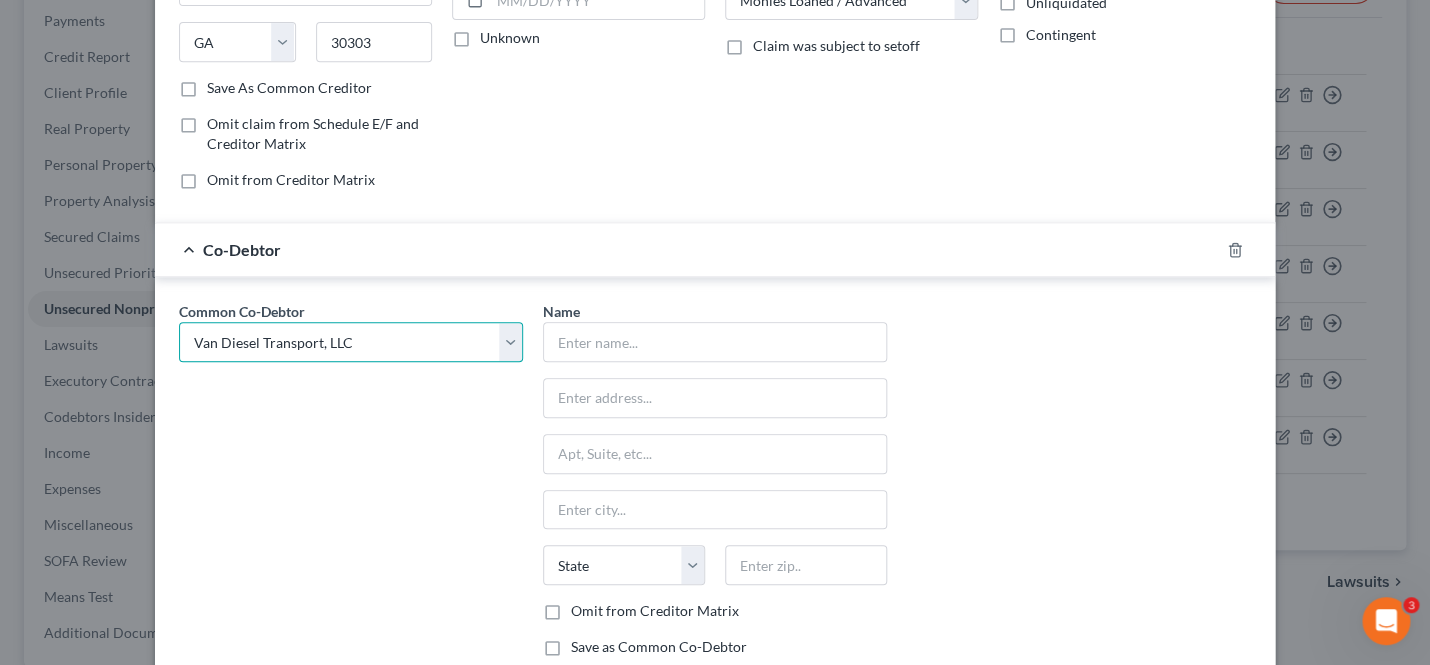 click on "Van Diesel Transport, LLC" at bounding box center [0, 0] 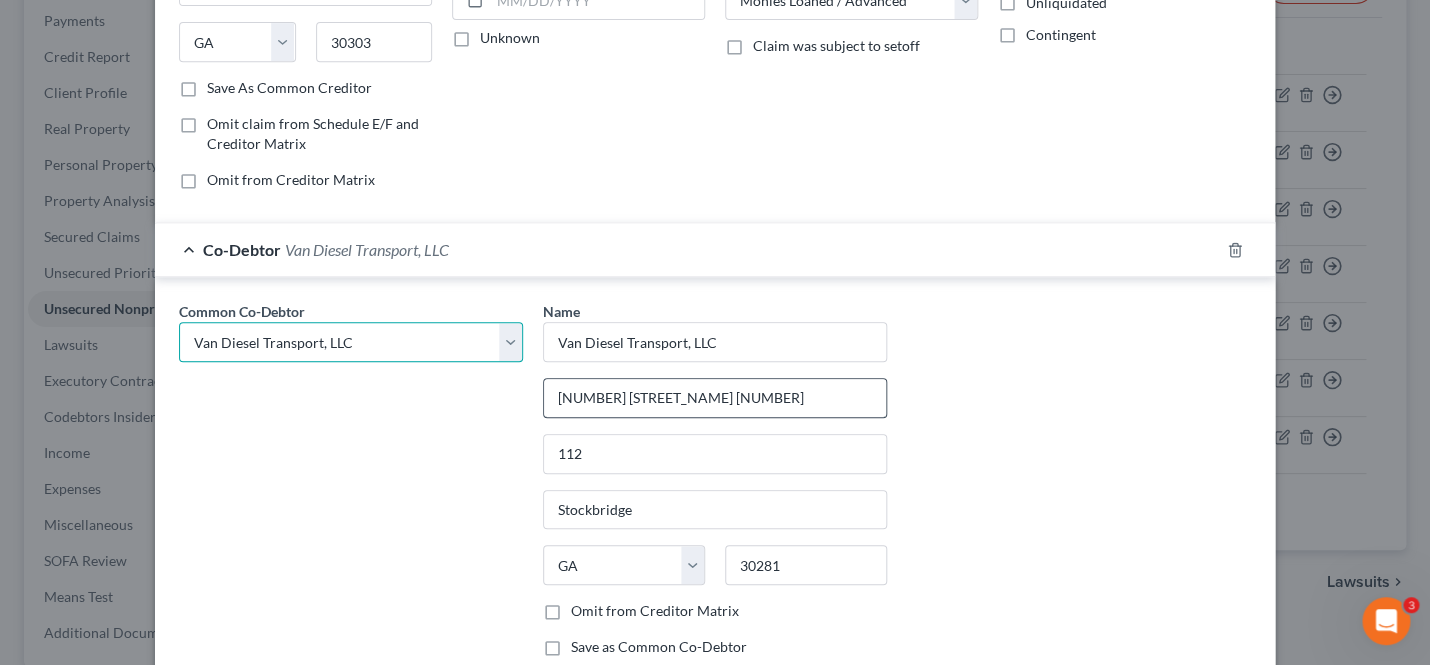 scroll, scrollTop: 506, scrollLeft: 0, axis: vertical 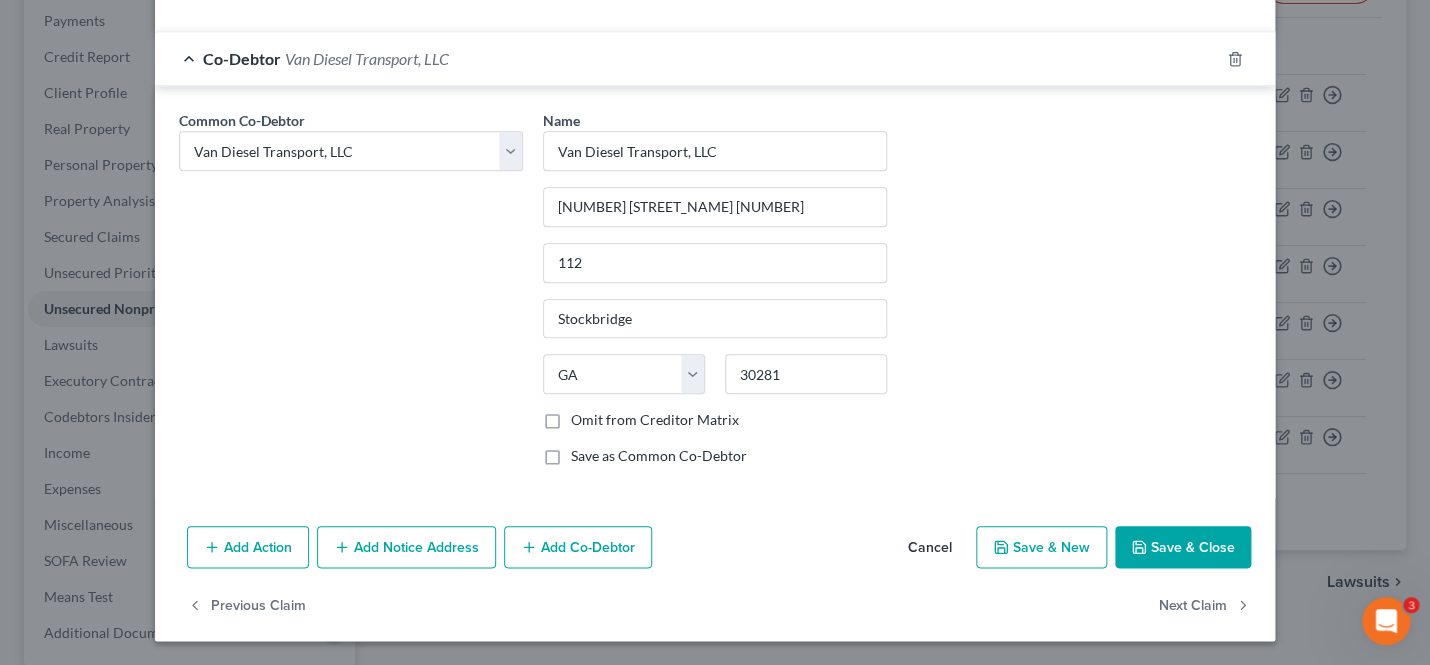 click on "Save & Close" at bounding box center (1183, 547) 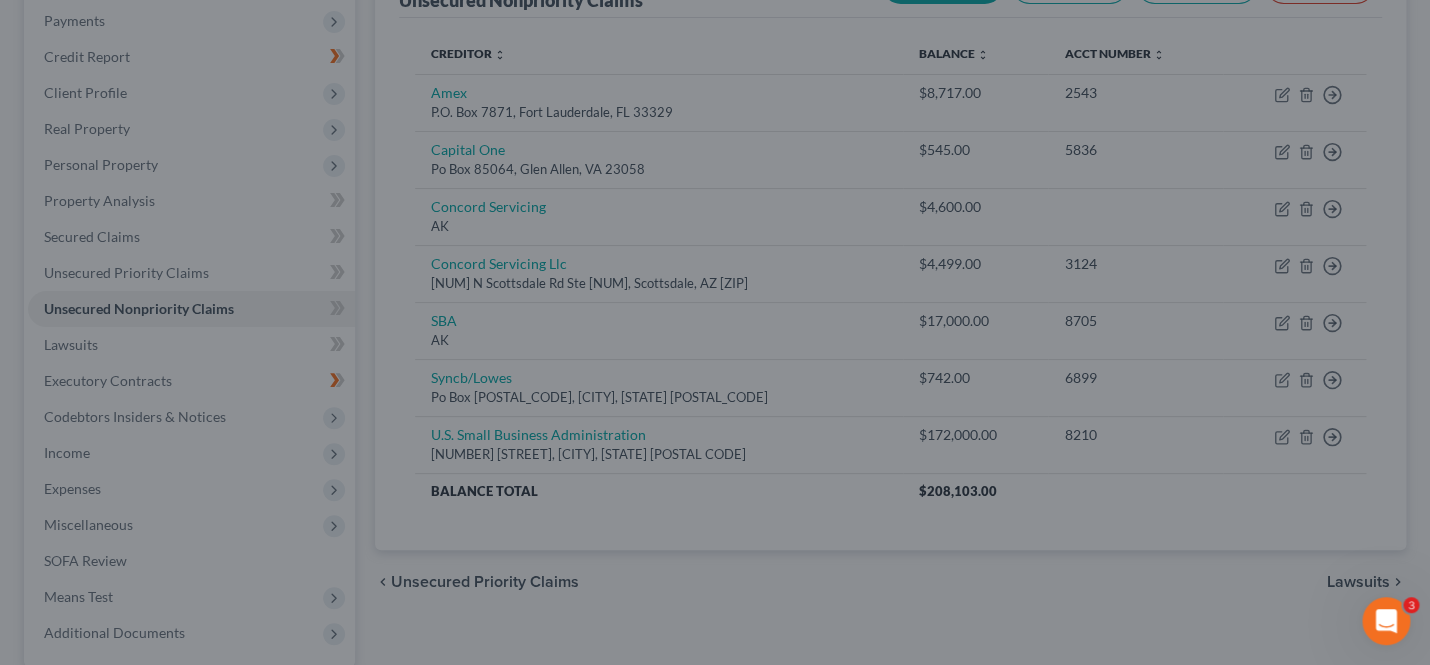 scroll, scrollTop: 0, scrollLeft: 0, axis: both 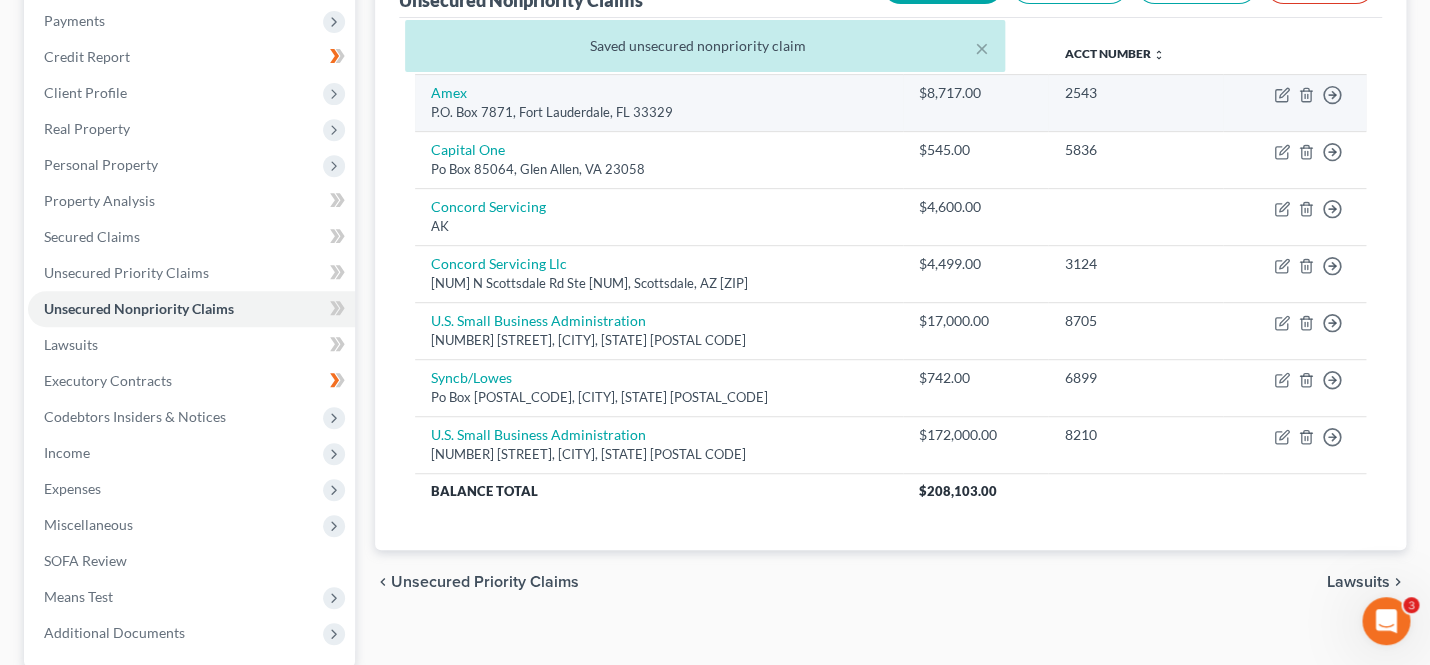 click on "P.O. Box 7871, Fort Lauderdale, FL 33329" at bounding box center [659, 112] 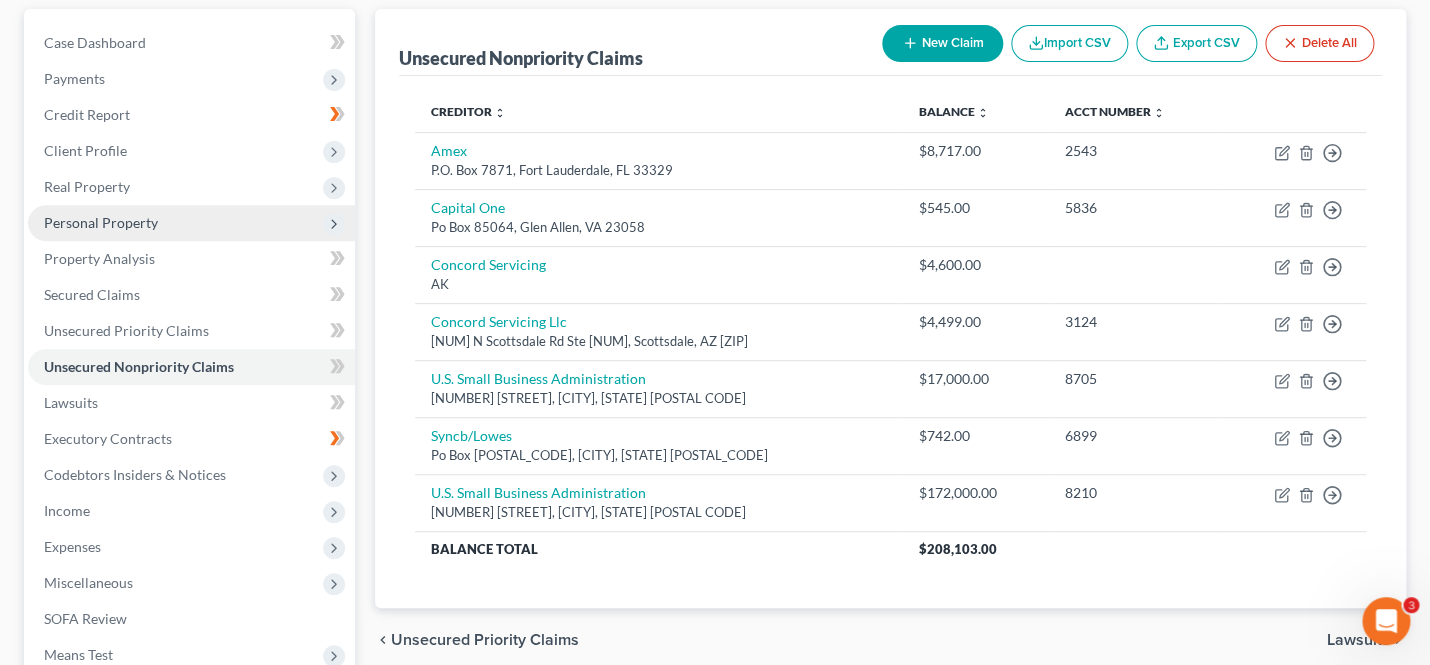 scroll, scrollTop: 210, scrollLeft: 0, axis: vertical 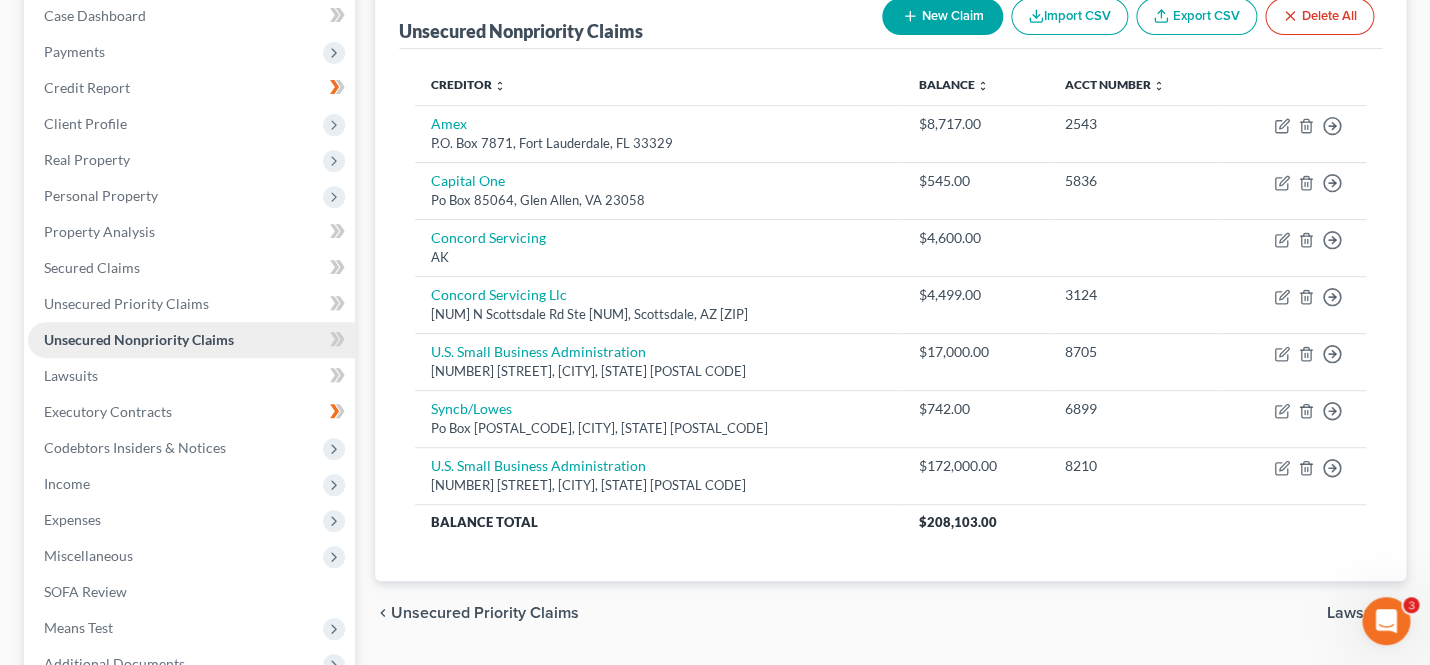 click on "Unsecured Nonpriority Claims" at bounding box center [191, 340] 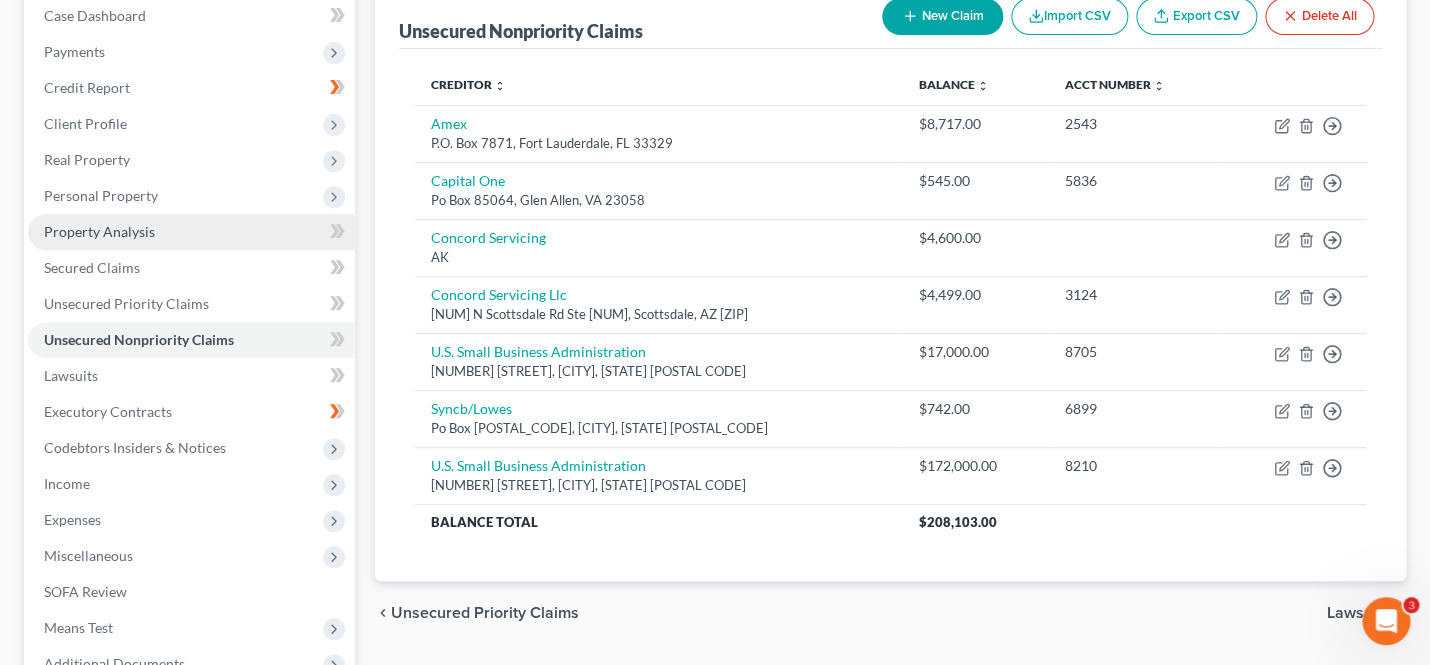 click on "Property Analysis" at bounding box center [99, 231] 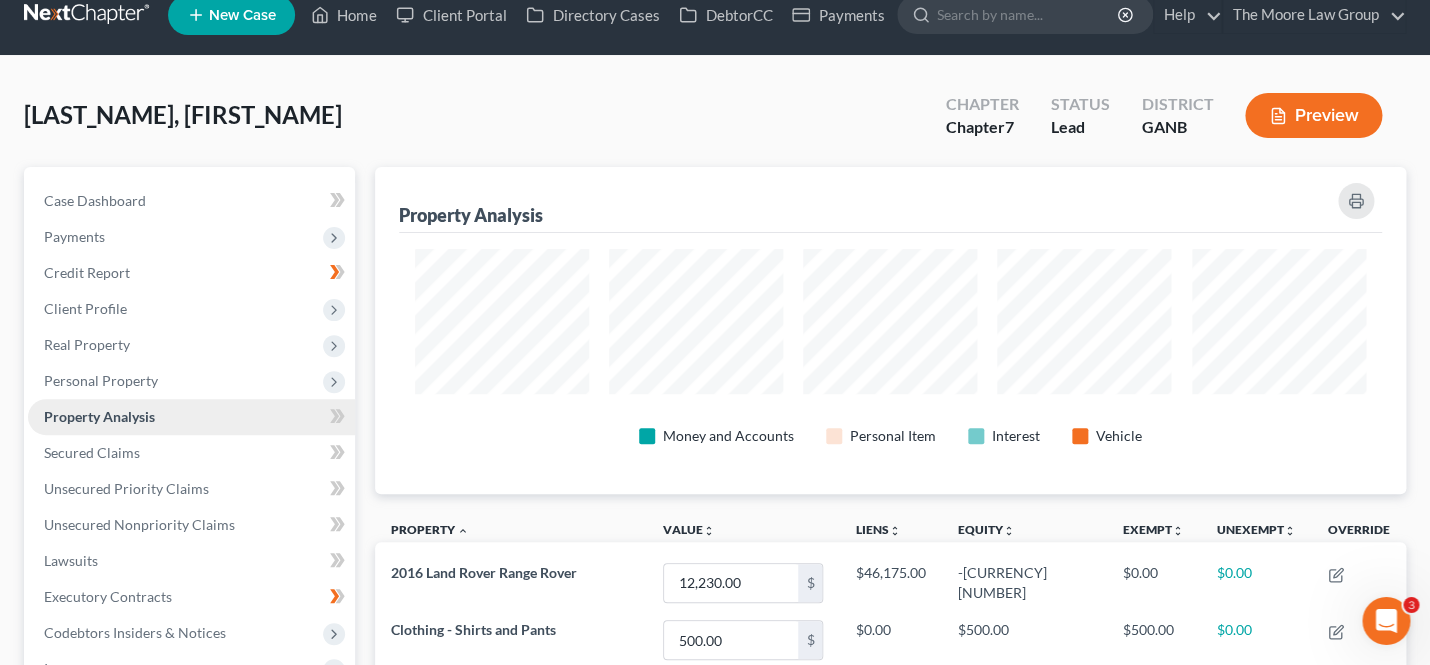 scroll, scrollTop: 5, scrollLeft: 0, axis: vertical 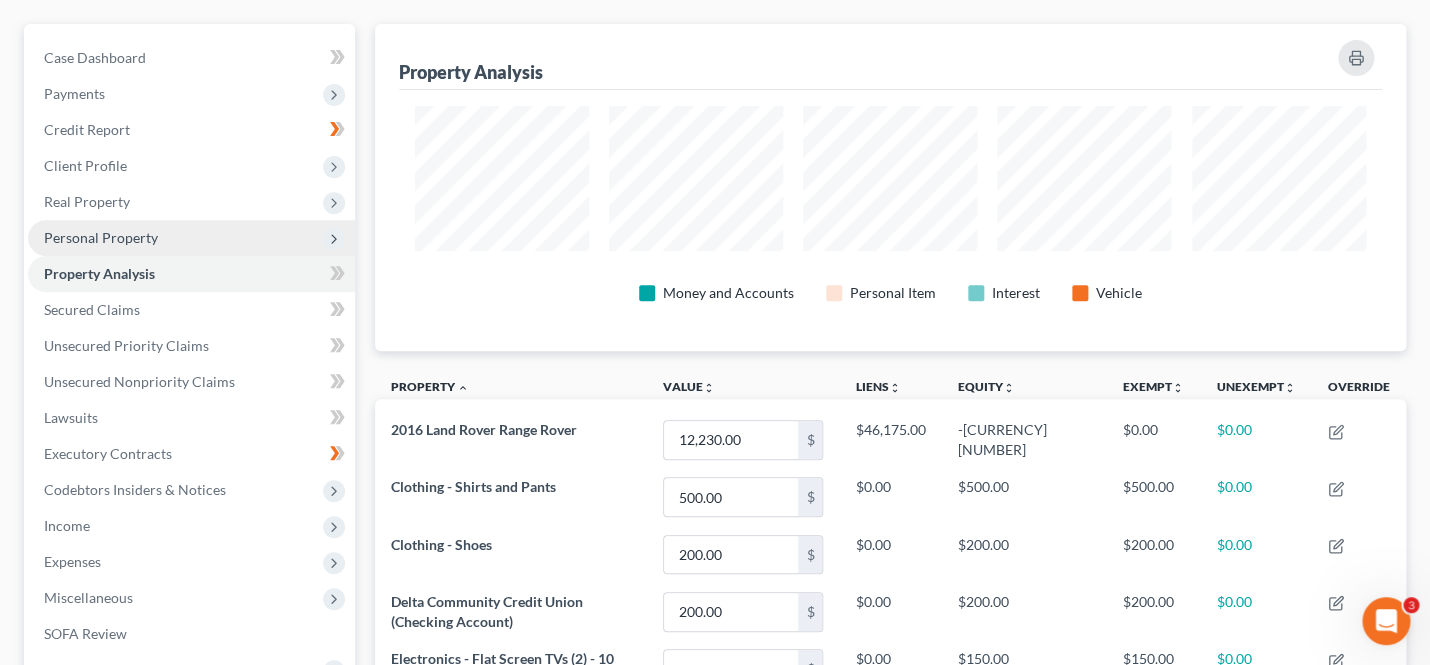 click on "Personal Property" at bounding box center [101, 237] 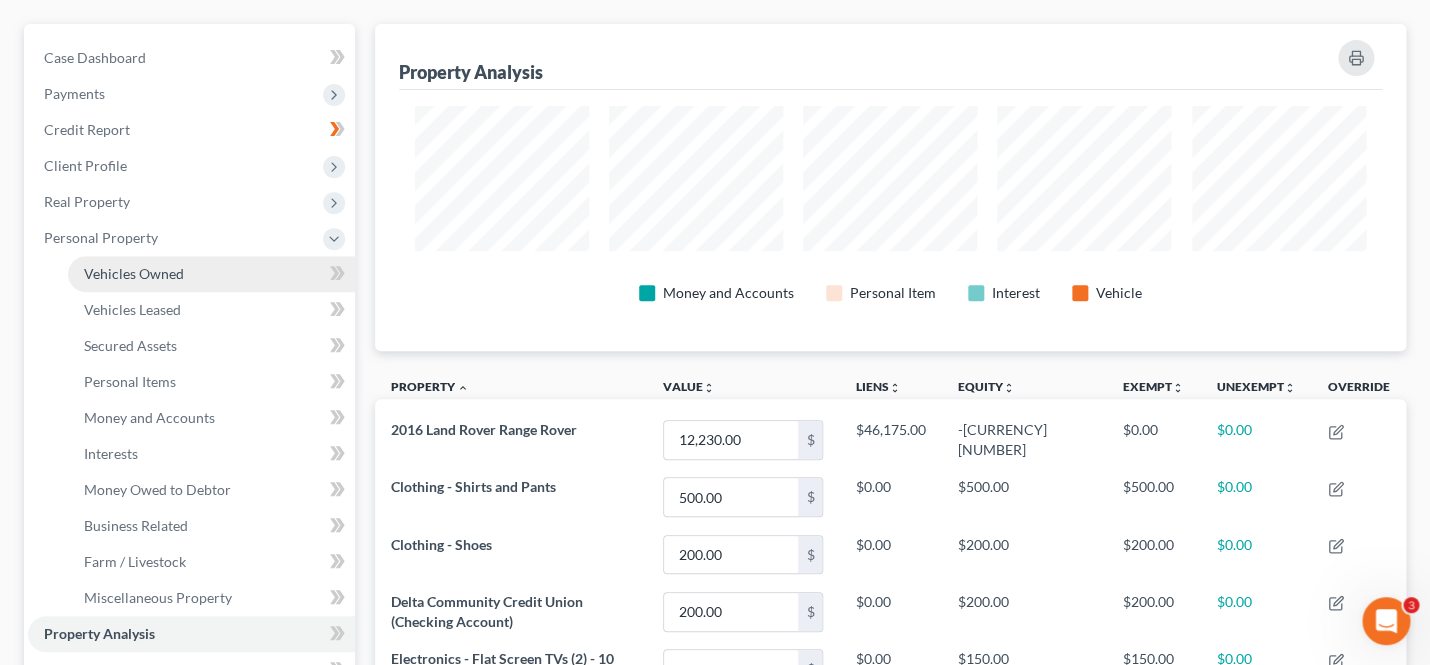 click on "Vehicles Owned" at bounding box center [134, 273] 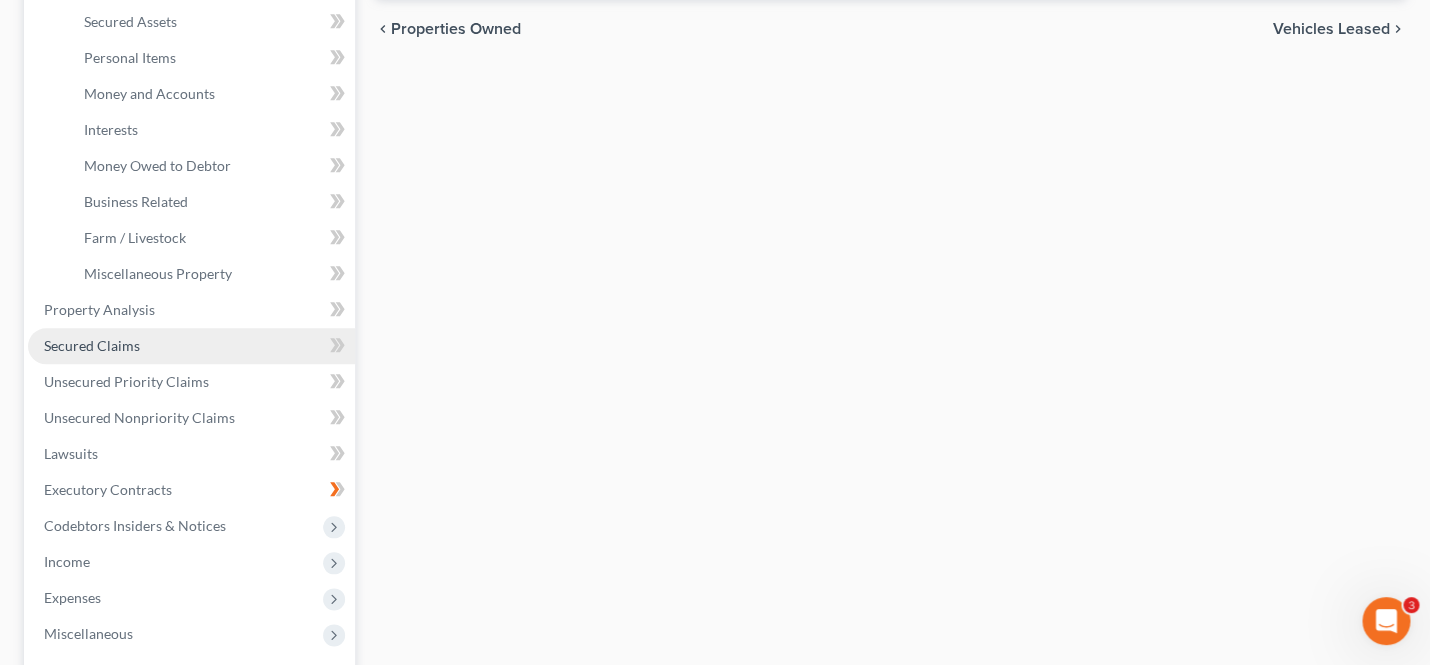 scroll, scrollTop: 505, scrollLeft: 0, axis: vertical 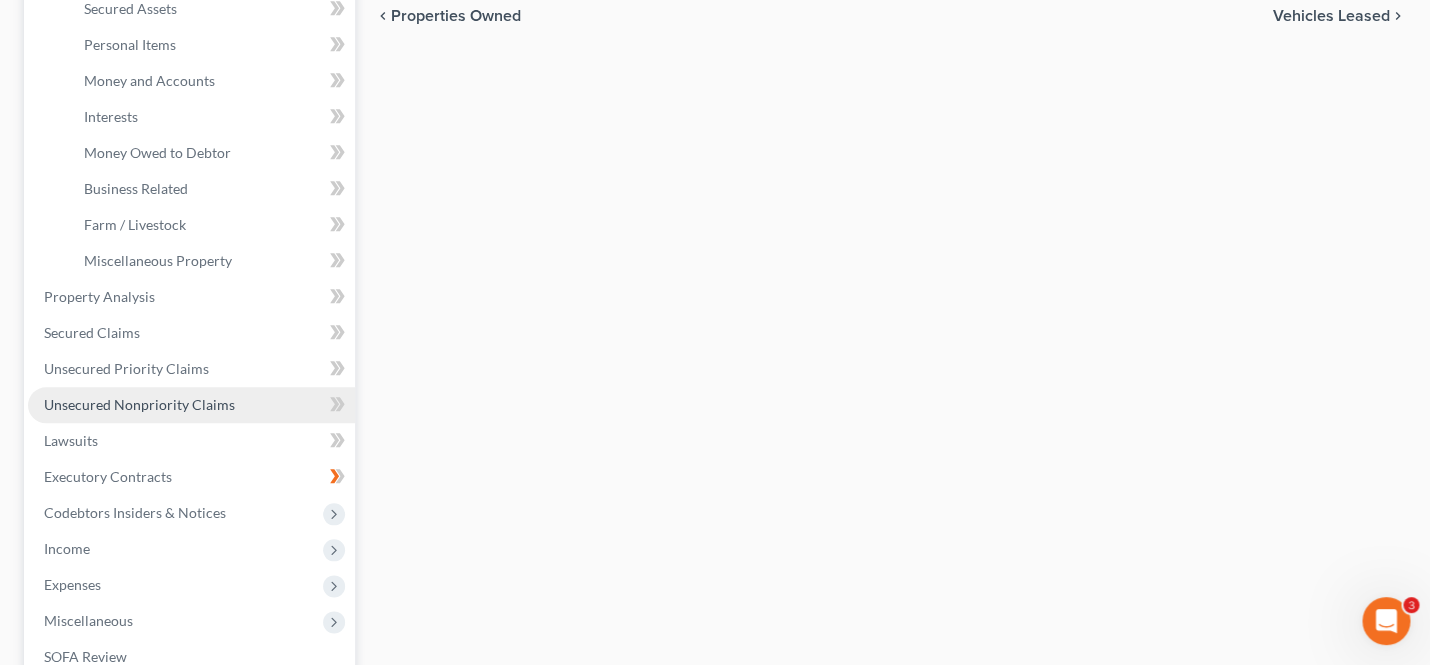 click on "Unsecured Nonpriority Claims" at bounding box center (139, 404) 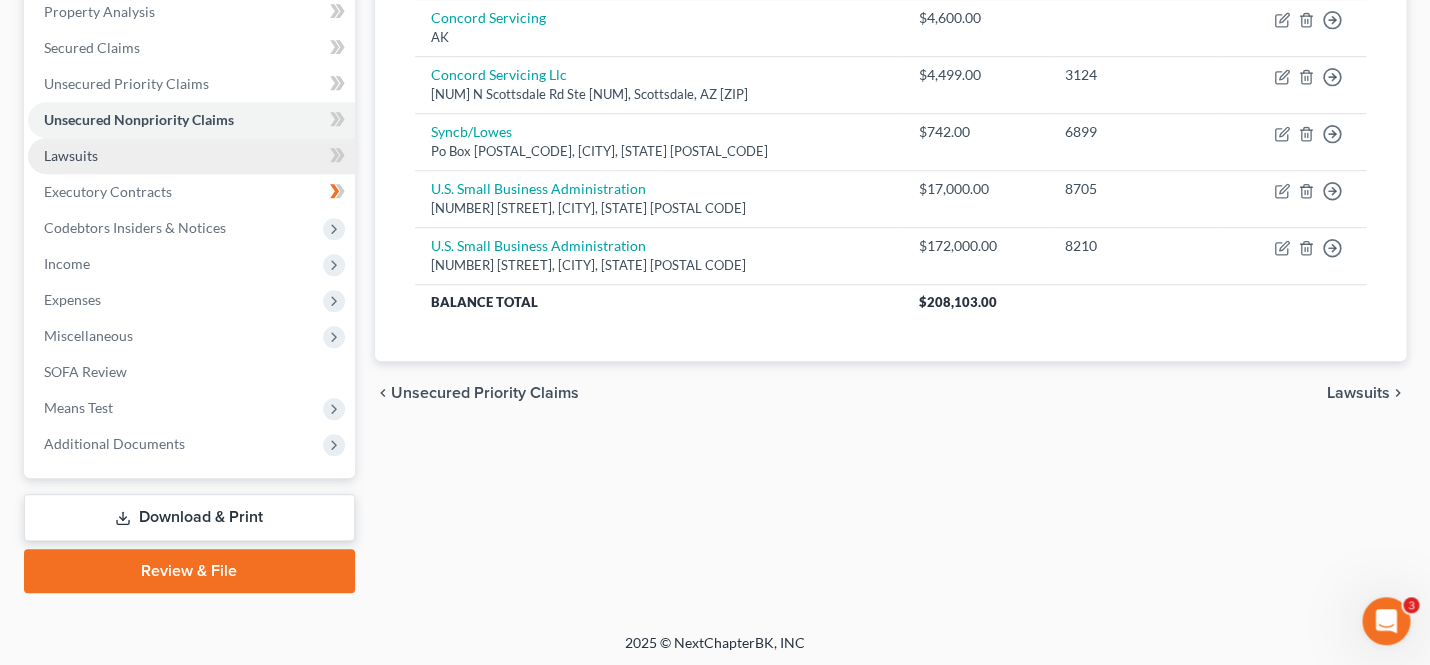click on "Lawsuits" at bounding box center [191, 156] 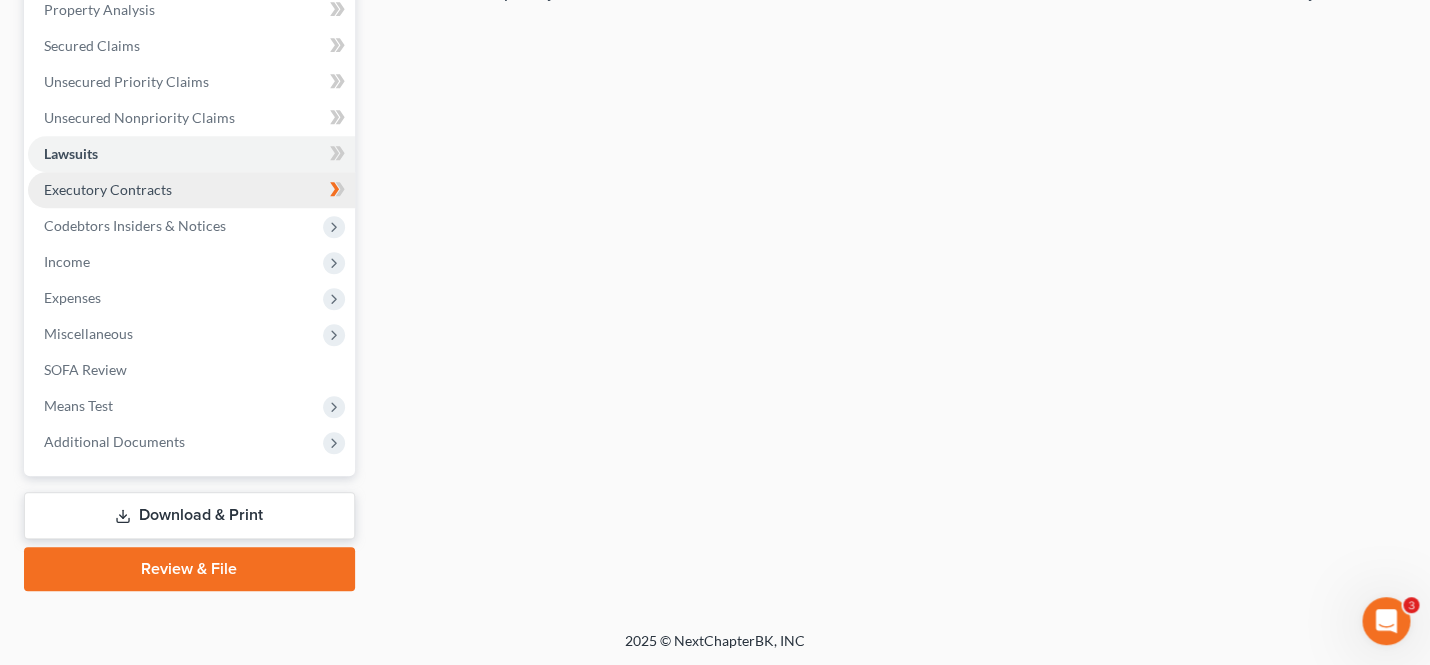 click on "Executory Contracts" at bounding box center (191, 190) 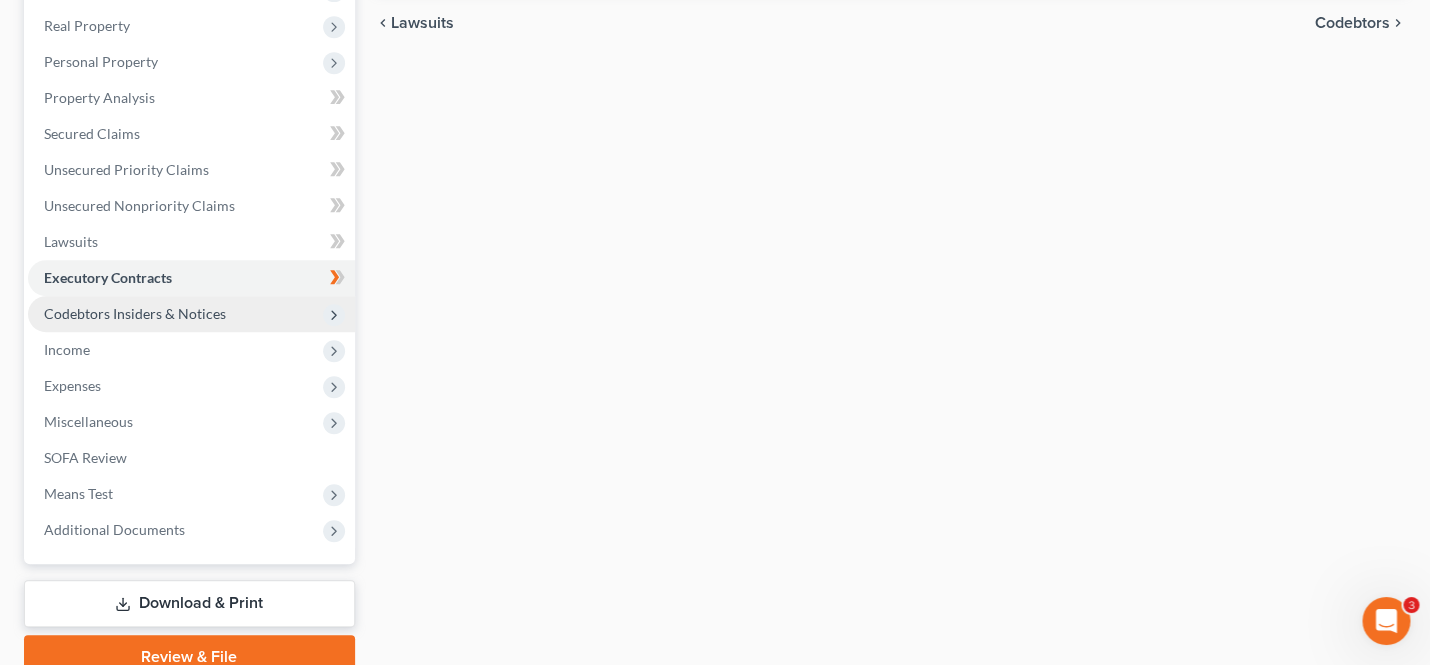 click on "Codebtors Insiders & Notices" at bounding box center (135, 313) 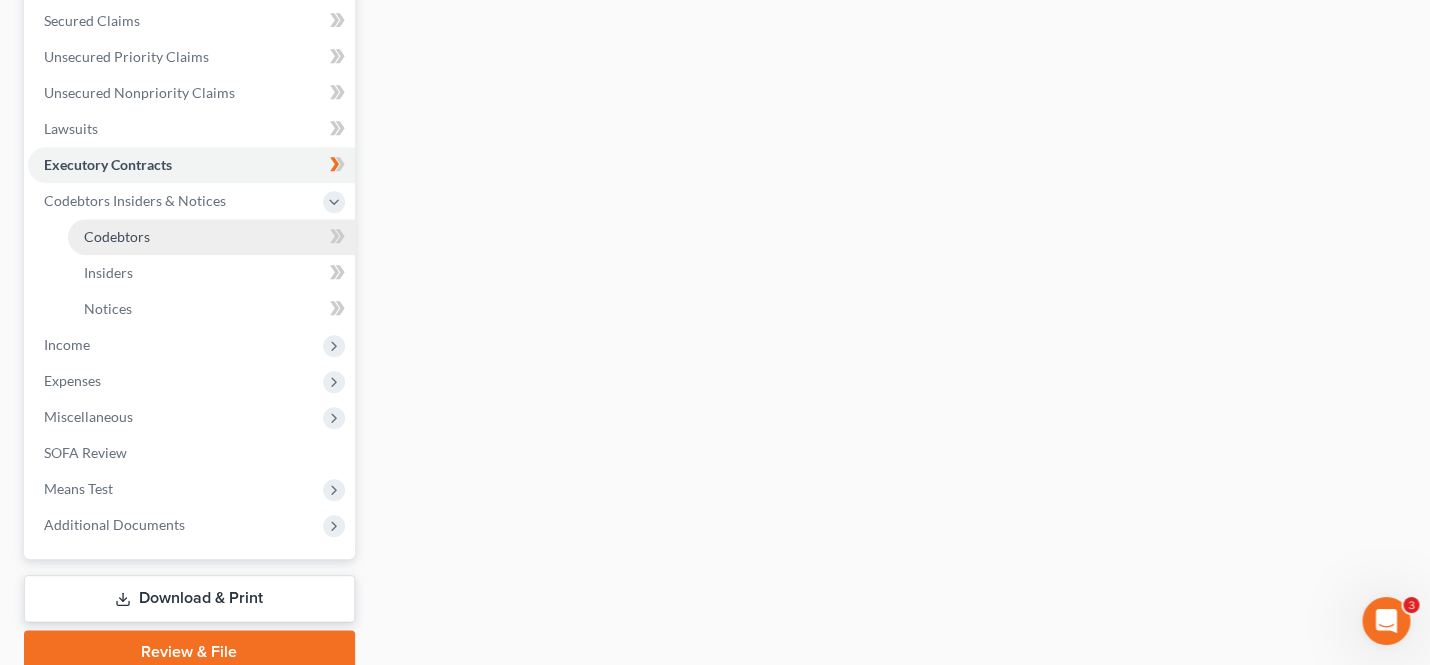 click on "Codebtors" at bounding box center [211, 237] 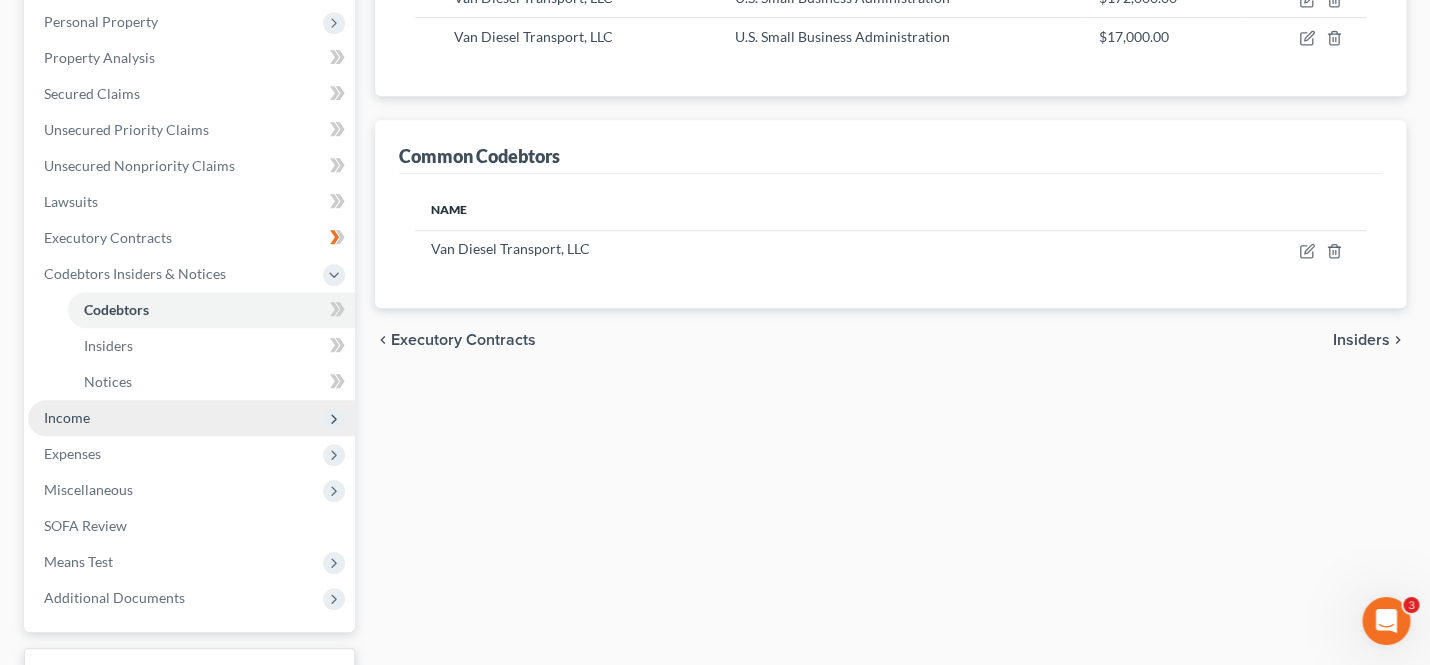 click on "Income" at bounding box center (191, 418) 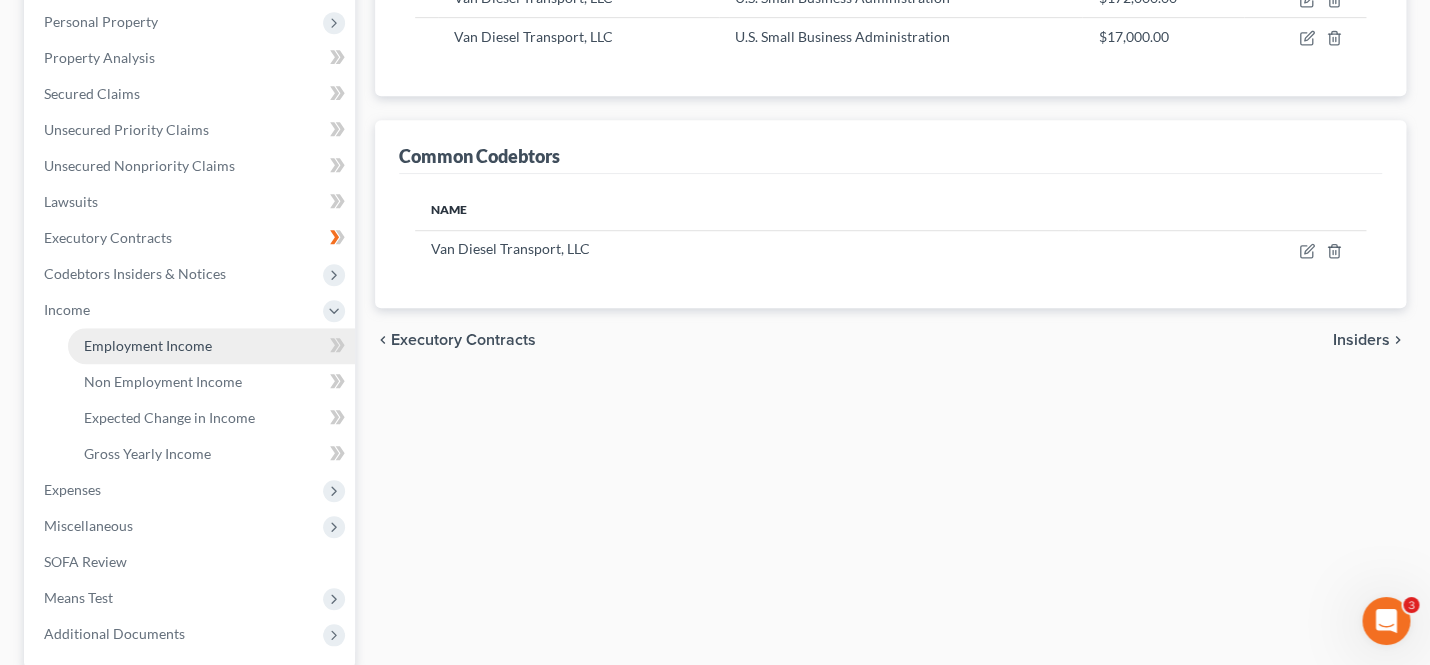 click on "Employment Income" at bounding box center [148, 345] 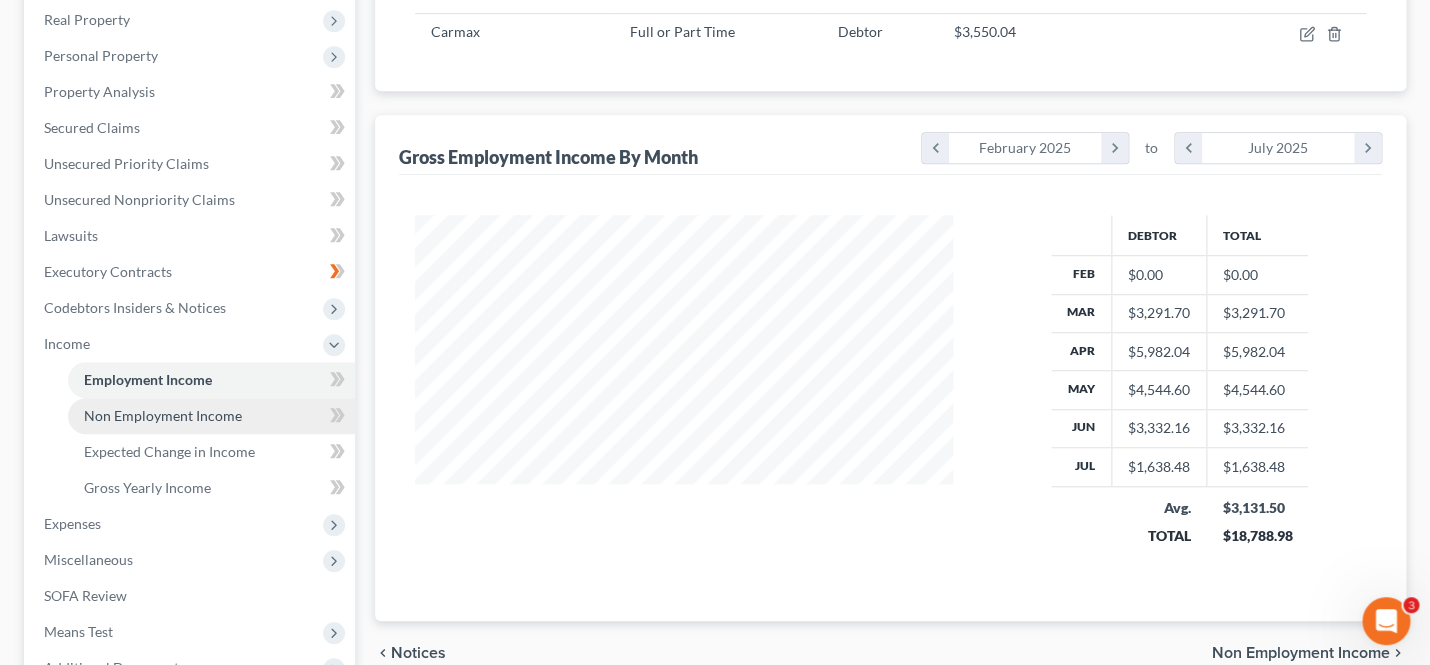 click on "Non Employment Income" at bounding box center [163, 415] 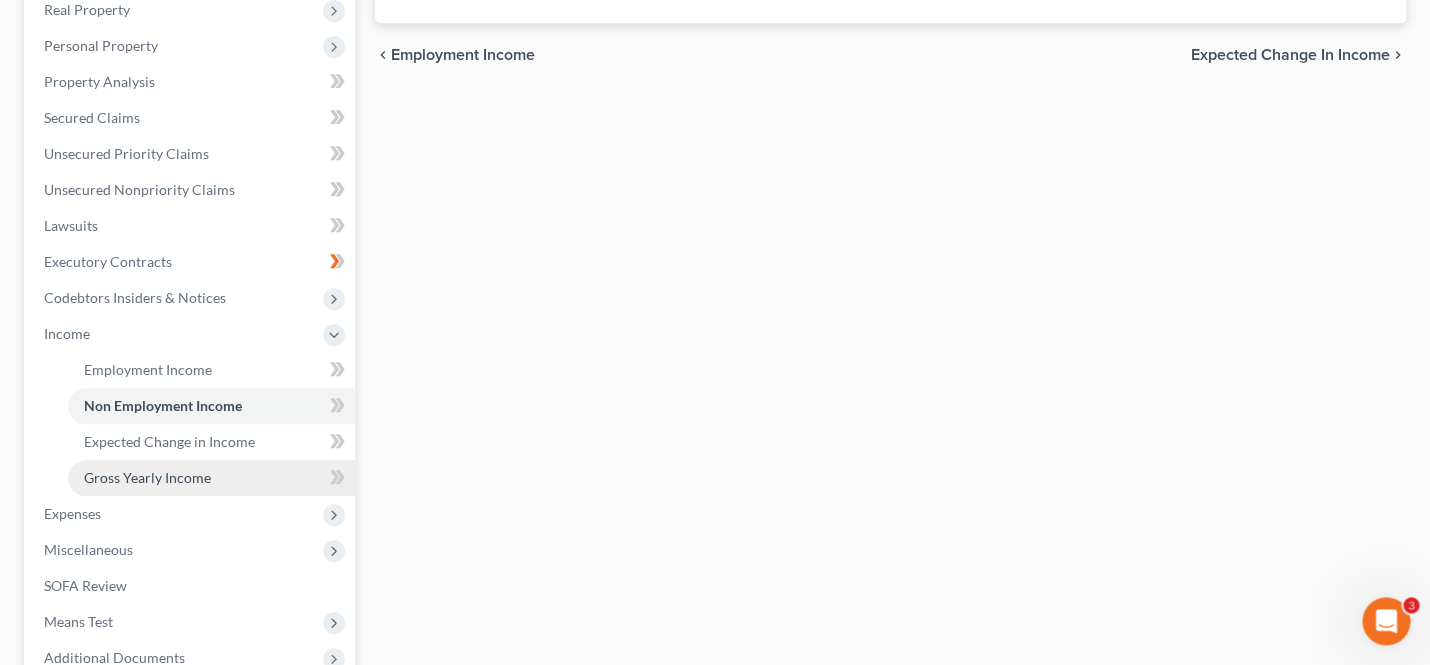 click on "Gross Yearly Income" at bounding box center [147, 477] 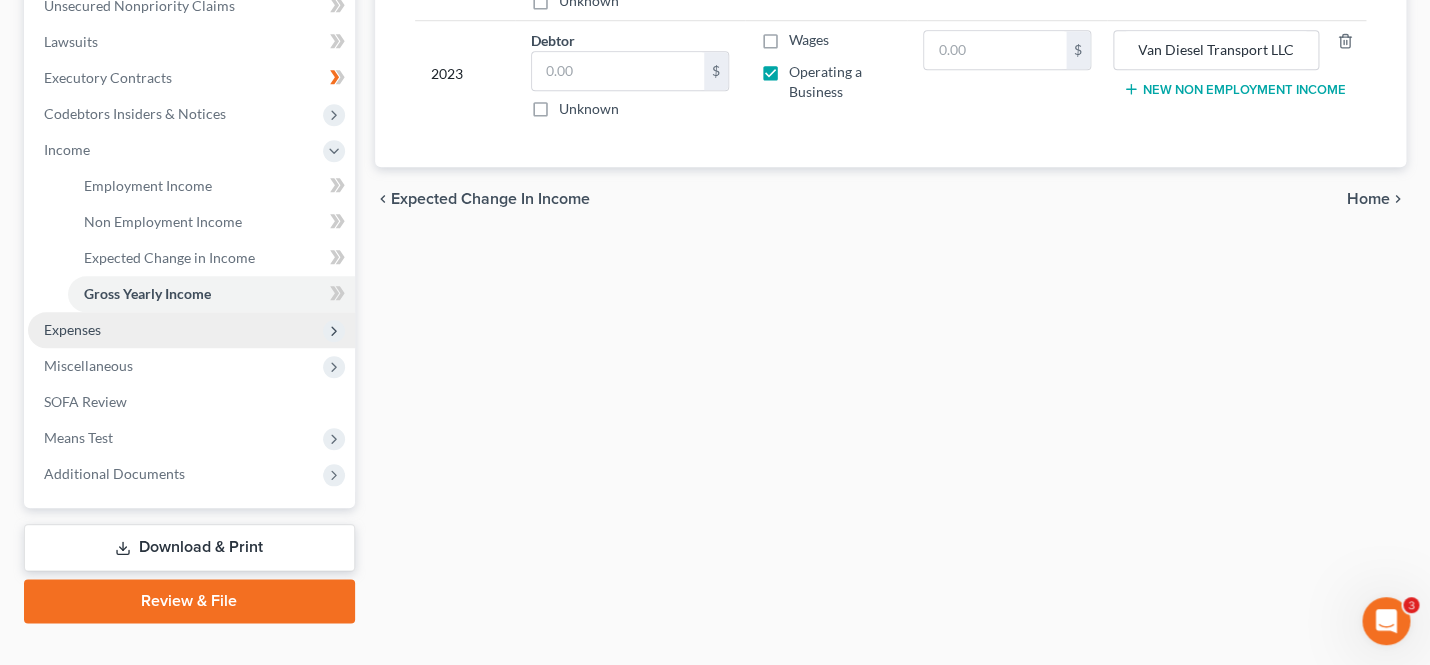 click on "Expenses" at bounding box center [191, 330] 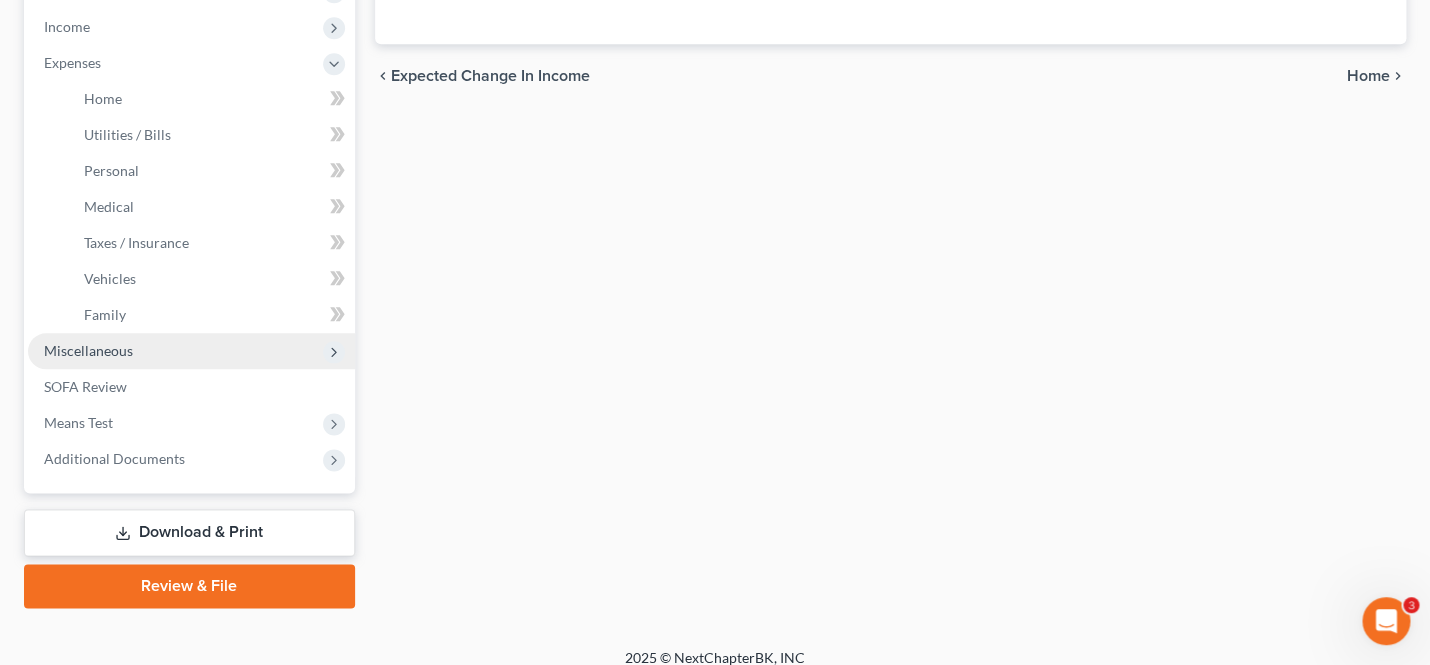 click on "Miscellaneous" at bounding box center (191, 351) 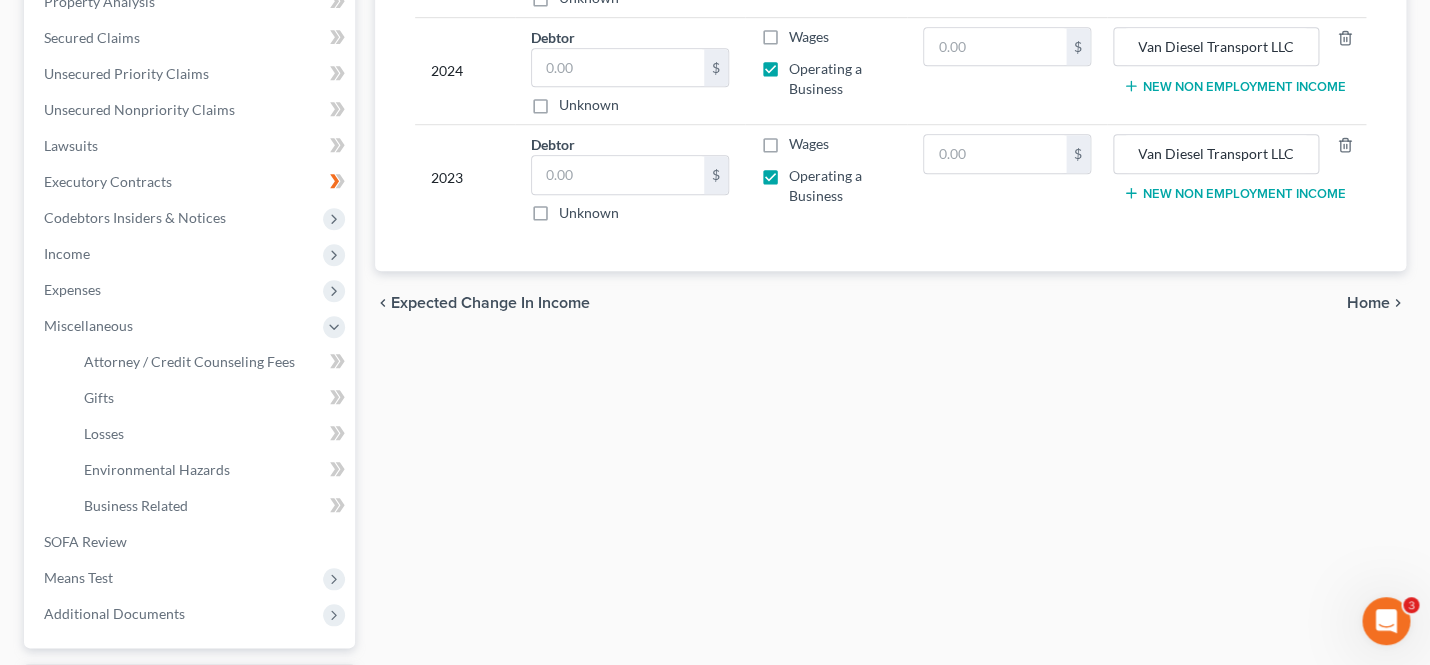scroll, scrollTop: 612, scrollLeft: 0, axis: vertical 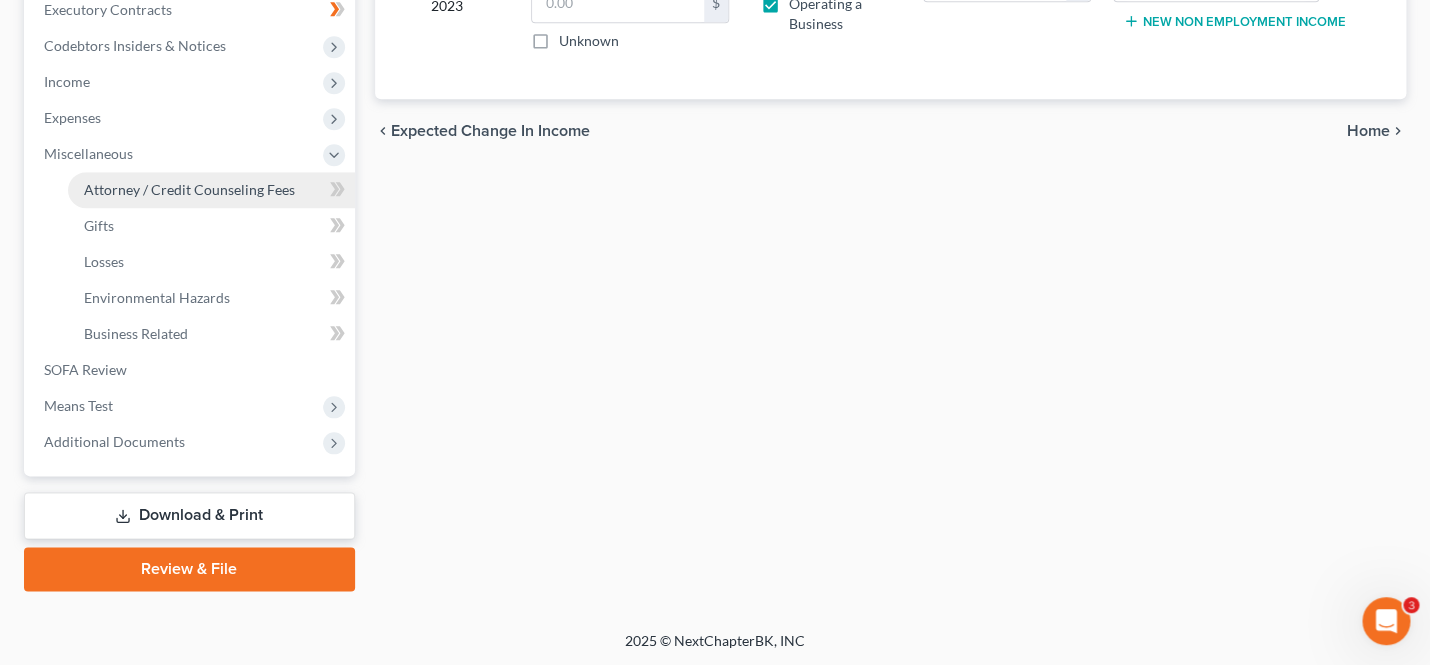 click on "Attorney / Credit Counseling Fees" at bounding box center (189, 189) 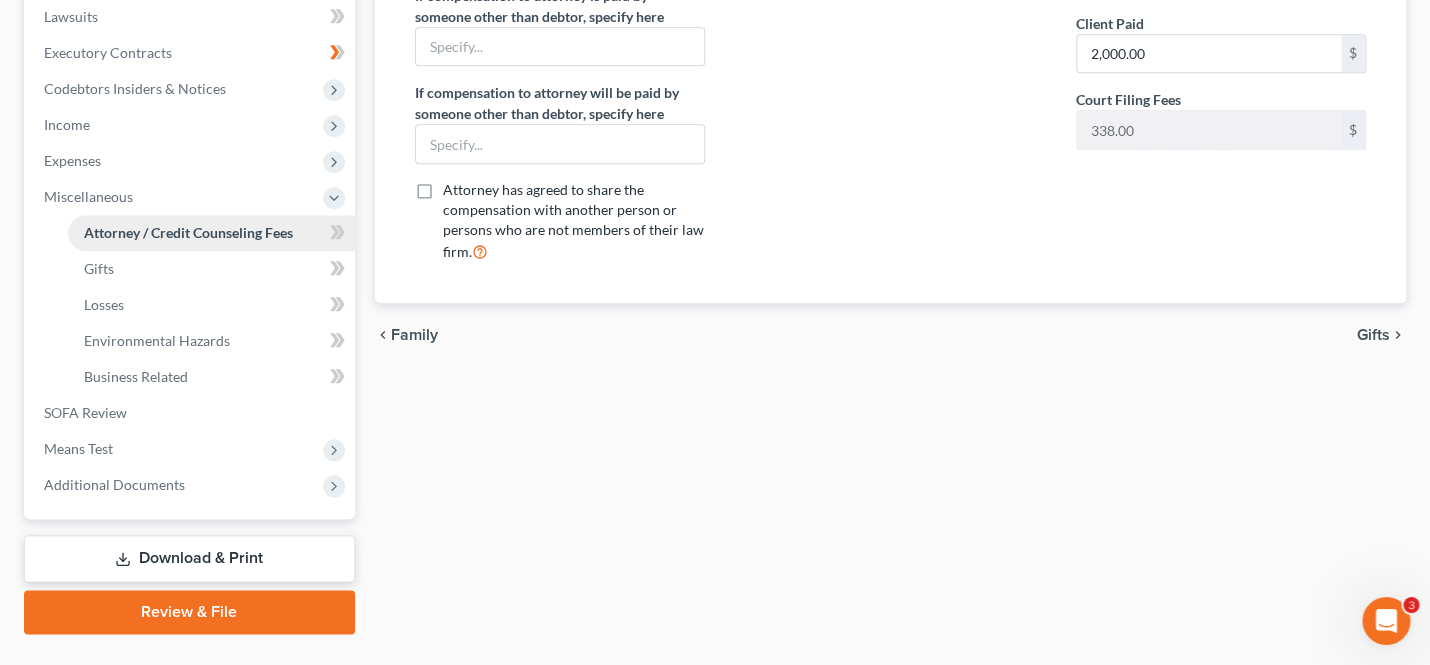 scroll, scrollTop: 612, scrollLeft: 0, axis: vertical 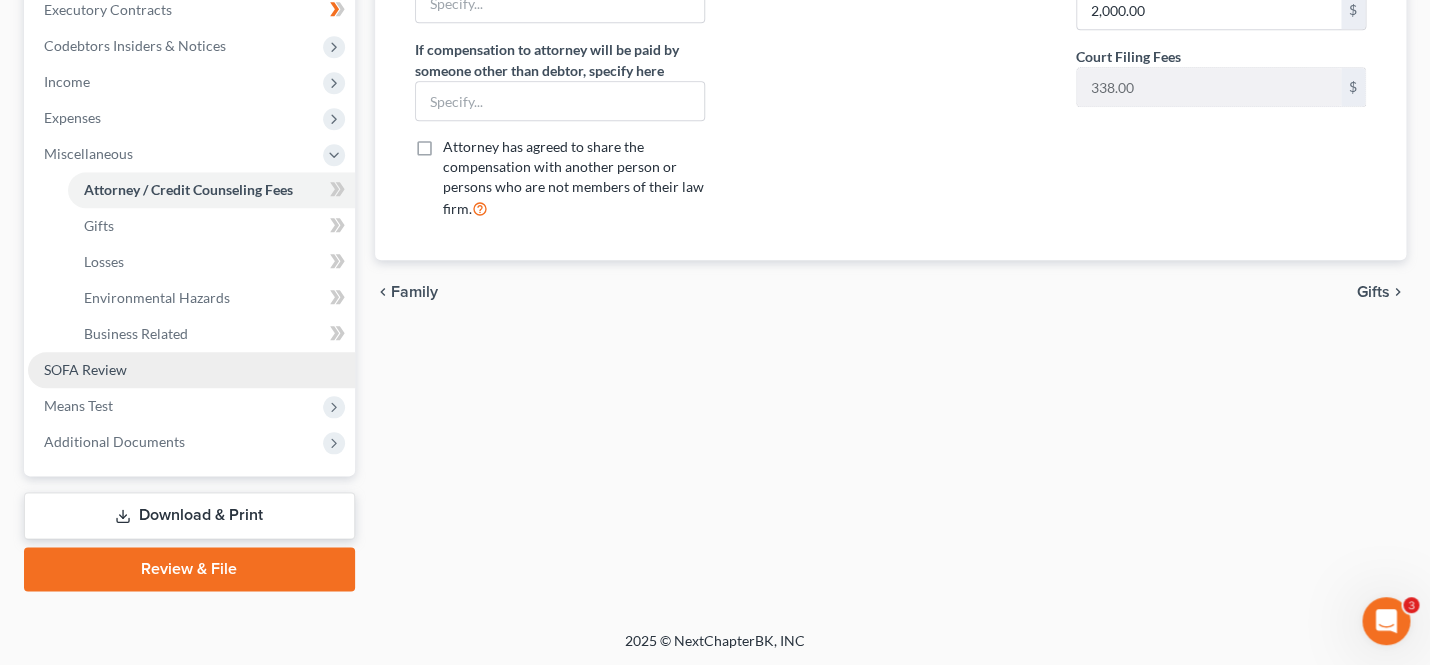 click on "SOFA Review" at bounding box center [191, 370] 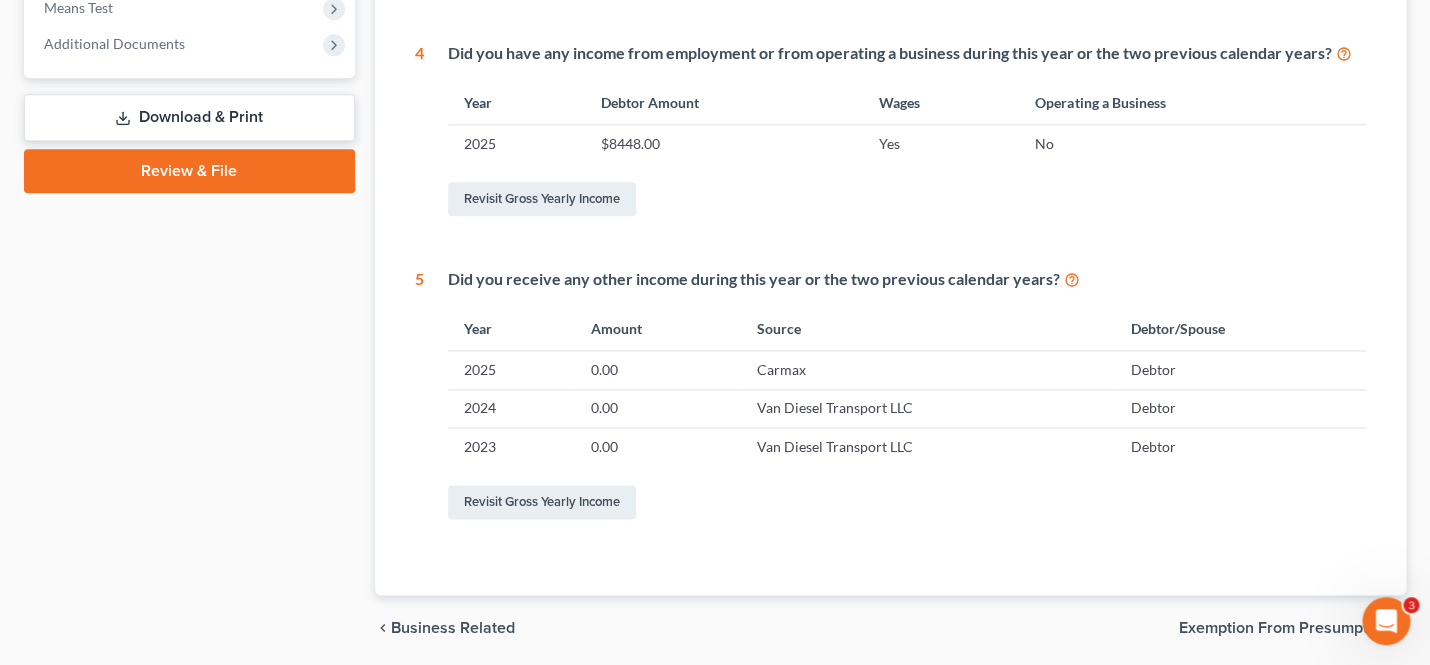 scroll, scrollTop: 900, scrollLeft: 0, axis: vertical 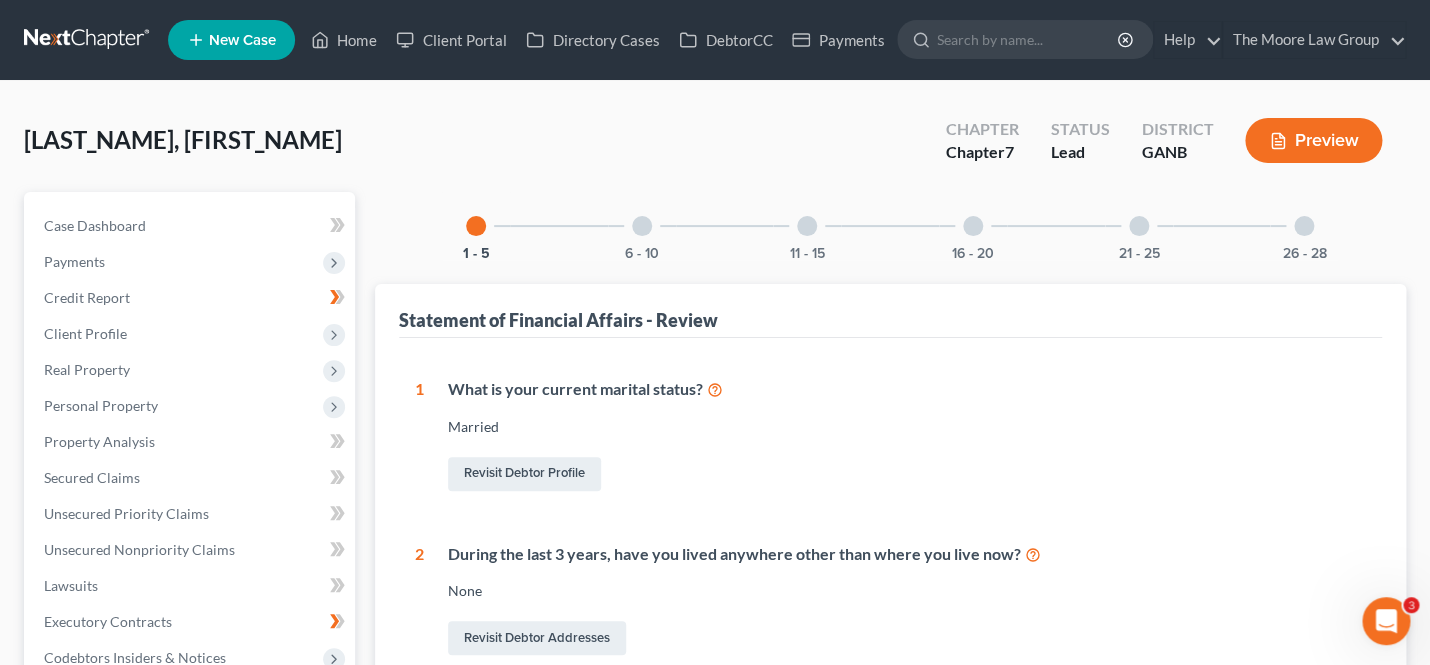 click on "6 - 10" at bounding box center (642, 226) 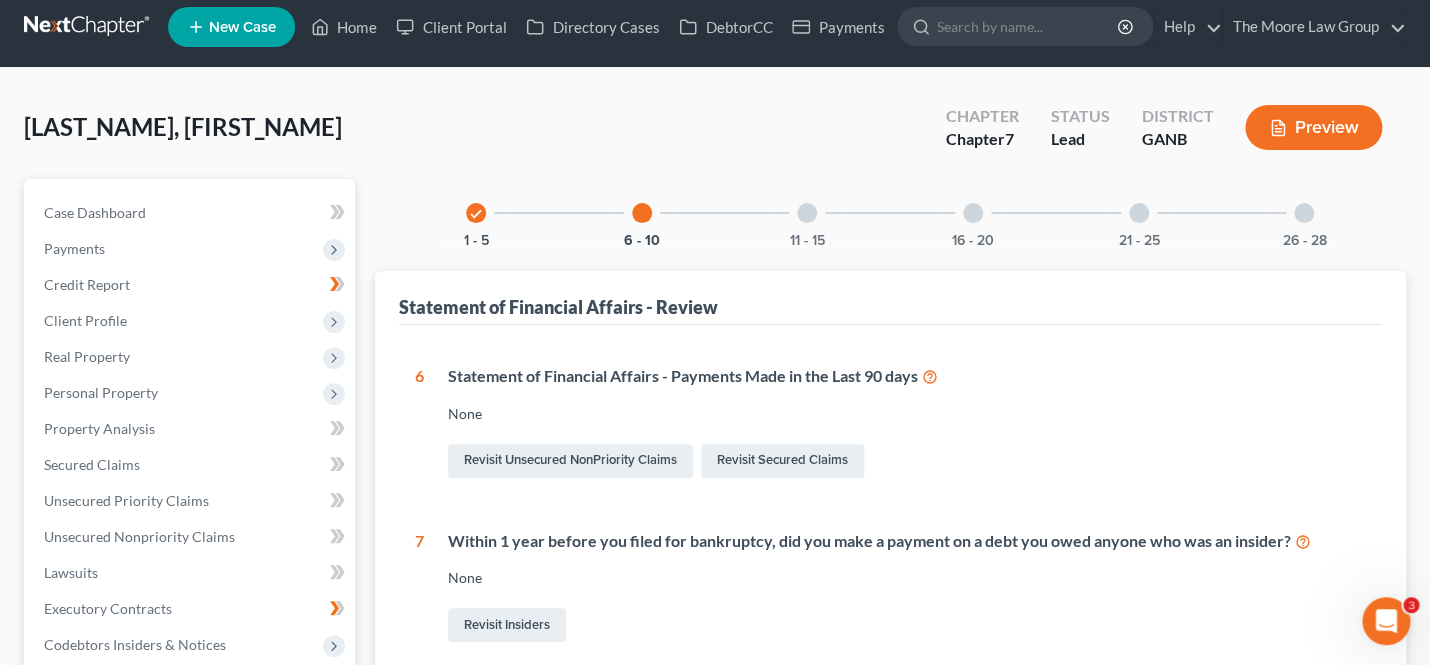 scroll, scrollTop: 0, scrollLeft: 0, axis: both 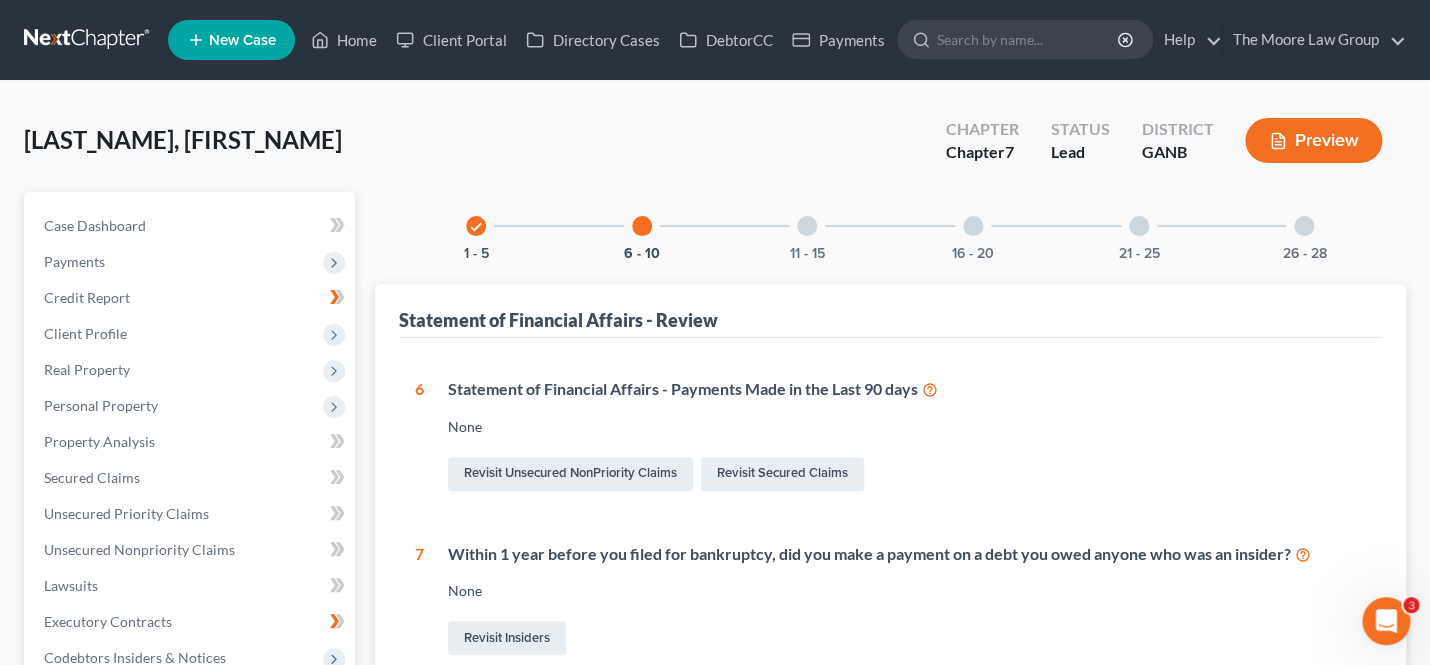click on "11 - 15" at bounding box center [807, 226] 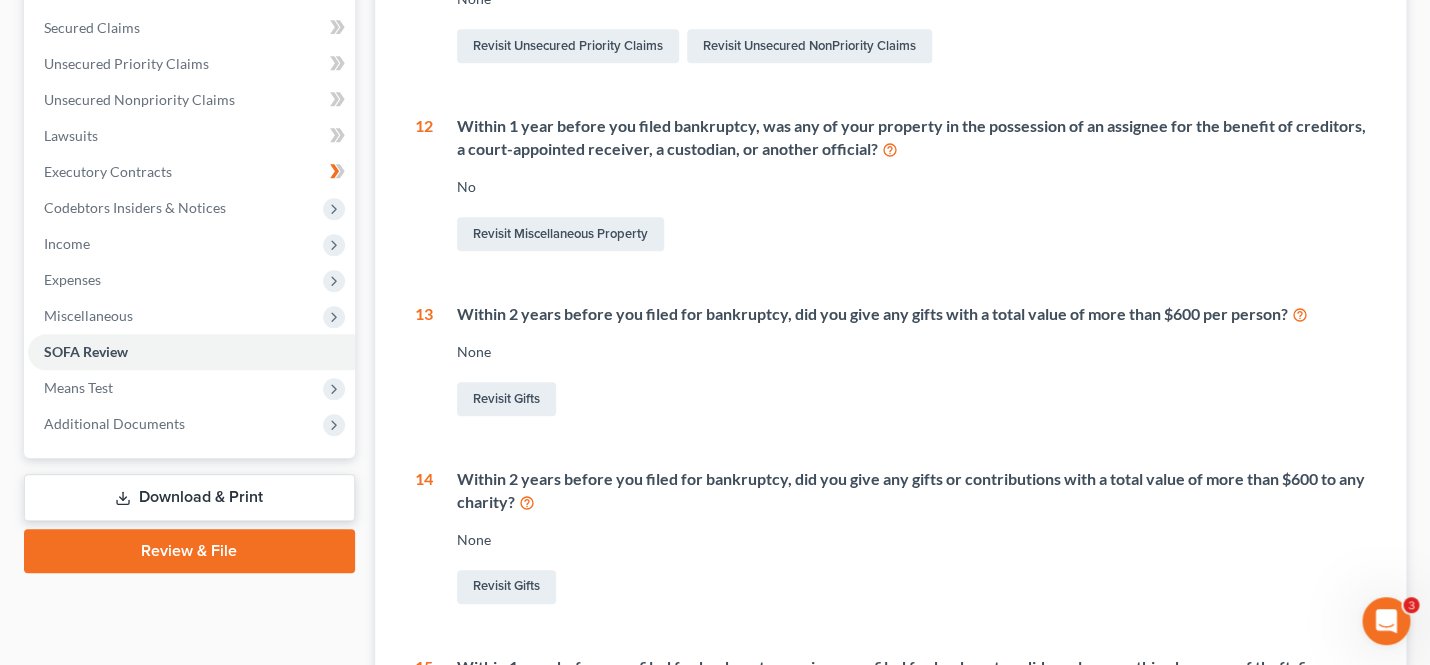 scroll, scrollTop: 0, scrollLeft: 0, axis: both 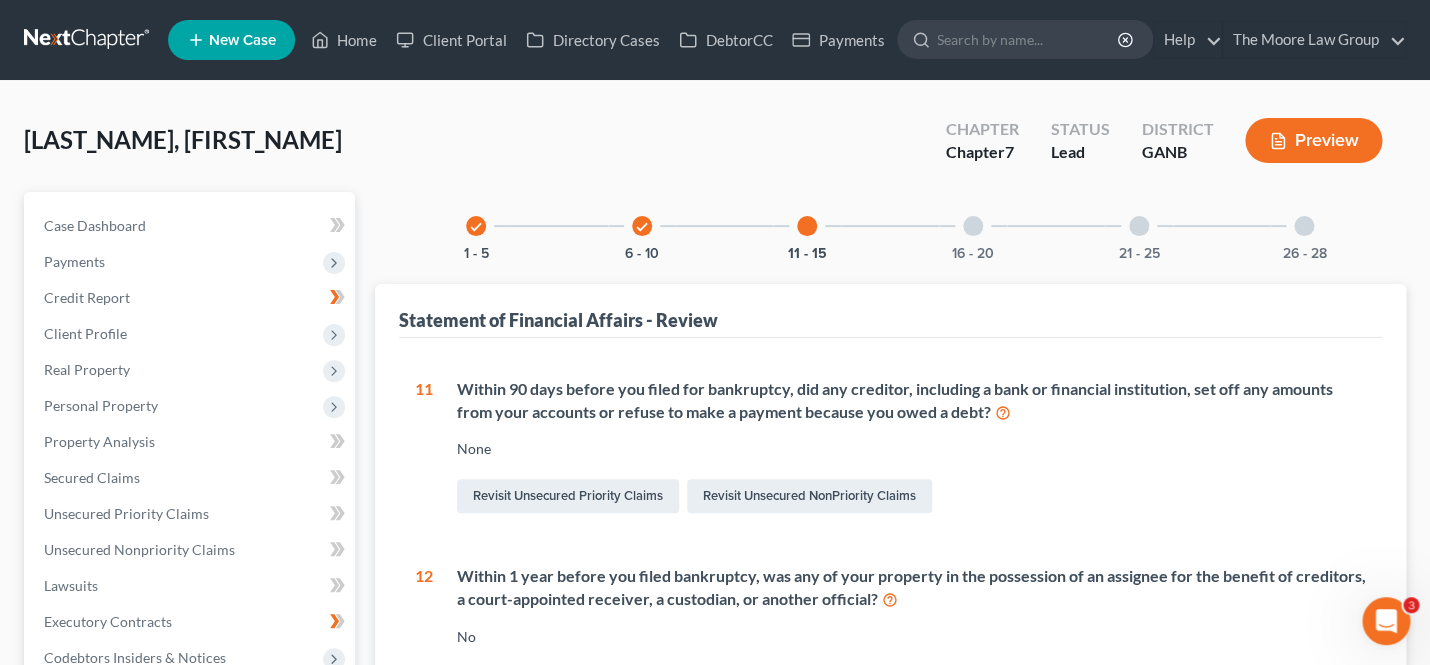 click at bounding box center [973, 226] 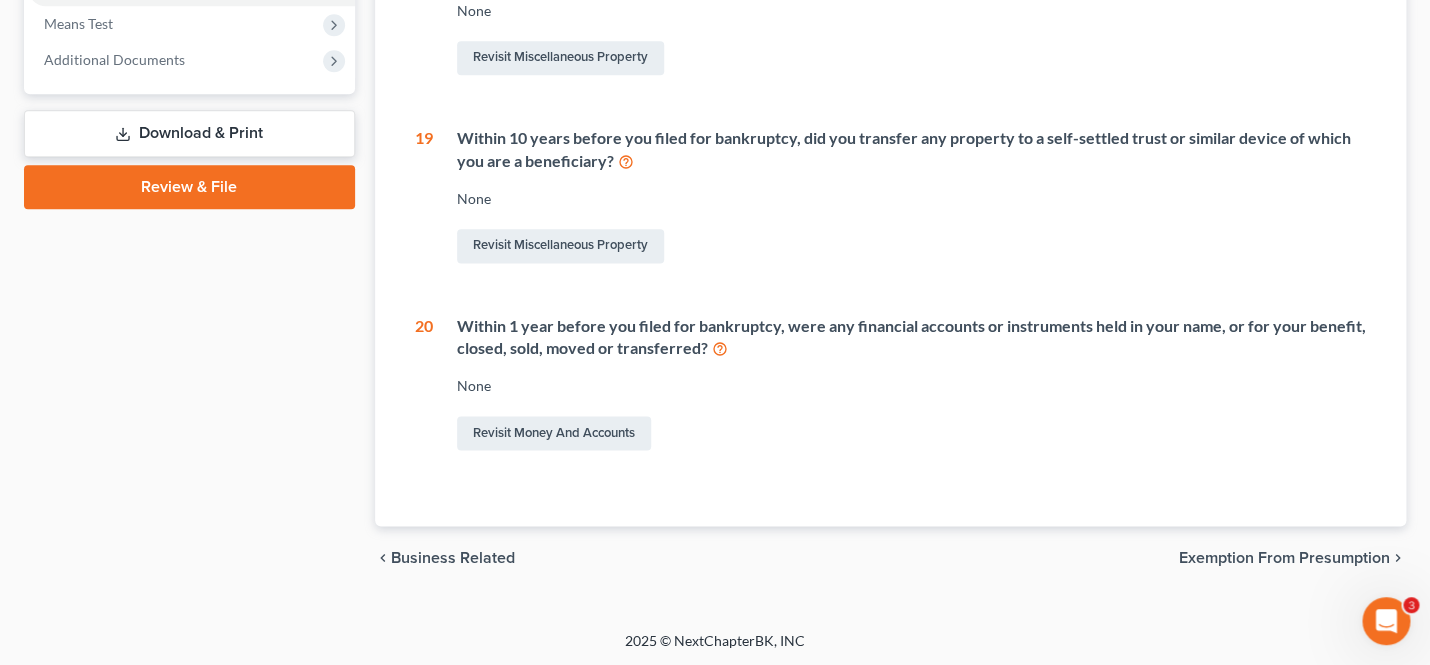 scroll, scrollTop: 0, scrollLeft: 0, axis: both 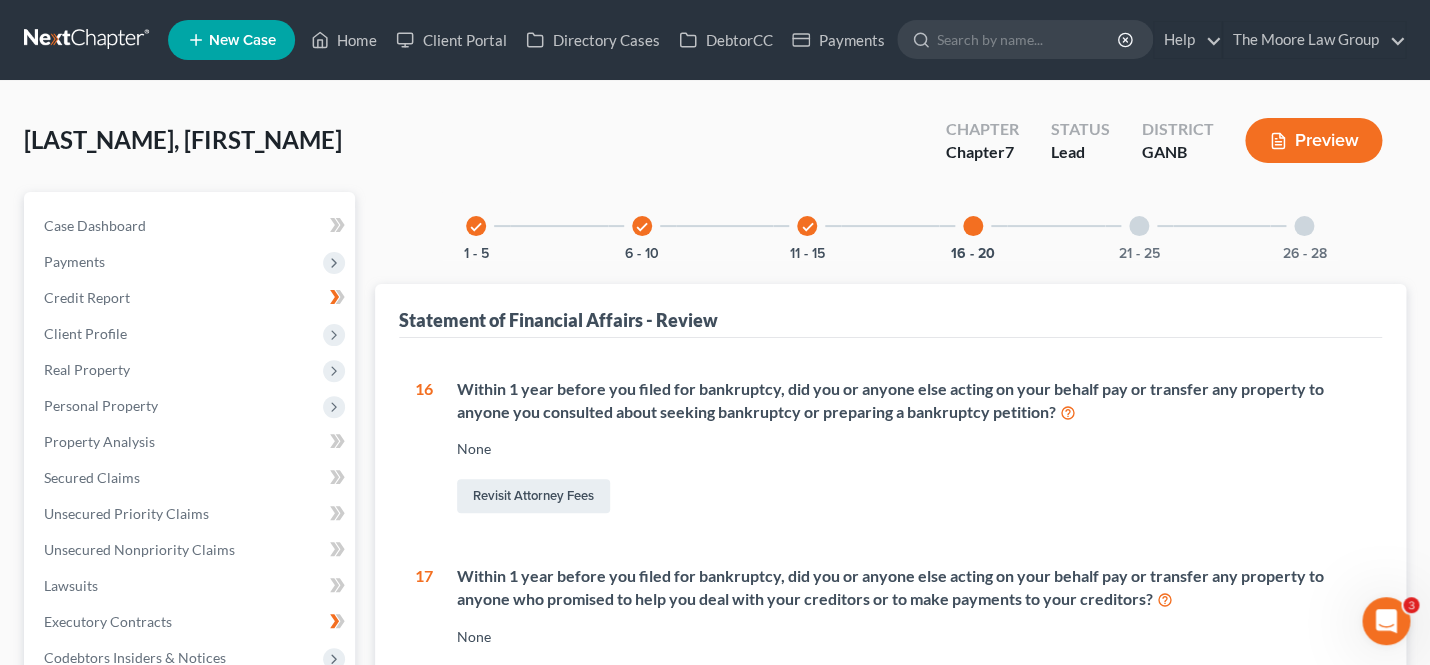 click at bounding box center [1139, 226] 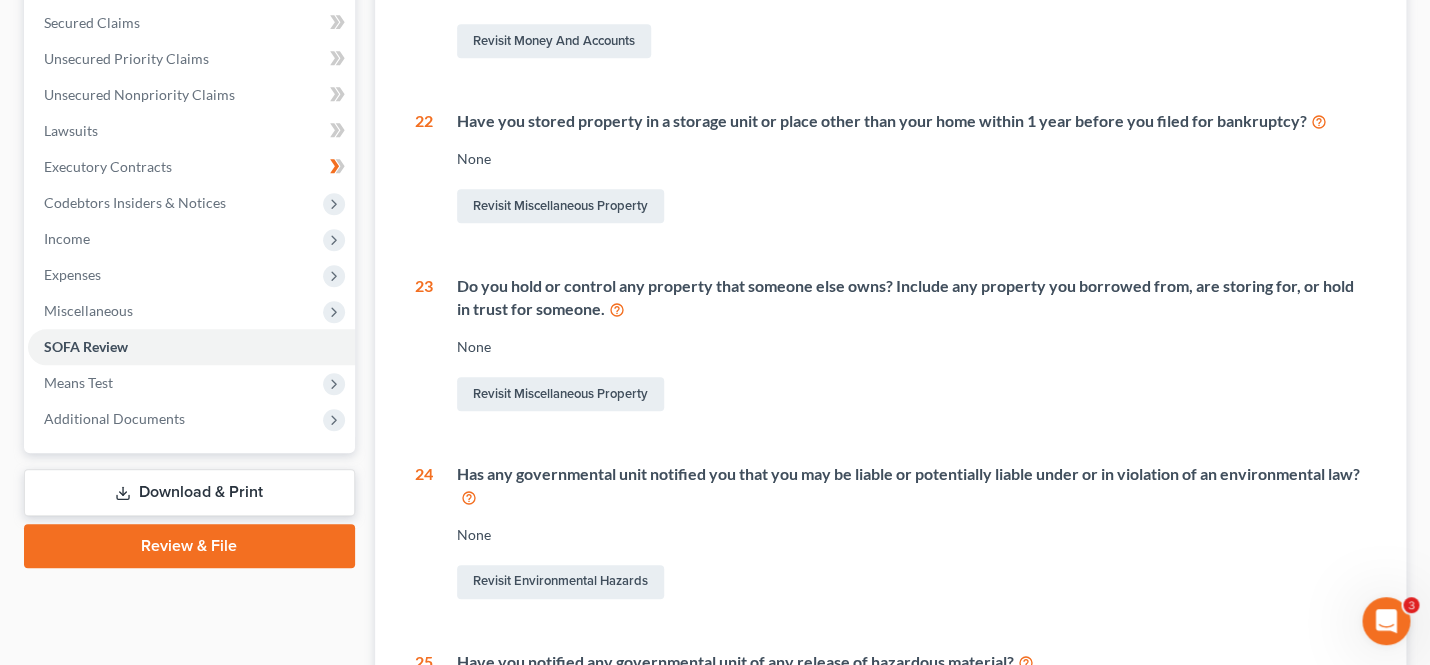 scroll, scrollTop: 0, scrollLeft: 0, axis: both 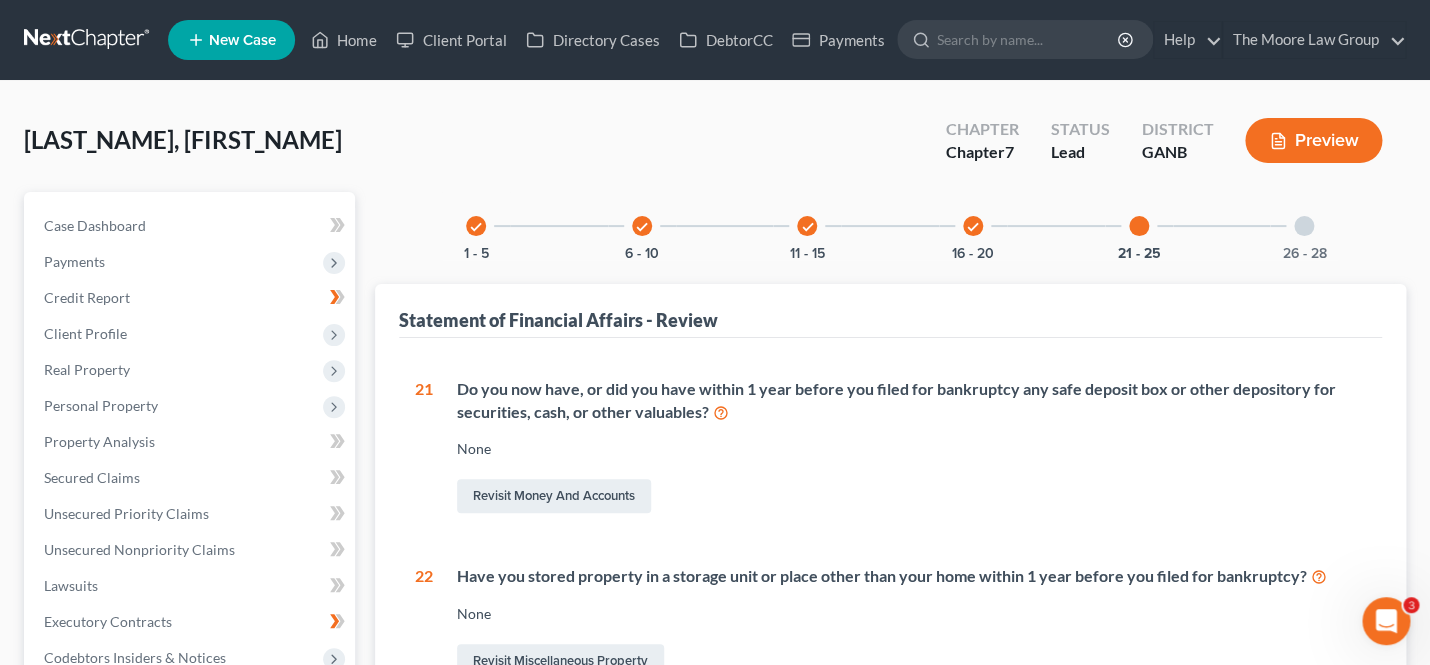 click at bounding box center (1304, 226) 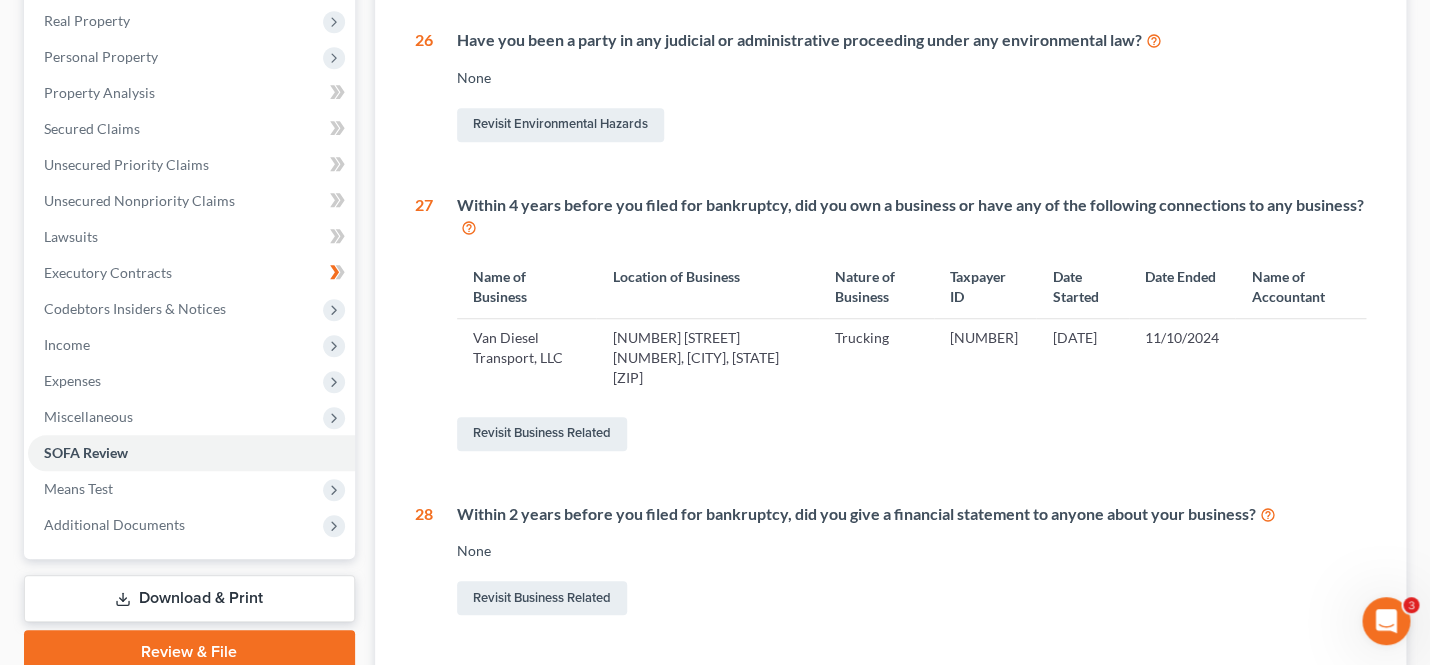 scroll, scrollTop: 495, scrollLeft: 0, axis: vertical 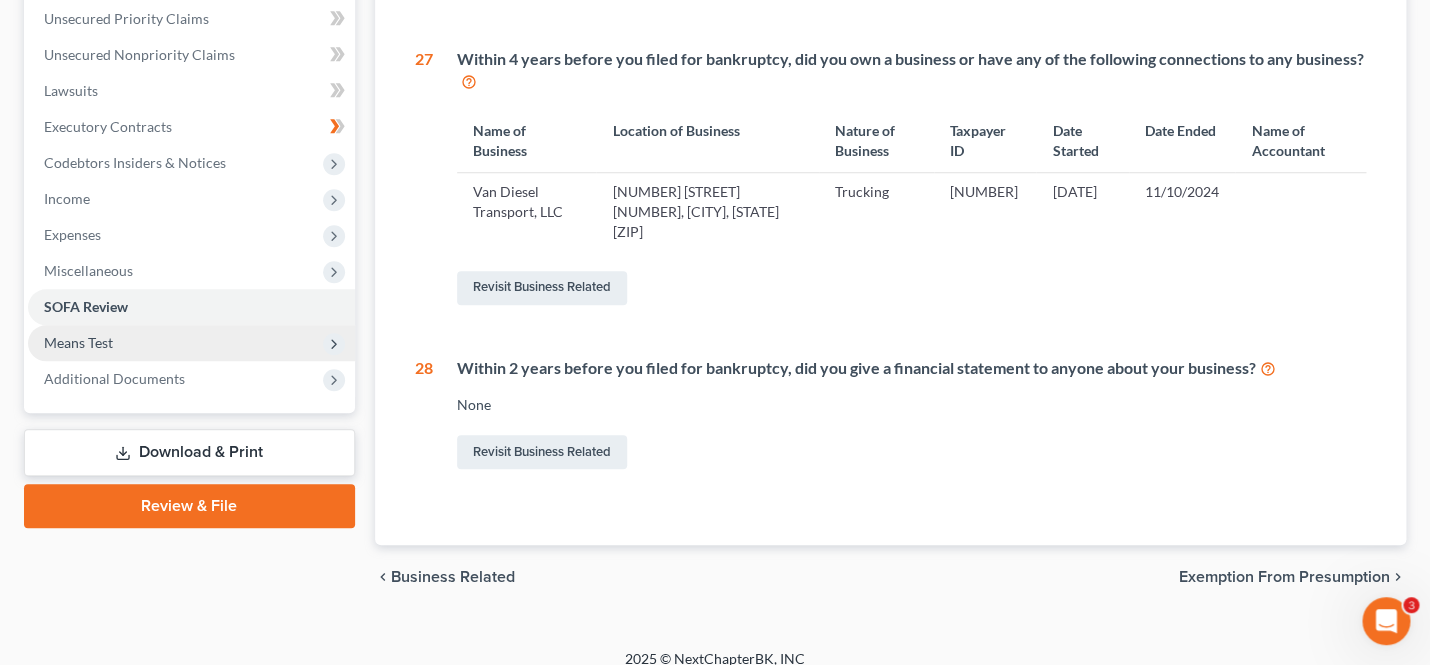 click on "Means Test" at bounding box center (191, 343) 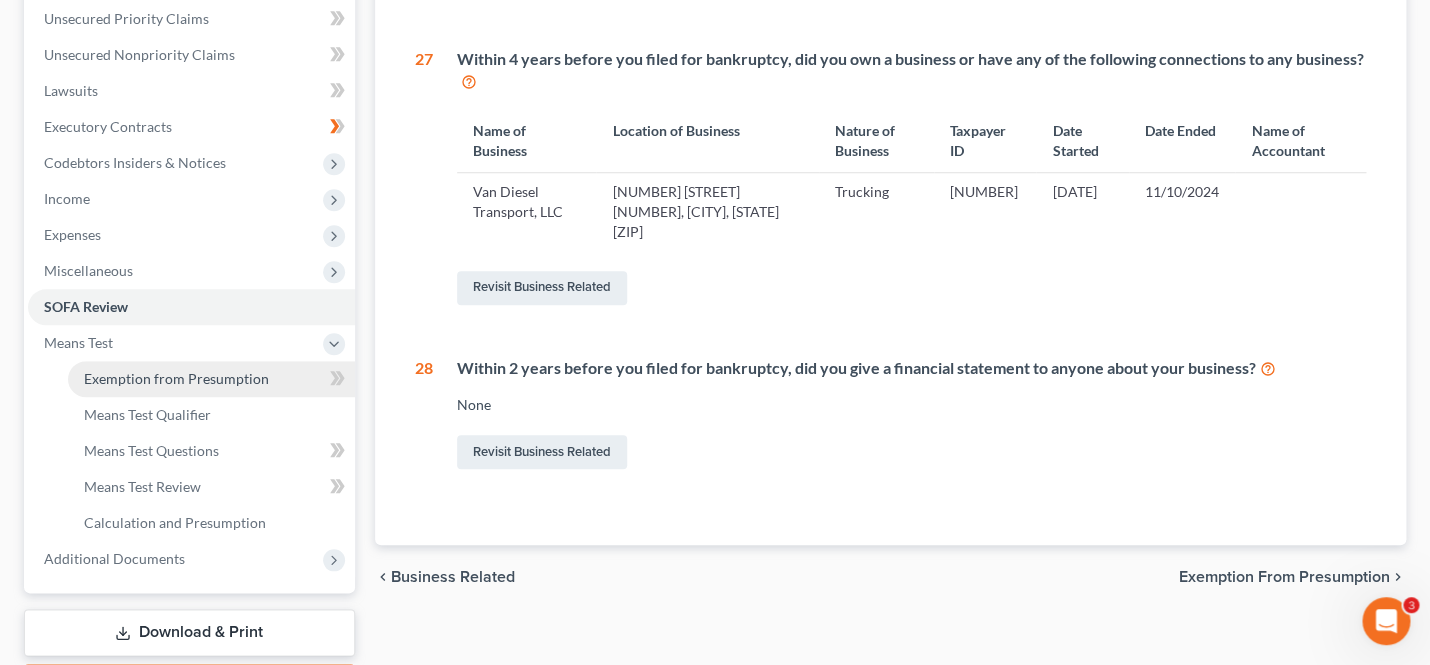 click on "Exemption from Presumption" at bounding box center [176, 378] 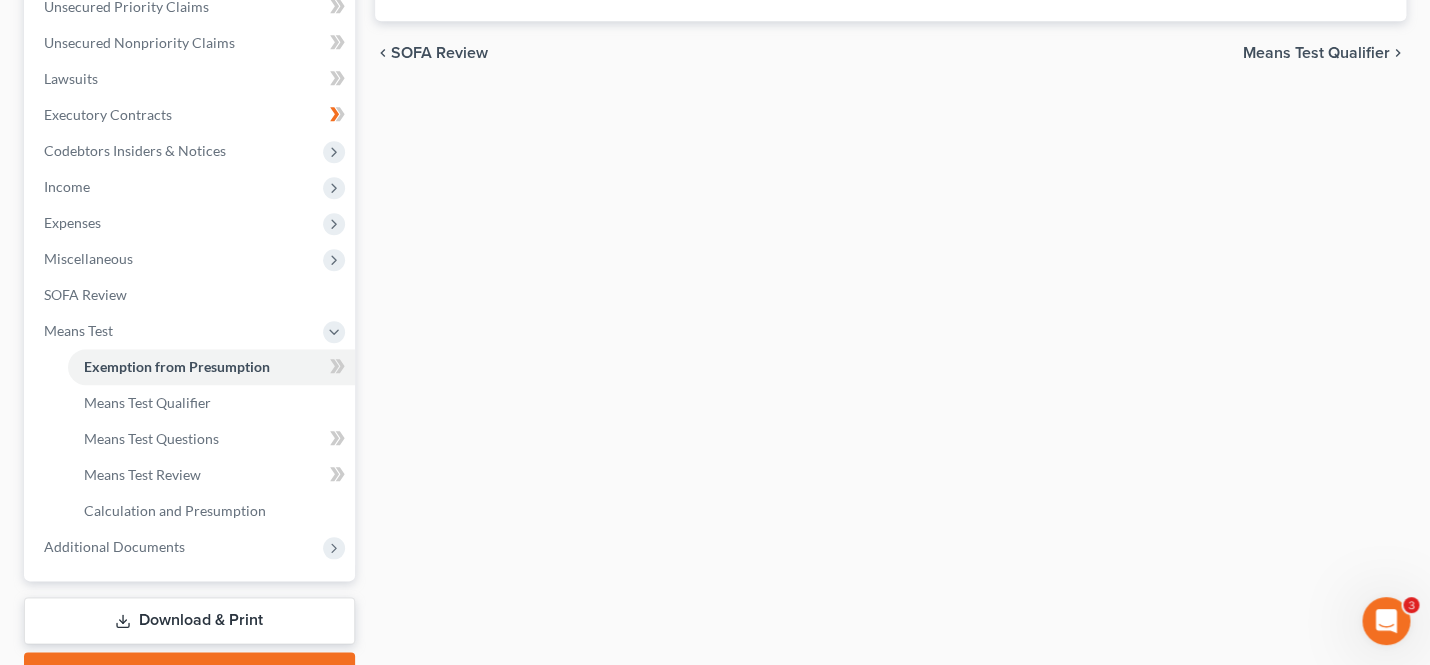 scroll, scrollTop: 612, scrollLeft: 0, axis: vertical 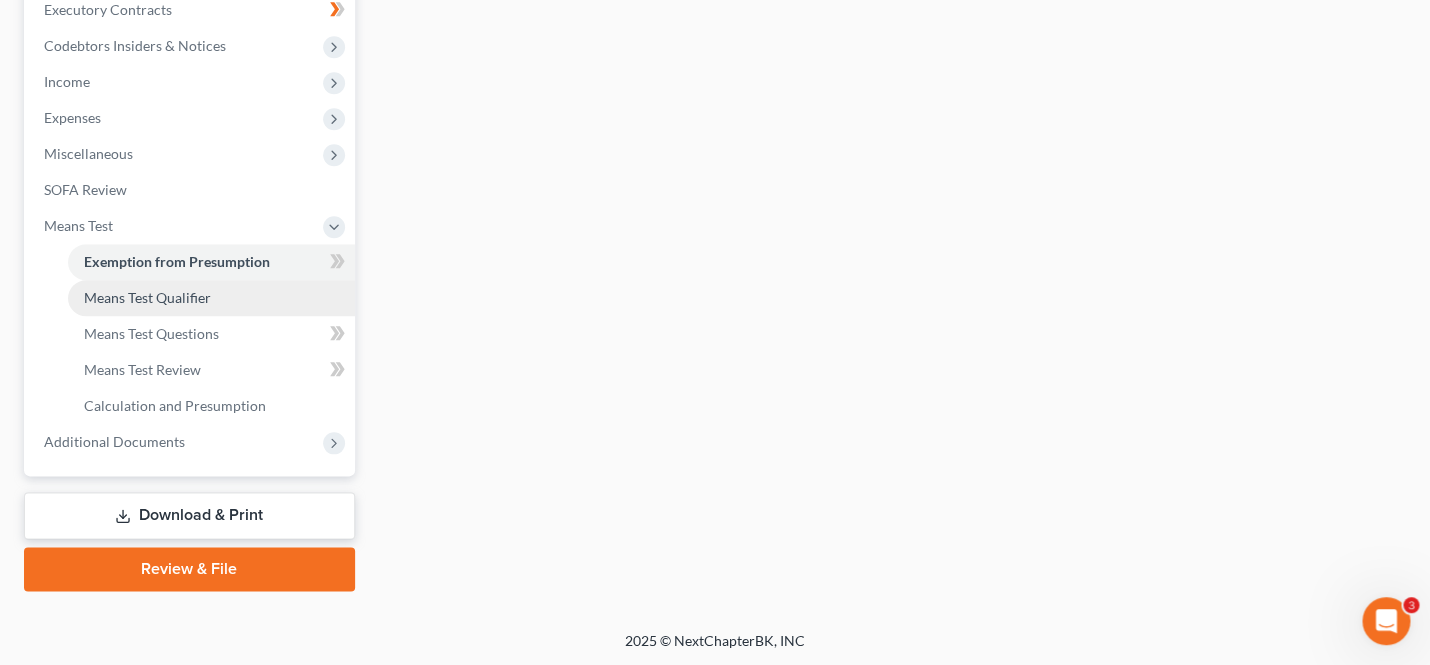 click on "Means Test Qualifier" at bounding box center [211, 298] 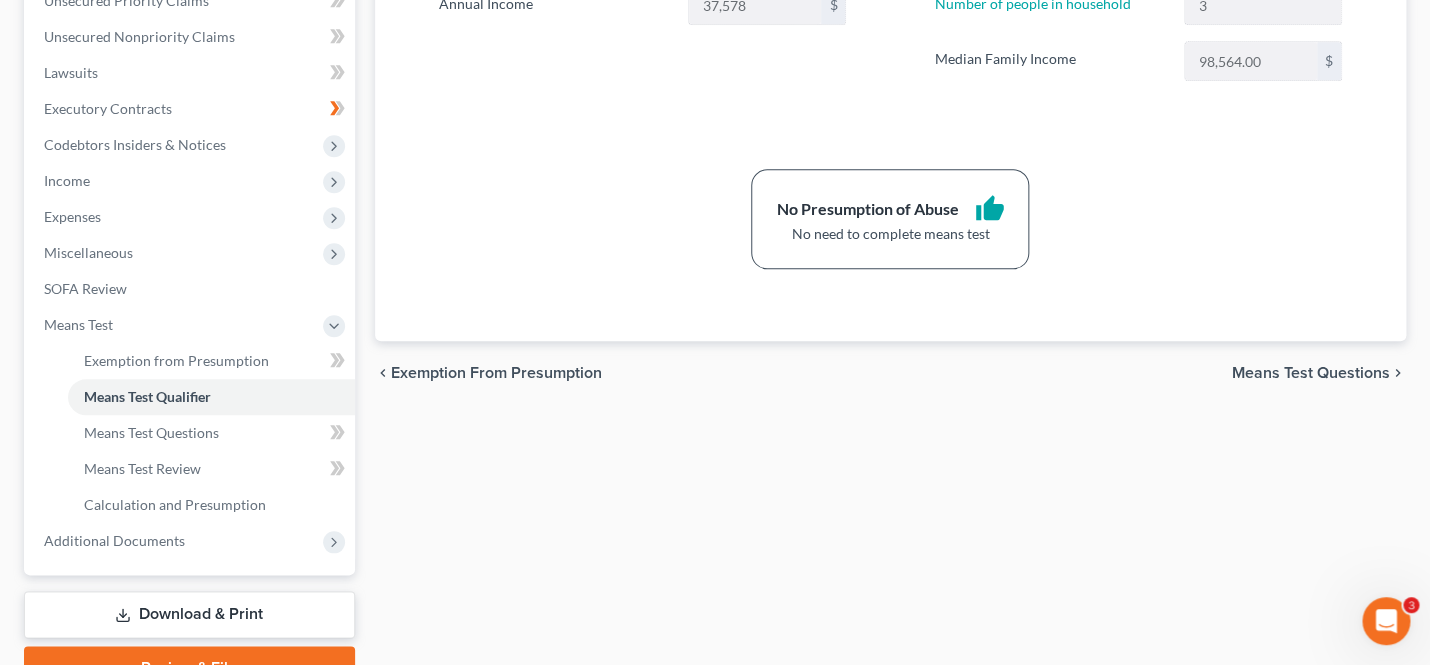 scroll, scrollTop: 612, scrollLeft: 0, axis: vertical 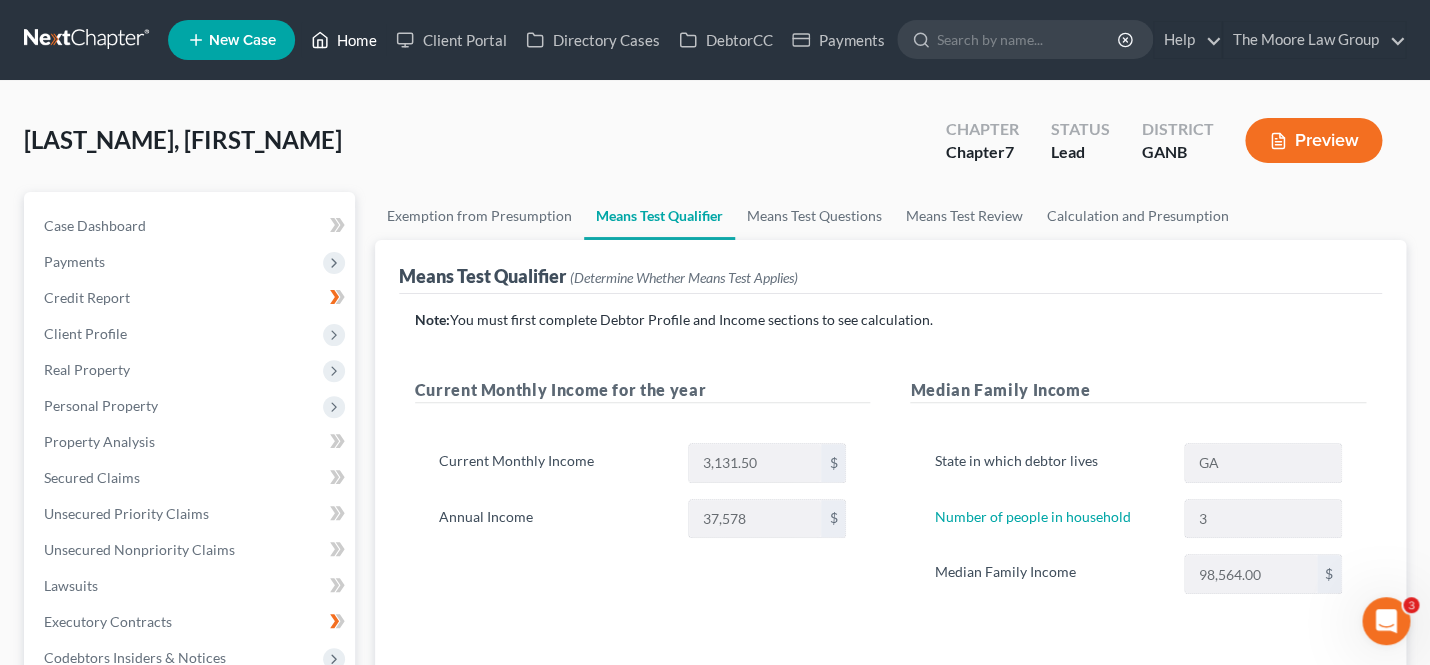 click 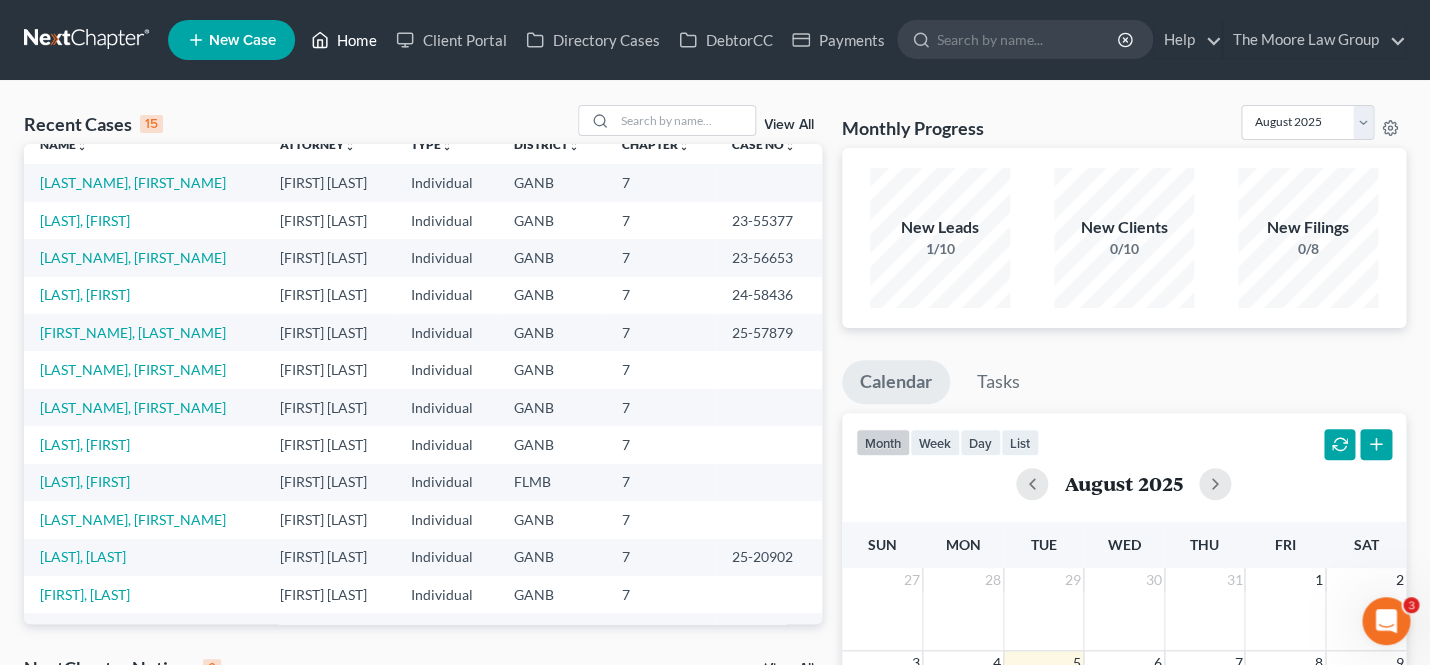 scroll, scrollTop: 23, scrollLeft: 0, axis: vertical 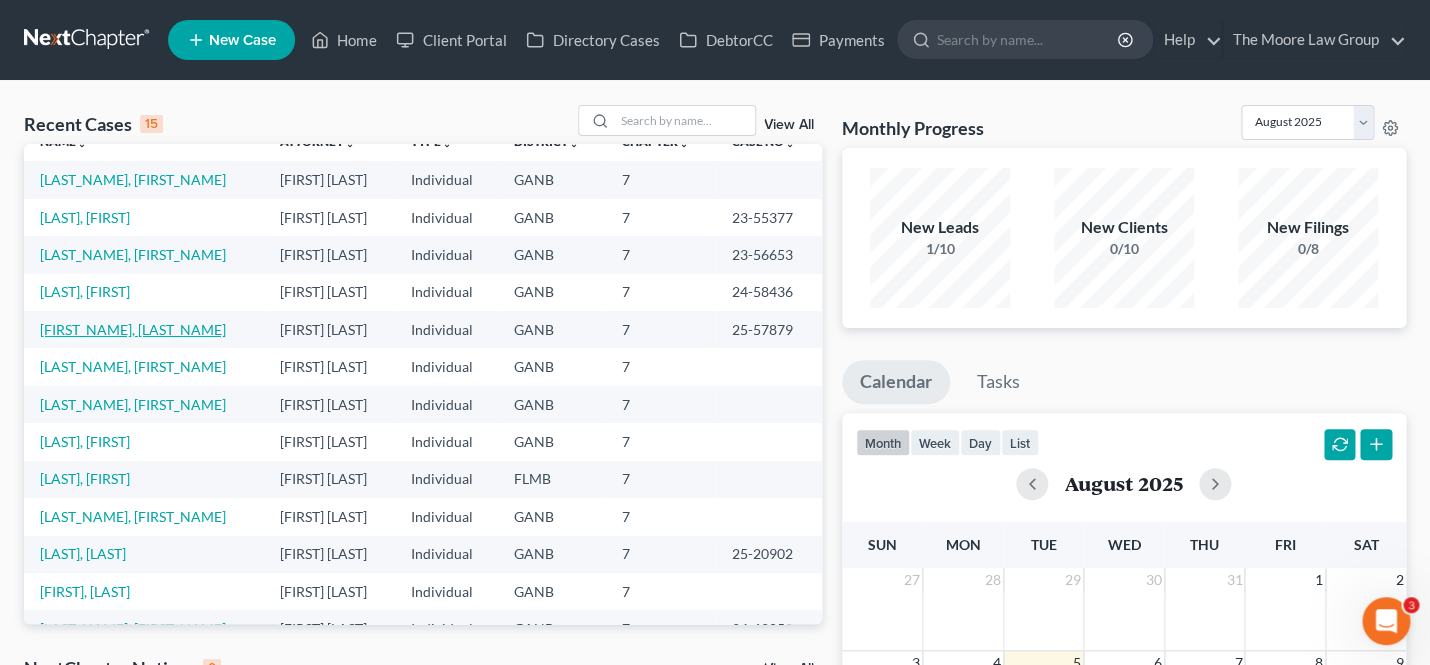 click on "[FIRST_NAME], [LAST_NAME]" at bounding box center (133, 329) 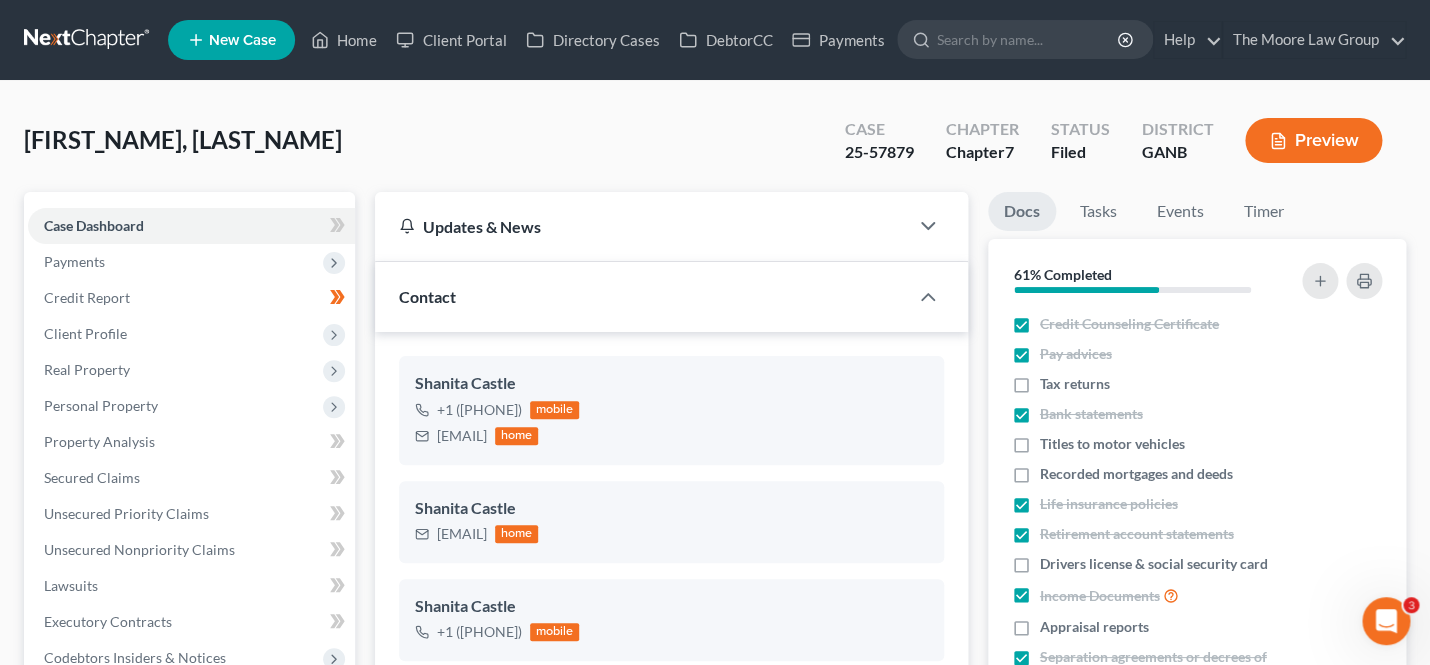 scroll, scrollTop: 590, scrollLeft: 0, axis: vertical 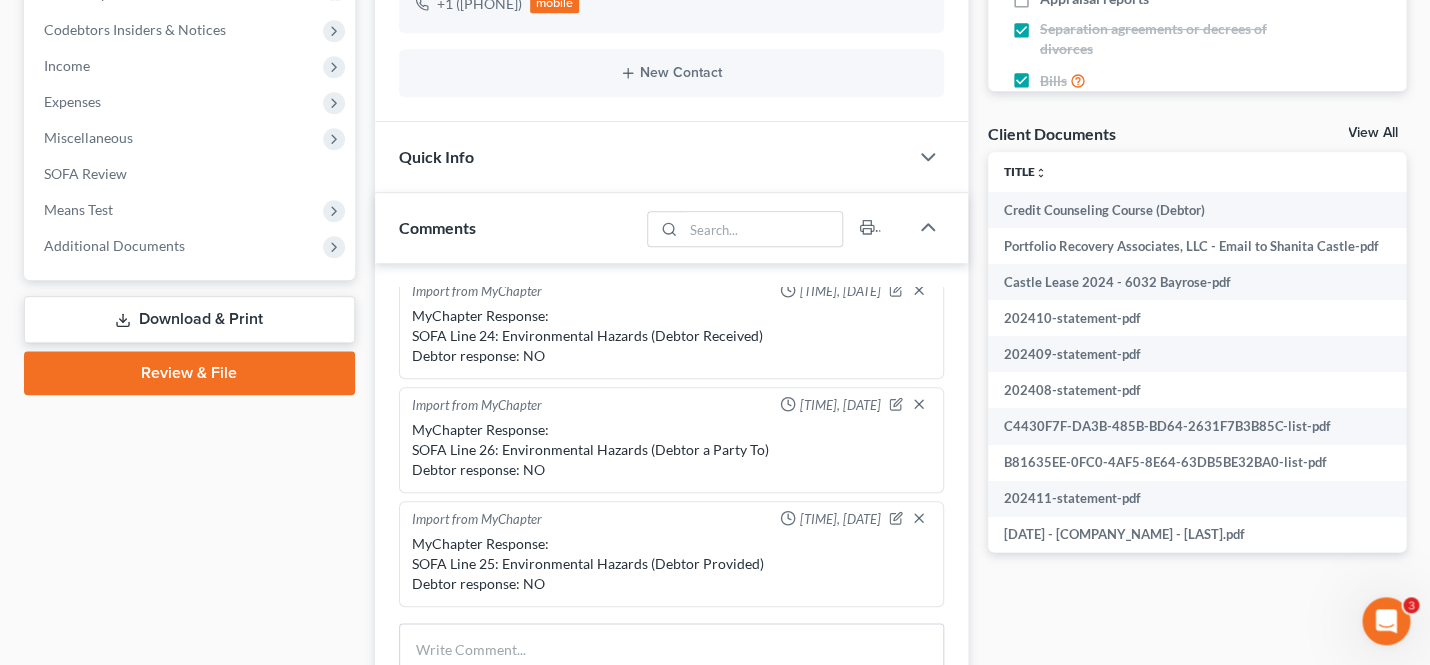 click on "Review & File" at bounding box center [189, 373] 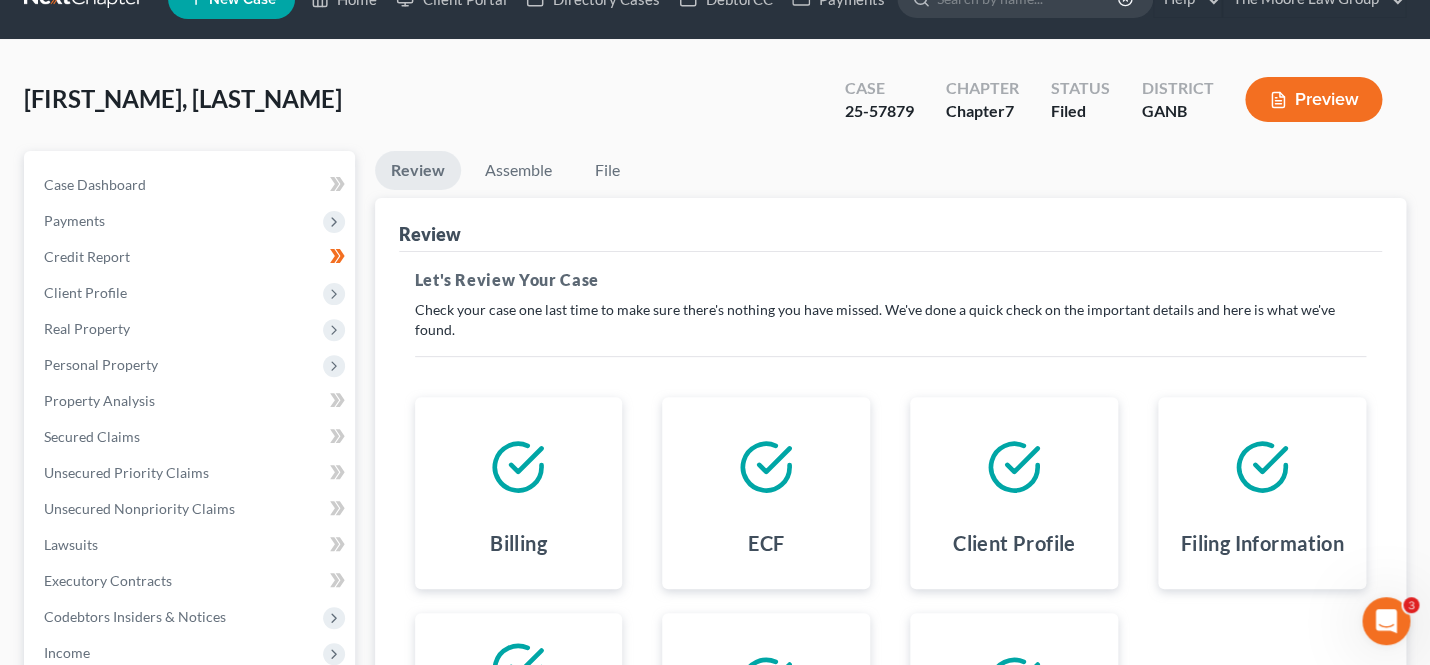 scroll, scrollTop: 0, scrollLeft: 0, axis: both 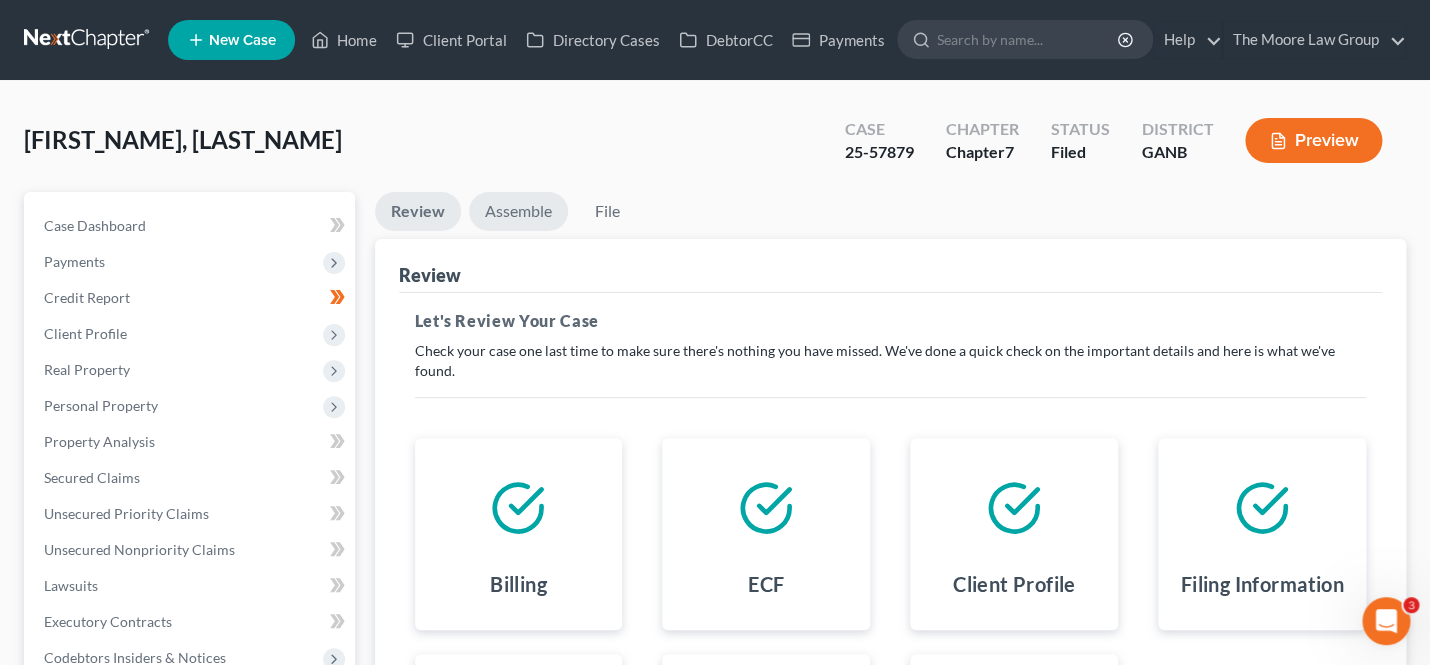 click on "Assemble" at bounding box center [518, 211] 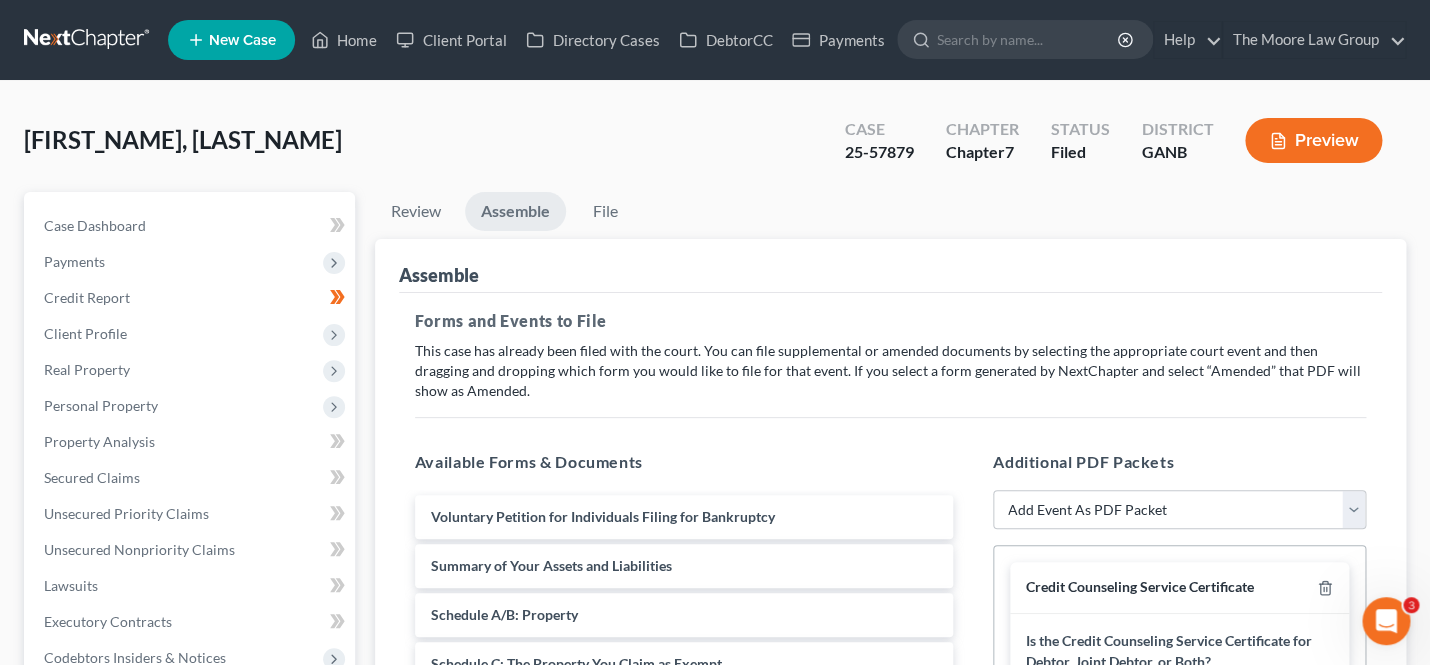 scroll, scrollTop: 2317, scrollLeft: 0, axis: vertical 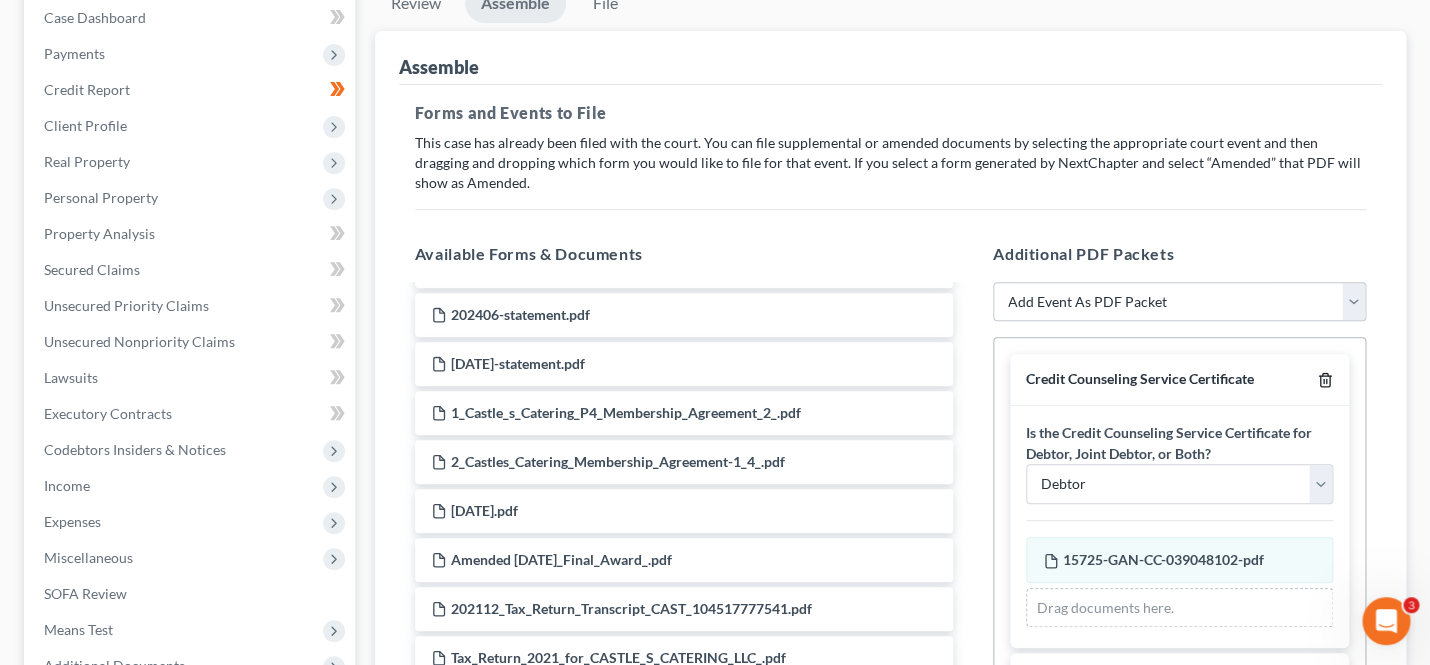 click 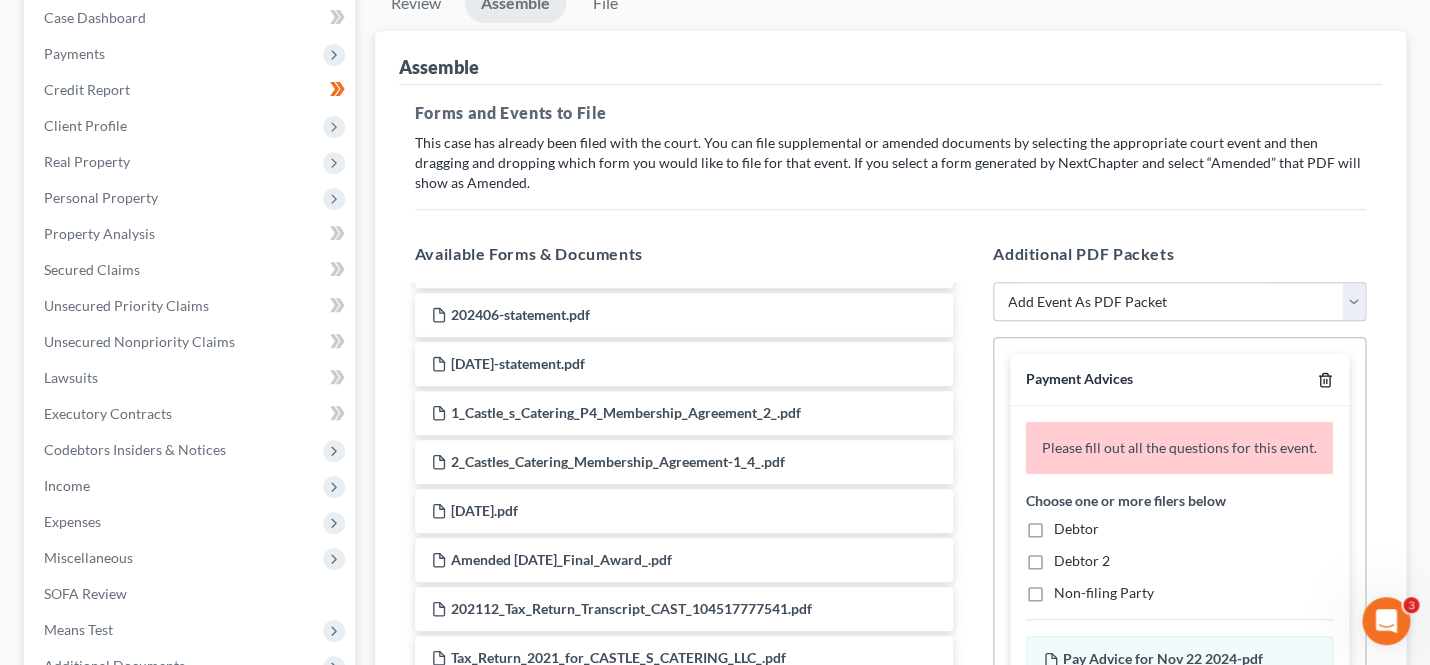 click 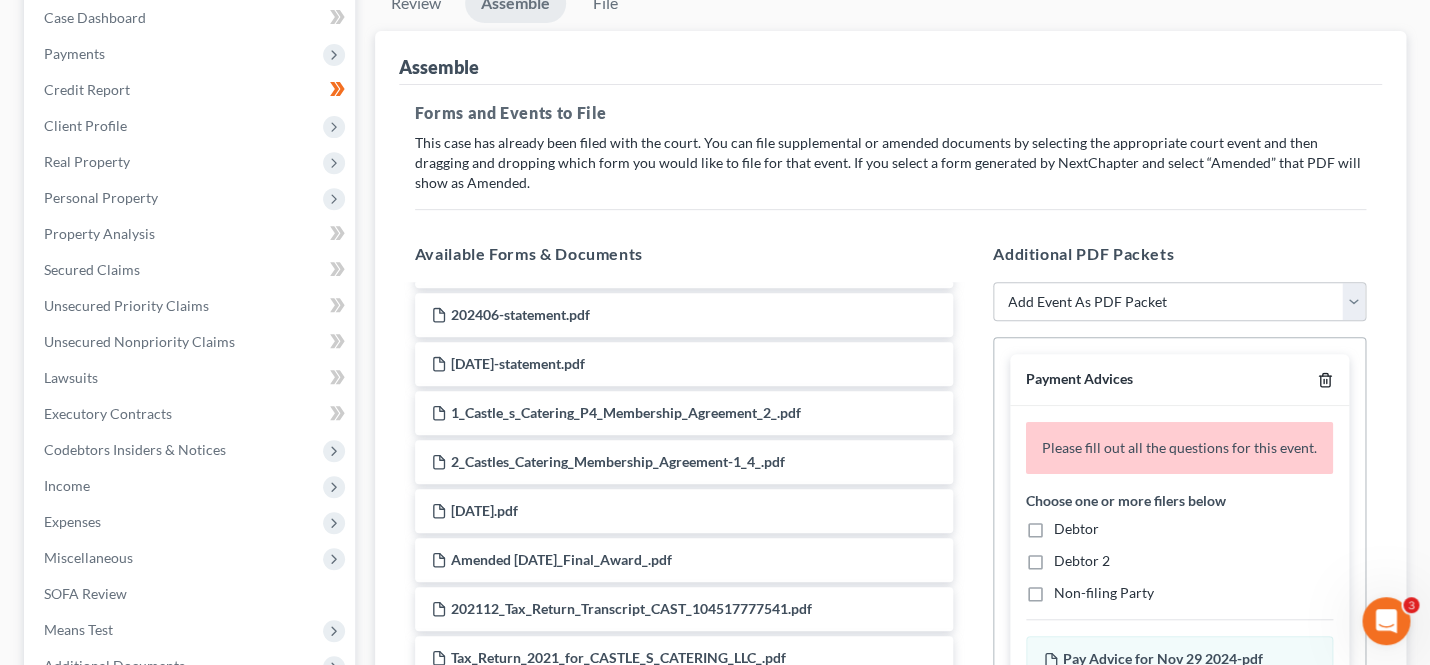 click 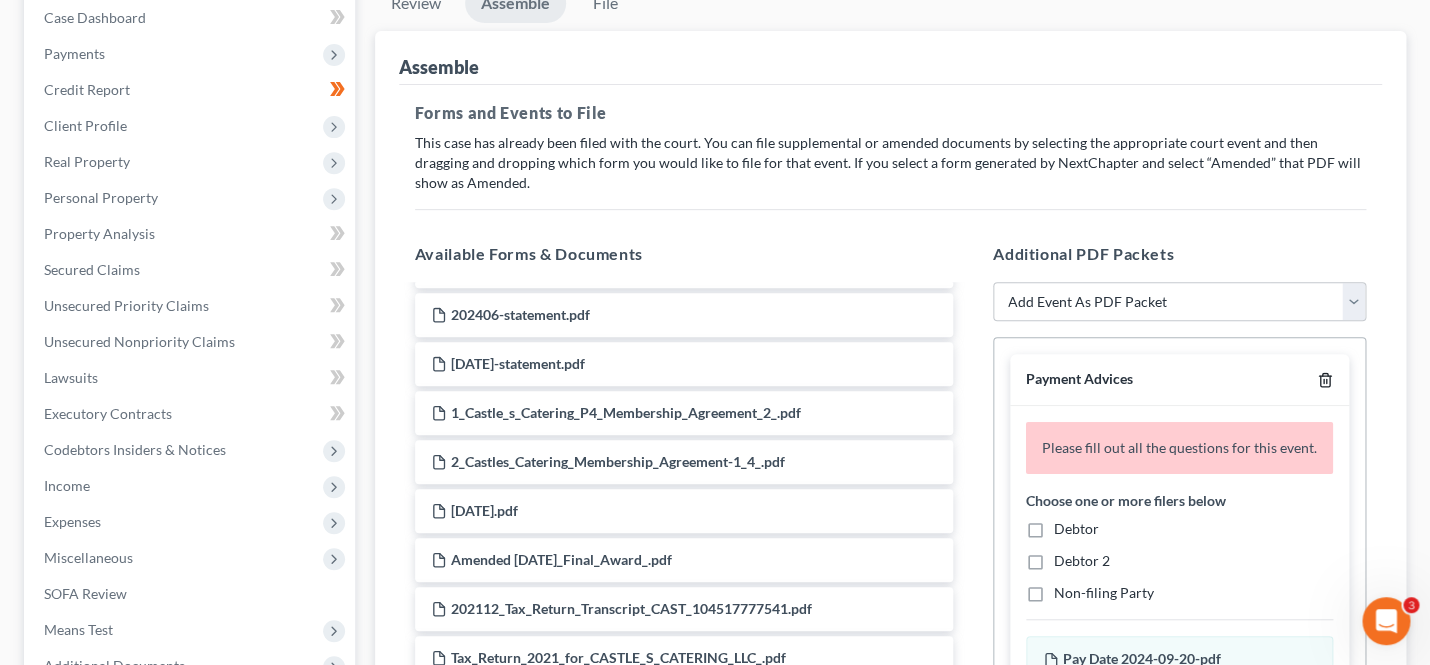 click 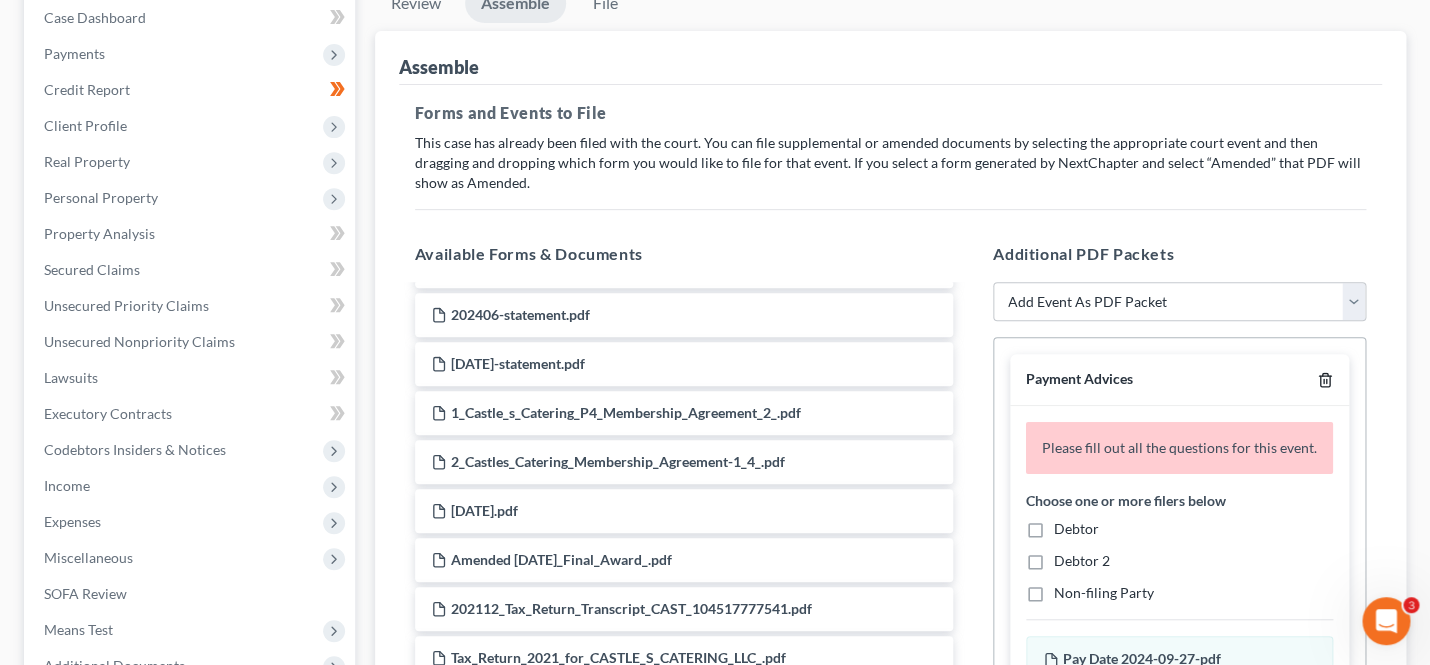 click 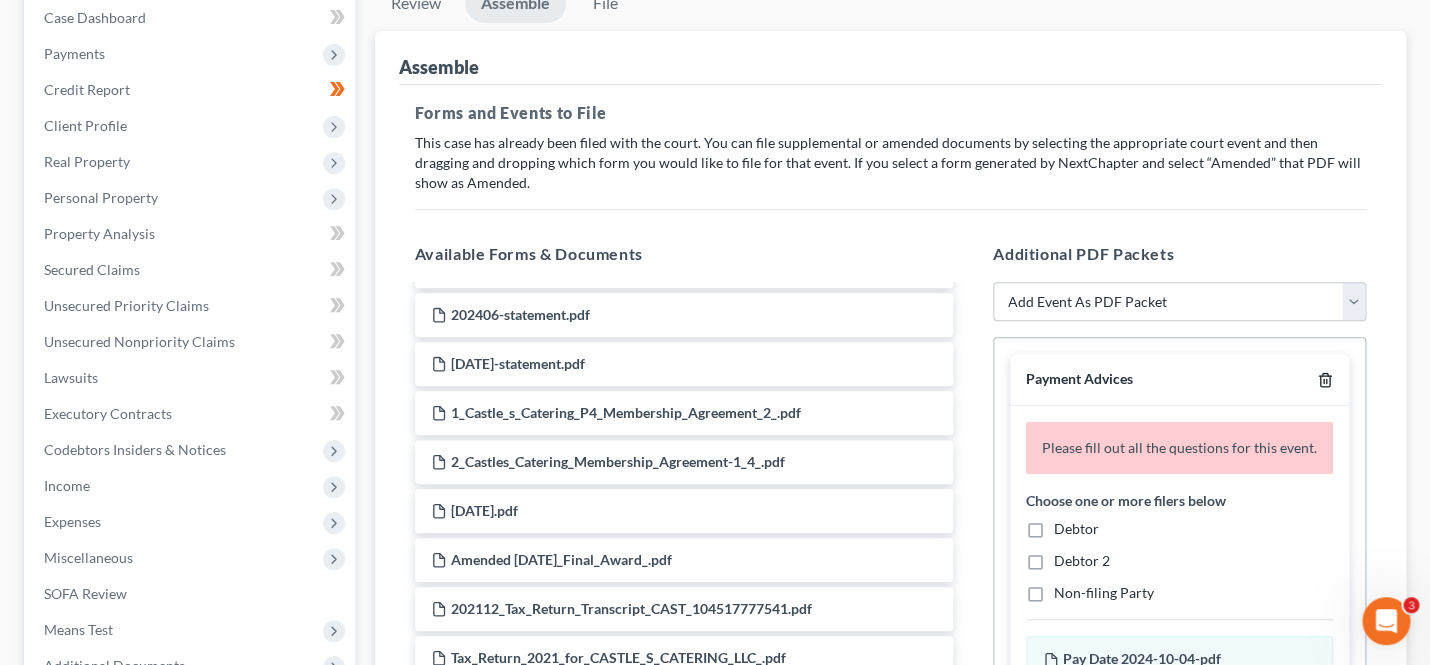 click 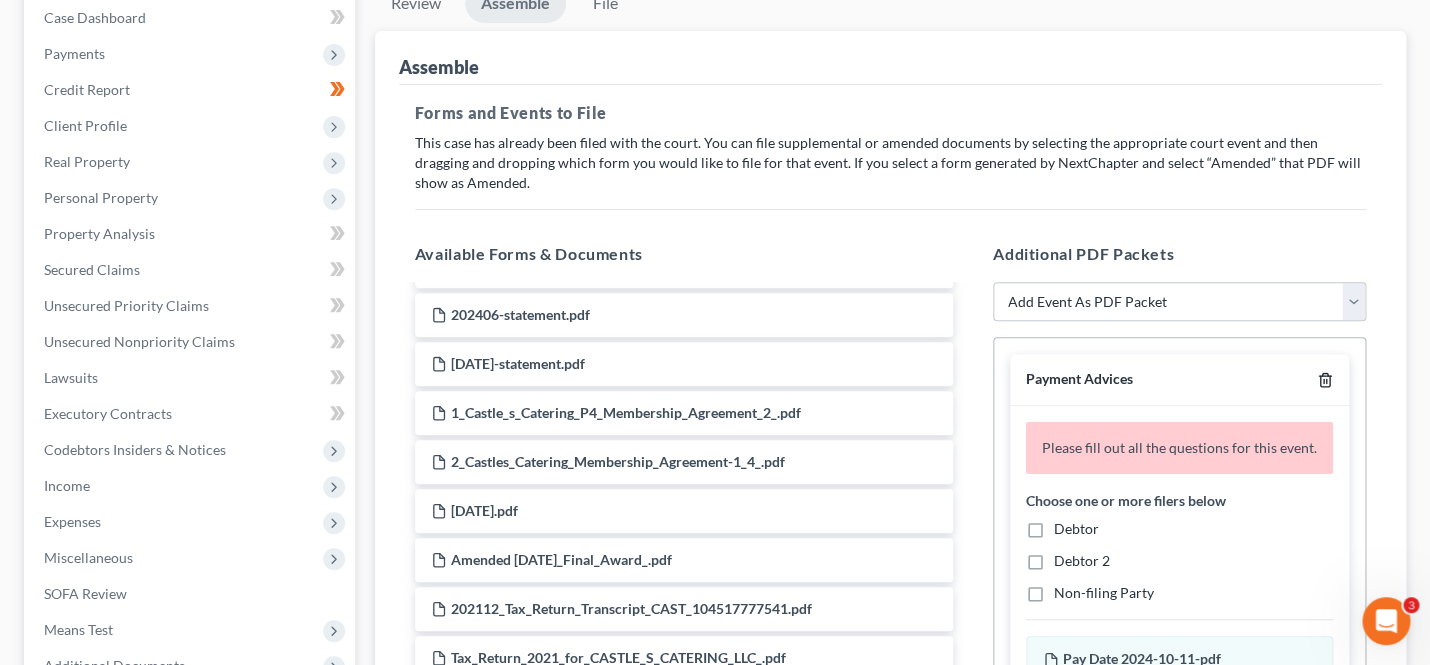 click 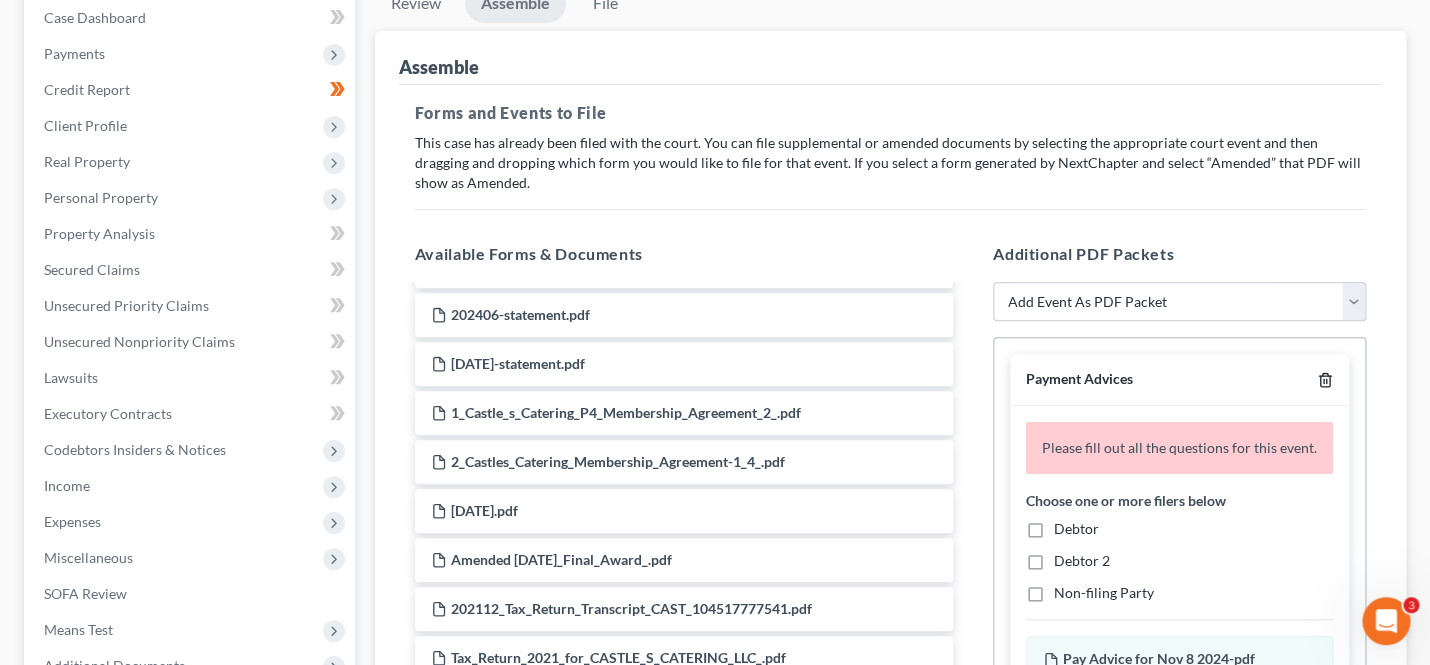 click 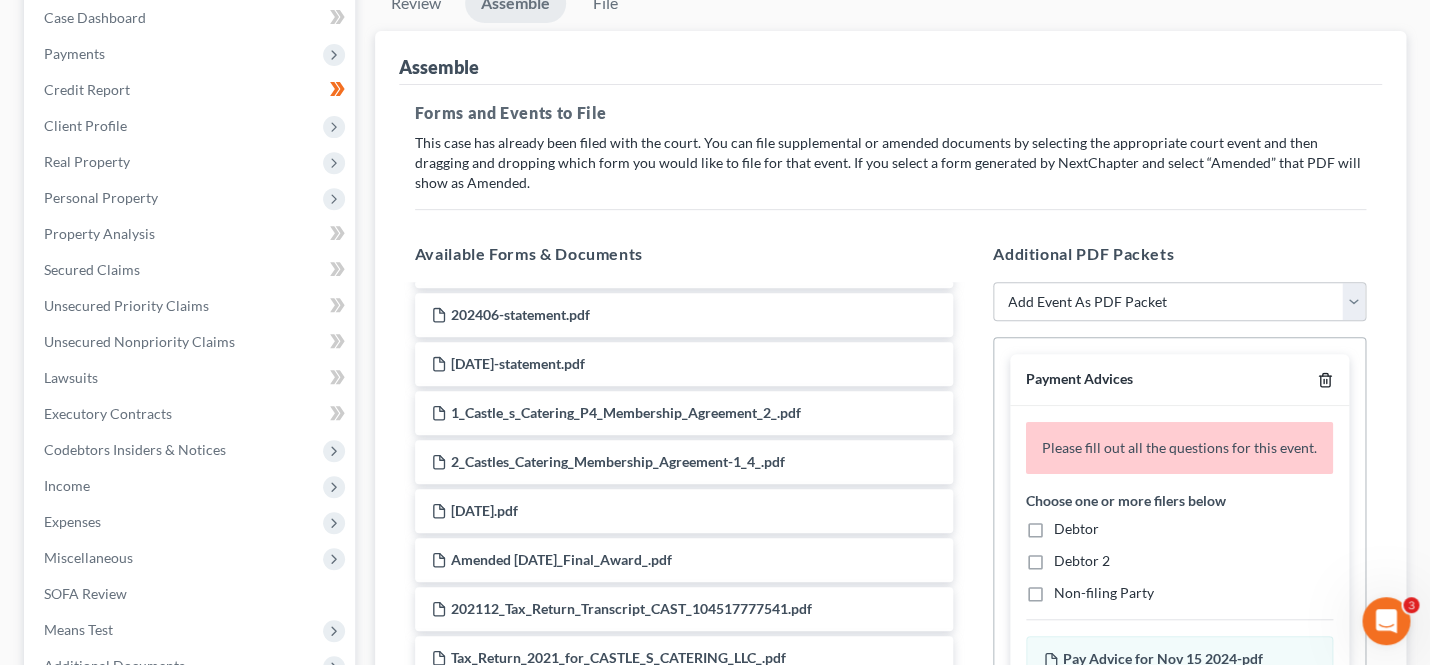 click 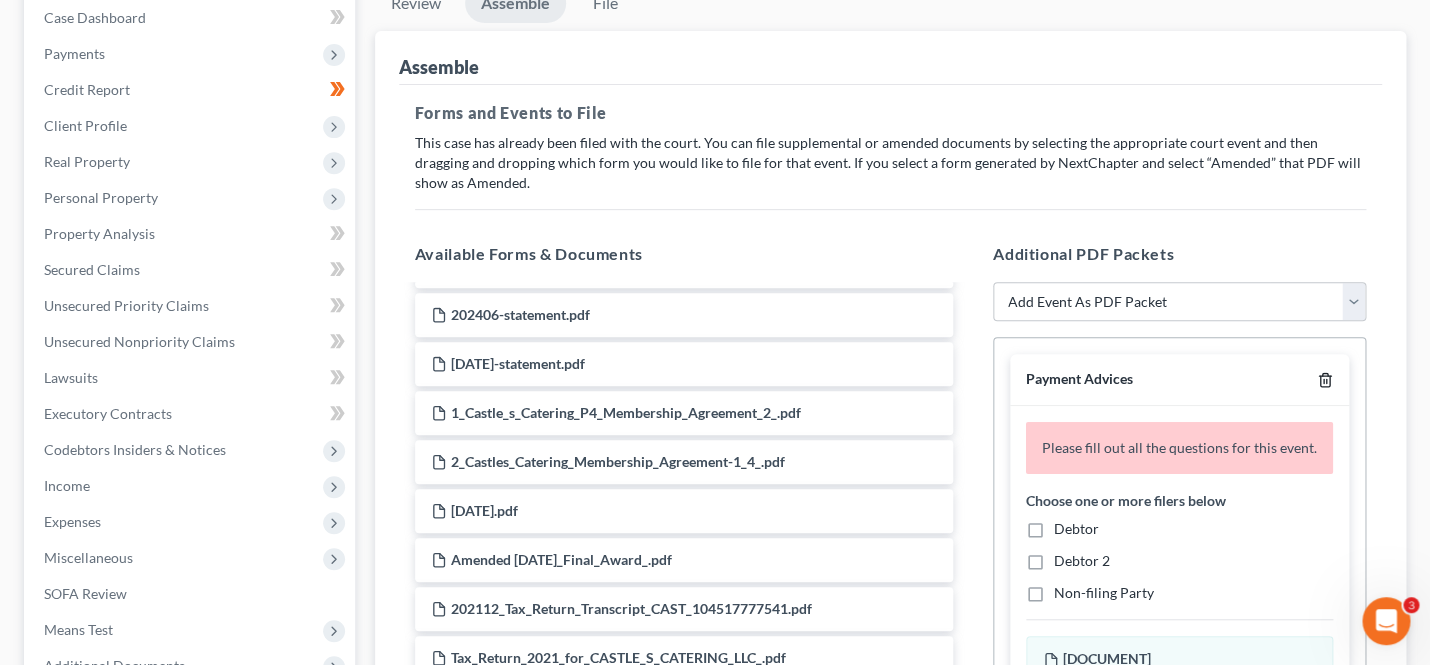 click 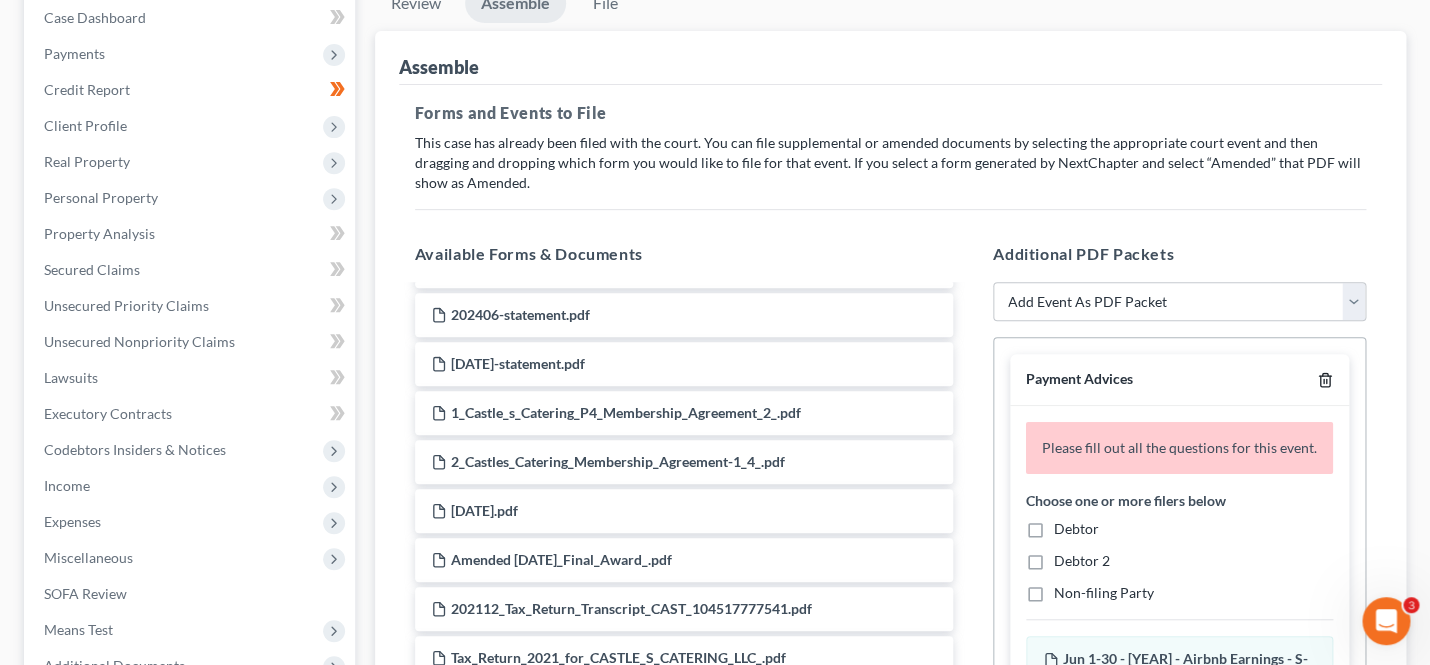 click 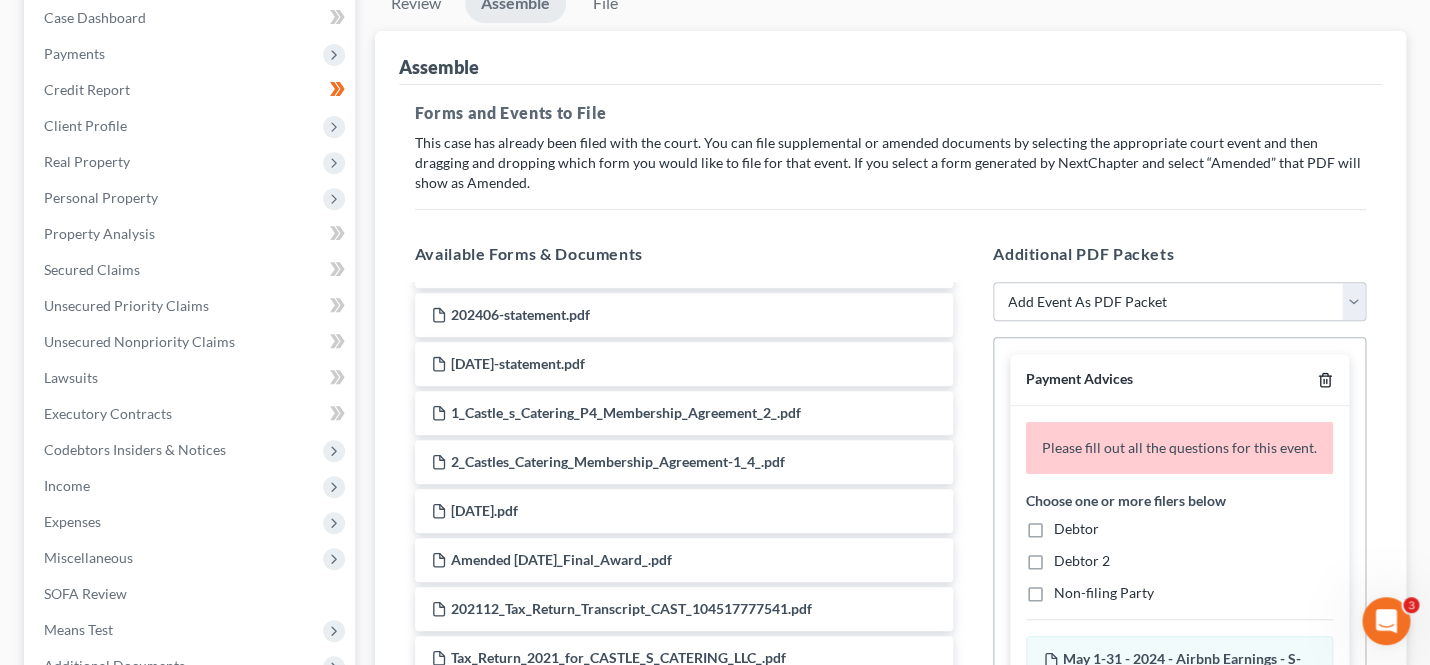 click 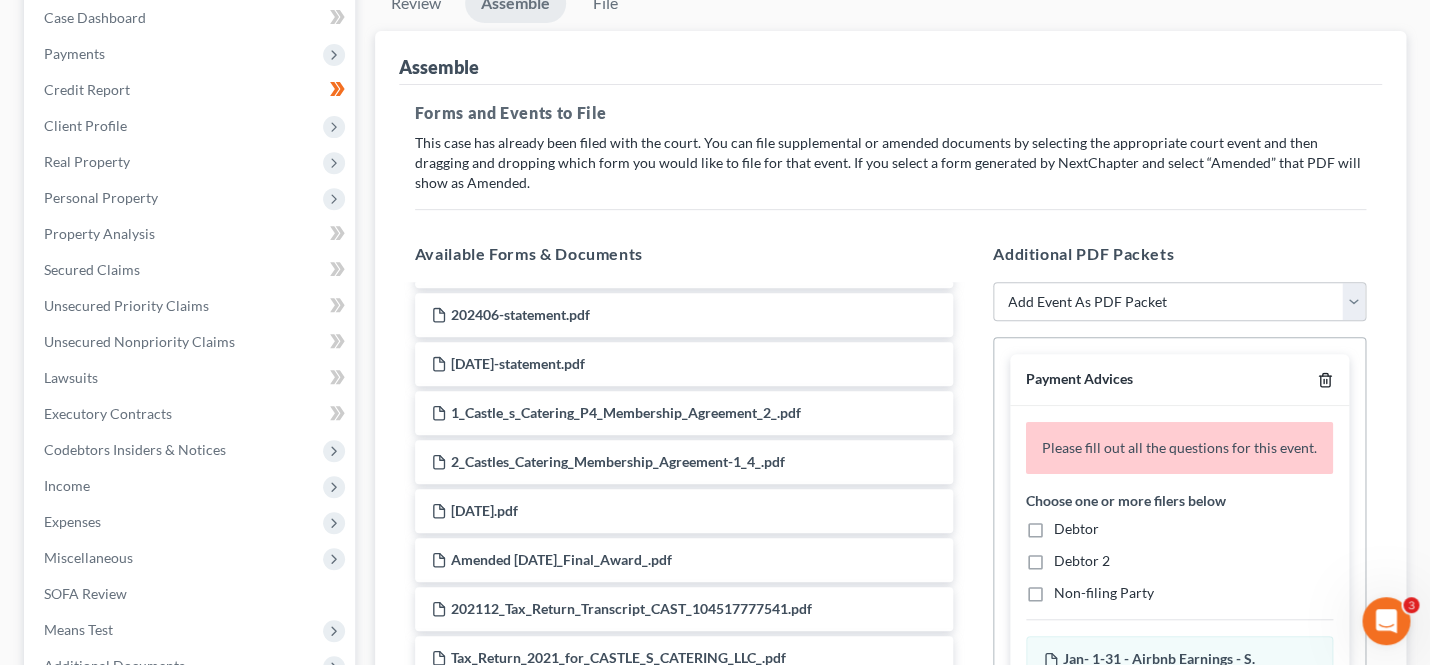 click 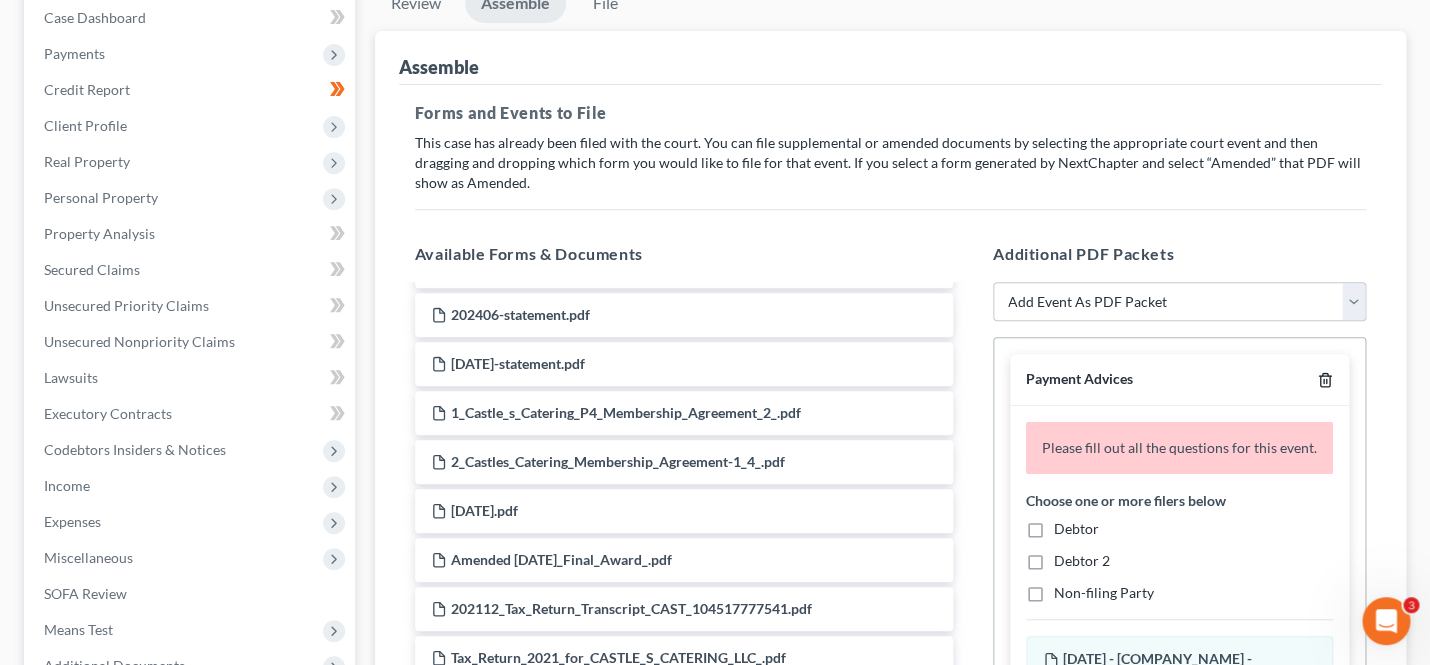 click 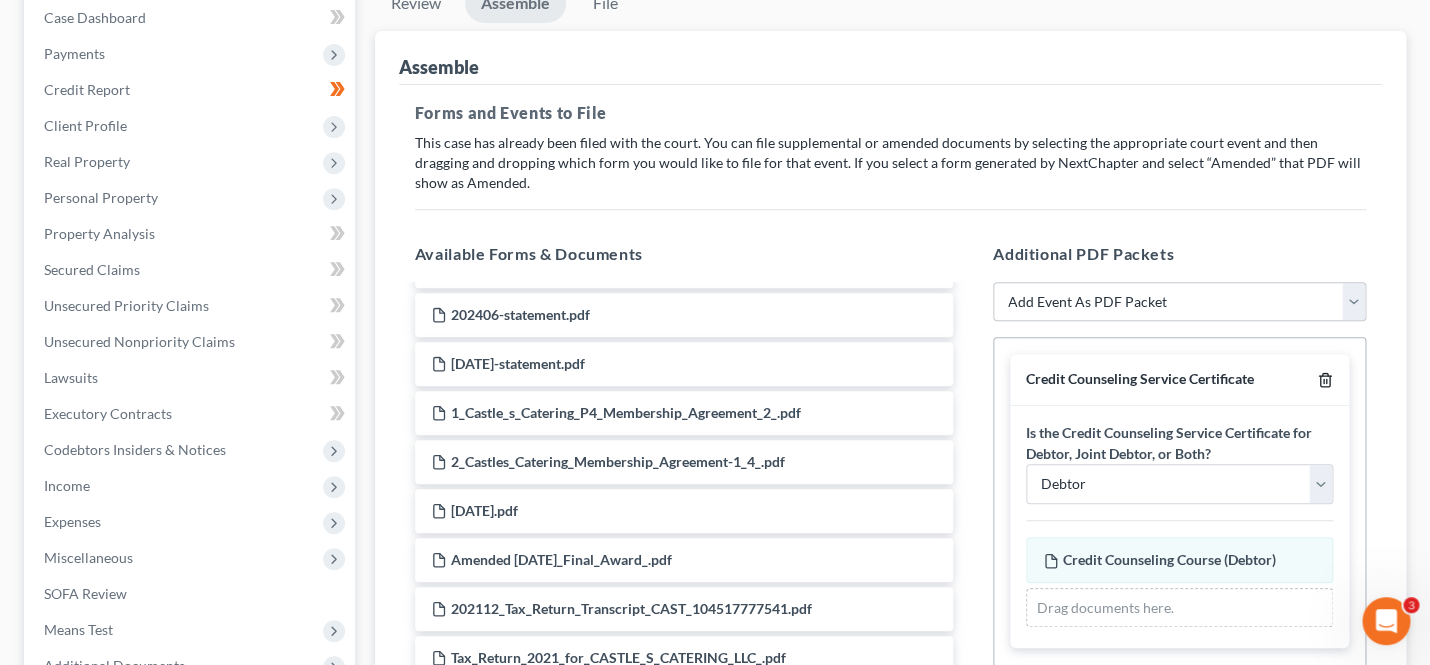 click 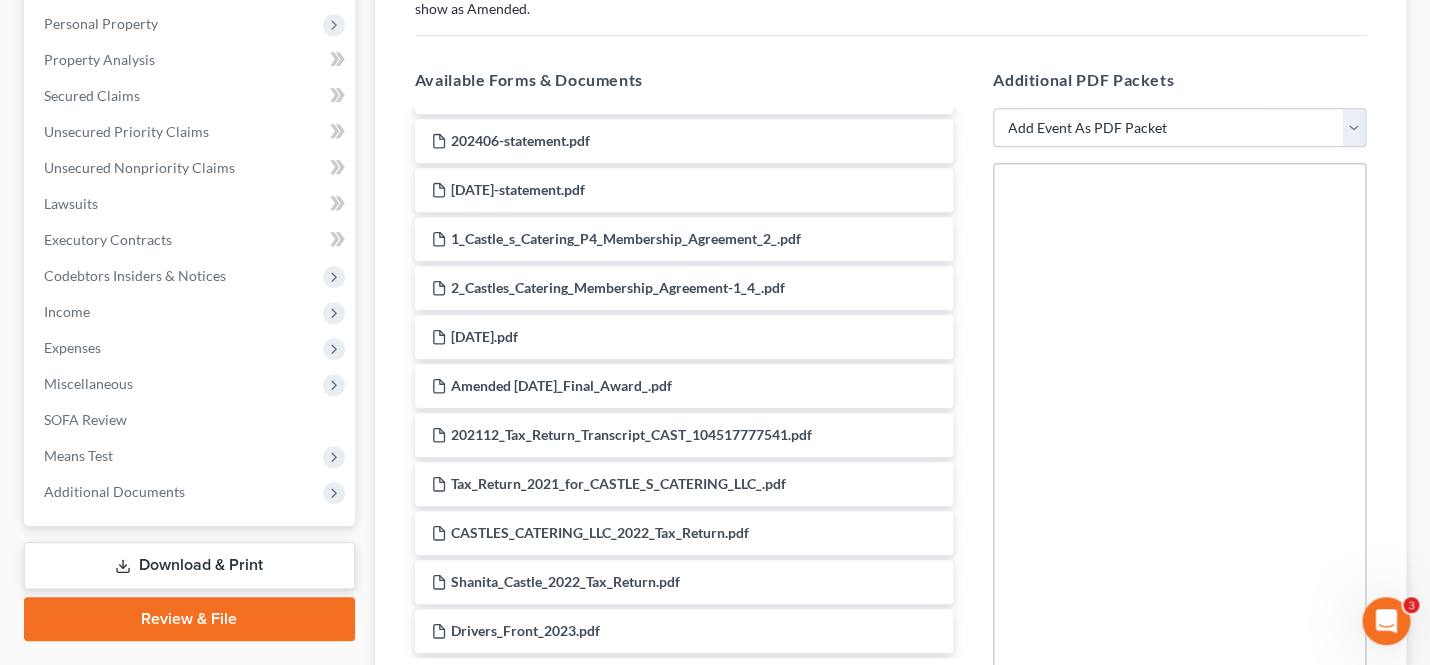 scroll, scrollTop: 324, scrollLeft: 0, axis: vertical 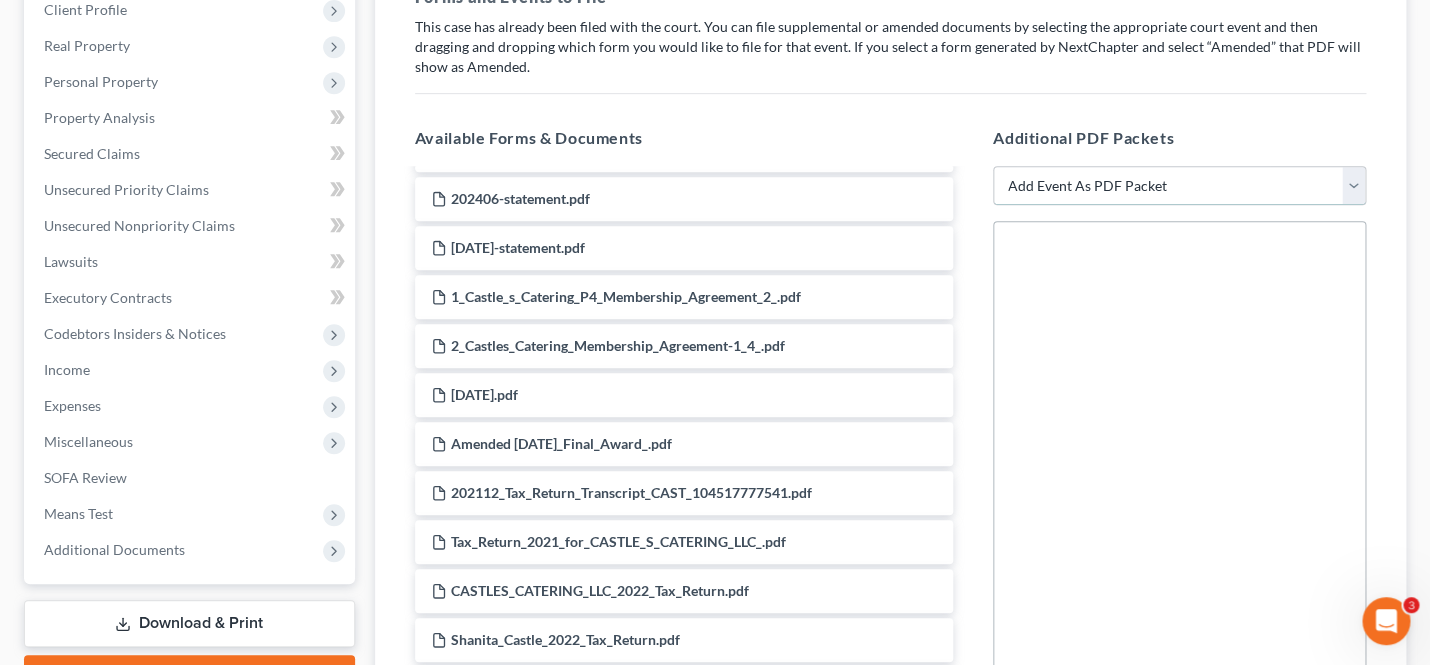 click on "Add Event As PDF Packet 02-Application to Pay Filing Fee in Installments Amended List of Creditors (FEE) Amendment to Schedules D, E, F and/or E/F (FEE) Amendment to Voluntary Petition Application for Waiver of Chapter 7 Filing Fee (103B) Attorney Disclosure Statement Certification of Financial Management Course for Debtor Chapter 7 Statement of Monthly Income/Means Test Document(s) - (Forms 122A-1, 122A-1Supp, 122A-2) Corporate Ownership Statement Corporate Resolution Credit Counseling Service Certificate Declaration of Debtor Equity Security Holders Exhibits Federal Tax Return Initial Statement About an Eviction Judgment Against You--Form 101A Operating Report Payment Advices Schedule A/B Schedule C Schedule D Schedule E/F Schedule G Schedule H Schedule I Schedule J Schedule J-2 Expenses for Separate Household of Debtor 2 Small Business Balance Sheet Small Business Cash-Flow Statement Small Business Federal Income Tax Return Small Business Statement of Operations Statement of Debtor Re: 522(q) Exemption" at bounding box center [1179, 186] 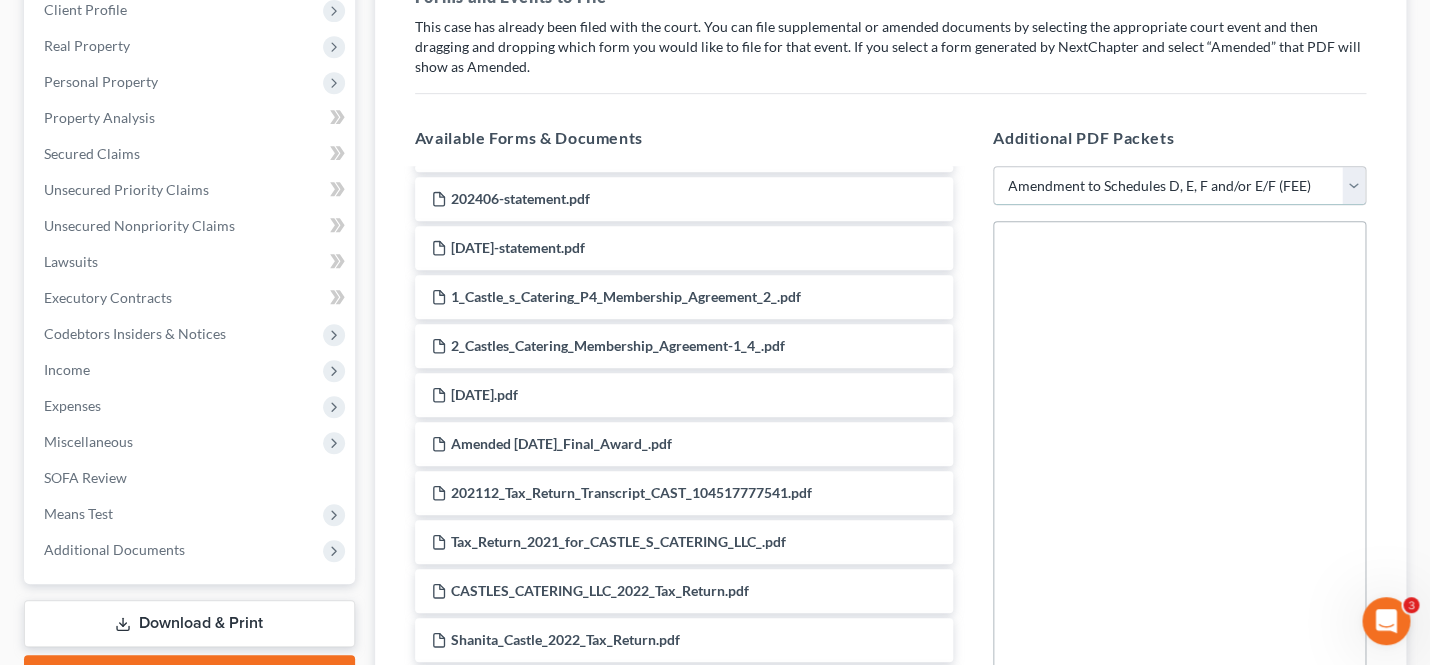 click on "Amendment to Schedules D, E, F and/or E/F (FEE)" at bounding box center [0, 0] 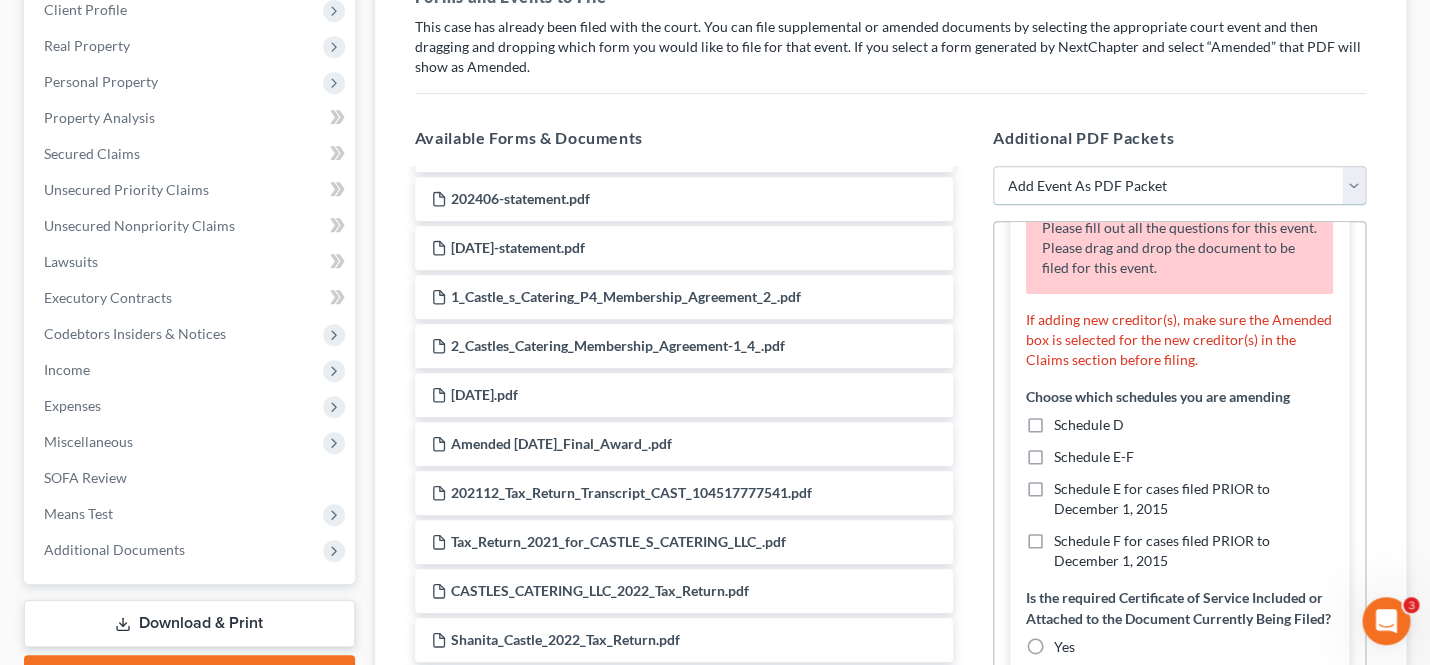 scroll, scrollTop: 148, scrollLeft: 0, axis: vertical 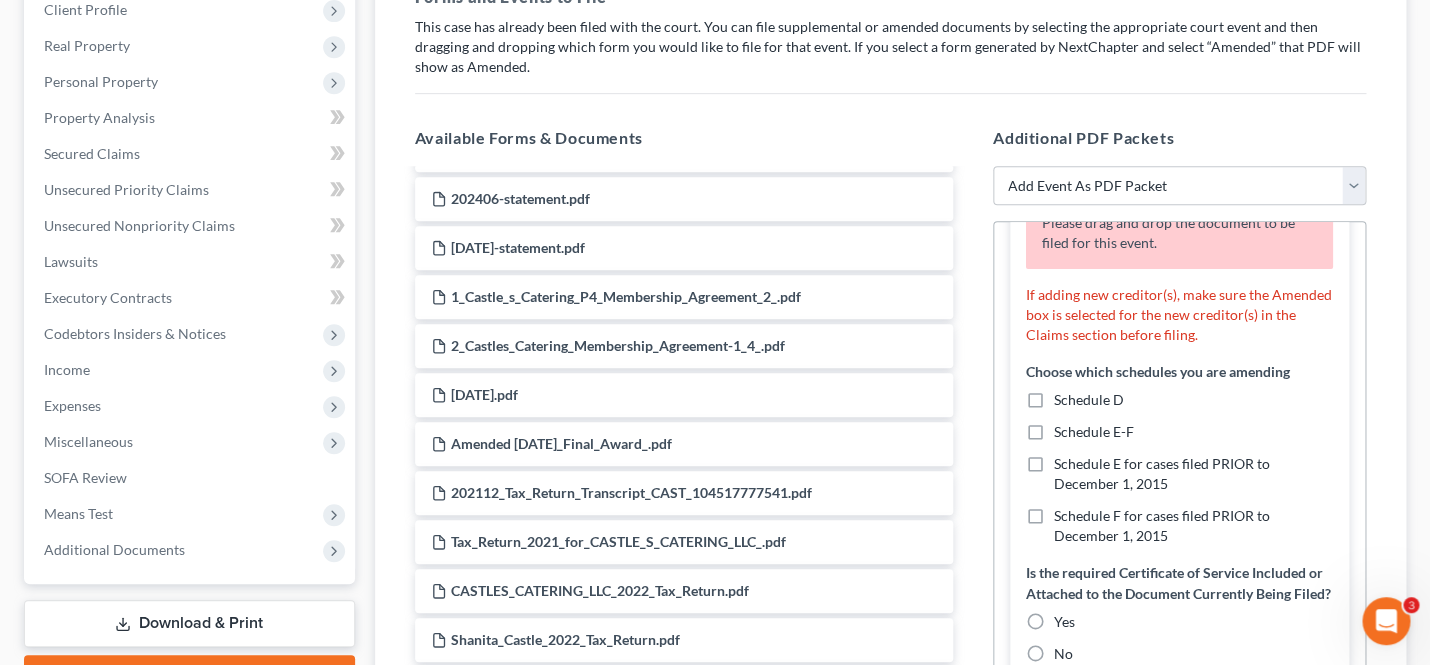 click on "Schedule E-F" at bounding box center (1094, 432) 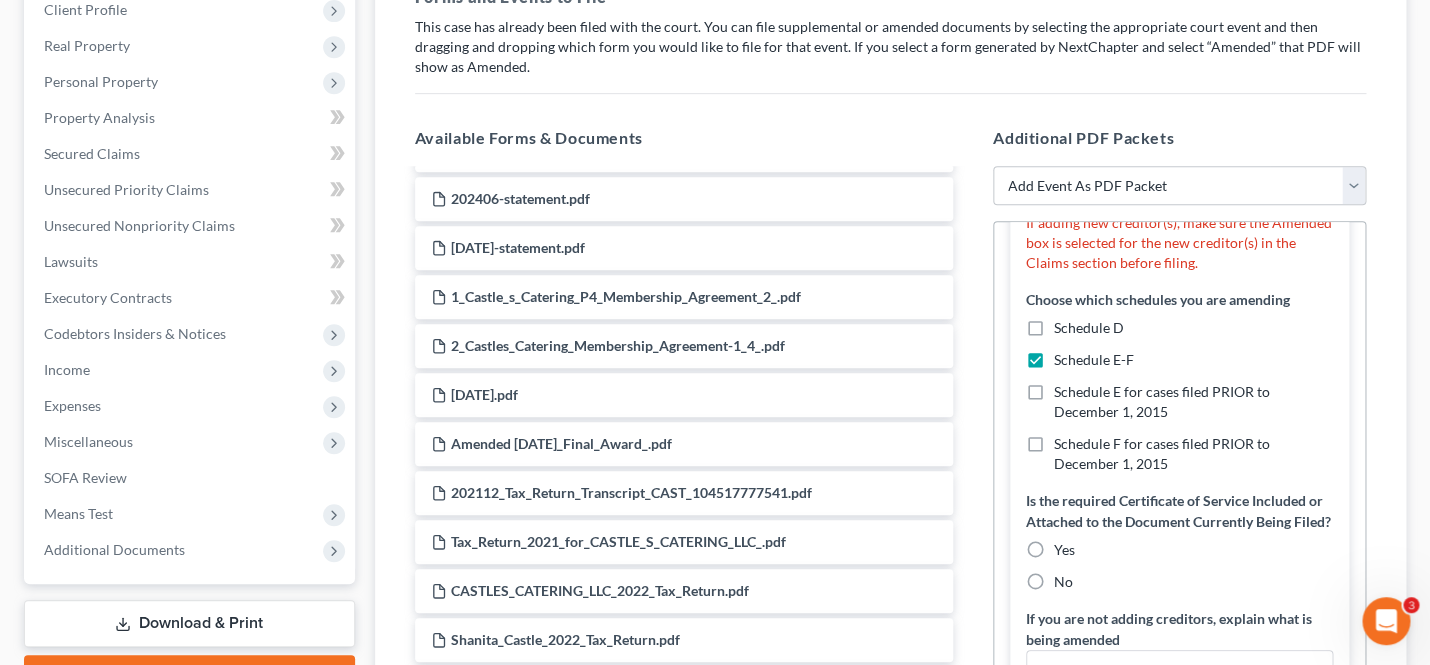 scroll, scrollTop: 270, scrollLeft: 0, axis: vertical 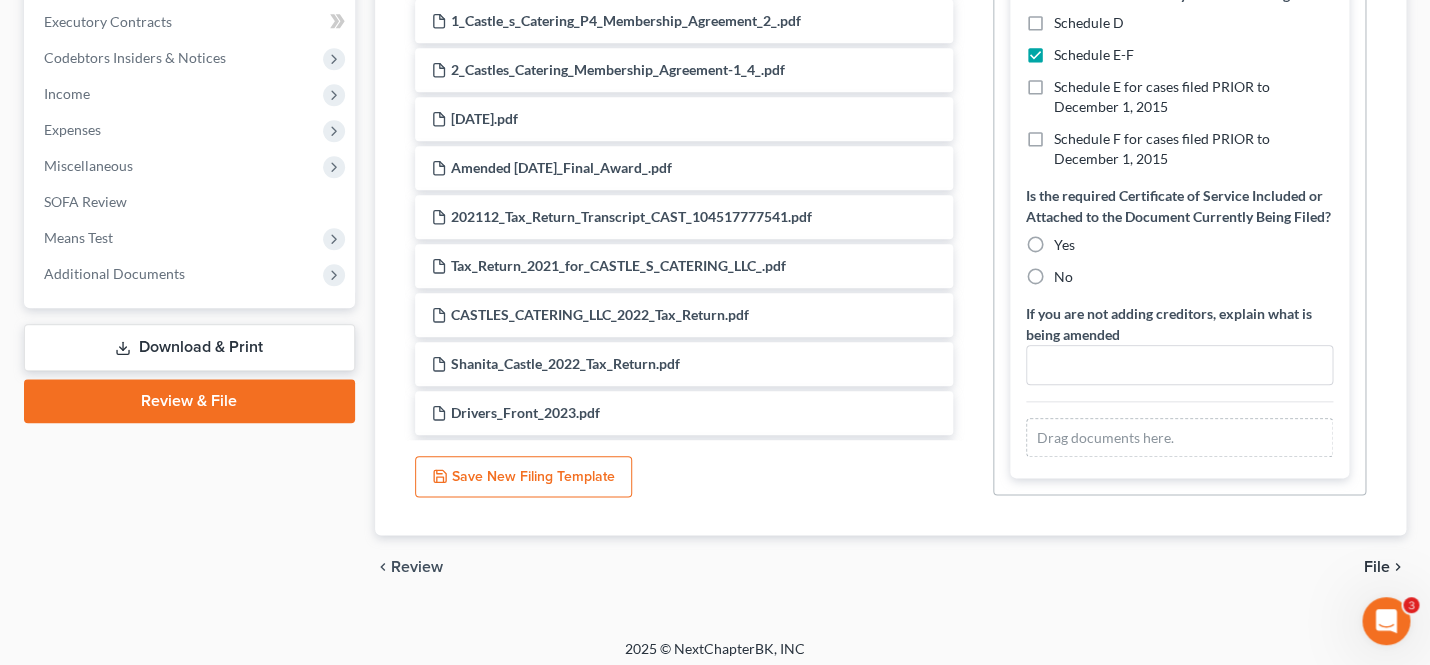 click on "Save New Filing Template" at bounding box center [523, 477] 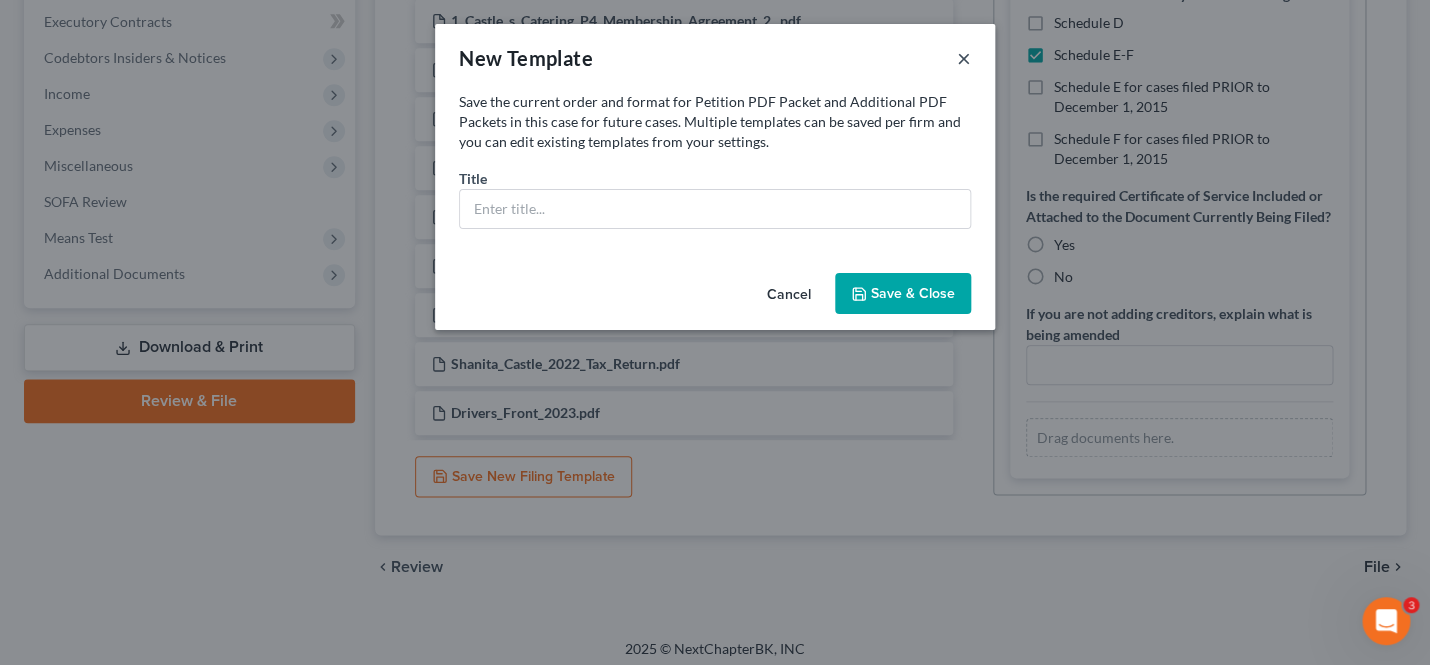 click on "×" at bounding box center [964, 58] 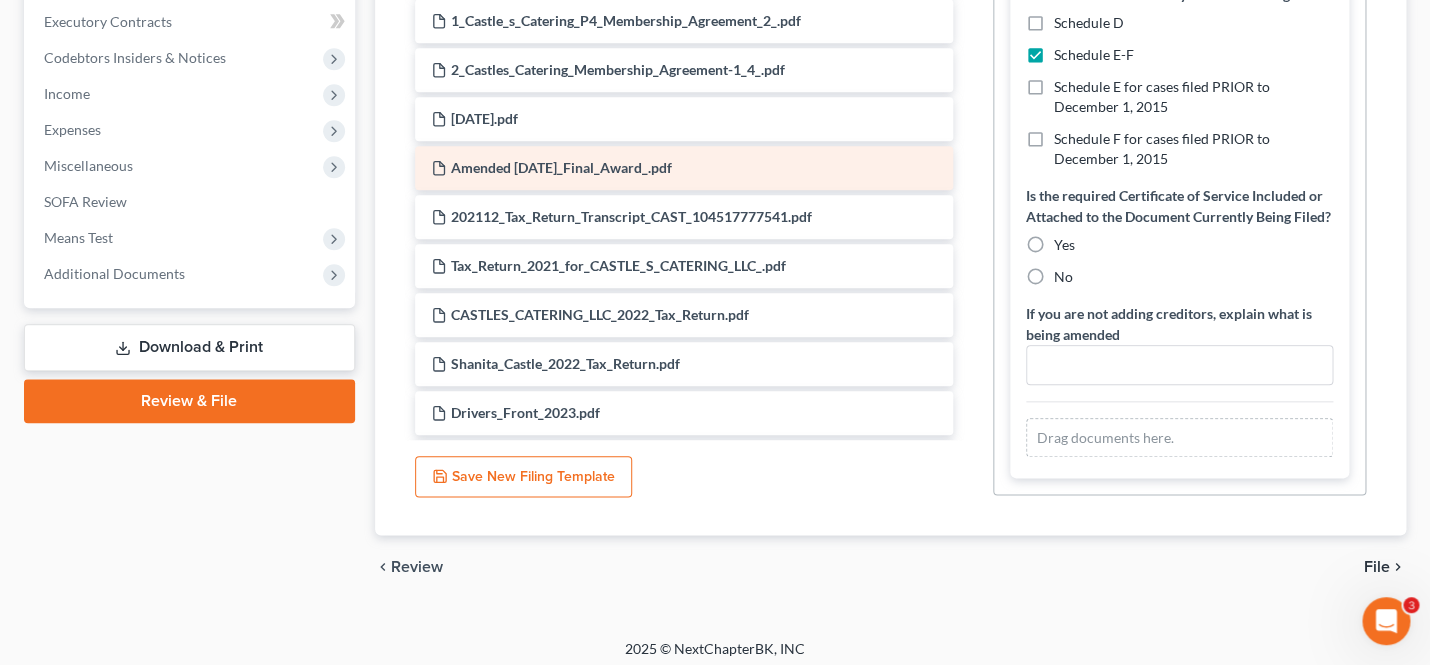 scroll, scrollTop: 2292, scrollLeft: 0, axis: vertical 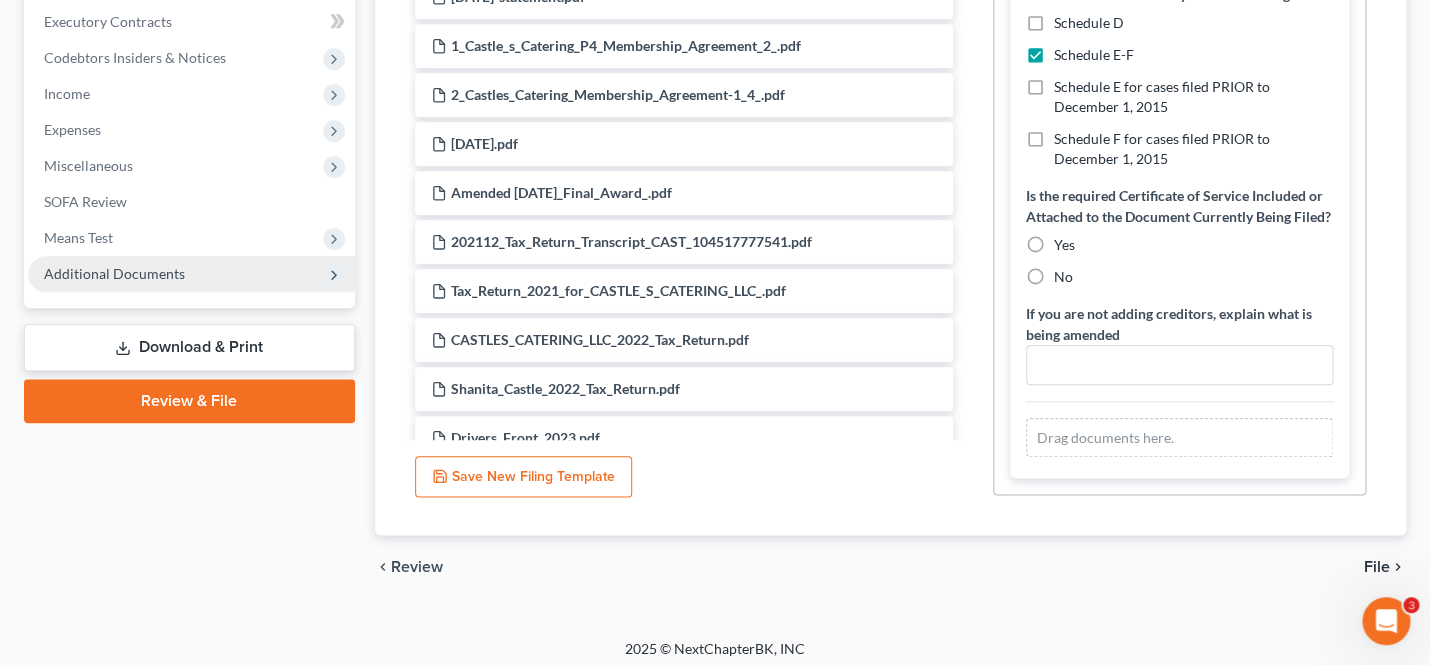 click 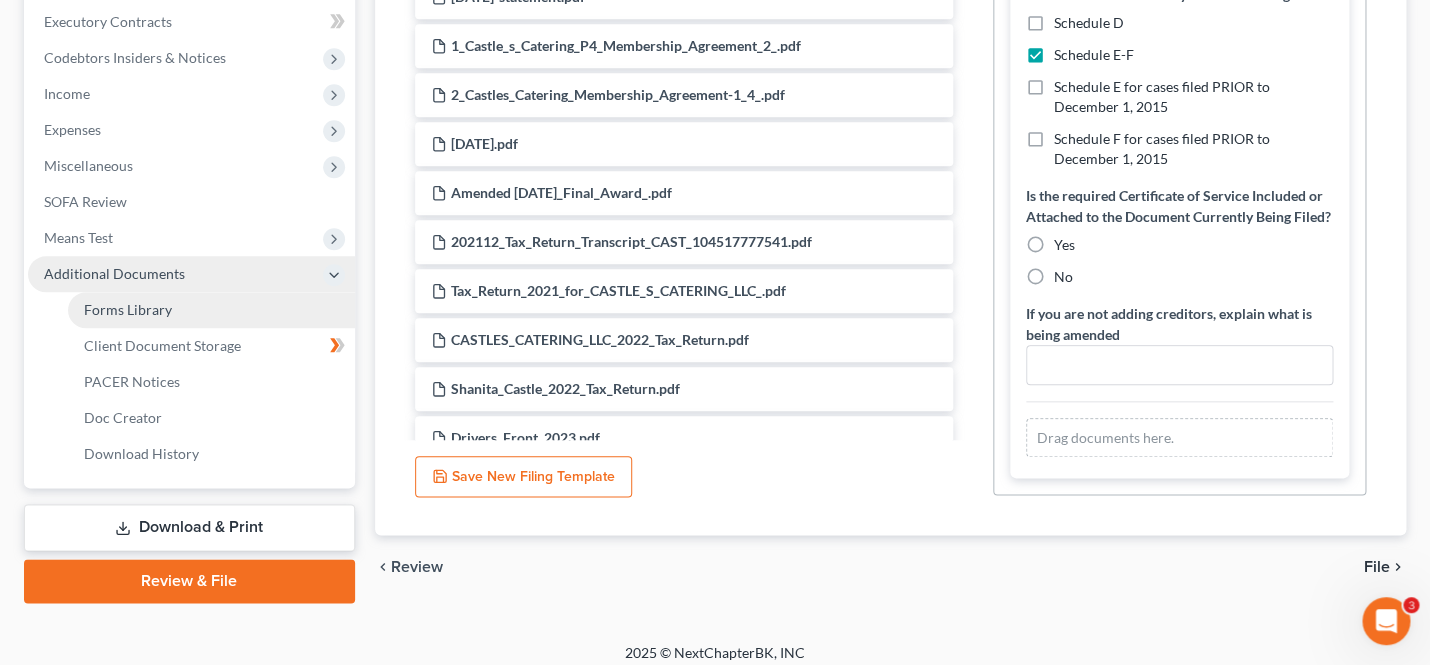 click on "Forms Library" at bounding box center (211, 310) 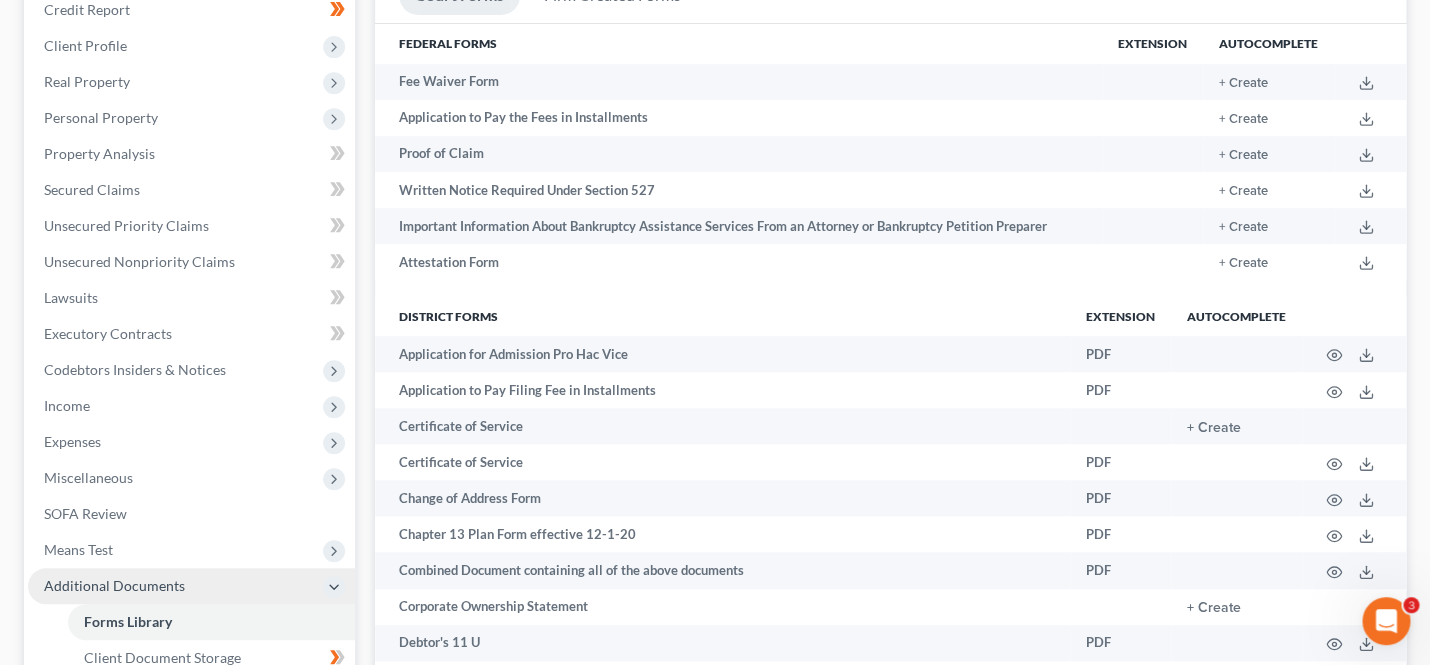 scroll, scrollTop: 304, scrollLeft: 0, axis: vertical 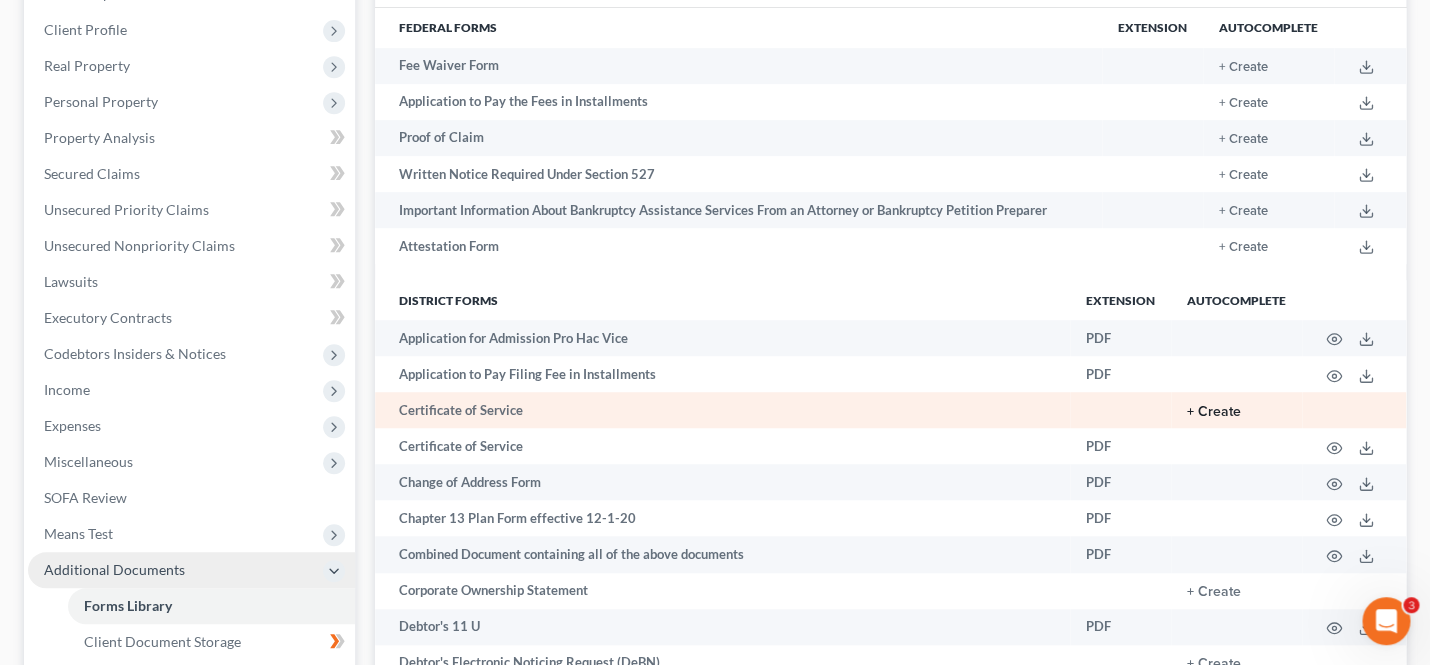 click on "+ Create" at bounding box center (1214, 412) 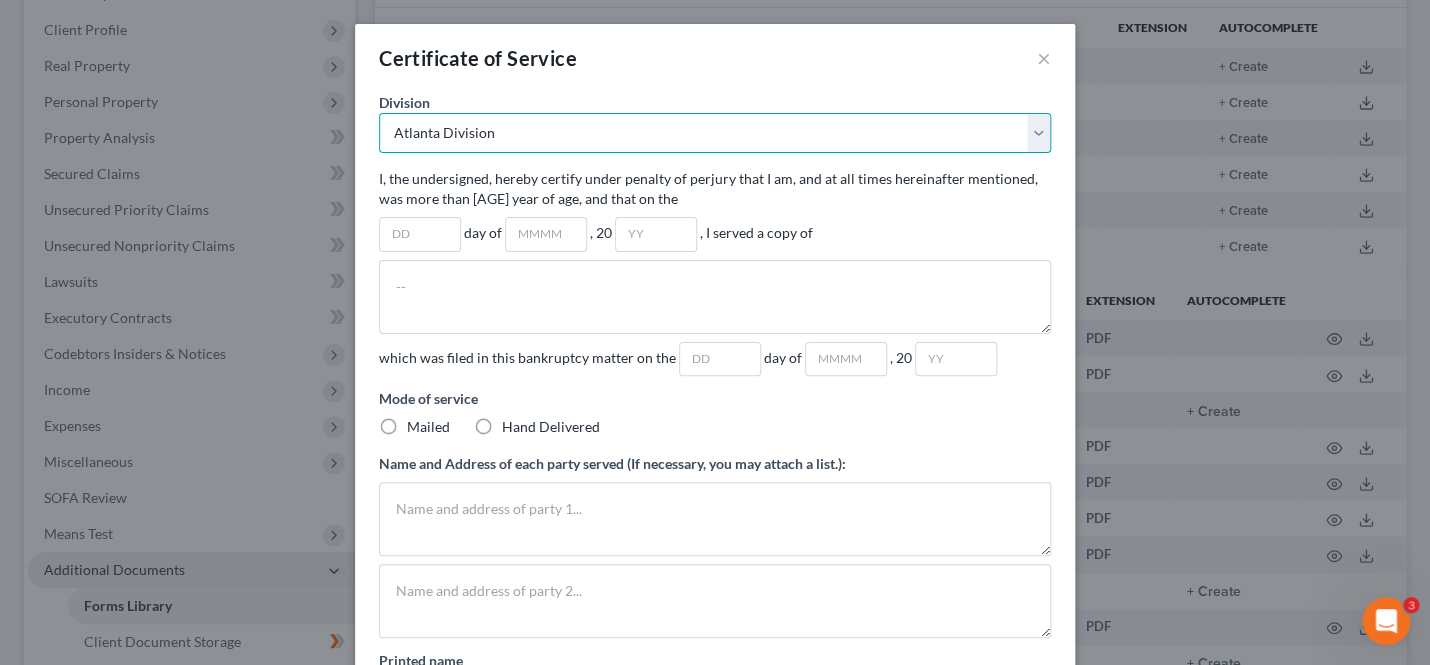 click on "Atlanta Division" at bounding box center (0, 0) 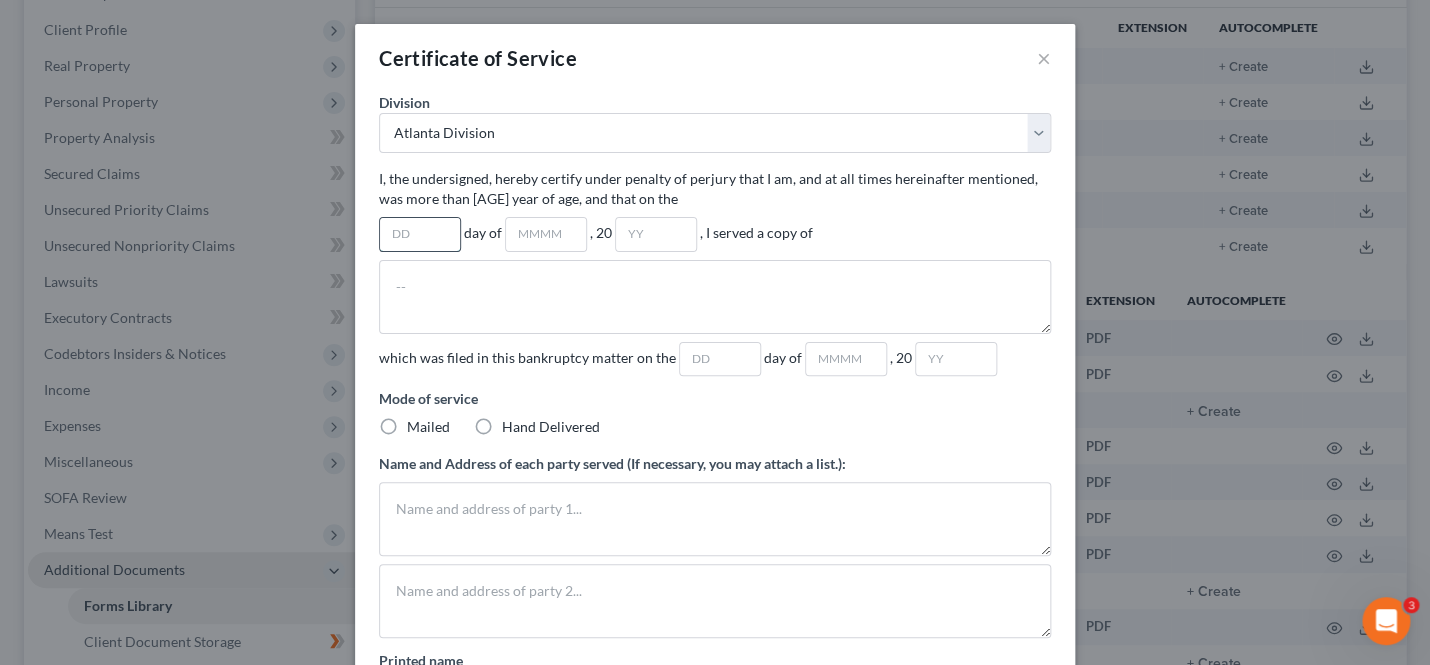 click at bounding box center [420, 234] 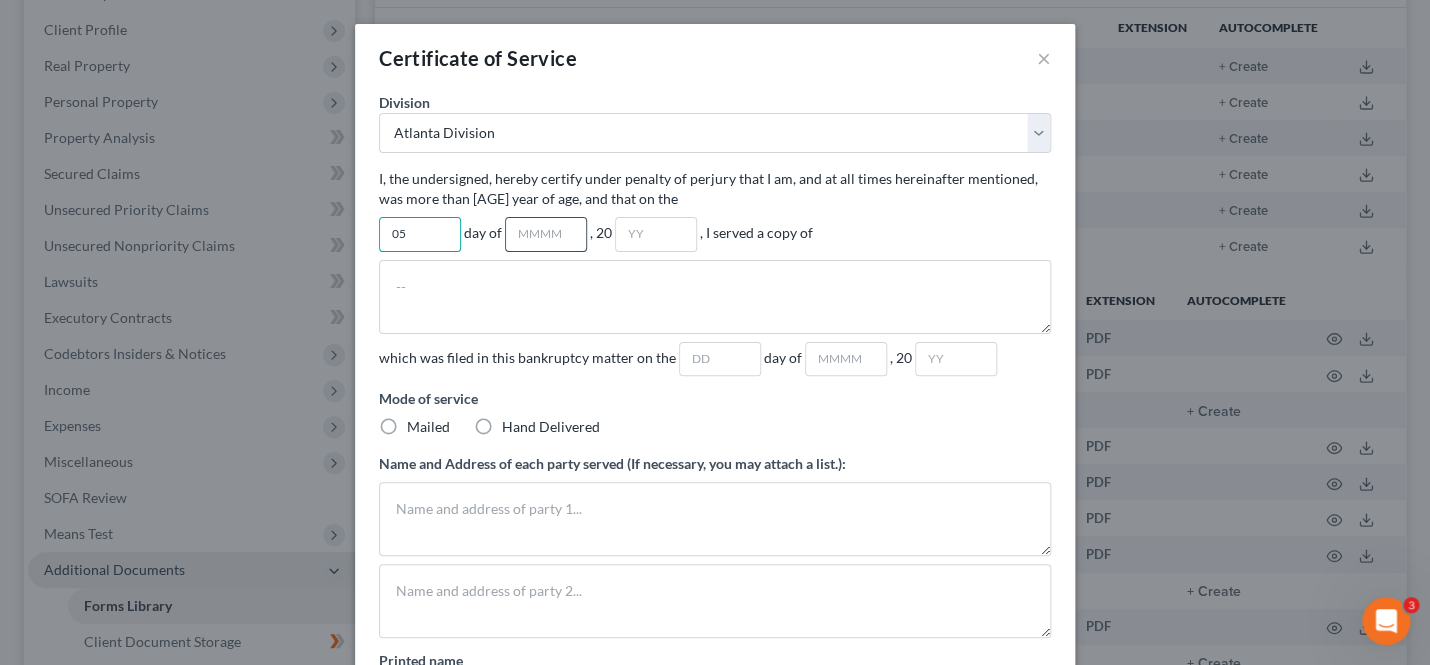 click at bounding box center [546, 234] 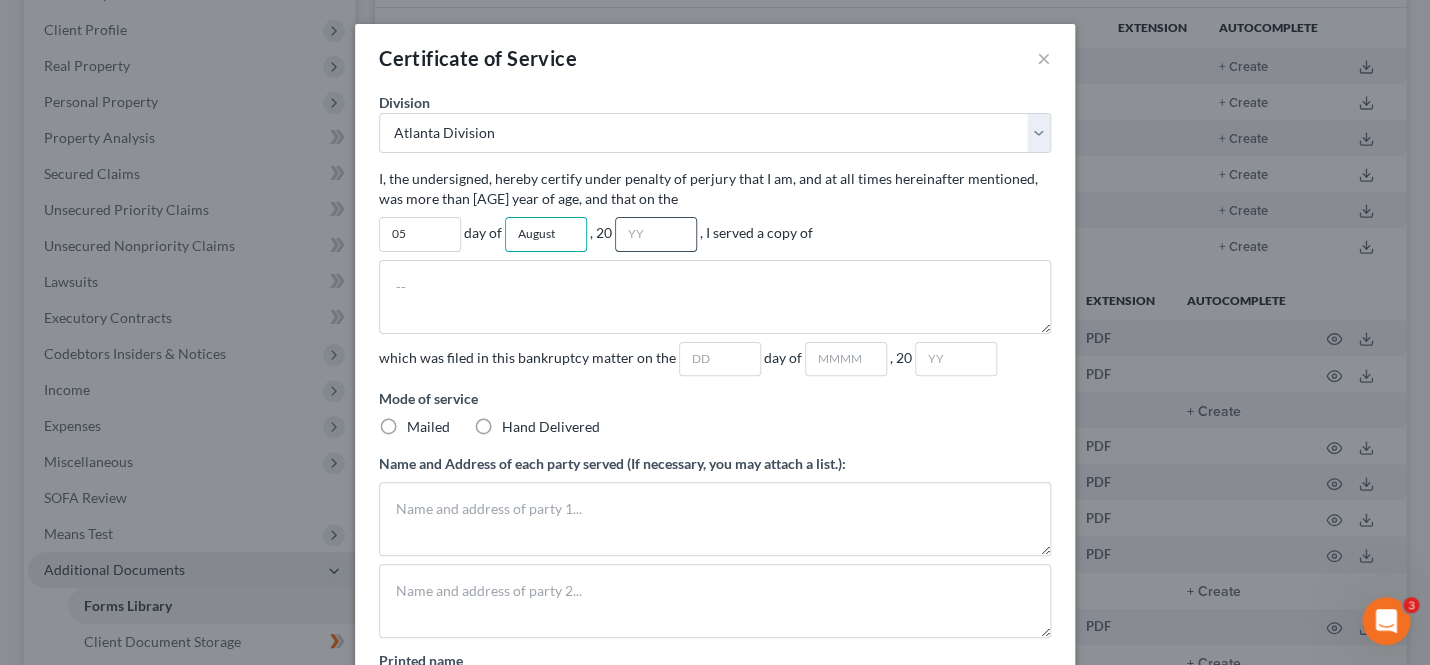 click at bounding box center [656, 234] 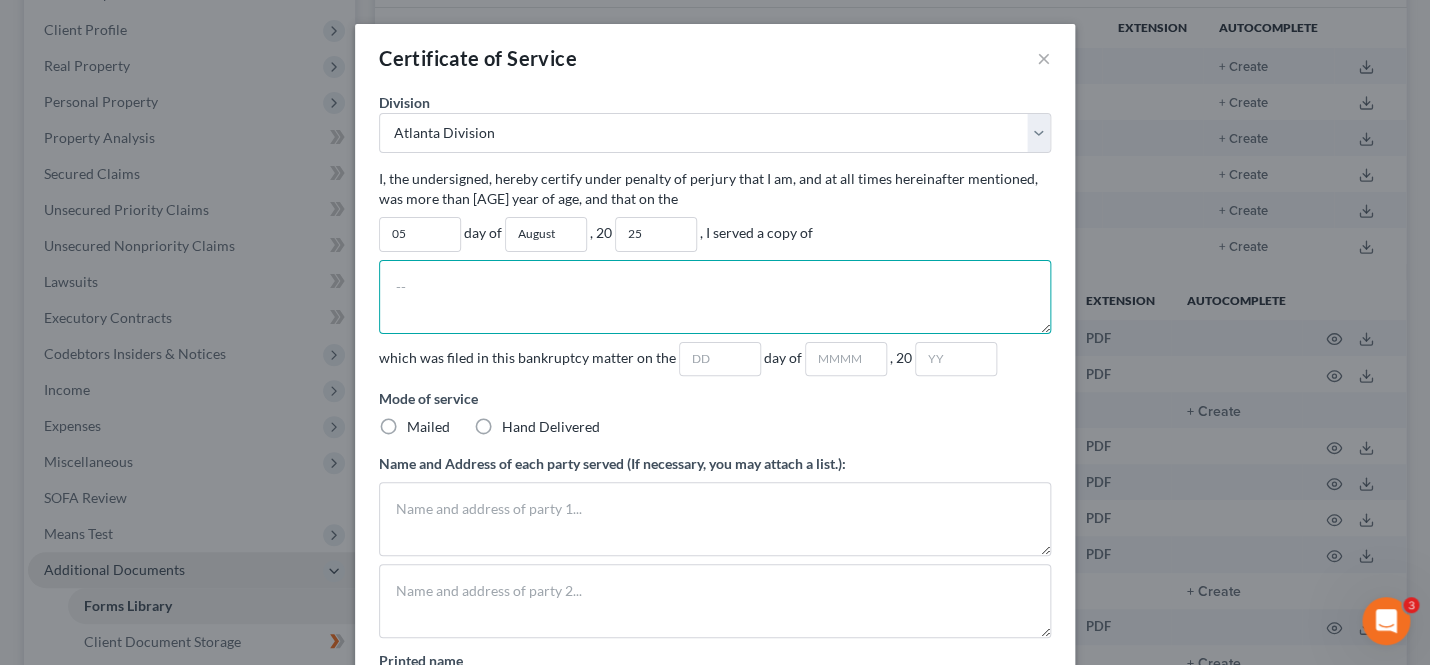 click at bounding box center [715, 297] 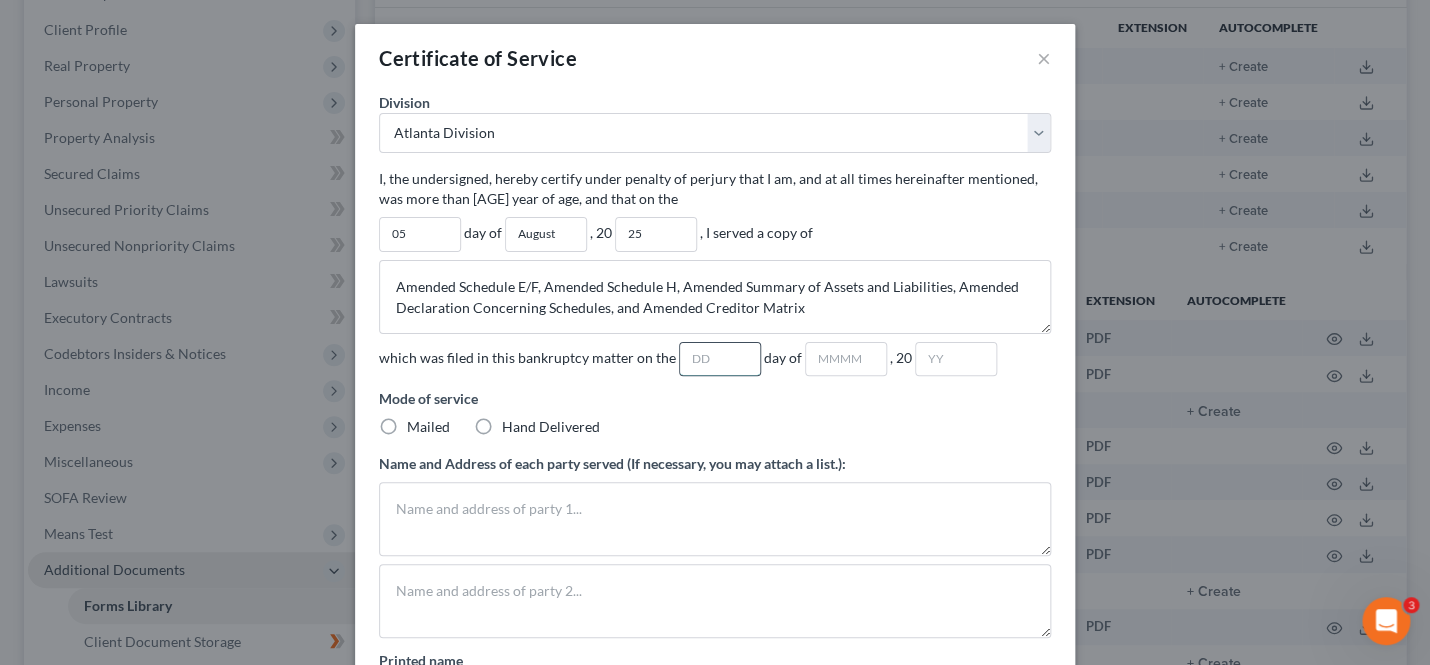 click at bounding box center [720, 359] 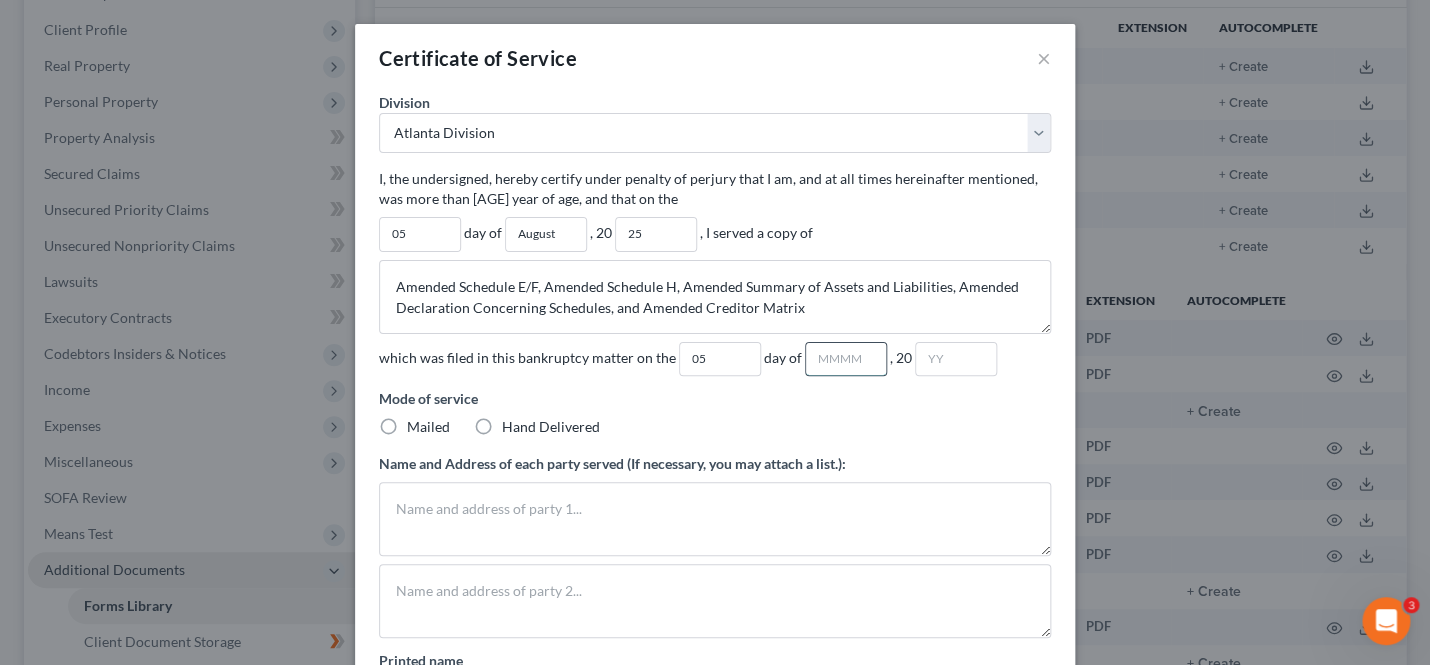 click at bounding box center [846, 359] 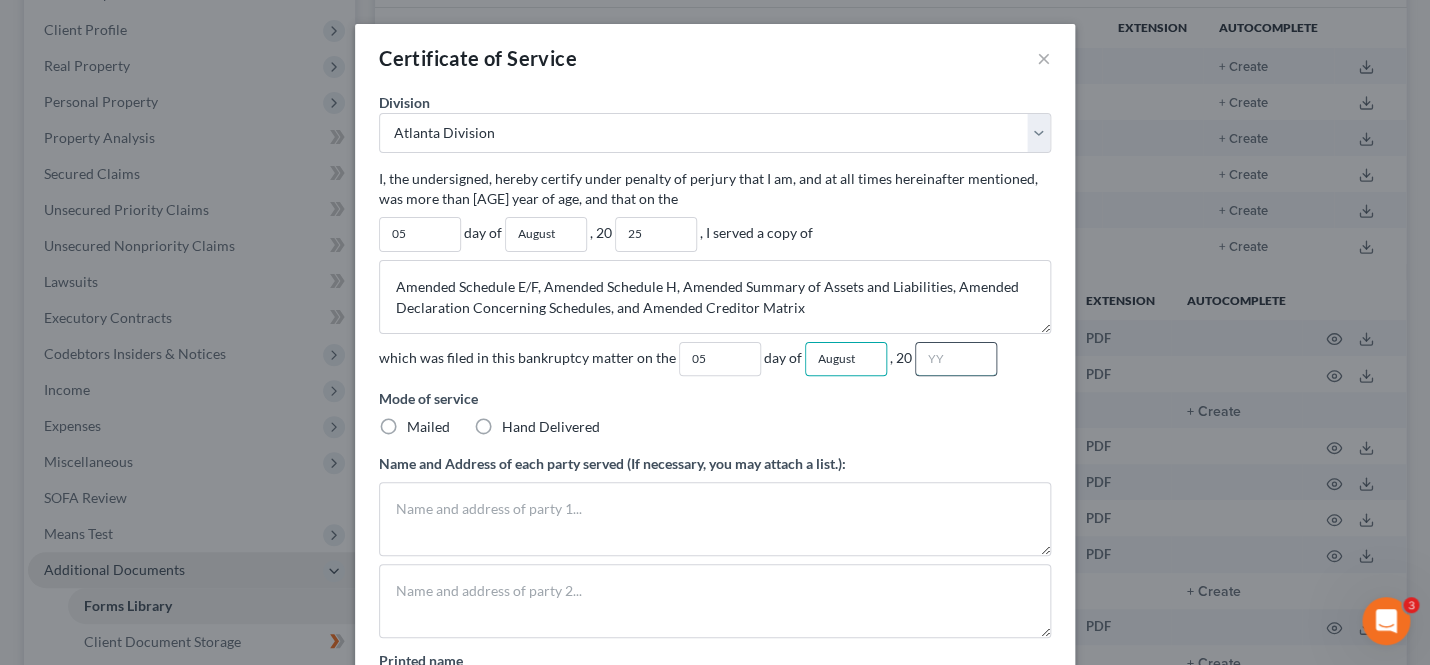 click at bounding box center [956, 359] 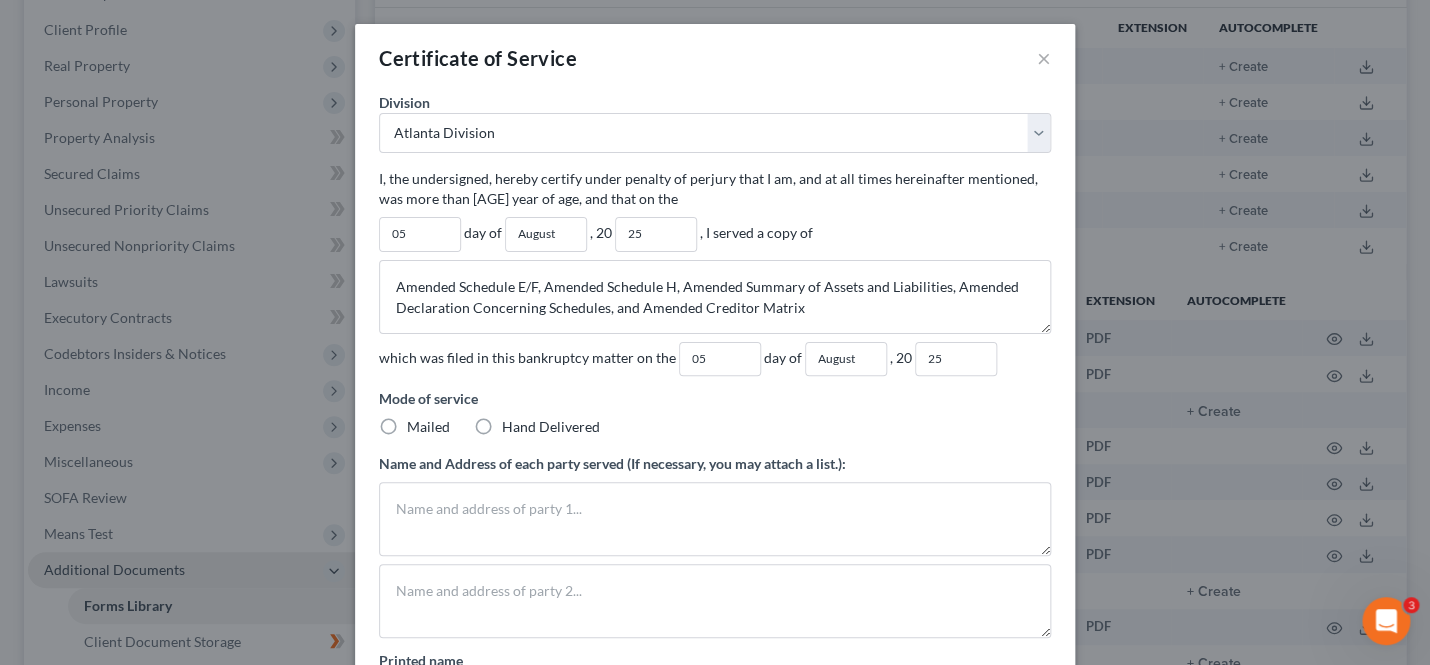 click on "Mode of service Mailed Hand Delivered" at bounding box center (715, 420) 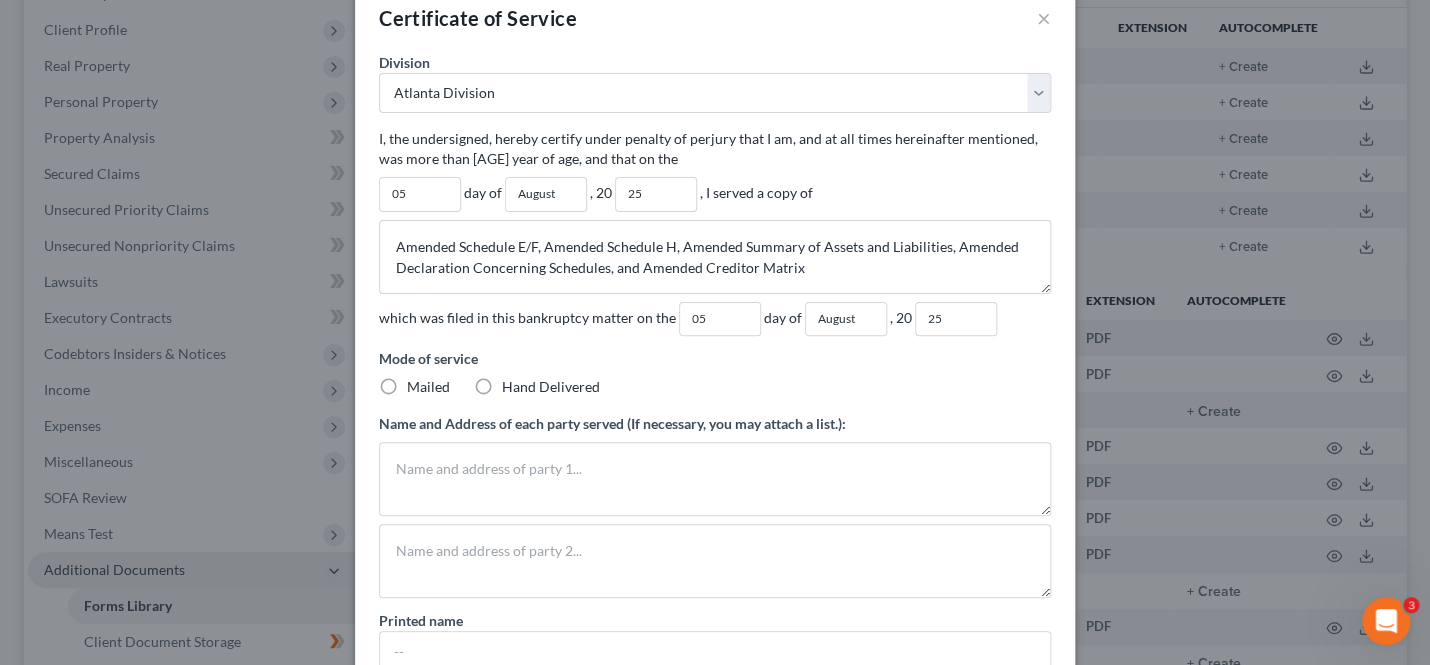 scroll, scrollTop: 40, scrollLeft: 0, axis: vertical 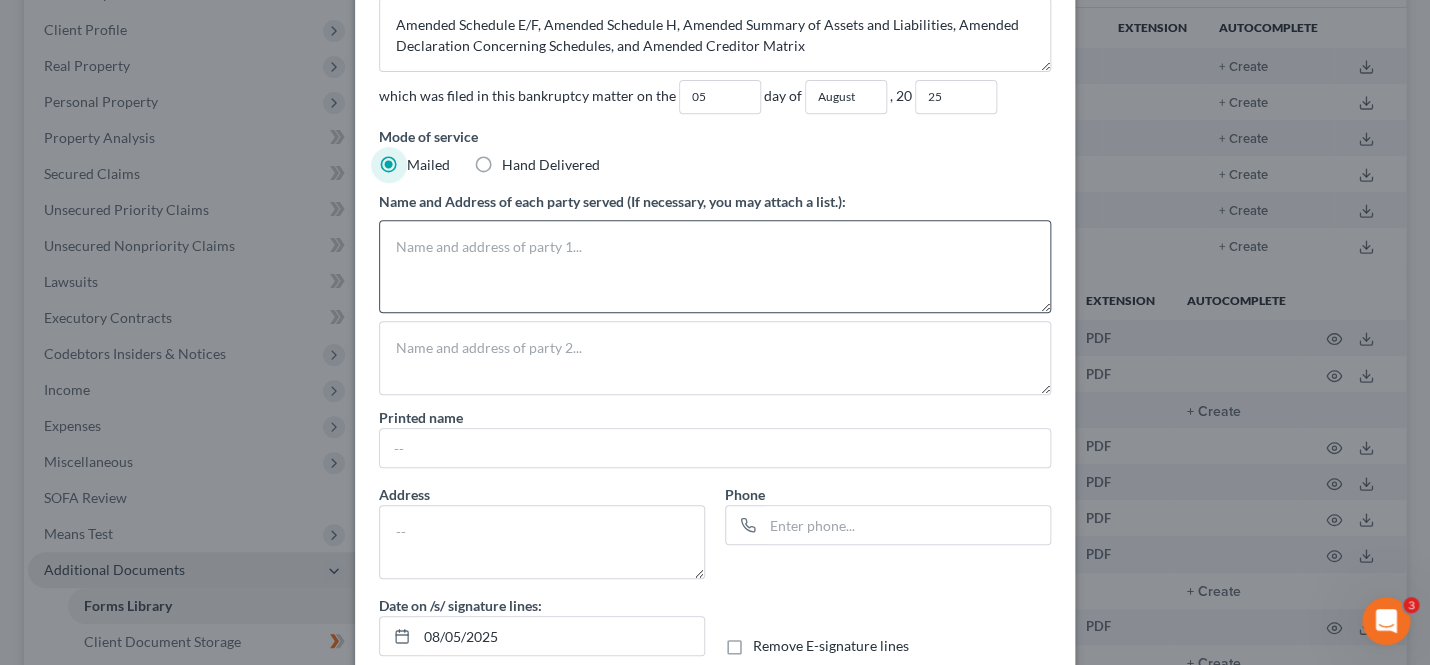 drag, startPoint x: 1047, startPoint y: 287, endPoint x: 1044, endPoint y: 305, distance: 18.248287 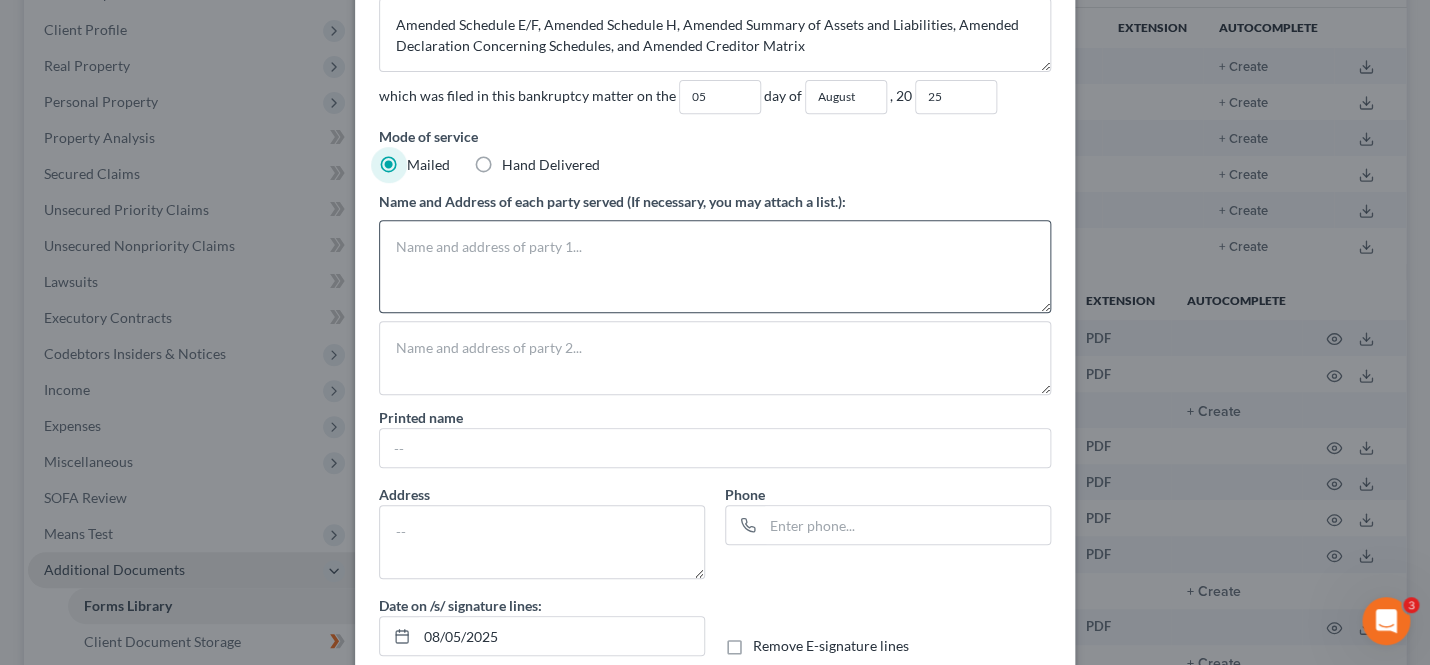 click at bounding box center [715, 266] 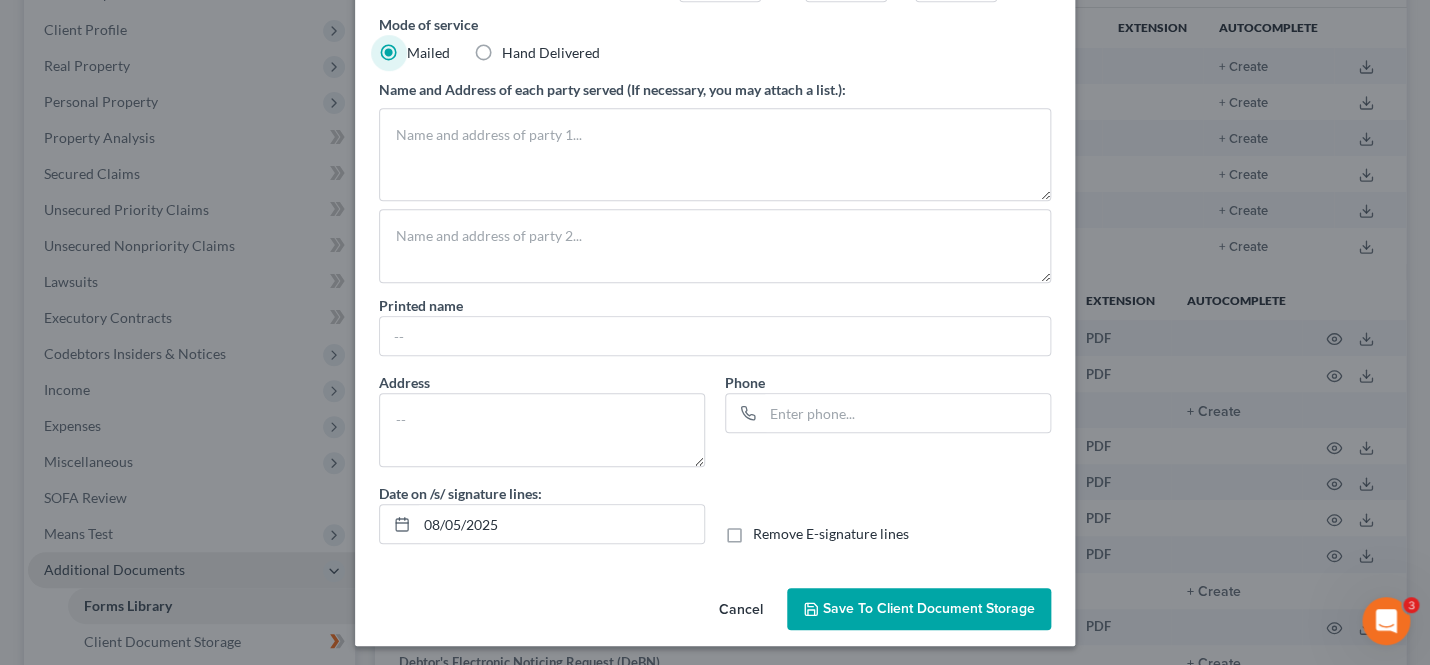 scroll, scrollTop: 379, scrollLeft: 0, axis: vertical 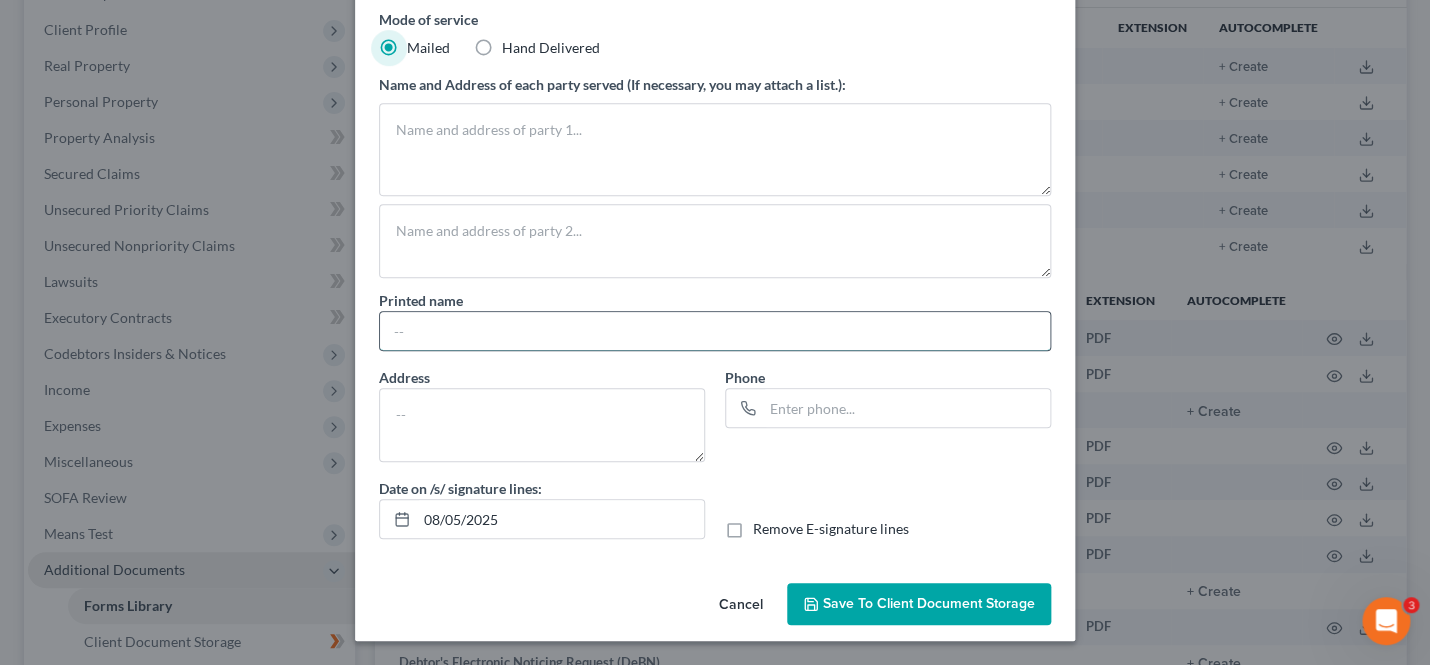 click at bounding box center (715, 331) 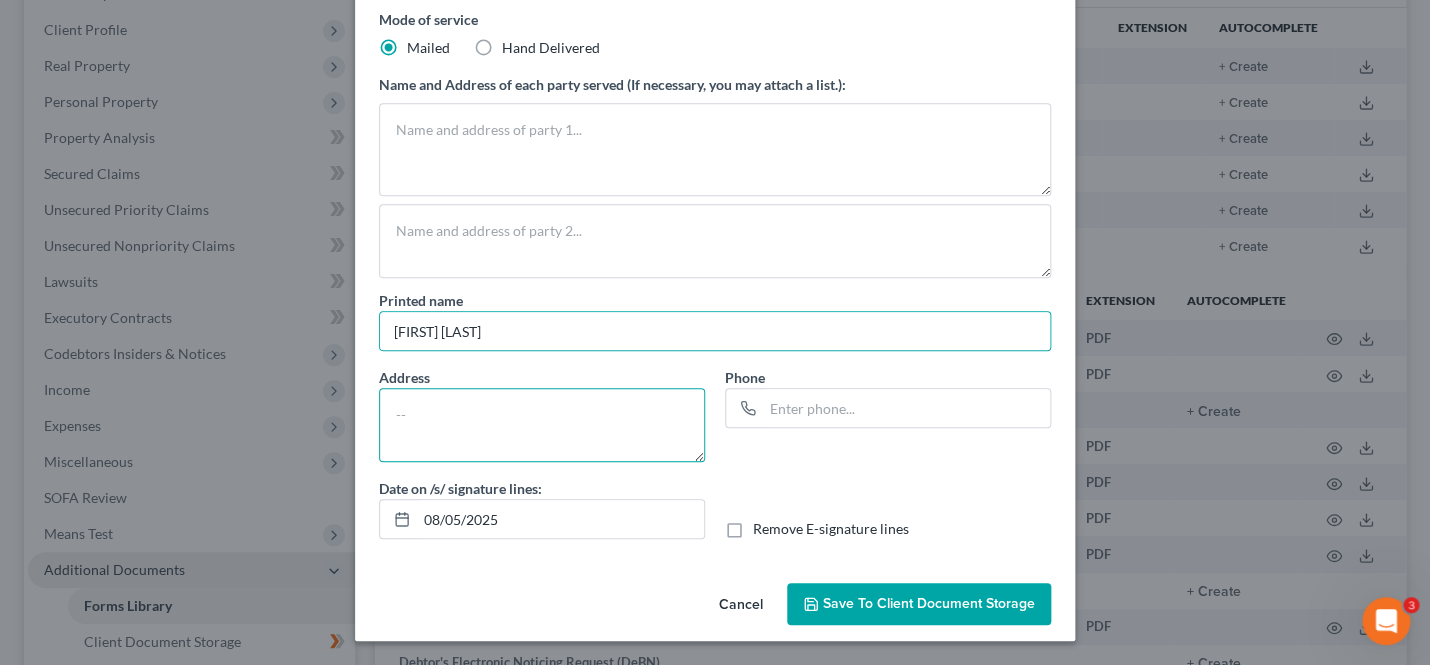 click at bounding box center (542, 425) 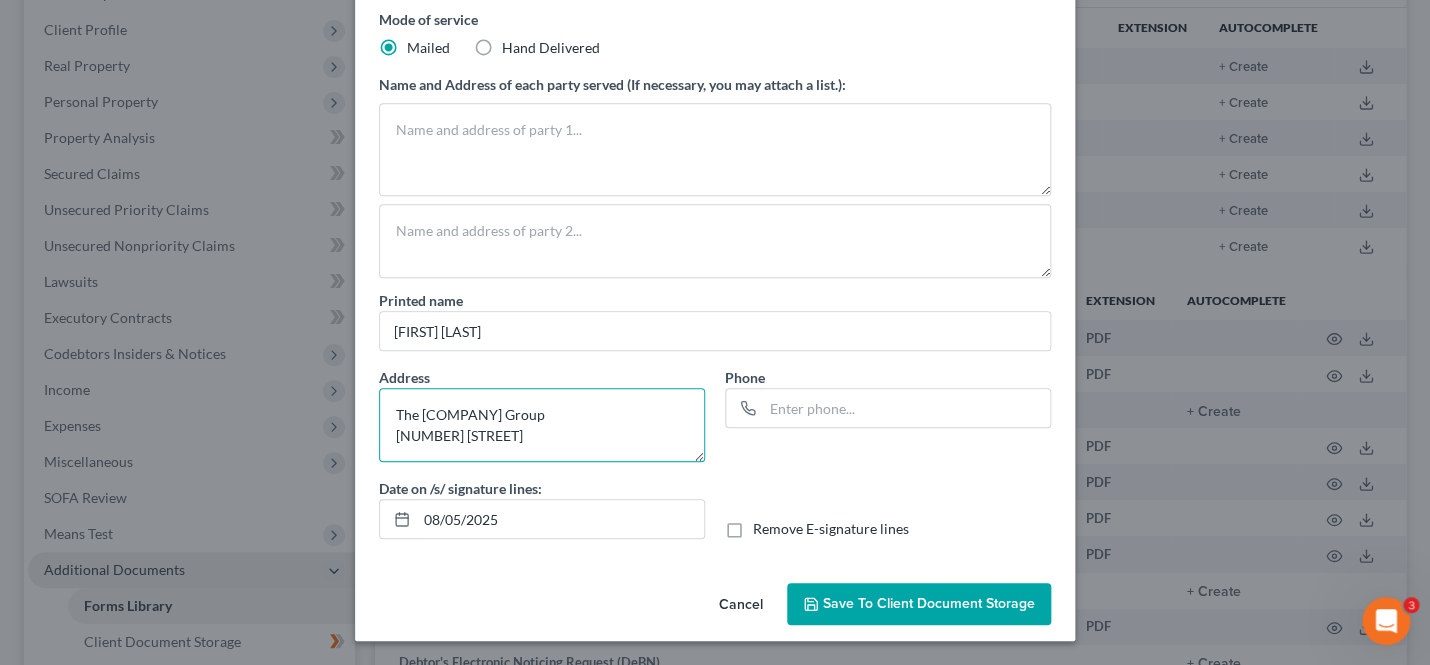 scroll, scrollTop: 6, scrollLeft: 0, axis: vertical 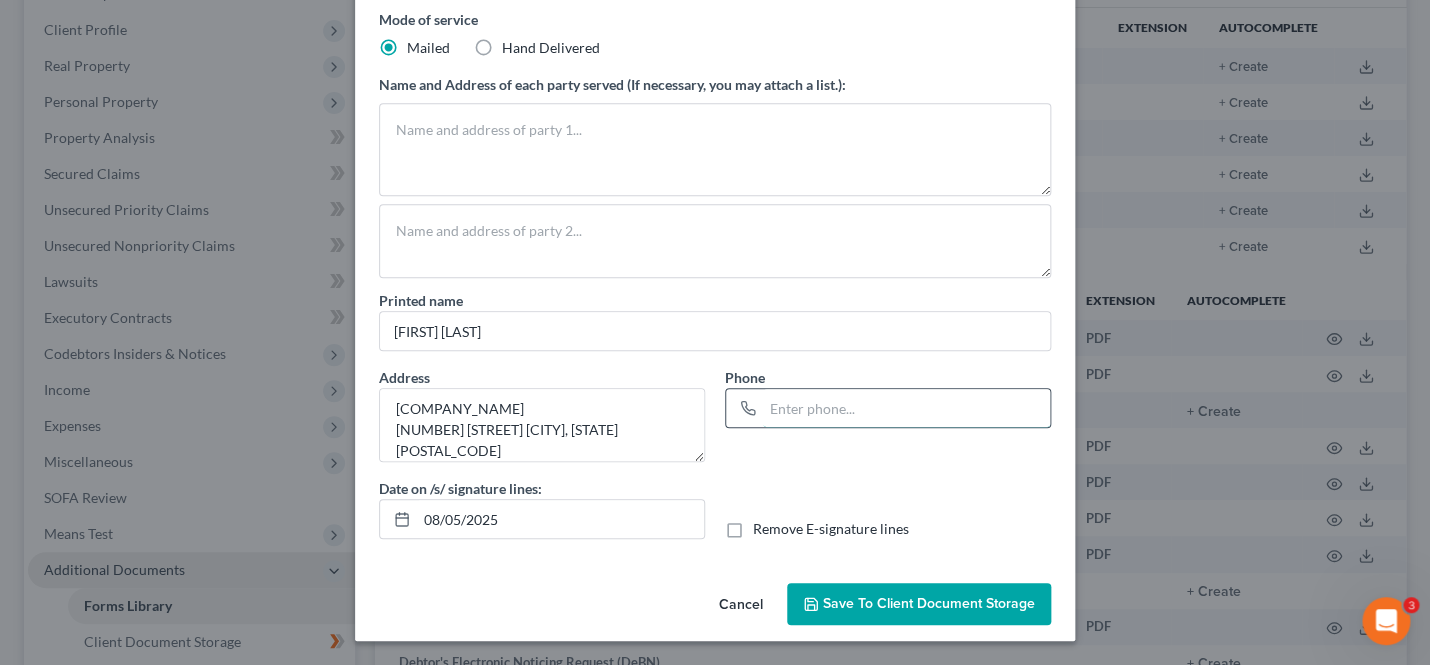 click at bounding box center (906, 408) 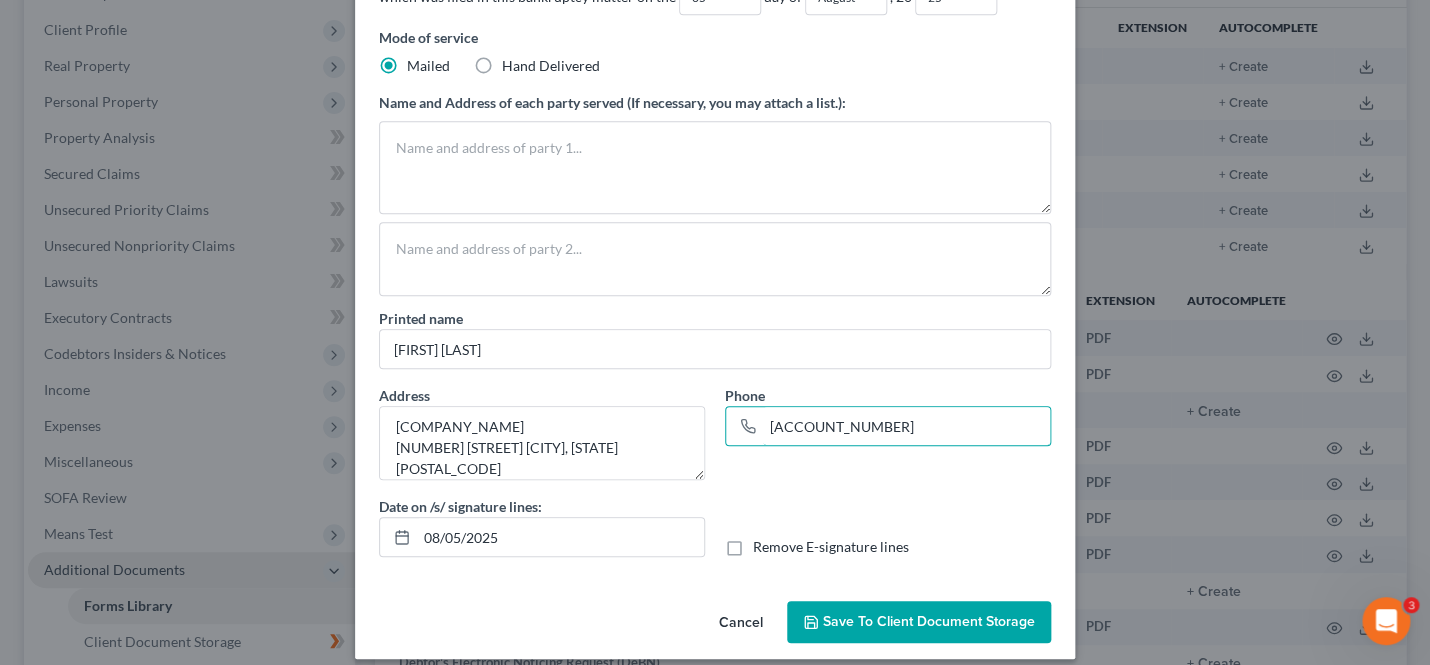 scroll, scrollTop: 353, scrollLeft: 0, axis: vertical 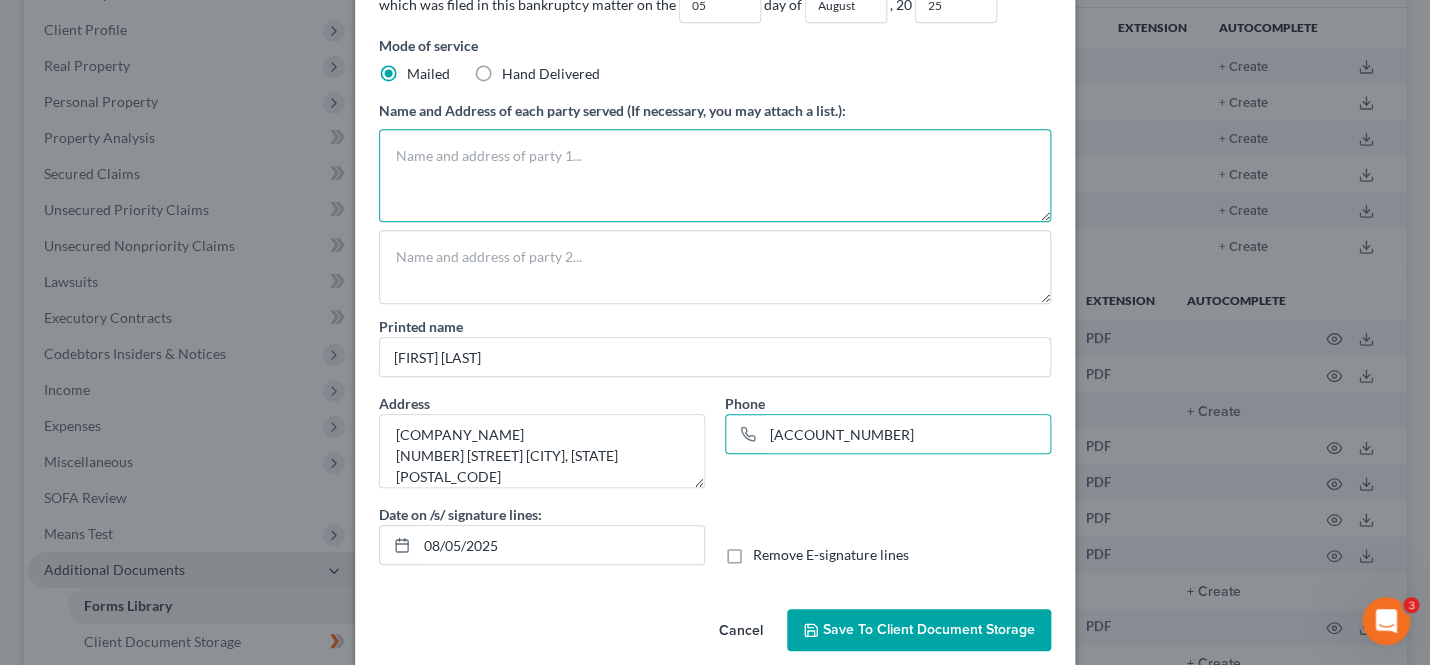 click at bounding box center [715, 175] 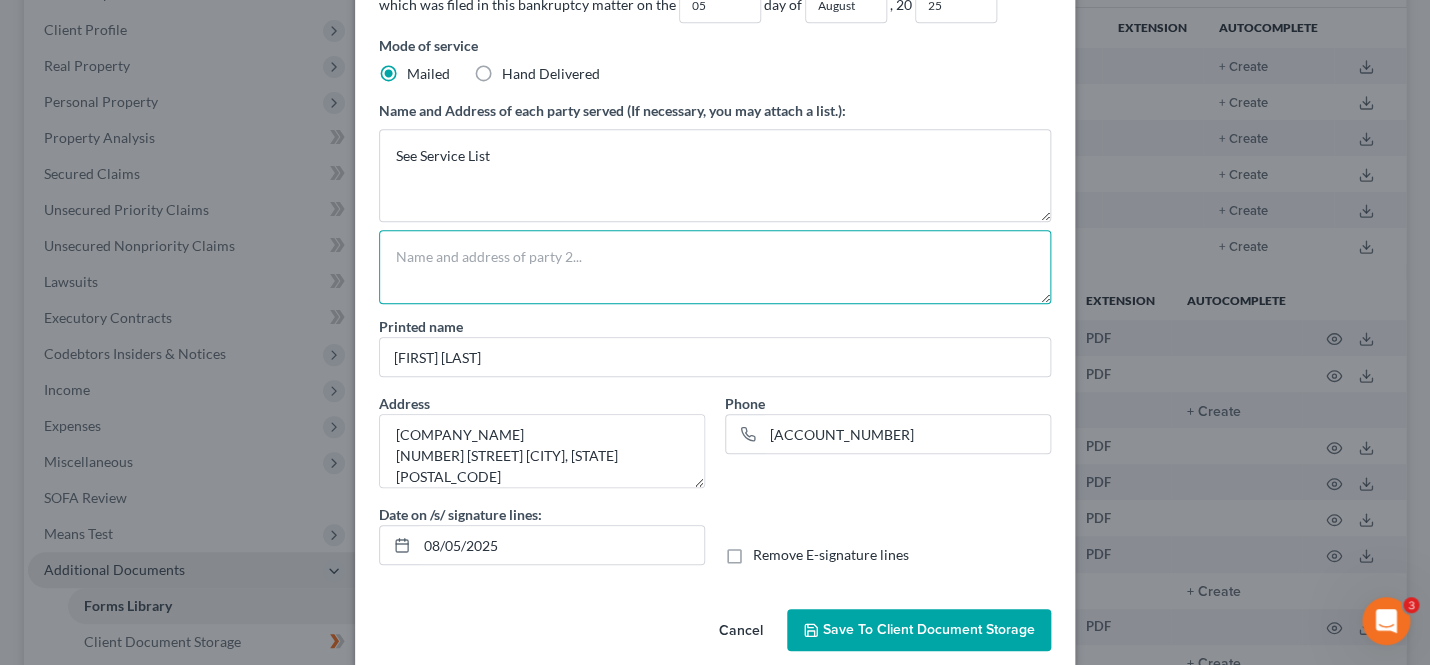 click at bounding box center (715, 267) 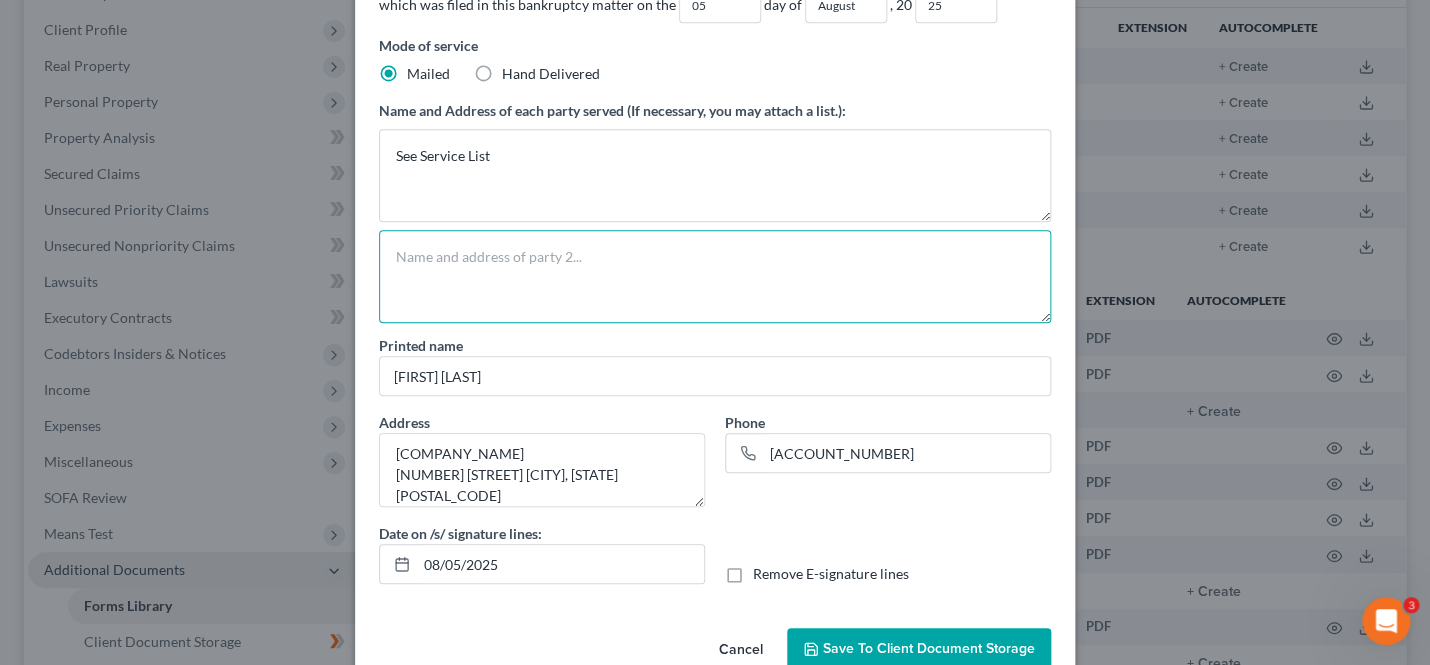 drag, startPoint x: 1046, startPoint y: 297, endPoint x: 1035, endPoint y: 314, distance: 20.248457 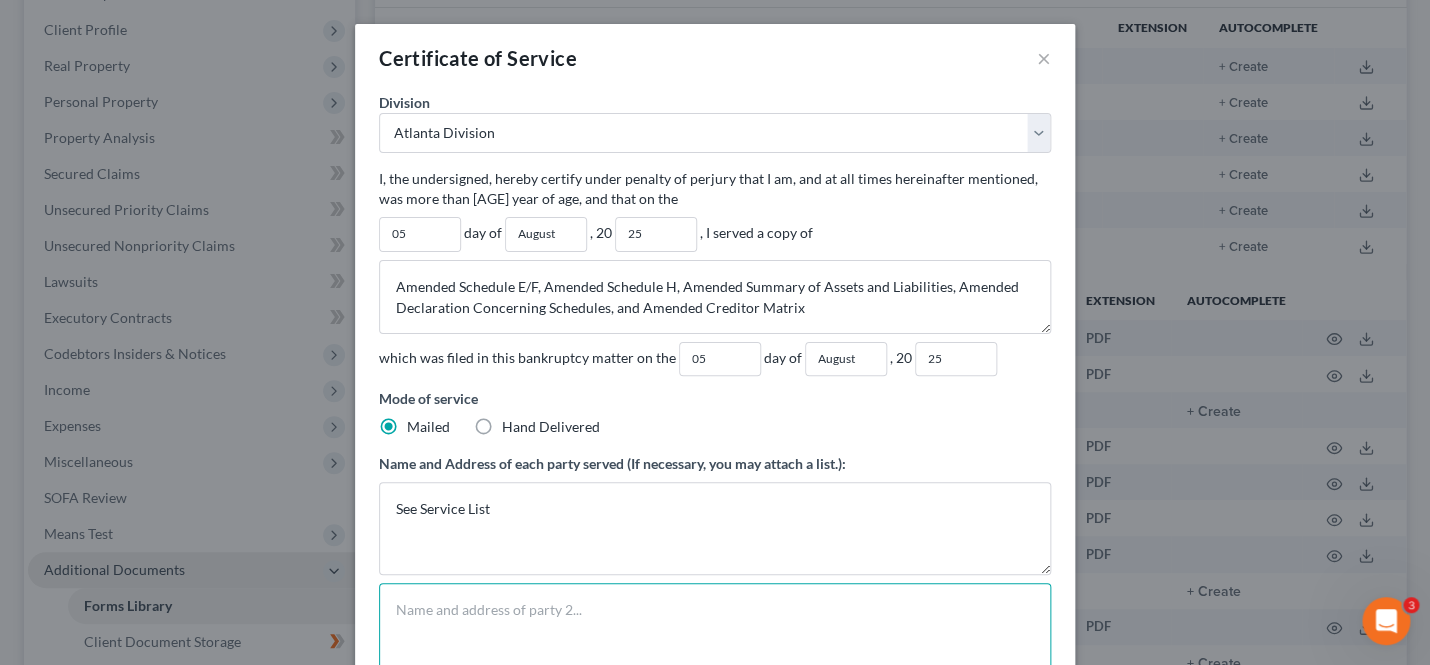 scroll, scrollTop: 397, scrollLeft: 0, axis: vertical 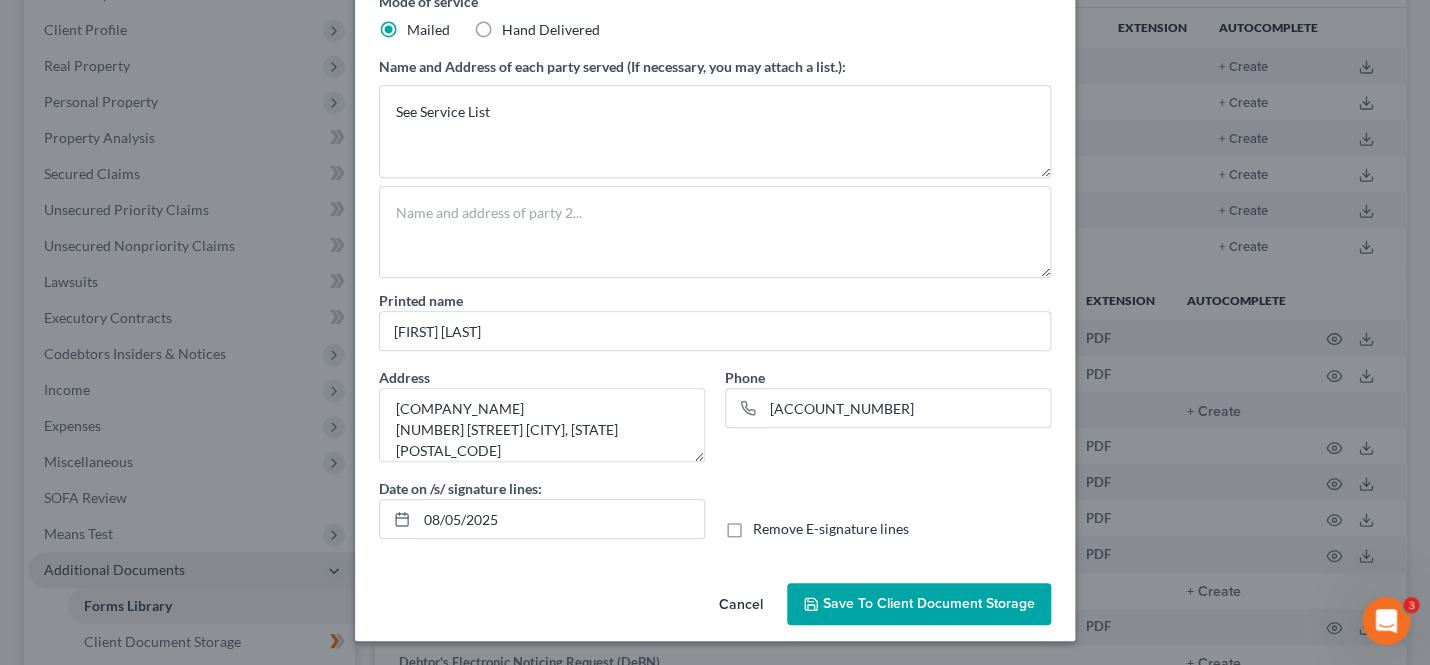 click on "Save to Client Document Storage" at bounding box center [929, 603] 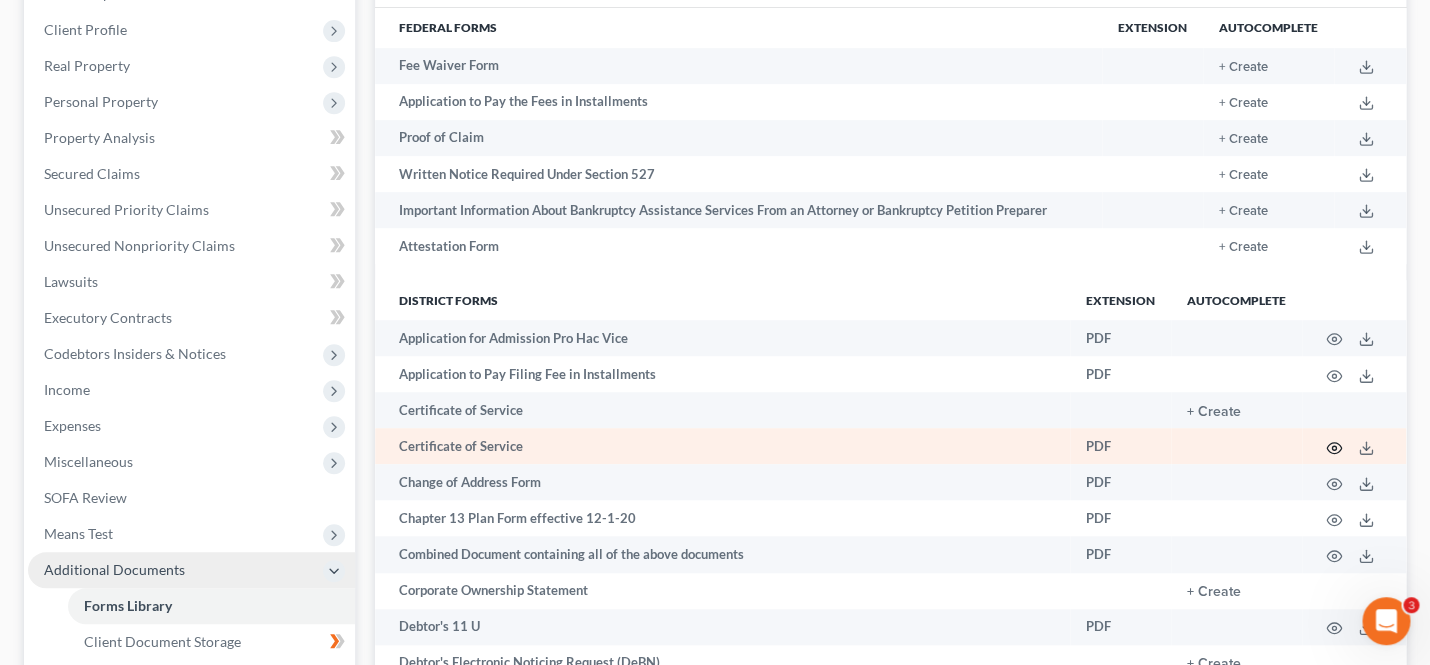 click 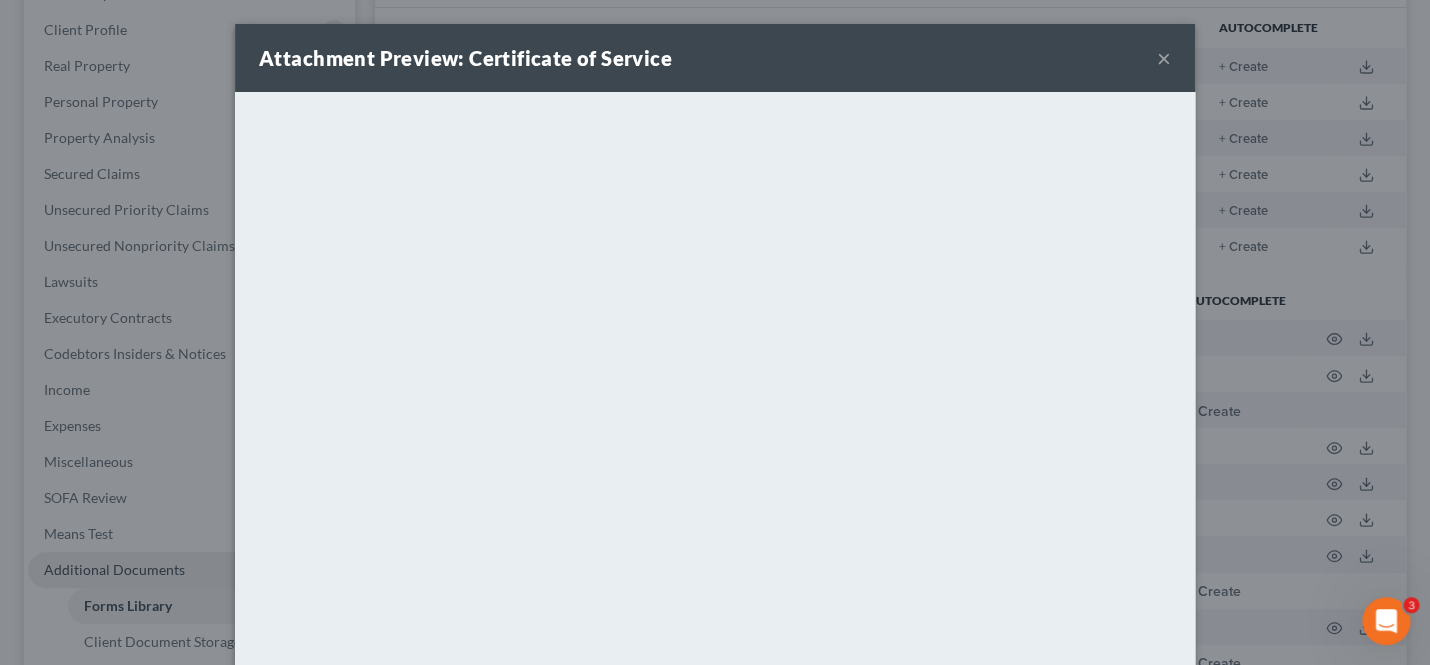 click on "×" at bounding box center (1164, 58) 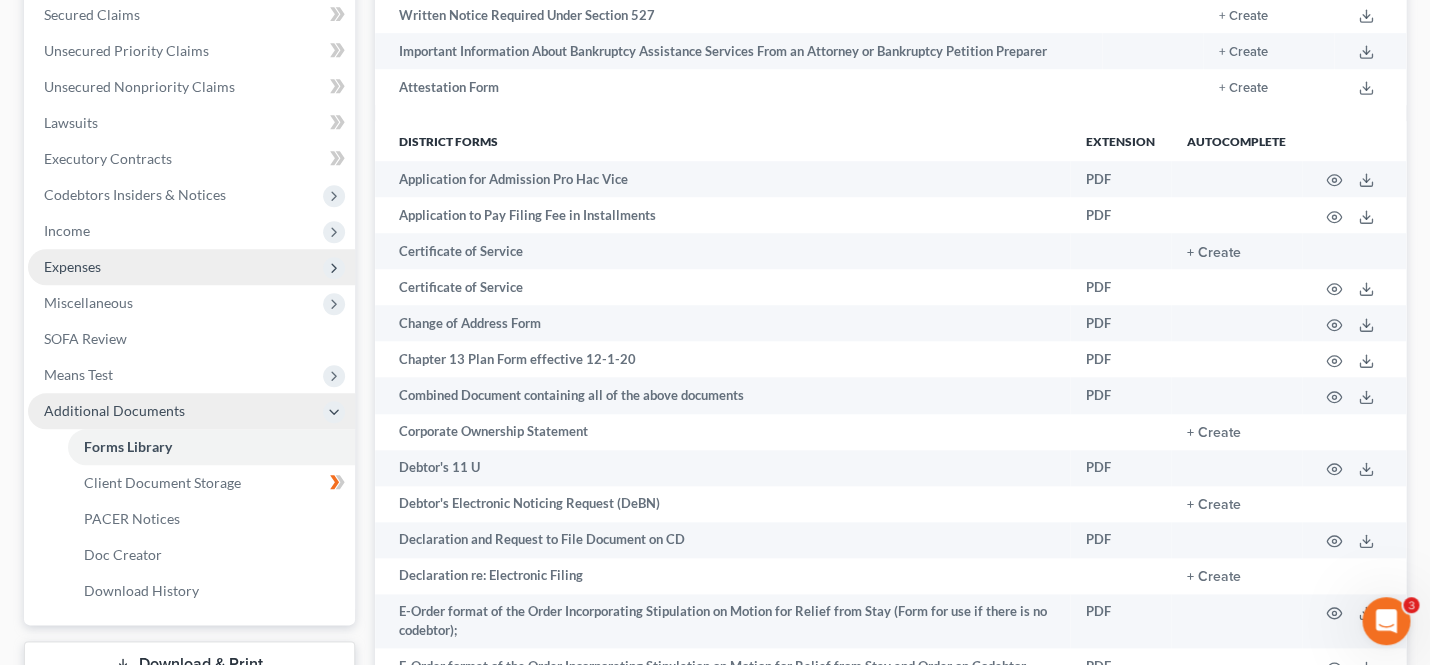 scroll, scrollTop: 476, scrollLeft: 0, axis: vertical 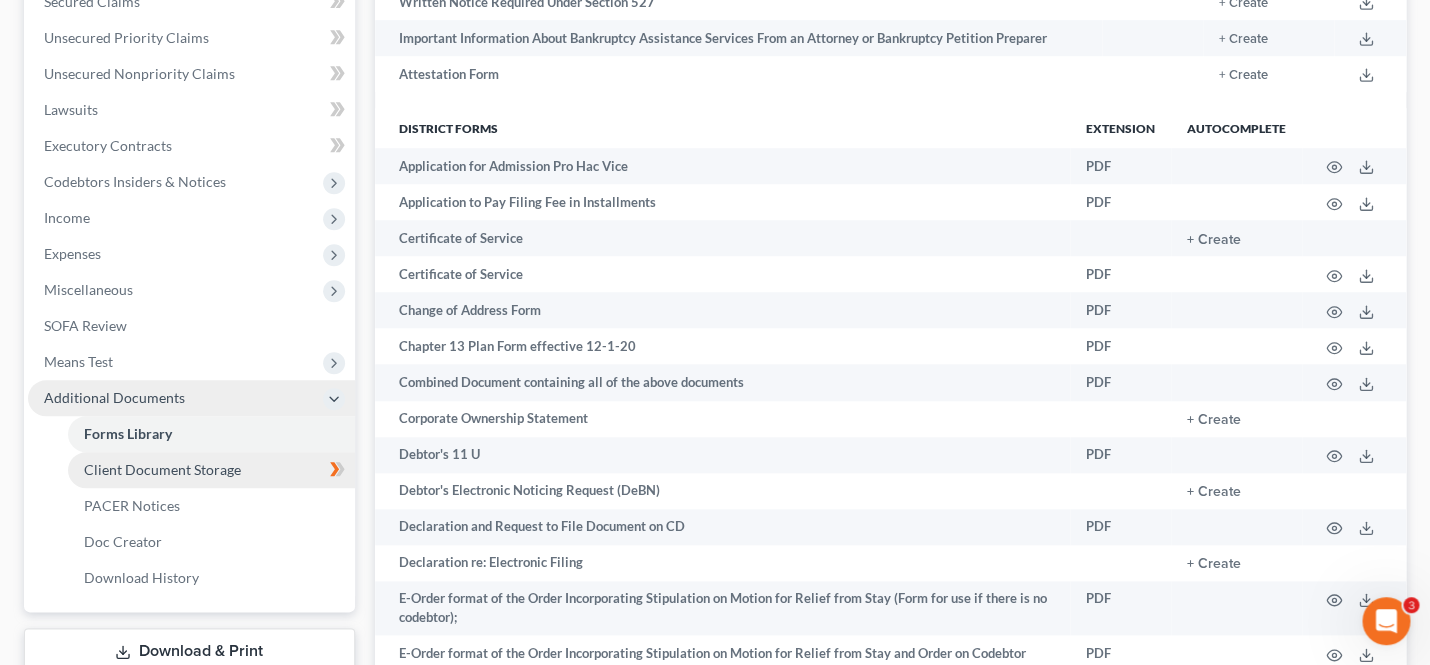 click on "Client Document Storage" at bounding box center [162, 469] 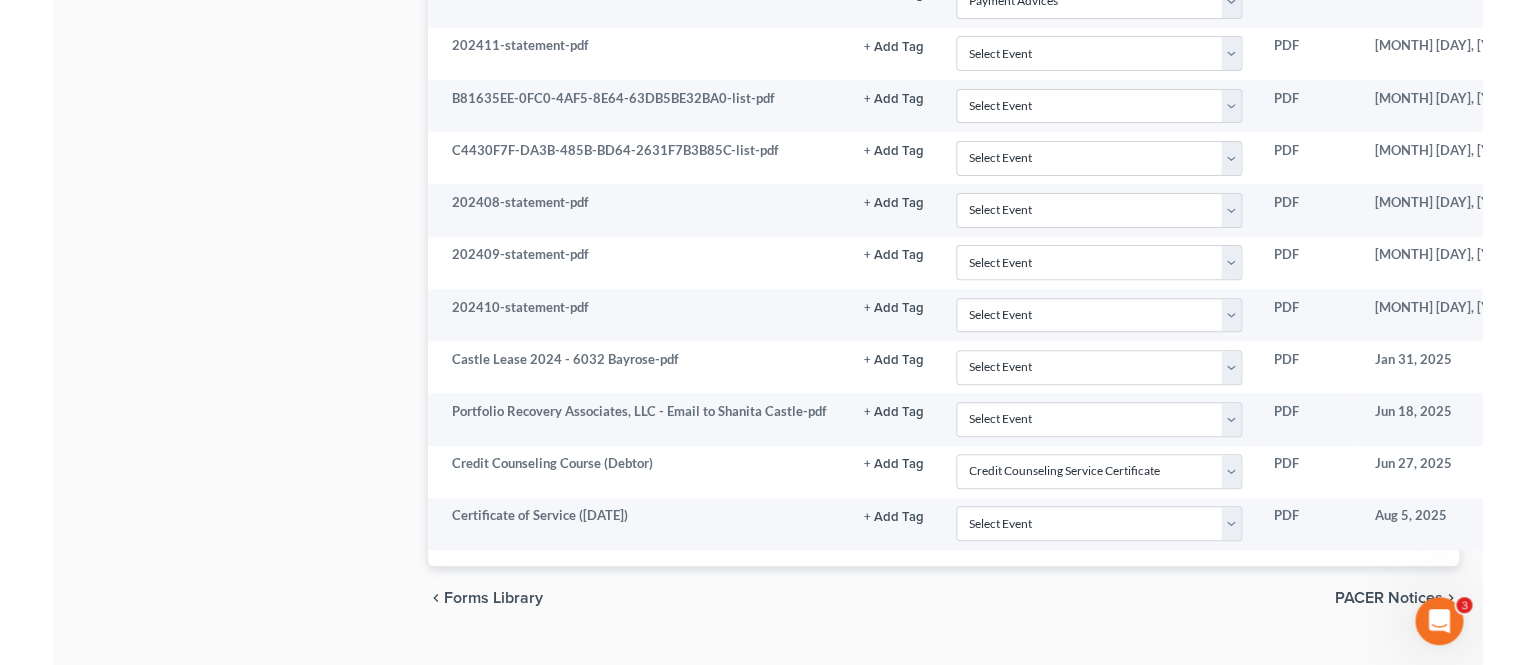 scroll, scrollTop: 3009, scrollLeft: 0, axis: vertical 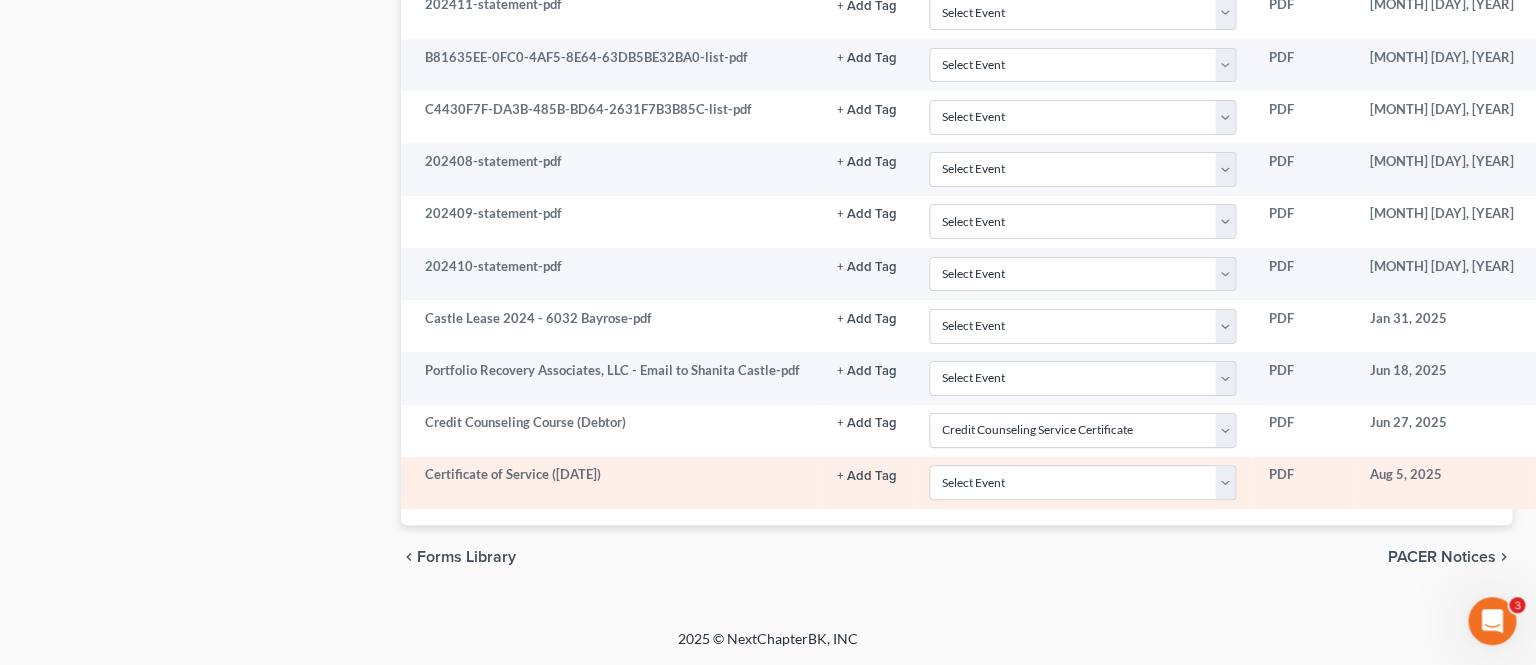 click 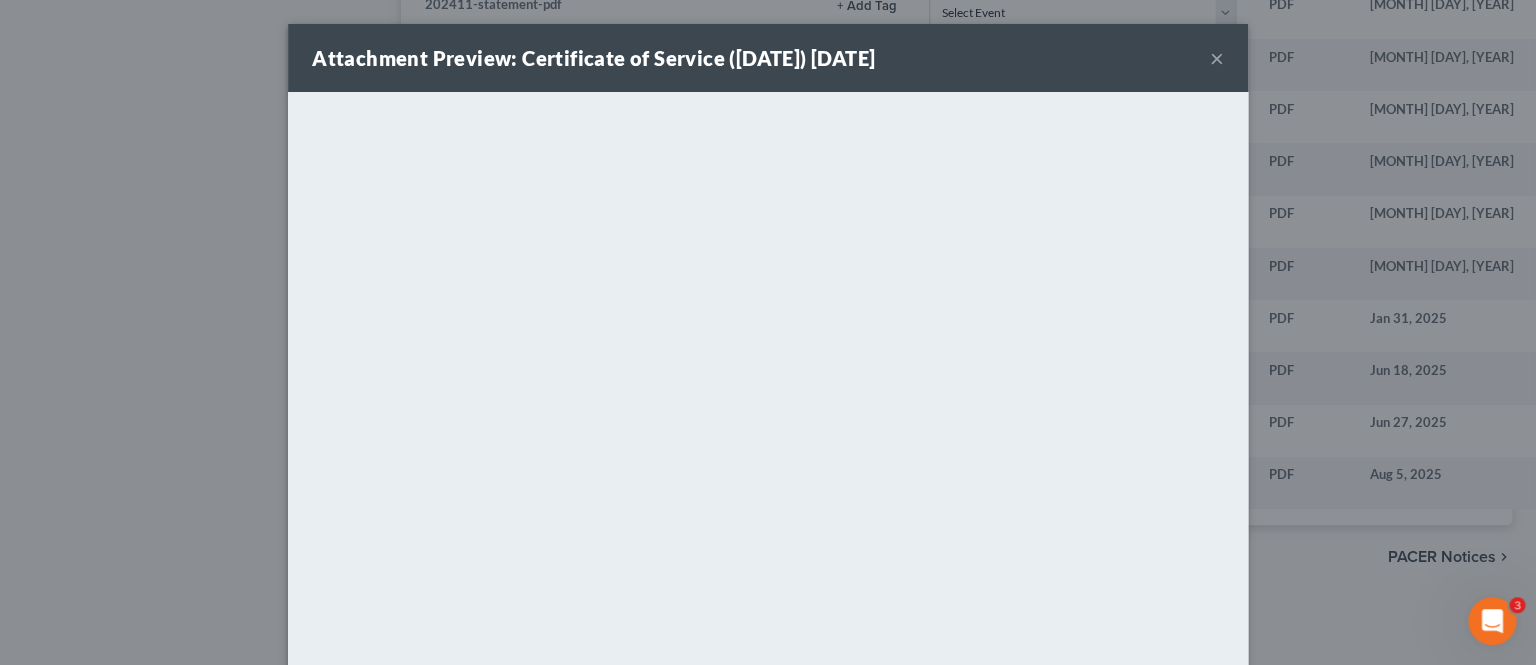 drag, startPoint x: 1076, startPoint y: 66, endPoint x: 1084, endPoint y: 75, distance: 12.0415945 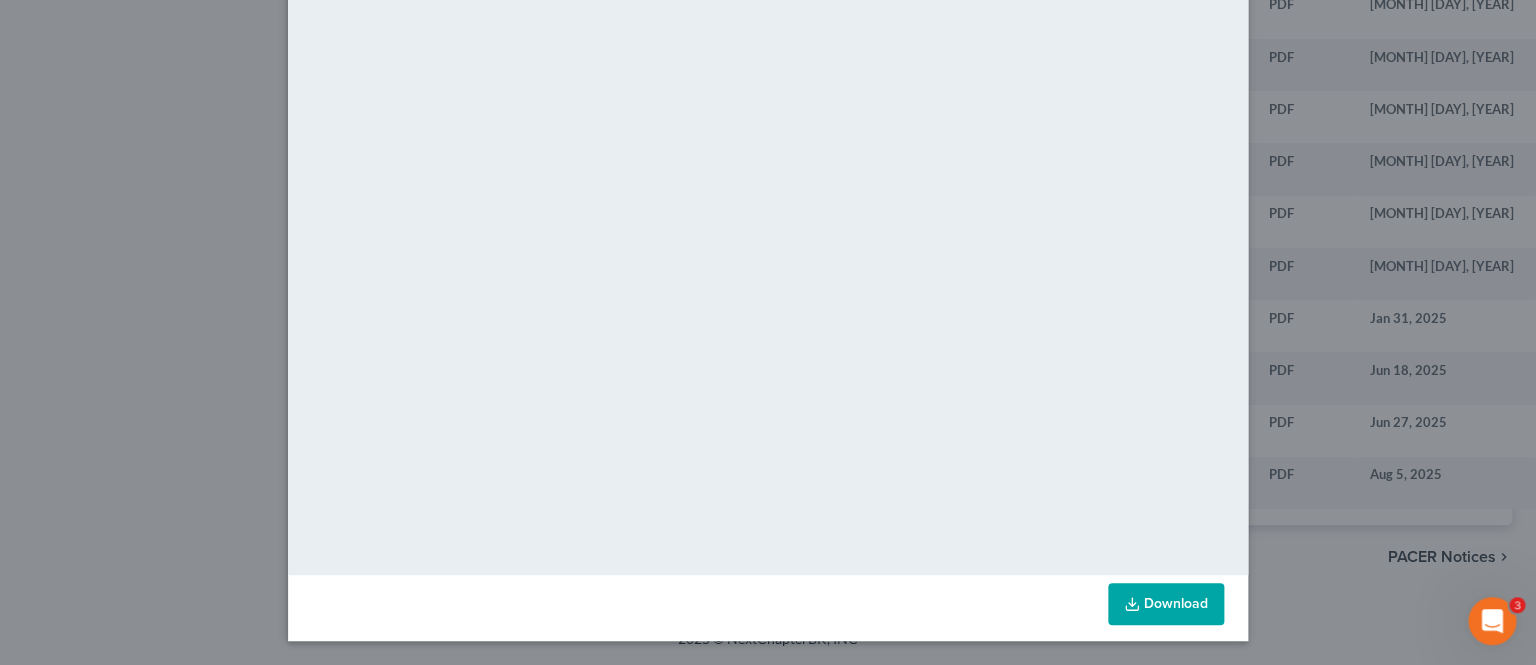click on "Attachment Preview: Certificate of Service ([DATE]) [UUID].pdf ×
<object ng-attr-data='https://nextchapter-prod.s3.amazonaws.com/uploads/attachment/file/11982618/7b8def77-d18d-4d03-9b59-0e1262af2efd.pdf?X-Amz-Expires=3000&X-Amz-Date=20250805T150311Z&X-Amz-Algorithm=AWS4-HMAC-SHA256&X-Amz-Credential=AKIAJMWBS4AI7W4T6GHQ%2F20250805%2Fus-east-1%2Fs3%2Faws4_request&X-Amz-SignedHeaders=host&X-Amz-Signature=edcacb2bd55e6c2c231f1cae4da17d3aad6cf52f8945f235ae7e610b1207d8a1' type='application/pdf' width='100%' height='650px'></object>
<p><a href='https://nextchapter-prod.s3.amazonaws.com/uploads/attachment/file/11982618/7b8def77-d18d-4d03-9b59-0e1262af2efd.pdf?X-Amz-Expires=3000&X-Amz-Date=20250805T150311Z&X-Amz-Algorithm=AWS4-HMAC-SHA256&X-Amz-Credential=AKIAJMWBS4AI7W4T6GHQ%2F20250805%2Fus-east-1%2Fs3%2Faws4_request&X-Amz-SignedHeaders=host&X-Amz-Signature=edcacb2bd55e6c2c231f1cae4da17d3aad6cf52f8945f235ae7e610b1207d8a1' target='_blank'>Click here</a> to open in a new window.</p>" at bounding box center [768, 332] 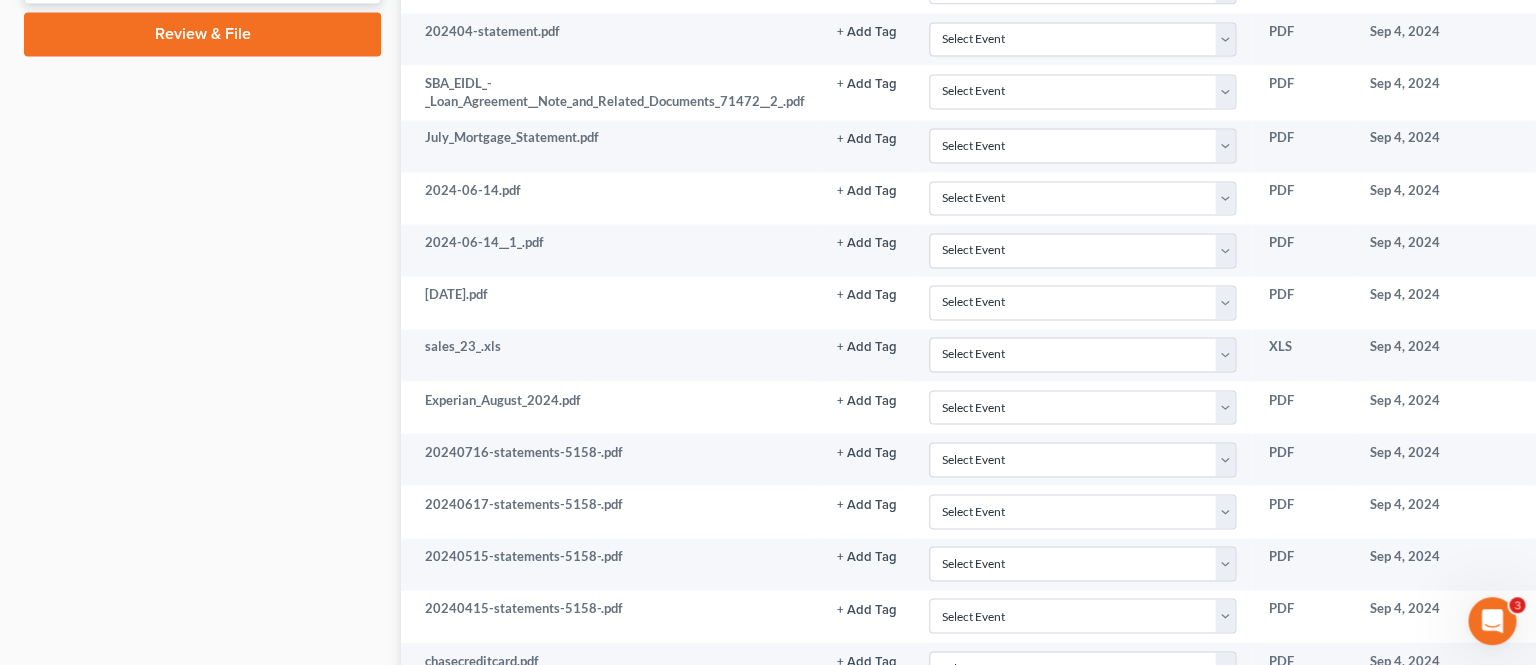 scroll, scrollTop: 1018, scrollLeft: 0, axis: vertical 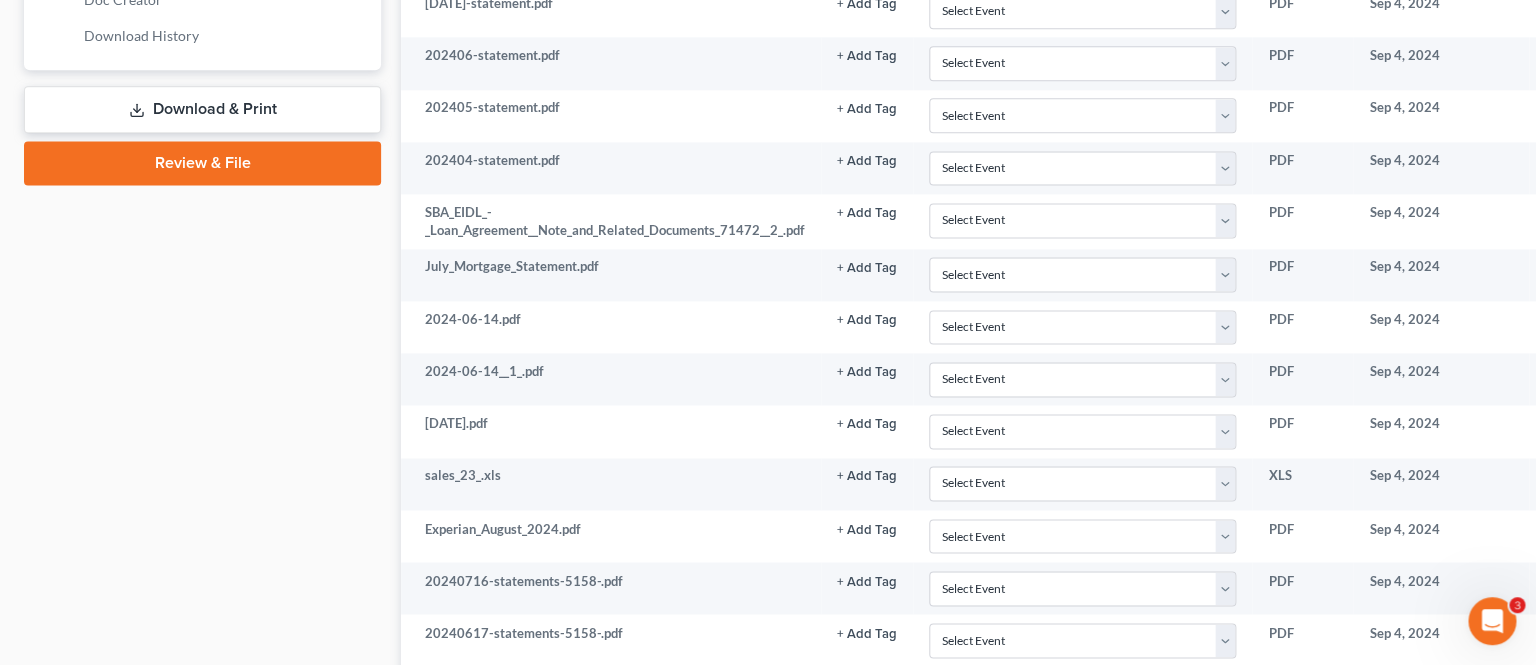 click on "Review & File" at bounding box center [202, 163] 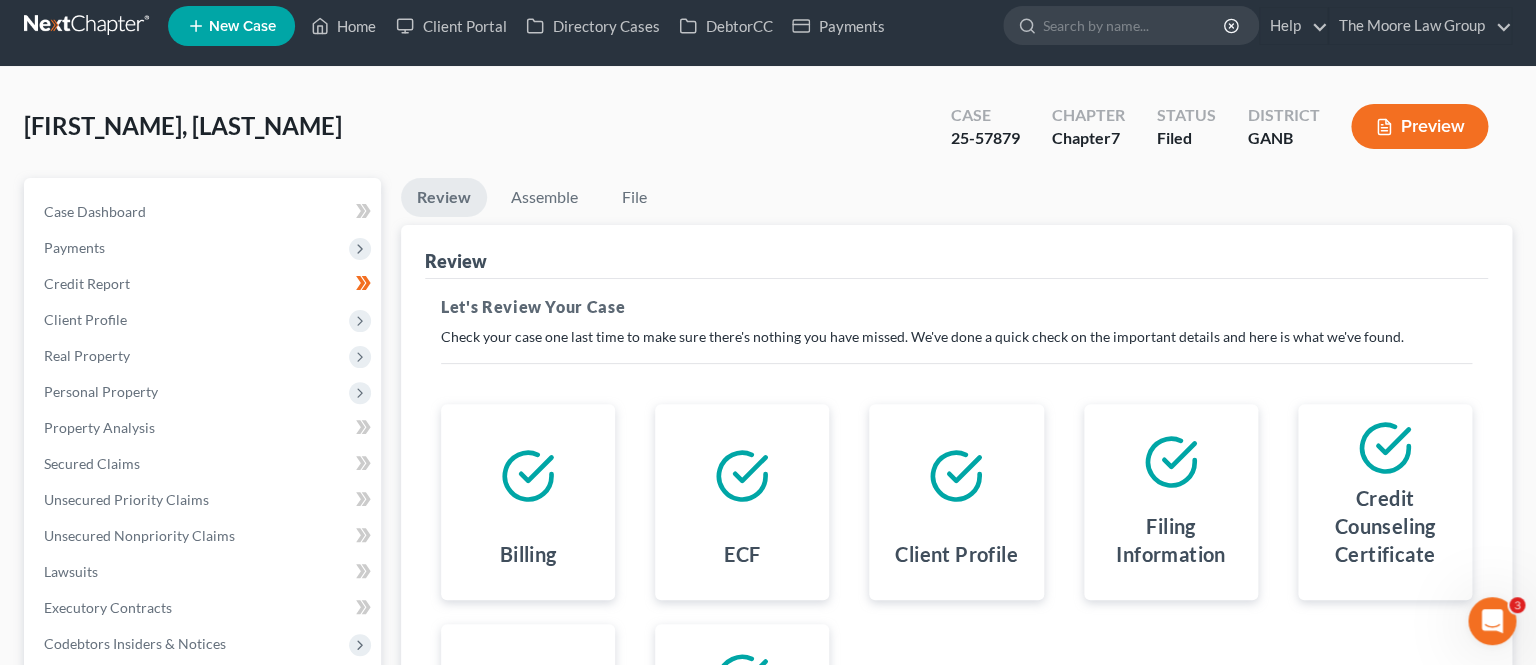 scroll, scrollTop: 0, scrollLeft: 0, axis: both 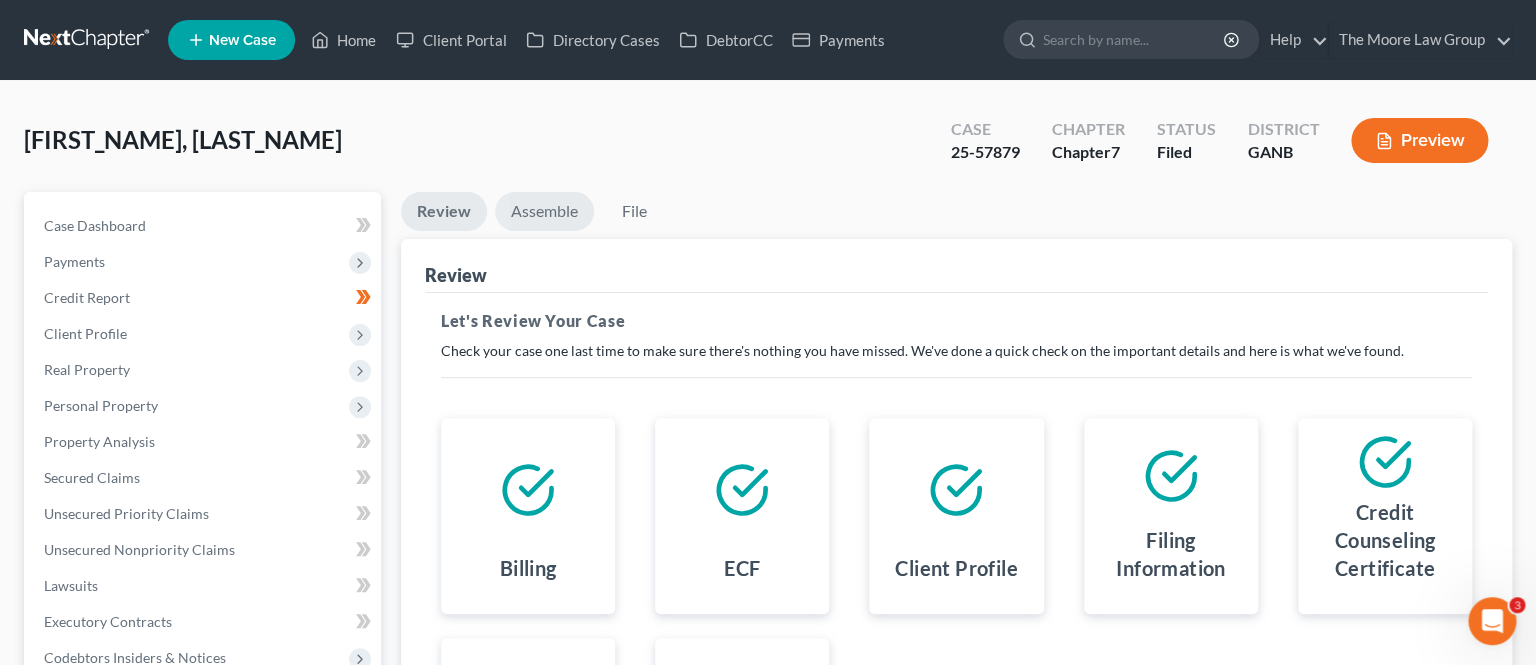 click on "Assemble" at bounding box center (544, 211) 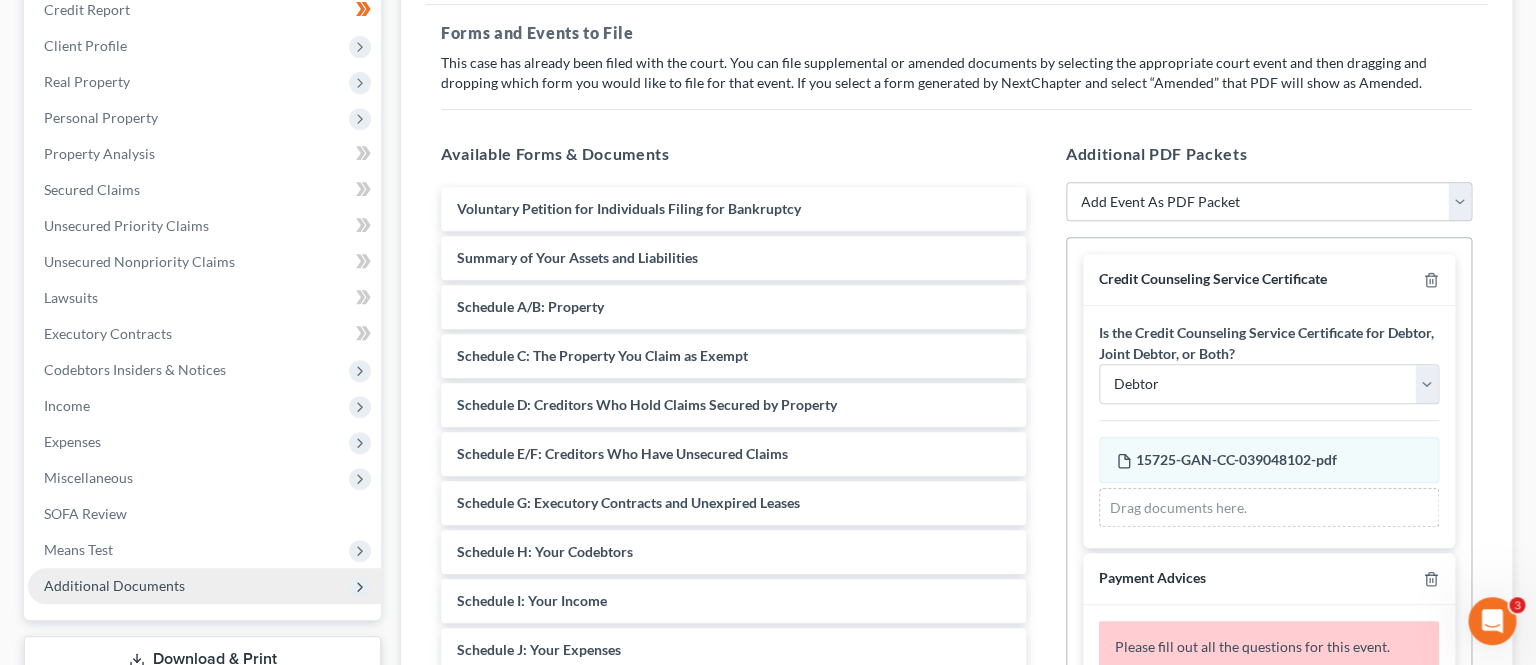 scroll, scrollTop: 0, scrollLeft: 0, axis: both 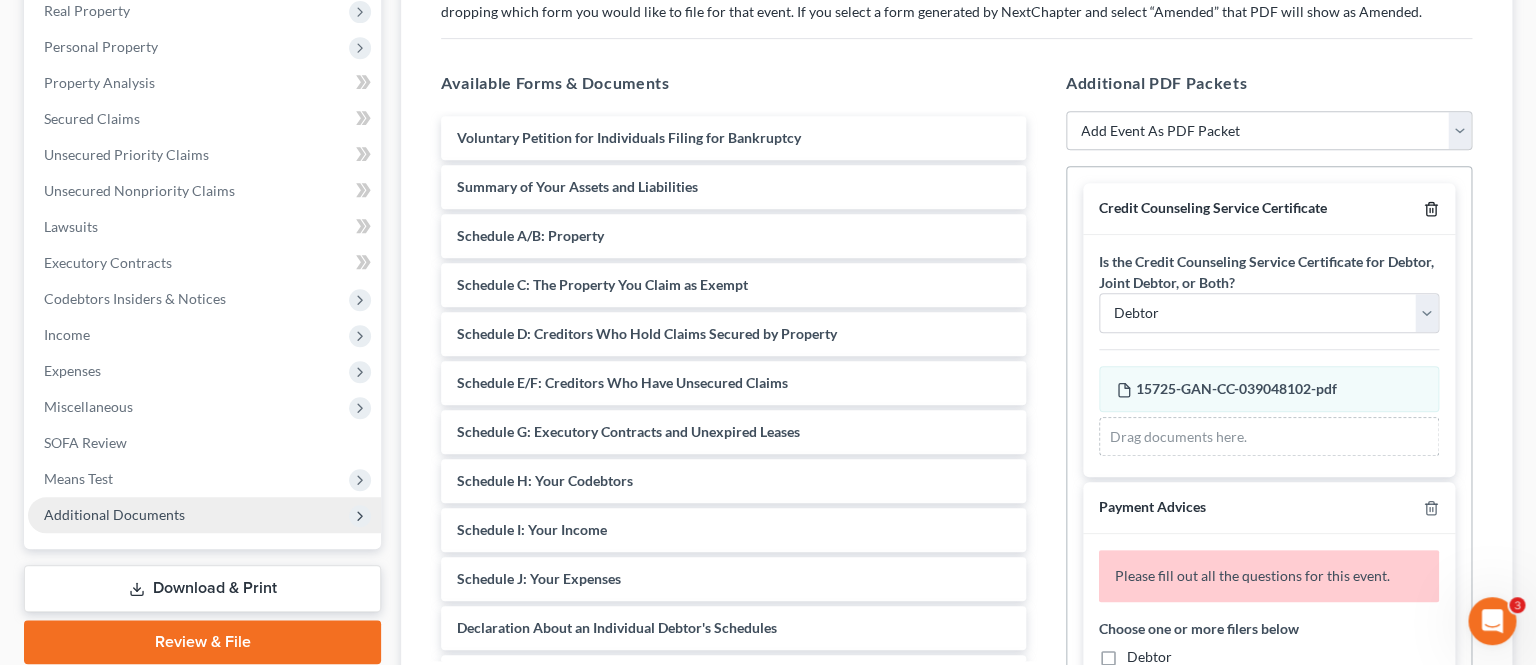 click 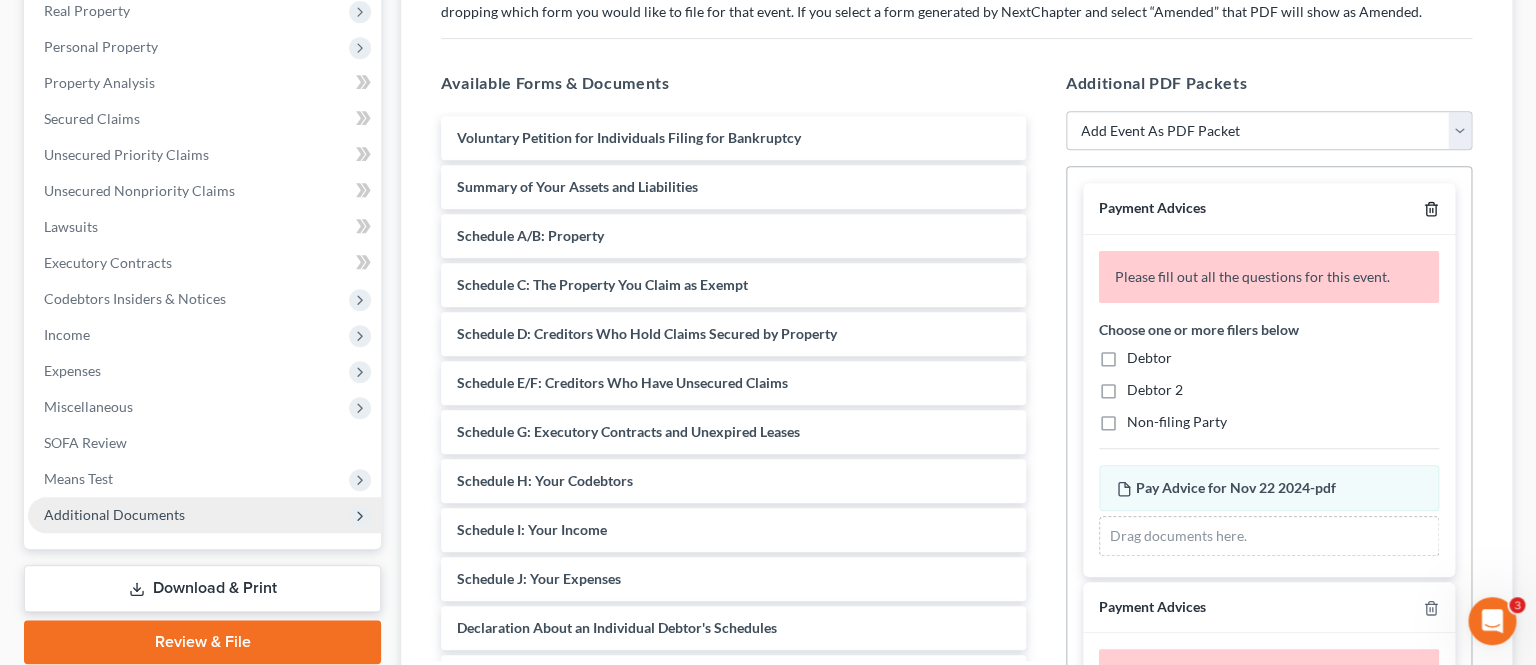 click 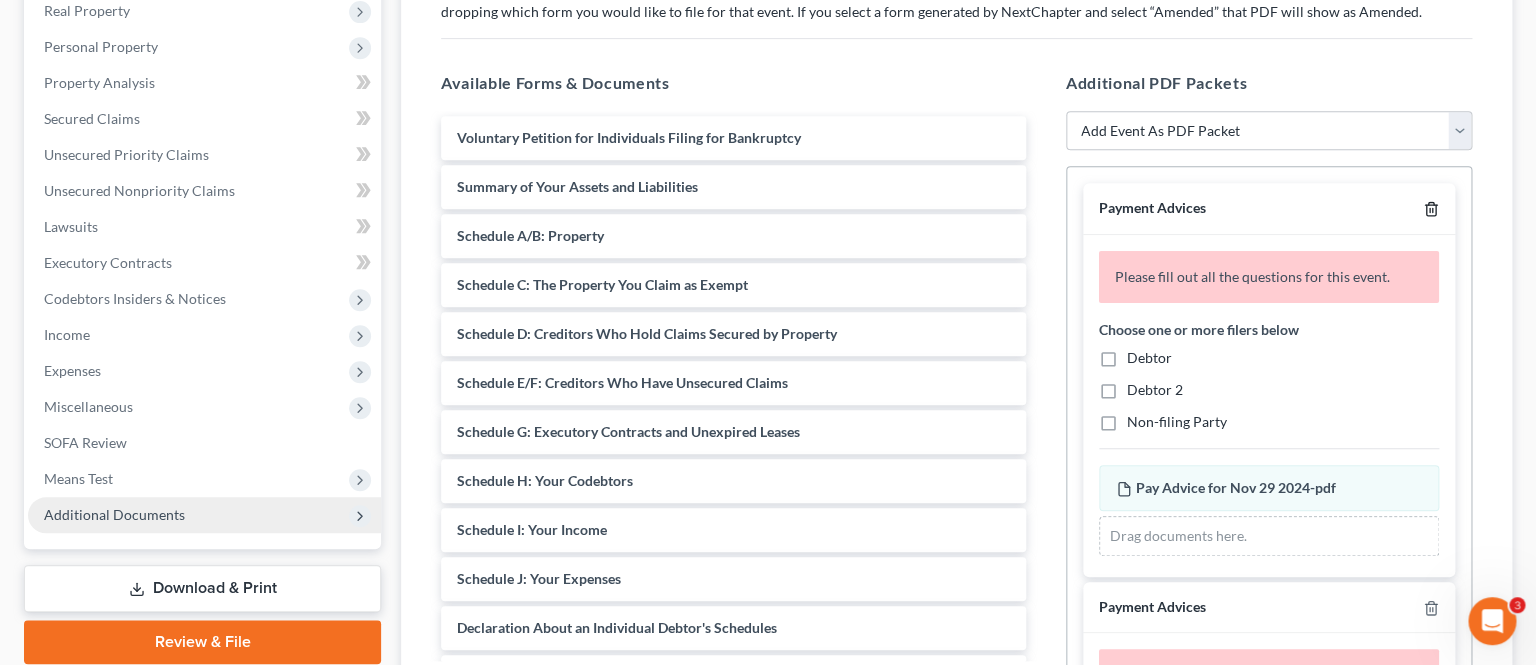 click 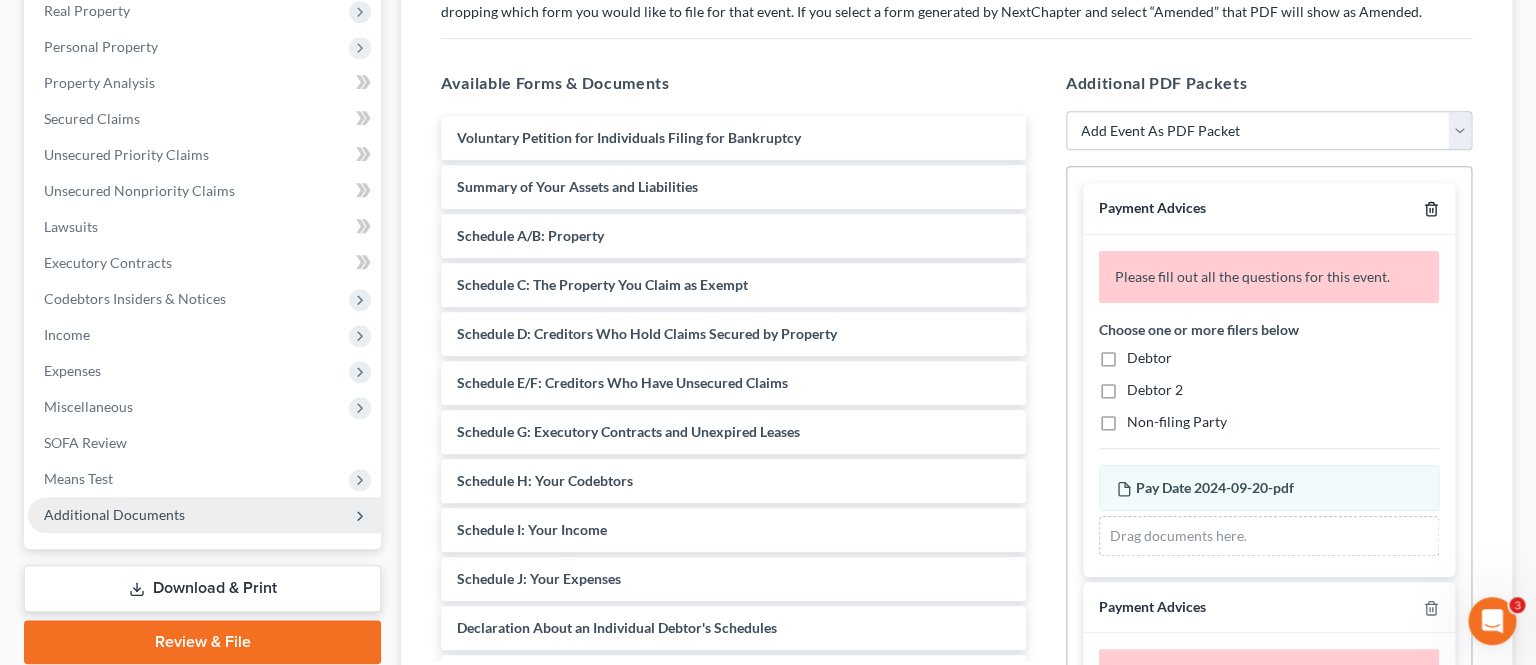 click 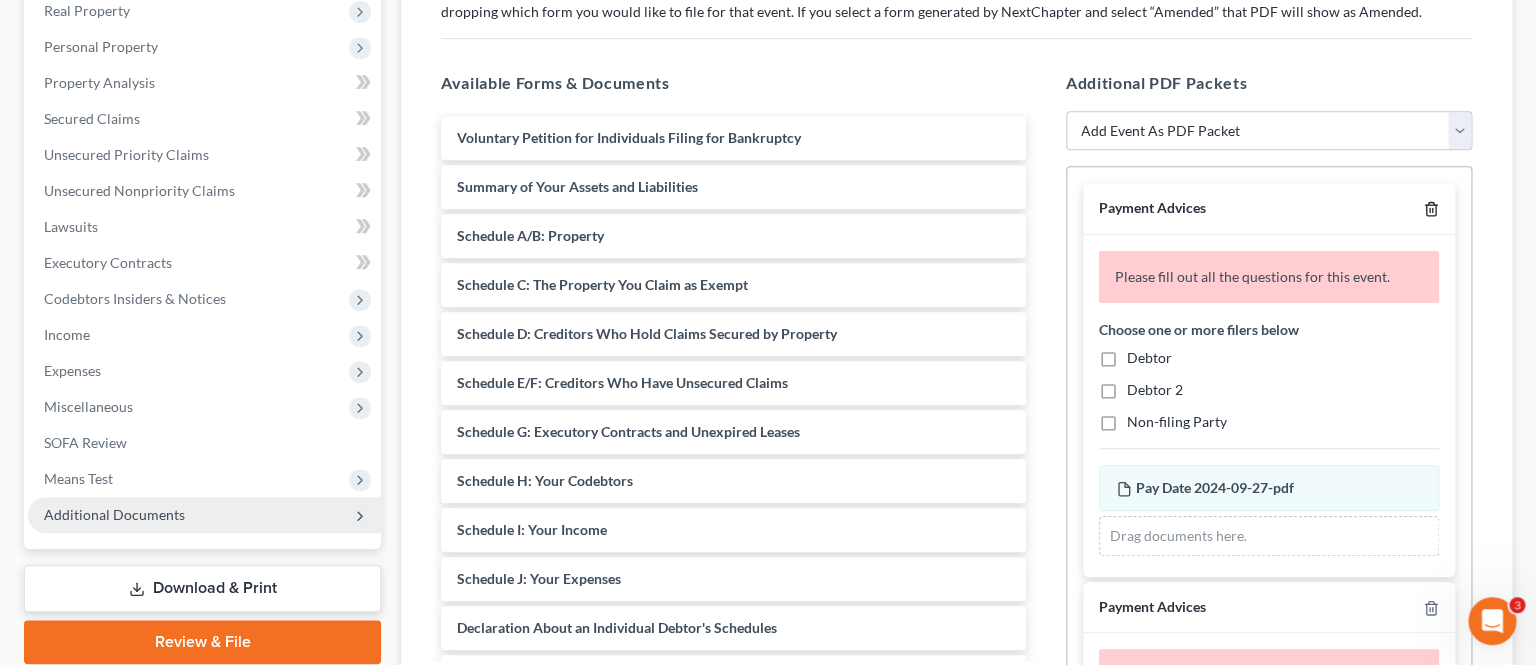 click 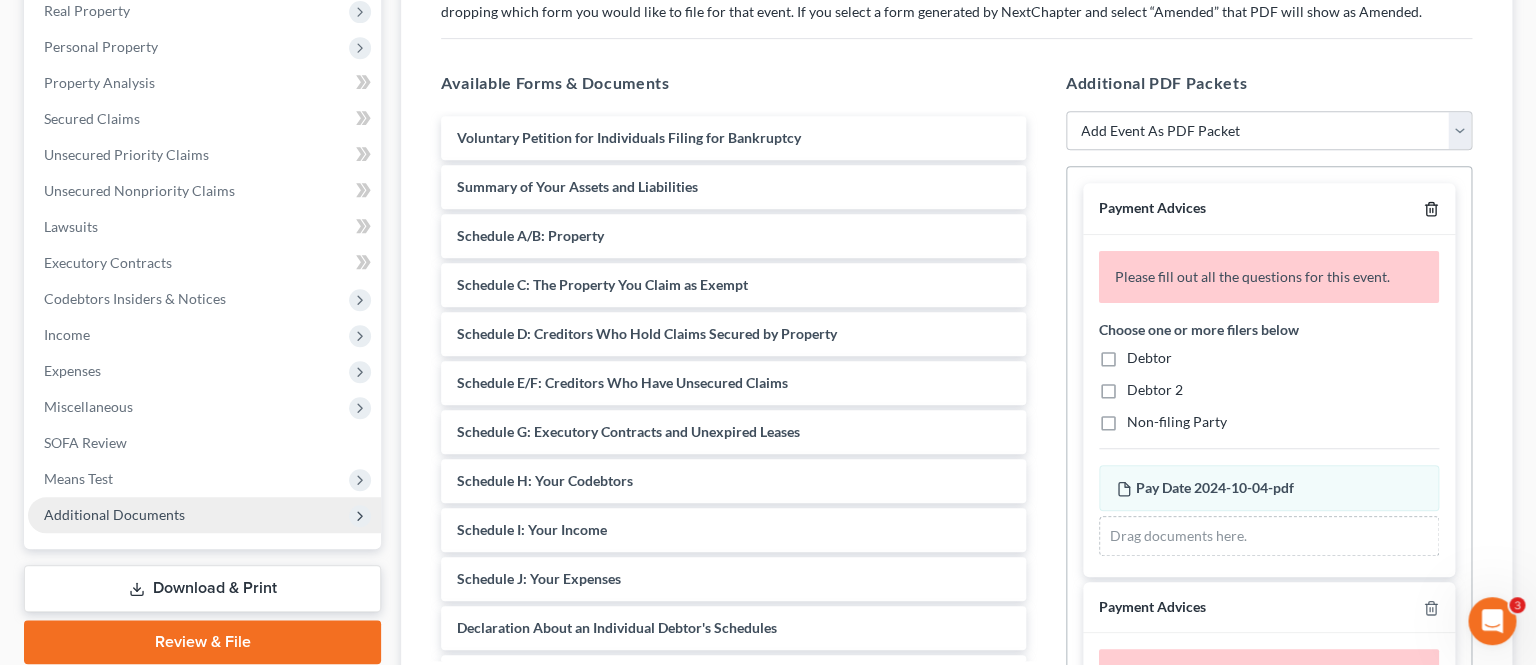 click 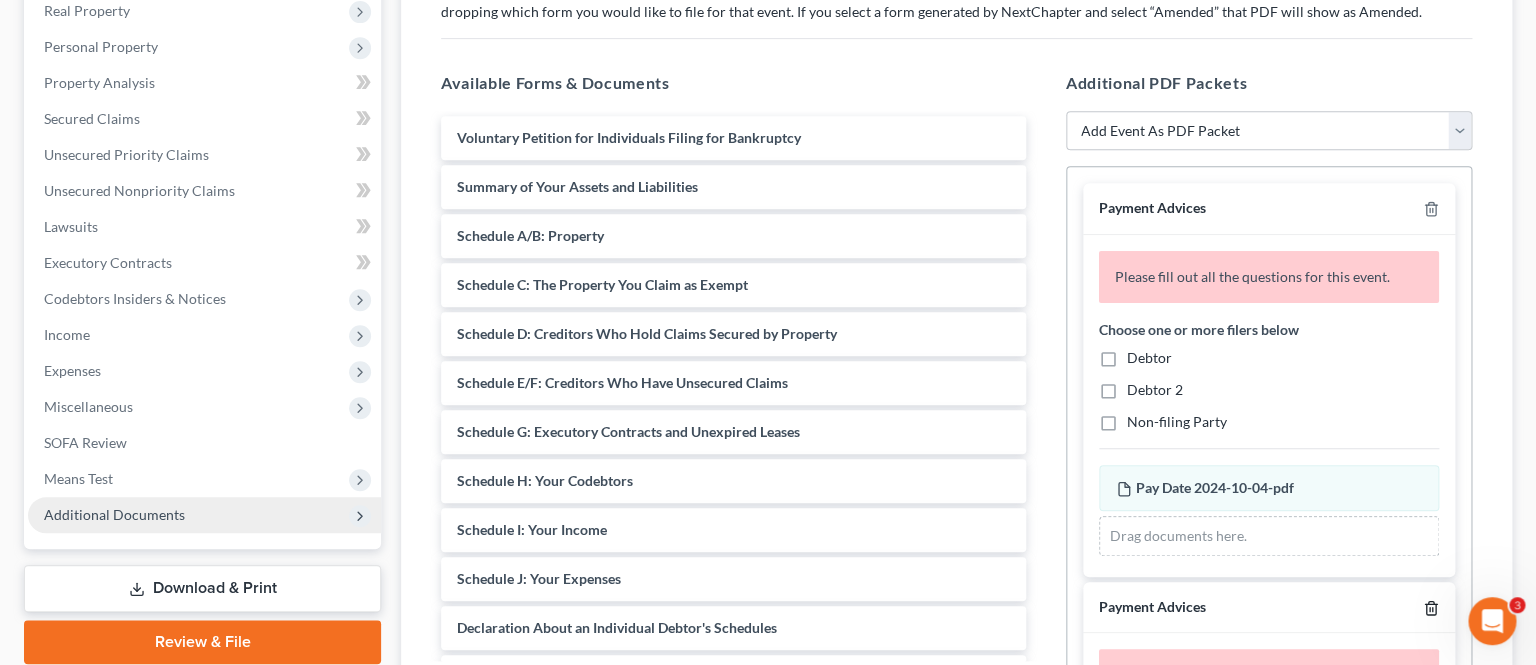click 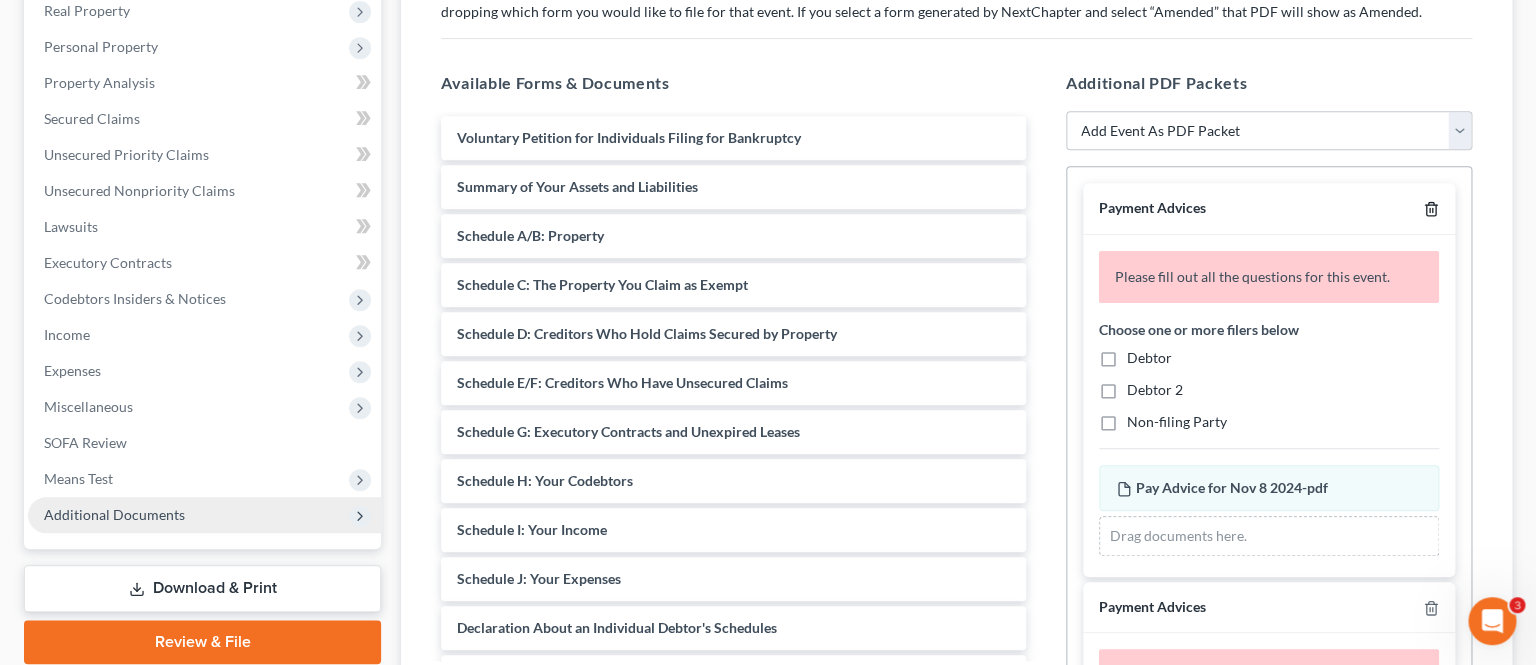 click 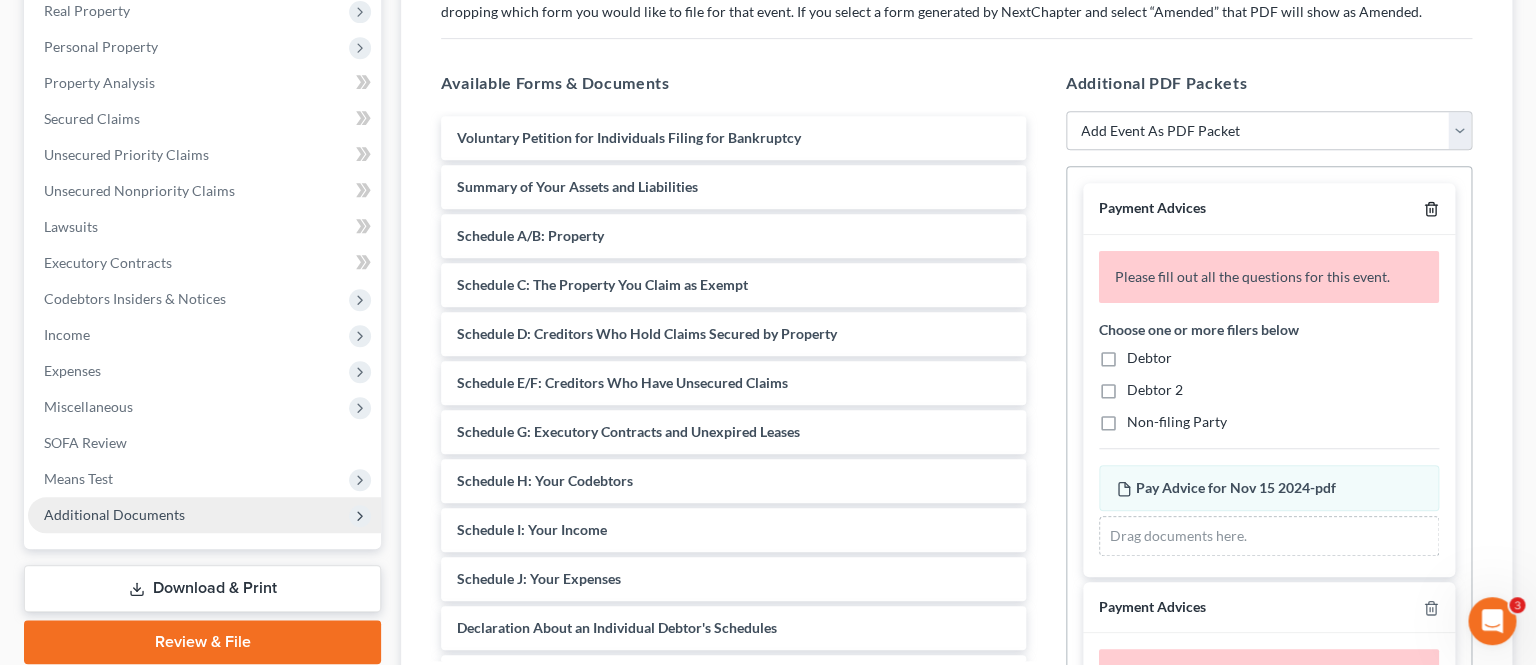 click 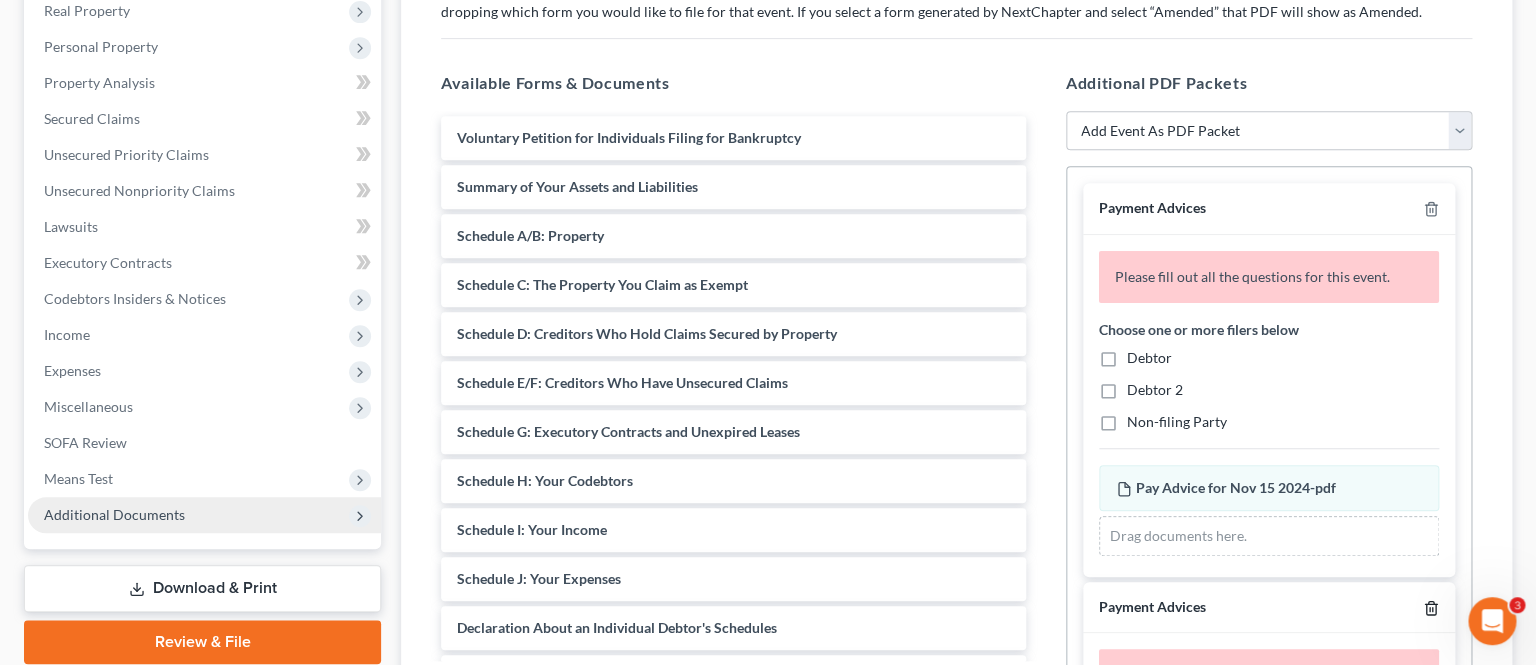 click 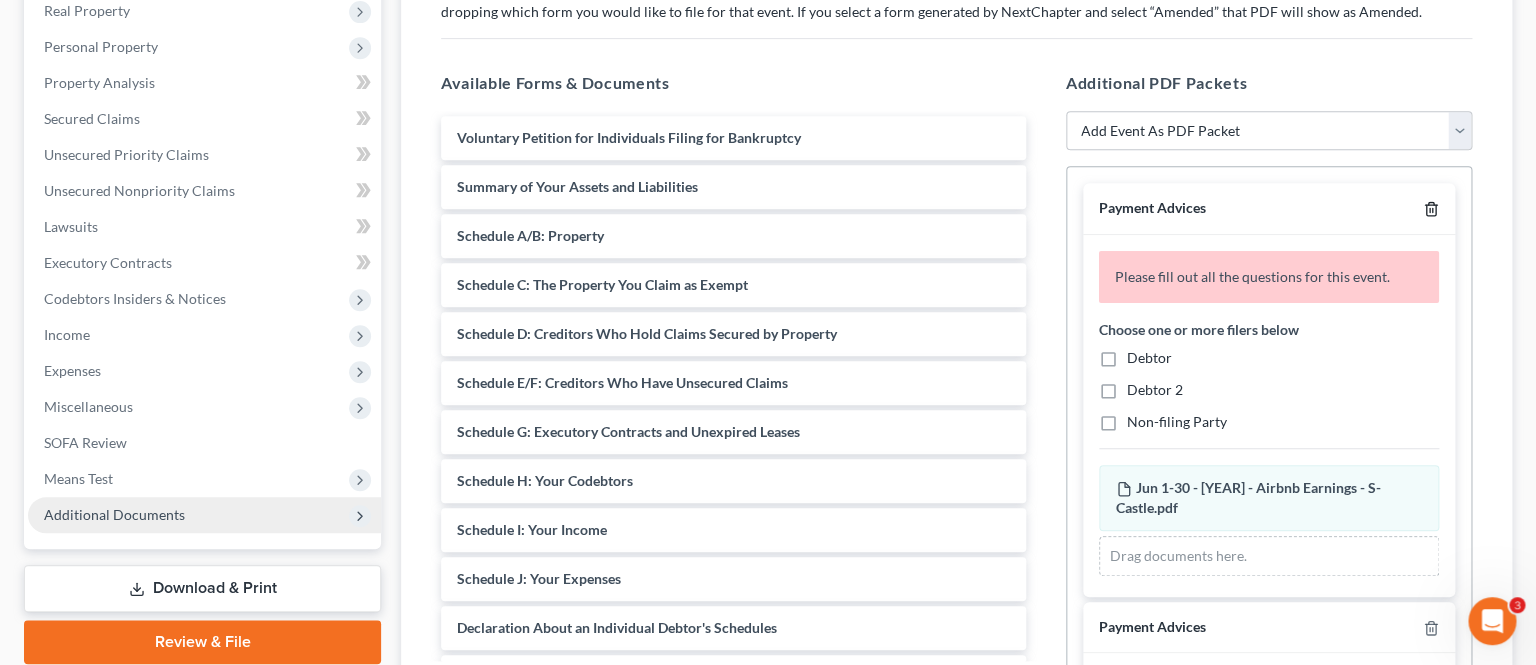 click 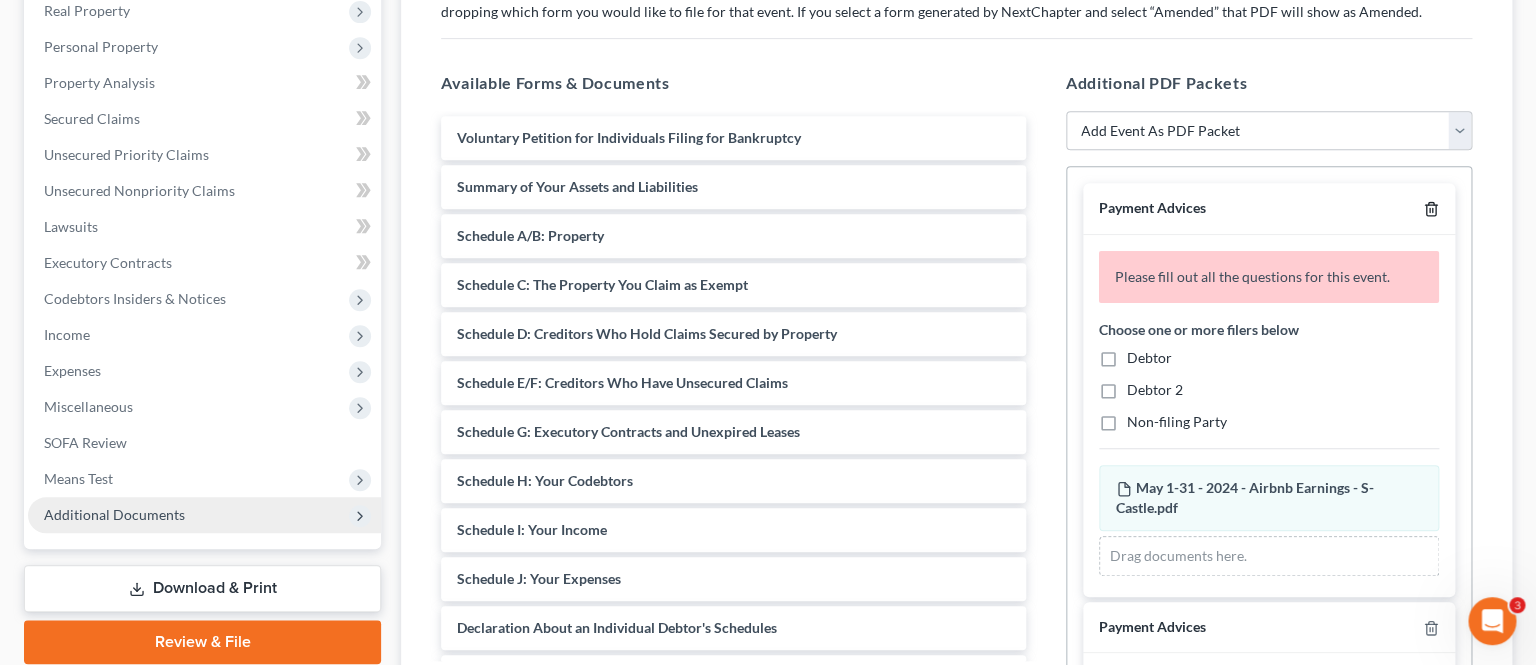 click 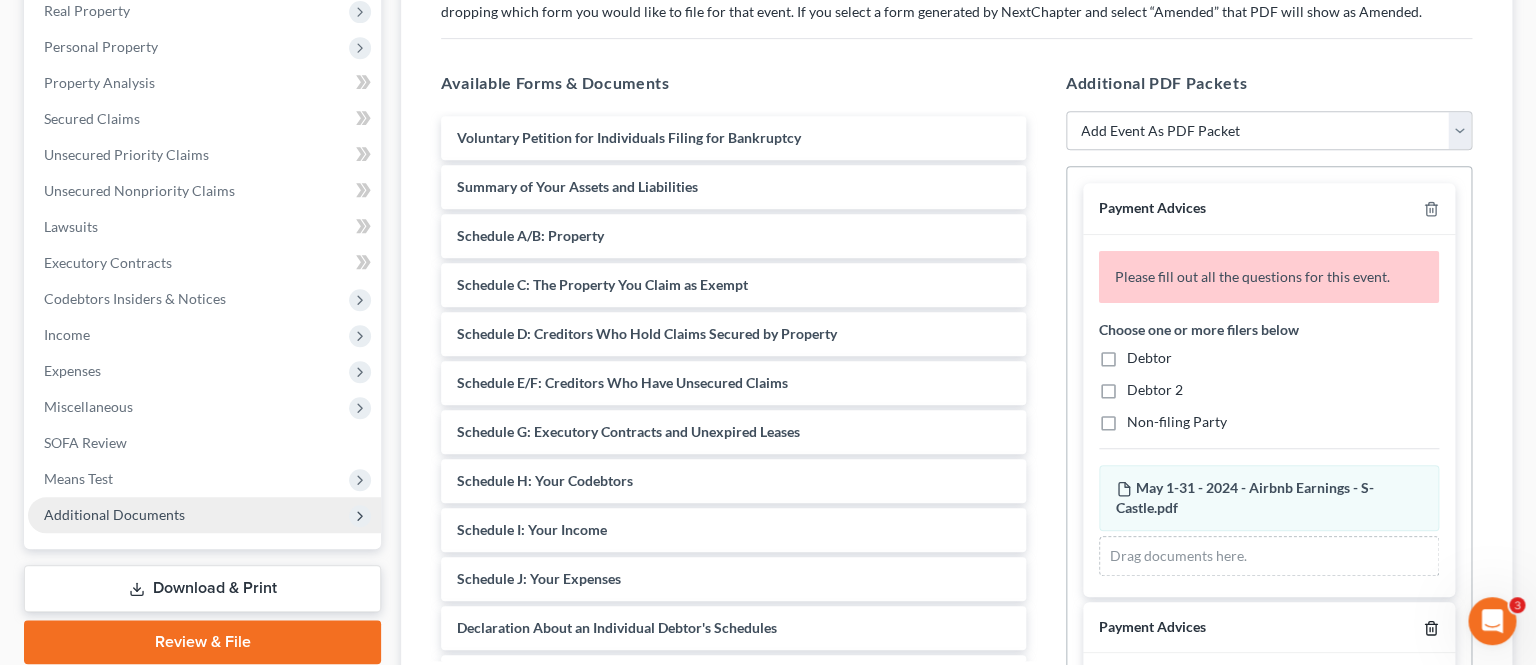 click 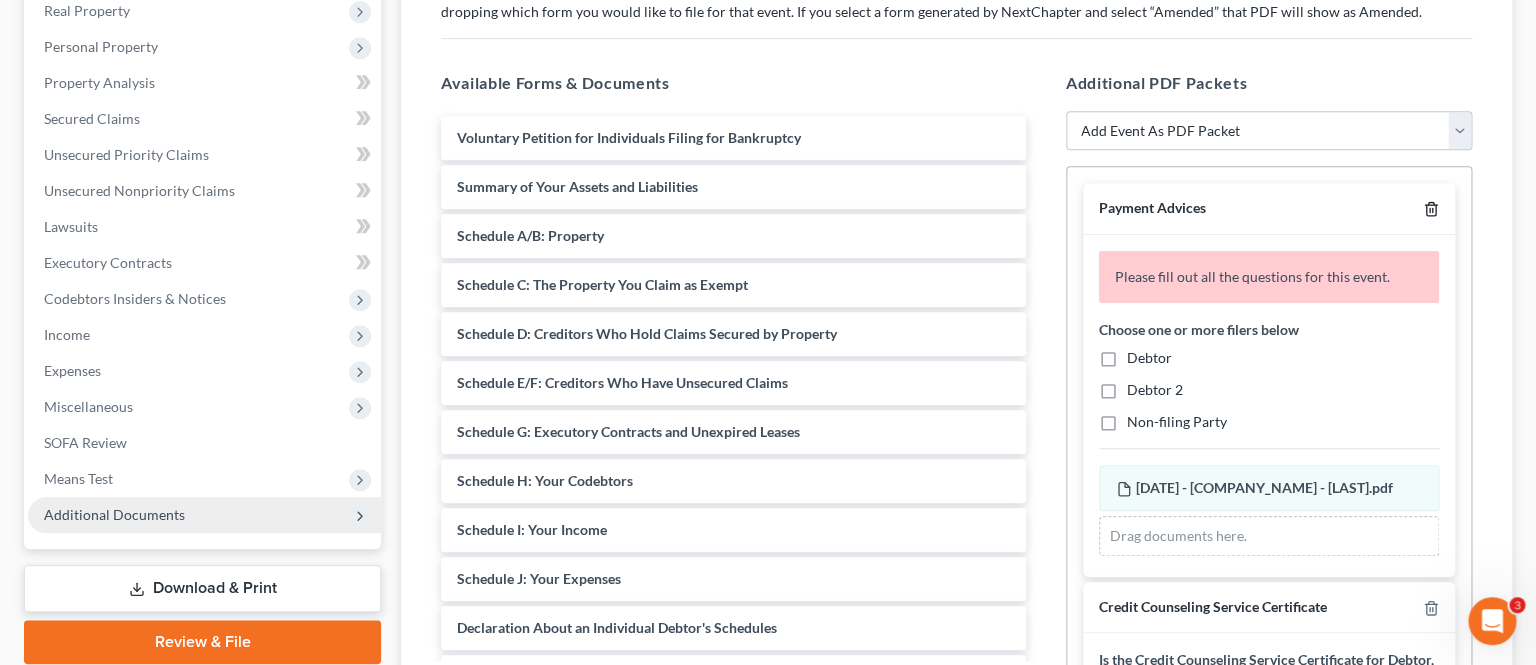 click 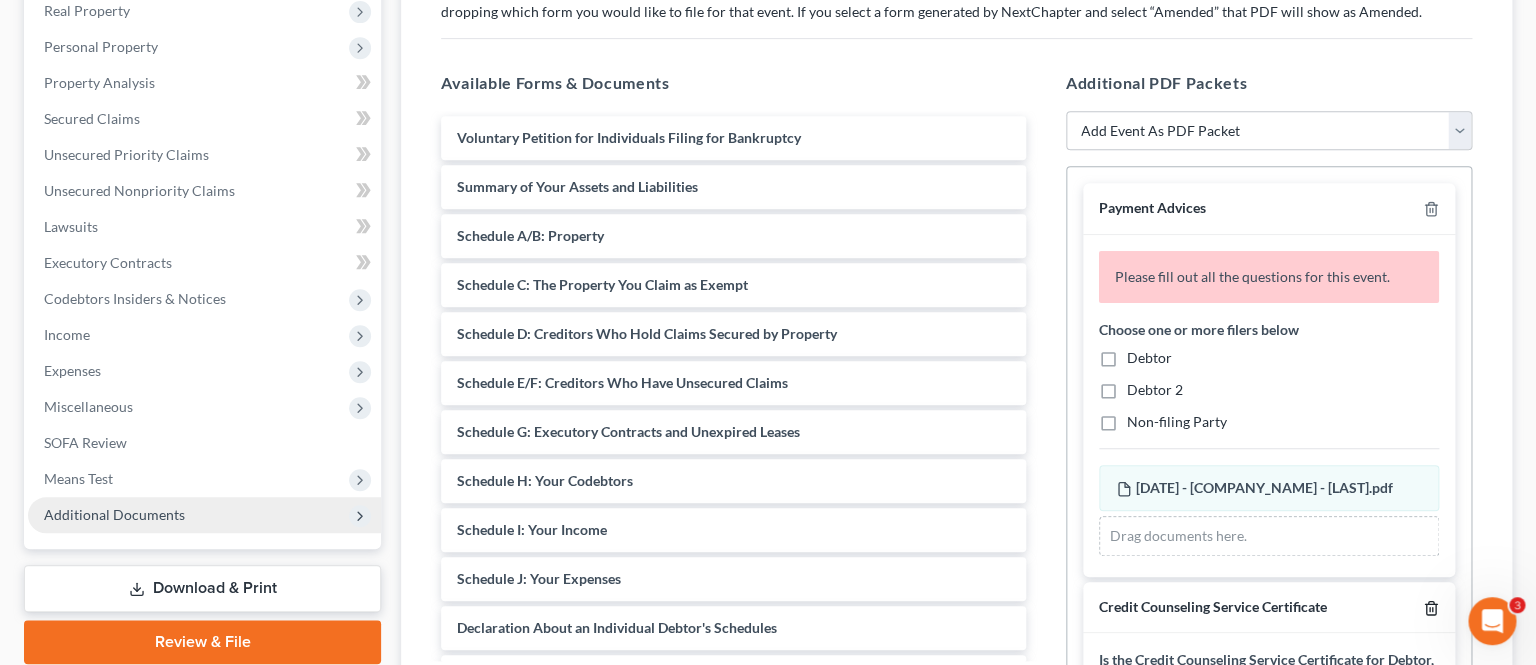 click 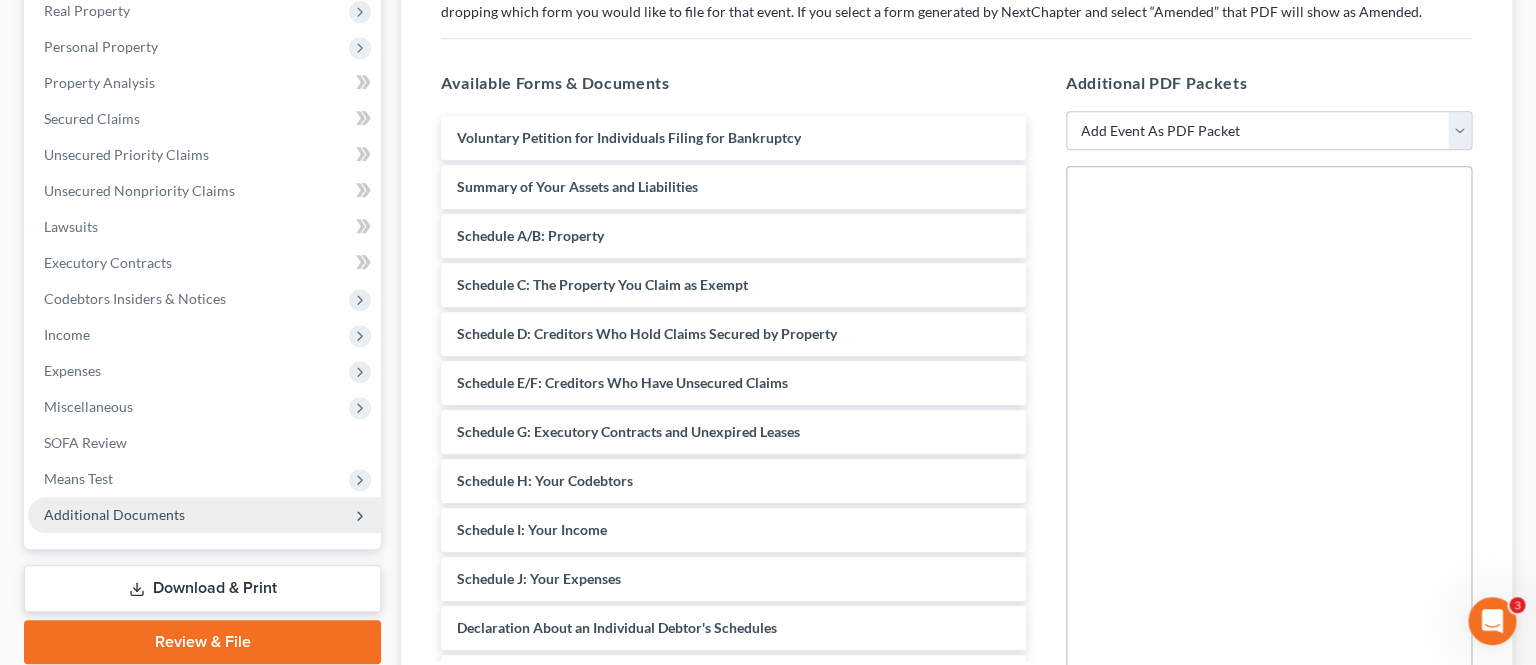 click at bounding box center [1269, 441] 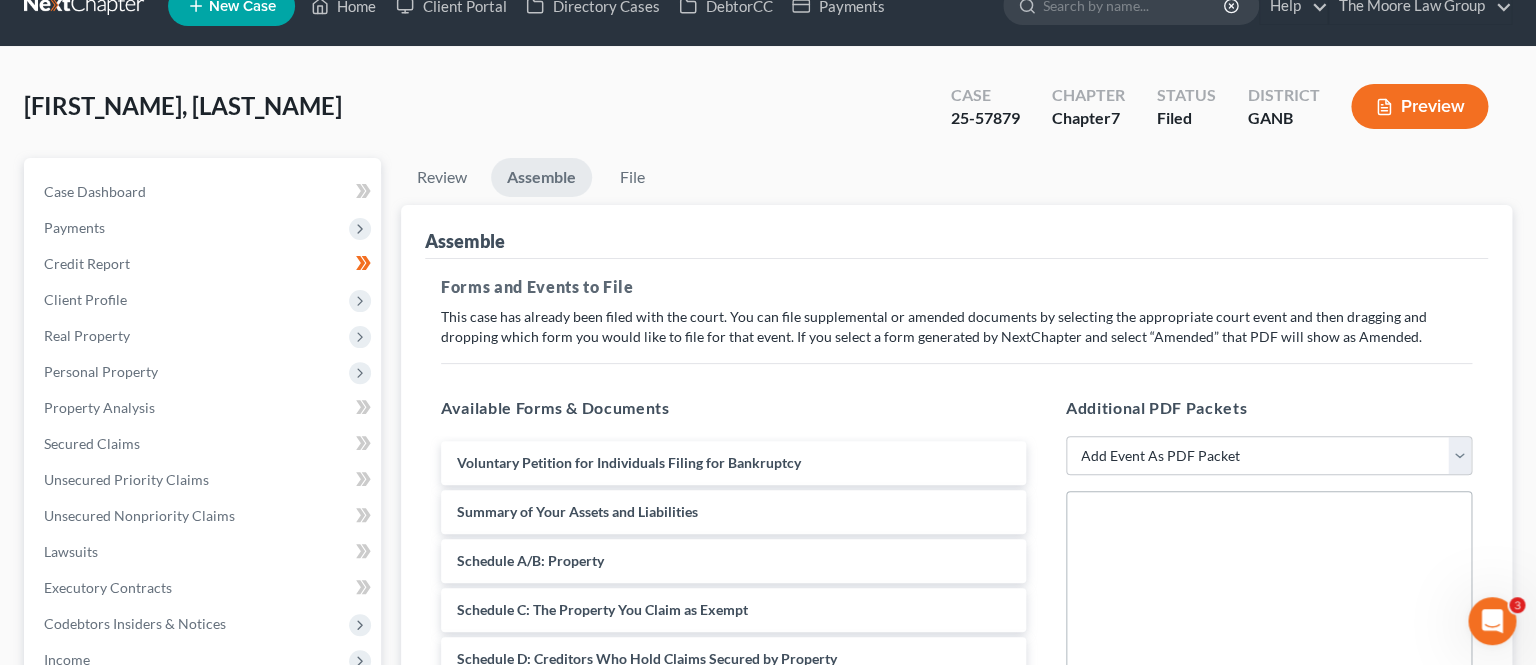 scroll, scrollTop: 0, scrollLeft: 0, axis: both 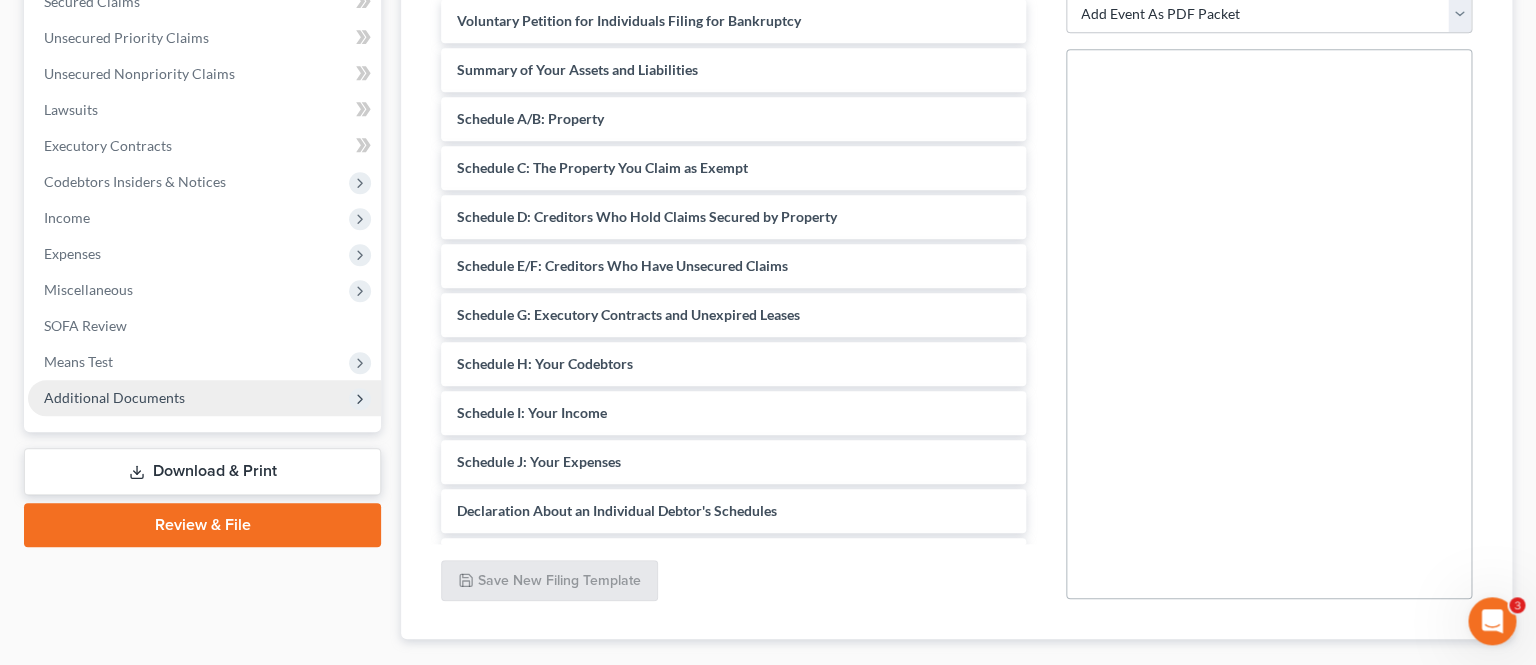 click at bounding box center (1269, 324) 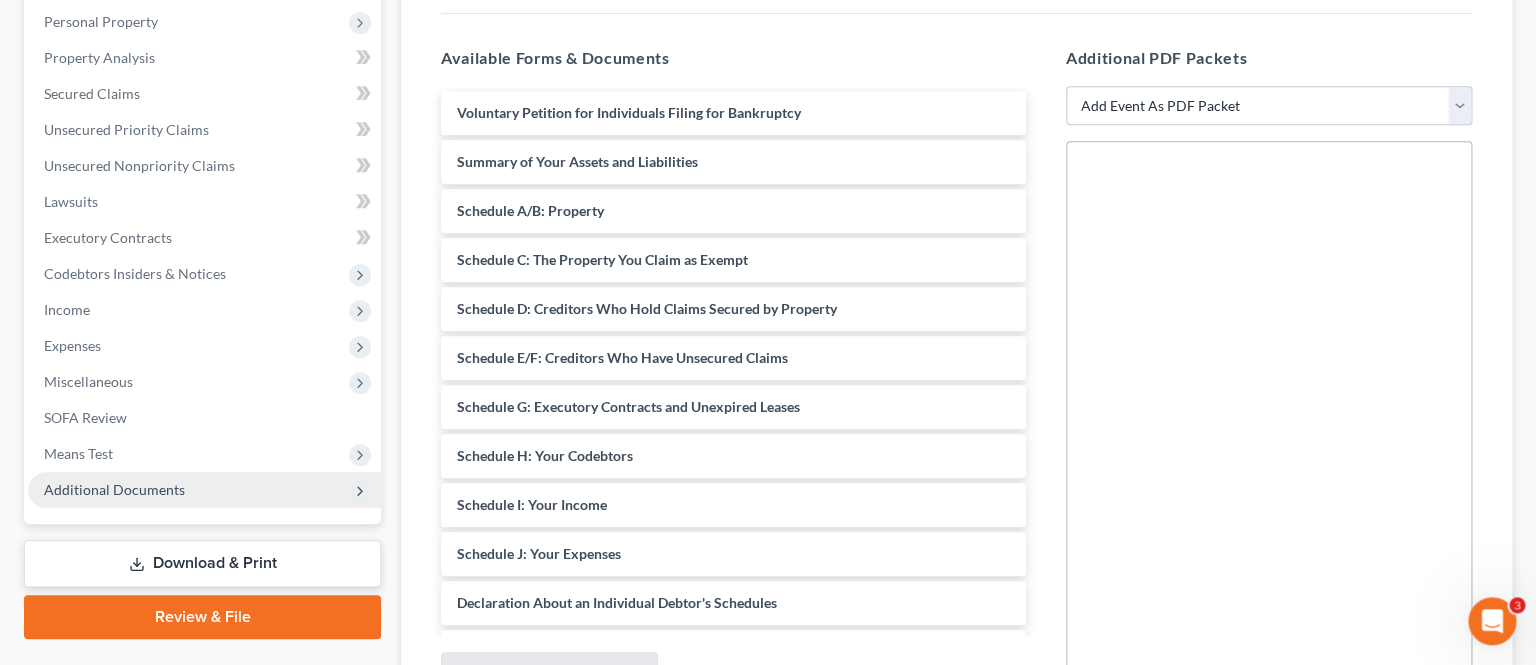 scroll, scrollTop: 345, scrollLeft: 0, axis: vertical 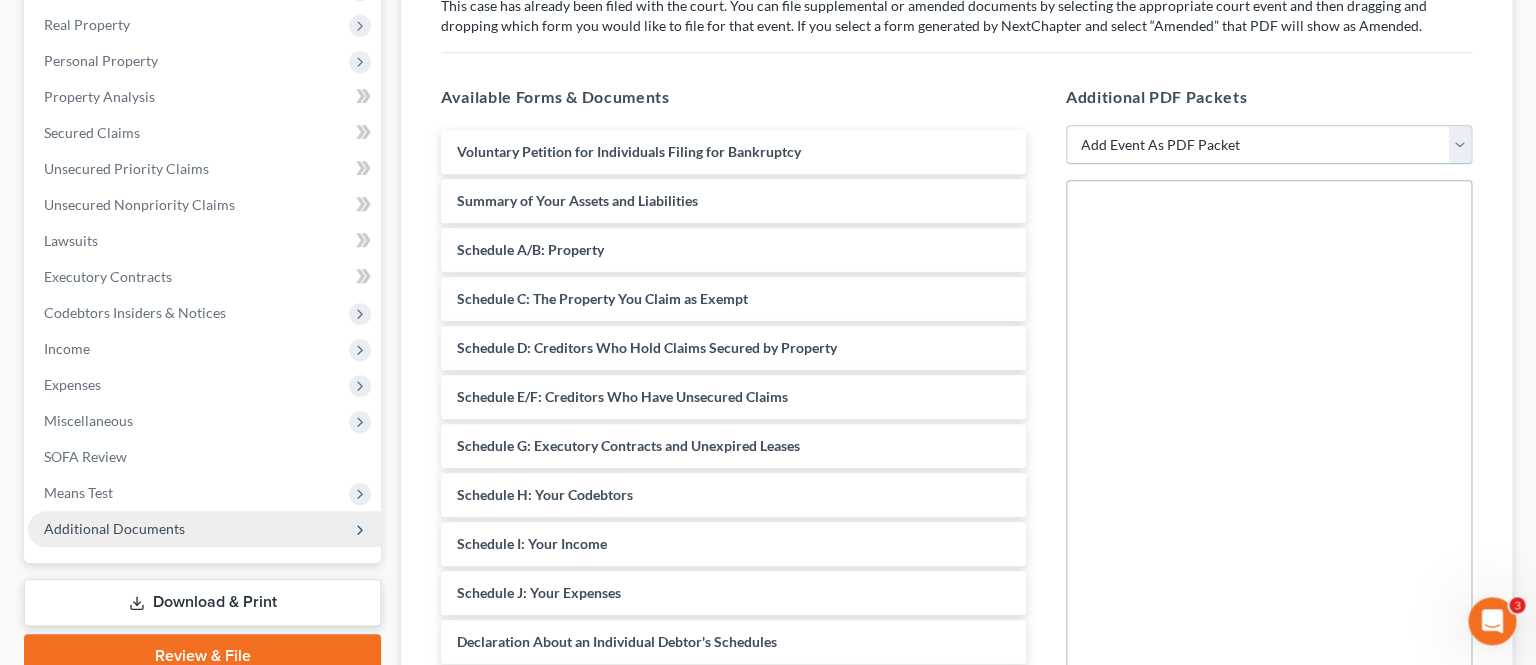click on "Add Event As PDF Packet 02-Application to Pay Filing Fee in Installments Amended List of Creditors (FEE) Amendment to Schedules D, E, F and/or E/F (FEE) Amendment to Voluntary Petition Application for Waiver of Chapter 7 Filing Fee (103B) Attorney Disclosure Statement Certification of Financial Management Course for Debtor Chapter 7 Statement of Monthly Income/Means Test Document(s) - (Forms 122A-1, 122A-1Supp, 122A-2) Corporate Ownership Statement Corporate Resolution Credit Counseling Service Certificate Declaration of Debtor Equity Security Holders Exhibits Federal Tax Return Initial Statement About an Eviction Judgment Against You--Form 101A Operating Report Payment Advices Schedule A/B Schedule C Schedule D Schedule E/F Schedule G Schedule H Schedule I Schedule J Schedule J-2 Expenses for Separate Household of Debtor 2 Small Business Balance Sheet Small Business Cash-Flow Statement Small Business Federal Income Tax Return Small Business Statement of Operations Statement of Debtor Re: 522(q) Exemption" at bounding box center (1269, 145) 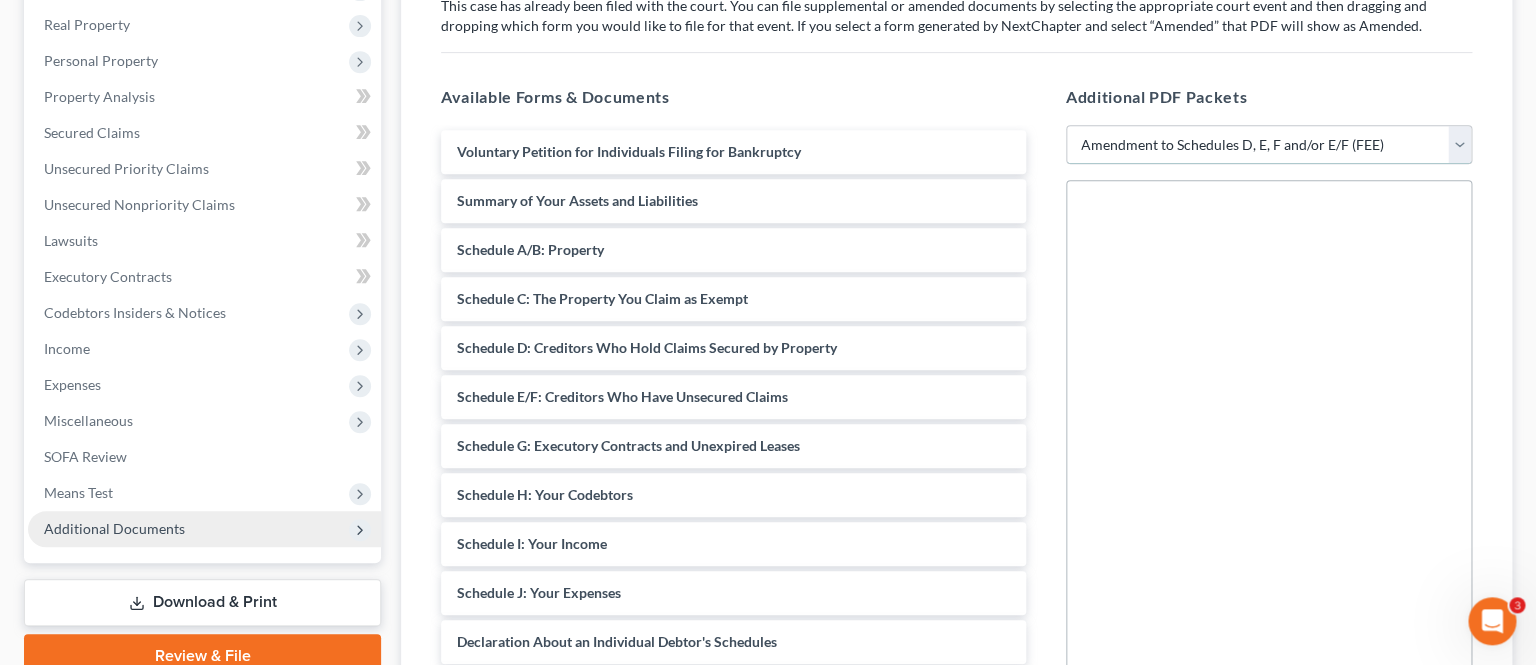 click on "Amendment to Schedules D, E, F and/or E/F (FEE)" at bounding box center (0, 0) 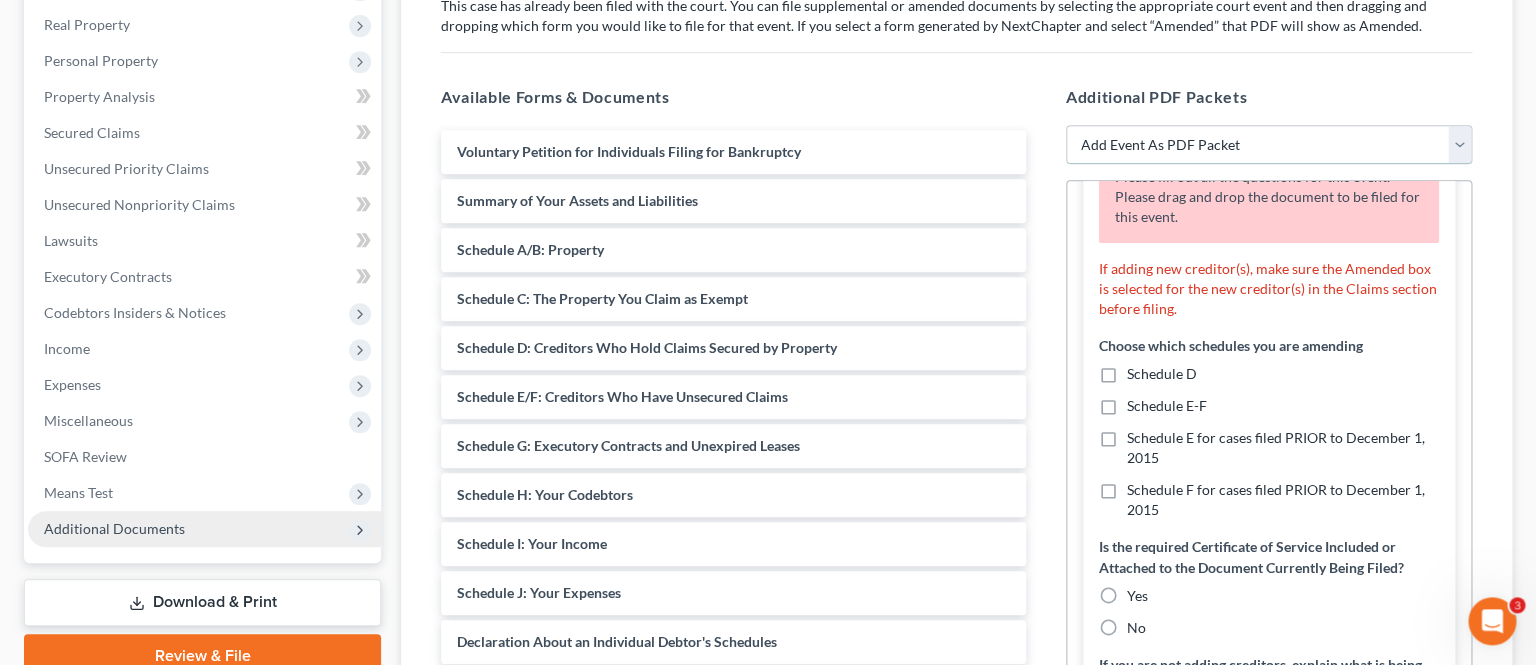 scroll, scrollTop: 168, scrollLeft: 0, axis: vertical 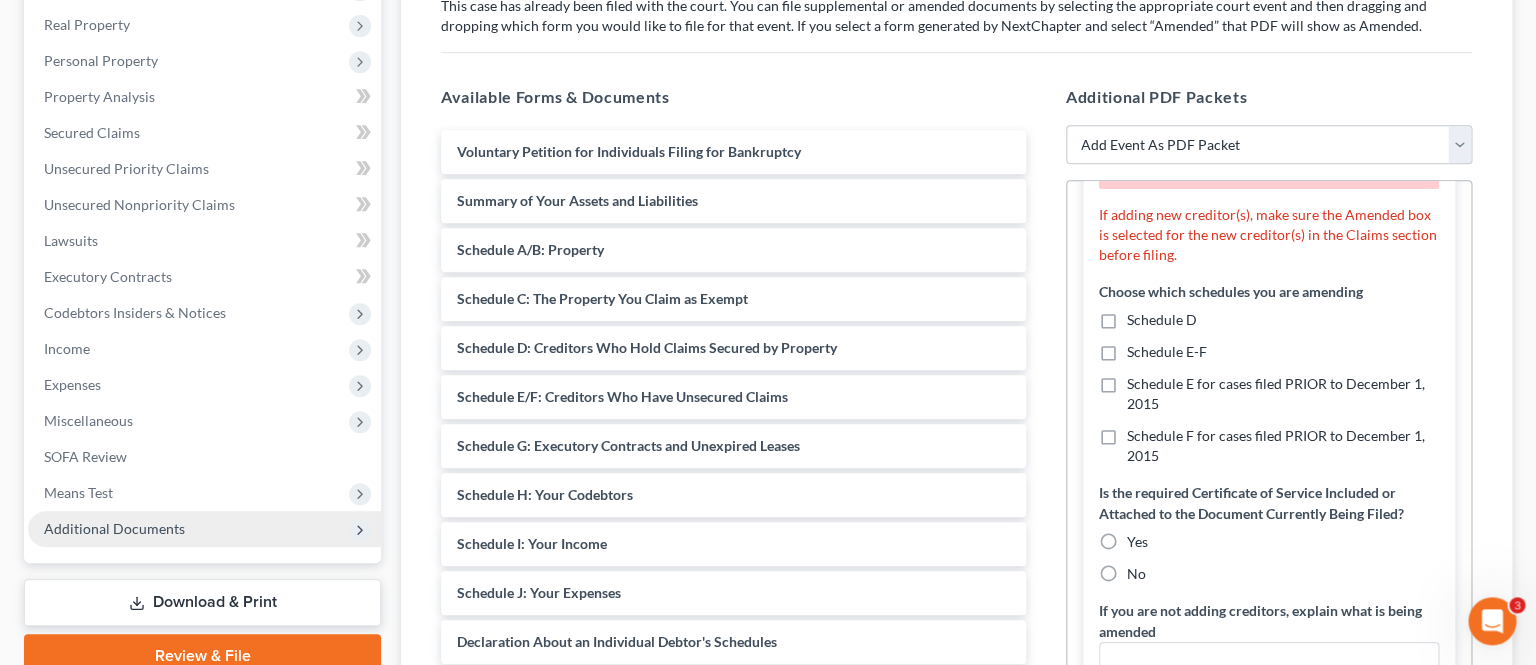 click on "Schedule E-F" at bounding box center (1167, 352) 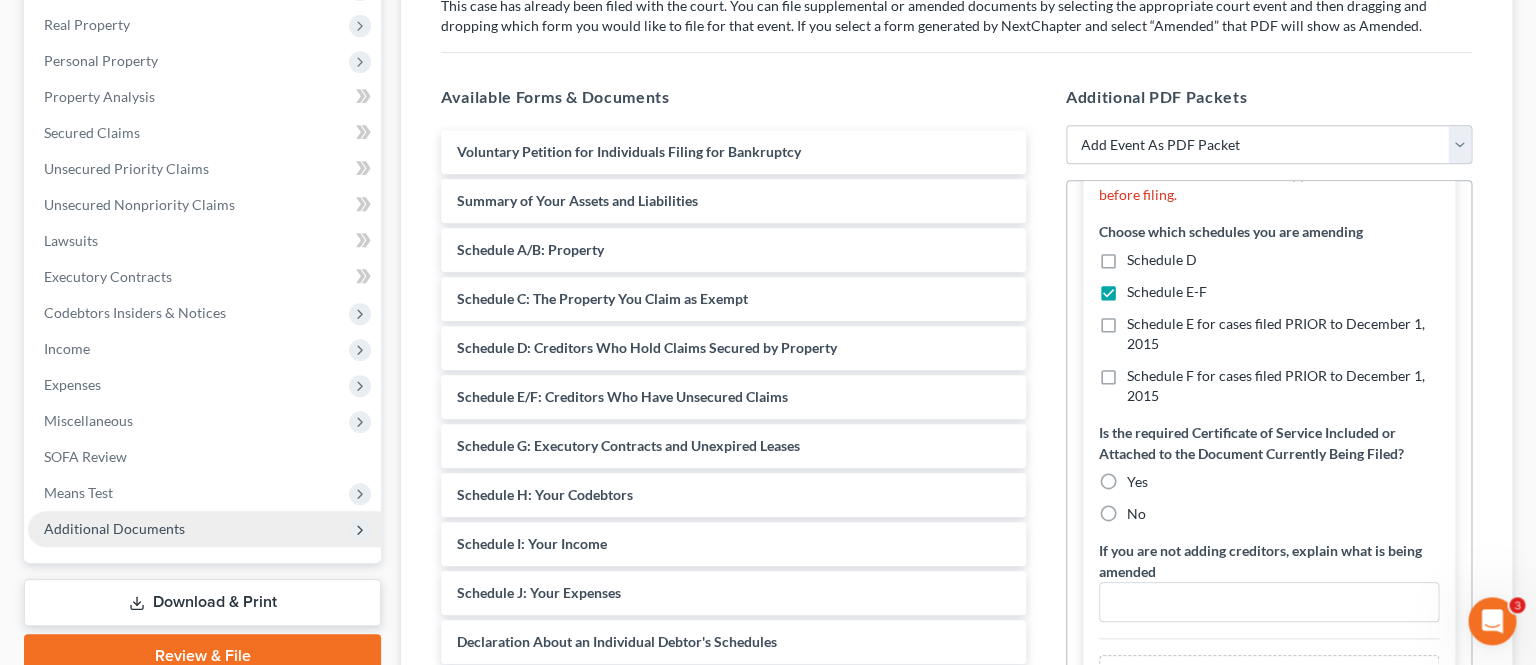scroll, scrollTop: 230, scrollLeft: 0, axis: vertical 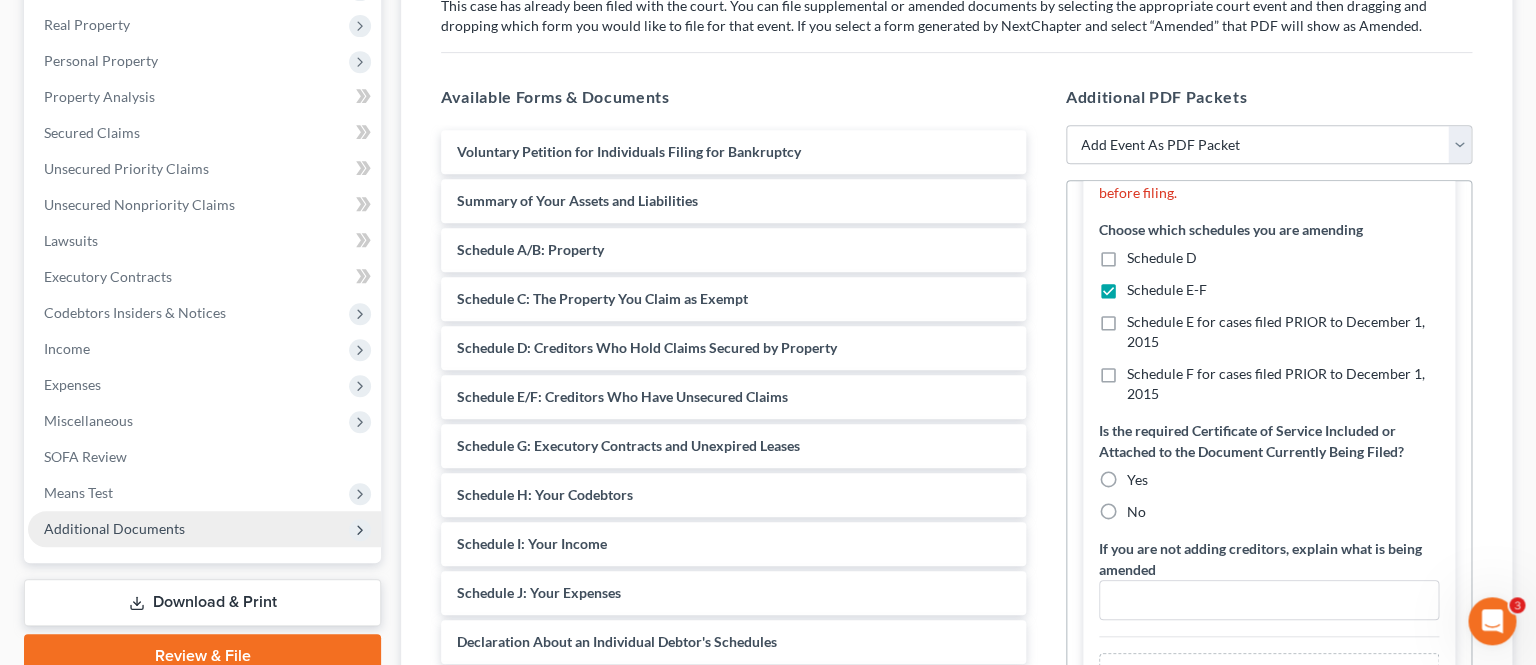 click on "Yes" at bounding box center (1137, 480) 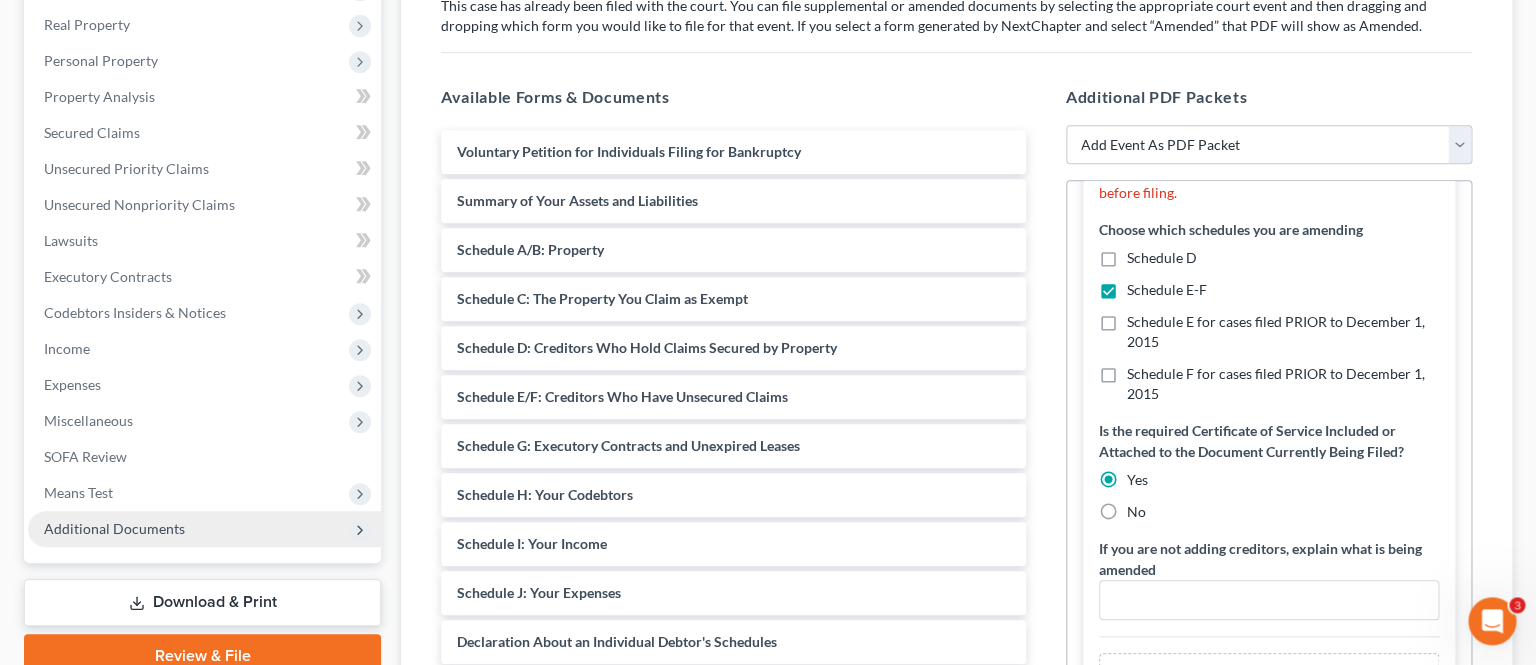 scroll, scrollTop: 210, scrollLeft: 0, axis: vertical 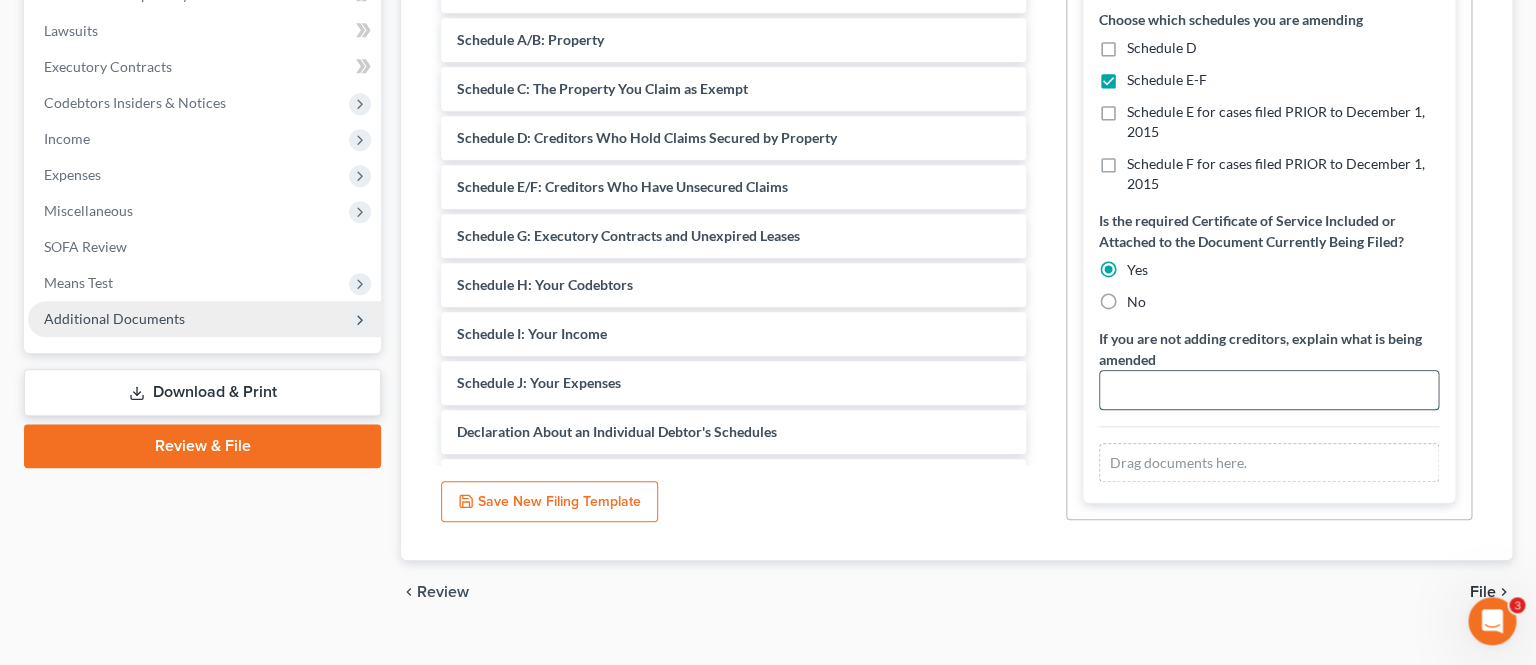 click at bounding box center (1269, 390) 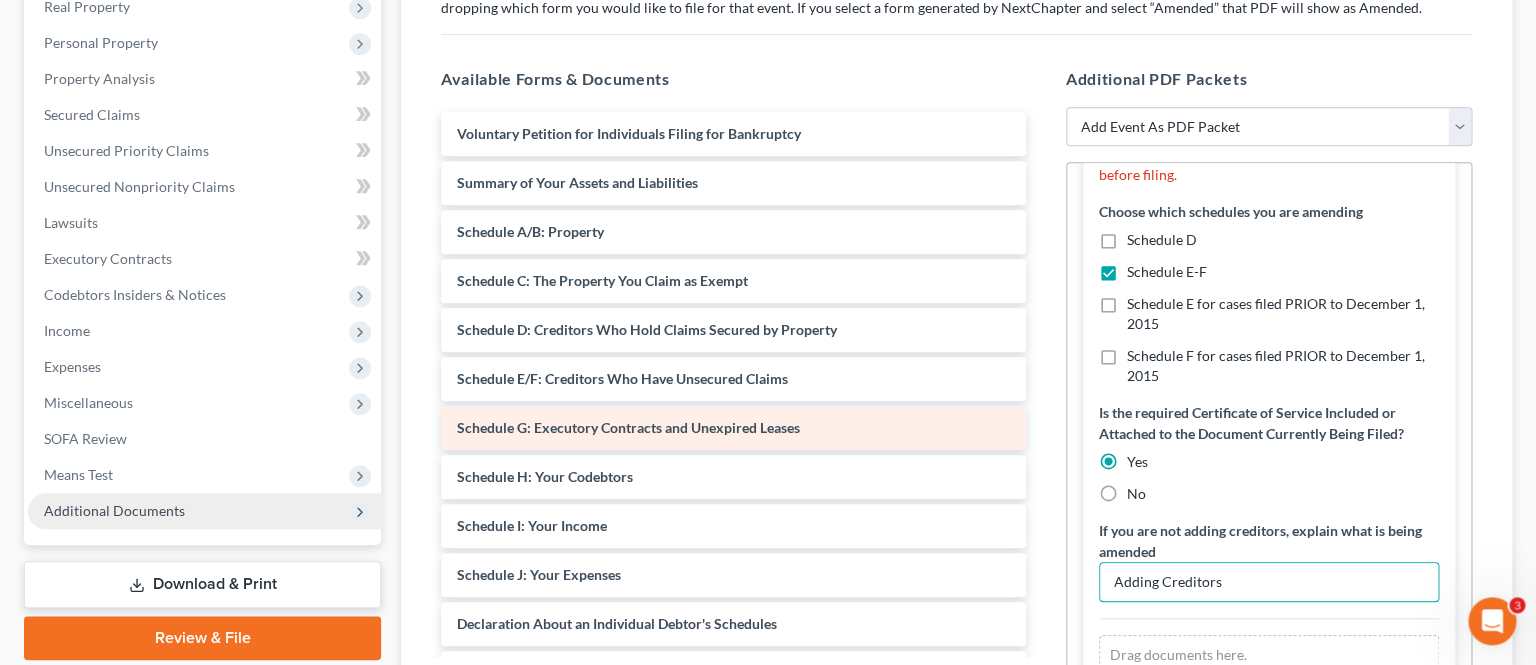 scroll, scrollTop: 430, scrollLeft: 0, axis: vertical 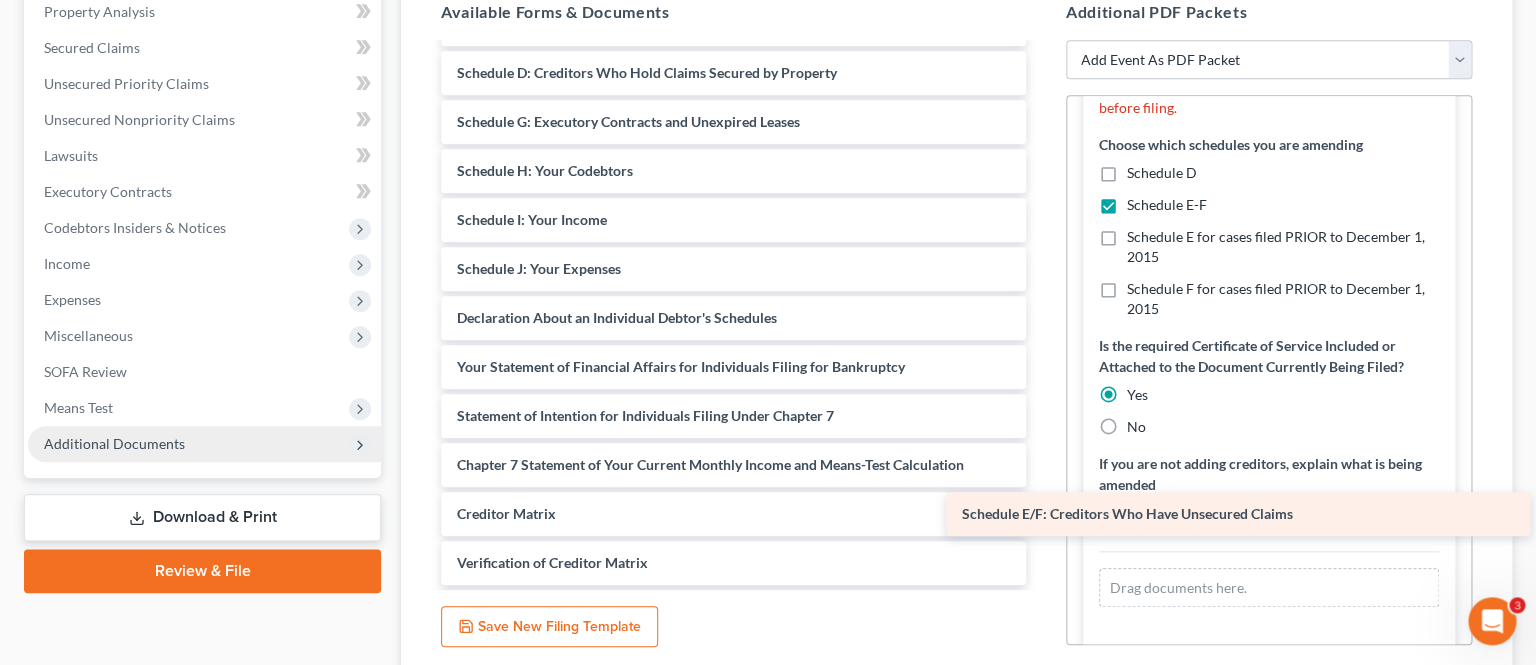 drag, startPoint x: 666, startPoint y: 112, endPoint x: 1171, endPoint y: 504, distance: 639.2879 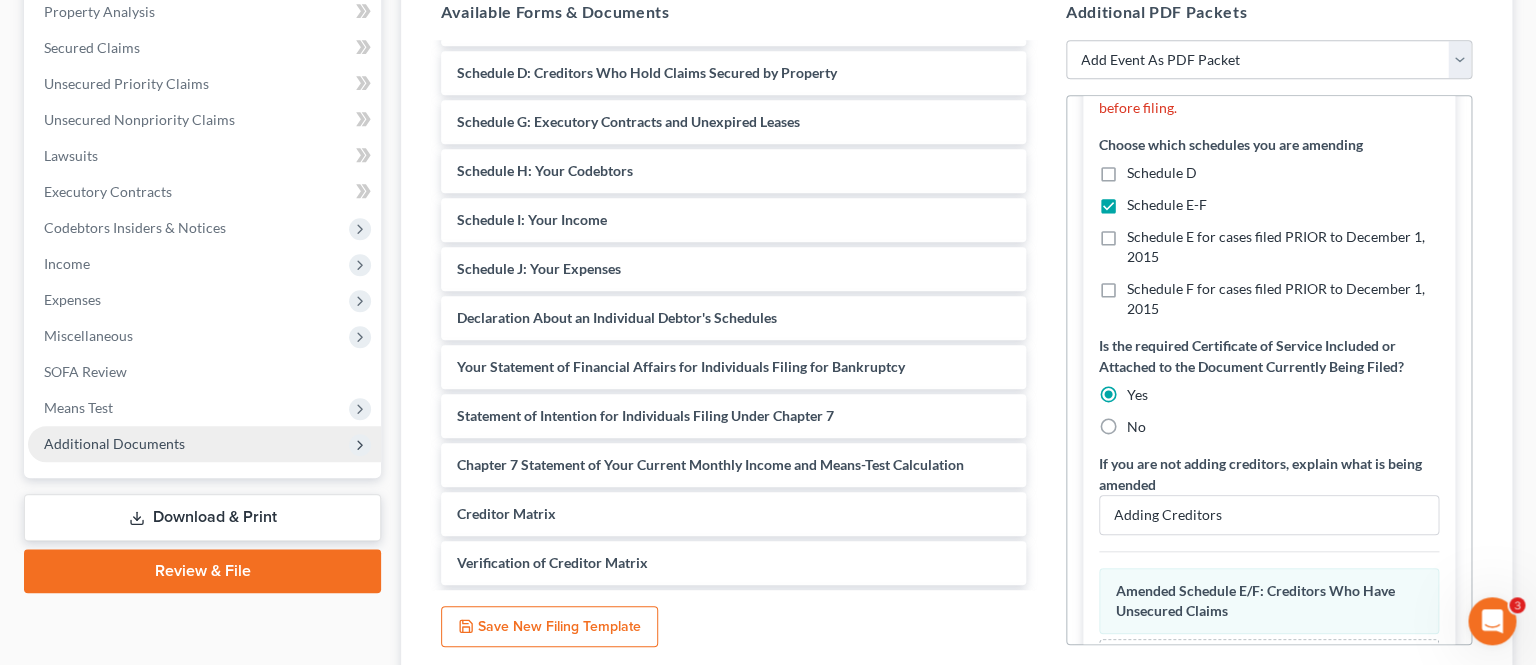 scroll, scrollTop: 193, scrollLeft: 0, axis: vertical 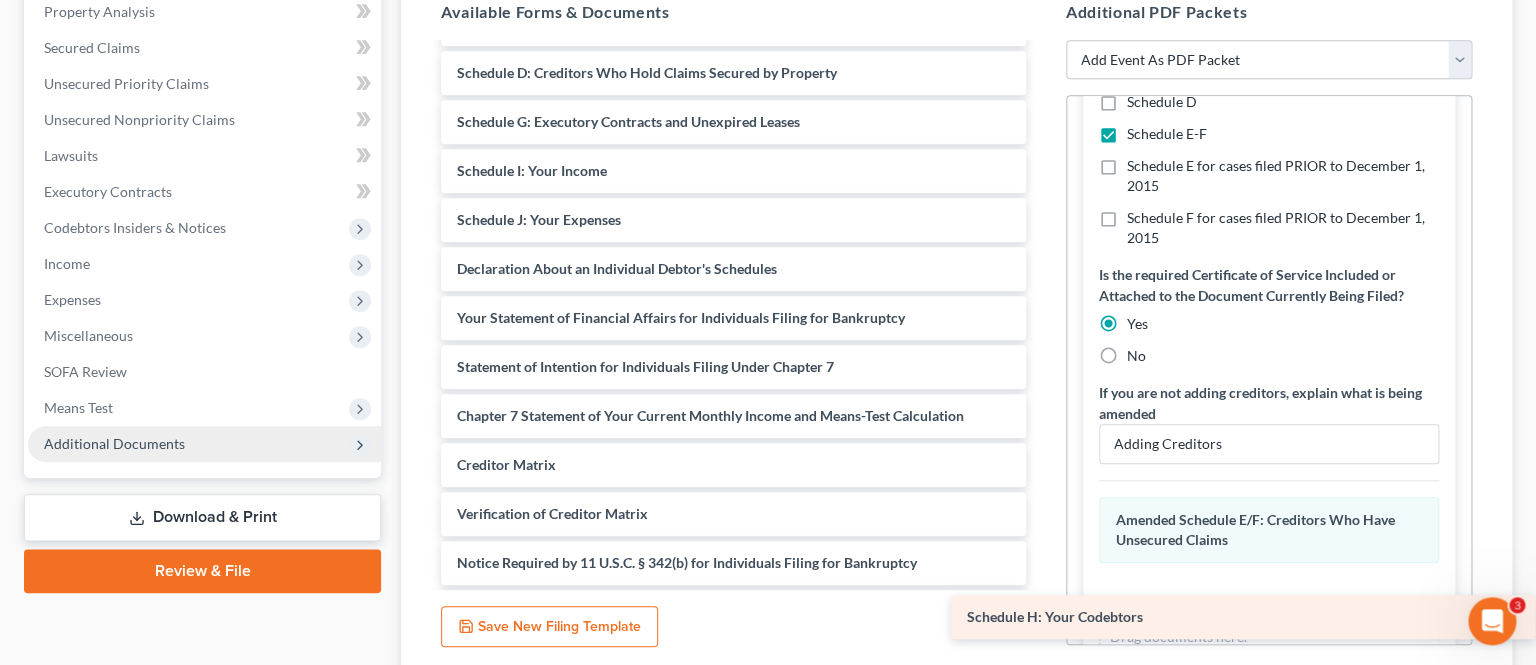 drag, startPoint x: 617, startPoint y: 171, endPoint x: 1259, endPoint y: 619, distance: 782.8589 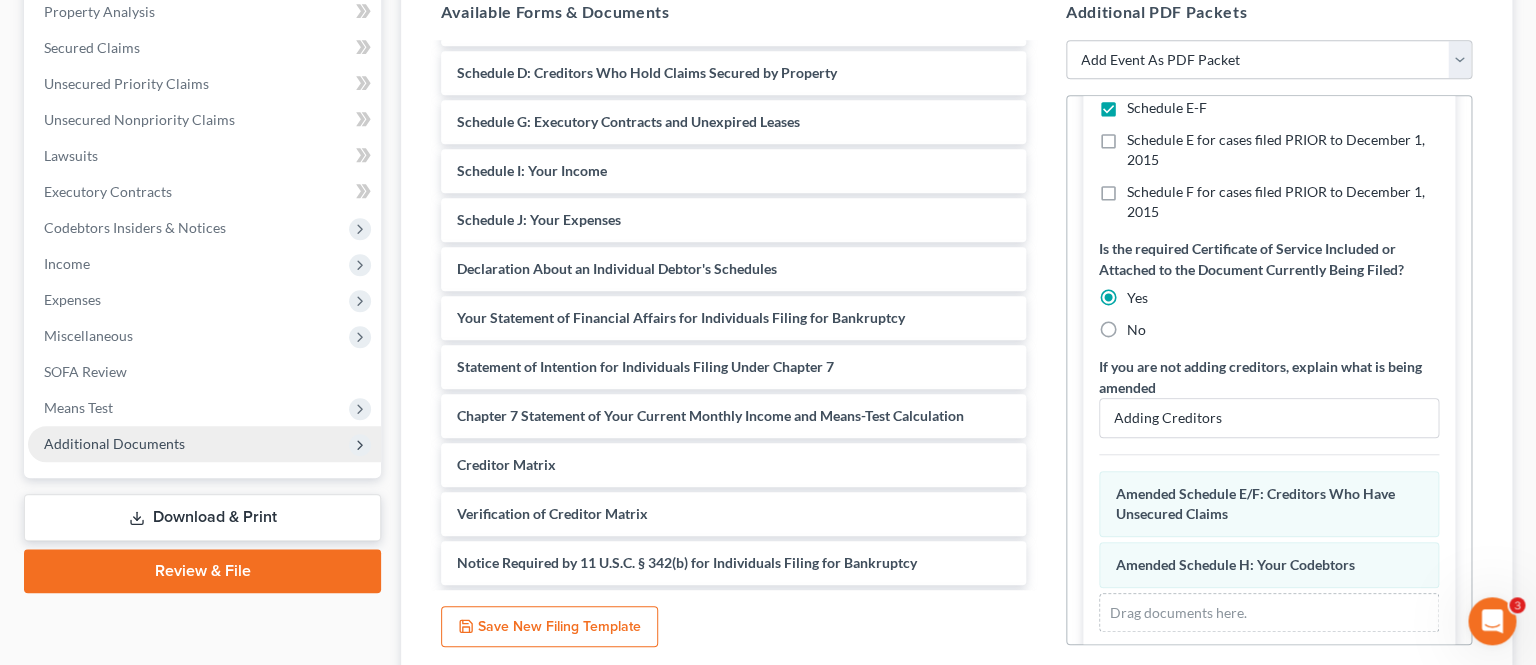 scroll, scrollTop: 244, scrollLeft: 0, axis: vertical 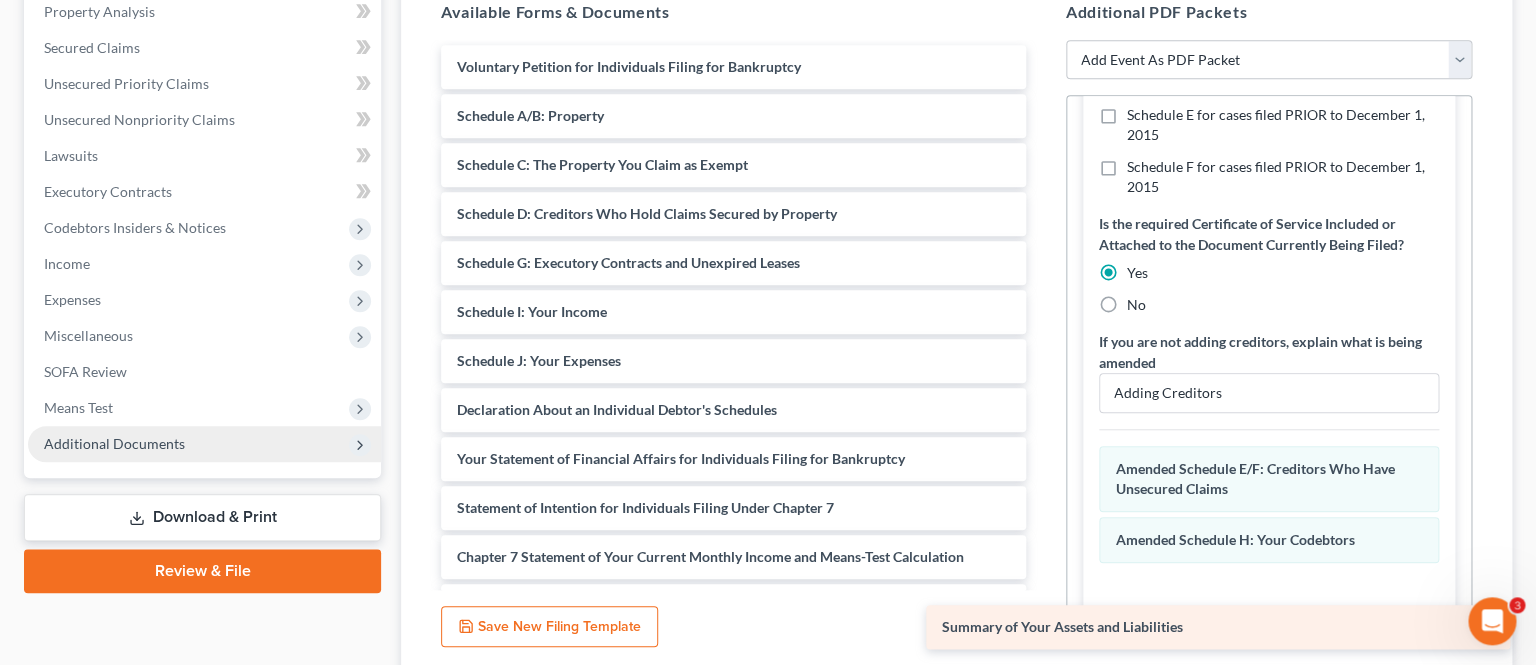 drag, startPoint x: 650, startPoint y: 115, endPoint x: 1136, endPoint y: 624, distance: 703.7592 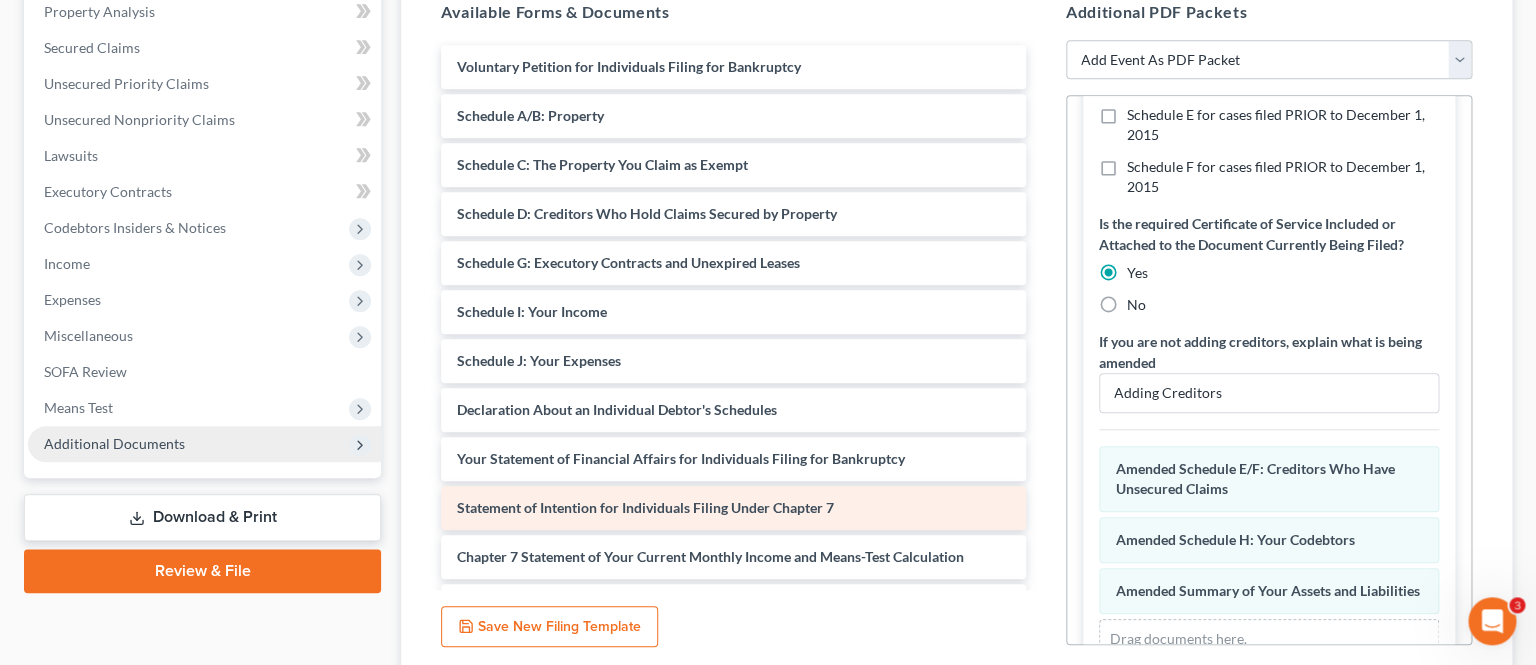 click on "Statement of Intention for Individuals Filing Under Chapter 7" at bounding box center (733, 508) 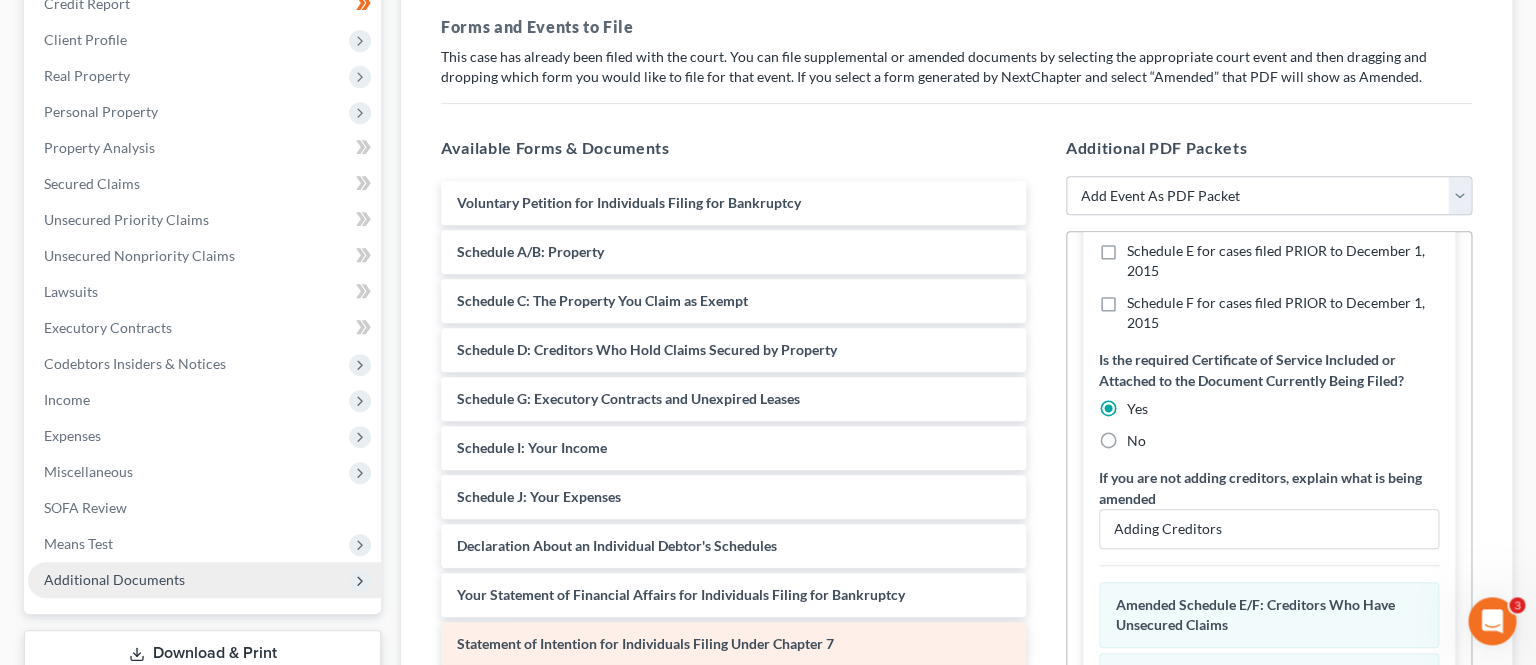 scroll, scrollTop: 284, scrollLeft: 0, axis: vertical 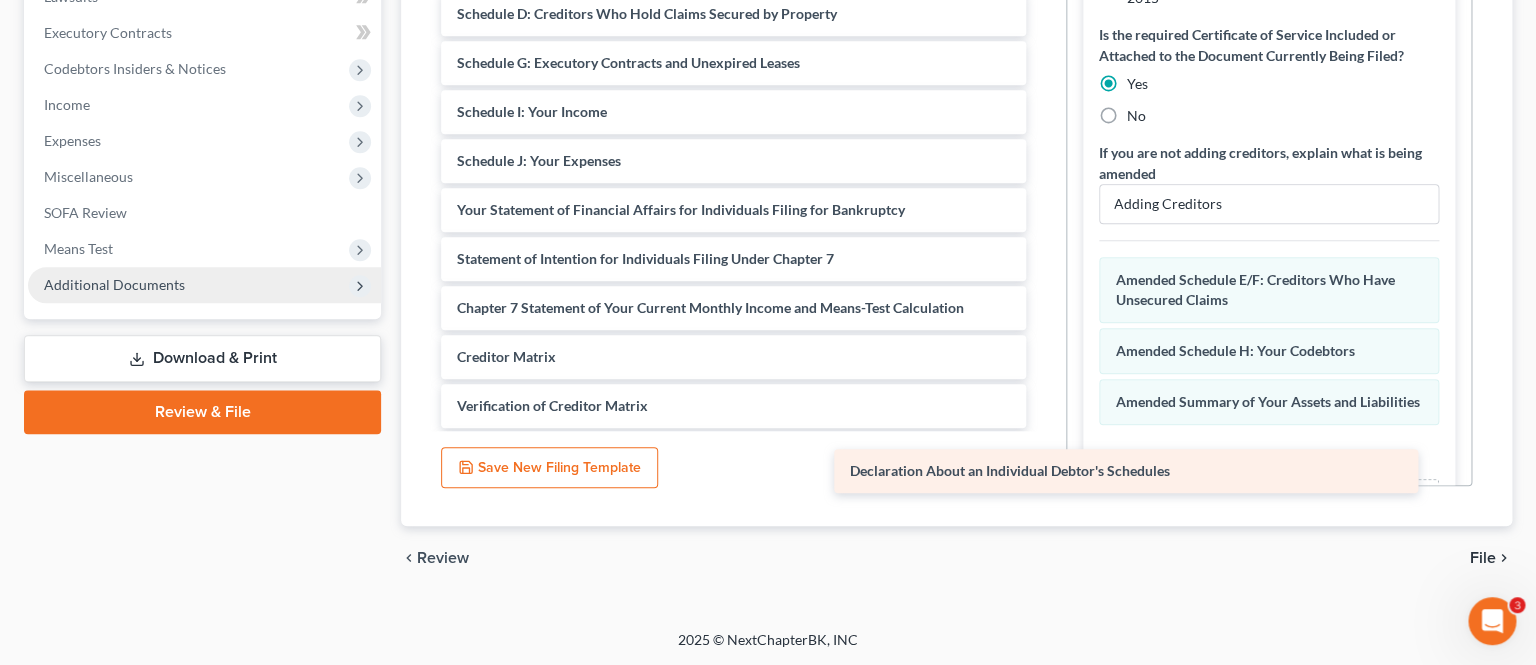 drag, startPoint x: 729, startPoint y: 206, endPoint x: 1122, endPoint y: 469, distance: 472.88266 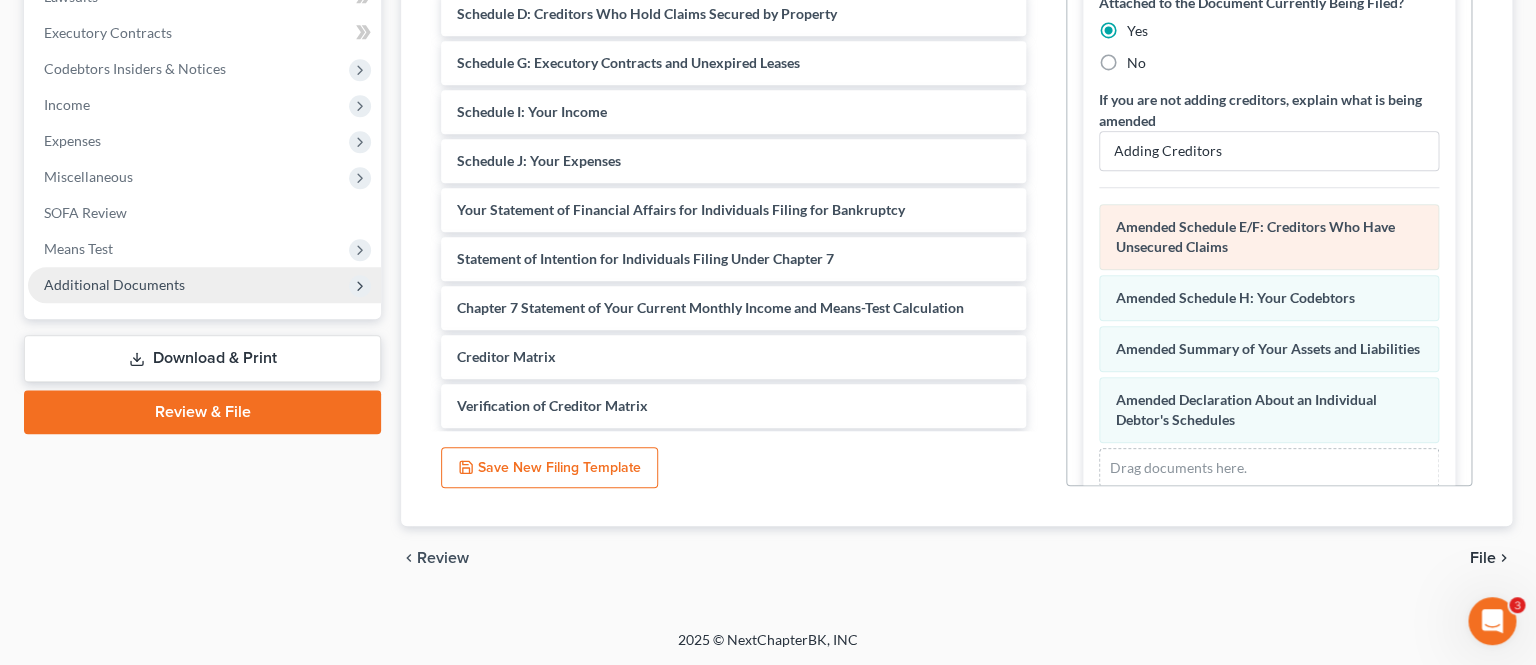 scroll, scrollTop: 366, scrollLeft: 0, axis: vertical 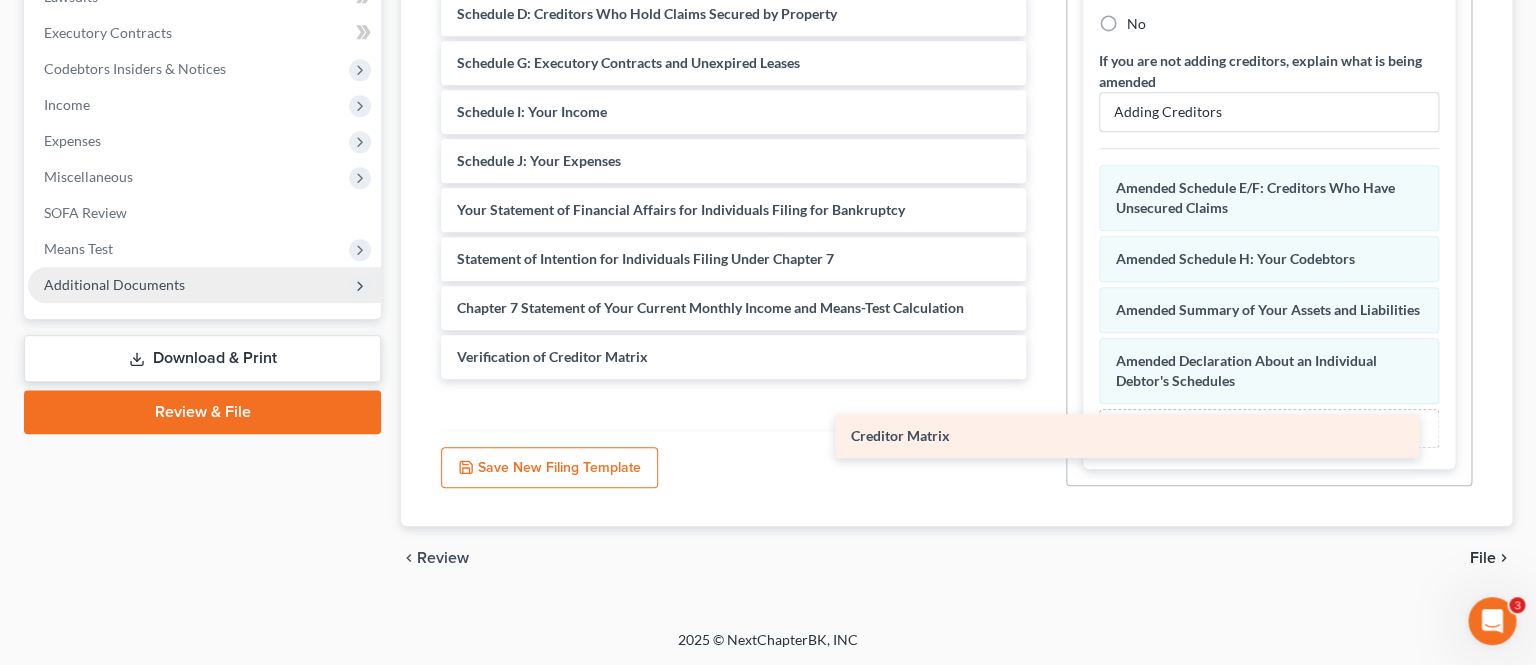 drag, startPoint x: 535, startPoint y: 359, endPoint x: 928, endPoint y: 437, distance: 400.6657 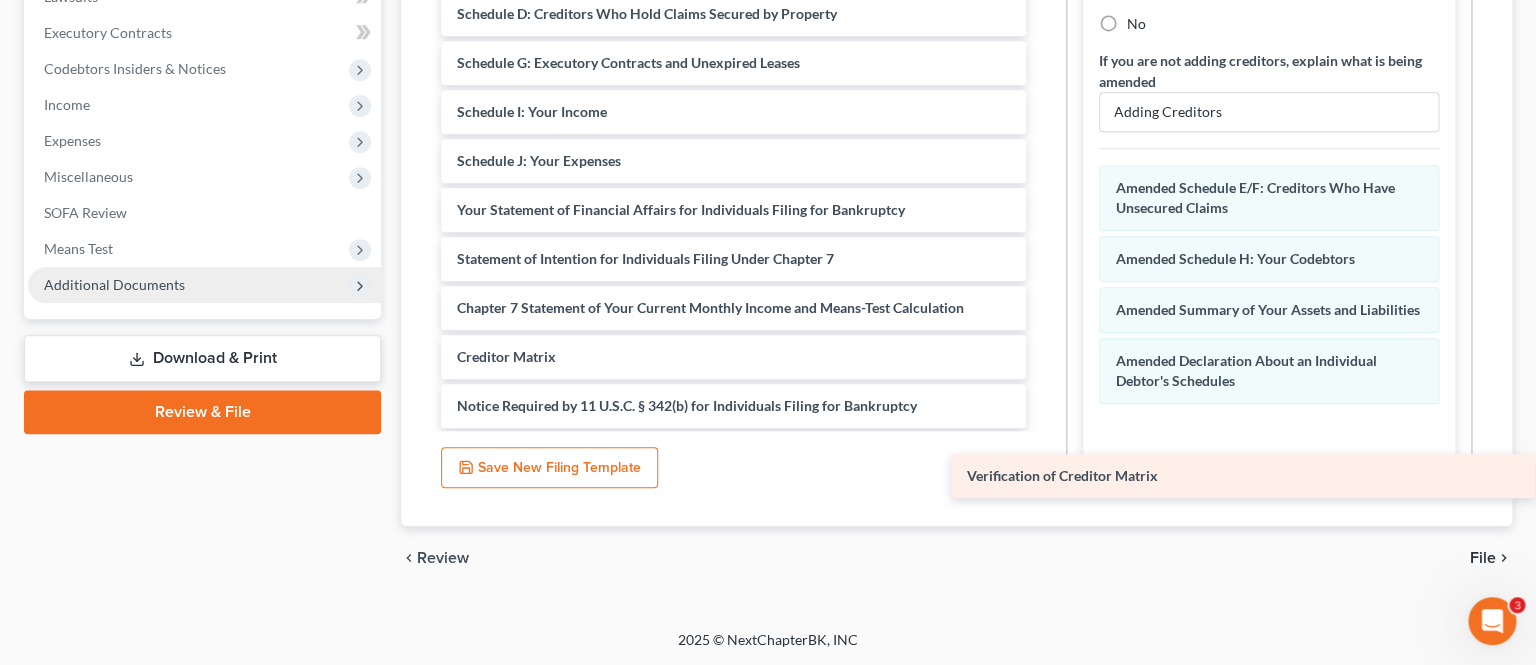 drag, startPoint x: 540, startPoint y: 361, endPoint x: 1152, endPoint y: 480, distance: 623.4621 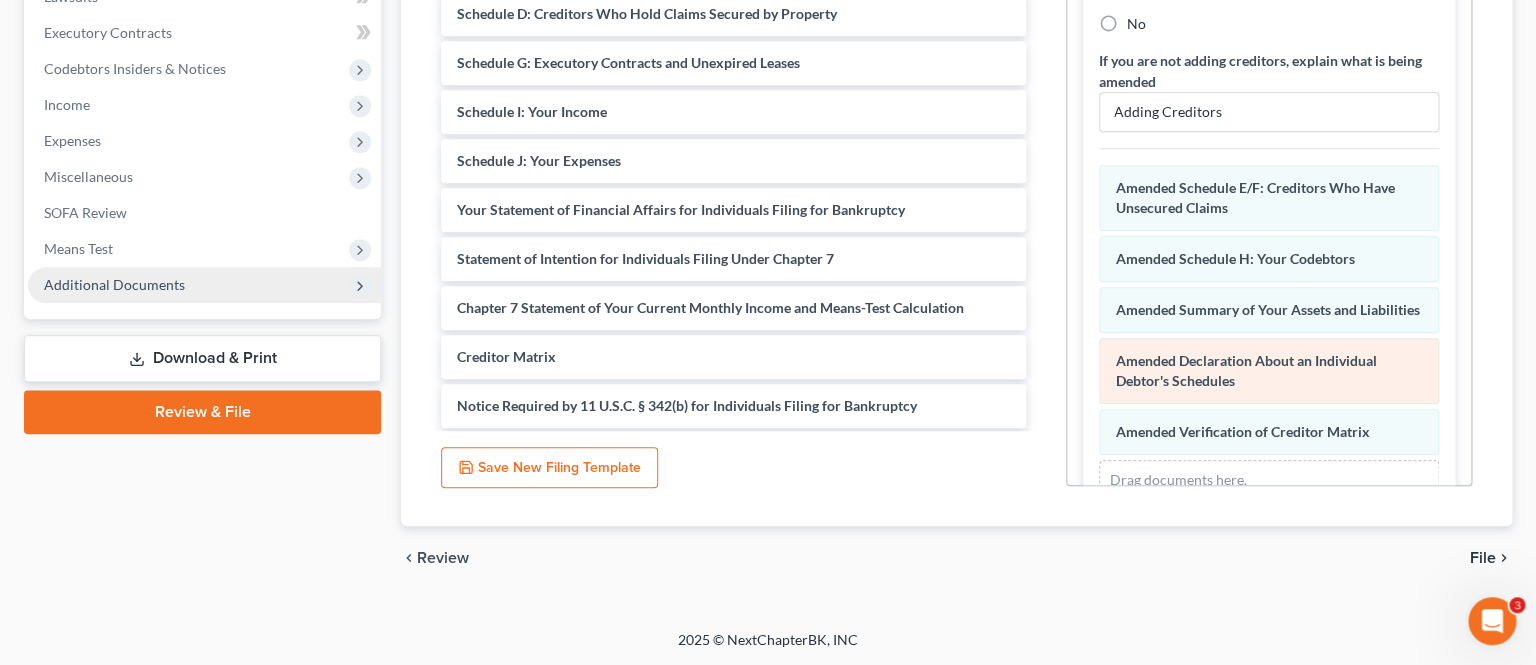 scroll, scrollTop: 417, scrollLeft: 0, axis: vertical 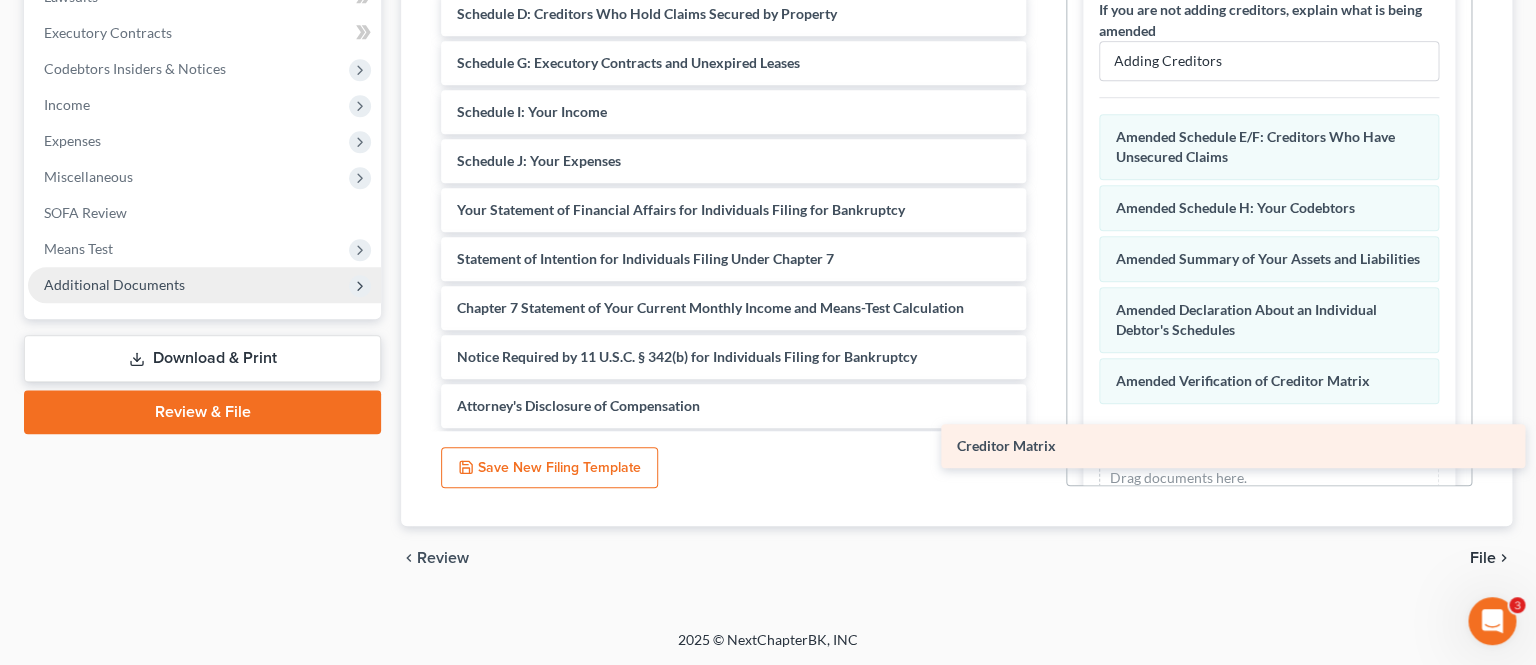 drag, startPoint x: 767, startPoint y: 361, endPoint x: 1265, endPoint y: 450, distance: 505.8903 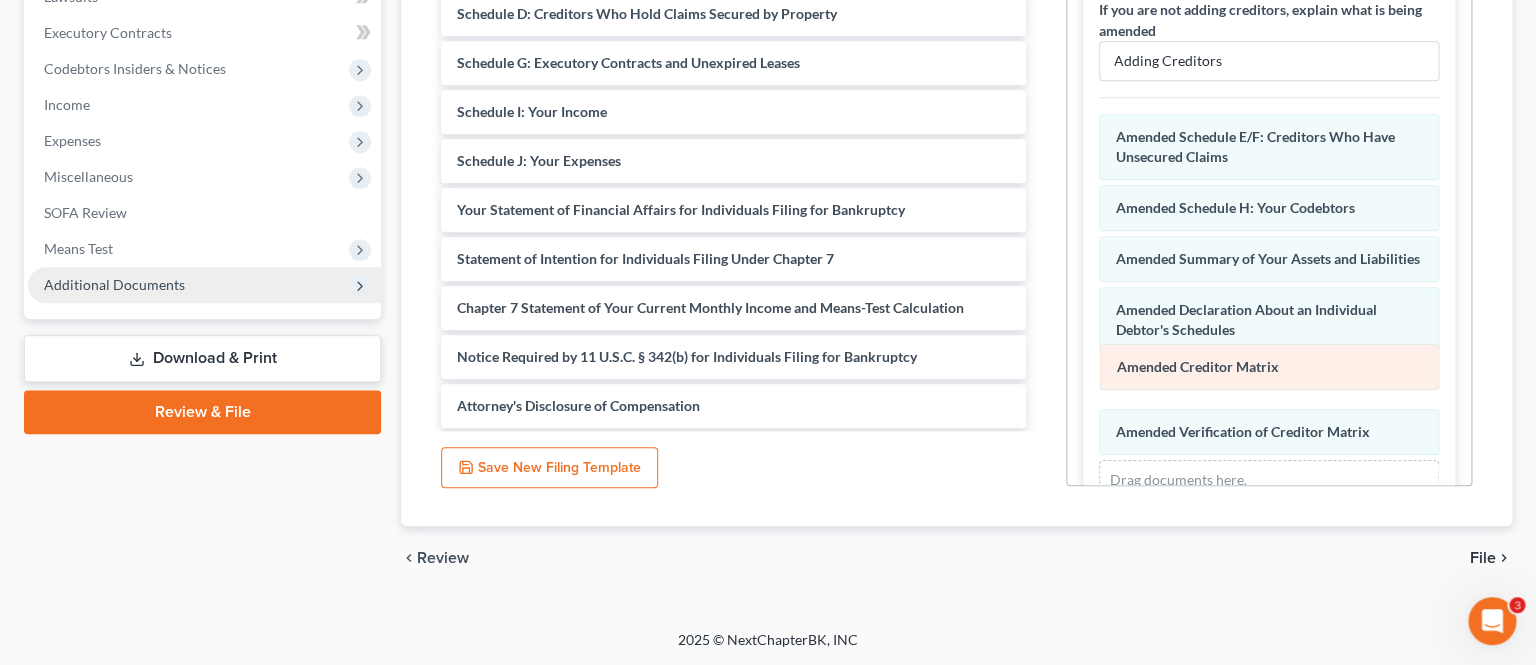 drag, startPoint x: 1268, startPoint y: 433, endPoint x: 1269, endPoint y: 370, distance: 63.007935 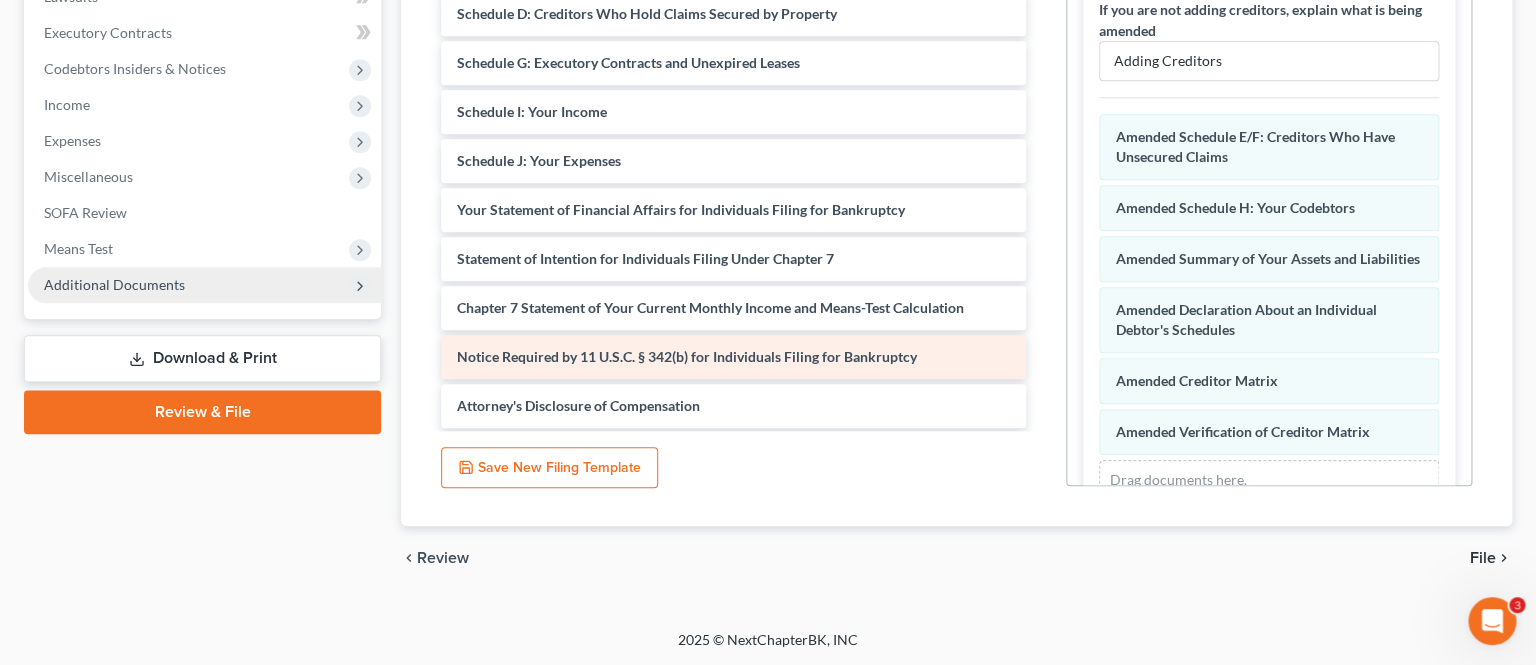 scroll, scrollTop: 0, scrollLeft: 0, axis: both 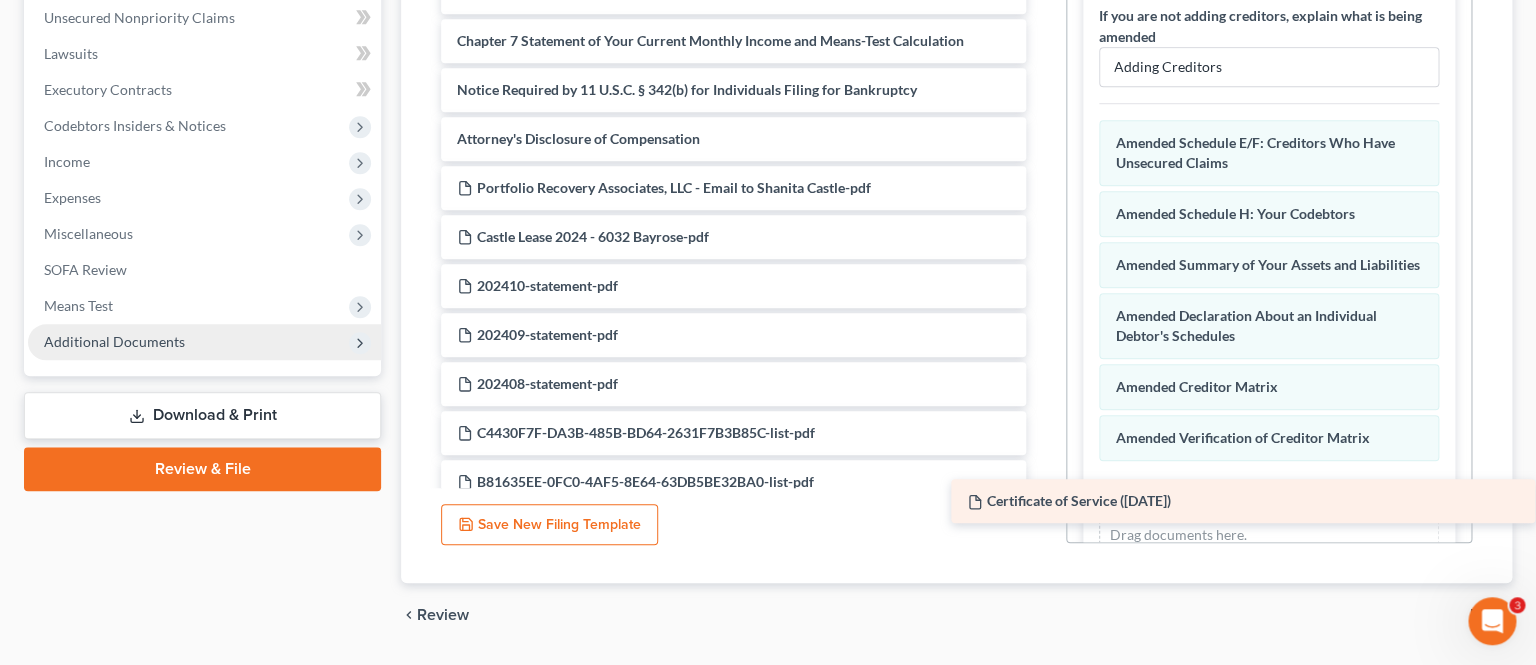 drag, startPoint x: 560, startPoint y: 181, endPoint x: 1075, endPoint y: 496, distance: 603.69696 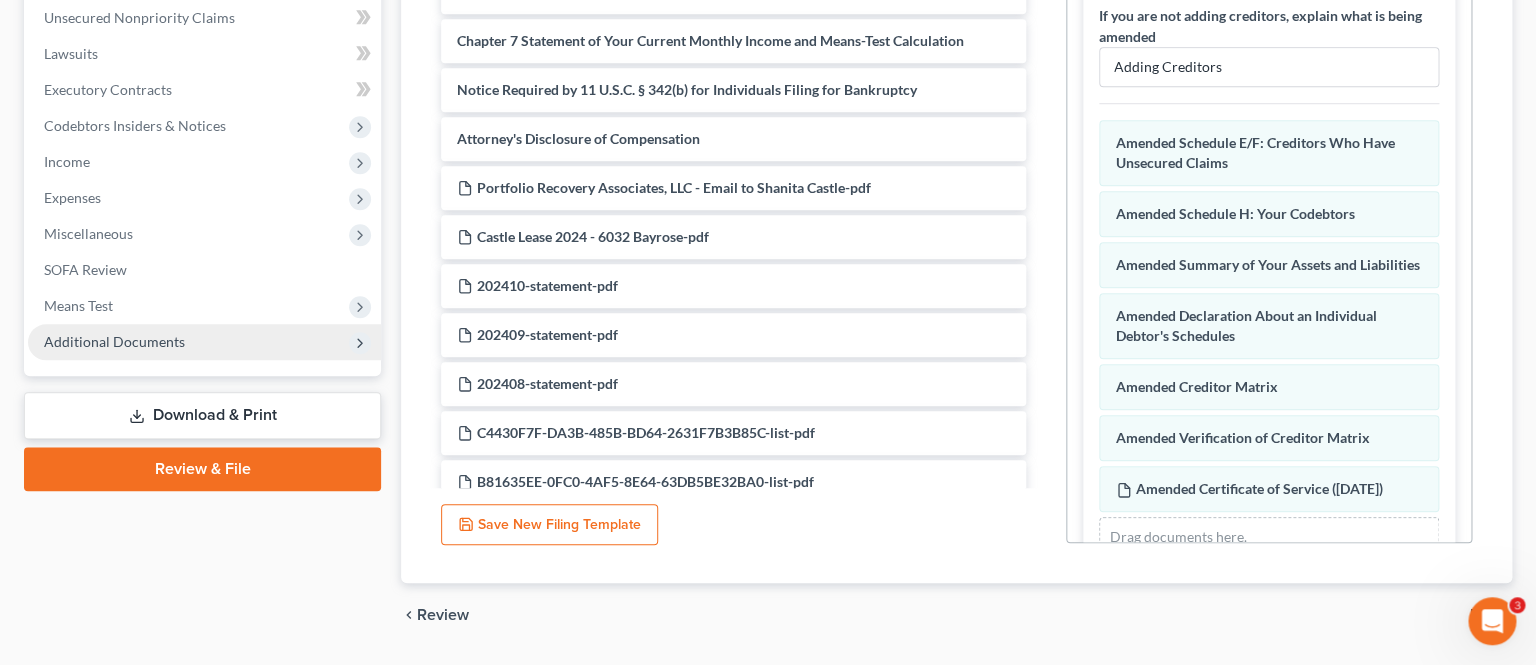 scroll, scrollTop: 519, scrollLeft: 0, axis: vertical 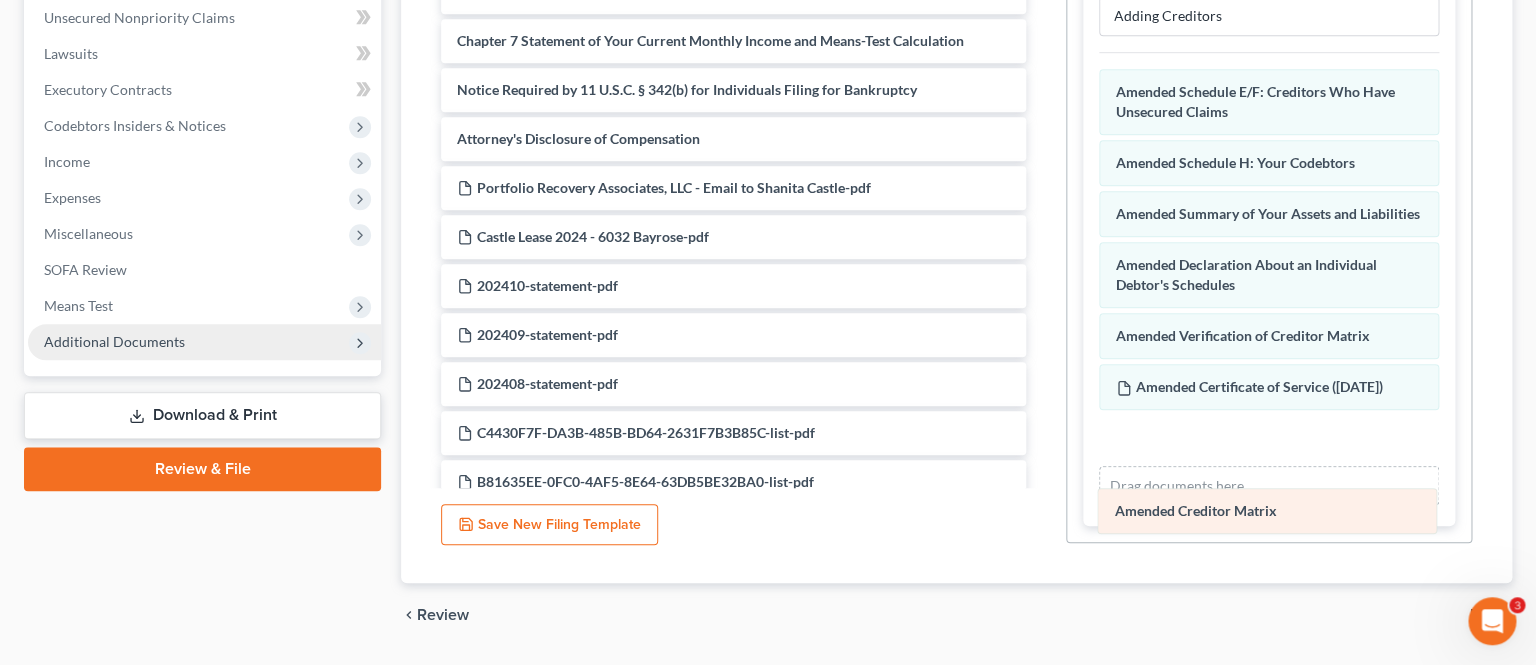 drag, startPoint x: 1157, startPoint y: 335, endPoint x: 1156, endPoint y: 511, distance: 176.00284 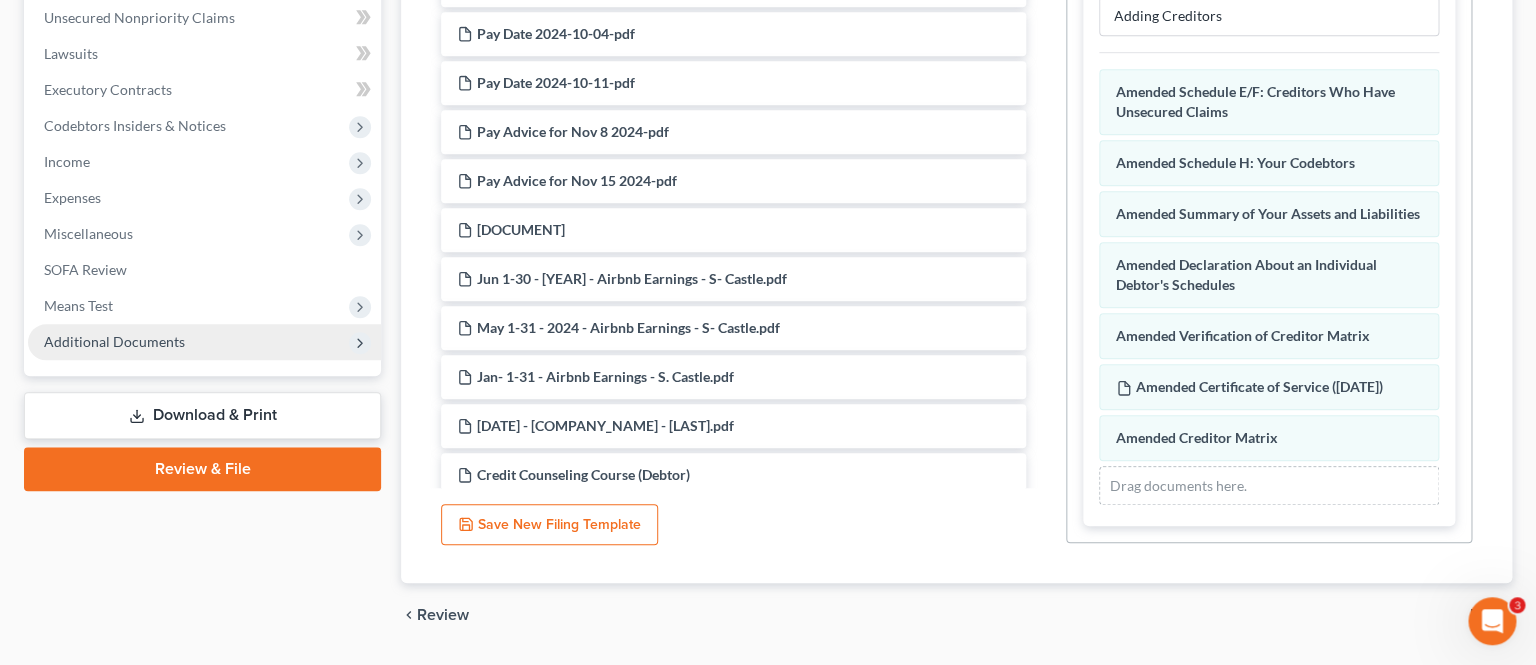 scroll, scrollTop: 2738, scrollLeft: 0, axis: vertical 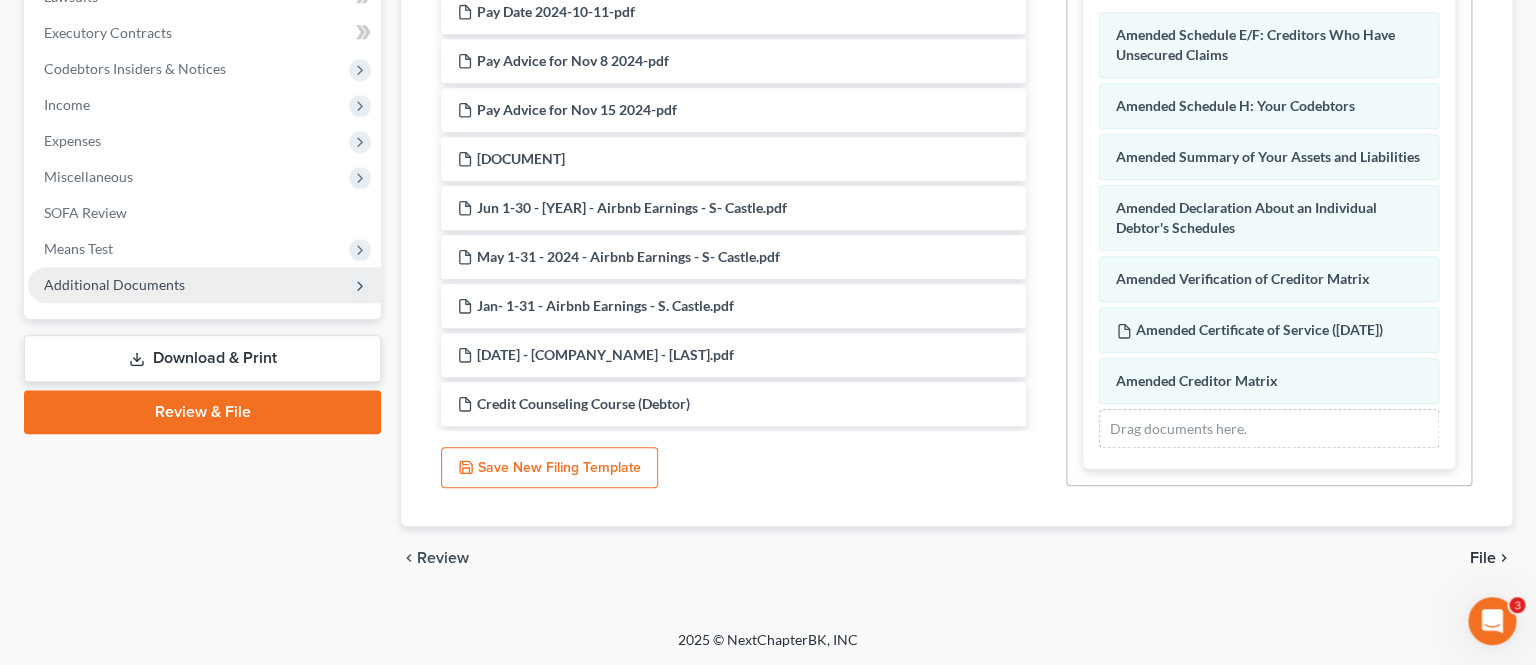 click on "File" at bounding box center (1483, 558) 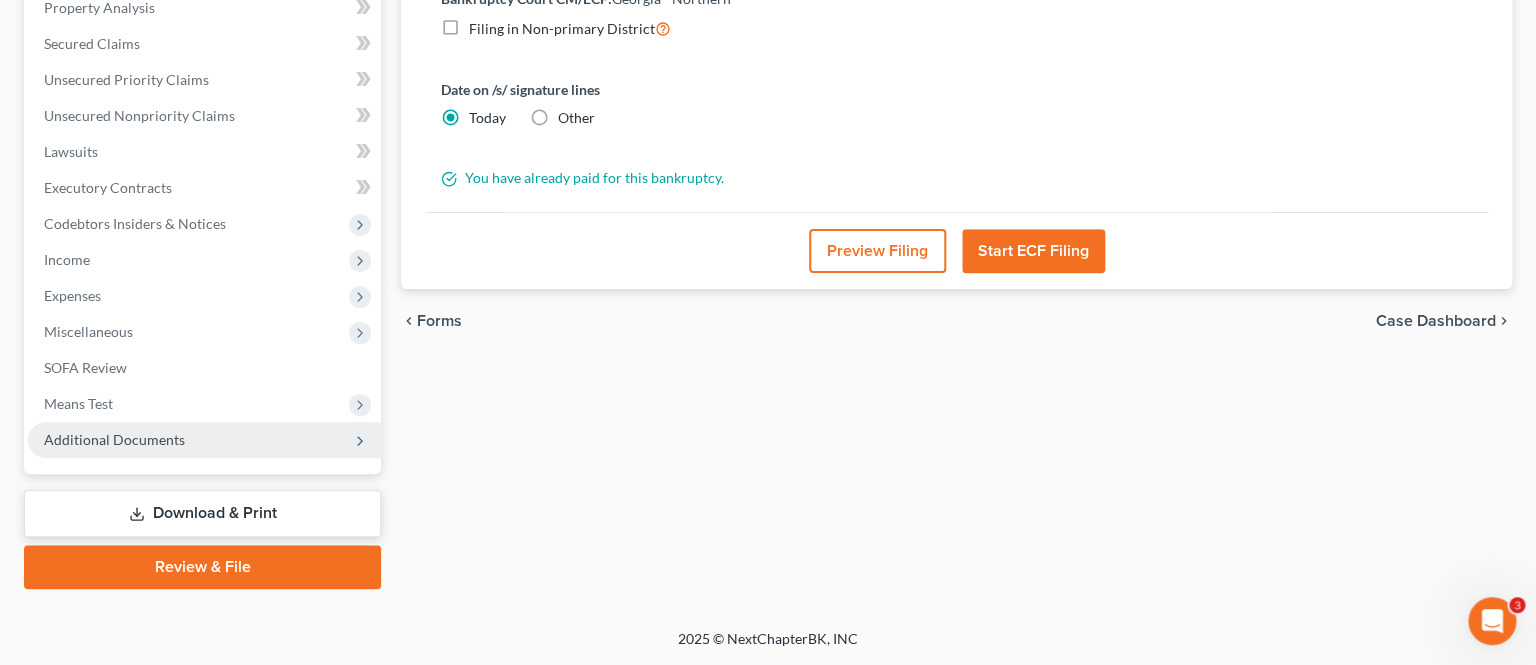 scroll, scrollTop: 432, scrollLeft: 0, axis: vertical 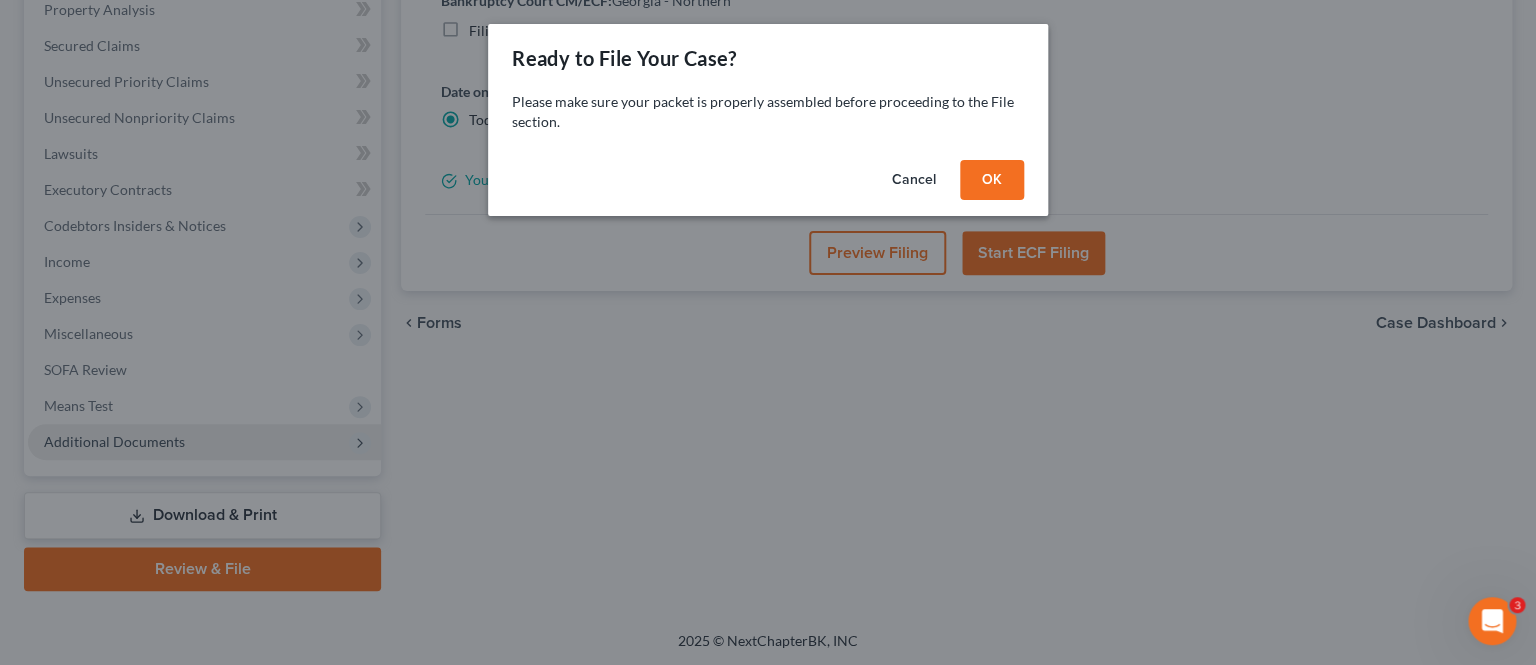 click on "OK" at bounding box center [992, 180] 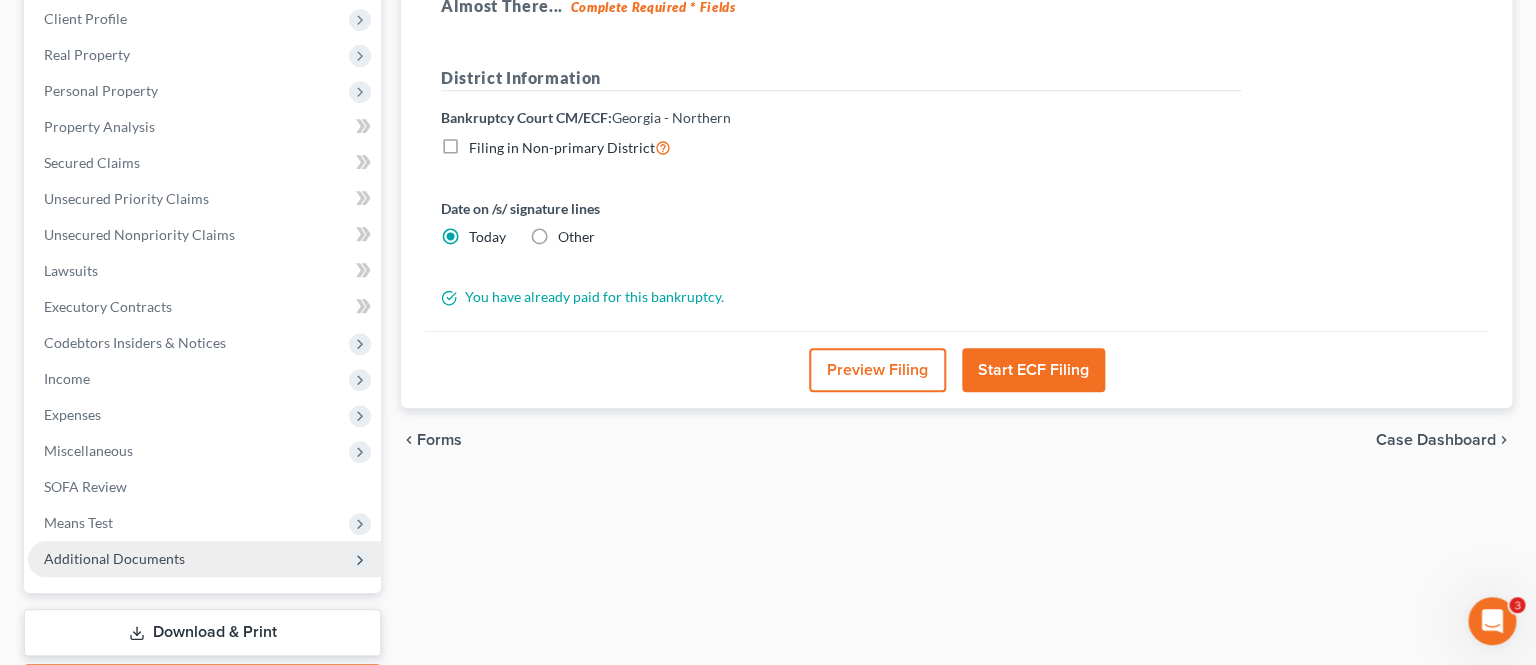 scroll, scrollTop: 330, scrollLeft: 0, axis: vertical 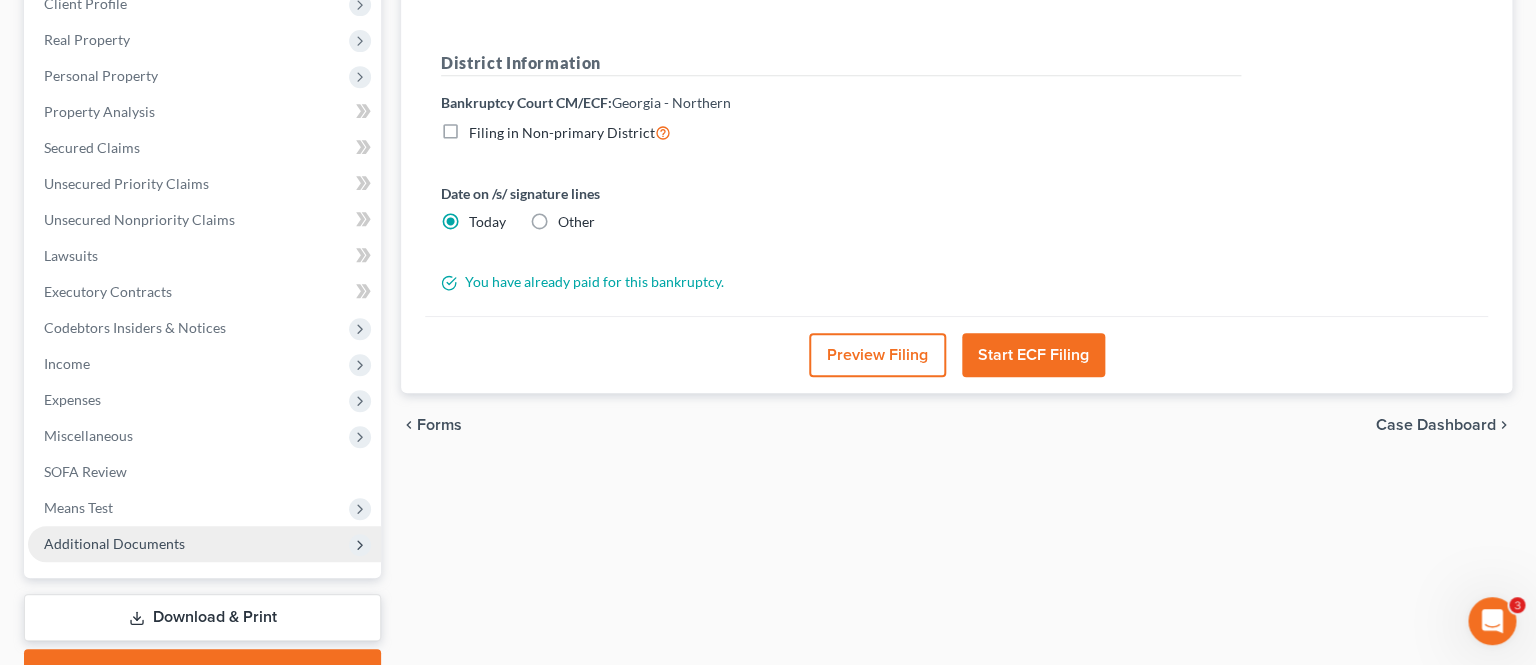 click on "Start ECF Filing" at bounding box center [1033, 355] 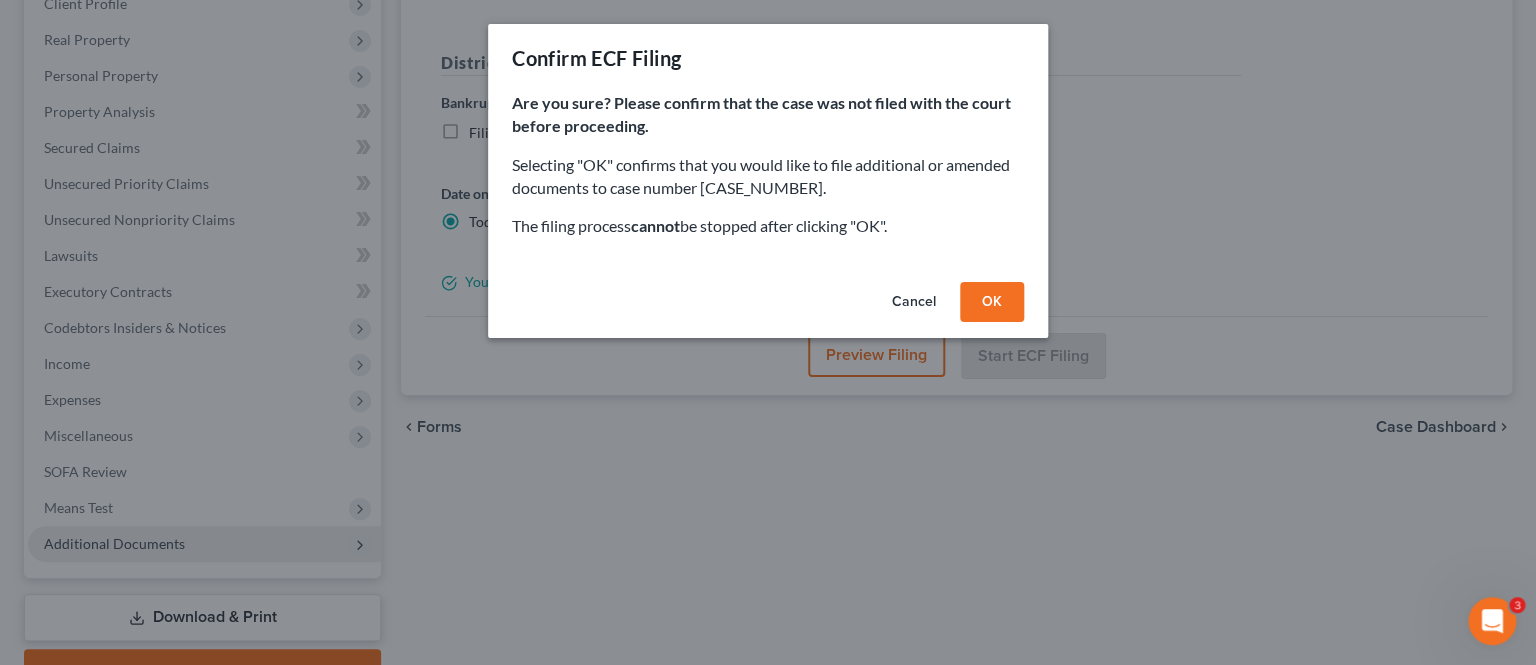 click on "OK" at bounding box center [992, 302] 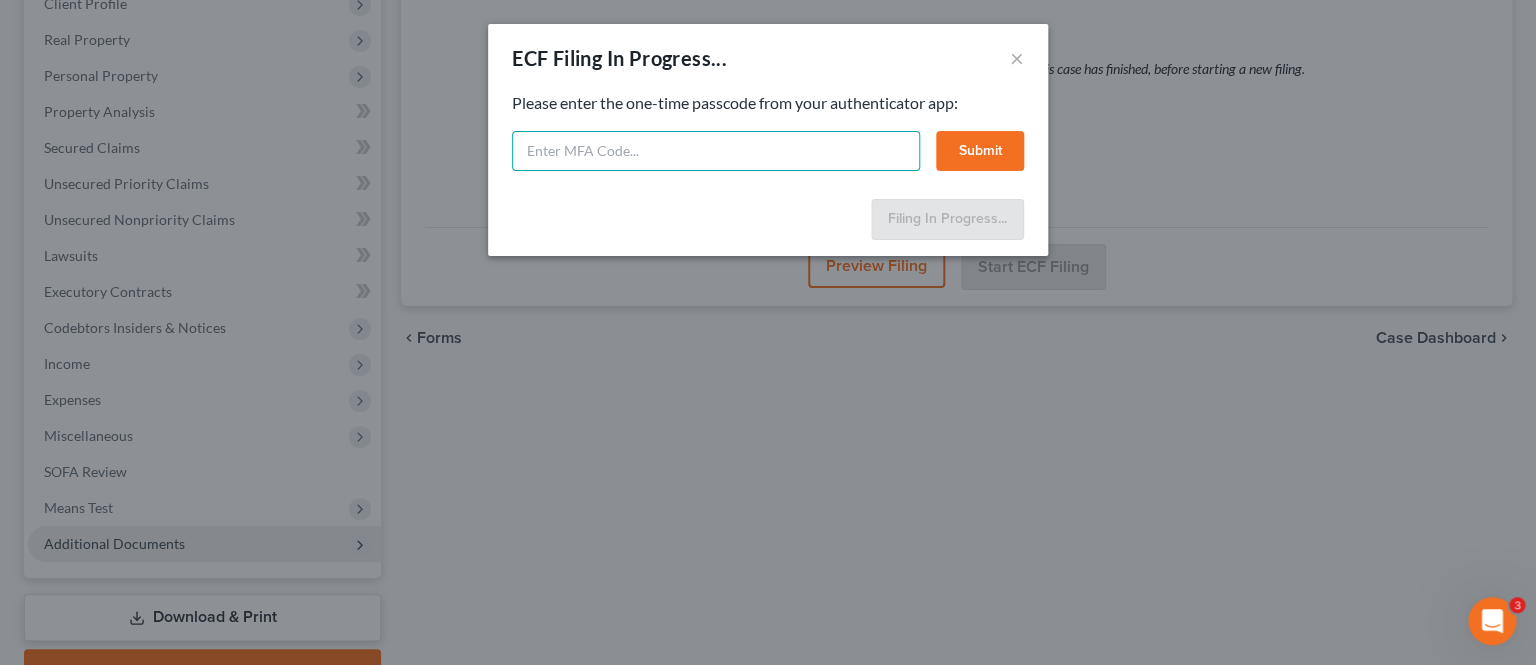 click at bounding box center (716, 151) 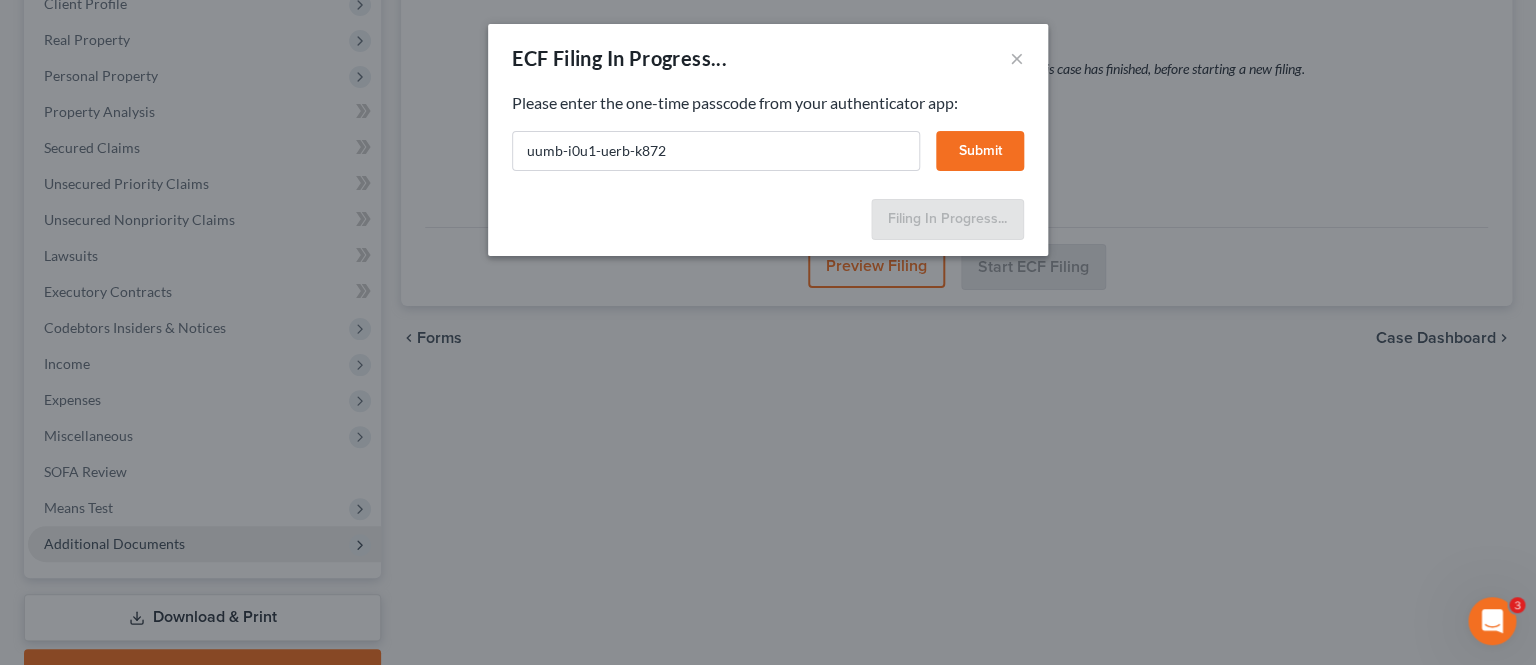 click on "Submit" at bounding box center [980, 151] 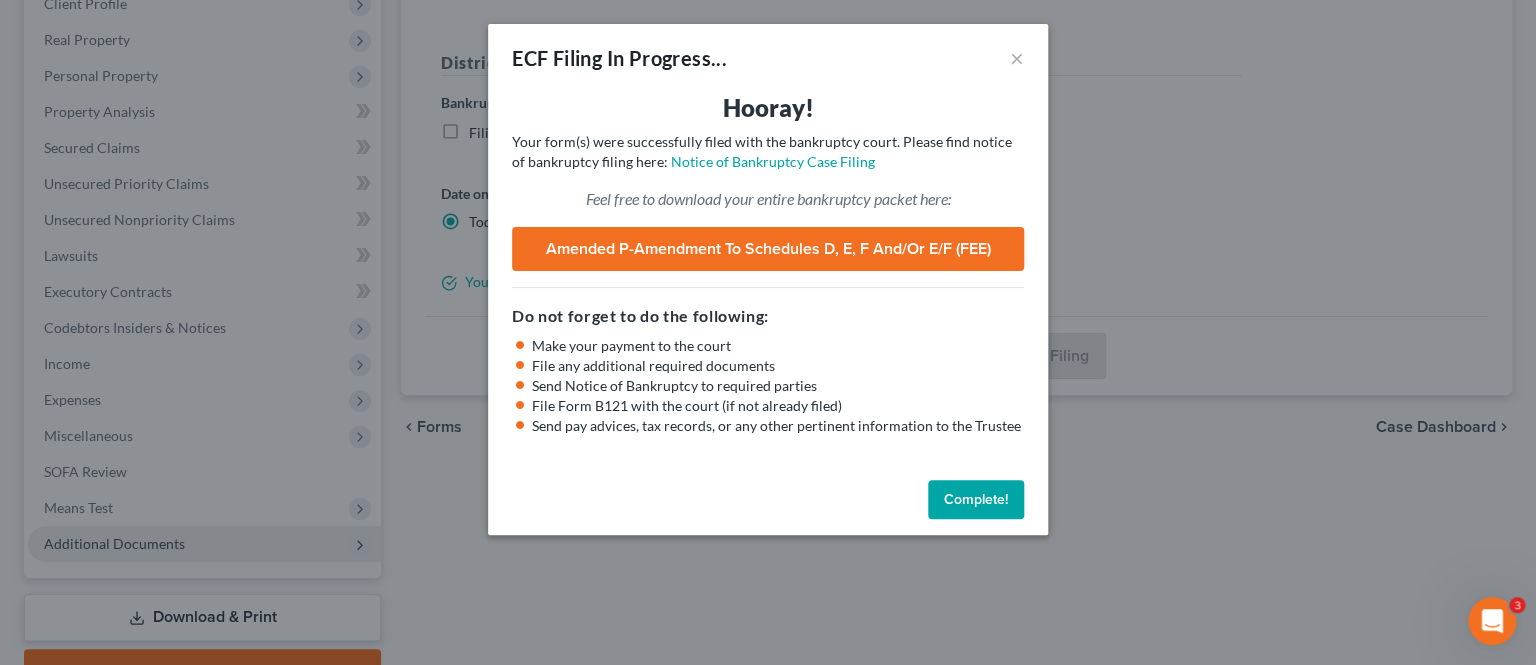click on "Complete!" at bounding box center (976, 500) 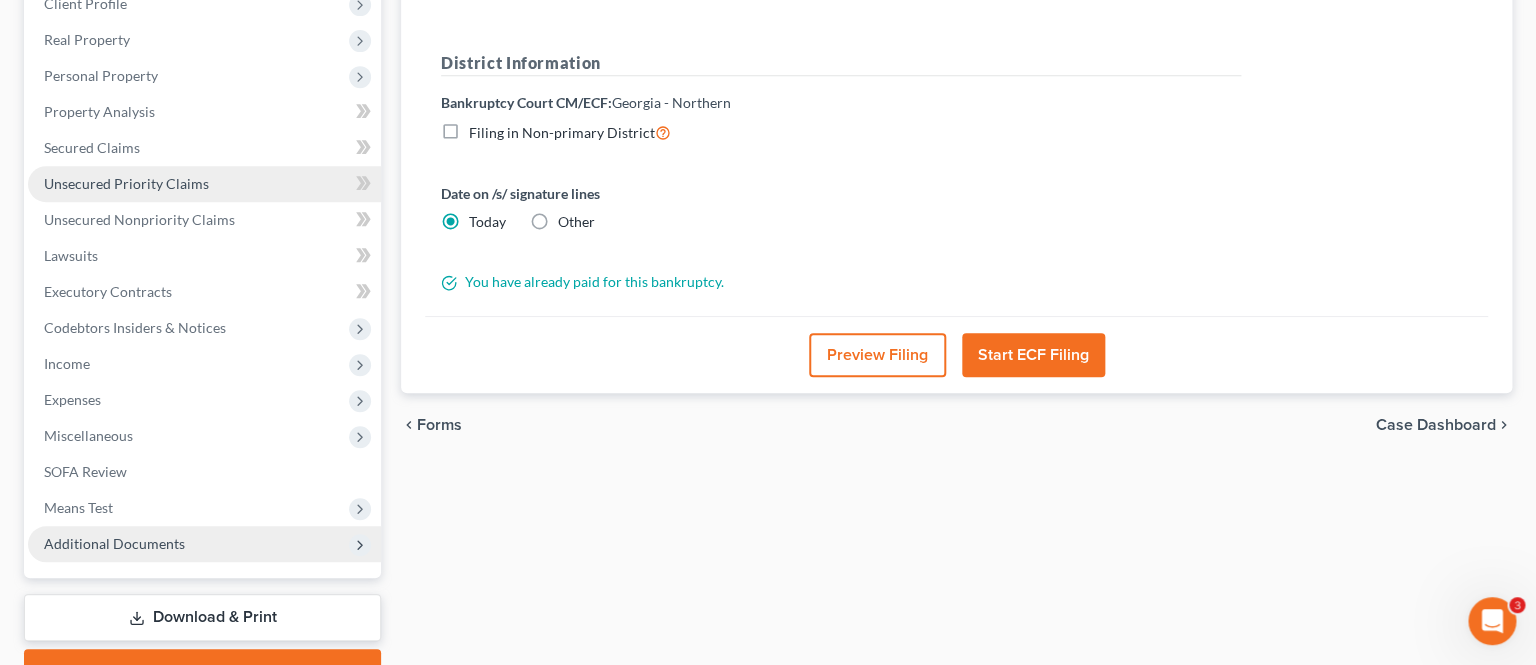 scroll, scrollTop: 0, scrollLeft: 0, axis: both 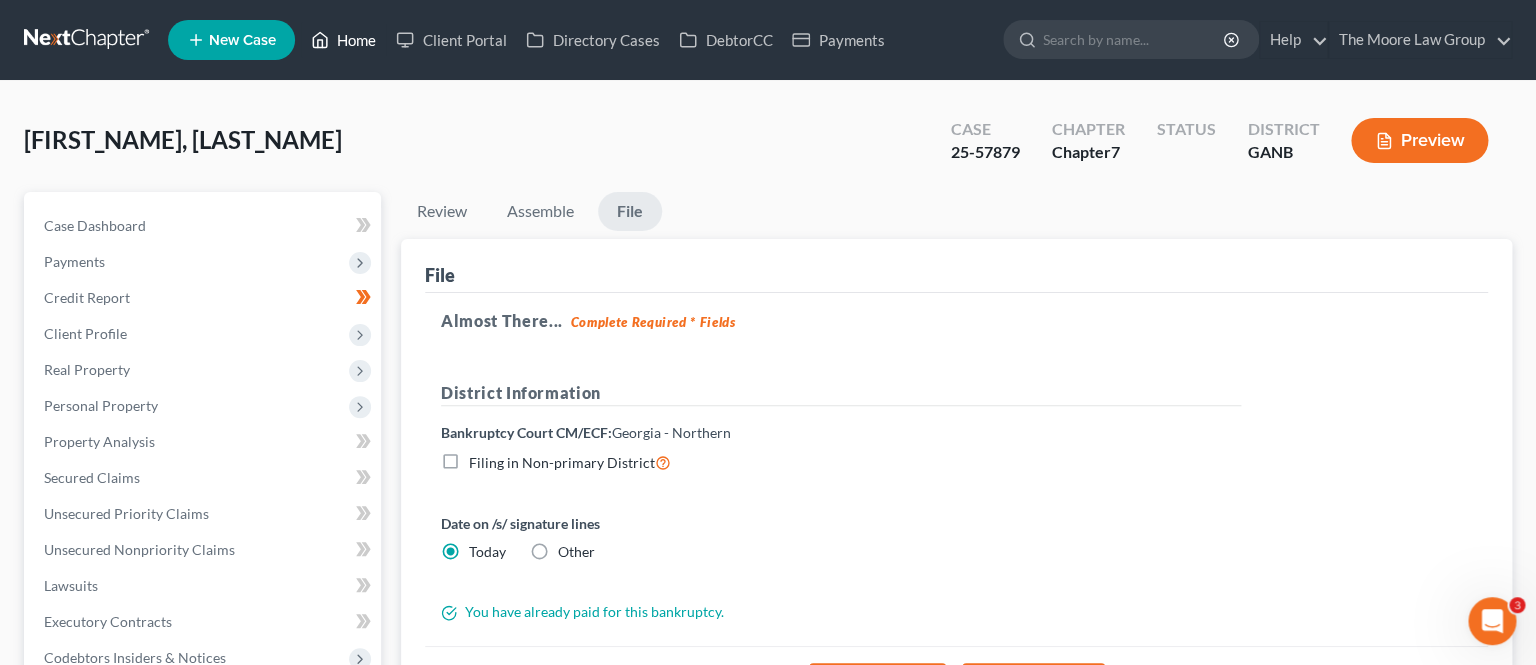 click on "Home" at bounding box center [343, 40] 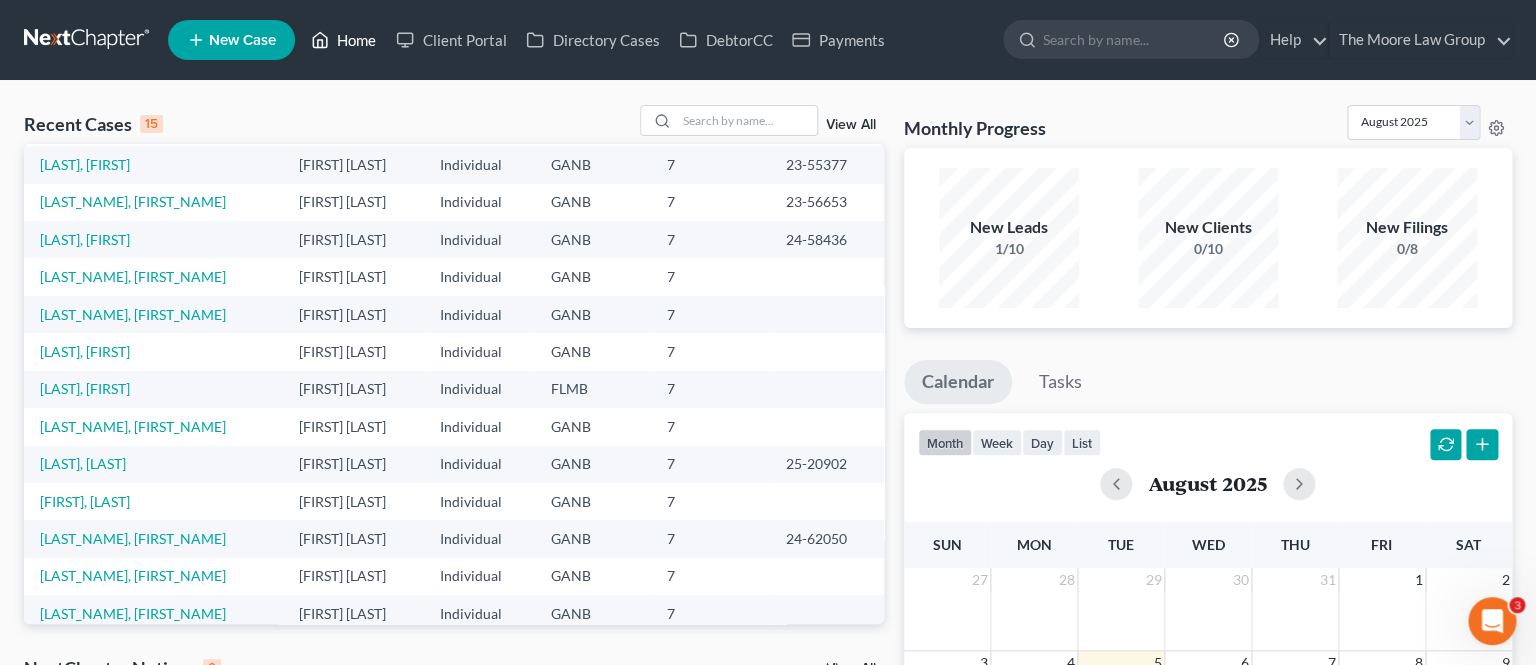scroll, scrollTop: 138, scrollLeft: 0, axis: vertical 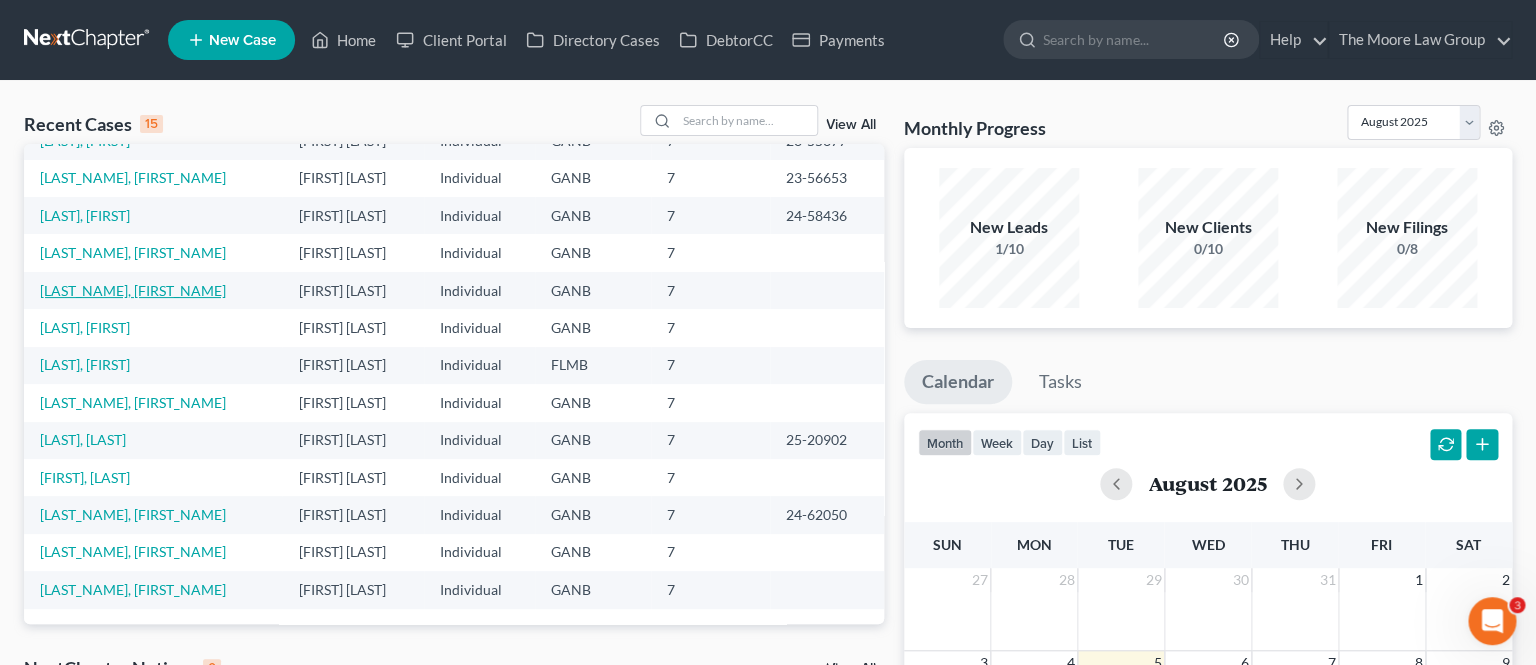 click on "[LAST_NAME], [FIRST_NAME]" at bounding box center [133, 290] 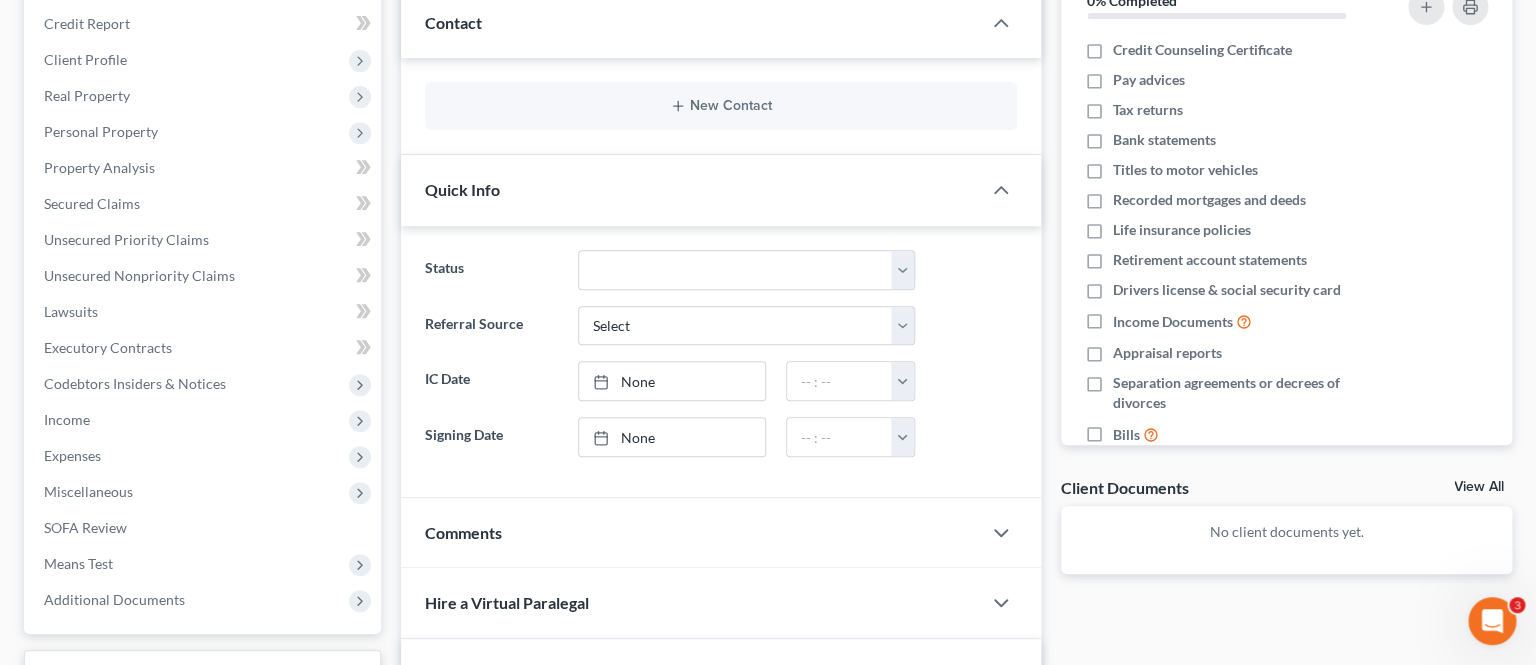 scroll, scrollTop: 0, scrollLeft: 0, axis: both 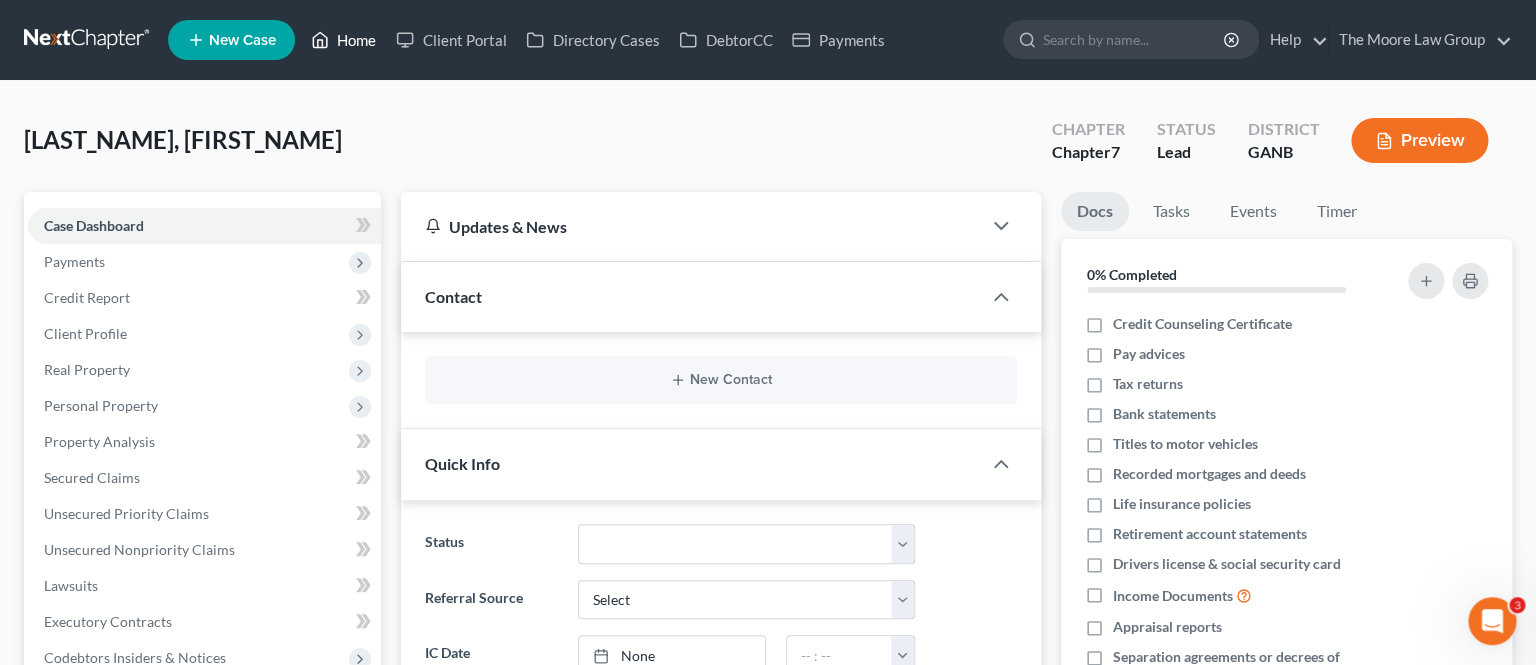 click on "Home" at bounding box center (343, 40) 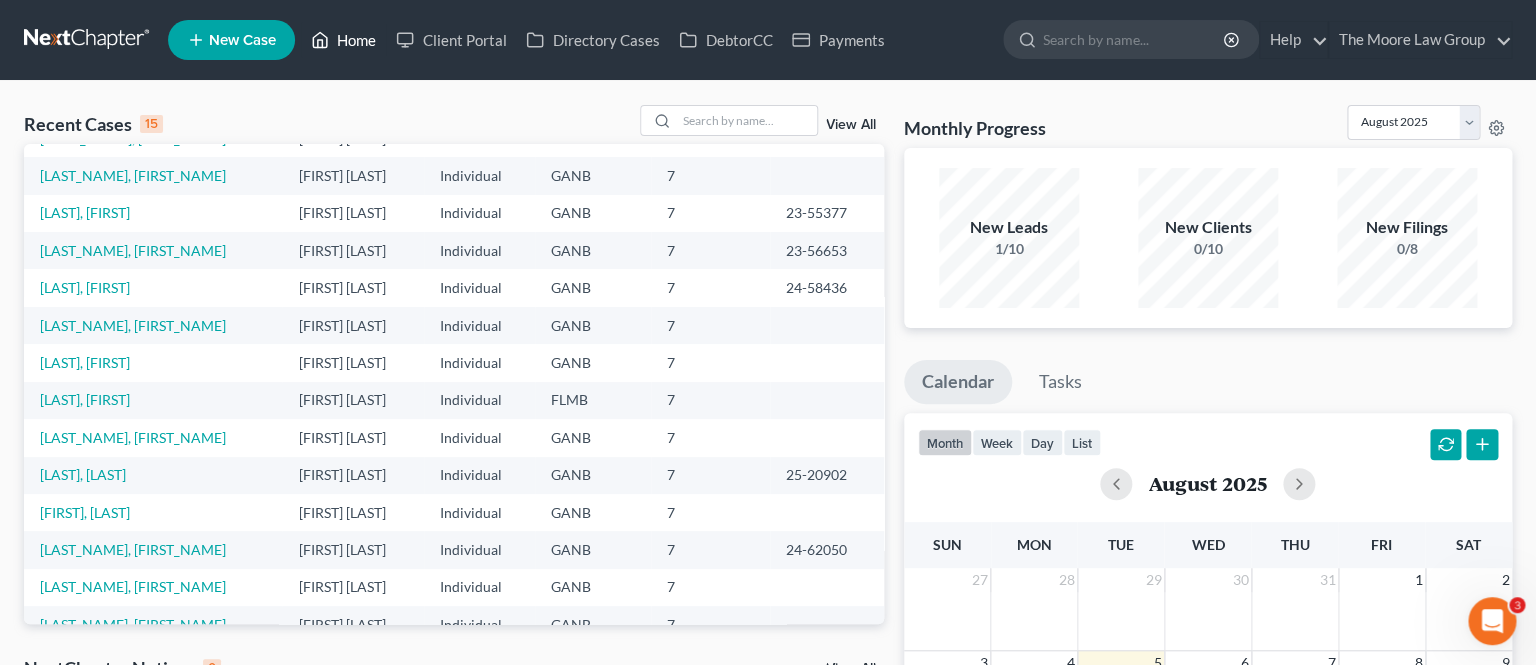 scroll, scrollTop: 138, scrollLeft: 0, axis: vertical 